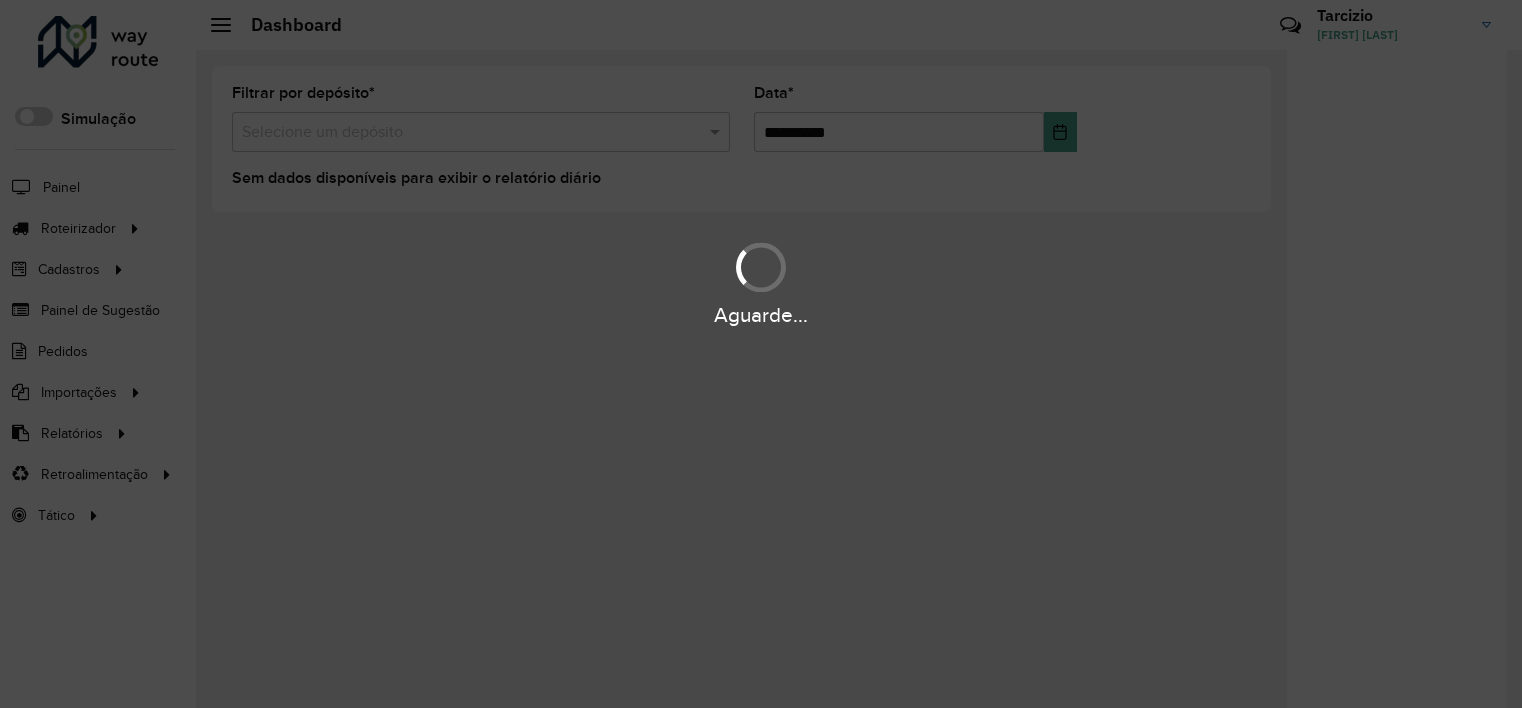 scroll, scrollTop: 0, scrollLeft: 0, axis: both 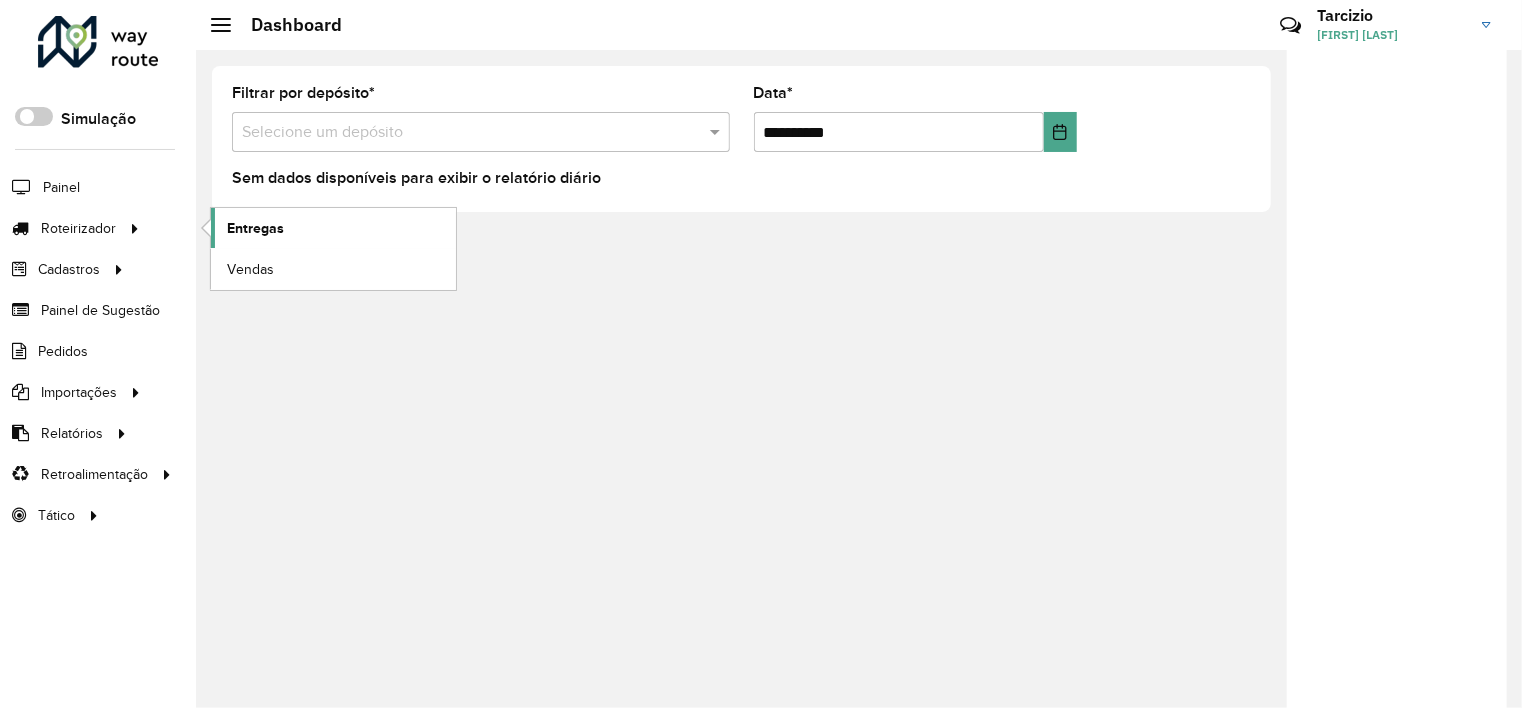 click on "Entregas" 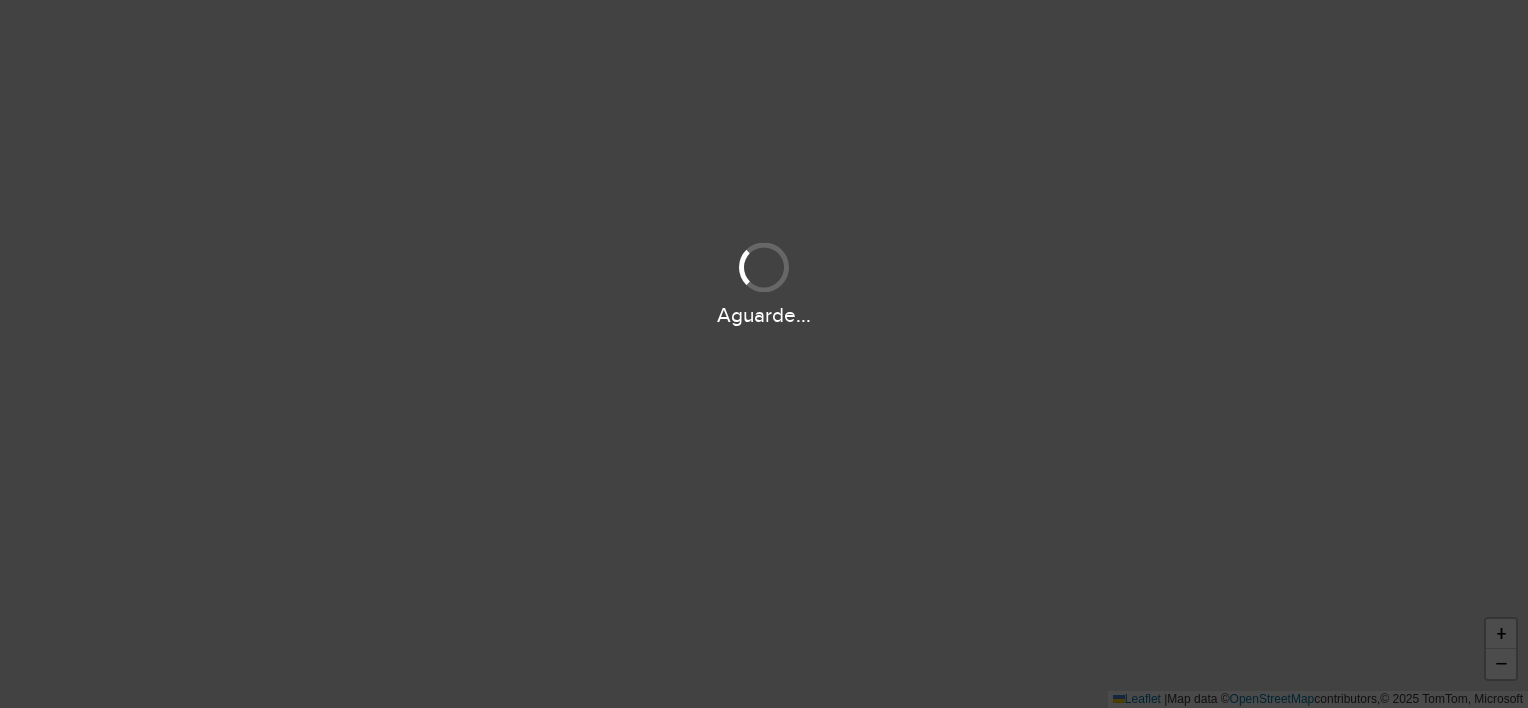 scroll, scrollTop: 0, scrollLeft: 0, axis: both 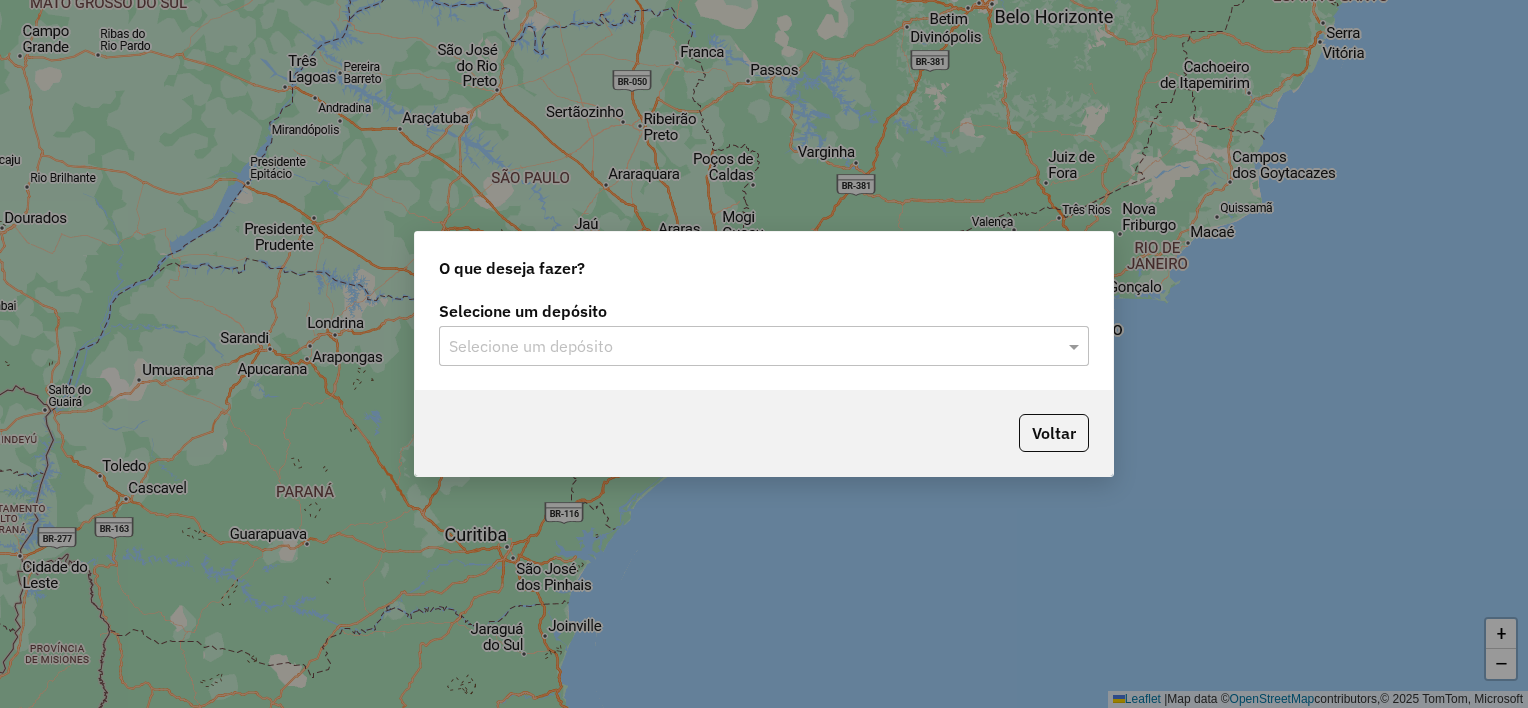click 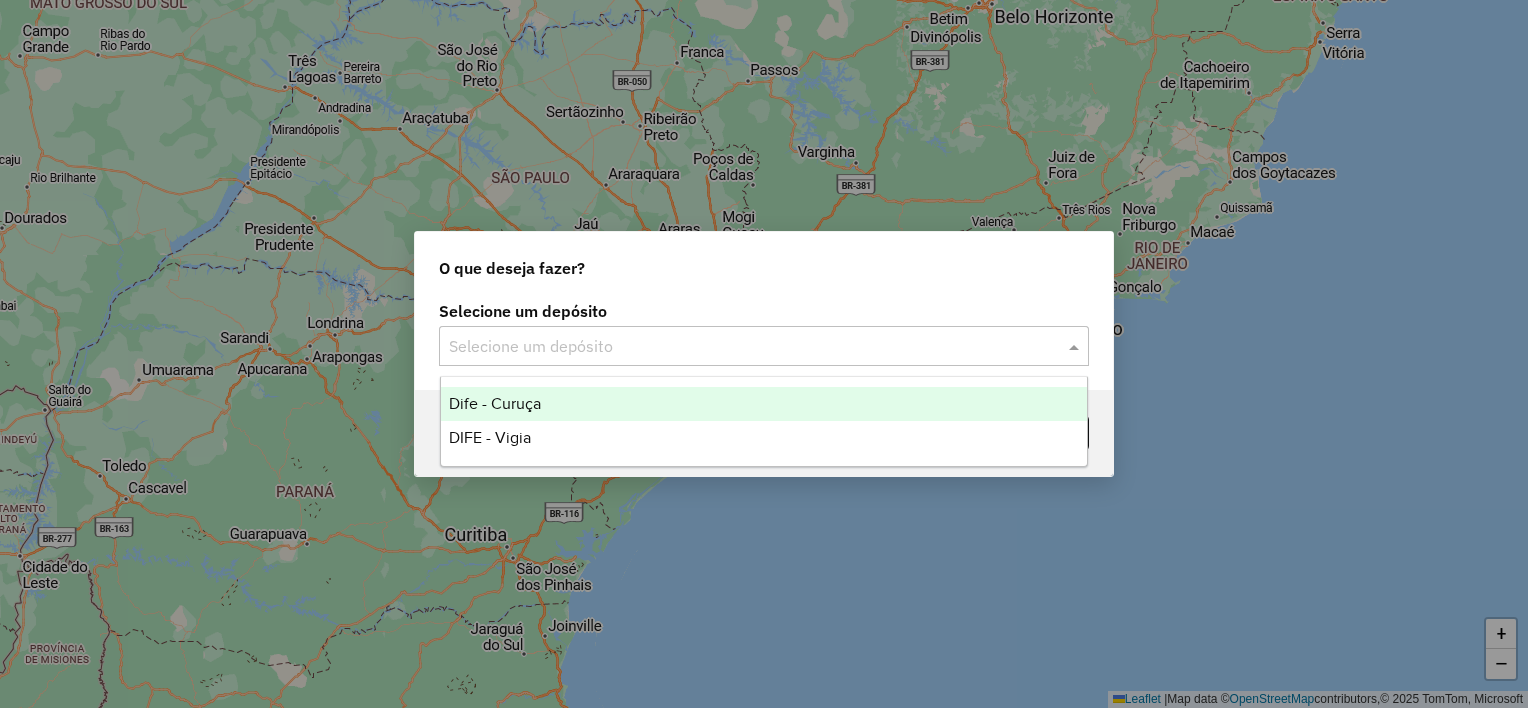 click on "Dife - Curuça" at bounding box center (764, 404) 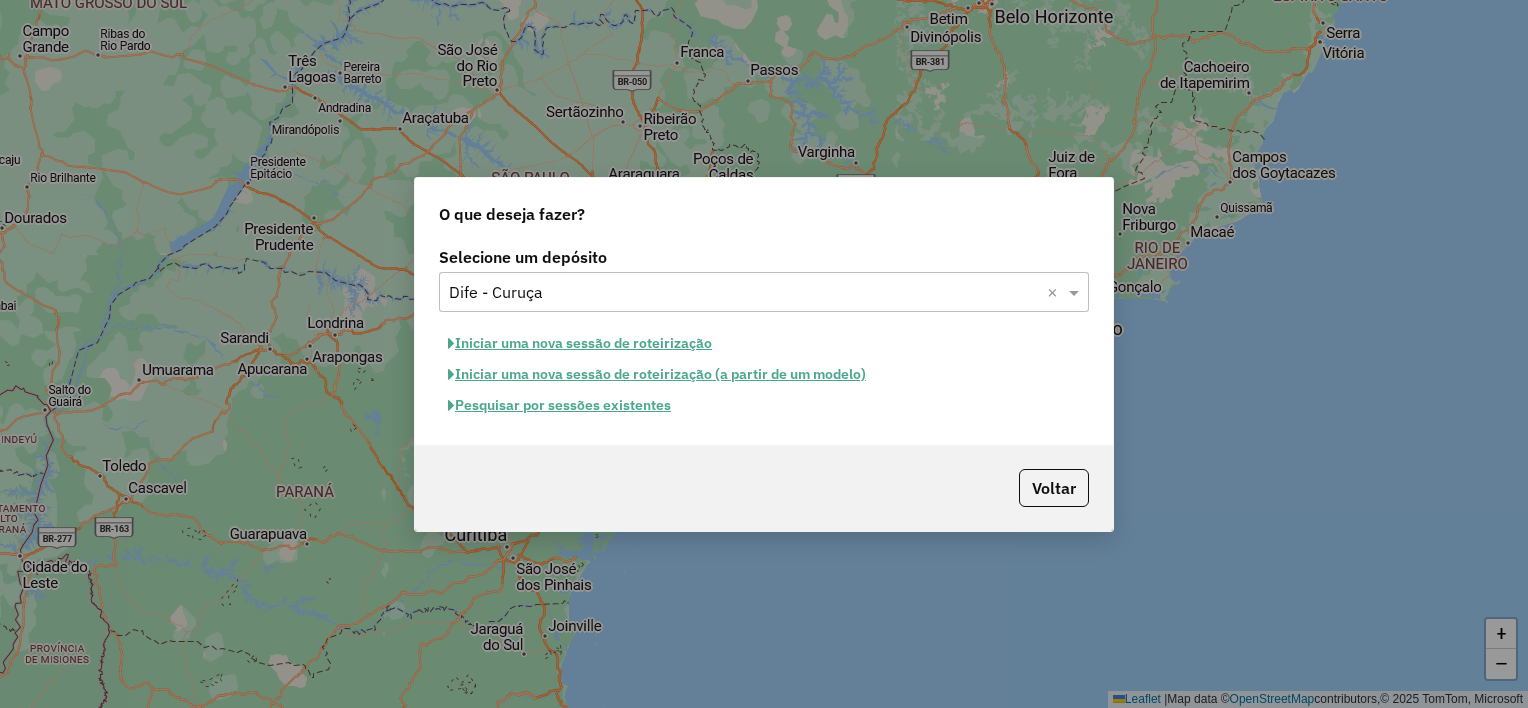 click on "Iniciar uma nova sessão de roteirização" 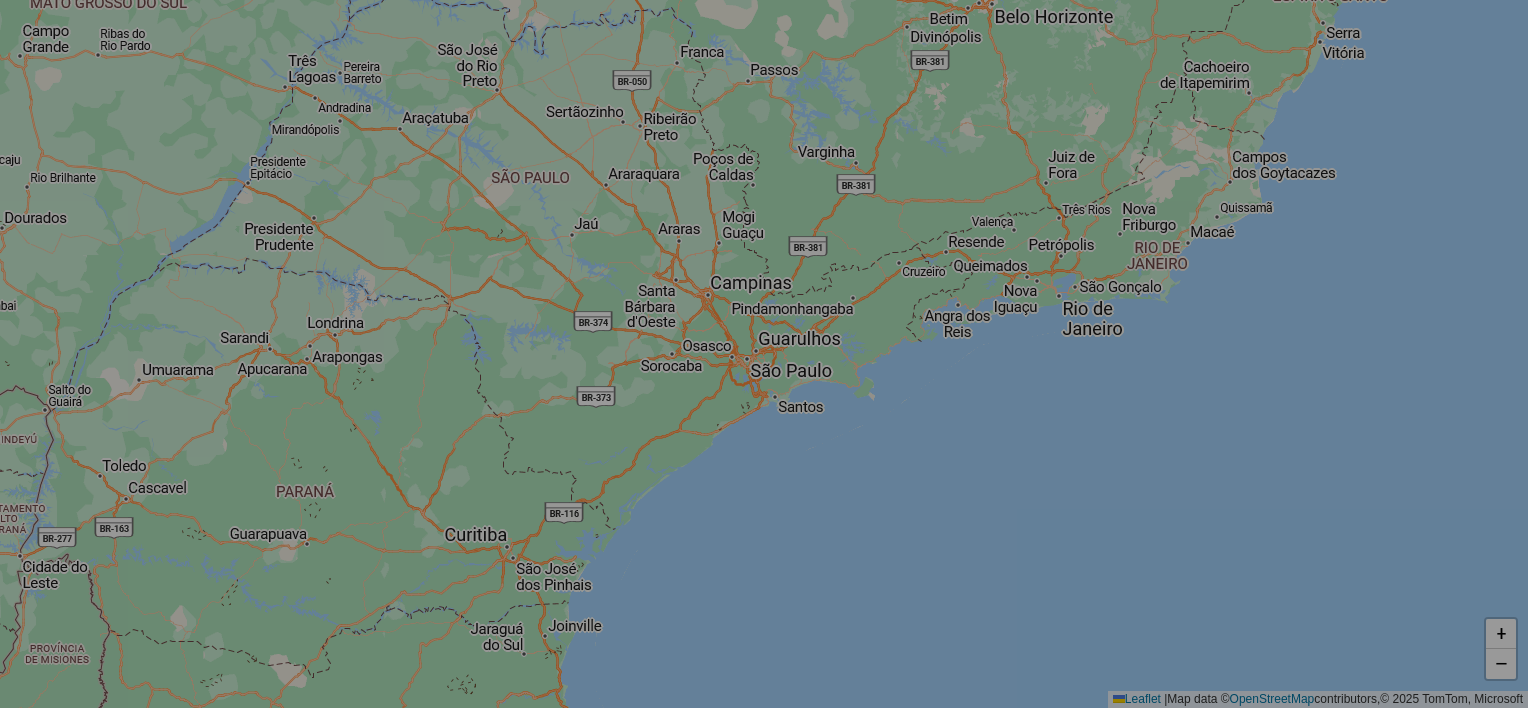 select on "*" 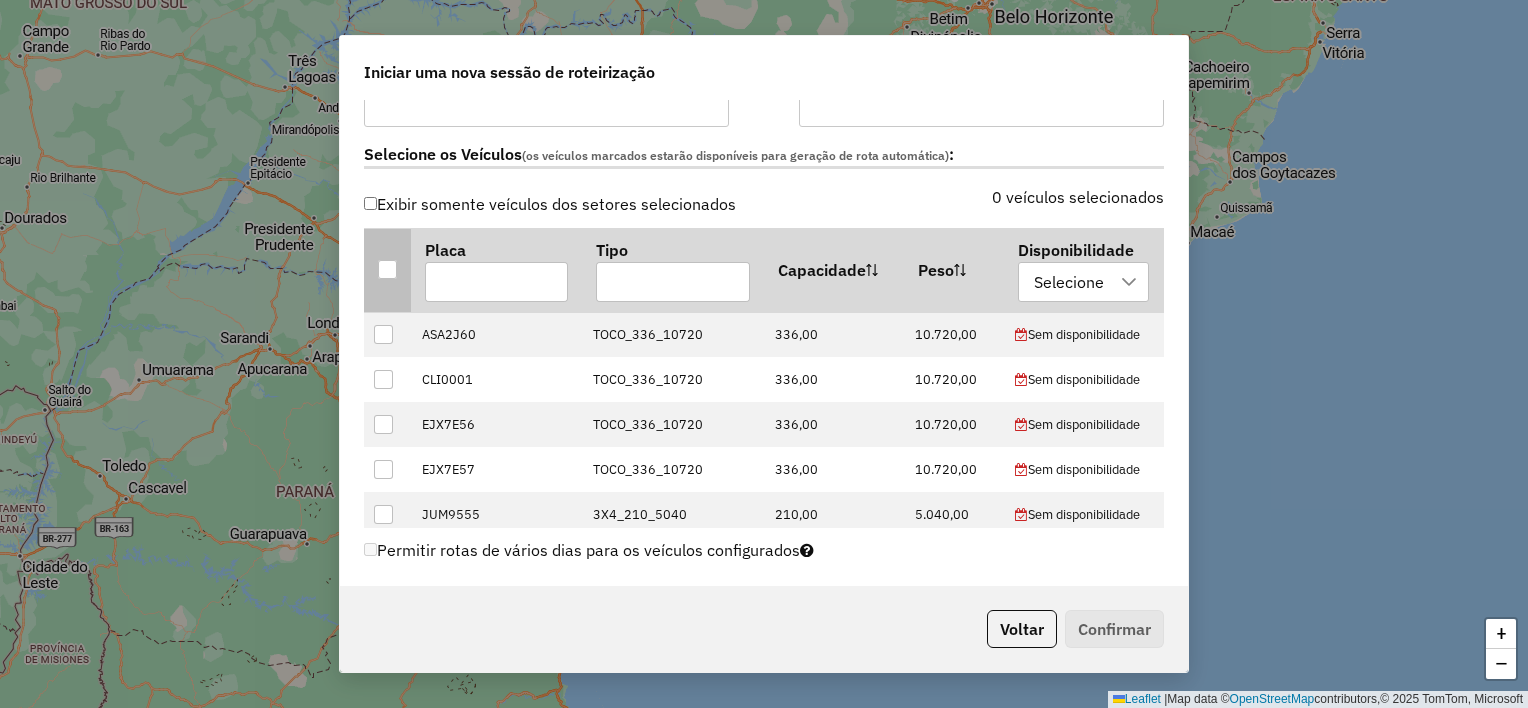 click at bounding box center [387, 269] 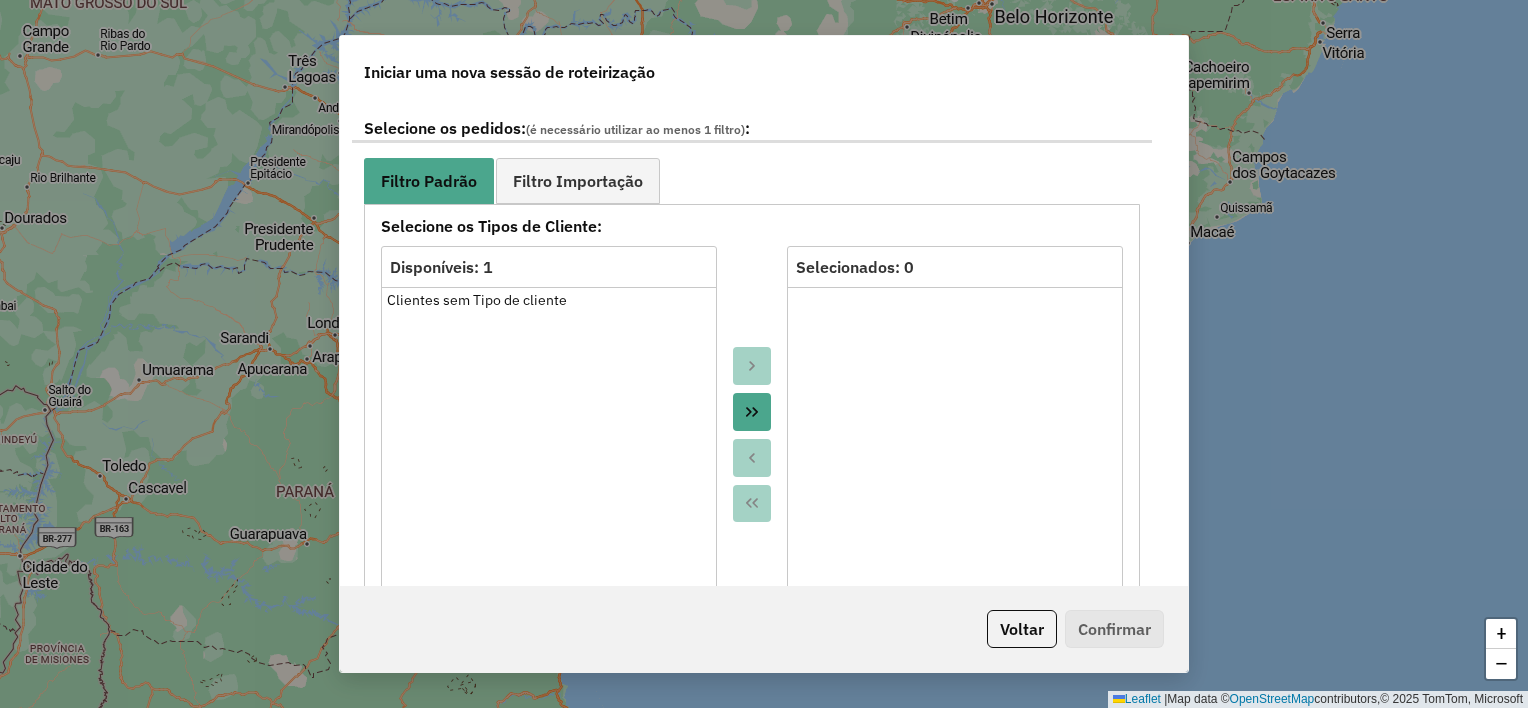 scroll, scrollTop: 1100, scrollLeft: 0, axis: vertical 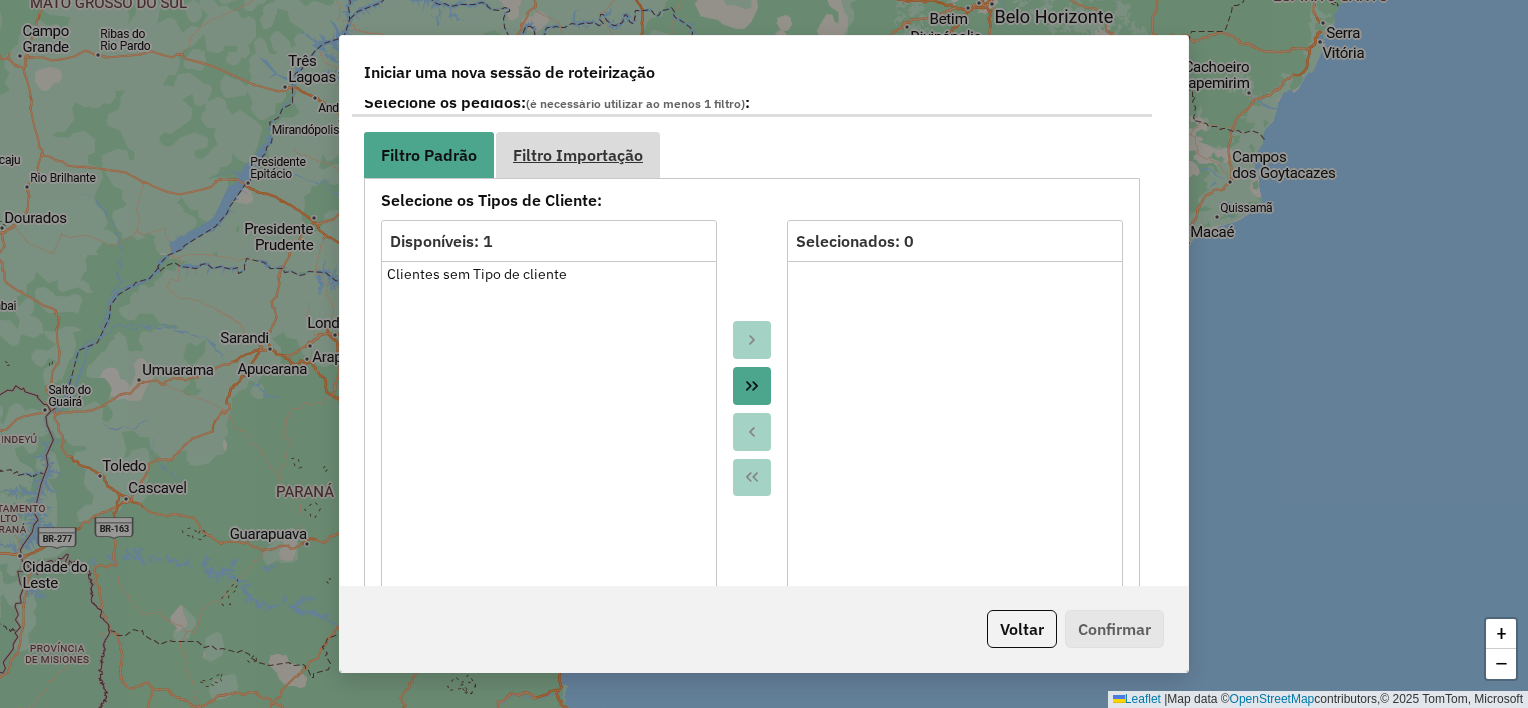click on "Filtro Importação" at bounding box center [578, 154] 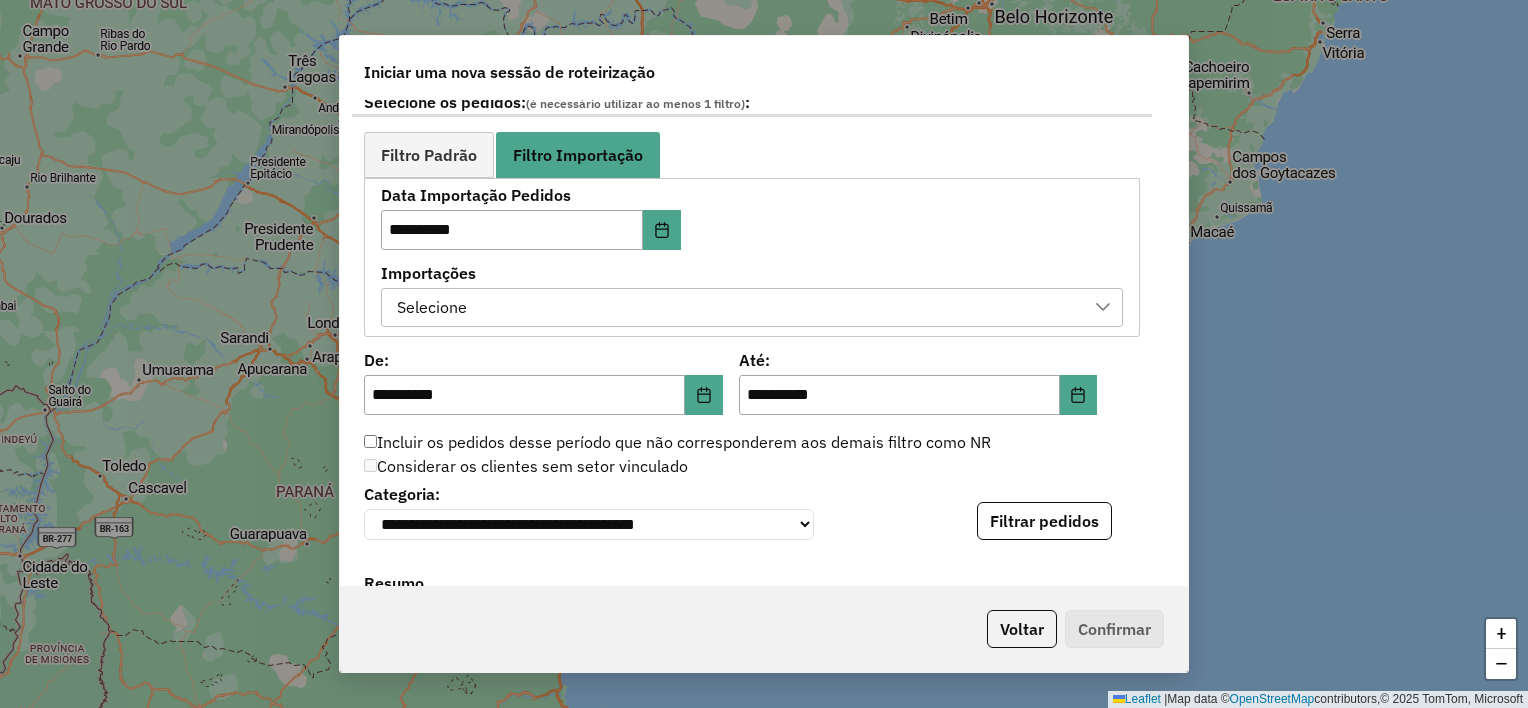 click on "Selecione" at bounding box center [737, 308] 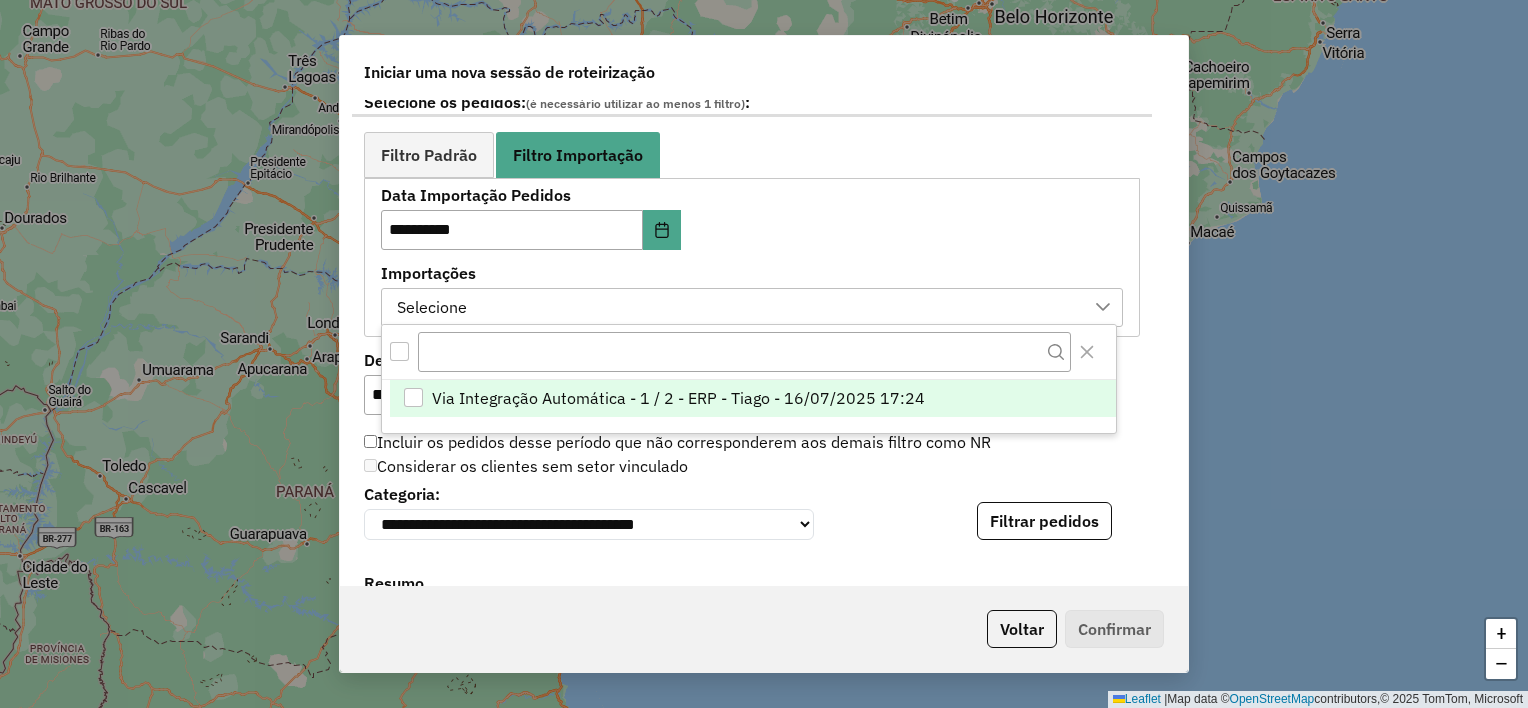 click on "Via Integração Automática - 1 / 2 - ERP - Tiago - 16/07/2025 17:24" at bounding box center [753, 399] 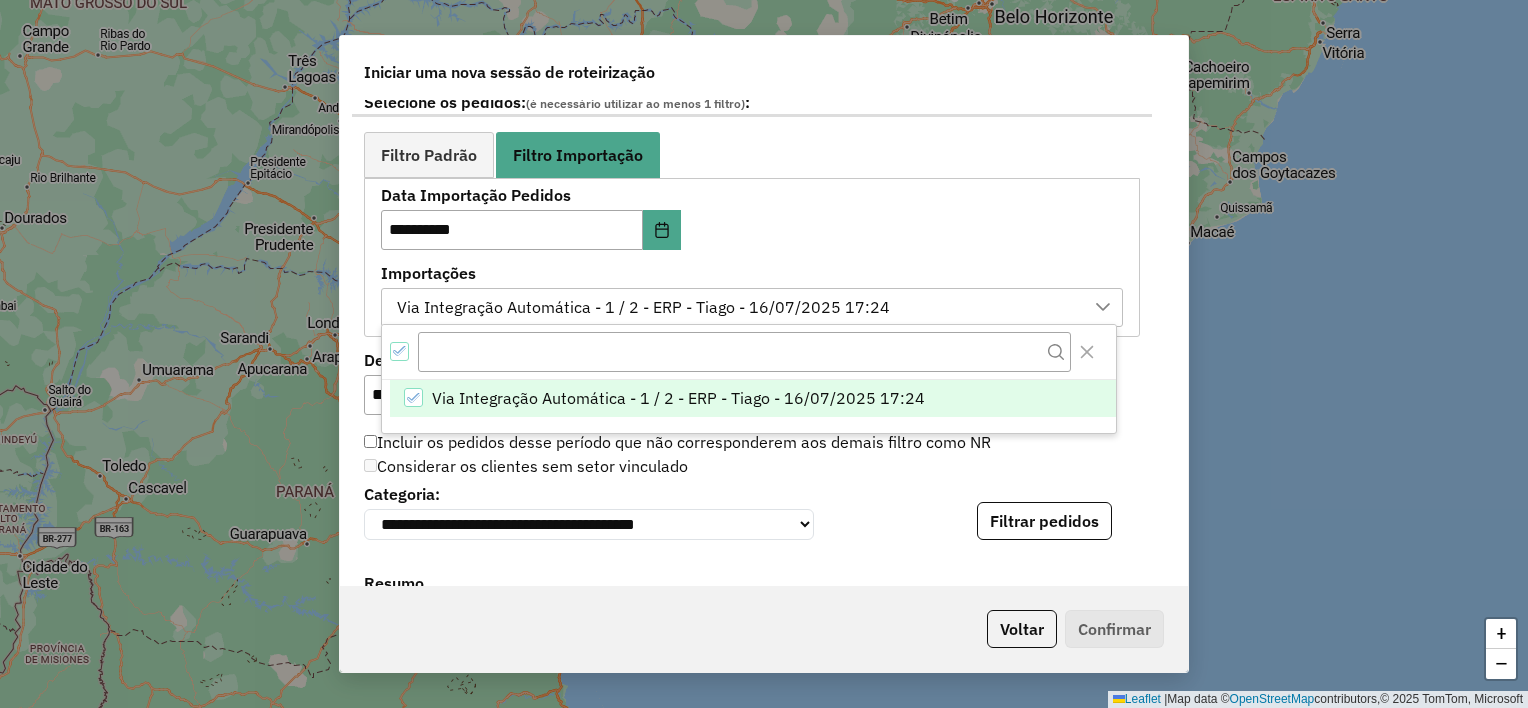 click on "Considerar os clientes sem setor vinculado" 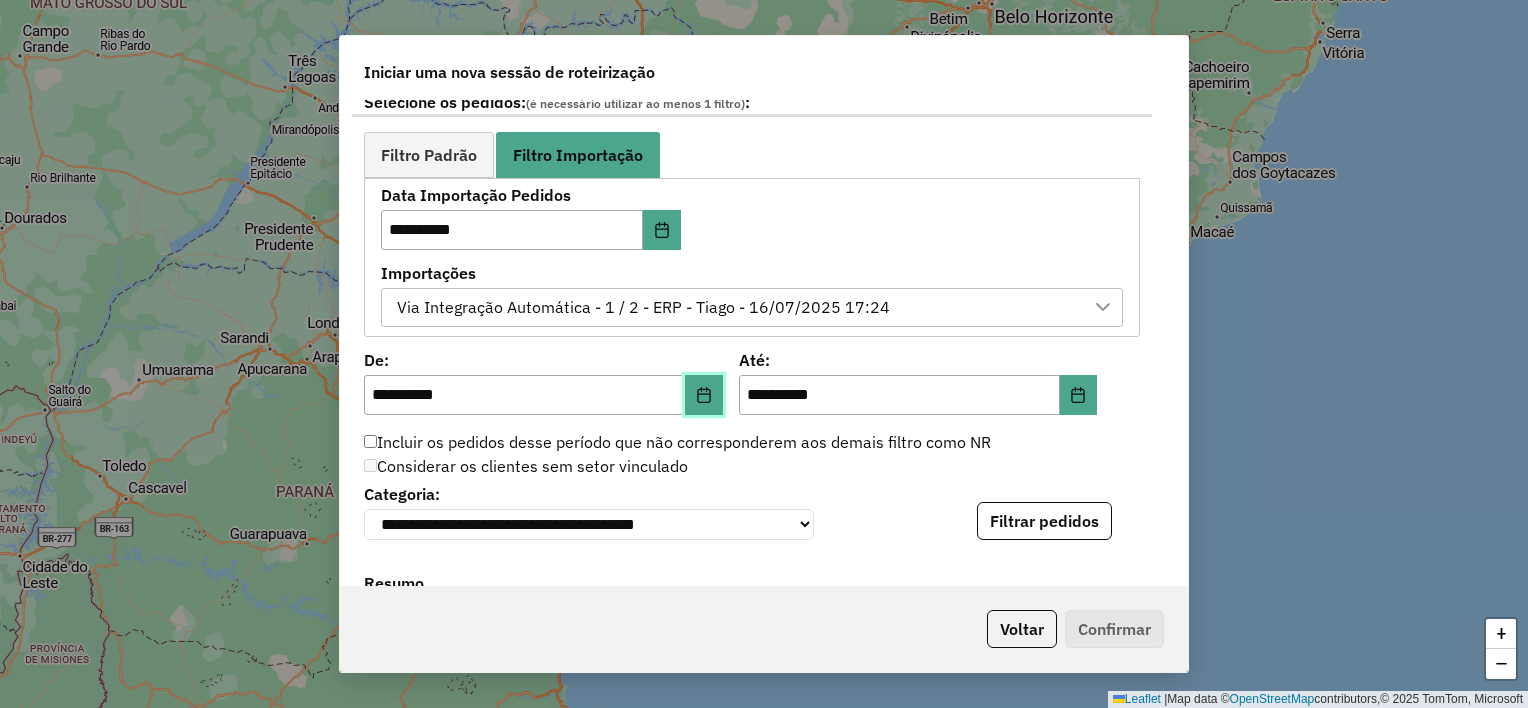 click 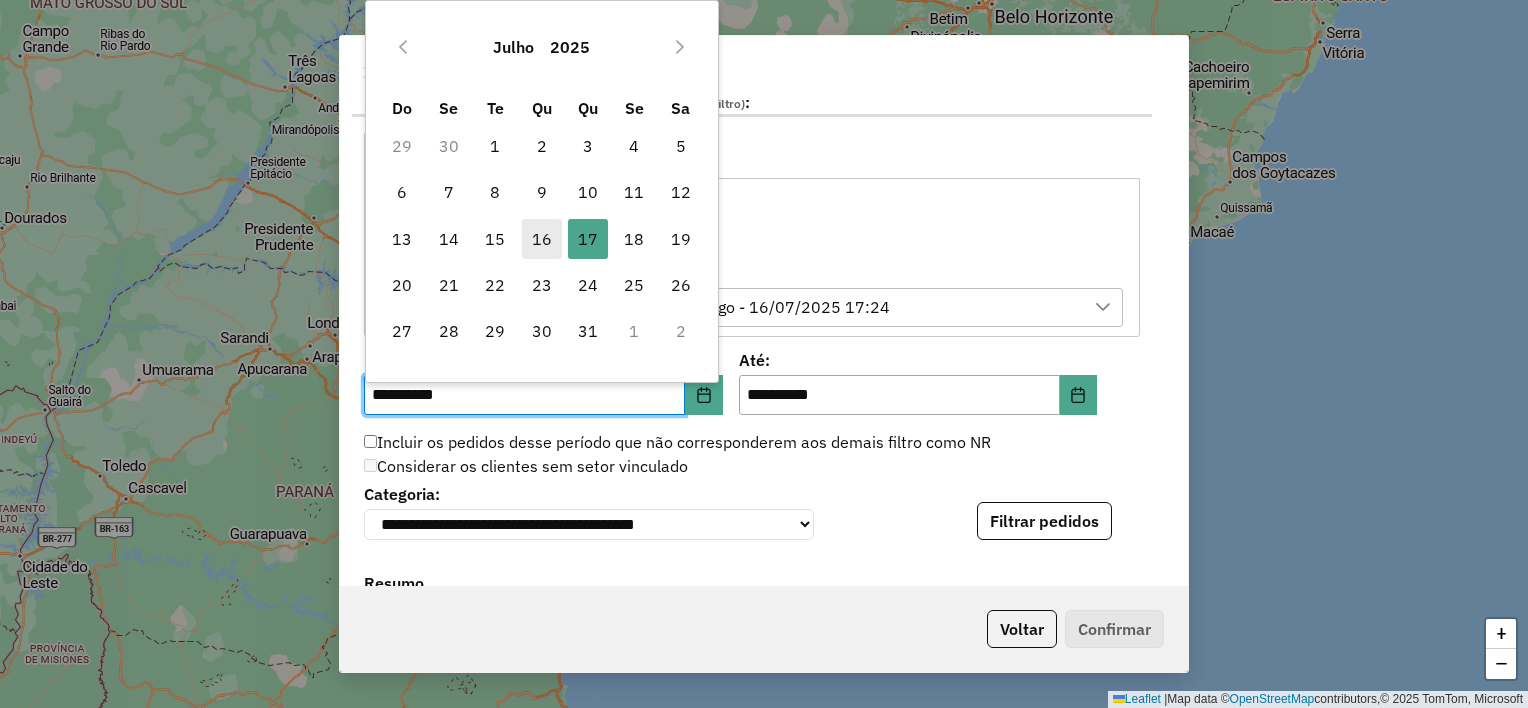 click on "16" at bounding box center [542, 239] 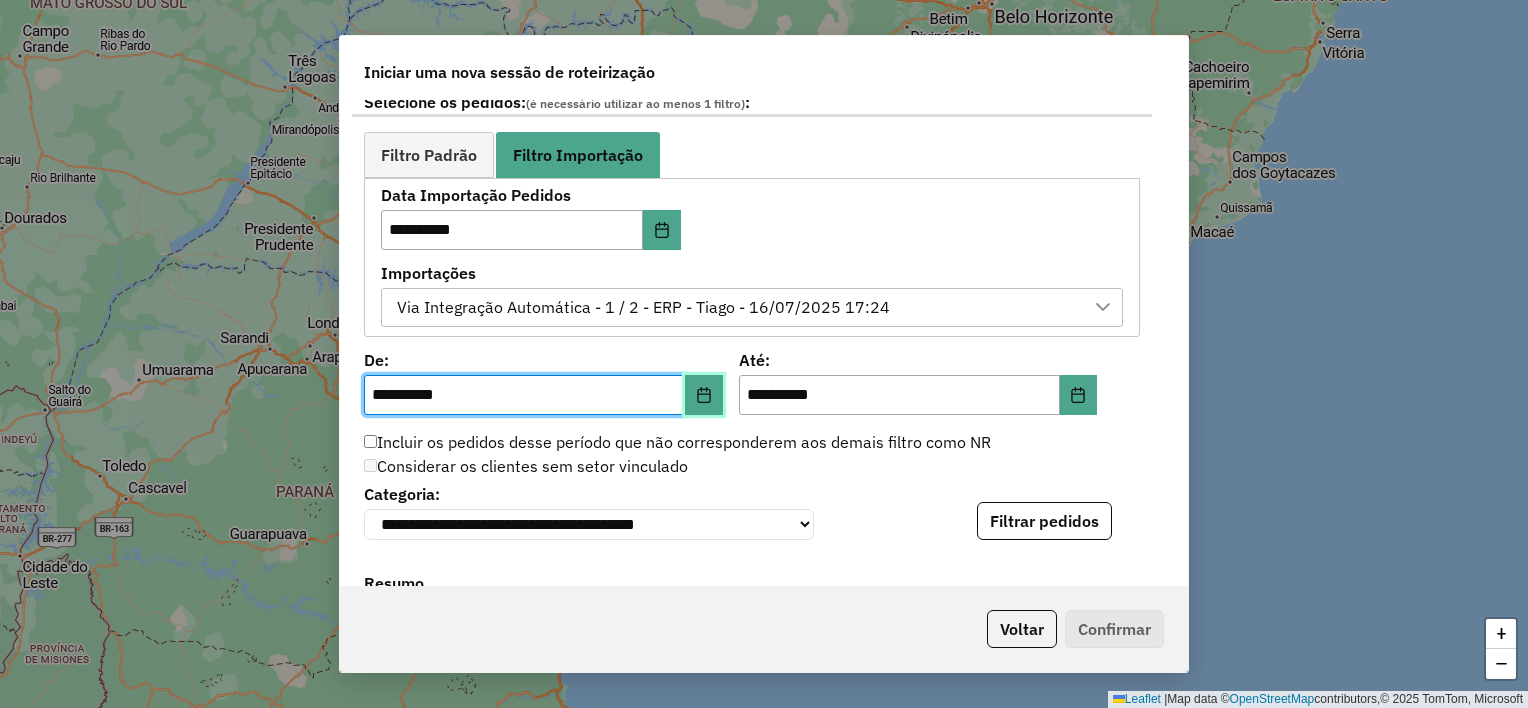 click 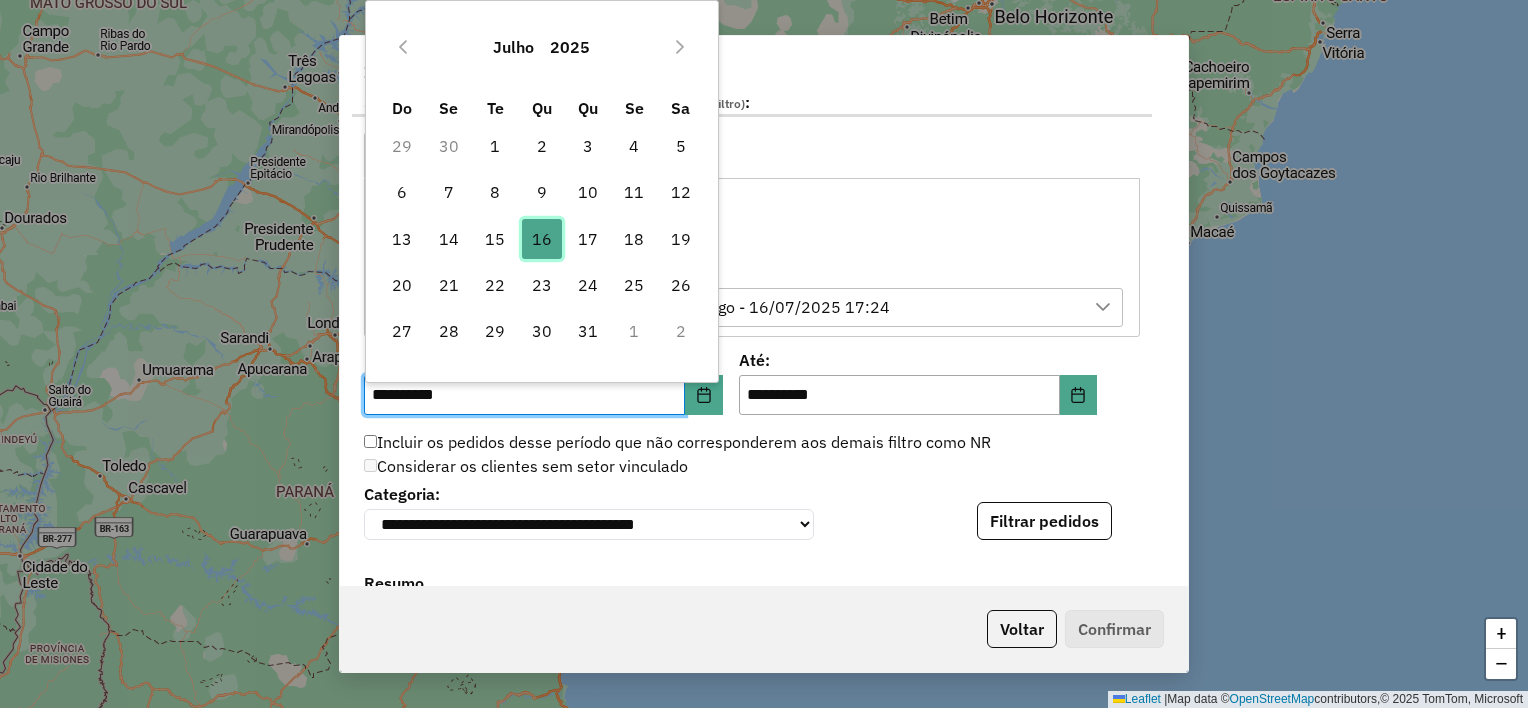 click on "16" at bounding box center (542, 239) 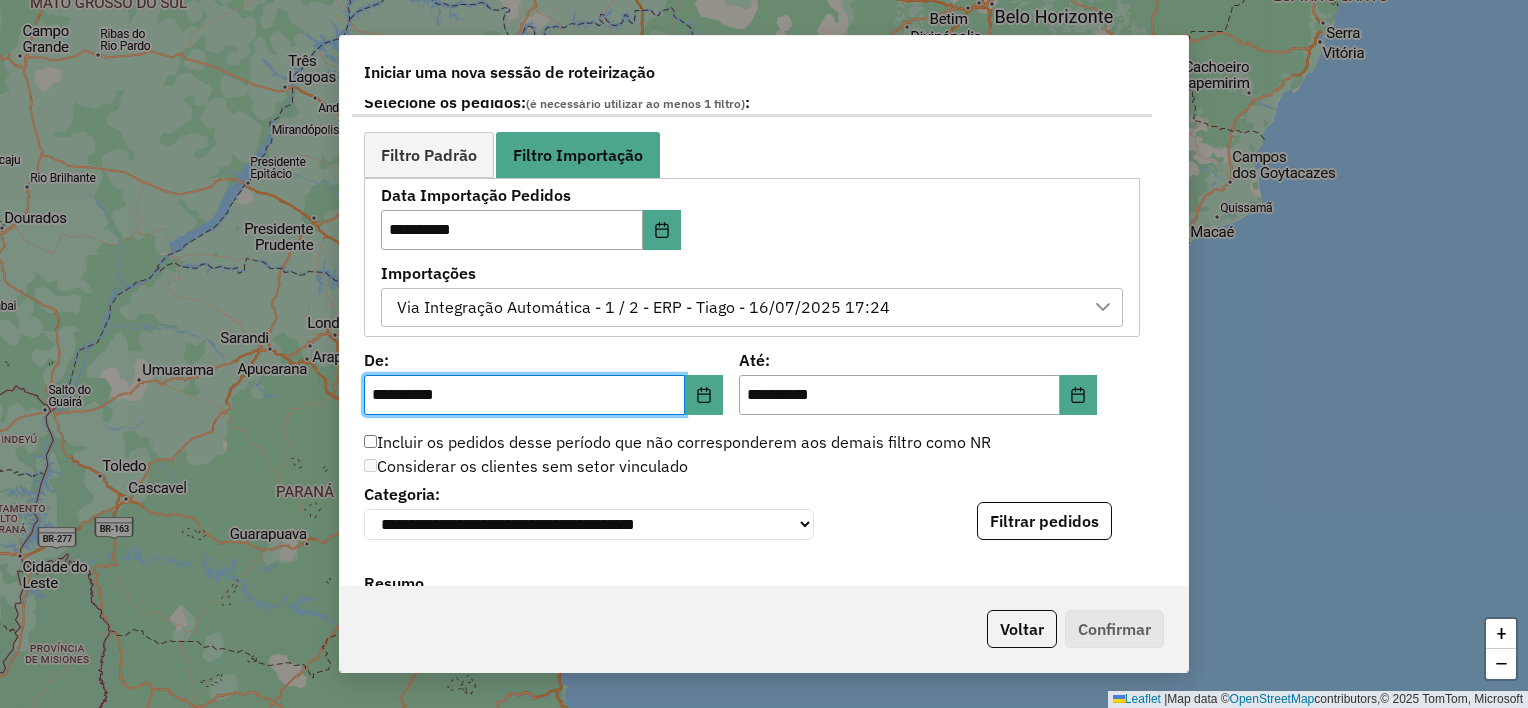 click on "Considerar os clientes sem setor vinculado" 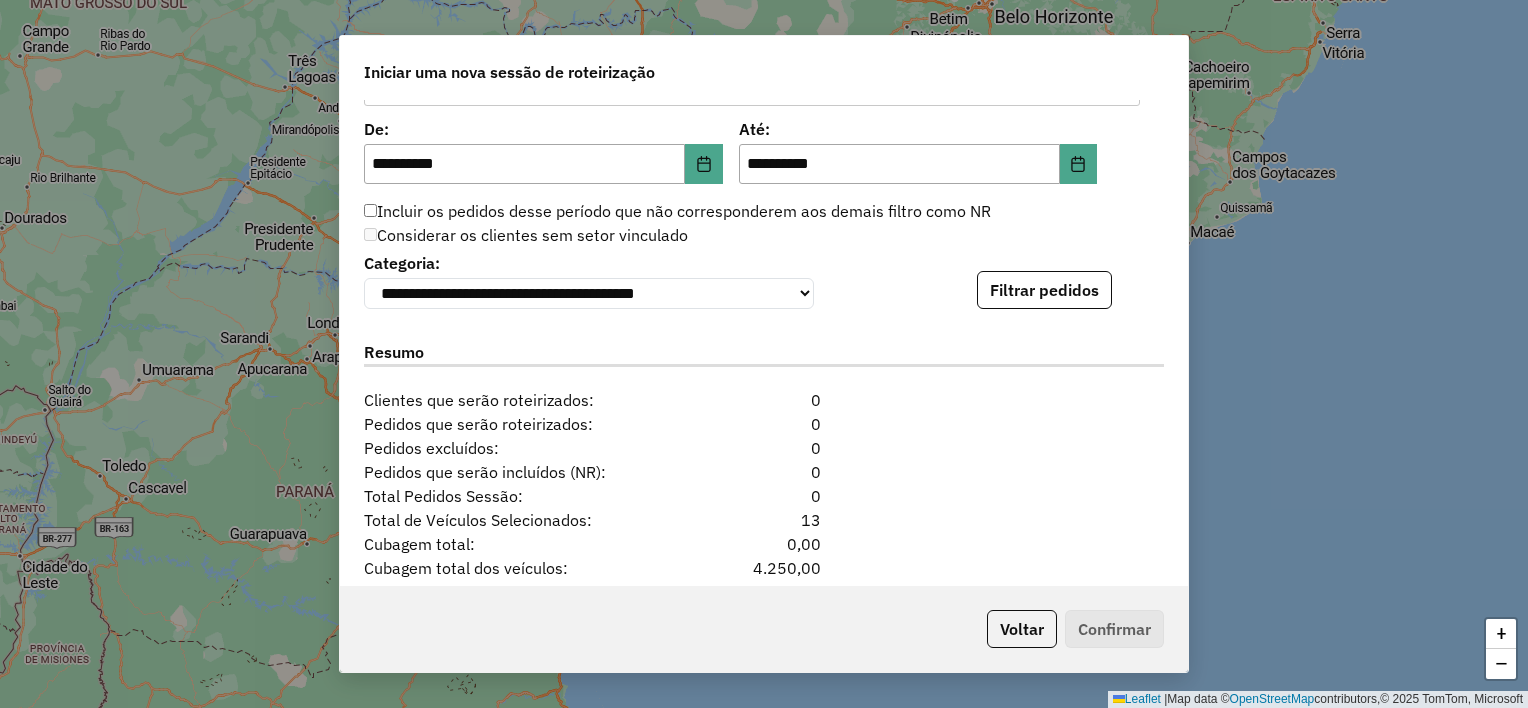 scroll, scrollTop: 1400, scrollLeft: 0, axis: vertical 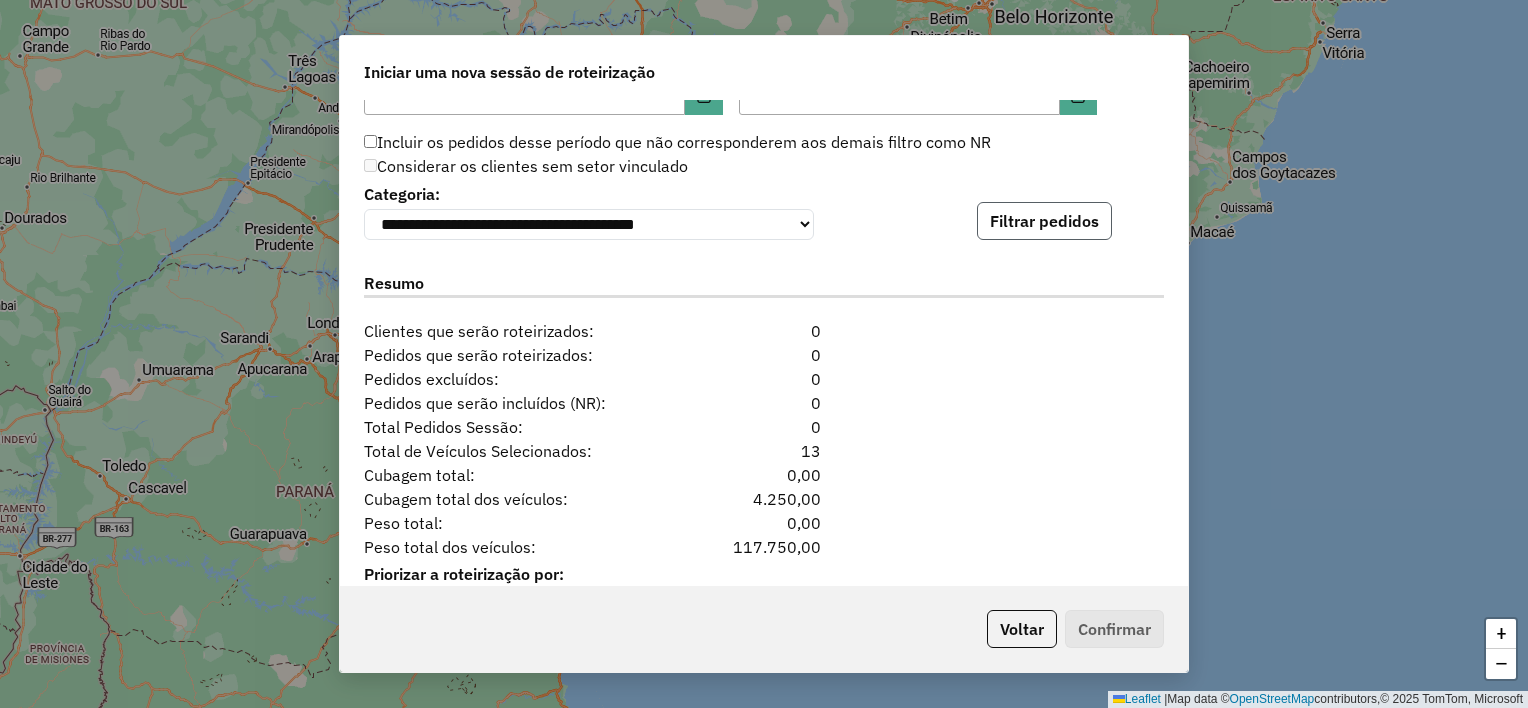 click on "Filtrar pedidos" 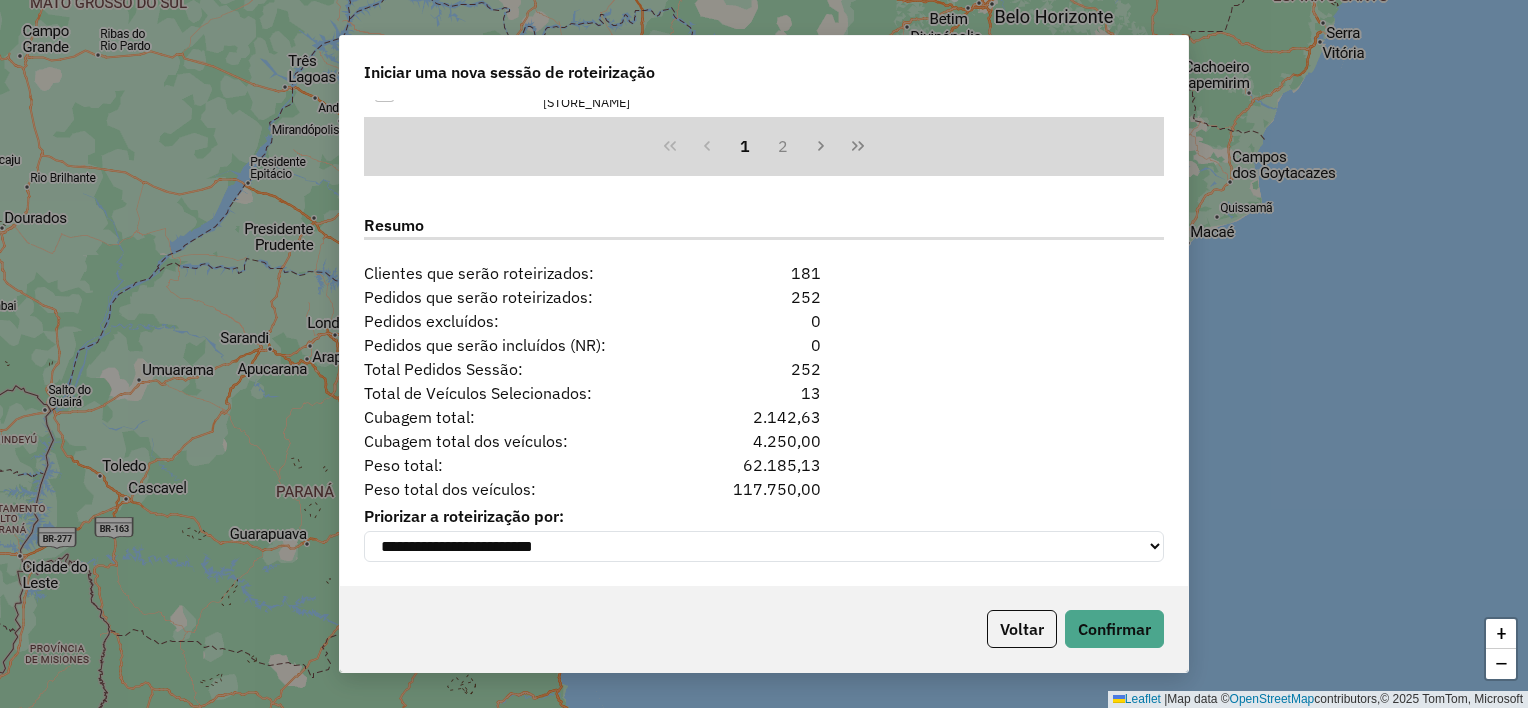 scroll, scrollTop: 1878, scrollLeft: 0, axis: vertical 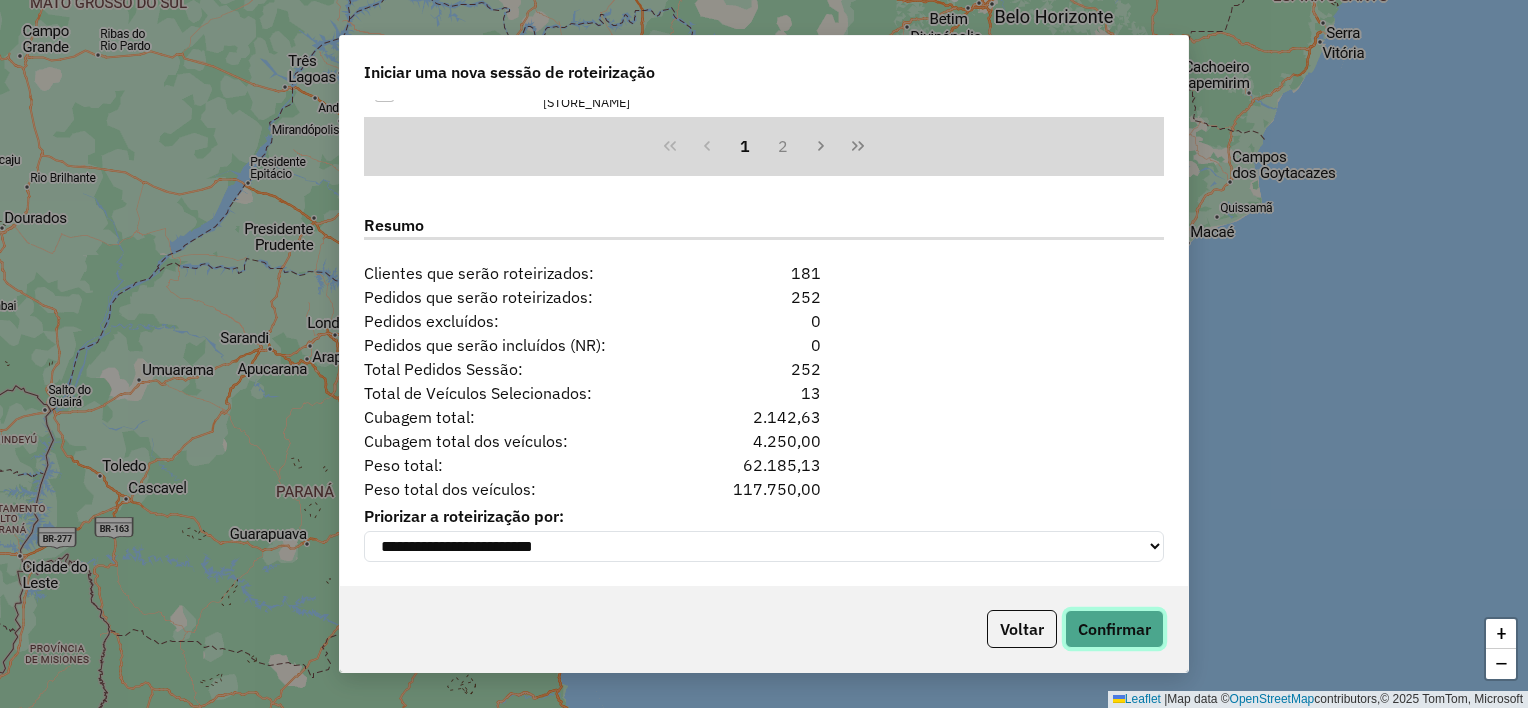 click on "Confirmar" 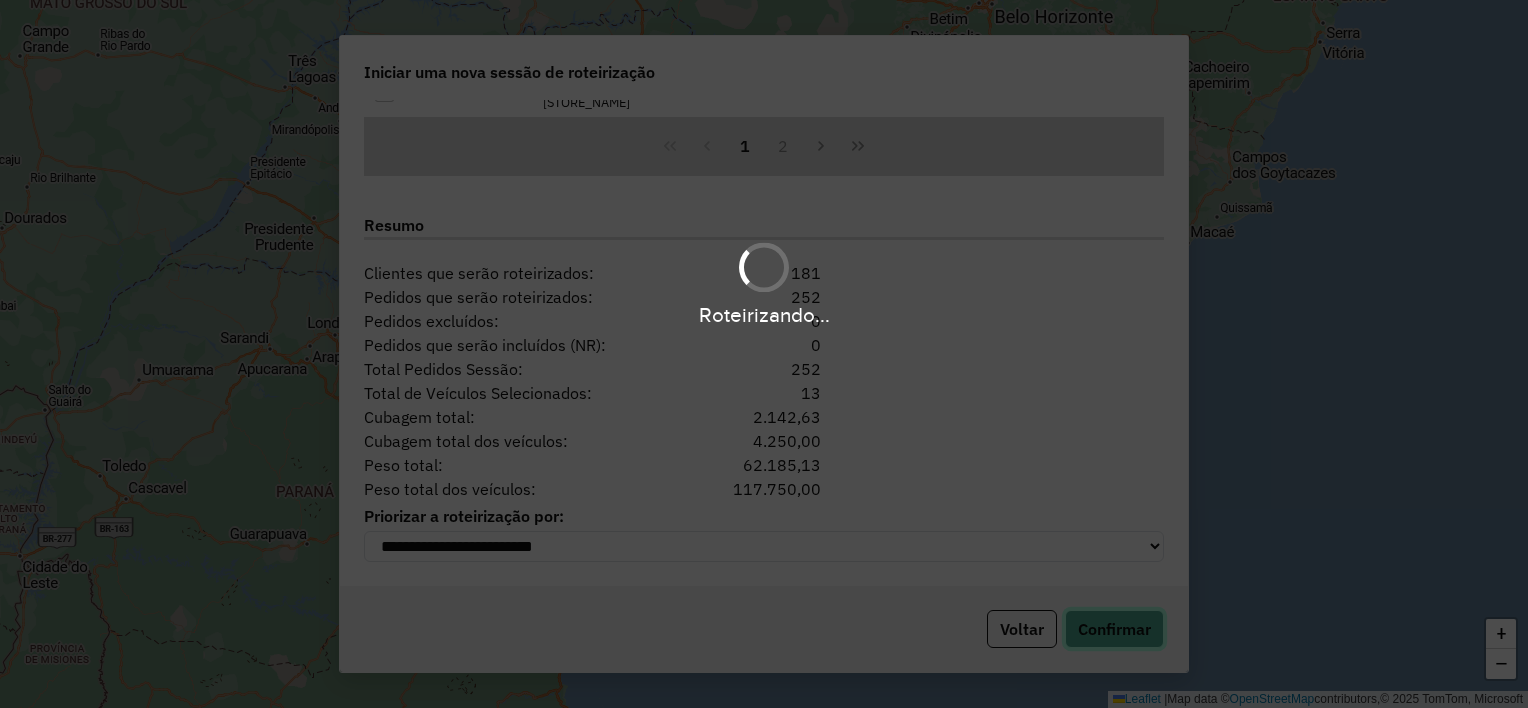 type 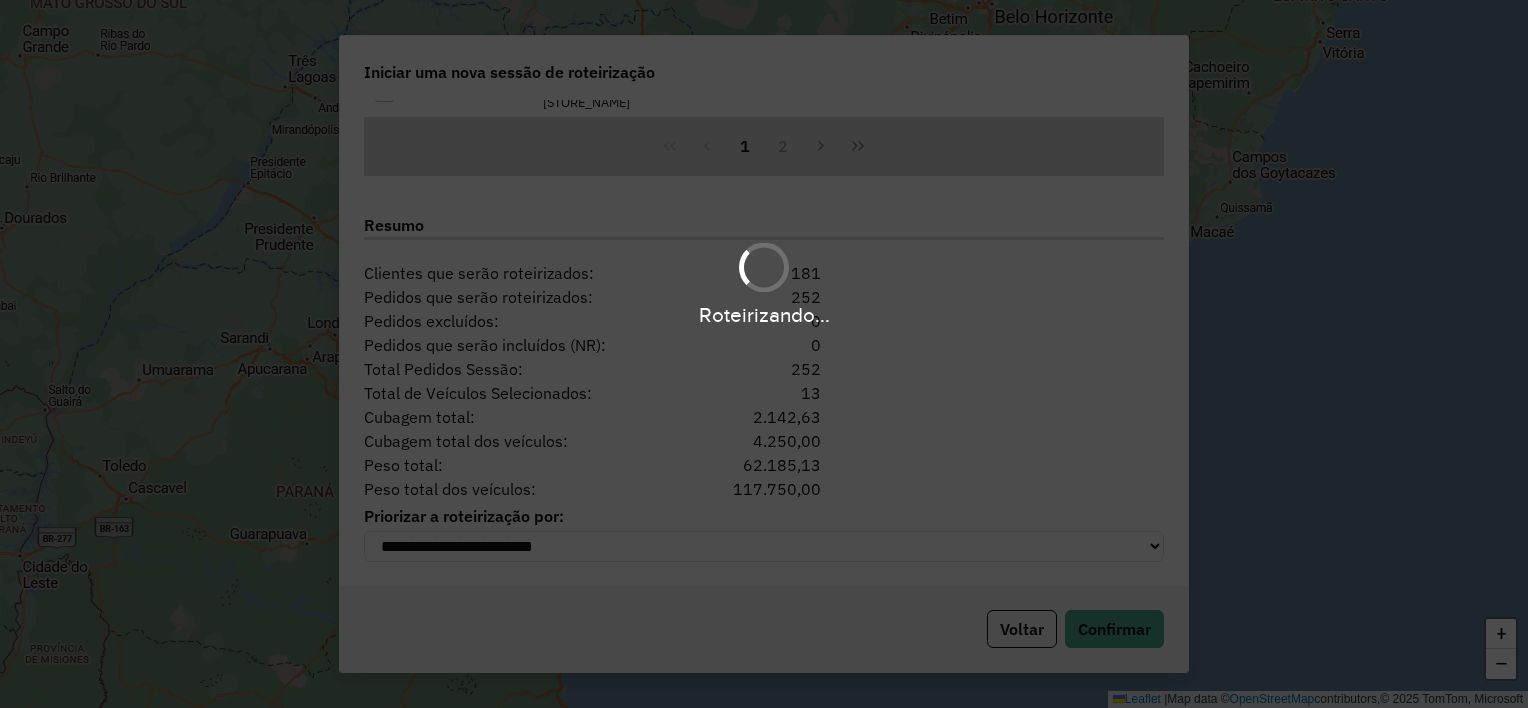 scroll, scrollTop: 0, scrollLeft: 0, axis: both 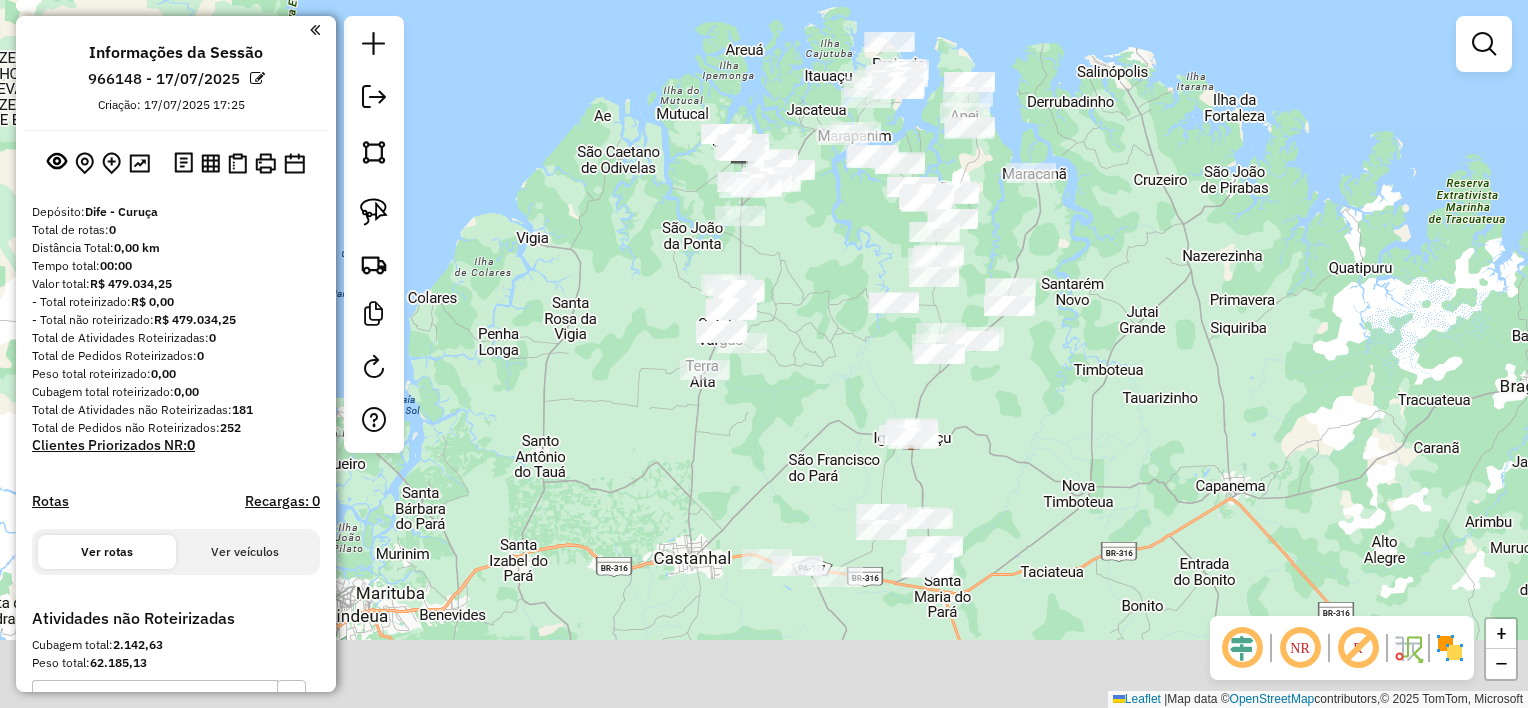 drag, startPoint x: 804, startPoint y: 526, endPoint x: 792, endPoint y: 338, distance: 188.38258 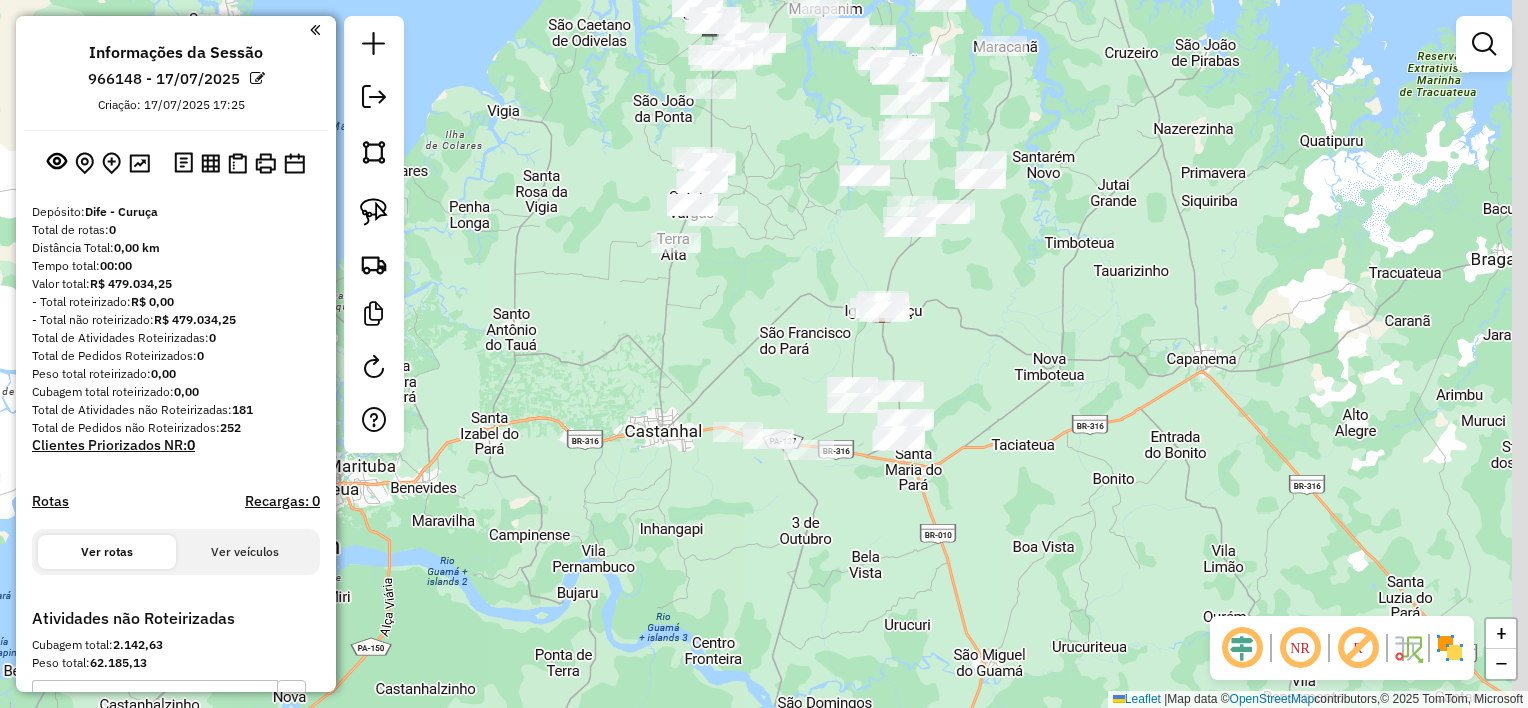 drag, startPoint x: 819, startPoint y: 446, endPoint x: 796, endPoint y: 345, distance: 103.58572 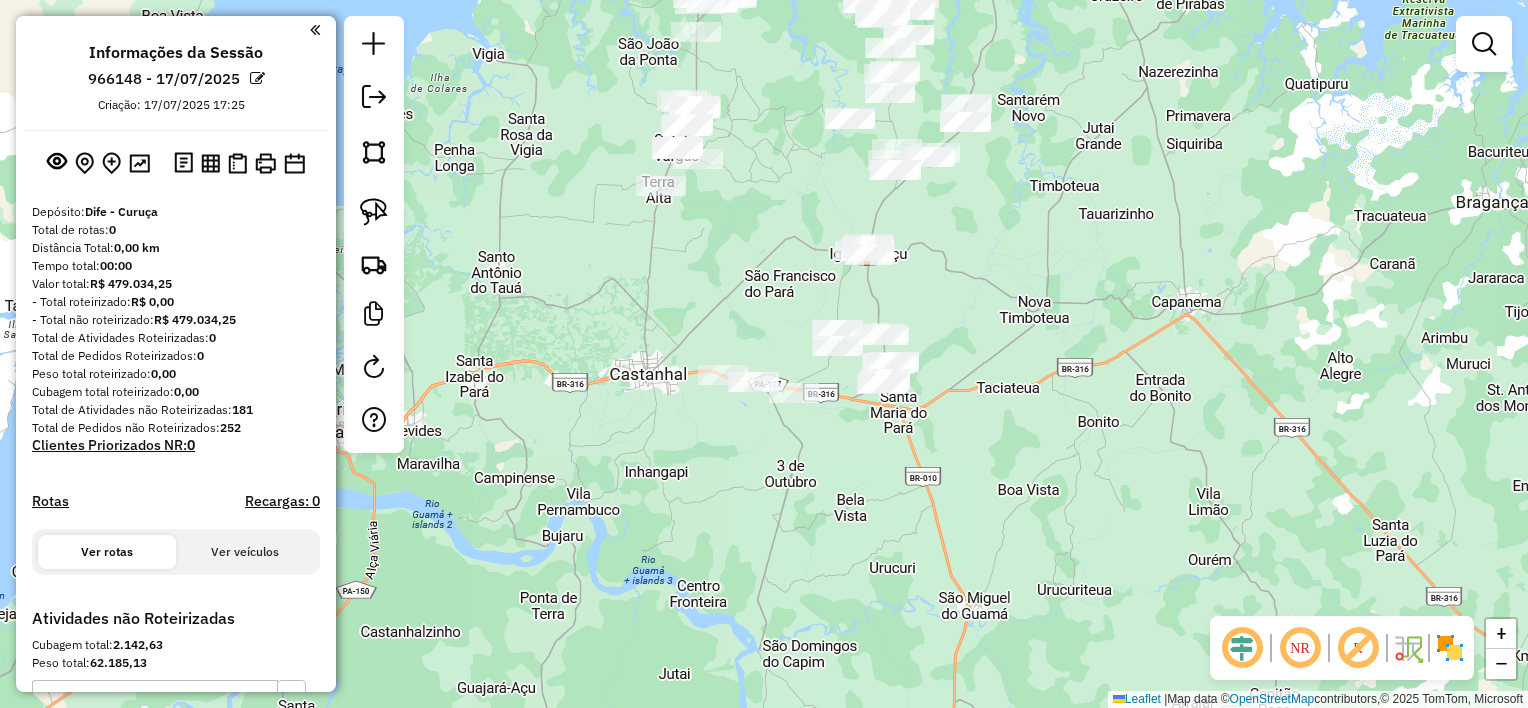 click on "Janela de atendimento Grade de atendimento Capacidade Transportadoras Veículos Cliente Pedidos  Rotas Selecione os dias de semana para filtrar as janelas de atendimento  Seg   Ter   Qua   Qui   Sex   Sáb   Dom  Informe o período da janela de atendimento: De: Até:  Filtrar exatamente a janela do cliente  Considerar janela de atendimento padrão  Selecione os dias de semana para filtrar as grades de atendimento  Seg   Ter   Qua   Qui   Sex   Sáb   Dom   Considerar clientes sem dia de atendimento cadastrado  Clientes fora do dia de atendimento selecionado Filtrar as atividades entre os valores definidos abaixo:  Peso mínimo:   Peso máximo:   Cubagem mínima:   Cubagem máxima:   De:   Até:  Filtrar as atividades entre o tempo de atendimento definido abaixo:  De:   Até:   Considerar capacidade total dos clientes não roteirizados Transportadora: Selecione um ou mais itens Tipo de veículo: Selecione um ou mais itens Veículo: Selecione um ou mais itens Motorista: Selecione um ou mais itens Nome: Rótulo:" 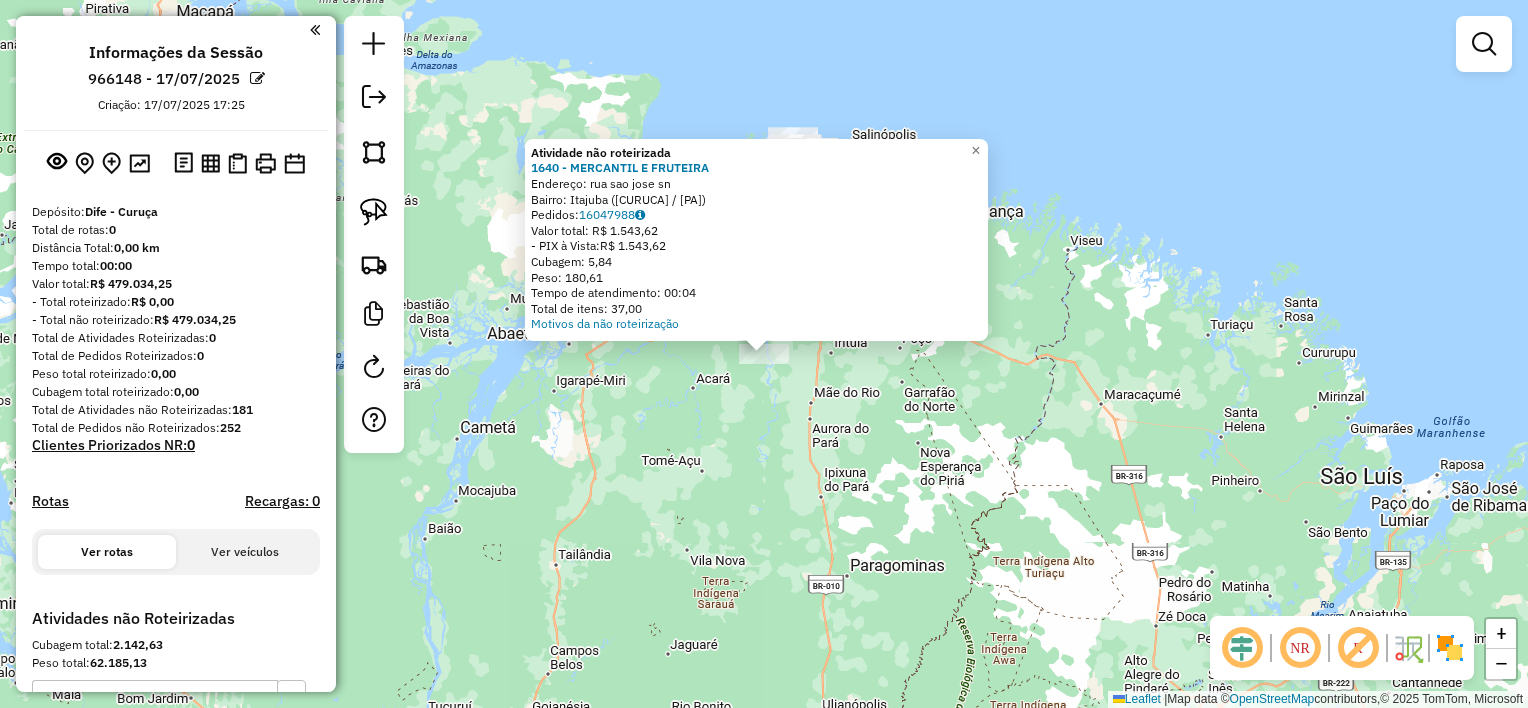 click on "Atividade não roteirizada 1640 - MERCANTIL E FRUTEIRA  Endereço:  rua sao jose sn   Bairro: Itajuba (CURUCA / PA)   Pedidos:  16047988   Valor total: R$ 1.543,62   - PIX à Vista:  R$ 1.543,62   Cubagem: 5,84   Peso: 180,61   Tempo de atendimento: 00:04   Total de itens: 37,00  Motivos da não roteirização × Janela de atendimento Grade de atendimento Capacidade Transportadoras Veículos Cliente Pedidos  Rotas Selecione os dias de semana para filtrar as janelas de atendimento  Seg   Ter   Qua   Qui   Sex   Sáb   Dom  Informe o período da janela de atendimento: De: Até:  Filtrar exatamente a janela do cliente  Considerar janela de atendimento padrão  Selecione os dias de semana para filtrar as grades de atendimento  Seg   Ter   Qua   Qui   Sex   Sáb   Dom   Considerar clientes sem dia de atendimento cadastrado  Clientes fora do dia de atendimento selecionado Filtrar as atividades entre os valores definidos abaixo:  Peso mínimo:   Peso máximo:   Cubagem mínima:   Cubagem máxima:   De:   Até:  De:" 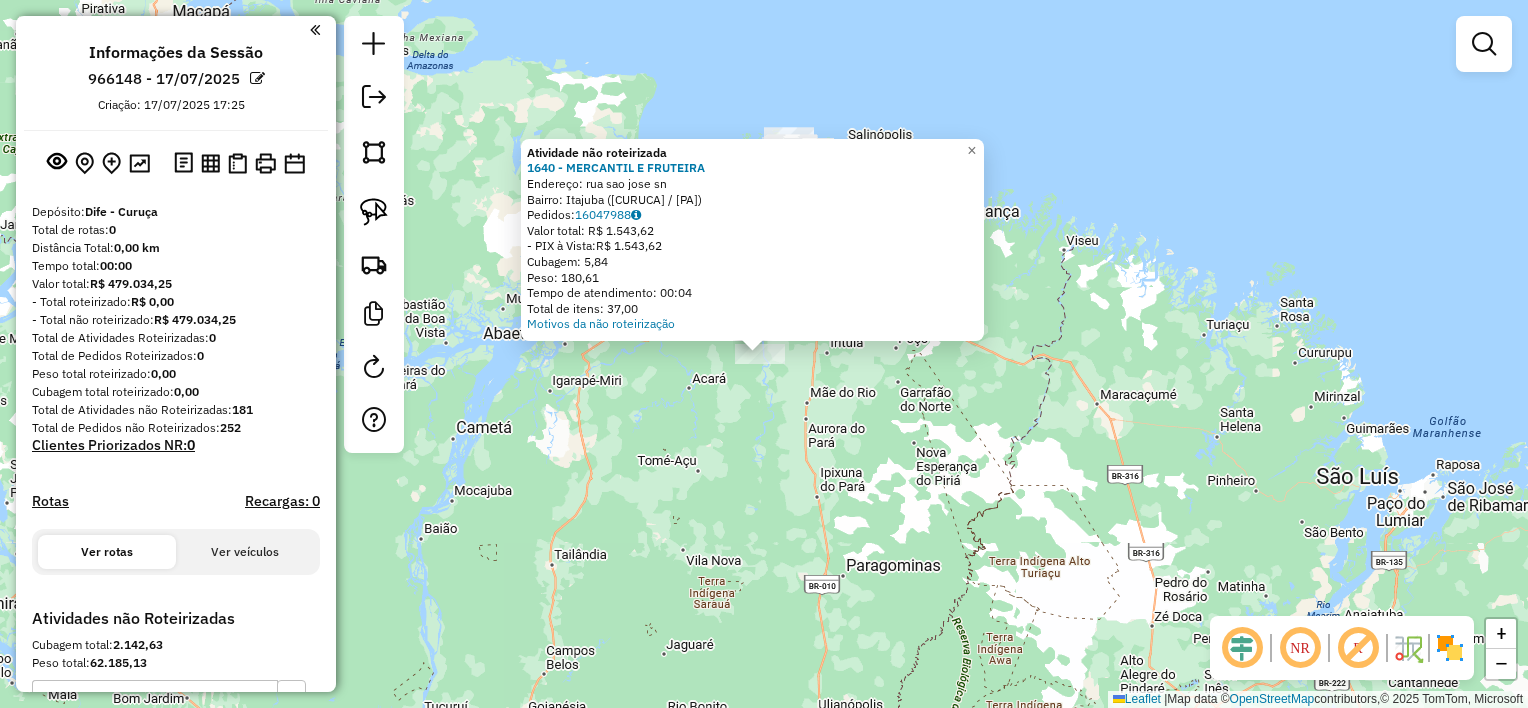 click on "Atividade não roteirizada 1640 - MERCANTIL E FRUTEIRA  Endereço:  rua sao jose sn   Bairro: Itajuba (CURUCA / PA)   Pedidos:  16047988   Valor total: R$ 1.543,62   - PIX à Vista:  R$ 1.543,62   Cubagem: 5,84   Peso: 180,61   Tempo de atendimento: 00:04   Total de itens: 37,00  Motivos da não roteirização × Janela de atendimento Grade de atendimento Capacidade Transportadoras Veículos Cliente Pedidos  Rotas Selecione os dias de semana para filtrar as janelas de atendimento  Seg   Ter   Qua   Qui   Sex   Sáb   Dom  Informe o período da janela de atendimento: De: Até:  Filtrar exatamente a janela do cliente  Considerar janela de atendimento padrão  Selecione os dias de semana para filtrar as grades de atendimento  Seg   Ter   Qua   Qui   Sex   Sáb   Dom   Considerar clientes sem dia de atendimento cadastrado  Clientes fora do dia de atendimento selecionado Filtrar as atividades entre os valores definidos abaixo:  Peso mínimo:   Peso máximo:   Cubagem mínima:   Cubagem máxima:   De:   Até:  De:" 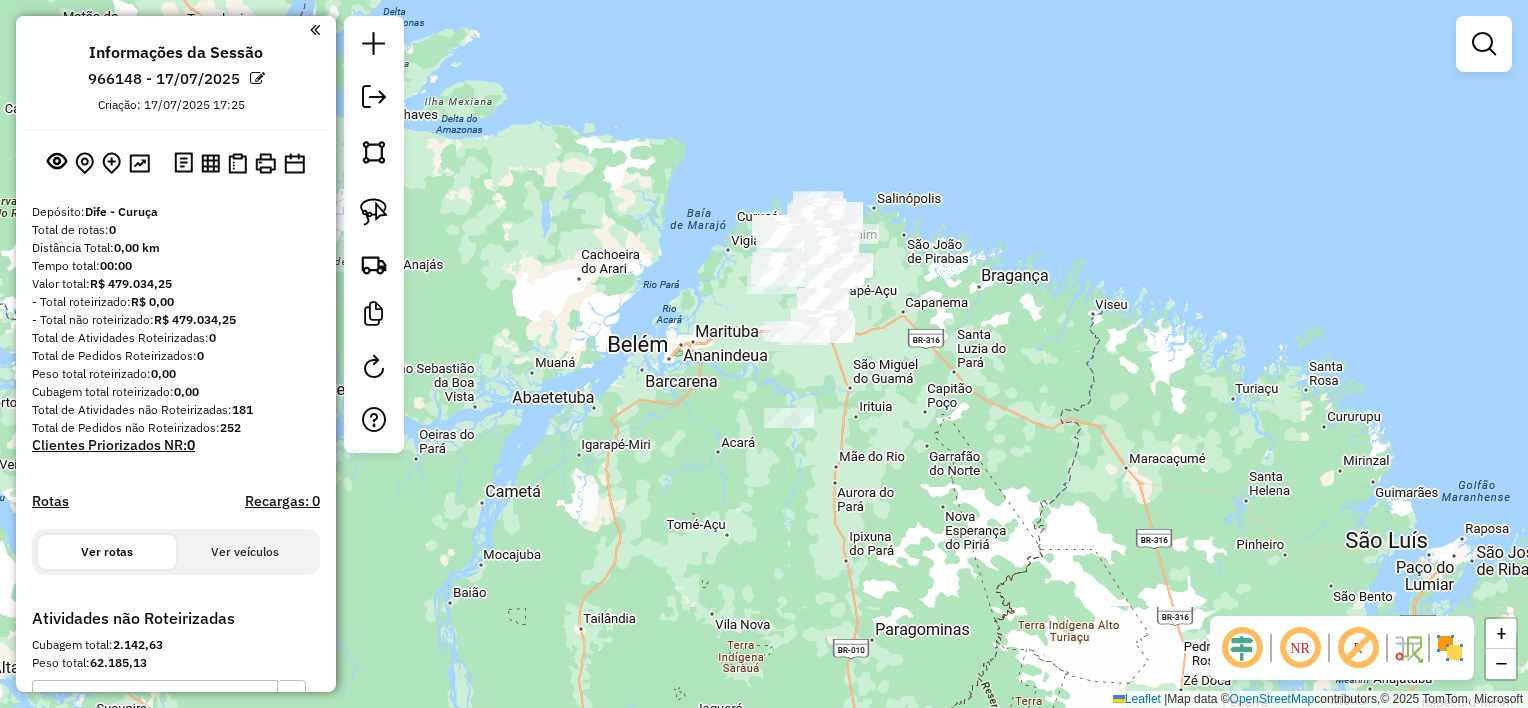 drag, startPoint x: 859, startPoint y: 404, endPoint x: 876, endPoint y: 470, distance: 68.154236 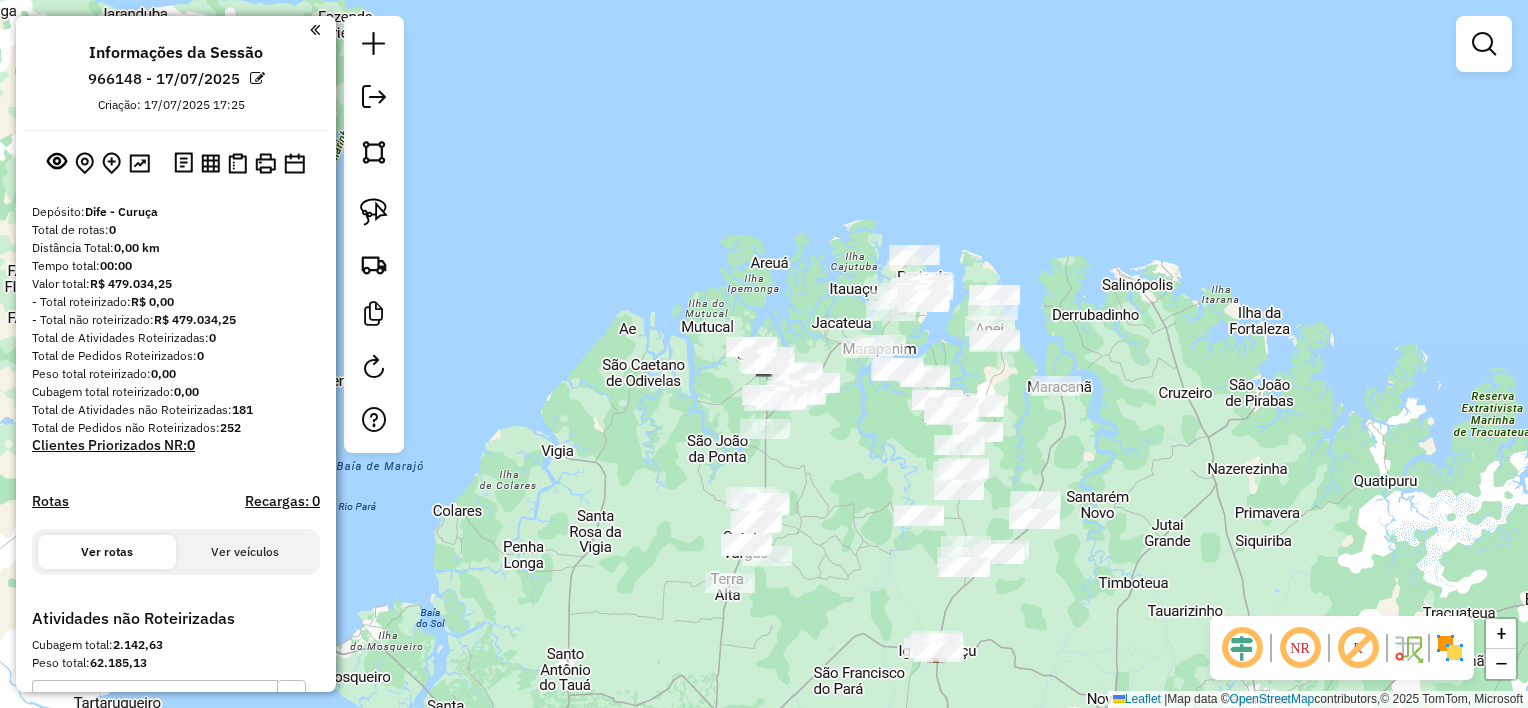 drag, startPoint x: 825, startPoint y: 471, endPoint x: 812, endPoint y: 396, distance: 76.11833 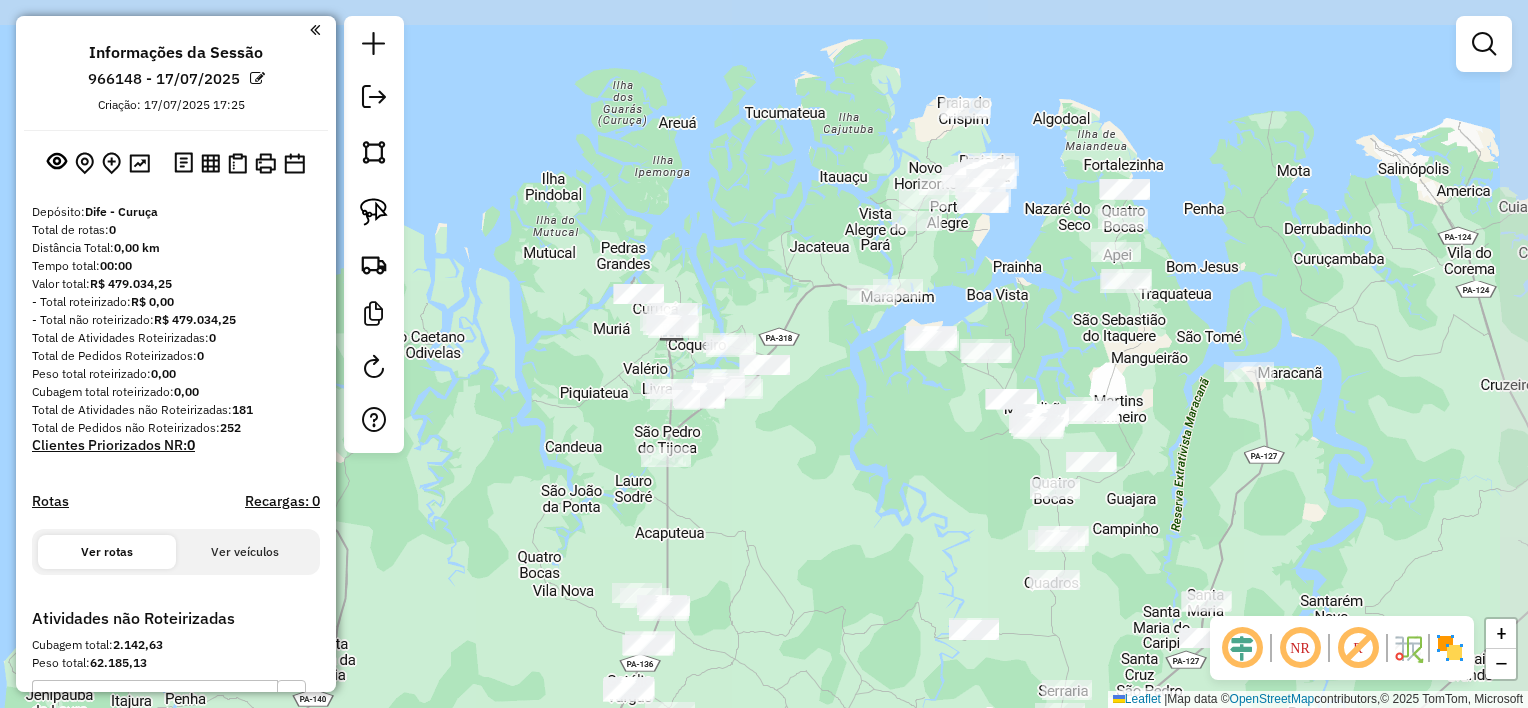 drag, startPoint x: 847, startPoint y: 351, endPoint x: 791, endPoint y: 459, distance: 121.65525 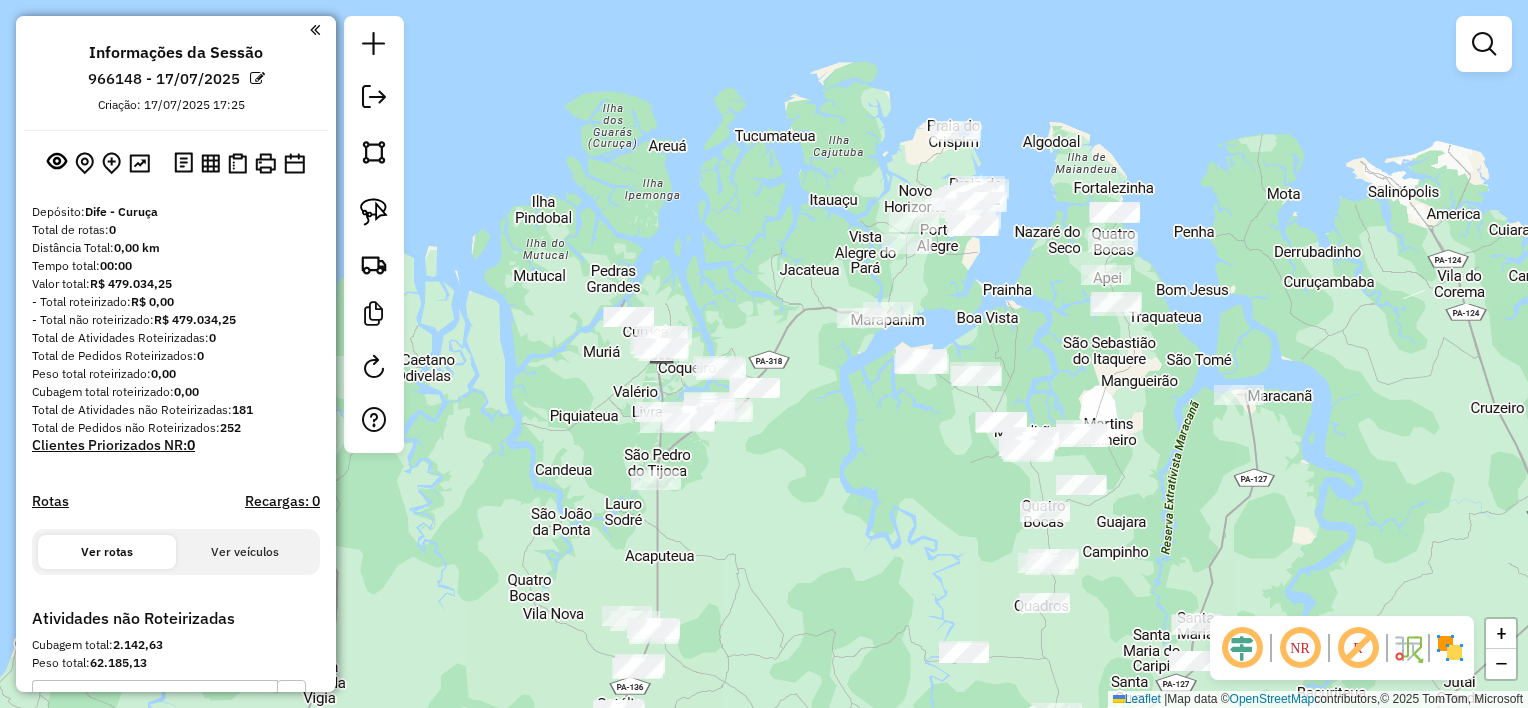 drag, startPoint x: 848, startPoint y: 429, endPoint x: 838, endPoint y: 451, distance: 24.166092 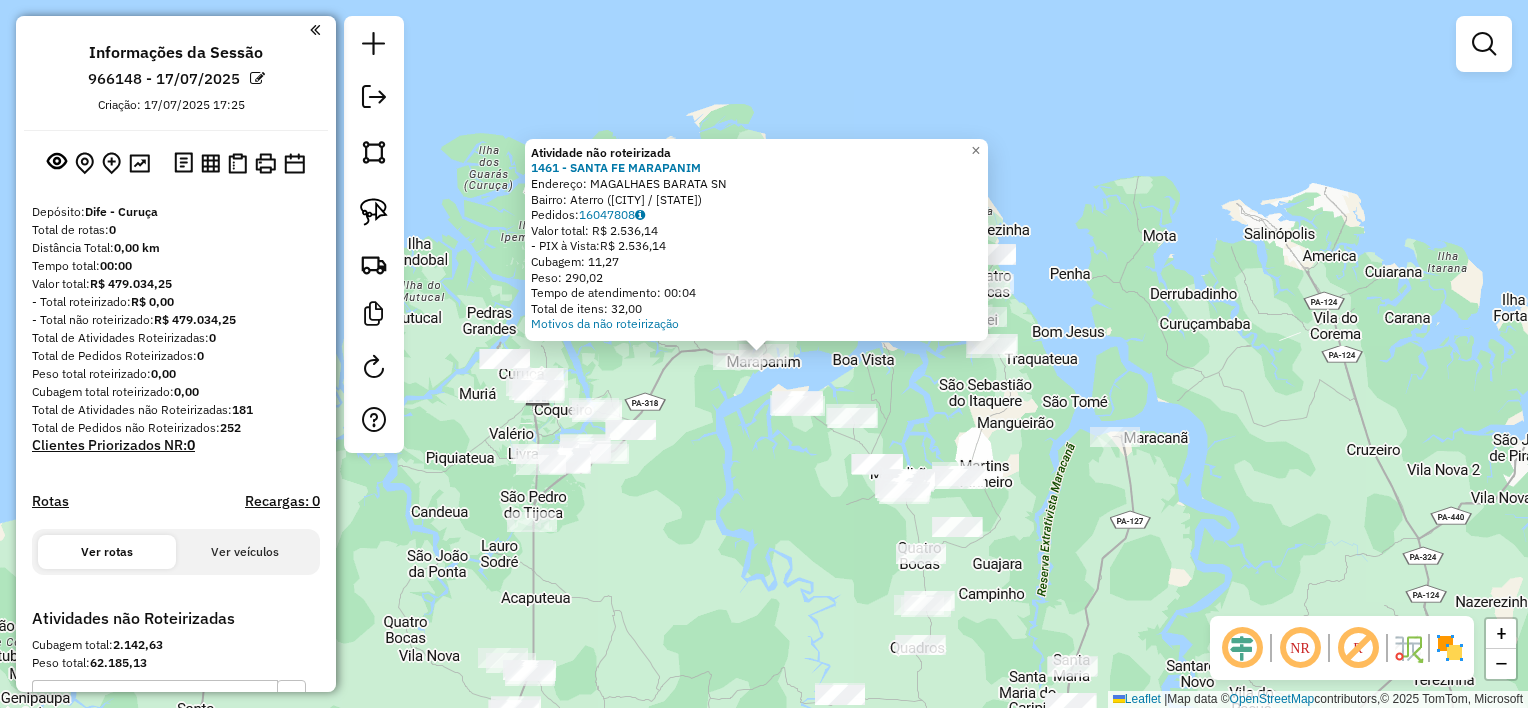 click on "Atividade não roteirizada 1461 - SANTA FE MARAPANIM  Endereço:  MAGALHAES BARATA SN   Bairro: Aterro (MARAPANIM / PA)   Pedidos:  16047808   Valor total: R$ 2.536,14   - PIX à Vista:  R$ 2.536,14   Cubagem: 11,27   Peso: 290,02   Tempo de atendimento: 00:04   Total de itens: 32,00  Motivos da não roteirização × Janela de atendimento Grade de atendimento Capacidade Transportadoras Veículos Cliente Pedidos  Rotas Selecione os dias de semana para filtrar as janelas de atendimento  Seg   Ter   Qua   Qui   Sex   Sáb   Dom  Informe o período da janela de atendimento: De: Até:  Filtrar exatamente a janela do cliente  Considerar janela de atendimento padrão  Selecione os dias de semana para filtrar as grades de atendimento  Seg   Ter   Qua   Qui   Sex   Sáb   Dom   Considerar clientes sem dia de atendimento cadastrado  Clientes fora do dia de atendimento selecionado Filtrar as atividades entre os valores definidos abaixo:  Peso mínimo:   Peso máximo:   Cubagem mínima:   Cubagem máxima:   De:   Até:" 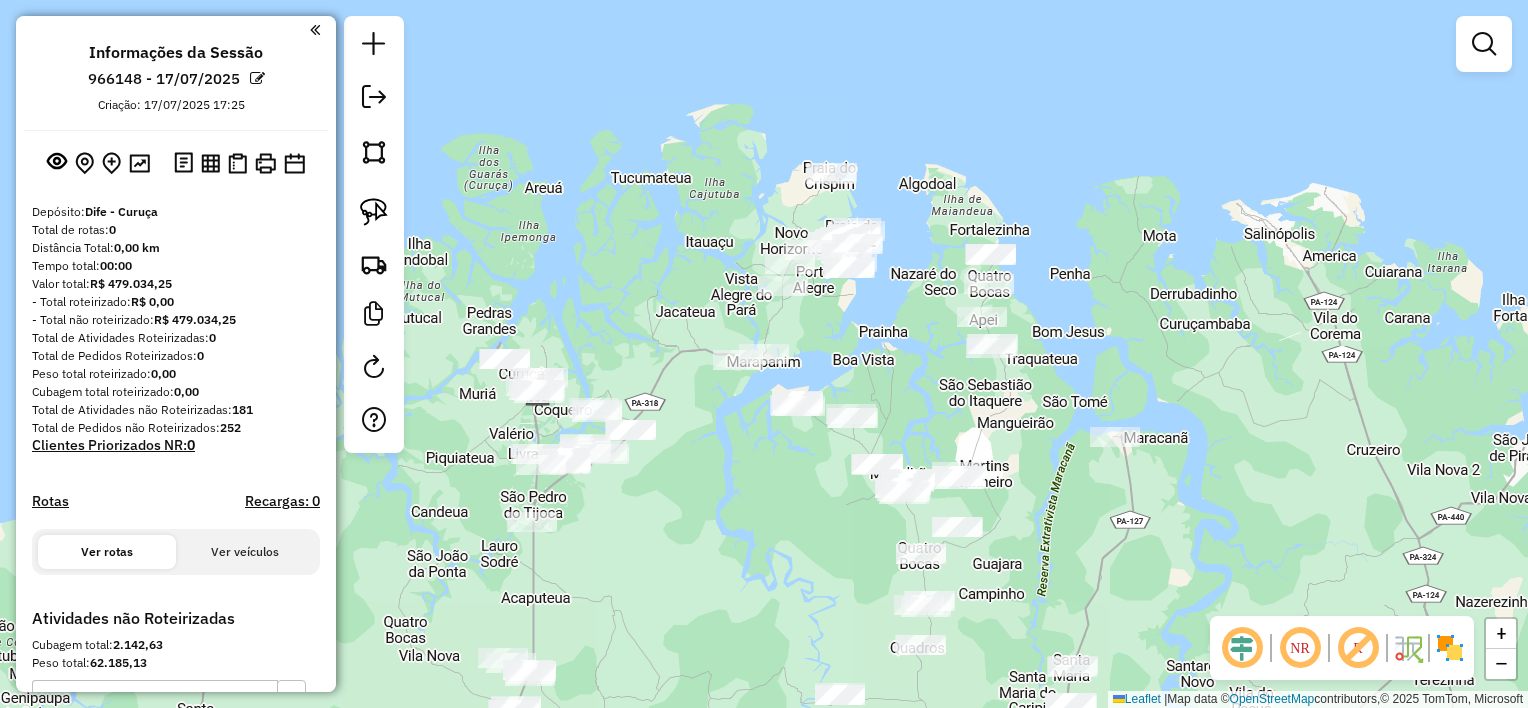 drag, startPoint x: 377, startPoint y: 216, endPoint x: 418, endPoint y: 216, distance: 41 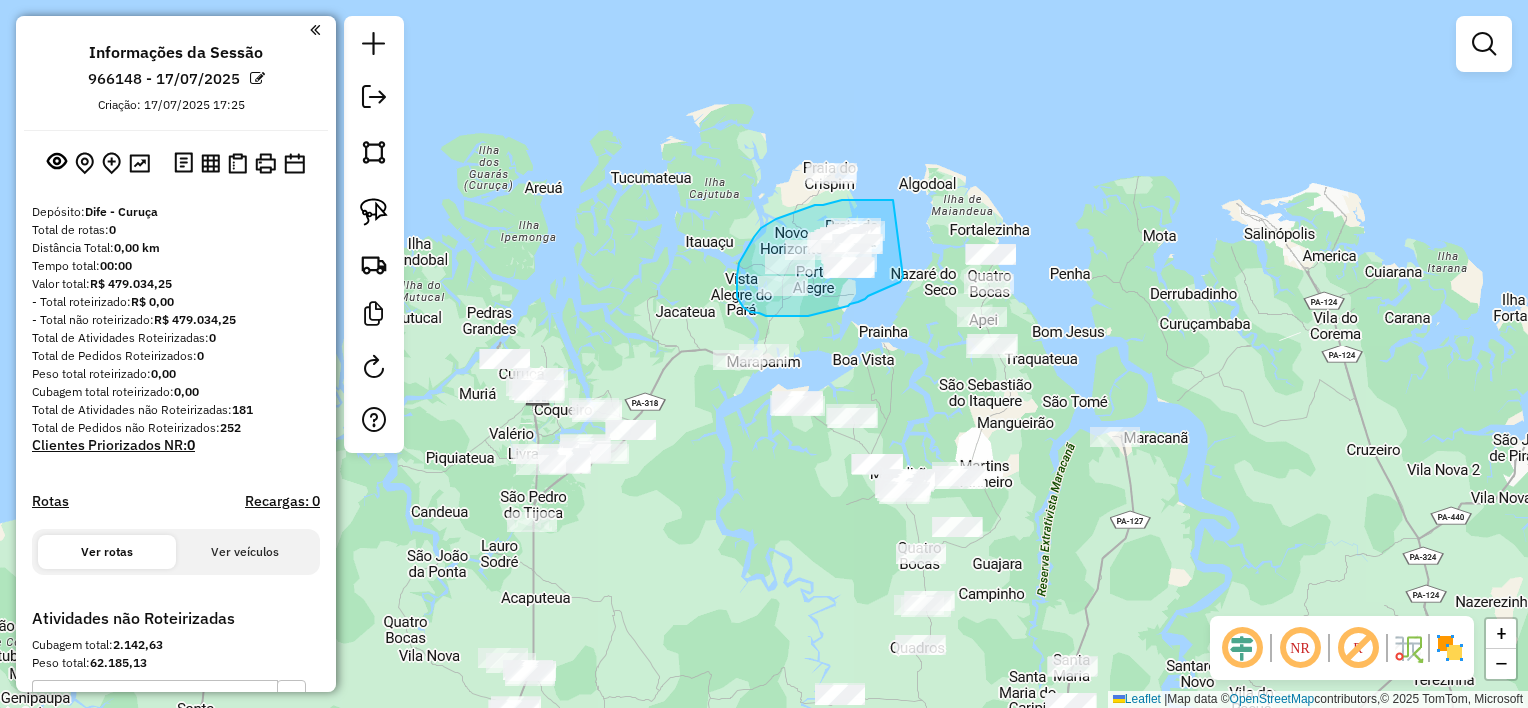 drag, startPoint x: 893, startPoint y: 200, endPoint x: 903, endPoint y: 277, distance: 77.64664 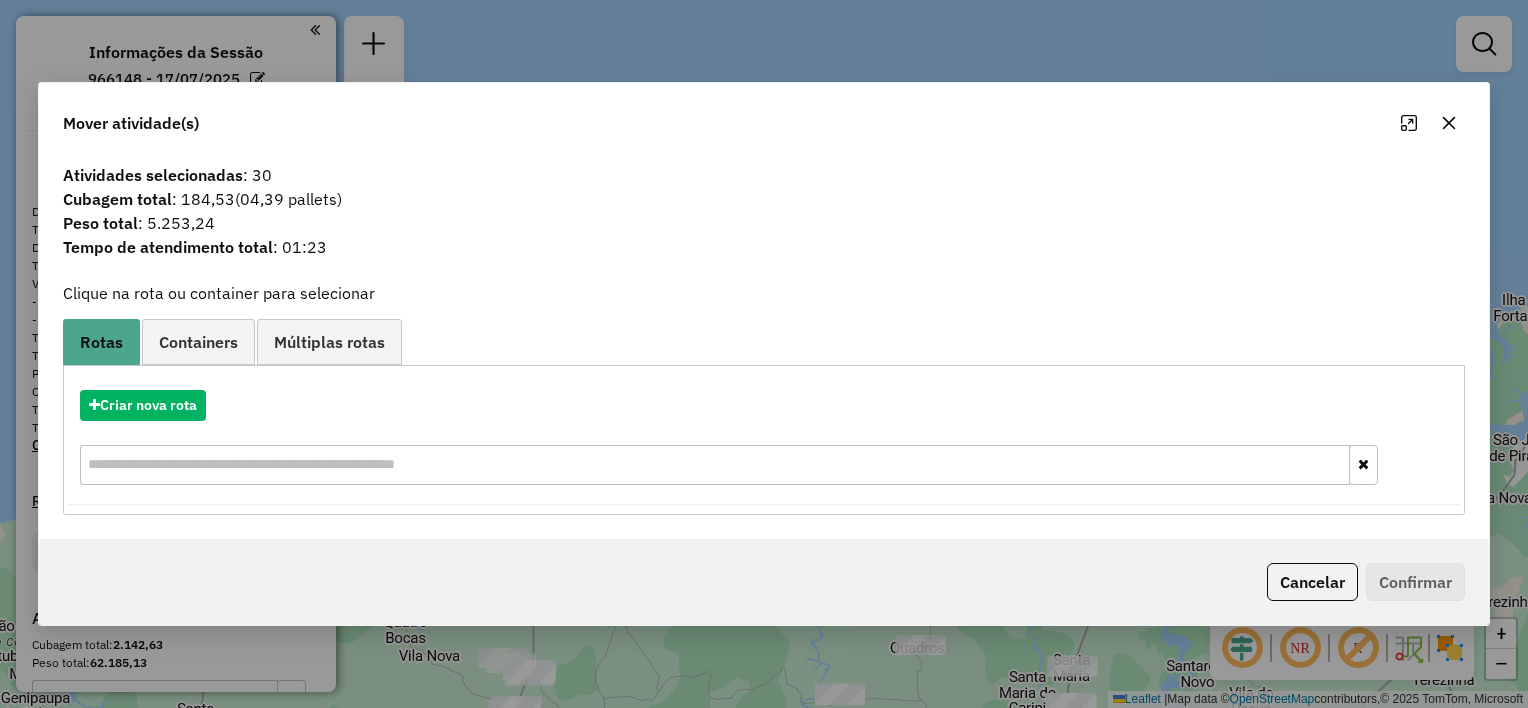 click 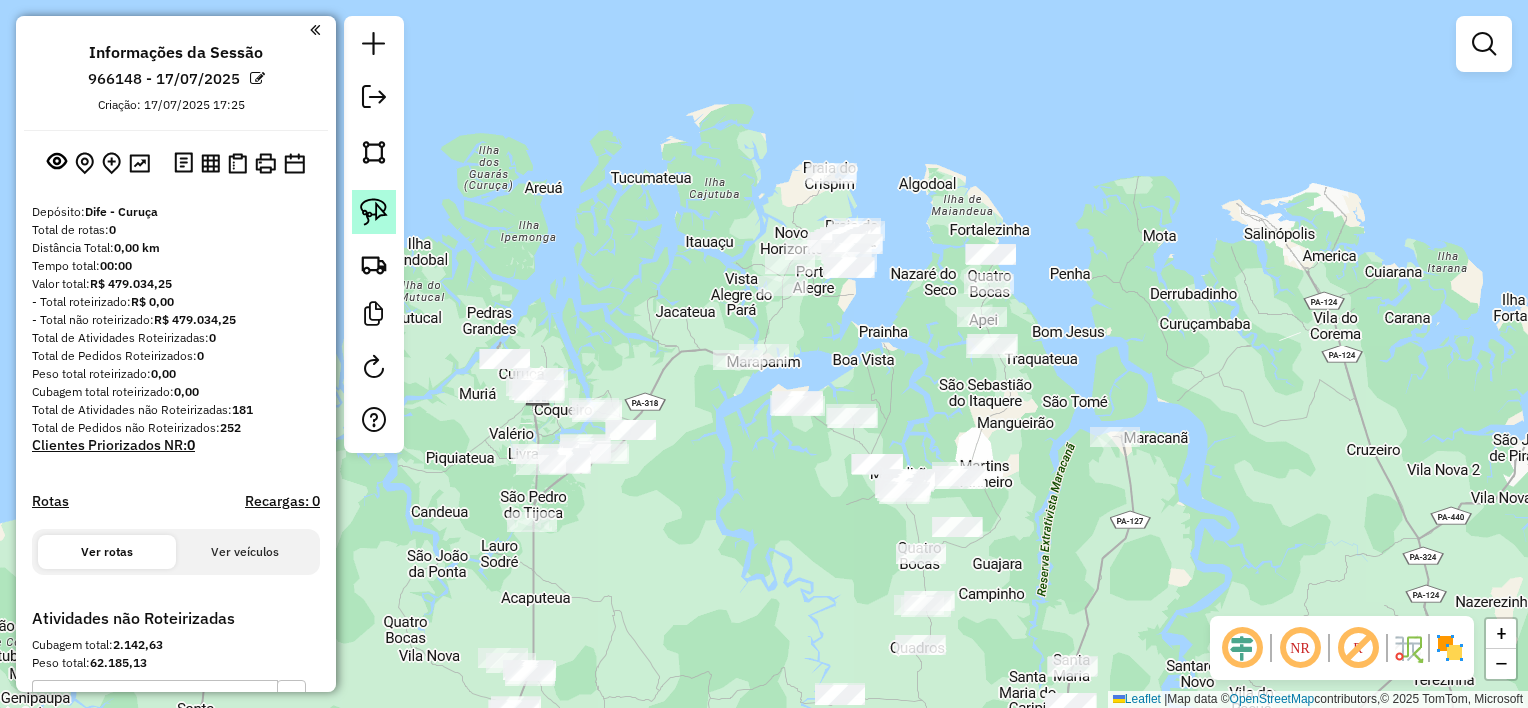 click 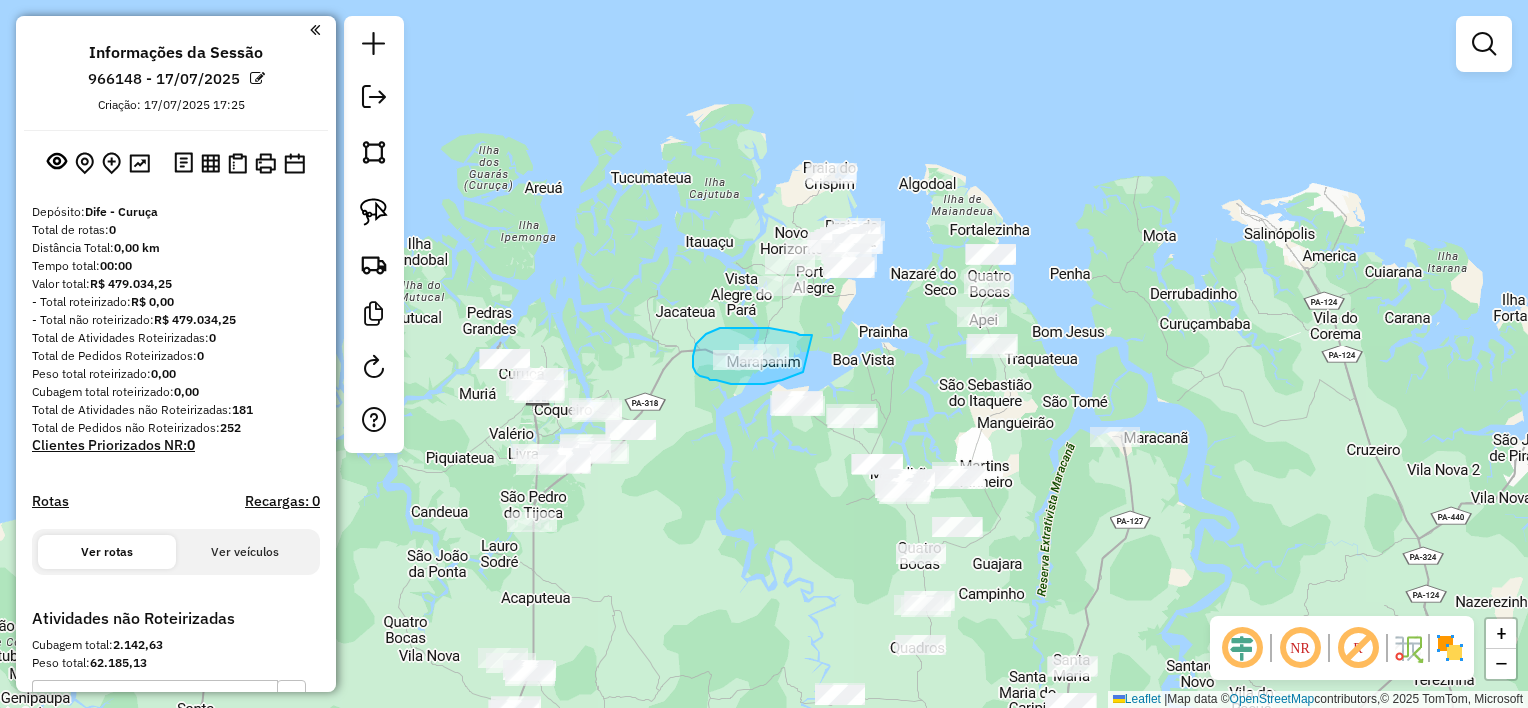 drag, startPoint x: 812, startPoint y: 335, endPoint x: 808, endPoint y: 368, distance: 33.24154 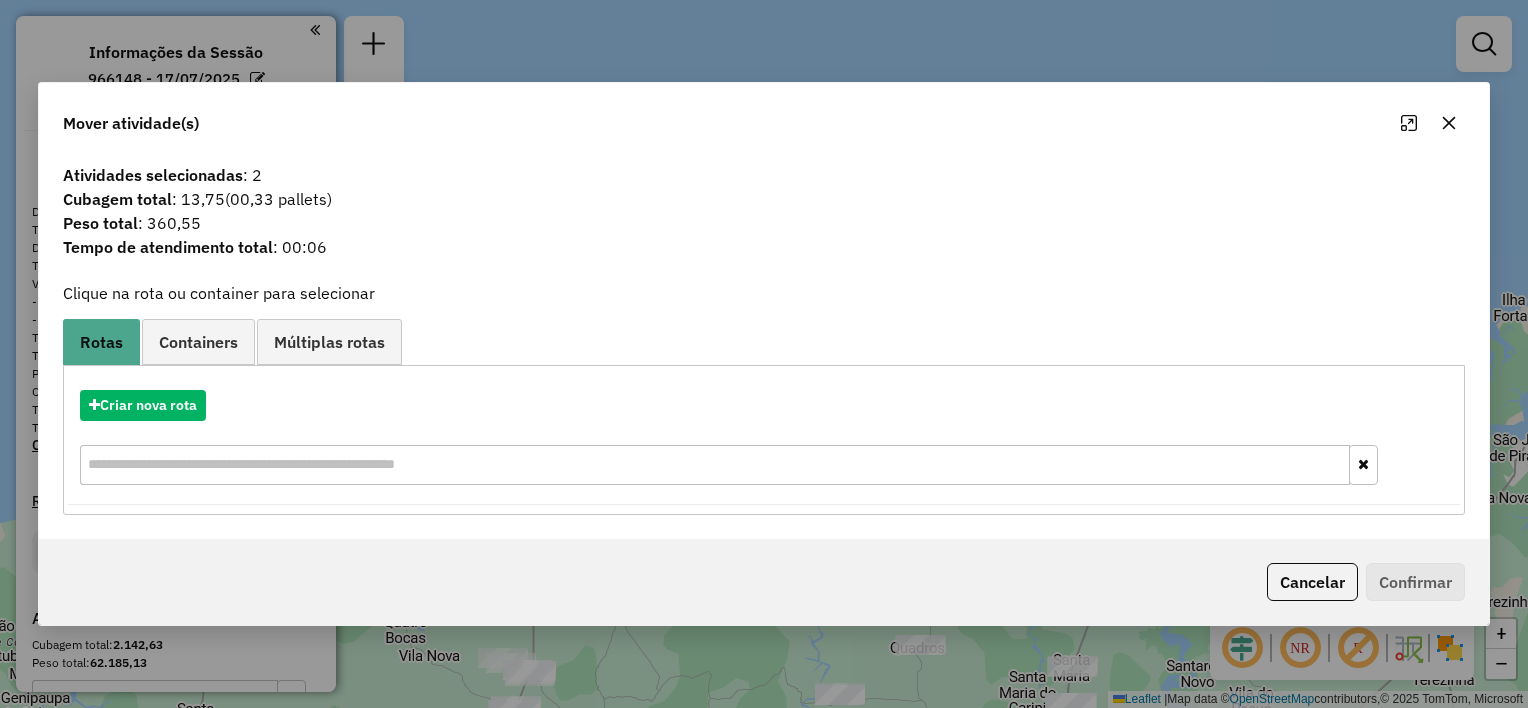 click 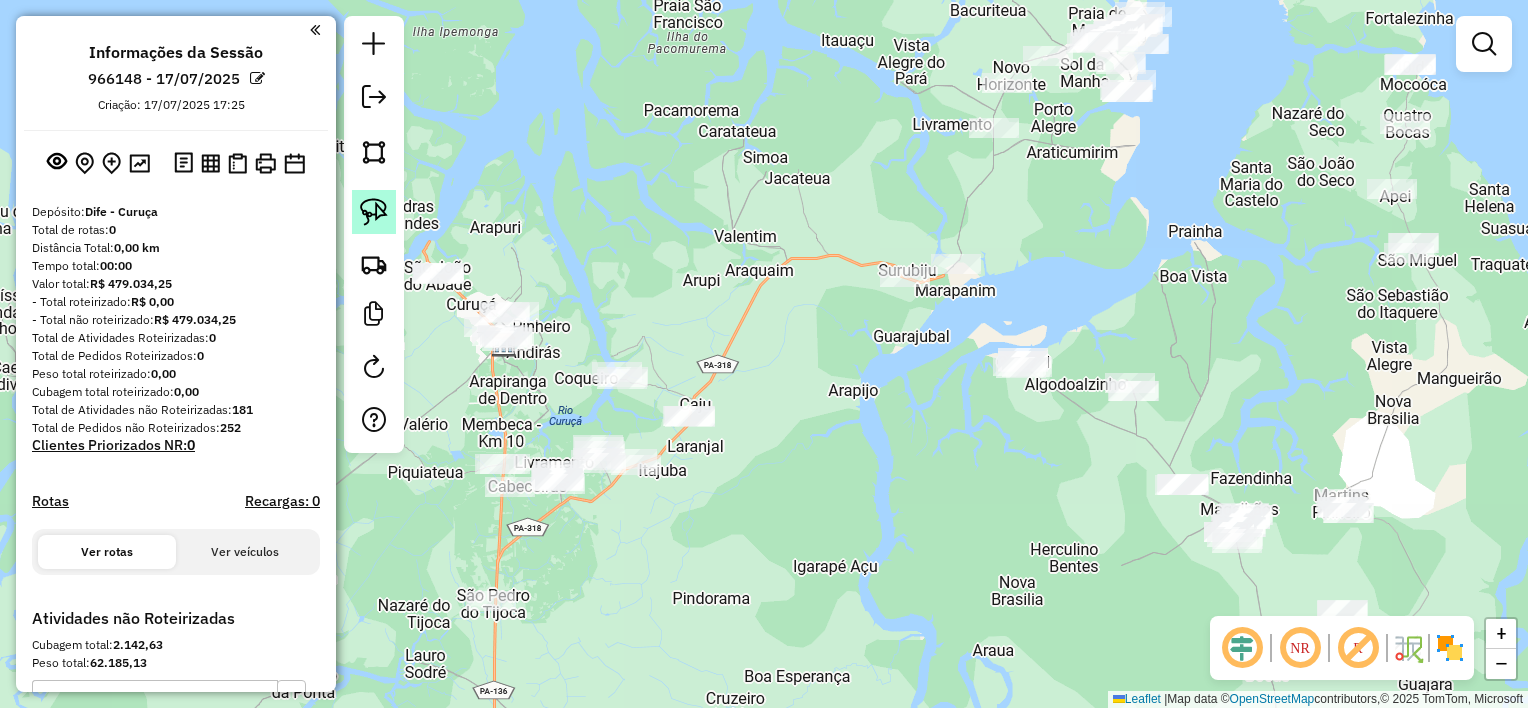 click 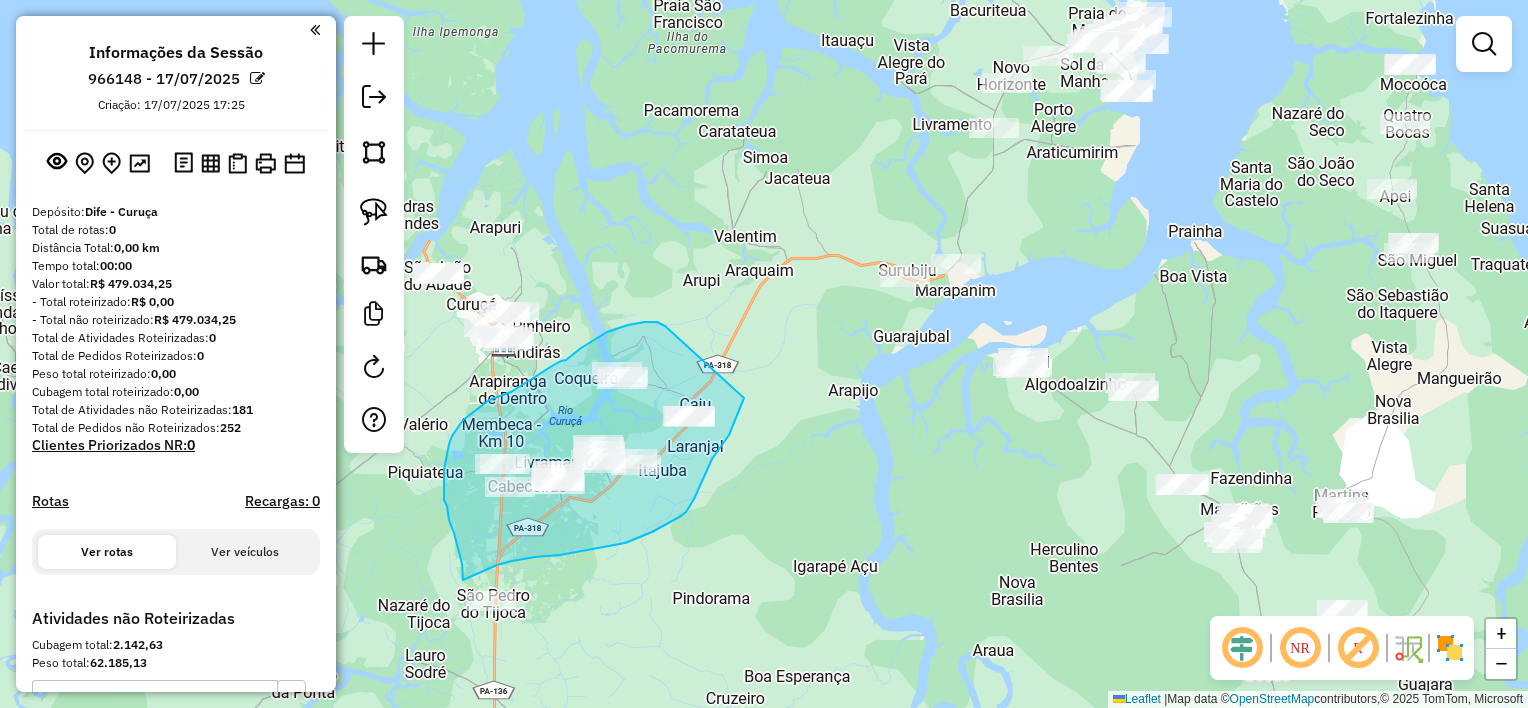 drag, startPoint x: 652, startPoint y: 322, endPoint x: 744, endPoint y: 398, distance: 119.331474 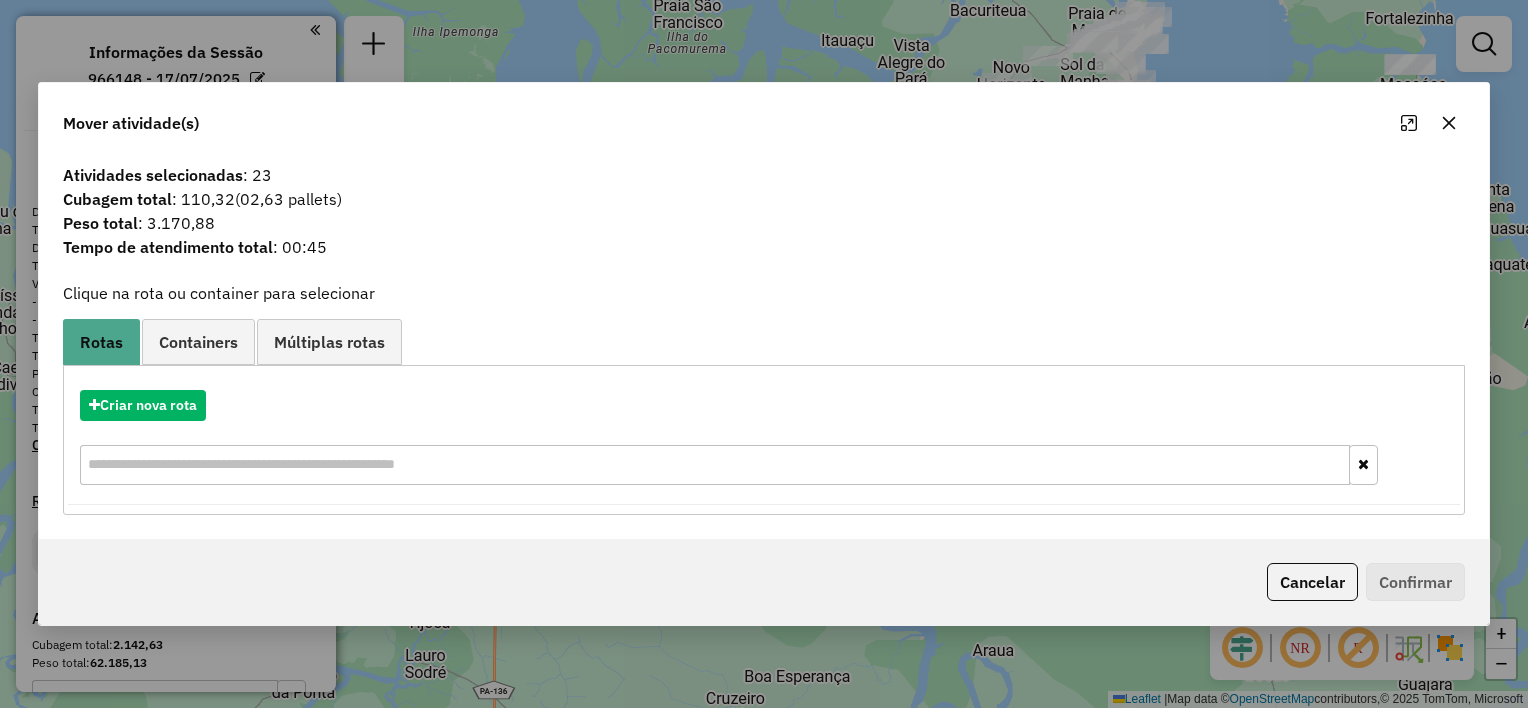 click 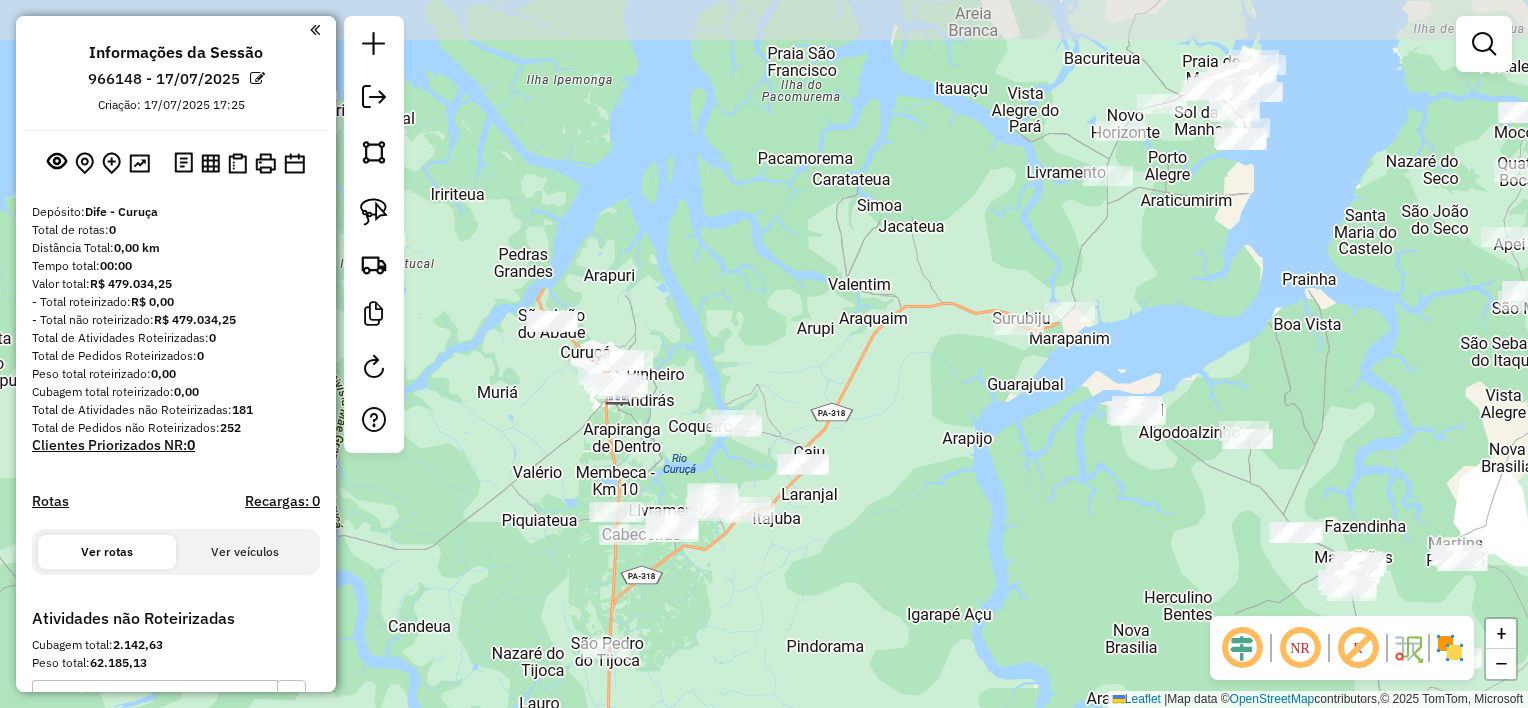 drag, startPoint x: 922, startPoint y: 367, endPoint x: 811, endPoint y: 380, distance: 111.75867 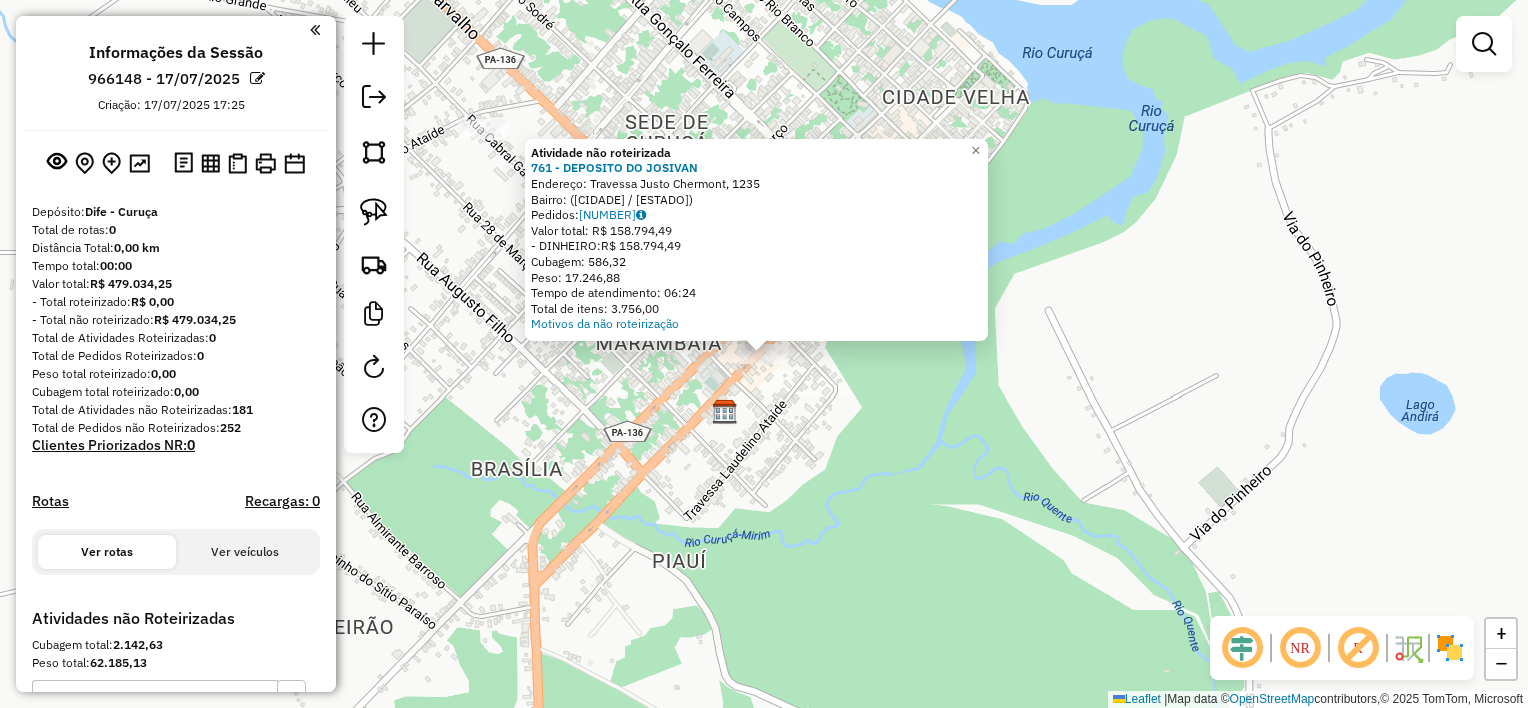 click on "Atividade não roteirizada 761 - DEPOSITO DO JOSIVAN Endereço: Travessa Justo Chermont, 1235 Bairro: (Curuçá / [PA]) Pedidos: [ORDER_ID] Valor total: R$ 158.794,49 - DINHEIRO: R$ 158.794,49 Cubagem: 586,32 Peso: 17.246,88 Tempo de atendimento: 06:24 Total de itens: 3.756,00 Motivos da não roteirização × Janela de atendimento Grade de atendimento Capacidade Transportadoras Veículos Cliente Pedidos Rotas Selecione os dias de semana para filtrar as janelas de atendimento Seg Ter Qua Qui Sex Sáb Dom Informe o período da janela de atendimento: De: Até: Filtrar exatamente a janela do cliente Considerar janela de atendimento padrão Selecione os dias de semana para filtrar as grades de atendimento Seg Ter Qua Qui Sex Sáb Dom Considerar clientes sem dia de atendimento cadastrado Clientes fora do dia de atendimento selecionado Filtrar as atividades entre os valores definidos abaixo: Peso mínimo: Peso máximo: Cubagem mínima: Cubagem máxima: De:" 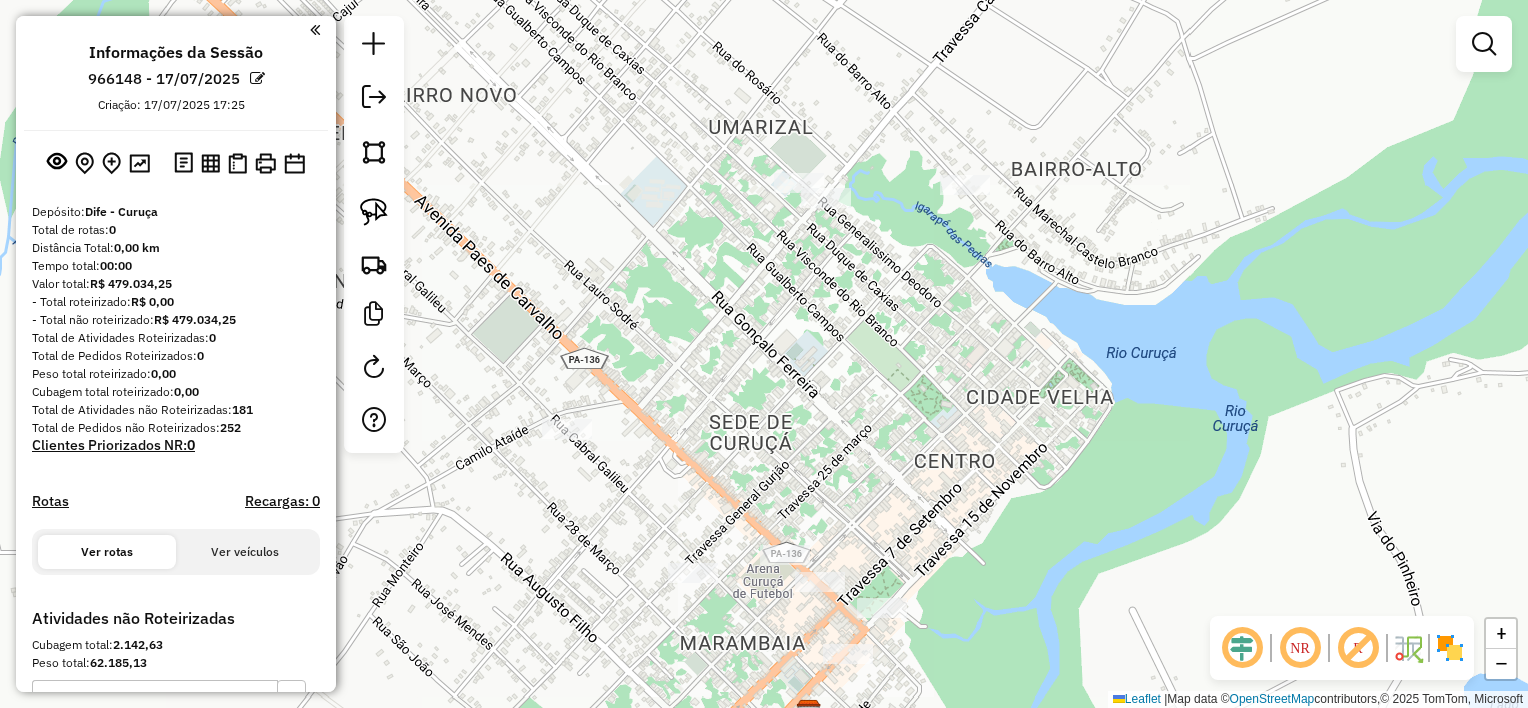 drag, startPoint x: 748, startPoint y: 332, endPoint x: 770, endPoint y: 483, distance: 152.59424 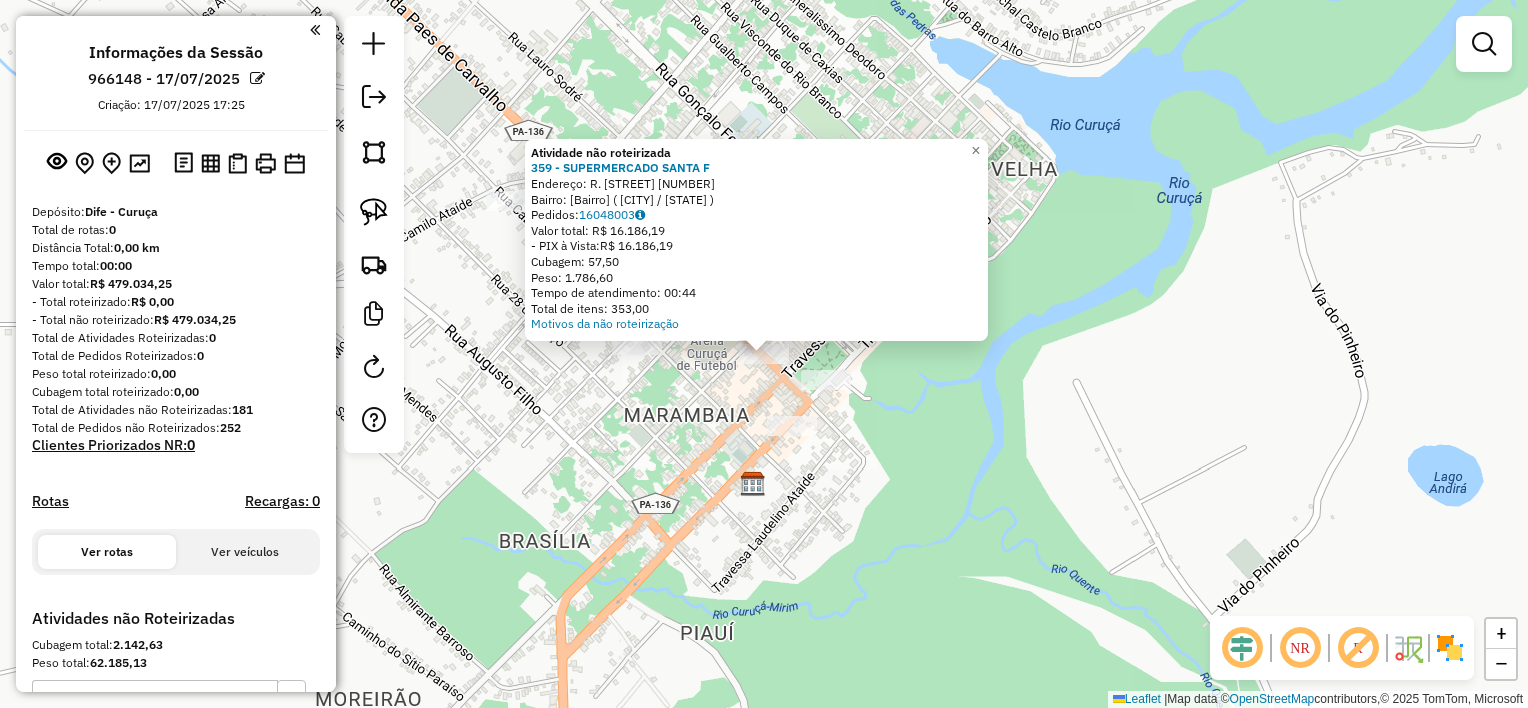 drag, startPoint x: 728, startPoint y: 441, endPoint x: 728, endPoint y: 419, distance: 22 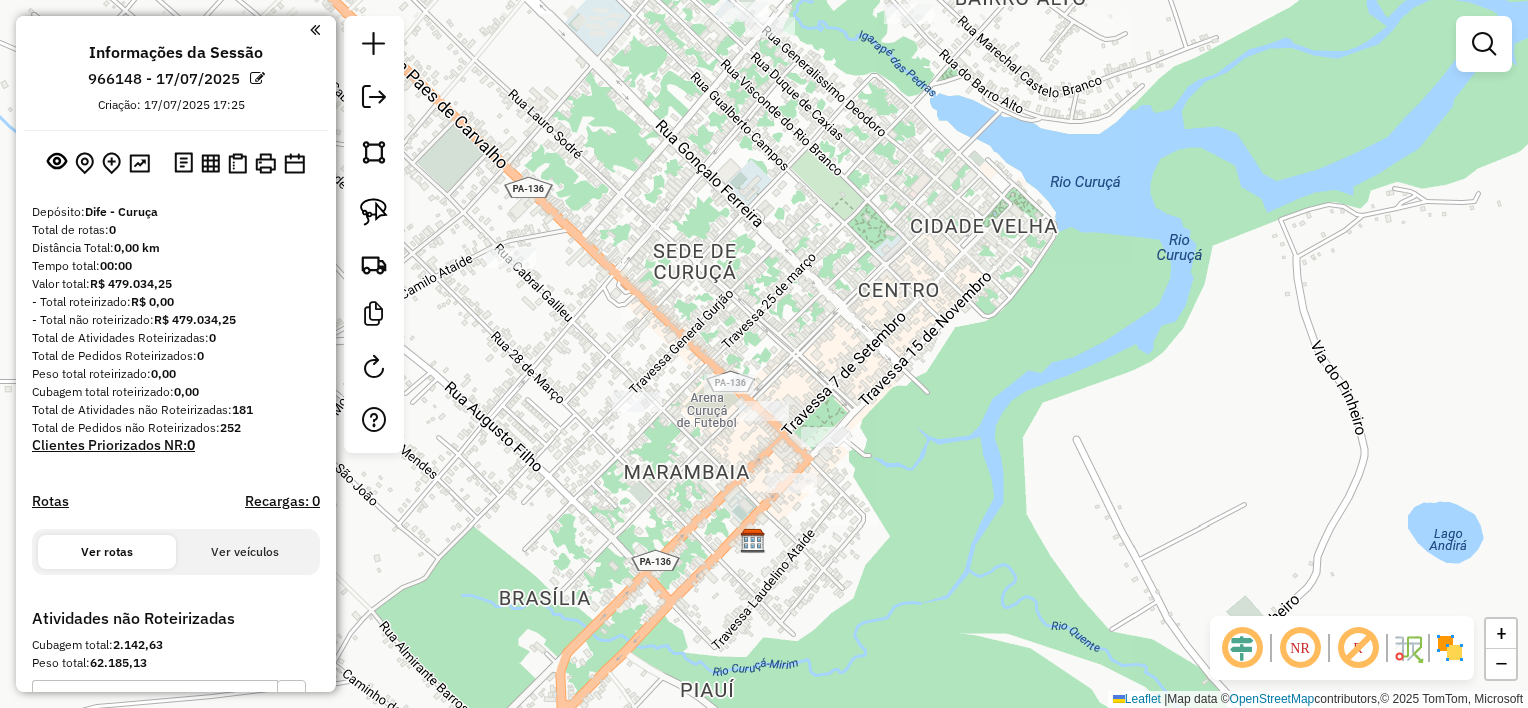 drag, startPoint x: 728, startPoint y: 396, endPoint x: 728, endPoint y: 468, distance: 72 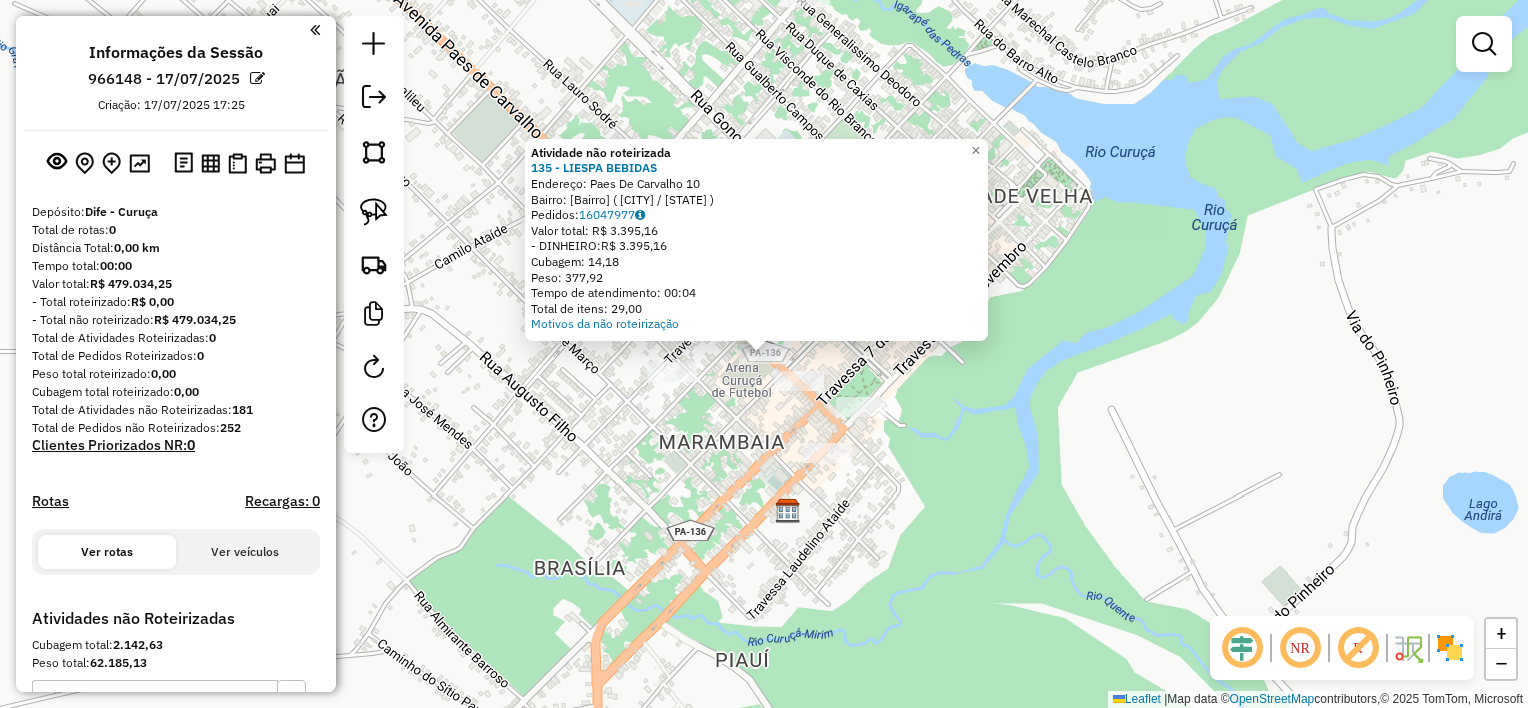 click on "Atividade não roteirizada [NUMBER] - [NAME]  Endereço:  [NAME] [NUMBER]   Bairro: [NEIGHBORHOOD] ([CITY] / PA)   Pedidos:  [ORDER_ID]   Valor total: [CURRENCY] [PRICE]   - DINHEIRO:  [CURRENCY] [PRICE]   Cubagem: [CUBAGE]   Peso: [WEIGHT]   Tempo de atendimento: [TIME]   Total de itens: [ITEMS]  Motivos da não roteirização × Janela de atendimento Grade de atendimento Capacidade Transportadoras Veículos Cliente Pedidos  Rotas Selecione os dias de semana para filtrar as janelas de atendimento  Seg   Ter   Qua   Qui   Sex   Sáb   Dom  Informe o período da janela de atendimento: De: Até:  Filtrar exatamente a janela do cliente  Considerar janela de atendimento padrão  Selecione os dias de semana para filtrar as grades de atendimento  Seg   Ter   Qua   Qui   Sex   Sáb   Dom   Considerar clientes sem dia de atendimento cadastrado  Clientes fora do dia de atendimento selecionado Filtrar as atividades entre os valores definidos abaixo:  Peso mínimo:   Peso máximo:   Cubagem mínima:   Cubagem máxima:   De:   Até:   De:  Nome:" 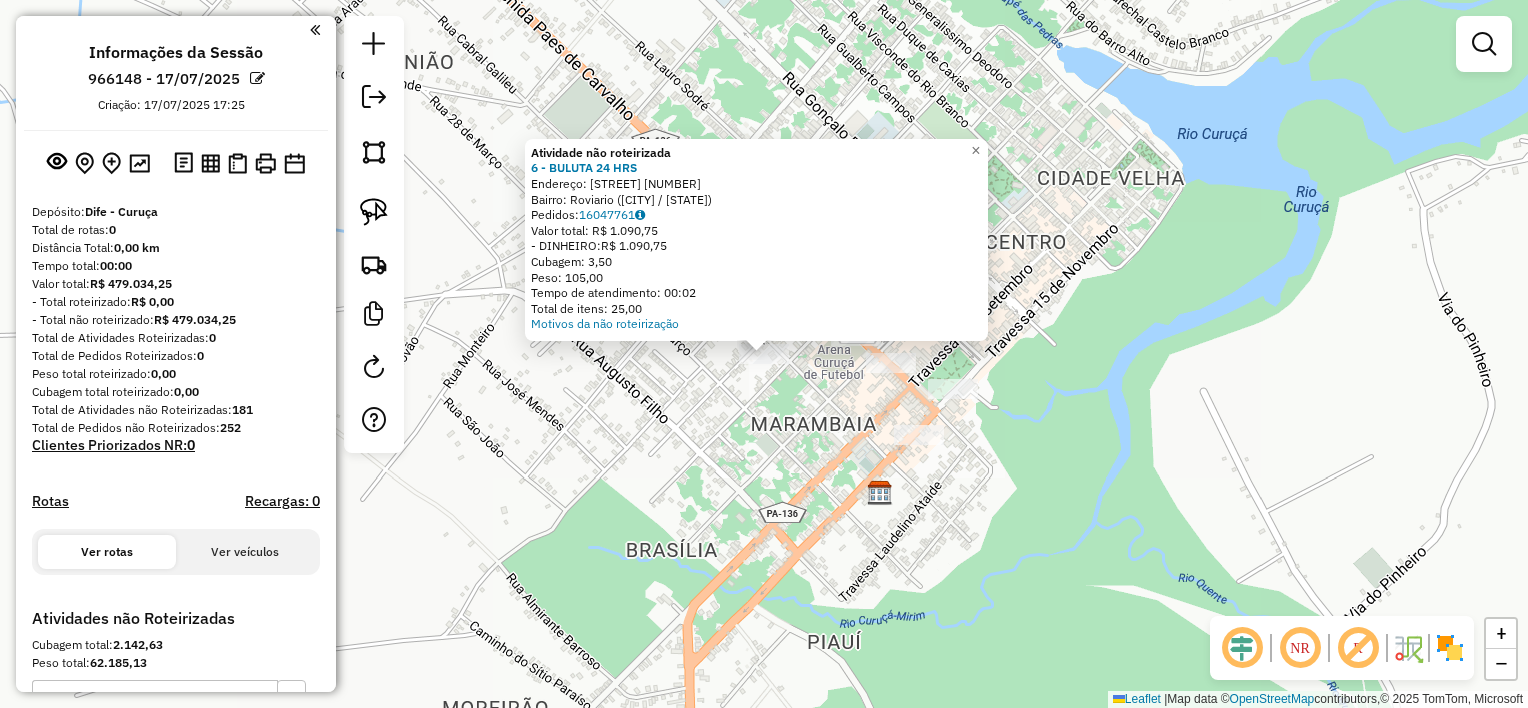 click on "Atividade não roteirizada 6 - BULUTA 24 HRS  Endereço:  GALILEU CABRAL 419   Bairro: Roviario (CURUCA / PA)   Pedidos:  16047761   Valor total: R$ 1.090,75   - DINHEIRO:  R$ 1.090,75   Cubagem: 3,50   Peso: 105,00   Tempo de atendimento: 00:02   Total de itens: 25,00  Motivos da não roteirização × Janela de atendimento Grade de atendimento Capacidade Transportadoras Veículos Cliente Pedidos  Rotas Selecione os dias de semana para filtrar as janelas de atendimento  Seg   Ter   Qua   Qui   Sex   Sáb   Dom  Informe o período da janela de atendimento: De: Até:  Filtrar exatamente a janela do cliente  Considerar janela de atendimento padrão  Selecione os dias de semana para filtrar as grades de atendimento  Seg   Ter   Qua   Qui   Sex   Sáb   Dom   Considerar clientes sem dia de atendimento cadastrado  Clientes fora do dia de atendimento selecionado Filtrar as atividades entre os valores definidos abaixo:  Peso mínimo:   Peso máximo:   Cubagem mínima:   Cubagem máxima:   De:   Até:   De:   Até:" 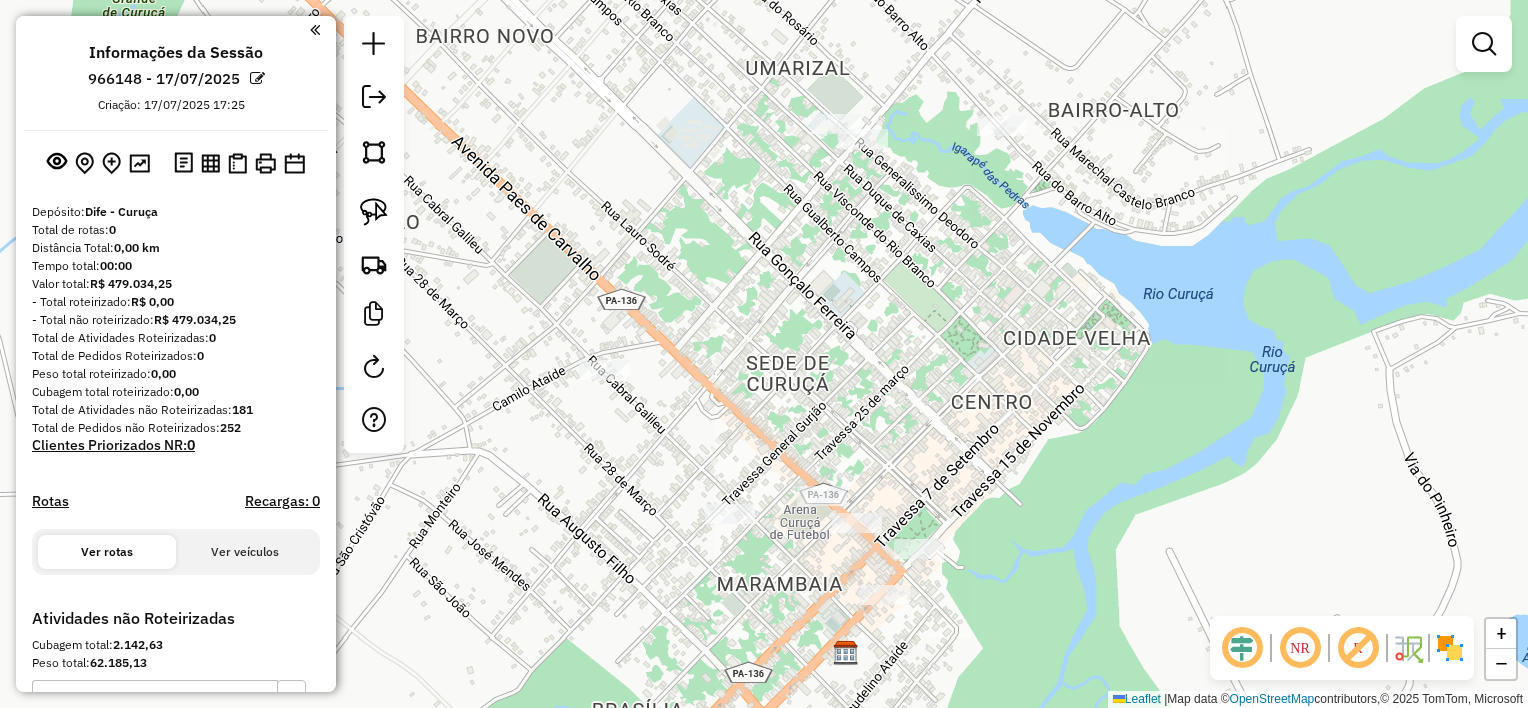 drag, startPoint x: 818, startPoint y: 404, endPoint x: 784, endPoint y: 564, distance: 163.57262 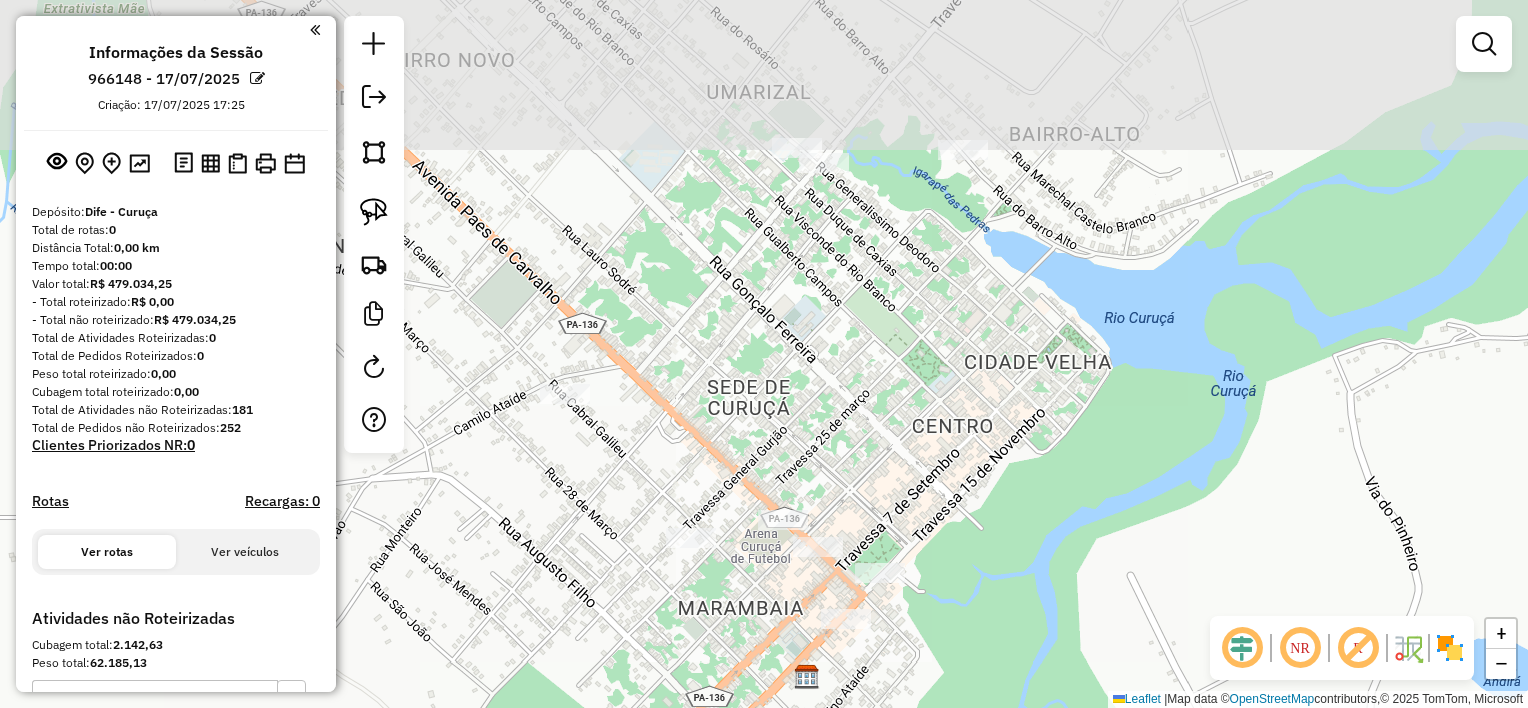 drag, startPoint x: 888, startPoint y: 247, endPoint x: 803, endPoint y: 489, distance: 256.49365 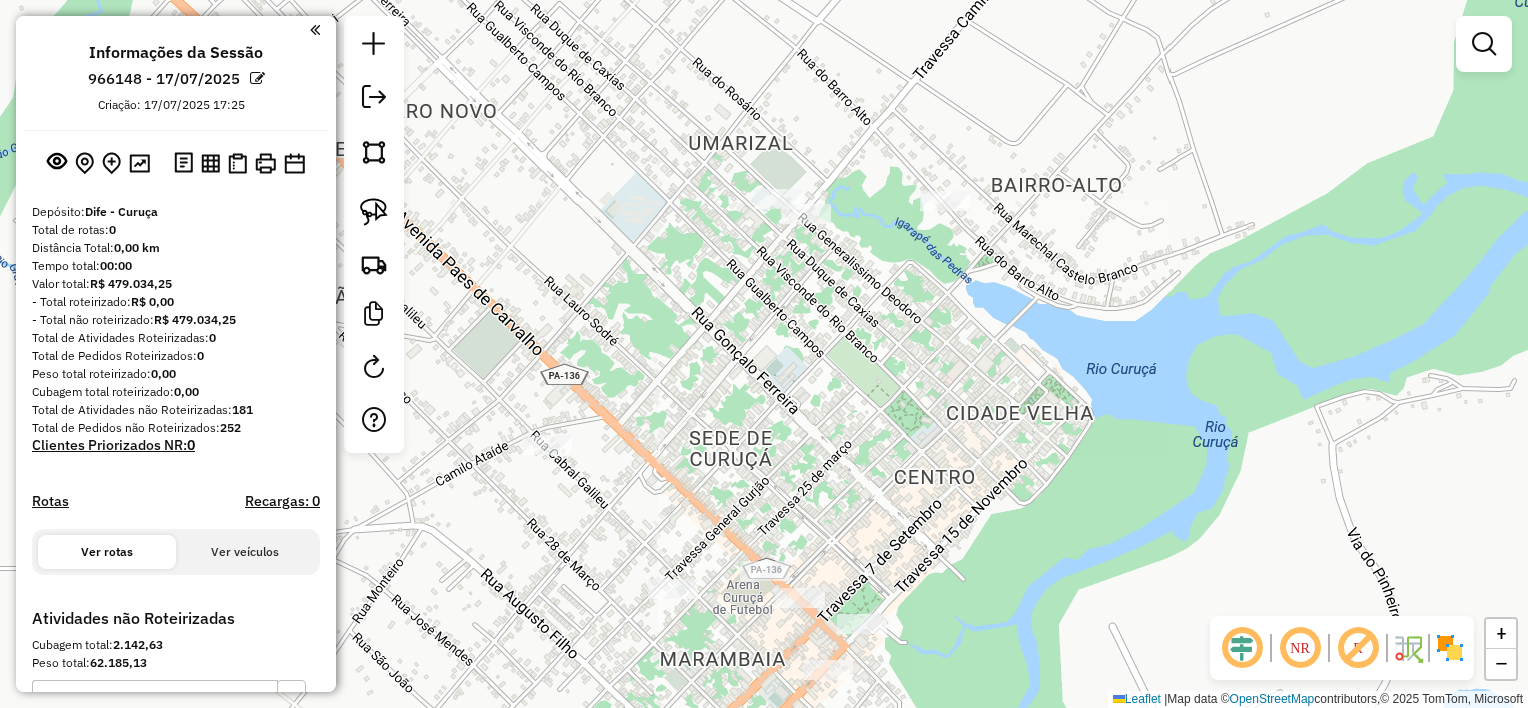drag, startPoint x: 883, startPoint y: 499, endPoint x: 872, endPoint y: 568, distance: 69.87131 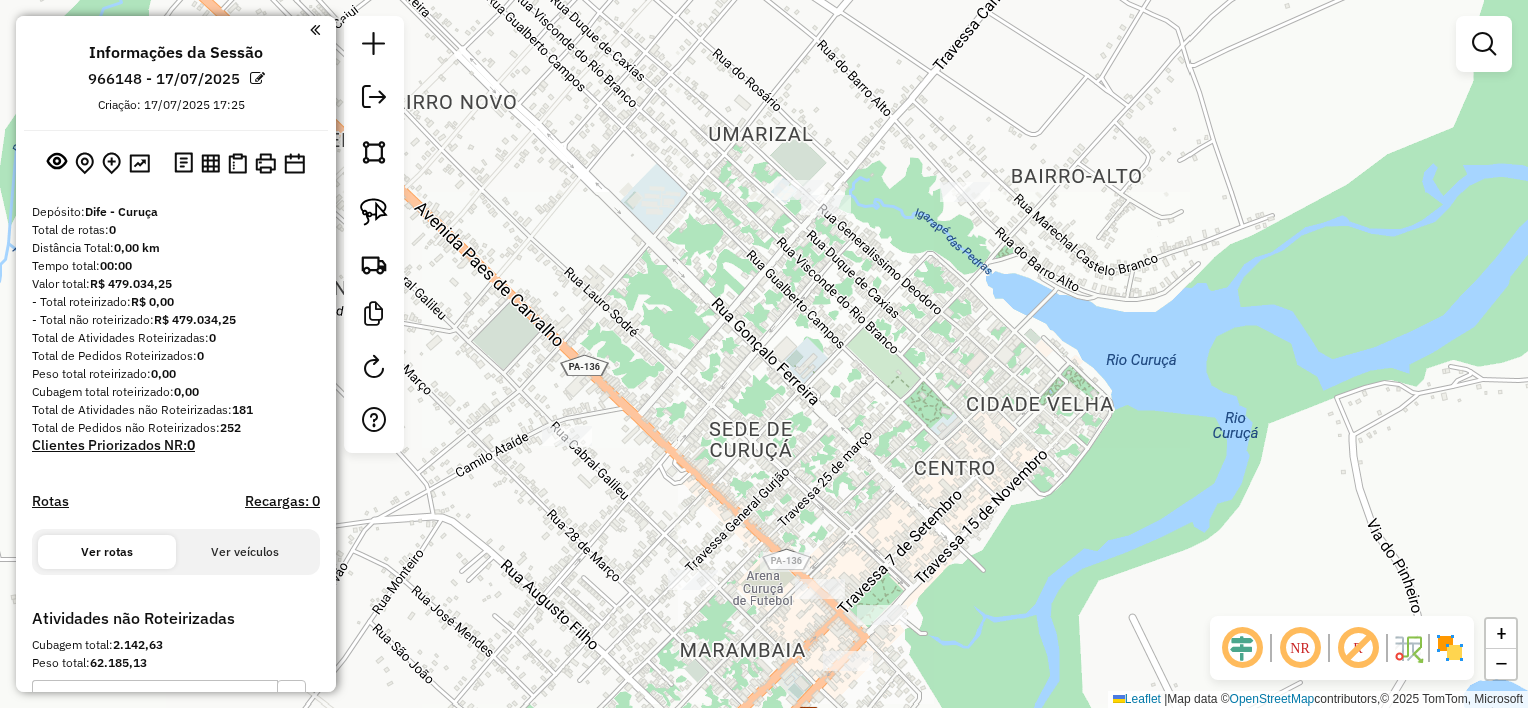 drag, startPoint x: 1112, startPoint y: 248, endPoint x: 1148, endPoint y: 337, distance: 96.00521 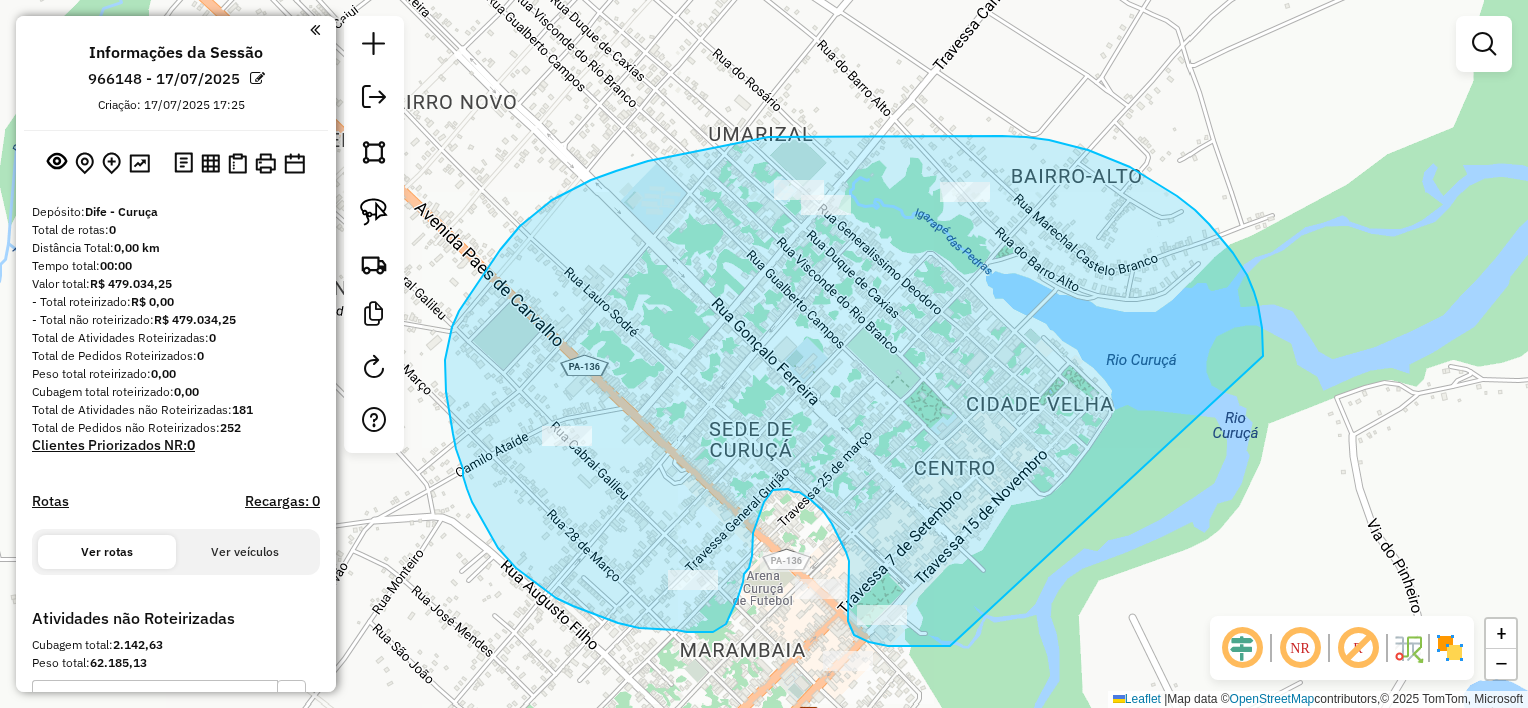 drag, startPoint x: 1263, startPoint y: 352, endPoint x: 953, endPoint y: 646, distance: 427.2423 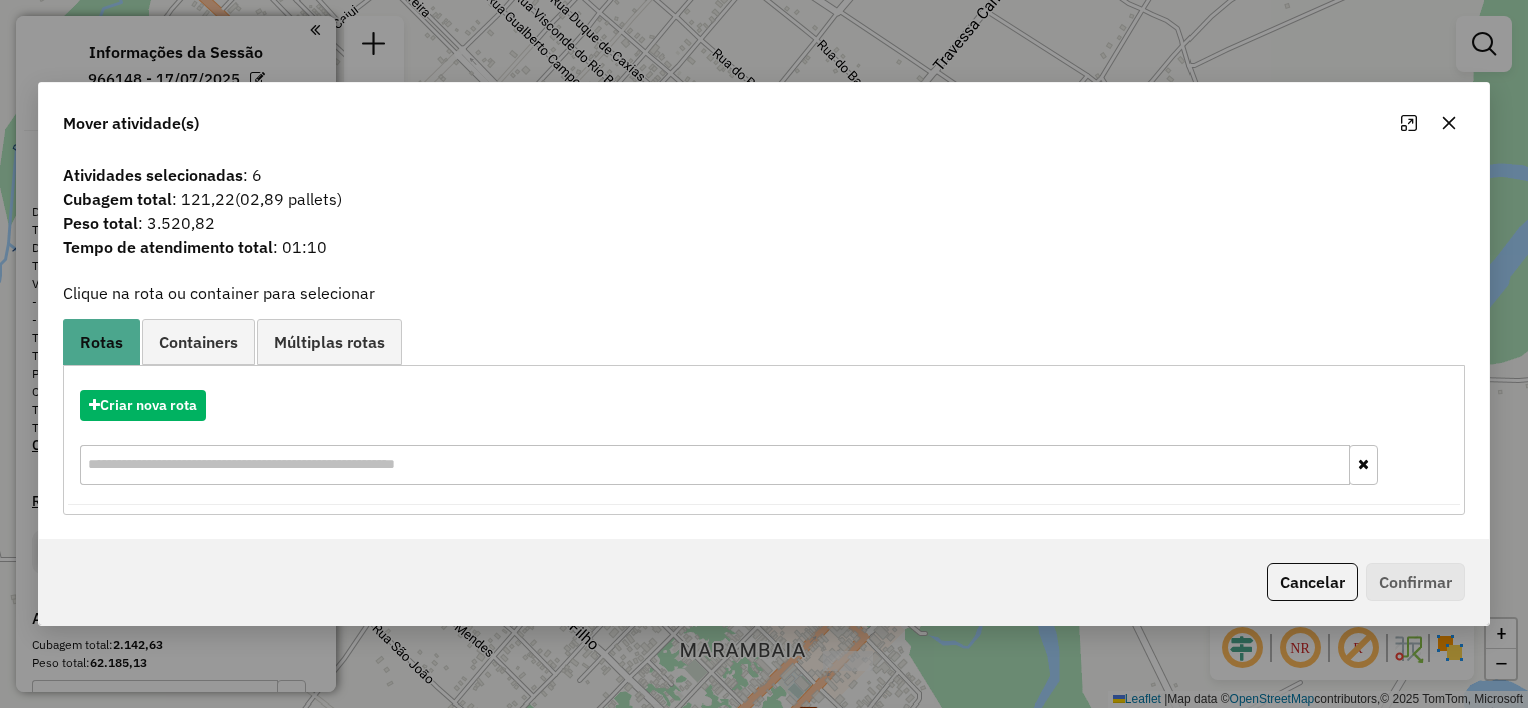 click 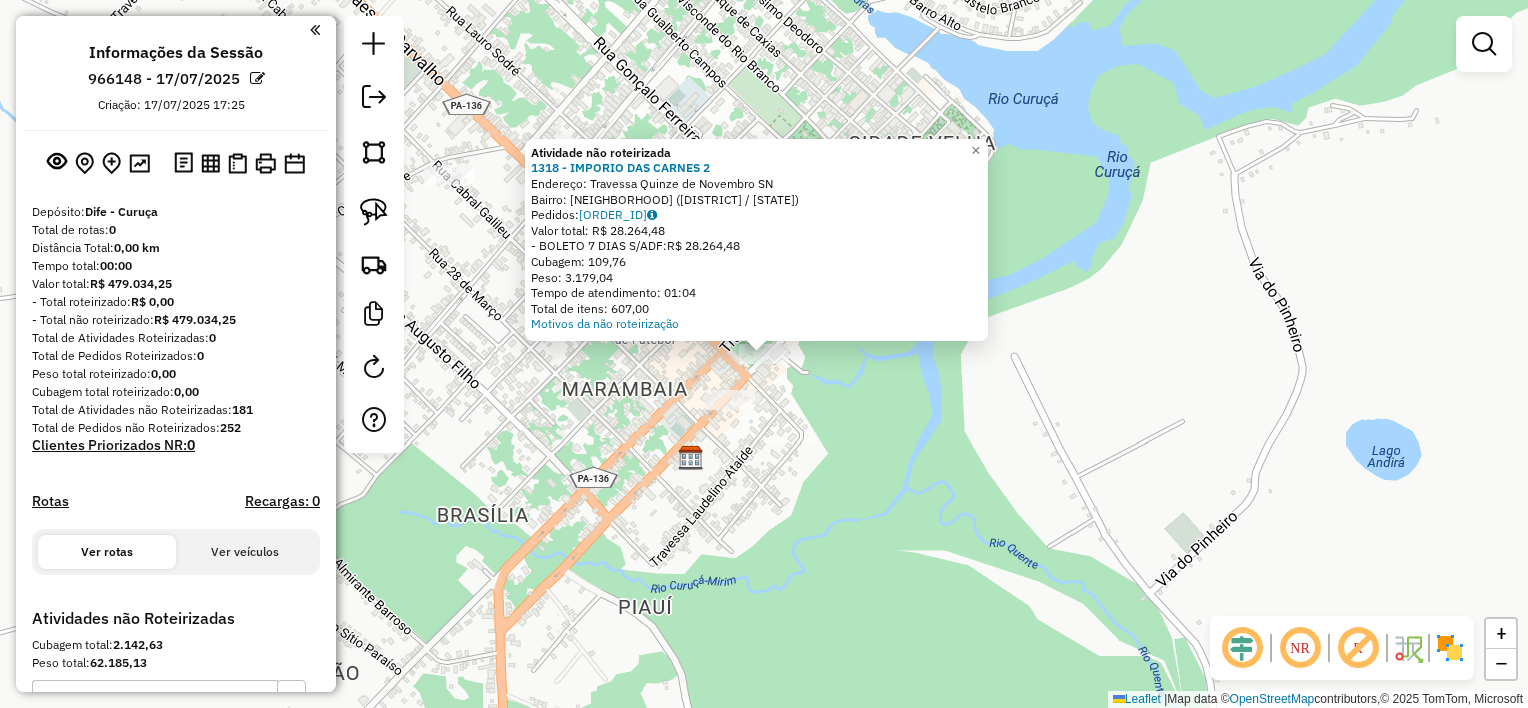 click on "Atividade não roteirizada 1318 - IMPORIO DAS CARNES 2 Endereço: Travessa Quinze de Novembro SN Bairro: CENTRO ([CURUCA] / [PA]) Pedidos: [ORDER_ID] Valor total: R$ 28.264,48 - BOLETO 7 DIAS S/ADF: R$ 28.264,48 Cubagem: 109,76 Peso: 3.179,04 Tempo de atendimento: 01:04 Total de itens: 607,00 Motivos da não roteirização × Janela de atendimento Grade de atendimento Capacidade Transportadoras Veículos Cliente Pedidos Rotas Selecione os dias de semana para filtrar as janelas de atendimento Seg Ter Qua Qui Sex Sáb Dom Informe o período da janela de atendimento: De: Até: Filtrar exatamente a janela do cliente Considerar janela de atendimento padrão Selecione os dias de semana para filtrar as grades de atendimento Seg Ter Qua Qui Sex Sáb Dom Considerar clientes sem dia de atendimento cadastrado Clientes fora do dia de atendimento selecionado Filtrar as atividades entre os valores definidos abaixo: Peso mínimo: Peso máximo: Cubagem mínima: De: De:" 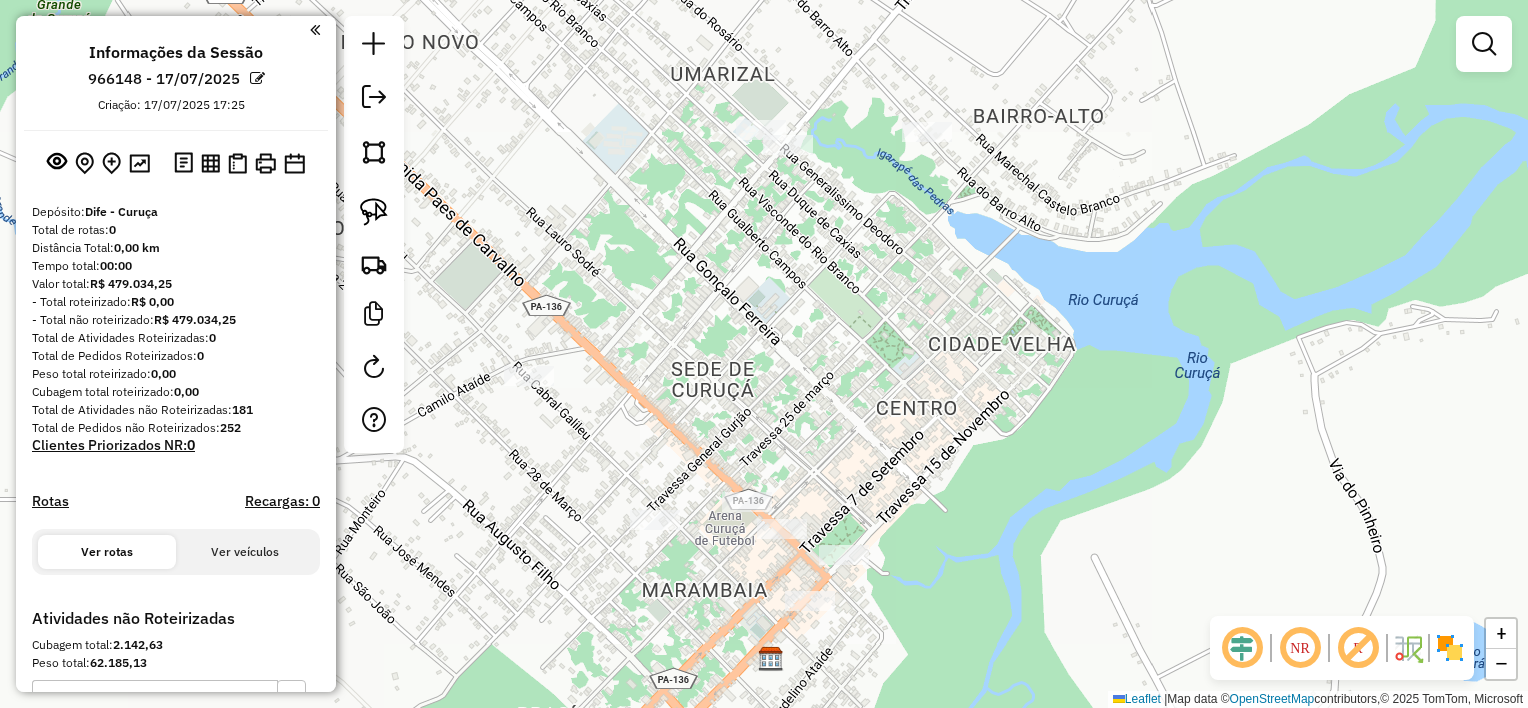 drag, startPoint x: 904, startPoint y: 551, endPoint x: 962, endPoint y: 681, distance: 142.35168 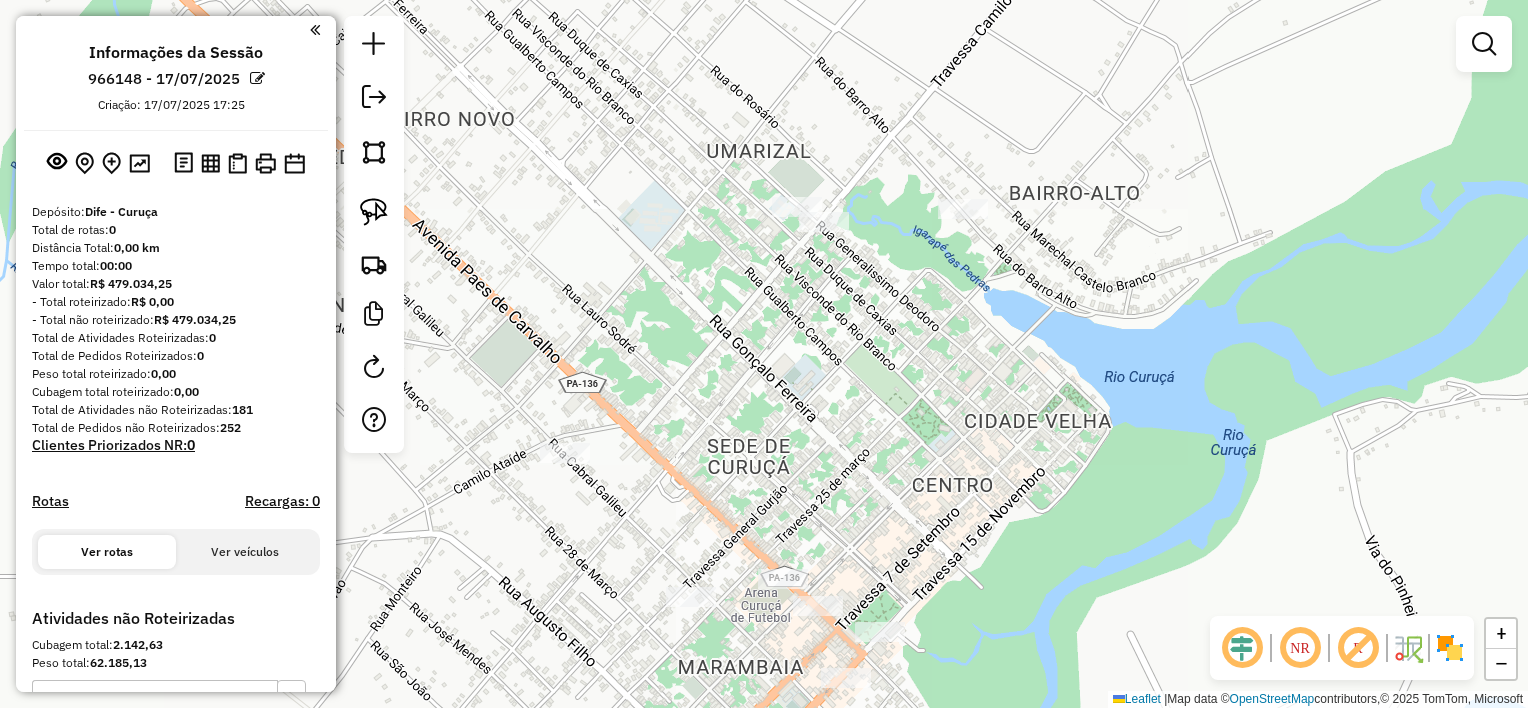 drag, startPoint x: 949, startPoint y: 444, endPoint x: 966, endPoint y: 458, distance: 22.022715 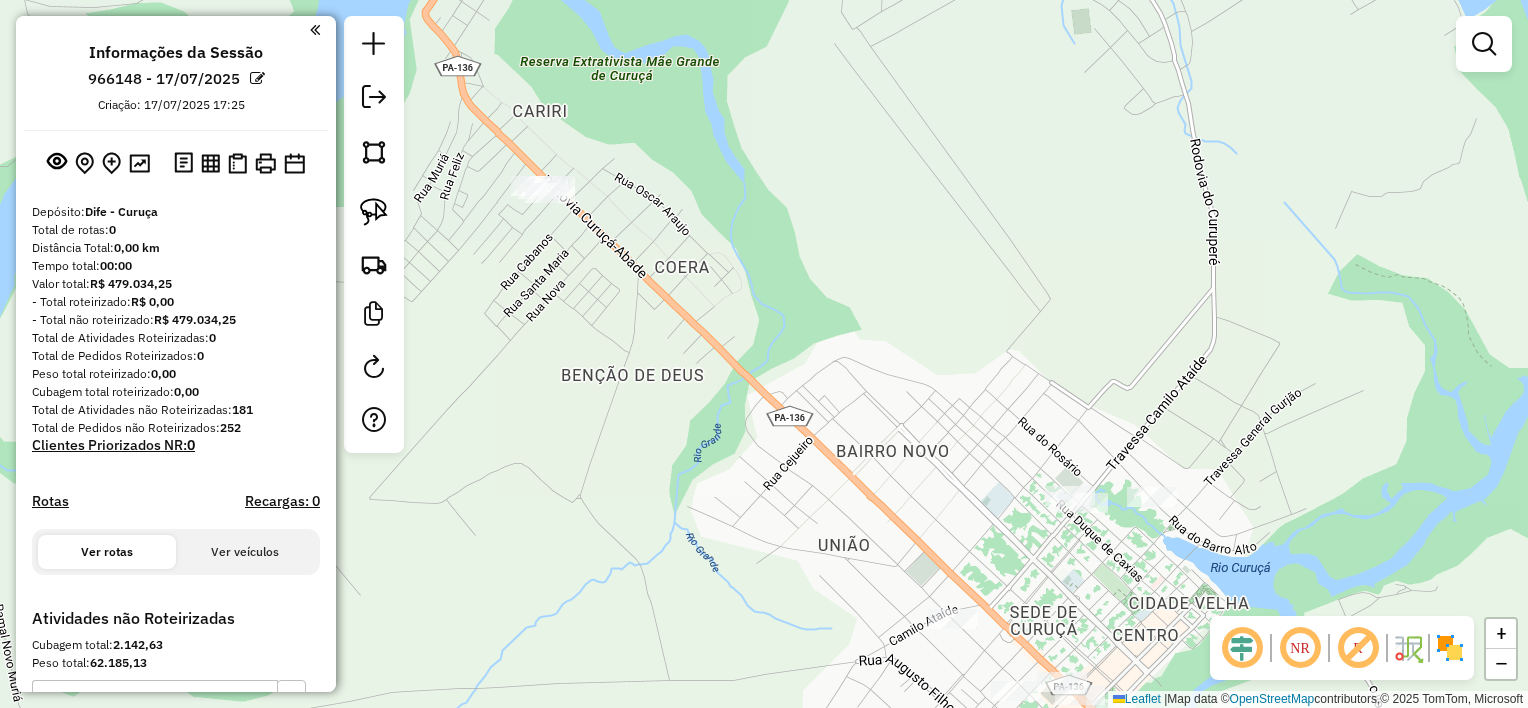 drag, startPoint x: 768, startPoint y: 273, endPoint x: 858, endPoint y: 384, distance: 142.90207 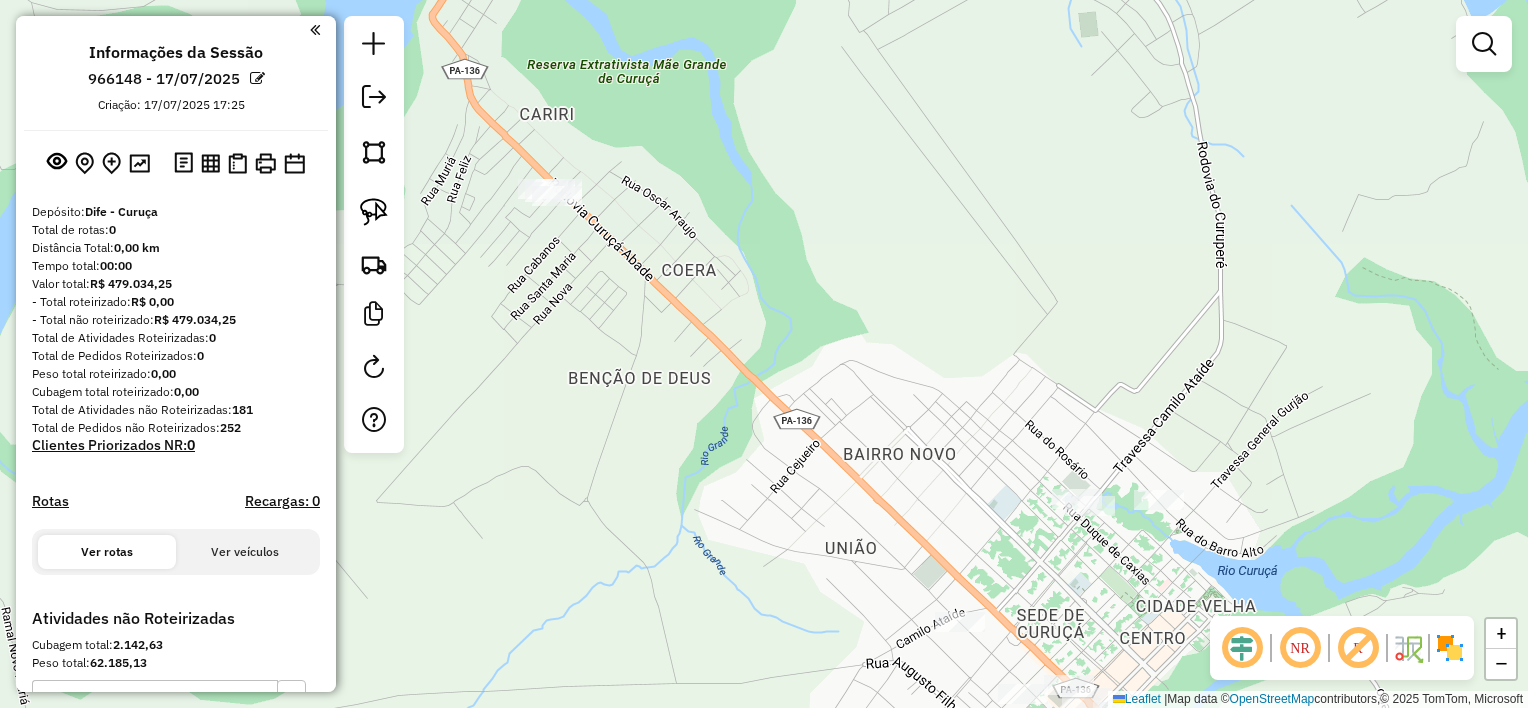 drag, startPoint x: 380, startPoint y: 210, endPoint x: 516, endPoint y: 211, distance: 136.00368 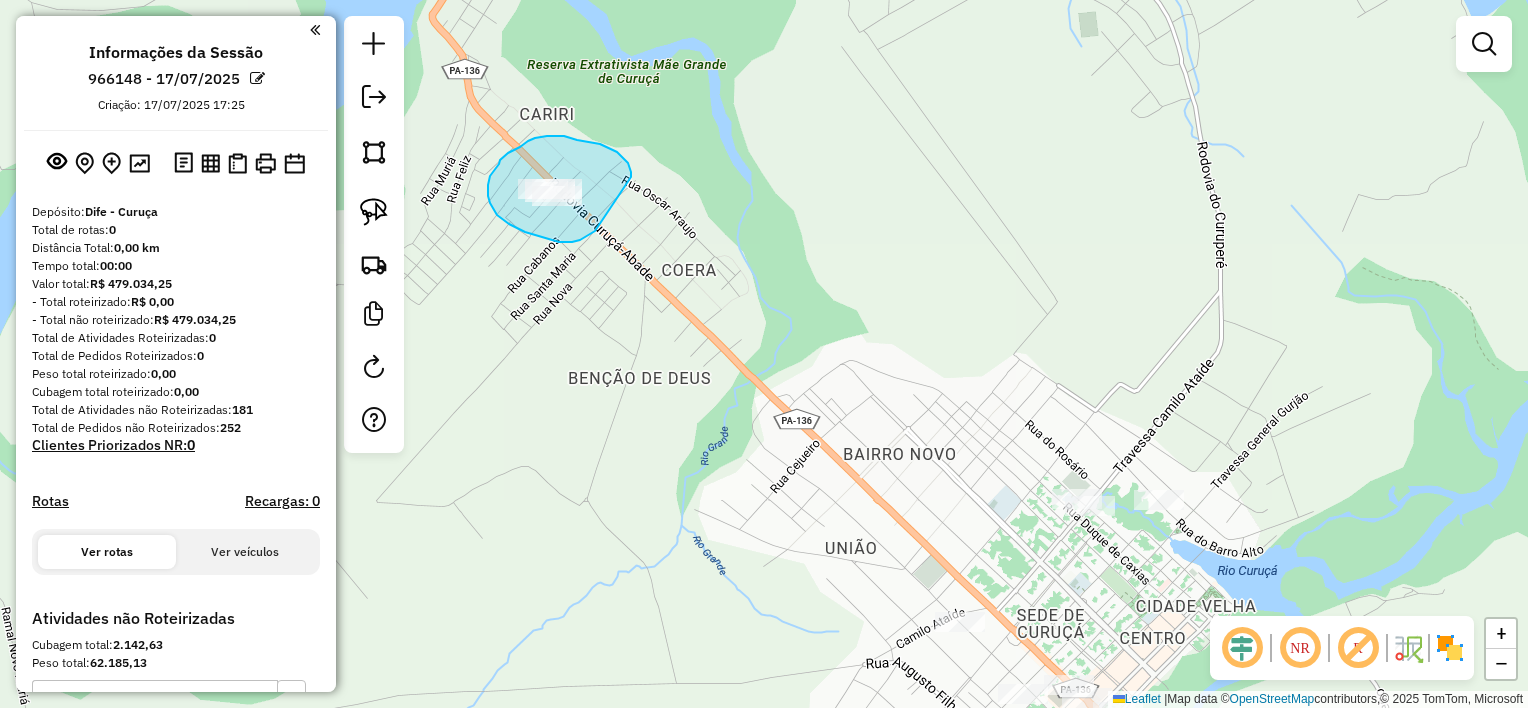 drag, startPoint x: 617, startPoint y: 152, endPoint x: 616, endPoint y: 211, distance: 59.008472 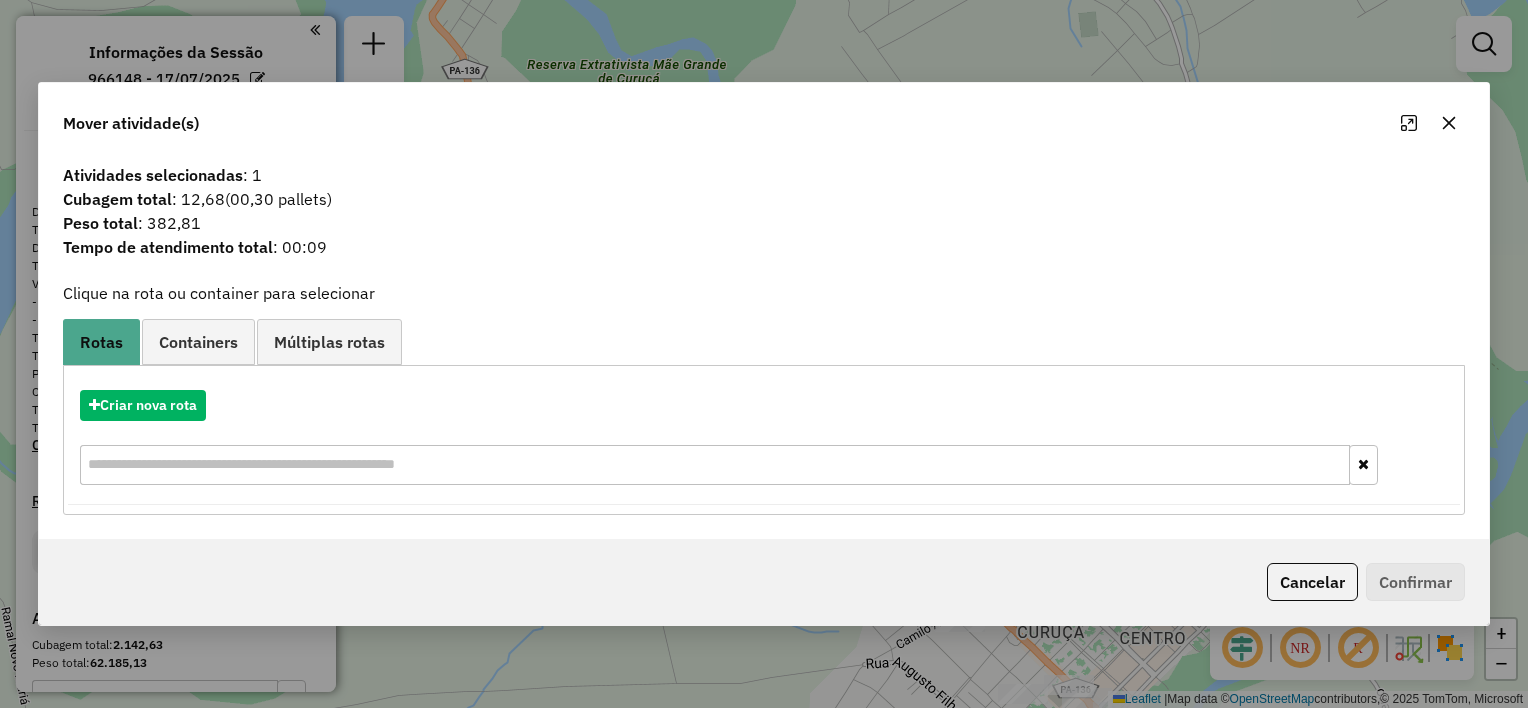 click 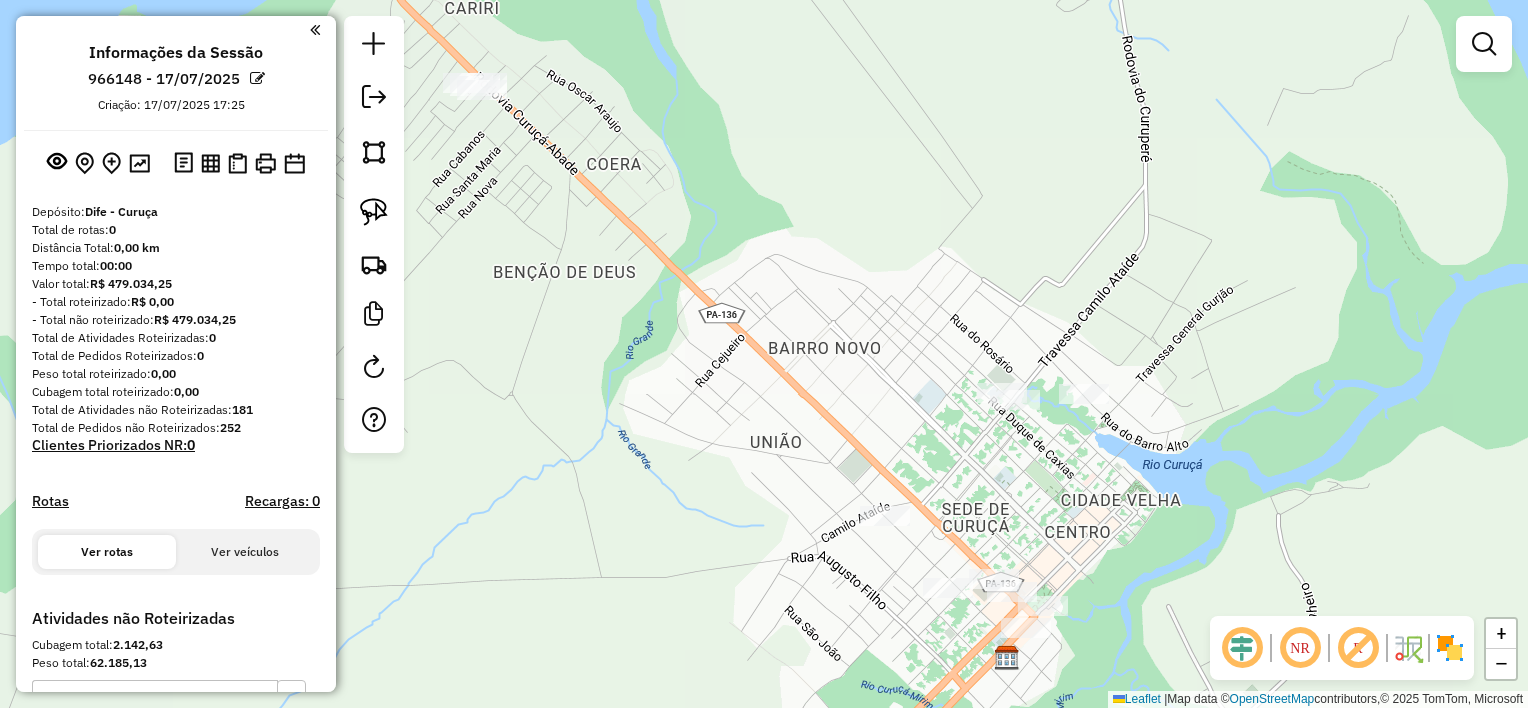 drag, startPoint x: 1152, startPoint y: 385, endPoint x: 1104, endPoint y: 296, distance: 101.118744 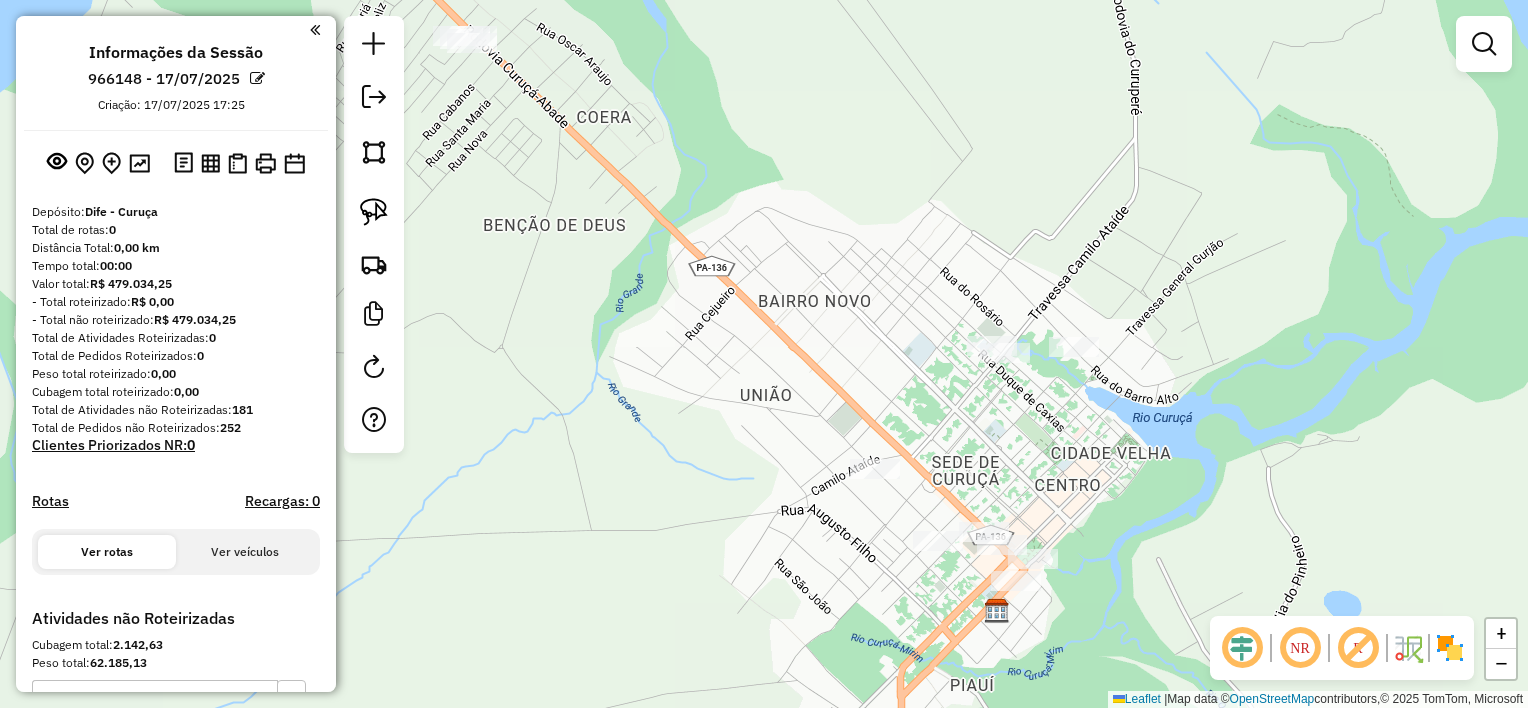drag, startPoint x: 1136, startPoint y: 313, endPoint x: 1152, endPoint y: 321, distance: 17.888544 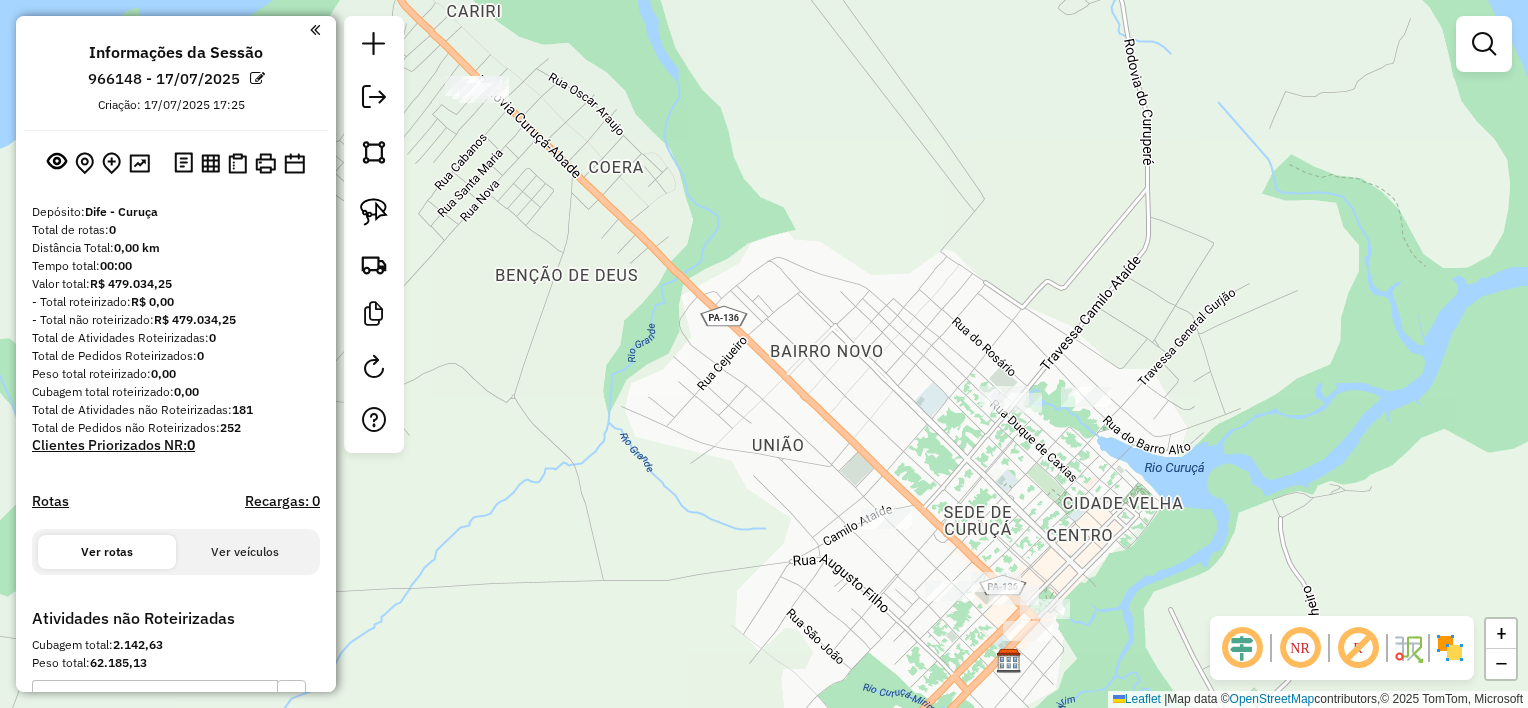 drag, startPoint x: 1163, startPoint y: 360, endPoint x: 1165, endPoint y: 376, distance: 16.124516 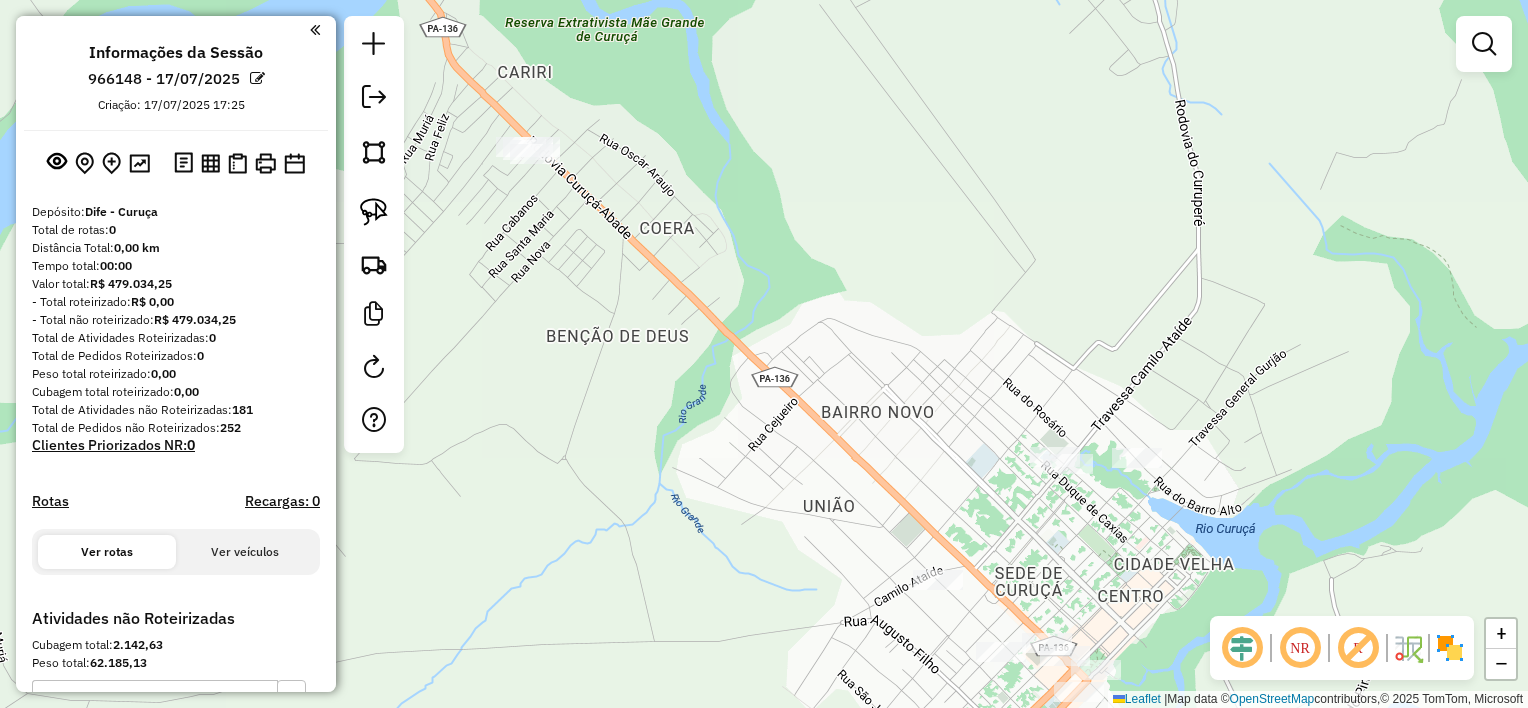 drag, startPoint x: 696, startPoint y: 71, endPoint x: 780, endPoint y: 147, distance: 113.27842 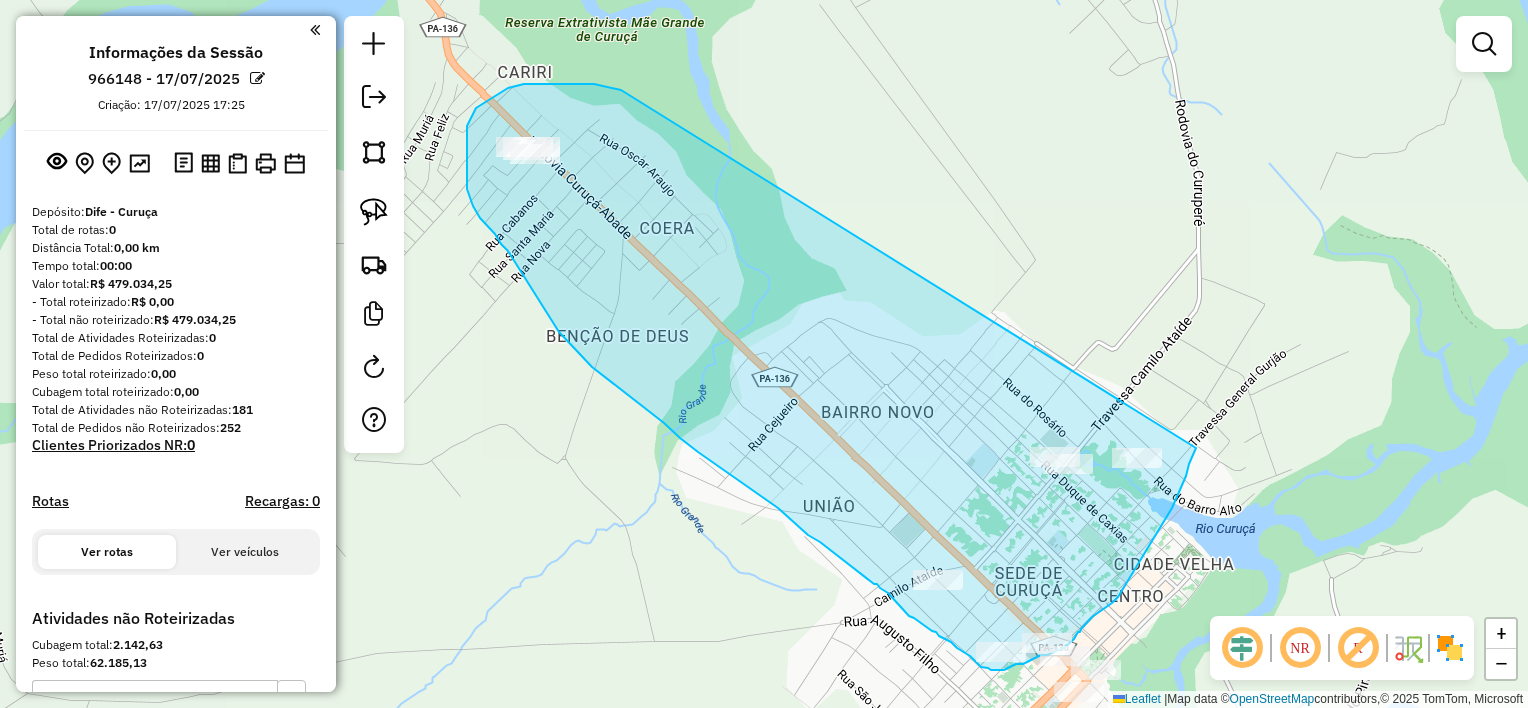 drag, startPoint x: 594, startPoint y: 84, endPoint x: 1204, endPoint y: 424, distance: 698.3552 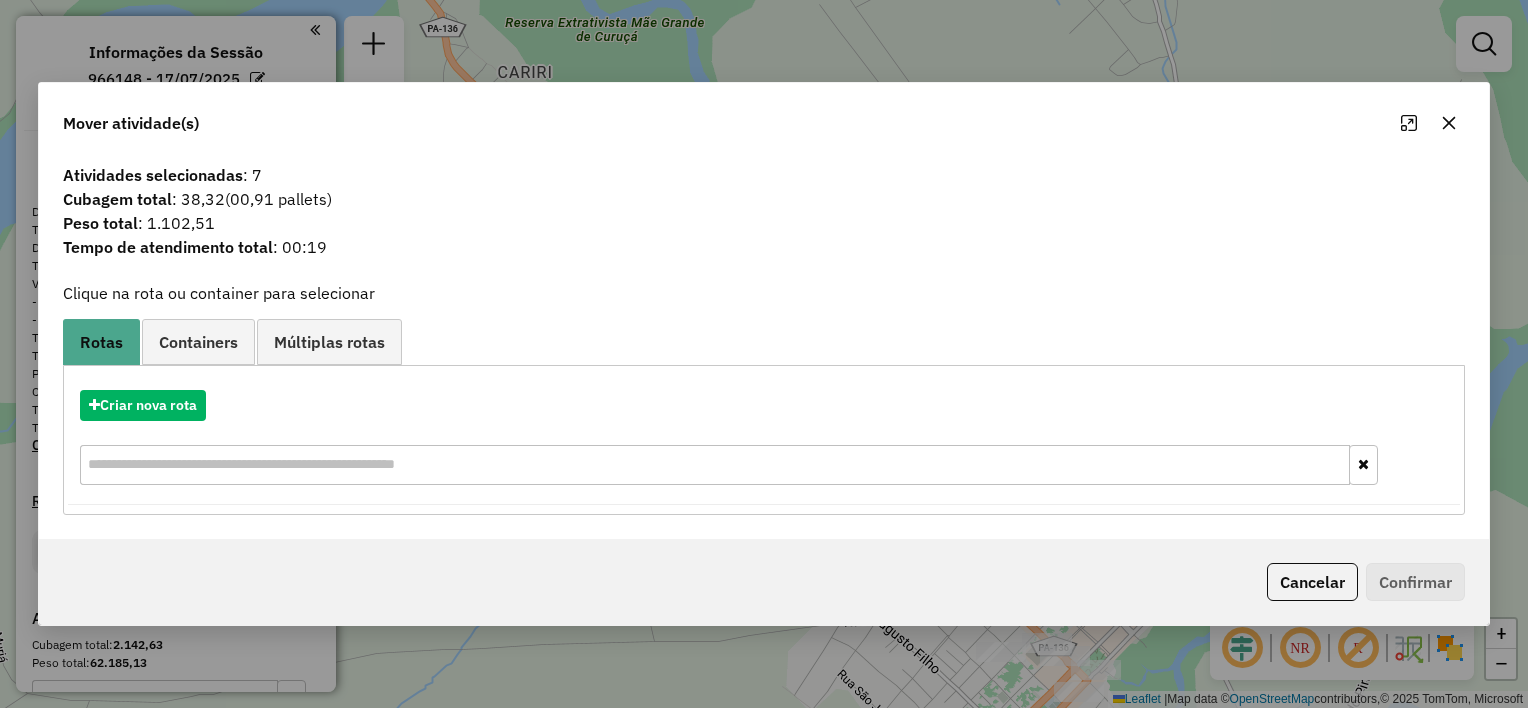 click 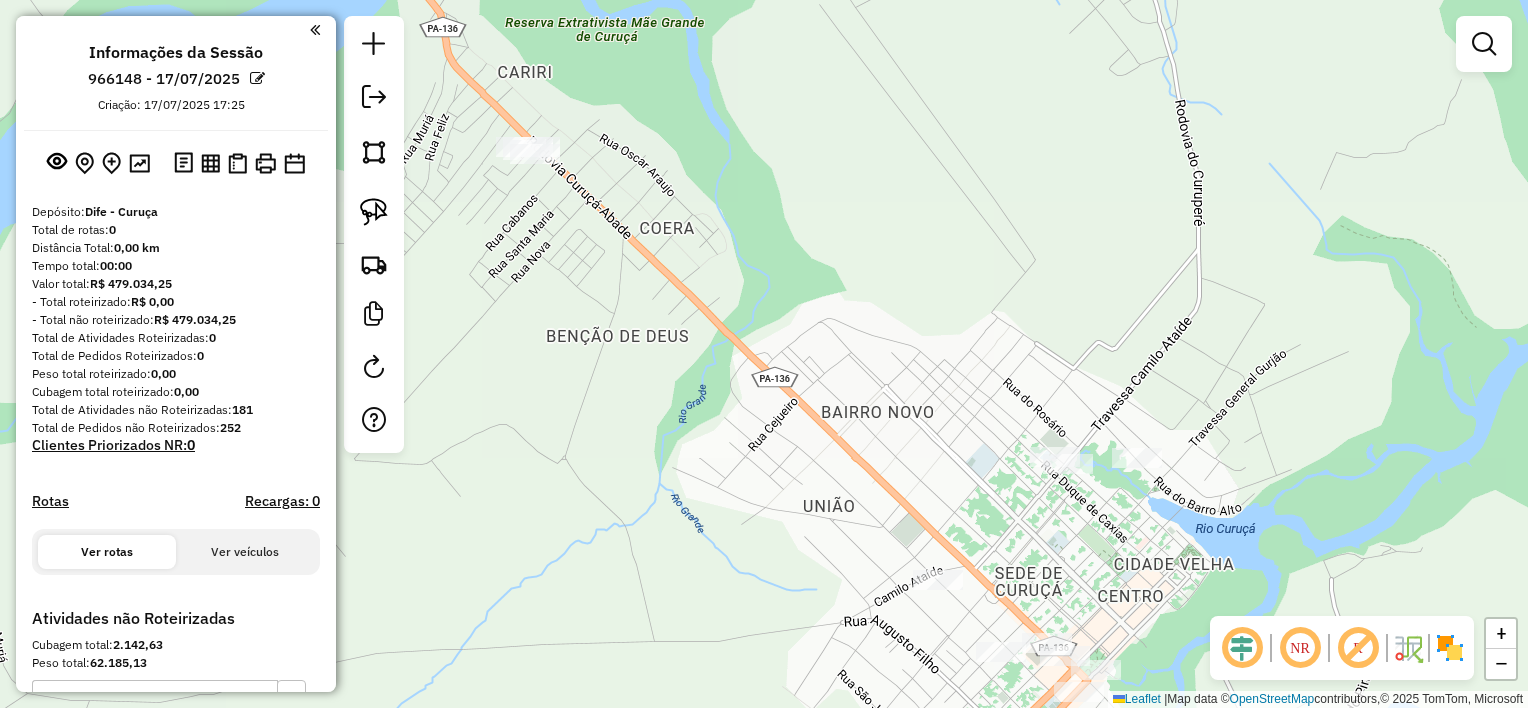 drag, startPoint x: 1110, startPoint y: 543, endPoint x: 1099, endPoint y: 394, distance: 149.40549 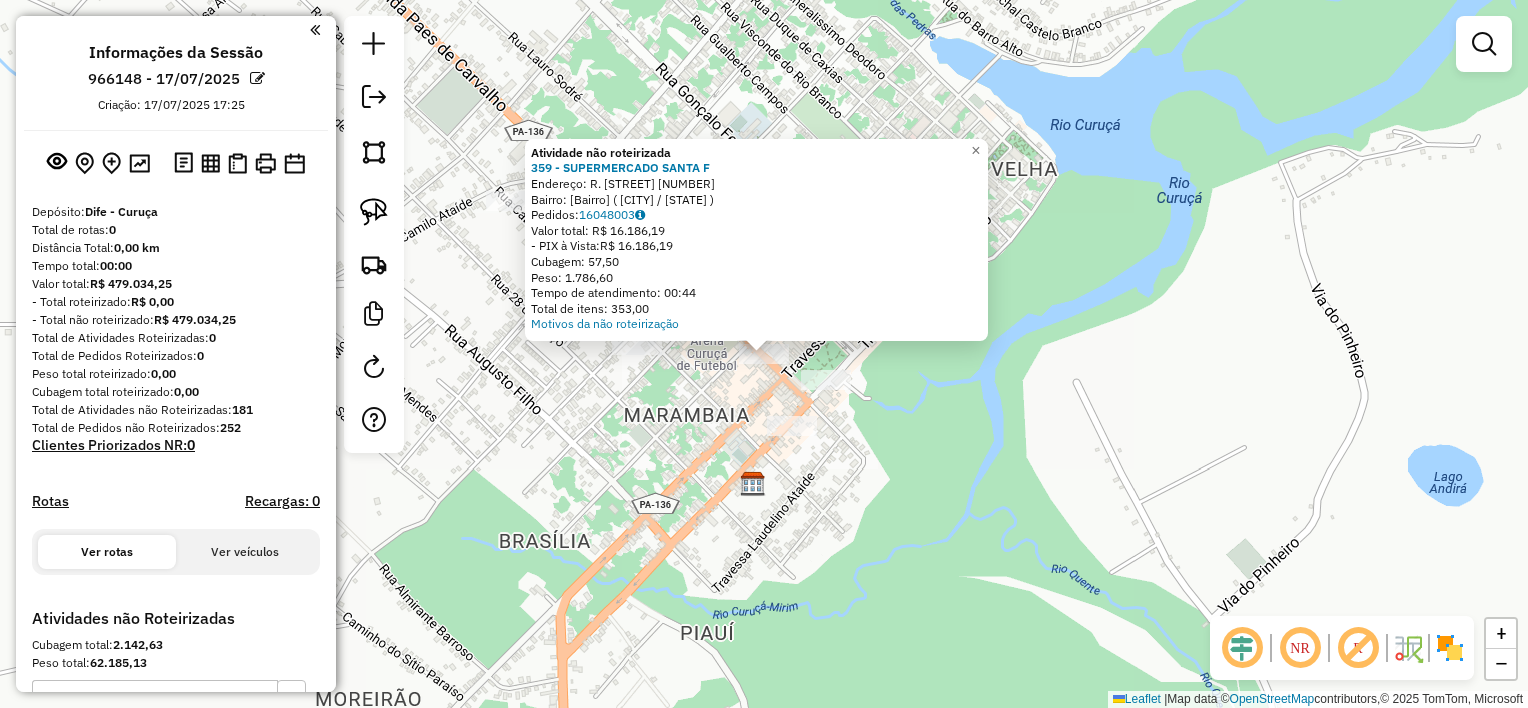 click on "Atividade não roteirizada [NUMBER] - SUPERMERCADO SANTA F  Endereço:  R. PAES DE CARVALHO [NUMBER]   Bairro: Centro ([STATE] / [STATE])   Pedidos:  [ORDER_ID]   Valor total: R$ [PRICE]   - PIX à Vista:  R$ [PRICE]   Cubagem: [CUBAGE]   Peso: [WEIGHT]   Tempo de atendimento: [TIME]   Total de itens: [ITEMS]  Motivos da não roteirização × Janela de atendimento Grade de atendimento Capacidade Transportadoras Veículos Cliente Pedidos  Rotas Selecione os dias de semana para filtrar as janelas de atendimento  Seg   Ter   Qua   Qui   Sex   Sáb   Dom  Informe o período da janela de atendimento: De: Até:  Filtrar exatamente a janela do cliente  Considerar janela de atendimento padrão  Selecione os dias de semana para filtrar as grades de atendimento  Seg   Ter   Qua   Qui   Sex   Sáb   Dom   Considerar clientes sem dia de atendimento cadastrado  Clientes fora do dia de atendimento selecionado Filtrar as atividades entre os valores definidos abaixo:  Peso mínimo:   Peso máximo:   Cubagem mínima:   Cubagem máxima:   De:  +" 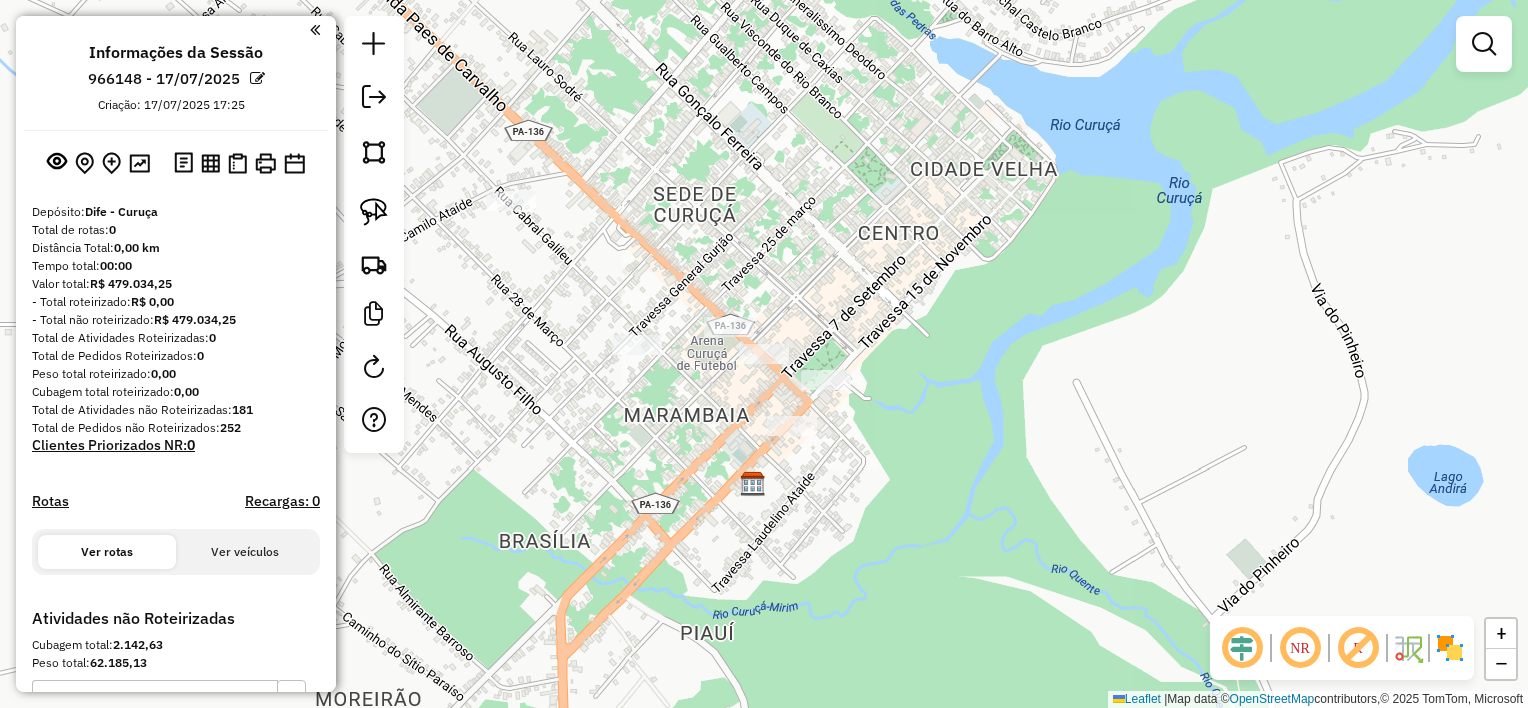drag, startPoint x: 1209, startPoint y: 576, endPoint x: 1280, endPoint y: 608, distance: 77.87811 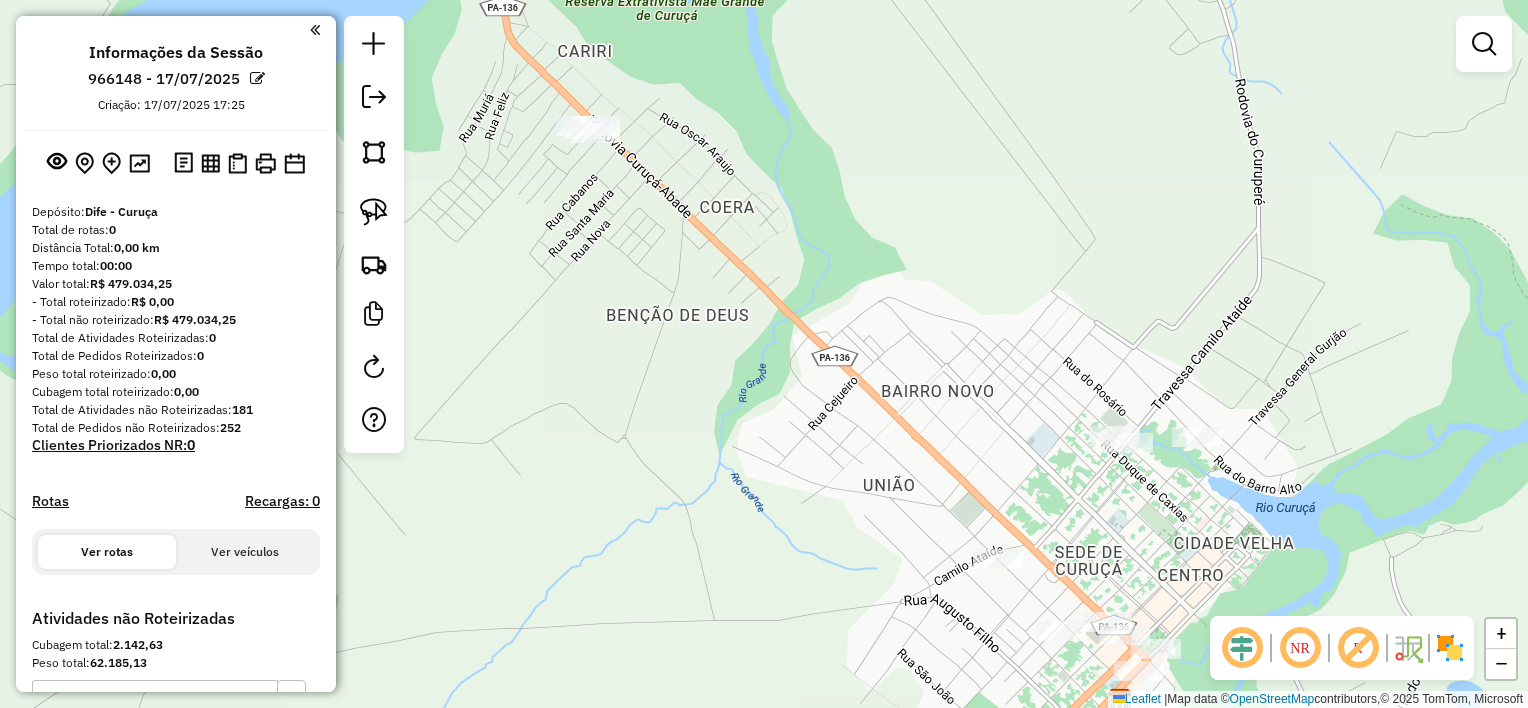 drag, startPoint x: 963, startPoint y: 257, endPoint x: 999, endPoint y: 443, distance: 189.45184 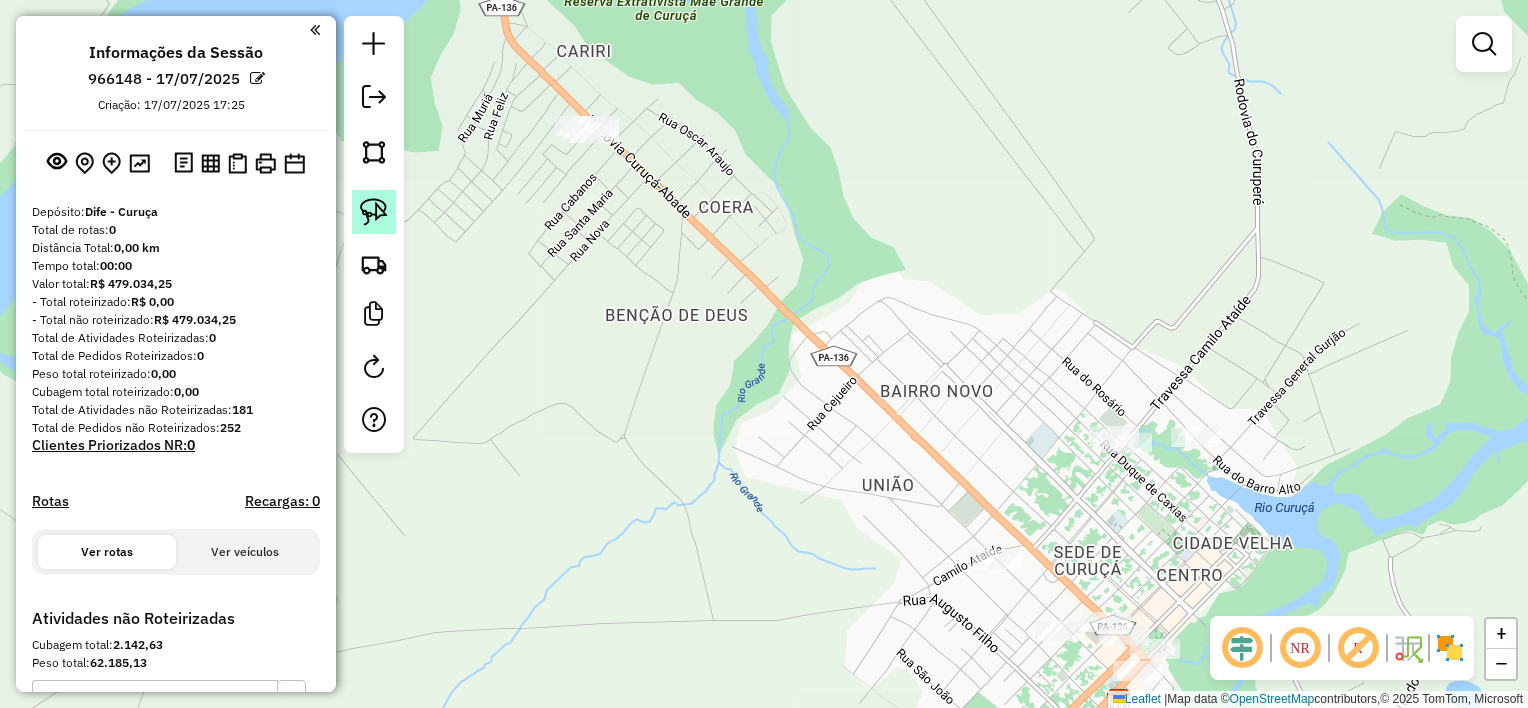 click 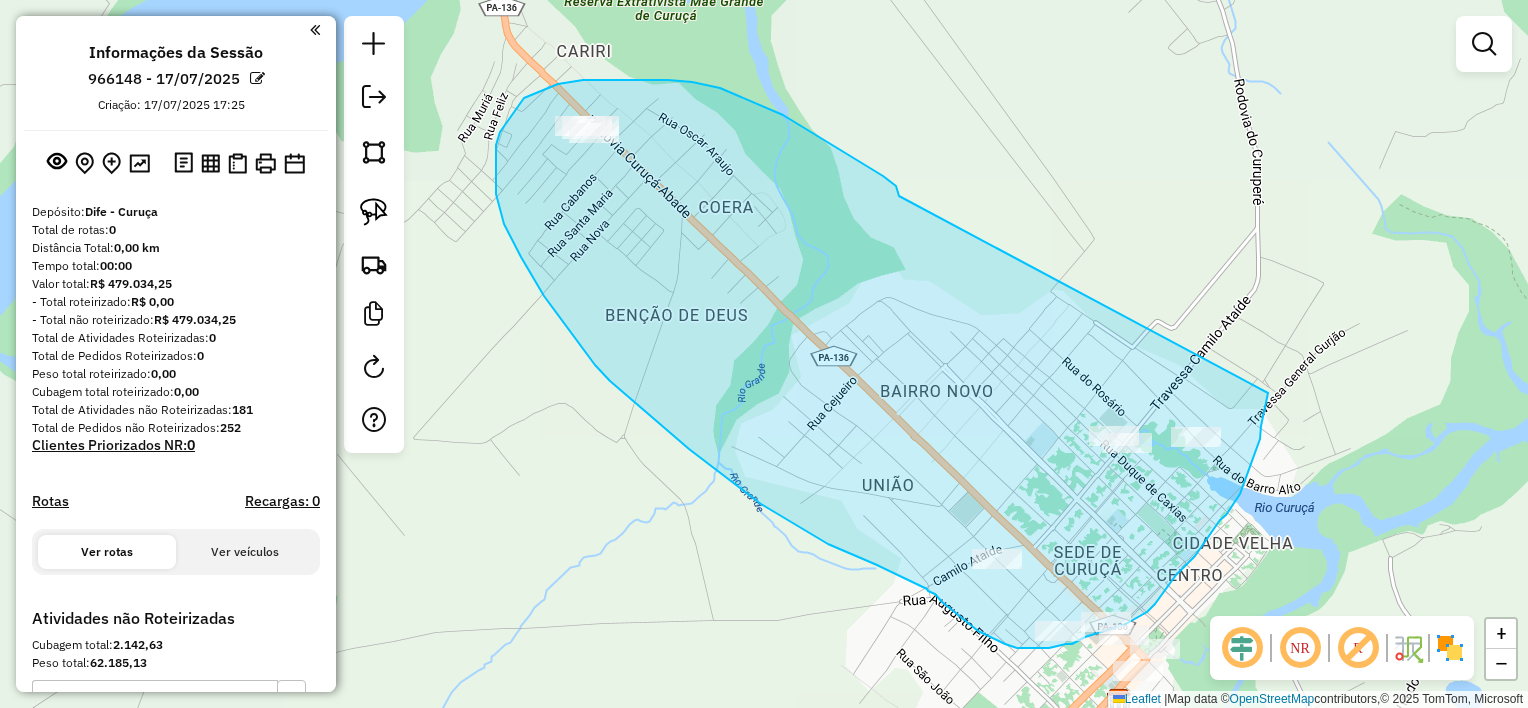 drag, startPoint x: 899, startPoint y: 193, endPoint x: 1268, endPoint y: 393, distance: 419.7154 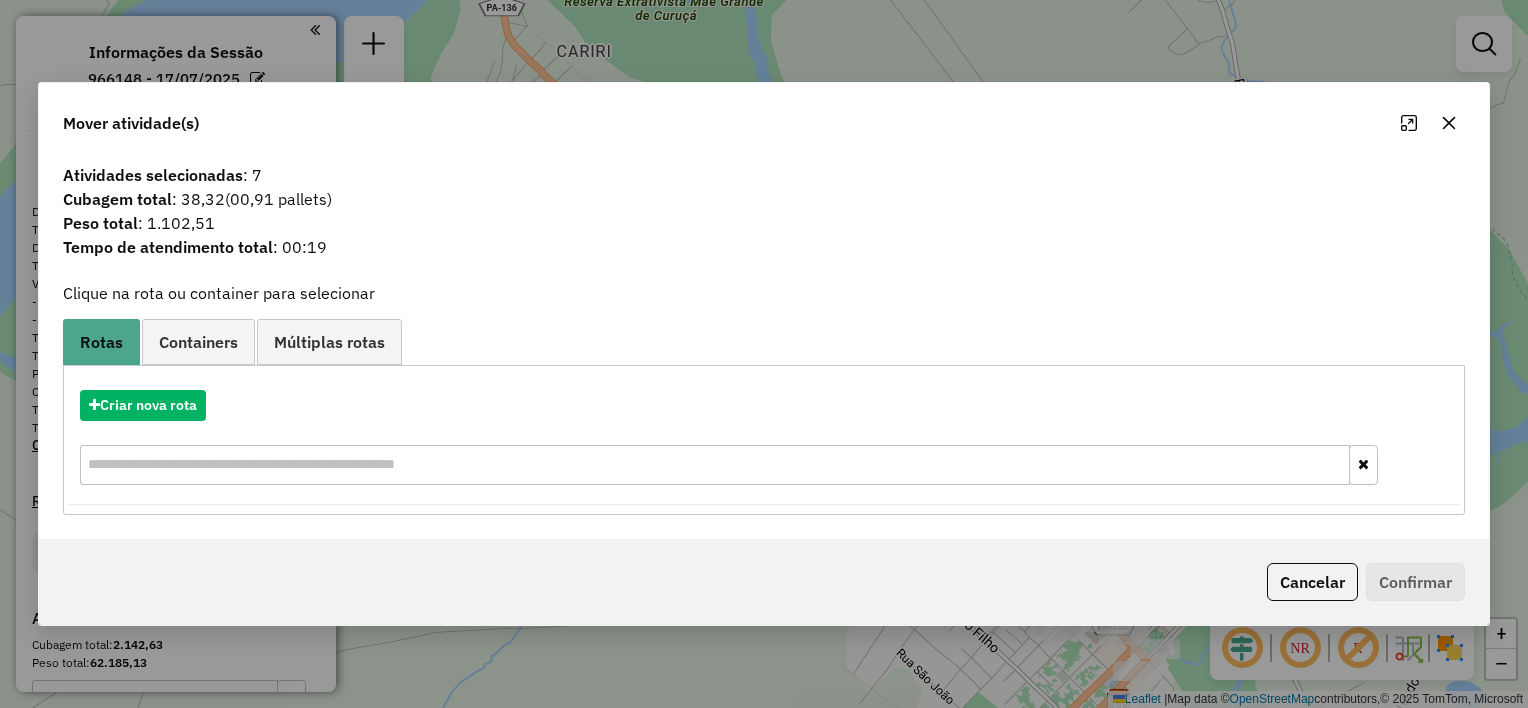 click 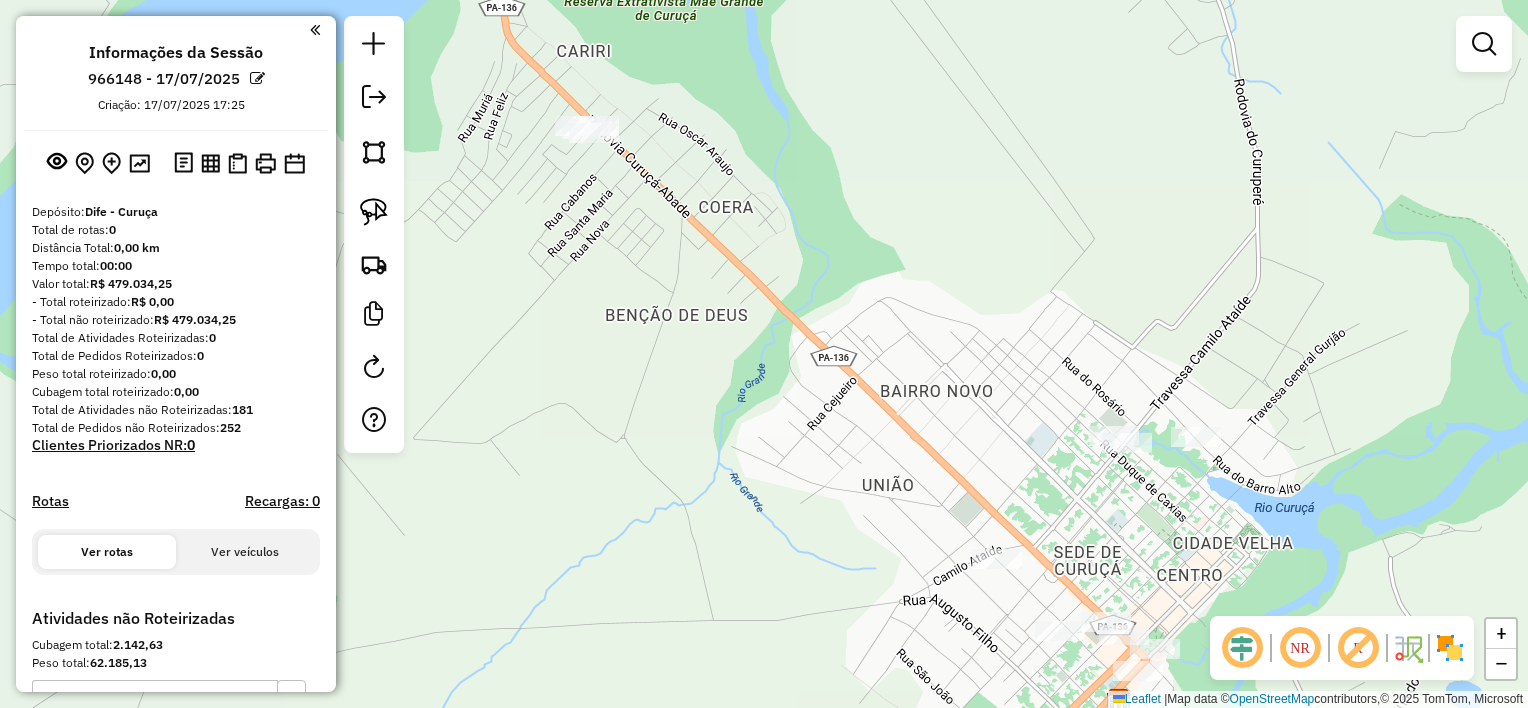 drag, startPoint x: 1114, startPoint y: 373, endPoint x: 1059, endPoint y: 168, distance: 212.24985 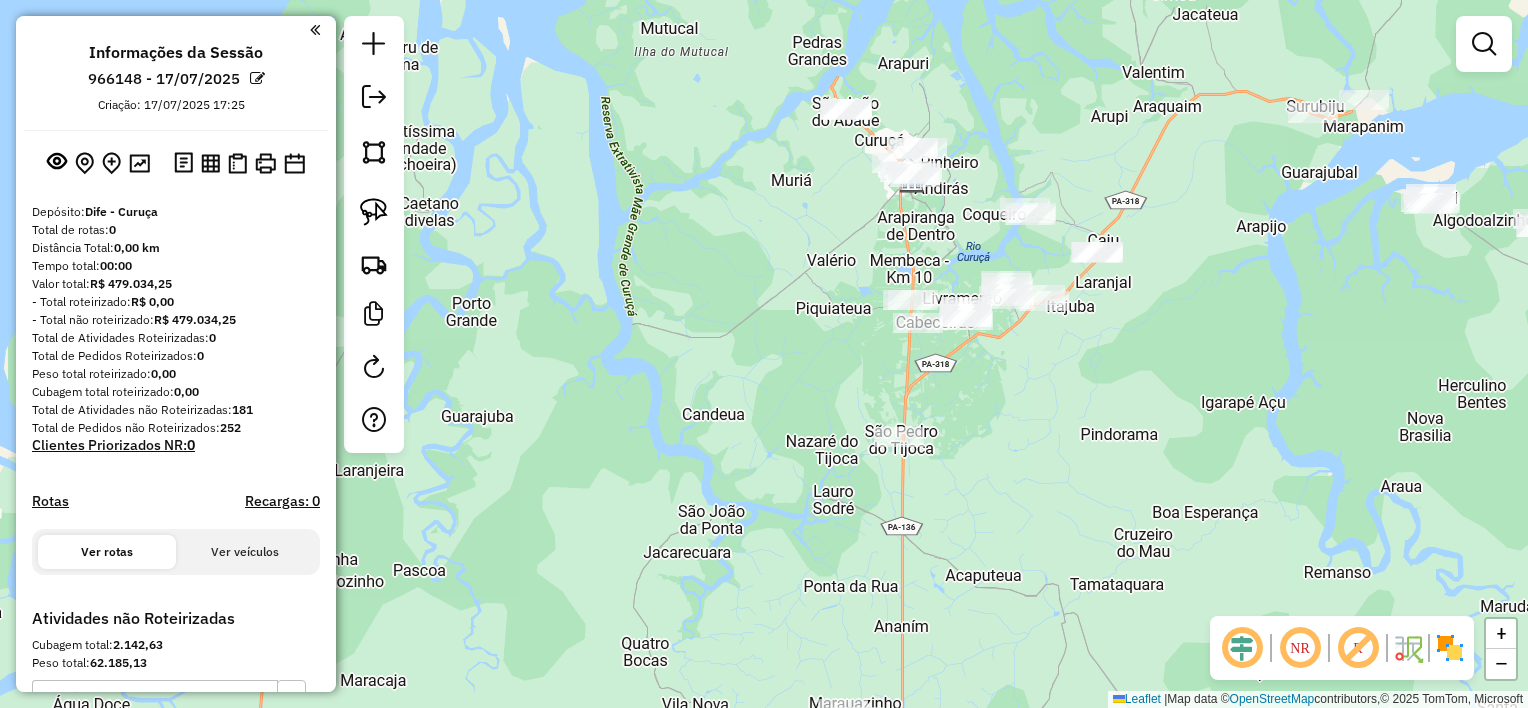 drag, startPoint x: 1063, startPoint y: 466, endPoint x: 952, endPoint y: 408, distance: 125.23977 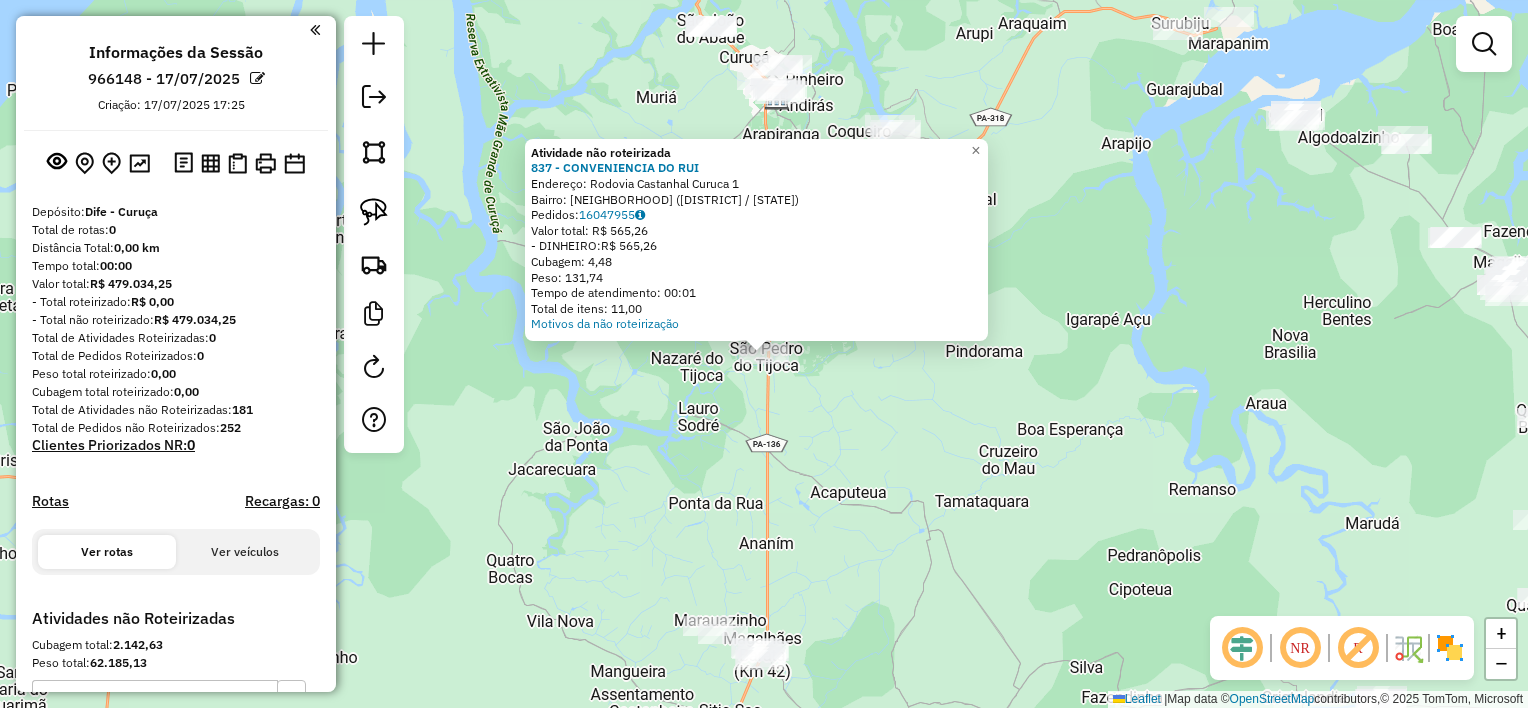 click on "Atividade não roteirizada 837 - CONVENIENCIA DO RUI  Endereço:  Rodovia Castanhal Curuca 1   Bairro: CENTRO (CURUCA / PA)   Pedidos:  16047955   Valor total: R$ 565,26   - DINHEIRO:  R$ 565,26   Cubagem: 4,48   Peso: 131,74   Tempo de atendimento: 00:01   Total de itens: 11,00  Motivos da não roteirização × Janela de atendimento Grade de atendimento Capacidade Transportadoras Veículos Cliente Pedidos  Rotas Selecione os dias de semana para filtrar as janelas de atendimento  Seg   Ter   Qua   Qui   Sex   Sáb   Dom  Informe o período da janela de atendimento: De: Até:  Filtrar exatamente a janela do cliente  Considerar janela de atendimento padrão  Selecione os dias de semana para filtrar as grades de atendimento  Seg   Ter   Qua   Qui   Sex   Sáb   Dom   Considerar clientes sem dia de atendimento cadastrado  Clientes fora do dia de atendimento selecionado Filtrar as atividades entre os valores definidos abaixo:  Peso mínimo:   Peso máximo:   Cubagem mínima:   Cubagem máxima:   De:   Até:  De:" 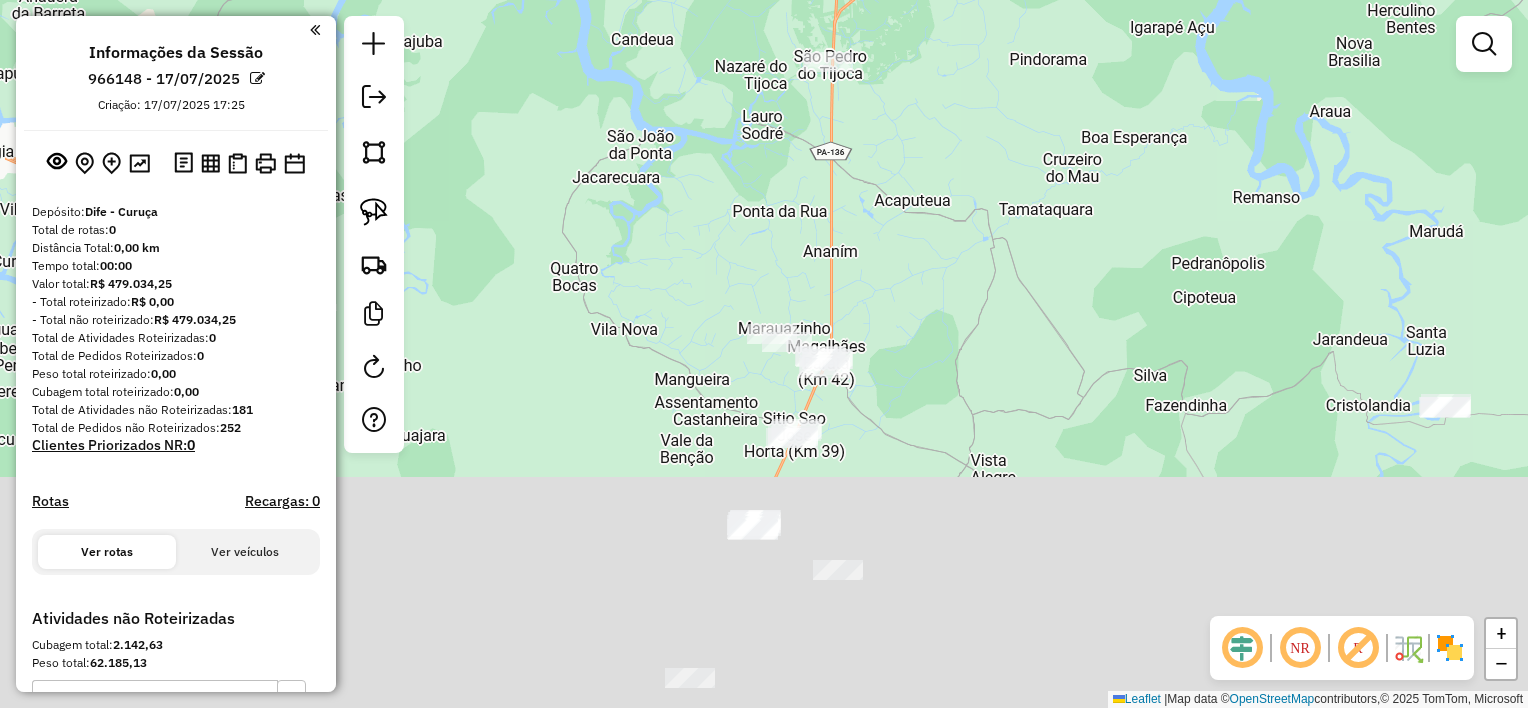 drag, startPoint x: 954, startPoint y: 320, endPoint x: 978, endPoint y: 194, distance: 128.26535 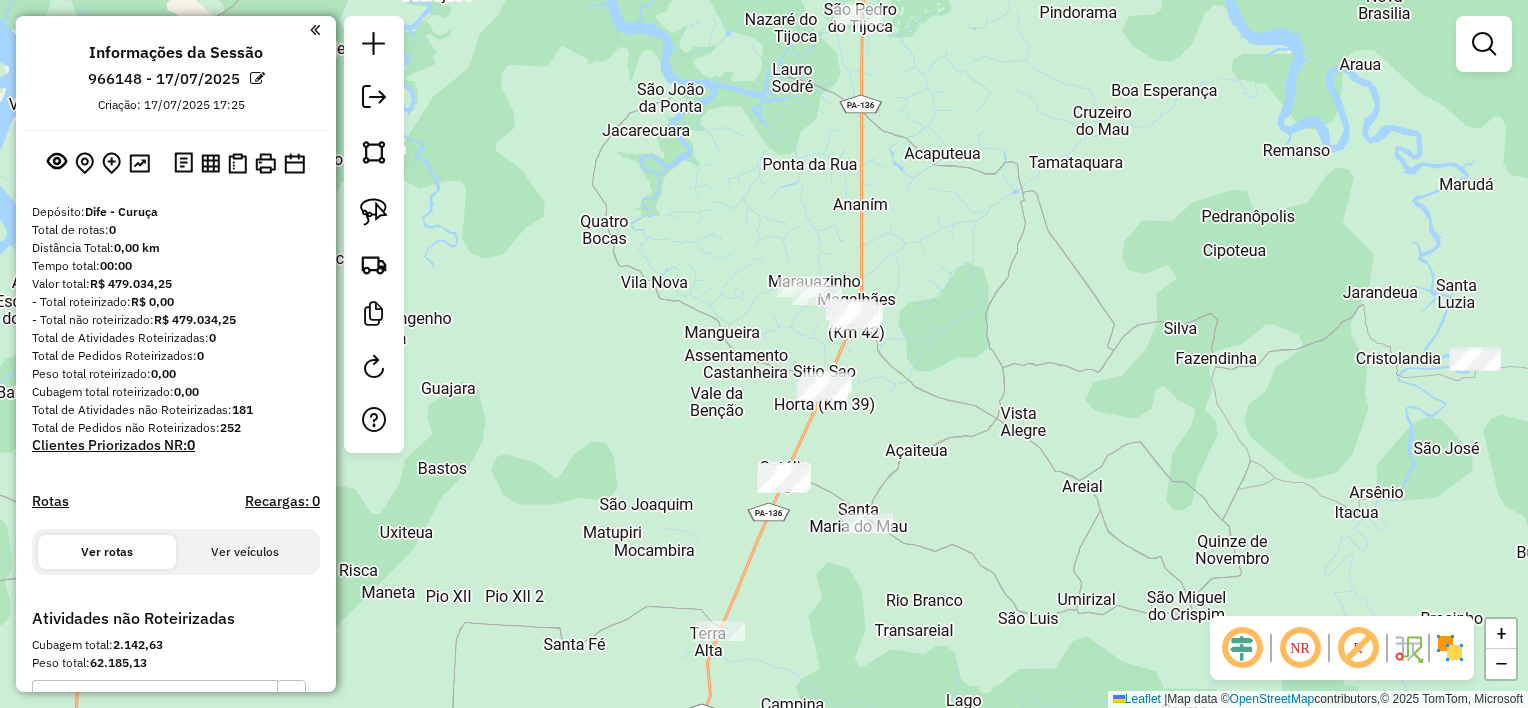 drag, startPoint x: 980, startPoint y: 352, endPoint x: 1008, endPoint y: 320, distance: 42.520584 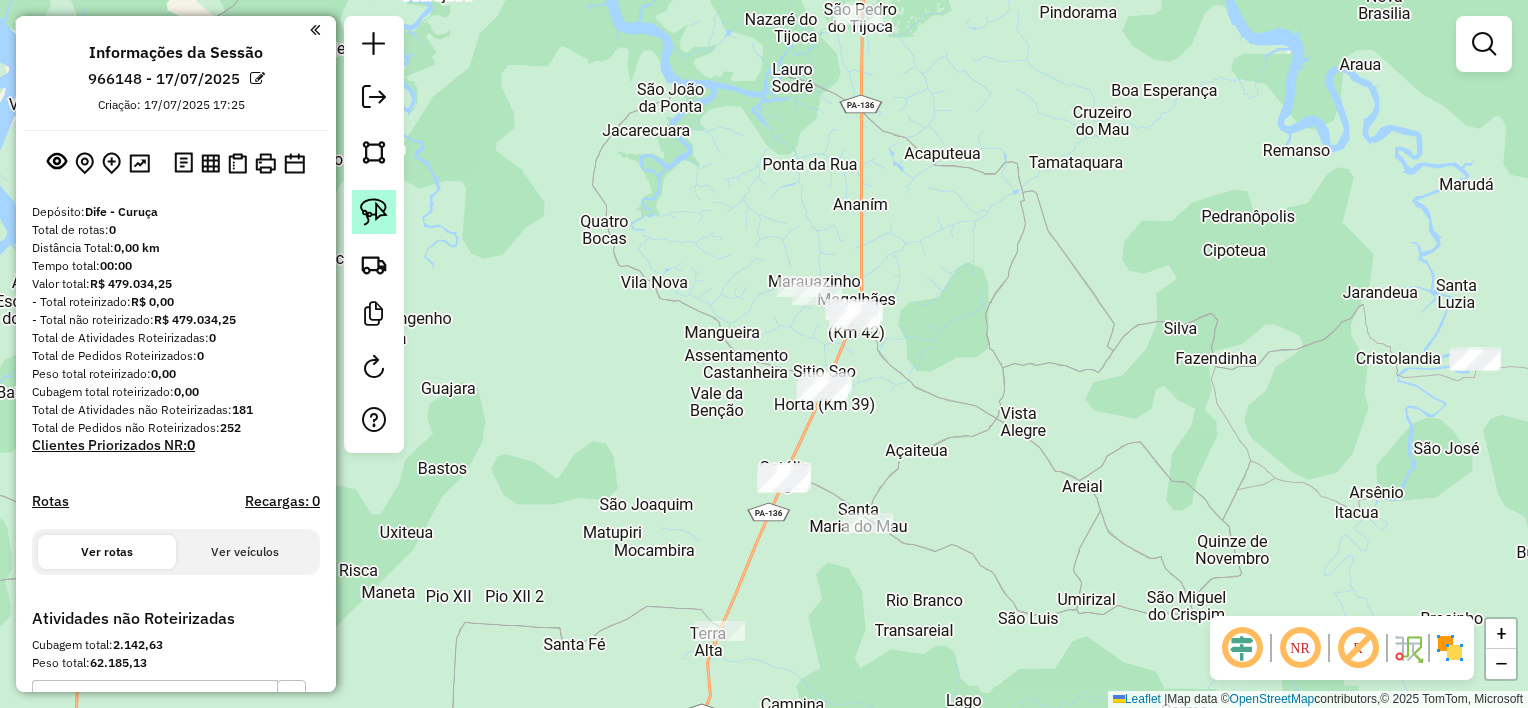 click 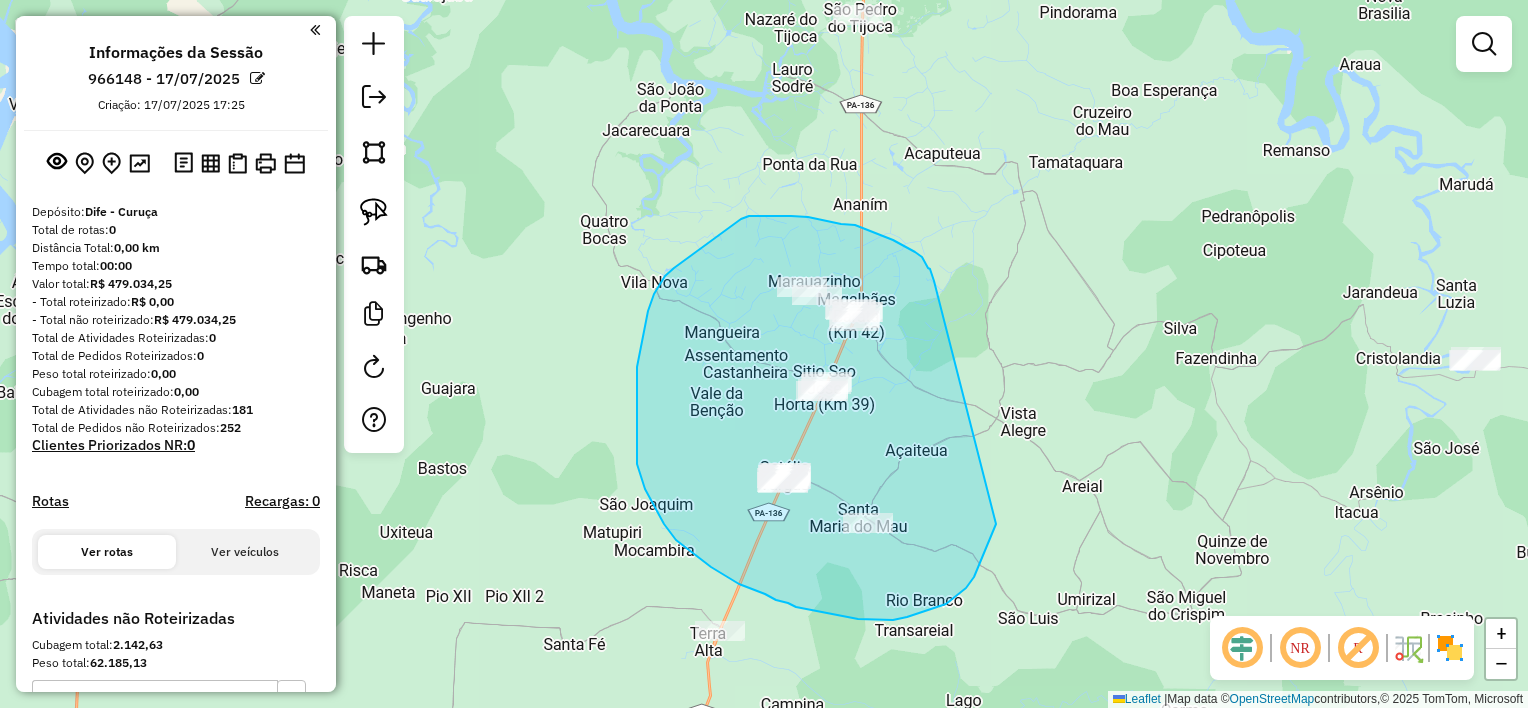 drag, startPoint x: 922, startPoint y: 257, endPoint x: 997, endPoint y: 508, distance: 261.96564 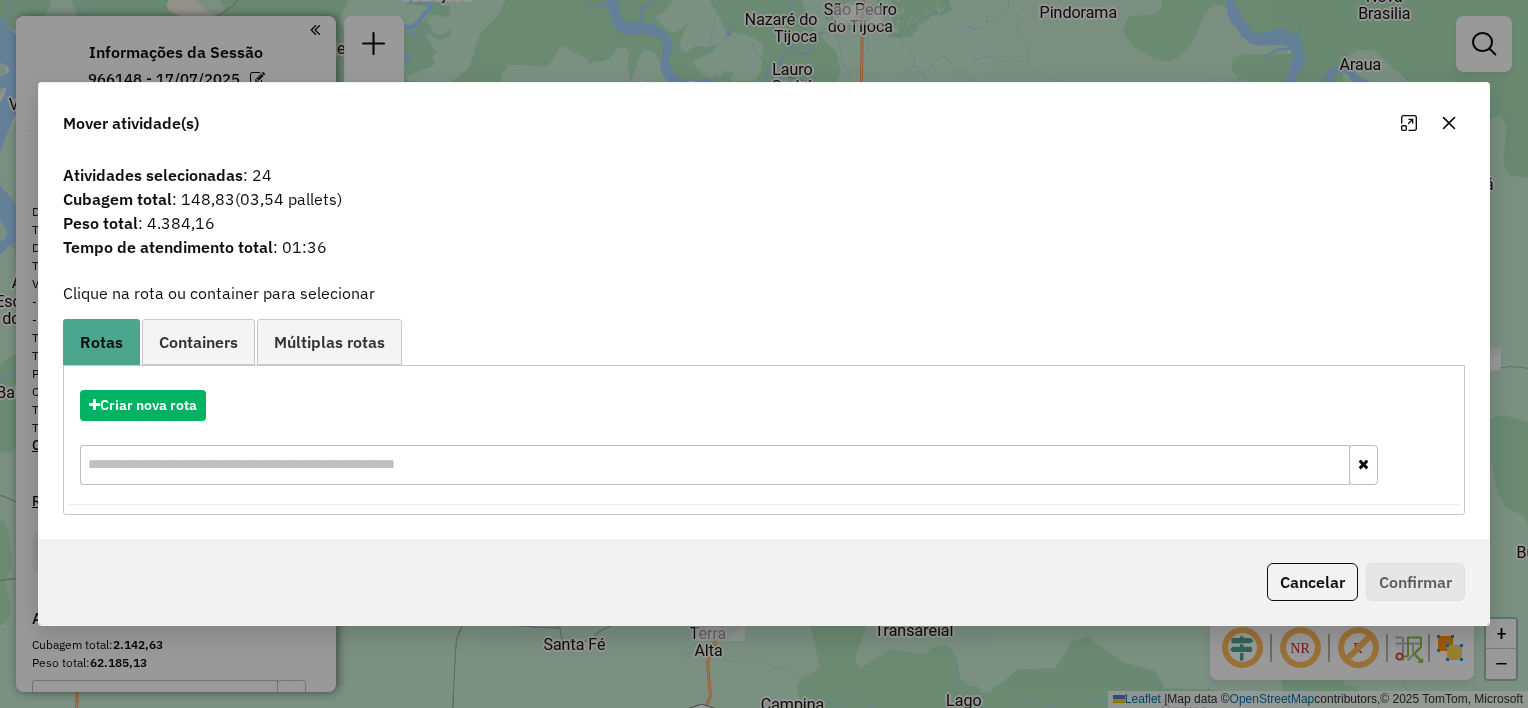 click 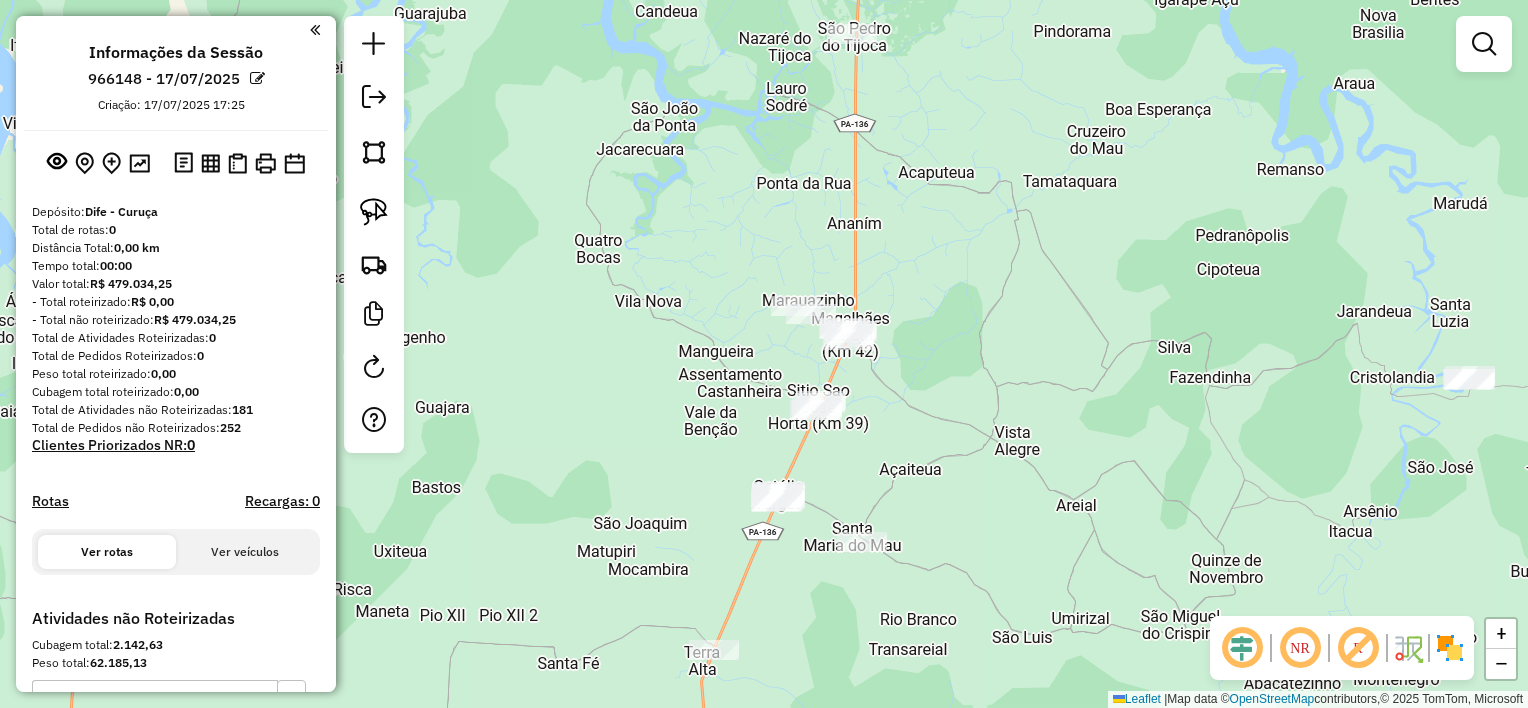 drag, startPoint x: 978, startPoint y: 264, endPoint x: 964, endPoint y: 415, distance: 151.64761 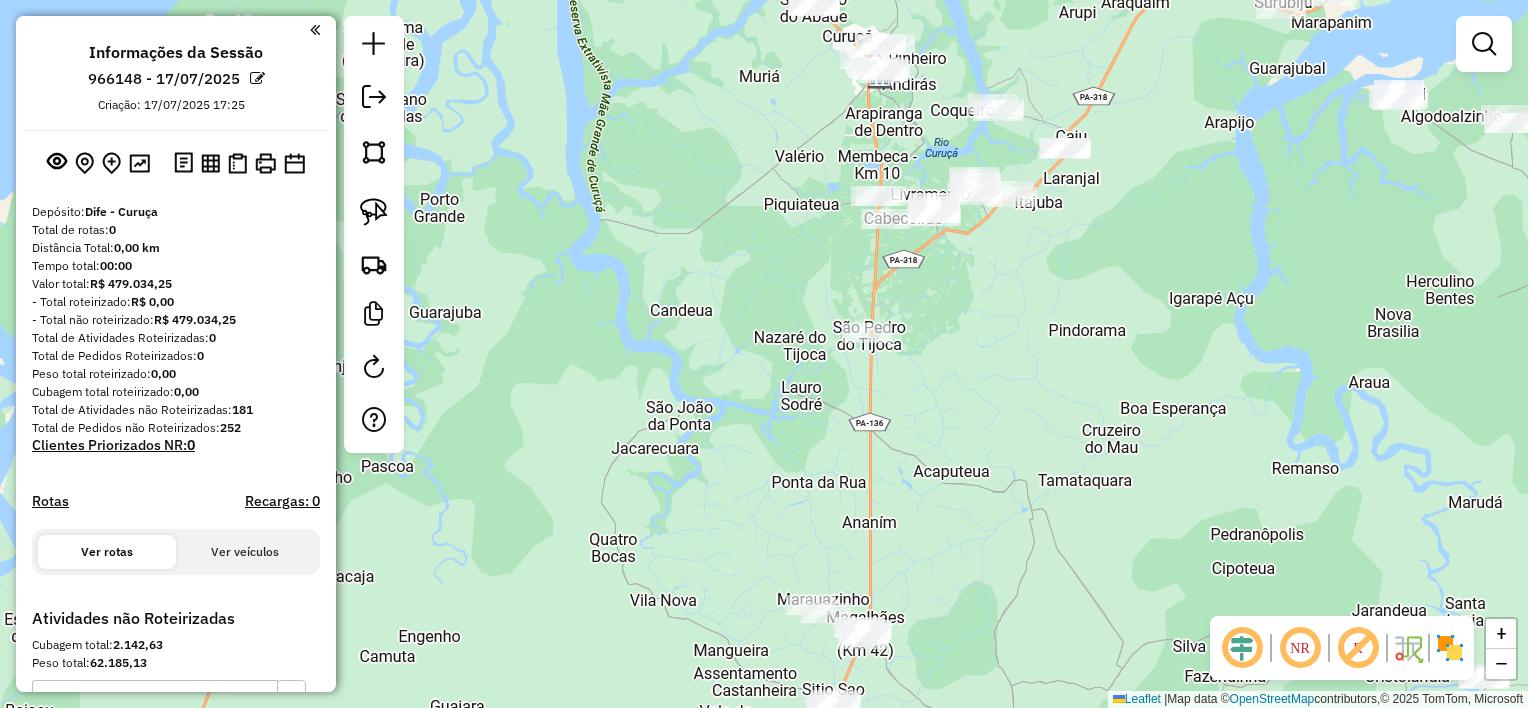 drag, startPoint x: 913, startPoint y: 276, endPoint x: 962, endPoint y: 403, distance: 136.12494 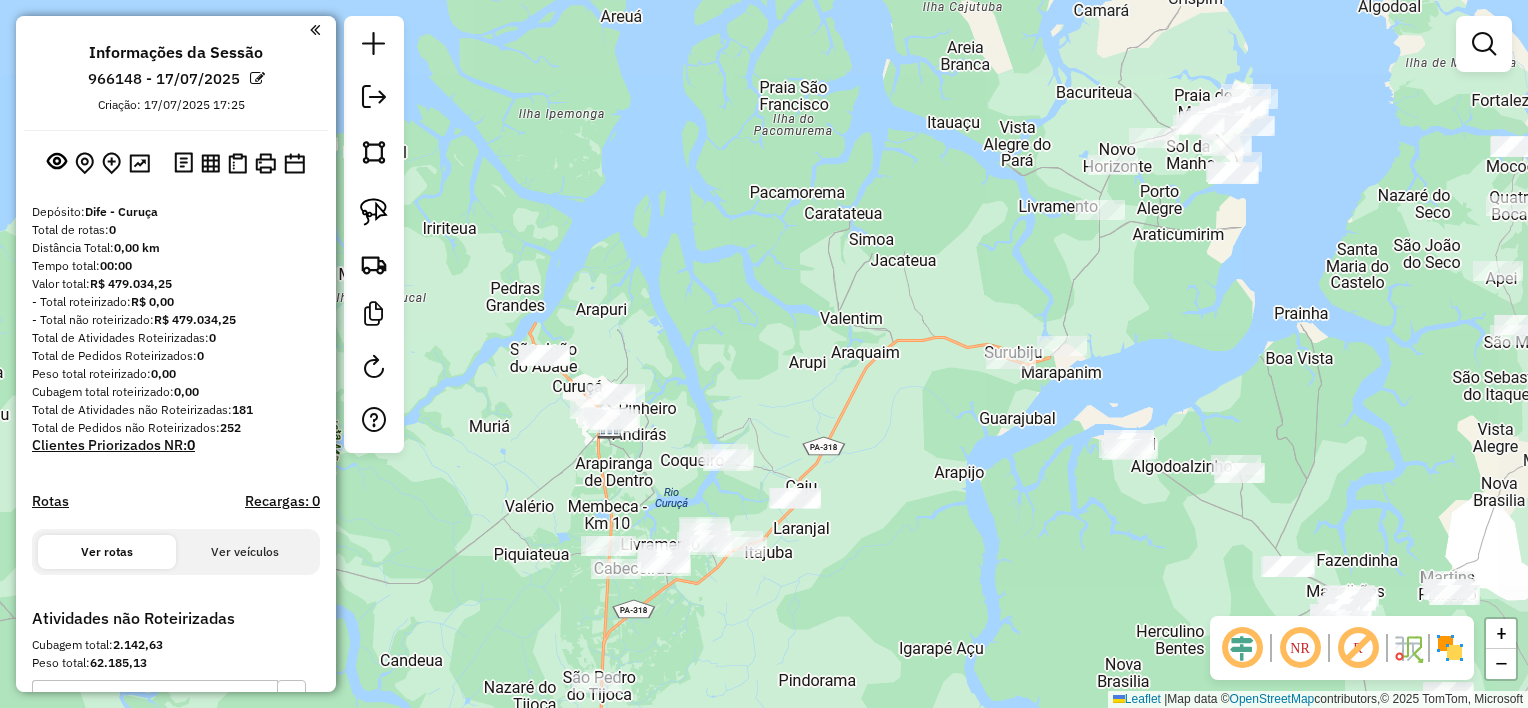 drag, startPoint x: 1102, startPoint y: 336, endPoint x: 812, endPoint y: 656, distance: 431.85645 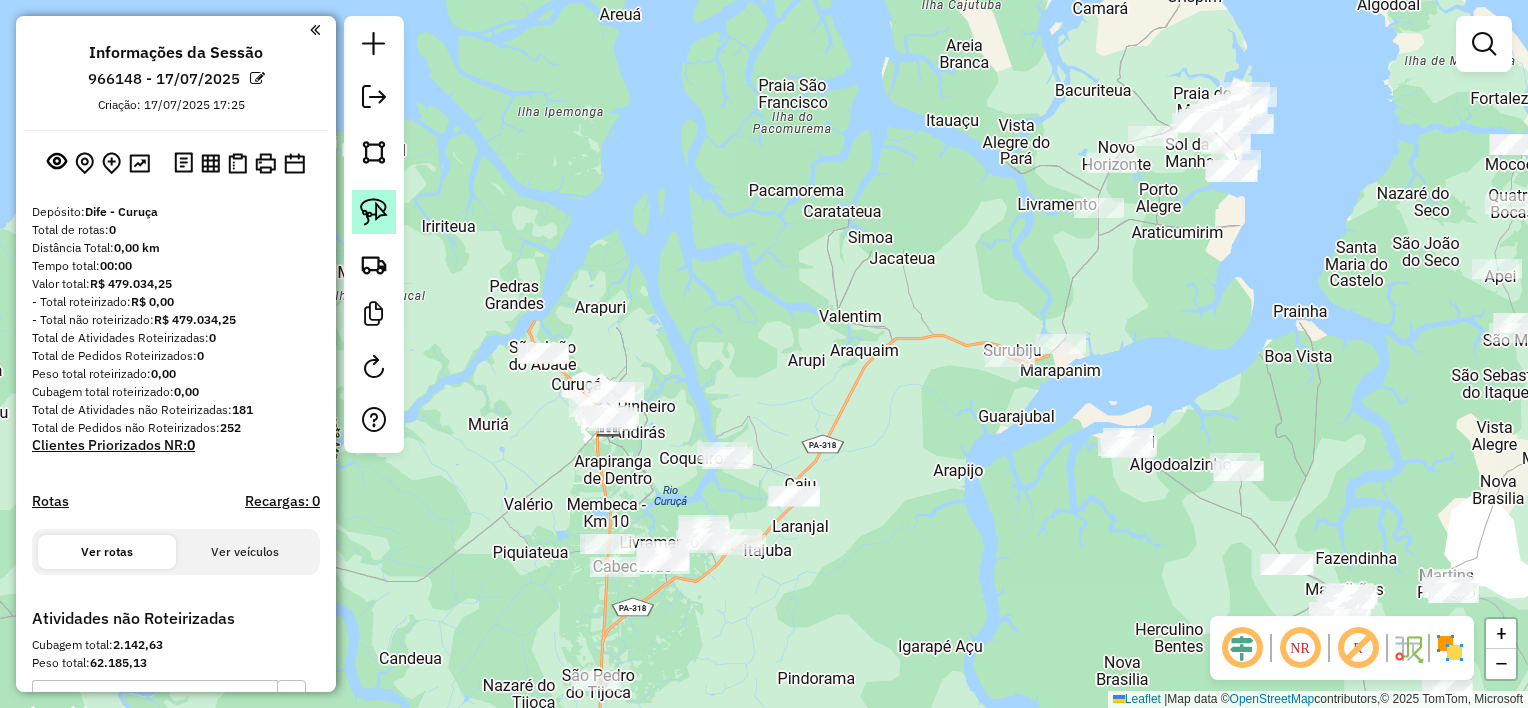 click 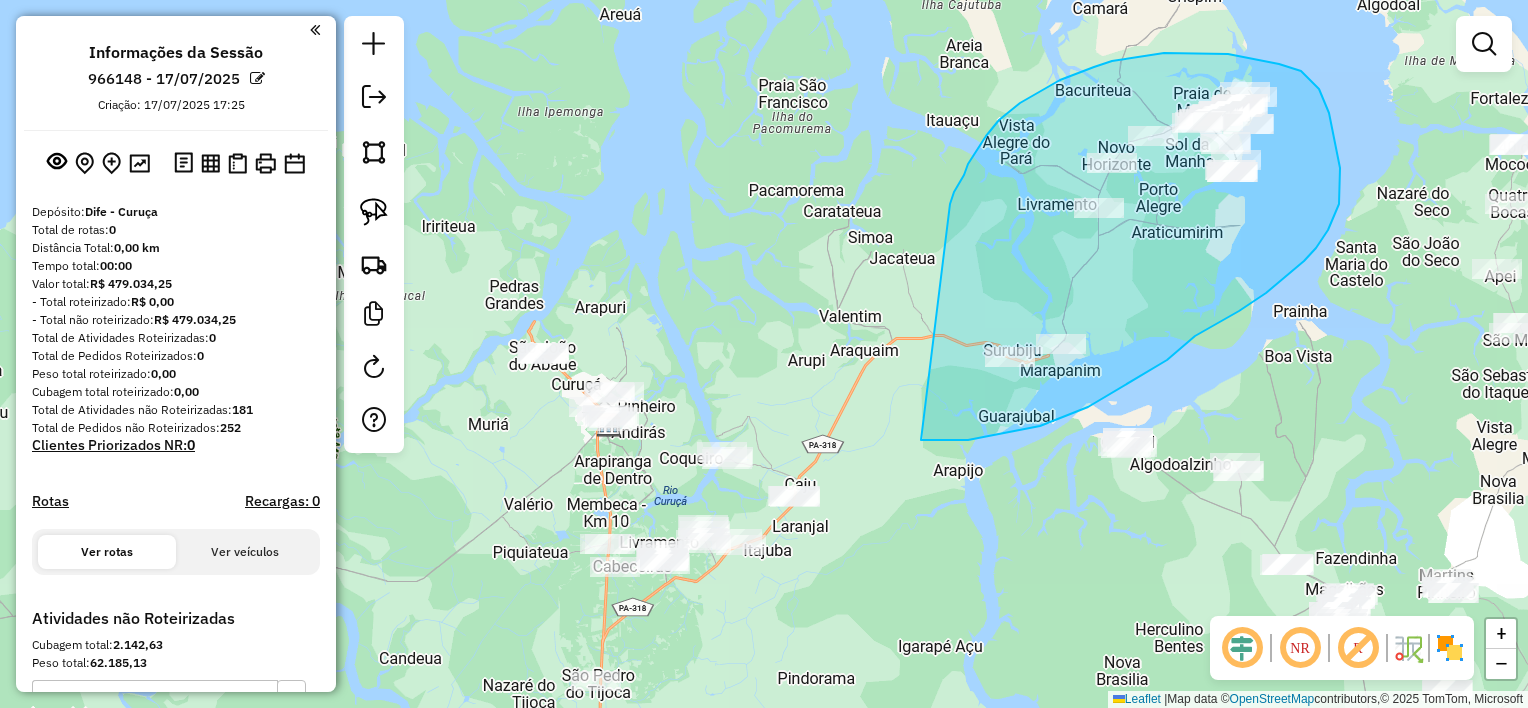 drag, startPoint x: 921, startPoint y: 440, endPoint x: 950, endPoint y: 204, distance: 237.7751 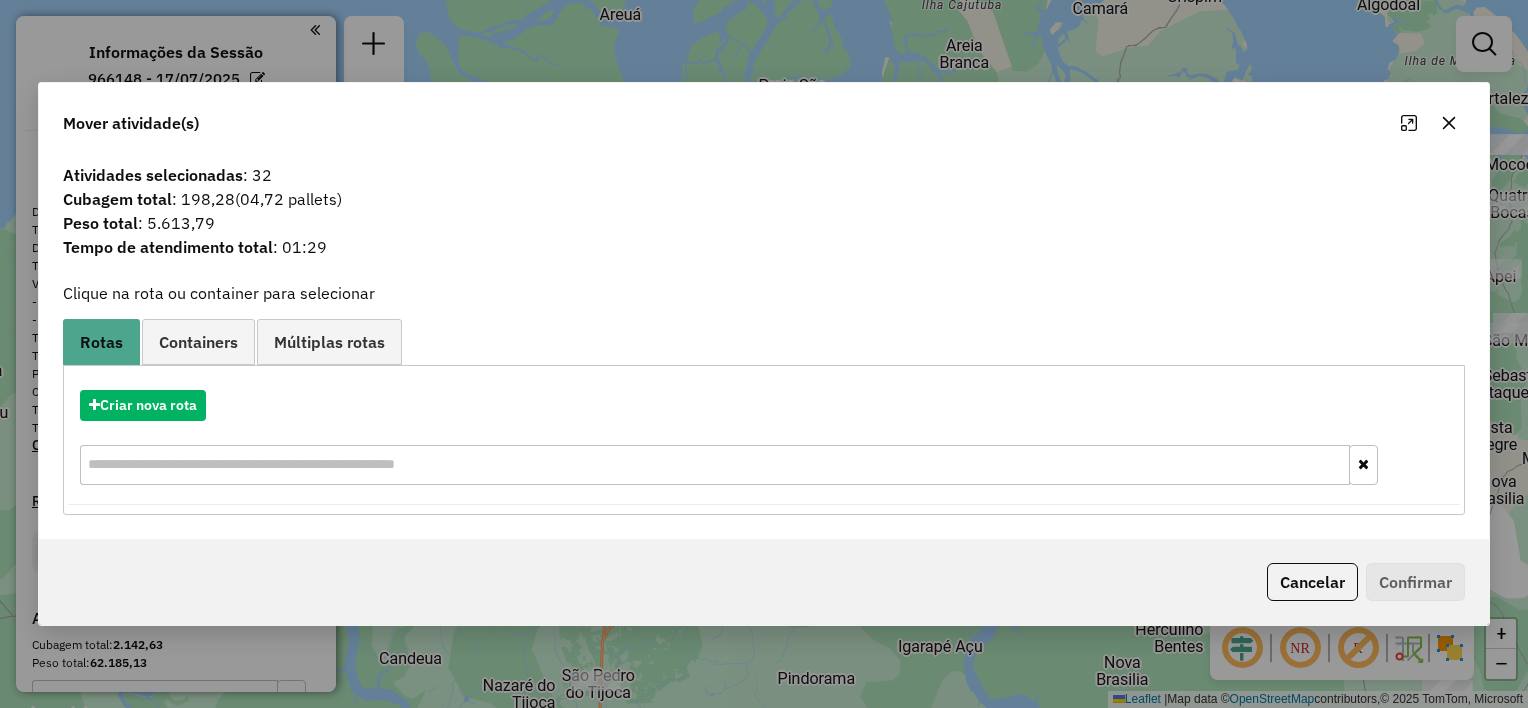 click 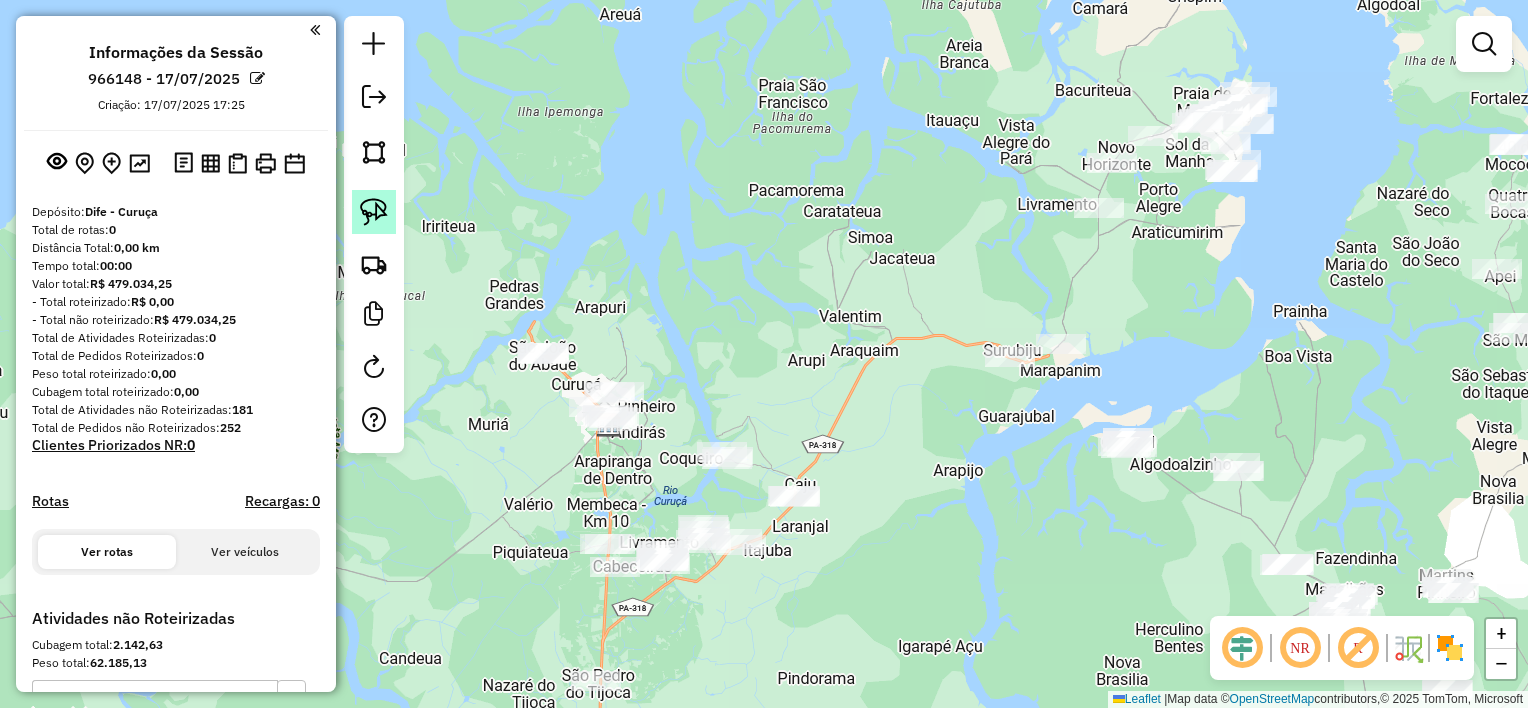 click 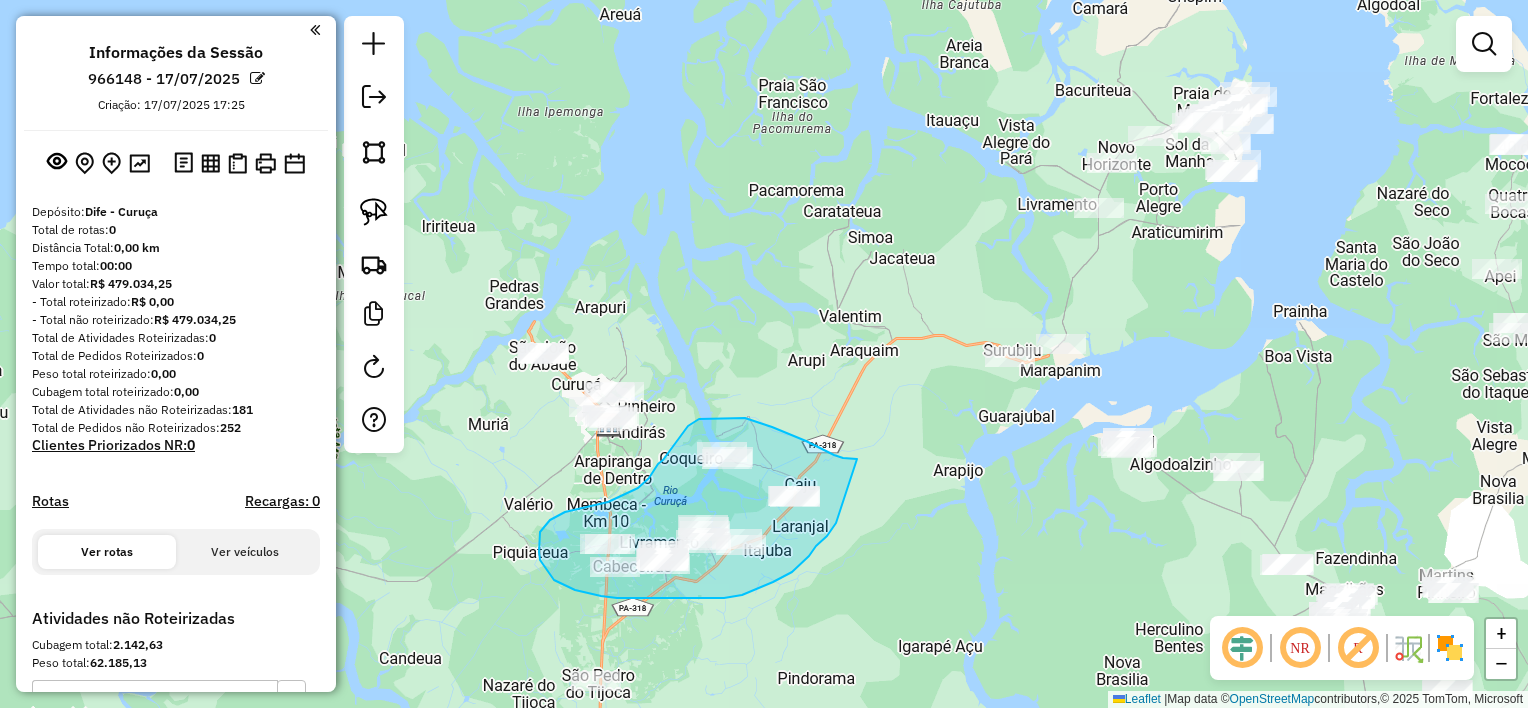 drag, startPoint x: 857, startPoint y: 459, endPoint x: 839, endPoint y: 524, distance: 67.44627 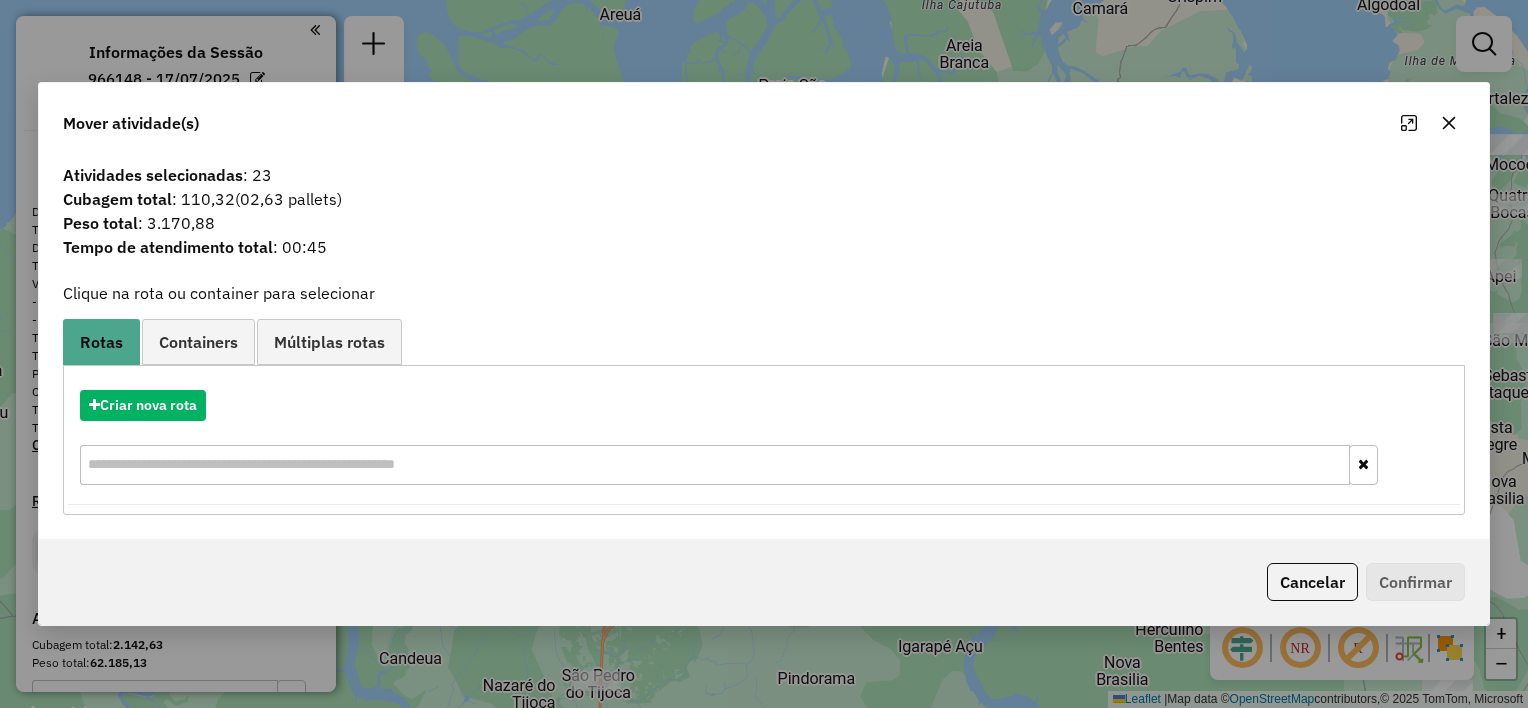 click 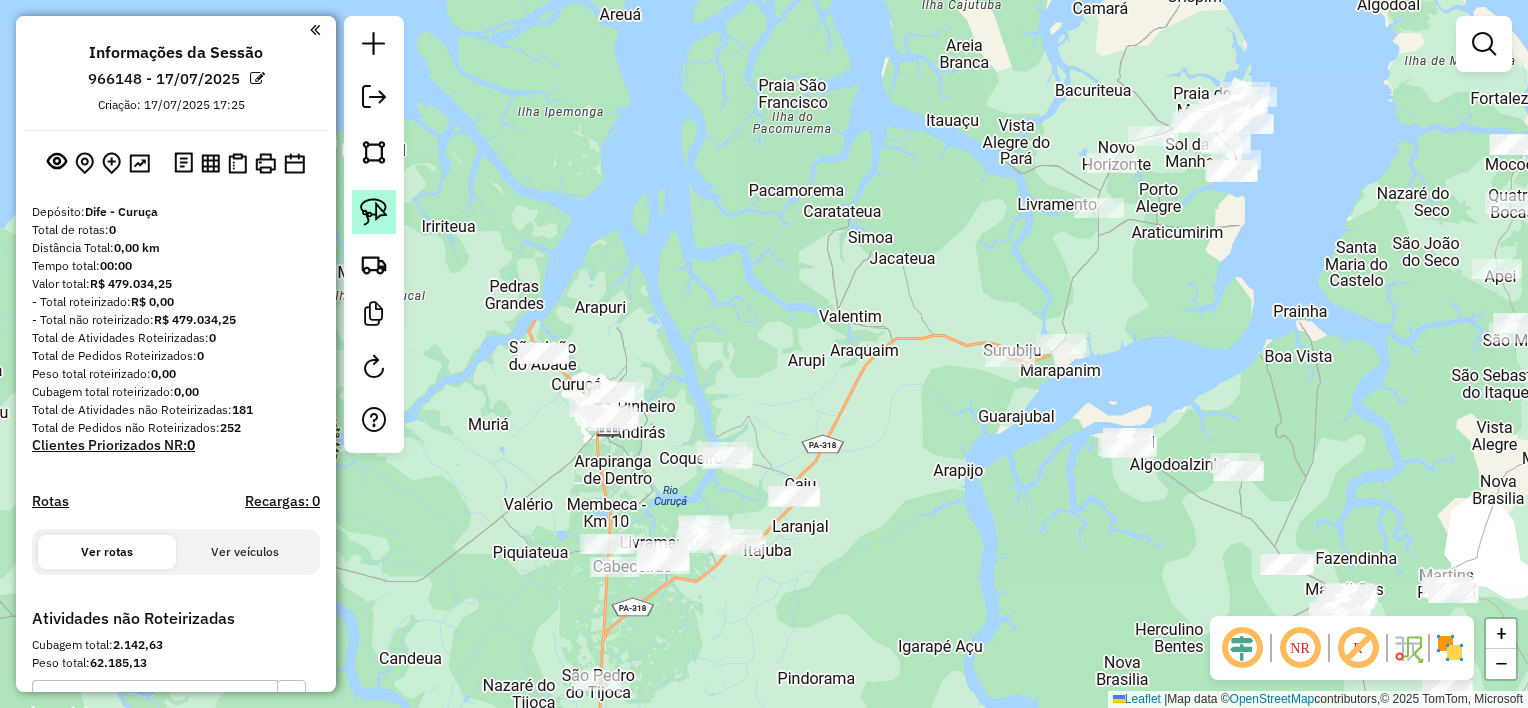 click 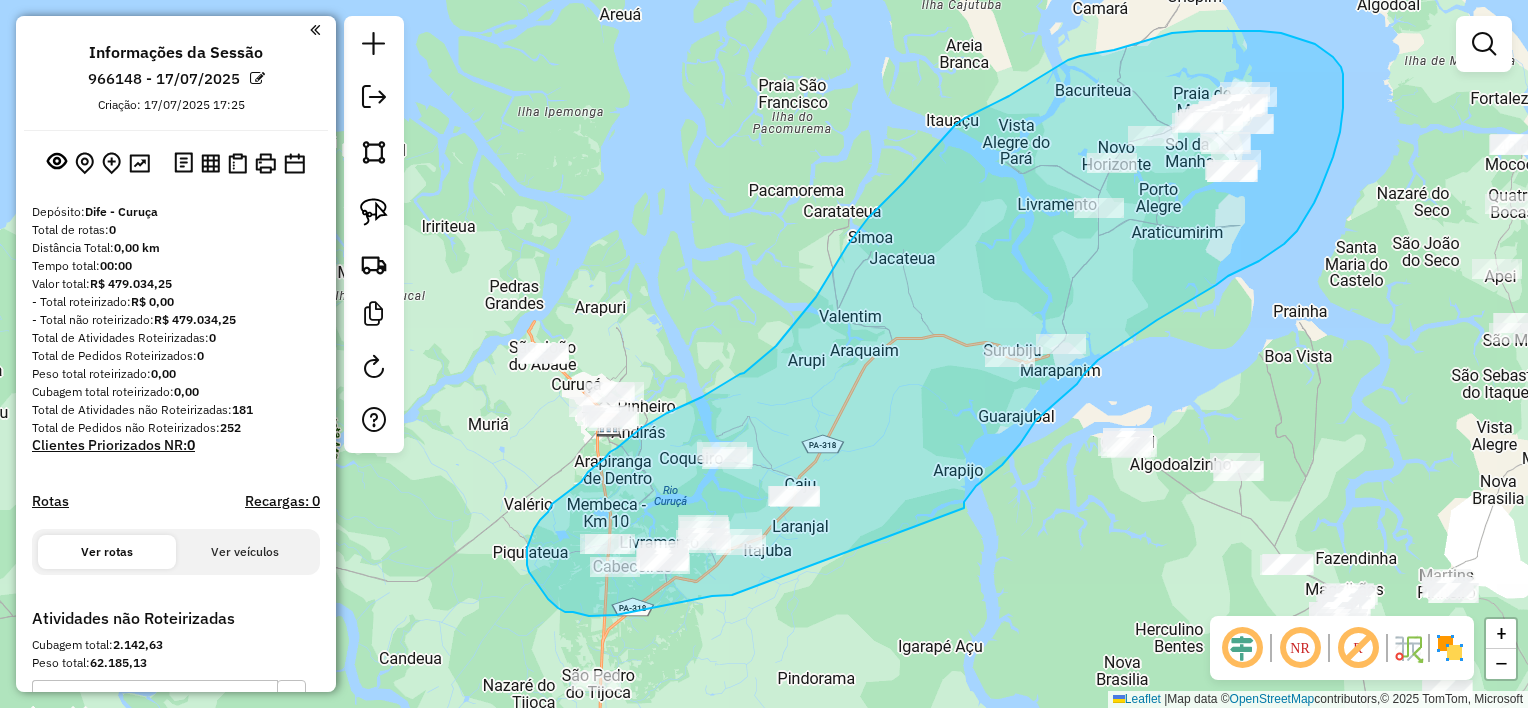 drag, startPoint x: 964, startPoint y: 508, endPoint x: 732, endPoint y: 595, distance: 247.77611 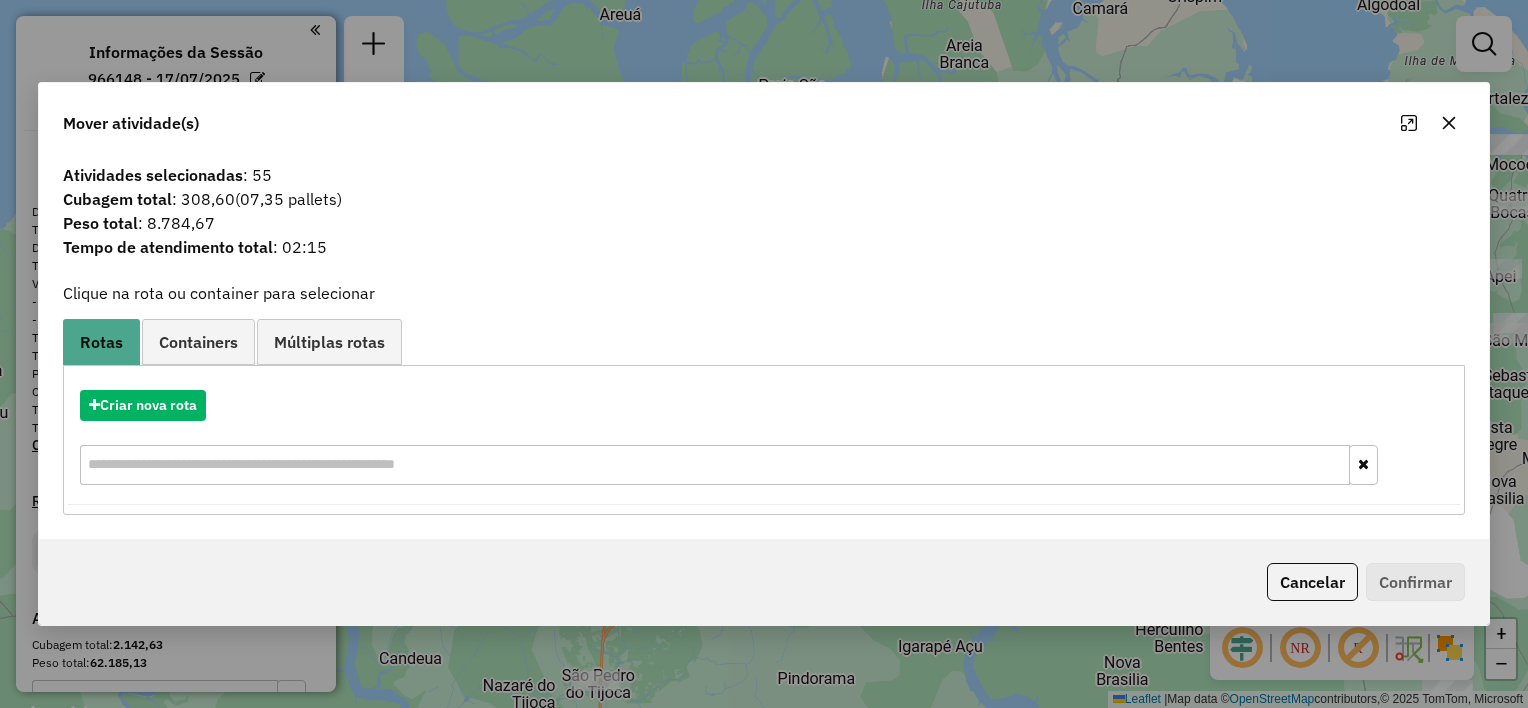 click 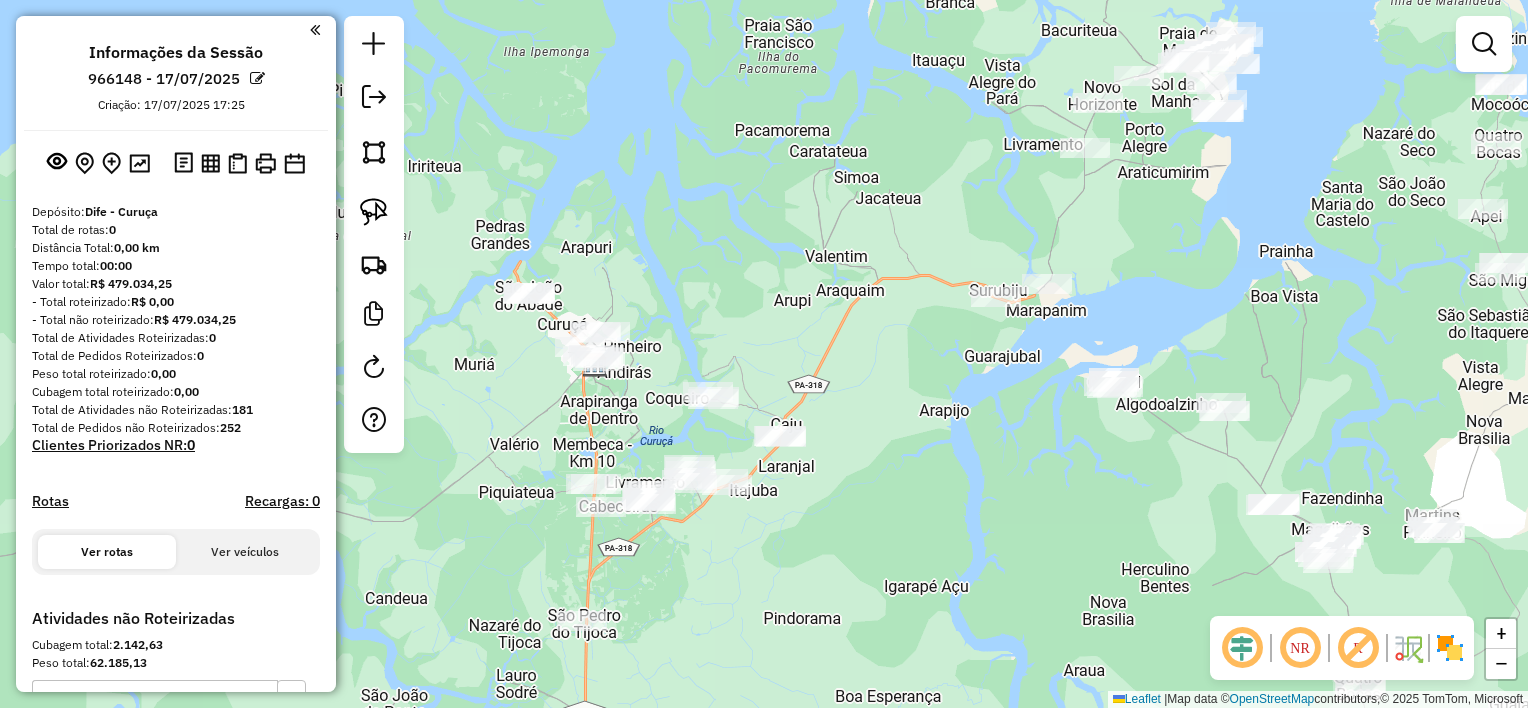 drag, startPoint x: 886, startPoint y: 531, endPoint x: 872, endPoint y: 471, distance: 61.611687 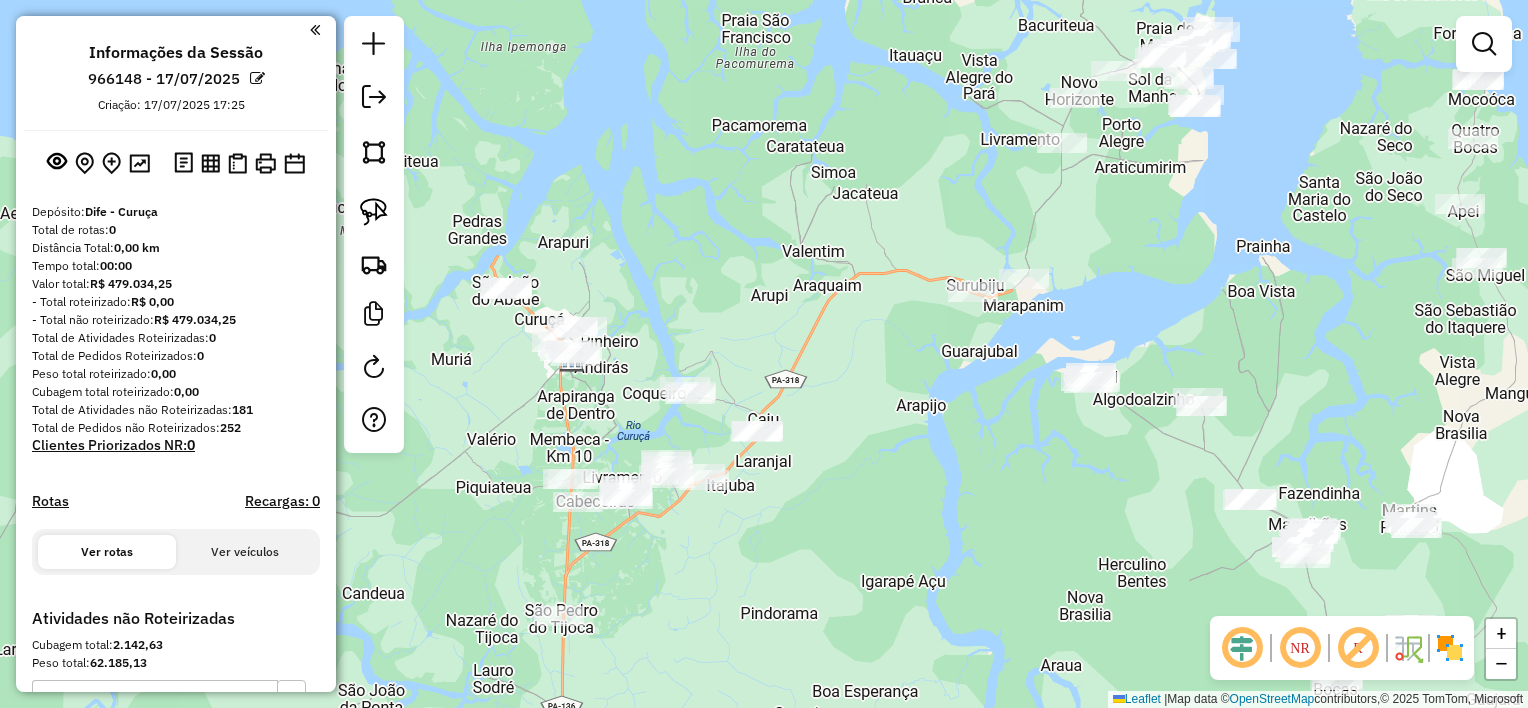 drag, startPoint x: 898, startPoint y: 472, endPoint x: 875, endPoint y: 467, distance: 23.537205 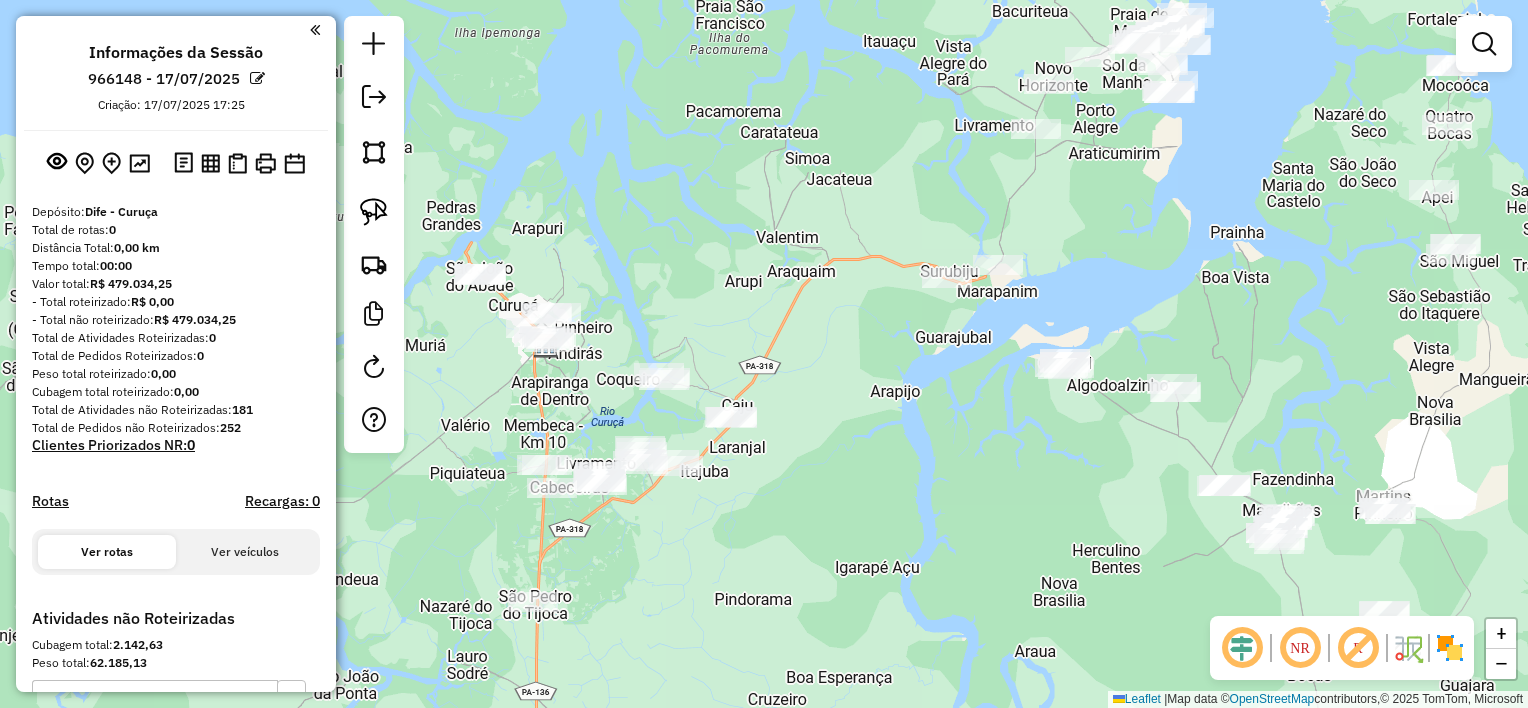 click on "Janela de atendimento Grade de atendimento Capacidade Transportadoras Veículos Cliente Pedidos  Rotas Selecione os dias de semana para filtrar as janelas de atendimento  Seg   Ter   Qua   Qui   Sex   Sáb   Dom  Informe o período da janela de atendimento: De: Até:  Filtrar exatamente a janela do cliente  Considerar janela de atendimento padrão  Selecione os dias de semana para filtrar as grades de atendimento  Seg   Ter   Qua   Qui   Sex   Sáb   Dom   Considerar clientes sem dia de atendimento cadastrado  Clientes fora do dia de atendimento selecionado Filtrar as atividades entre os valores definidos abaixo:  Peso mínimo:   Peso máximo:   Cubagem mínima:   Cubagem máxima:   De:   Até:  Filtrar as atividades entre o tempo de atendimento definido abaixo:  De:   Até:   Considerar capacidade total dos clientes não roteirizados Transportadora: Selecione um ou mais itens Tipo de veículo: Selecione um ou mais itens Veículo: Selecione um ou mais itens Motorista: Selecione um ou mais itens Nome: Rótulo:" 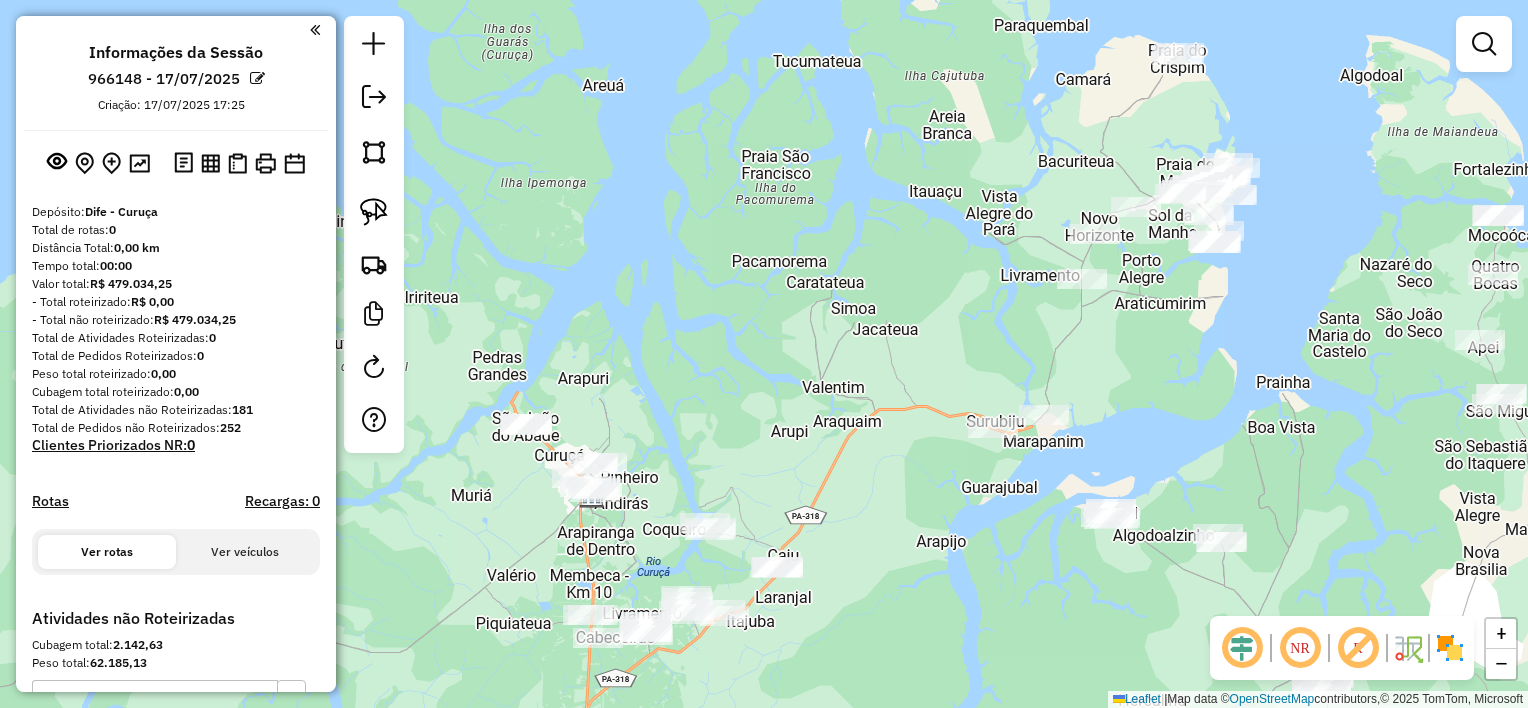drag, startPoint x: 889, startPoint y: 465, endPoint x: 928, endPoint y: 610, distance: 150.15326 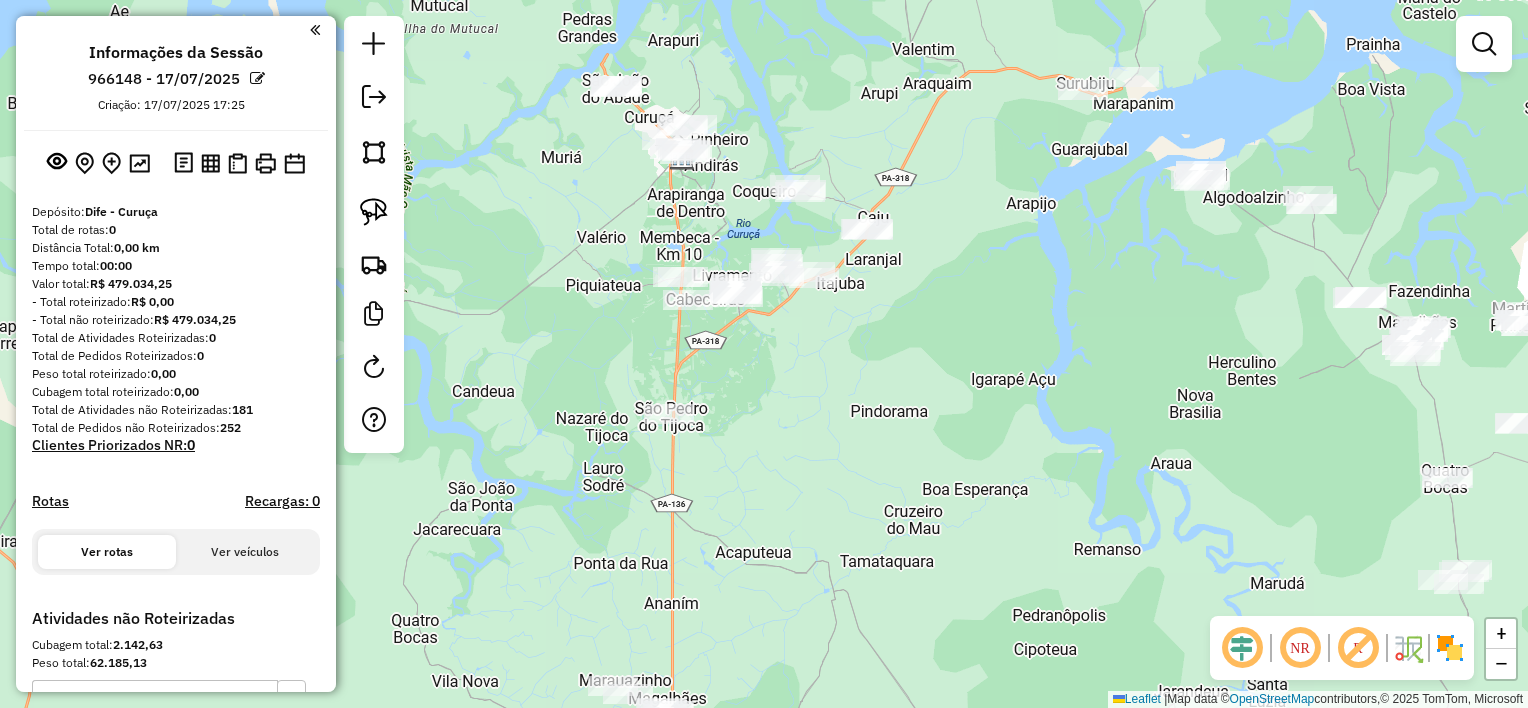 drag, startPoint x: 900, startPoint y: 467, endPoint x: 980, endPoint y: 105, distance: 370.7344 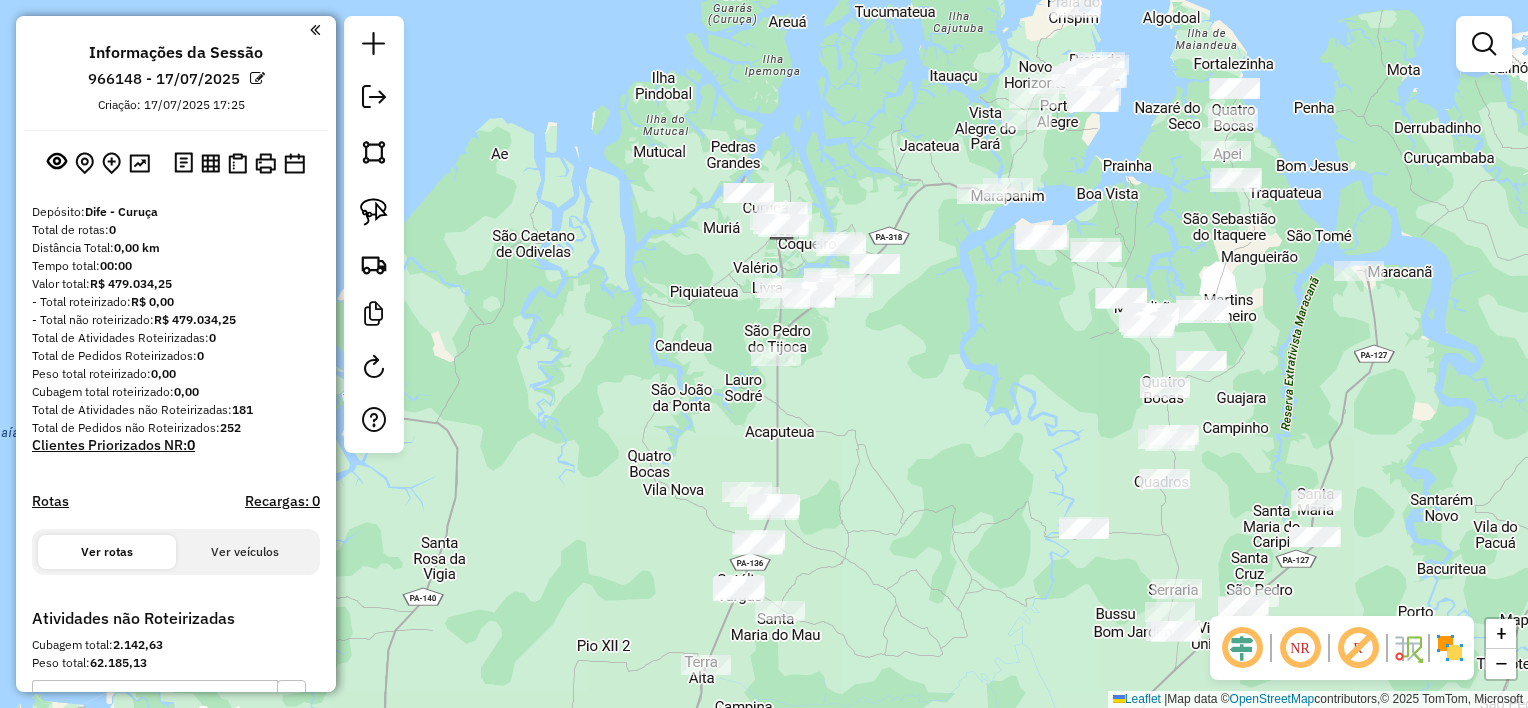drag, startPoint x: 786, startPoint y: 410, endPoint x: 786, endPoint y: 436, distance: 26 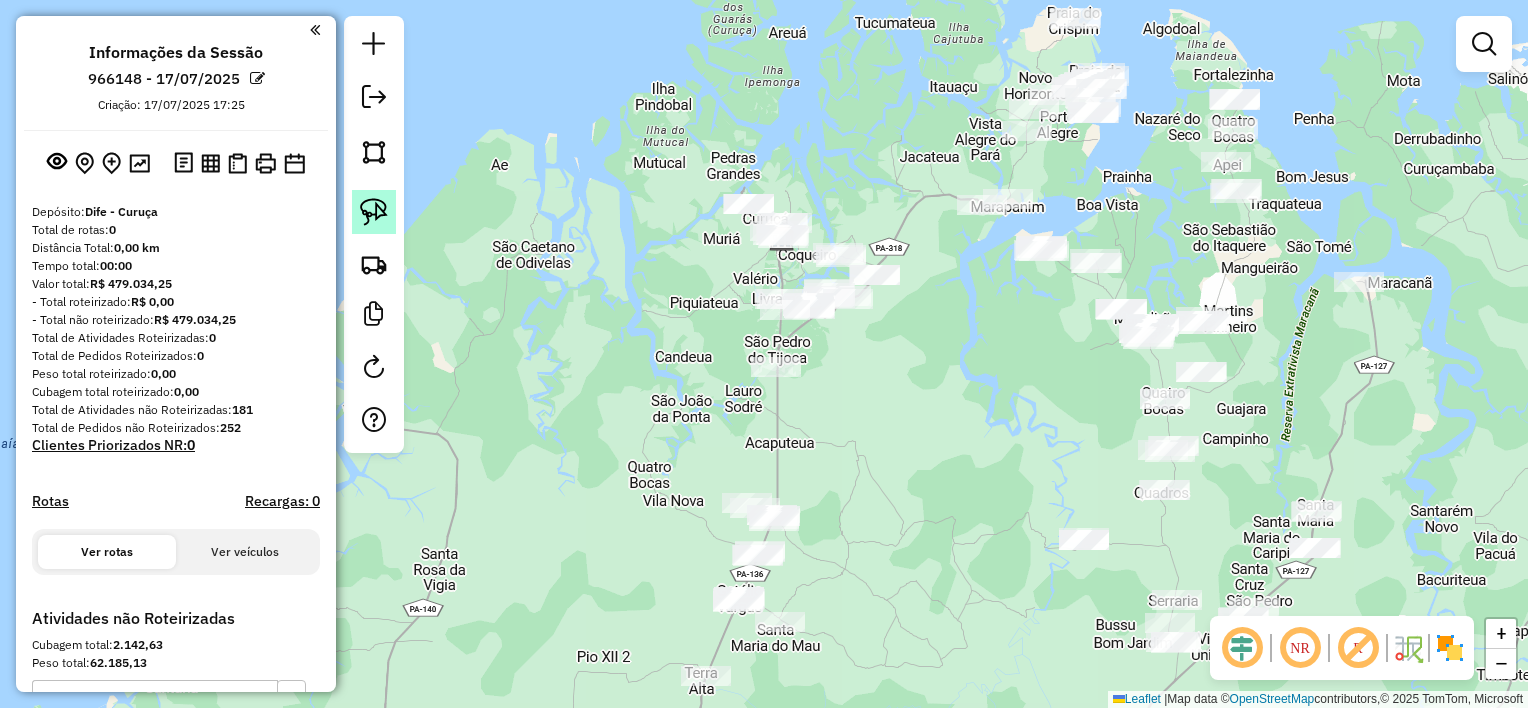 click 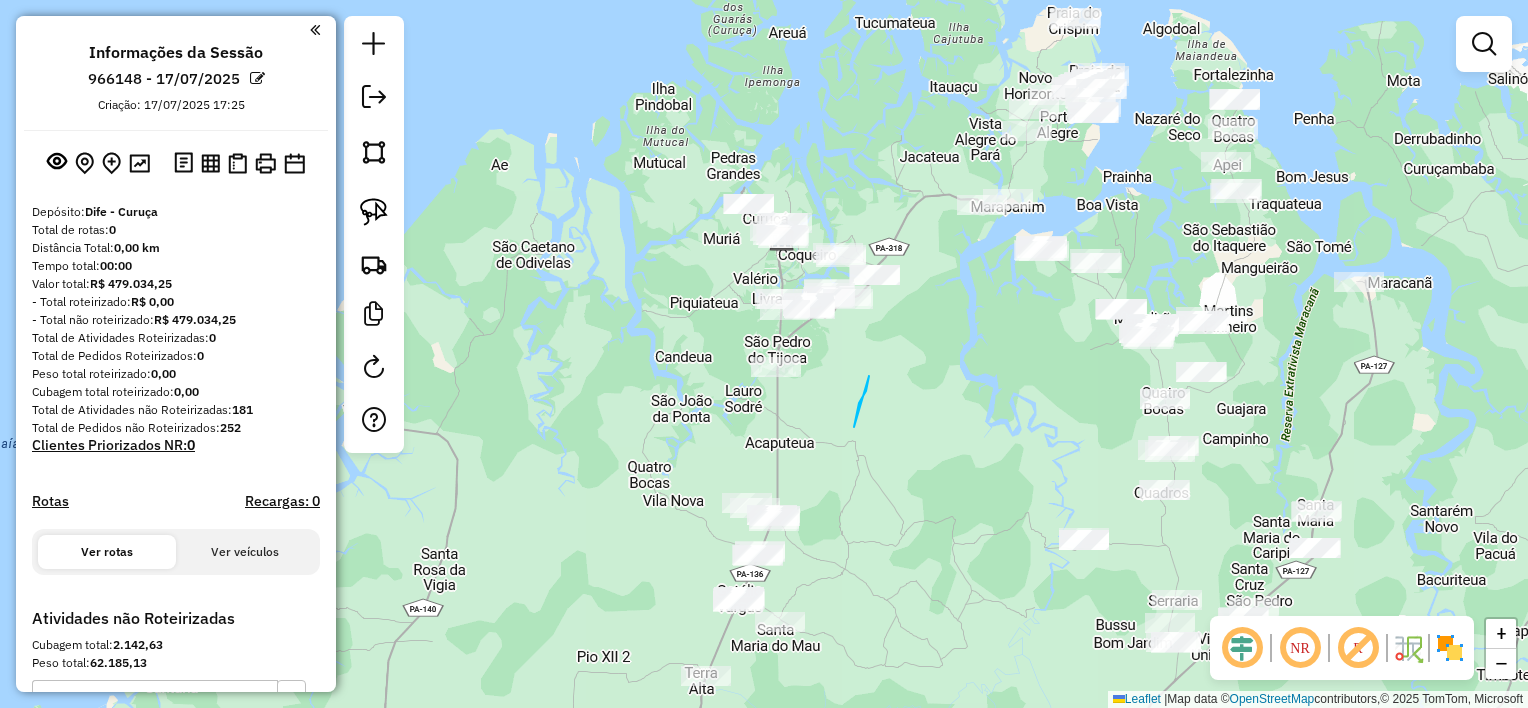 drag, startPoint x: 854, startPoint y: 427, endPoint x: 869, endPoint y: 376, distance: 53.160137 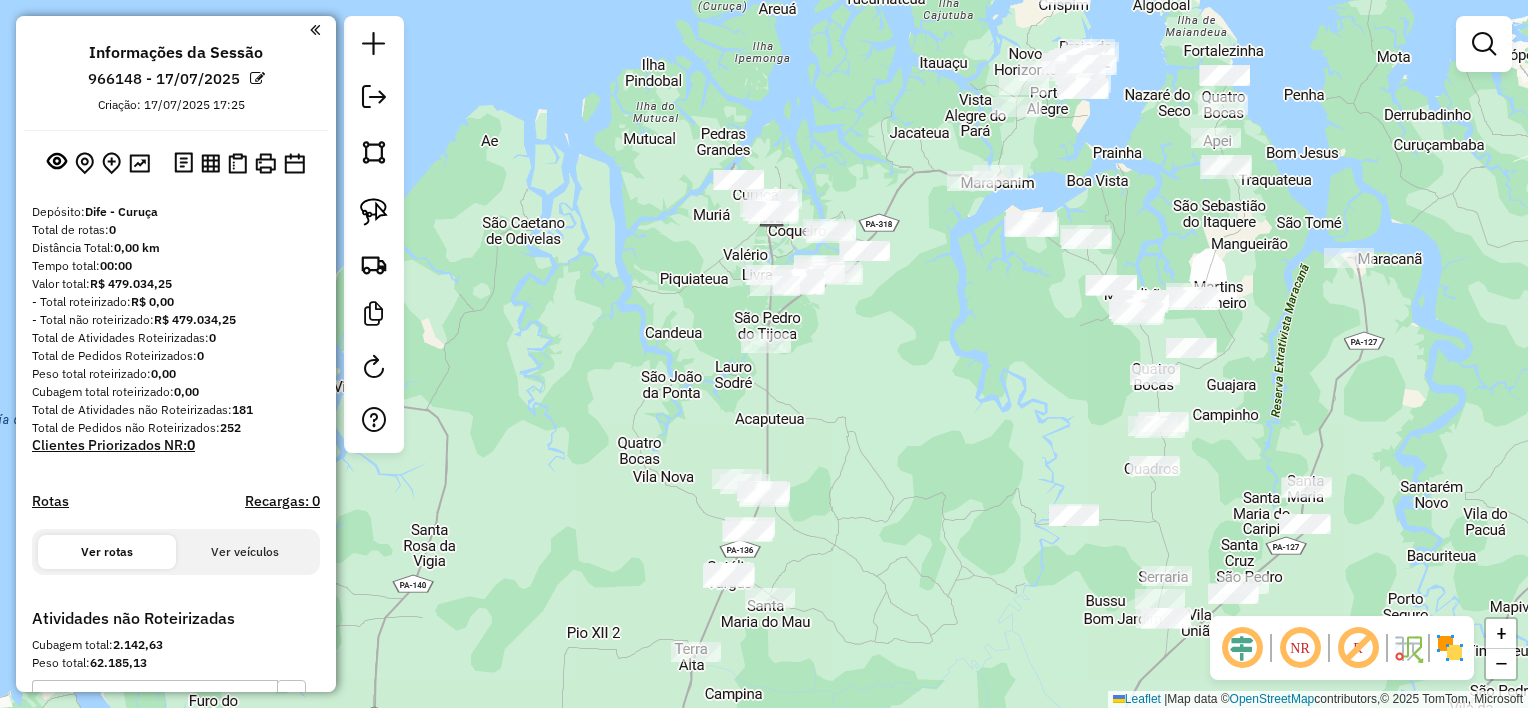 drag, startPoint x: 744, startPoint y: 402, endPoint x: 791, endPoint y: 353, distance: 67.89698 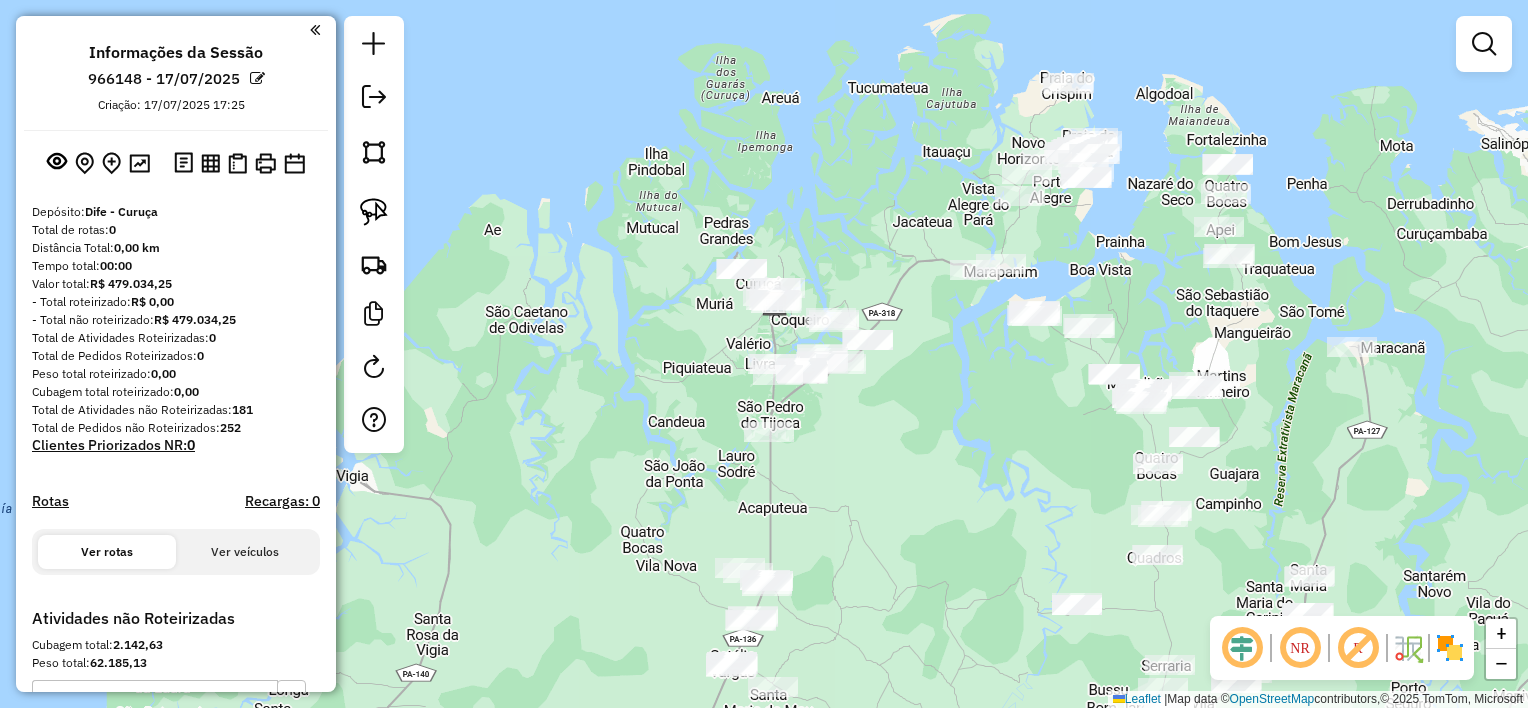 drag, startPoint x: 911, startPoint y: 229, endPoint x: 901, endPoint y: 355, distance: 126.3962 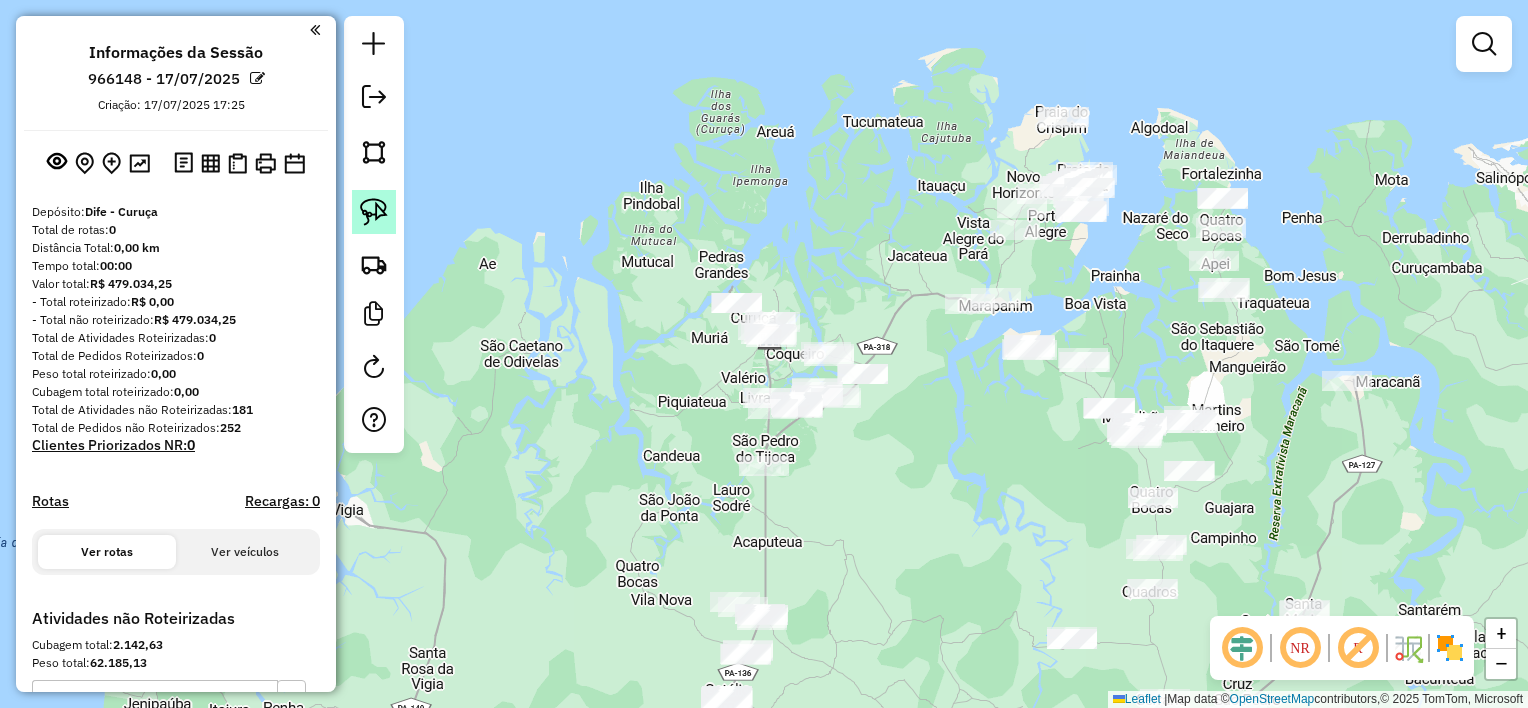 drag, startPoint x: 379, startPoint y: 210, endPoint x: 510, endPoint y: 210, distance: 131 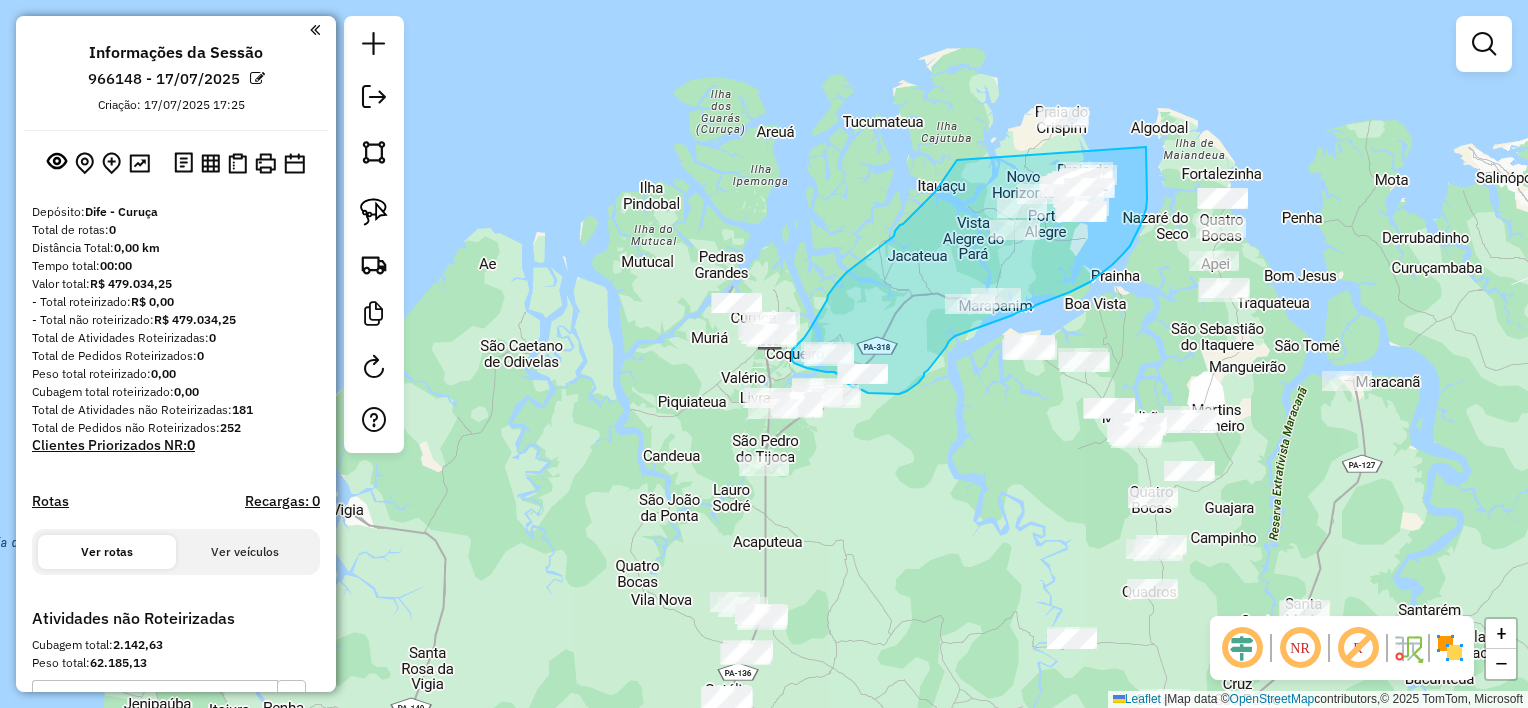 drag, startPoint x: 955, startPoint y: 164, endPoint x: 1142, endPoint y: 130, distance: 190.06578 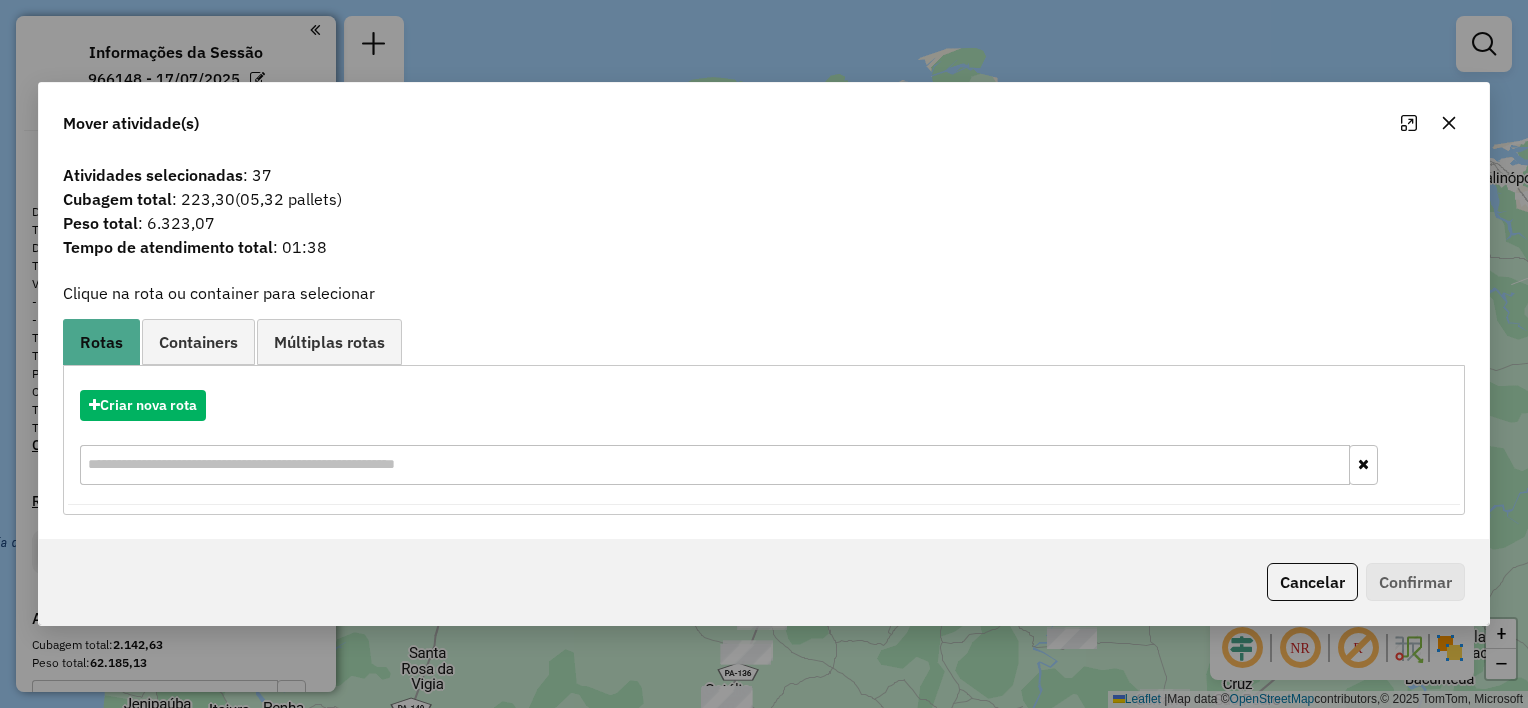 click 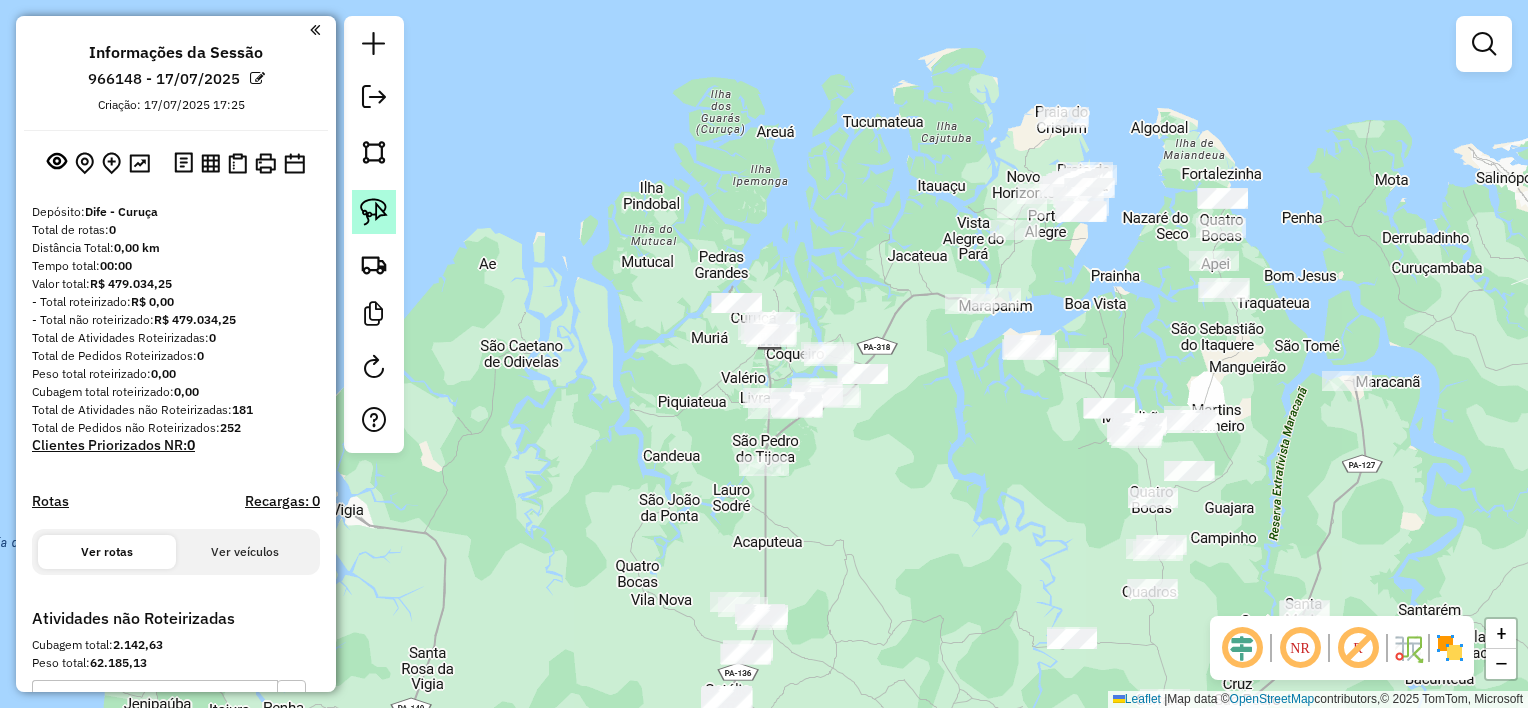 click 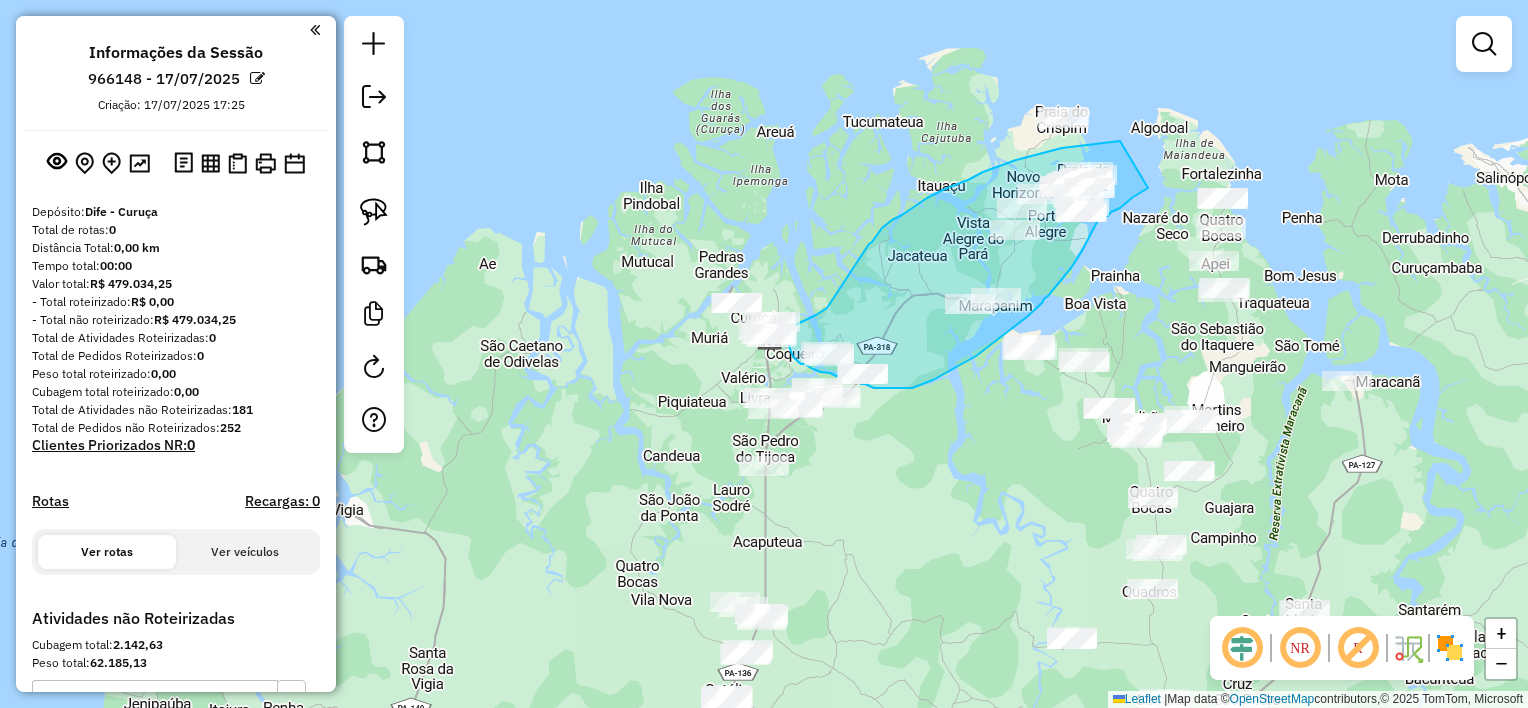 drag, startPoint x: 1120, startPoint y: 141, endPoint x: 1148, endPoint y: 188, distance: 54.708317 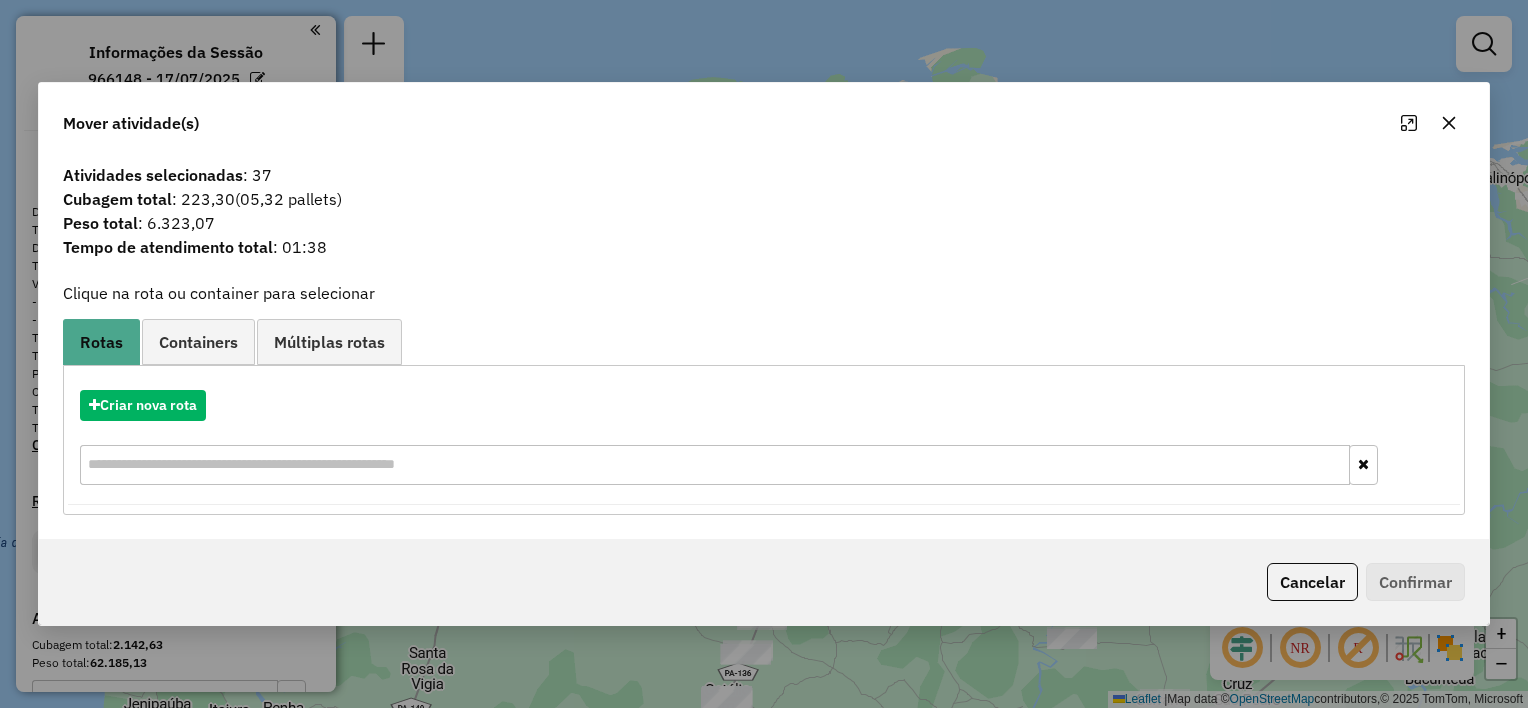 click 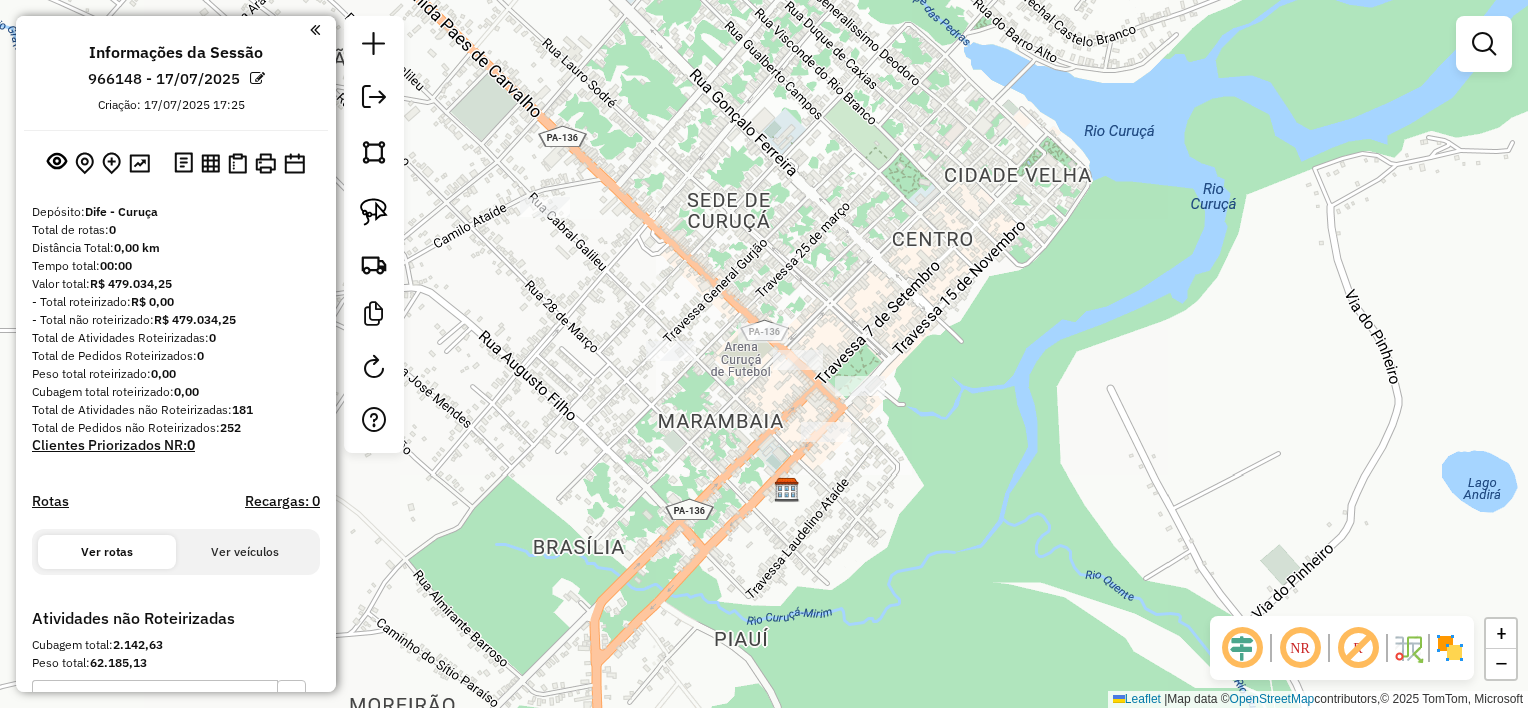 drag, startPoint x: 378, startPoint y: 213, endPoint x: 432, endPoint y: 220, distance: 54.451813 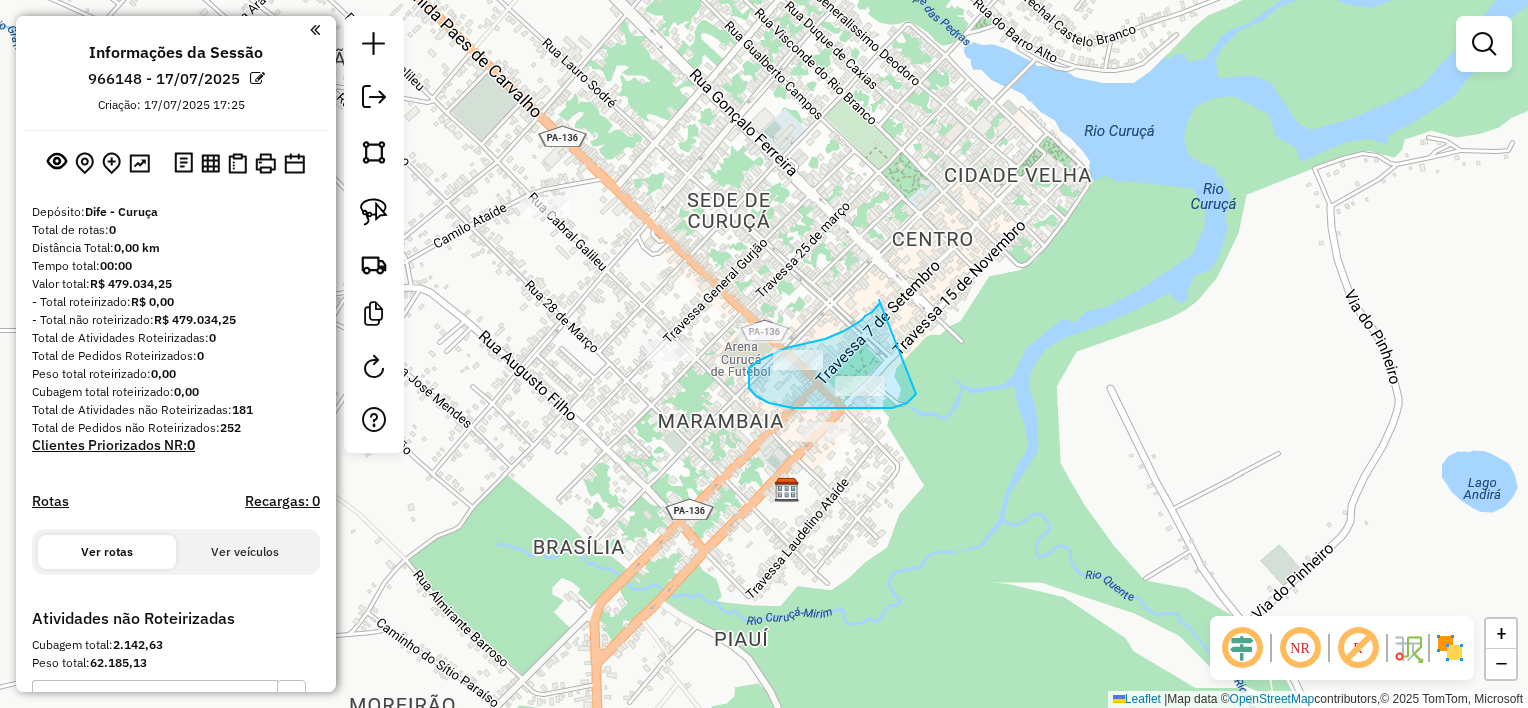 drag, startPoint x: 879, startPoint y: 300, endPoint x: 916, endPoint y: 394, distance: 101.0198 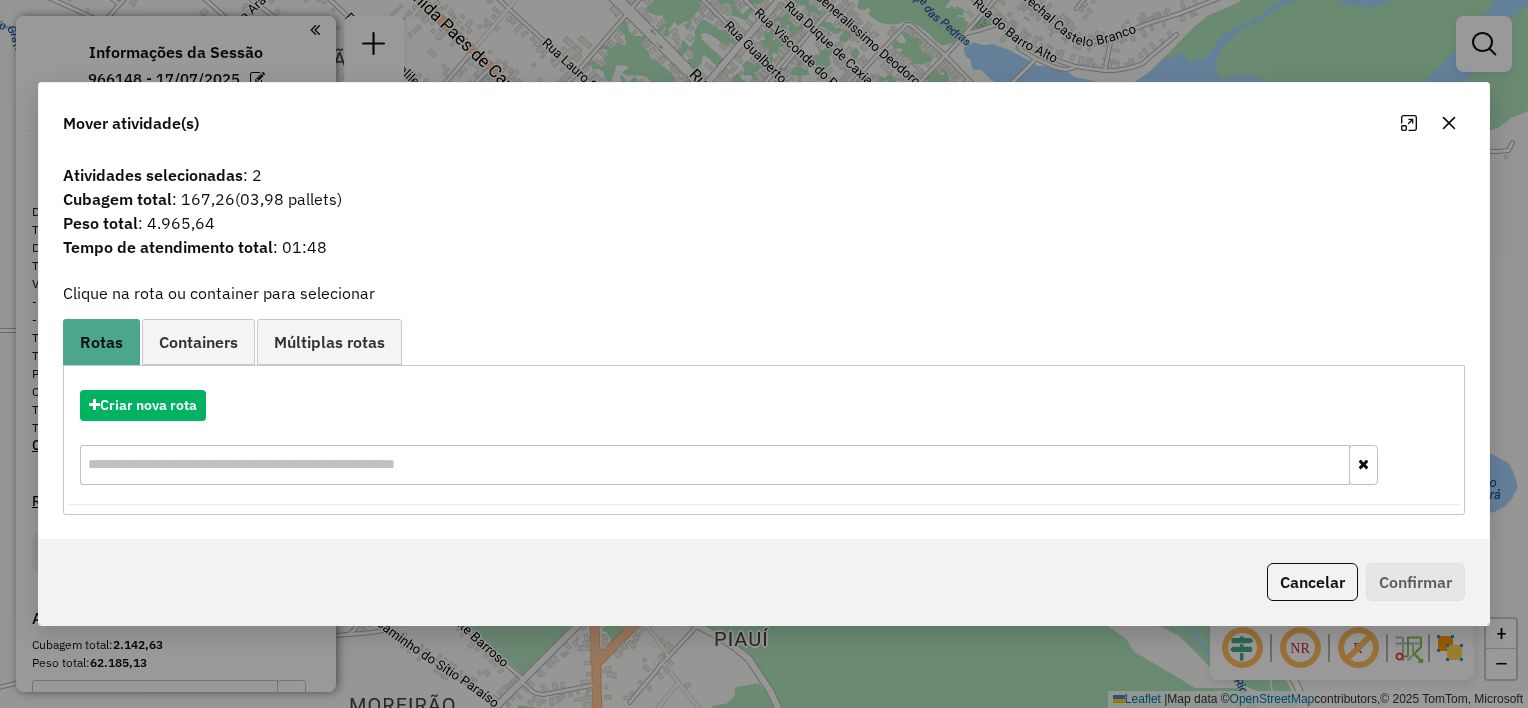drag, startPoint x: 1447, startPoint y: 117, endPoint x: 1404, endPoint y: 164, distance: 63.702435 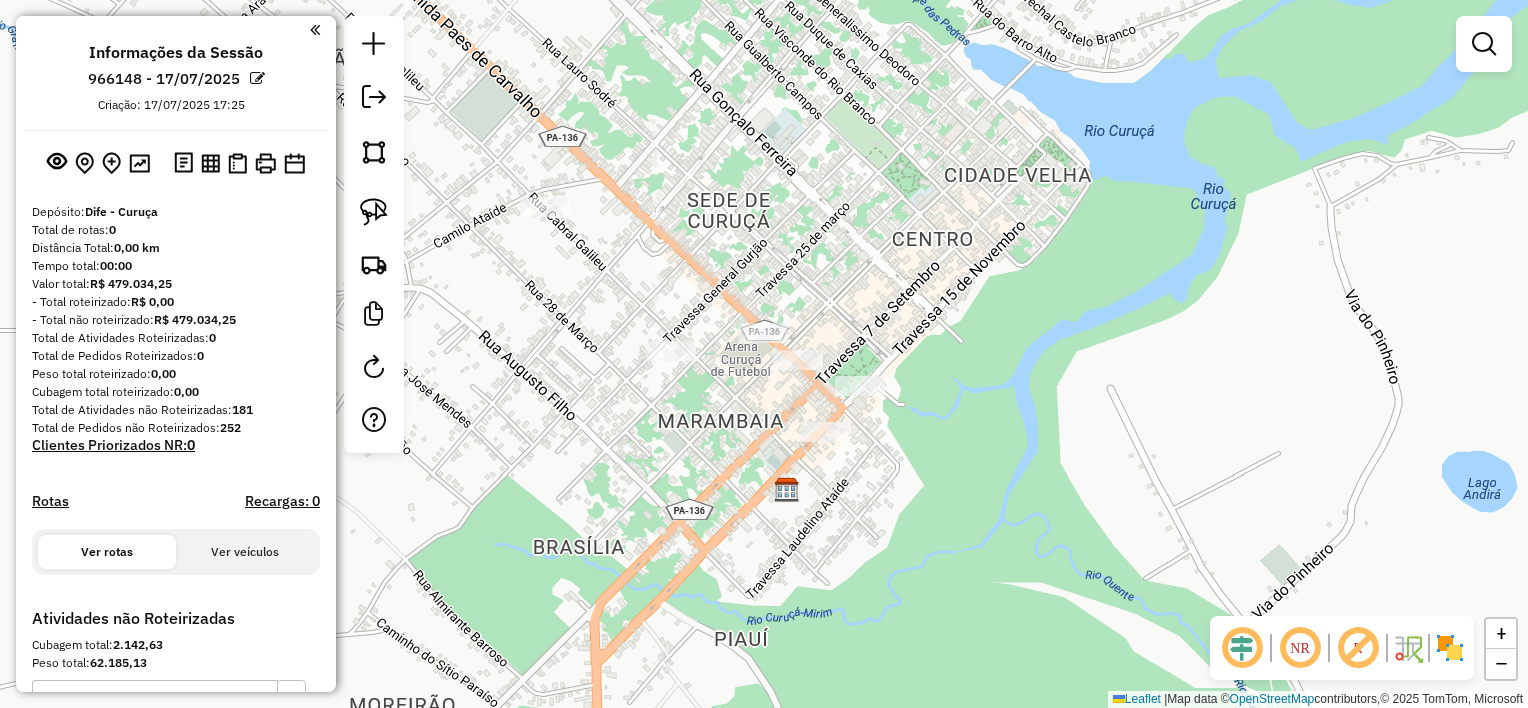 drag, startPoint x: 1109, startPoint y: 512, endPoint x: 1099, endPoint y: 371, distance: 141.35417 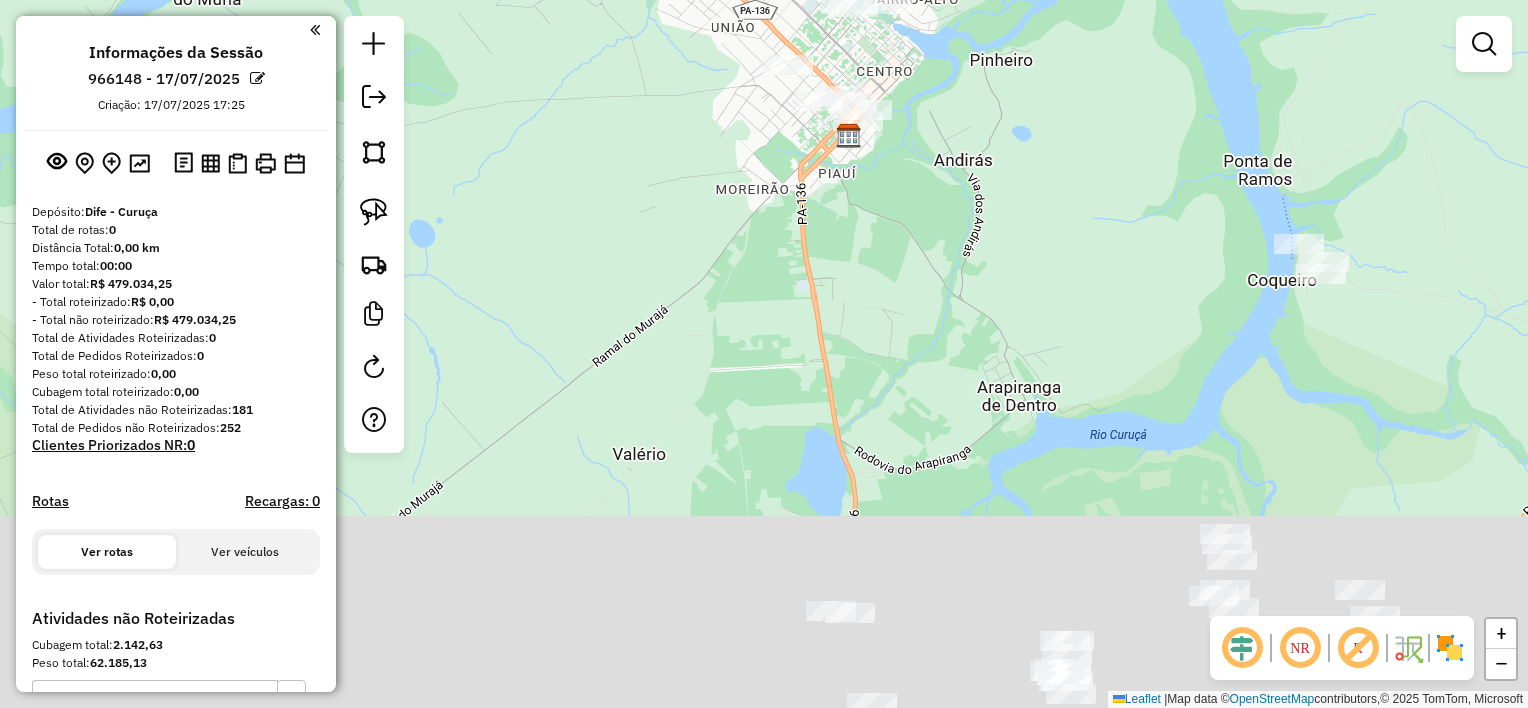 drag, startPoint x: 1107, startPoint y: 492, endPoint x: 931, endPoint y: 254, distance: 296.00674 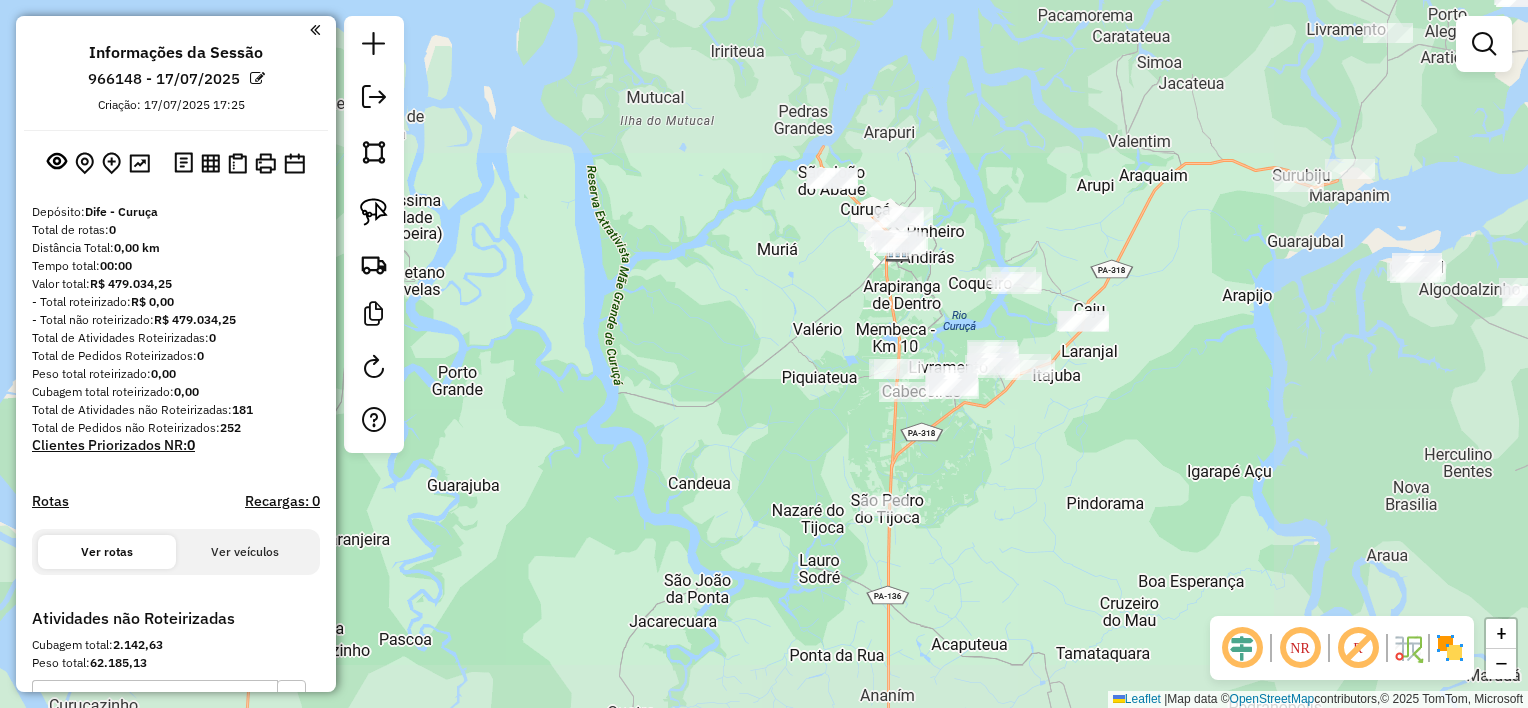 drag, startPoint x: 1017, startPoint y: 481, endPoint x: 980, endPoint y: 199, distance: 284.41696 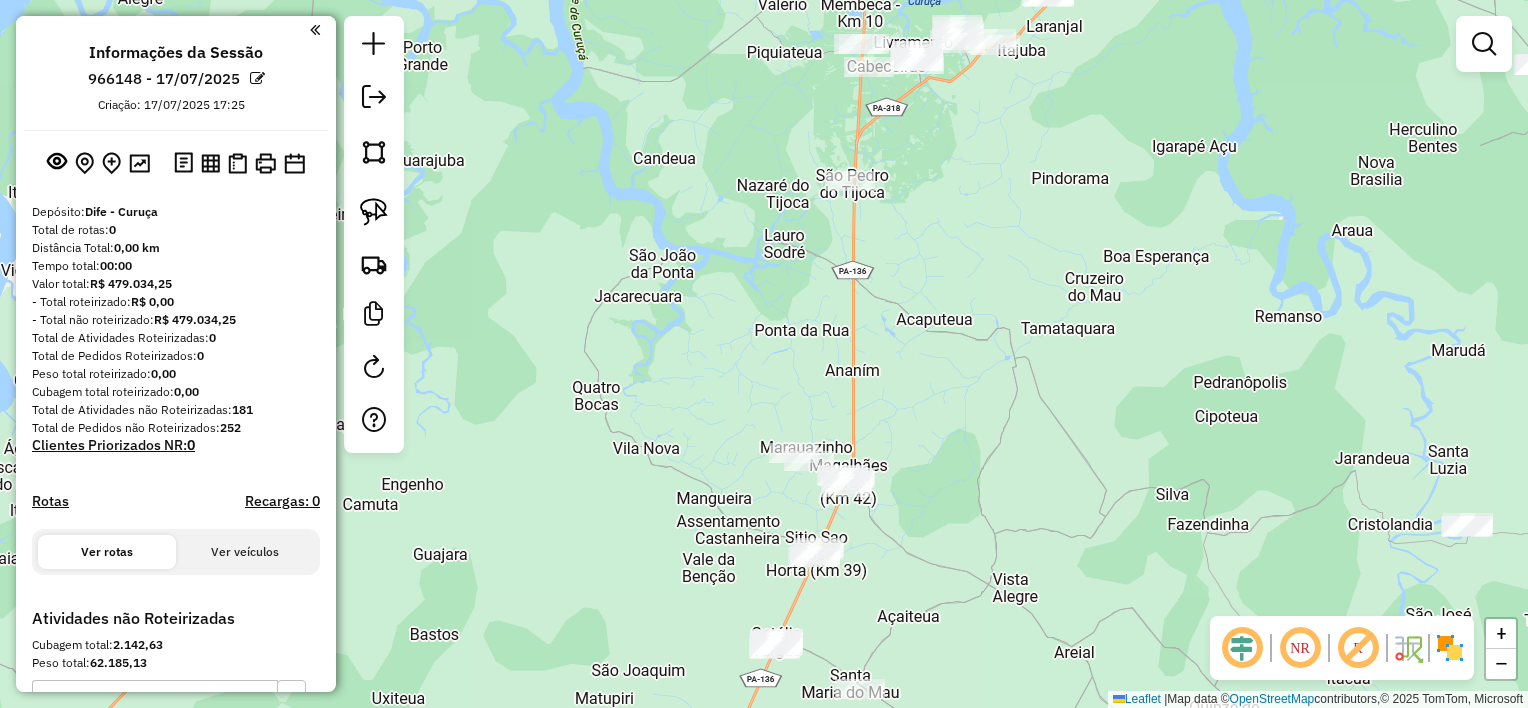 click on "Janela de atendimento Grade de atendimento Capacidade Transportadoras Veículos Cliente Pedidos  Rotas Selecione os dias de semana para filtrar as janelas de atendimento  Seg   Ter   Qua   Qui   Sex   Sáb   Dom  Informe o período da janela de atendimento: De: Até:  Filtrar exatamente a janela do cliente  Considerar janela de atendimento padrão  Selecione os dias de semana para filtrar as grades de atendimento  Seg   Ter   Qua   Qui   Sex   Sáb   Dom   Considerar clientes sem dia de atendimento cadastrado  Clientes fora do dia de atendimento selecionado Filtrar as atividades entre os valores definidos abaixo:  Peso mínimo:   Peso máximo:   Cubagem mínima:   Cubagem máxima:   De:   Até:  Filtrar as atividades entre o tempo de atendimento definido abaixo:  De:   Até:   Considerar capacidade total dos clientes não roteirizados Transportadora: Selecione um ou mais itens Tipo de veículo: Selecione um ou mais itens Veículo: Selecione um ou mais itens Motorista: Selecione um ou mais itens Nome: Rótulo:" 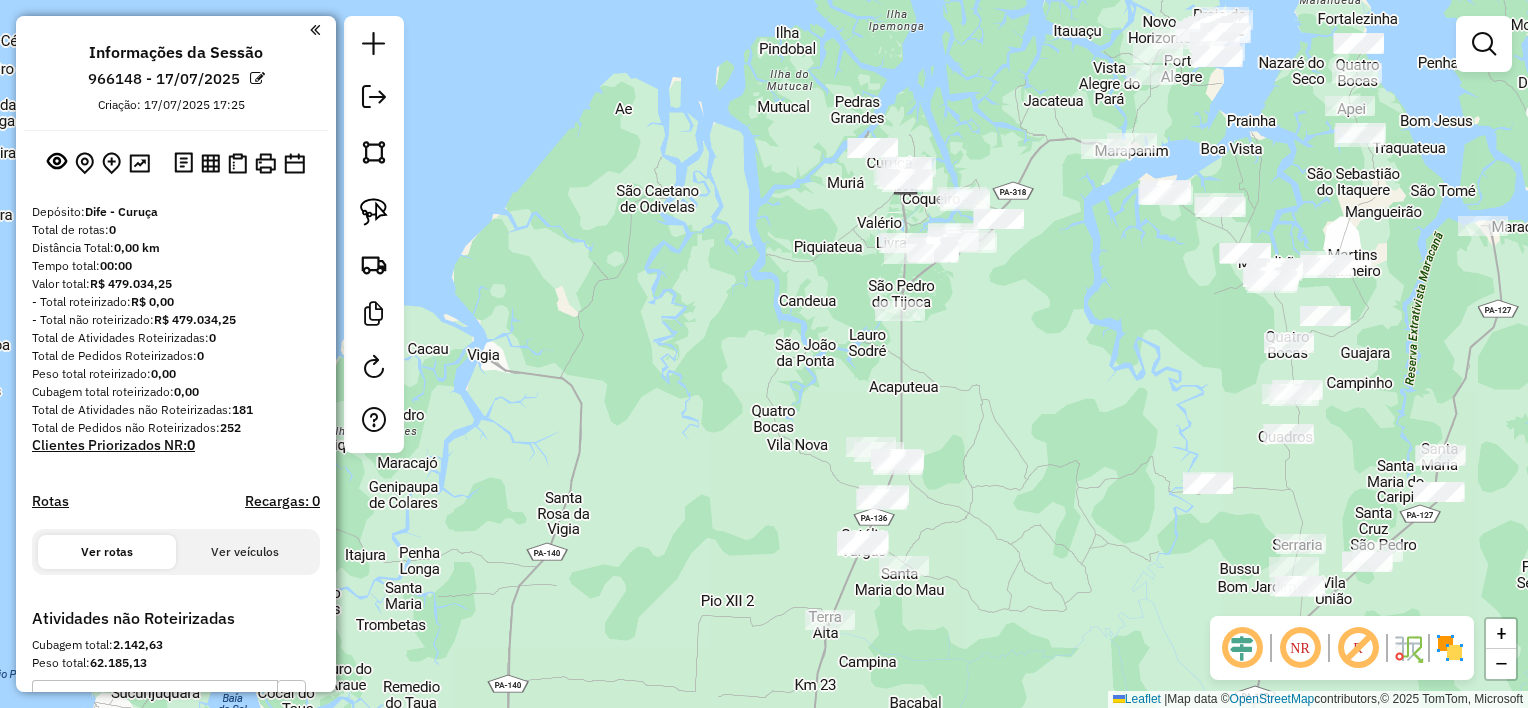 drag, startPoint x: 985, startPoint y: 281, endPoint x: 975, endPoint y: 407, distance: 126.3962 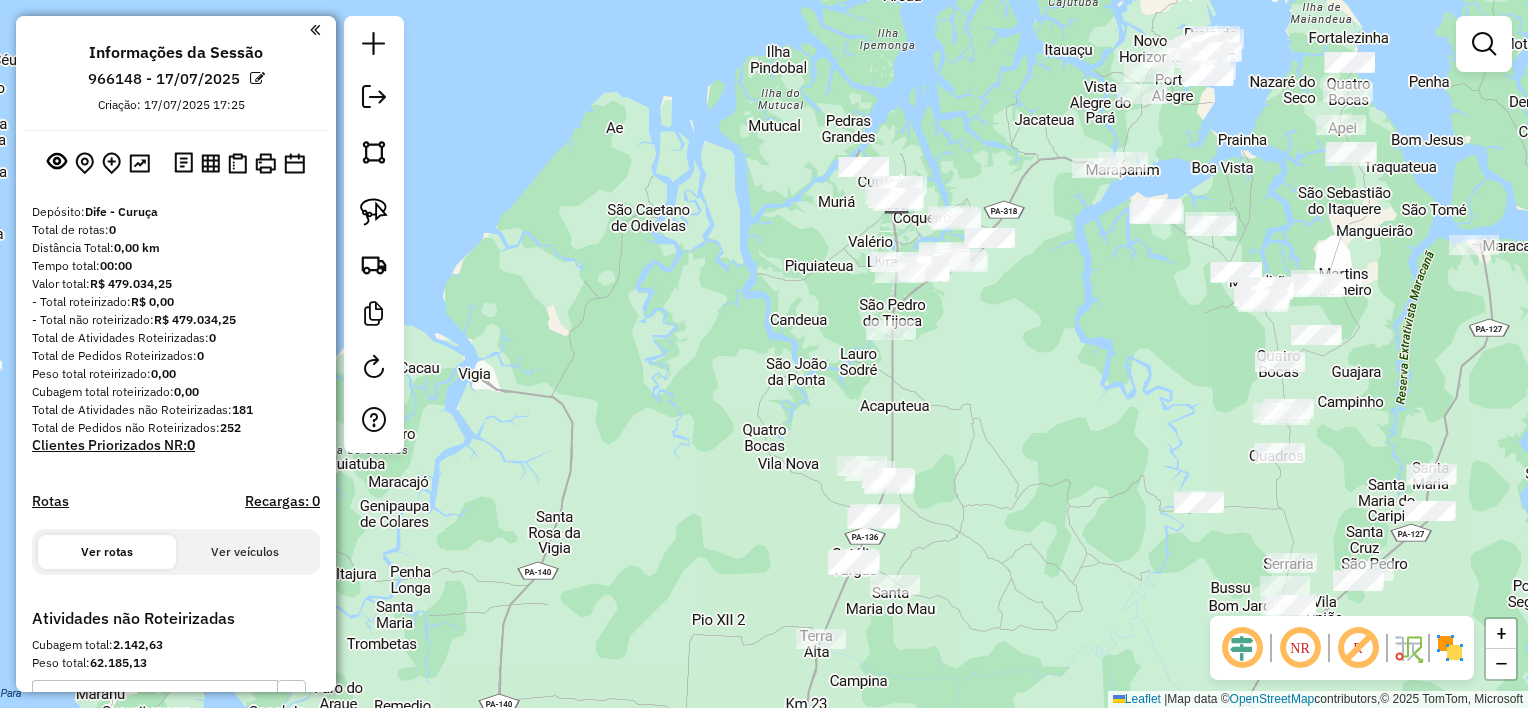 click on "Janela de atendimento Grade de atendimento Capacidade Transportadoras Veículos Cliente Pedidos  Rotas Selecione os dias de semana para filtrar as janelas de atendimento  Seg   Ter   Qua   Qui   Sex   Sáb   Dom  Informe o período da janela de atendimento: De: Até:  Filtrar exatamente a janela do cliente  Considerar janela de atendimento padrão  Selecione os dias de semana para filtrar as grades de atendimento  Seg   Ter   Qua   Qui   Sex   Sáb   Dom   Considerar clientes sem dia de atendimento cadastrado  Clientes fora do dia de atendimento selecionado Filtrar as atividades entre os valores definidos abaixo:  Peso mínimo:   Peso máximo:   Cubagem mínima:   Cubagem máxima:   De:   Até:  Filtrar as atividades entre o tempo de atendimento definido abaixo:  De:   Até:   Considerar capacidade total dos clientes não roteirizados Transportadora: Selecione um ou mais itens Tipo de veículo: Selecione um ou mais itens Veículo: Selecione um ou mais itens Motorista: Selecione um ou mais itens Nome: Rótulo:" 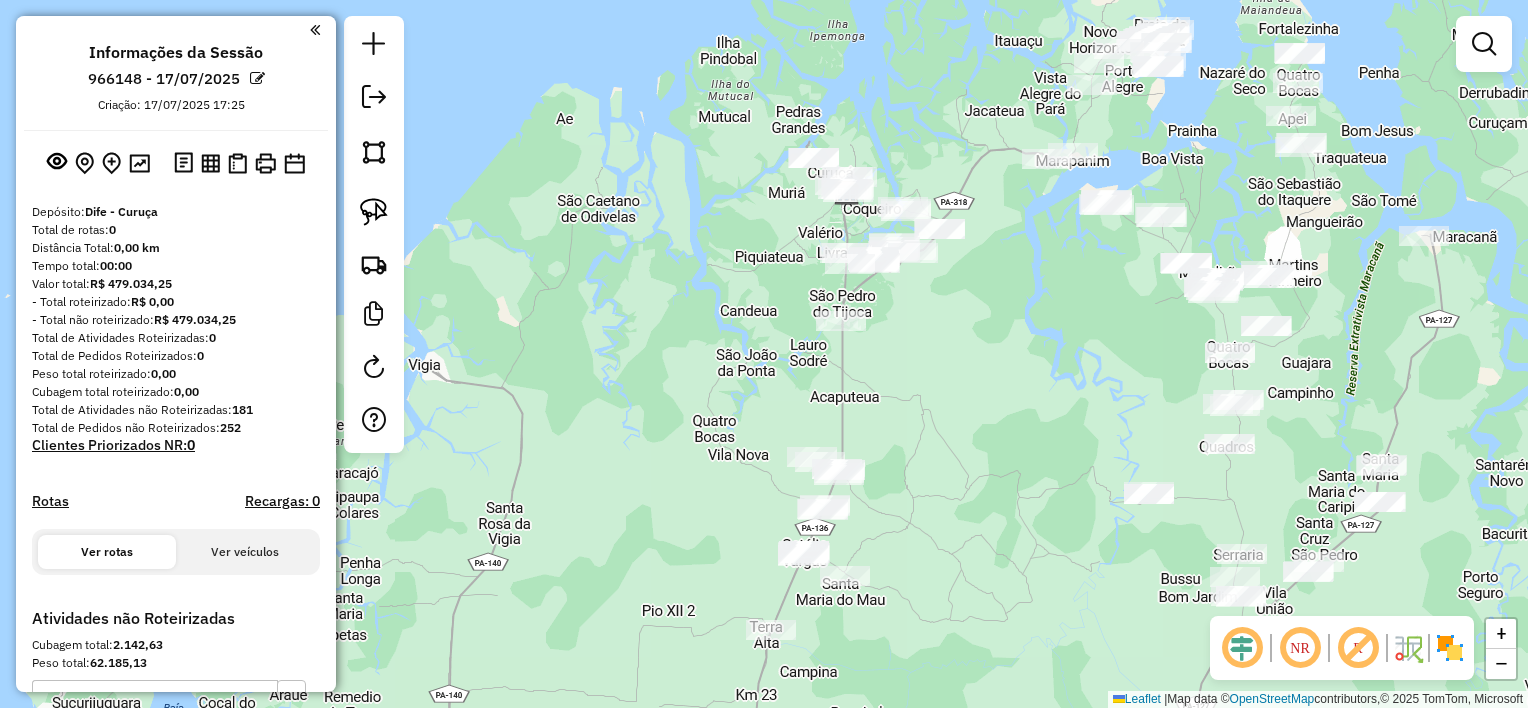 drag, startPoint x: 1004, startPoint y: 429, endPoint x: 954, endPoint y: 420, distance: 50.803543 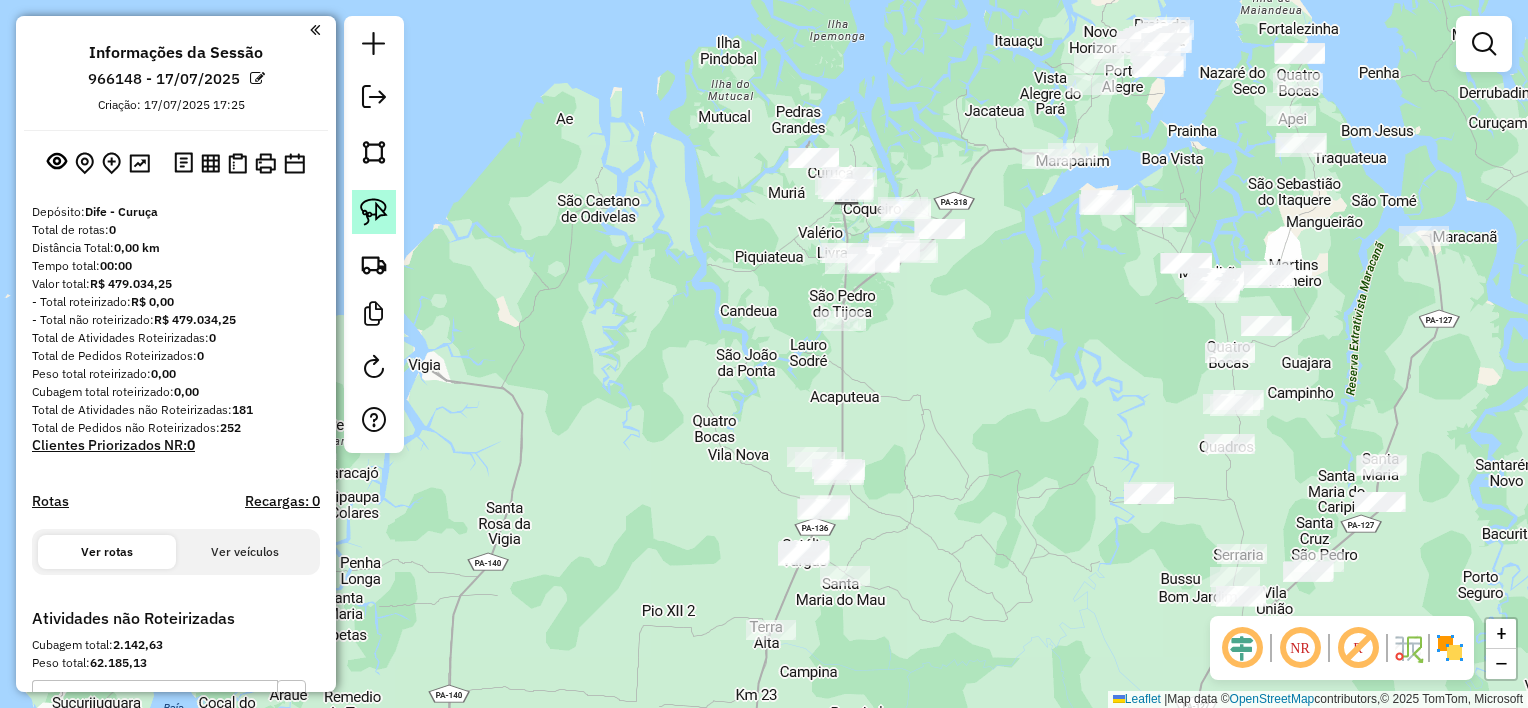 click 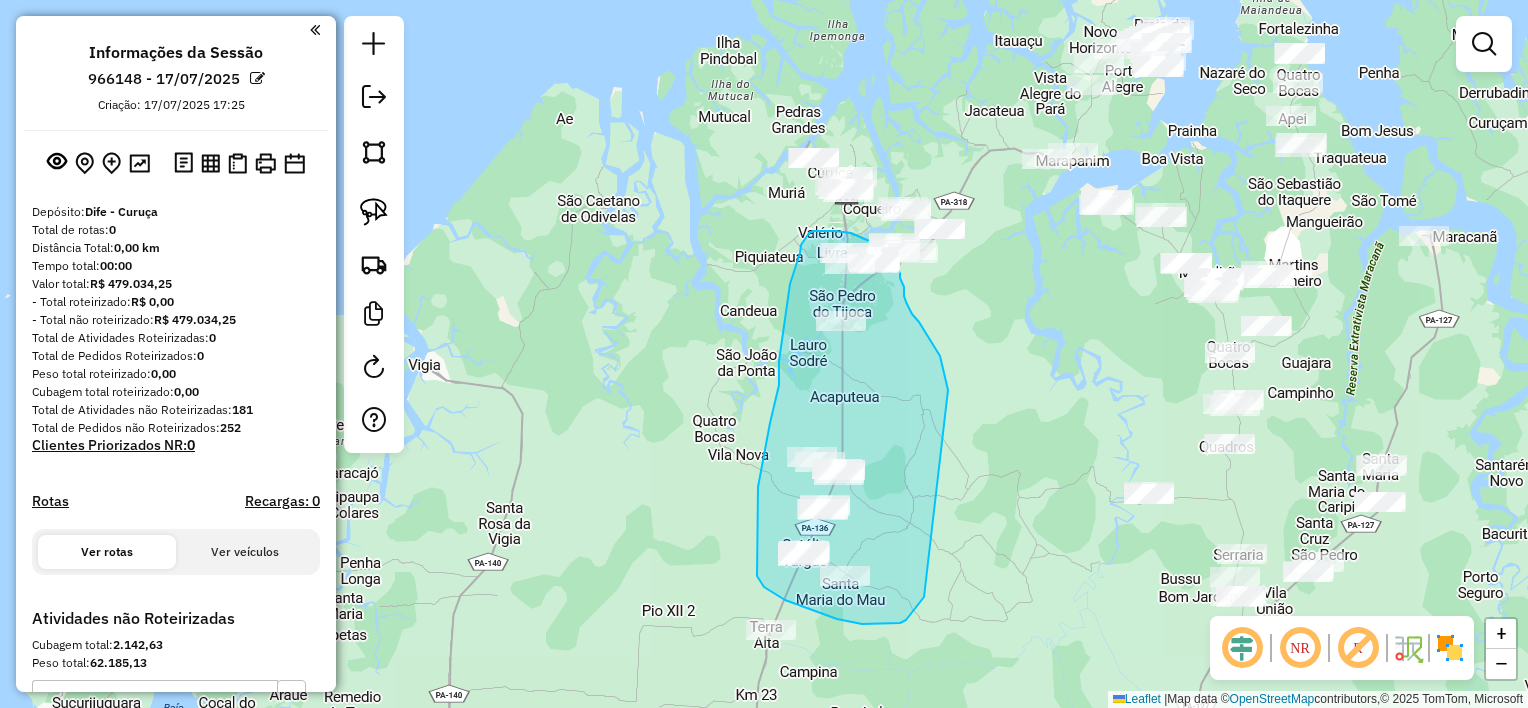 drag, startPoint x: 943, startPoint y: 366, endPoint x: 925, endPoint y: 596, distance: 230.70328 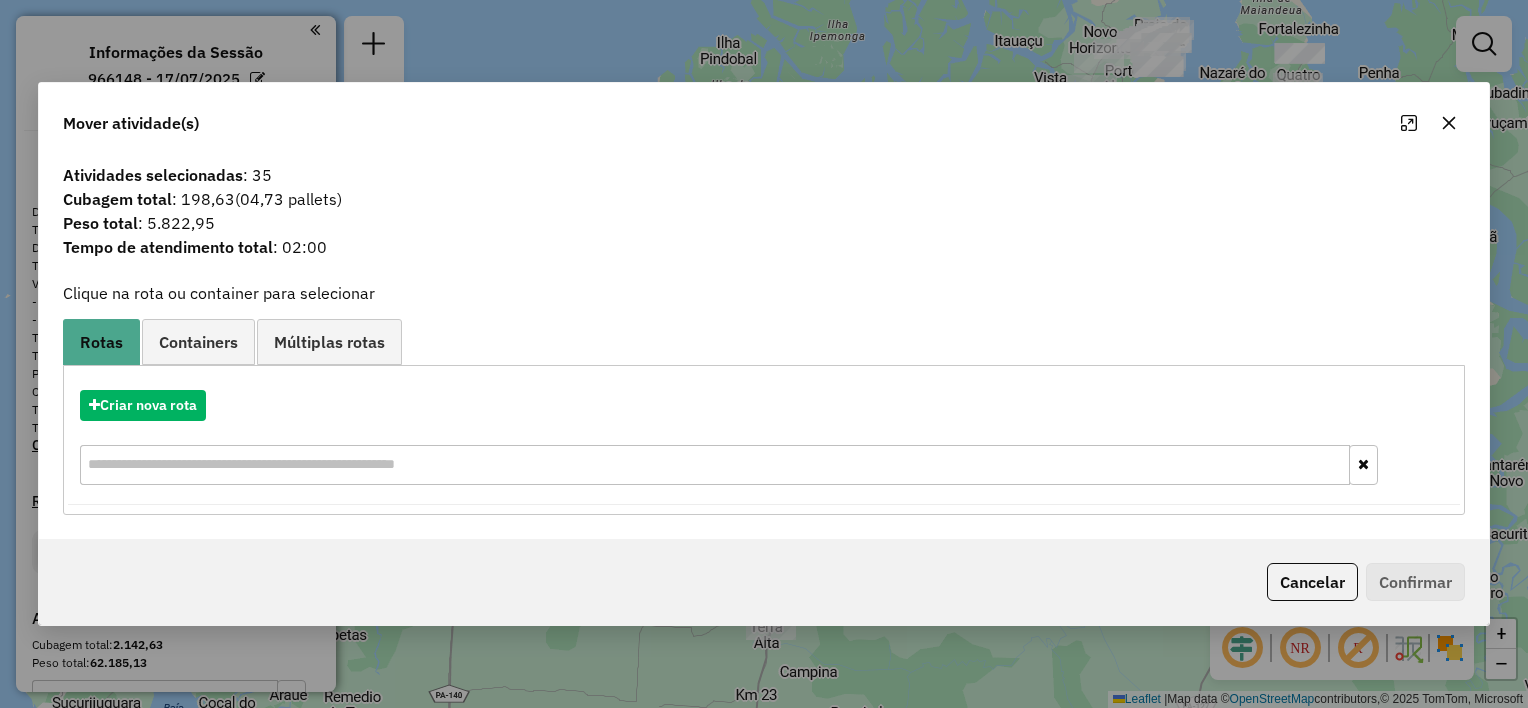 click 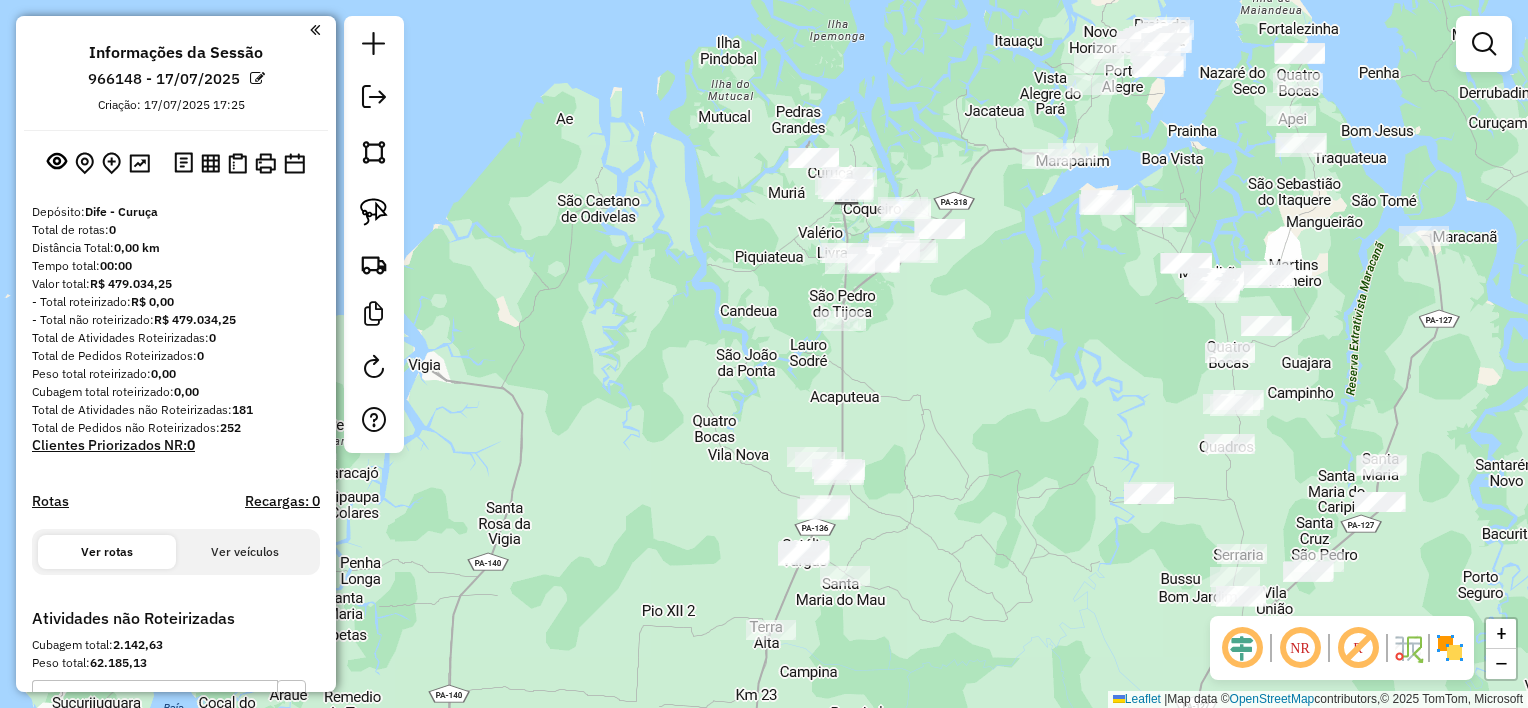 drag, startPoint x: 985, startPoint y: 264, endPoint x: 929, endPoint y: 216, distance: 73.756355 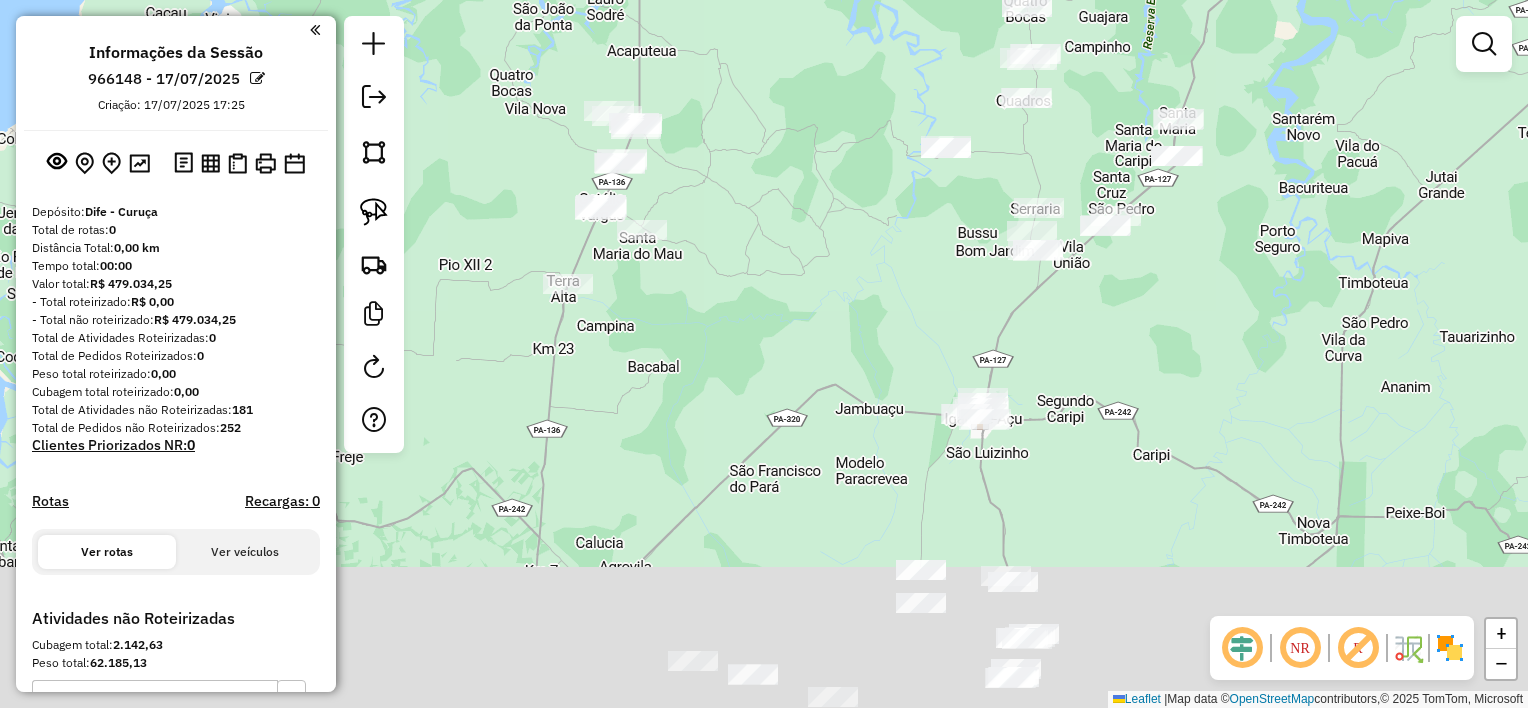 drag, startPoint x: 1238, startPoint y: 421, endPoint x: 1220, endPoint y: 200, distance: 221.73183 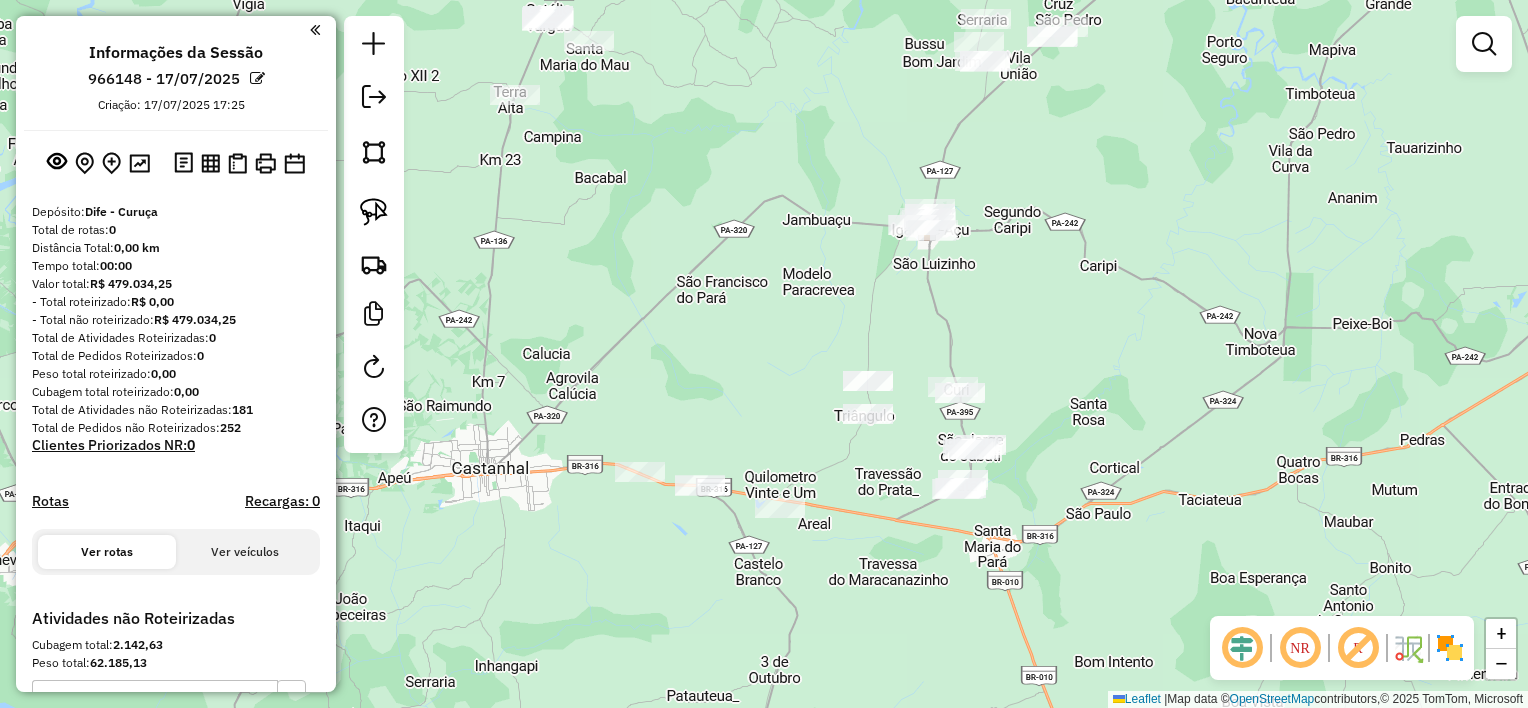 drag, startPoint x: 1260, startPoint y: 343, endPoint x: 1203, endPoint y: 252, distance: 107.37784 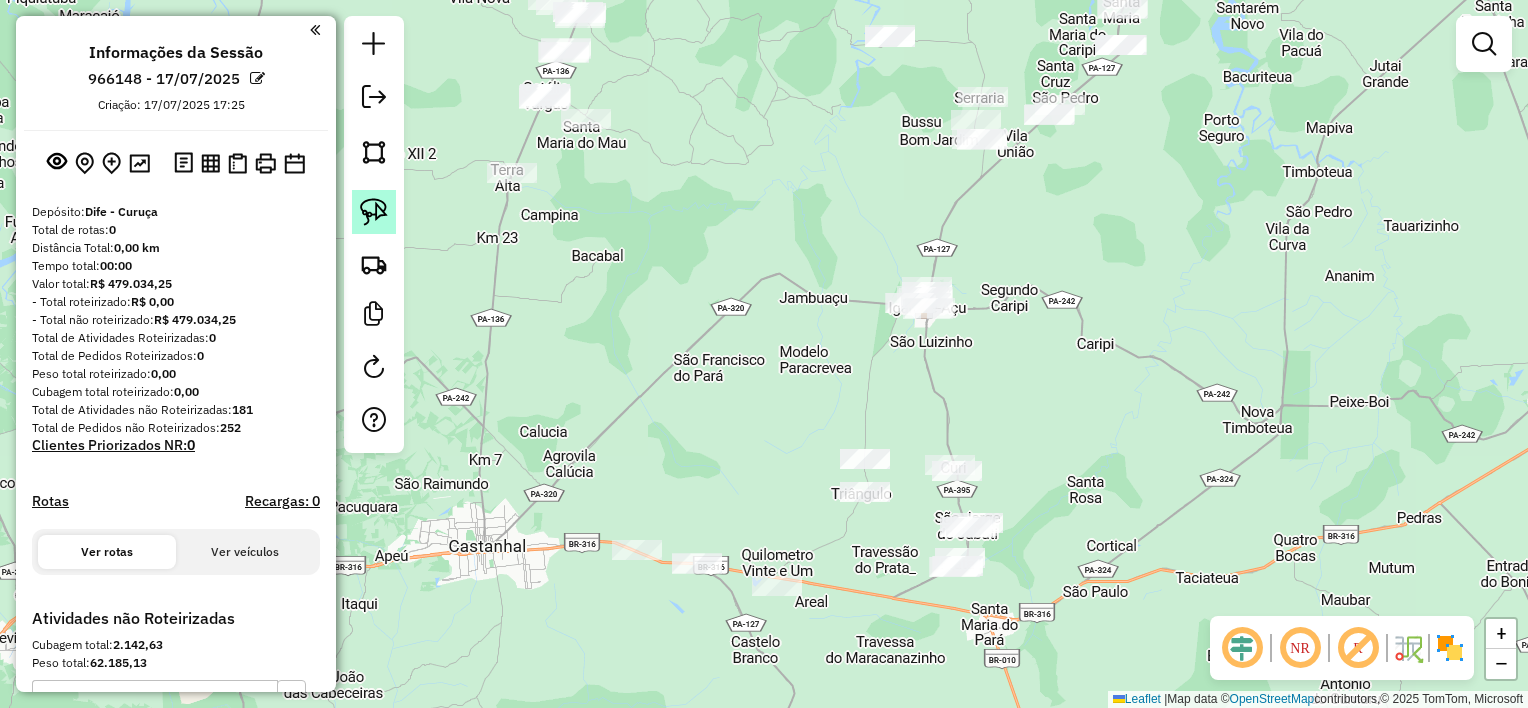 click 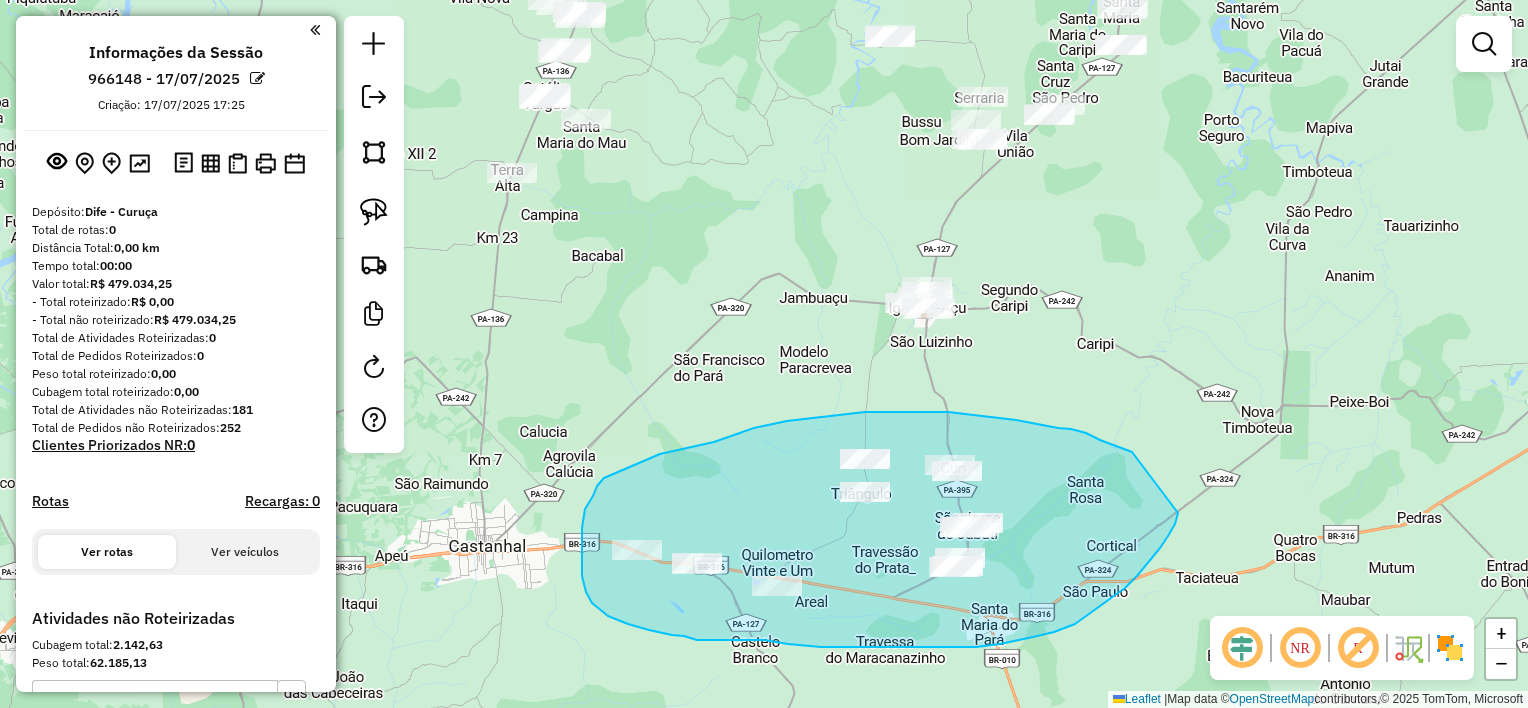 drag, startPoint x: 1071, startPoint y: 429, endPoint x: 1182, endPoint y: 500, distance: 131.76494 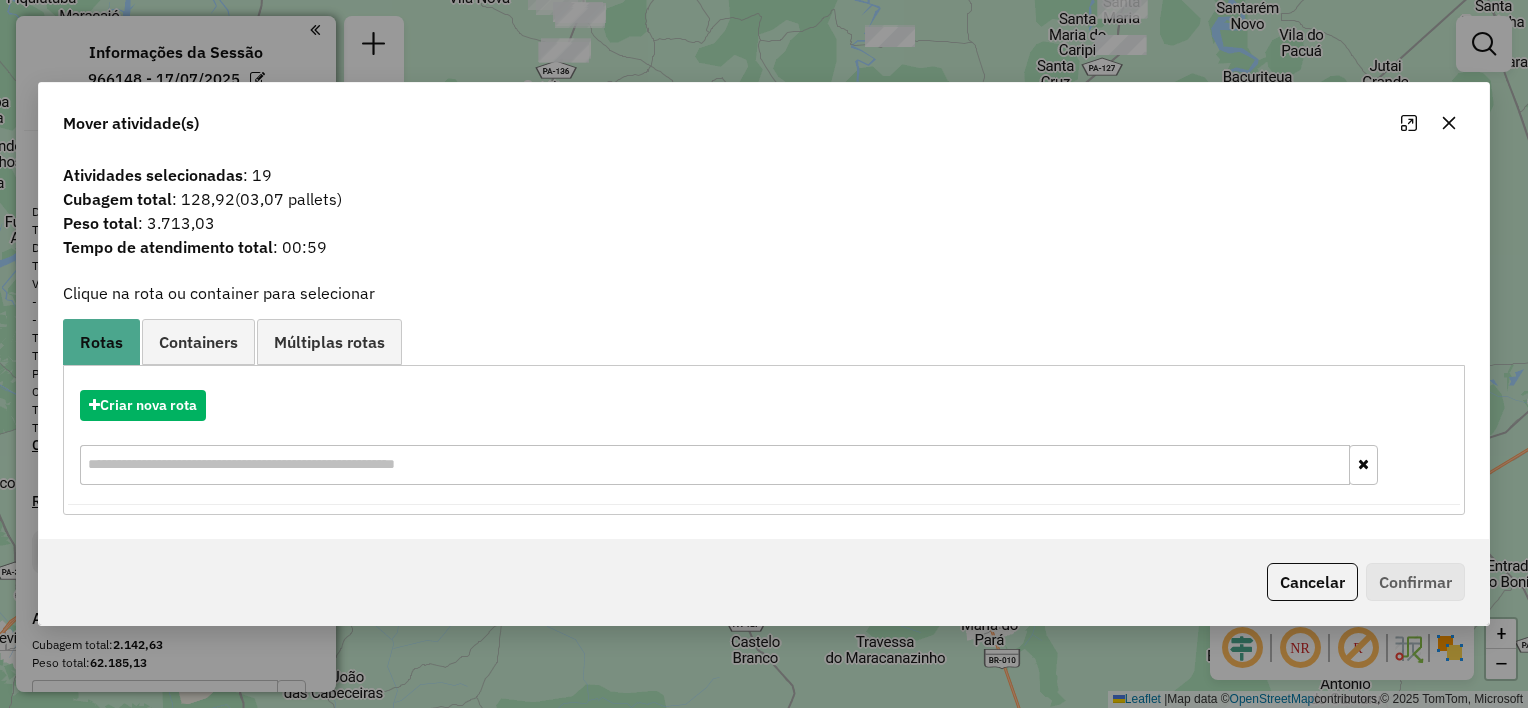 click 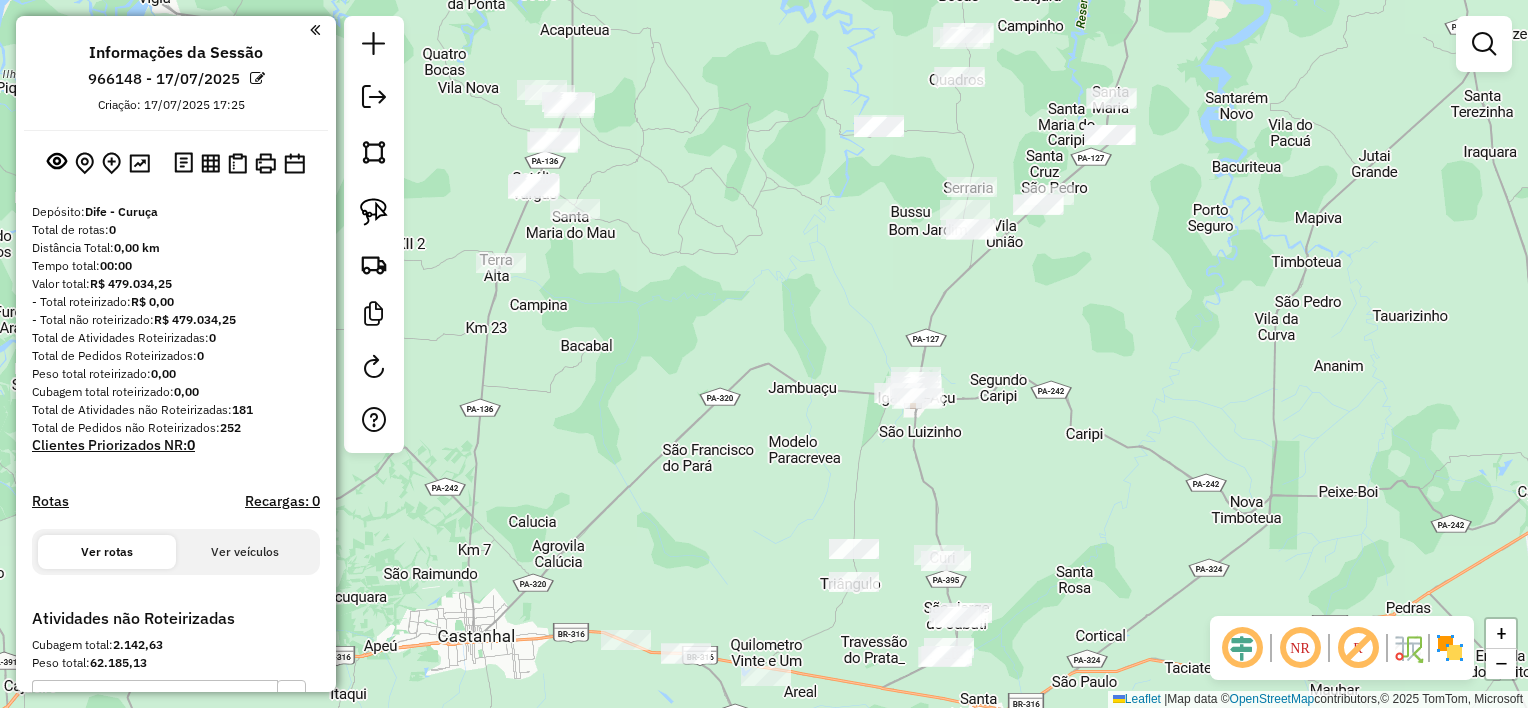 drag, startPoint x: 999, startPoint y: 250, endPoint x: 988, endPoint y: 355, distance: 105.574615 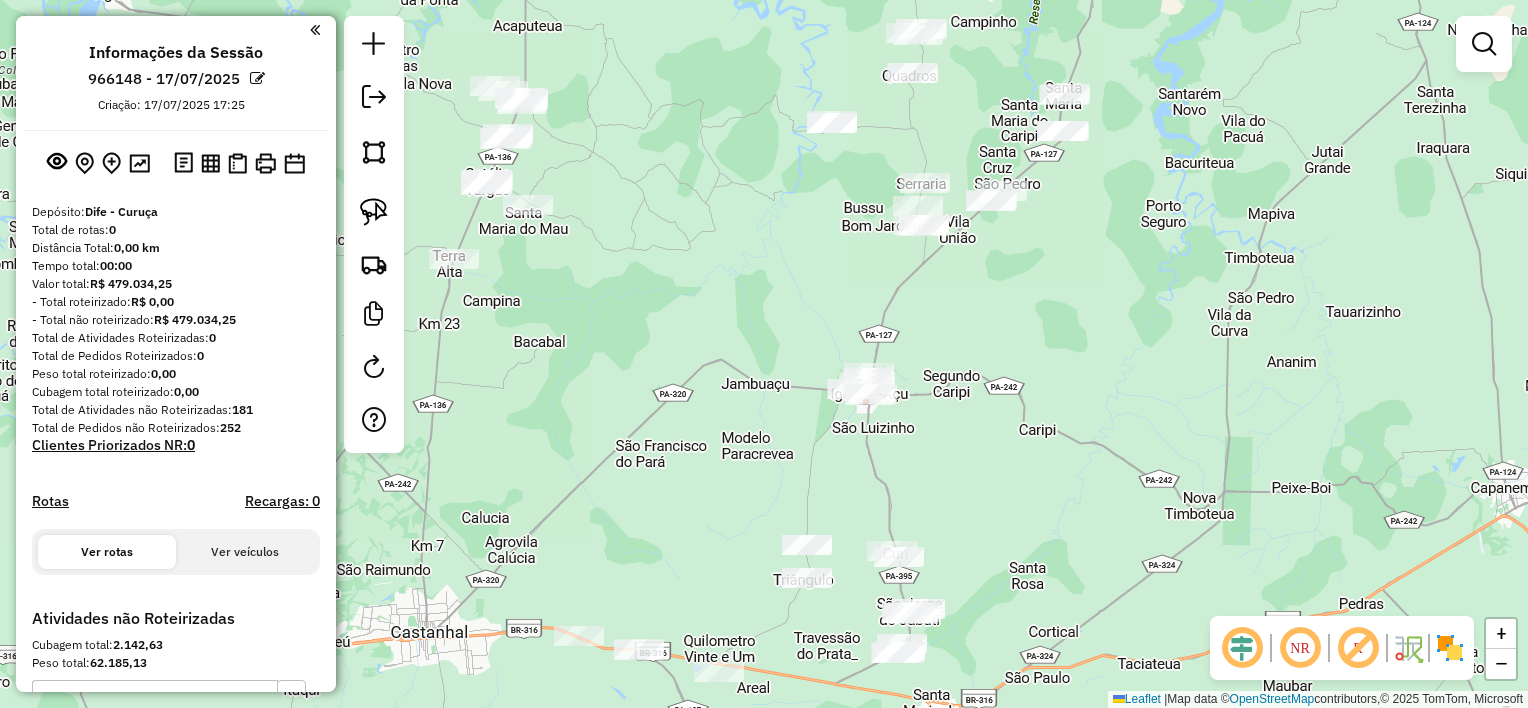 drag, startPoint x: 968, startPoint y: 347, endPoint x: 896, endPoint y: 328, distance: 74.46476 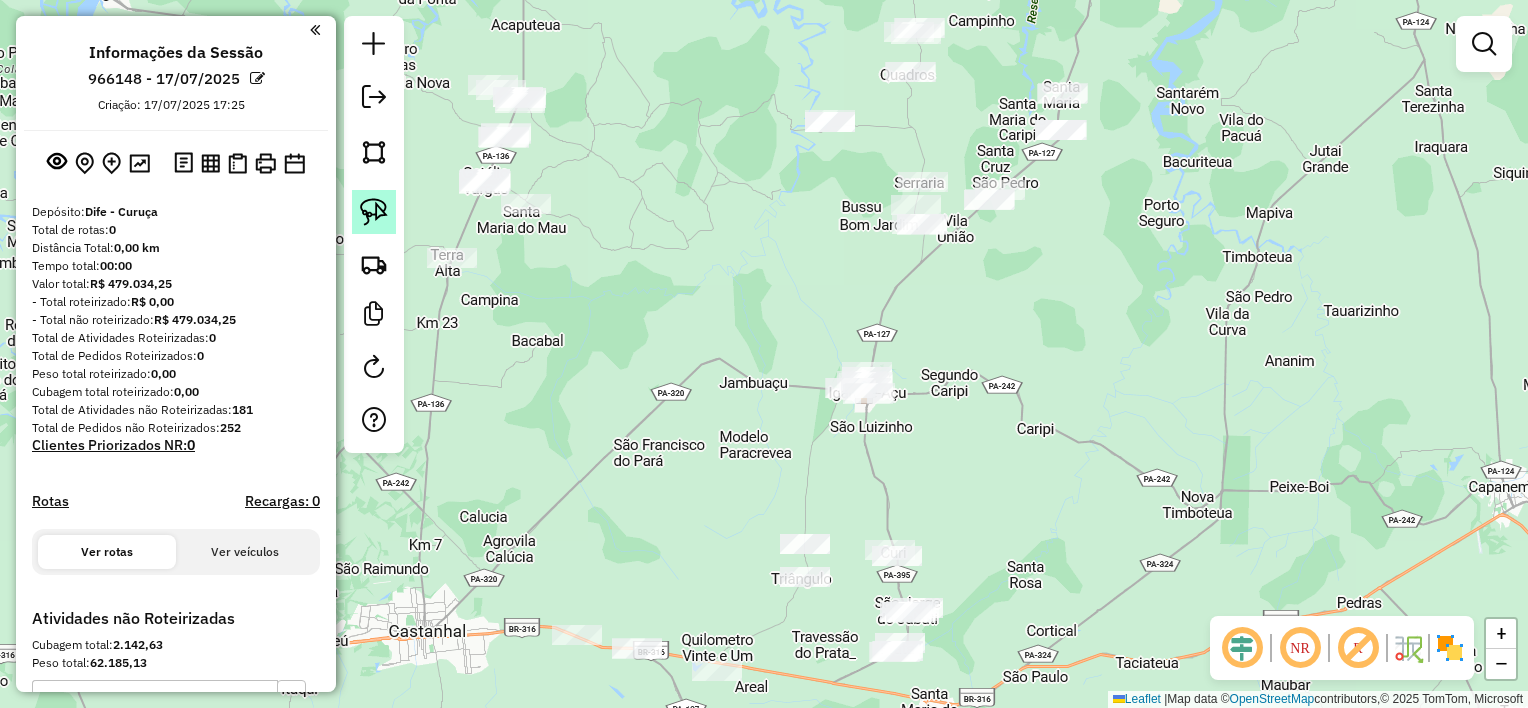 click 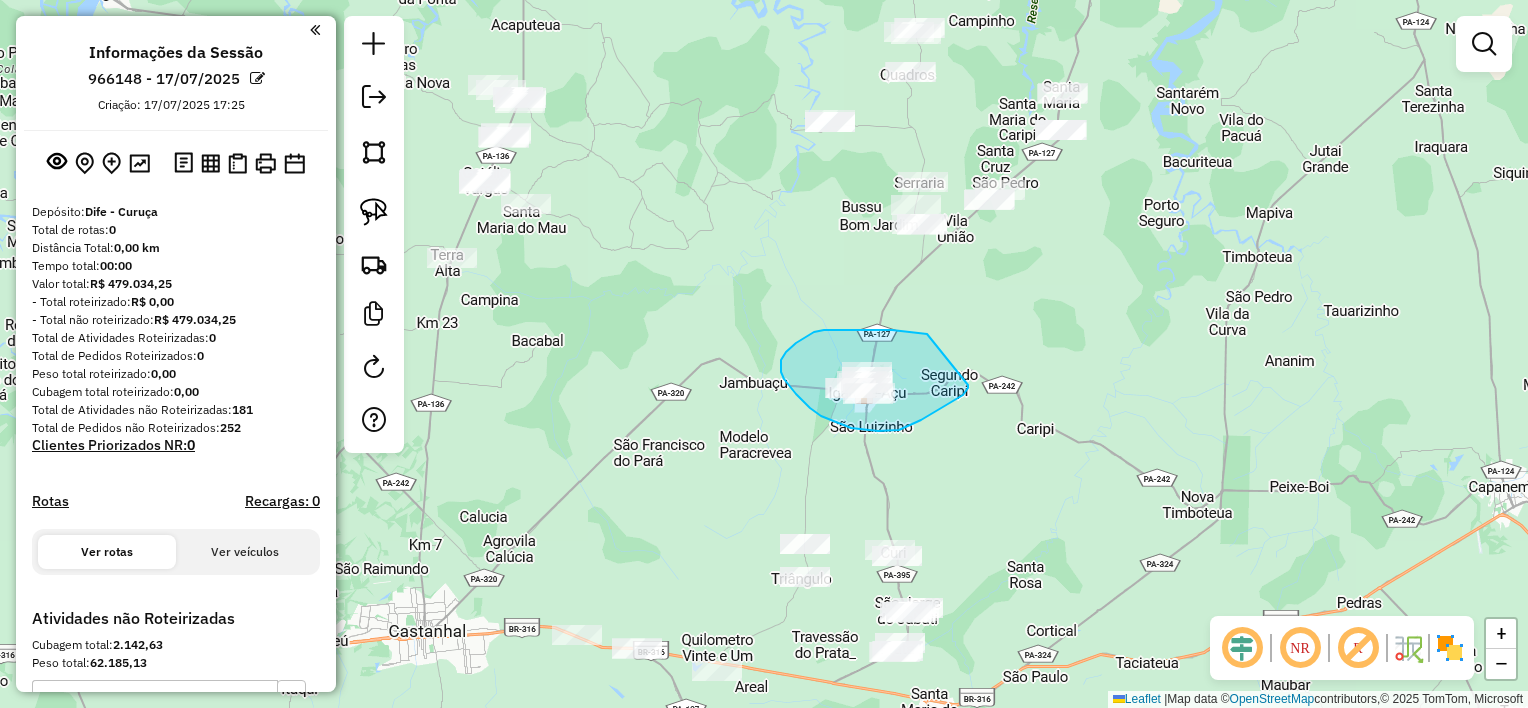 drag, startPoint x: 867, startPoint y: 330, endPoint x: 968, endPoint y: 384, distance: 114.52947 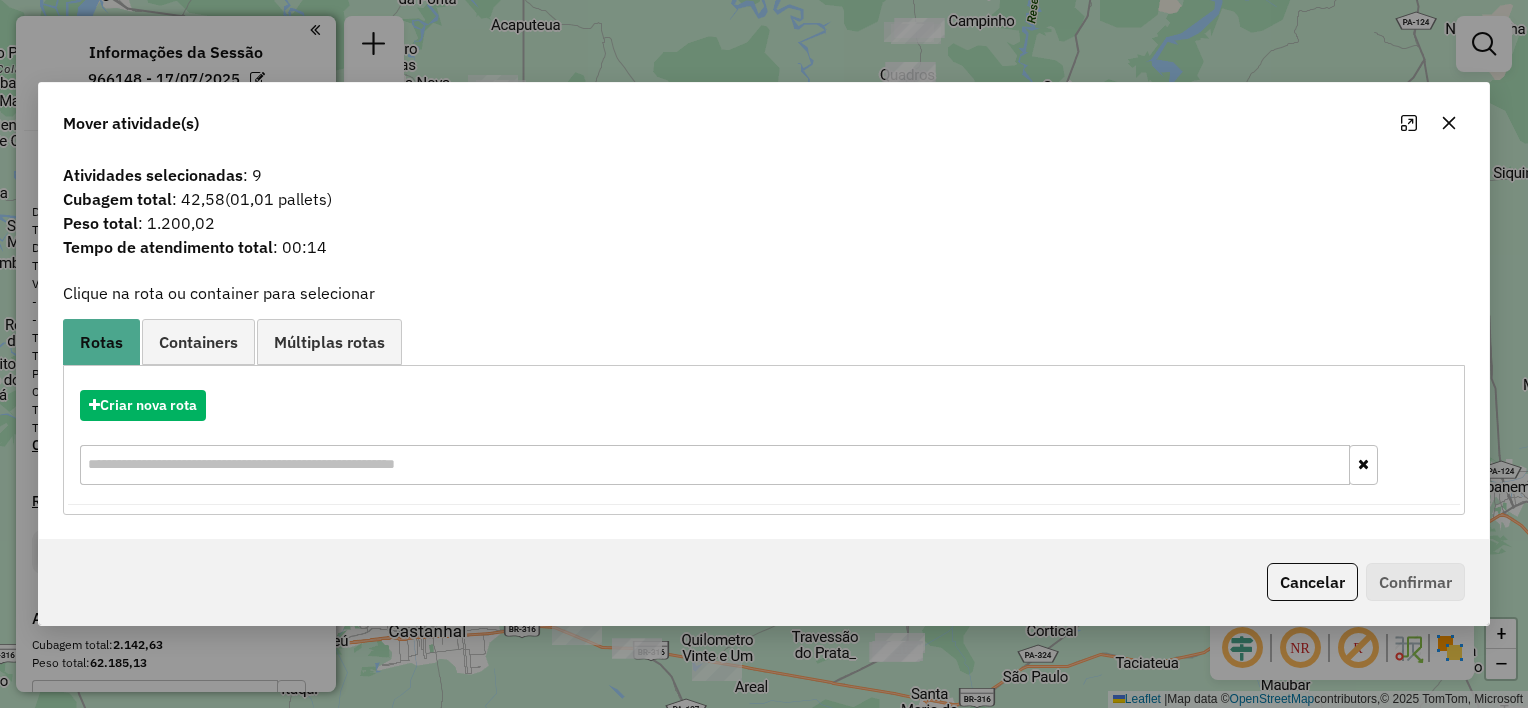 click 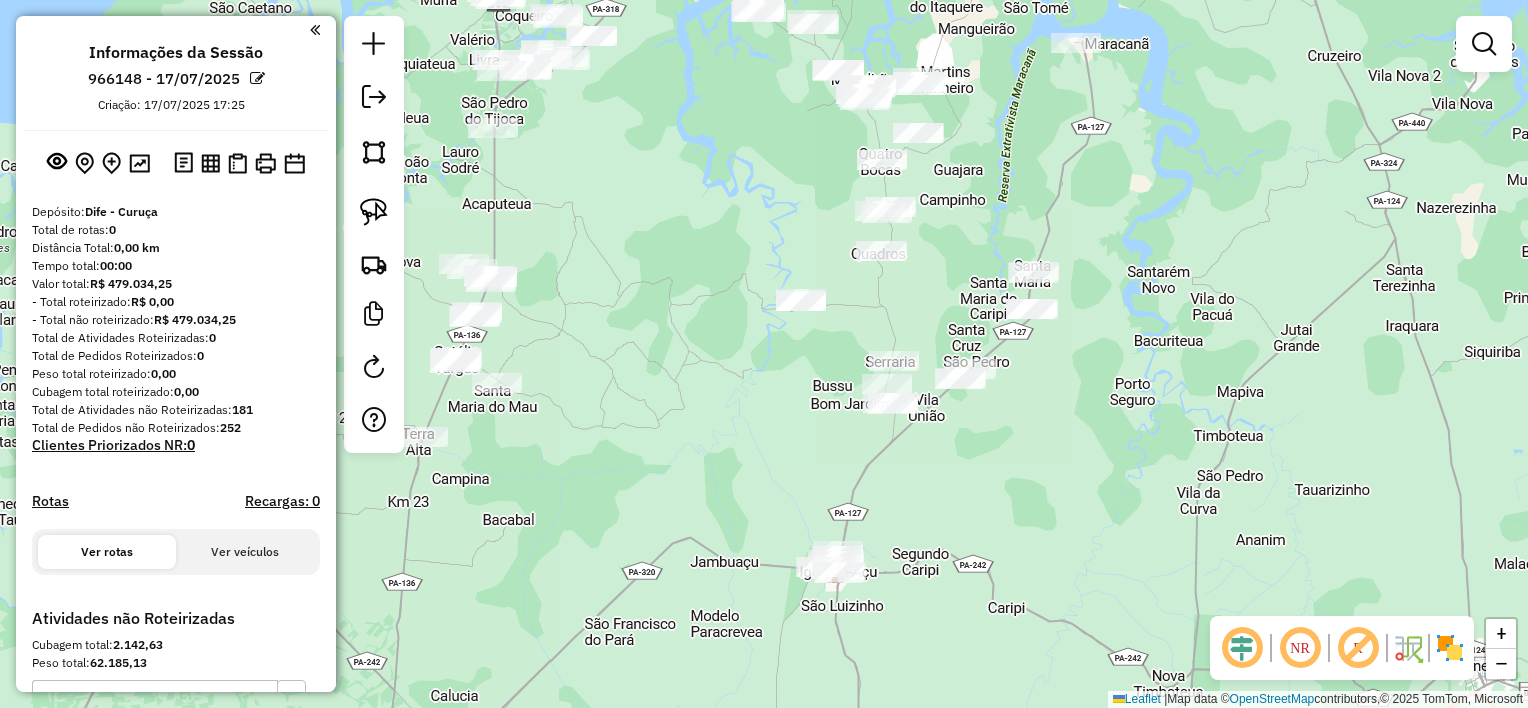 drag, startPoint x: 1084, startPoint y: 484, endPoint x: 1072, endPoint y: 517, distance: 35.1141 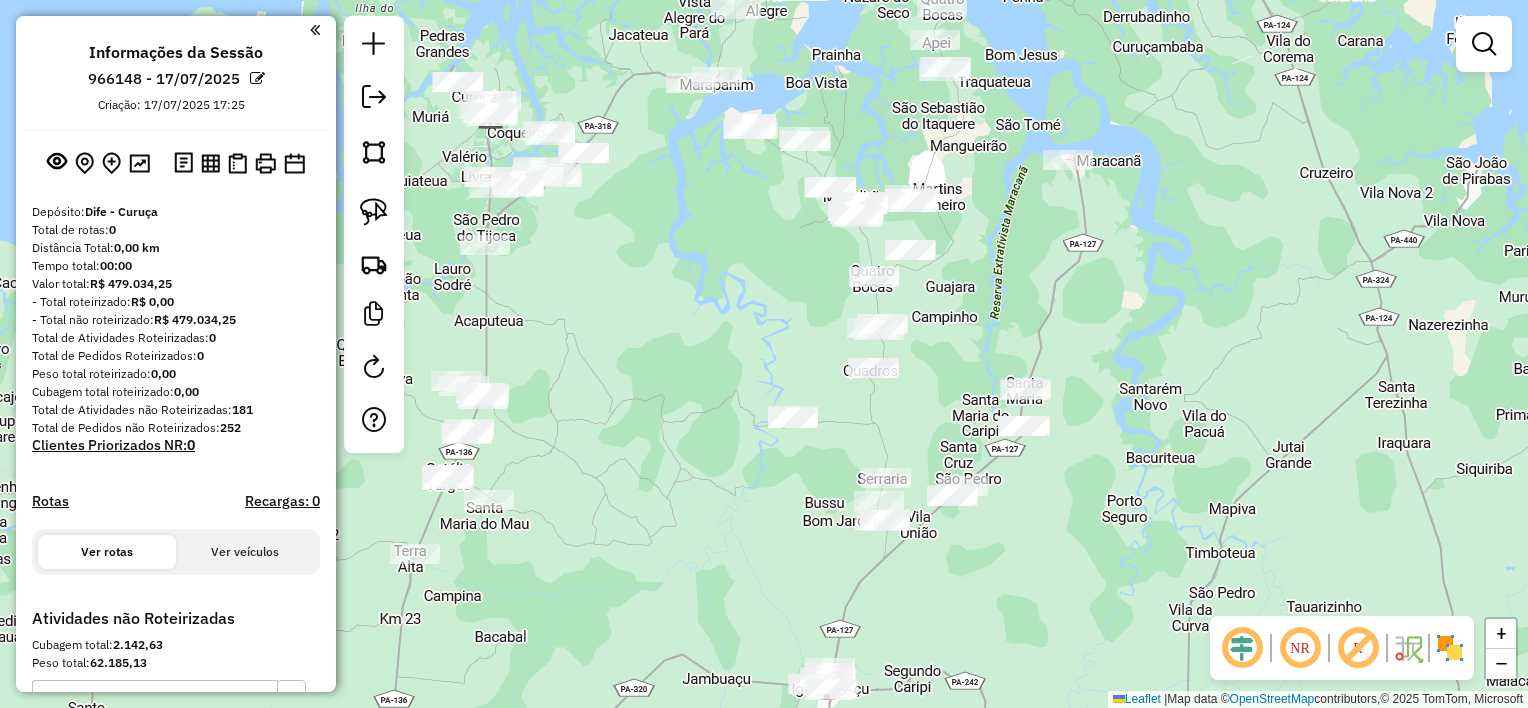 drag, startPoint x: 1131, startPoint y: 372, endPoint x: 1118, endPoint y: 508, distance: 136.6199 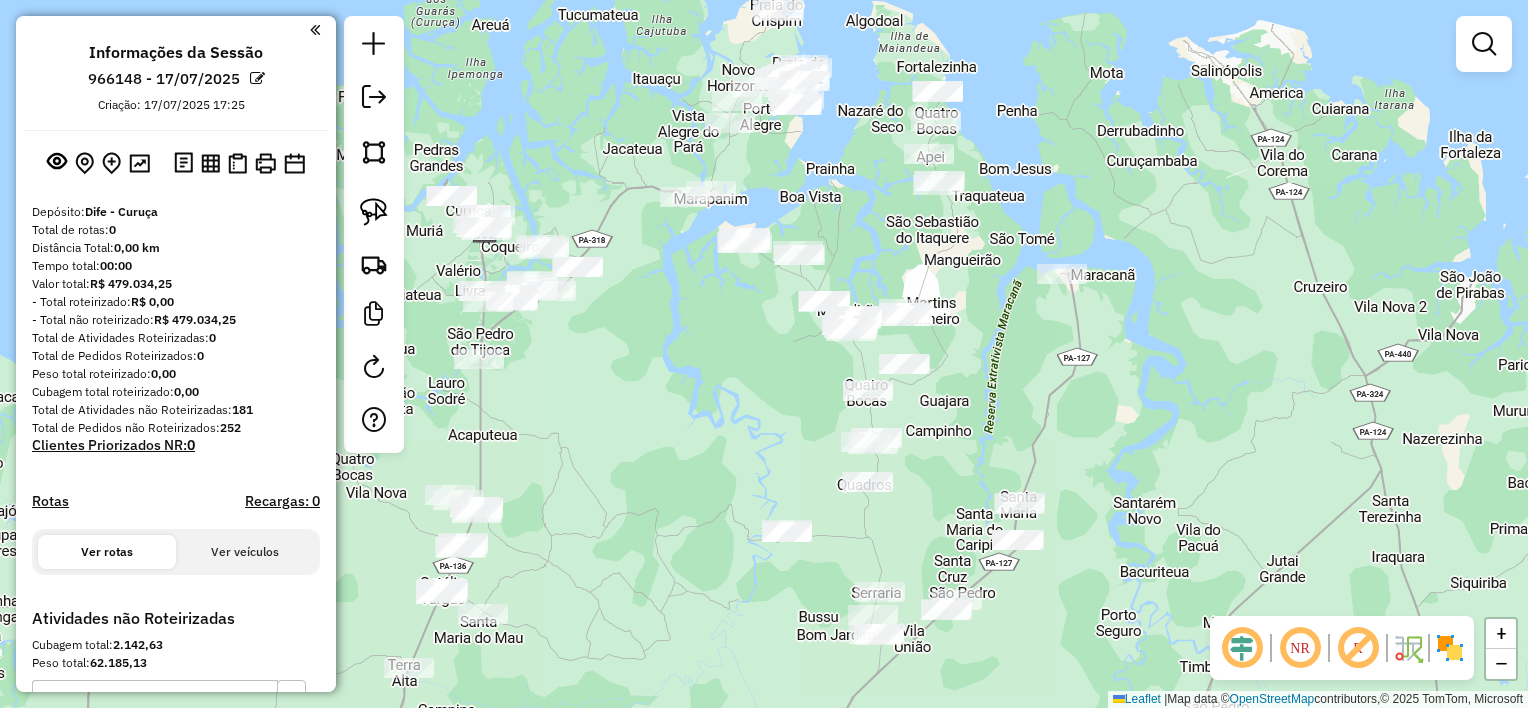 drag, startPoint x: 1128, startPoint y: 439, endPoint x: 1077, endPoint y: 476, distance: 63.007935 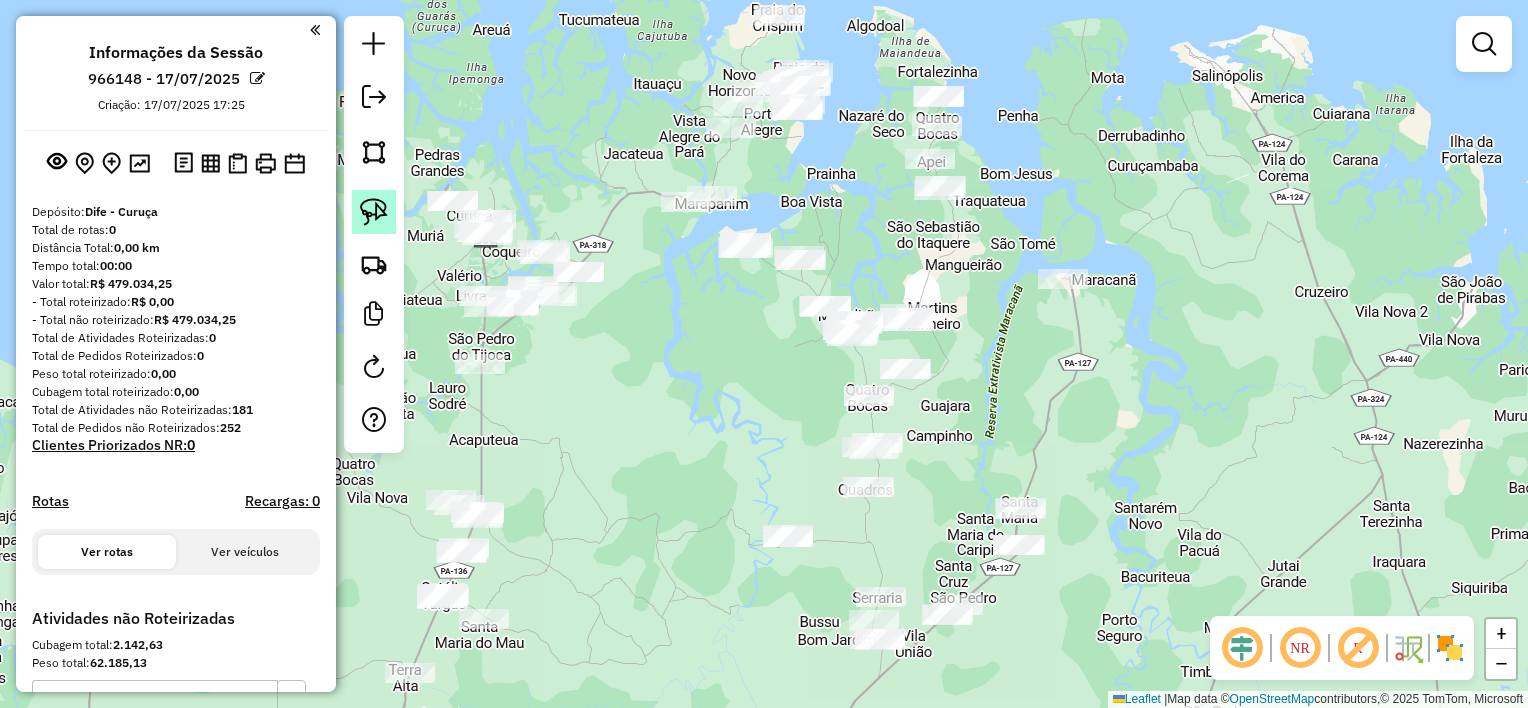 click 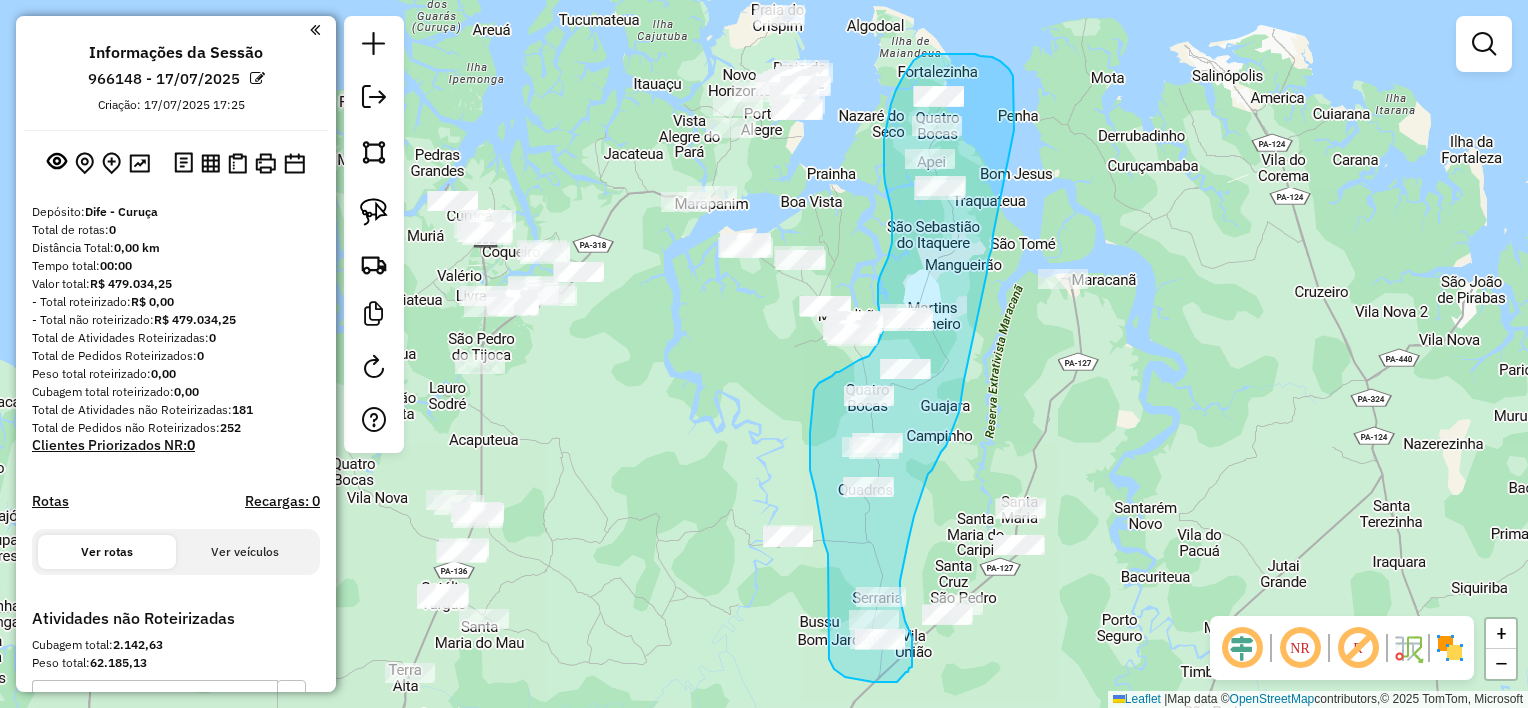 drag, startPoint x: 810, startPoint y: 433, endPoint x: 810, endPoint y: 399, distance: 34 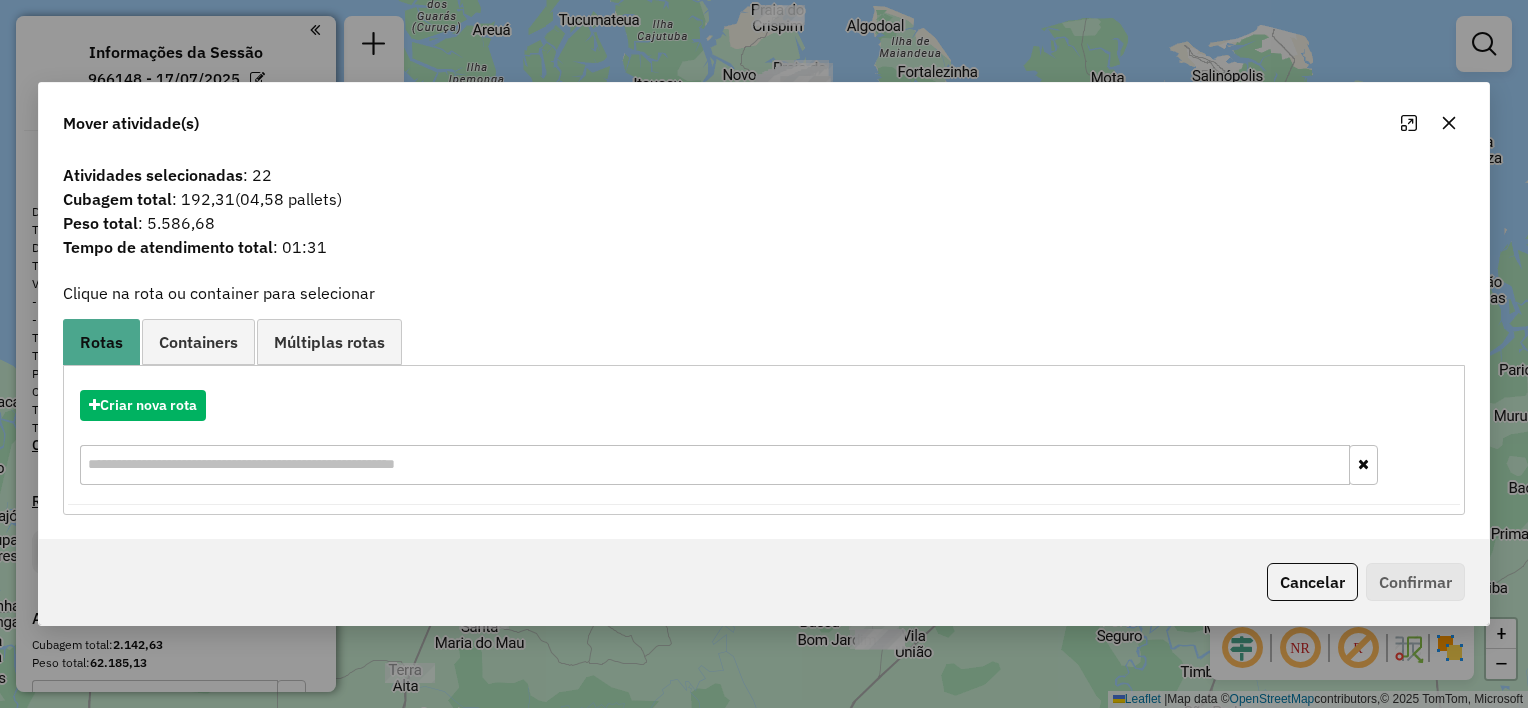 click 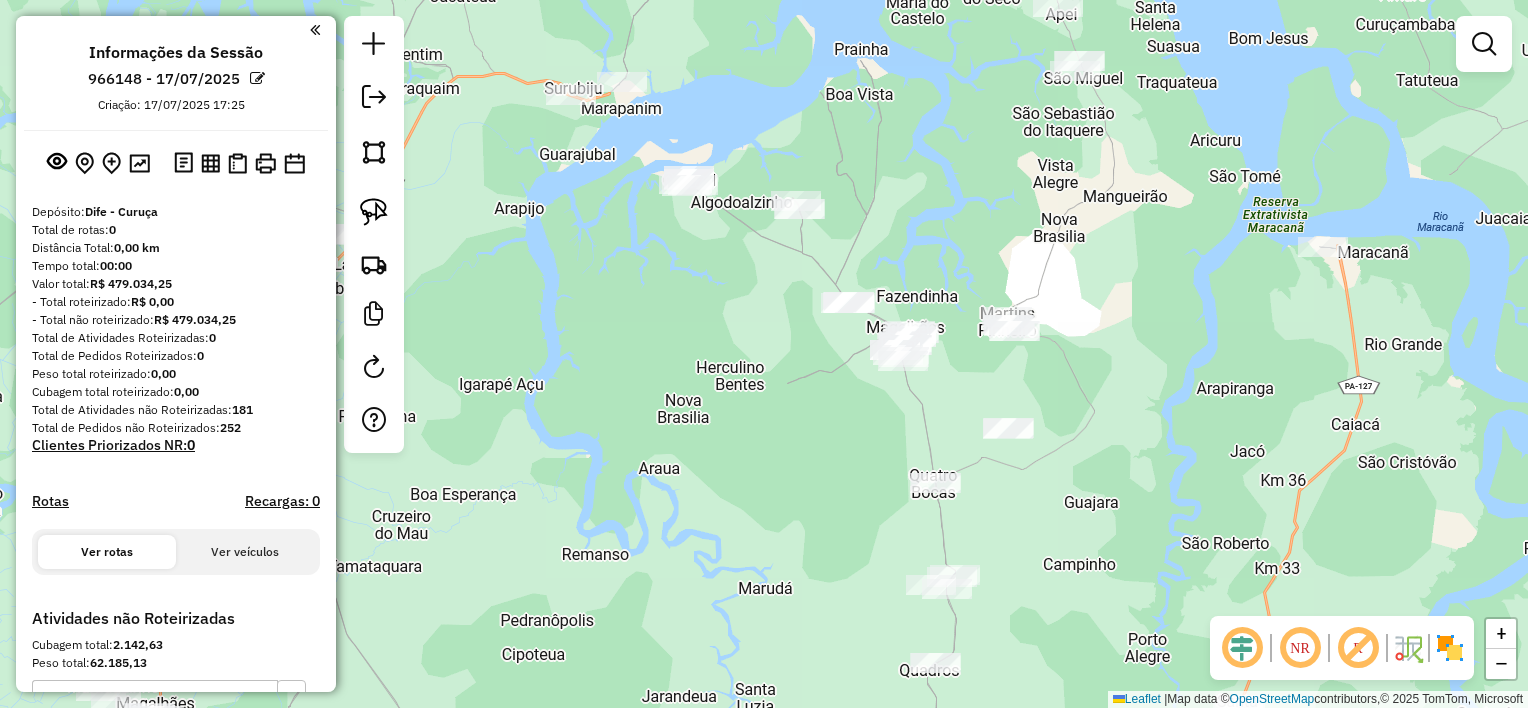 drag, startPoint x: 774, startPoint y: 332, endPoint x: 761, endPoint y: 356, distance: 27.294687 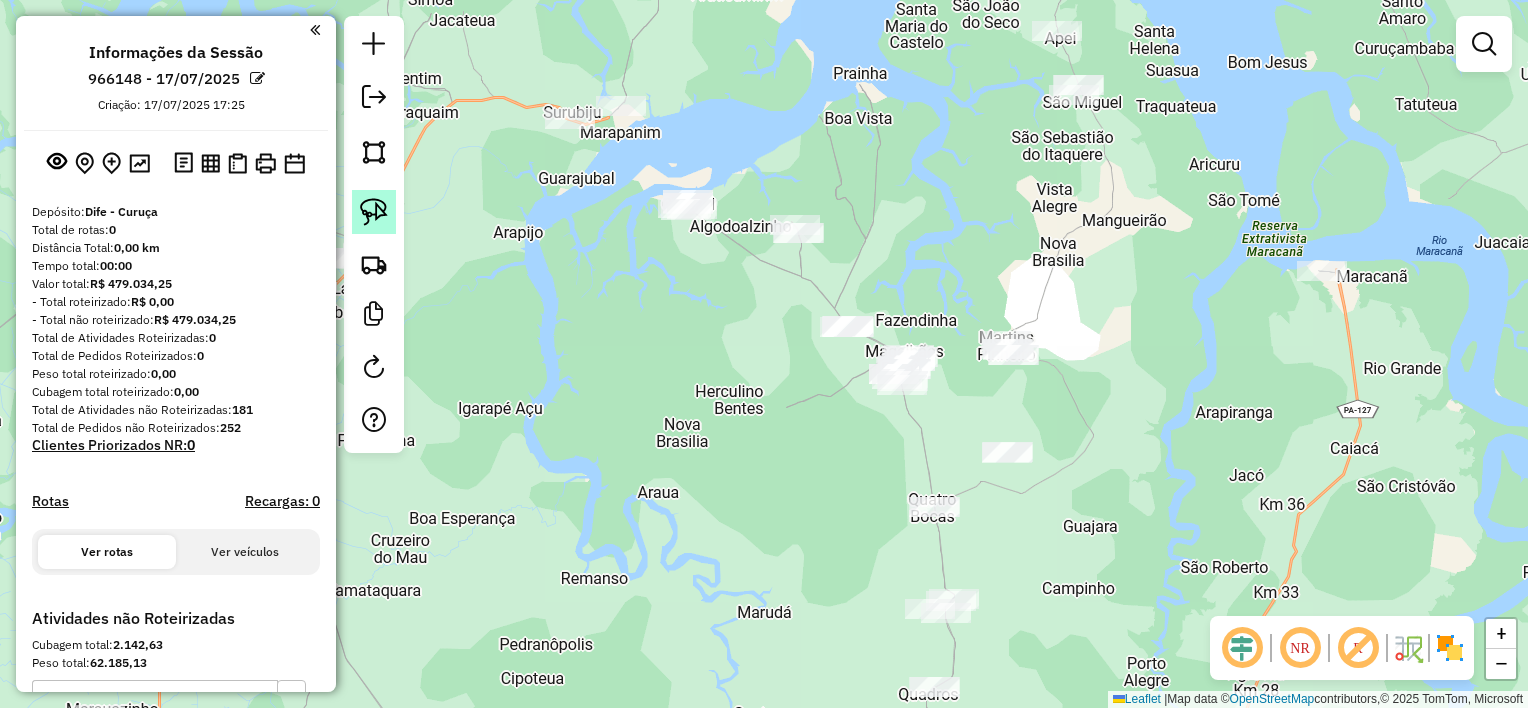 click 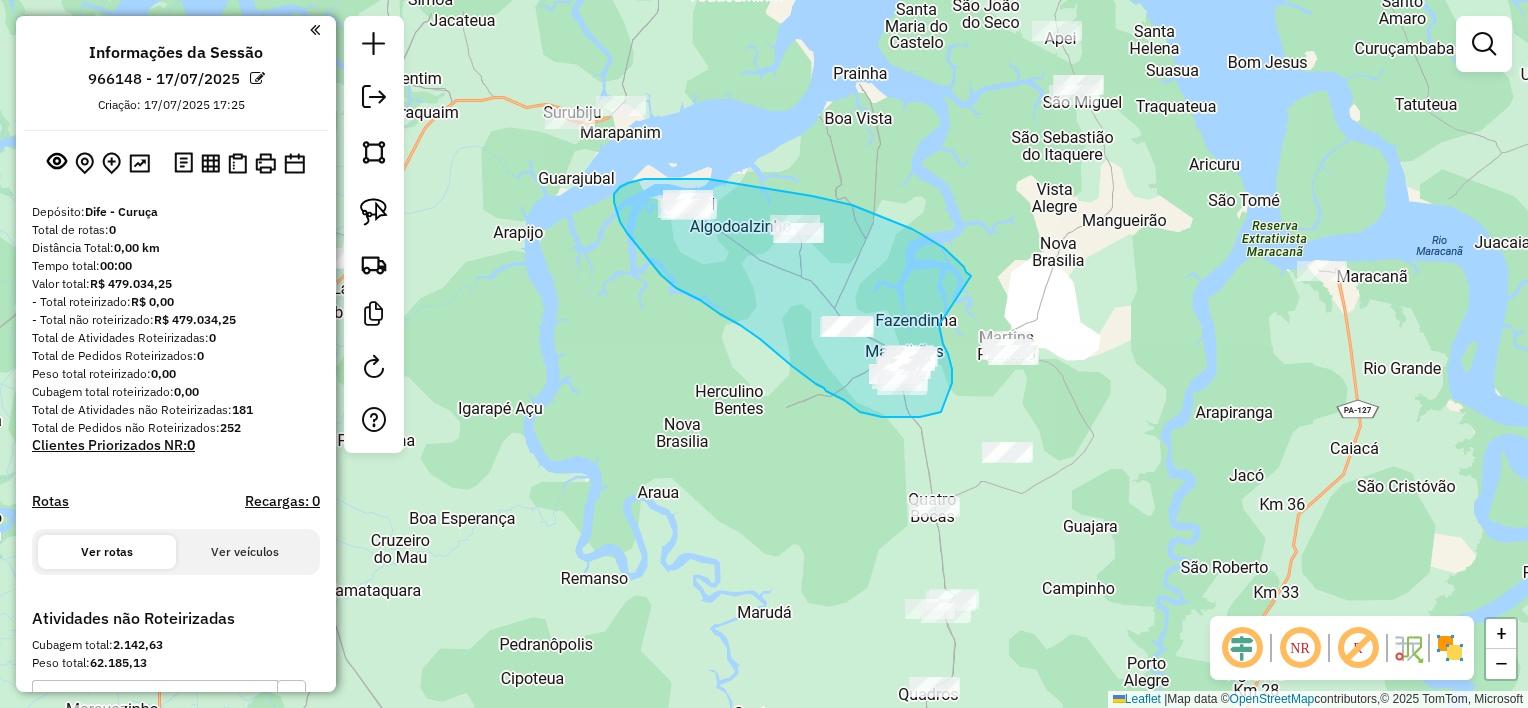 drag, startPoint x: 964, startPoint y: 267, endPoint x: 936, endPoint y: 316, distance: 56.435802 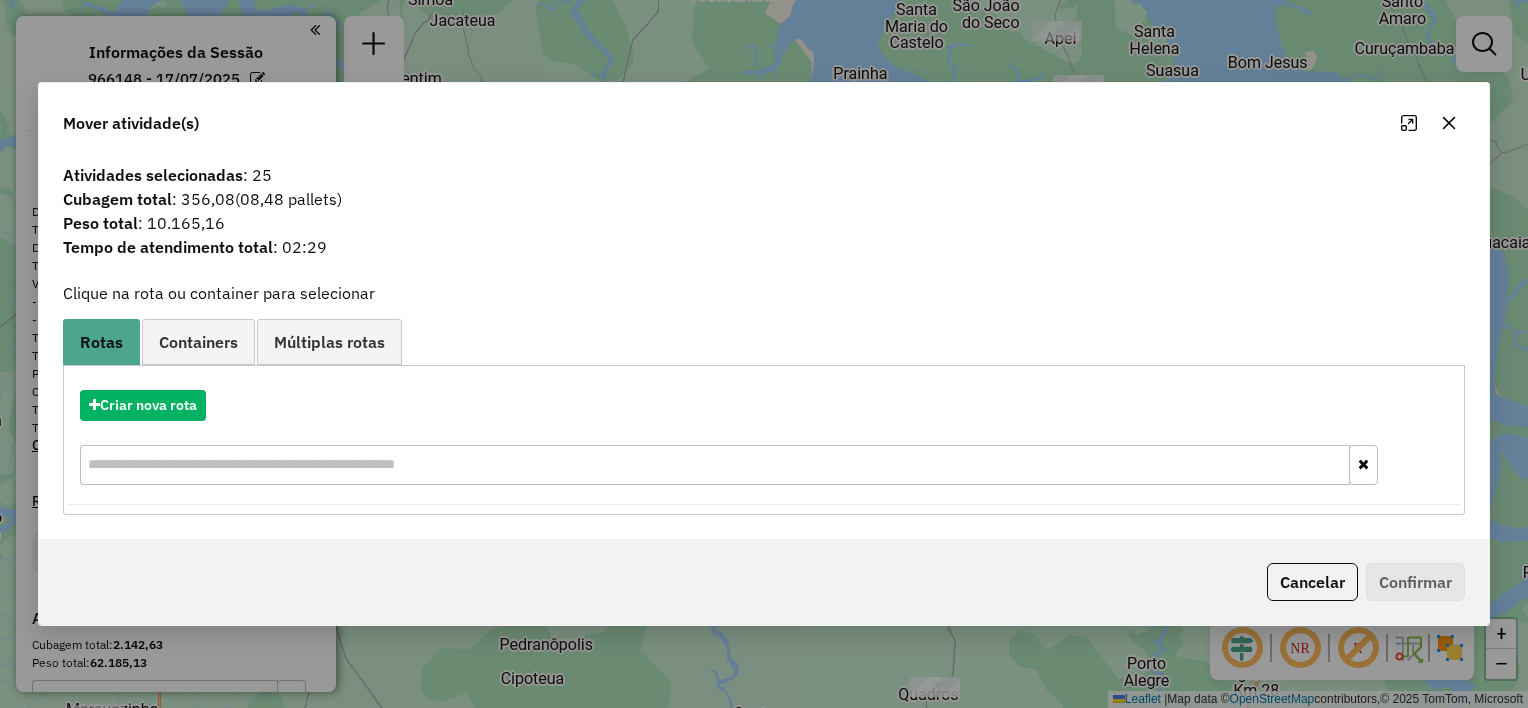 click 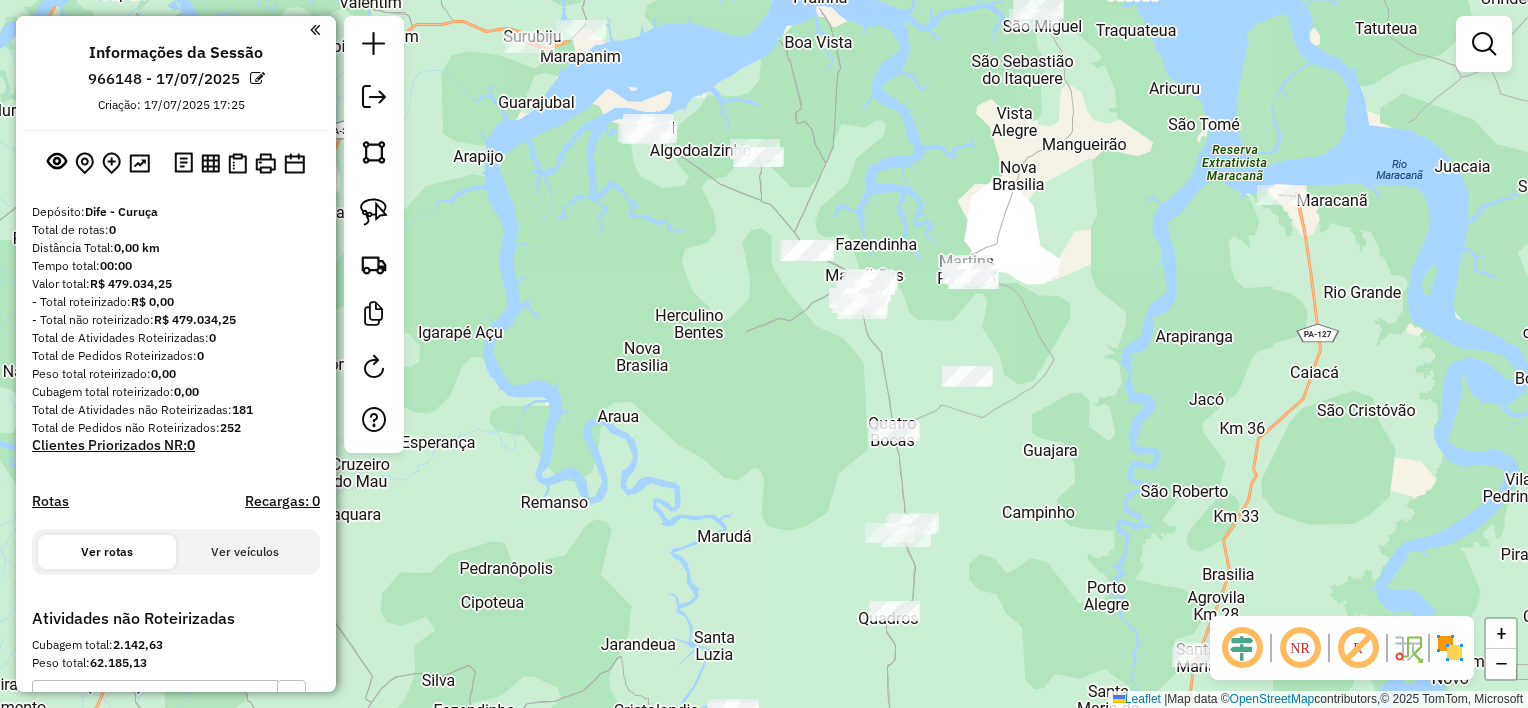 drag, startPoint x: 1111, startPoint y: 384, endPoint x: 1096, endPoint y: 328, distance: 57.974133 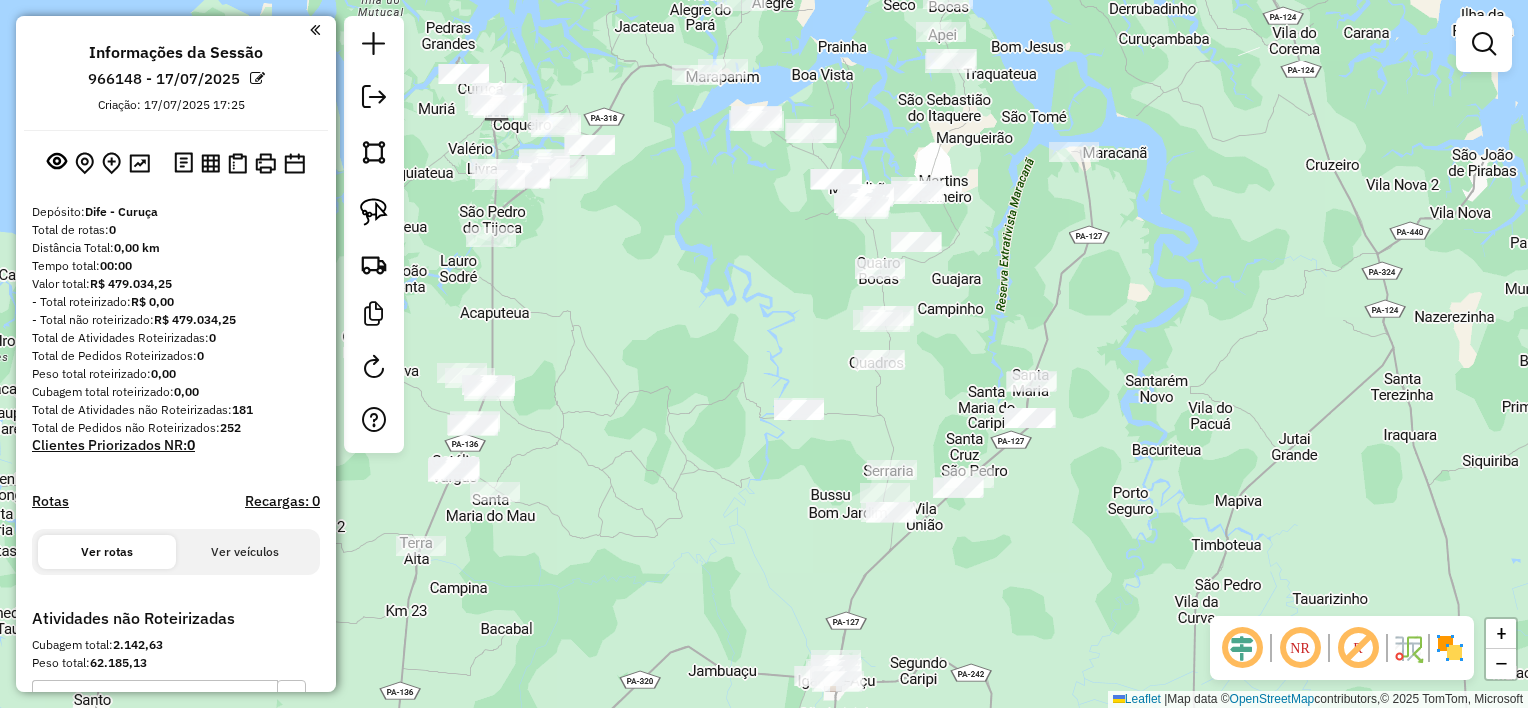 drag, startPoint x: 1026, startPoint y: 385, endPoint x: 956, endPoint y: 281, distance: 125.36347 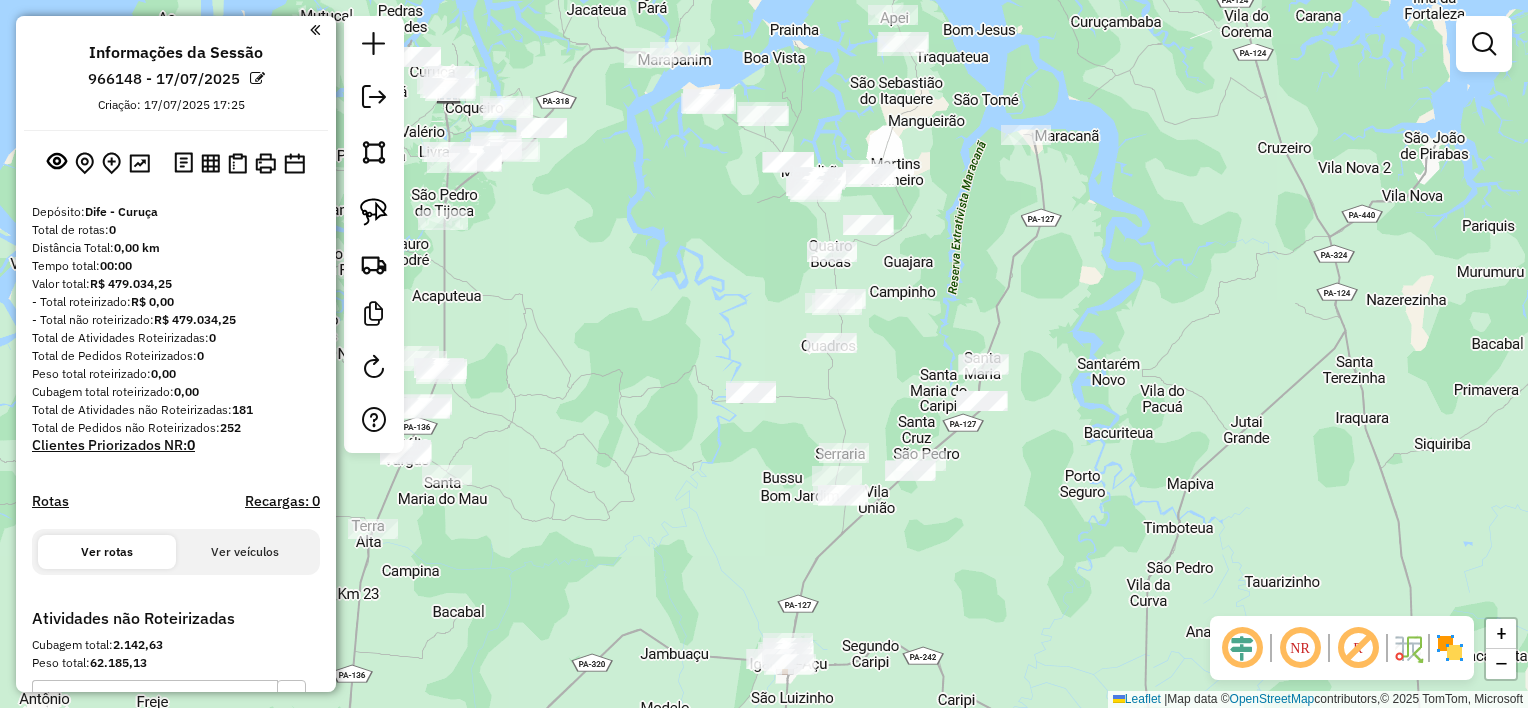 drag, startPoint x: 1083, startPoint y: 323, endPoint x: 1051, endPoint y: 312, distance: 33.83785 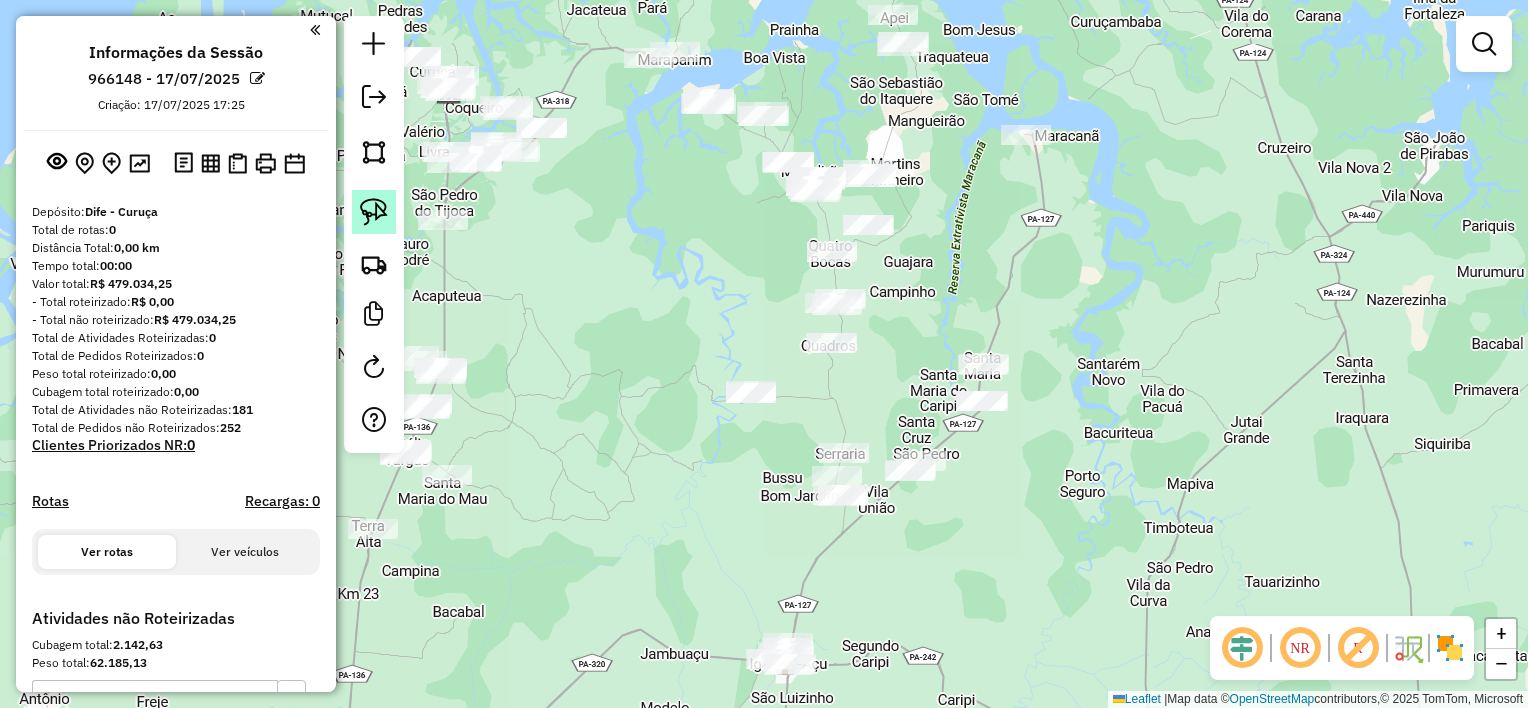 click 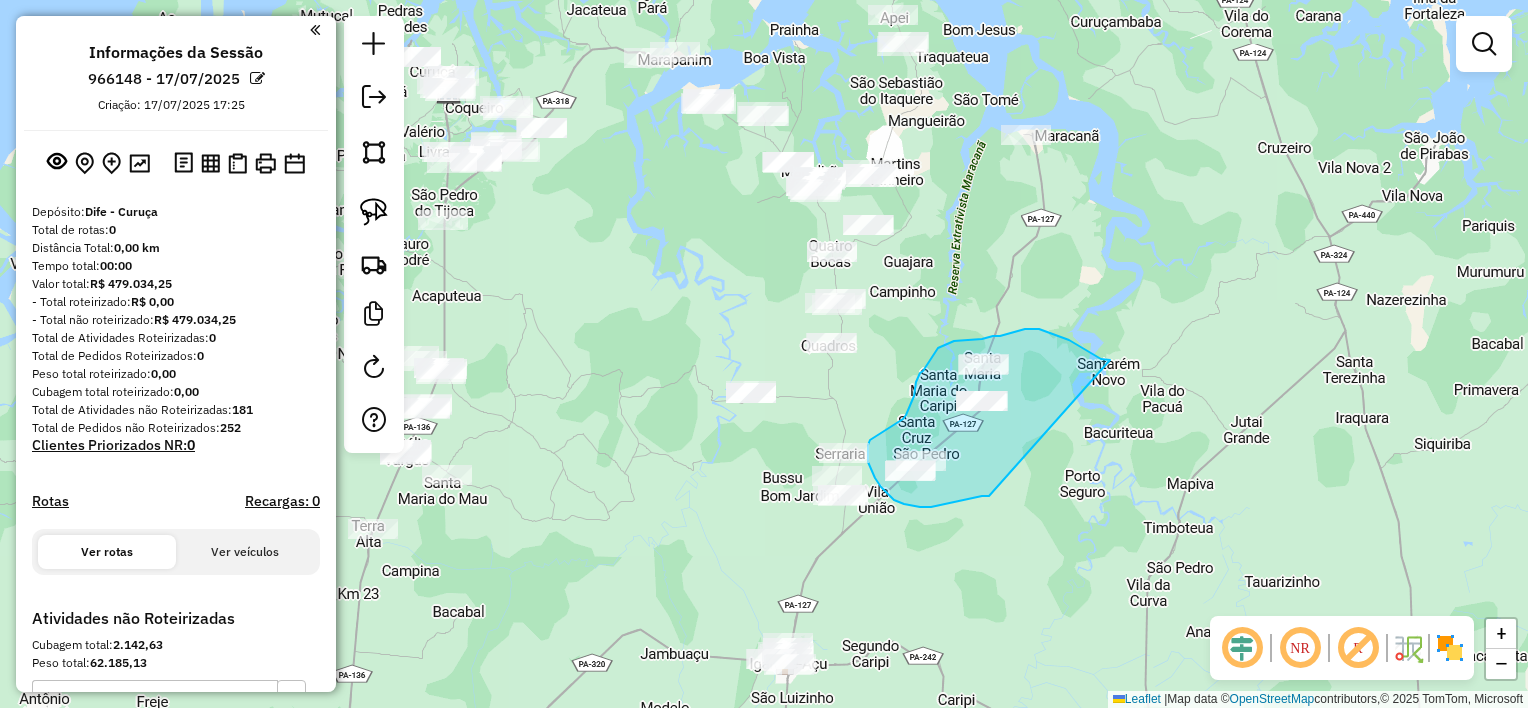 drag, startPoint x: 1110, startPoint y: 360, endPoint x: 995, endPoint y: 495, distance: 177.34148 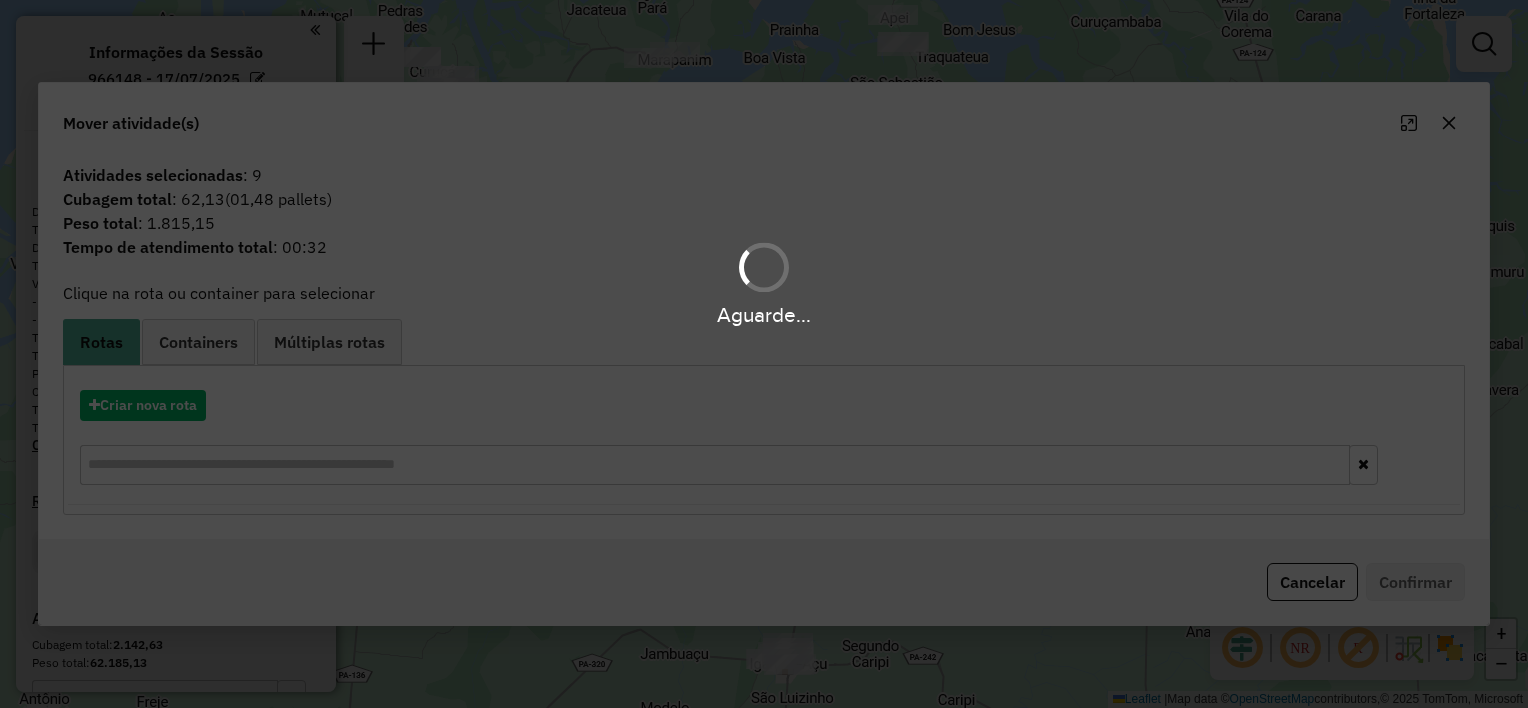 click on "Aguarde..." at bounding box center [764, 354] 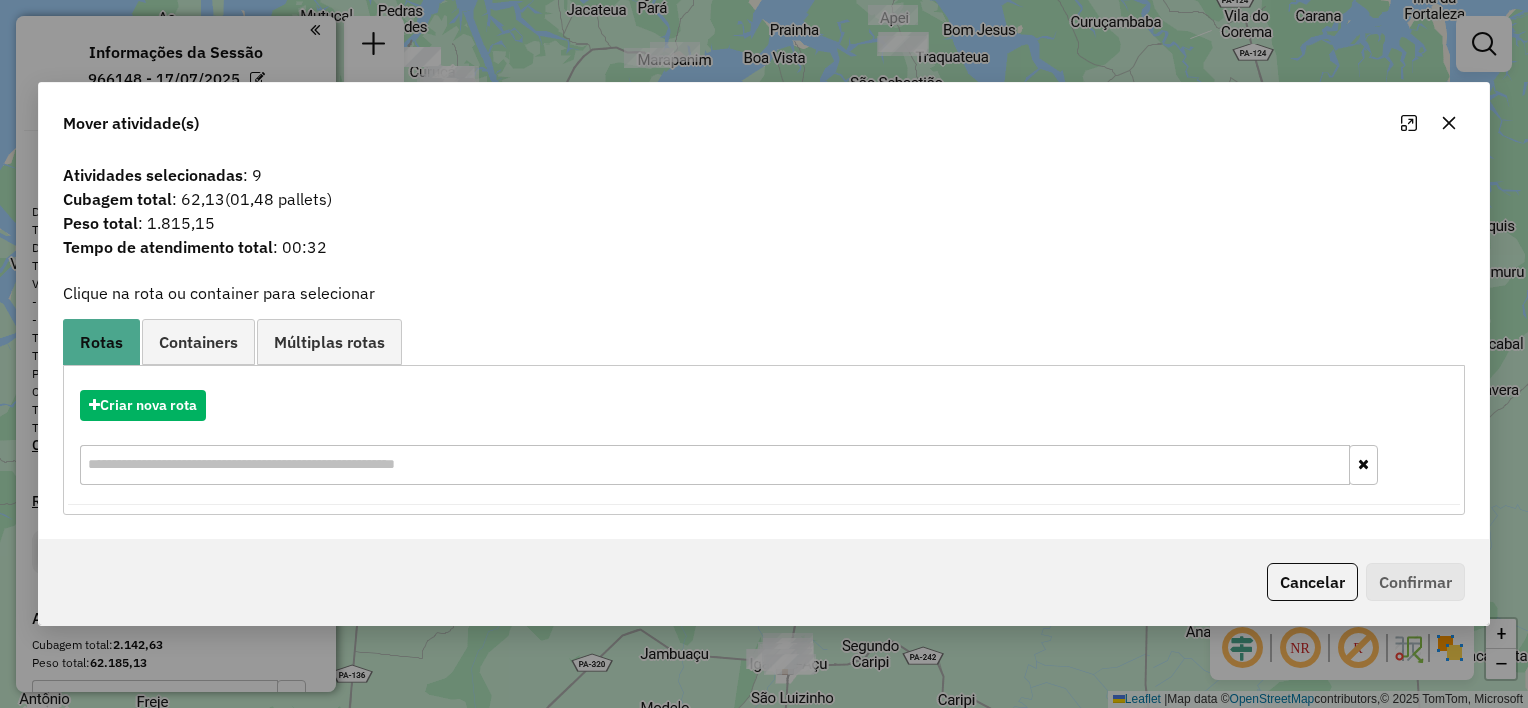 click 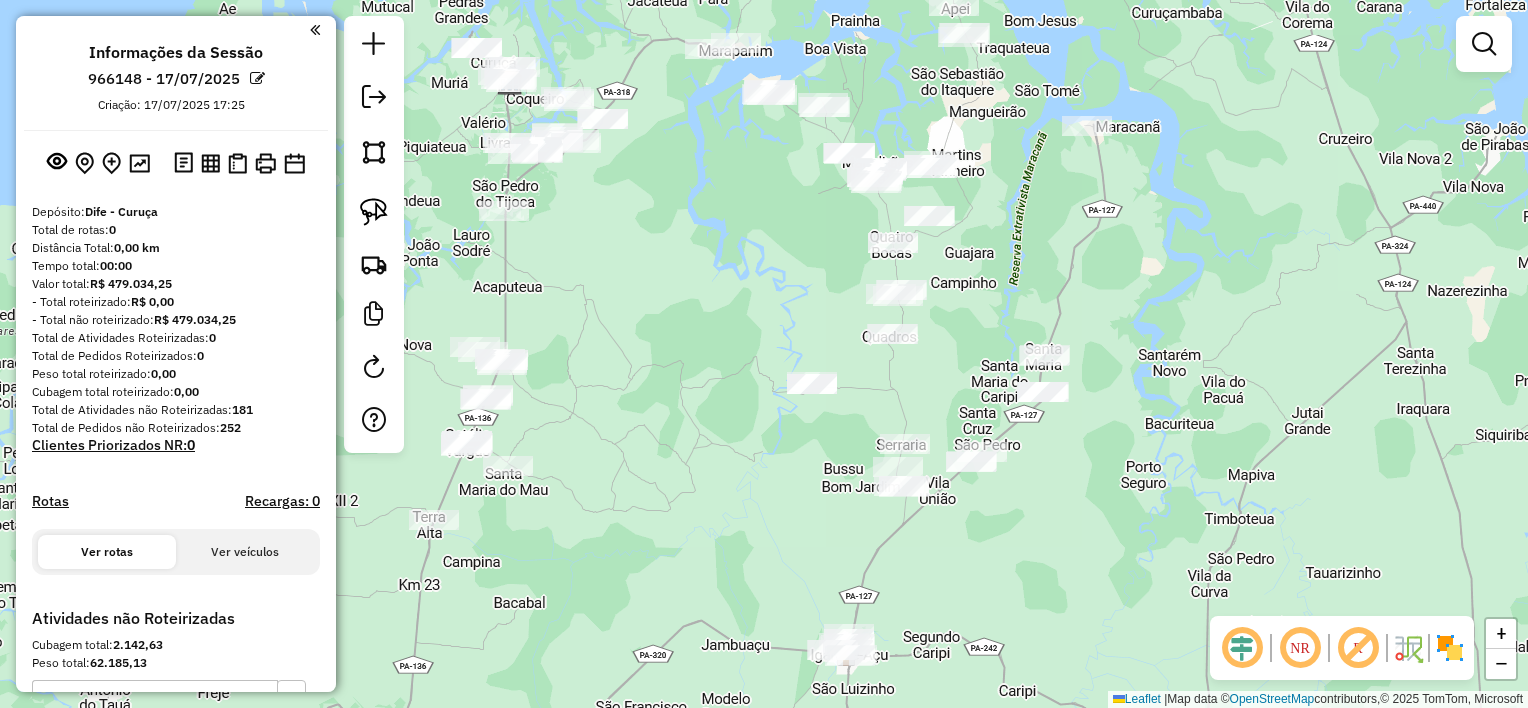 drag, startPoint x: 1169, startPoint y: 416, endPoint x: 1348, endPoint y: 403, distance: 179.47145 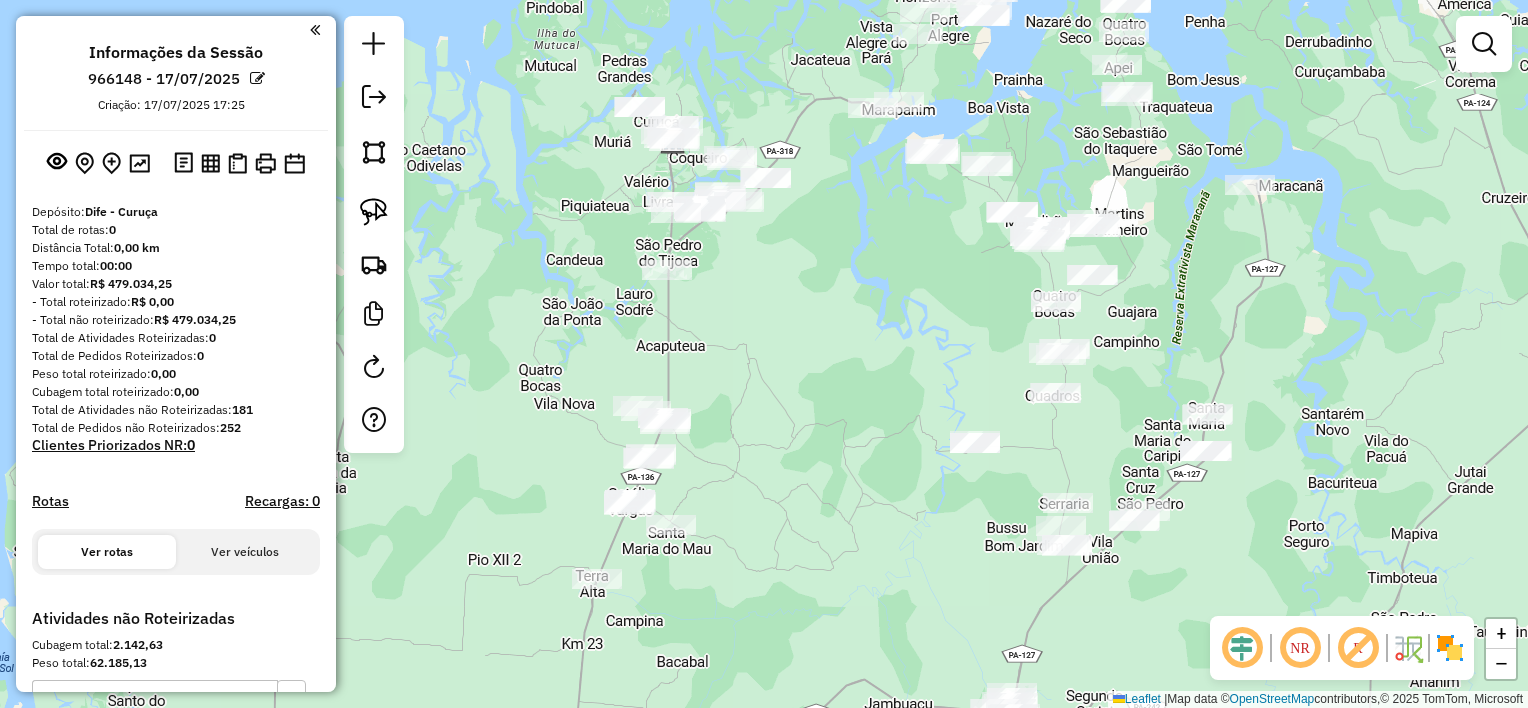 drag, startPoint x: 864, startPoint y: 320, endPoint x: 894, endPoint y: 383, distance: 69.77822 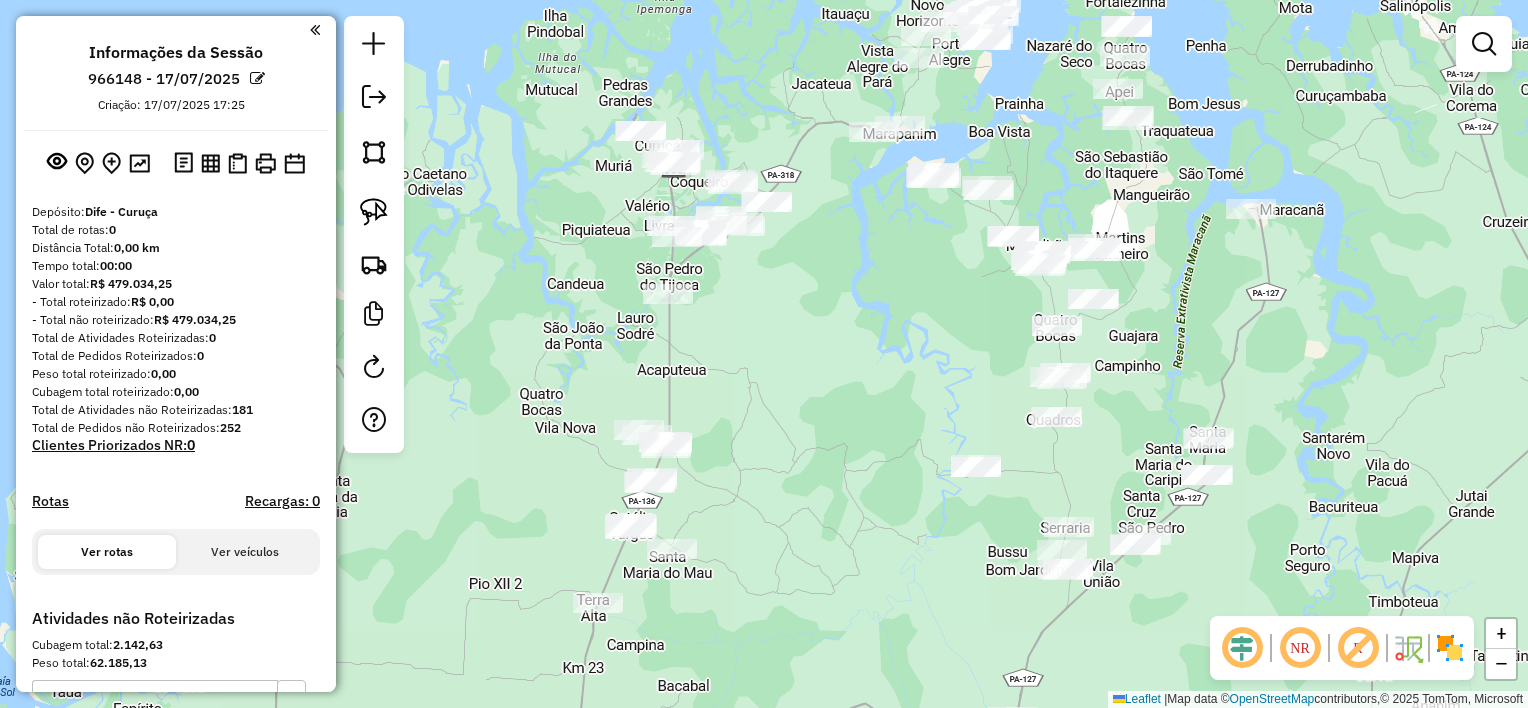 drag, startPoint x: 868, startPoint y: 352, endPoint x: 873, endPoint y: 387, distance: 35.35534 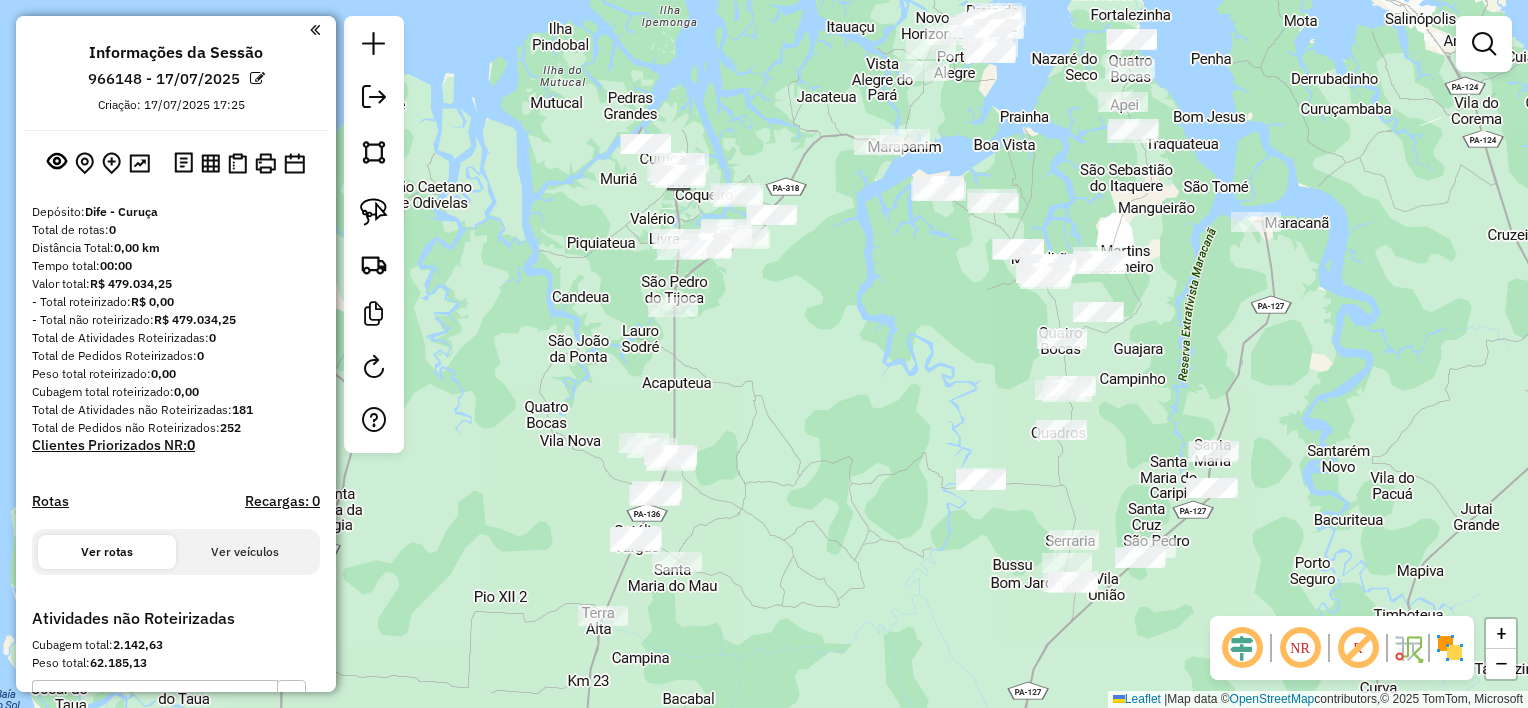 click on "Janela de atendimento Grade de atendimento Capacidade Transportadoras Veículos Cliente Pedidos  Rotas Selecione os dias de semana para filtrar as janelas de atendimento  Seg   Ter   Qua   Qui   Sex   Sáb   Dom  Informe o período da janela de atendimento: De: Até:  Filtrar exatamente a janela do cliente  Considerar janela de atendimento padrão  Selecione os dias de semana para filtrar as grades de atendimento  Seg   Ter   Qua   Qui   Sex   Sáb   Dom   Considerar clientes sem dia de atendimento cadastrado  Clientes fora do dia de atendimento selecionado Filtrar as atividades entre os valores definidos abaixo:  Peso mínimo:   Peso máximo:   Cubagem mínima:   Cubagem máxima:   De:   Até:  Filtrar as atividades entre o tempo de atendimento definido abaixo:  De:   Até:   Considerar capacidade total dos clientes não roteirizados Transportadora: Selecione um ou mais itens Tipo de veículo: Selecione um ou mais itens Veículo: Selecione um ou mais itens Motorista: Selecione um ou mais itens Nome: Rótulo:" 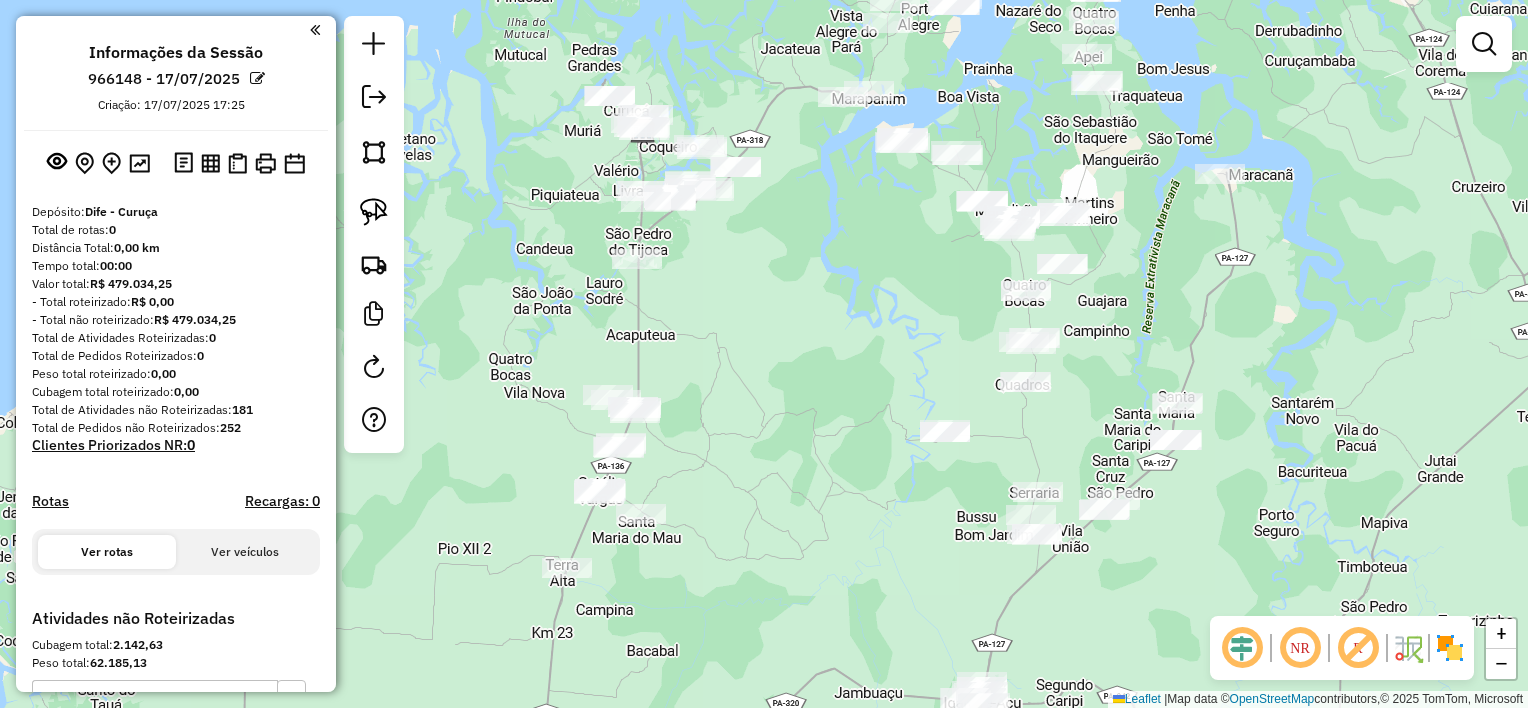 click on "Janela de atendimento Grade de atendimento Capacidade Transportadoras Veículos Cliente Pedidos  Rotas Selecione os dias de semana para filtrar as janelas de atendimento  Seg   Ter   Qua   Qui   Sex   Sáb   Dom  Informe o período da janela de atendimento: De: Até:  Filtrar exatamente a janela do cliente  Considerar janela de atendimento padrão  Selecione os dias de semana para filtrar as grades de atendimento  Seg   Ter   Qua   Qui   Sex   Sáb   Dom   Considerar clientes sem dia de atendimento cadastrado  Clientes fora do dia de atendimento selecionado Filtrar as atividades entre os valores definidos abaixo:  Peso mínimo:   Peso máximo:   Cubagem mínima:   Cubagem máxima:   De:   Até:  Filtrar as atividades entre o tempo de atendimento definido abaixo:  De:   Até:   Considerar capacidade total dos clientes não roteirizados Transportadora: Selecione um ou mais itens Tipo de veículo: Selecione um ou mais itens Veículo: Selecione um ou mais itens Motorista: Selecione um ou mais itens Nome: Rótulo:" 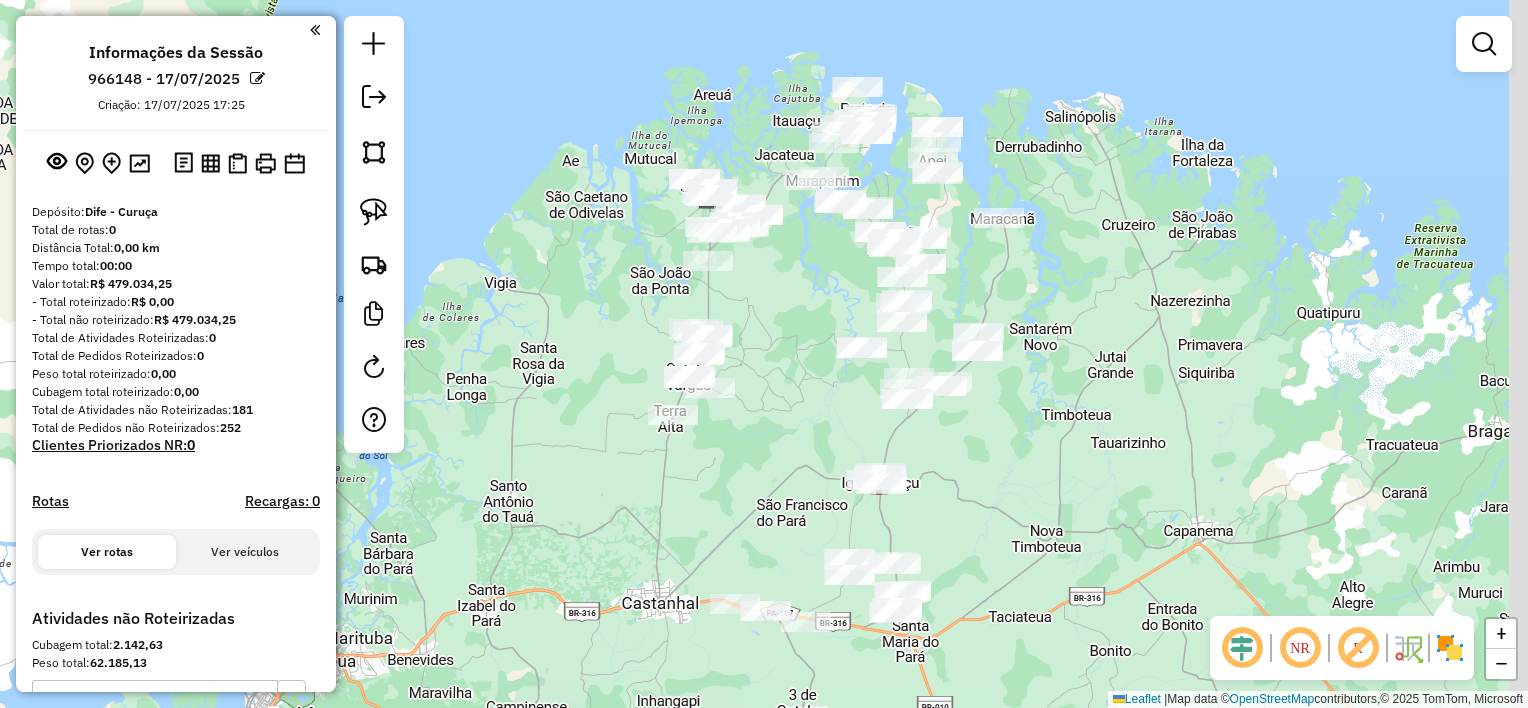 drag, startPoint x: 999, startPoint y: 547, endPoint x: 960, endPoint y: 524, distance: 45.276924 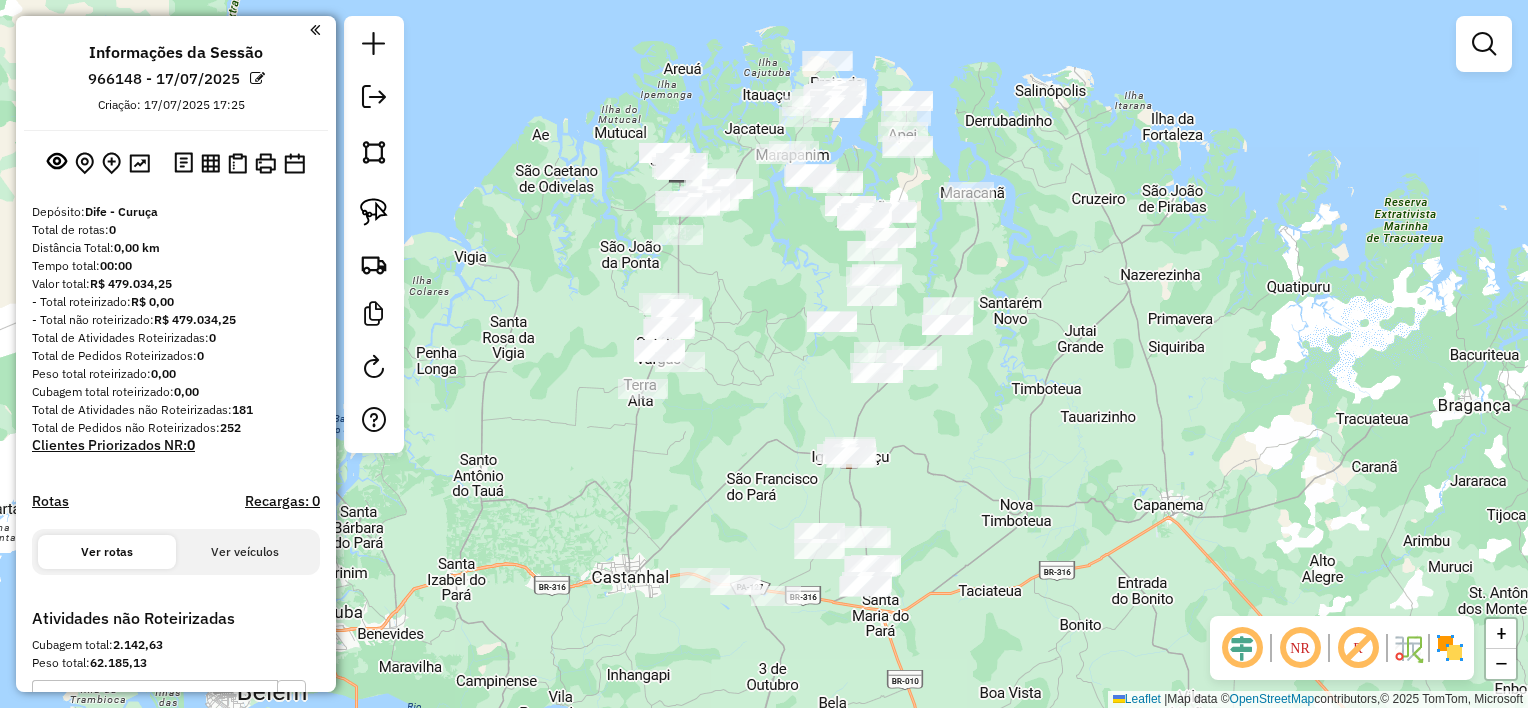 drag, startPoint x: 916, startPoint y: 504, endPoint x: 926, endPoint y: 505, distance: 10.049875 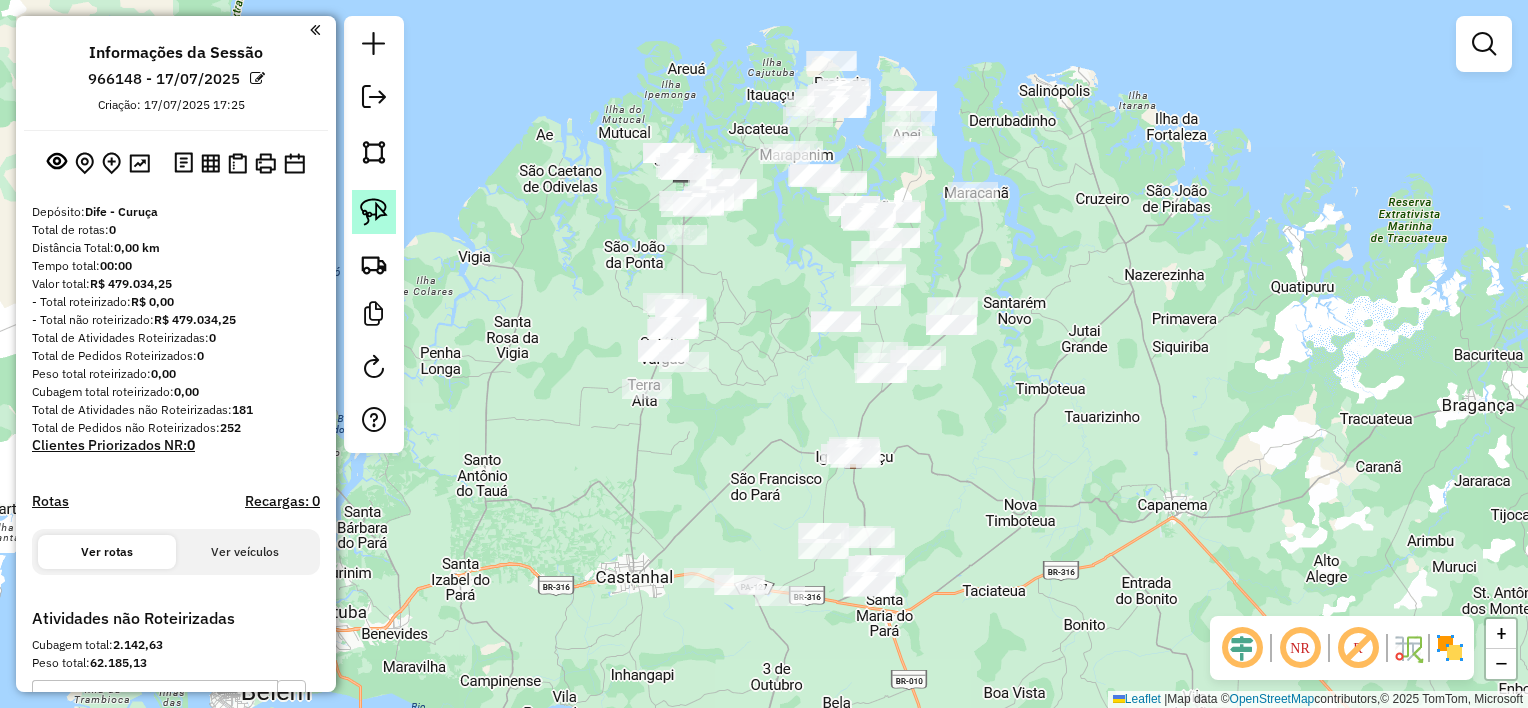 click 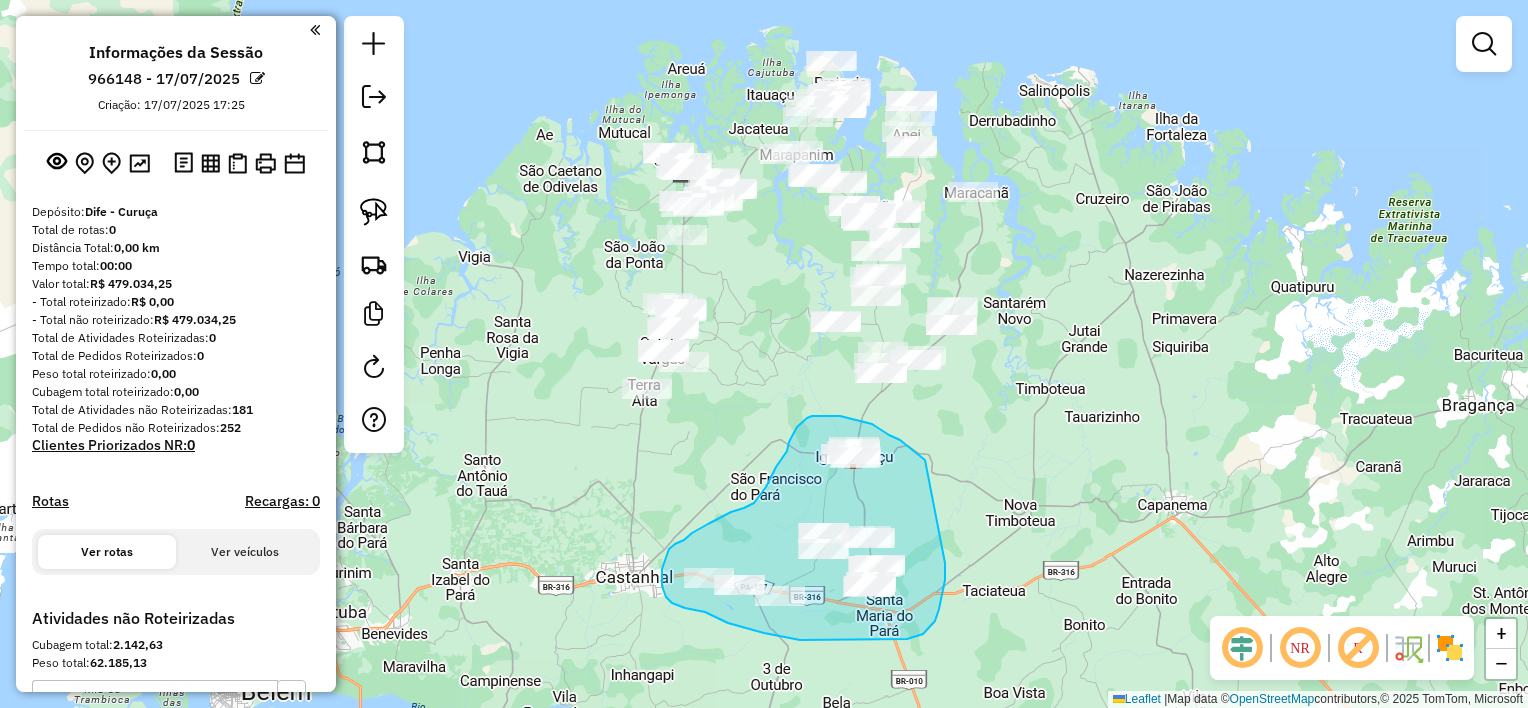 drag, startPoint x: 889, startPoint y: 435, endPoint x: 945, endPoint y: 563, distance: 139.71399 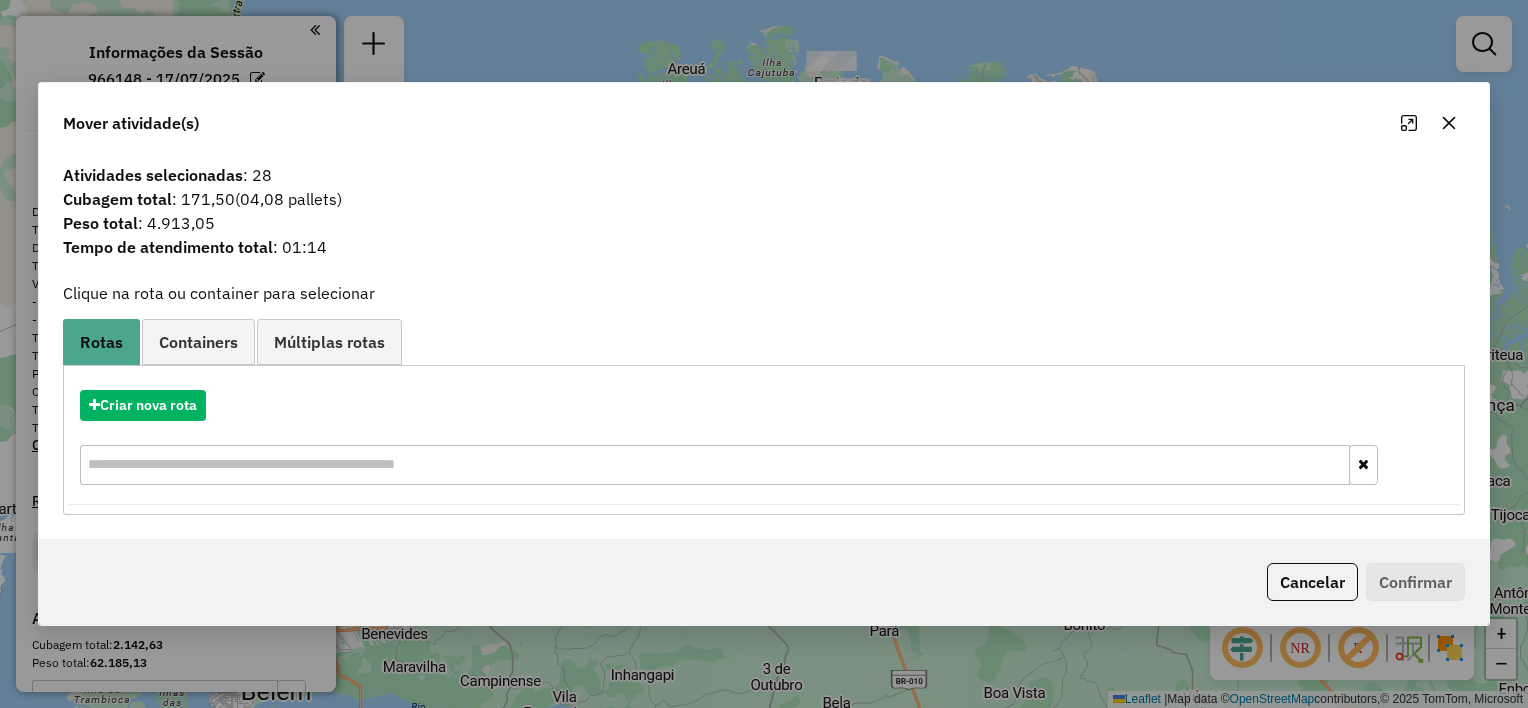 click 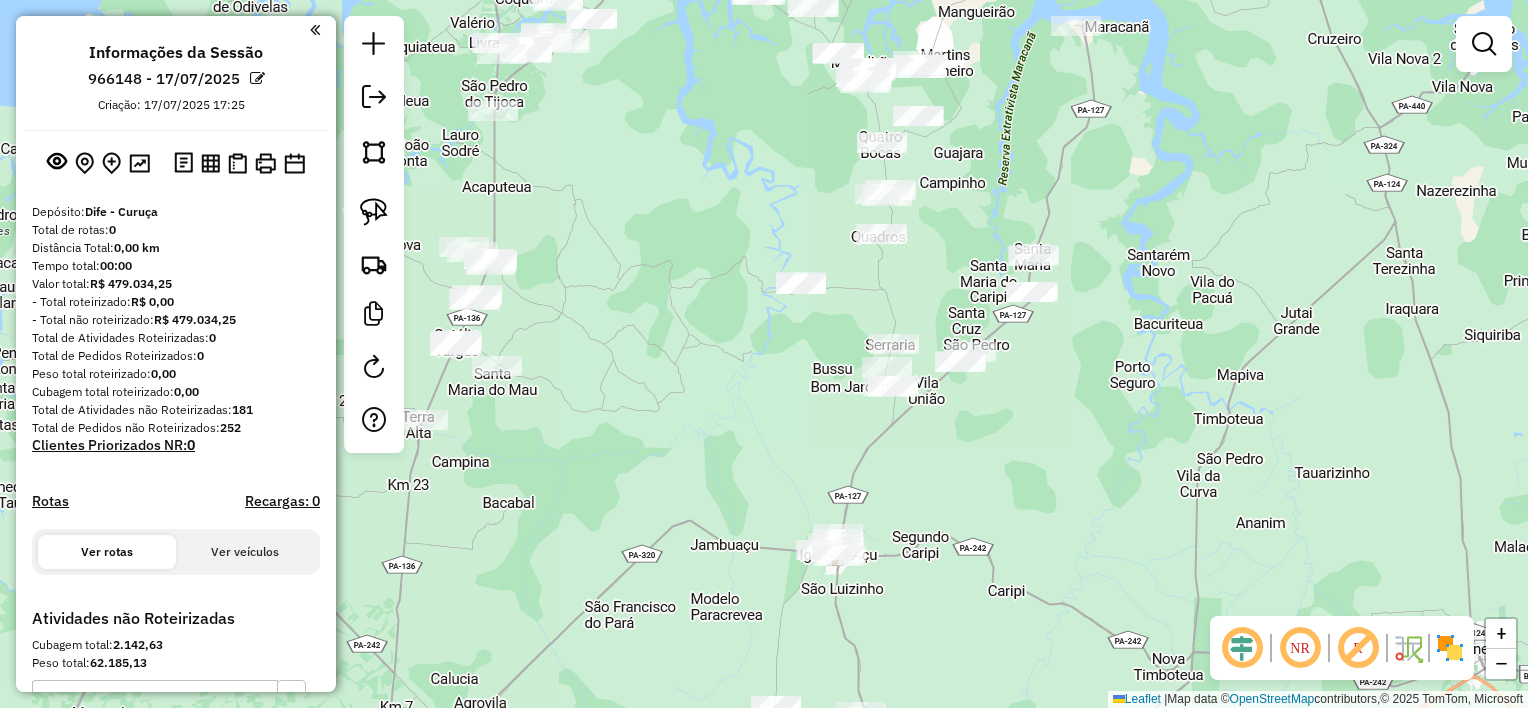 drag, startPoint x: 1052, startPoint y: 393, endPoint x: 1068, endPoint y: 392, distance: 16.03122 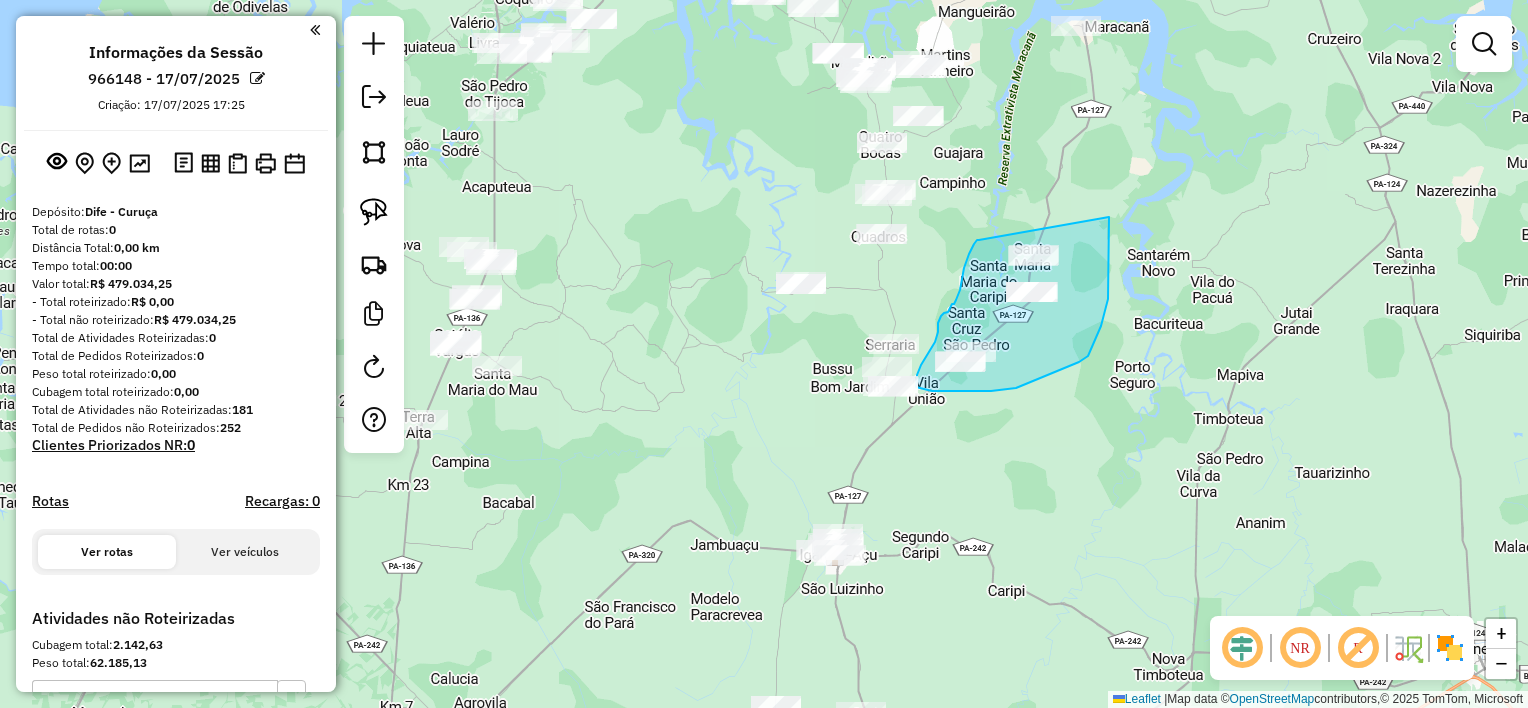 drag, startPoint x: 979, startPoint y: 240, endPoint x: 1109, endPoint y: 216, distance: 132.19682 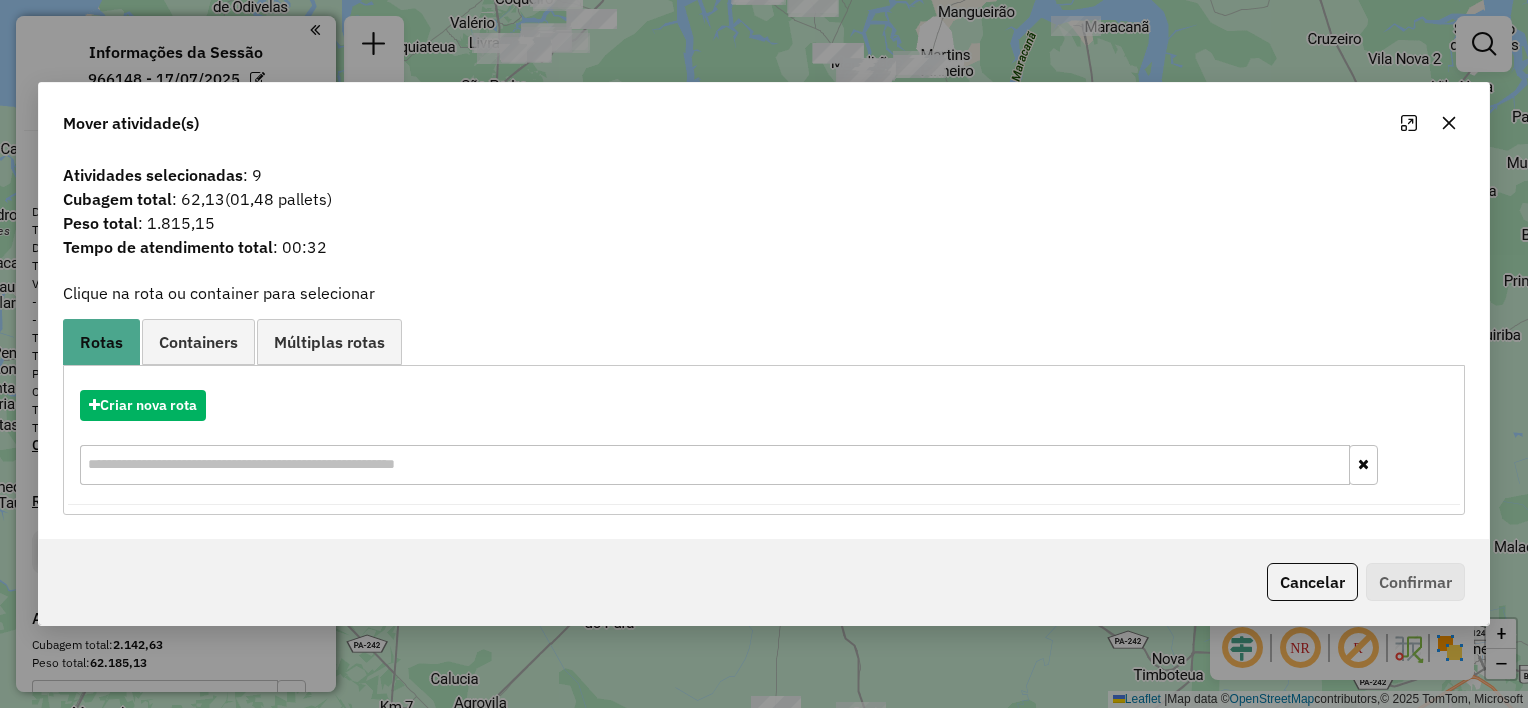 click 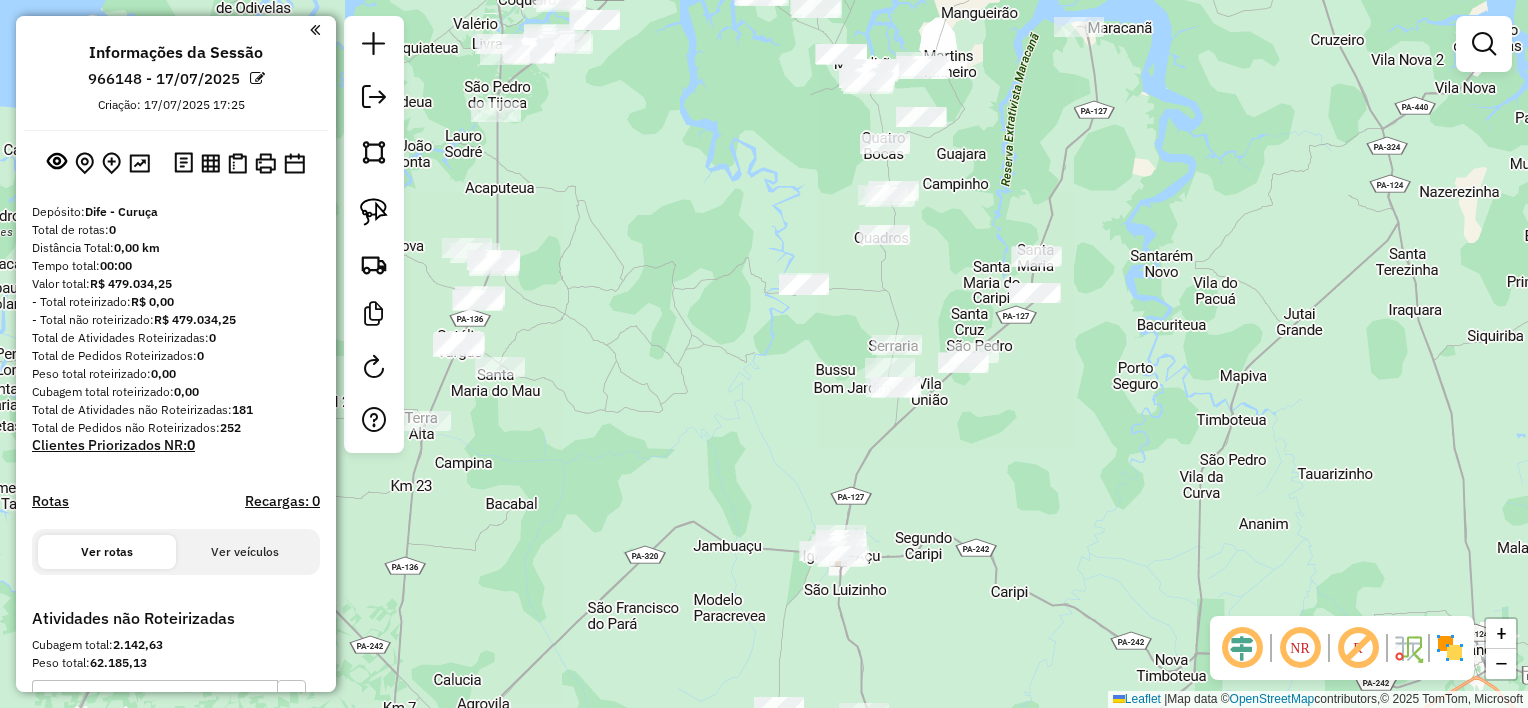 drag, startPoint x: 1033, startPoint y: 421, endPoint x: 1180, endPoint y: 462, distance: 152.61061 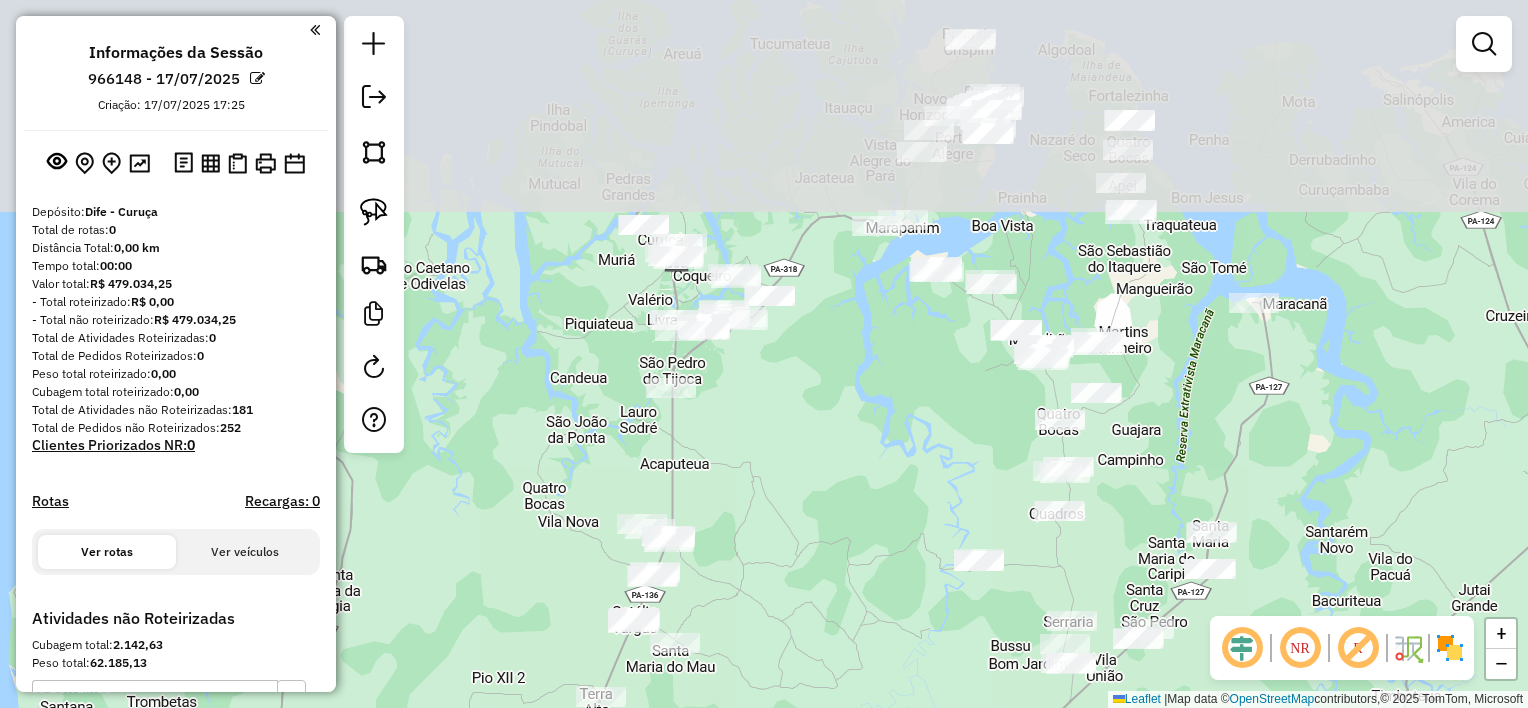 drag, startPoint x: 794, startPoint y: 206, endPoint x: 800, endPoint y: 440, distance: 234.0769 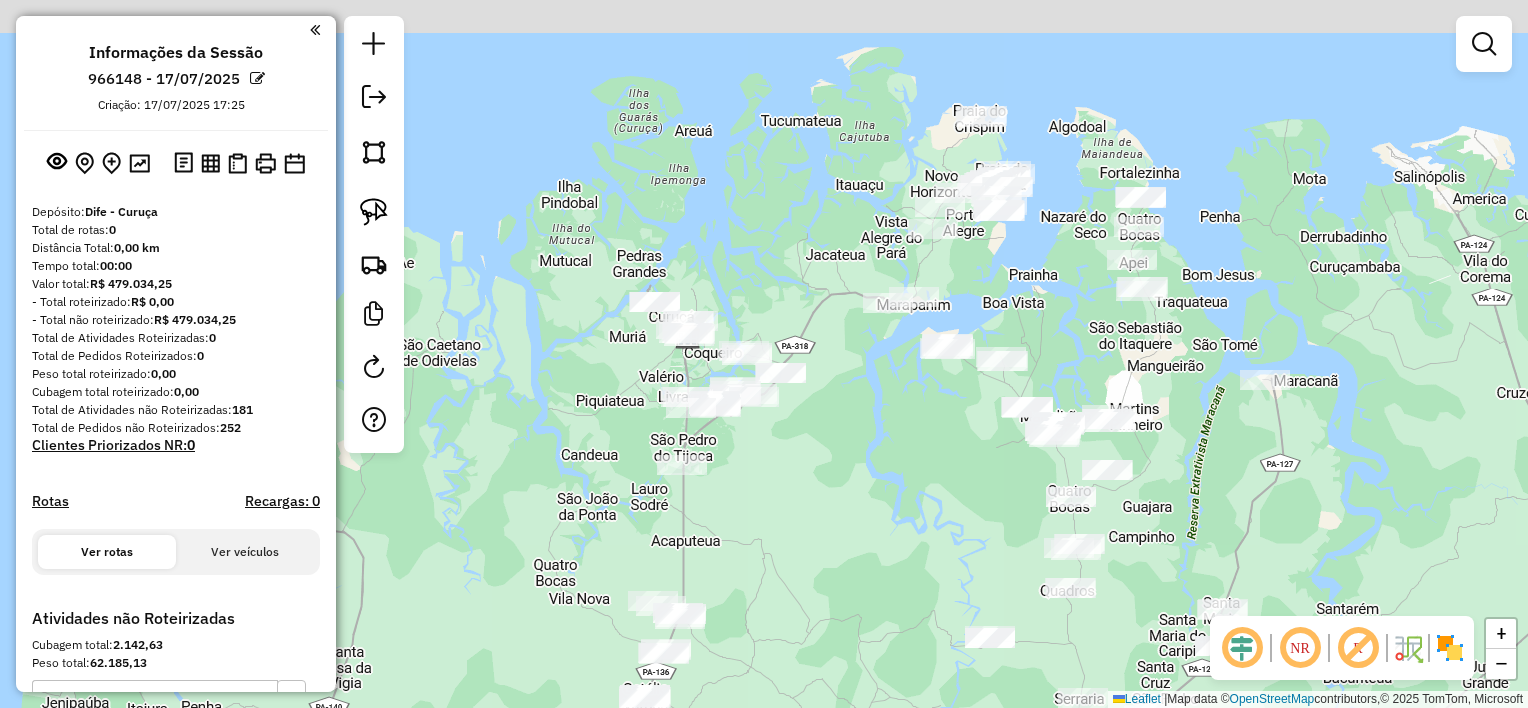 drag, startPoint x: 852, startPoint y: 312, endPoint x: 864, endPoint y: 403, distance: 91.787796 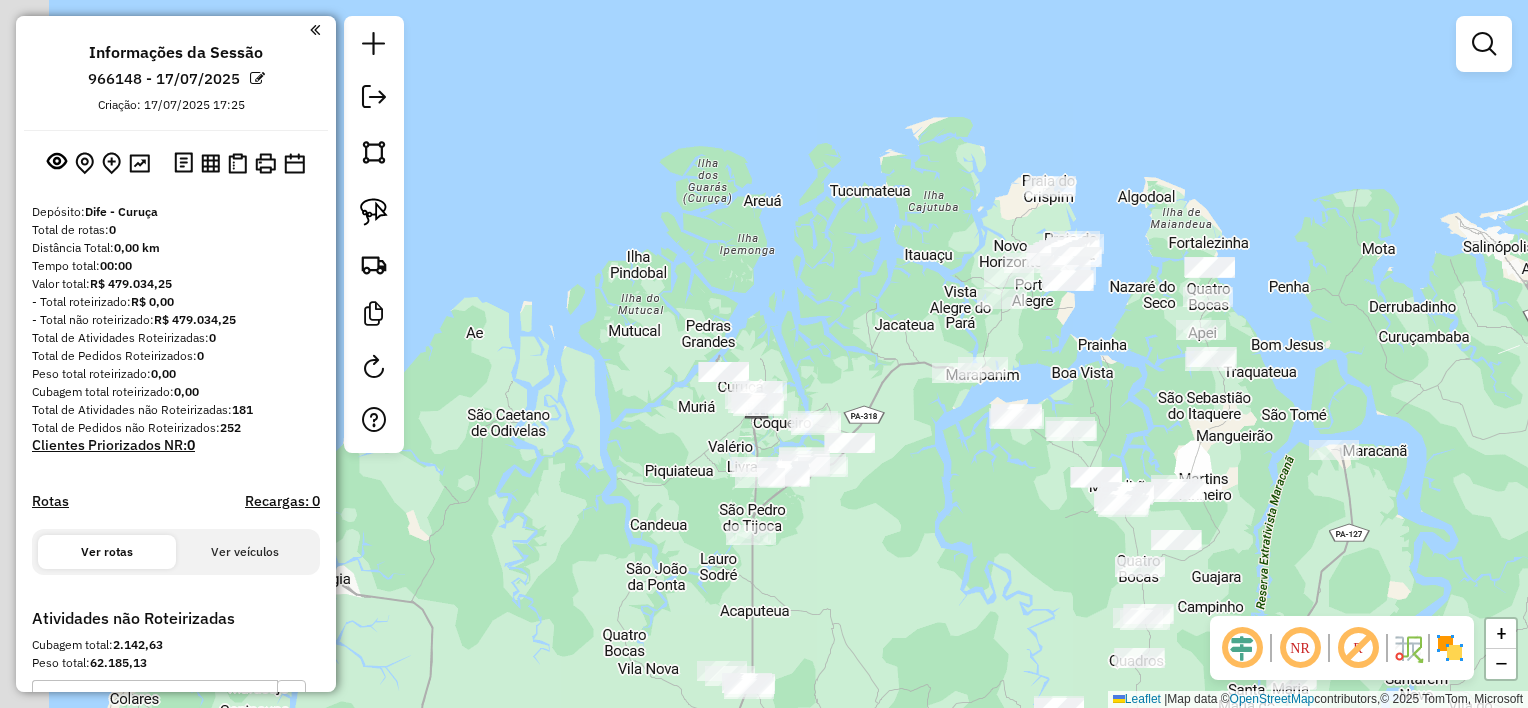 drag, startPoint x: 851, startPoint y: 454, endPoint x: 889, endPoint y: 480, distance: 46.043457 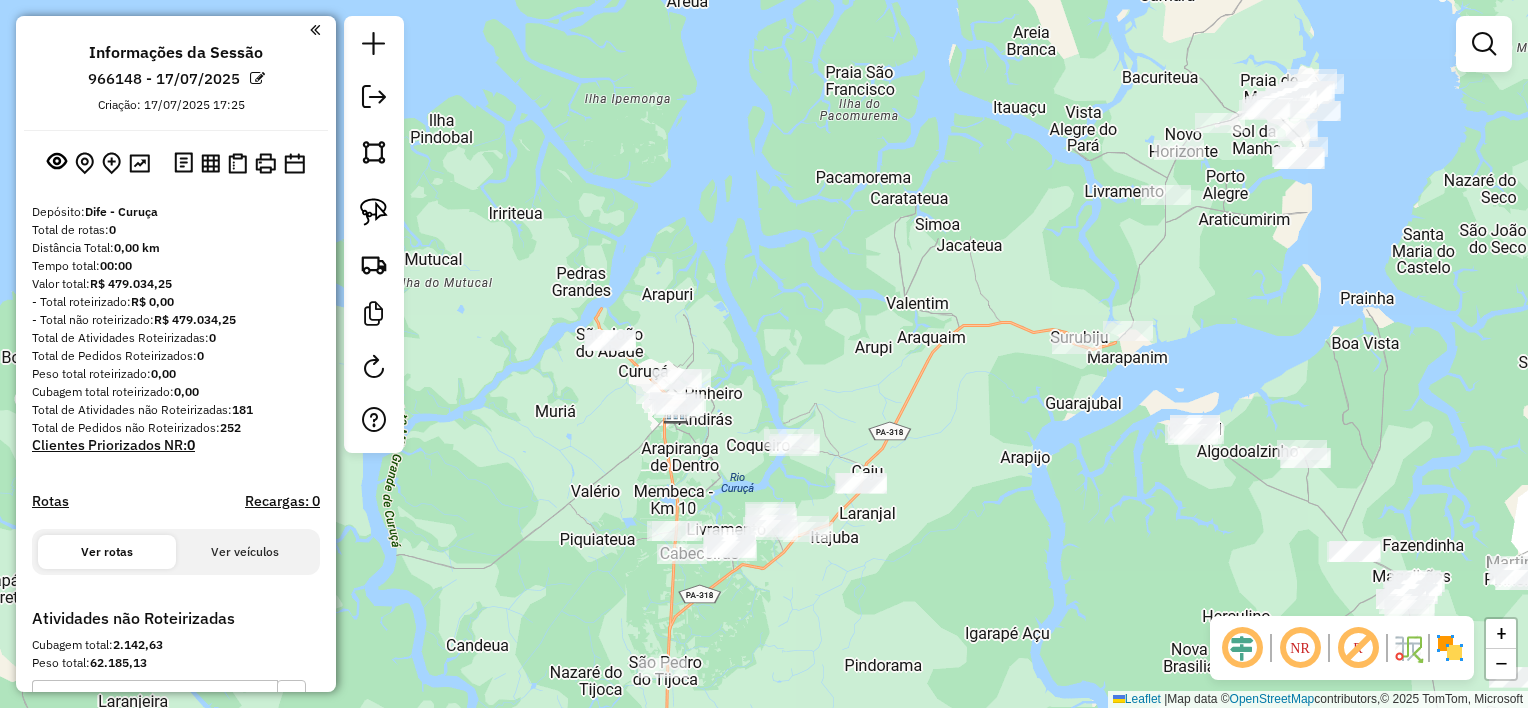 drag, startPoint x: 983, startPoint y: 550, endPoint x: 900, endPoint y: 397, distance: 174.0632 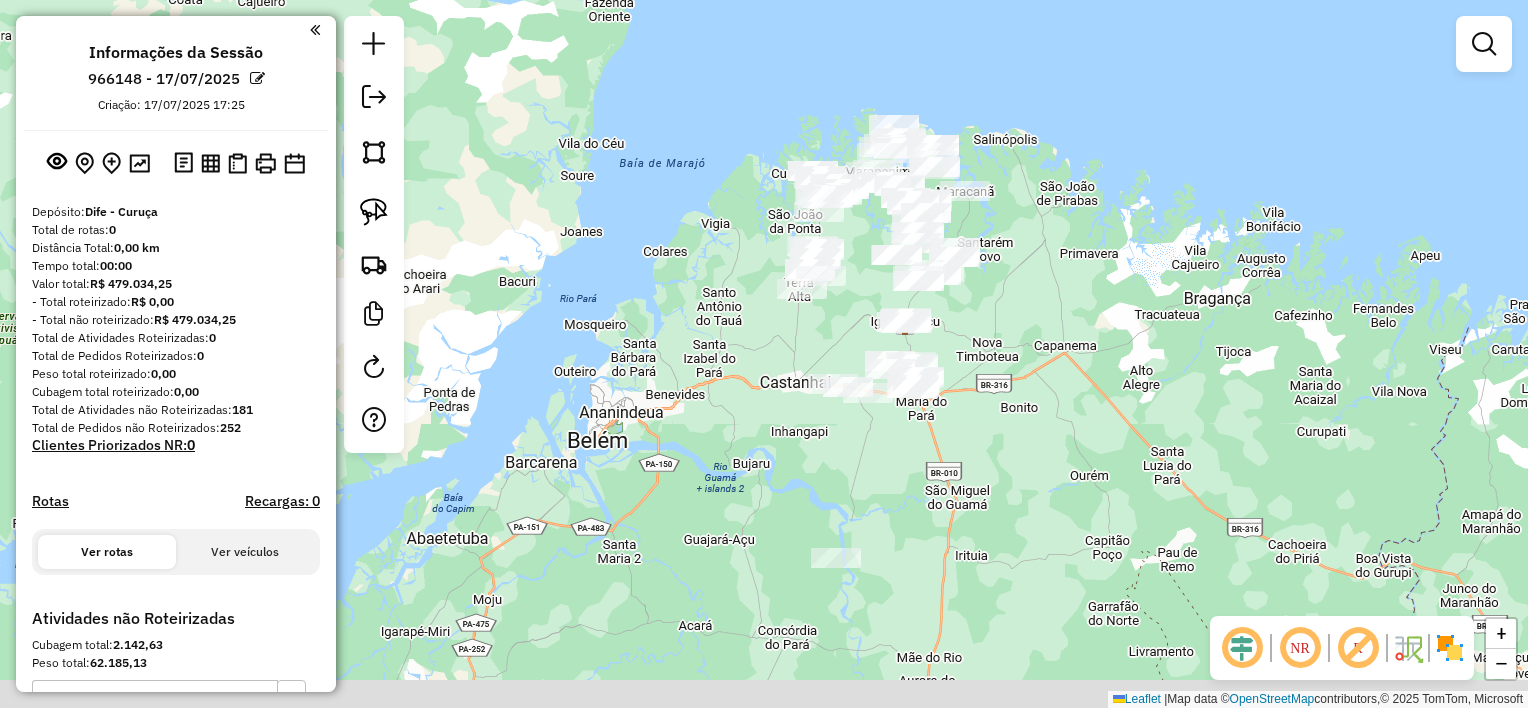drag, startPoint x: 878, startPoint y: 467, endPoint x: 869, endPoint y: 243, distance: 224.18073 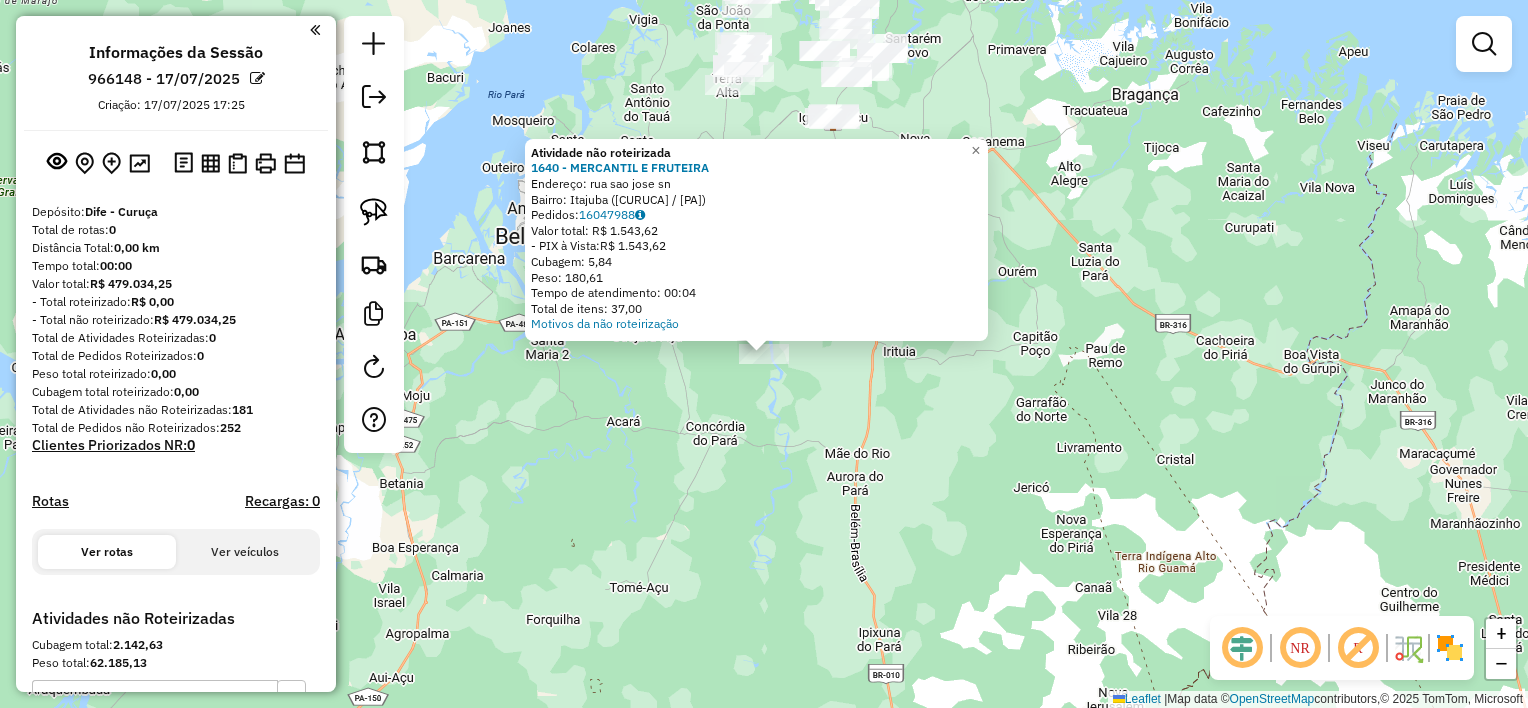 click on "Atividade não roteirizada 1640 - MERCANTIL E FRUTEIRA  Endereço:  rua sao jose sn   Bairro: Itajuba (CURUCA / PA)   Pedidos:  16047988   Valor total: R$ 1.543,62   - PIX à Vista:  R$ 1.543,62   Cubagem: 5,84   Peso: 180,61   Tempo de atendimento: 00:04   Total de itens: 37,00  Motivos da não roteirização × Janela de atendimento Grade de atendimento Capacidade Transportadoras Veículos Cliente Pedidos  Rotas Selecione os dias de semana para filtrar as janelas de atendimento  Seg   Ter   Qua   Qui   Sex   Sáb   Dom  Informe o período da janela de atendimento: De: Até:  Filtrar exatamente a janela do cliente  Considerar janela de atendimento padrão  Selecione os dias de semana para filtrar as grades de atendimento  Seg   Ter   Qua   Qui   Sex   Sáb   Dom   Considerar clientes sem dia de atendimento cadastrado  Clientes fora do dia de atendimento selecionado Filtrar as atividades entre os valores definidos abaixo:  Peso mínimo:   Peso máximo:   Cubagem mínima:   Cubagem máxima:   De:   Até:  De:" 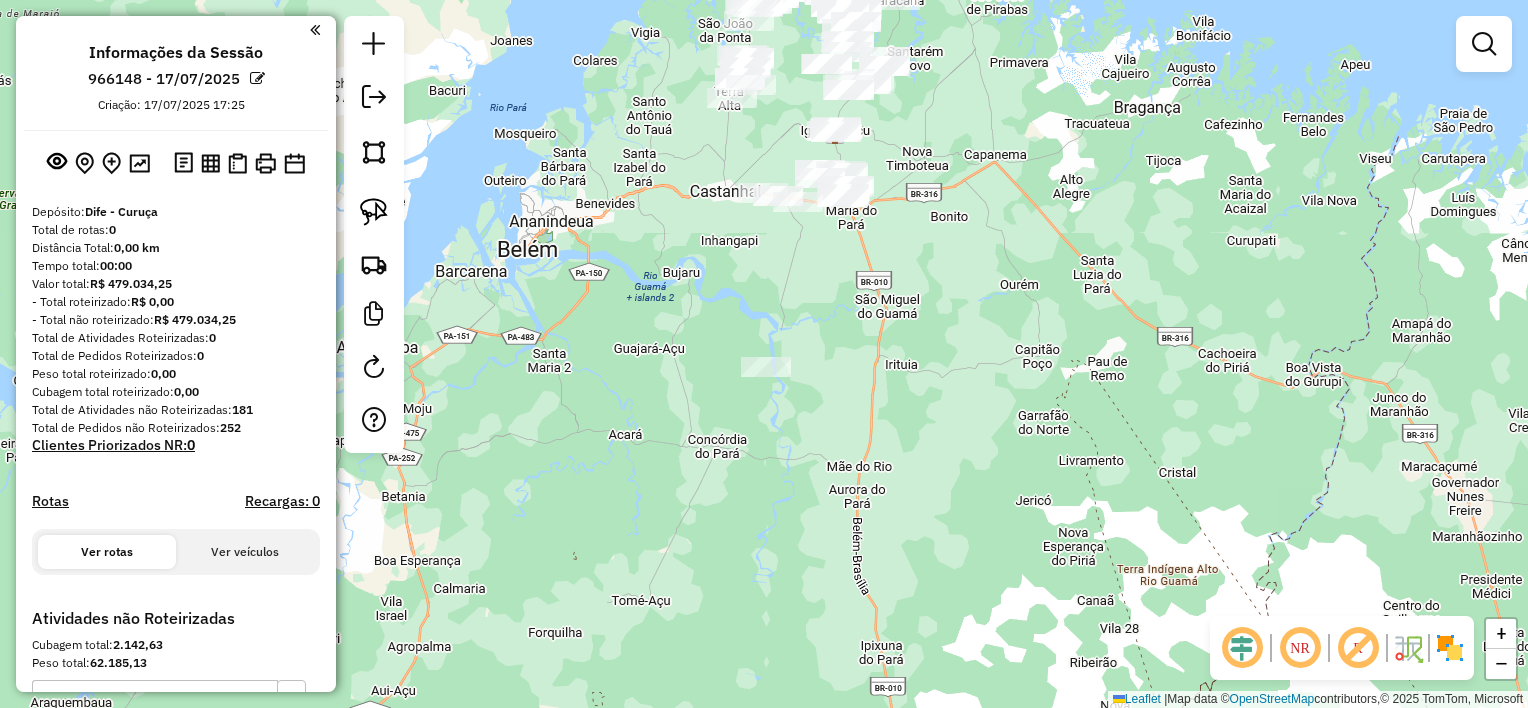 drag, startPoint x: 840, startPoint y: 342, endPoint x: 852, endPoint y: 441, distance: 99.724625 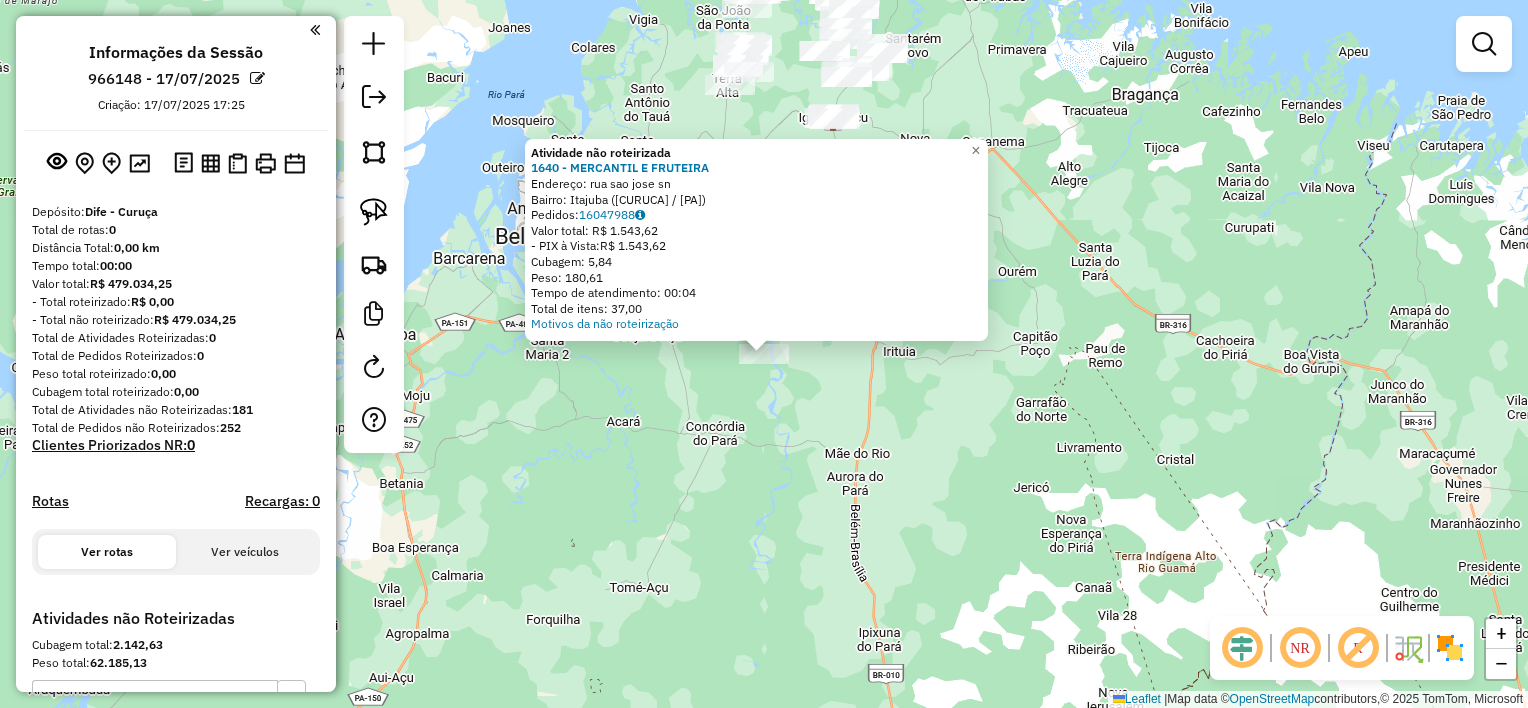 click on "Atividade não roteirizada 1640 - MERCANTIL E FRUTEIRA  Endereço:  rua sao jose sn   Bairro: Itajuba (CURUCA / PA)   Pedidos:  16047988   Valor total: R$ 1.543,62   - PIX à Vista:  R$ 1.543,62   Cubagem: 5,84   Peso: 180,61   Tempo de atendimento: 00:04   Total de itens: 37,00  Motivos da não roteirização × Janela de atendimento Grade de atendimento Capacidade Transportadoras Veículos Cliente Pedidos  Rotas Selecione os dias de semana para filtrar as janelas de atendimento  Seg   Ter   Qua   Qui   Sex   Sáb   Dom  Informe o período da janela de atendimento: De: Até:  Filtrar exatamente a janela do cliente  Considerar janela de atendimento padrão  Selecione os dias de semana para filtrar as grades de atendimento  Seg   Ter   Qua   Qui   Sex   Sáb   Dom   Considerar clientes sem dia de atendimento cadastrado  Clientes fora do dia de atendimento selecionado Filtrar as atividades entre os valores definidos abaixo:  Peso mínimo:   Peso máximo:   Cubagem mínima:   Cubagem máxima:   De:   Até:  De:" 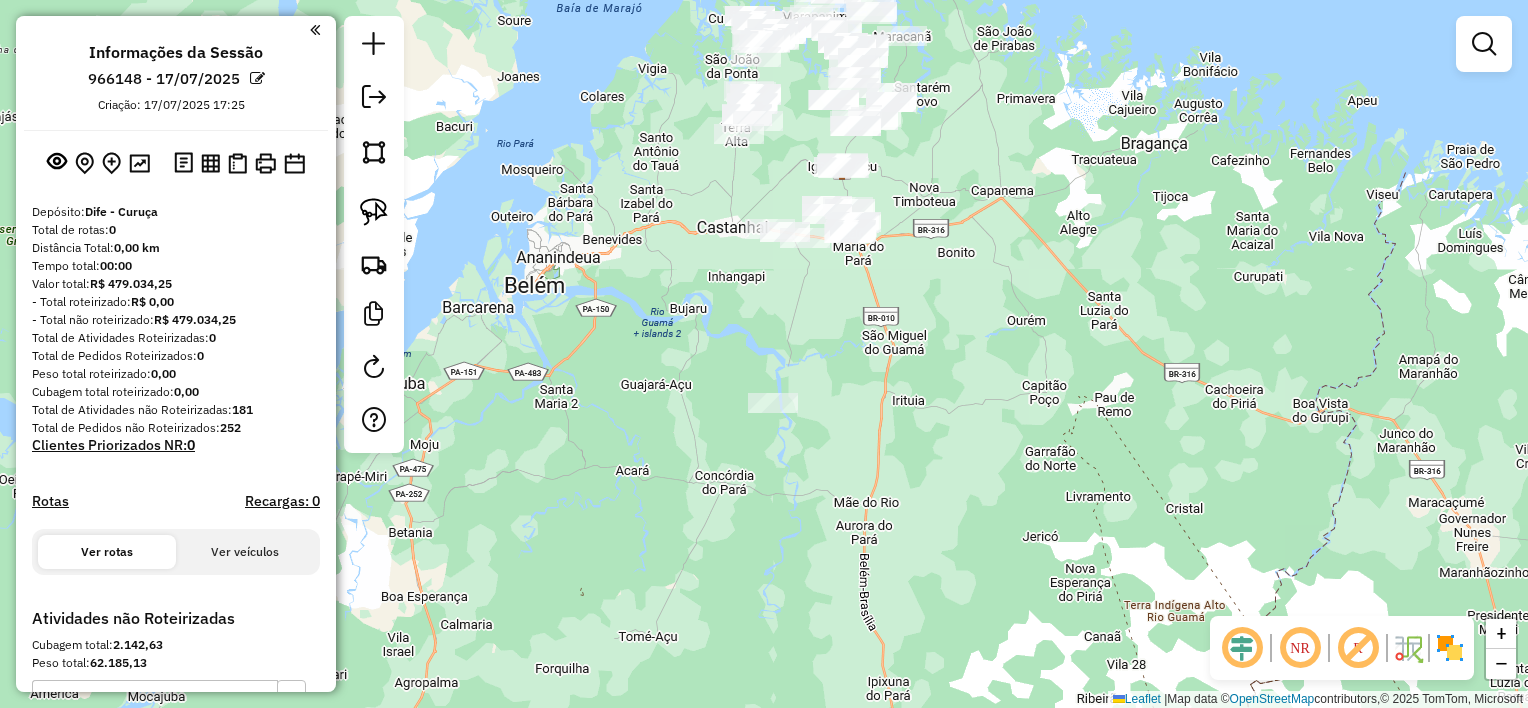 drag, startPoint x: 871, startPoint y: 345, endPoint x: 908, endPoint y: 512, distance: 171.0497 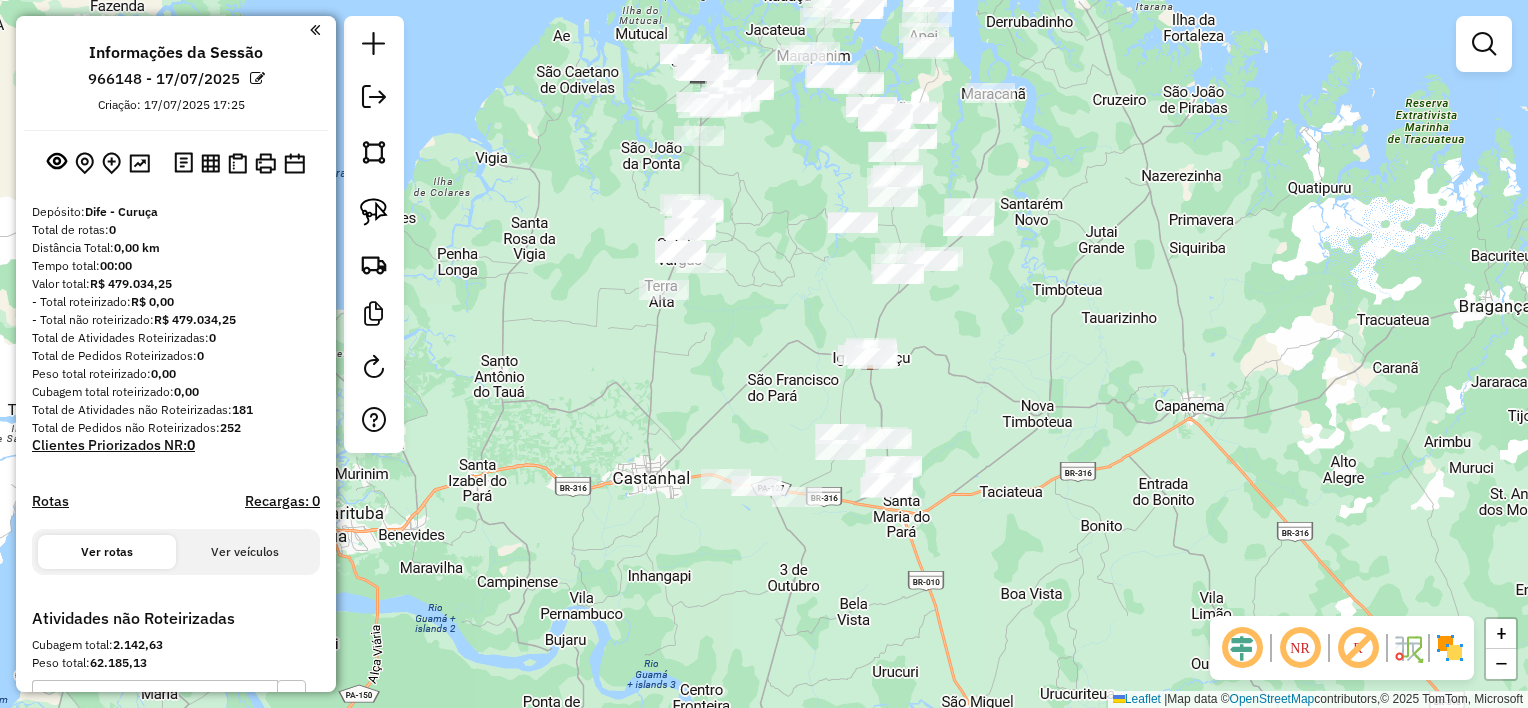 drag, startPoint x: 995, startPoint y: 361, endPoint x: 996, endPoint y: 468, distance: 107.00467 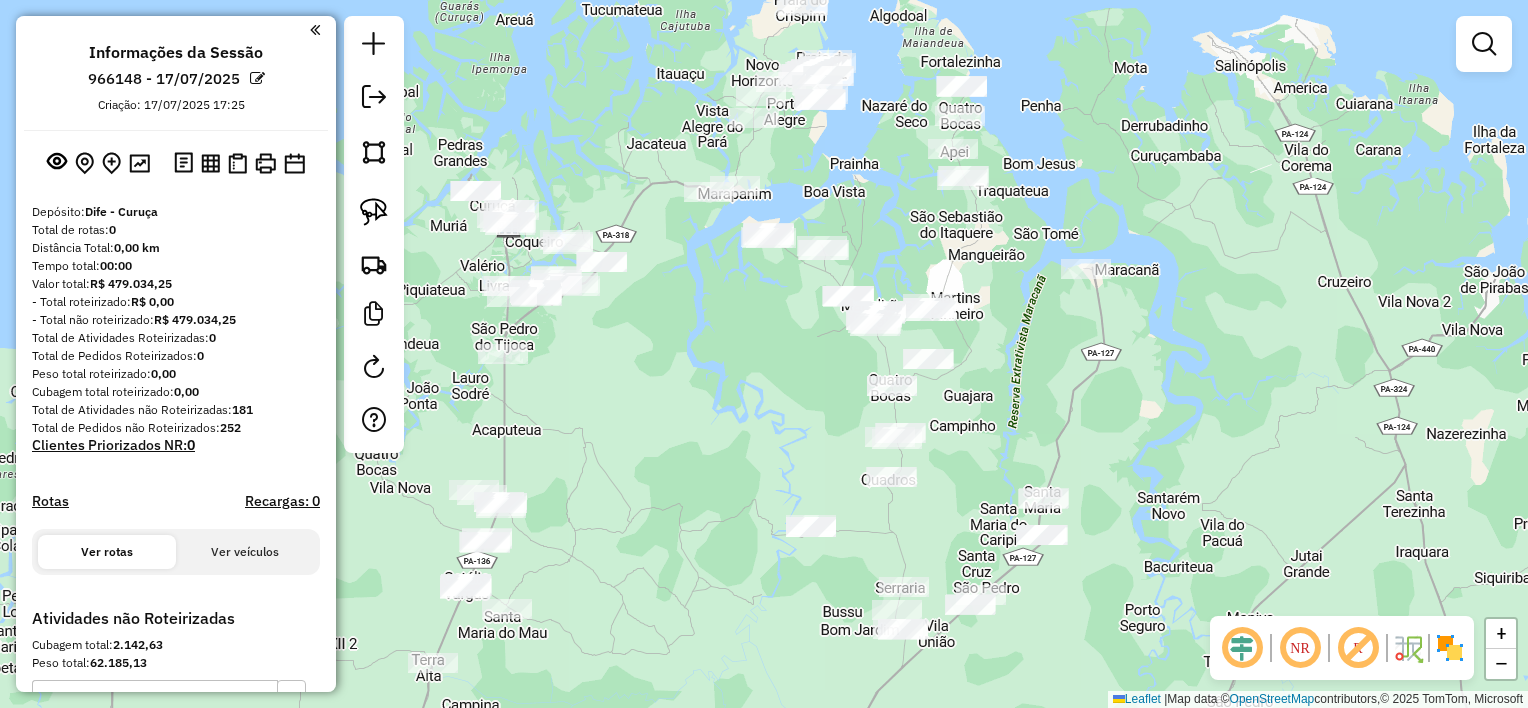drag, startPoint x: 979, startPoint y: 273, endPoint x: 971, endPoint y: 461, distance: 188.17014 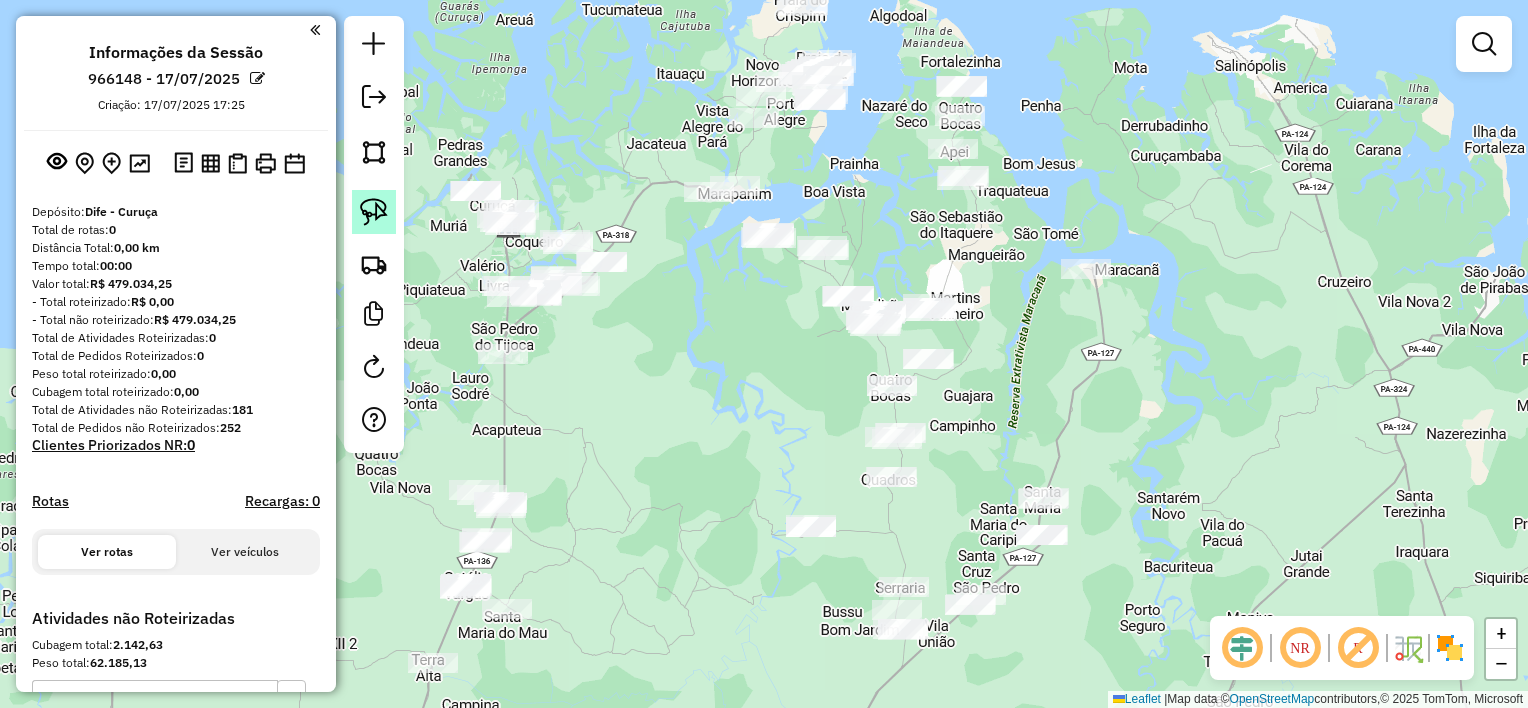 drag, startPoint x: 380, startPoint y: 219, endPoint x: 391, endPoint y: 216, distance: 11.401754 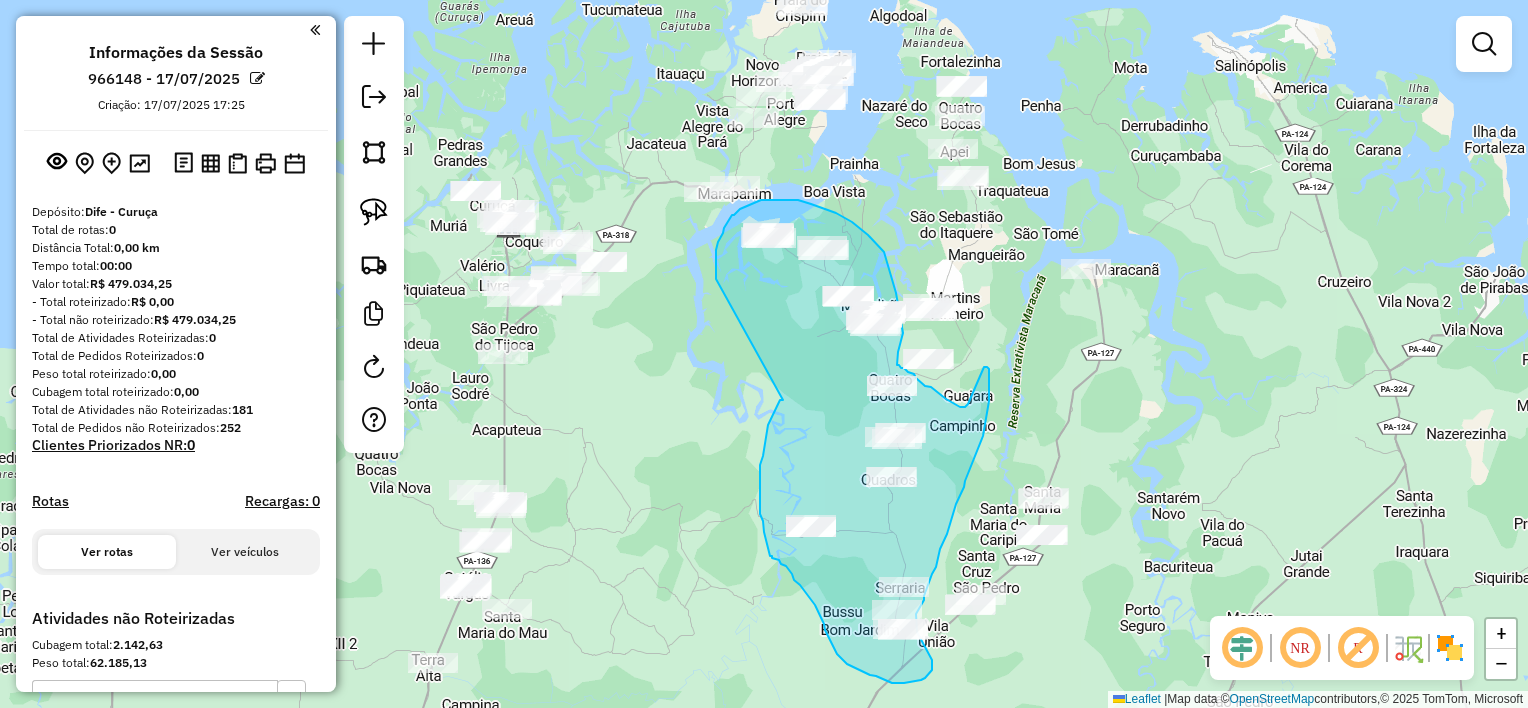 drag, startPoint x: 783, startPoint y: 400, endPoint x: 716, endPoint y: 282, distance: 135.6945 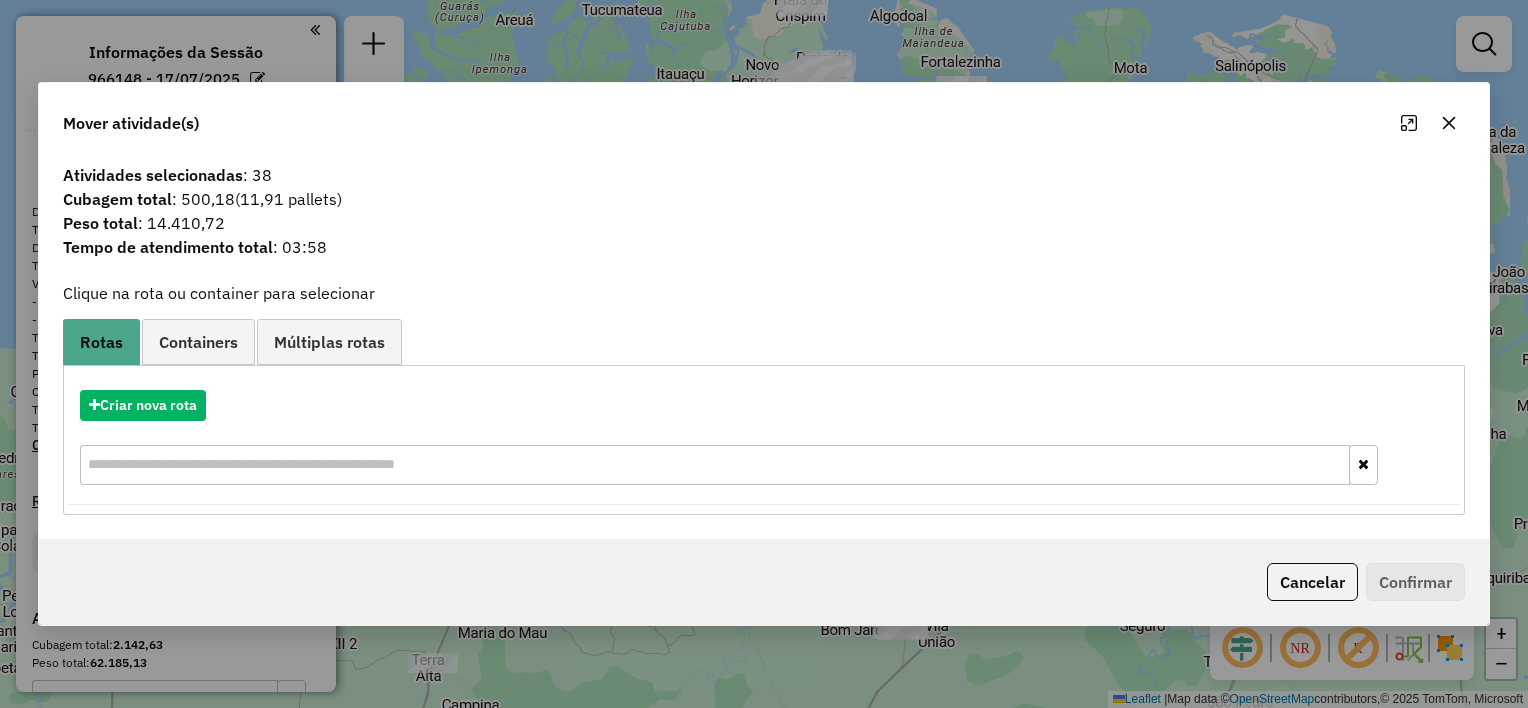 click 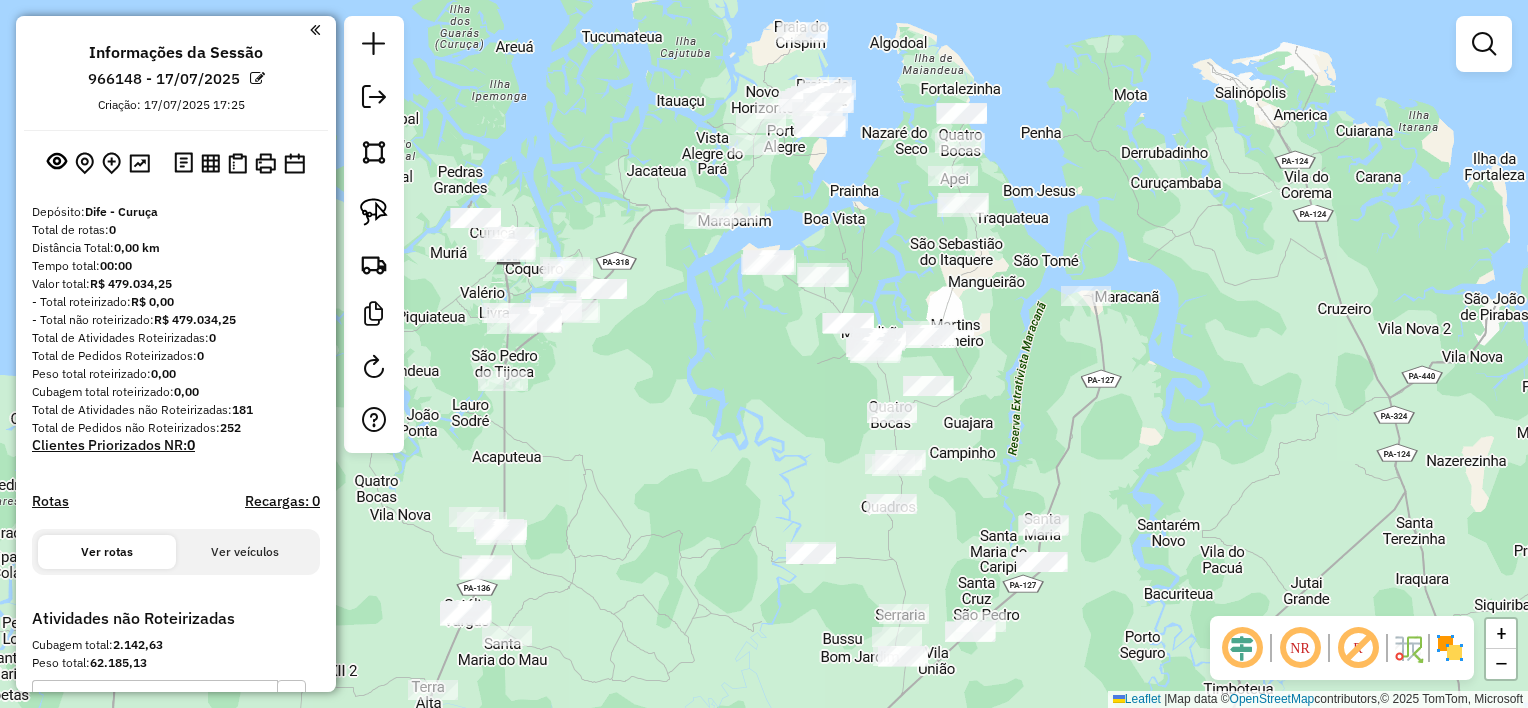 drag, startPoint x: 1009, startPoint y: 293, endPoint x: 1009, endPoint y: 320, distance: 27 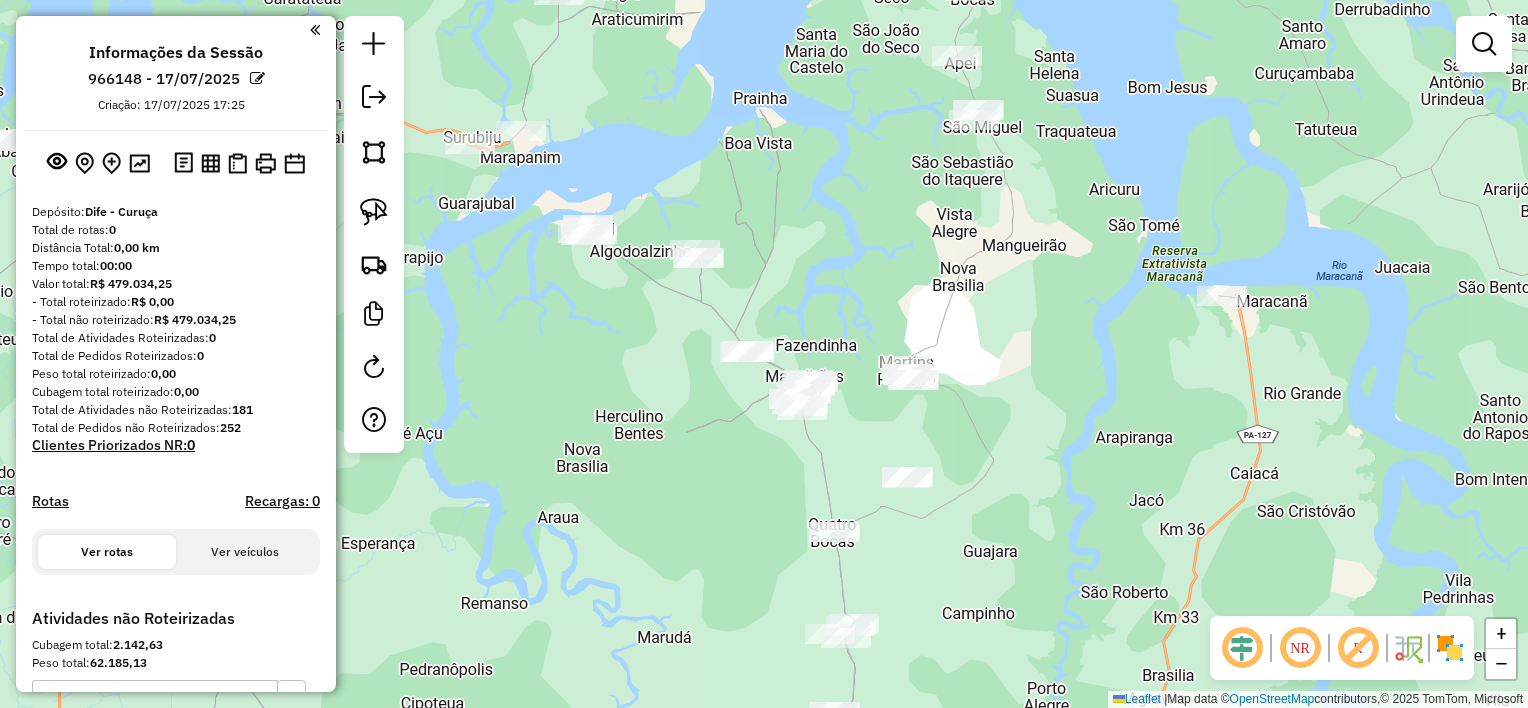 drag, startPoint x: 957, startPoint y: 296, endPoint x: 963, endPoint y: 373, distance: 77.23341 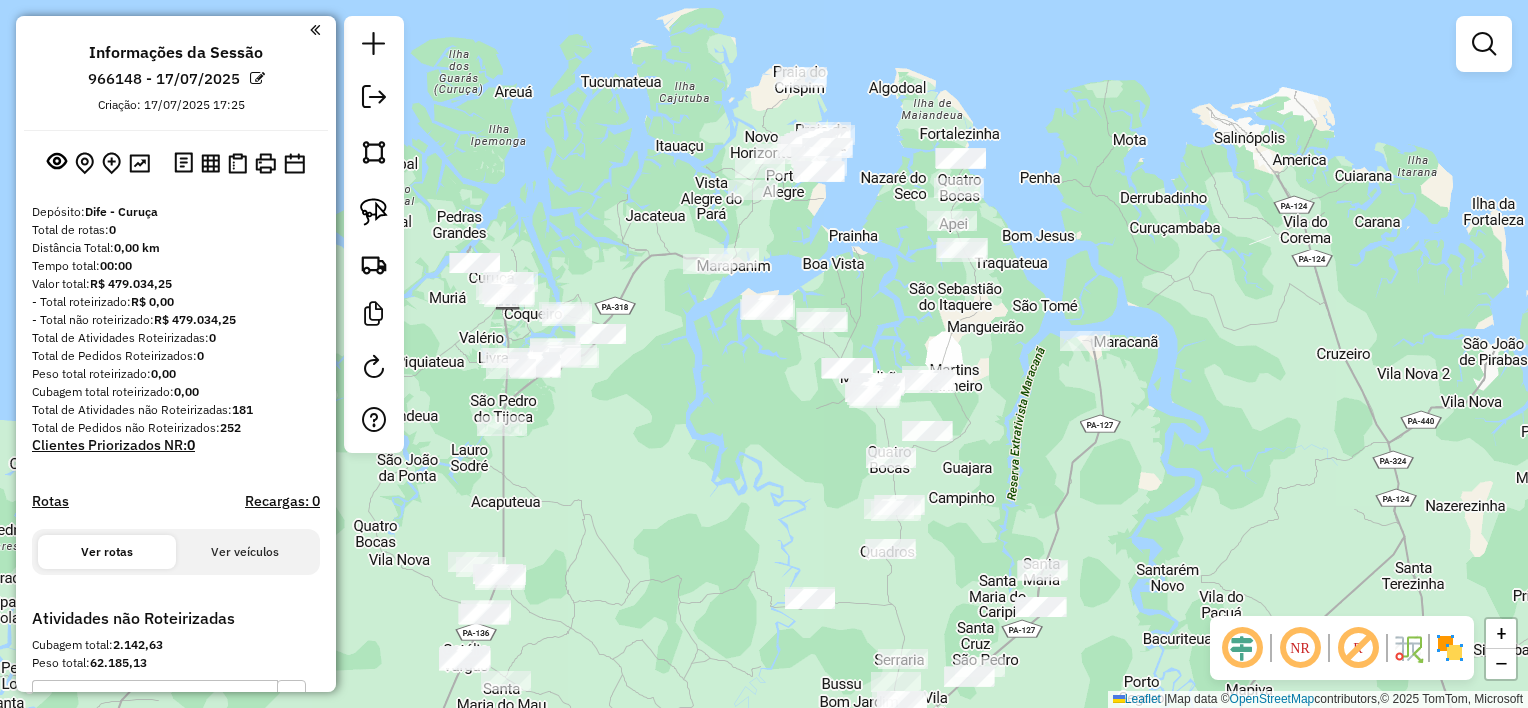 drag, startPoint x: 383, startPoint y: 212, endPoint x: 410, endPoint y: 211, distance: 27.018513 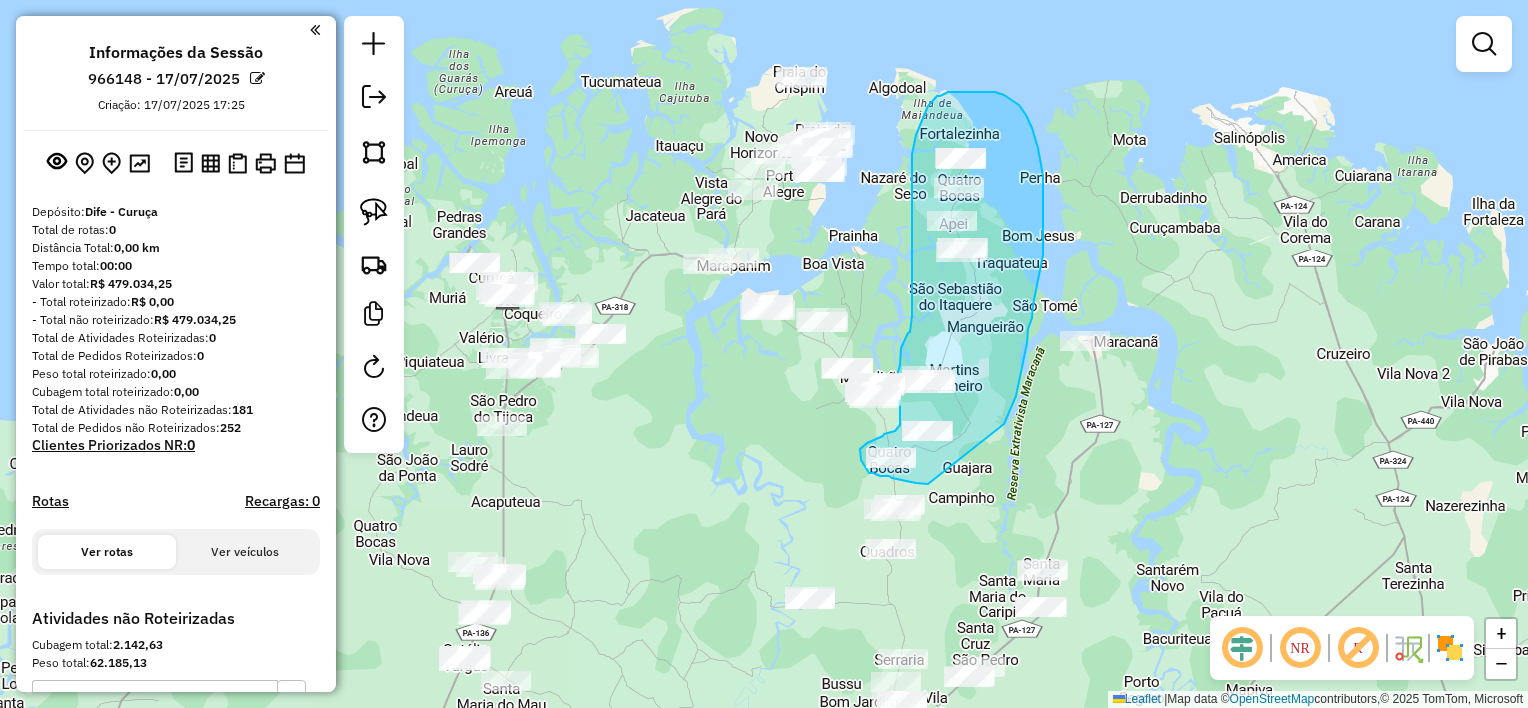 drag, startPoint x: 1004, startPoint y: 424, endPoint x: 976, endPoint y: 485, distance: 67.11929 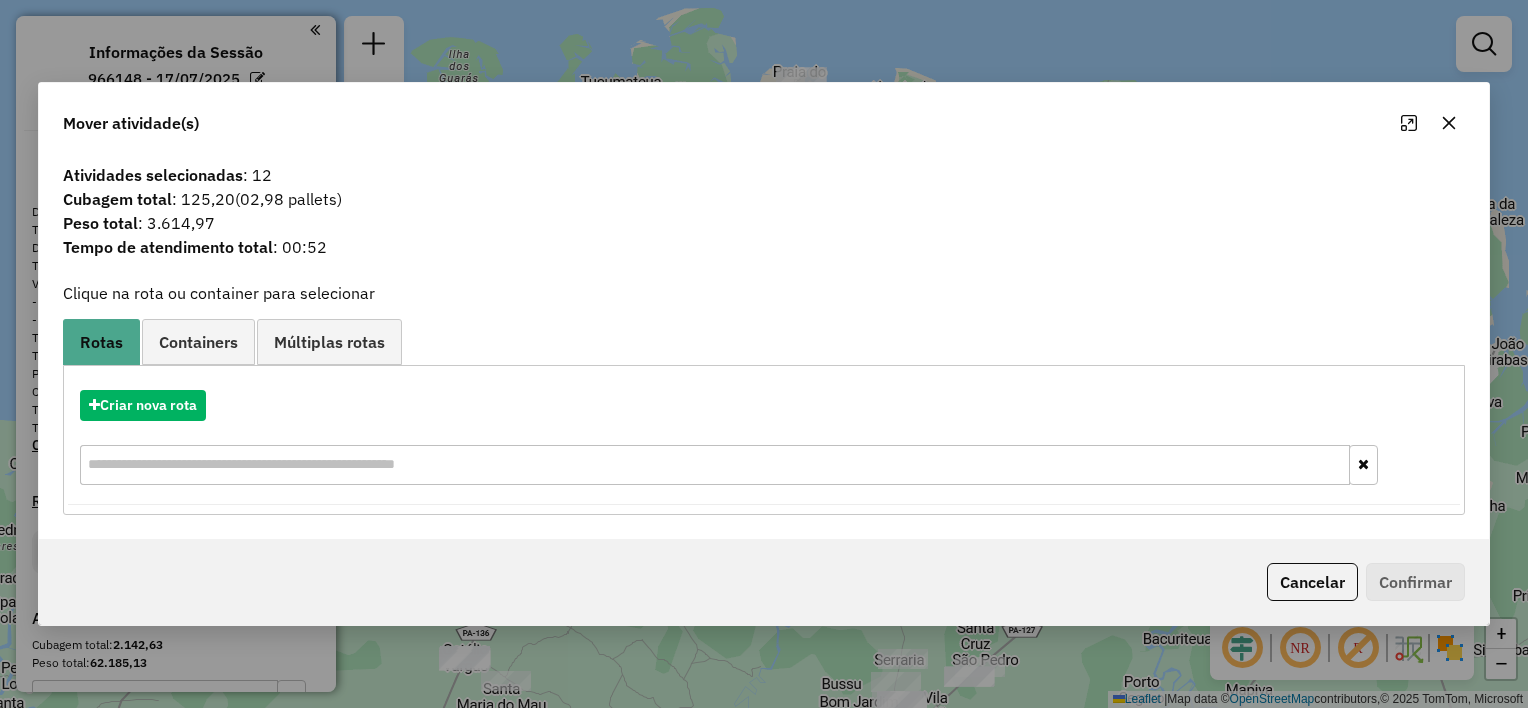 click 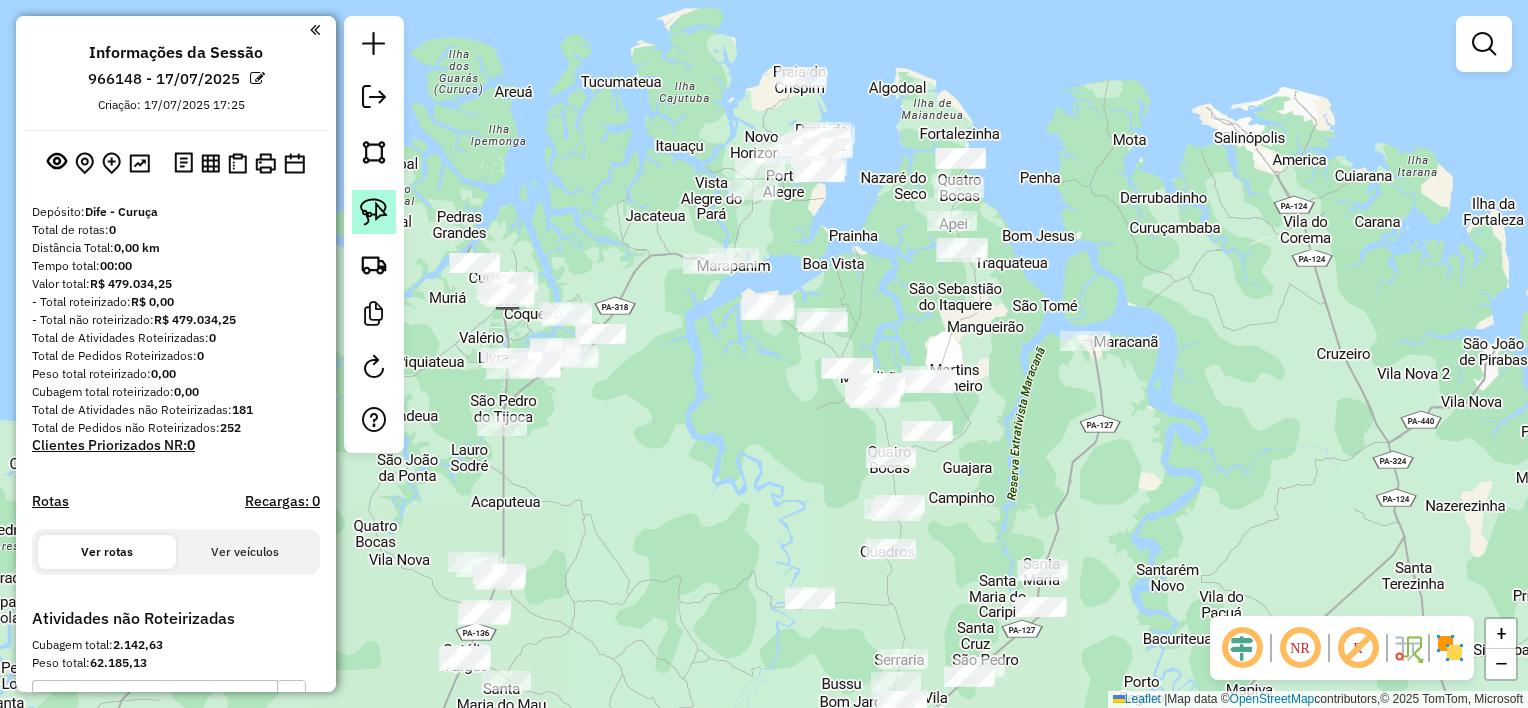 drag, startPoint x: 374, startPoint y: 219, endPoint x: 499, endPoint y: 197, distance: 126.921234 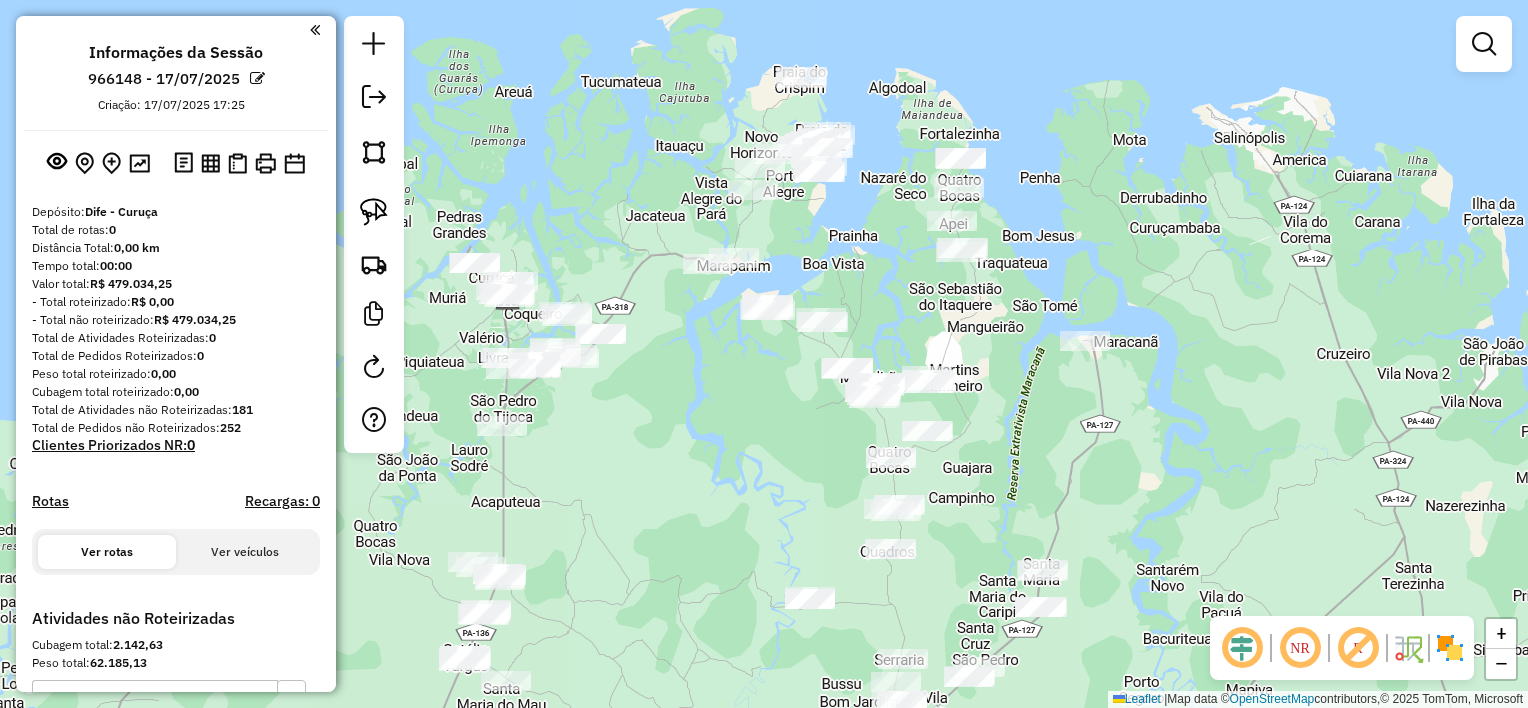 click 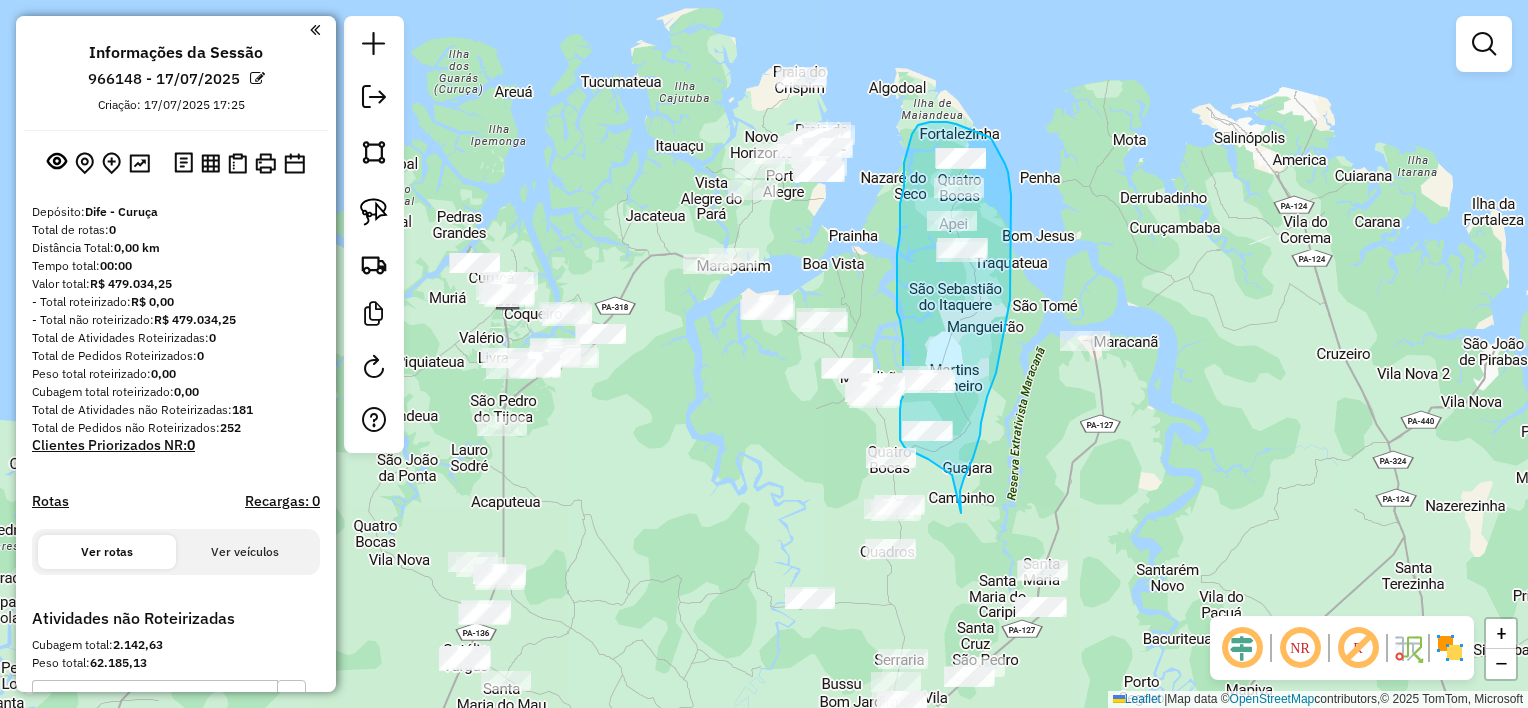 drag, startPoint x: 961, startPoint y: 513, endPoint x: 952, endPoint y: 475, distance: 39.051247 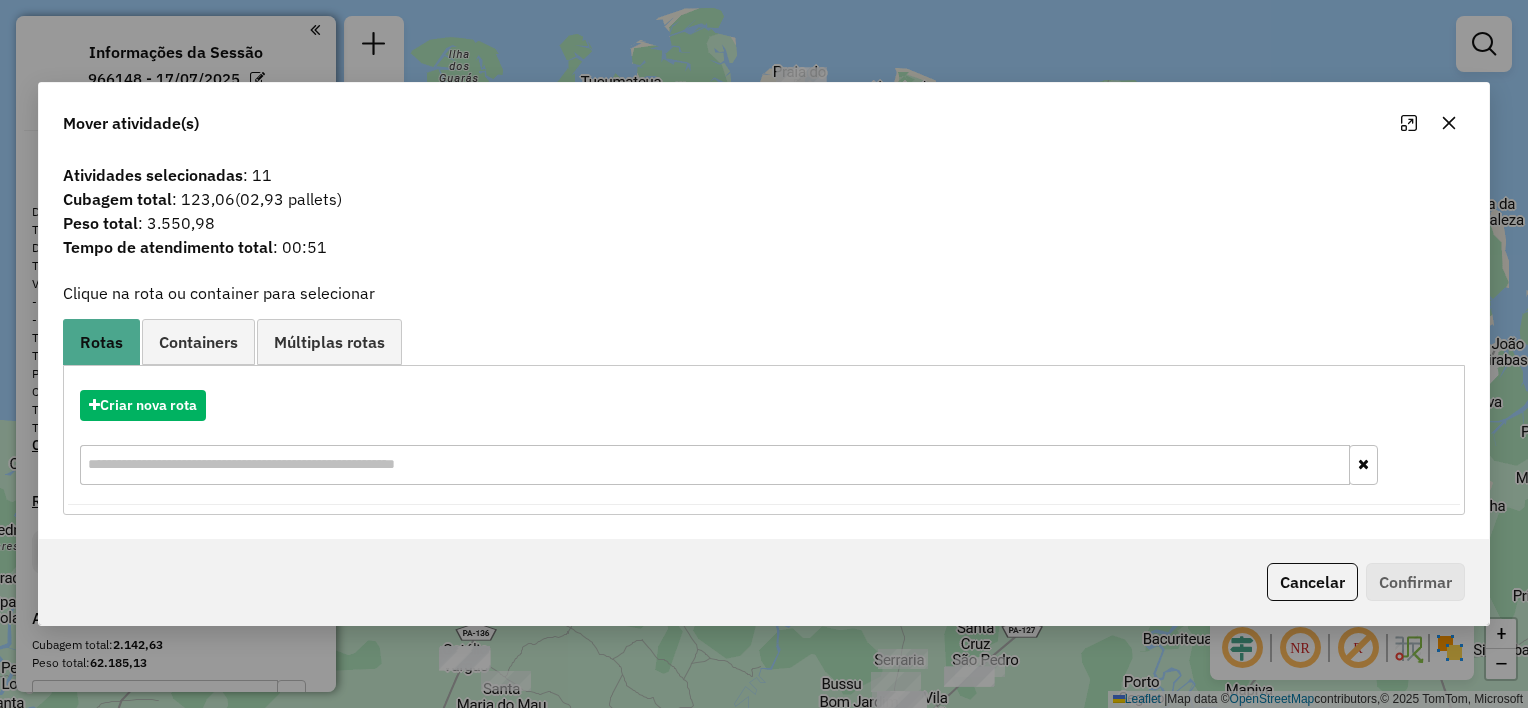 click 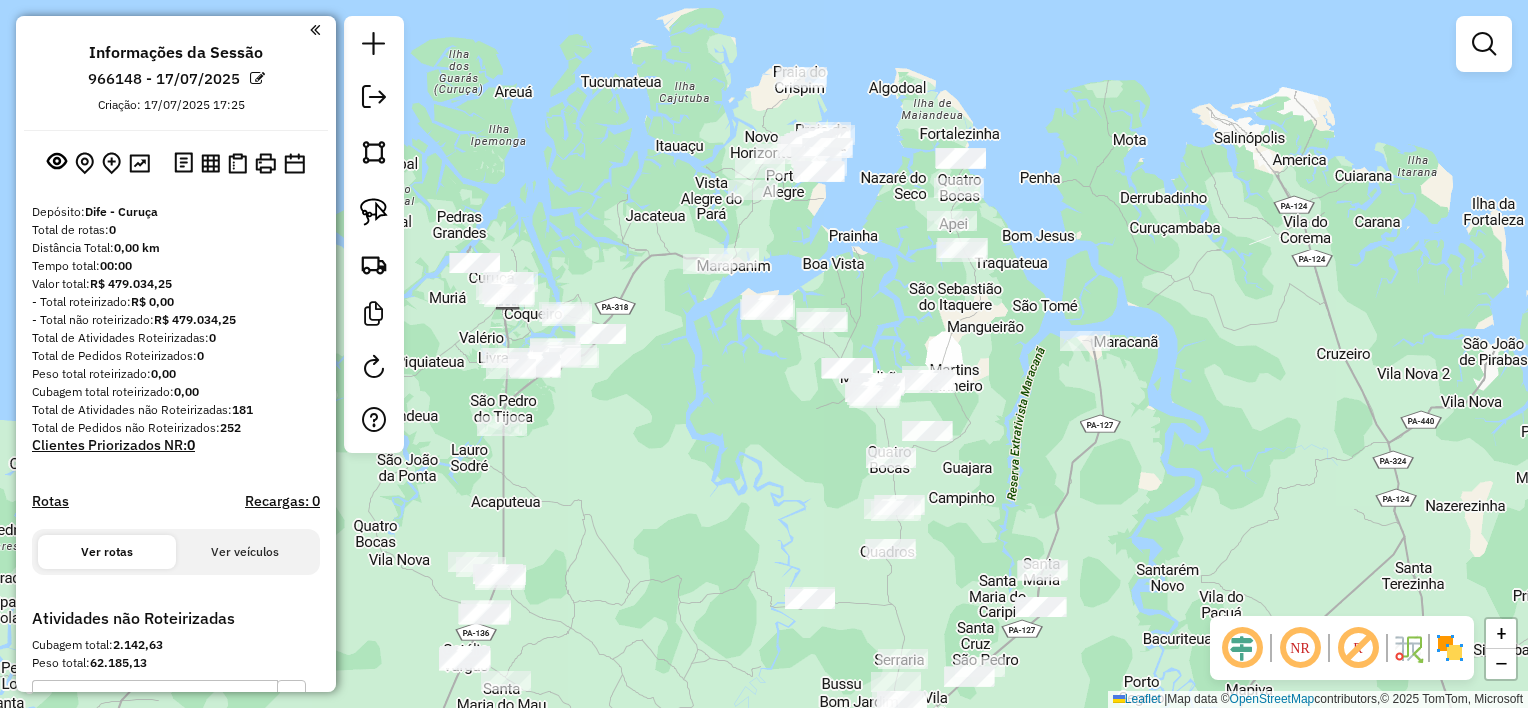 drag, startPoint x: 1208, startPoint y: 396, endPoint x: 1203, endPoint y: 221, distance: 175.07141 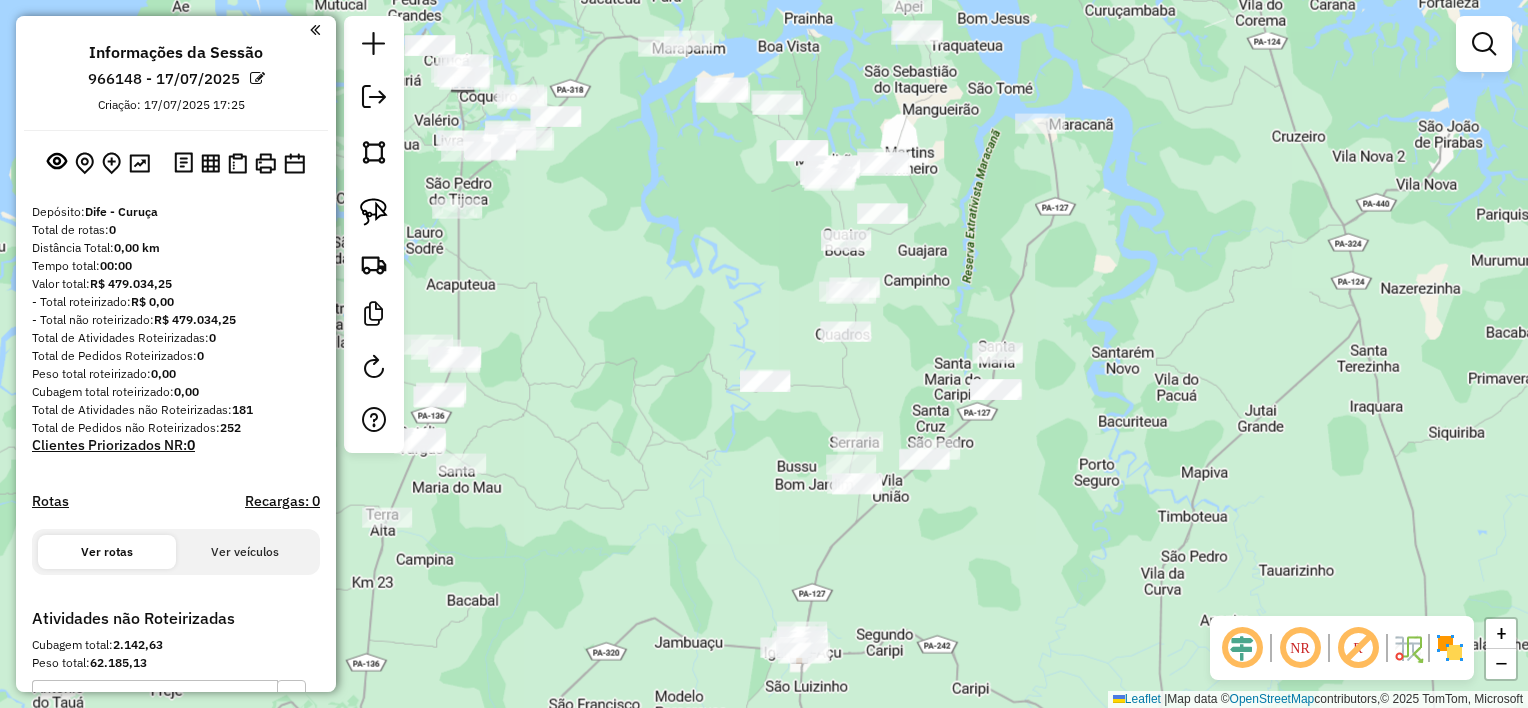 drag, startPoint x: 1201, startPoint y: 309, endPoint x: 1128, endPoint y: 196, distance: 134.52881 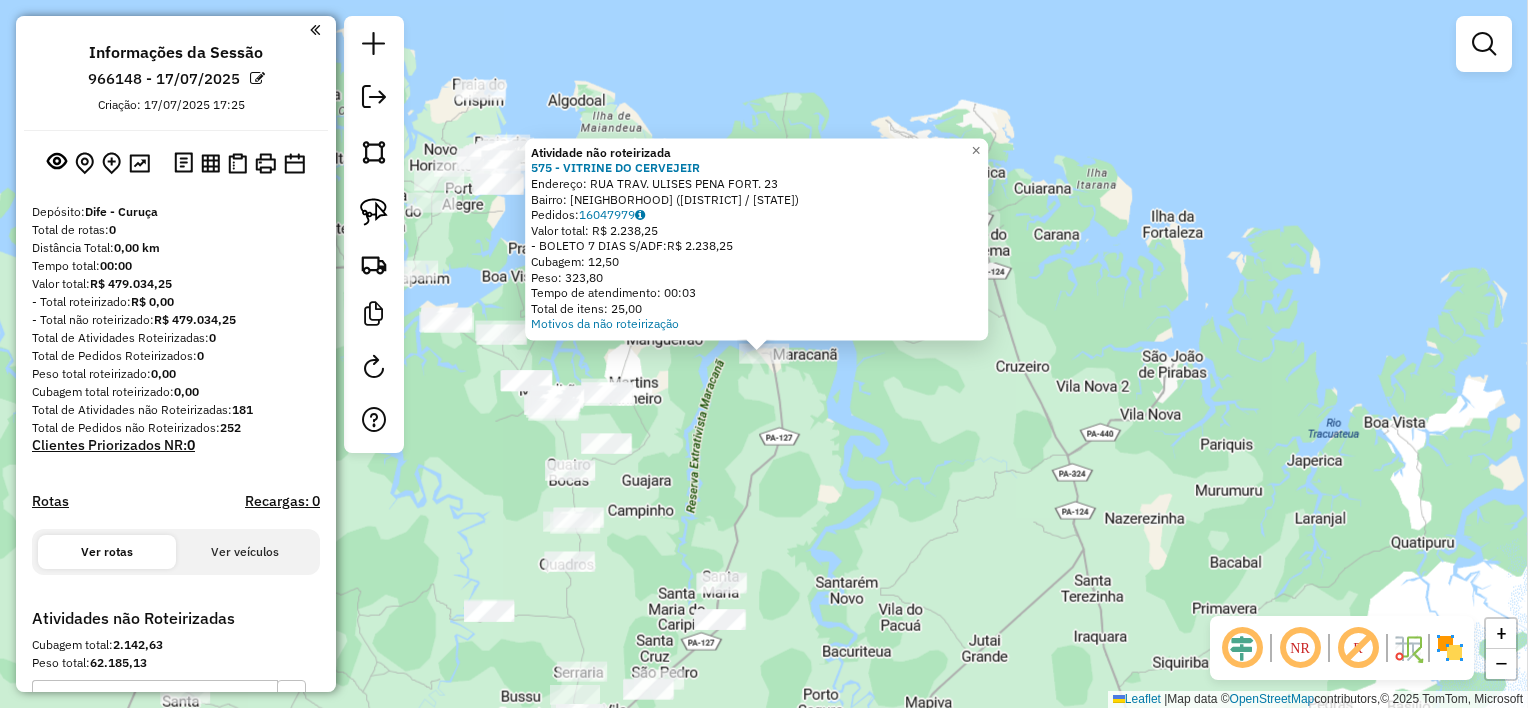 click on "Atividade não roteirizada [NUMBER] - [NAME]  Endereço:  RUA TRAV. ULISES PENA FORT. [NUMBER]   Bairro: Bairro Centro ([CITY] / [STATE])   Pedidos:  [NUMBER]   Valor total: [CURRENCY] [AMOUNT]   - BOLETO [DAYS] DIAS S/ADF:  [CURRENCY] [AMOUNT]   Cubagem: [AMOUNT]   Peso: [AMOUNT]   Tempo de atendimento: [TIME]   Total de itens: [AMOUNT]  Motivos da não roteirização × Janela de atendimento Grade de atendimento Capacidade Transportadoras Veículos Cliente Pedidos  Rotas Selecione os dias de semana para filtrar as janelas de atendimento  Seg   Ter   Qua   Qui   Sex   Sáb   Dom  Informe o período da janela de atendimento: De: Até:  Filtrar exatamente a janela do cliente  Considerar janela de atendimento padrão  Selecione os dias de semana para filtrar as grades de atendimento  Seg   Ter   Qua   Qui   Sex   Sáb   Dom   Considerar clientes sem dia de atendimento cadastrado  Clientes fora do dia de atendimento selecionado Filtrar as atividades entre os valores definidos abaixo:  Peso mínimo:   Peso máximo:   Cubagem mínima:   De:   Cubagem máxima:   De:   Até:  Filtrar as atividades entre o tempo de atendimento definido abaixo:  De:   Até:   Considerar capacidade total dos clientes não roteirizados Transportadora: Selecione um ou mais itens Tipo de veículo: Selecione um ou mais itens Veículo: Selecione um ou mais itens Motorista:" 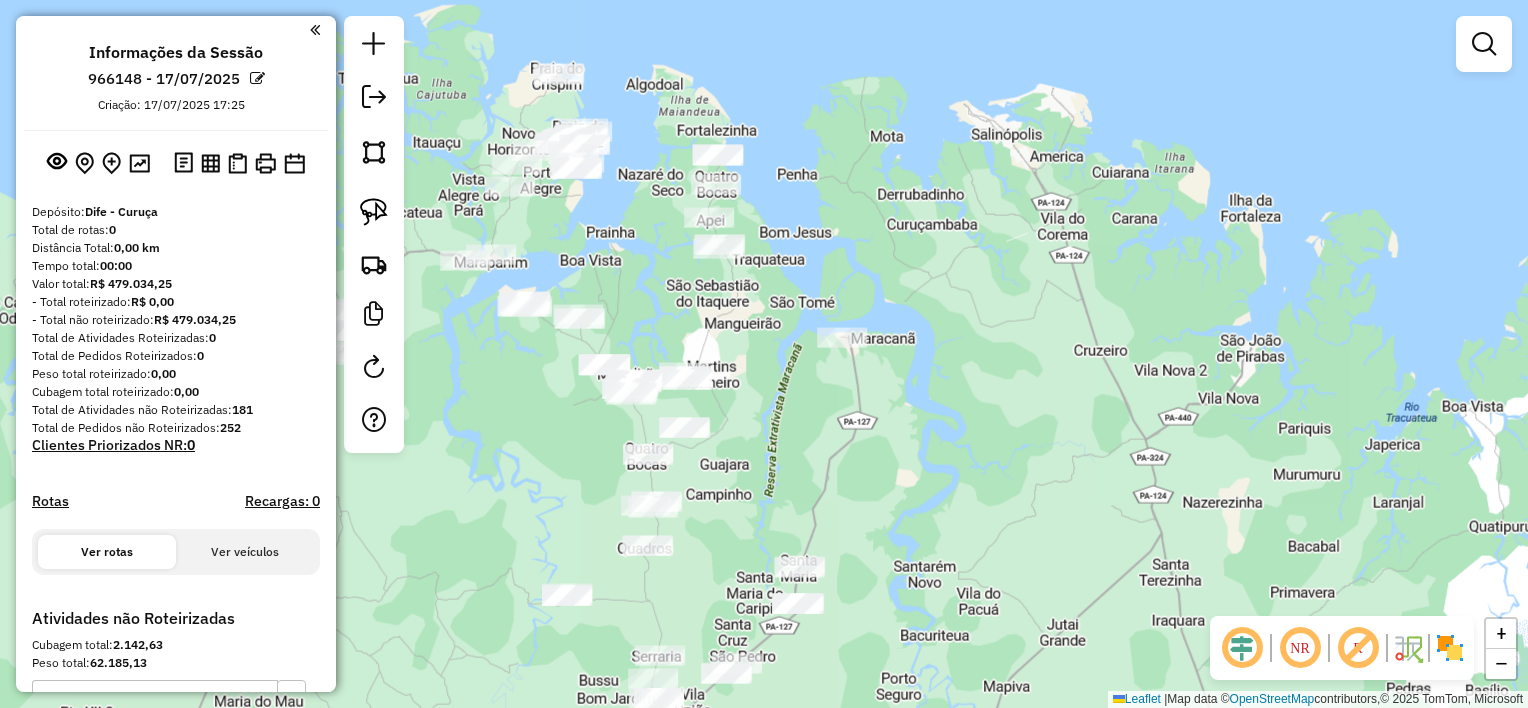 drag, startPoint x: 811, startPoint y: 476, endPoint x: 961, endPoint y: 442, distance: 153.80507 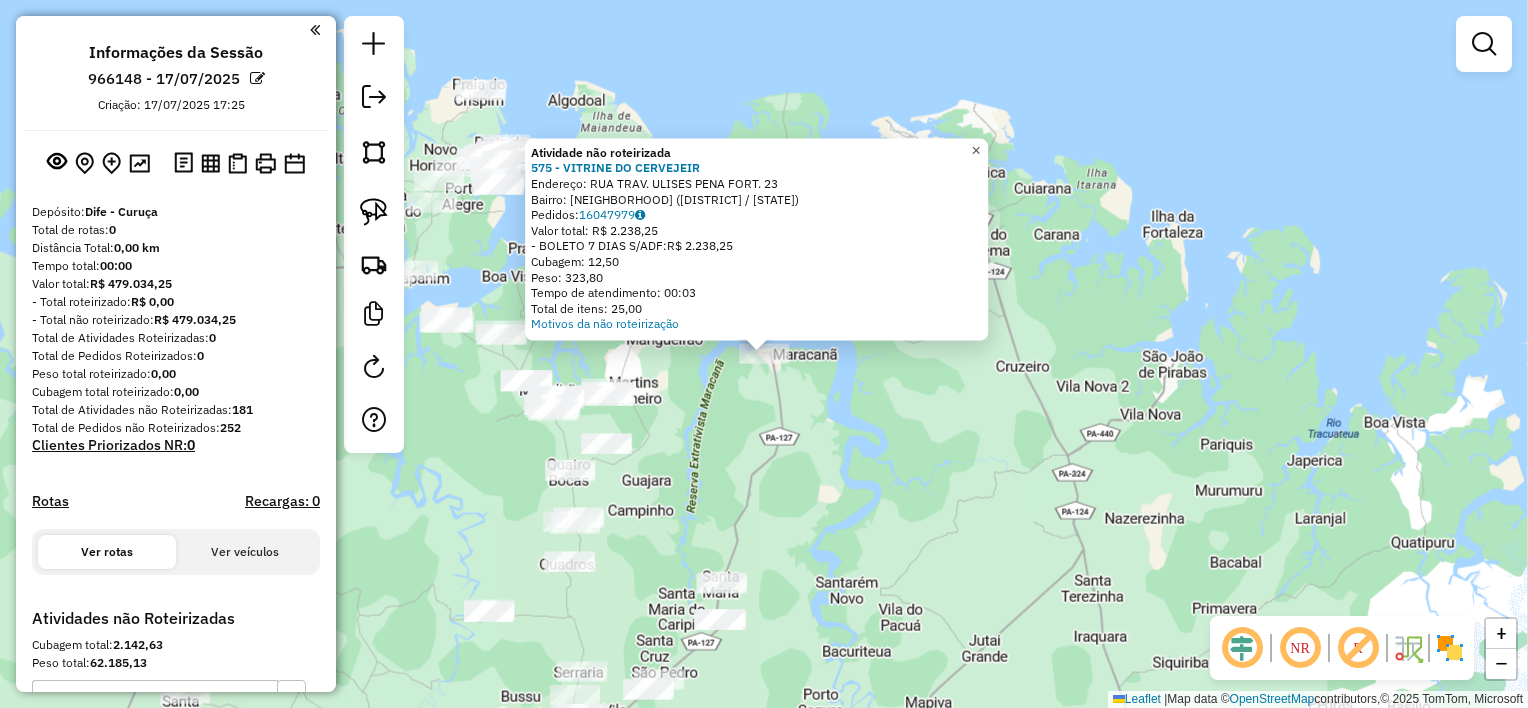 click on "×" 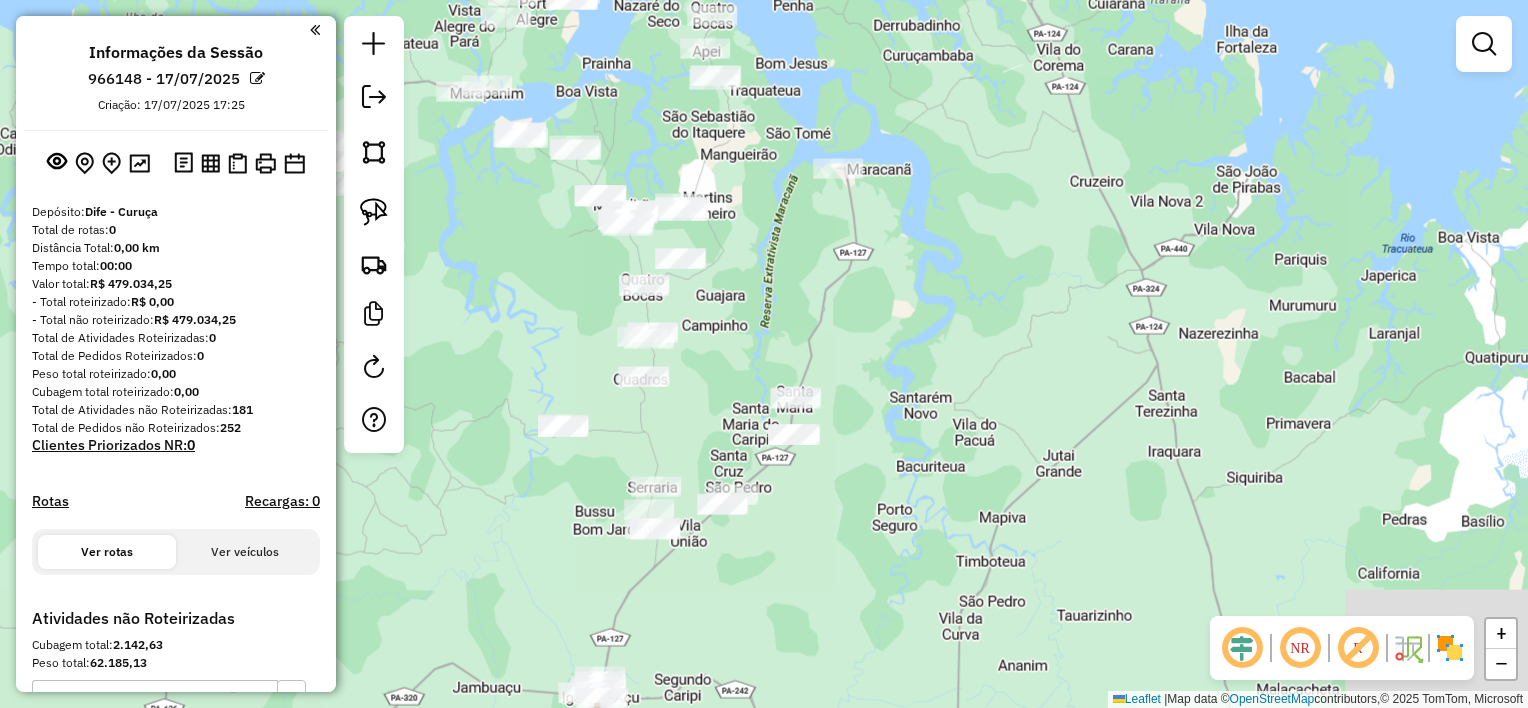 drag, startPoint x: 861, startPoint y: 420, endPoint x: 937, endPoint y: 234, distance: 200.92784 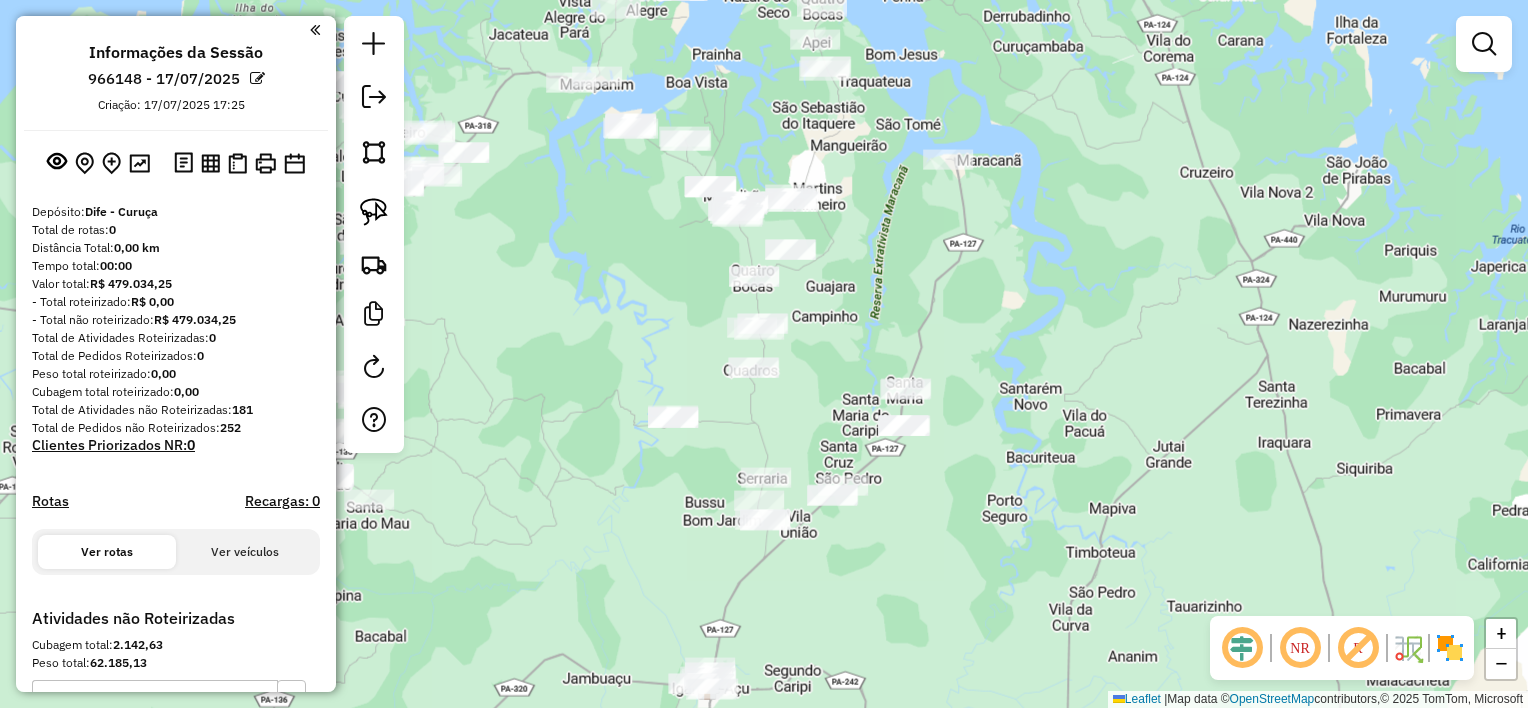 drag, startPoint x: 948, startPoint y: 342, endPoint x: 1024, endPoint y: 329, distance: 77.10383 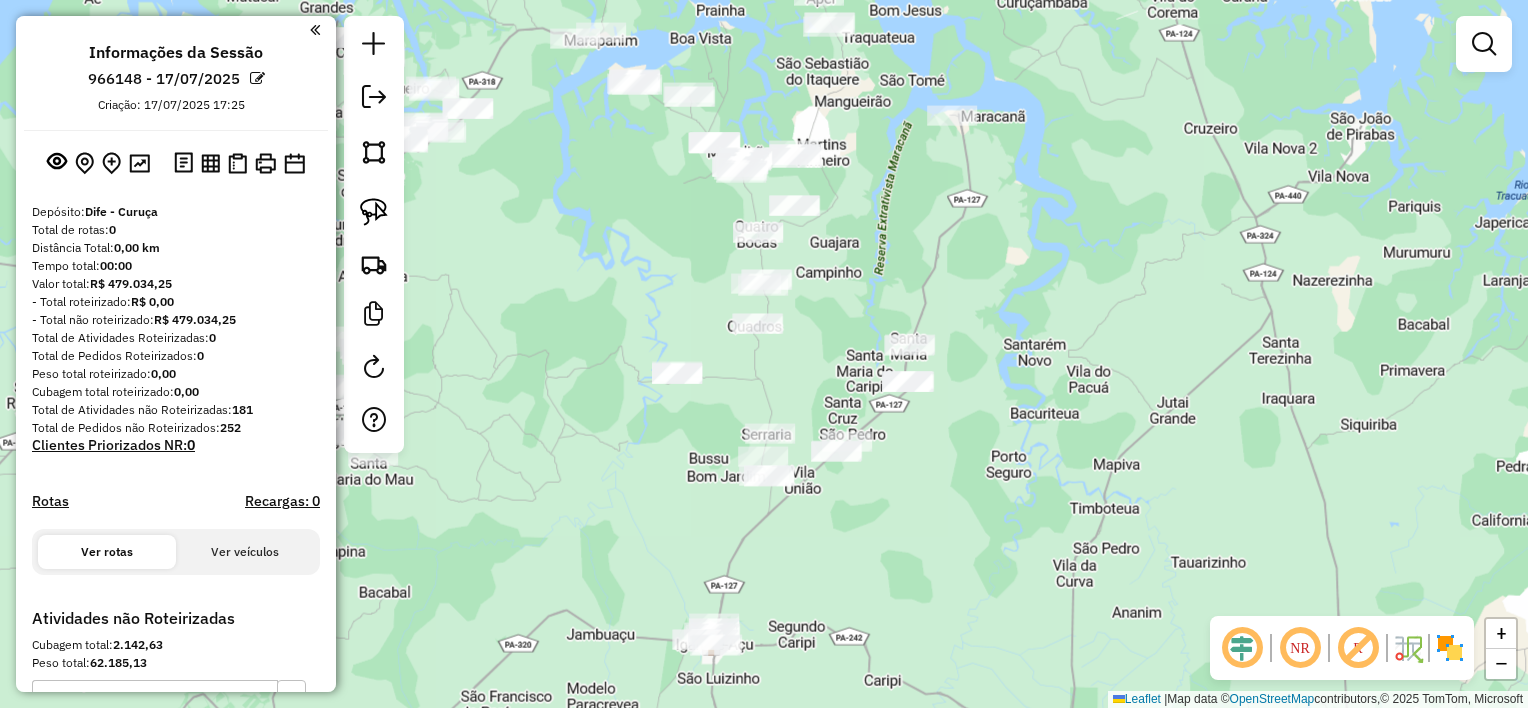 drag, startPoint x: 982, startPoint y: 416, endPoint x: 1004, endPoint y: 148, distance: 268.90146 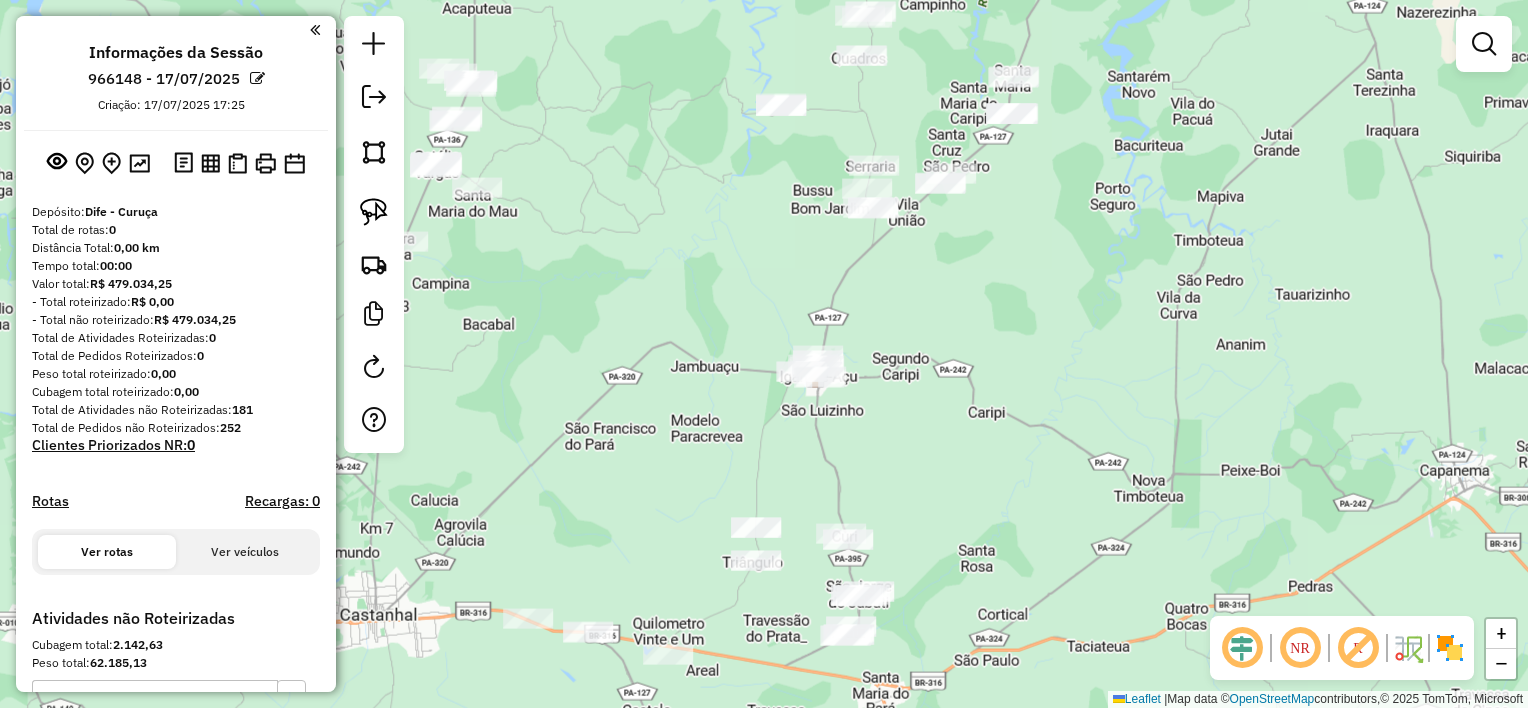 click on "Janela de atendimento Grade de atendimento Capacidade Transportadoras Veículos Cliente Pedidos  Rotas Selecione os dias de semana para filtrar as janelas de atendimento  Seg   Ter   Qua   Qui   Sex   Sáb   Dom  Informe o período da janela de atendimento: De: Até:  Filtrar exatamente a janela do cliente  Considerar janela de atendimento padrão  Selecione os dias de semana para filtrar as grades de atendimento  Seg   Ter   Qua   Qui   Sex   Sáb   Dom   Considerar clientes sem dia de atendimento cadastrado  Clientes fora do dia de atendimento selecionado Filtrar as atividades entre os valores definidos abaixo:  Peso mínimo:   Peso máximo:   Cubagem mínima:   Cubagem máxima:   De:   Até:  Filtrar as atividades entre o tempo de atendimento definido abaixo:  De:   Até:   Considerar capacidade total dos clientes não roteirizados Transportadora: Selecione um ou mais itens Tipo de veículo: Selecione um ou mais itens Veículo: Selecione um ou mais itens Motorista: Selecione um ou mais itens Nome: Rótulo:" 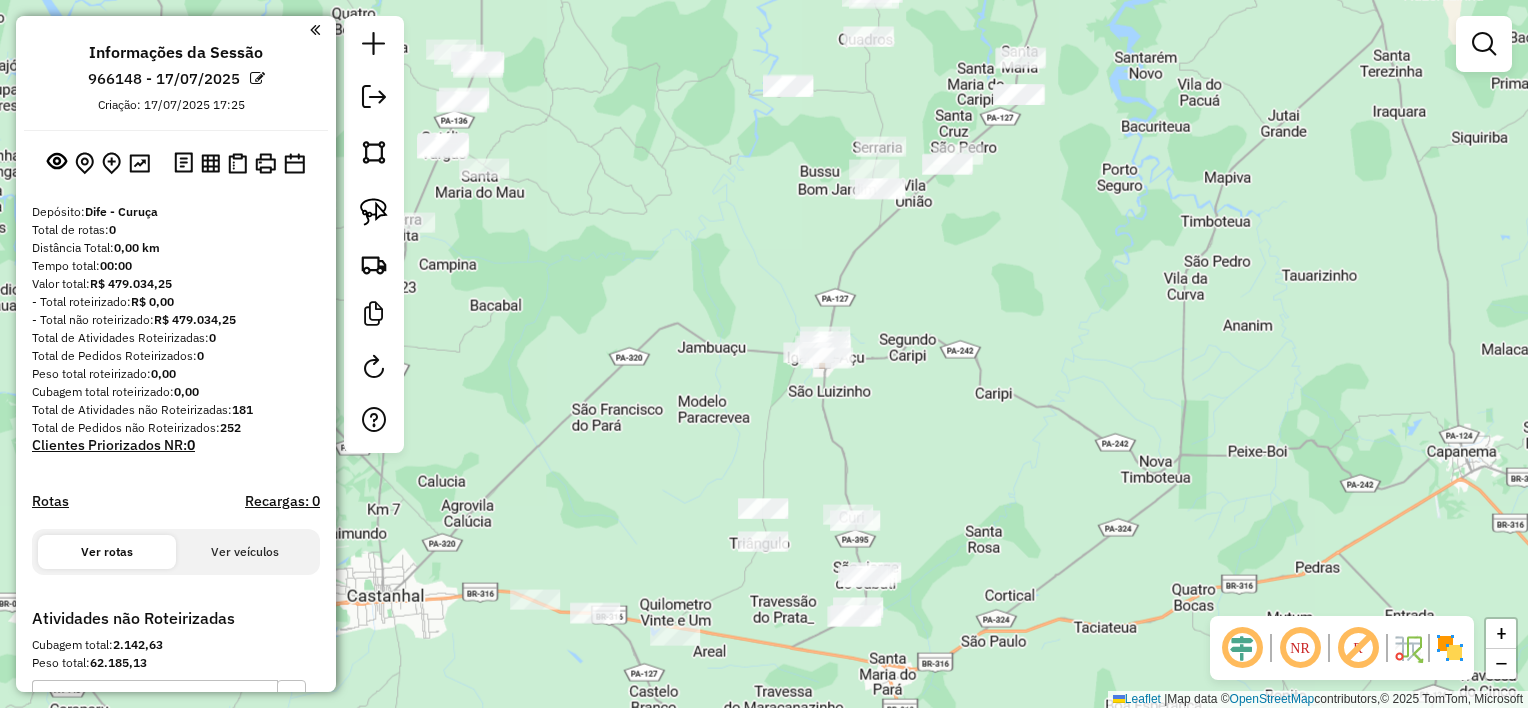 drag, startPoint x: 1090, startPoint y: 239, endPoint x: 1093, endPoint y: 212, distance: 27.166155 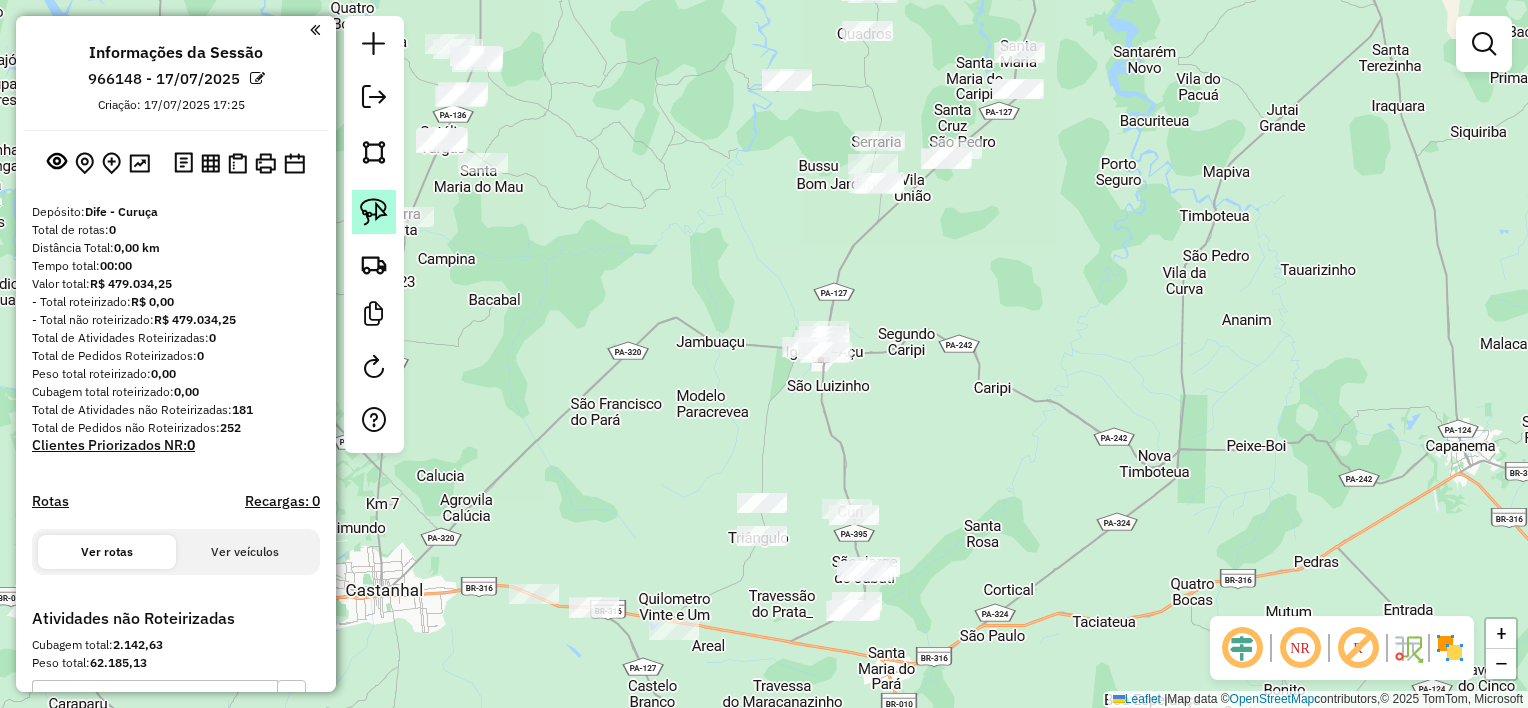 click 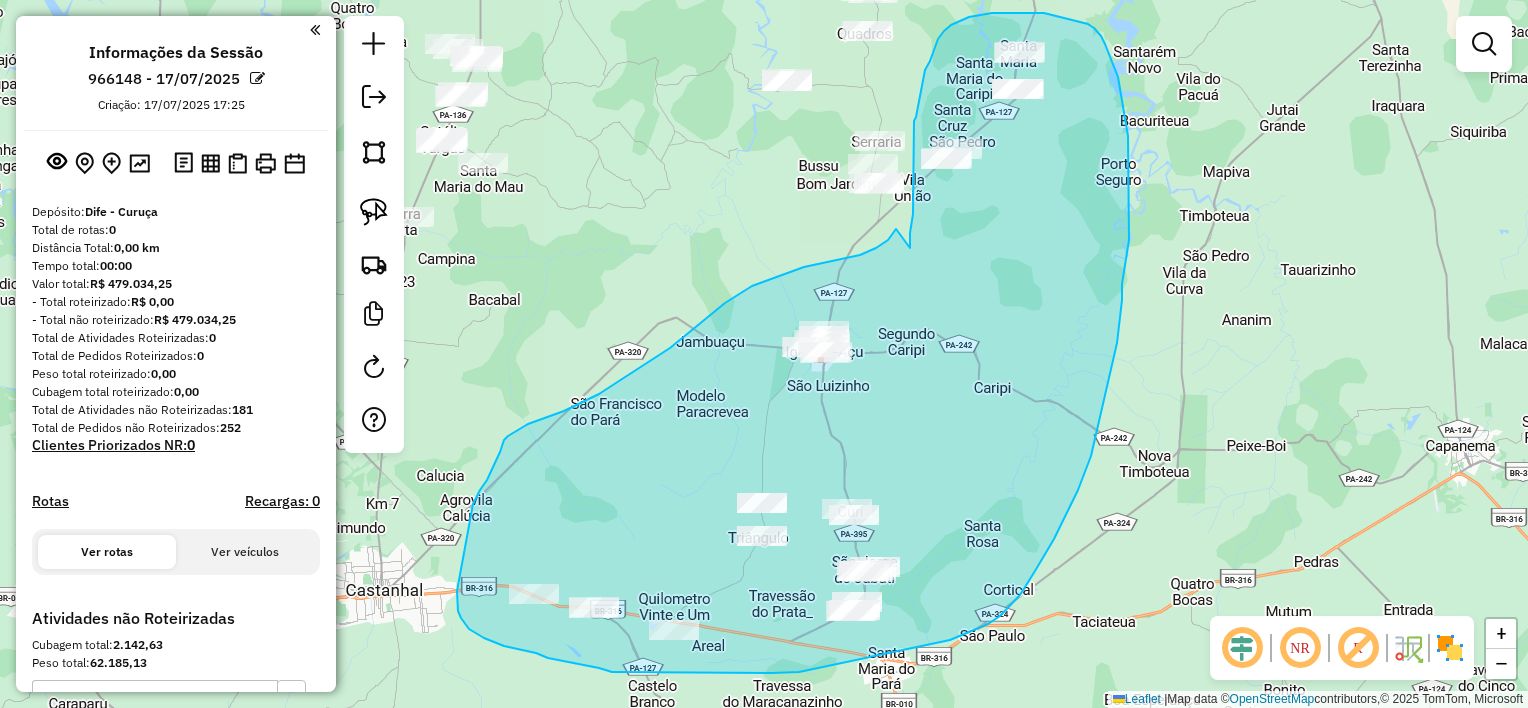 drag, startPoint x: 896, startPoint y: 229, endPoint x: 910, endPoint y: 248, distance: 23.600847 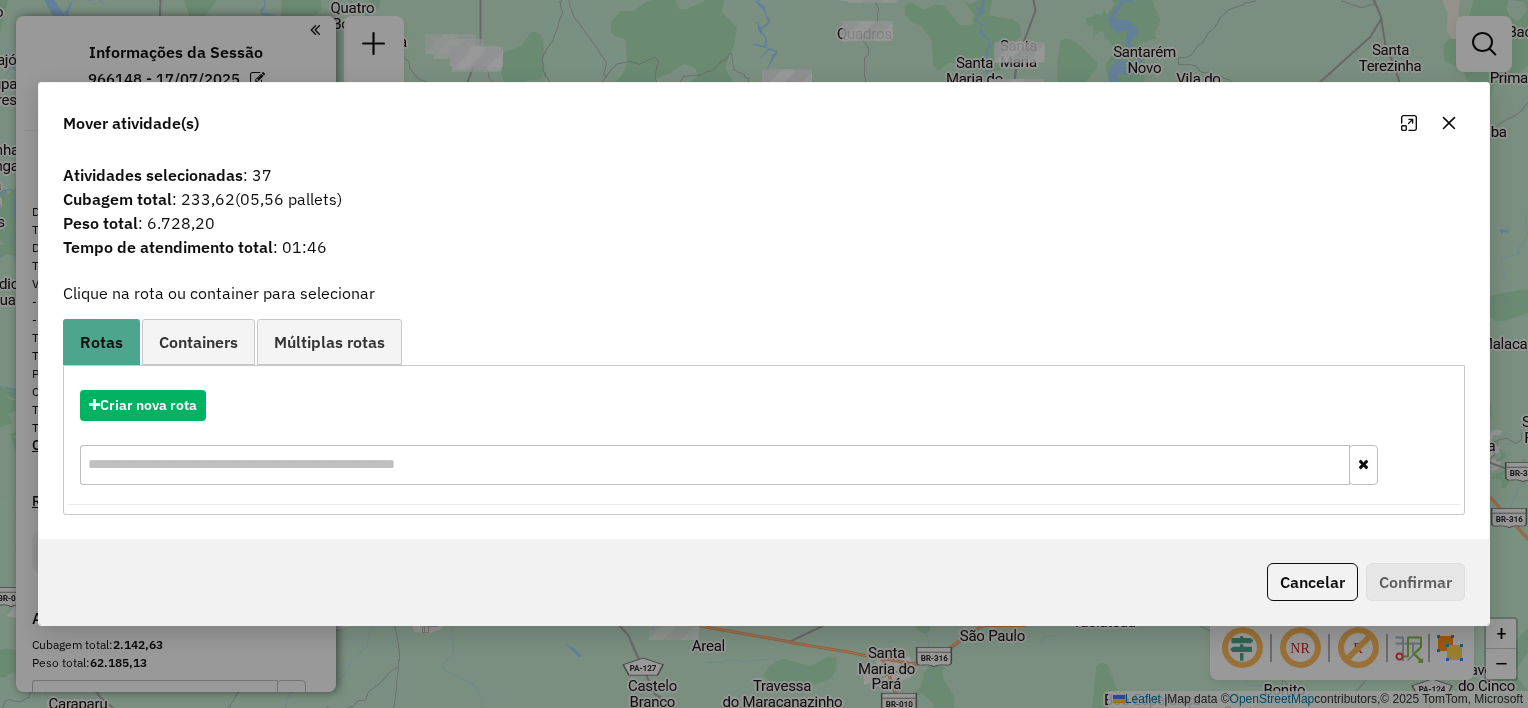 click 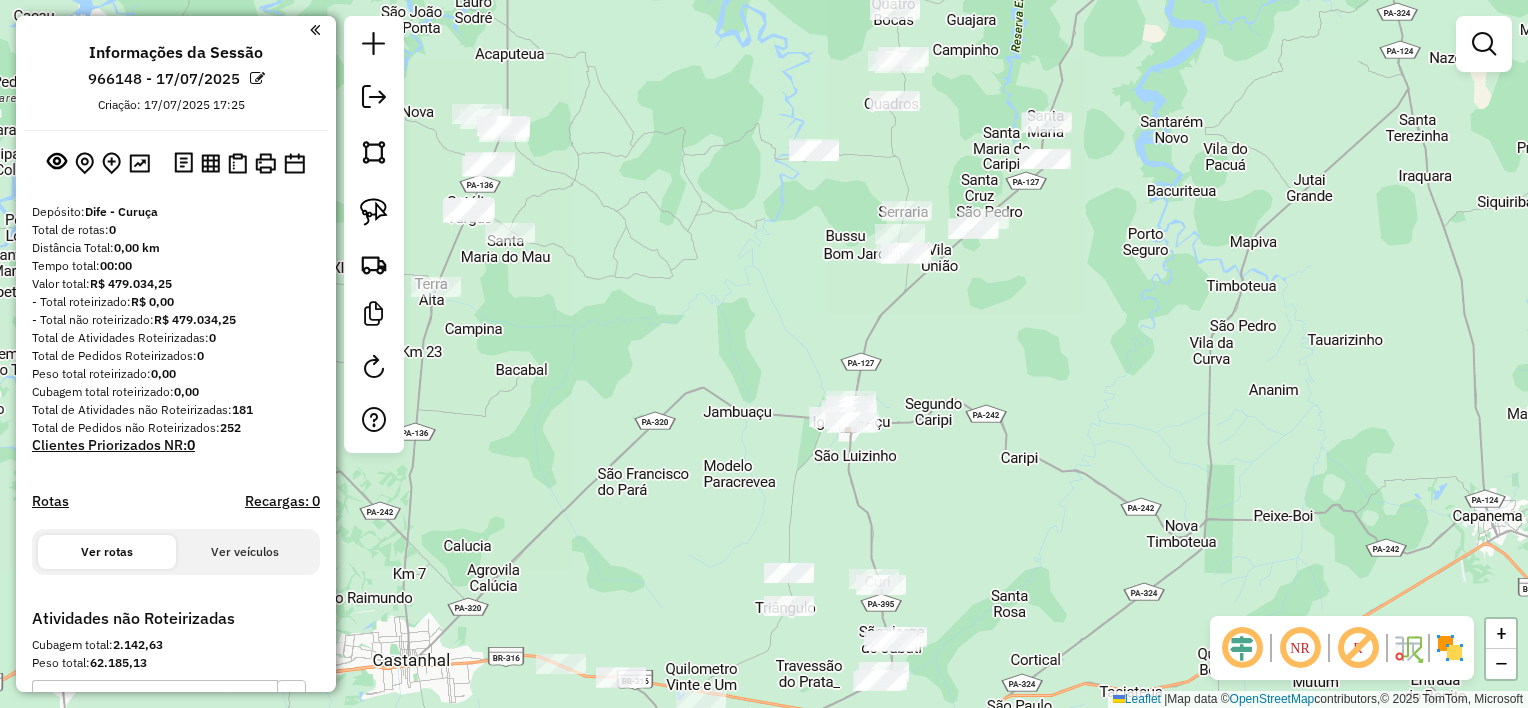drag, startPoint x: 923, startPoint y: 303, endPoint x: 951, endPoint y: 384, distance: 85.70297 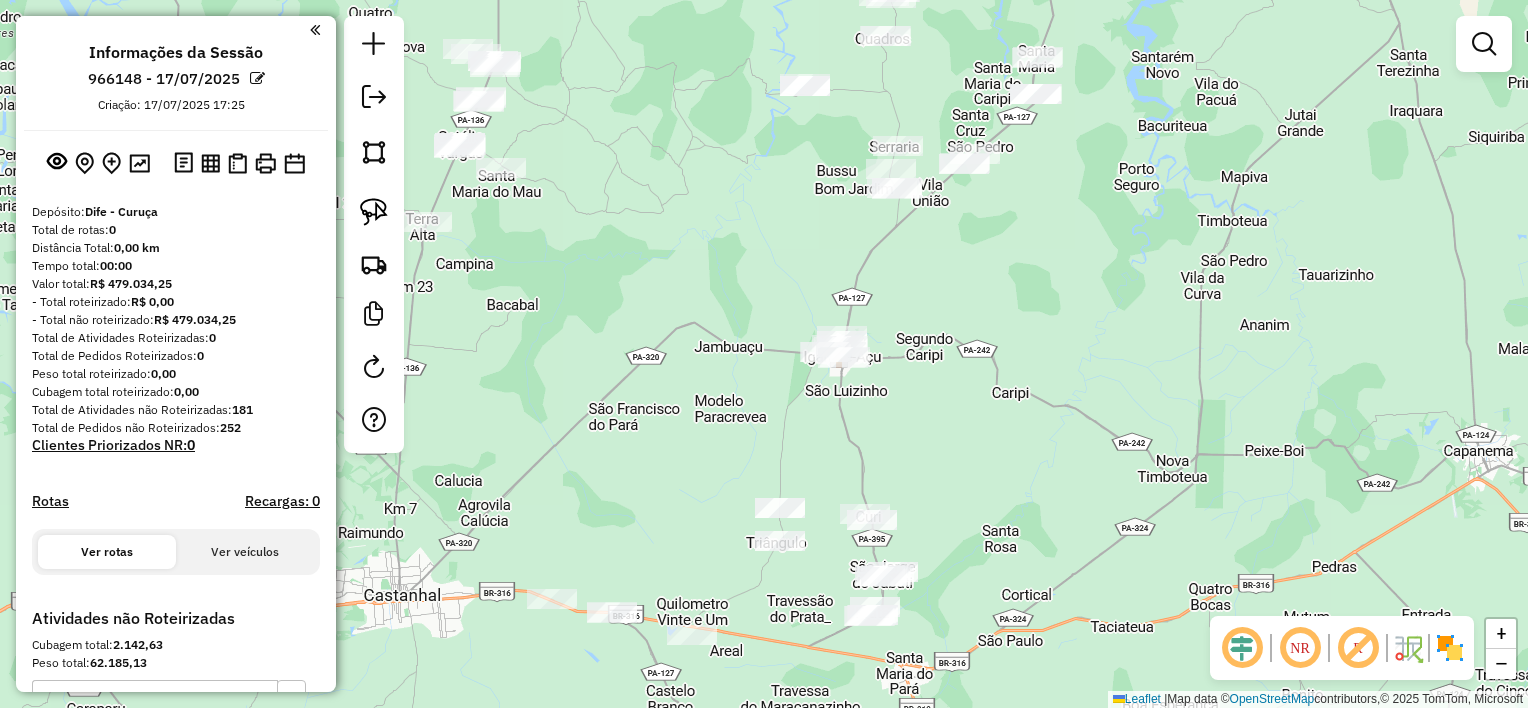 drag, startPoint x: 940, startPoint y: 415, endPoint x: 908, endPoint y: 261, distance: 157.28954 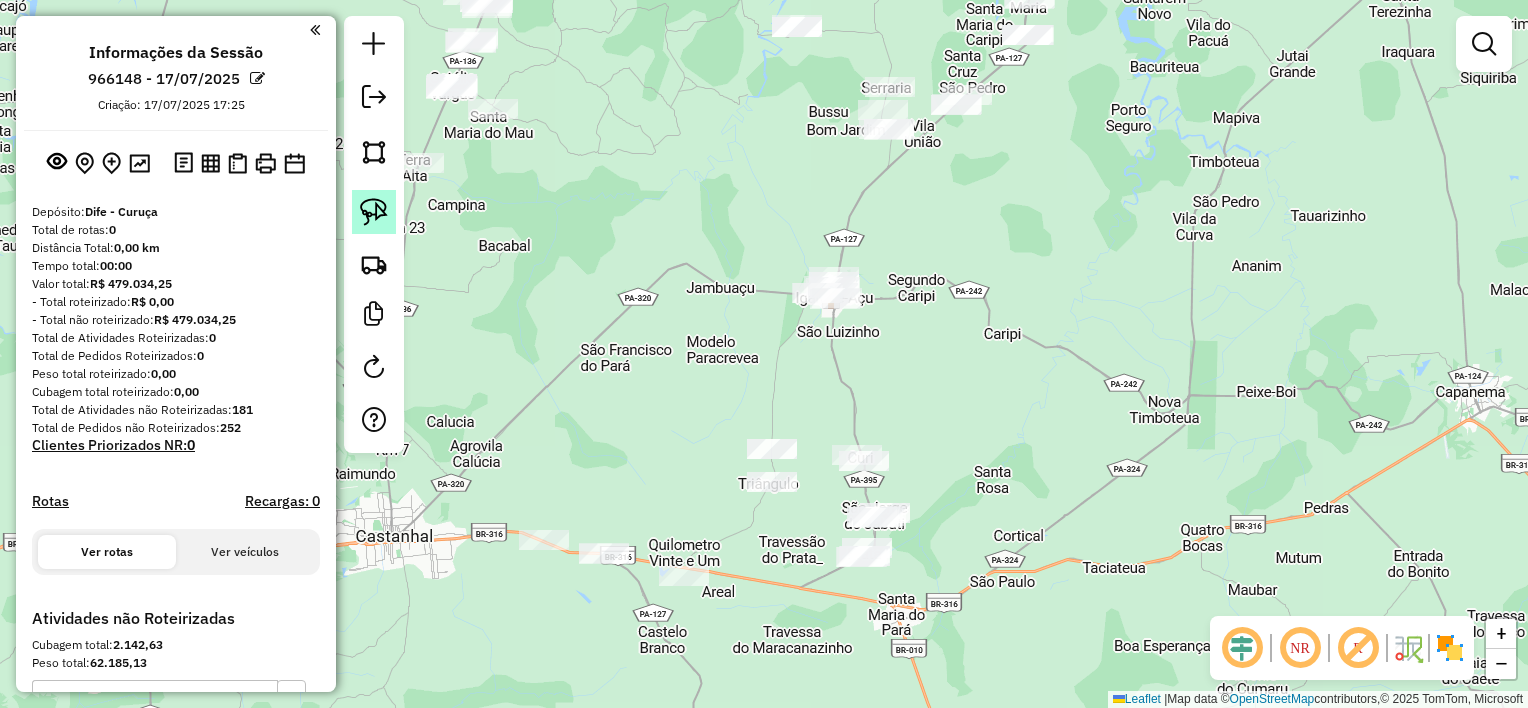 click 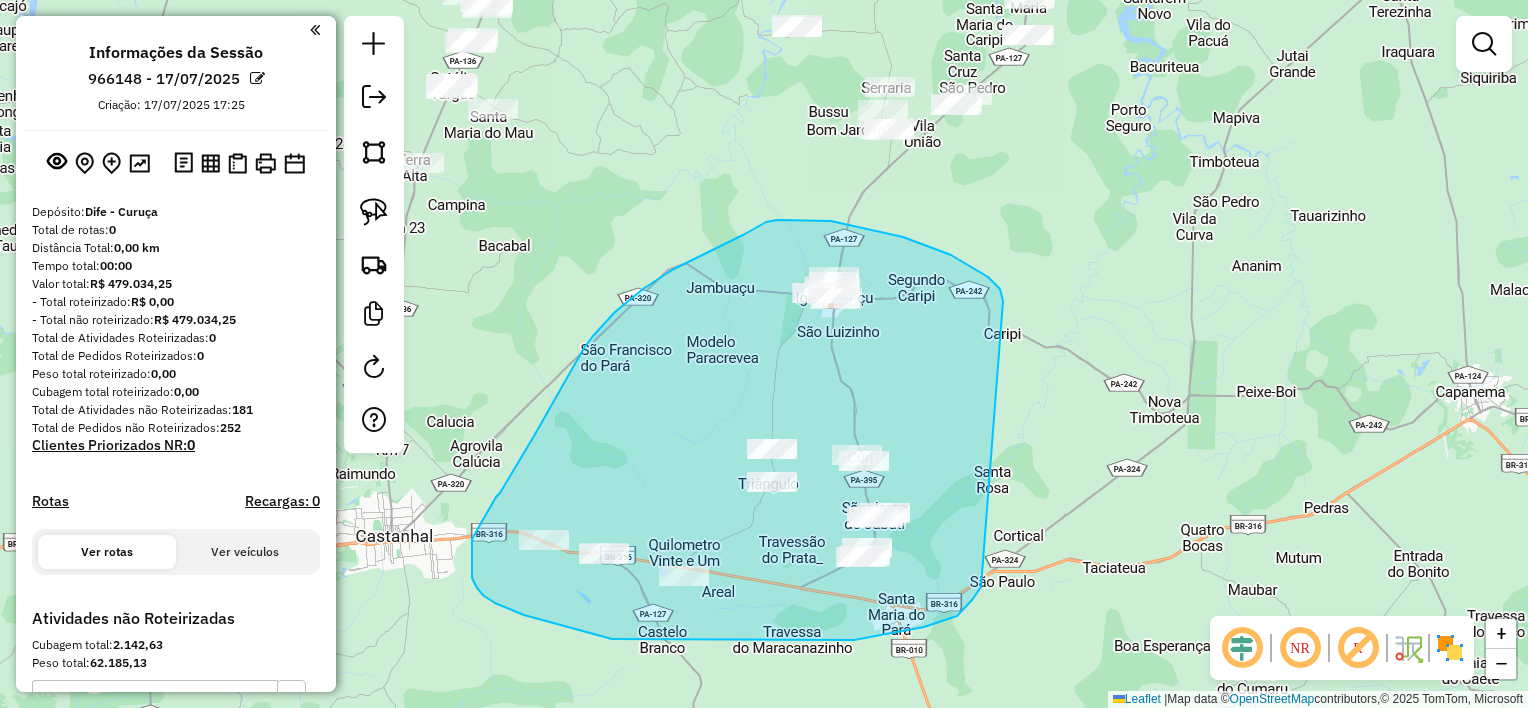 drag, startPoint x: 967, startPoint y: 264, endPoint x: 989, endPoint y: 566, distance: 302.80026 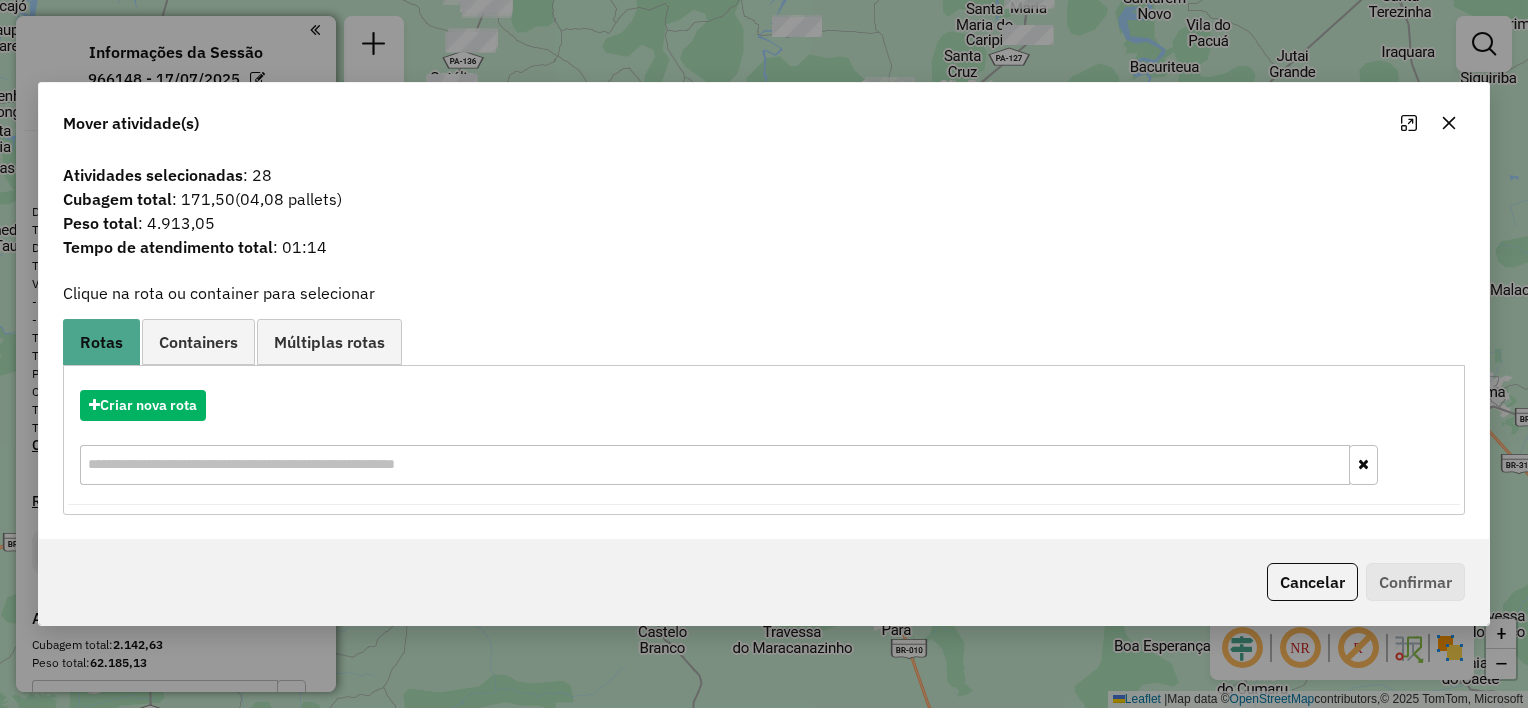 click 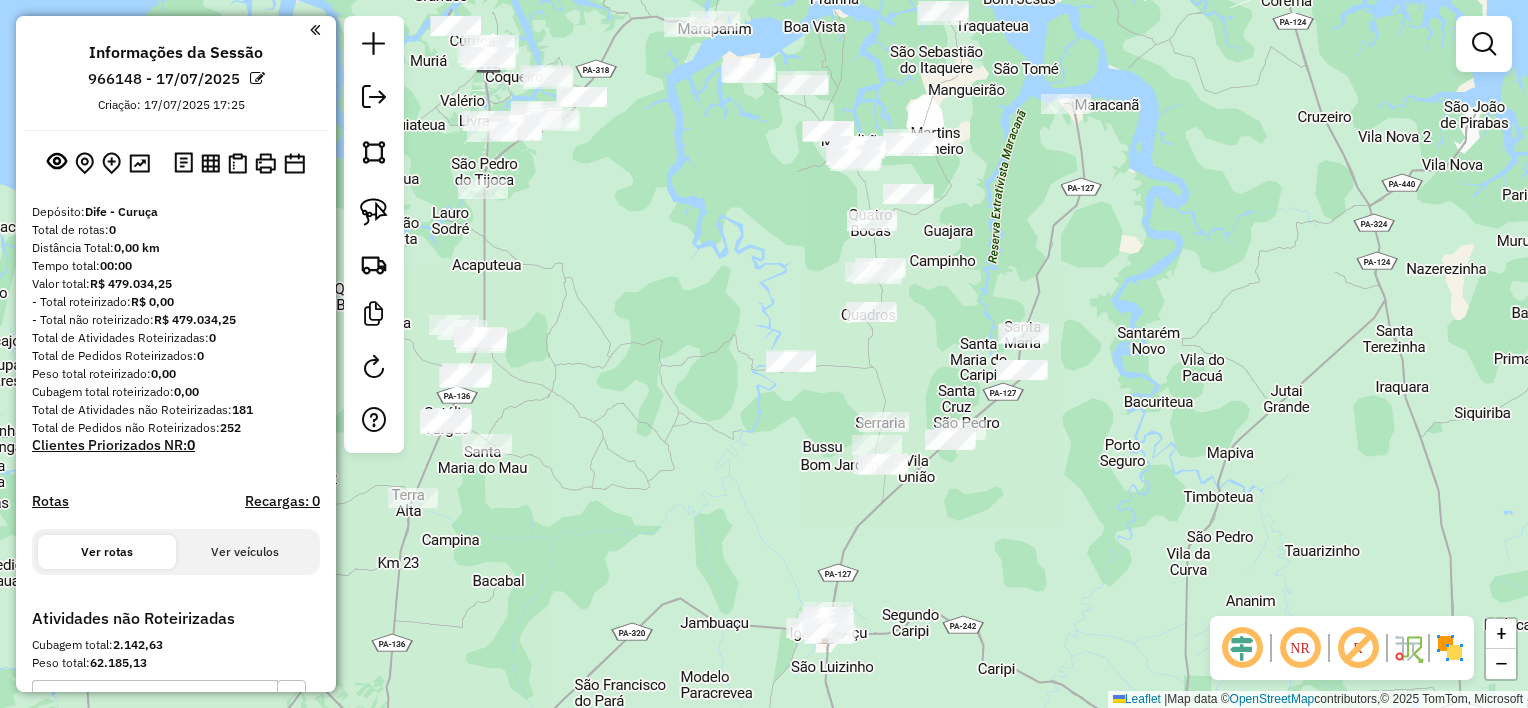 drag, startPoint x: 1268, startPoint y: 229, endPoint x: 1274, endPoint y: 457, distance: 228.07893 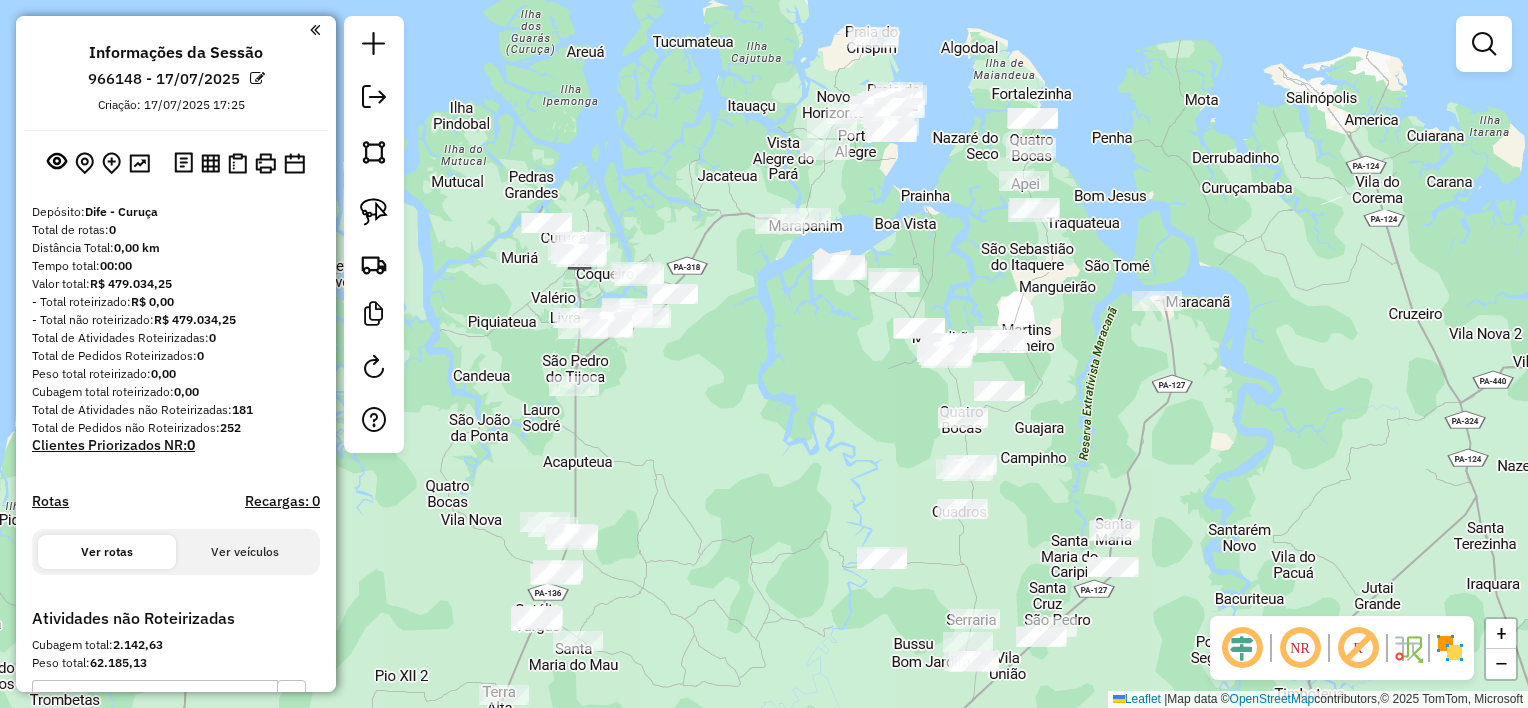 drag, startPoint x: 1188, startPoint y: 294, endPoint x: 1279, endPoint y: 491, distance: 217.0023 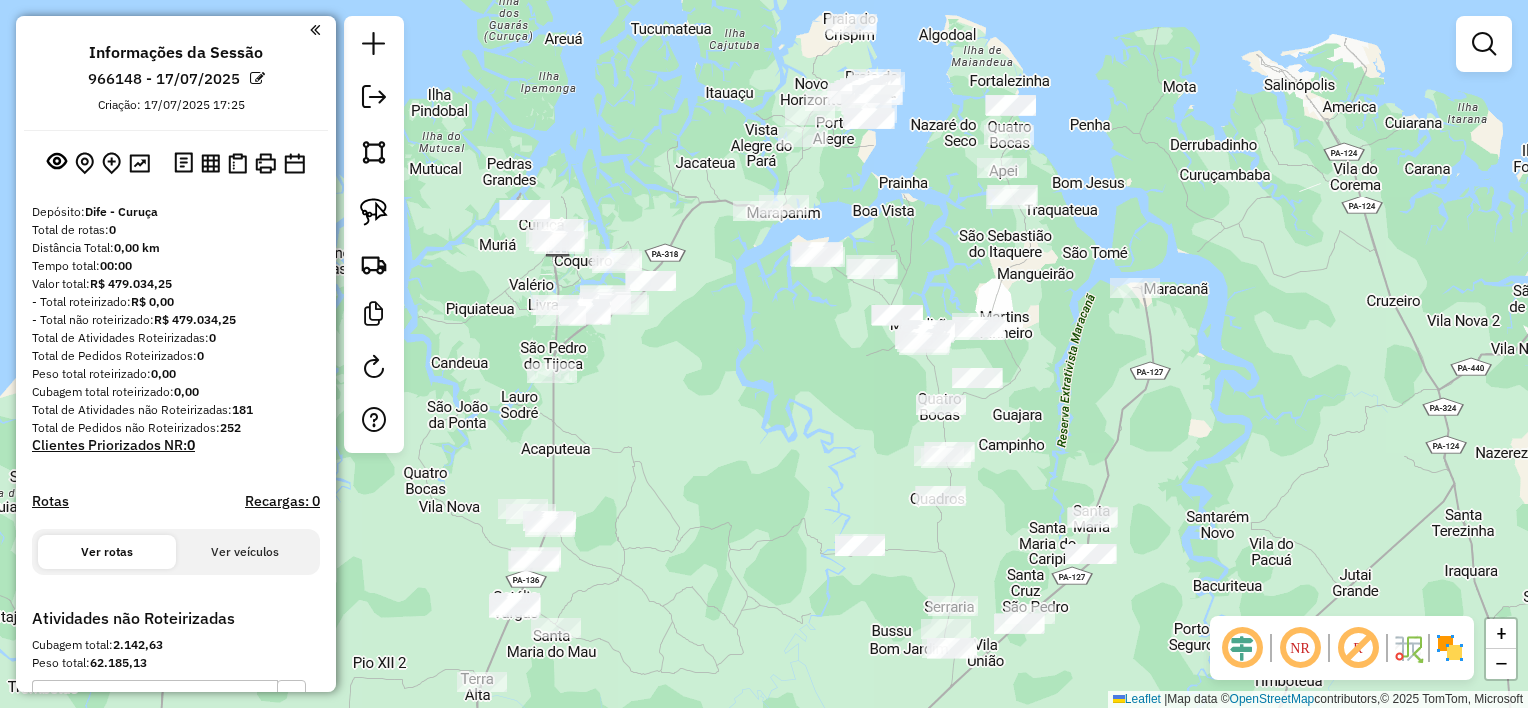 drag, startPoint x: 676, startPoint y: 469, endPoint x: 654, endPoint y: 456, distance: 25.553865 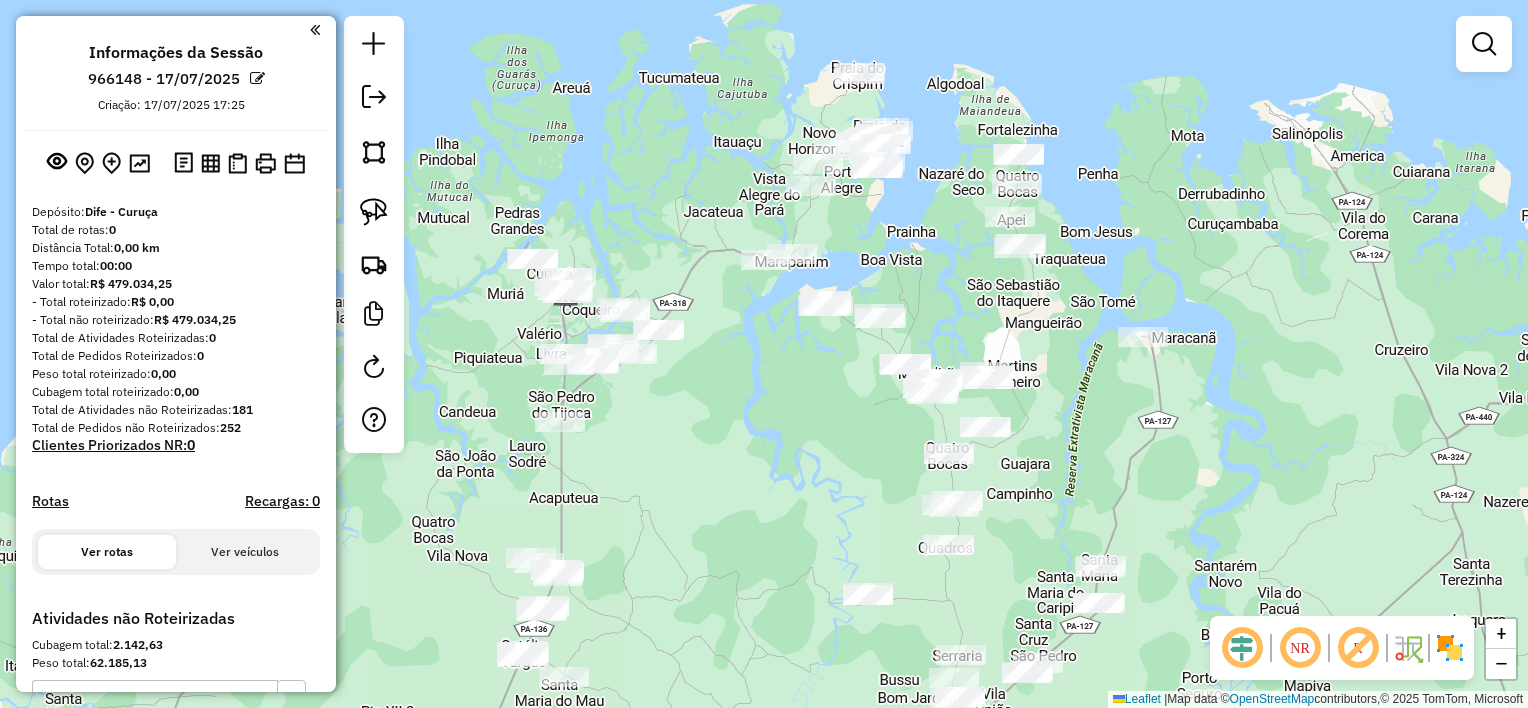 drag, startPoint x: 1008, startPoint y: 519, endPoint x: 1017, endPoint y: 572, distance: 53.75872 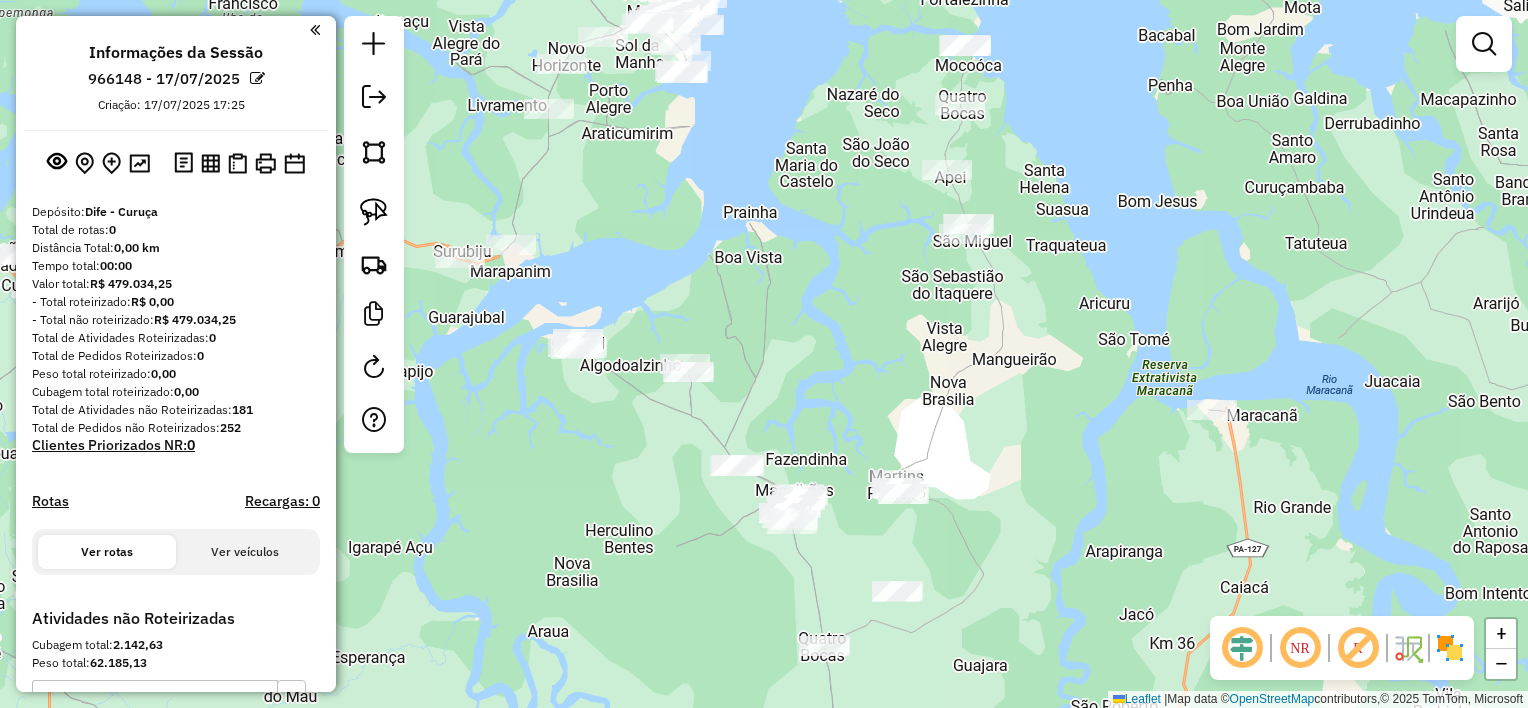 drag, startPoint x: 1062, startPoint y: 300, endPoint x: 988, endPoint y: 284, distance: 75.70998 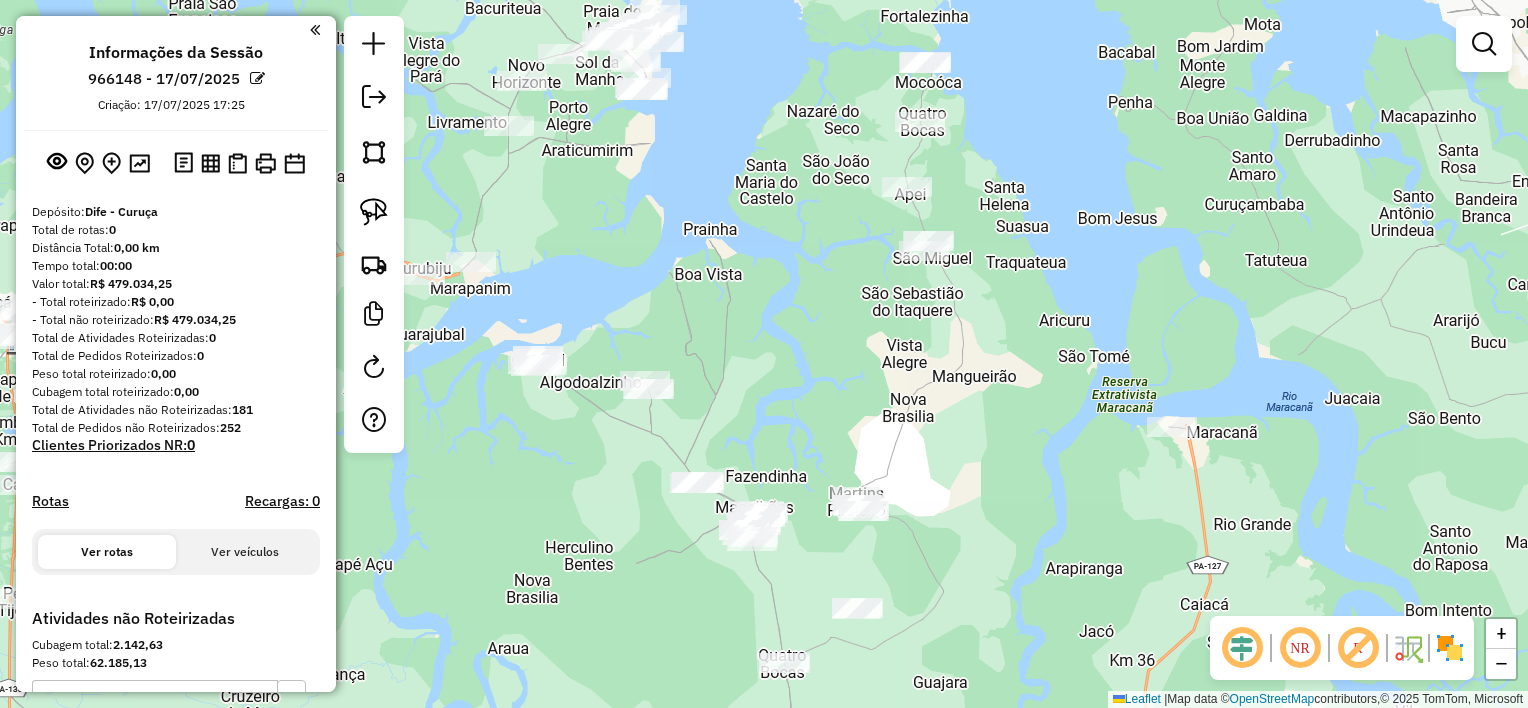 drag, startPoint x: 1003, startPoint y: 286, endPoint x: 963, endPoint y: 304, distance: 43.863426 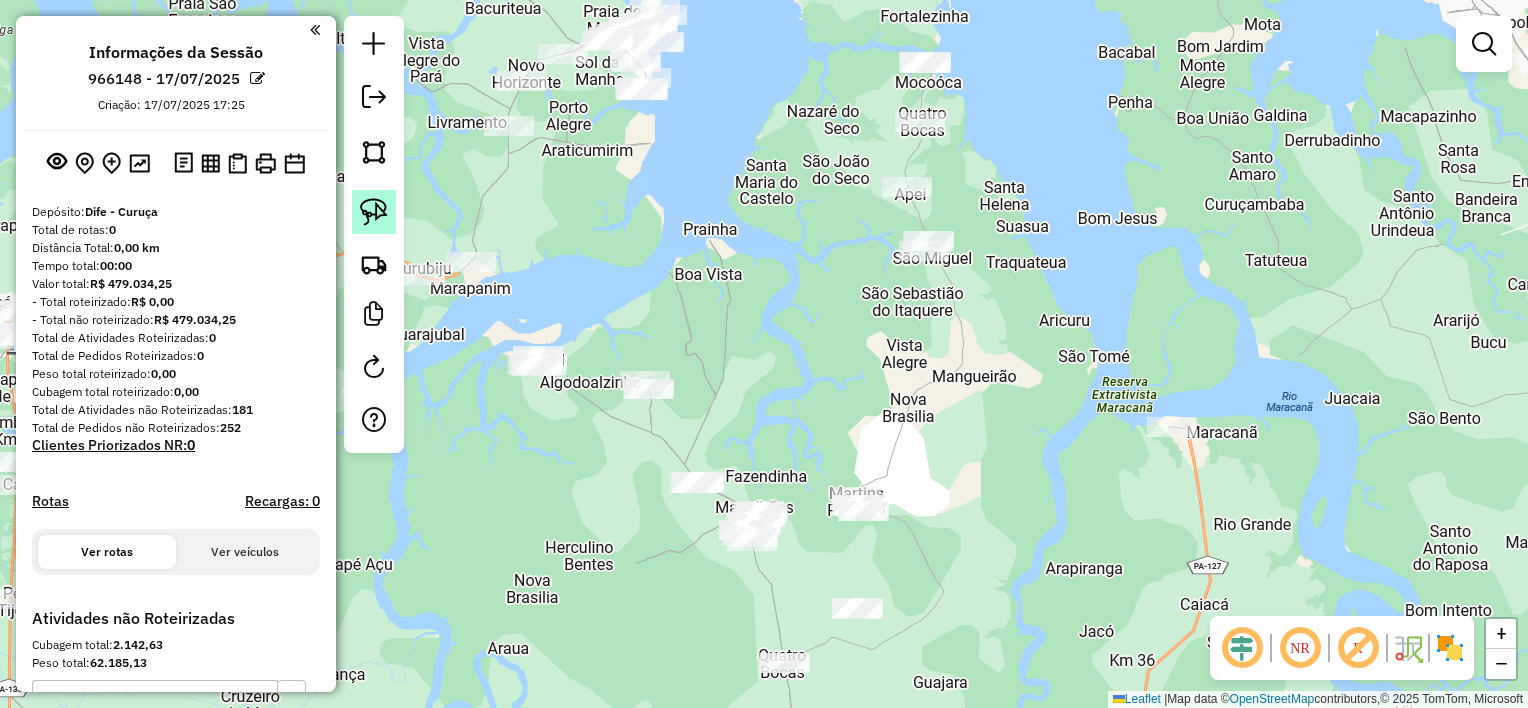 click 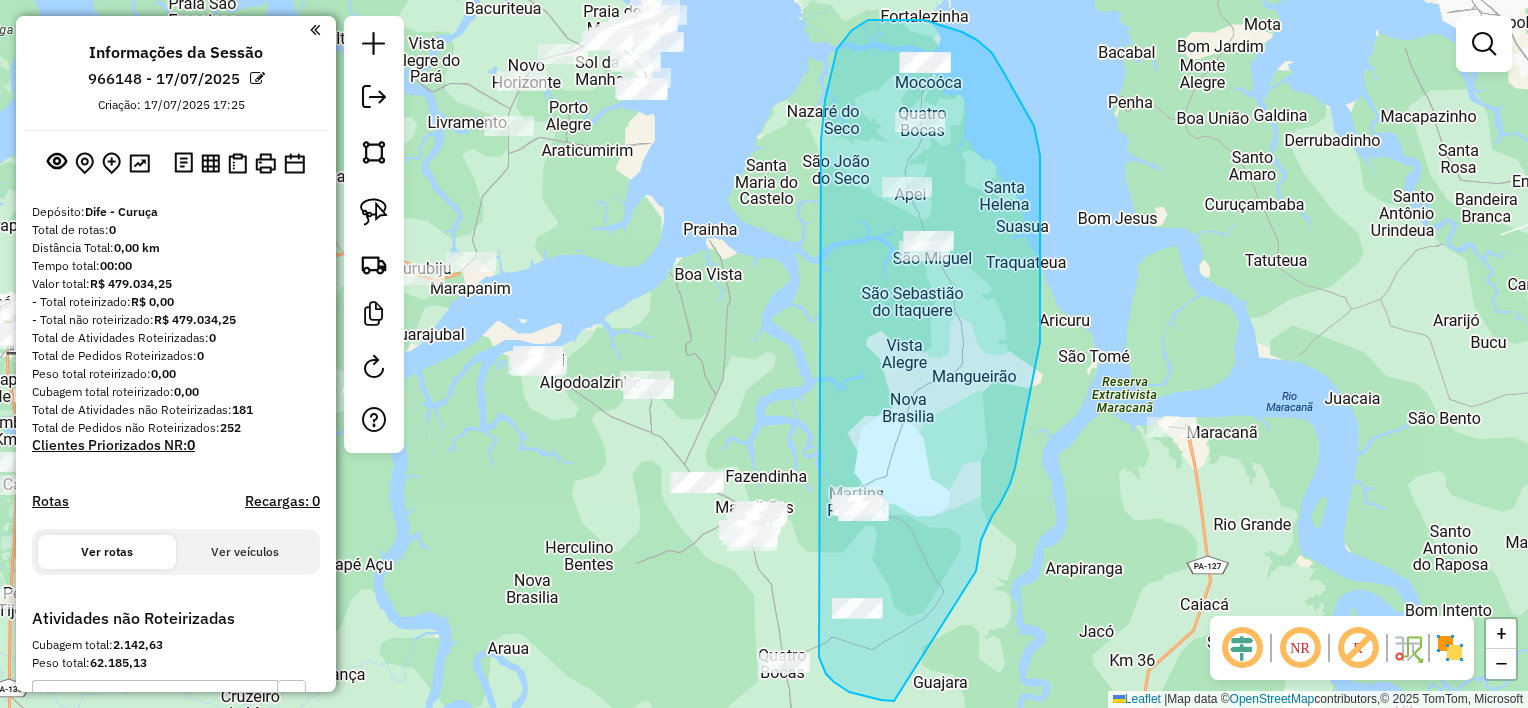 drag, startPoint x: 976, startPoint y: 571, endPoint x: 932, endPoint y: 702, distance: 138.1919 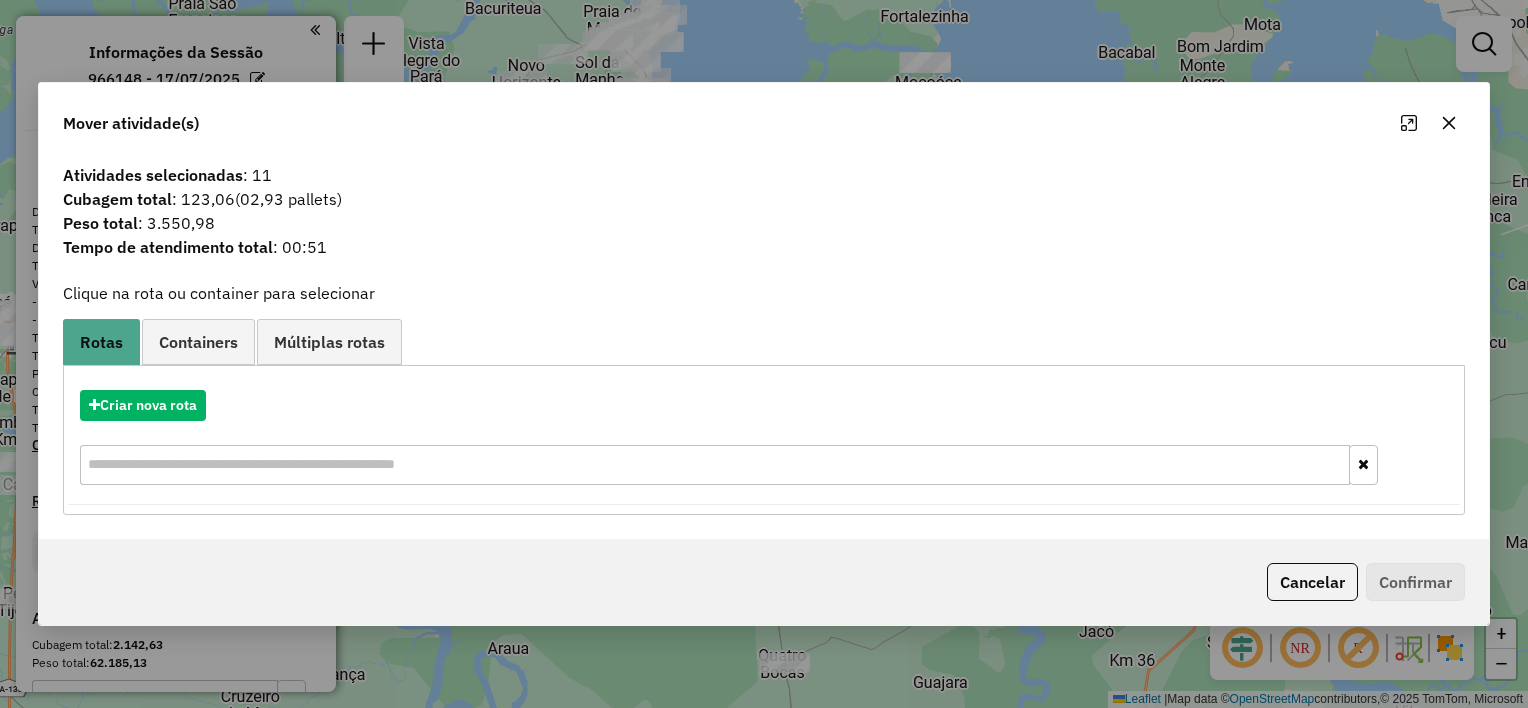 click 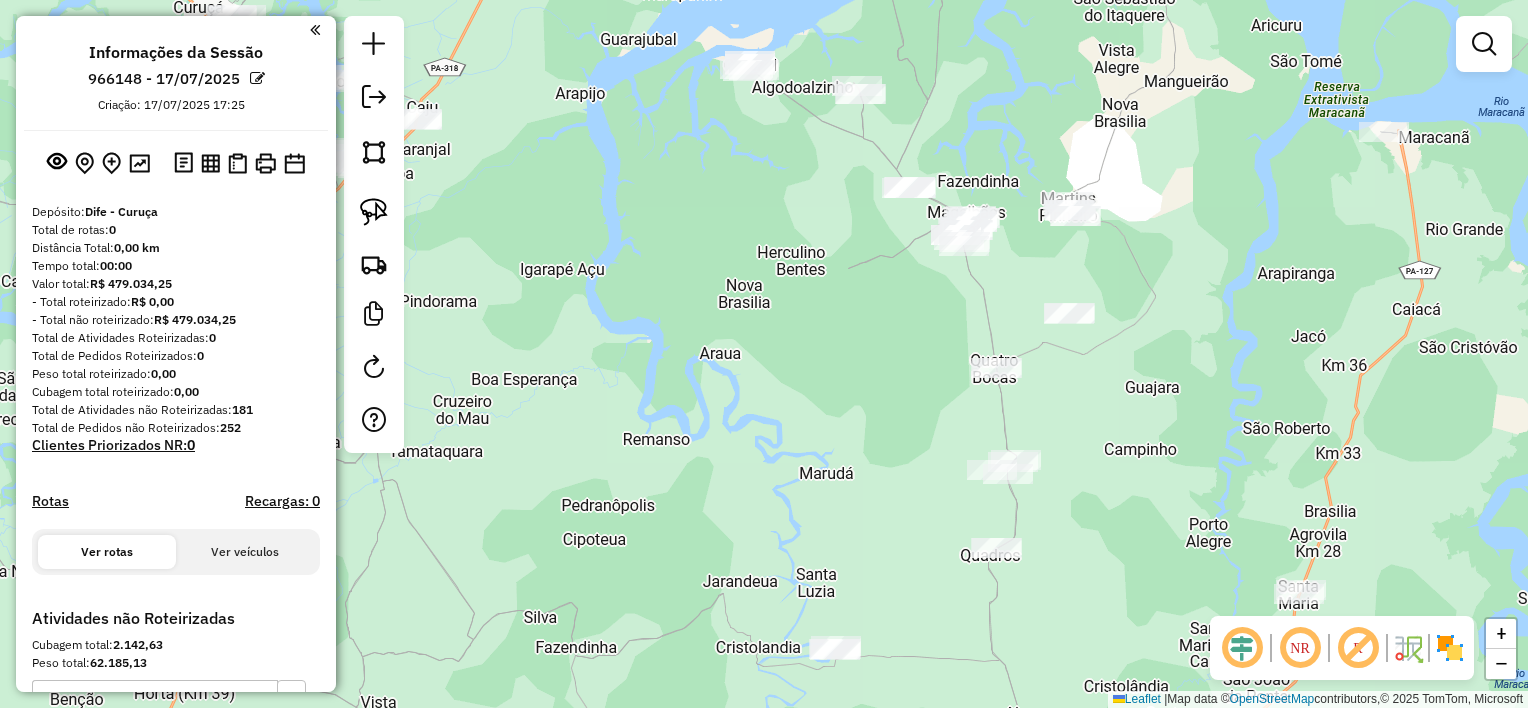 drag, startPoint x: 962, startPoint y: 477, endPoint x: 1163, endPoint y: 180, distance: 358.62238 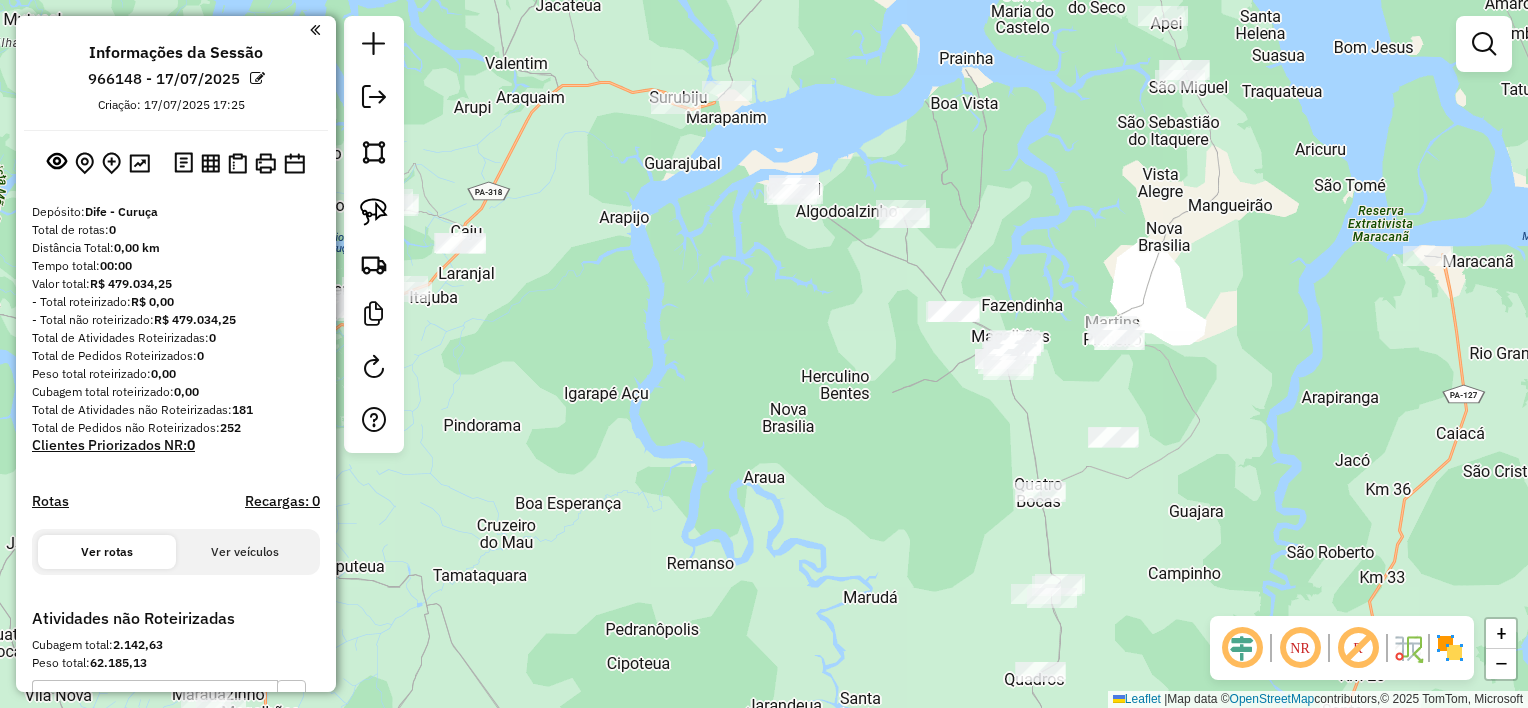 drag, startPoint x: 1156, startPoint y: 260, endPoint x: 1188, endPoint y: 372, distance: 116.48176 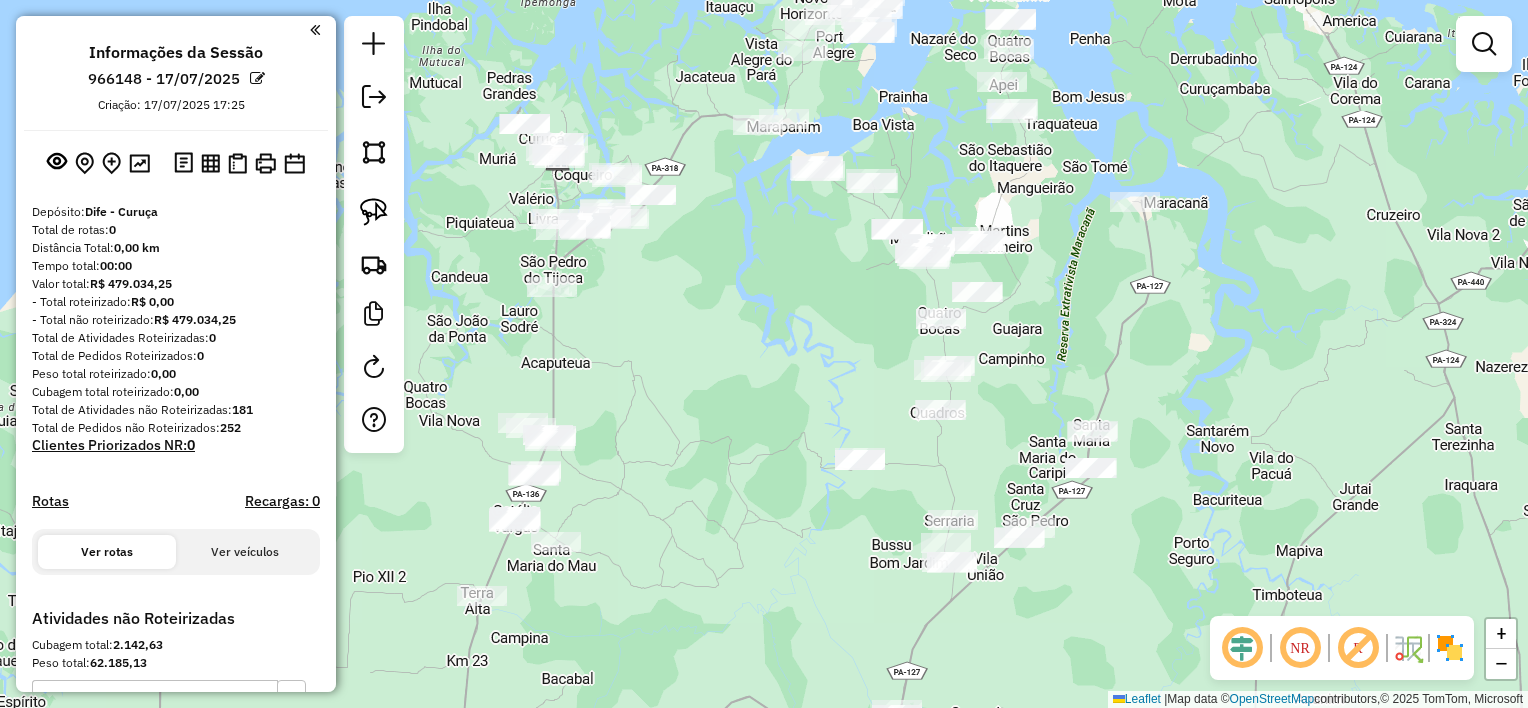 drag, startPoint x: 1016, startPoint y: 505, endPoint x: 996, endPoint y: 458, distance: 51.078373 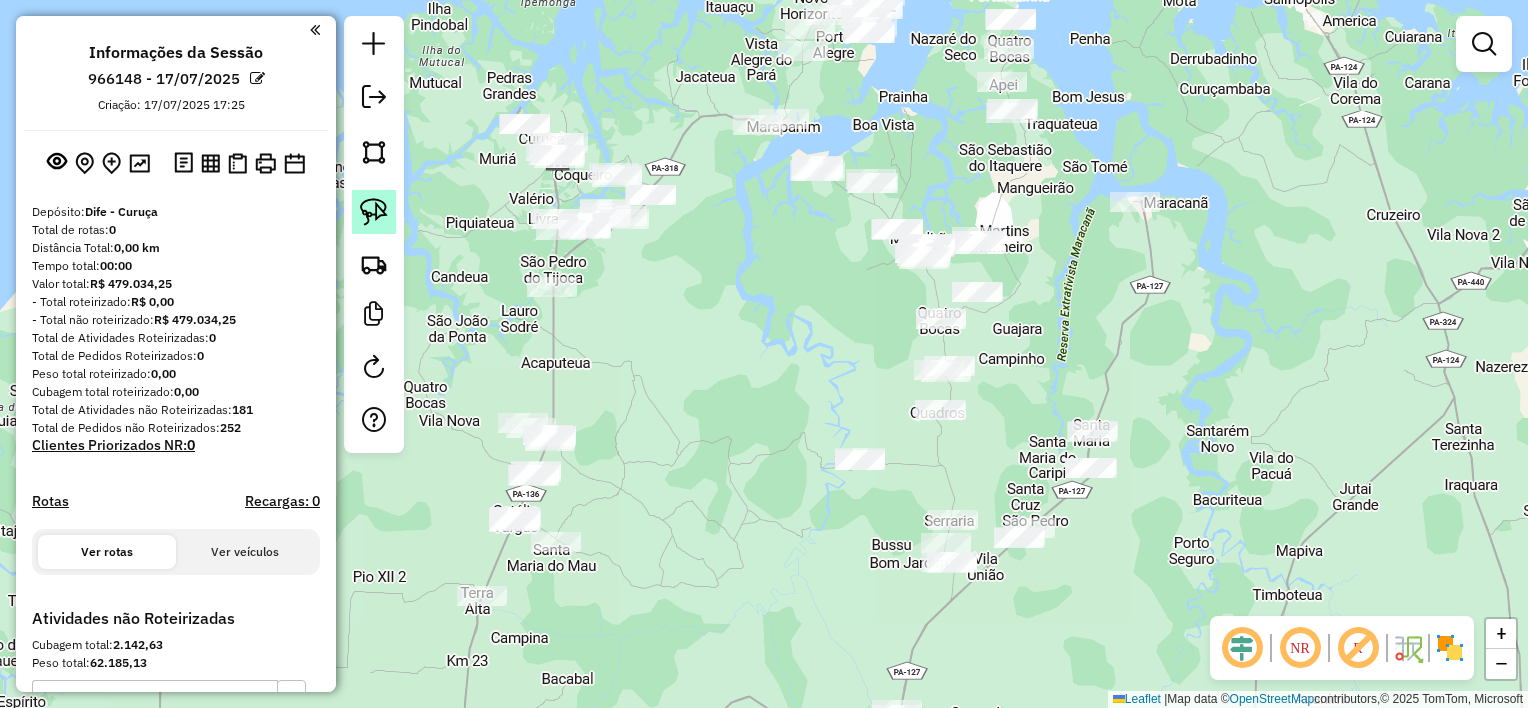 click 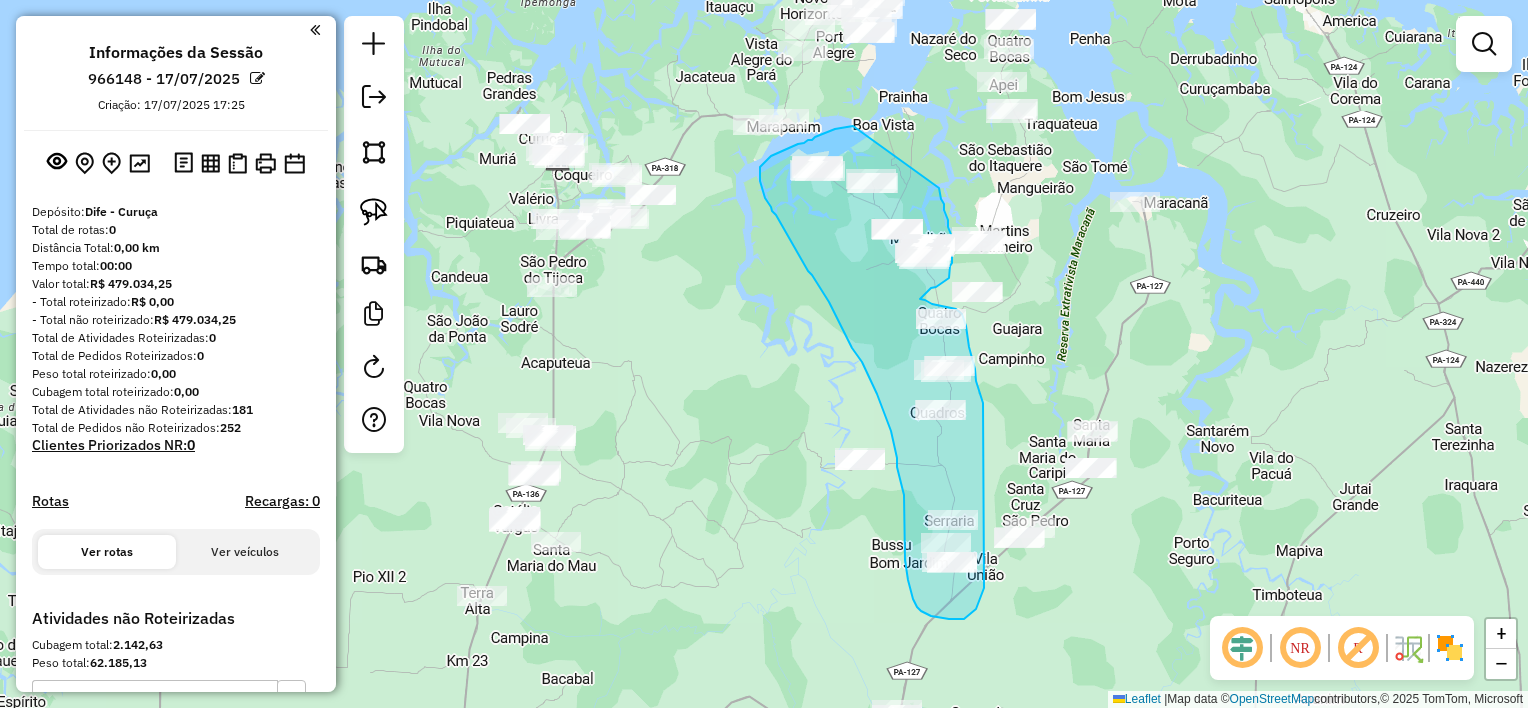 drag, startPoint x: 832, startPoint y: 131, endPoint x: 939, endPoint y: 188, distance: 121.235306 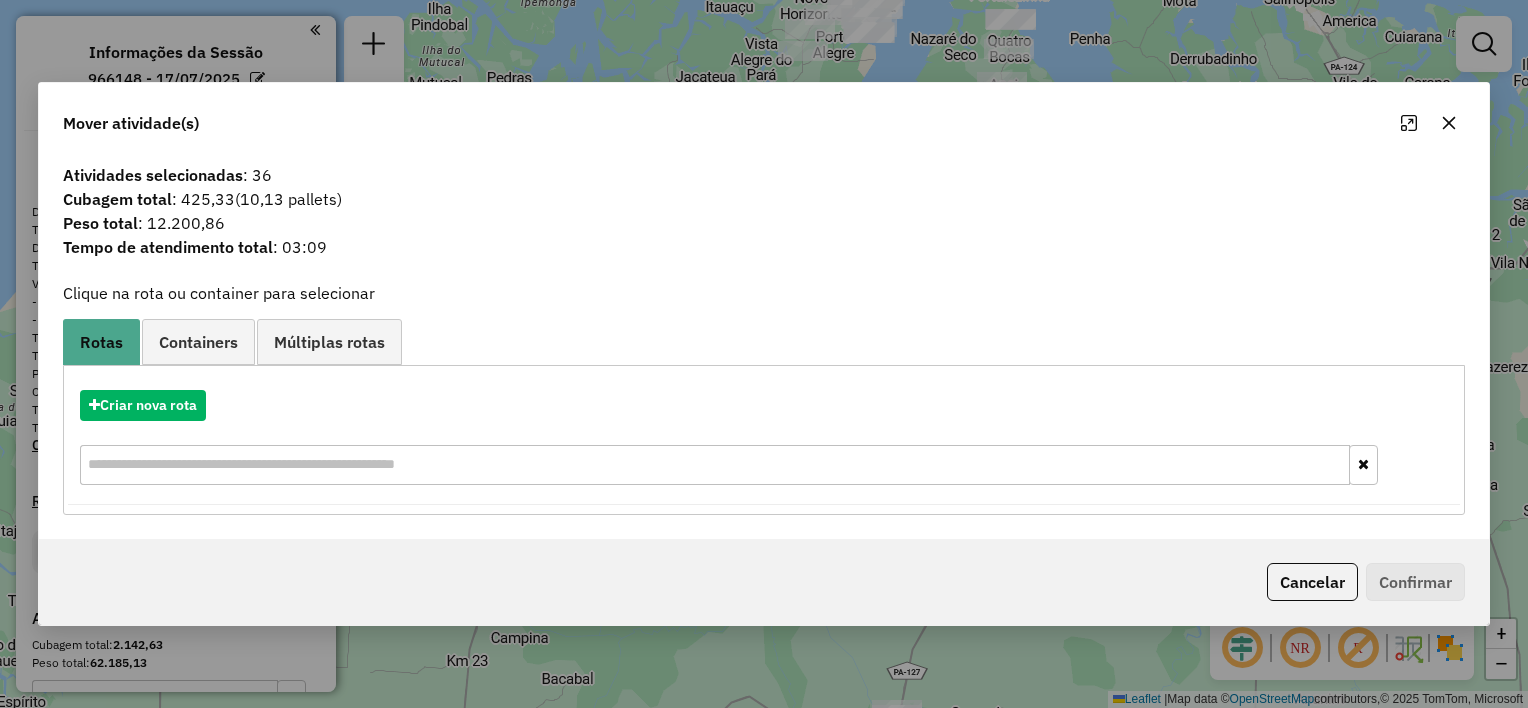 click 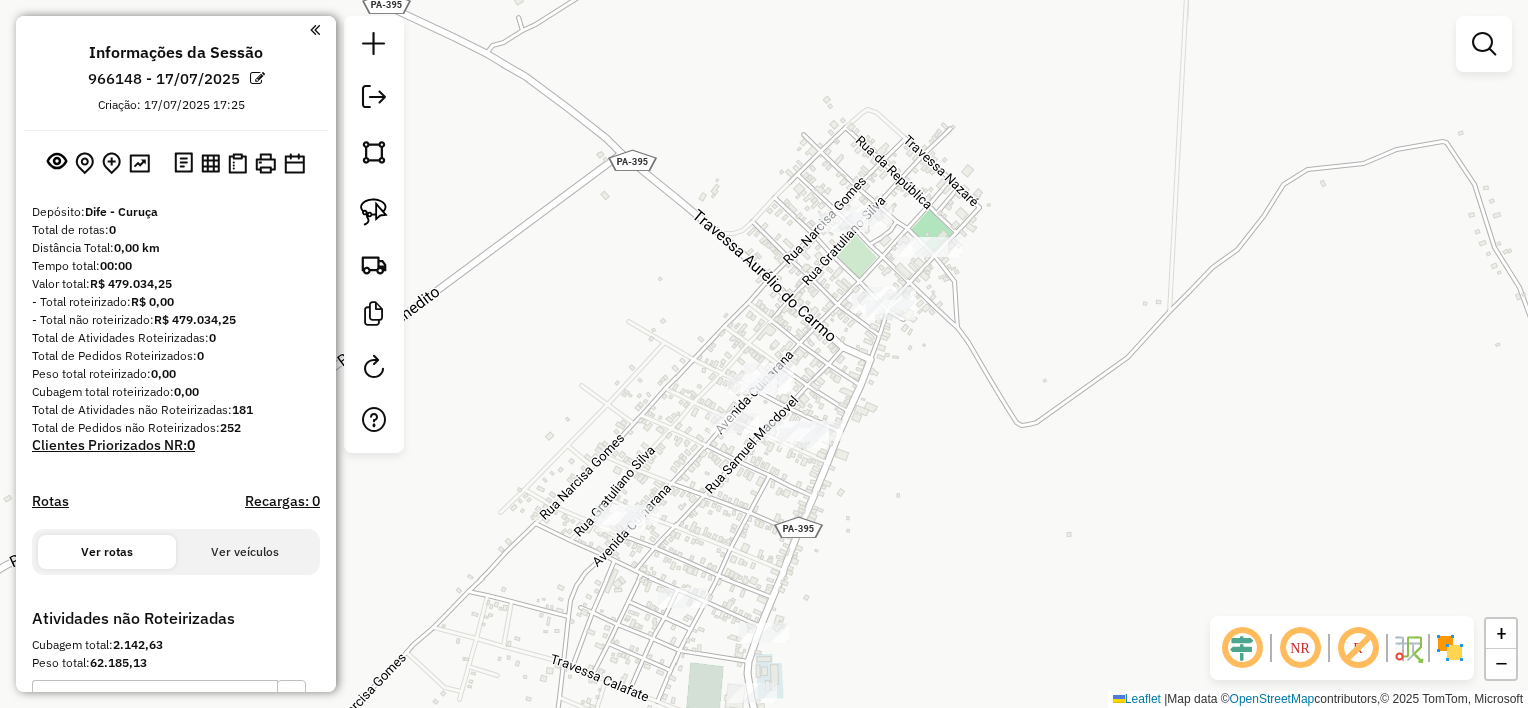 click on "Janela de atendimento Grade de atendimento Capacidade Transportadoras Veículos Cliente Pedidos  Rotas Selecione os dias de semana para filtrar as janelas de atendimento  Seg   Ter   Qua   Qui   Sex   Sáb   Dom  Informe o período da janela de atendimento: De: Até:  Filtrar exatamente a janela do cliente  Considerar janela de atendimento padrão  Selecione os dias de semana para filtrar as grades de atendimento  Seg   Ter   Qua   Qui   Sex   Sáb   Dom   Considerar clientes sem dia de atendimento cadastrado  Clientes fora do dia de atendimento selecionado Filtrar as atividades entre os valores definidos abaixo:  Peso mínimo:   Peso máximo:   Cubagem mínima:   Cubagem máxima:   De:   Até:  Filtrar as atividades entre o tempo de atendimento definido abaixo:  De:   Até:   Considerar capacidade total dos clientes não roteirizados Transportadora: Selecione um ou mais itens Tipo de veículo: Selecione um ou mais itens Veículo: Selecione um ou mais itens Motorista: Selecione um ou mais itens Nome: Rótulo:" 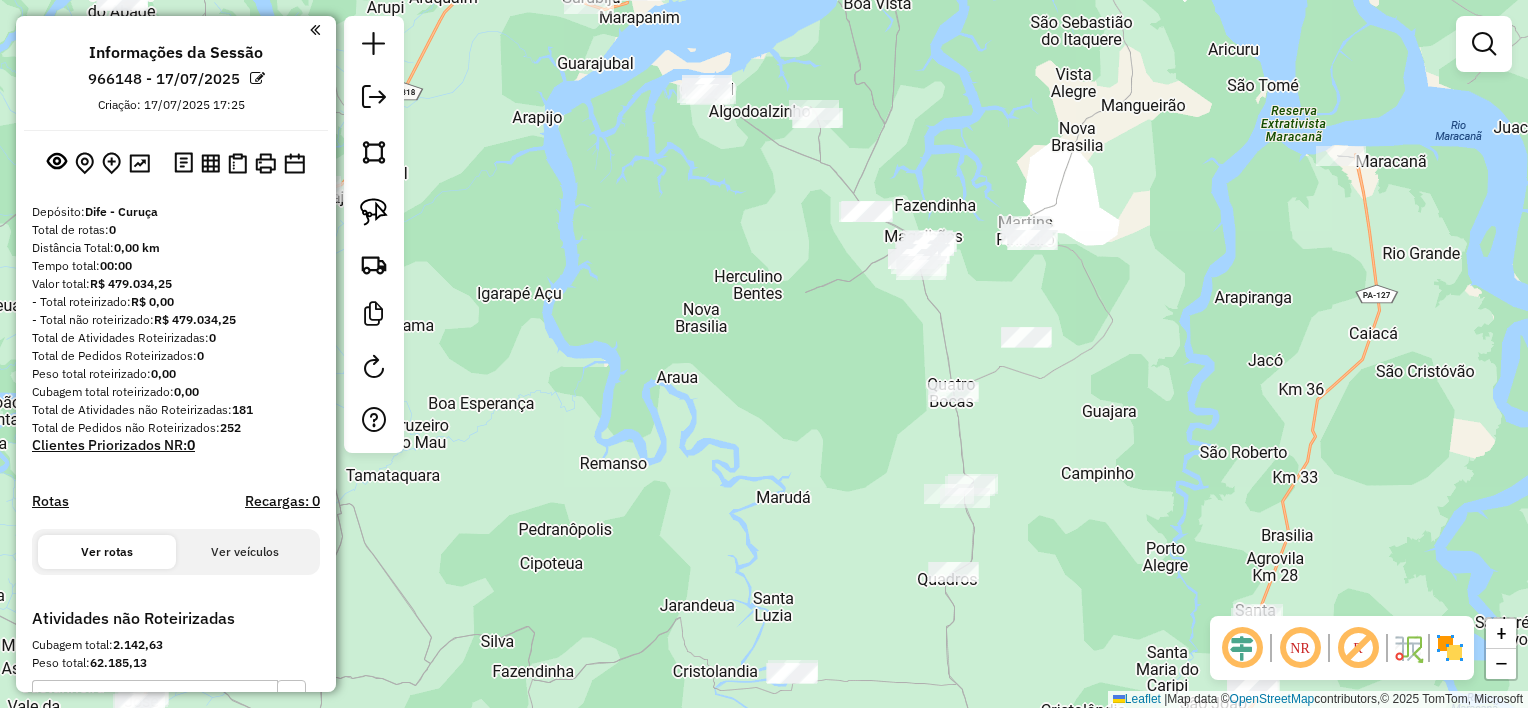 drag, startPoint x: 1048, startPoint y: 530, endPoint x: 1124, endPoint y: 425, distance: 129.61867 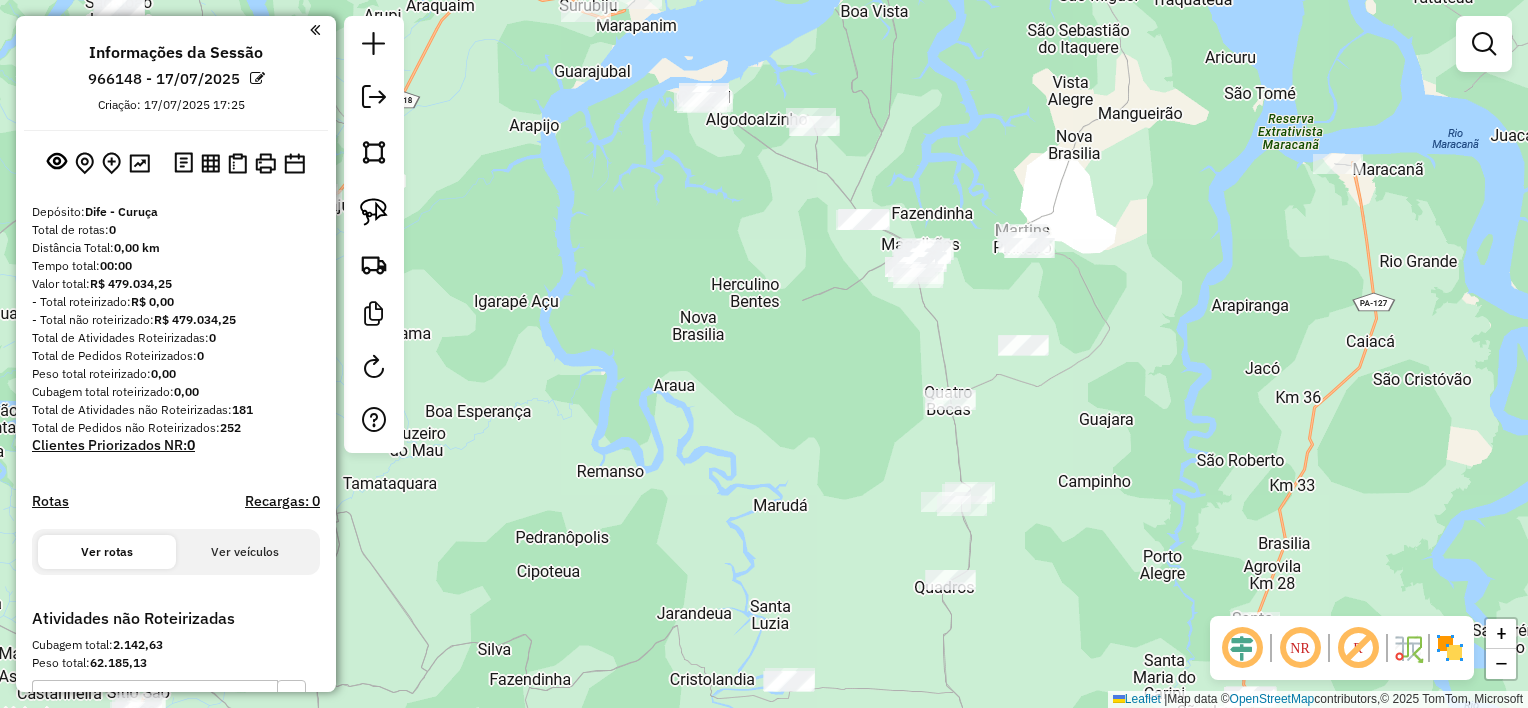drag, startPoint x: 608, startPoint y: 251, endPoint x: 604, endPoint y: 264, distance: 13.601471 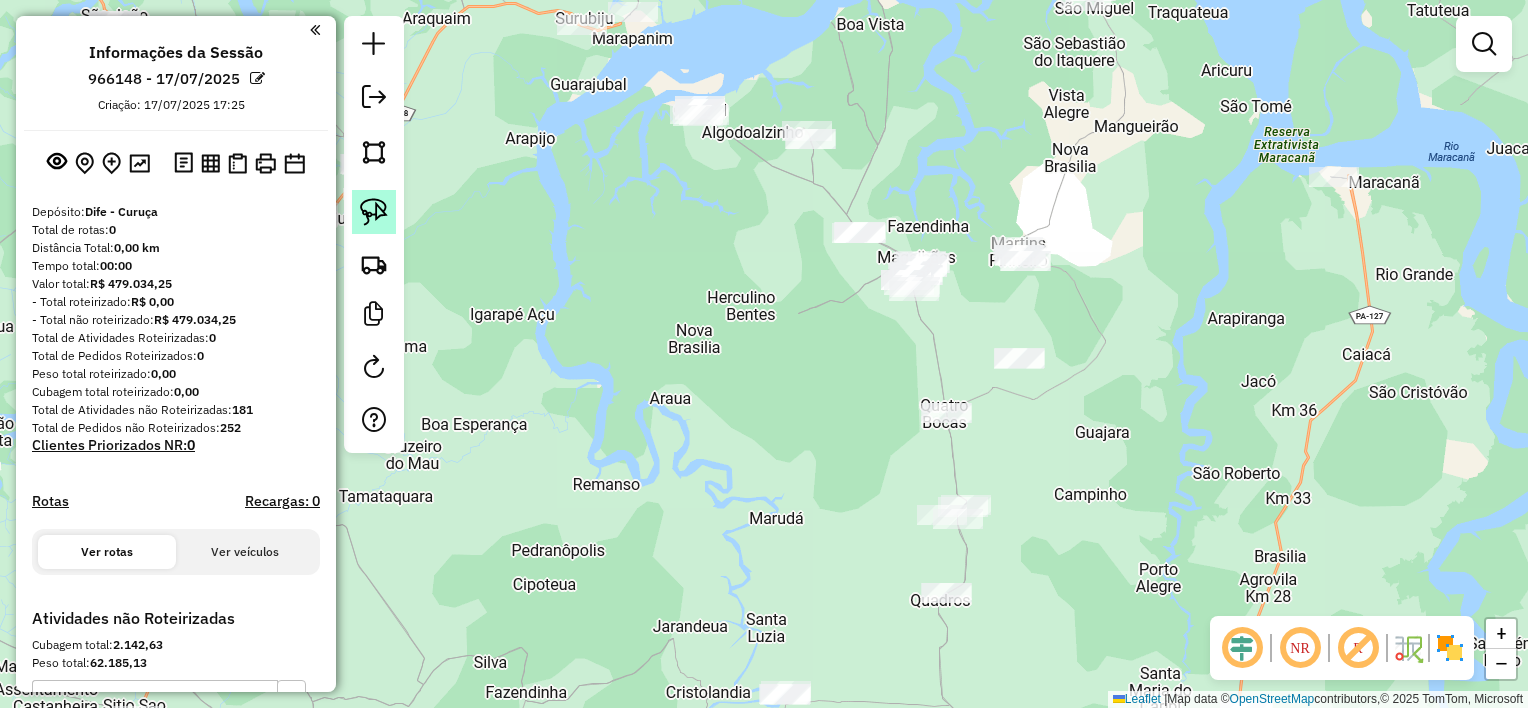 click 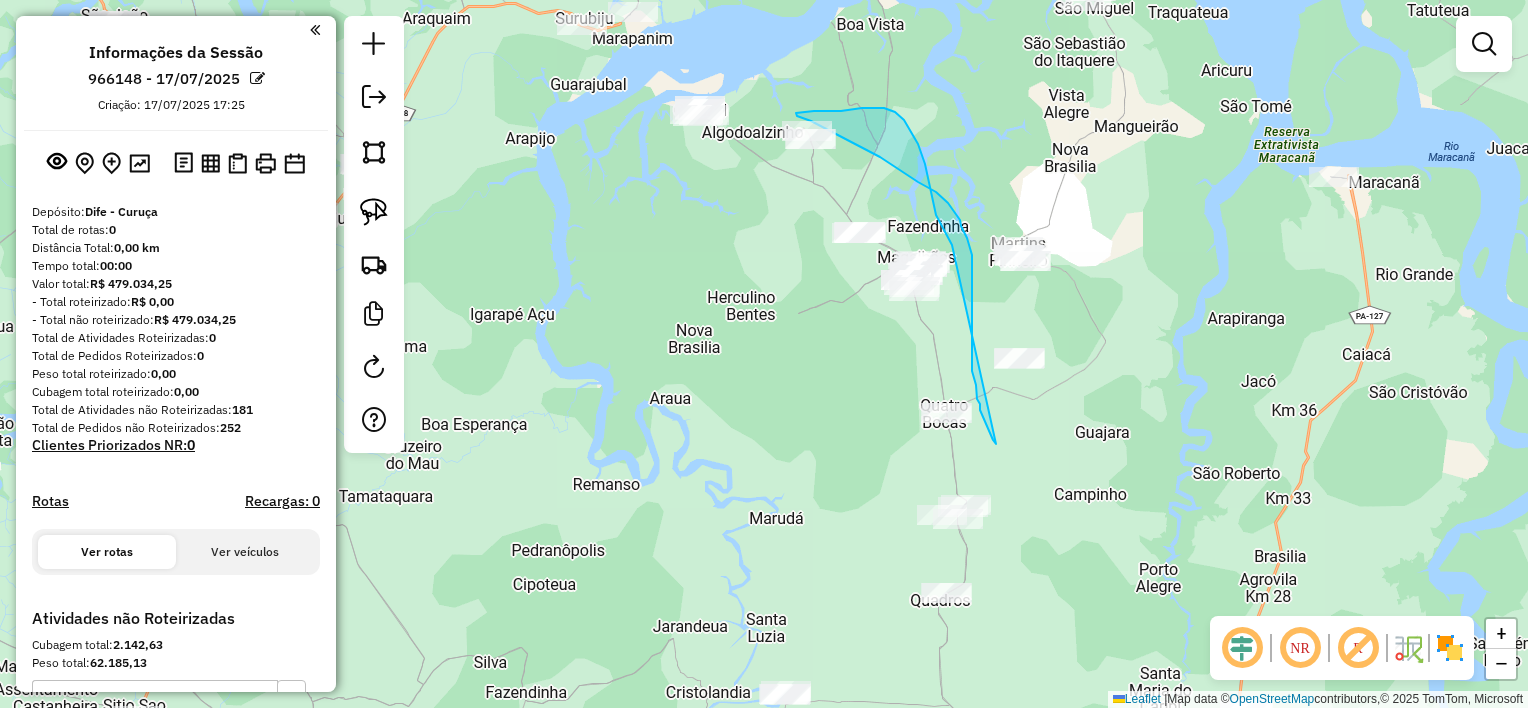 drag, startPoint x: 993, startPoint y: 440, endPoint x: 967, endPoint y: 282, distance: 160.12495 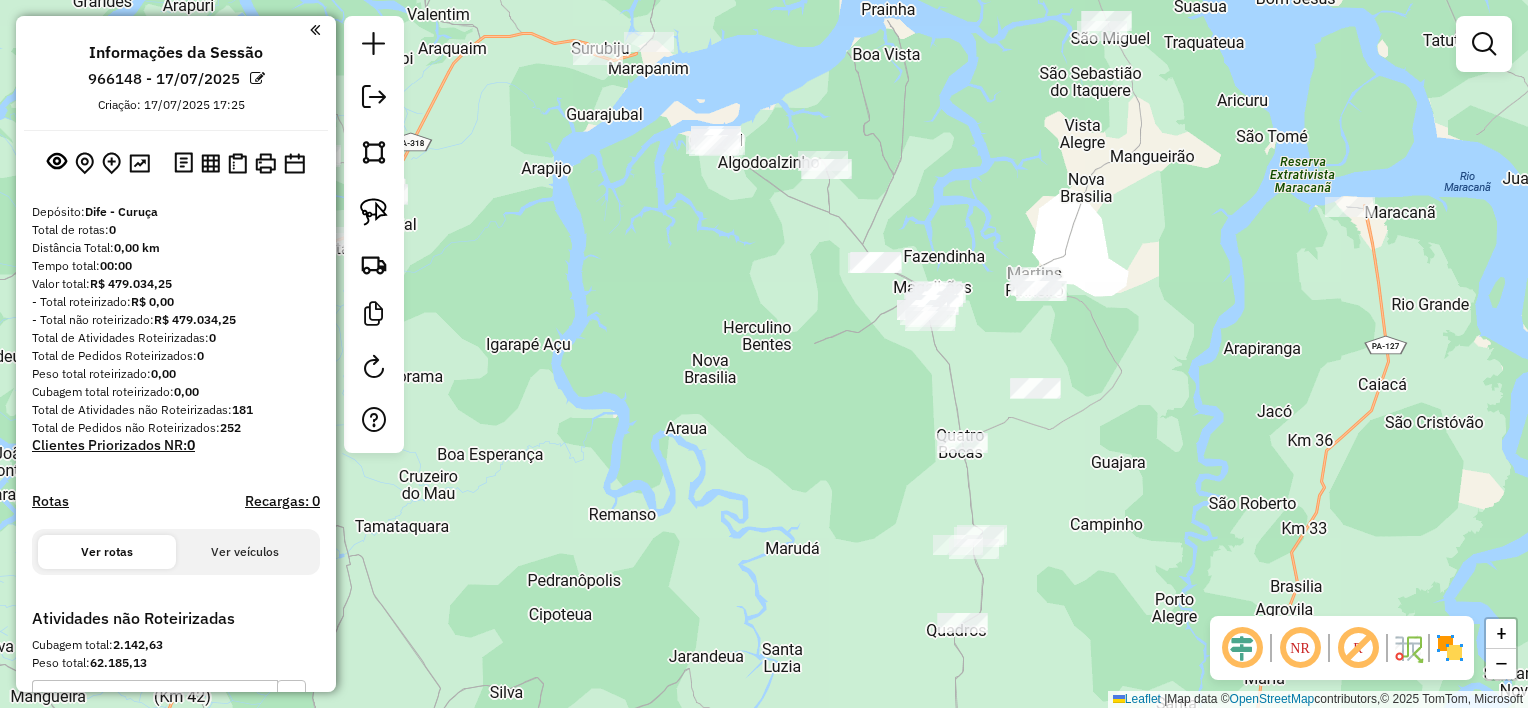 drag, startPoint x: 660, startPoint y: 221, endPoint x: 689, endPoint y: 395, distance: 176.40012 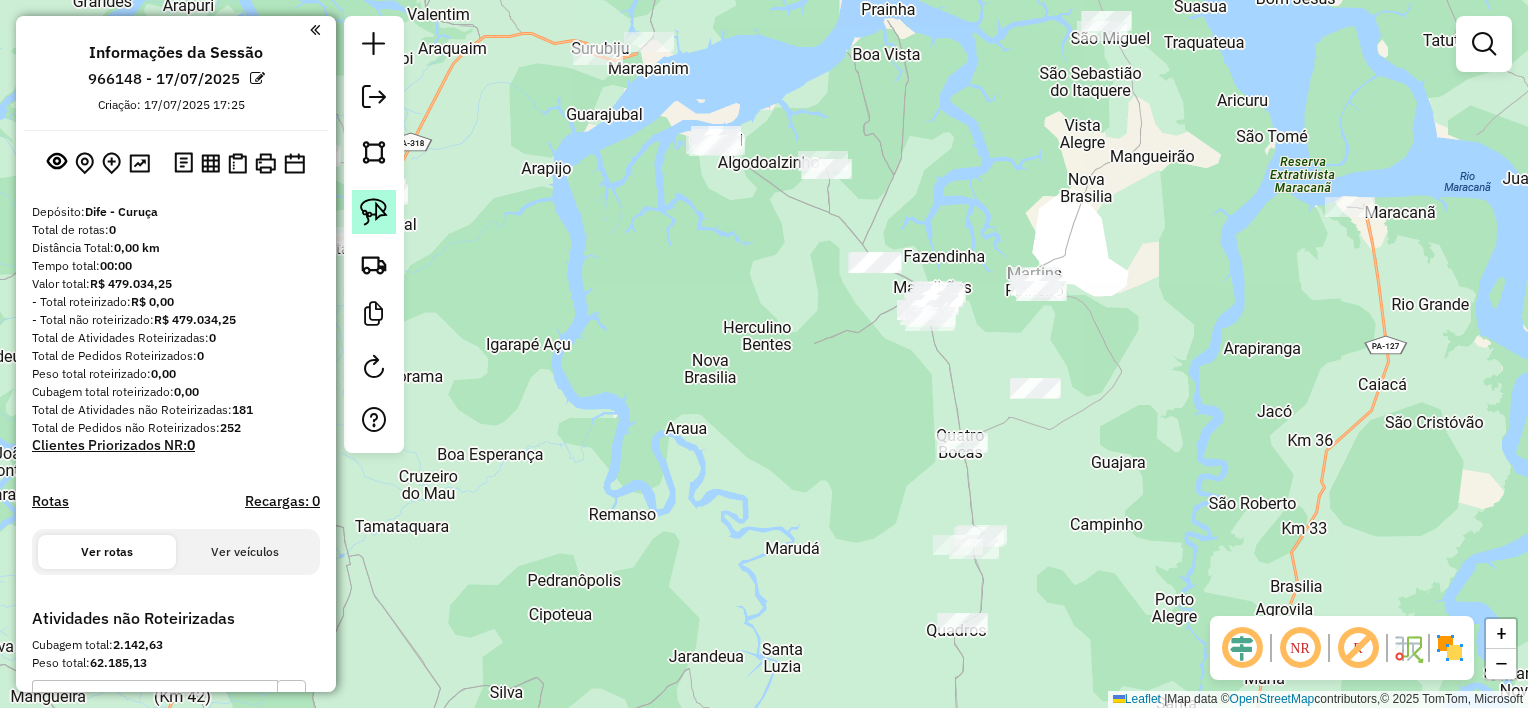 click 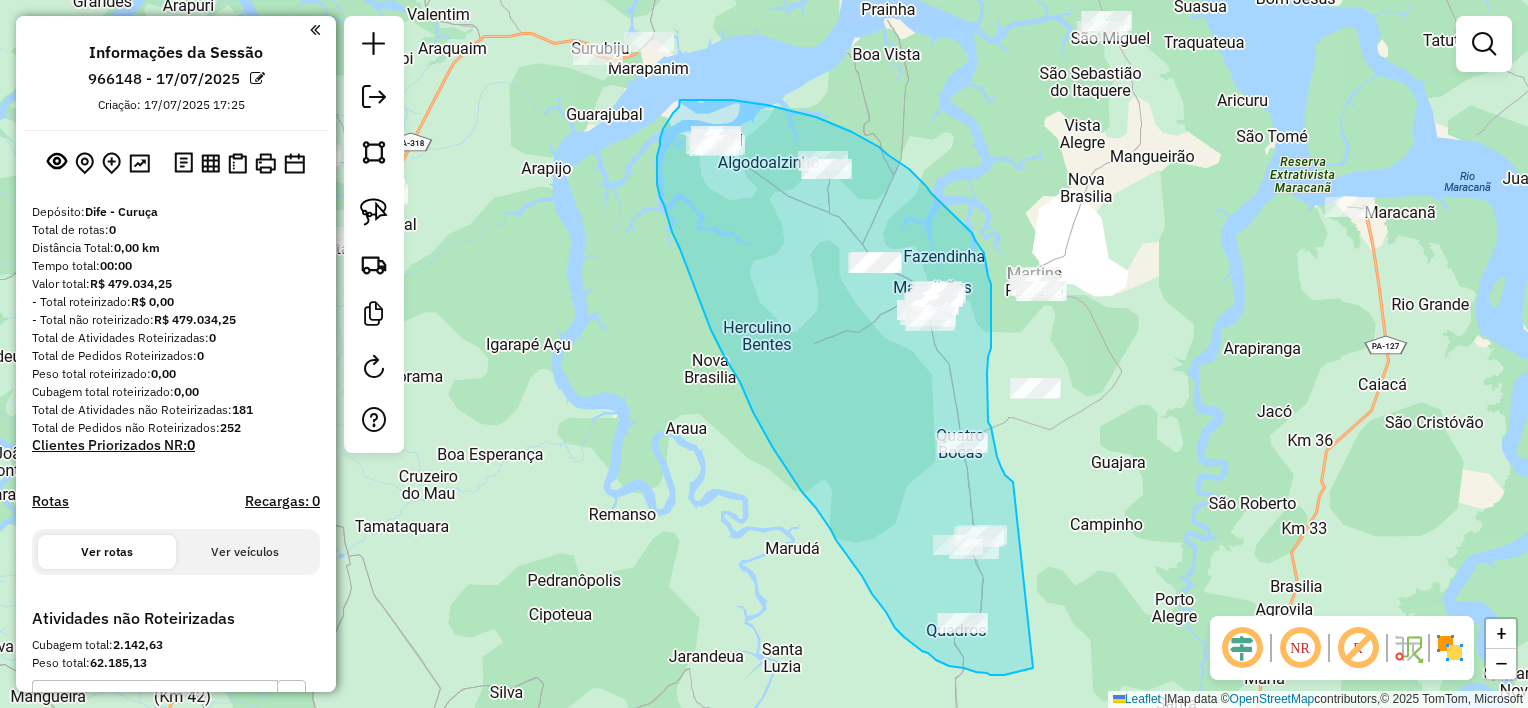 drag, startPoint x: 1013, startPoint y: 482, endPoint x: 1033, endPoint y: 668, distance: 187.07217 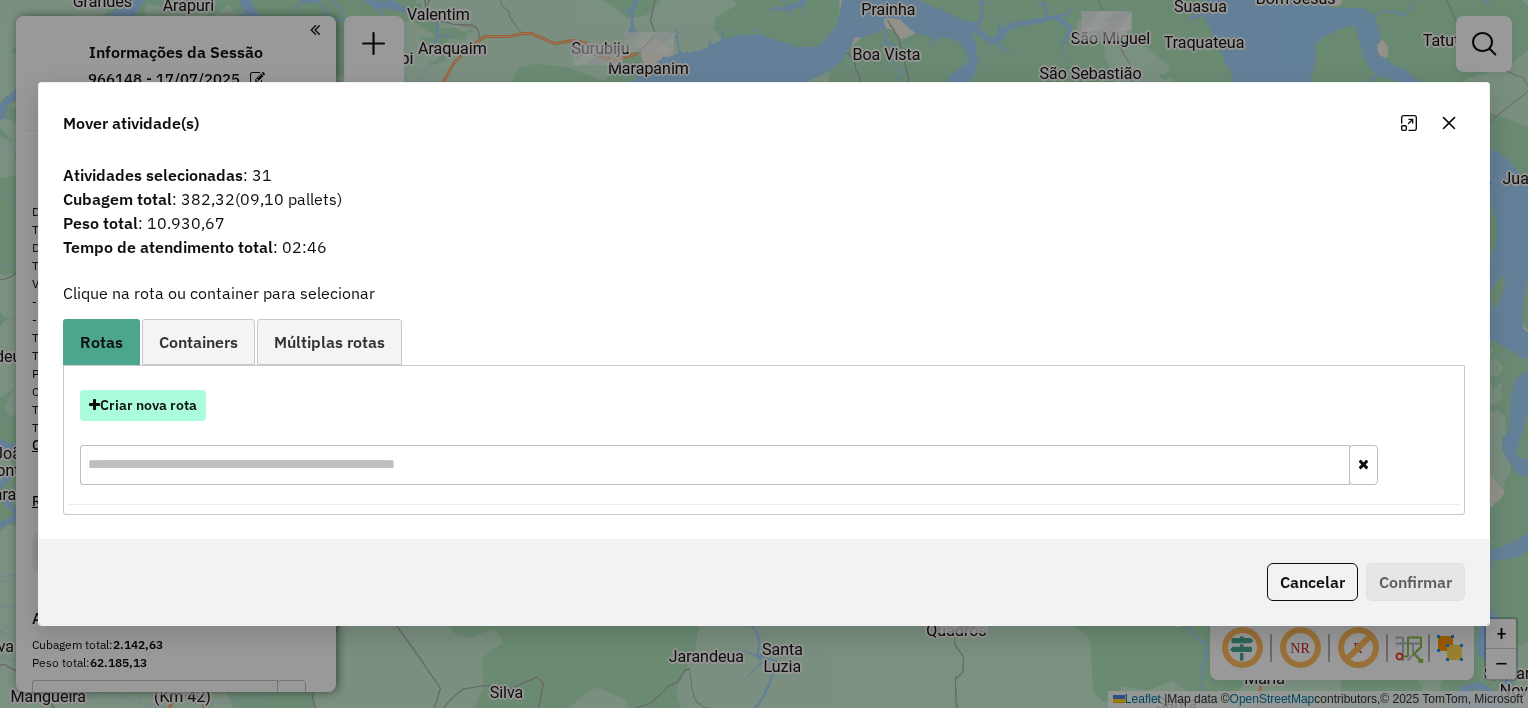 click on "Criar nova rota" at bounding box center [143, 405] 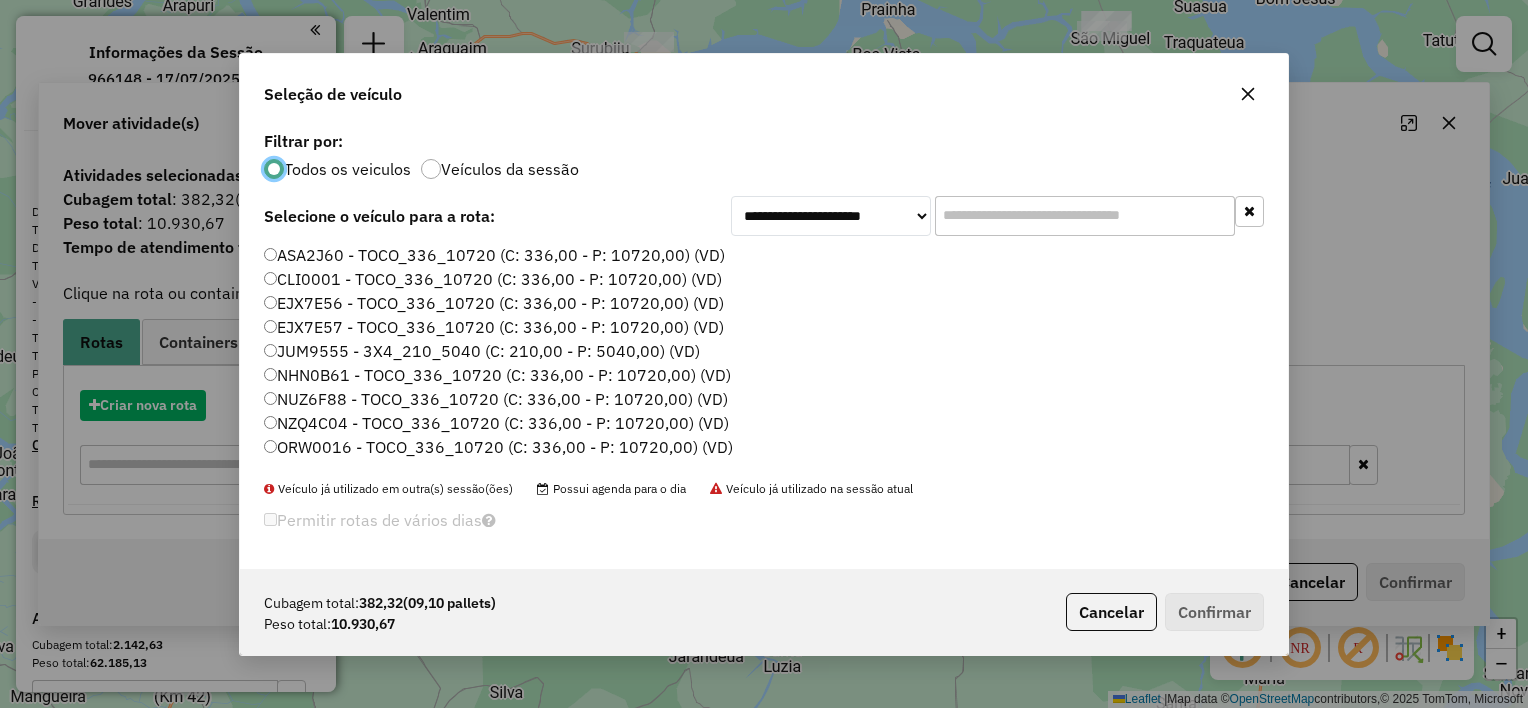 scroll, scrollTop: 10, scrollLeft: 6, axis: both 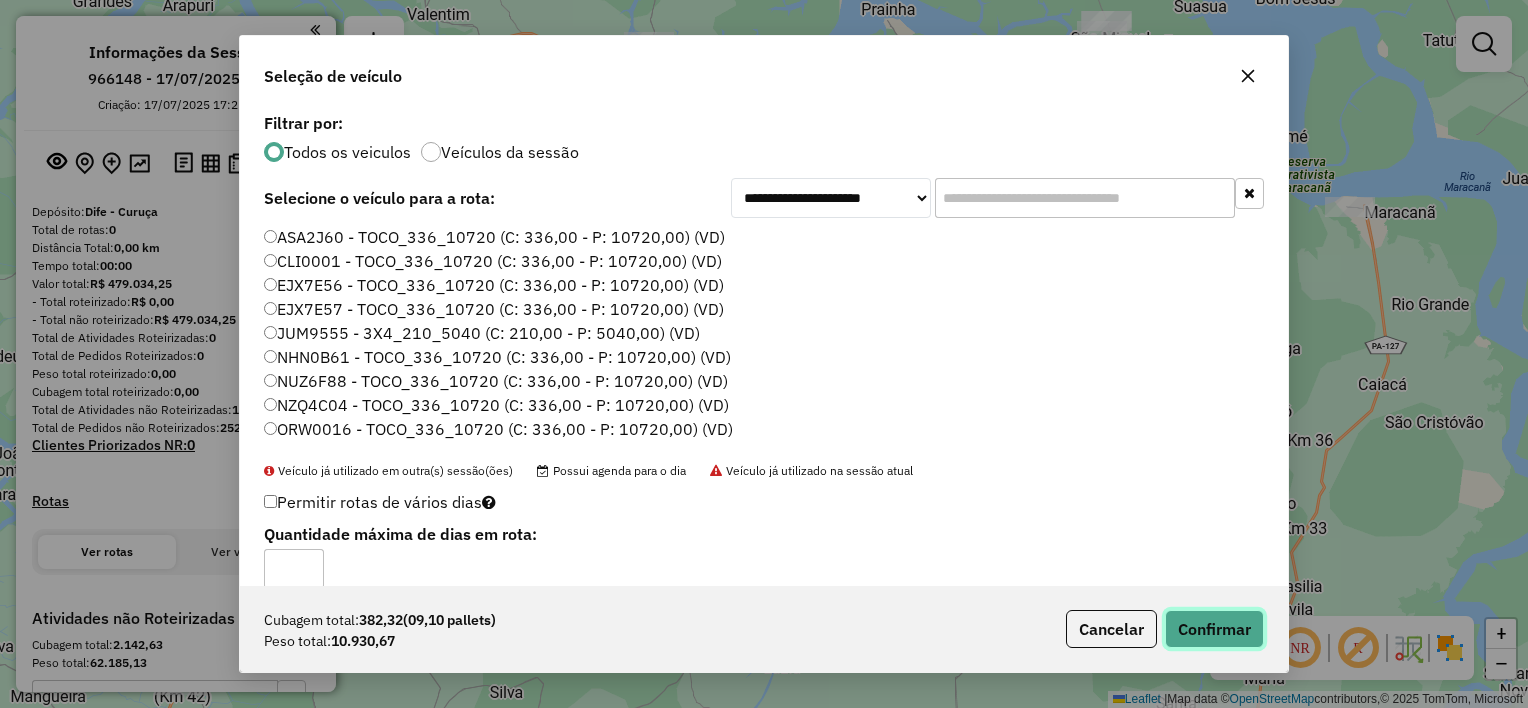 click on "Confirmar" 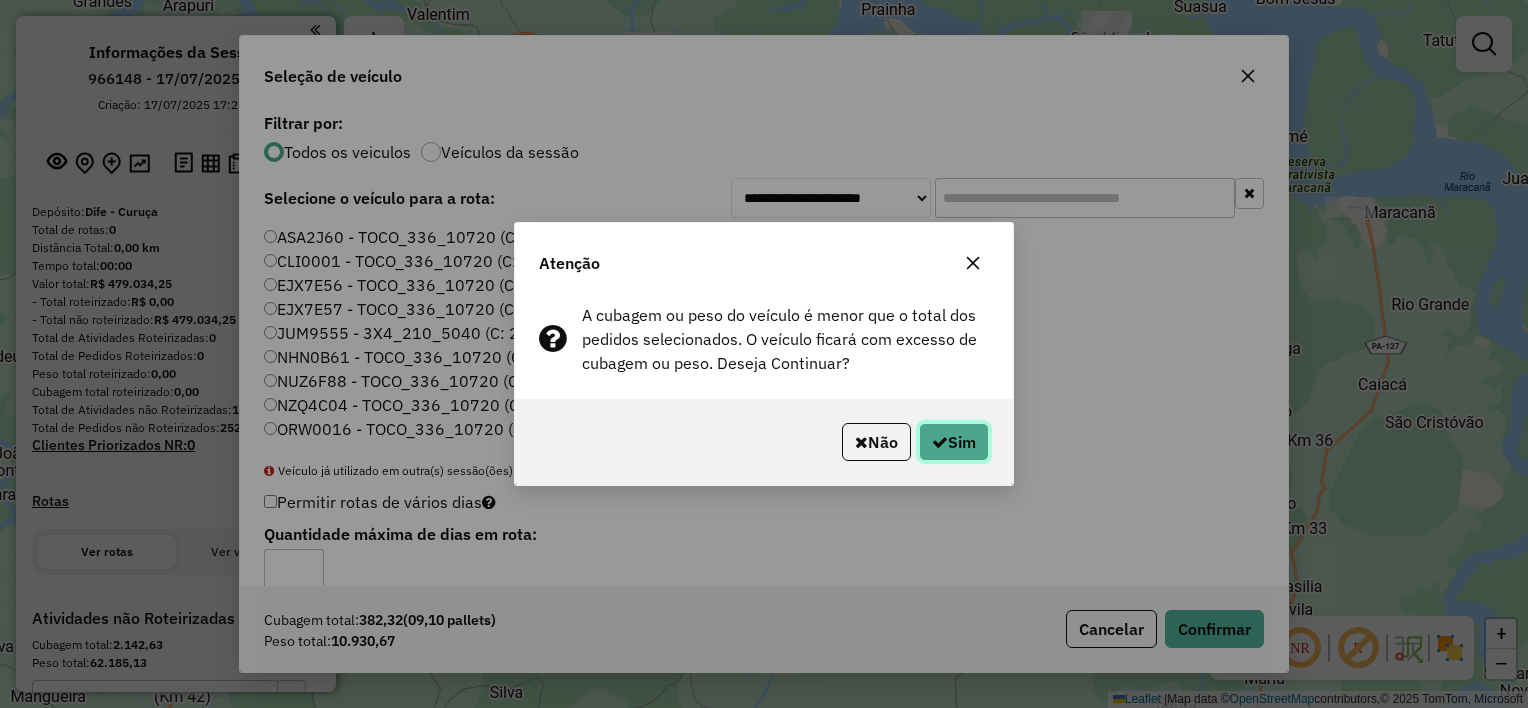 click on "Sim" 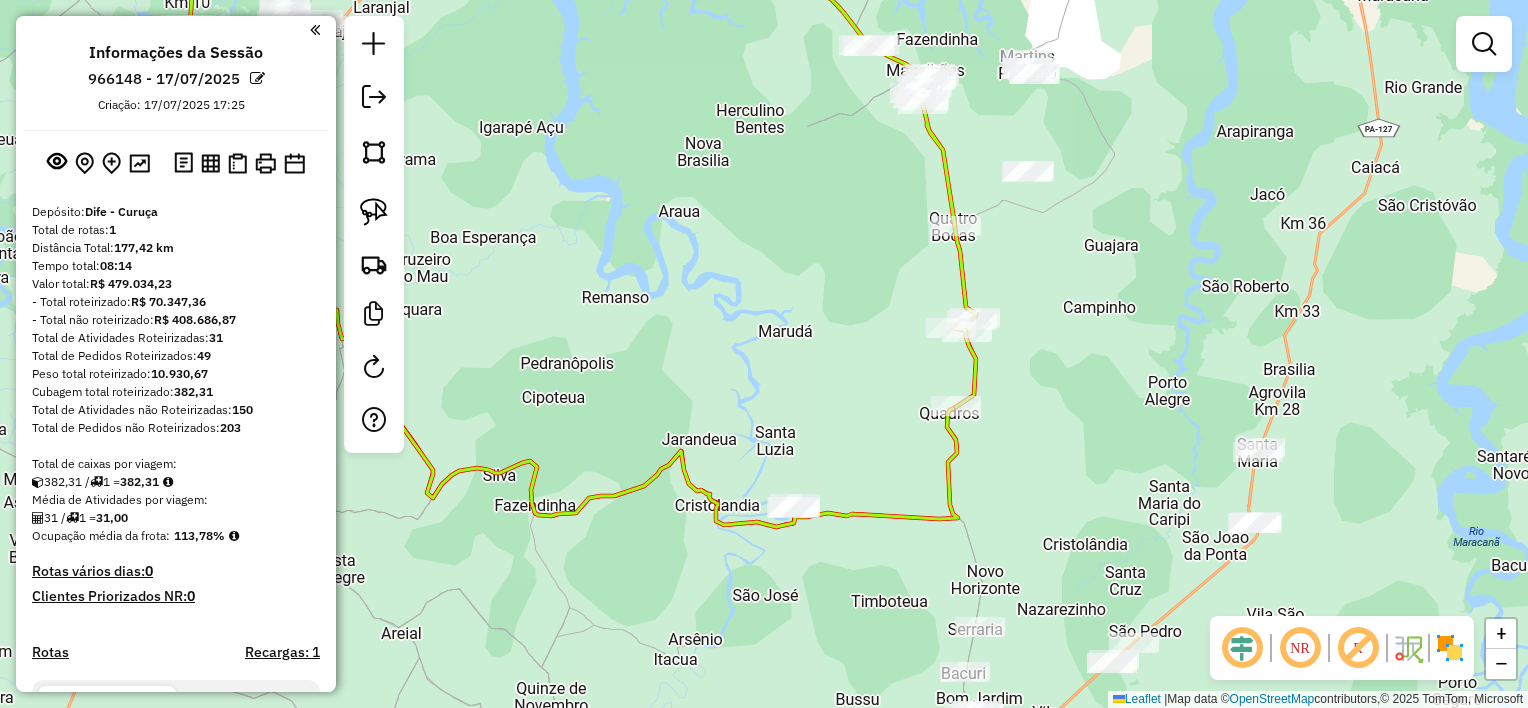 drag, startPoint x: 1061, startPoint y: 373, endPoint x: 1068, endPoint y: 286, distance: 87.28116 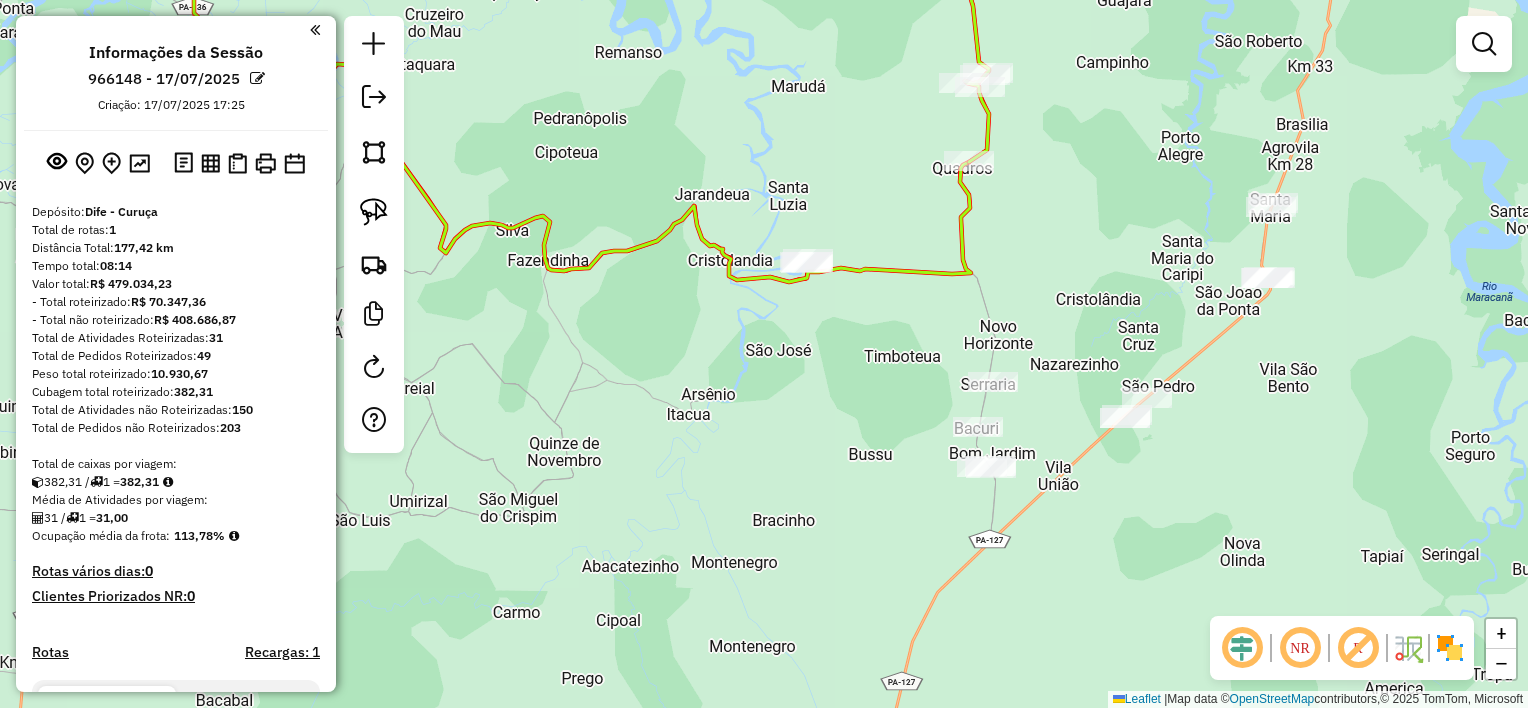 drag, startPoint x: 1051, startPoint y: 429, endPoint x: 1047, endPoint y: 268, distance: 161.04968 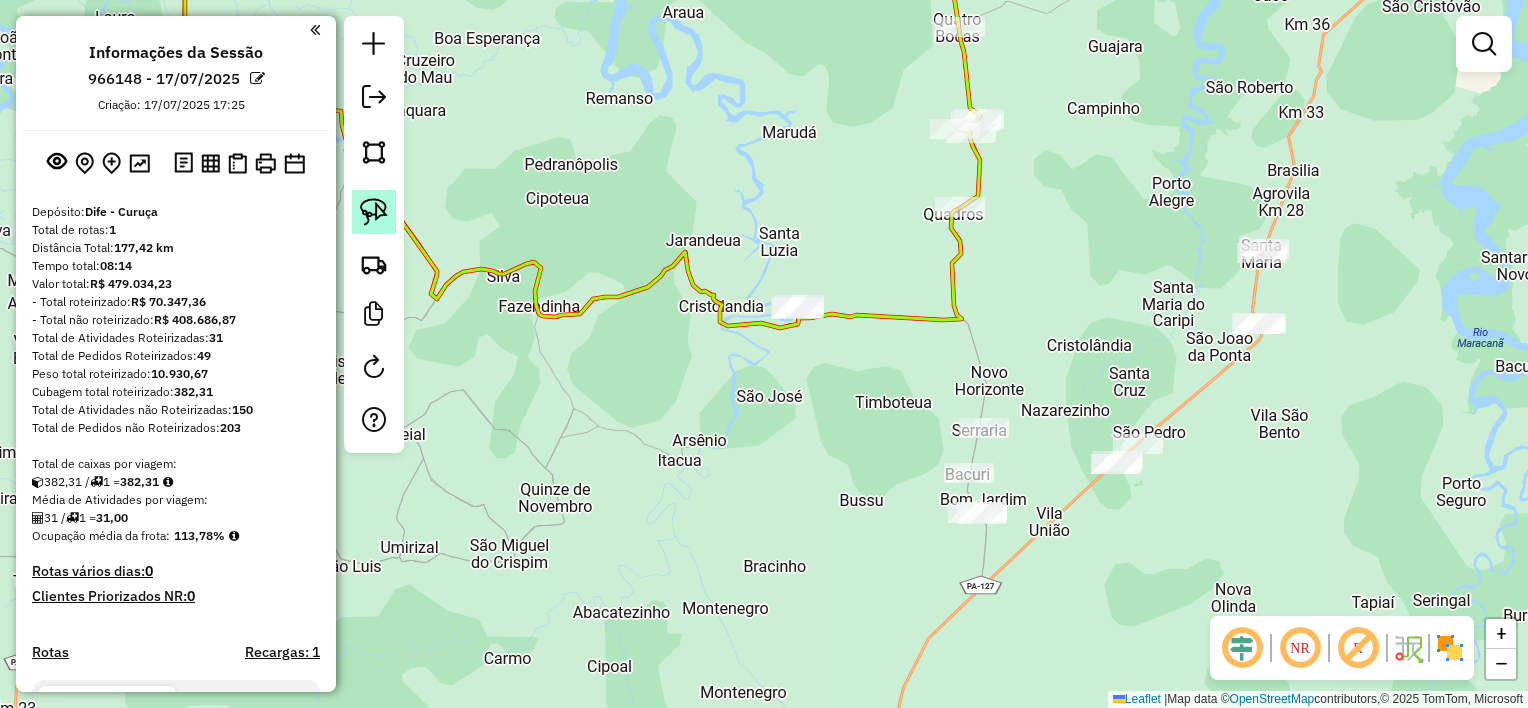 click 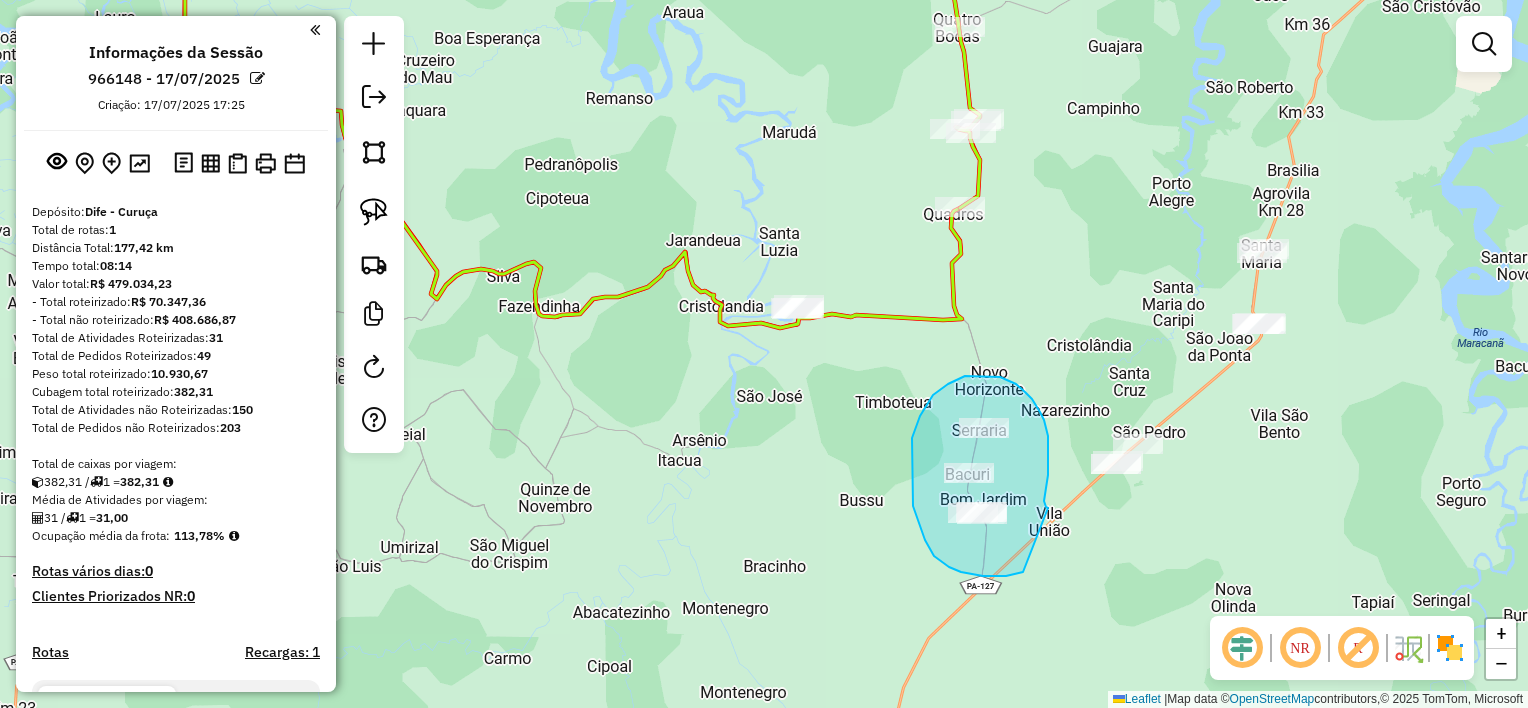 drag, startPoint x: 1048, startPoint y: 508, endPoint x: 1045, endPoint y: 566, distance: 58.077534 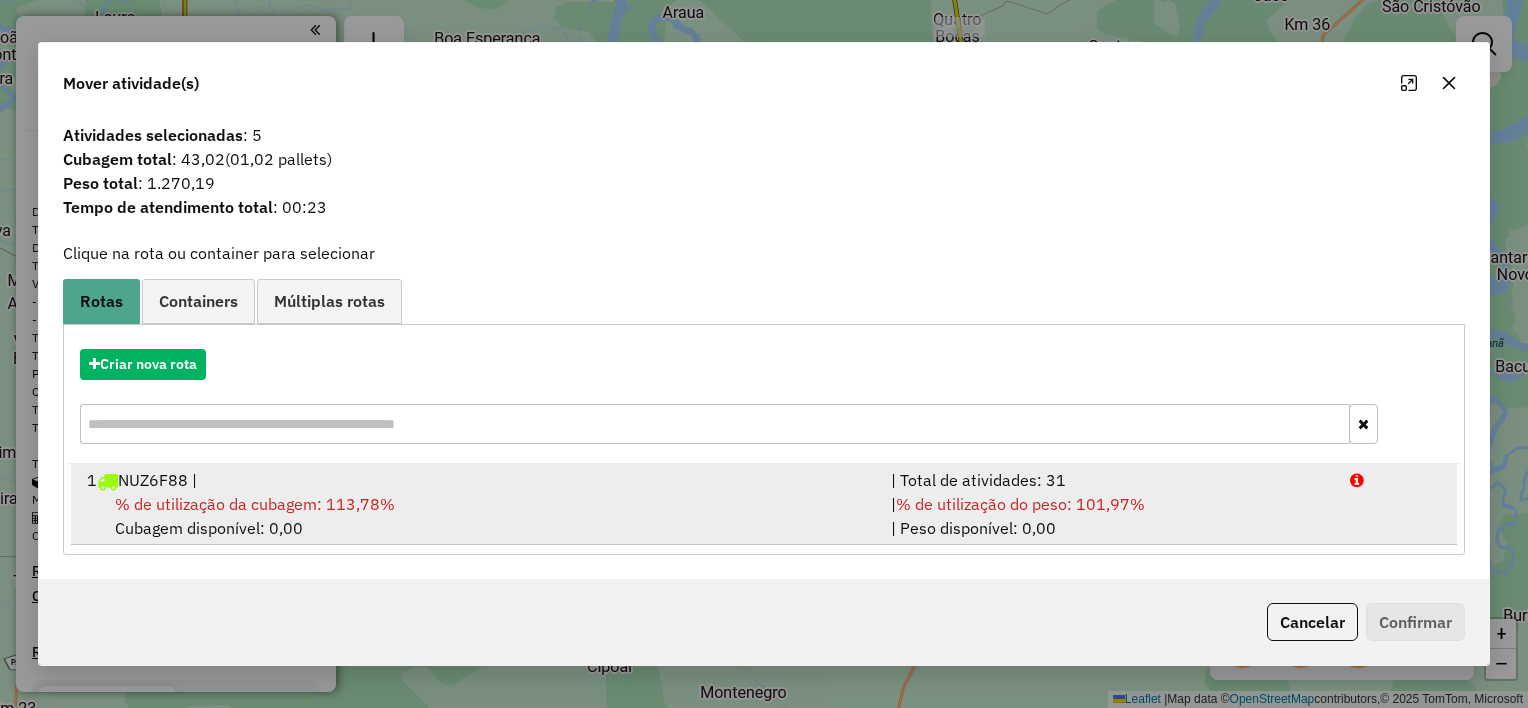 drag, startPoint x: 601, startPoint y: 503, endPoint x: 620, endPoint y: 499, distance: 19.416489 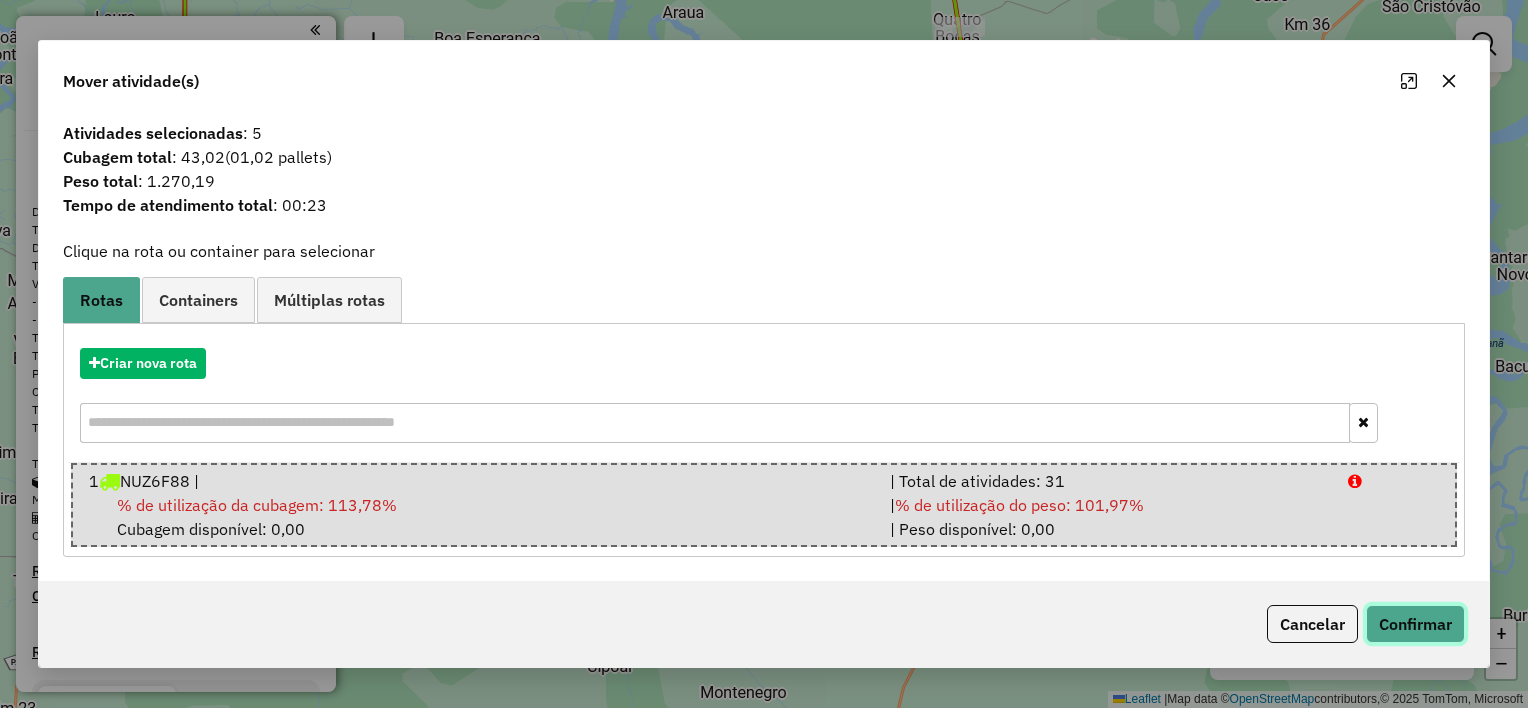 click on "Confirmar" 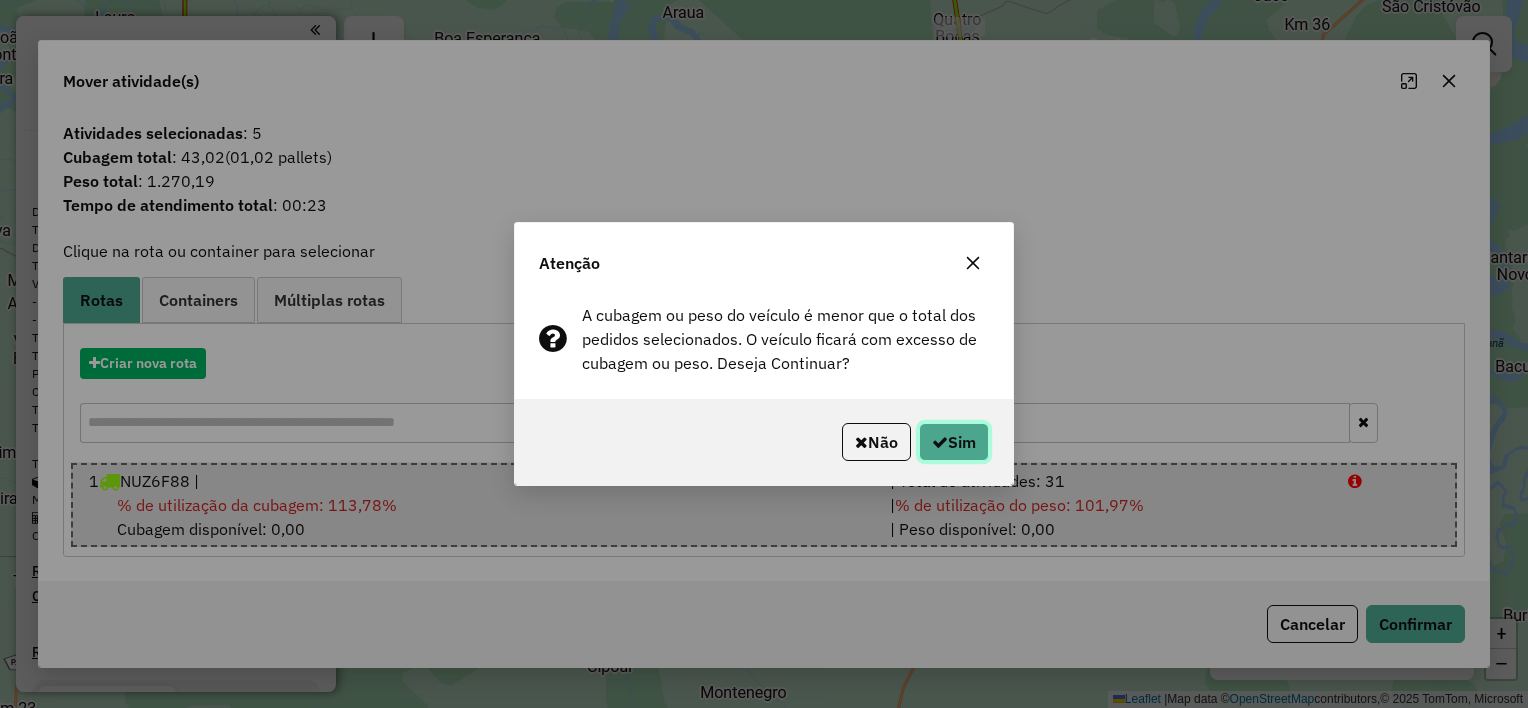 click 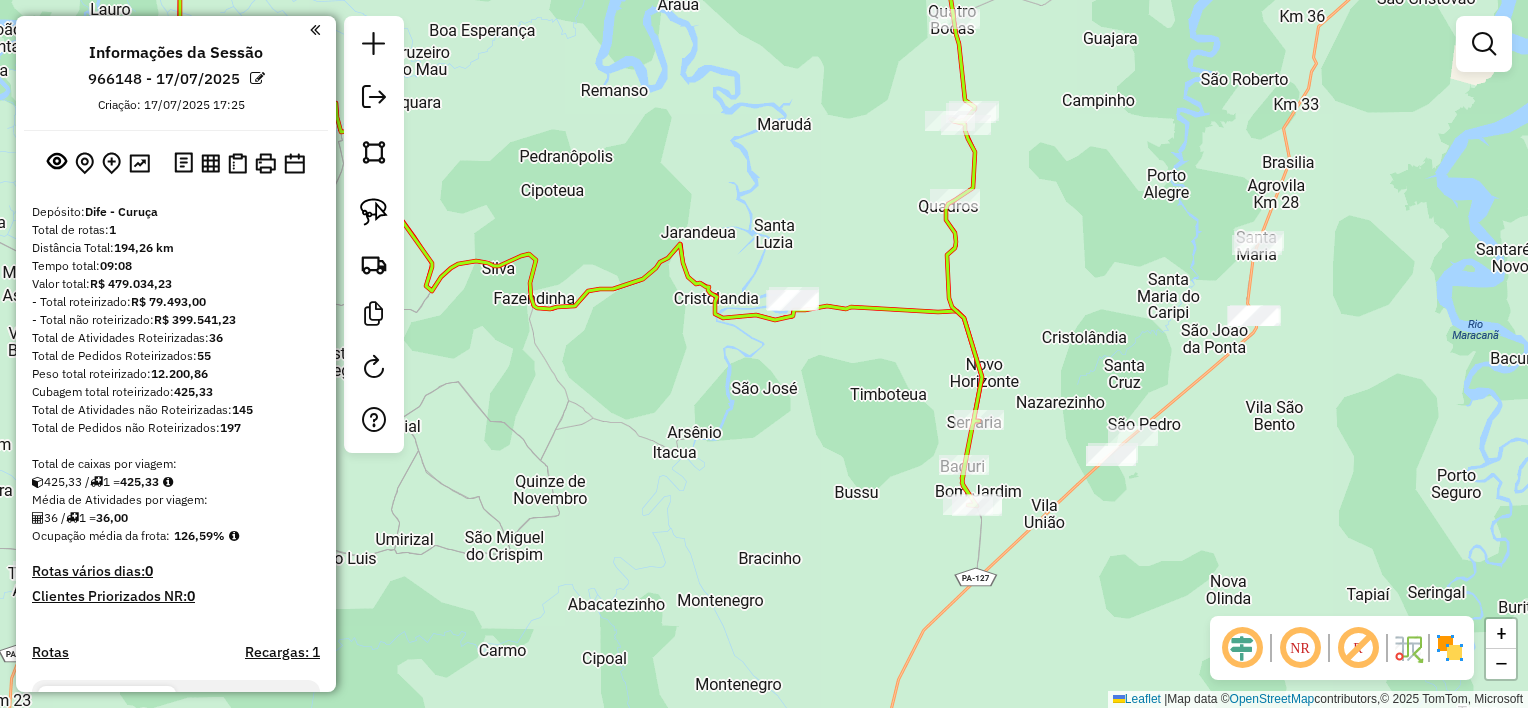 drag, startPoint x: 1044, startPoint y: 588, endPoint x: 1064, endPoint y: 351, distance: 237.84239 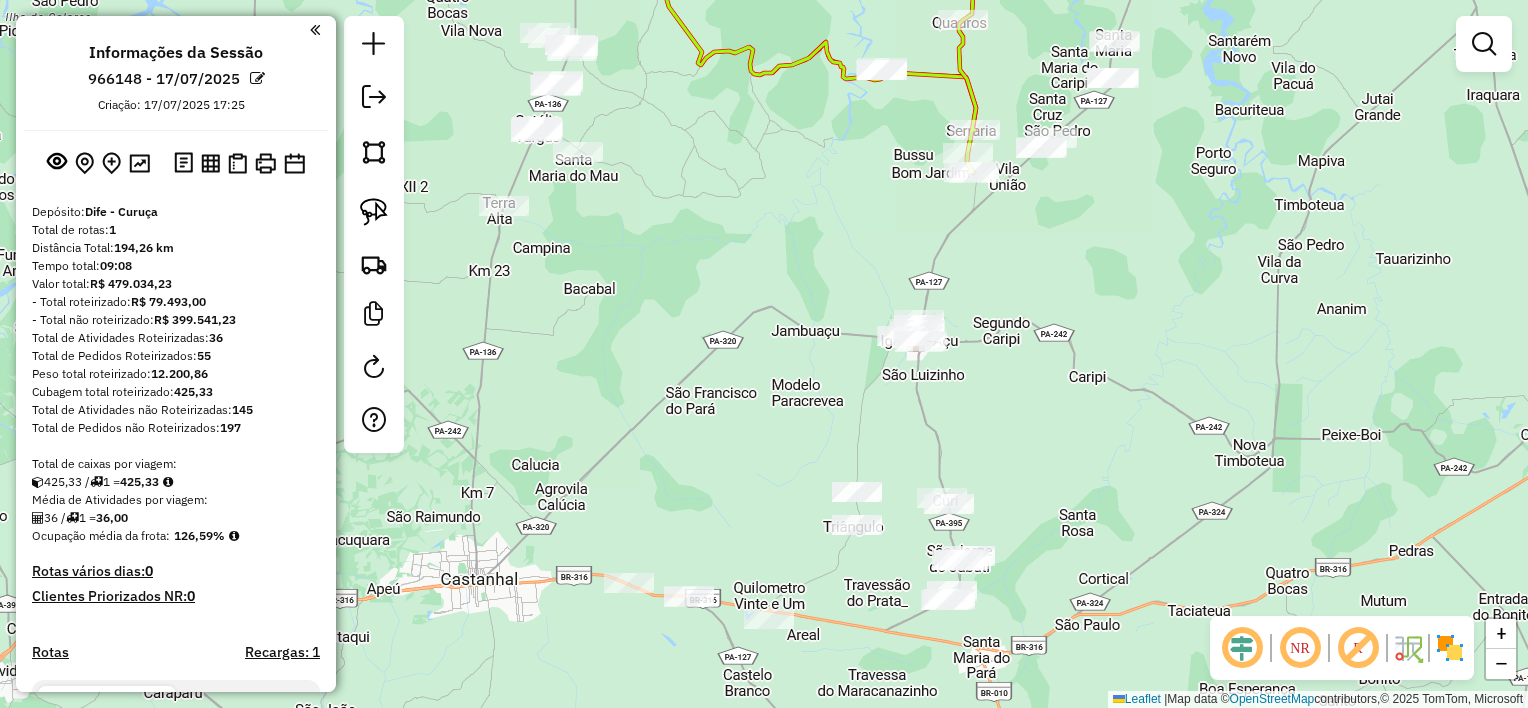 drag, startPoint x: 1032, startPoint y: 460, endPoint x: 1020, endPoint y: 325, distance: 135.53229 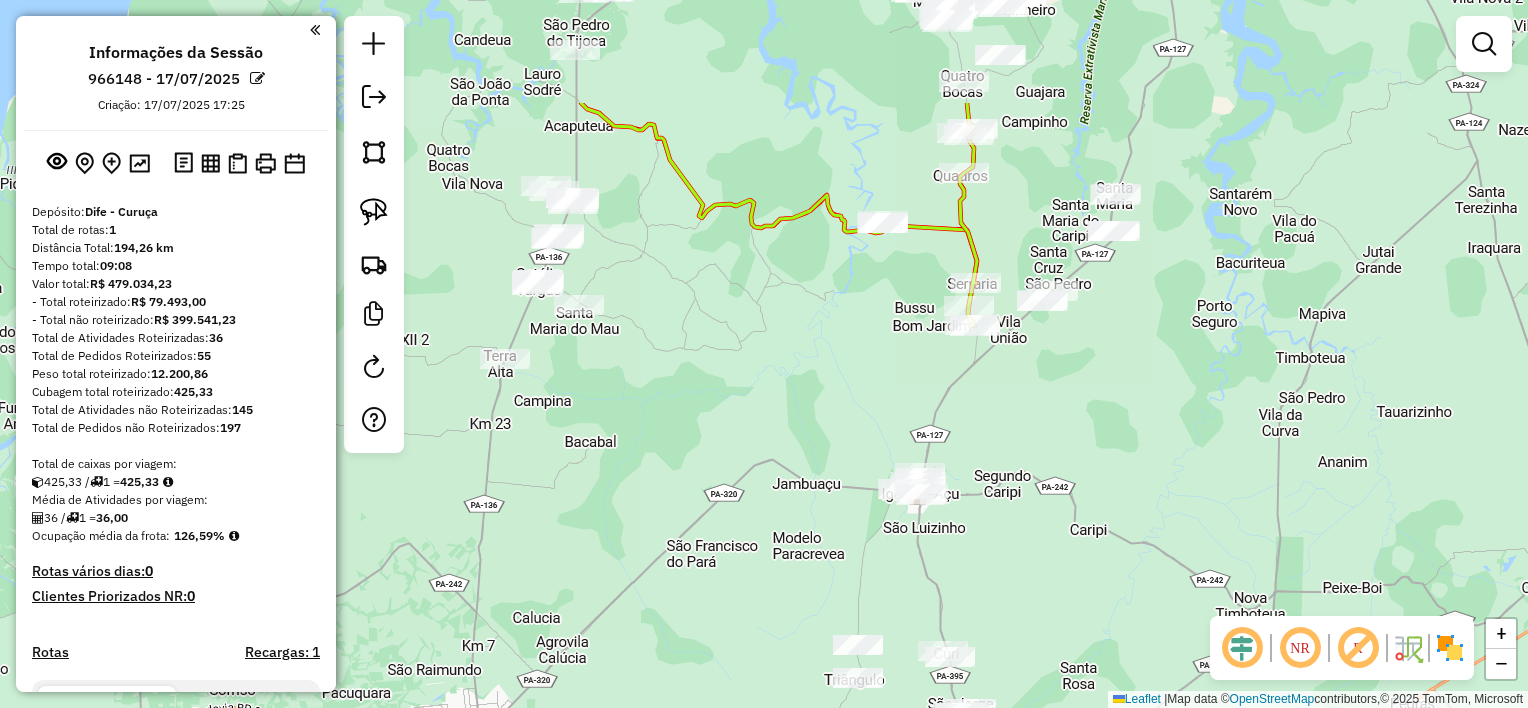 drag, startPoint x: 1059, startPoint y: 470, endPoint x: 1072, endPoint y: 620, distance: 150.56229 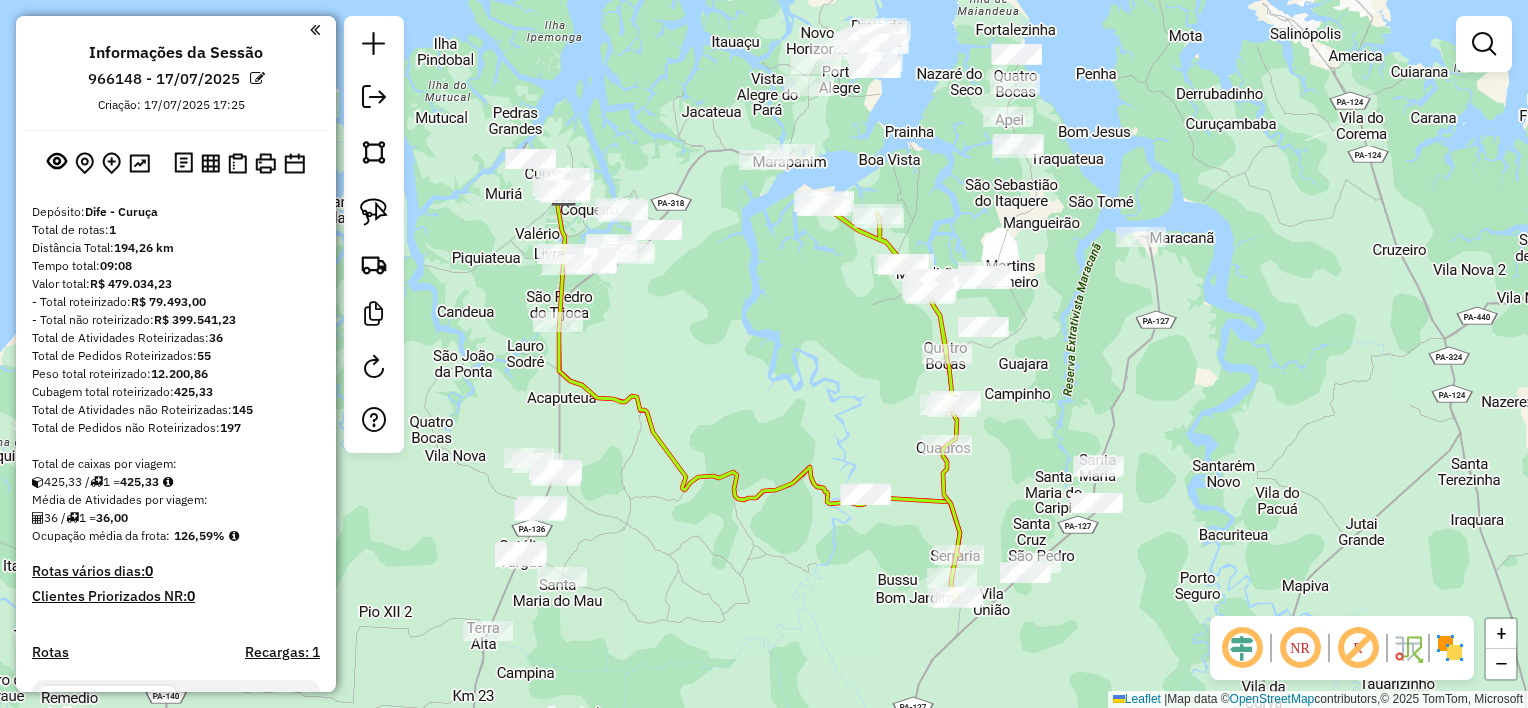 drag, startPoint x: 1043, startPoint y: 256, endPoint x: 1013, endPoint y: 401, distance: 148.07092 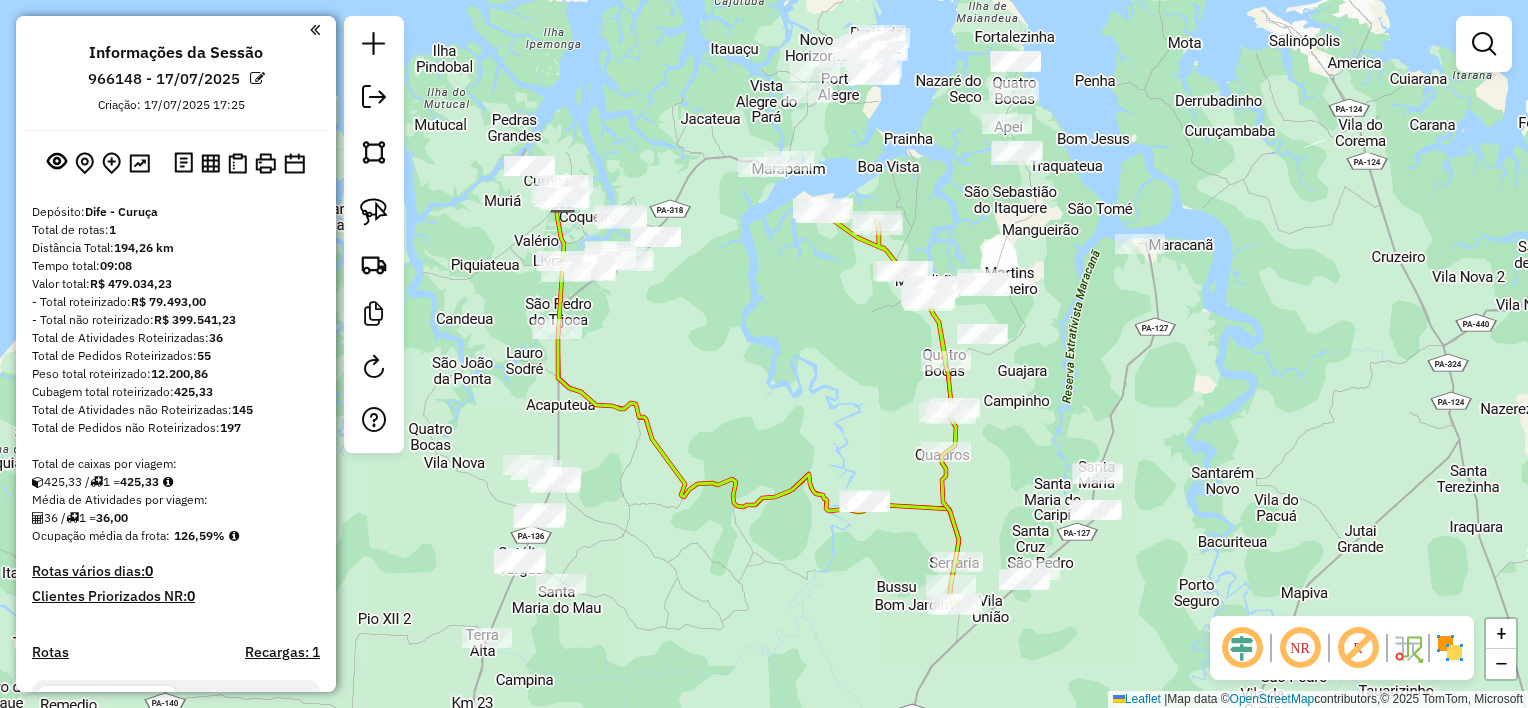drag, startPoint x: 1045, startPoint y: 392, endPoint x: 1061, endPoint y: 489, distance: 98.31073 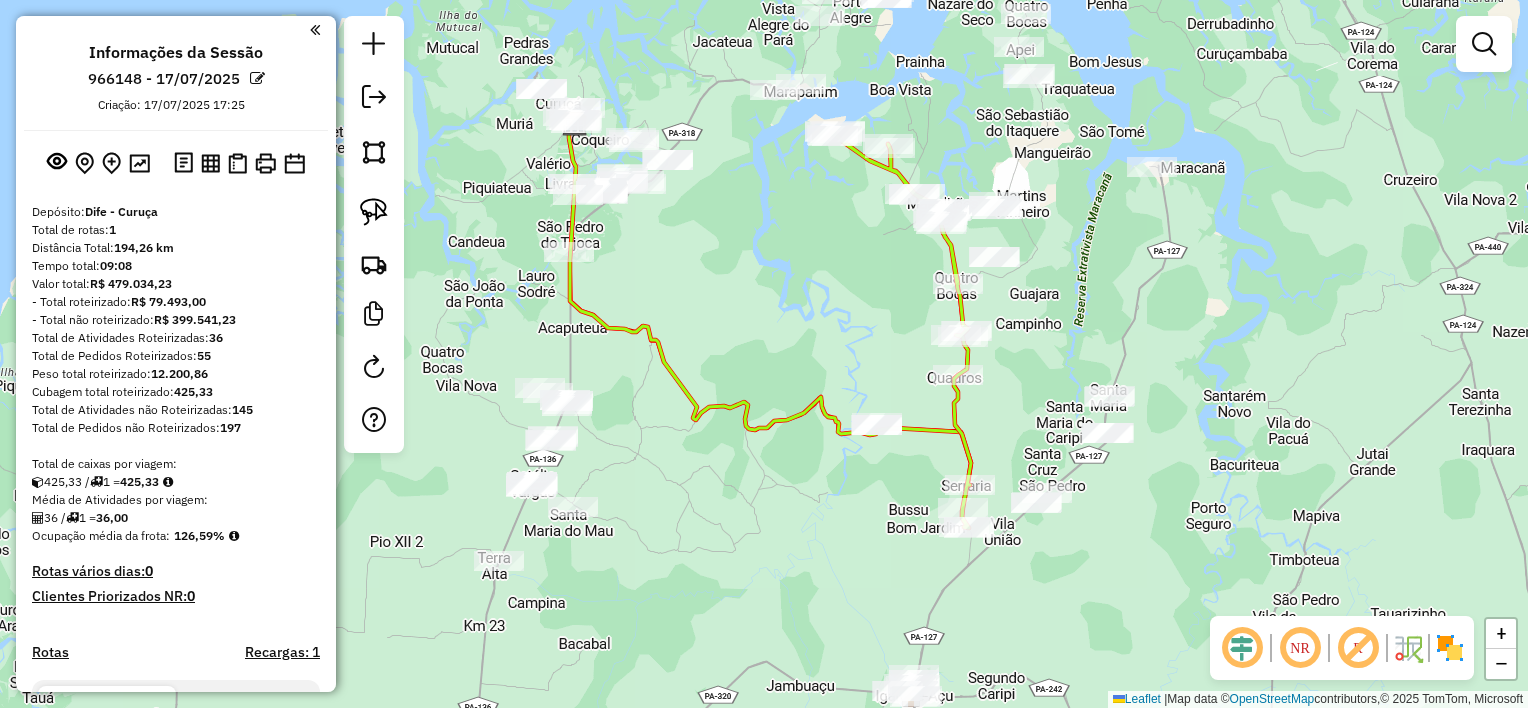 drag, startPoint x: 900, startPoint y: 436, endPoint x: 895, endPoint y: 269, distance: 167.07483 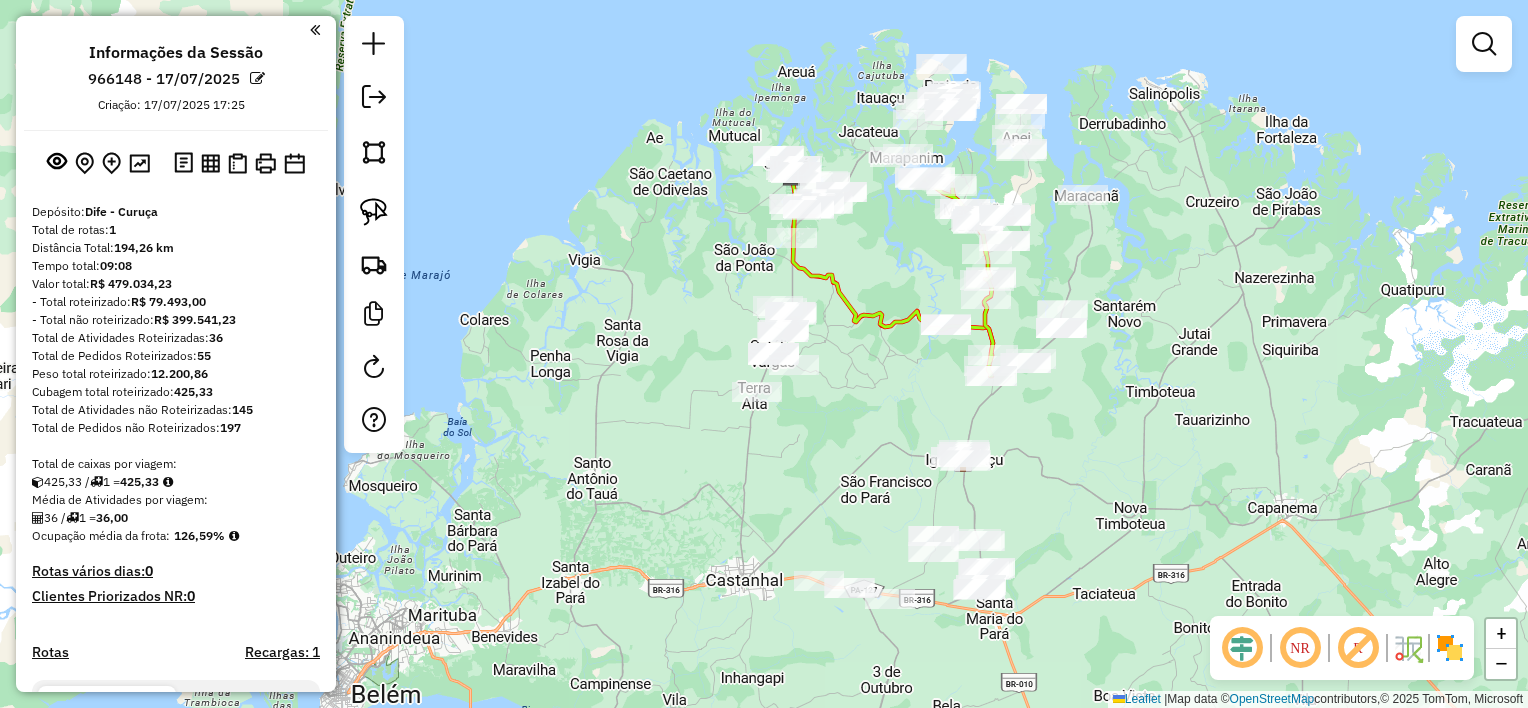 drag, startPoint x: 1080, startPoint y: 475, endPoint x: 1088, endPoint y: 420, distance: 55.578773 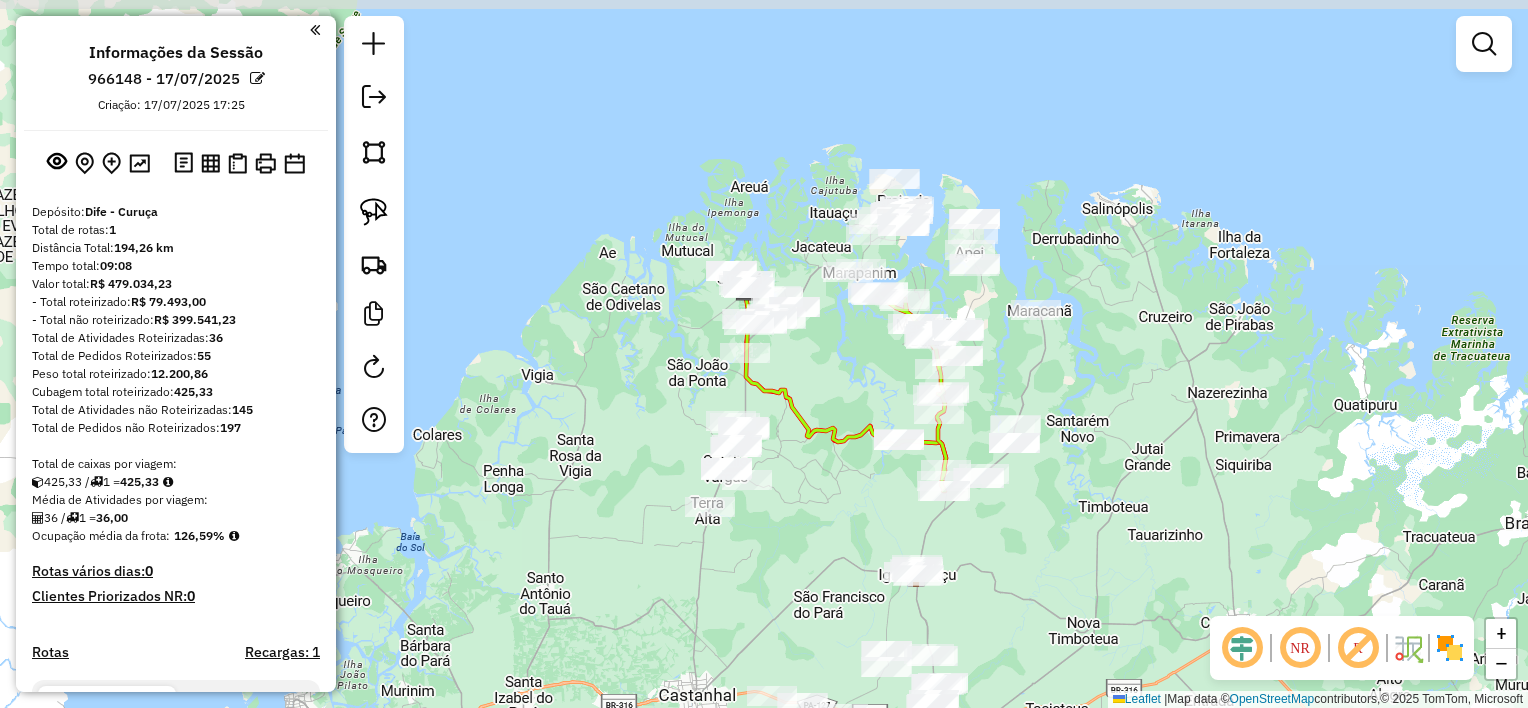 drag, startPoint x: 900, startPoint y: 384, endPoint x: 861, endPoint y: 483, distance: 106.404884 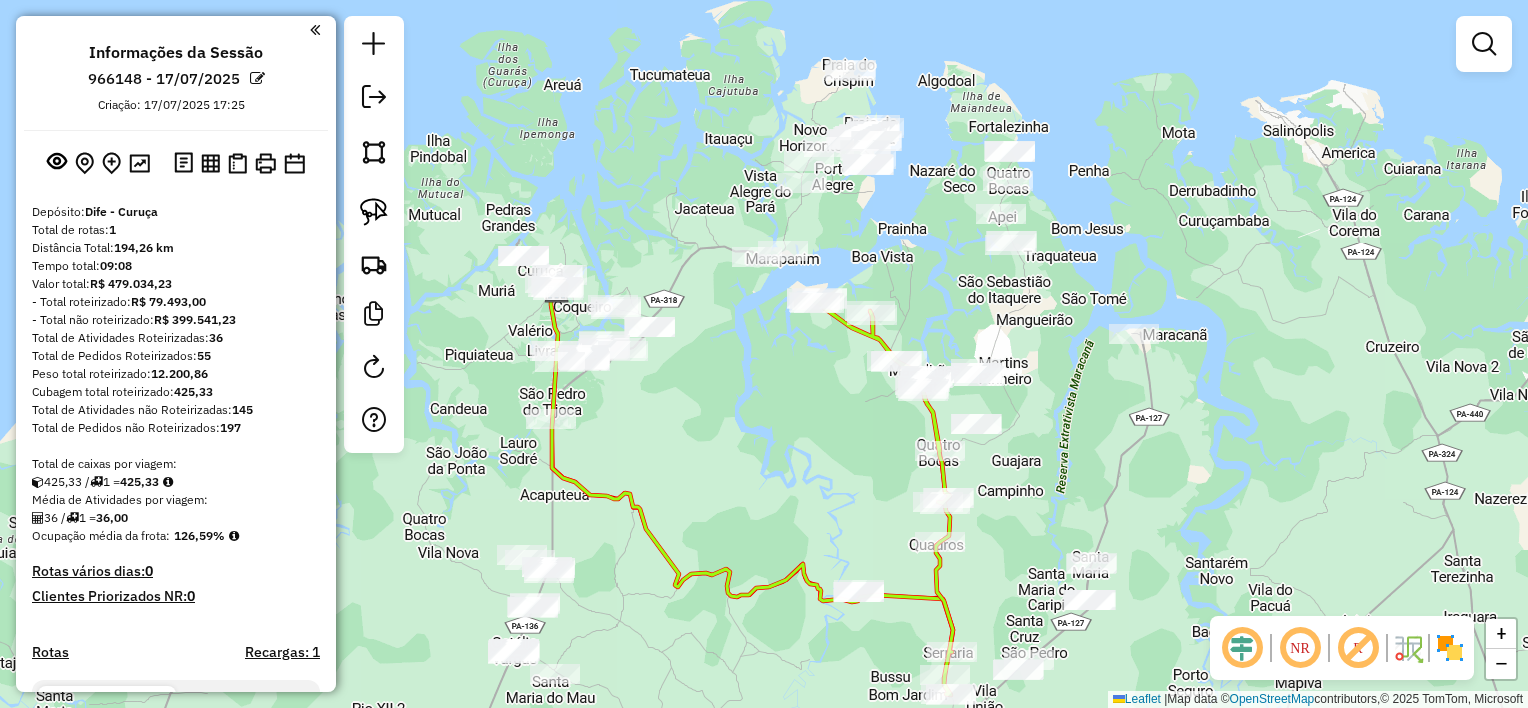 drag, startPoint x: 1048, startPoint y: 262, endPoint x: 1012, endPoint y: 323, distance: 70.83079 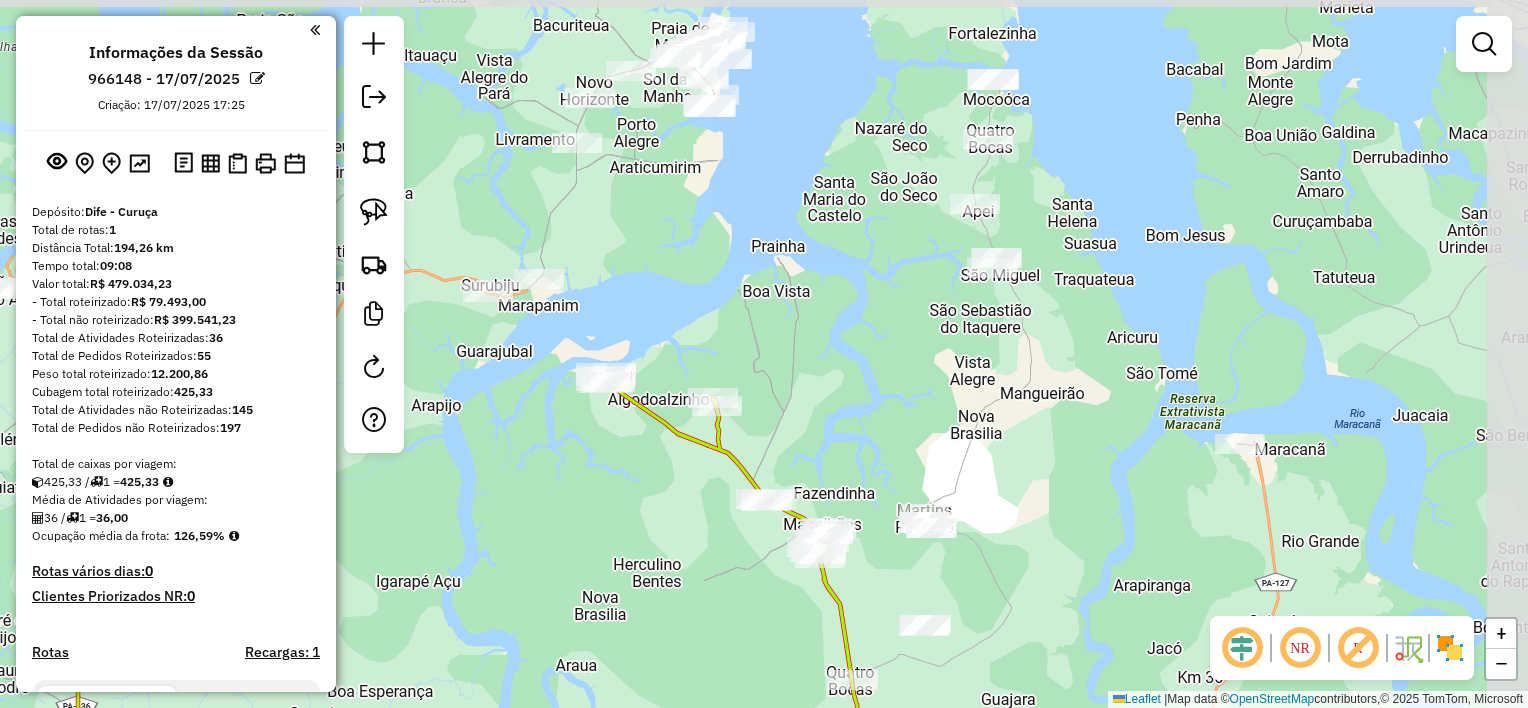 drag, startPoint x: 1047, startPoint y: 311, endPoint x: 994, endPoint y: 373, distance: 81.565926 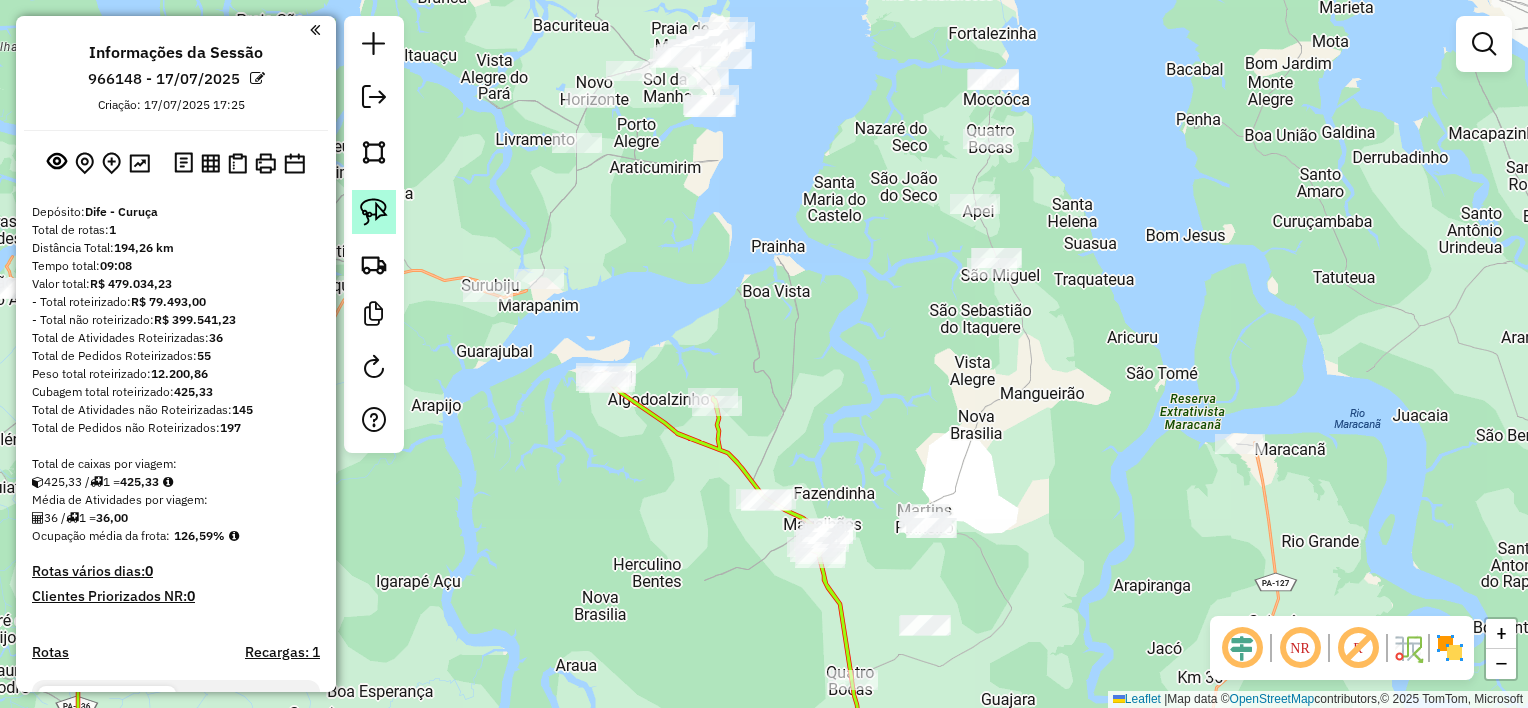click 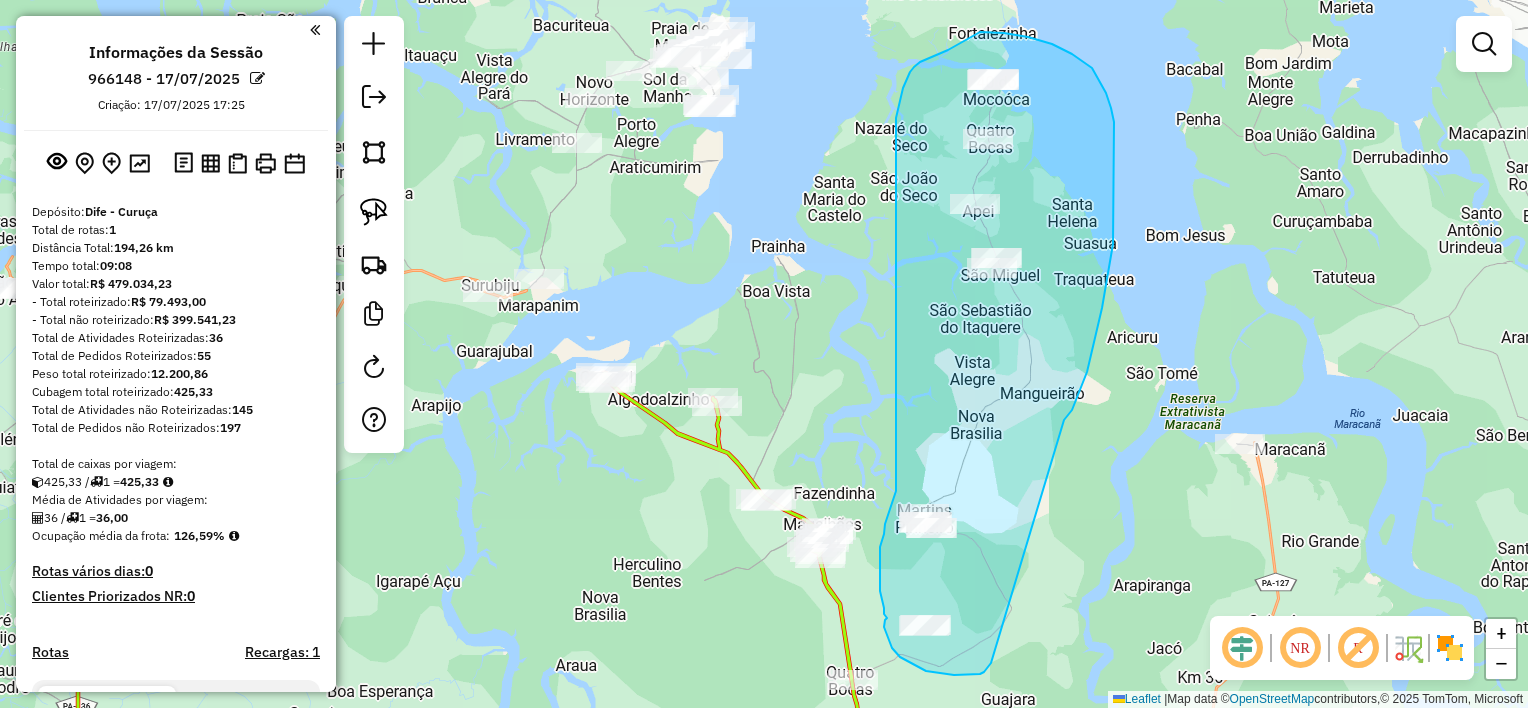 drag, startPoint x: 1064, startPoint y: 420, endPoint x: 1002, endPoint y: 636, distance: 224.72205 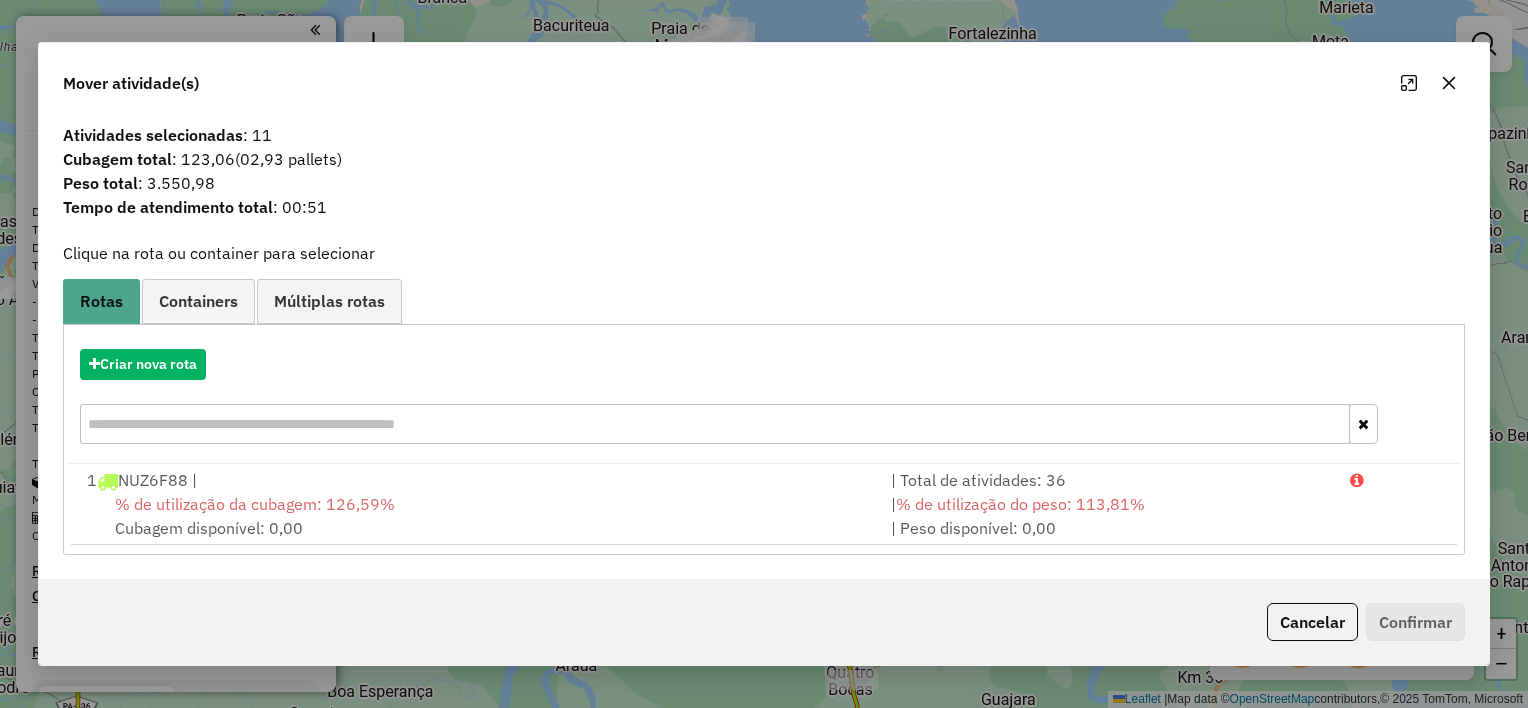 click 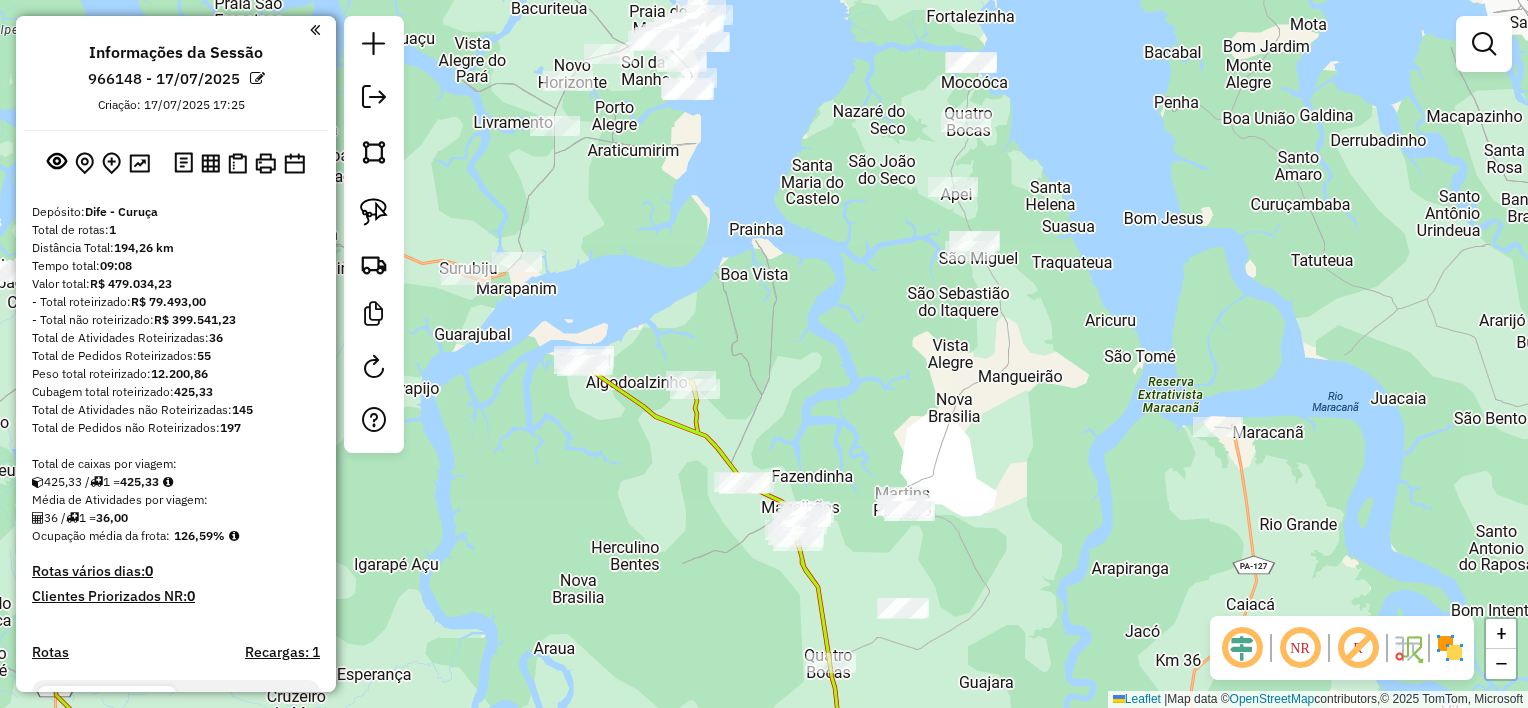 drag, startPoint x: 1174, startPoint y: 465, endPoint x: 1111, endPoint y: 194, distance: 278.22653 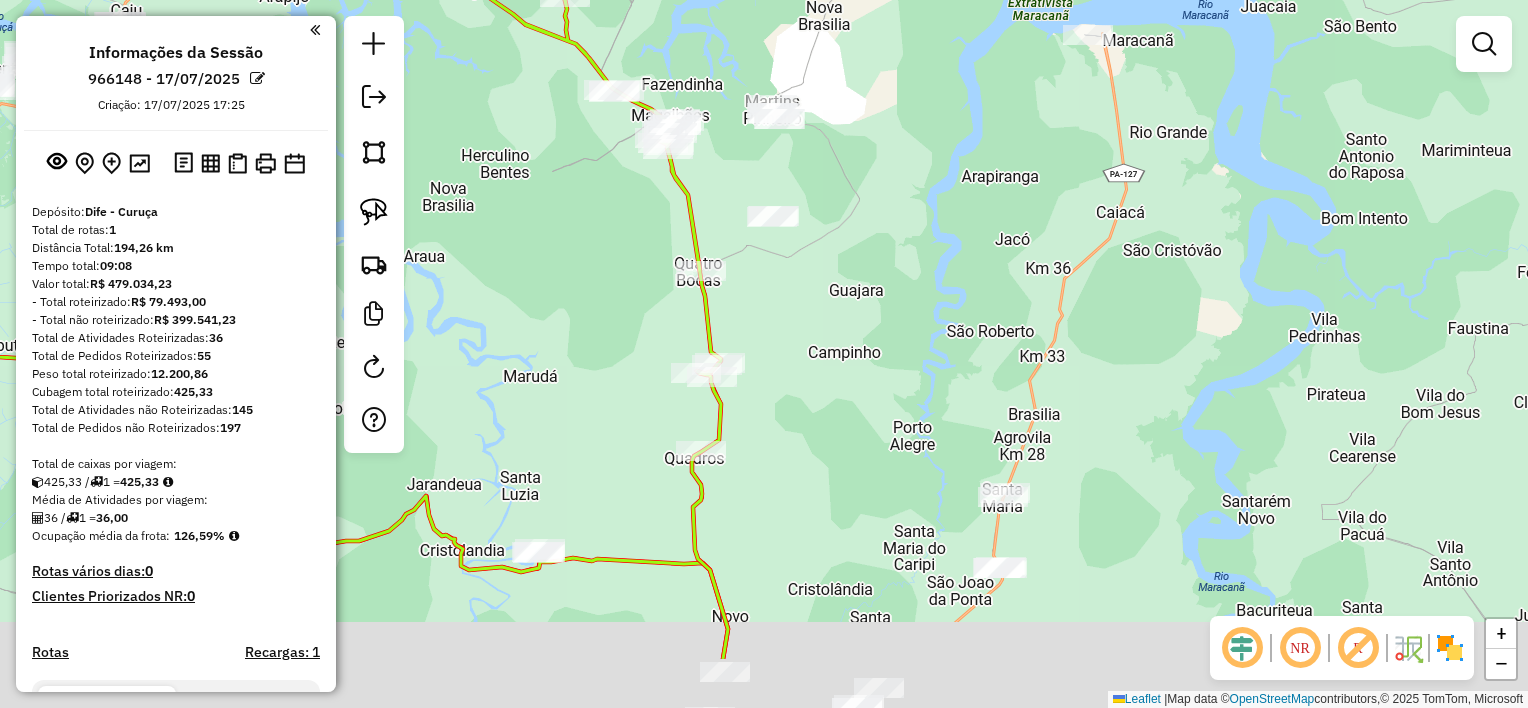drag, startPoint x: 1272, startPoint y: 344, endPoint x: 1196, endPoint y: 231, distance: 136.18002 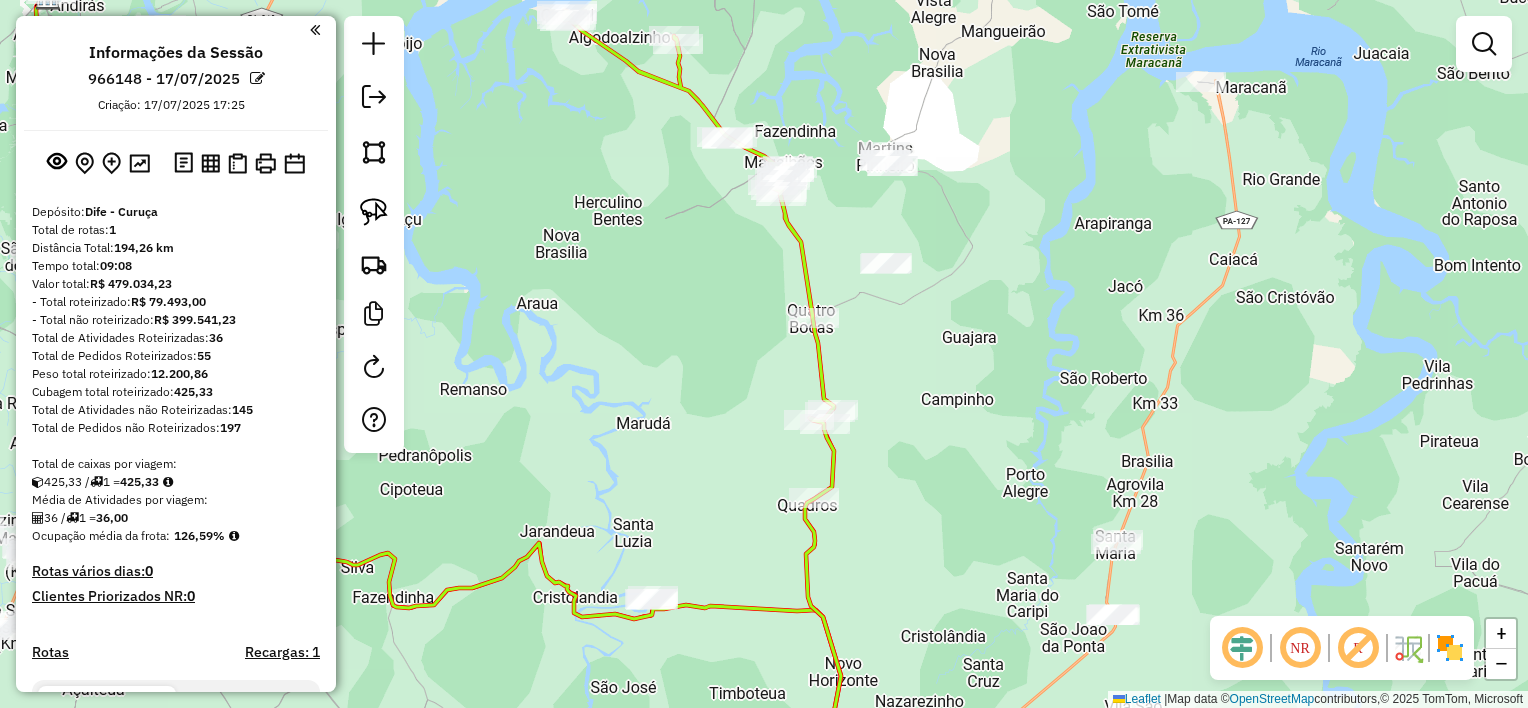 drag, startPoint x: 924, startPoint y: 276, endPoint x: 1036, endPoint y: 328, distance: 123.482796 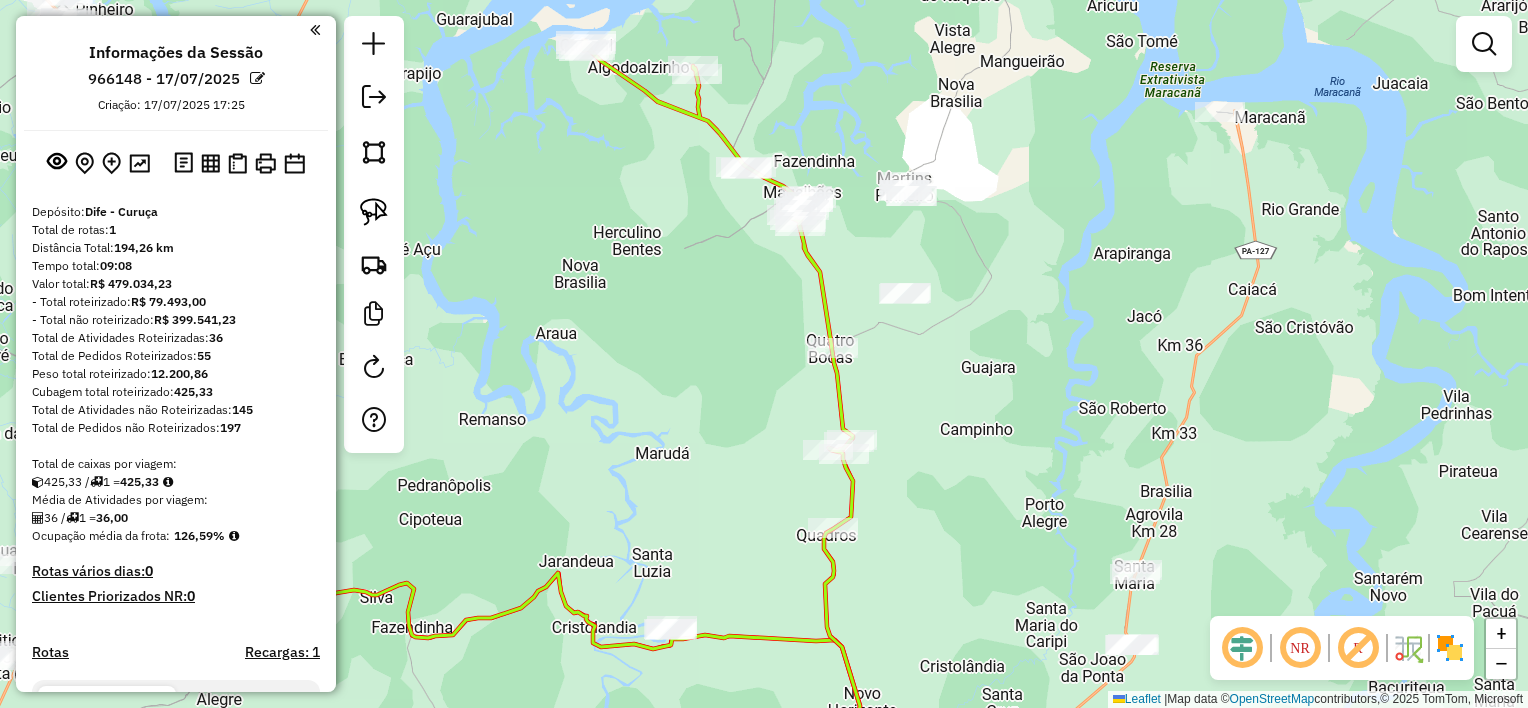 drag, startPoint x: 1020, startPoint y: 315, endPoint x: 1041, endPoint y: 352, distance: 42.544094 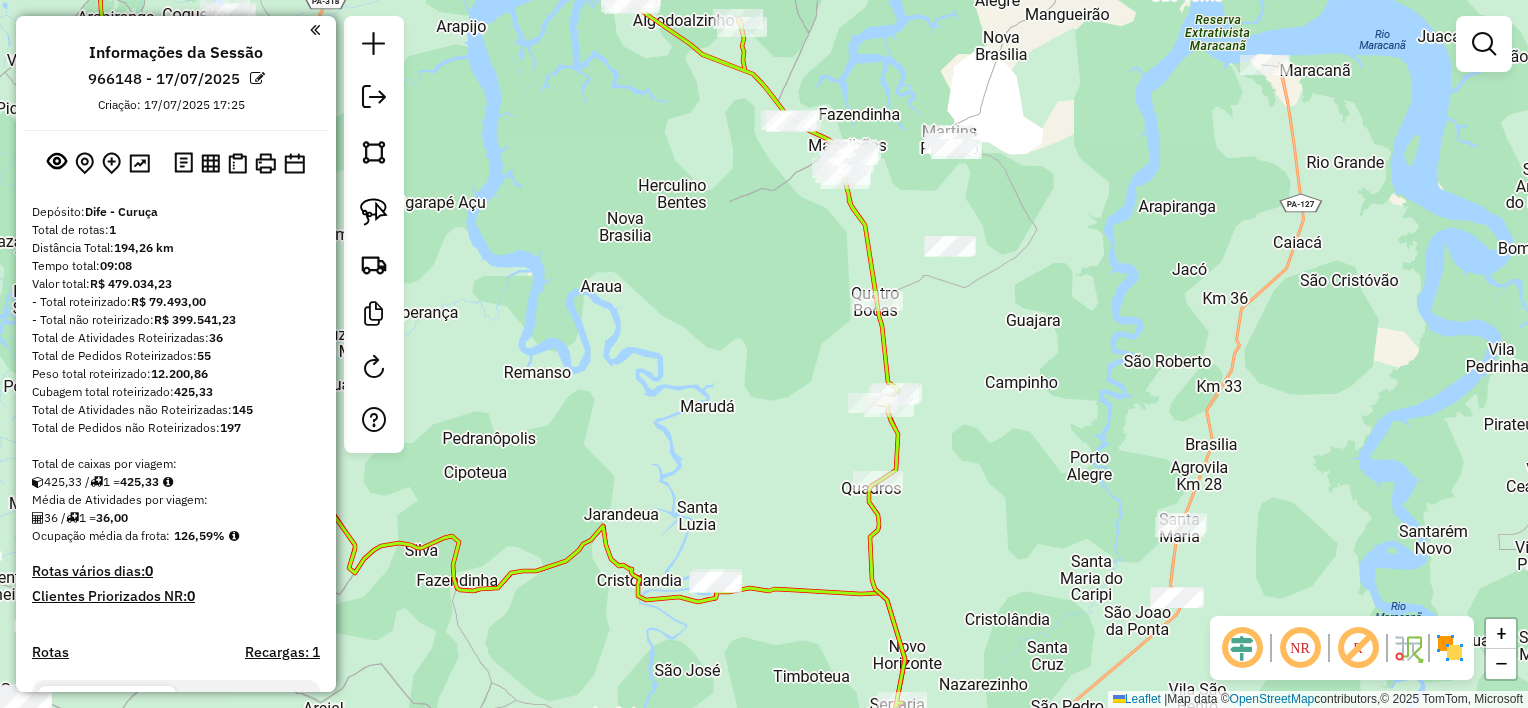 drag, startPoint x: 1072, startPoint y: 386, endPoint x: 1243, endPoint y: 164, distance: 280.2231 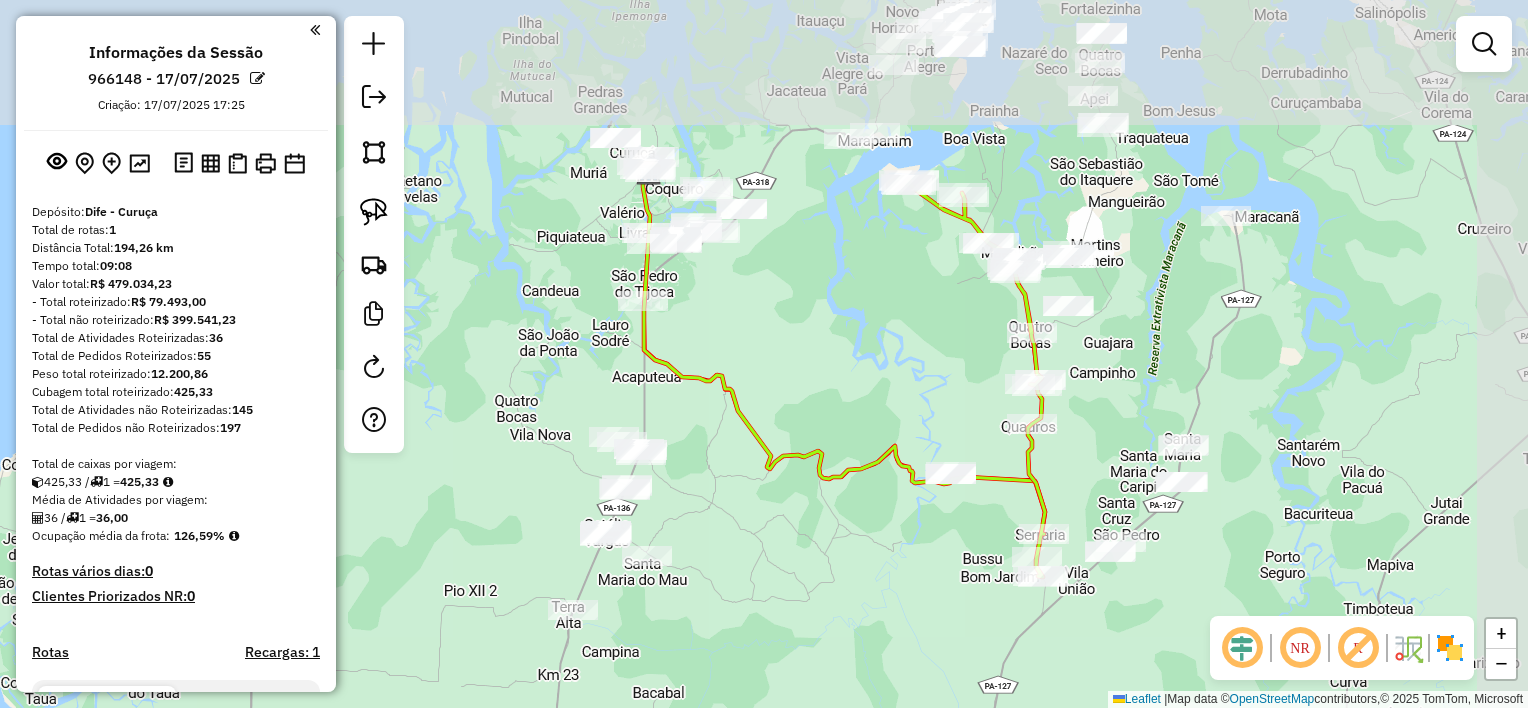 drag, startPoint x: 1202, startPoint y: 210, endPoint x: 1116, endPoint y: 375, distance: 186.0672 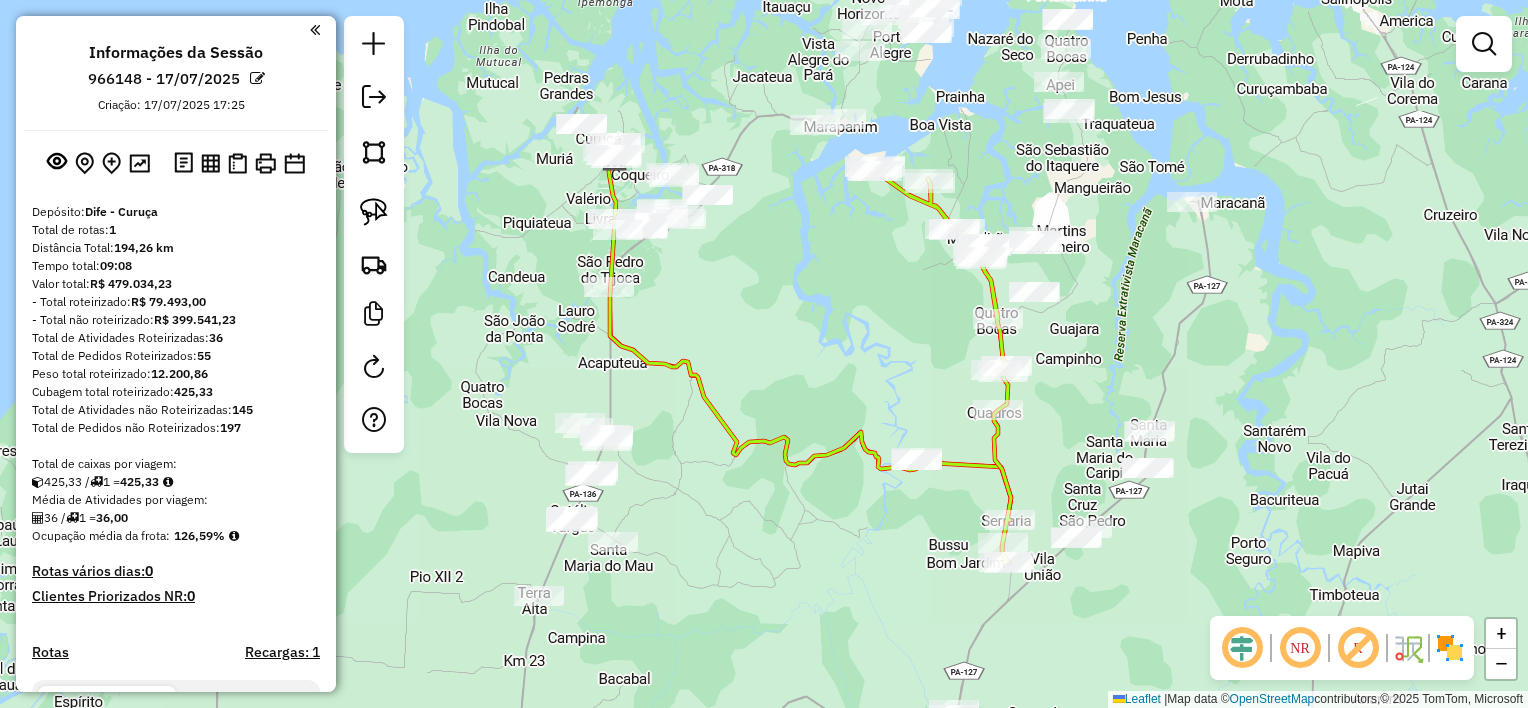 drag, startPoint x: 1064, startPoint y: 398, endPoint x: 1041, endPoint y: 380, distance: 29.206163 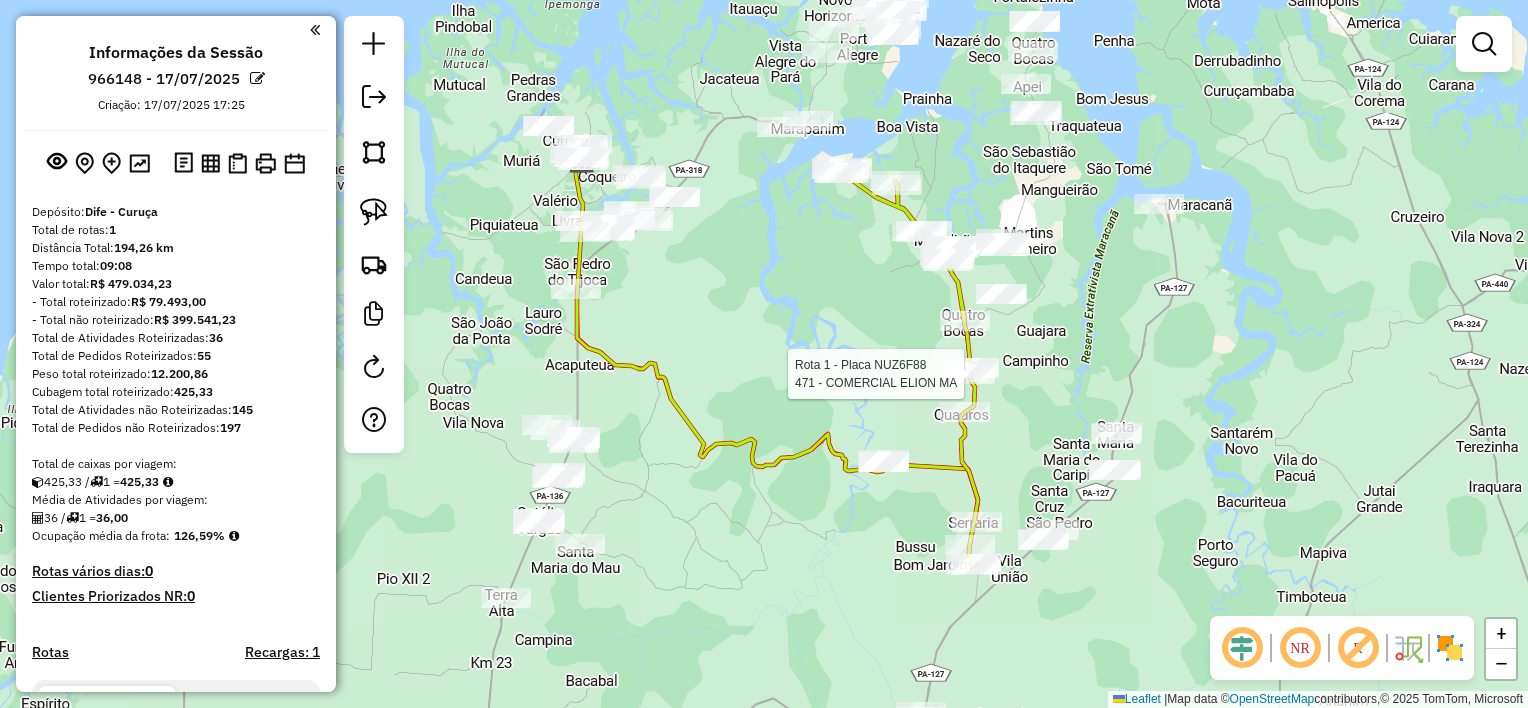drag, startPoint x: 1095, startPoint y: 376, endPoint x: 1064, endPoint y: 381, distance: 31.400637 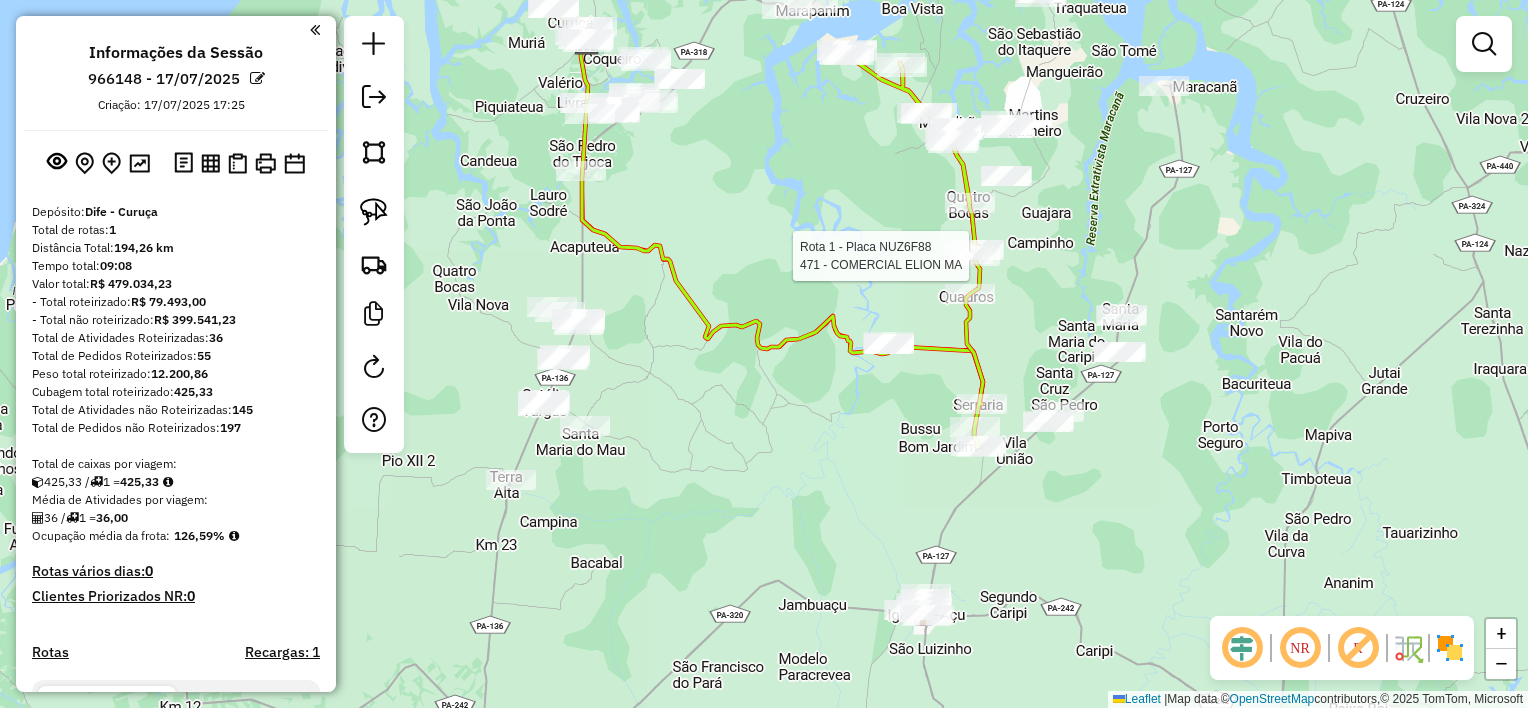 drag, startPoint x: 1020, startPoint y: 436, endPoint x: 1025, endPoint y: 318, distance: 118.10589 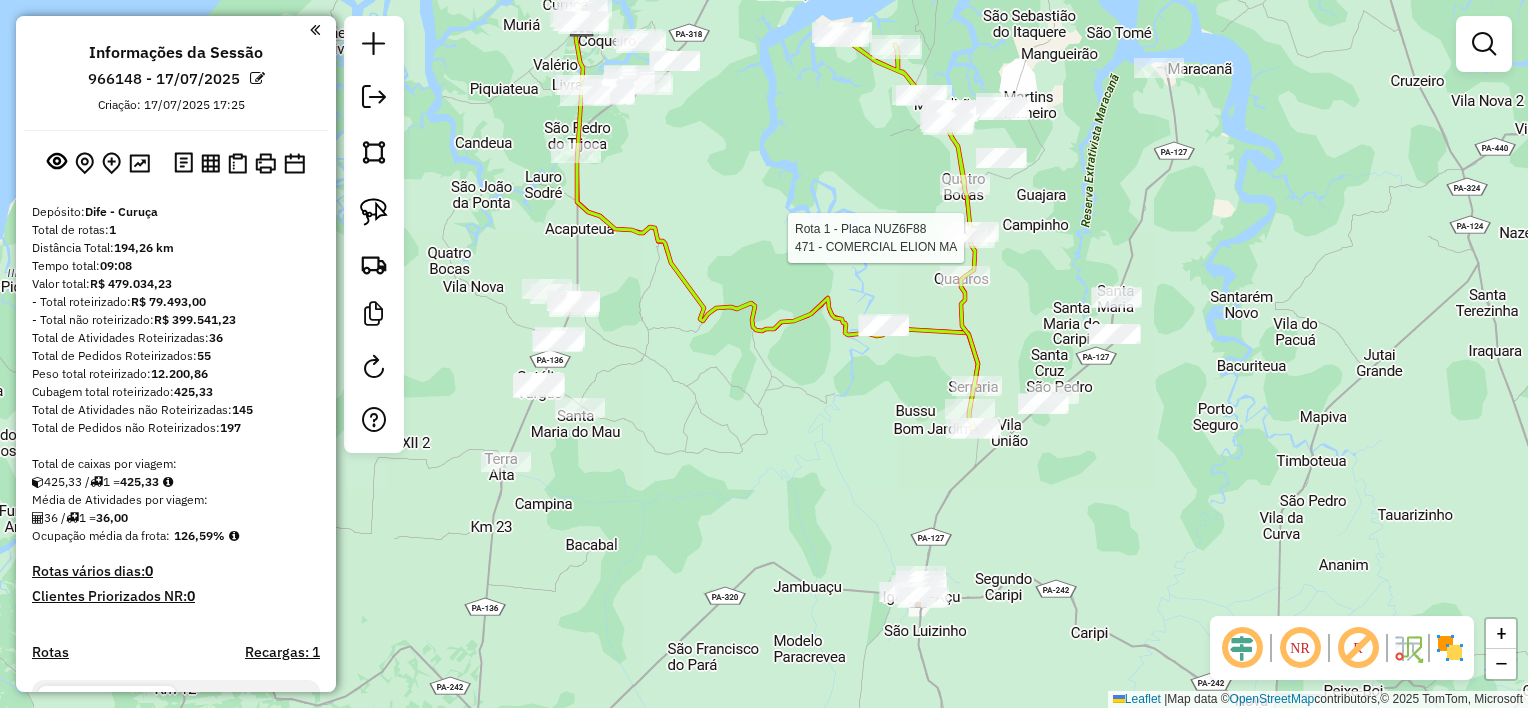 drag, startPoint x: 1012, startPoint y: 329, endPoint x: 1007, endPoint y: 300, distance: 29.427877 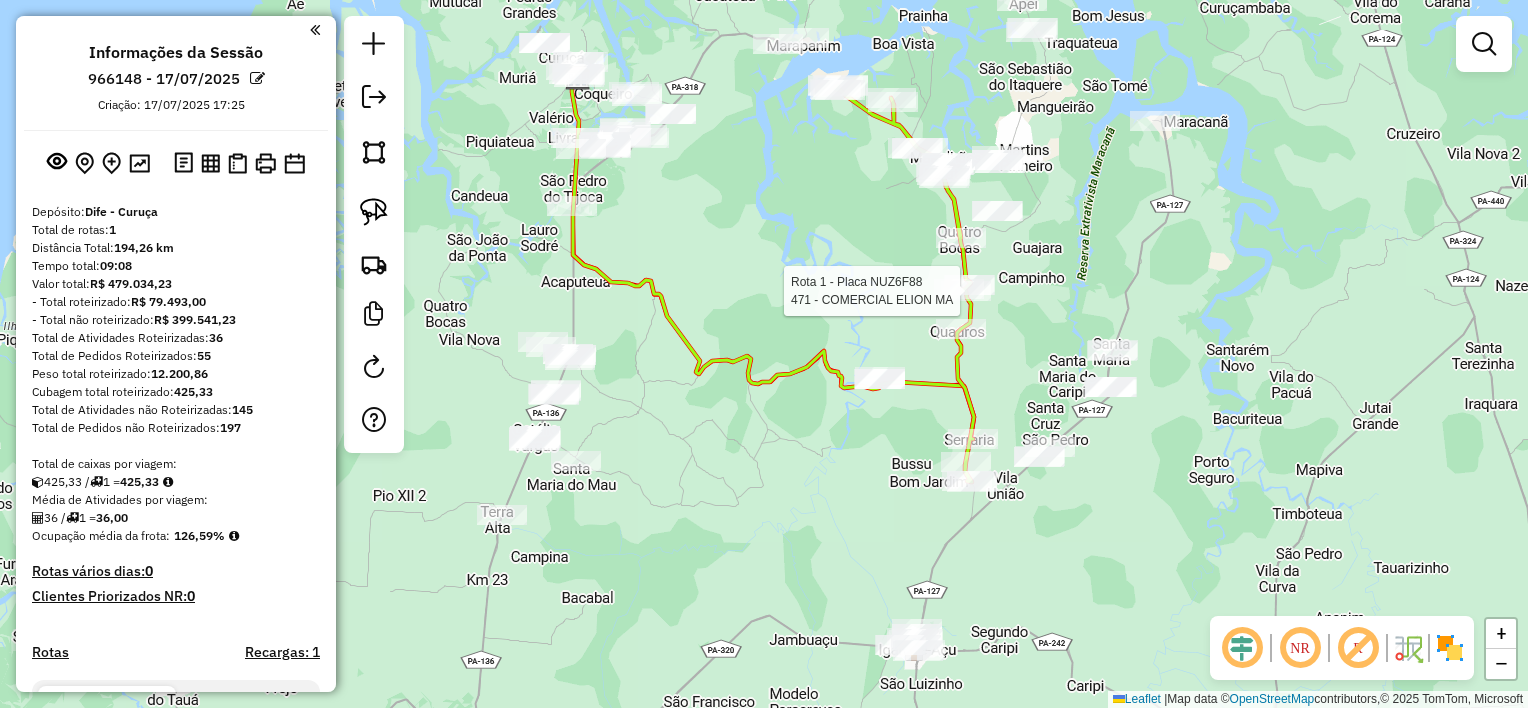 drag, startPoint x: 1008, startPoint y: 268, endPoint x: 997, endPoint y: 336, distance: 68.88396 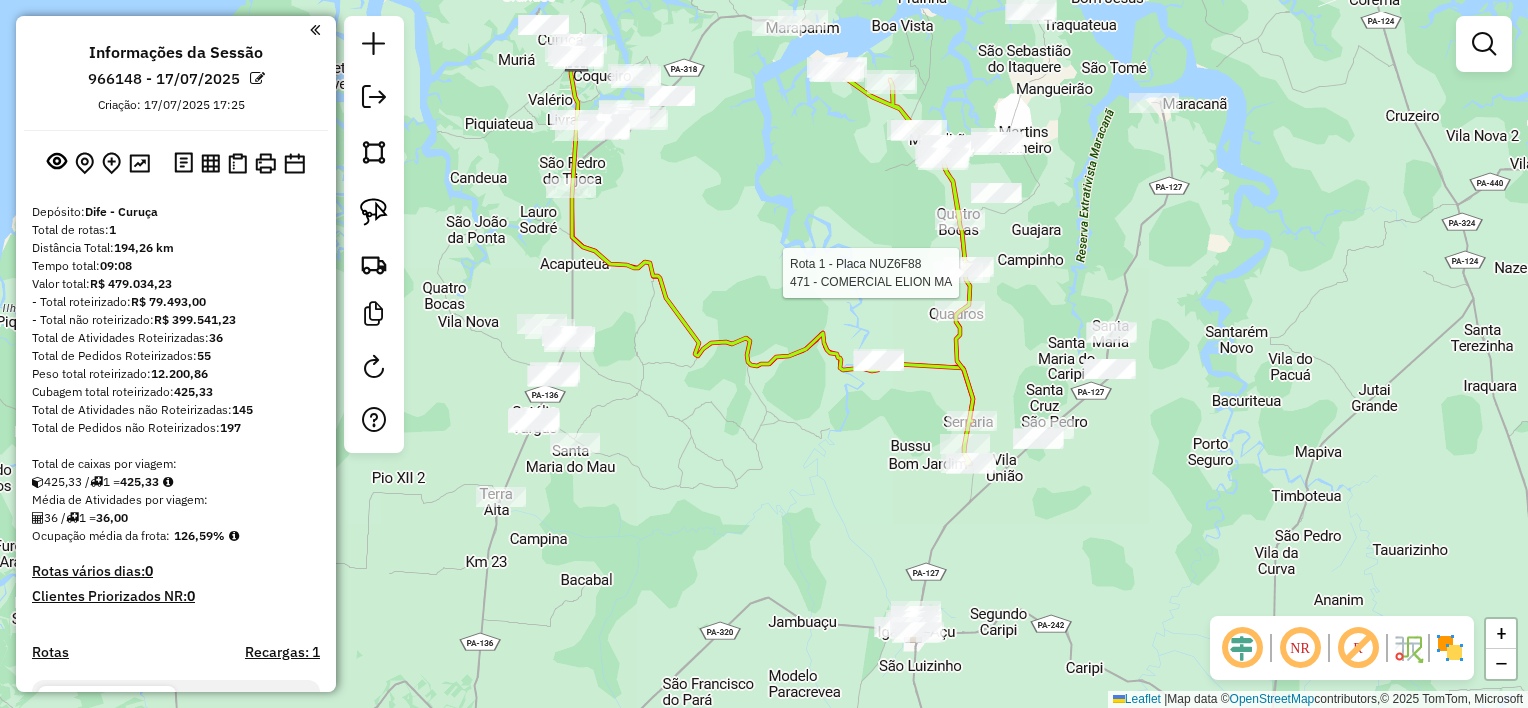 drag, startPoint x: 996, startPoint y: 360, endPoint x: 998, endPoint y: 145, distance: 215.00931 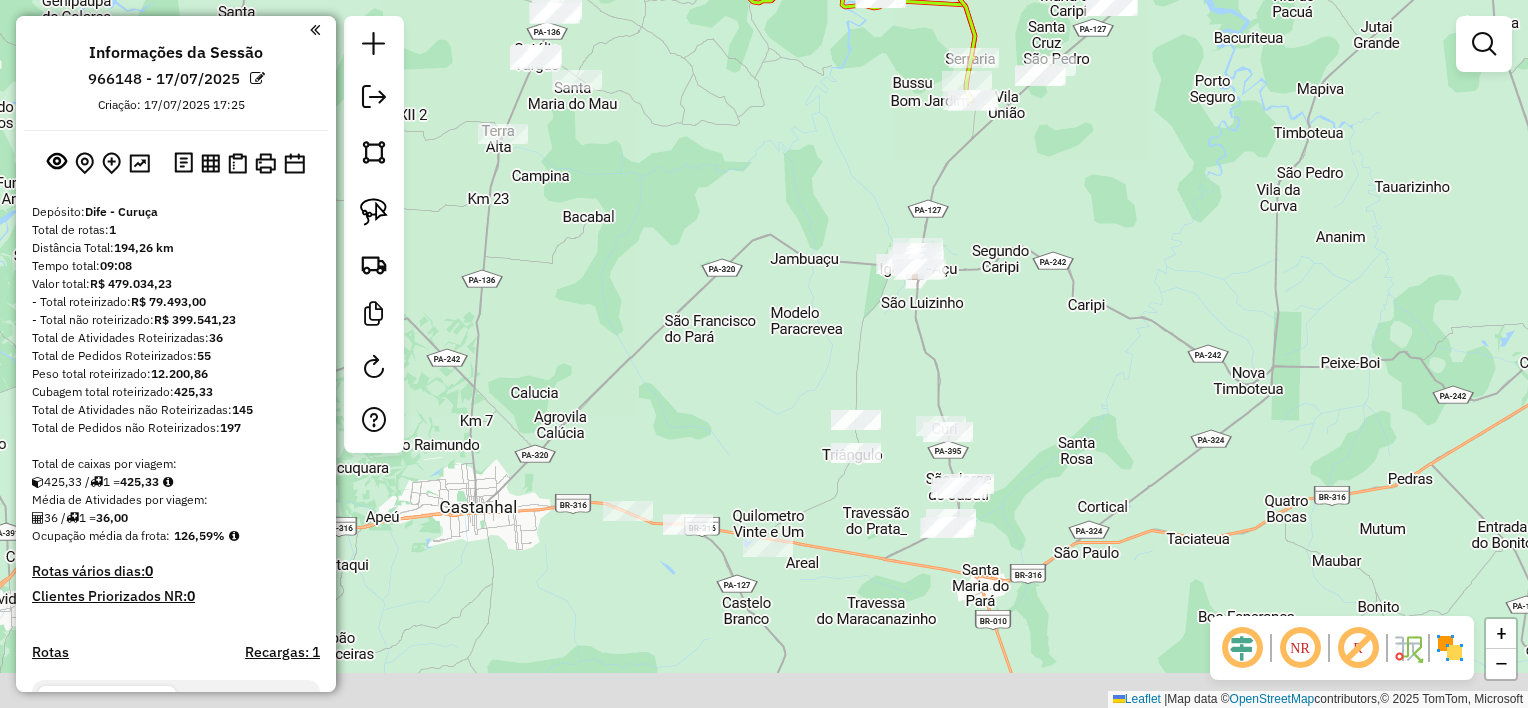 drag, startPoint x: 1016, startPoint y: 438, endPoint x: 1016, endPoint y: 276, distance: 162 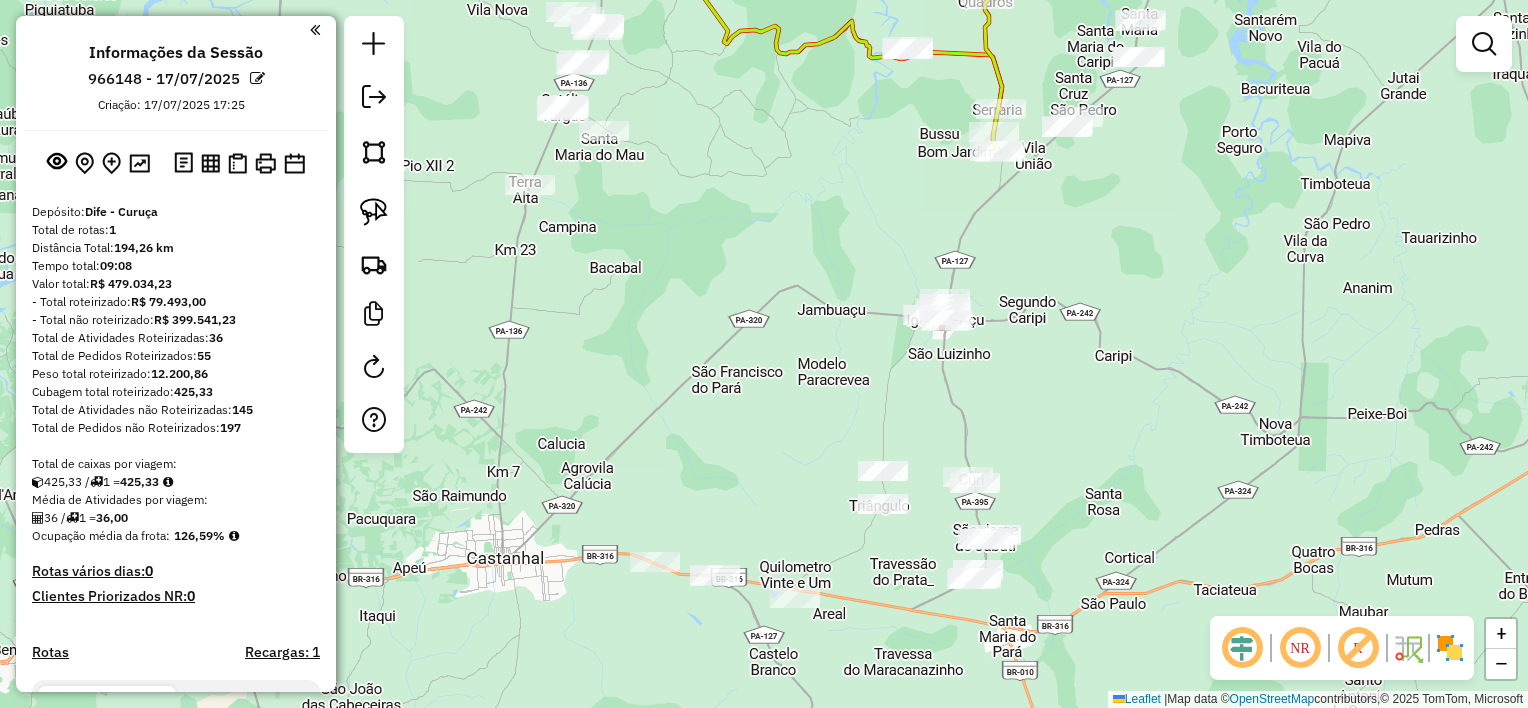 drag, startPoint x: 1024, startPoint y: 268, endPoint x: 1052, endPoint y: 324, distance: 62.609905 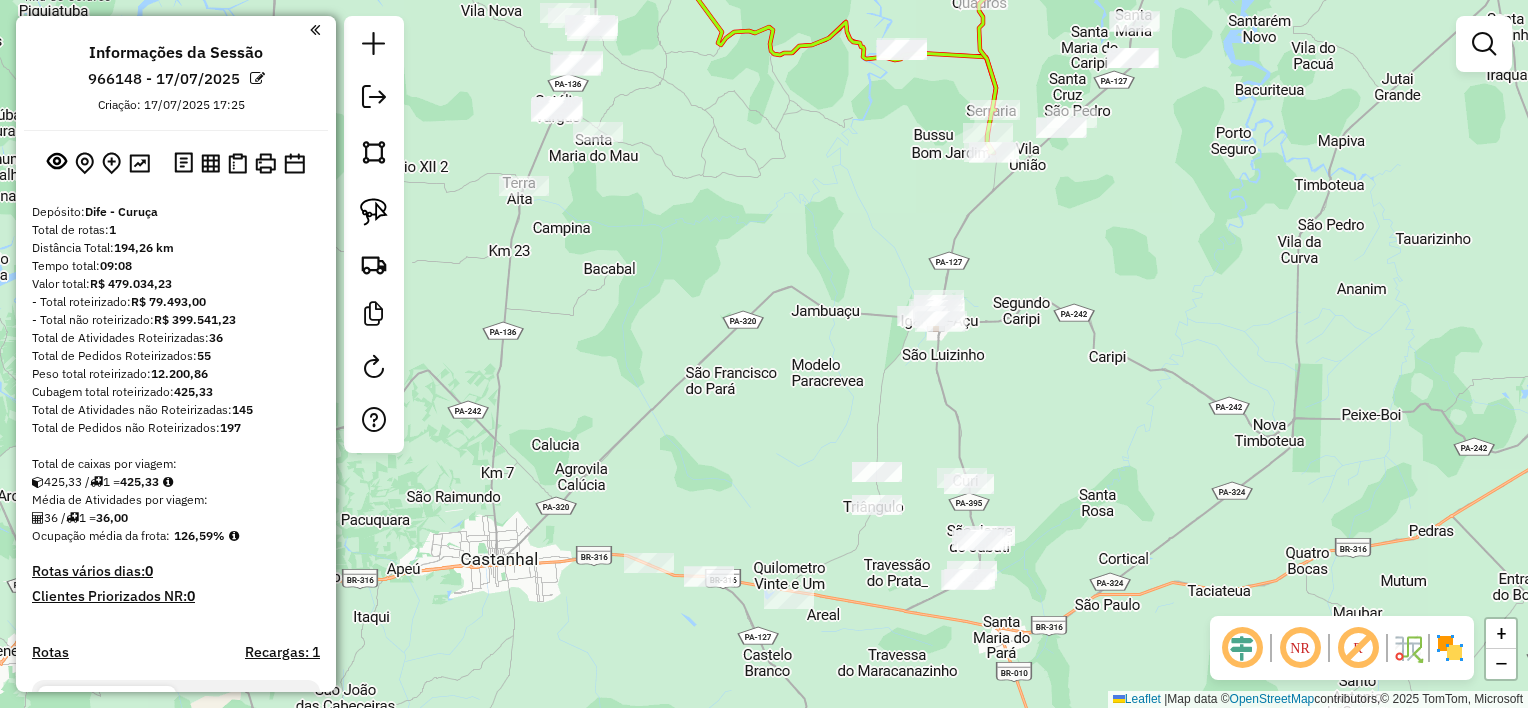 click on "Rota 1 - Placa NUZ6F88  471 - COMERCIAL  ELION  MA Janela de atendimento Grade de atendimento Capacidade Transportadoras Veículos Cliente Pedidos  Rotas Selecione os dias de semana para filtrar as janelas de atendimento  Seg   Ter   Qua   Qui   Sex   Sáb   Dom  Informe o período da janela de atendimento: De: Até:  Filtrar exatamente a janela do cliente  Considerar janela de atendimento padrão  Selecione os dias de semana para filtrar as grades de atendimento  Seg   Ter   Qua   Qui   Sex   Sáb   Dom   Considerar clientes sem dia de atendimento cadastrado  Clientes fora do dia de atendimento selecionado Filtrar as atividades entre os valores definidos abaixo:  Peso mínimo:   Peso máximo:   Cubagem mínima:   Cubagem máxima:   De:   Até:  Filtrar as atividades entre o tempo de atendimento definido abaixo:  De:   Até:   Considerar capacidade total dos clientes não roteirizados Transportadora: Selecione um ou mais itens Tipo de veículo: Selecione um ou mais itens Veículo: Selecione um ou mais itens +" 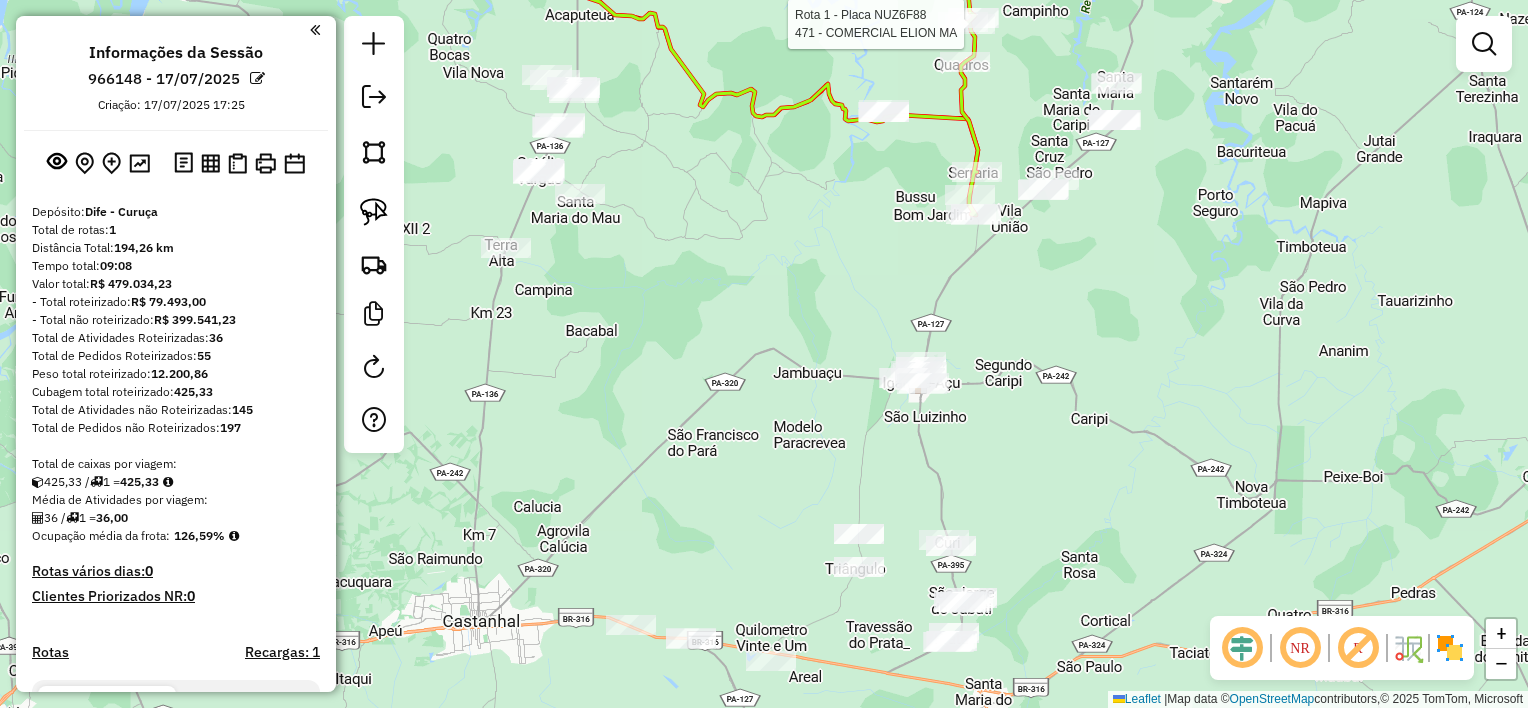 drag, startPoint x: 1067, startPoint y: 334, endPoint x: 1049, endPoint y: 400, distance: 68.41052 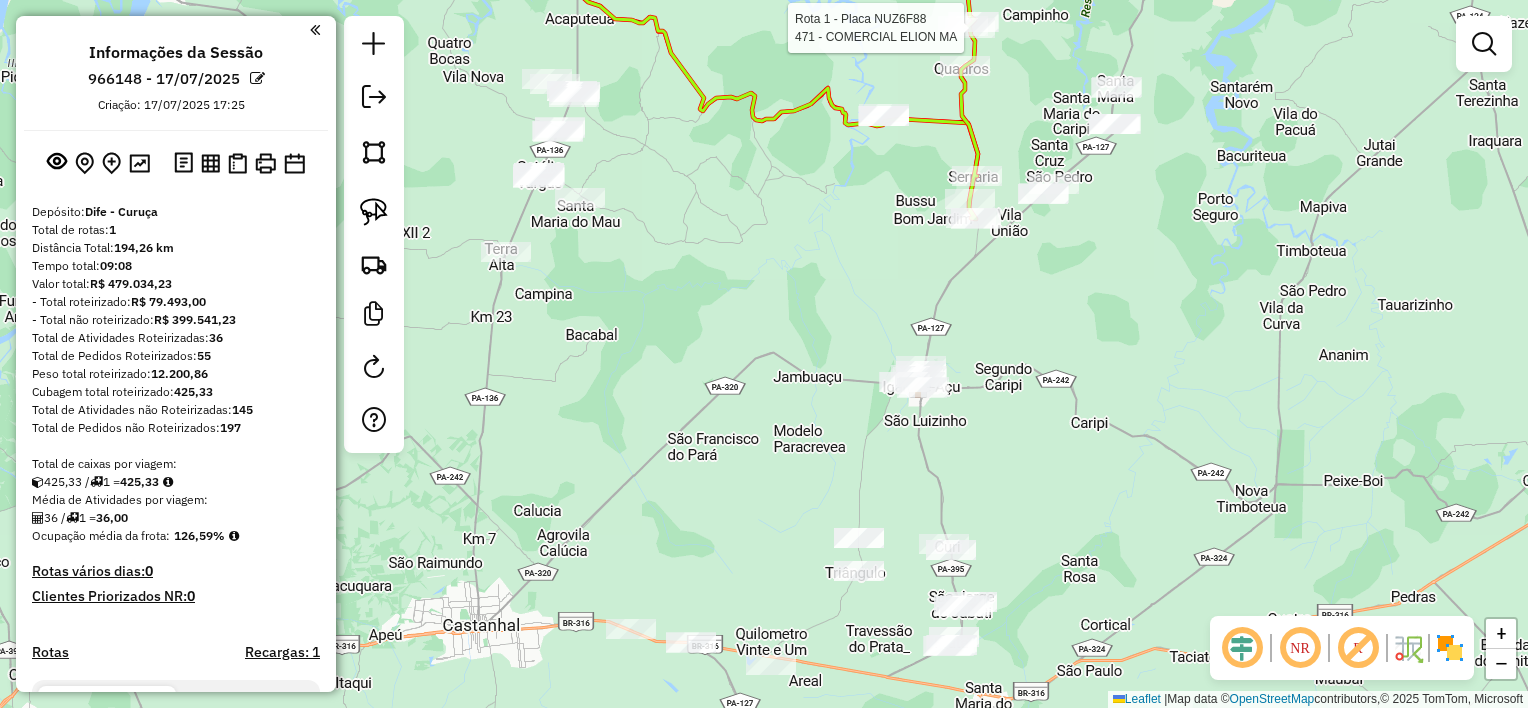 drag, startPoint x: 1144, startPoint y: 329, endPoint x: 1139, endPoint y: 319, distance: 11.18034 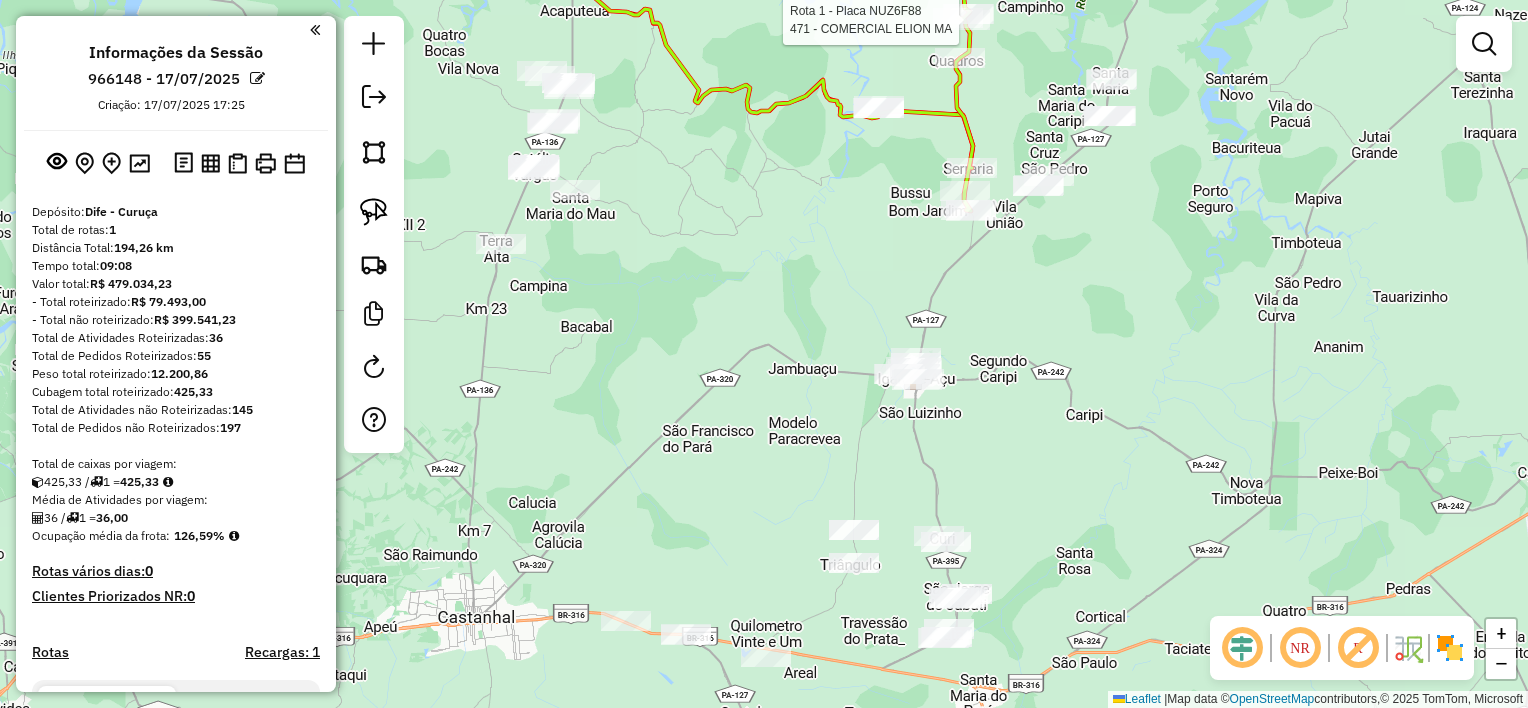 click on "Rota 1 - Placa NUZ6F88  471 - COMERCIAL  ELION  MA Janela de atendimento Grade de atendimento Capacidade Transportadoras Veículos Cliente Pedidos  Rotas Selecione os dias de semana para filtrar as janelas de atendimento  Seg   Ter   Qua   Qui   Sex   Sáb   Dom  Informe o período da janela de atendimento: De: Até:  Filtrar exatamente a janela do cliente  Considerar janela de atendimento padrão  Selecione os dias de semana para filtrar as grades de atendimento  Seg   Ter   Qua   Qui   Sex   Sáb   Dom   Considerar clientes sem dia de atendimento cadastrado  Clientes fora do dia de atendimento selecionado Filtrar as atividades entre os valores definidos abaixo:  Peso mínimo:   Peso máximo:   Cubagem mínima:   Cubagem máxima:   De:   Até:  Filtrar as atividades entre o tempo de atendimento definido abaixo:  De:   Até:   Considerar capacidade total dos clientes não roteirizados Transportadora: Selecione um ou mais itens Tipo de veículo: Selecione um ou mais itens Veículo: Selecione um ou mais itens +" 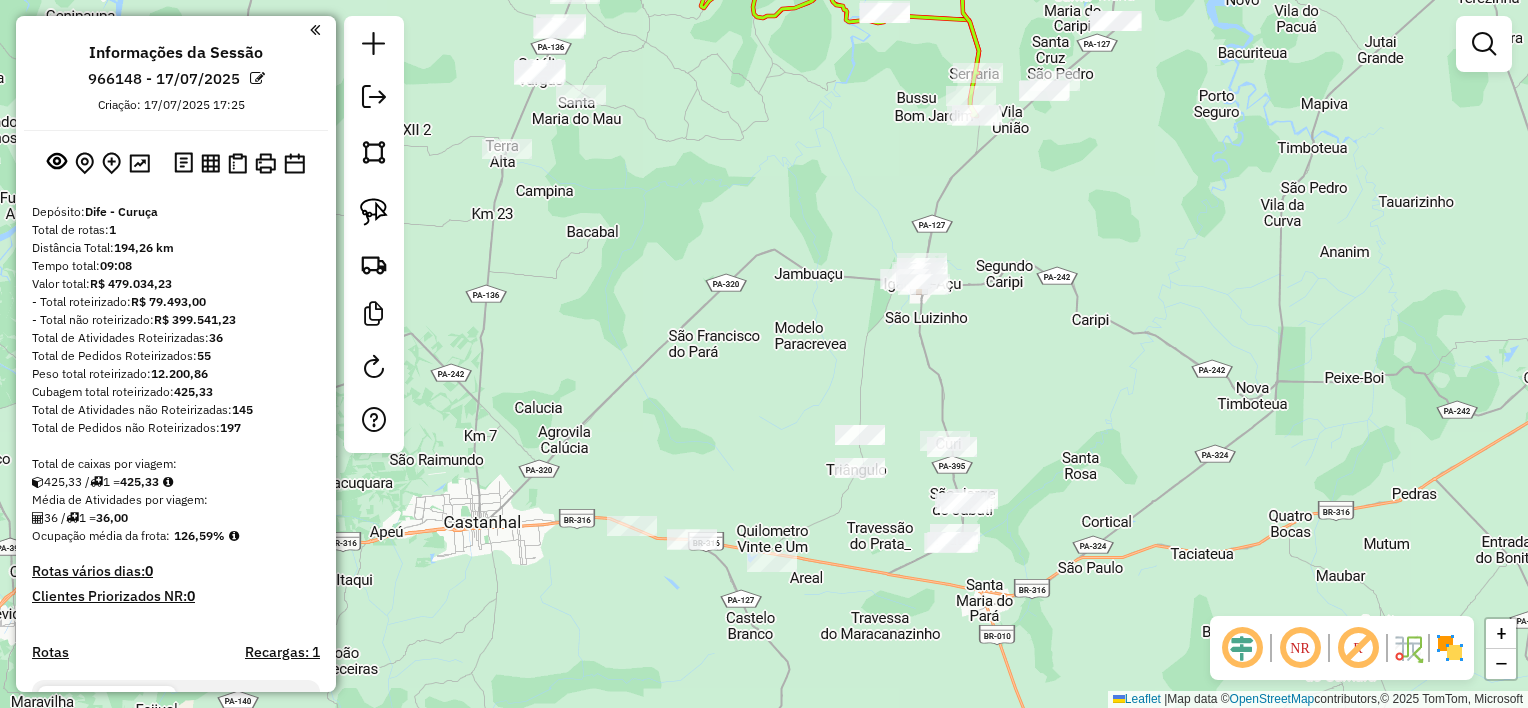 drag, startPoint x: 1190, startPoint y: 302, endPoint x: 1197, endPoint y: 189, distance: 113.216606 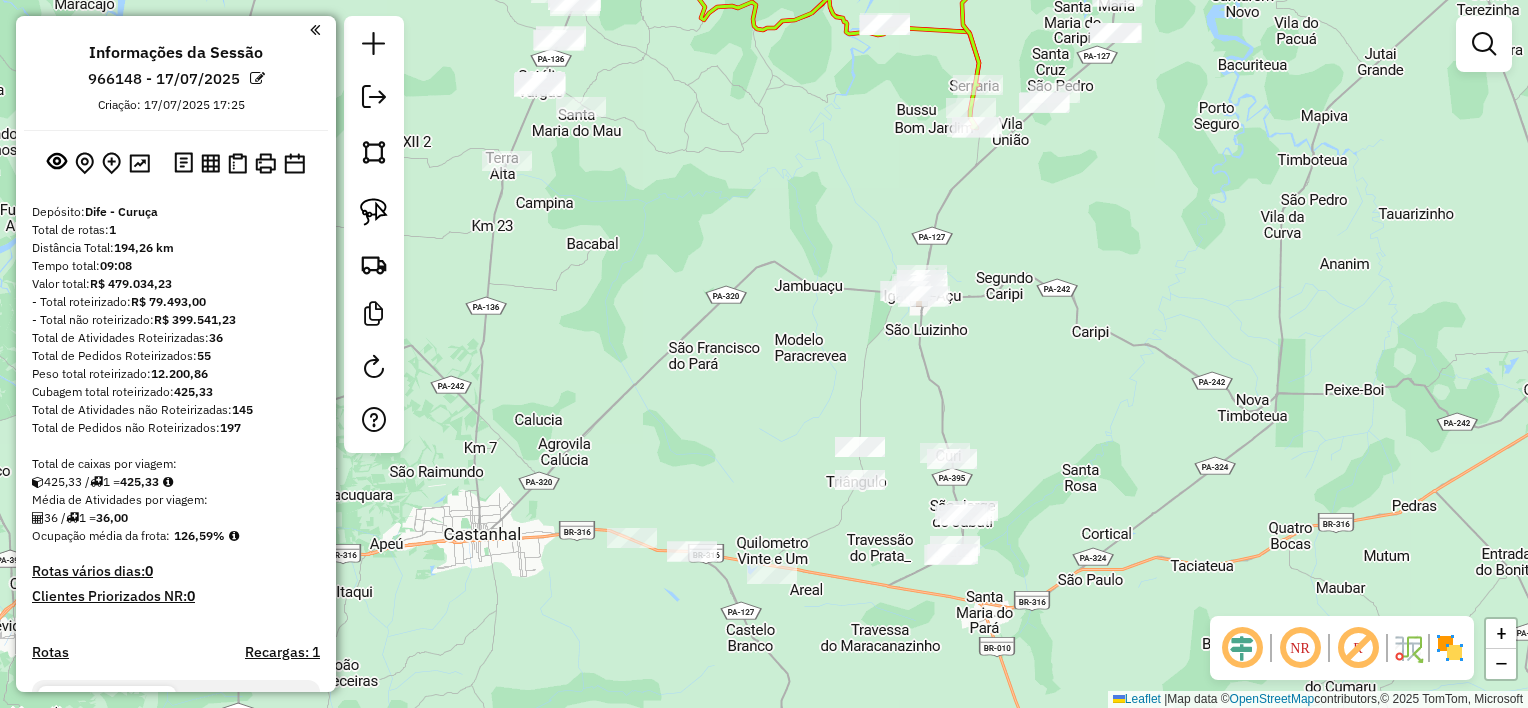 drag, startPoint x: 1196, startPoint y: 193, endPoint x: 1196, endPoint y: 223, distance: 30 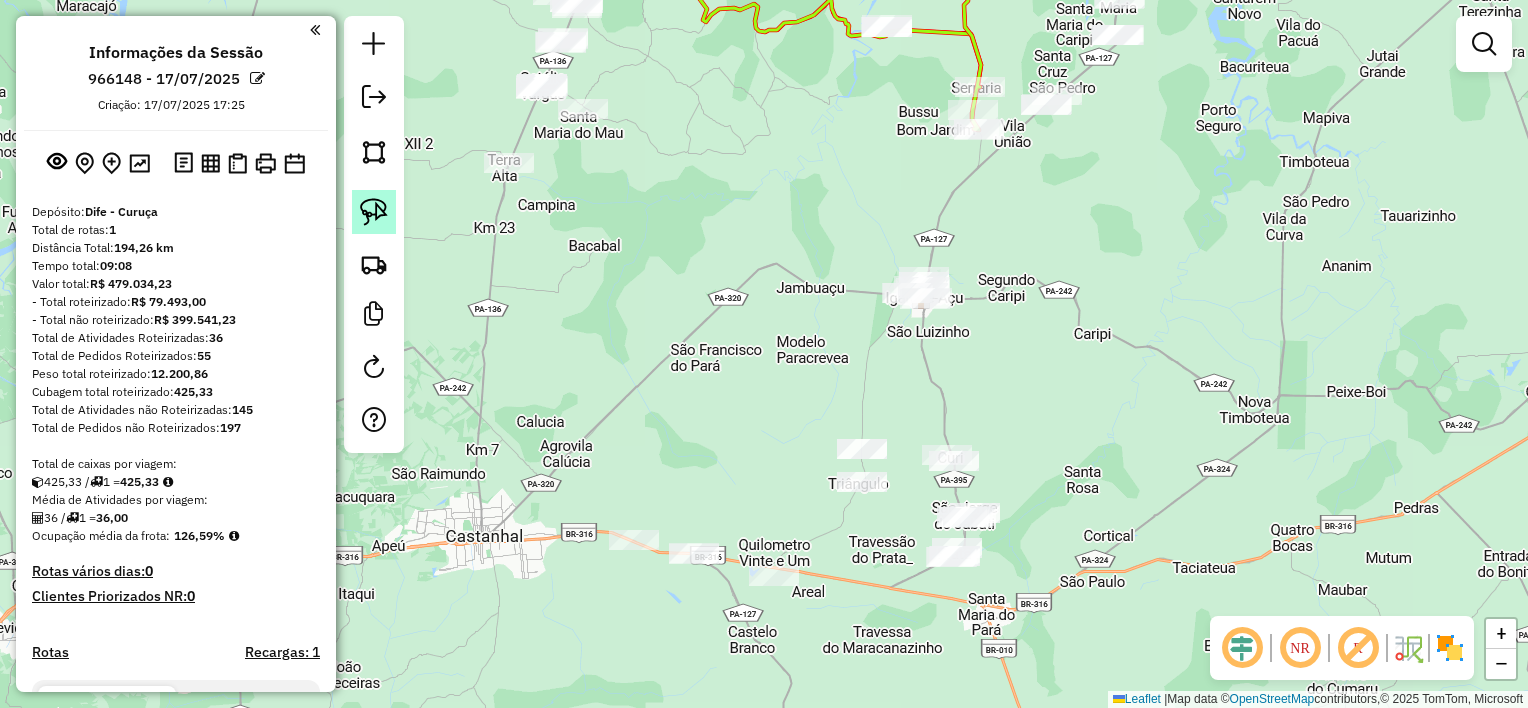 click 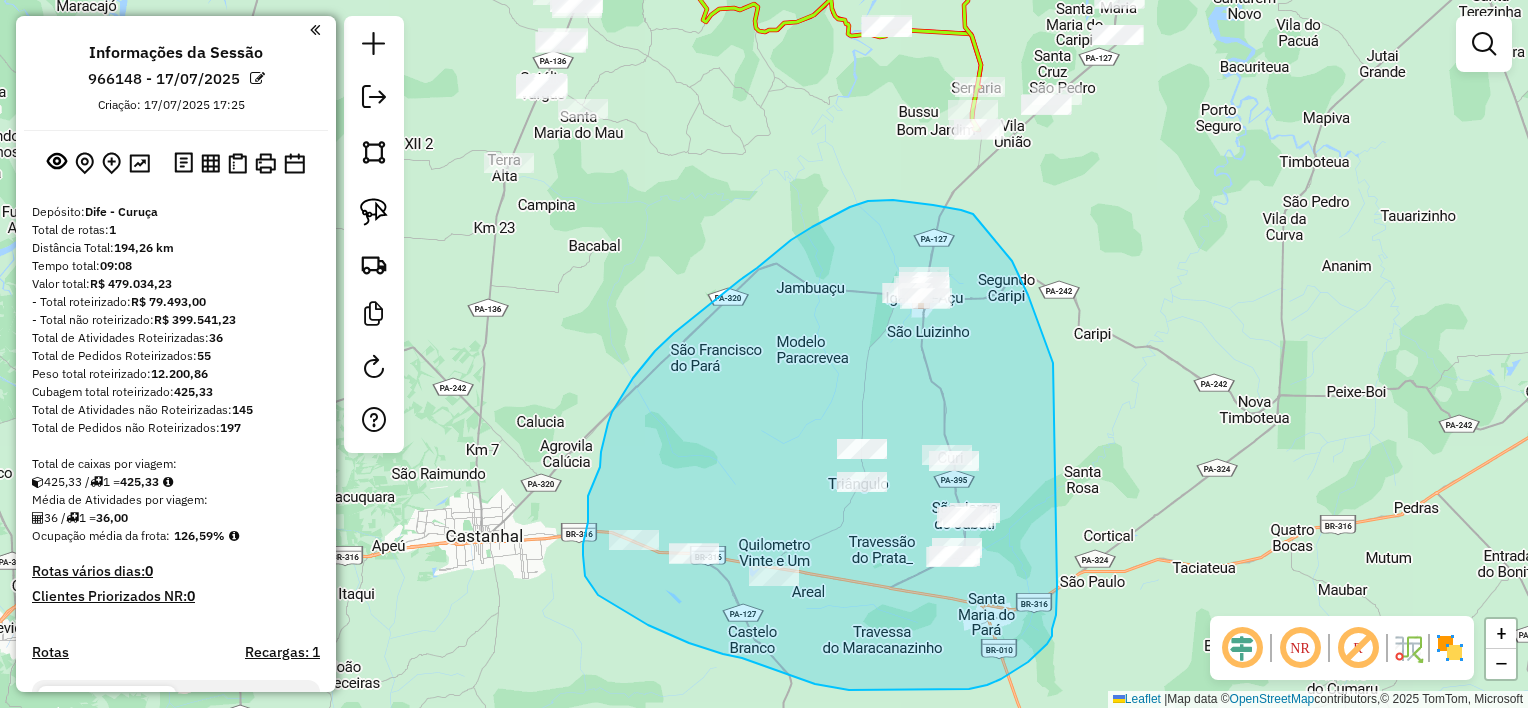 drag, startPoint x: 1053, startPoint y: 363, endPoint x: 1057, endPoint y: 585, distance: 222.03603 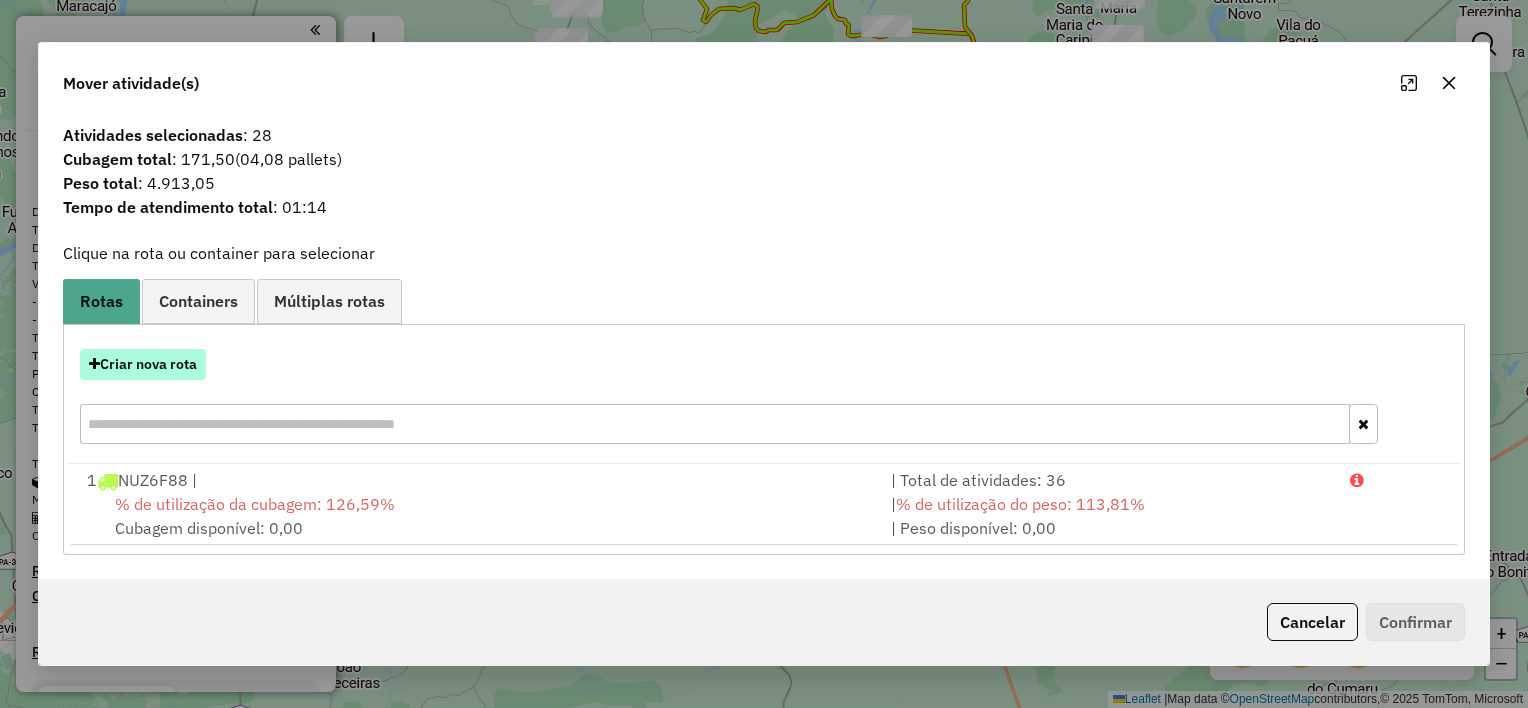 click on "Criar nova rota" at bounding box center [143, 364] 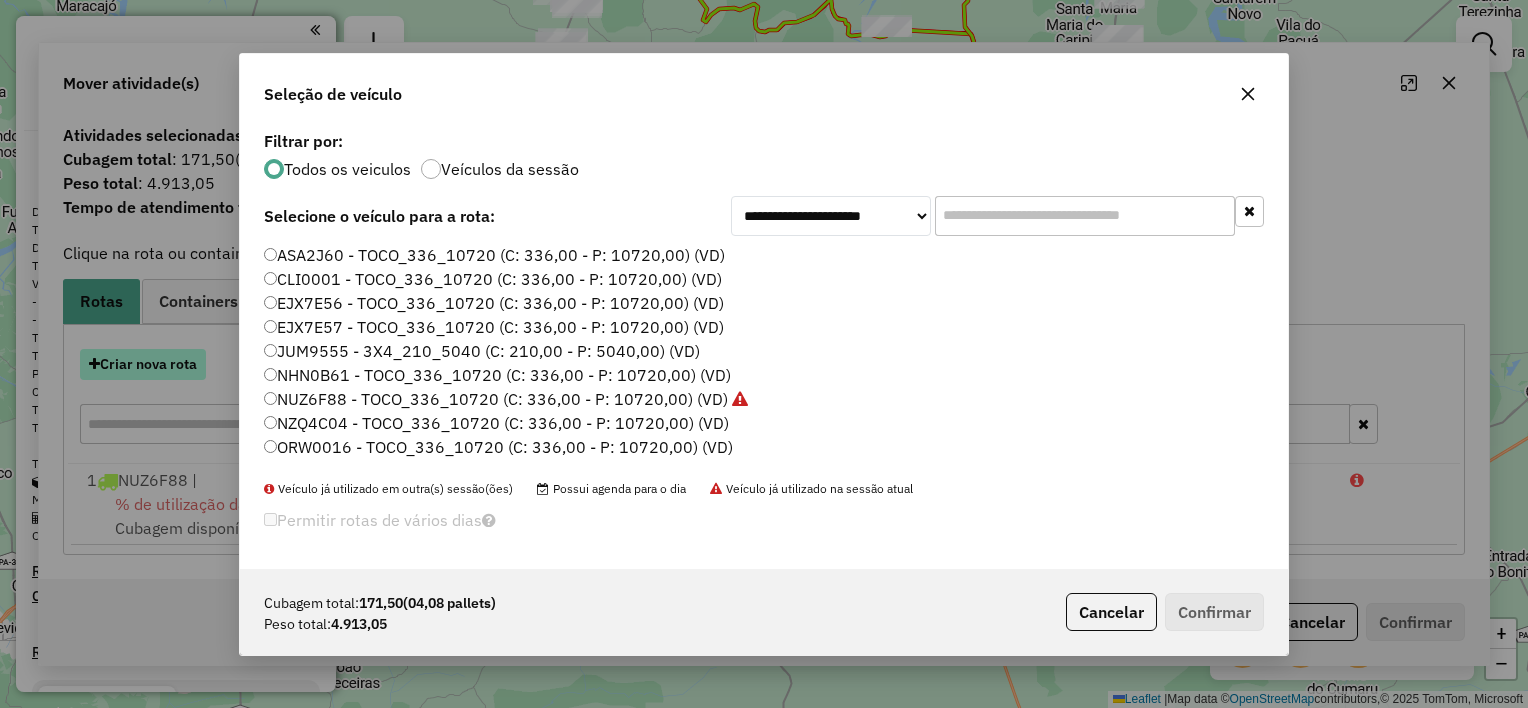 scroll, scrollTop: 10, scrollLeft: 6, axis: both 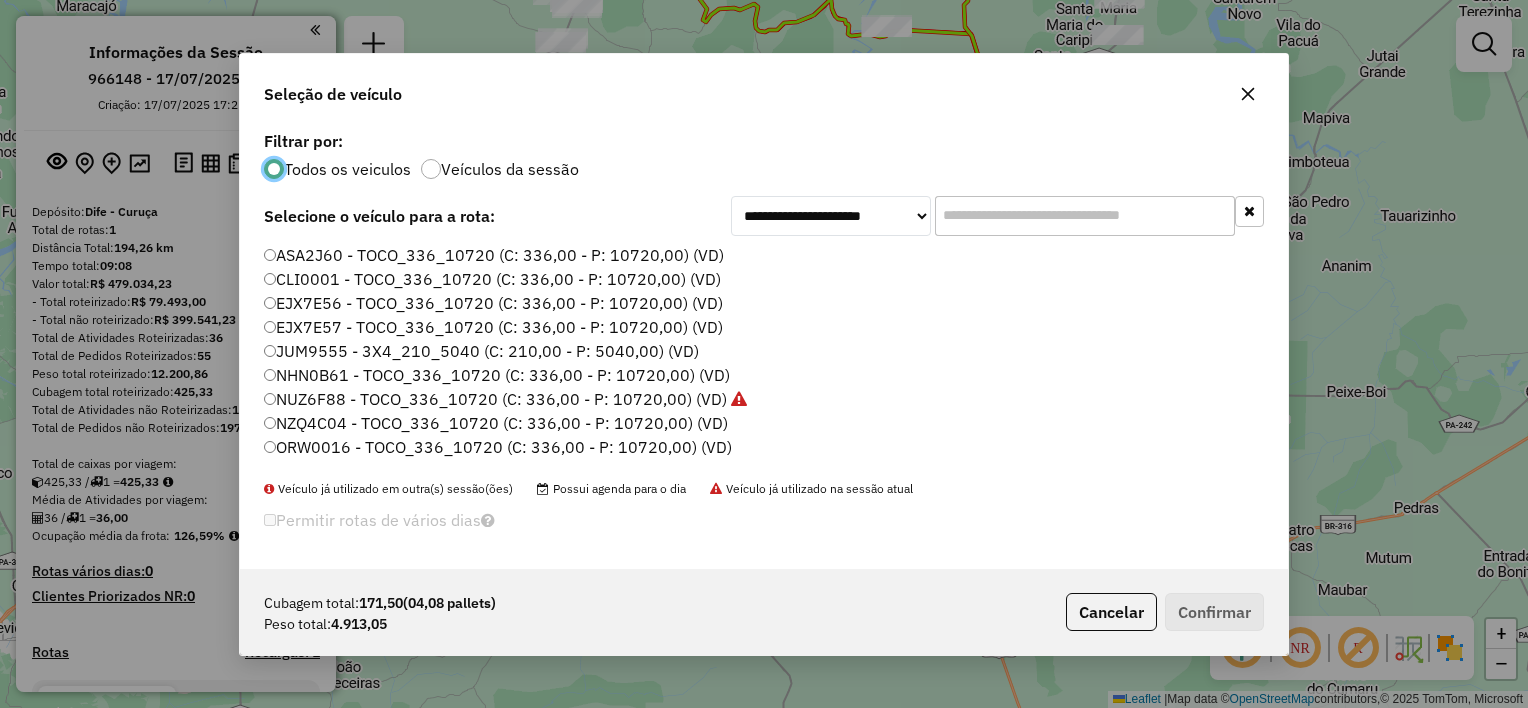 click 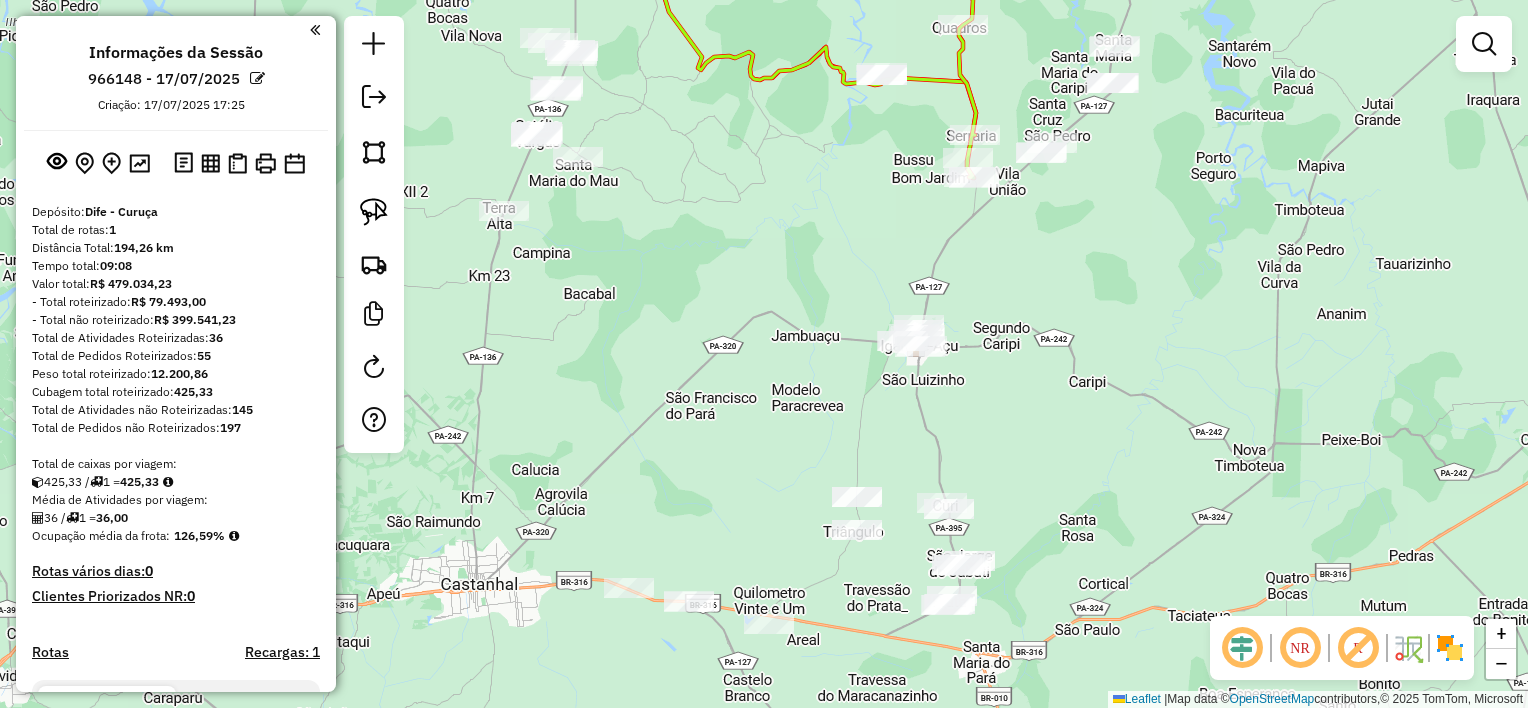 drag, startPoint x: 1093, startPoint y: 226, endPoint x: 1088, endPoint y: 266, distance: 40.311287 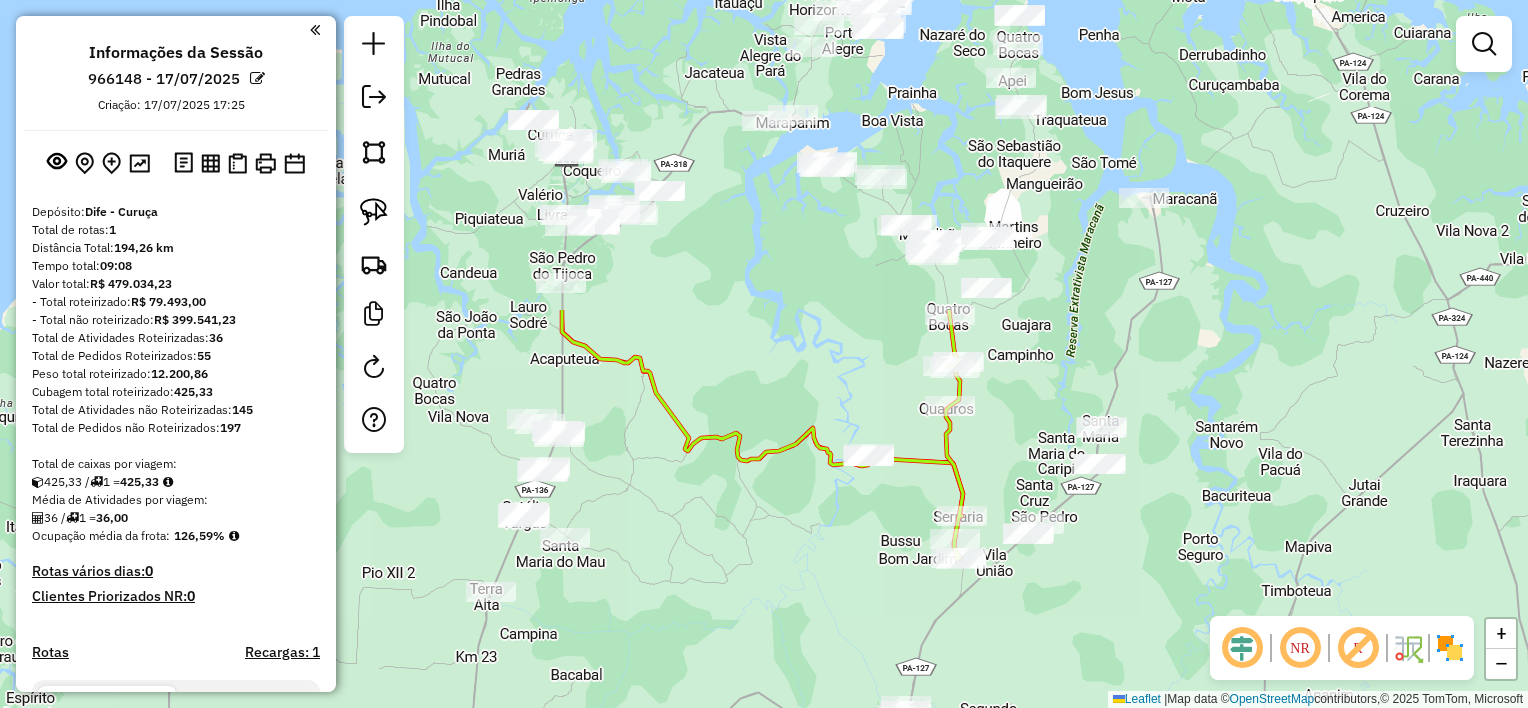 drag, startPoint x: 1110, startPoint y: 294, endPoint x: 1092, endPoint y: 595, distance: 301.53772 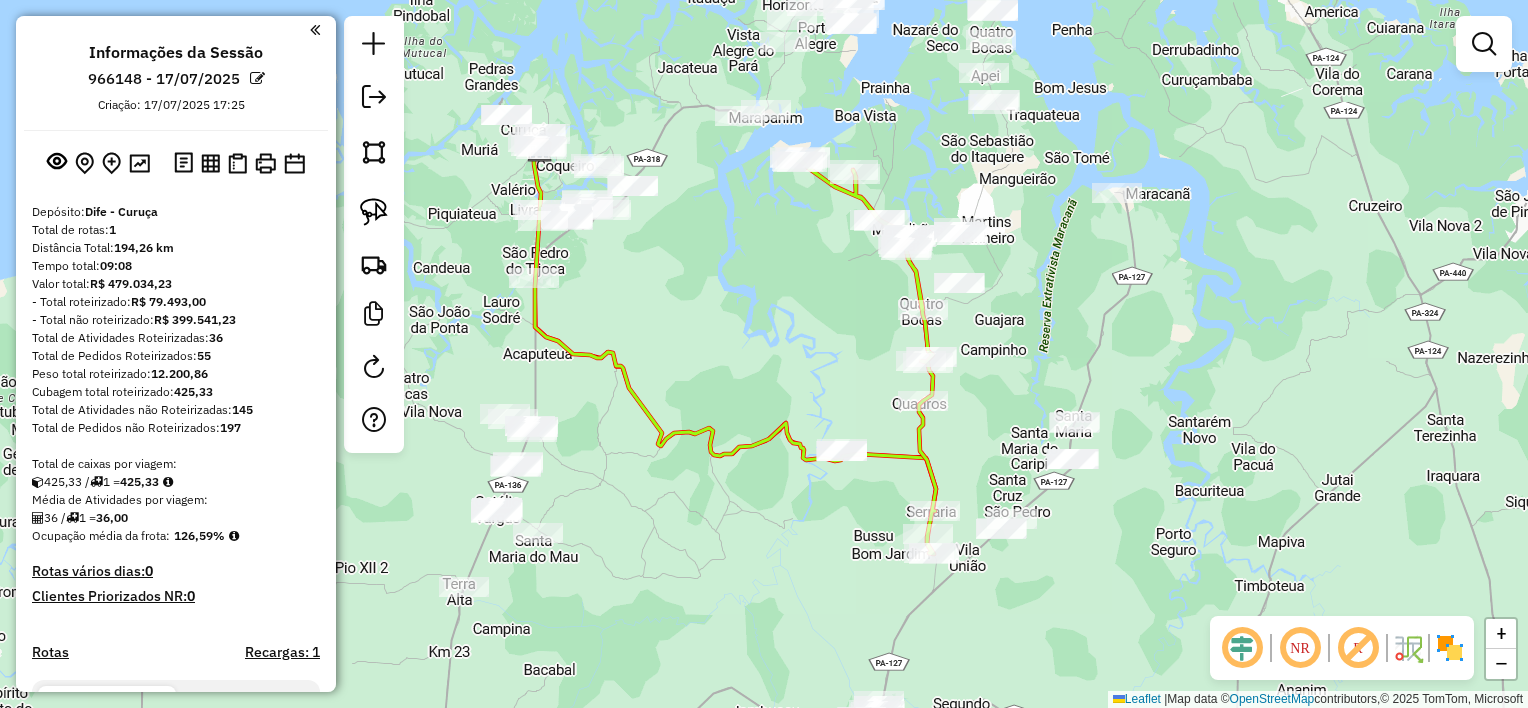 drag, startPoint x: 1155, startPoint y: 500, endPoint x: 1136, endPoint y: 488, distance: 22.472204 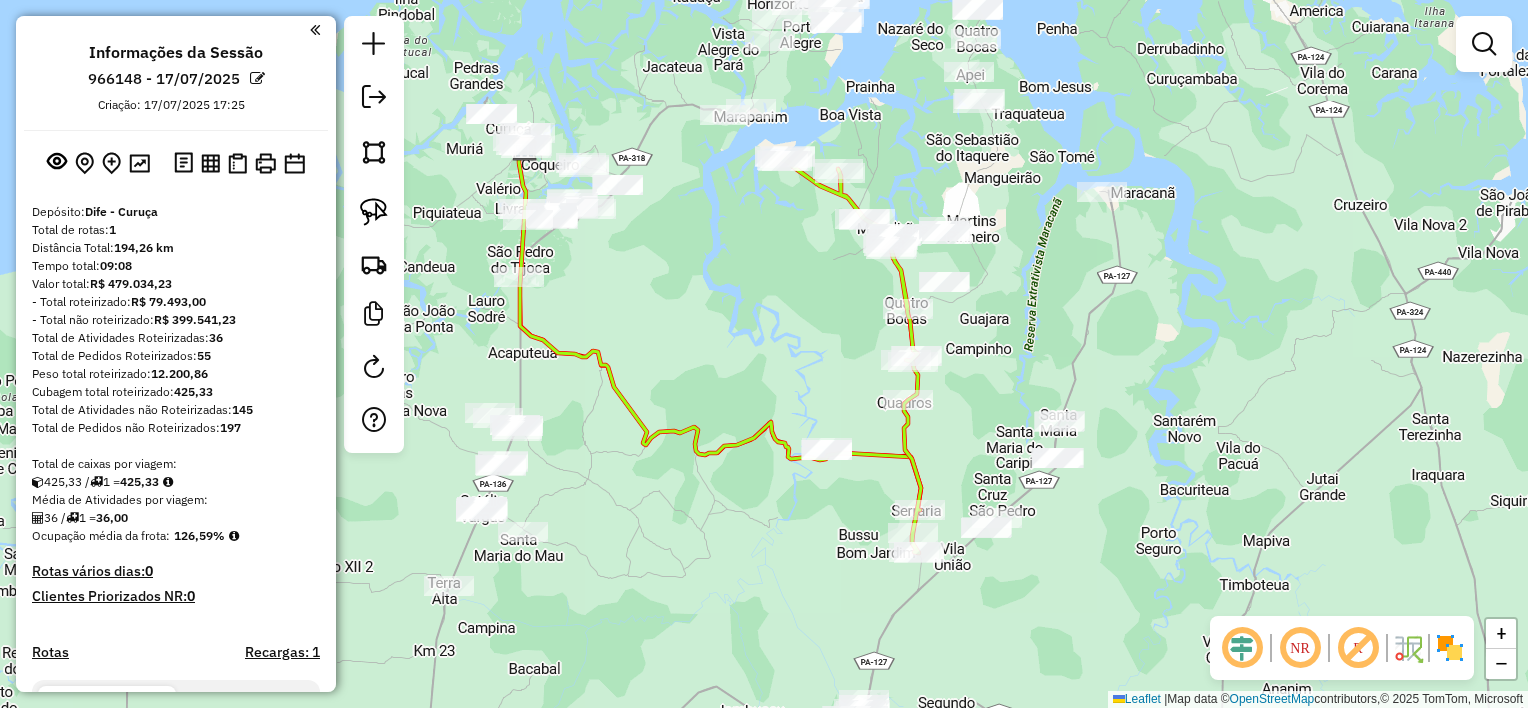 drag, startPoint x: 1168, startPoint y: 498, endPoint x: 1154, endPoint y: 498, distance: 14 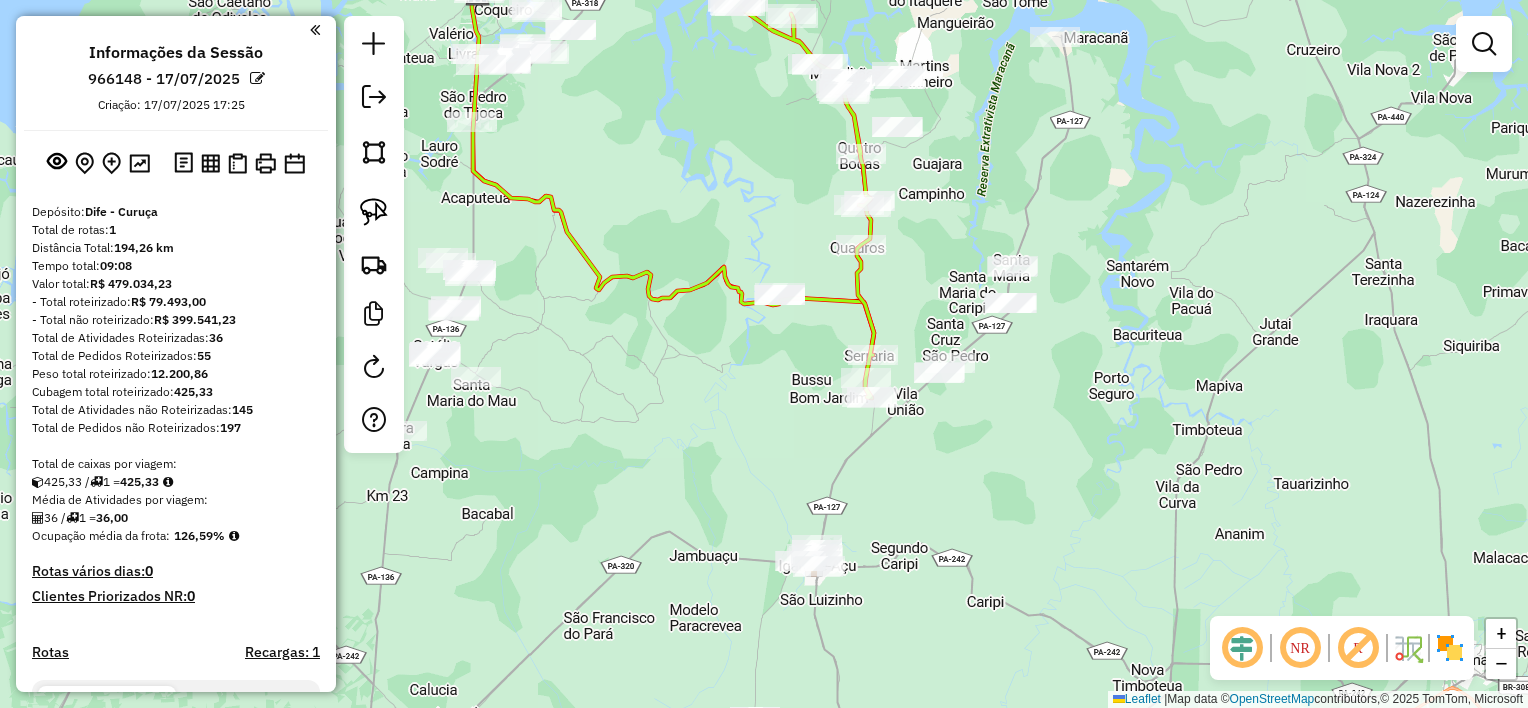 drag, startPoint x: 1017, startPoint y: 339, endPoint x: 978, endPoint y: 183, distance: 160.80112 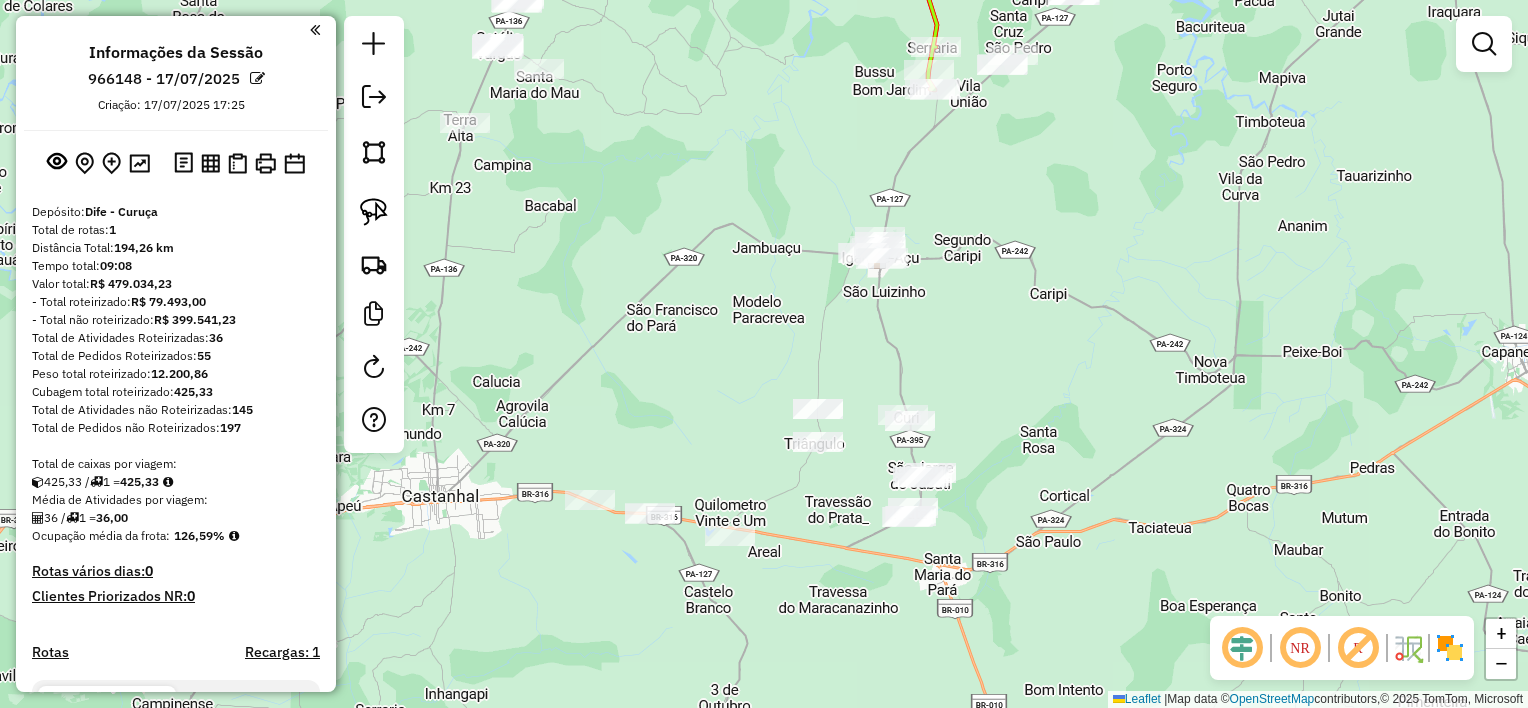 drag, startPoint x: 1011, startPoint y: 544, endPoint x: 1076, endPoint y: 235, distance: 315.76257 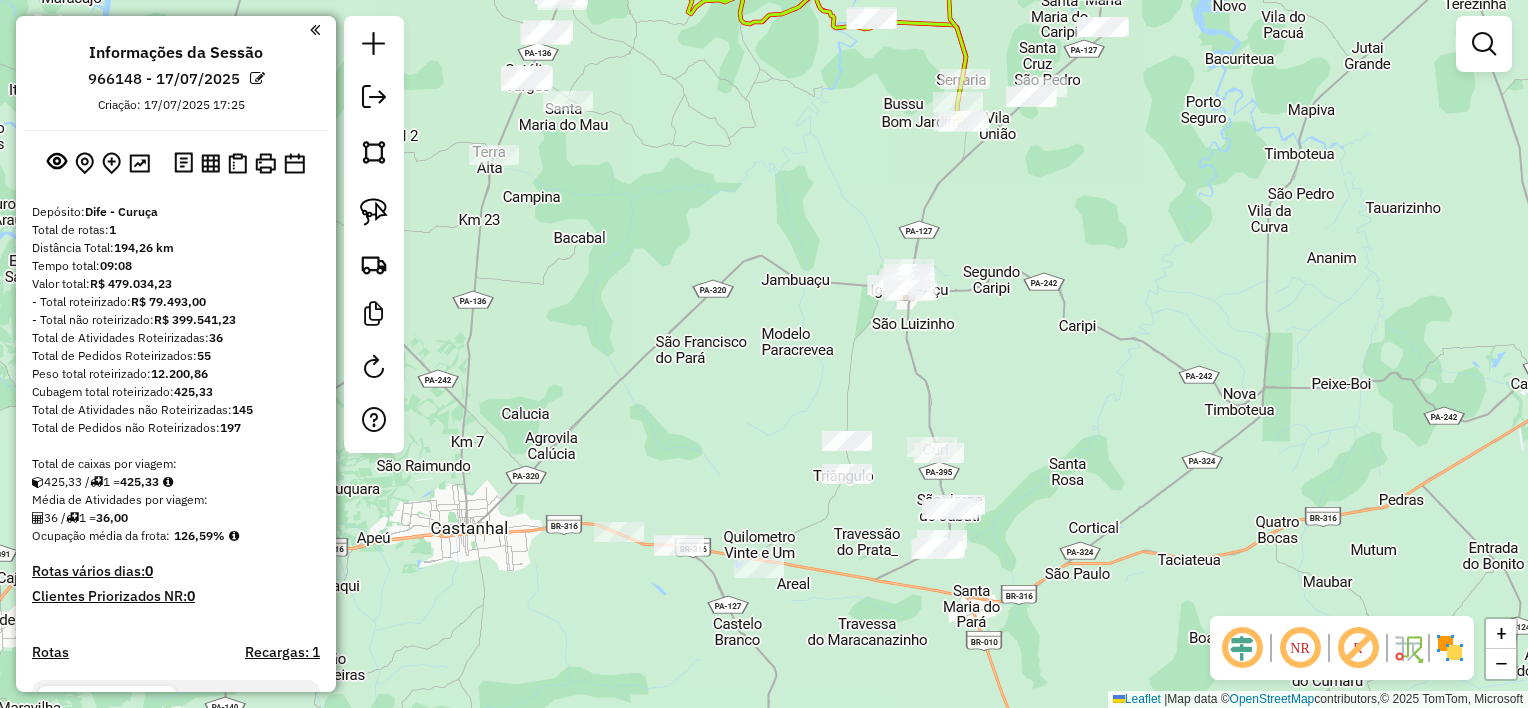 drag, startPoint x: 1044, startPoint y: 293, endPoint x: 1065, endPoint y: 329, distance: 41.677334 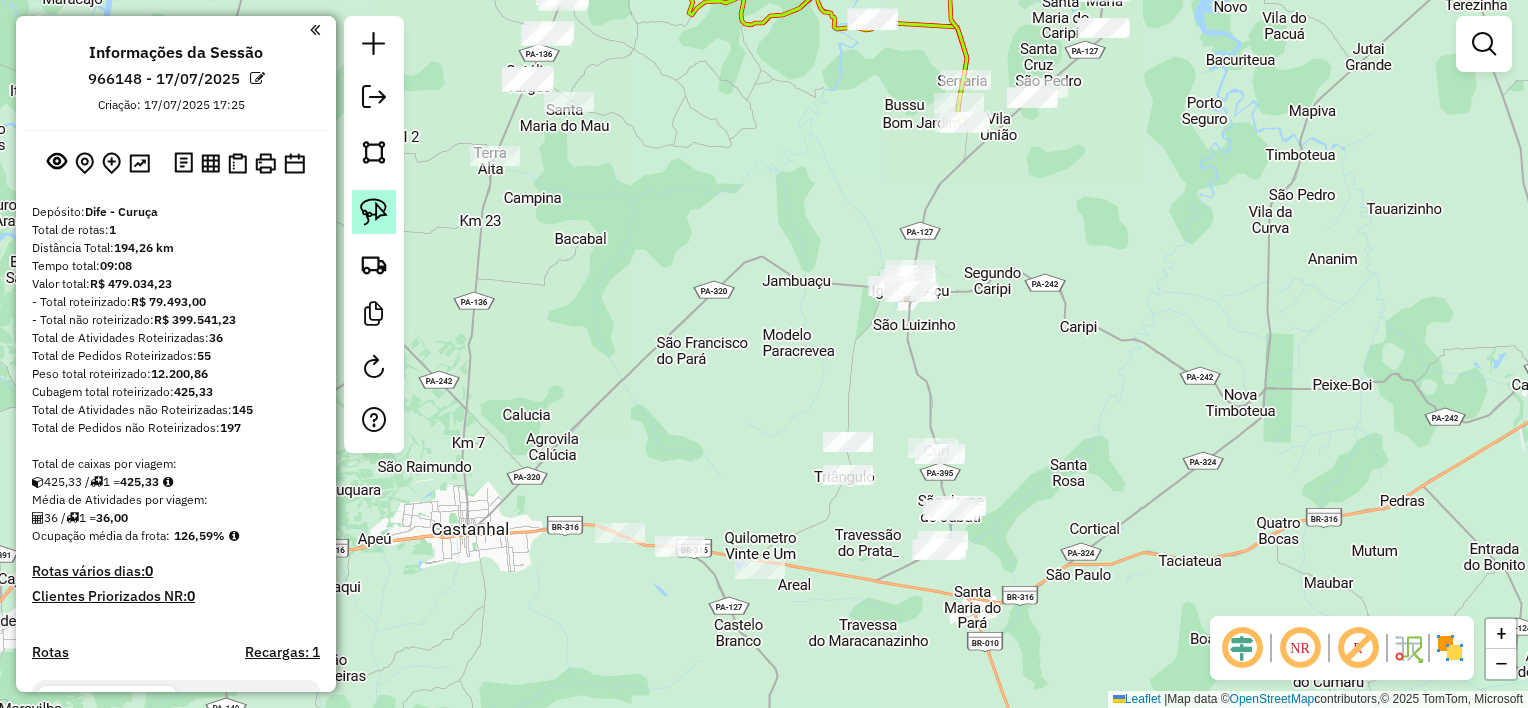 click 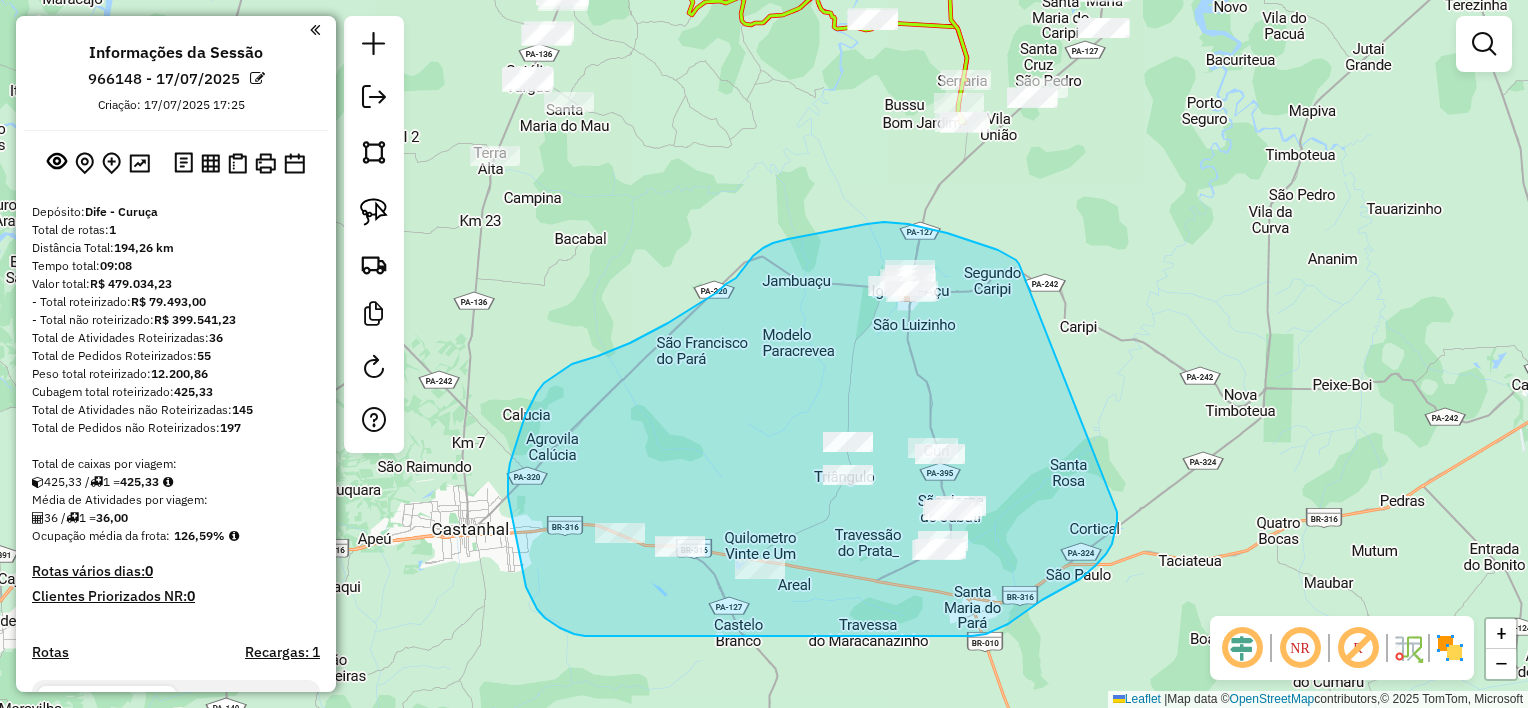 drag, startPoint x: 918, startPoint y: 227, endPoint x: 1109, endPoint y: 465, distance: 305.16388 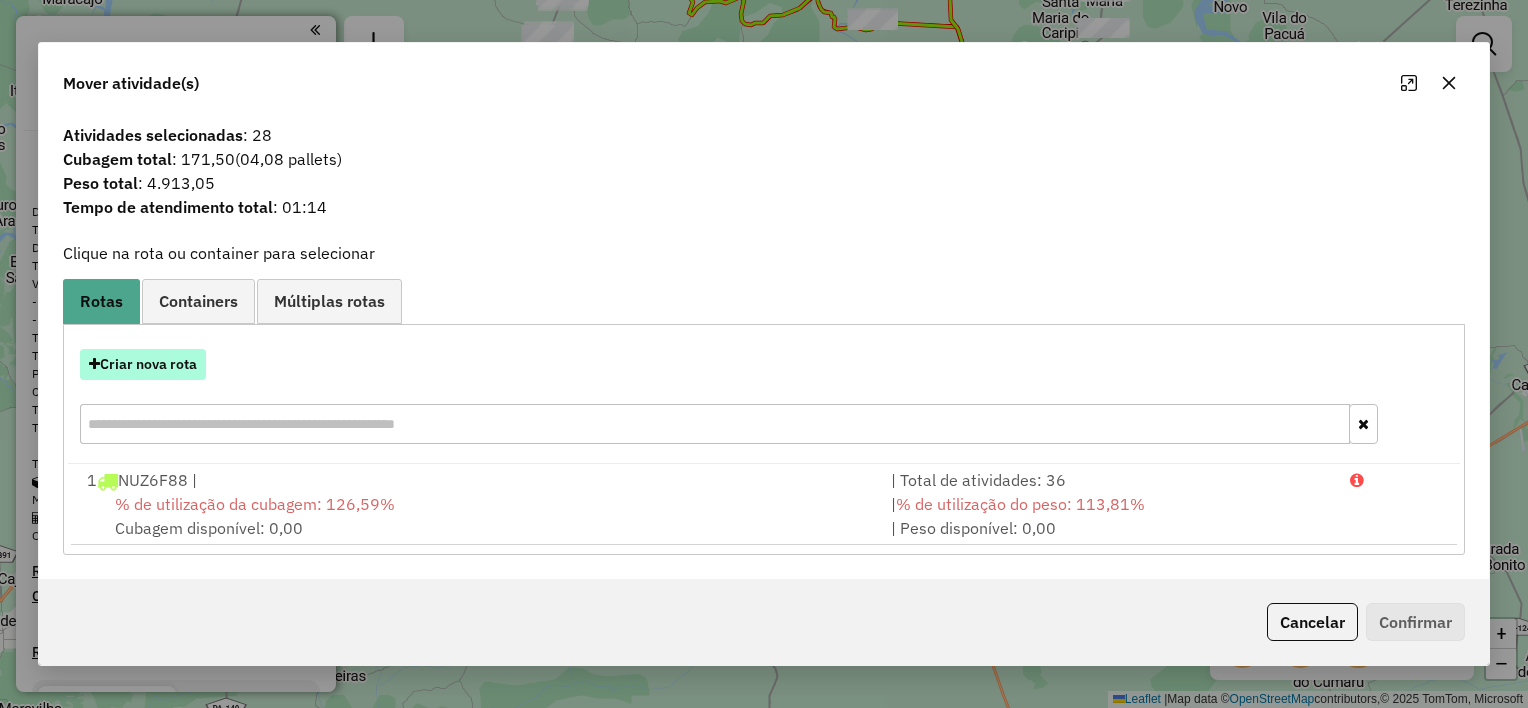 click on "Criar nova rota" at bounding box center (143, 364) 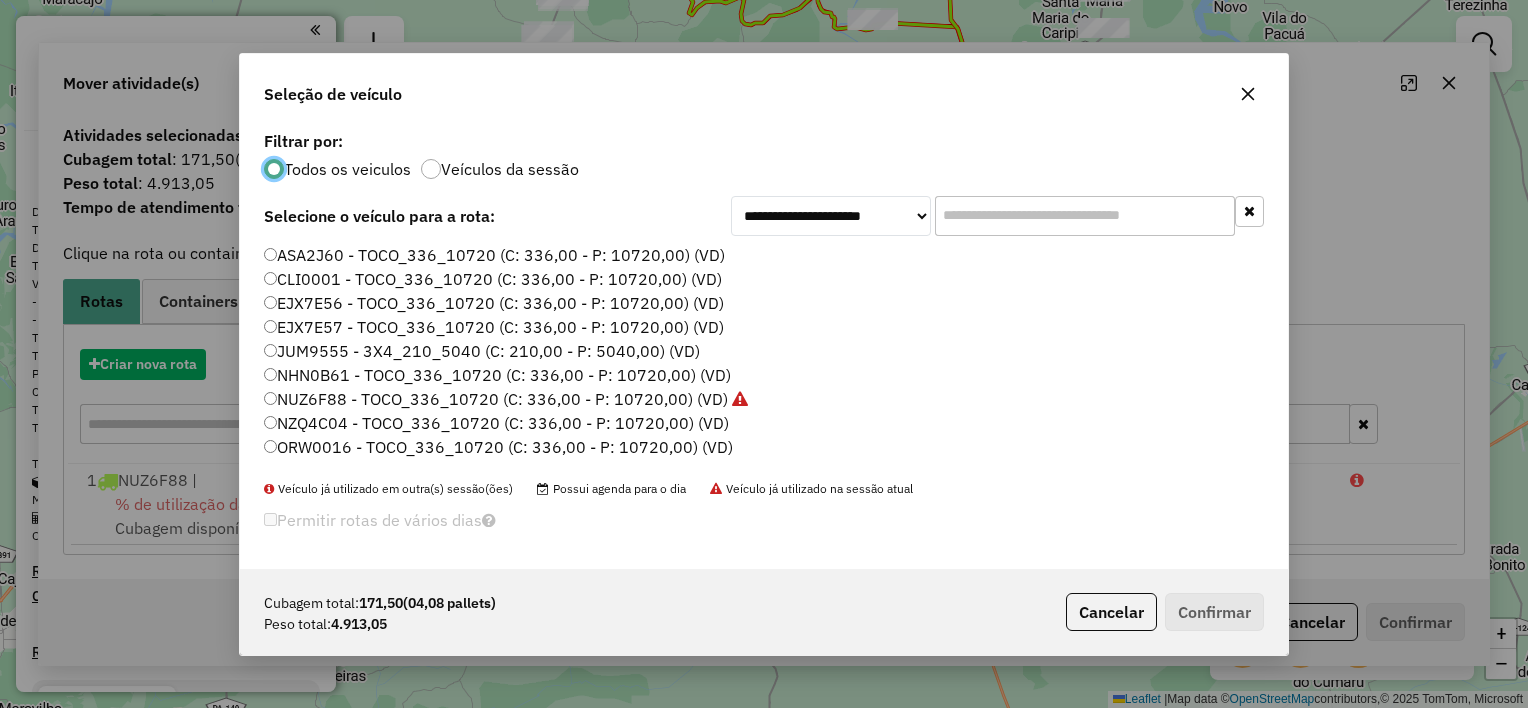scroll, scrollTop: 10, scrollLeft: 6, axis: both 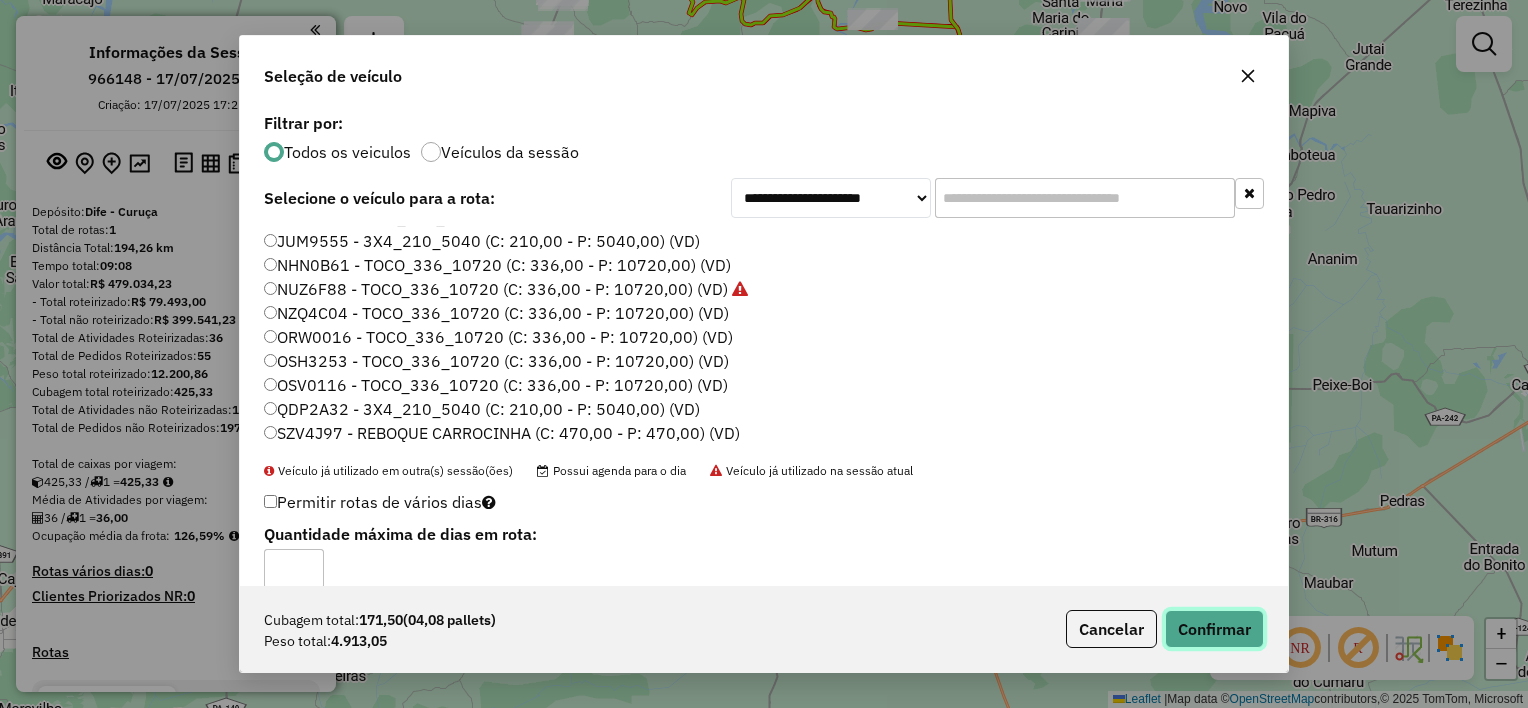 click on "Confirmar" 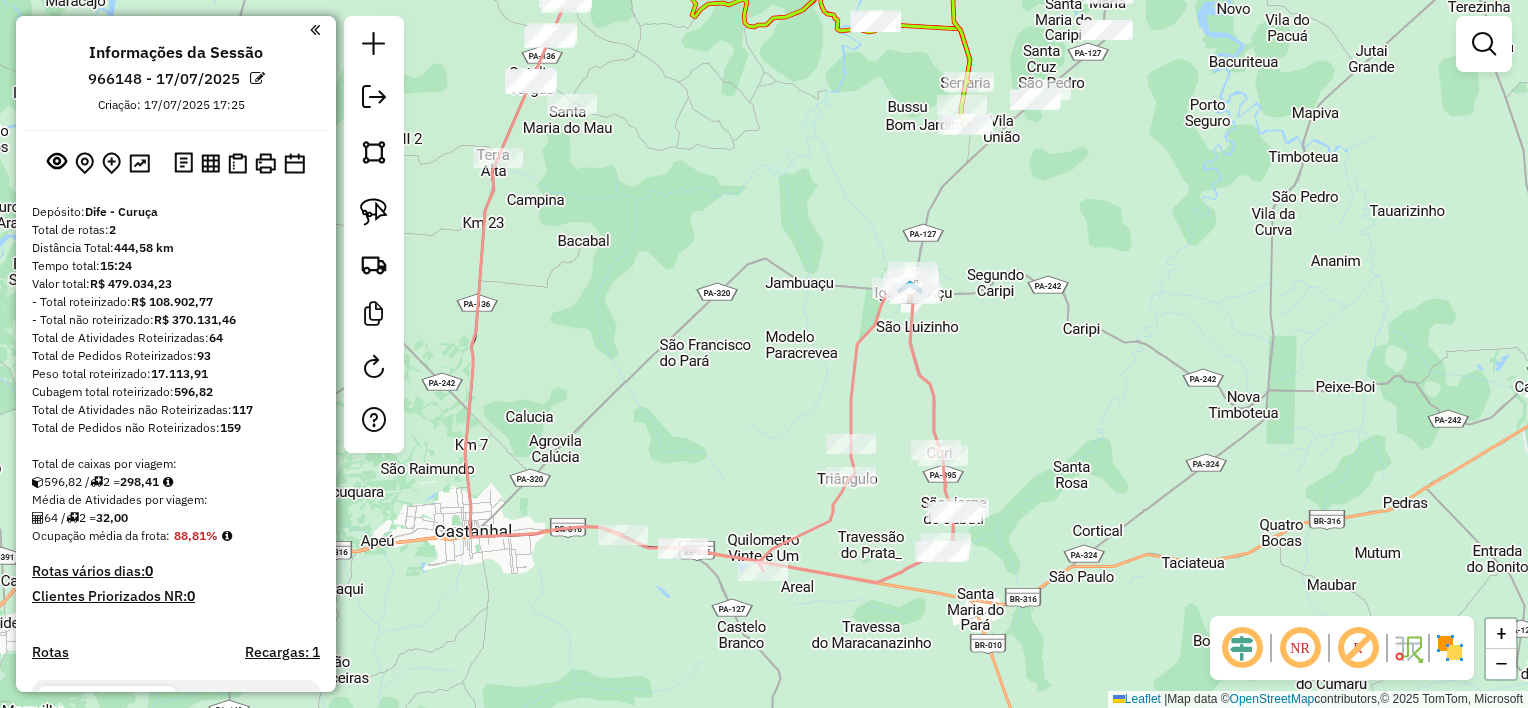 drag, startPoint x: 717, startPoint y: 296, endPoint x: 727, endPoint y: 324, distance: 29.732138 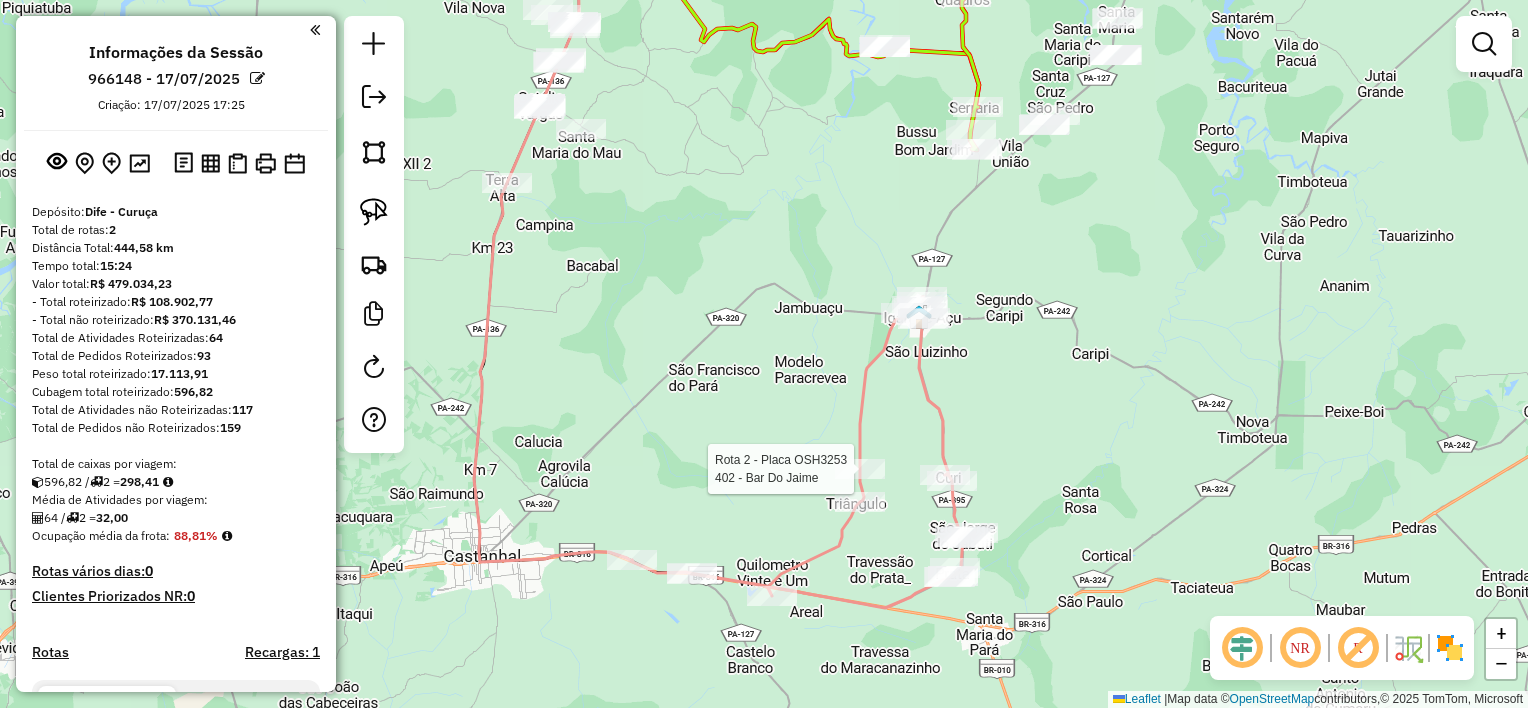 select on "**********" 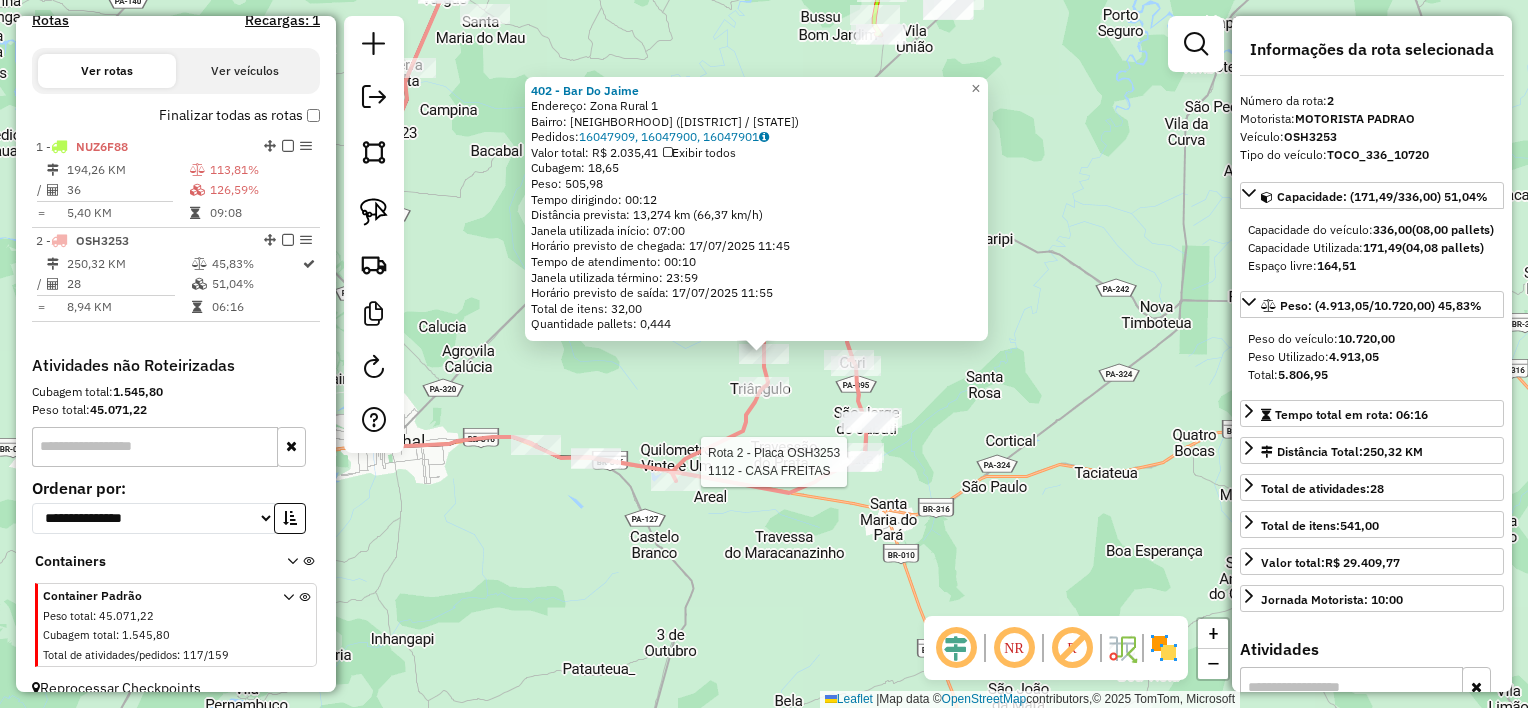 scroll, scrollTop: 653, scrollLeft: 0, axis: vertical 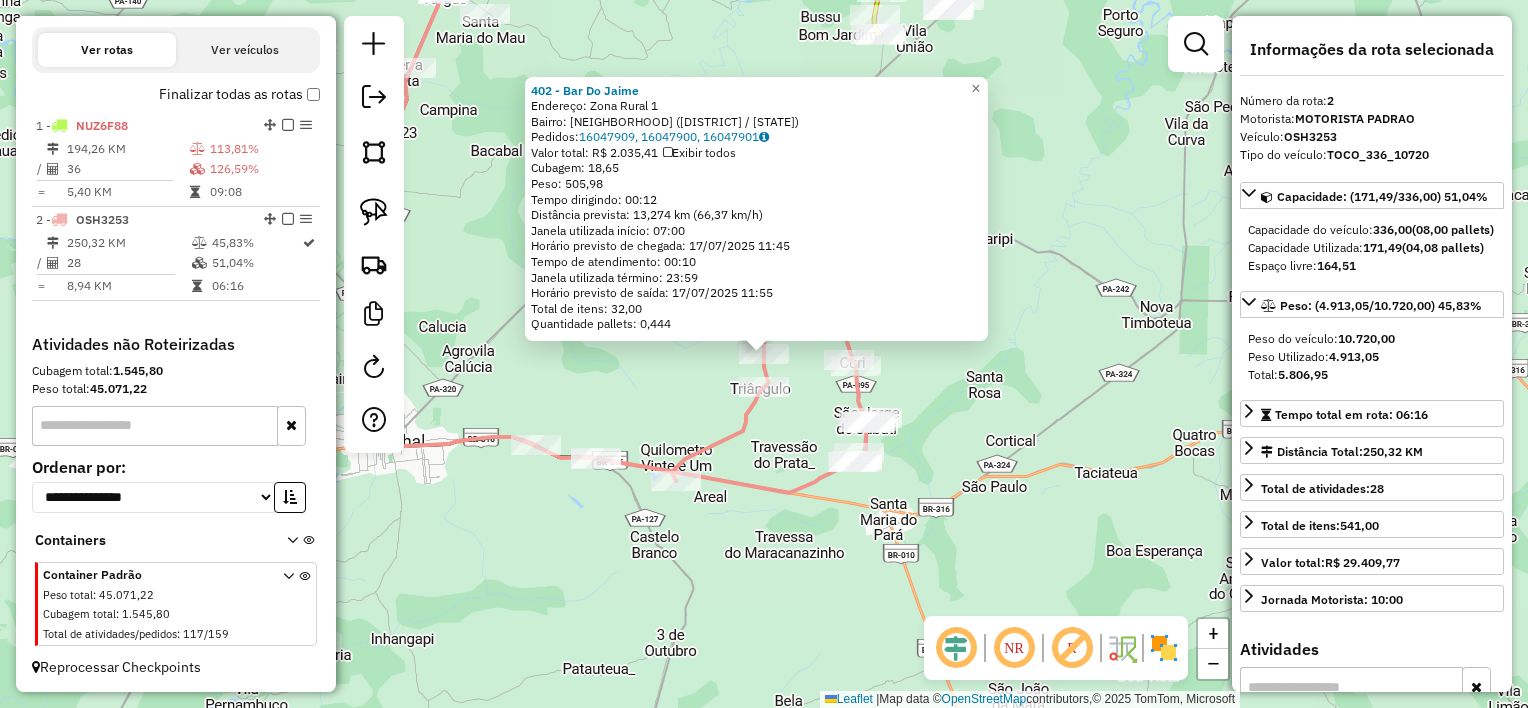 click on "402 - Bar Do Jaime  Endereço:  Zona Rural 1   Bairro: Pajura (IGARAPE-ACU / PA)   Pedidos:  16047909, 16047900, 16047901   Valor total: R$ 2.035,41   Exibir todos   Cubagem: 18,65  Peso: 505,98  Tempo dirigindo: 00:12   Distância prevista: 13,274 km (66,37 km/h)   Janela utilizada início: 07:00   Horário previsto de chegada: 17/07/2025 11:45   Tempo de atendimento: 00:10   Janela utilizada término: 23:59   Horário previsto de saída: 17/07/2025 11:55   Total de itens: 32,00   Quantidade pallets: 0,444  × Janela de atendimento Grade de atendimento Capacidade Transportadoras Veículos Cliente Pedidos  Rotas Selecione os dias de semana para filtrar as janelas de atendimento  Seg   Ter   Qua   Qui   Sex   Sáb   Dom  Informe o período da janela de atendimento: De: Até:  Filtrar exatamente a janela do cliente  Considerar janela de atendimento padrão  Selecione os dias de semana para filtrar as grades de atendimento  Seg   Ter   Qua   Qui   Sex   Sáb   Dom   Peso mínimo:   Peso máximo:   De:   Até:  +" 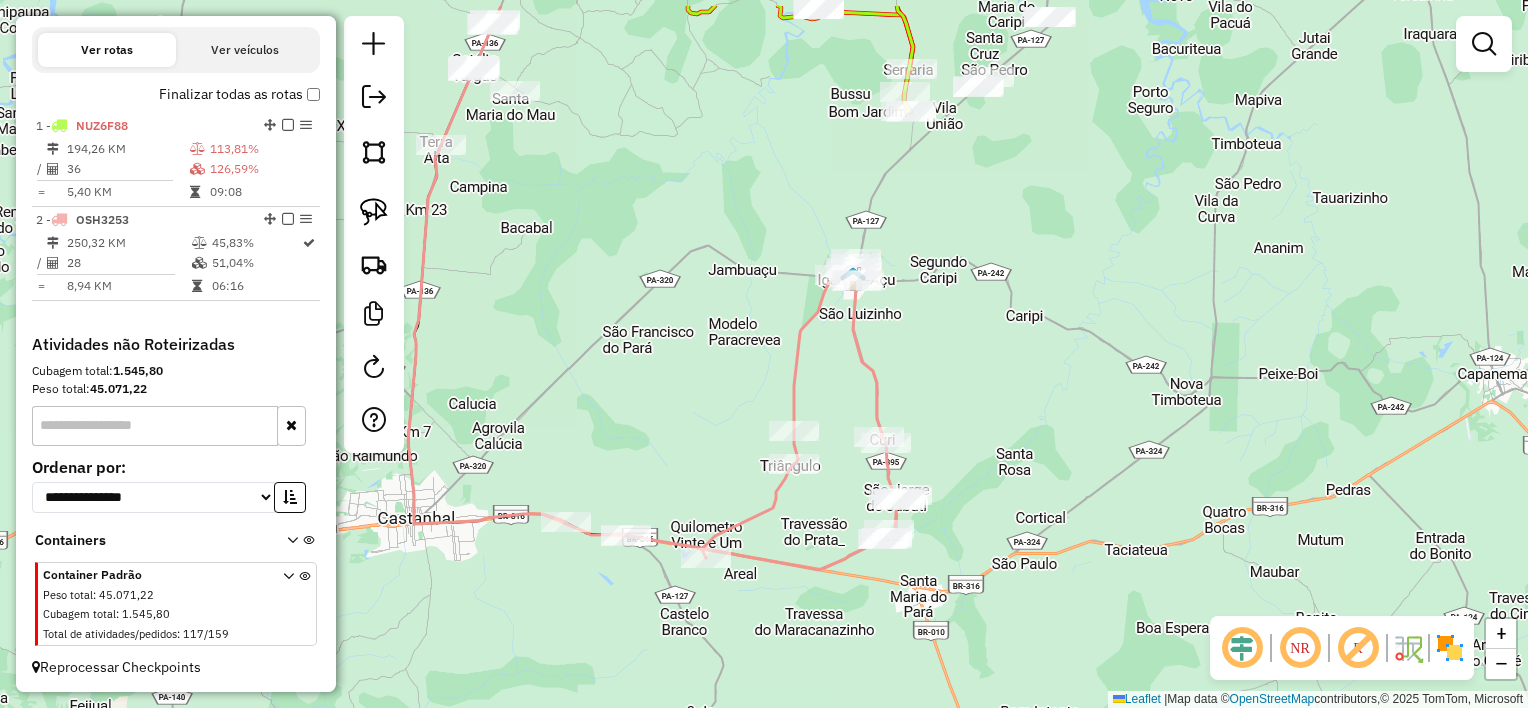 drag, startPoint x: 817, startPoint y: 443, endPoint x: 863, endPoint y: 593, distance: 156.89487 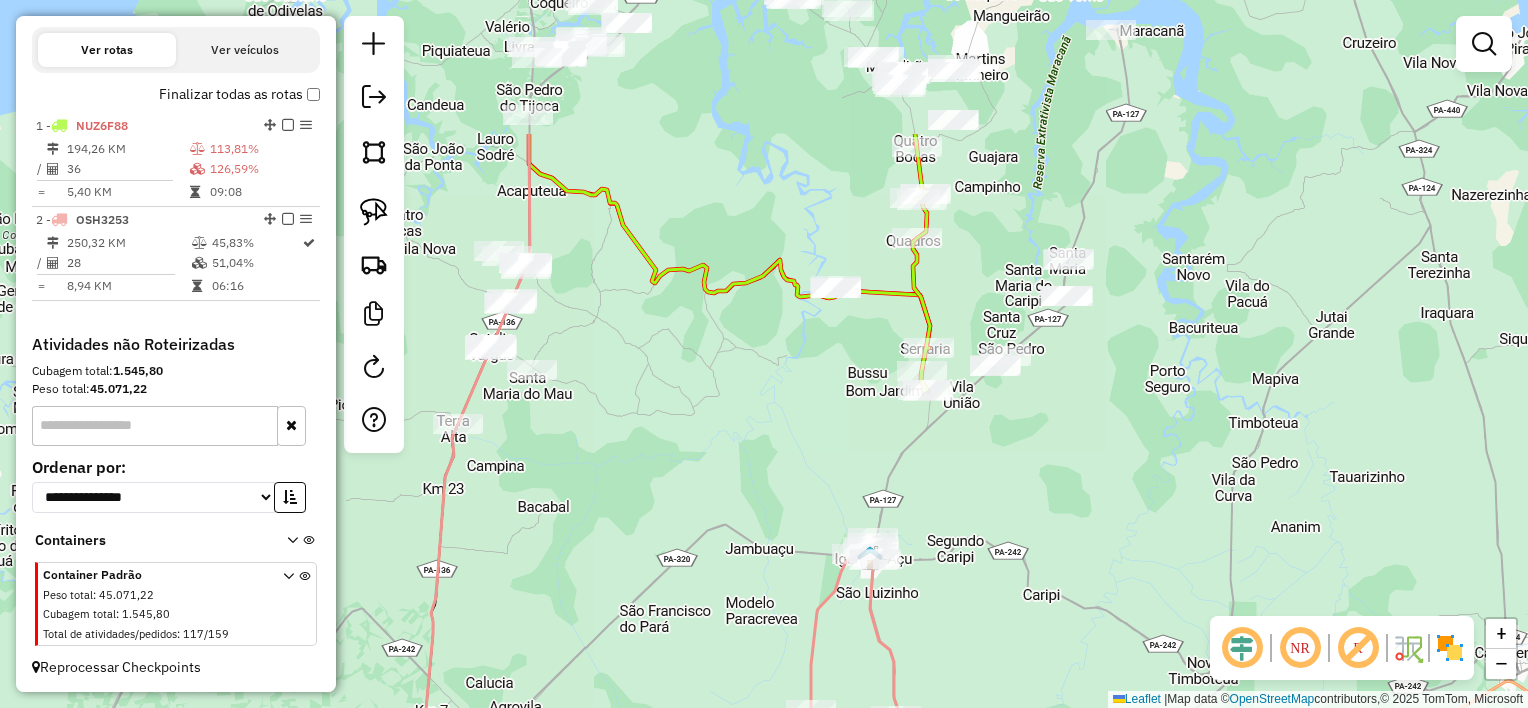 drag, startPoint x: 714, startPoint y: 228, endPoint x: 736, endPoint y: 492, distance: 264.91507 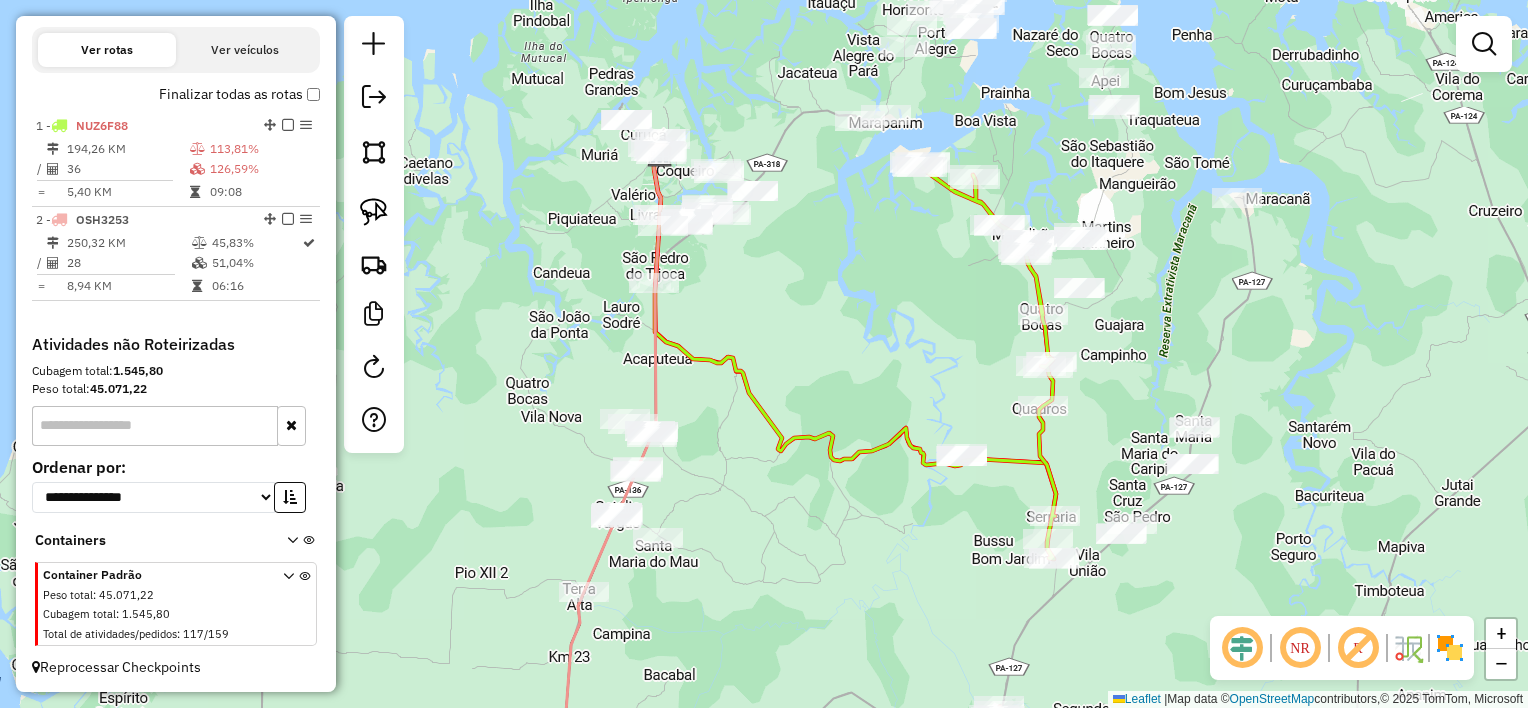 drag, startPoint x: 657, startPoint y: 417, endPoint x: 741, endPoint y: 521, distance: 133.6862 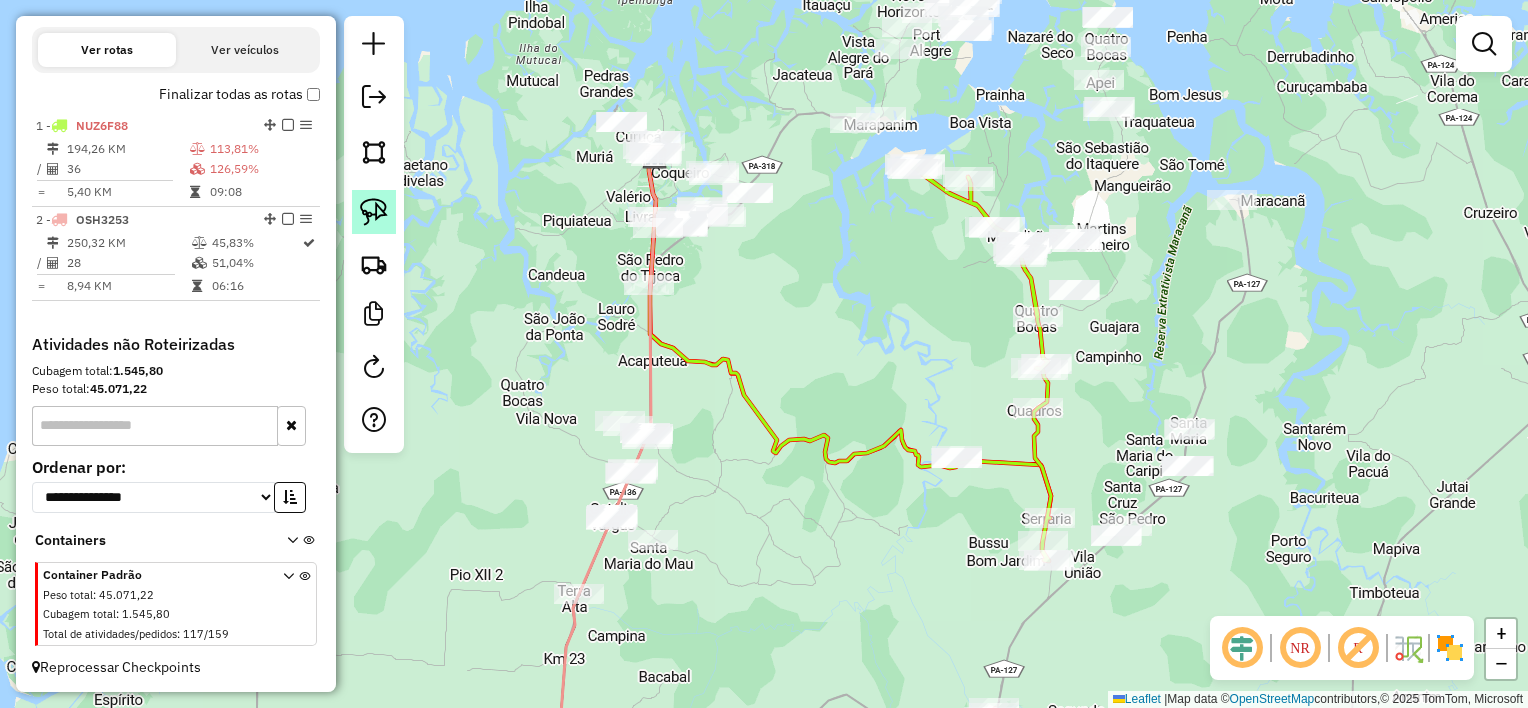 click 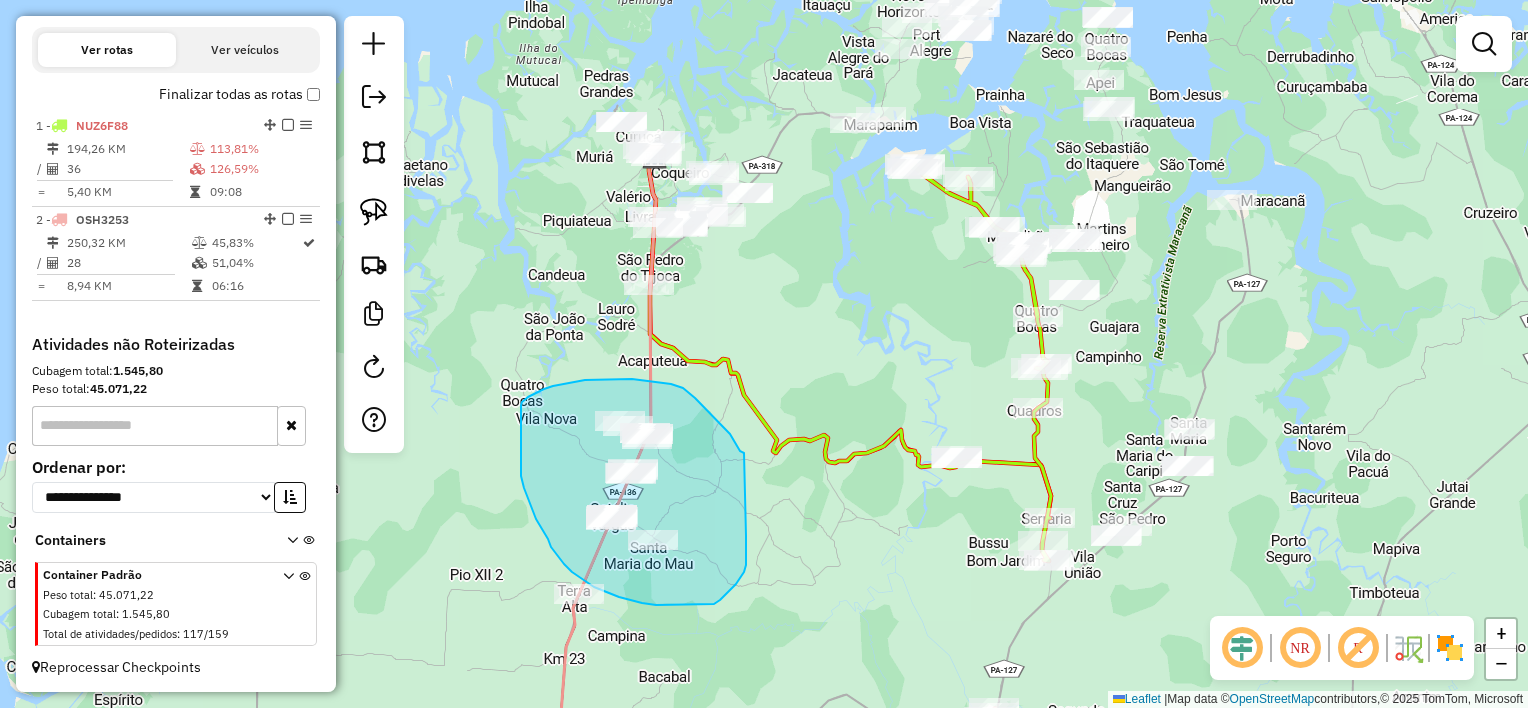 drag, startPoint x: 740, startPoint y: 451, endPoint x: 746, endPoint y: 536, distance: 85.2115 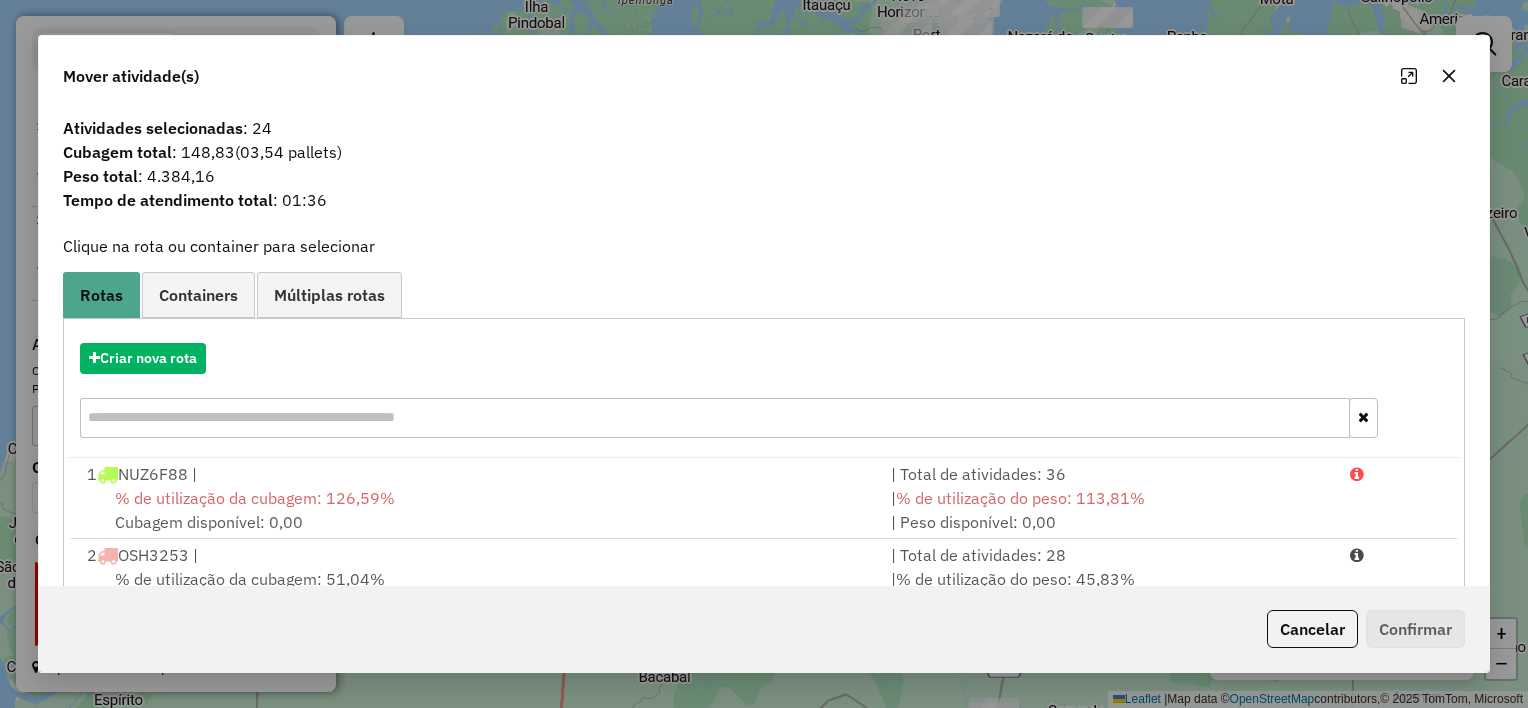 click 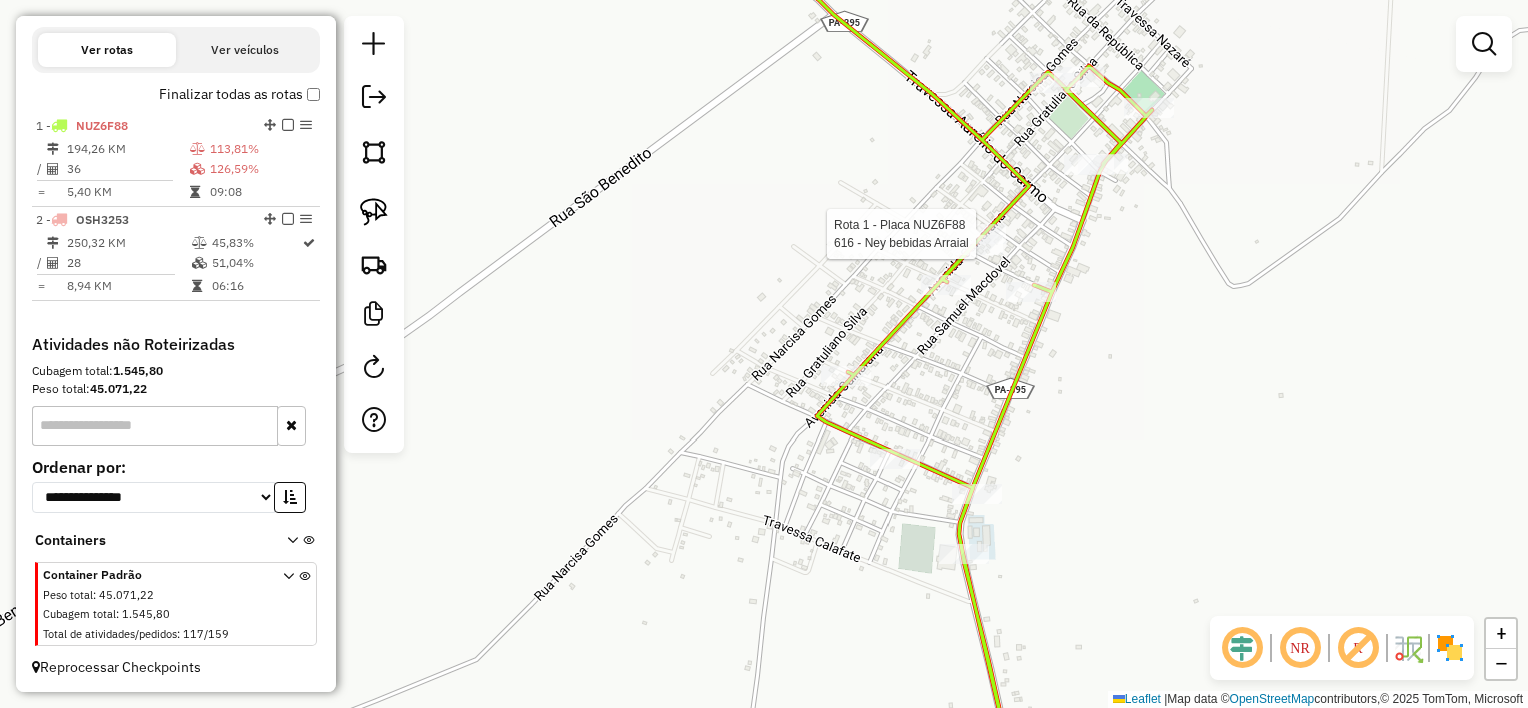 select on "**********" 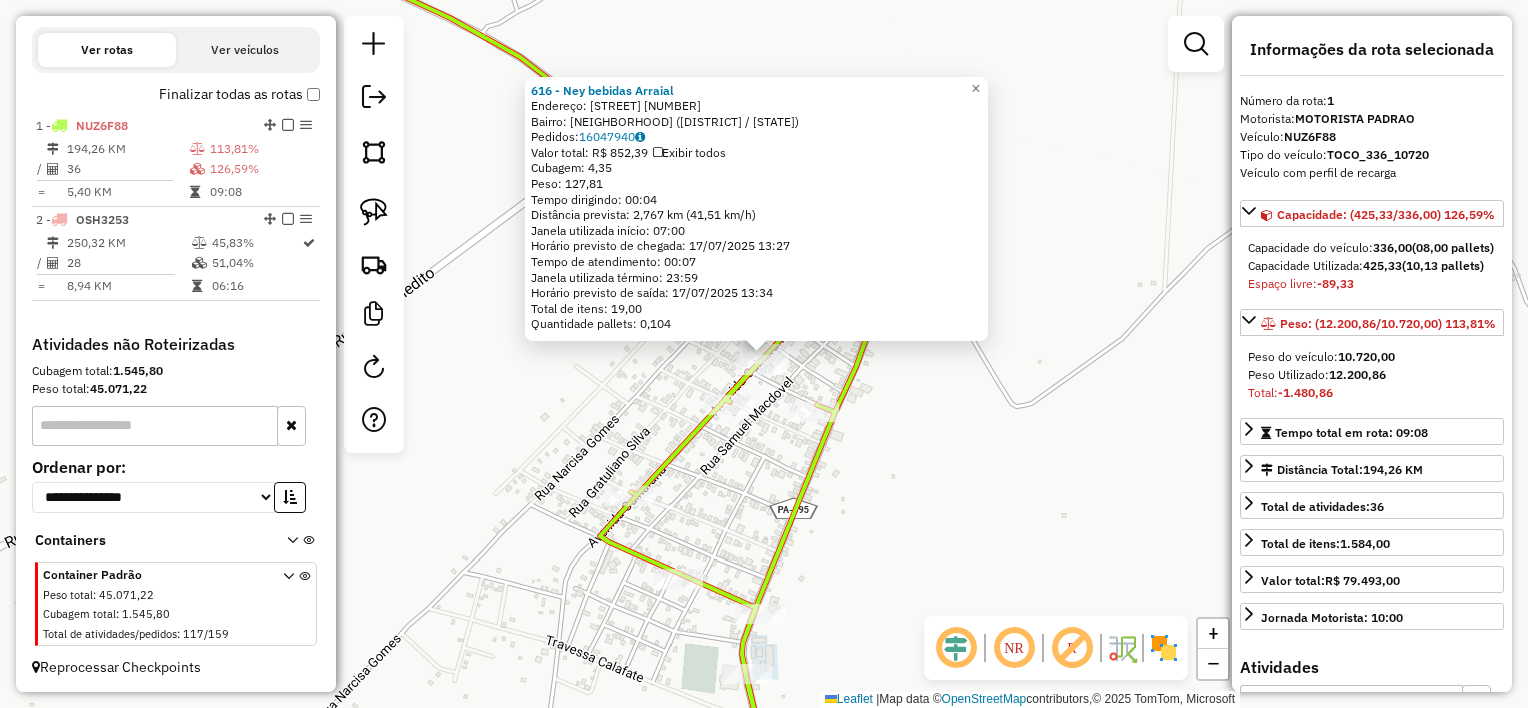 click on "Quantidade pallets: 0,104" 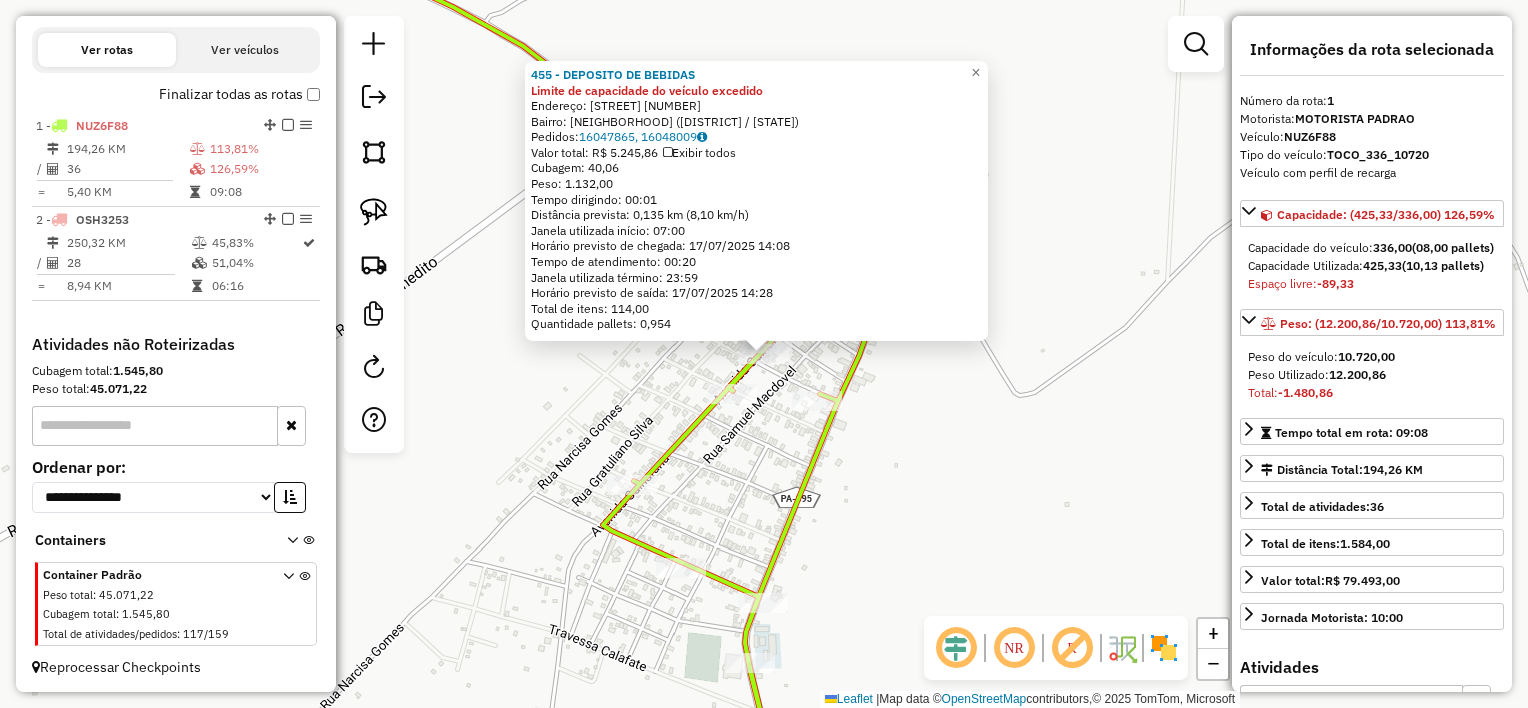click on "455 - DEPOSITO DE BEBIDAS Limite de capacidade do veículo excedido  Endereço:  AV CUINARANA 1   Bairro: Centro (MAGALHAES BARATA / PA)   Pedidos:  16047865, 16048009   Valor total: R$ 5.245,86   Exibir todos   Cubagem: 40,06  Peso: 1.132,00  Tempo dirigindo: 00:01   Distância prevista: 0,135 km (8,10 km/h)   Janela utilizada início: 07:00   Horário previsto de chegada: 17/07/2025 14:08   Tempo de atendimento: 00:20   Janela utilizada término: 23:59   Horário previsto de saída: 17/07/2025 14:28   Total de itens: 114,00   Quantidade pallets: 0,954  × Janela de atendimento Grade de atendimento Capacidade Transportadoras Veículos Cliente Pedidos  Rotas Selecione os dias de semana para filtrar as janelas de atendimento  Seg   Ter   Qua   Qui   Sex   Sáb   Dom  Informe o período da janela de atendimento: De: Até:  Filtrar exatamente a janela do cliente  Considerar janela de atendimento padrão  Selecione os dias de semana para filtrar as grades de atendimento  Seg   Ter   Qua   Qui   Sex   Sáb   Dom" 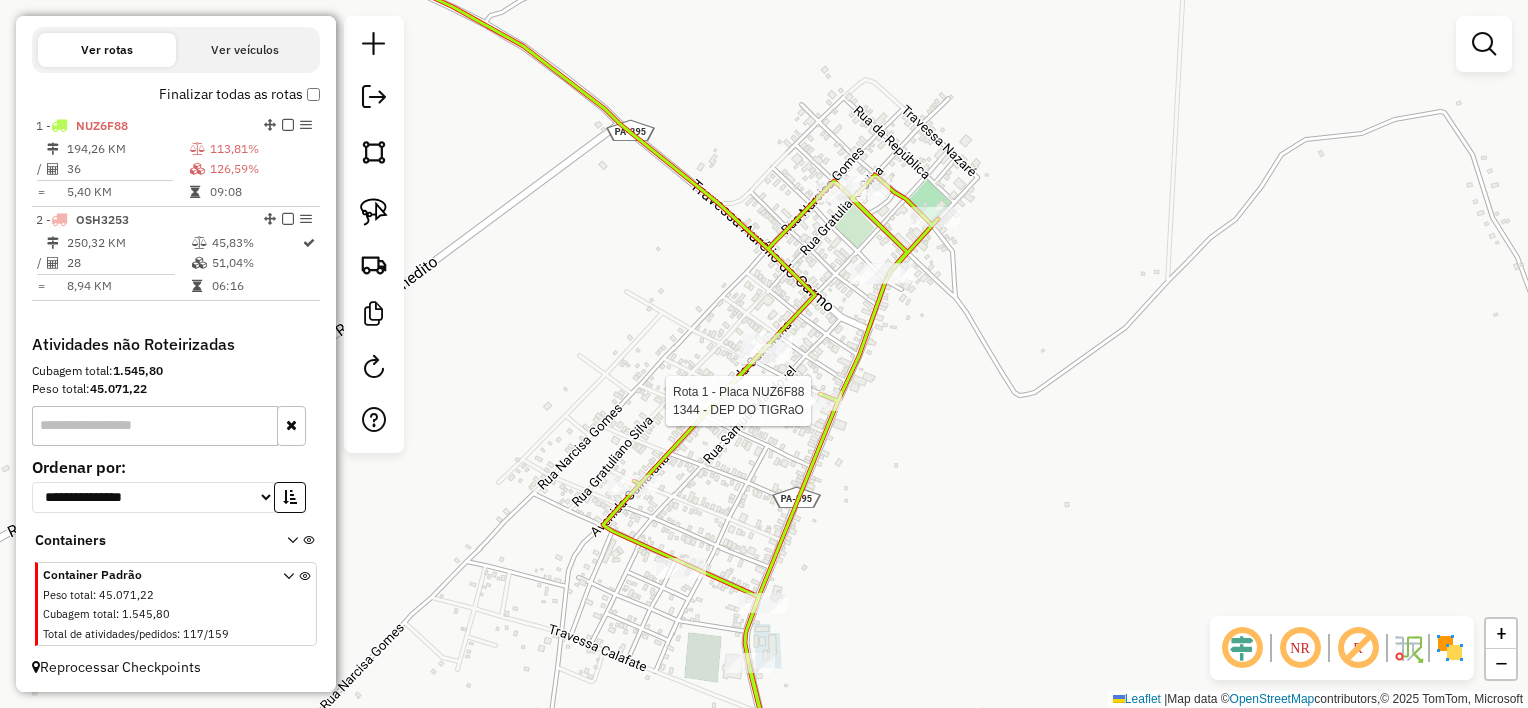 select on "**********" 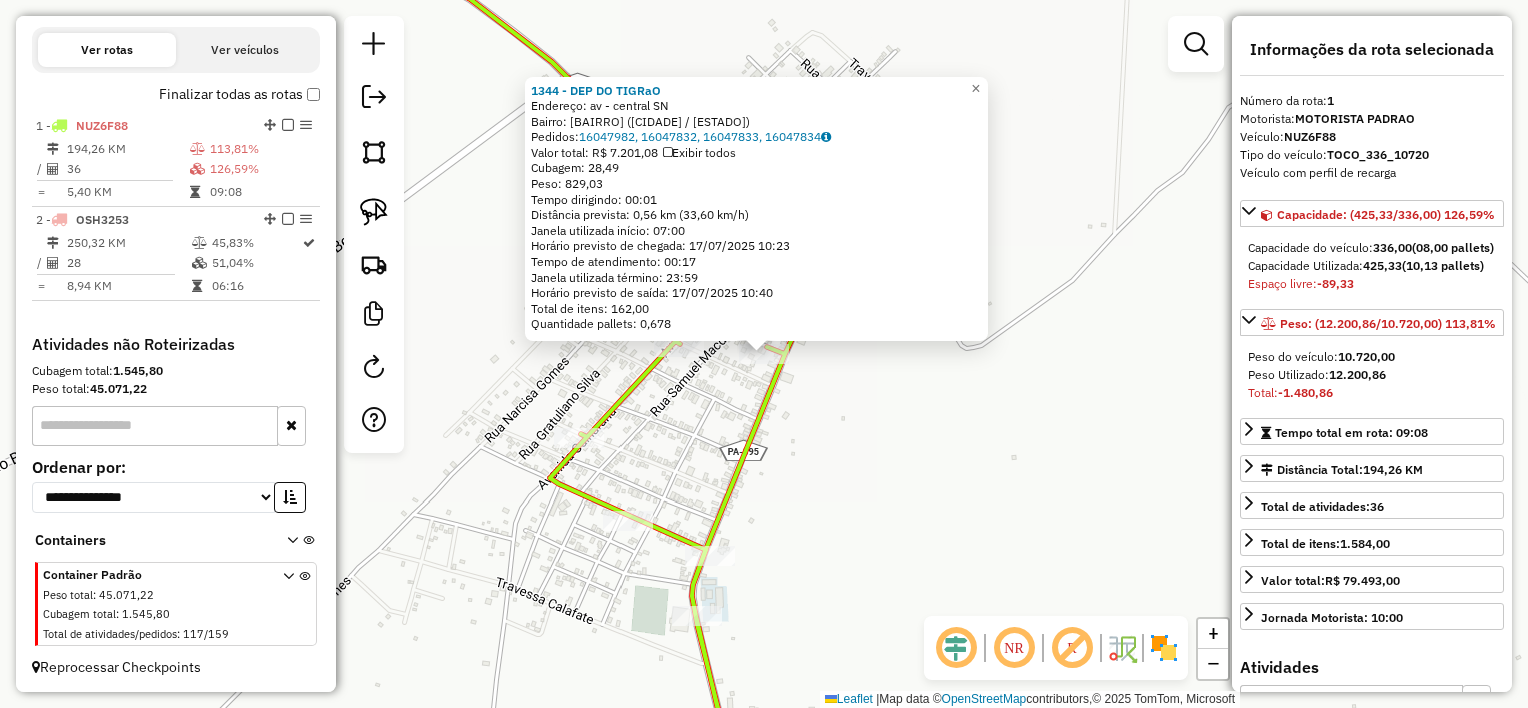 click on "[NUMBER] - DEP DO TIGRaO  Endereço:  av - central SN   Bairro: CENTRO ([STATE] / [STATE])   Pedidos:  [ORDER_ID], [ORDER_ID], [ORDER_ID], [ORDER_ID]   Valor total: R$ [PRICE]   Exibir todos   Cubagem: [CUBAGE]  Peso: [WEIGHT]  Tempo dirigindo: [TIME]   Distância prevista: [DISTANCE] km ([SPEED] km/h)   Janela utilizada início: [TIME]   Horário previsto de chegada: [DATE] [TIME]   Tempo de atendimento: [TIME]   Janela utilizada término: [TIME]   Horário previsto de saída: [DATE] [TIME]   Total de itens: [ITEMS]   Quantidade pallets: [PALLETS]  × Janela de atendimento Grade de atendimento Capacidade Transportadoras Veículos Cliente Pedidos  Rotas Selecione os dias de semana para filtrar as janelas de atendimento  Seg   Ter   Qua   Qui   Sex   Sáb   Dom  Informe o período da janela de atendimento: De: Até:  Filtrar exatamente a janela do cliente  Considerar janela de atendimento padrão  Selecione os dias de semana para filtrar as grades de atendimento  Seg   Ter   Qua   Qui   Sex   Sáb   Dom   Peso mínimo:   De:   De:" 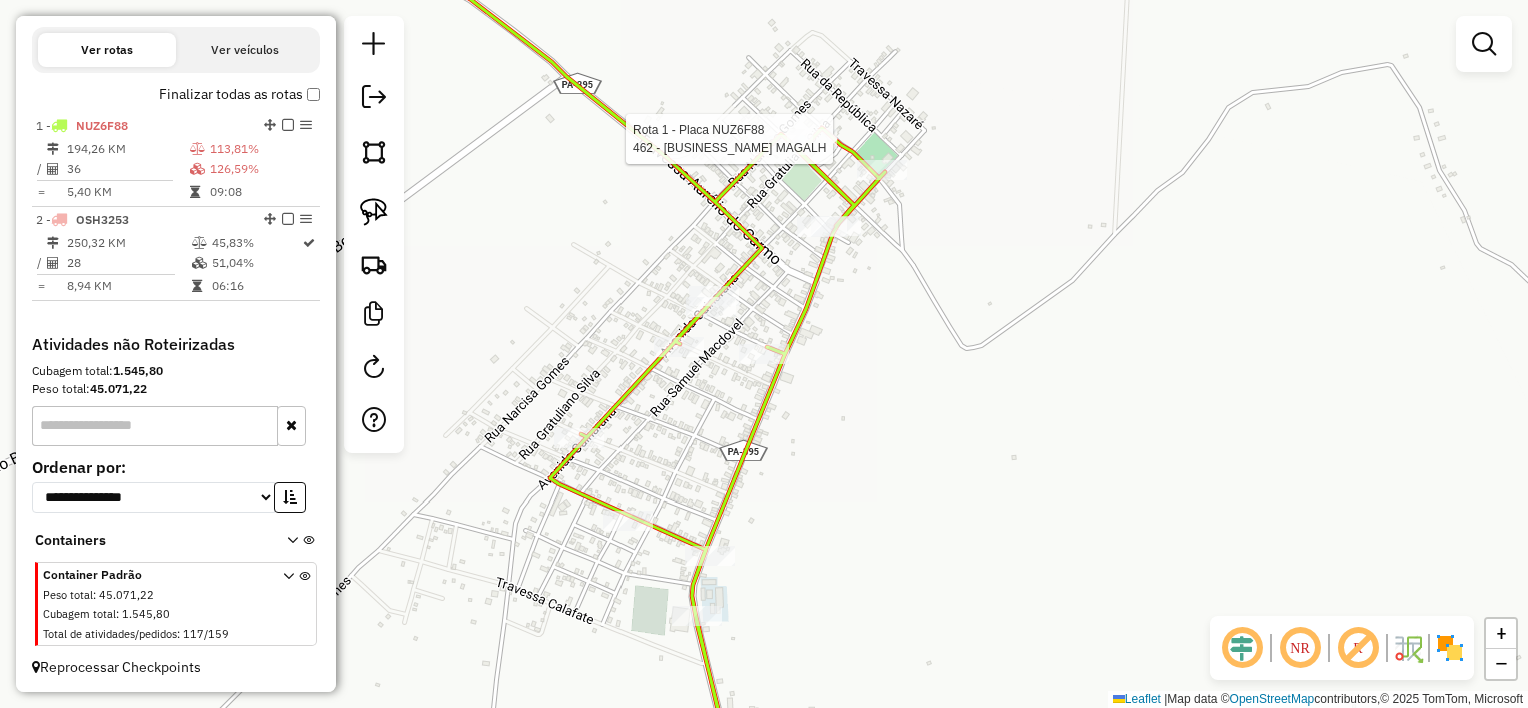 select on "**********" 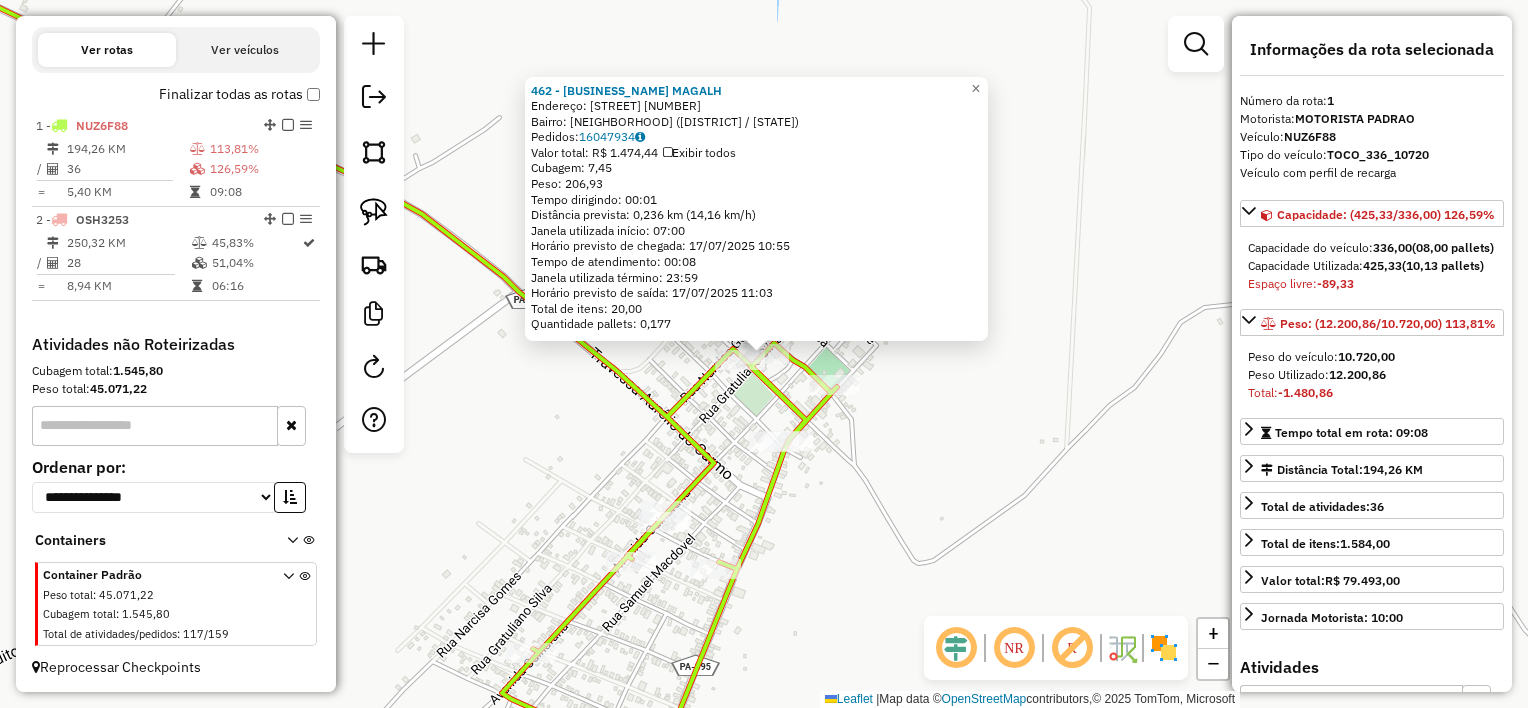 click on "Rota 1 - Placa NUZ6F88  709 - COMERCIAL SAO MIGUEL 462 - BAR DO ALDO   MAGALH  Endereço:  R LUIZ MONTEIRO 8   Bairro: Centro (MAGALHAES BARATA / PA)   Pedidos:  16047934   Valor total: R$ 1.474,44   Exibir todos   Cubagem: 7,45  Peso: 206,93  Tempo dirigindo: 00:01   Distância prevista: 0,236 km (14,16 km/h)   Janela utilizada início: 07:00   Horário previsto de chegada: 17/07/2025 10:55   Tempo de atendimento: 00:08   Janela utilizada término: 23:59   Horário previsto de saída: 17/07/2025 11:03   Total de itens: 20,00   Quantidade pallets: 0,177  × Janela de atendimento Grade de atendimento Capacidade Transportadoras Veículos Cliente Pedidos  Rotas Selecione os dias de semana para filtrar as janelas de atendimento  Seg   Ter   Qua   Qui   Sex   Sáb   Dom  Informe o período da janela de atendimento: De: Até:  Filtrar exatamente a janela do cliente  Considerar janela de atendimento padrão  Selecione os dias de semana para filtrar as grades de atendimento  Seg   Ter   Qua   Qui   Sex   Sáb   Dom" 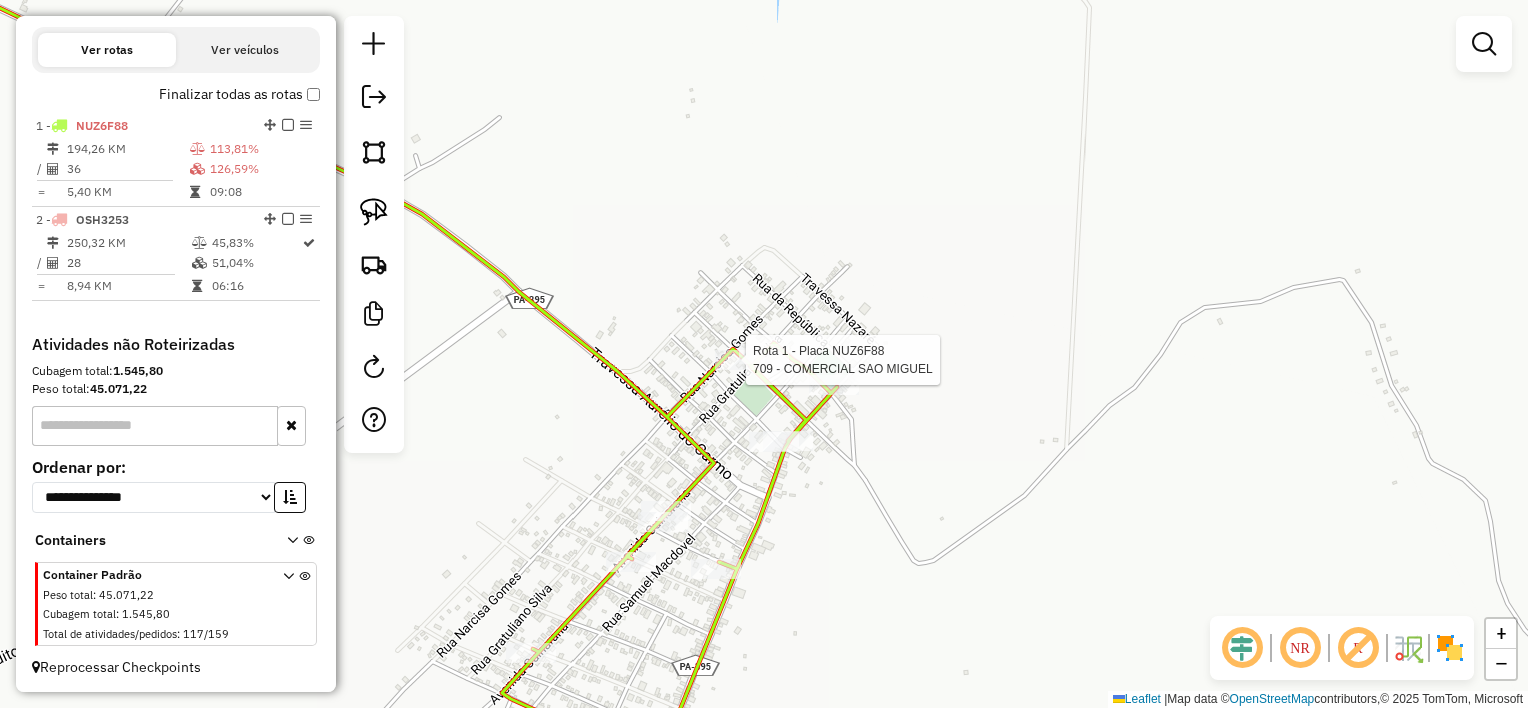 click 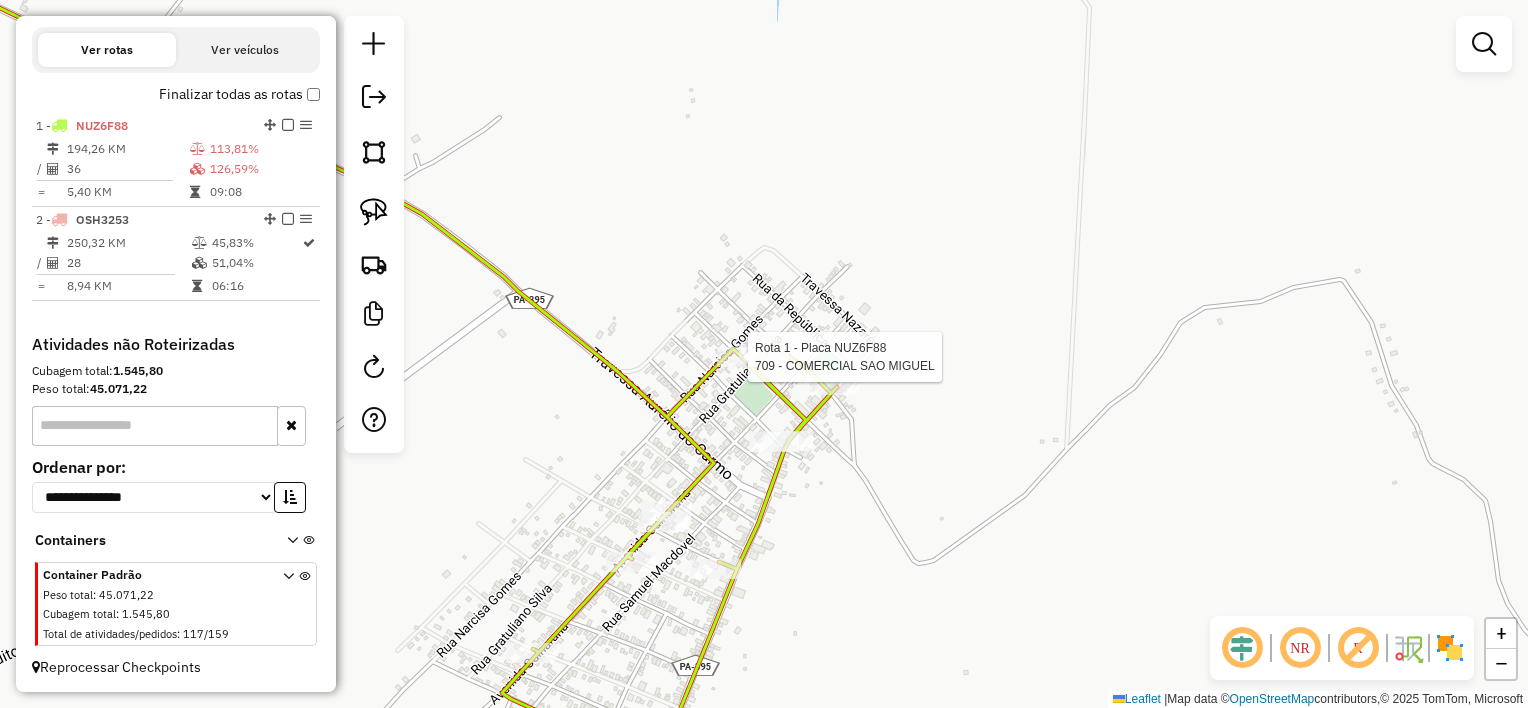 select on "**********" 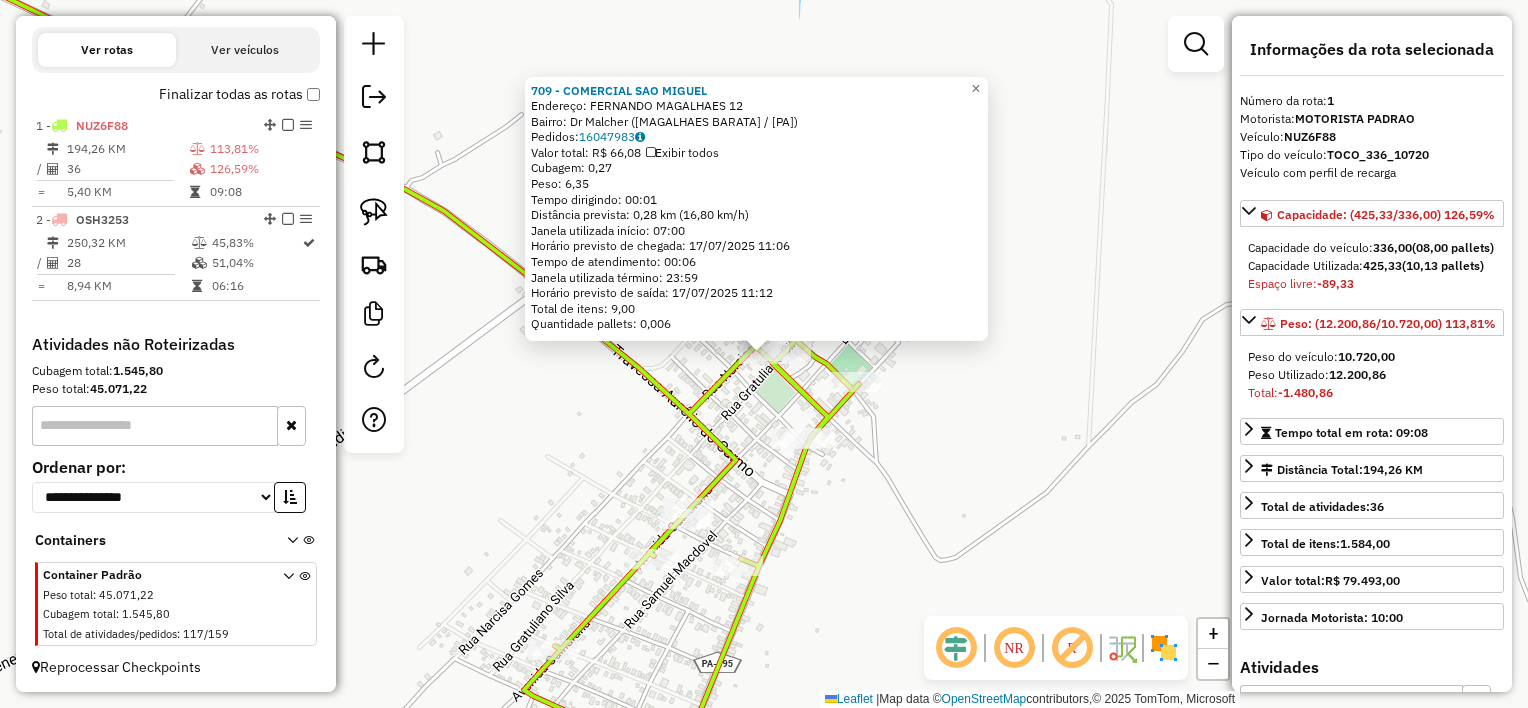 drag, startPoint x: 900, startPoint y: 432, endPoint x: 890, endPoint y: 427, distance: 11.18034 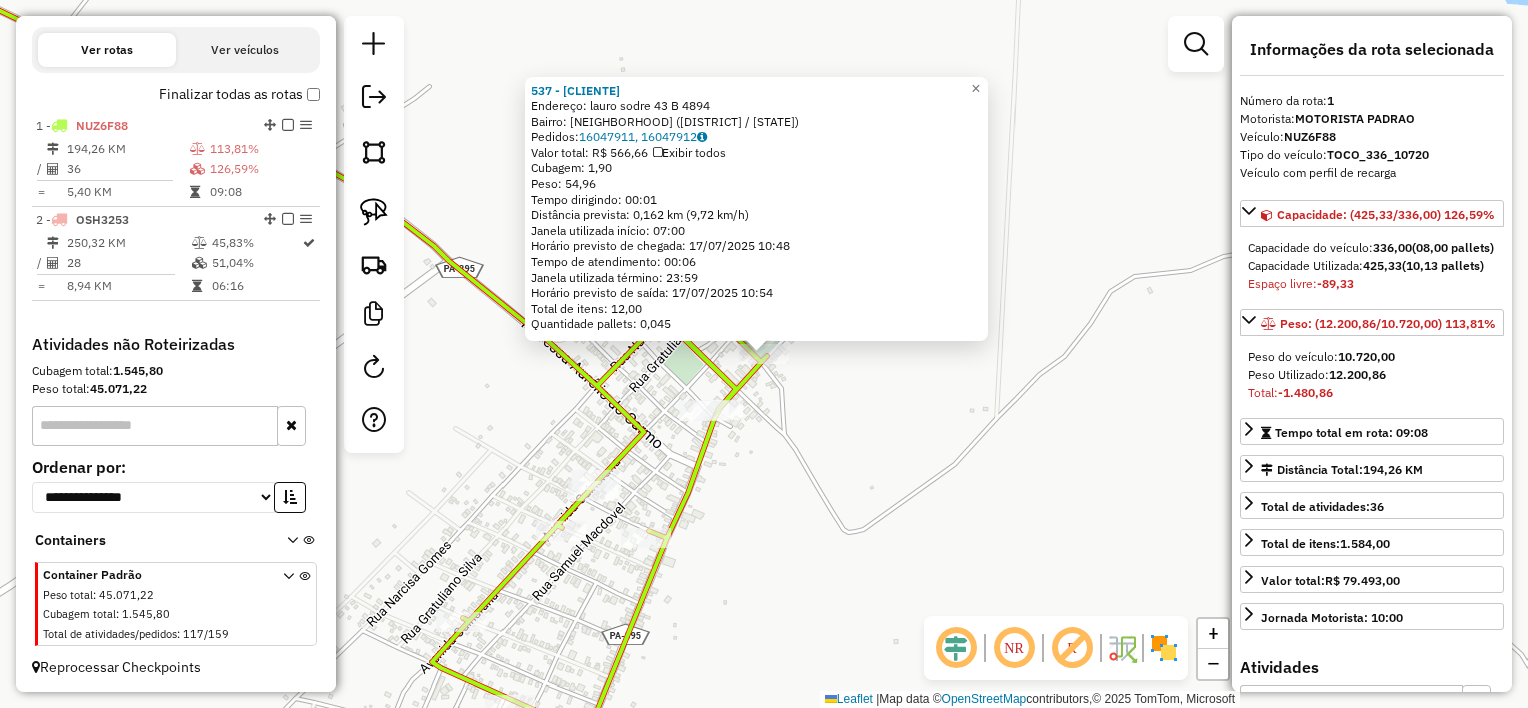 drag, startPoint x: 834, startPoint y: 435, endPoint x: 777, endPoint y: 426, distance: 57.706154 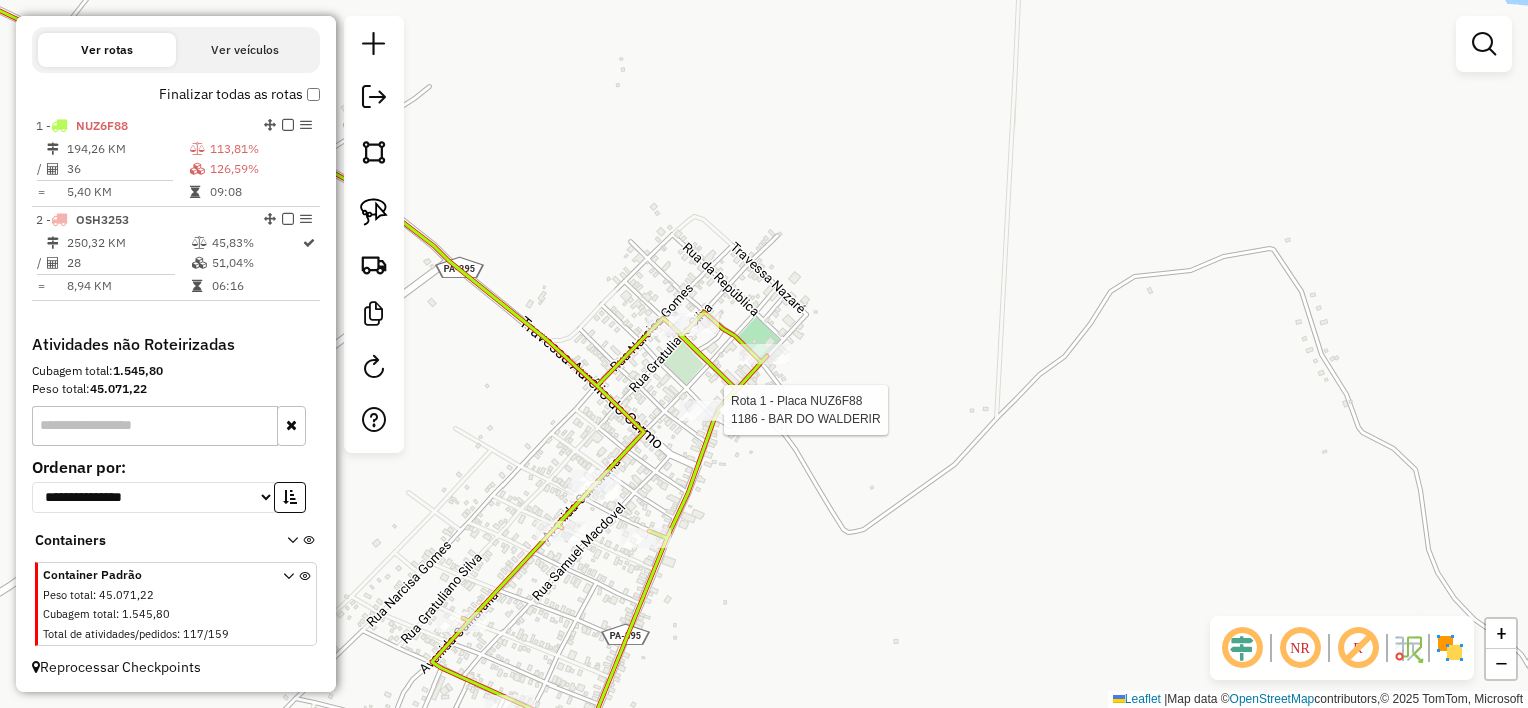 select on "**********" 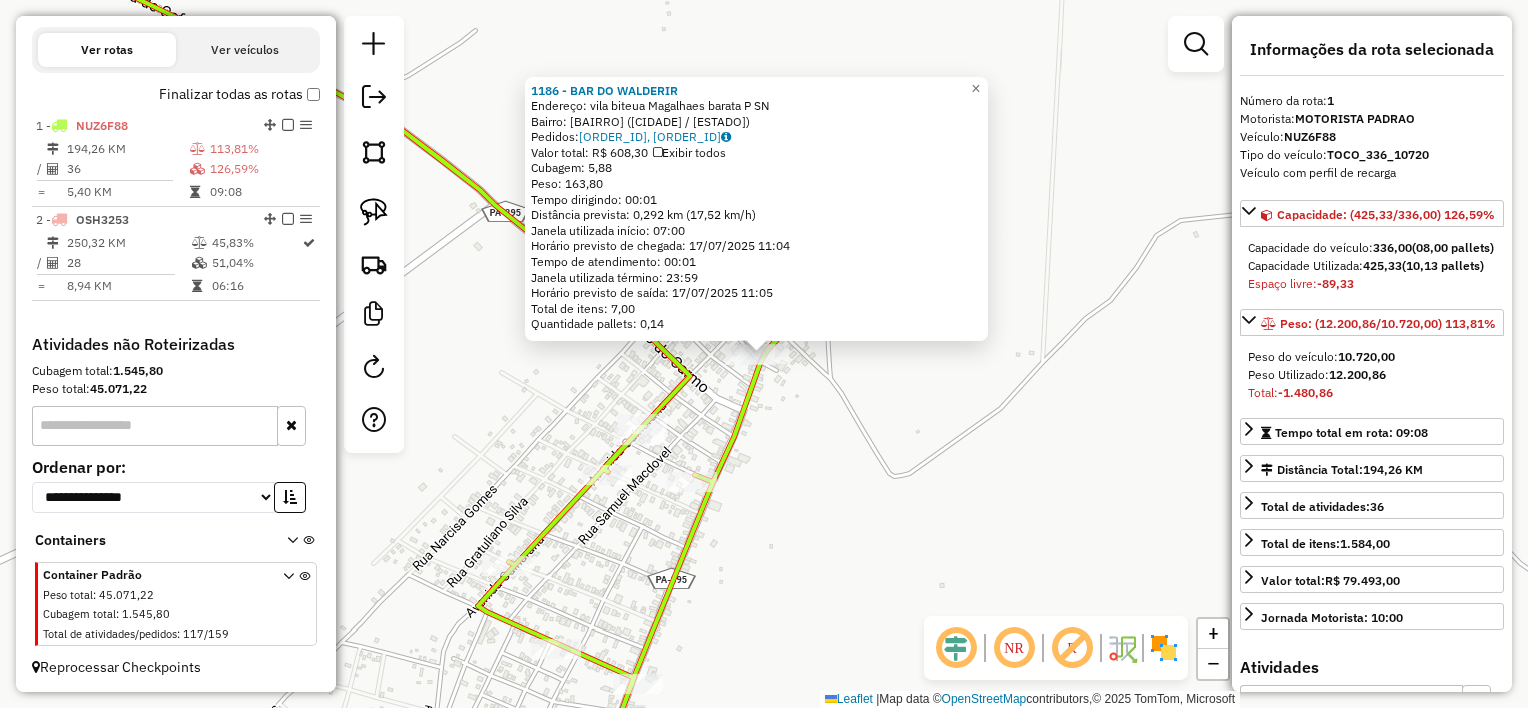 click on "1186 - BAR DO WALDERIR  Endereço:  vila biteua Magalhaes barata P SN   Bairro: CENTRO (MAGALHAES BARATA / PA)   Pedidos:  16047855, 16047856   Valor total: R$ 608,30   Exibir todos   Cubagem: 5,88  Peso: 163,80  Tempo dirigindo: 00:01   Distância prevista: 0,292 km (17,52 km/h)   Janela utilizada início: 07:00   Horário previsto de chegada: 17/07/2025 11:04   Tempo de atendimento: 00:01   Janela utilizada término: 23:59   Horário previsto de saída: 17/07/2025 11:05   Total de itens: 7,00   Quantidade pallets: 0,14  × Janela de atendimento Grade de atendimento Capacidade Transportadoras Veículos Cliente Pedidos  Rotas Selecione os dias de semana para filtrar as janelas de atendimento  Seg   Ter   Qua   Qui   Sex   Sáb   Dom  Informe o período da janela de atendimento: De: Até:  Filtrar exatamente a janela do cliente  Considerar janela de atendimento padrão  Selecione os dias de semana para filtrar as grades de atendimento  Seg   Ter   Qua   Qui   Sex   Sáb   Dom   Peso mínimo:   Peso máximo:  +" 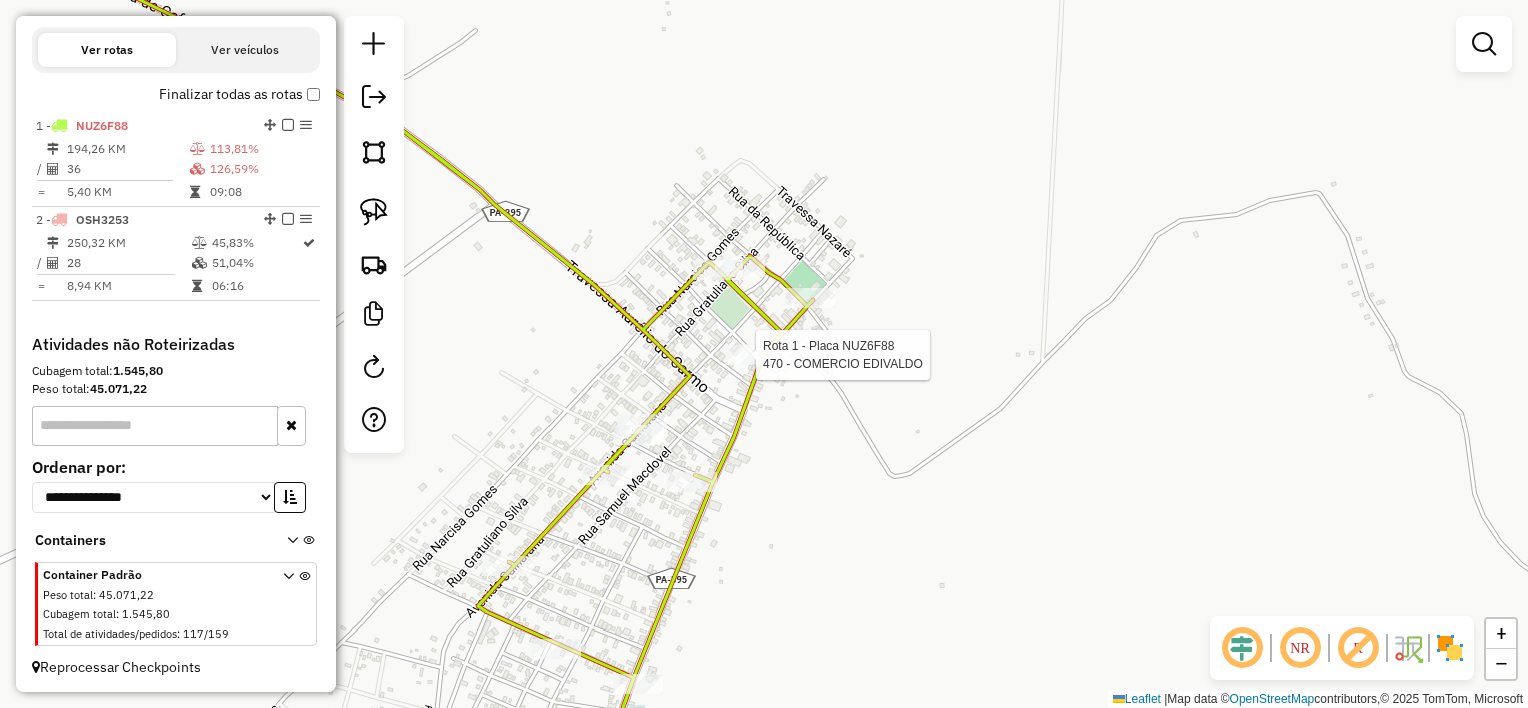 select on "**********" 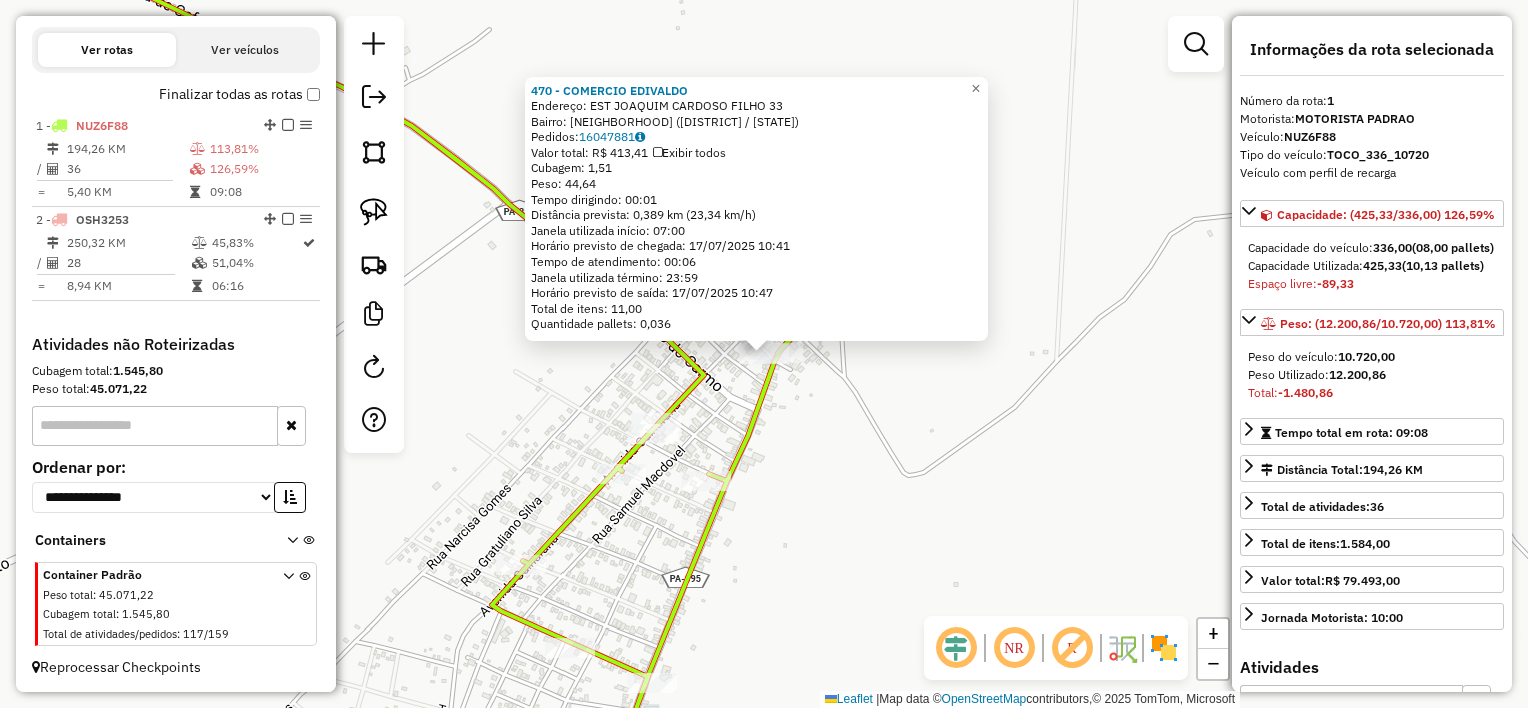 click on "Rota 1 - Placa NUZ6F88  470 - COMERCIO  EDIVALDO 470 - COMERCIO  EDIVALDO  Endereço:  EST JOAQUIM CARDOSO FILHO 33   Bairro: Centro (MAGALHAES BARATA / PA)   Pedidos:  16047881   Valor total: R$ 413,41   Exibir todos   Cubagem: 1,51  Peso: 44,64  Tempo dirigindo: 00:01   Distância prevista: 0,389 km (23,34 km/h)   Janela utilizada início: 07:00   Horário previsto de chegada: 17/07/2025 10:41   Tempo de atendimento: 00:06   Janela utilizada término: 23:59   Horário previsto de saída: 17/07/2025 10:47   Total de itens: 11,00   Quantidade pallets: 0,036  × Janela de atendimento Grade de atendimento Capacidade Transportadoras Veículos Cliente Pedidos  Rotas Selecione os dias de semana para filtrar as janelas de atendimento  Seg   Ter   Qua   Qui   Sex   Sáb   Dom  Informe o período da janela de atendimento: De: Até:  Filtrar exatamente a janela do cliente  Considerar janela de atendimento padrão  Selecione os dias de semana para filtrar as grades de atendimento  Seg   Ter   Qua   Qui   Sex   Sáb  +" 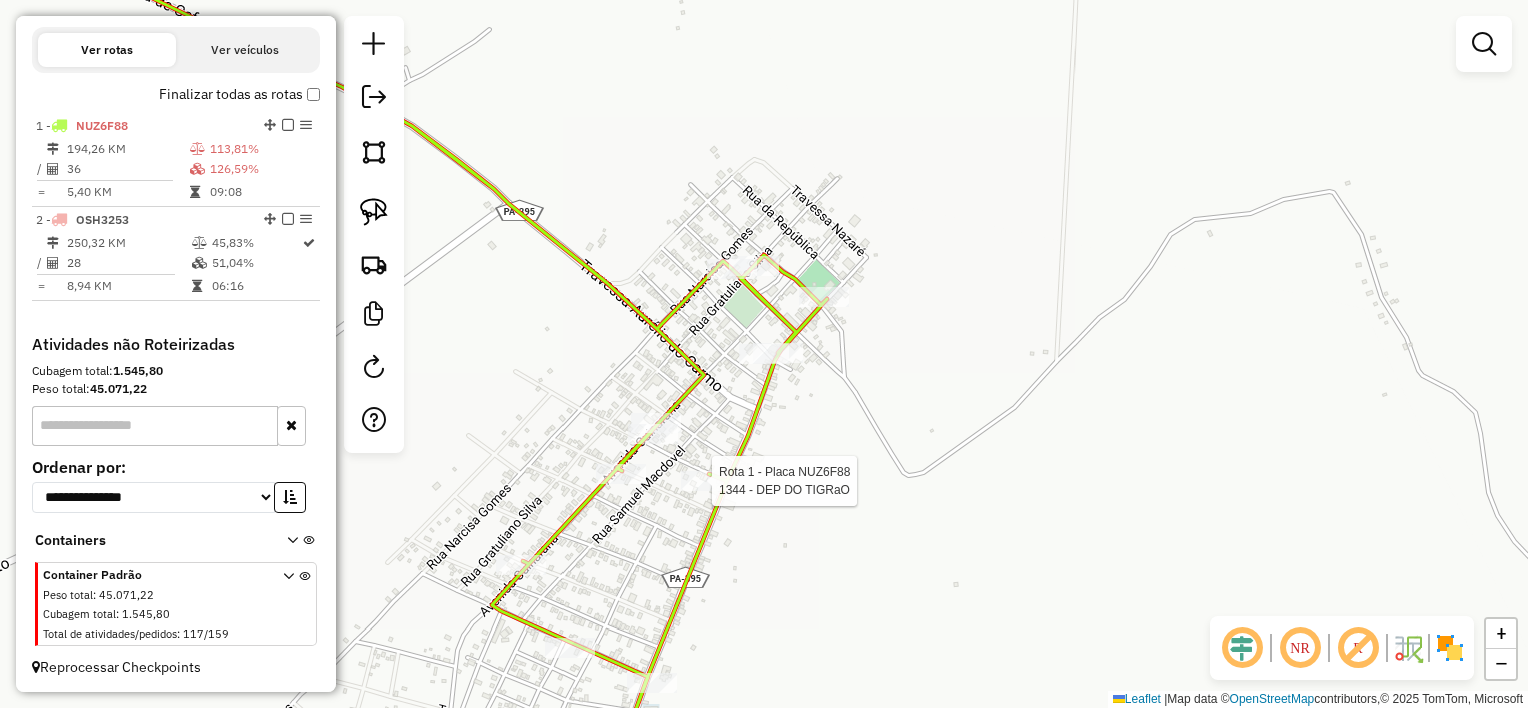select on "**********" 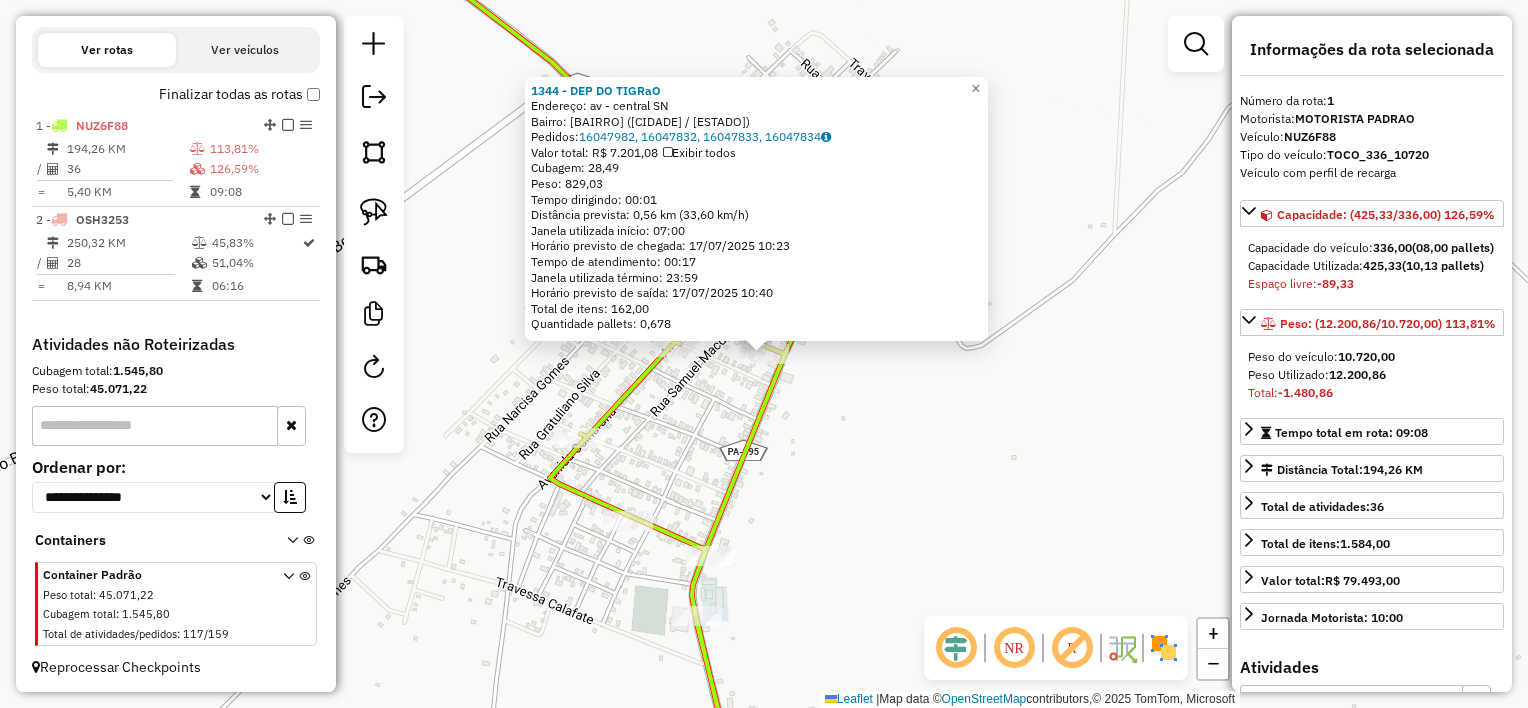 click on "[NUMBER] - DEP DO TIGRaO  Endereço:  av - central SN   Bairro: CENTRO ([STATE] / [STATE])   Pedidos:  [ORDER_ID], [ORDER_ID], [ORDER_ID], [ORDER_ID]   Valor total: R$ [PRICE]   Exibir todos   Cubagem: [CUBAGE]  Peso: [WEIGHT]  Tempo dirigindo: [TIME]   Distância prevista: [DISTANCE] km ([SPEED] km/h)   Janela utilizada início: [TIME]   Horário previsto de chegada: [DATE] [TIME]   Tempo de atendimento: [TIME]   Janela utilizada término: [TIME]   Horário previsto de saída: [DATE] [TIME]   Total de itens: [ITEMS]   Quantidade pallets: [PALLETS]  × Janela de atendimento Grade de atendimento Capacidade Transportadoras Veículos Cliente Pedidos  Rotas Selecione os dias de semana para filtrar as janelas de atendimento  Seg   Ter   Qua   Qui   Sex   Sáb   Dom  Informe o período da janela de atendimento: De: Até:  Filtrar exatamente a janela do cliente  Considerar janela de atendimento padrão  Selecione os dias de semana para filtrar as grades de atendimento  Seg   Ter   Qua   Qui   Sex   Sáb   Dom   Peso mínimo:   De:   De:" 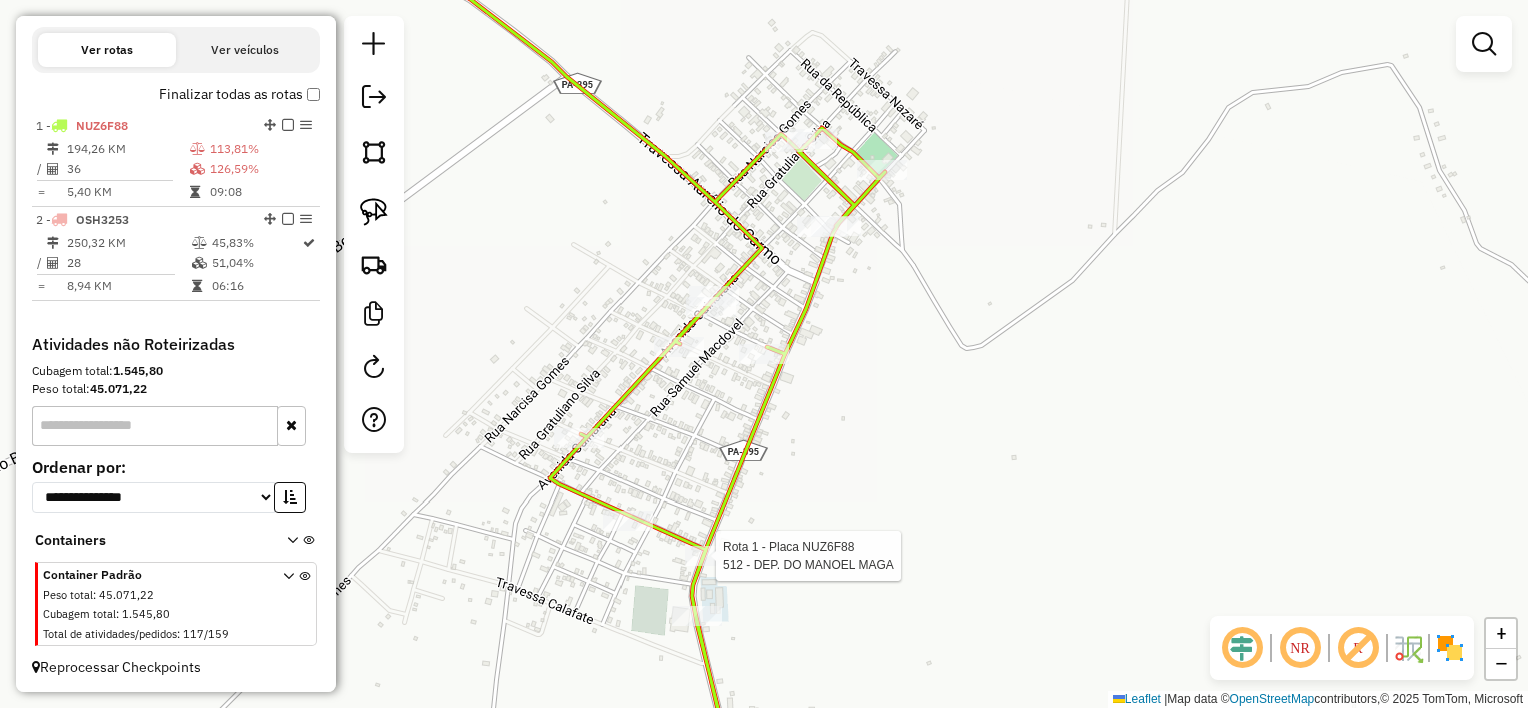select on "**********" 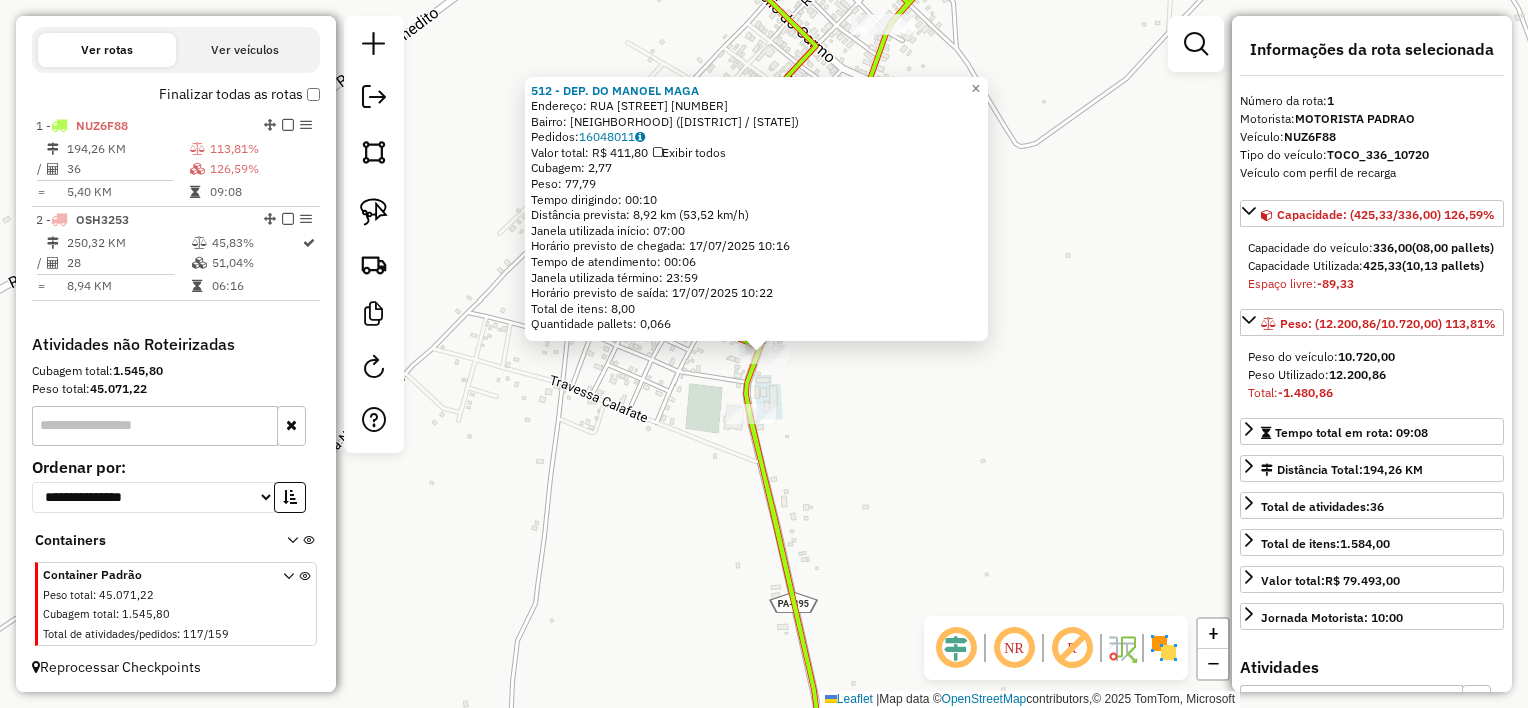 click on "512 - DEP. DO MANOEL  MAGA  Endereço:  RUA DR MALCHER 1   Bairro: Centro (MAGALHAES BARATA / PA)   Pedidos:  16048011   Valor total: R$ 411,80   Exibir todos   Cubagem: 2,77  Peso: 77,79  Tempo dirigindo: 00:10   Distância prevista: 8,92 km (53,52 km/h)   Janela utilizada início: 07:00   Horário previsto de chegada: 17/07/2025 10:16   Tempo de atendimento: 00:06   Janela utilizada término: 23:59   Horário previsto de saída: 17/07/2025 10:22   Total de itens: 8,00   Quantidade pallets: 0,066  × Janela de atendimento Grade de atendimento Capacidade Transportadoras Veículos Cliente Pedidos  Rotas Selecione os dias de semana para filtrar as janelas de atendimento  Seg   Ter   Qua   Qui   Sex   Sáb   Dom  Informe o período da janela de atendimento: De: Até:  Filtrar exatamente a janela do cliente  Considerar janela de atendimento padrão  Selecione os dias de semana para filtrar as grades de atendimento  Seg   Ter   Qua   Qui   Sex   Sáb   Dom   Considerar clientes sem dia de atendimento cadastrado +" 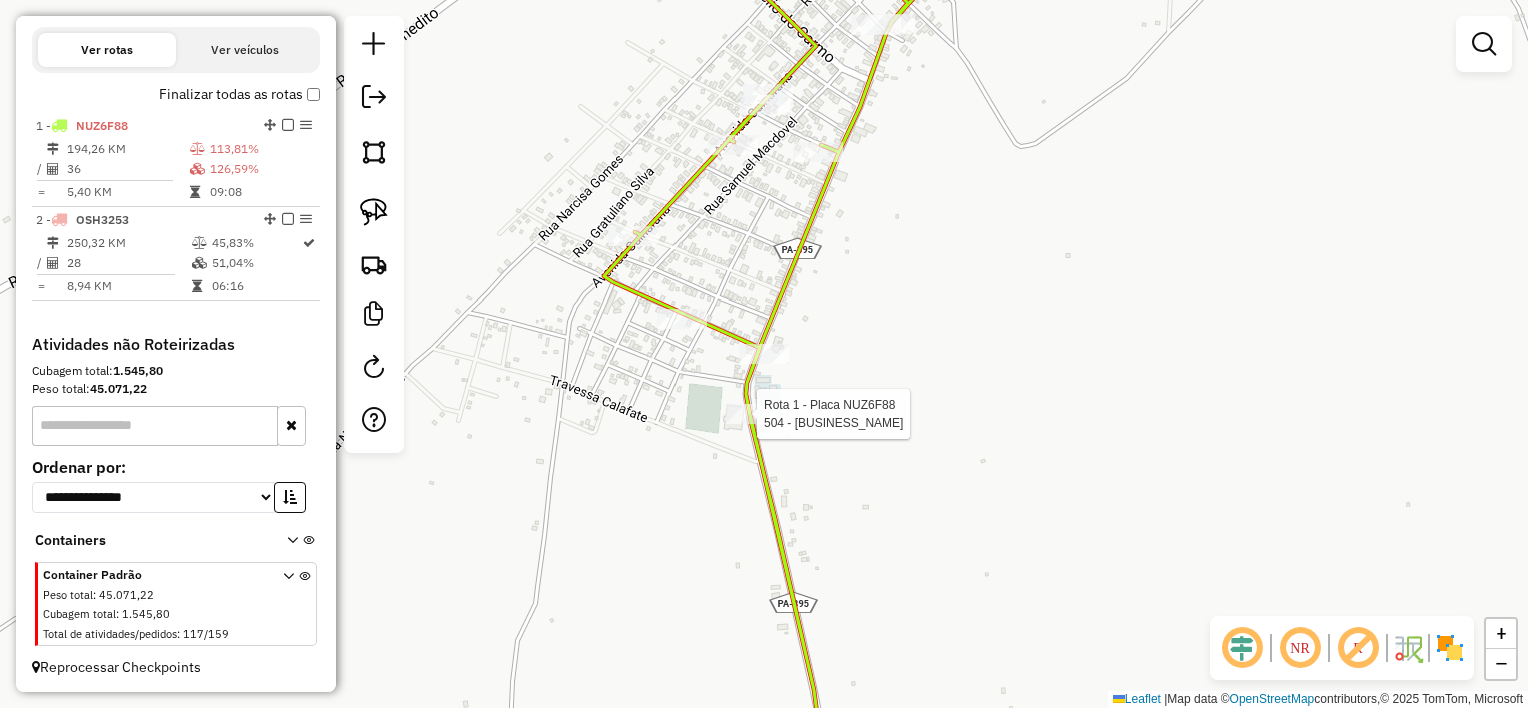 select on "**********" 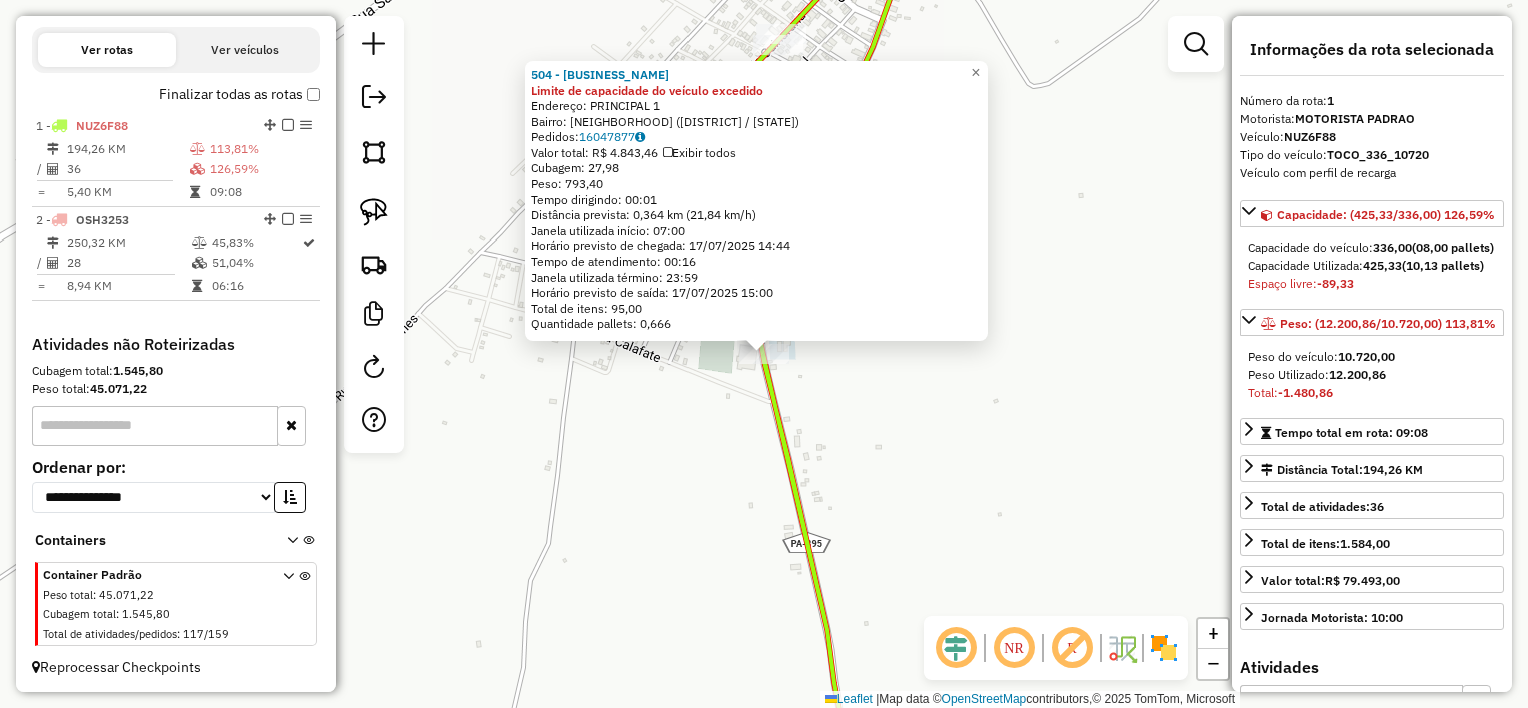 drag, startPoint x: 695, startPoint y: 391, endPoint x: 692, endPoint y: 372, distance: 19.235384 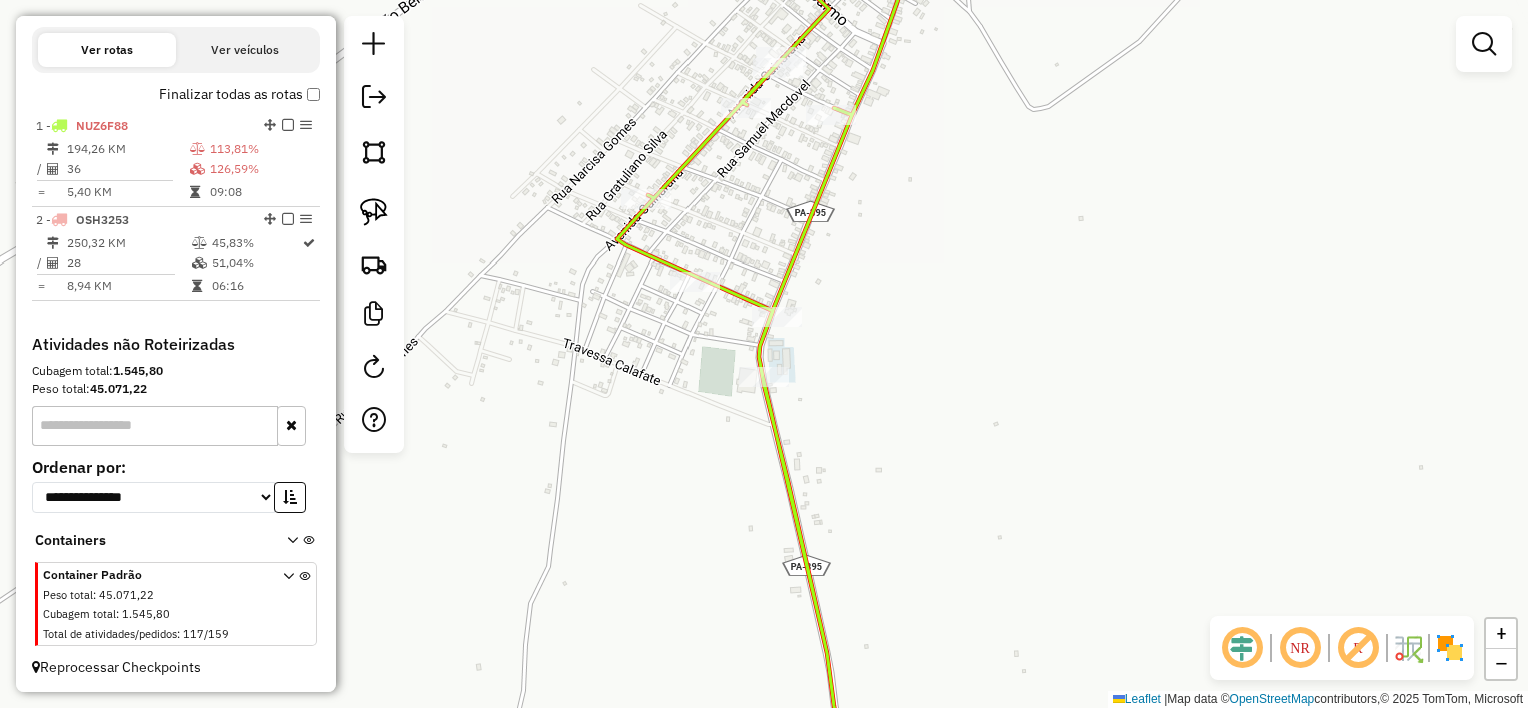 drag, startPoint x: 684, startPoint y: 335, endPoint x: 697, endPoint y: 378, distance: 44.922153 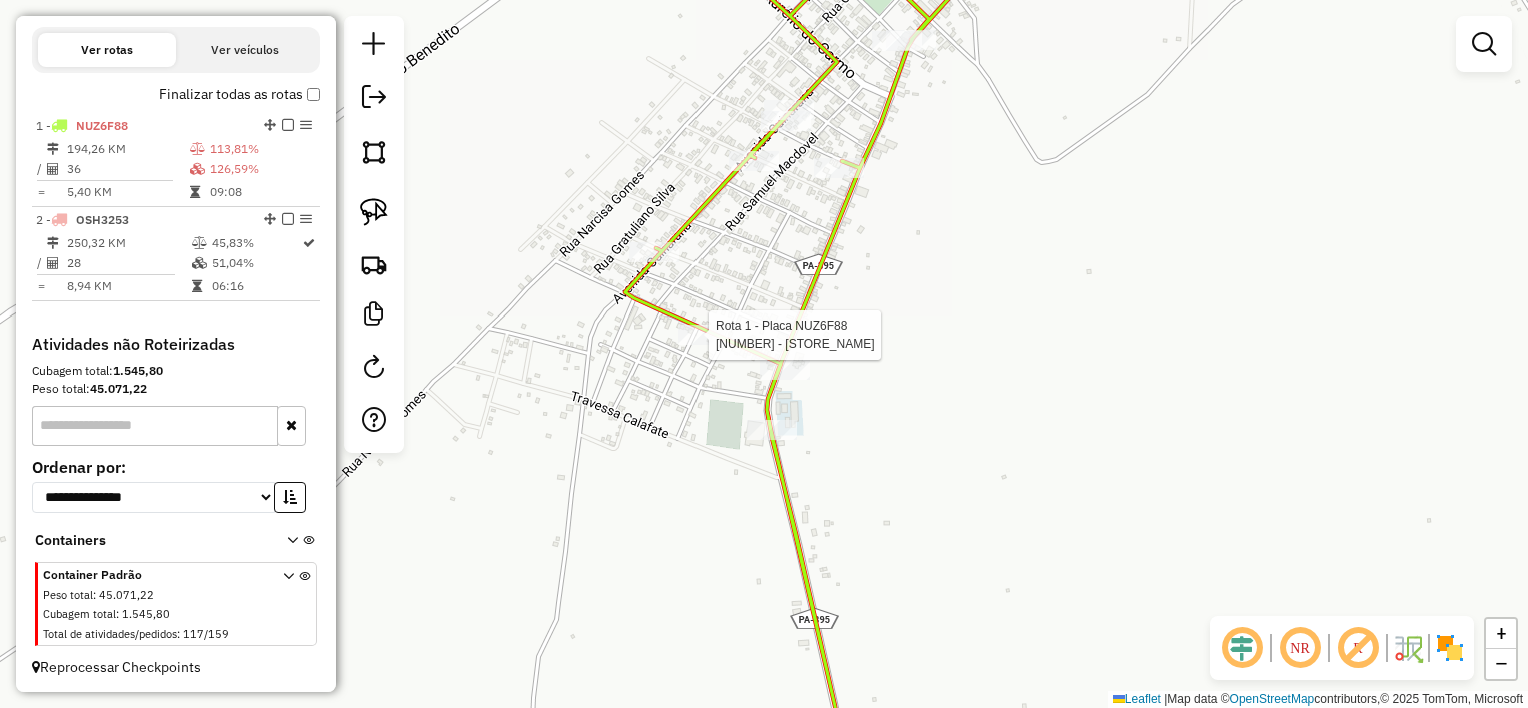 select on "**********" 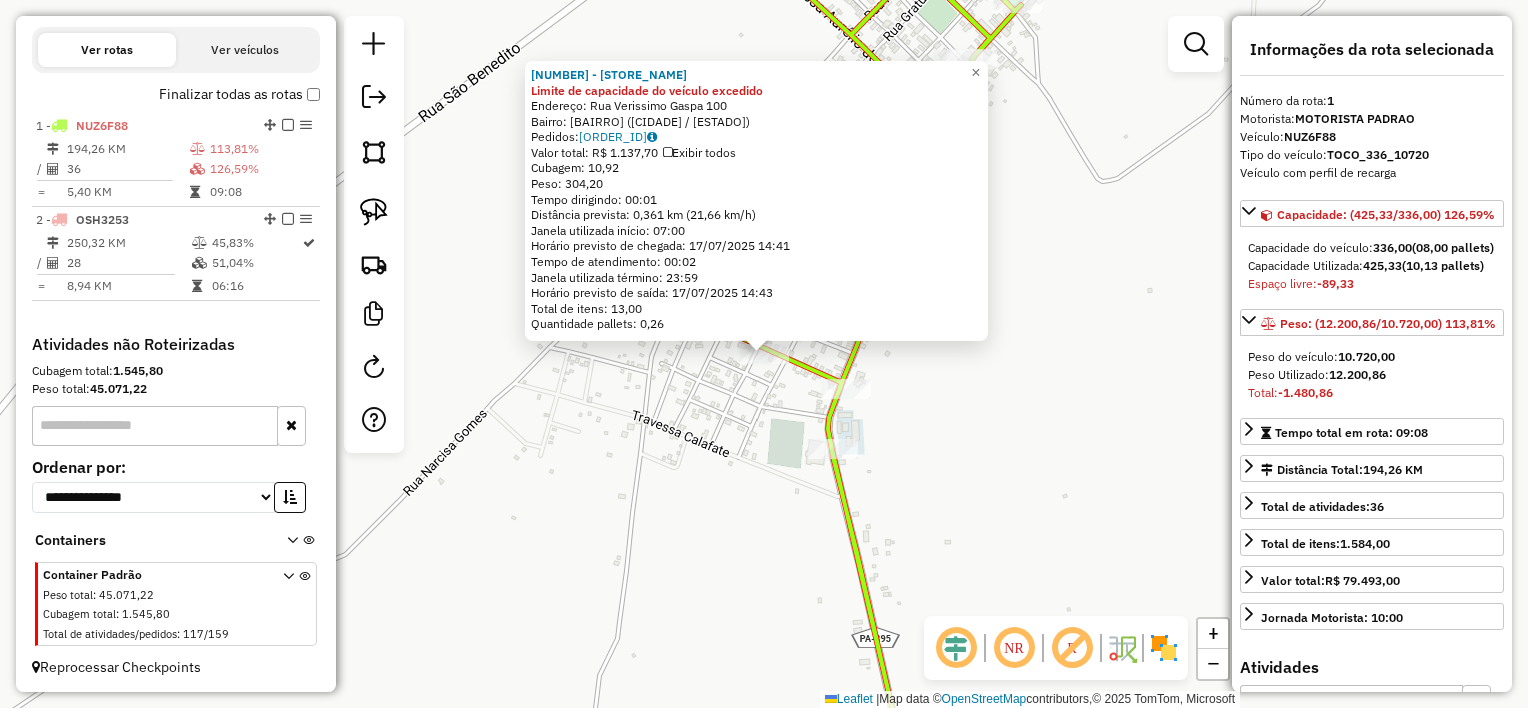 click on "1038 - BAR DO ZE ARAGUAIA Limite de capacidade do veículo excedido  Endereço:  Rua Verissimo Gaspa 100   Bairro: CENTRO (MAGALHAES BARATA / PA)   Pedidos:  16047827   Valor total: R$ 1.137,70   Exibir todos   Cubagem: 10,92  Peso: 304,20  Tempo dirigindo: 00:01   Distância prevista: 0,361 km (21,66 km/h)   Janela utilizada início: 07:00   Horário previsto de chegada: 17/07/2025 14:41   Tempo de atendimento: 00:02   Janela utilizada término: 23:59   Horário previsto de saída: 17/07/2025 14:43   Total de itens: 13,00   Quantidade pallets: 0,26  × Janela de atendimento Grade de atendimento Capacidade Transportadoras Veículos Cliente Pedidos  Rotas Selecione os dias de semana para filtrar as janelas de atendimento  Seg   Ter   Qua   Qui   Sex   Sáb   Dom  Informe o período da janela de atendimento: De: Até:  Filtrar exatamente a janela do cliente  Considerar janela de atendimento padrão  Selecione os dias de semana para filtrar as grades de atendimento  Seg   Ter   Qua   Qui   Sex   Sáb   Dom  De:" 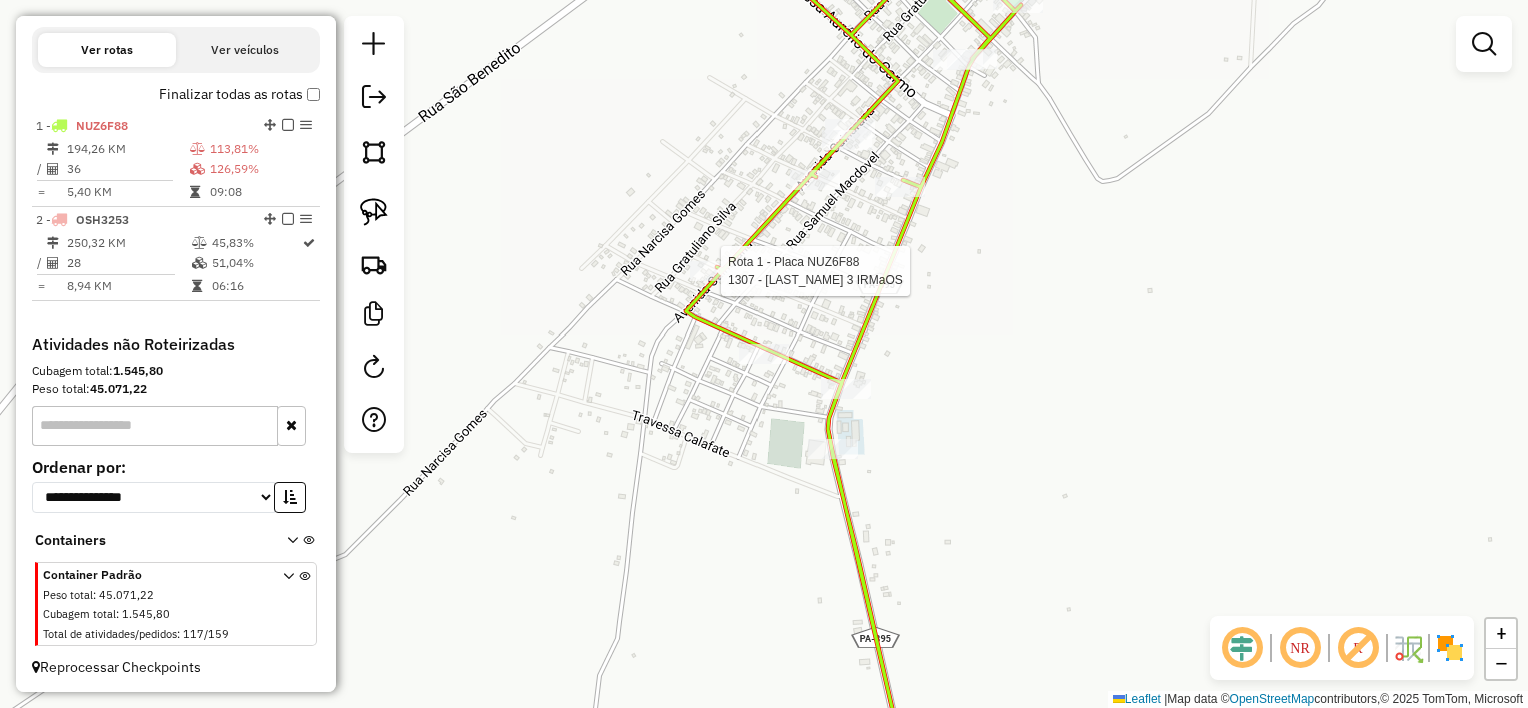 select on "**********" 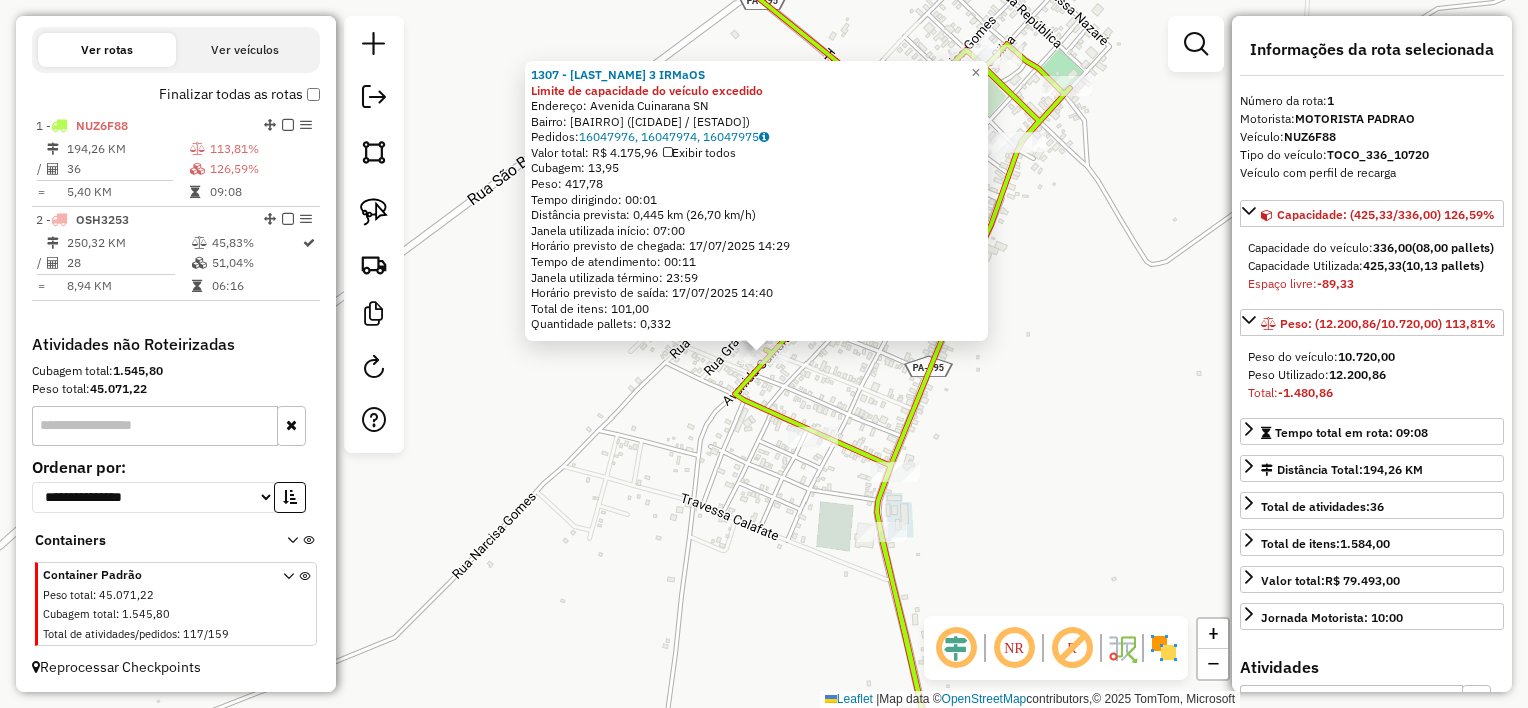click on "1307 - DEP 3 IRMaOS Limite de capacidade do veículo excedido  Endereço:  Avenida Cuinarana SN   Bairro: CENTRO (MAGALHAES BARATA / PA)   Pedidos:  16047976, 16047974, 16047975   Valor total: R$ 4.175,96   Exibir todos   Cubagem: 13,95  Peso: 417,78  Tempo dirigindo: 00:01   Distância prevista: 0,445 km (26,70 km/h)   Janela utilizada início: 07:00   Horário previsto de chegada: 17/07/2025 14:29   Tempo de atendimento: 00:11   Janela utilizada término: 23:59   Horário previsto de saída: 17/07/2025 14:40   Total de itens: 101,00   Quantidade pallets: 0,332  × Janela de atendimento Grade de atendimento Capacidade Transportadoras Veículos Cliente Pedidos  Rotas Selecione os dias de semana para filtrar as janelas de atendimento  Seg   Ter   Qua   Qui   Sex   Sáb   Dom  Informe o período da janela de atendimento: De: Até:  Filtrar exatamente a janela do cliente  Considerar janela de atendimento padrão  Selecione os dias de semana para filtrar as grades de atendimento  Seg   Ter   Qua   Qui   Sex  De:" 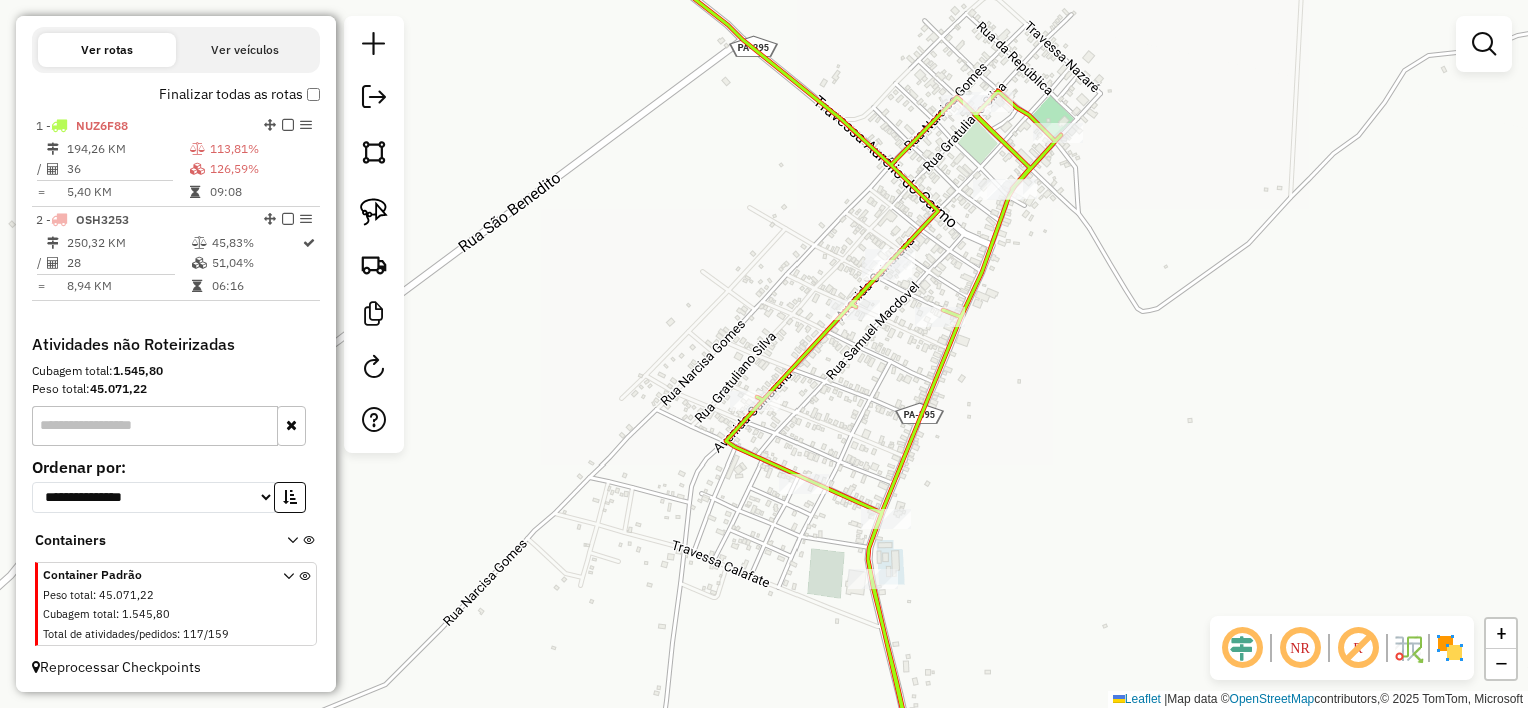 drag, startPoint x: 875, startPoint y: 313, endPoint x: 860, endPoint y: 338, distance: 29.15476 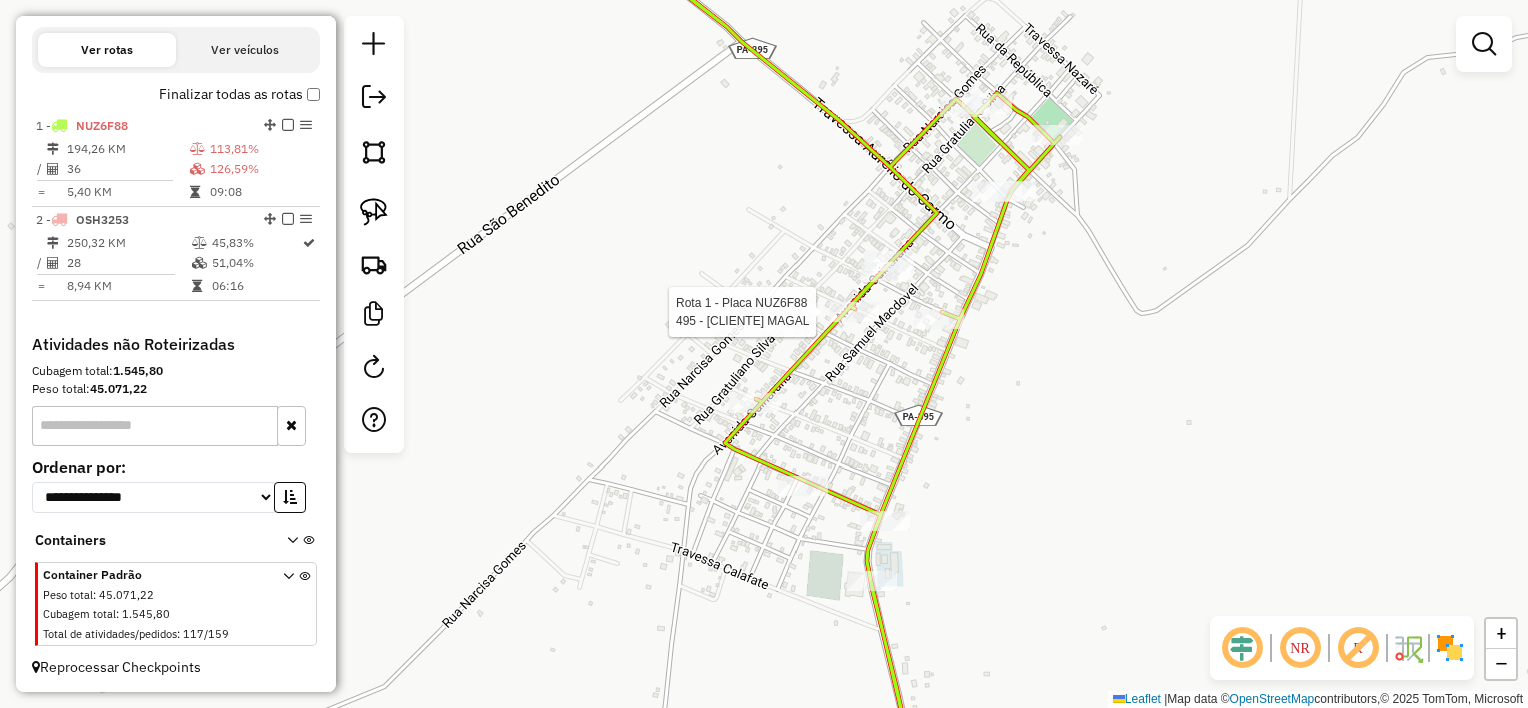 select on "**********" 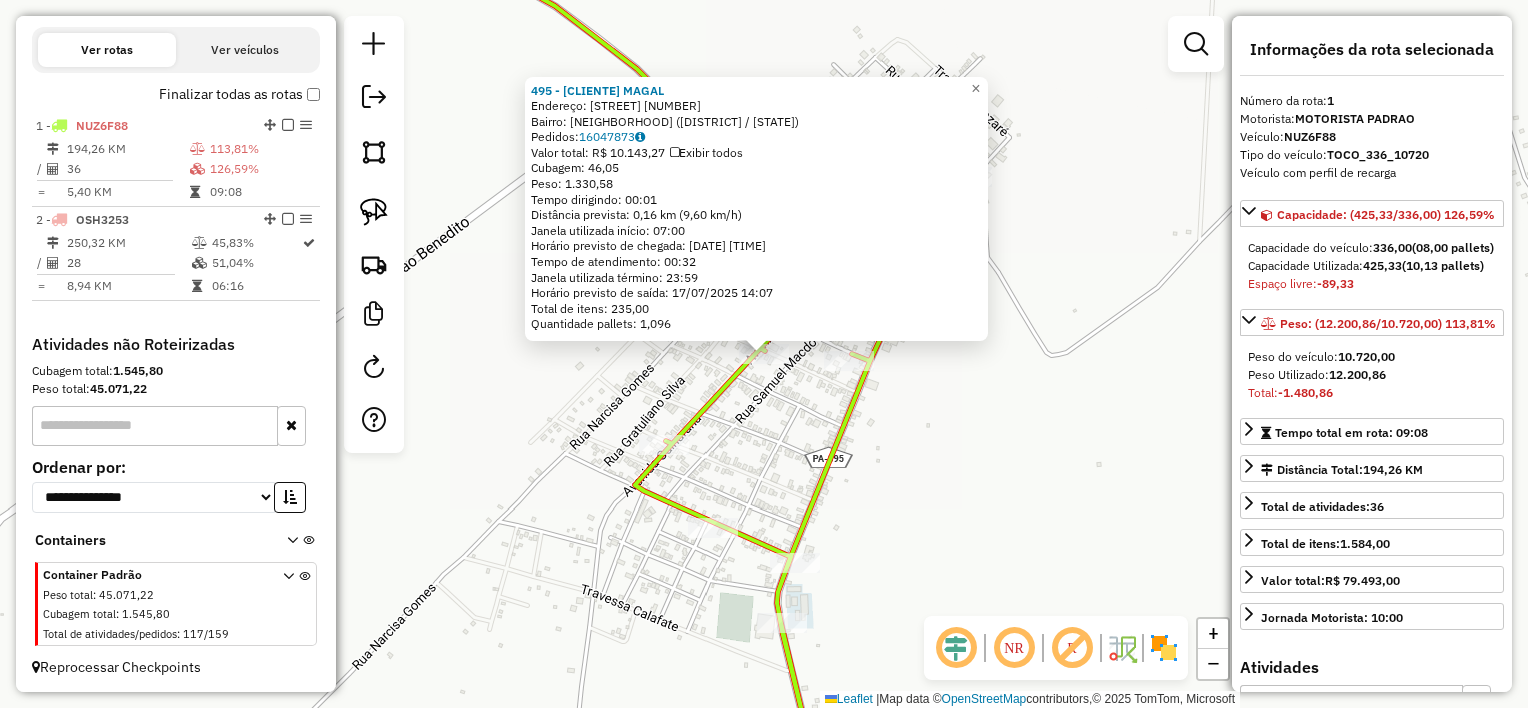 click on "495 - DEP SAO JOAO   MAGAL  Endereço:  R FLORENCIO LOPES PX PRAcA 1   Bairro: Centro (MAGALHAES BARATA / PA)   Pedidos:  16047873   Valor total: R$ 10.143,27   Exibir todos   Cubagem: 46,05  Peso: 1.330,58  Tempo dirigindo: 00:01   Distância prevista: 0,16 km (9,60 km/h)   Janela utilizada início: 07:00   Horário previsto de chegada: 17/07/2025 13:35   Tempo de atendimento: 00:32   Janela utilizada término: 23:59   Horário previsto de saída: 17/07/2025 14:07   Total de itens: 235,00   Quantidade pallets: 1,096  × Janela de atendimento Grade de atendimento Capacidade Transportadoras Veículos Cliente Pedidos  Rotas Selecione os dias de semana para filtrar as janelas de atendimento  Seg   Ter   Qua   Qui   Sex   Sáb   Dom  Informe o período da janela de atendimento: De: Até:  Filtrar exatamente a janela do cliente  Considerar janela de atendimento padrão  Selecione os dias de semana para filtrar as grades de atendimento  Seg   Ter   Qua   Qui   Sex   Sáb   Dom   Peso mínimo:   Peso máximo:   De:" 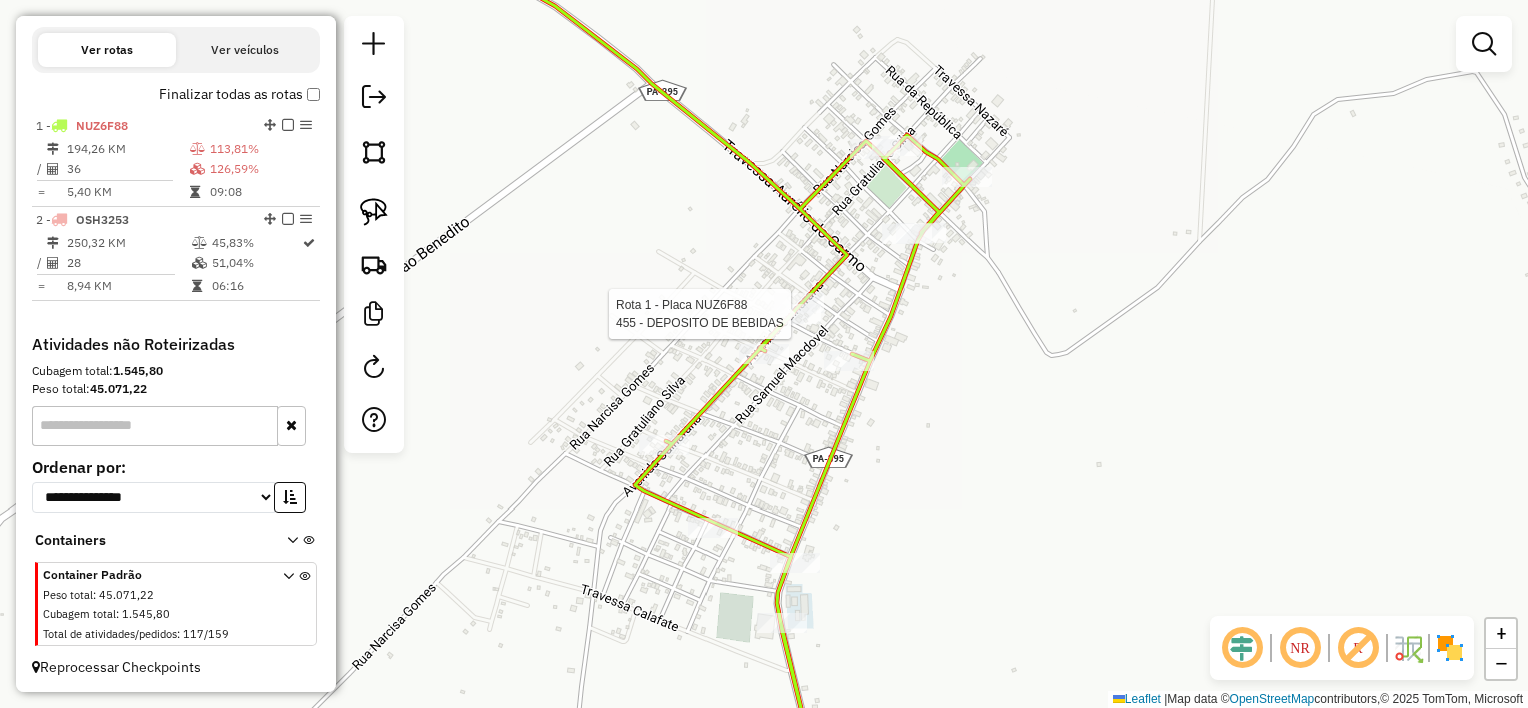 select on "**********" 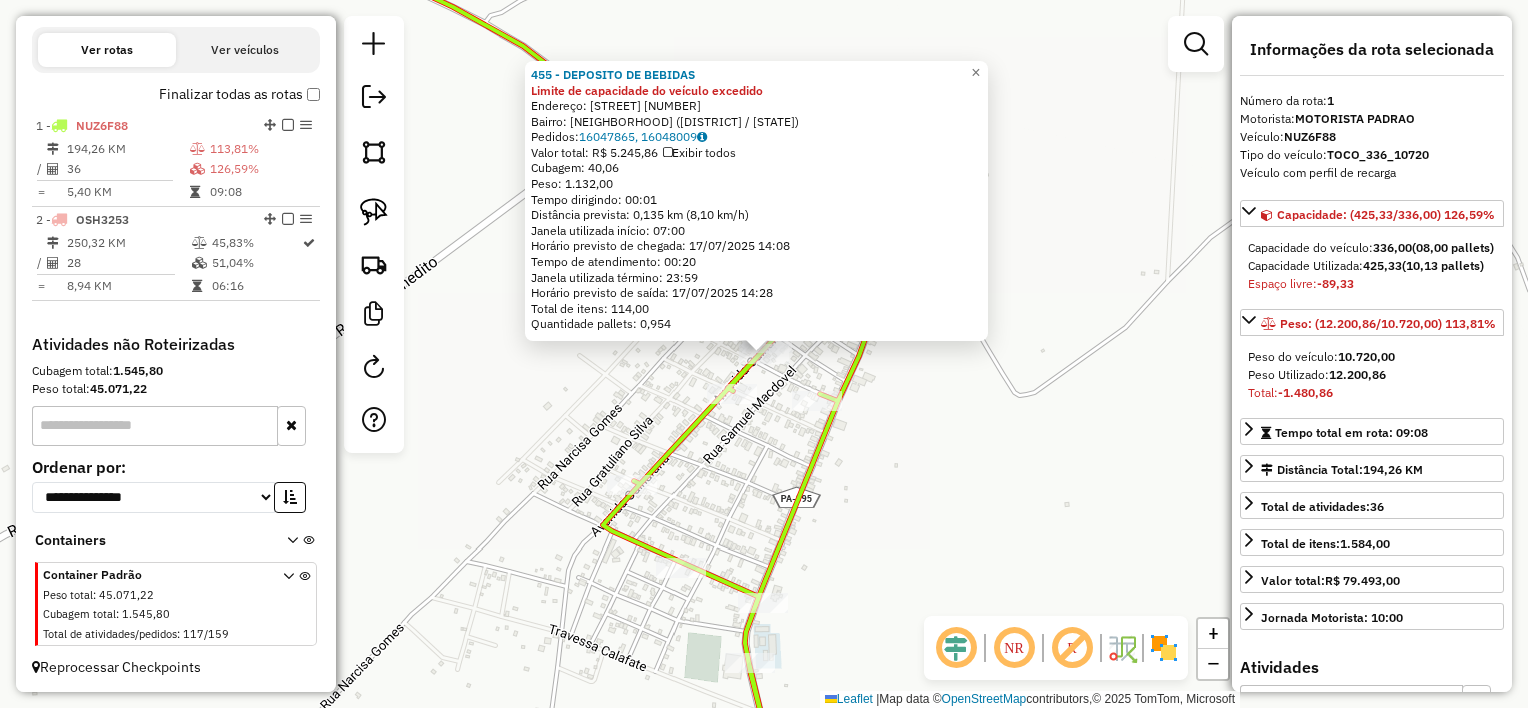 click on "455 - DEPOSITO DE BEBIDAS Limite de capacidade do veículo excedido  Endereço:  AV CUINARANA 1   Bairro: Centro (MAGALHAES BARATA / PA)   Pedidos:  16047865, 16048009   Valor total: R$ 5.245,86   Exibir todos   Cubagem: 40,06  Peso: 1.132,00  Tempo dirigindo: 00:01   Distância prevista: 0,135 km (8,10 km/h)   Janela utilizada início: 07:00   Horário previsto de chegada: 17/07/2025 14:08   Tempo de atendimento: 00:20   Janela utilizada término: 23:59   Horário previsto de saída: 17/07/2025 14:28   Total de itens: 114,00   Quantidade pallets: 0,954  × Janela de atendimento Grade de atendimento Capacidade Transportadoras Veículos Cliente Pedidos  Rotas Selecione os dias de semana para filtrar as janelas de atendimento  Seg   Ter   Qua   Qui   Sex   Sáb   Dom  Informe o período da janela de atendimento: De: Até:  Filtrar exatamente a janela do cliente  Considerar janela de atendimento padrão  Selecione os dias de semana para filtrar as grades de atendimento  Seg   Ter   Qua   Qui   Sex   Sáb   Dom" 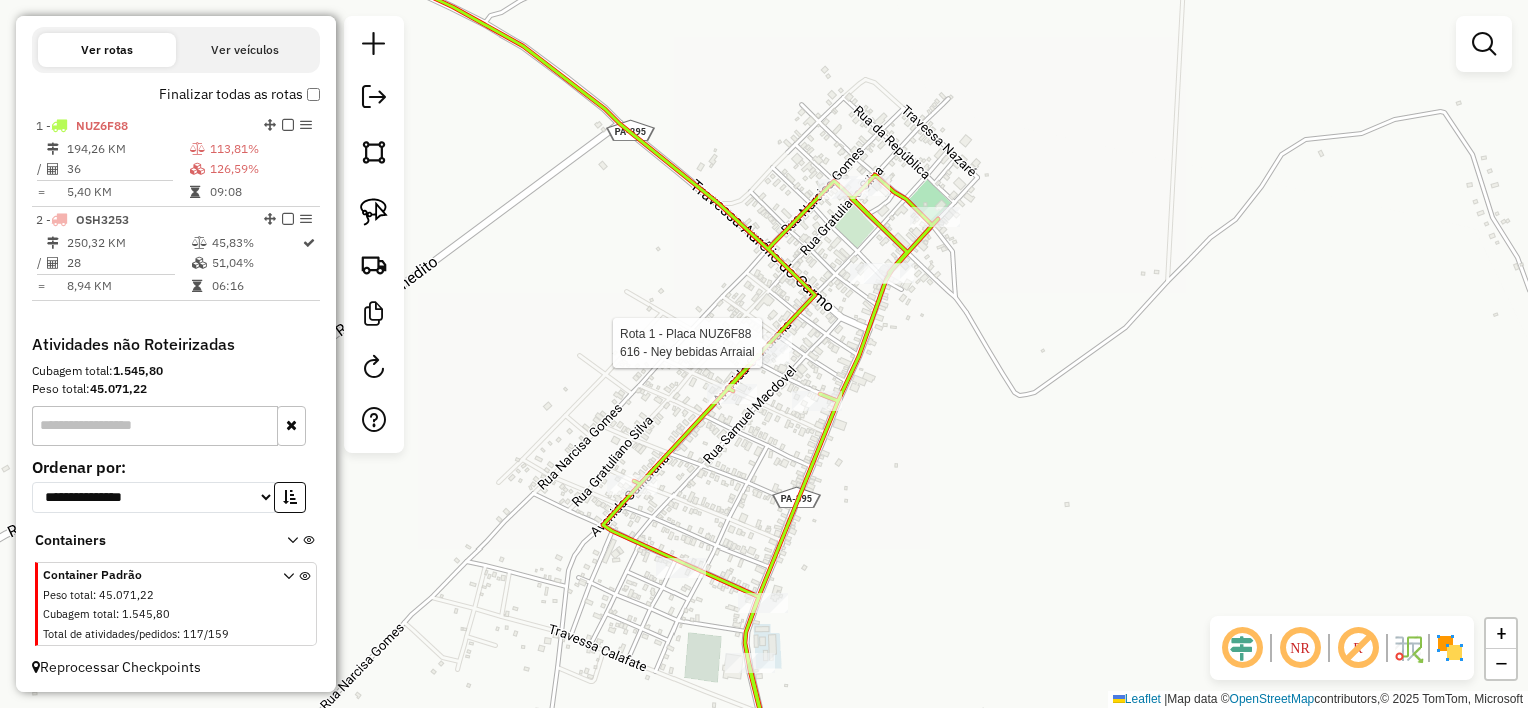 select on "**********" 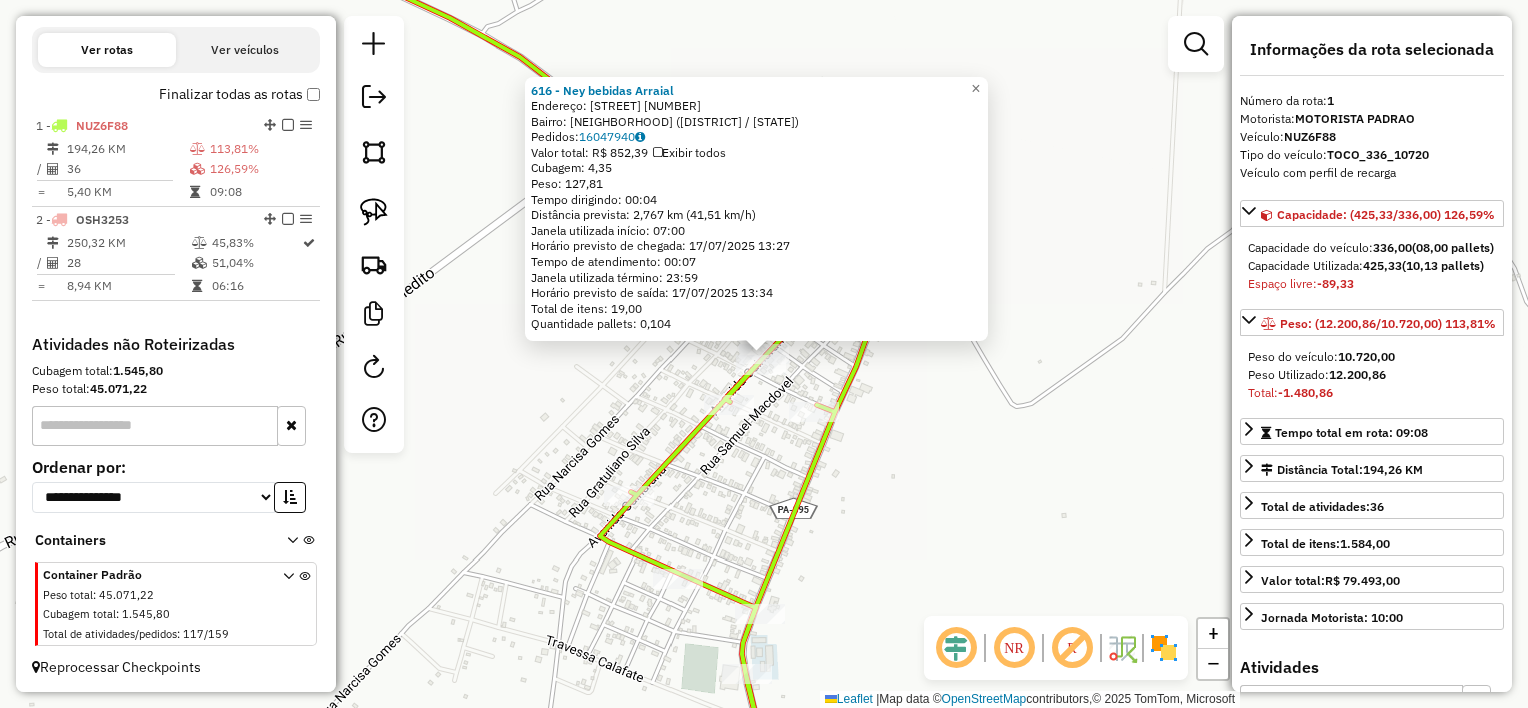 click on "Rota 1 - Placa NUZ6F88  455 - DEPOSITO DE BEBIDAS Rota 1 - Placa NUZ6F88  616 - Ney bebidas  Arraial 616 - Ney bebidas  Arraial  Endereço:  verissimo Gaspar 9   Bairro: Bairro Novo (MAGALHAES BARATA / PA)   Pedidos:  16047940   Valor total: R$ 852,39   Exibir todos   Cubagem: 4,35  Peso: 127,81  Tempo dirigindo: 00:04   Distância prevista: 2,767 km (41,51 km/h)   Janela utilizada início: 07:00   Horário previsto de chegada: 17/07/2025 13:27   Tempo de atendimento: 00:07   Janela utilizada término: 23:59   Horário previsto de saída: 17/07/2025 13:34   Total de itens: 19,00   Quantidade pallets: 0,104  × Janela de atendimento Grade de atendimento Capacidade Transportadoras Veículos Cliente Pedidos  Rotas Selecione os dias de semana para filtrar as janelas de atendimento  Seg   Ter   Qua   Qui   Sex   Sáb   Dom  Informe o período da janela de atendimento: De: Até:  Filtrar exatamente a janela do cliente  Considerar janela de atendimento padrão   Seg   Ter   Qua   Qui   Sex   Sáb   Dom   De:   De:" 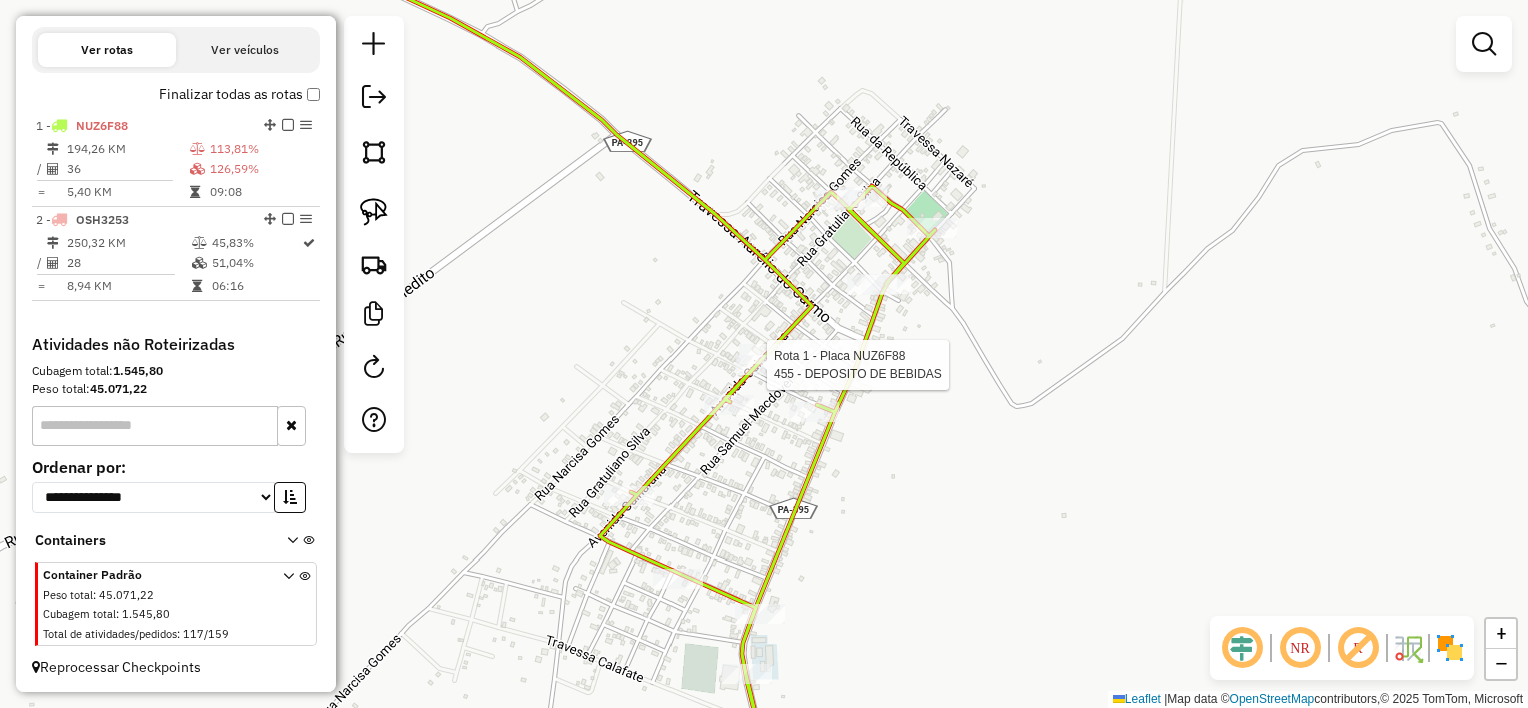 select on "**********" 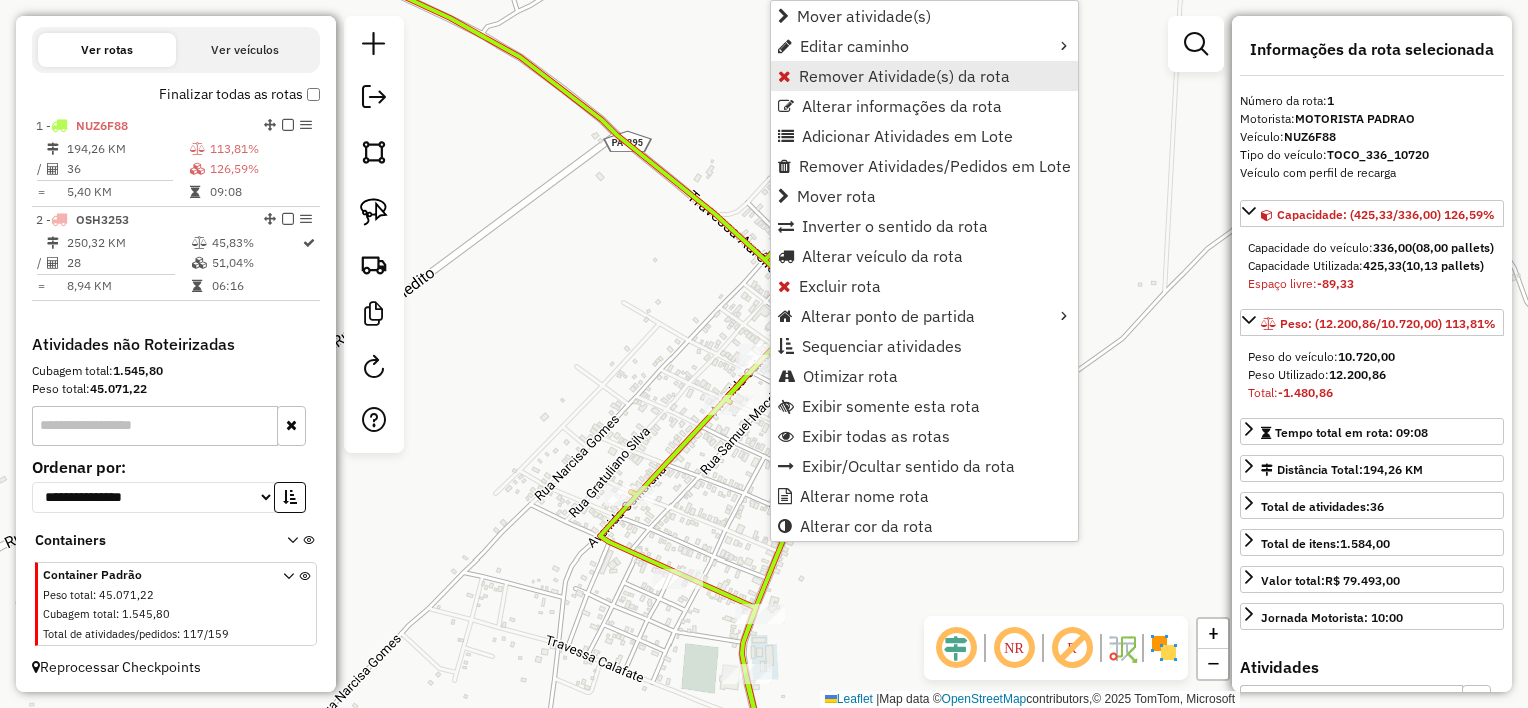 click on "Remover Atividade(s) da rota" at bounding box center [904, 76] 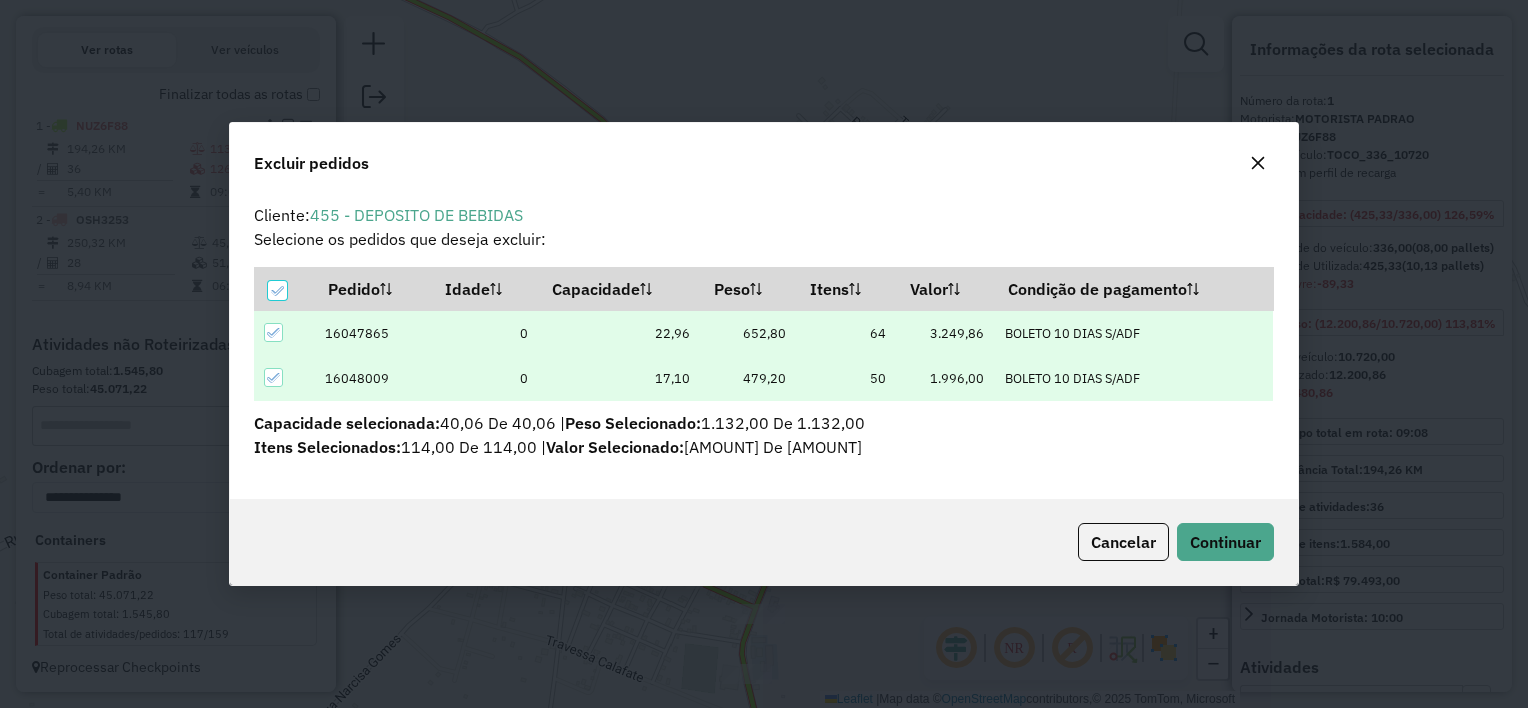 scroll, scrollTop: 69, scrollLeft: 0, axis: vertical 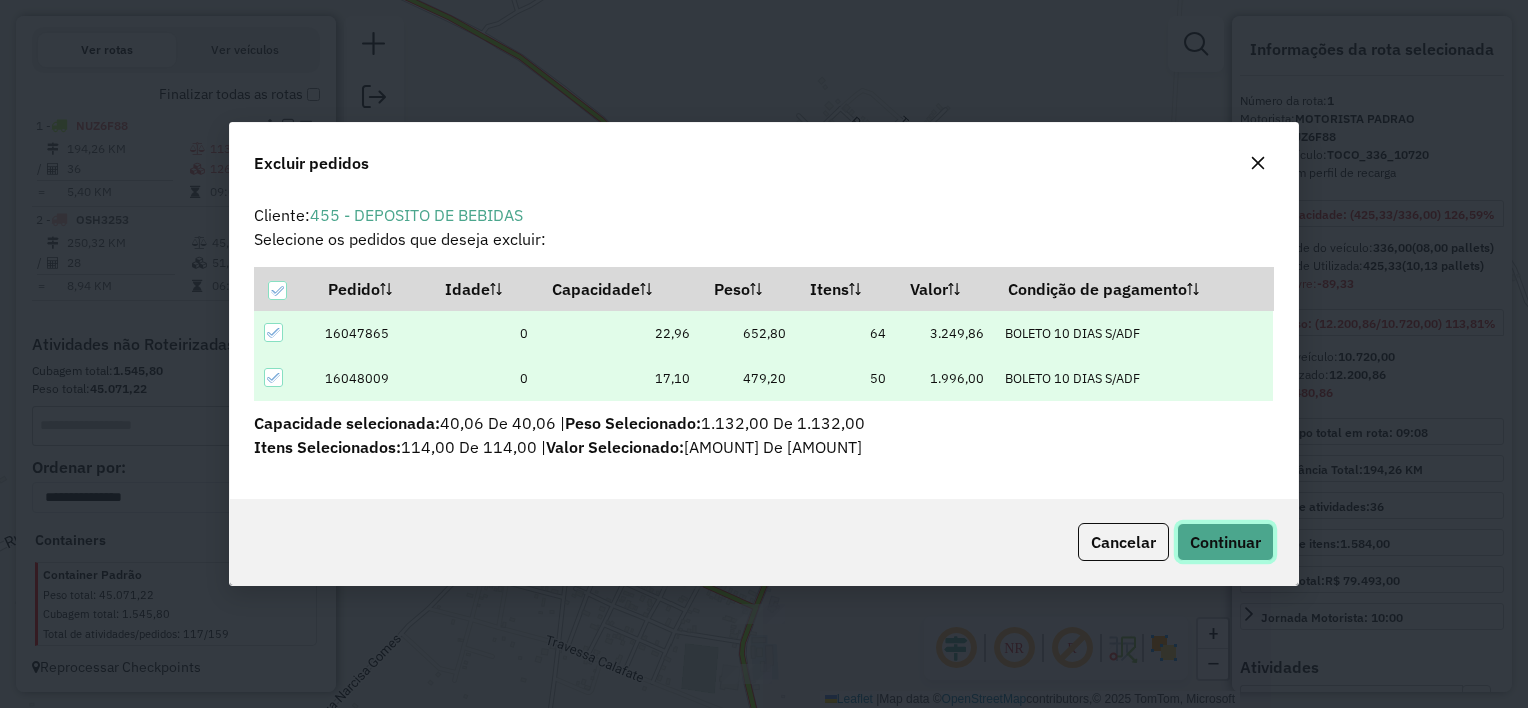 click on "Continuar" 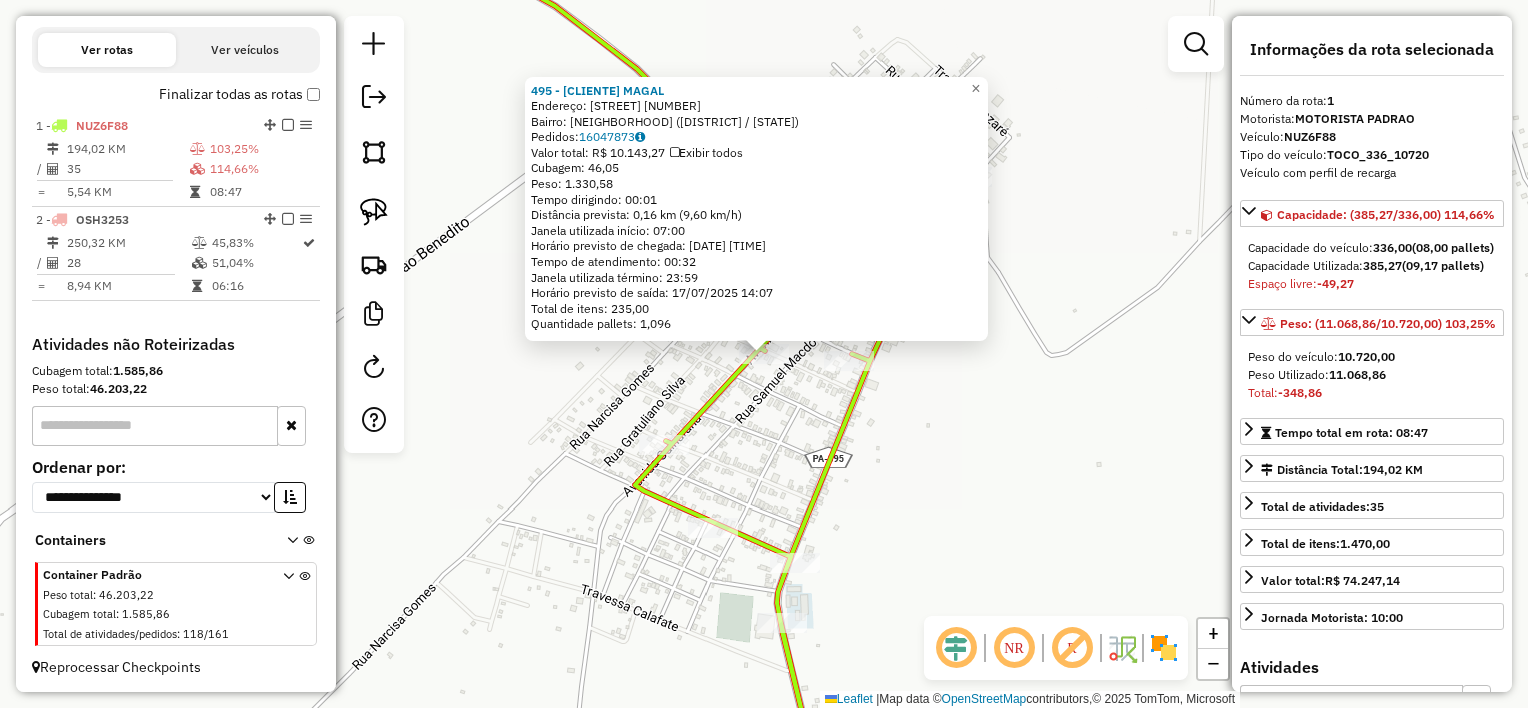 click on "495 - DEP SAO JOAO   MAGAL  Endereço:  R FLORENCIO LOPES PX PRAcA 1   Bairro: Centro (MAGALHAES BARATA / PA)   Pedidos:  16047873   Valor total: R$ 10.143,27   Exibir todos   Cubagem: 46,05  Peso: 1.330,58  Tempo dirigindo: 00:01   Distância prevista: 0,16 km (9,60 km/h)   Janela utilizada início: 07:00   Horário previsto de chegada: 17/07/2025 13:35   Tempo de atendimento: 00:32   Janela utilizada término: 23:59   Horário previsto de saída: 17/07/2025 14:07   Total de itens: 235,00   Quantidade pallets: 1,096  × Janela de atendimento Grade de atendimento Capacidade Transportadoras Veículos Cliente Pedidos  Rotas Selecione os dias de semana para filtrar as janelas de atendimento  Seg   Ter   Qua   Qui   Sex   Sáb   Dom  Informe o período da janela de atendimento: De: Até:  Filtrar exatamente a janela do cliente  Considerar janela de atendimento padrão  Selecione os dias de semana para filtrar as grades de atendimento  Seg   Ter   Qua   Qui   Sex   Sáb   Dom   Peso mínimo:   Peso máximo:   De:" 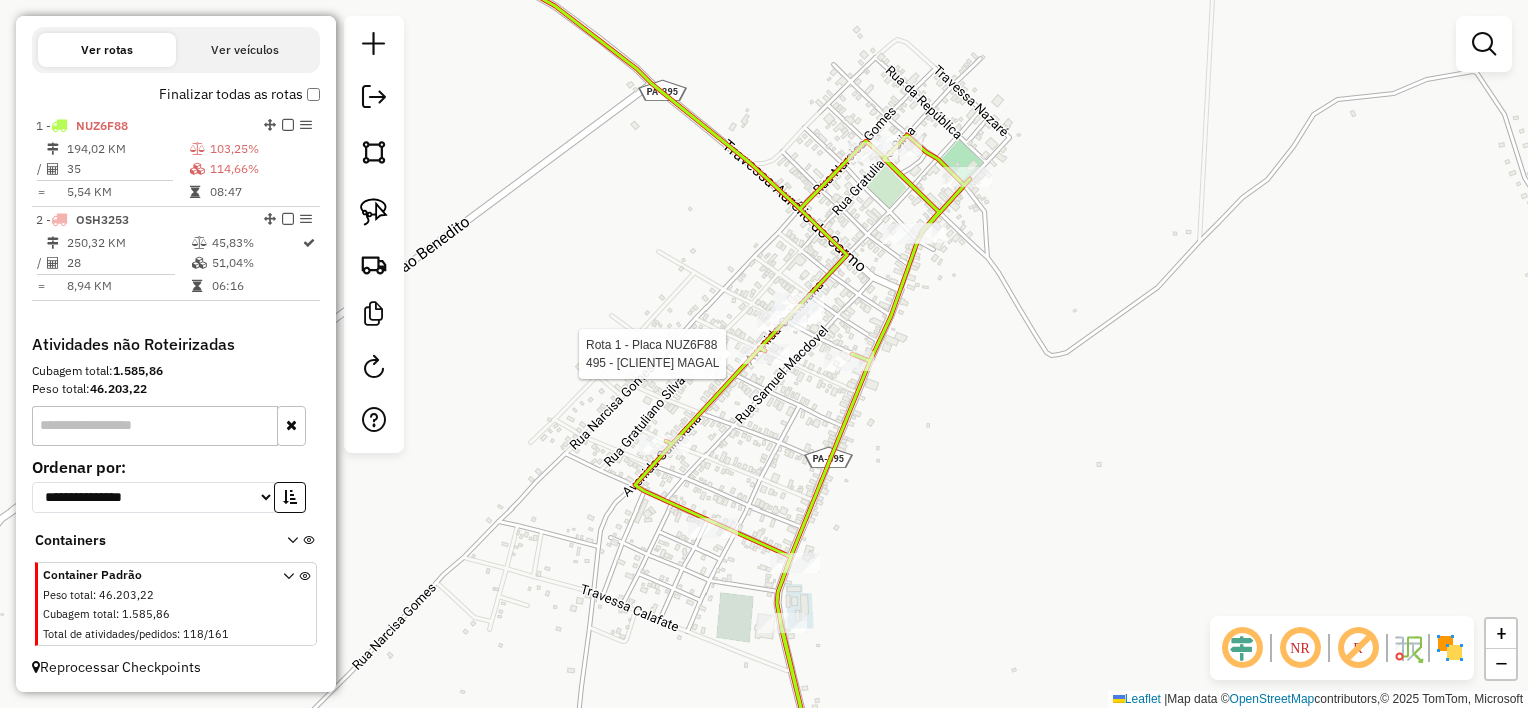 select on "**********" 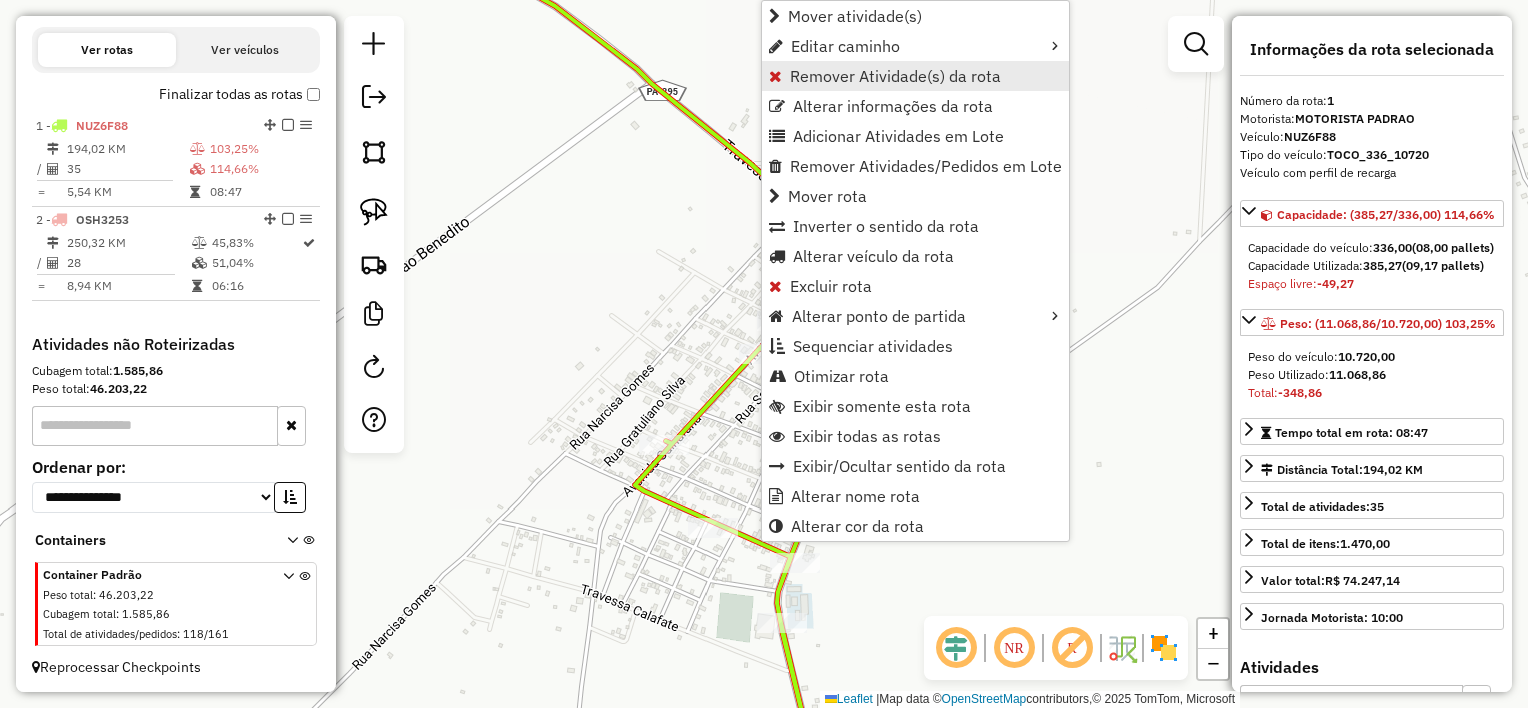 click on "Remover Atividade(s) da rota" at bounding box center [895, 76] 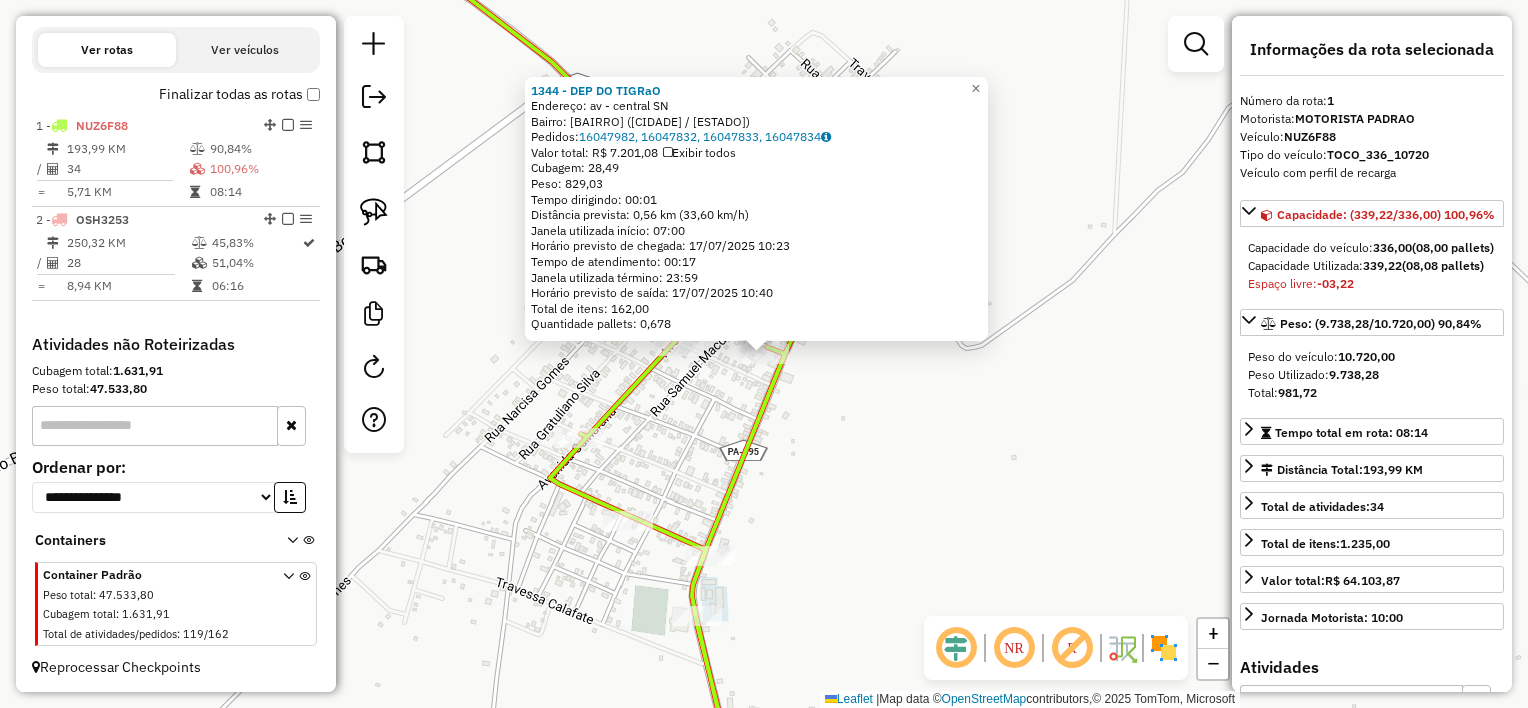 click on "[NUMBER] - DEP DO TIGRaO  Endereço:  av - central SN   Bairro: CENTRO ([STATE] / [STATE])   Pedidos:  [ORDER_ID], [ORDER_ID], [ORDER_ID], [ORDER_ID]   Valor total: R$ [PRICE]   Exibir todos   Cubagem: [CUBAGE]  Peso: [WEIGHT]  Tempo dirigindo: [TIME]   Distância prevista: [DISTANCE] km ([SPEED] km/h)   Janela utilizada início: [TIME]   Horário previsto de chegada: [DATE] [TIME]   Tempo de atendimento: [TIME]   Janela utilizada término: [TIME]   Horário previsto de saída: [DATE] [TIME]   Total de itens: [ITEMS]   Quantidade pallets: [PALLETS]  × Janela de atendimento Grade de atendimento Capacidade Transportadoras Veículos Cliente Pedidos  Rotas Selecione os dias de semana para filtrar as janelas de atendimento  Seg   Ter   Qua   Qui   Sex   Sáb   Dom  Informe o período da janela de atendimento: De: Até:  Filtrar exatamente a janela do cliente  Considerar janela de atendimento padrão  Selecione os dias de semana para filtrar as grades de atendimento  Seg   Ter   Qua   Qui   Sex   Sáb   Dom   Peso mínimo:   De:   De:" 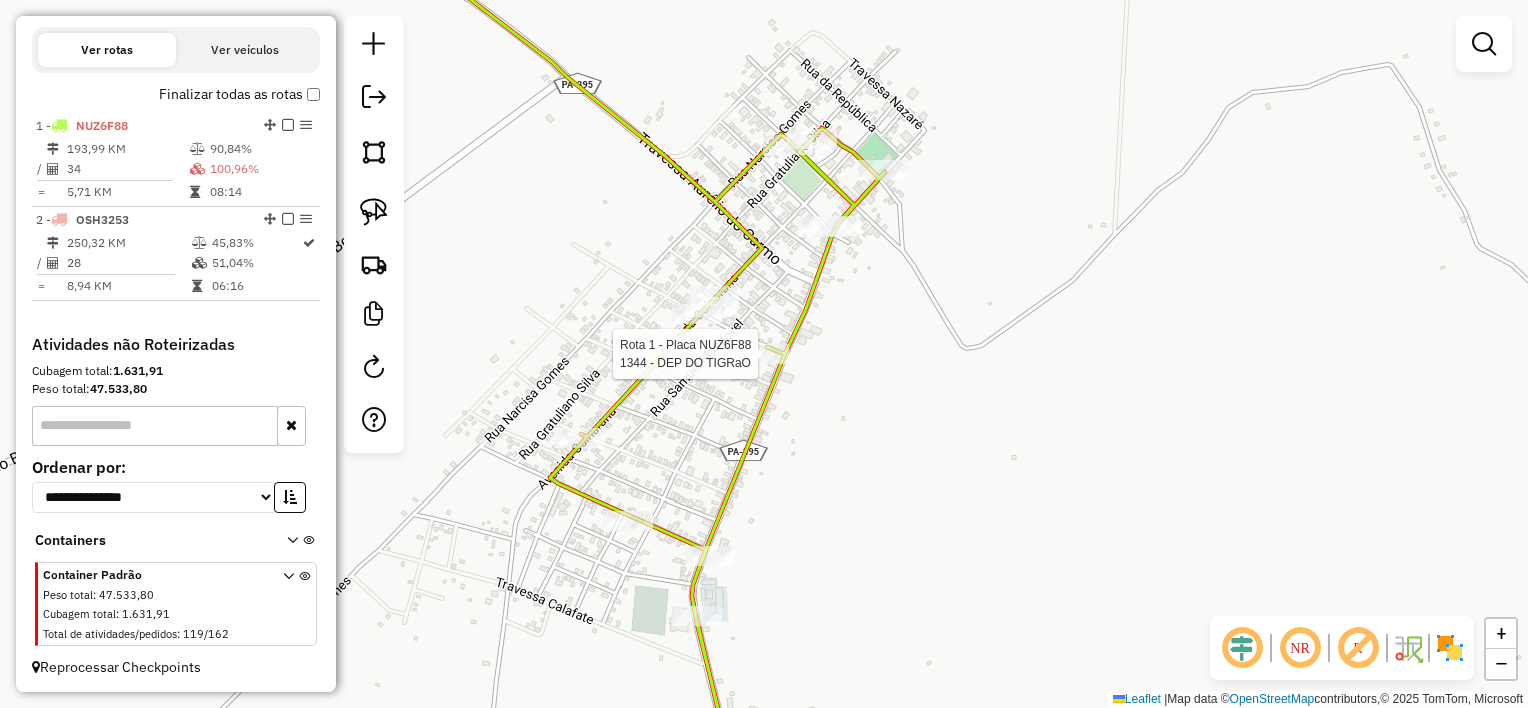 select on "**********" 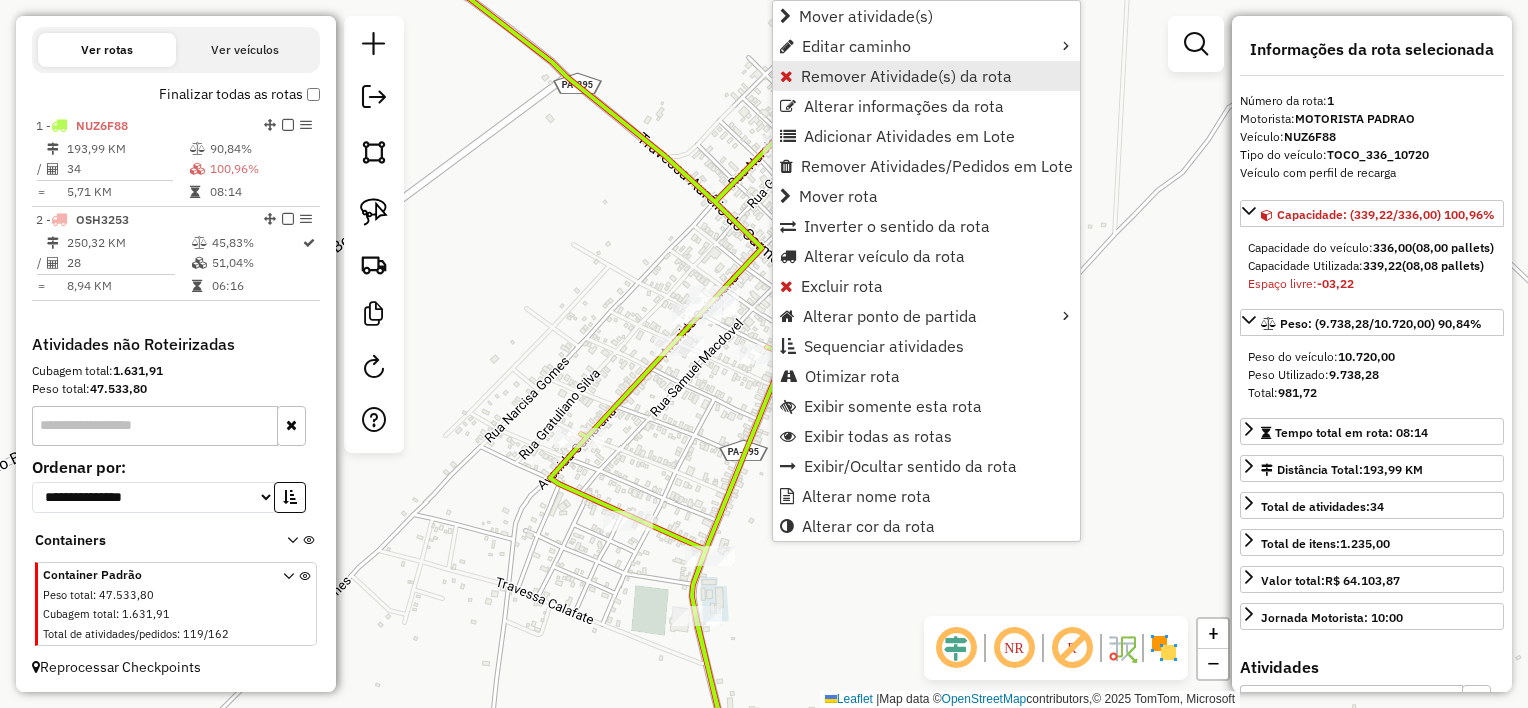 click on "Remover Atividade(s) da rota" at bounding box center [906, 76] 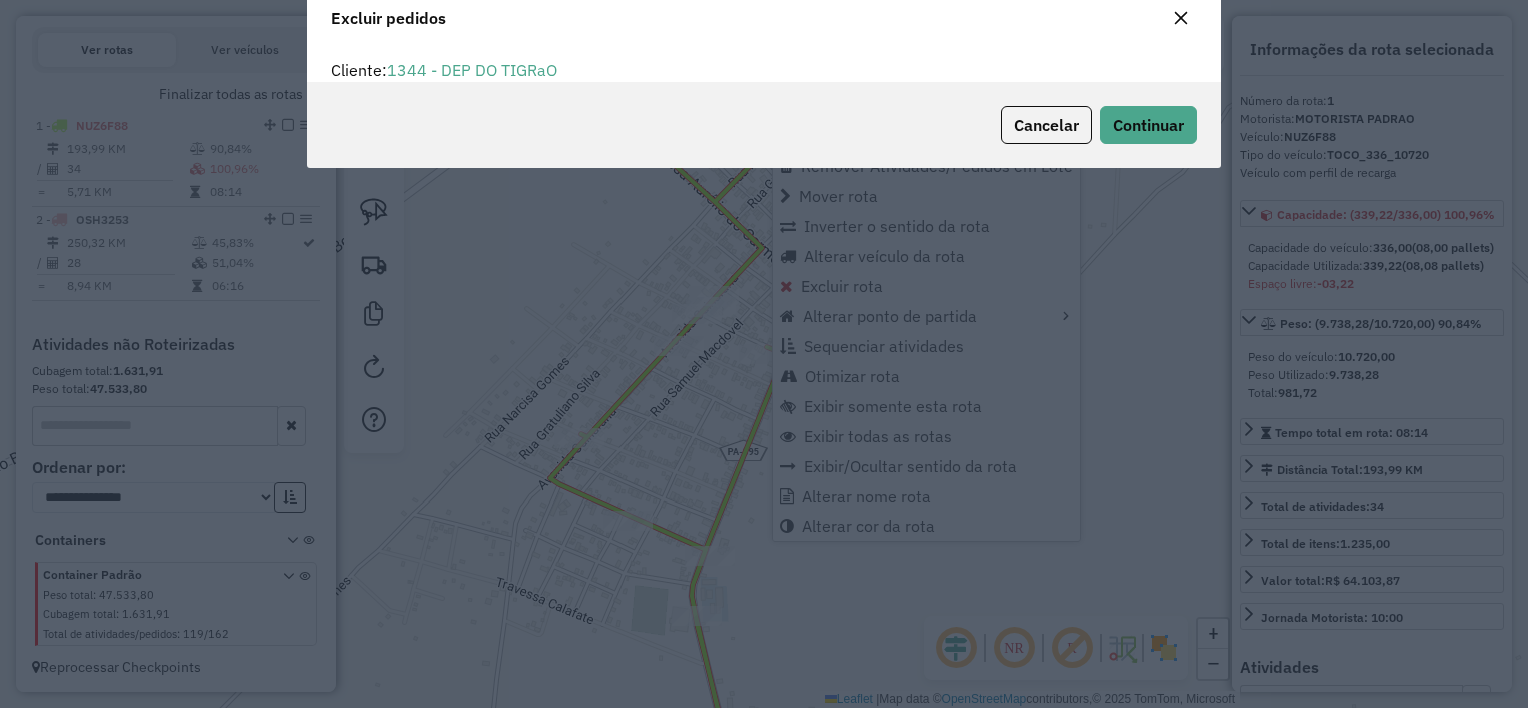 scroll, scrollTop: 10, scrollLeft: 6, axis: both 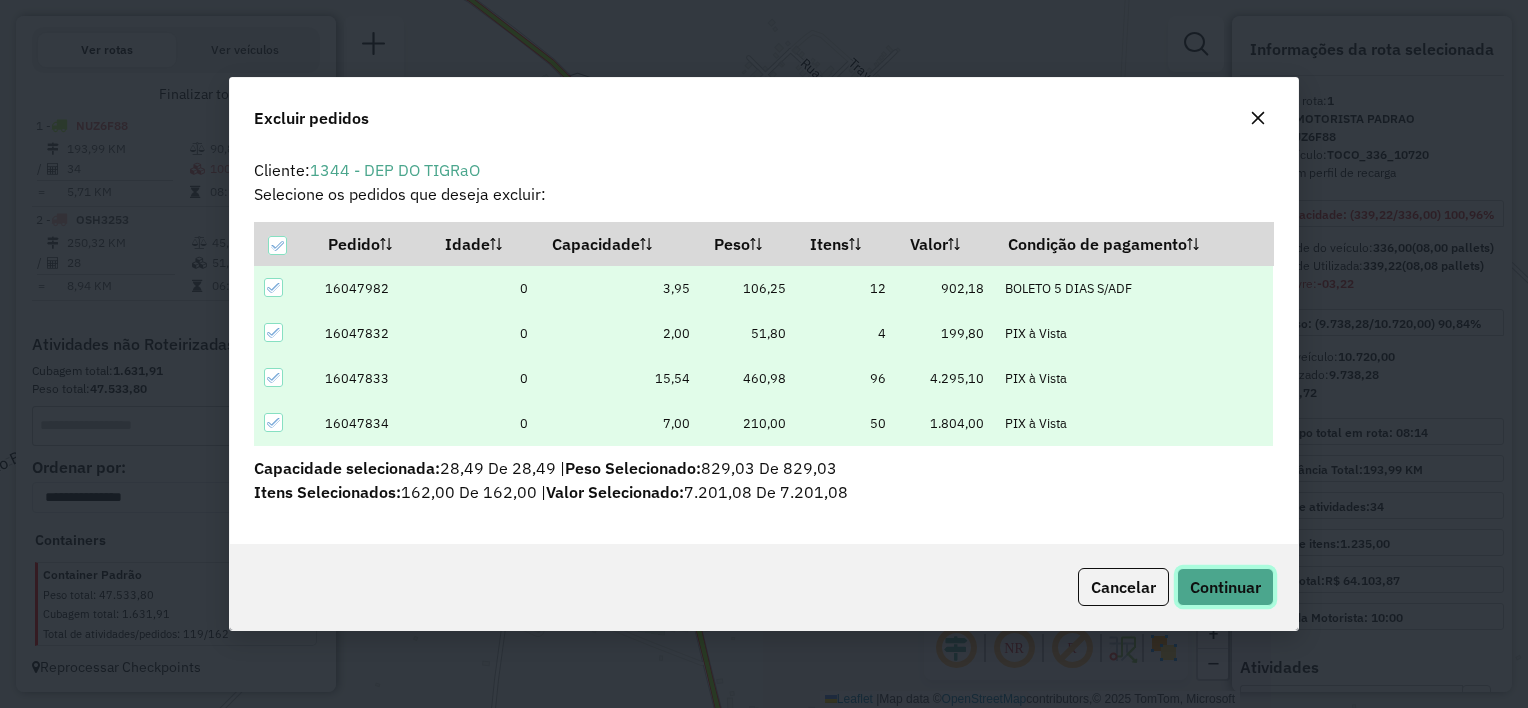 click on "Continuar" 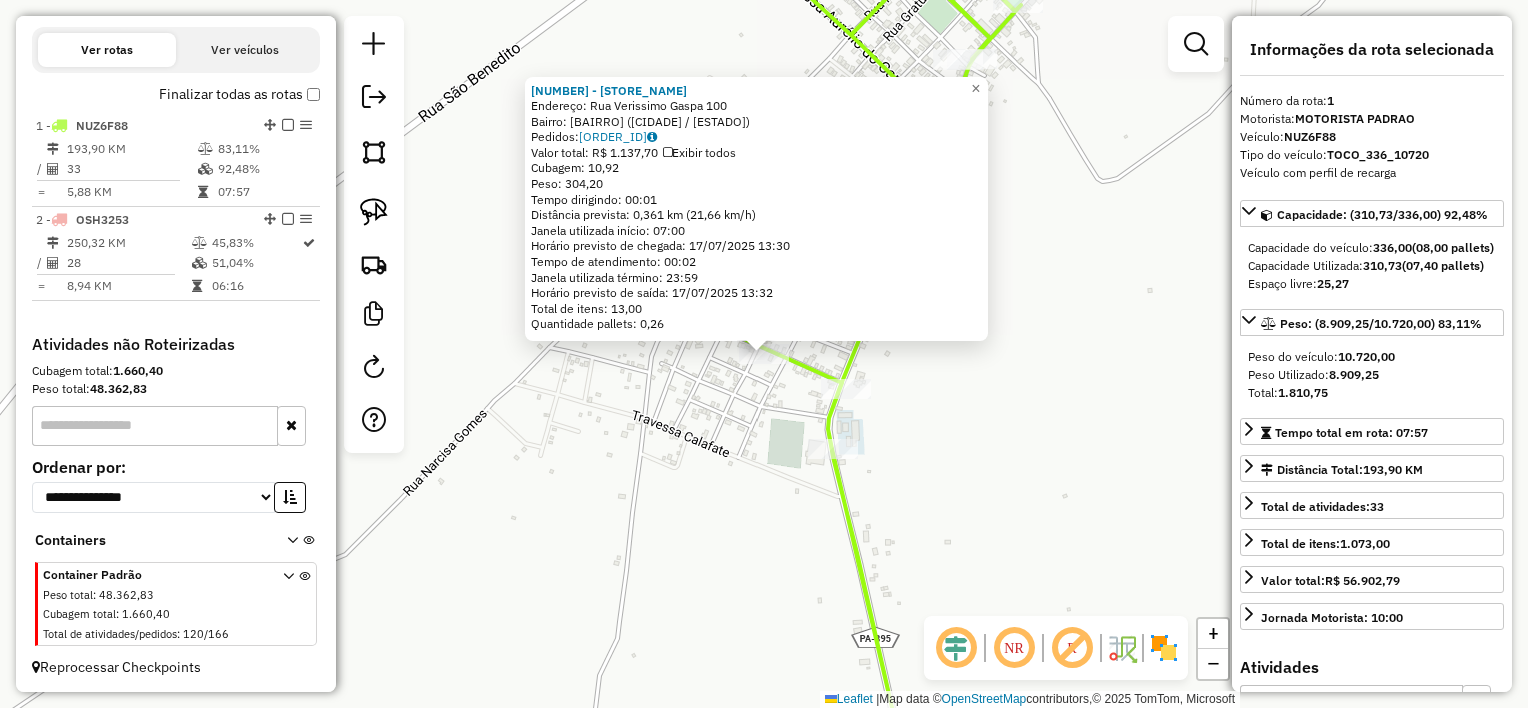 click on "1038 - BAR DO ZE ARAGUAIA  Endereço:  Rua Verissimo Gaspa 100   Bairro: CENTRO (MAGALHAES BARATA / PA)   Pedidos:  16047827   Valor total: R$ 1.137,70   Exibir todos   Cubagem: 10,92  Peso: 304,20  Tempo dirigindo: 00:01   Distância prevista: 0,361 km (21,66 km/h)   Janela utilizada início: 07:00   Horário previsto de chegada: 17/07/2025 13:30   Tempo de atendimento: 00:02   Janela utilizada término: 23:59   Horário previsto de saída: 17/07/2025 13:32   Total de itens: 13,00   Quantidade pallets: 0,26  × Janela de atendimento Grade de atendimento Capacidade Transportadoras Veículos Cliente Pedidos  Rotas Selecione os dias de semana para filtrar as janelas de atendimento  Seg   Ter   Qua   Qui   Sex   Sáb   Dom  Informe o período da janela de atendimento: De: Até:  Filtrar exatamente a janela do cliente  Considerar janela de atendimento padrão  Selecione os dias de semana para filtrar as grades de atendimento  Seg   Ter   Qua   Qui   Sex   Sáb   Dom   Peso mínimo:   Peso máximo:   De:   Até:" 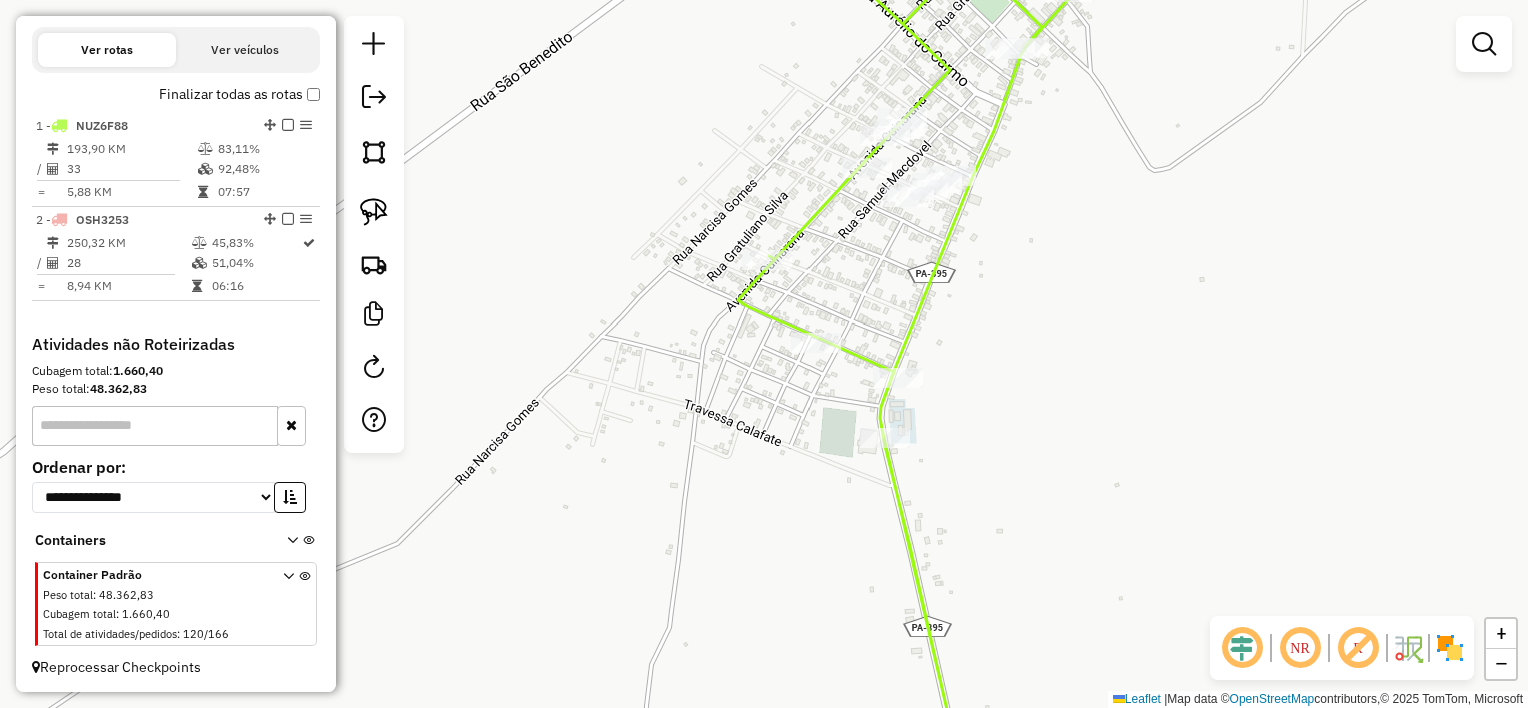 drag, startPoint x: 722, startPoint y: 445, endPoint x: 834, endPoint y: 422, distance: 114.33722 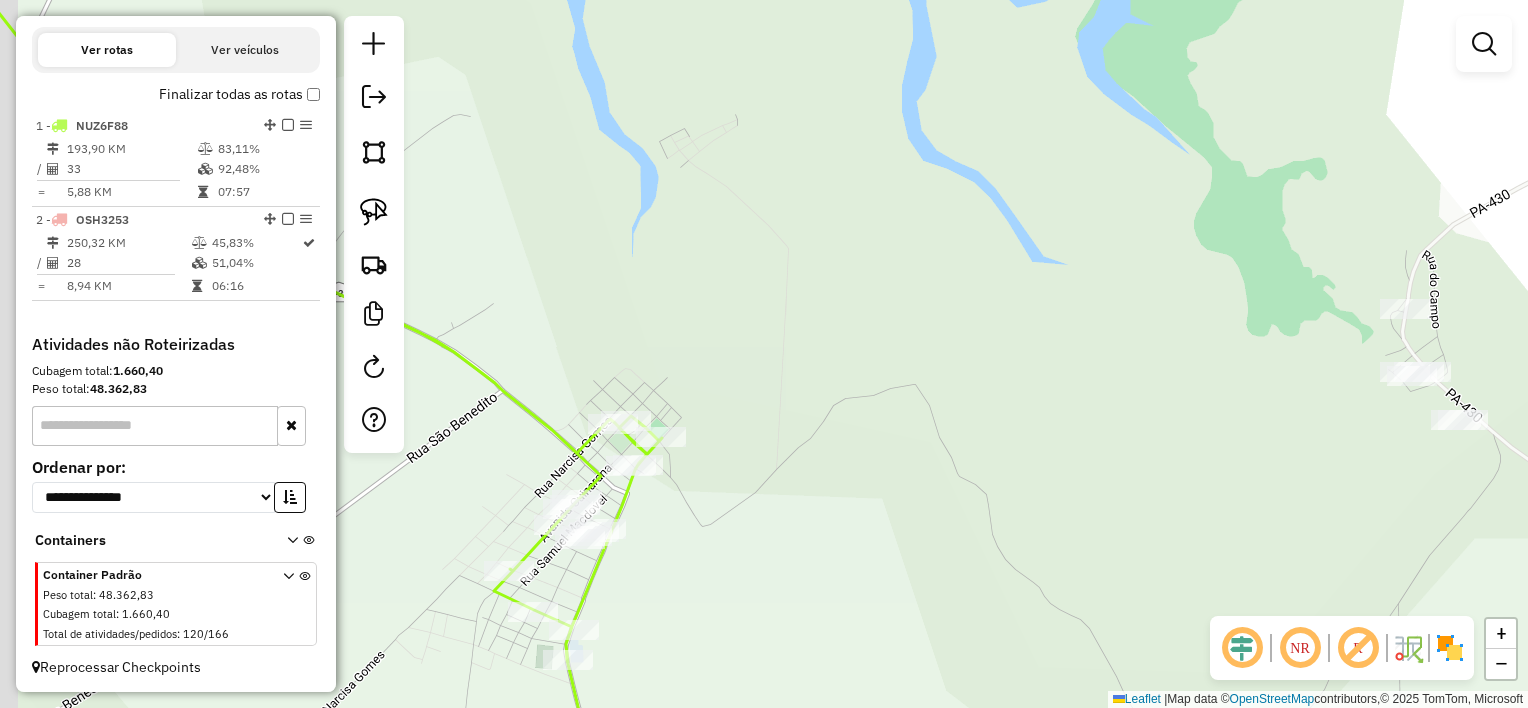 drag, startPoint x: 762, startPoint y: 440, endPoint x: 809, endPoint y: 431, distance: 47.853943 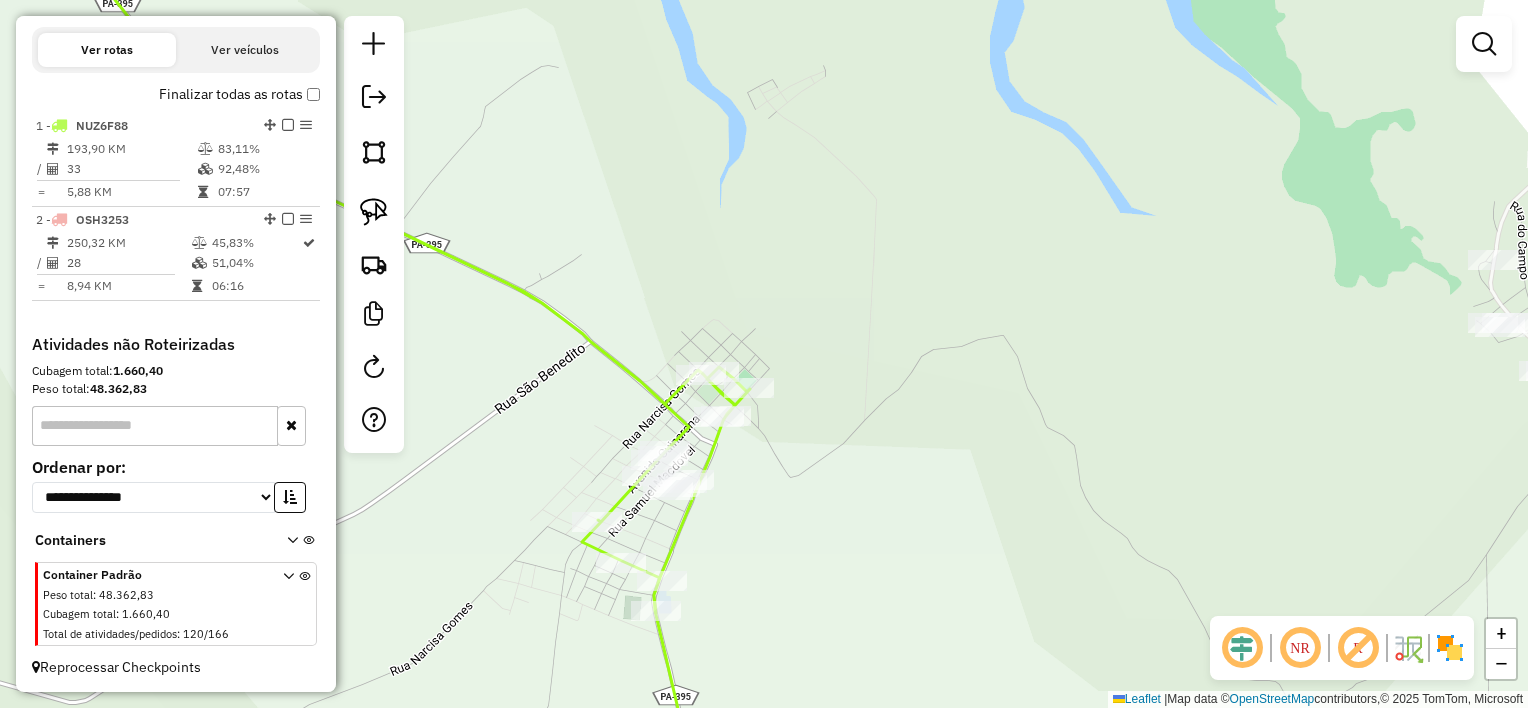 drag, startPoint x: 783, startPoint y: 469, endPoint x: 862, endPoint y: 417, distance: 94.57801 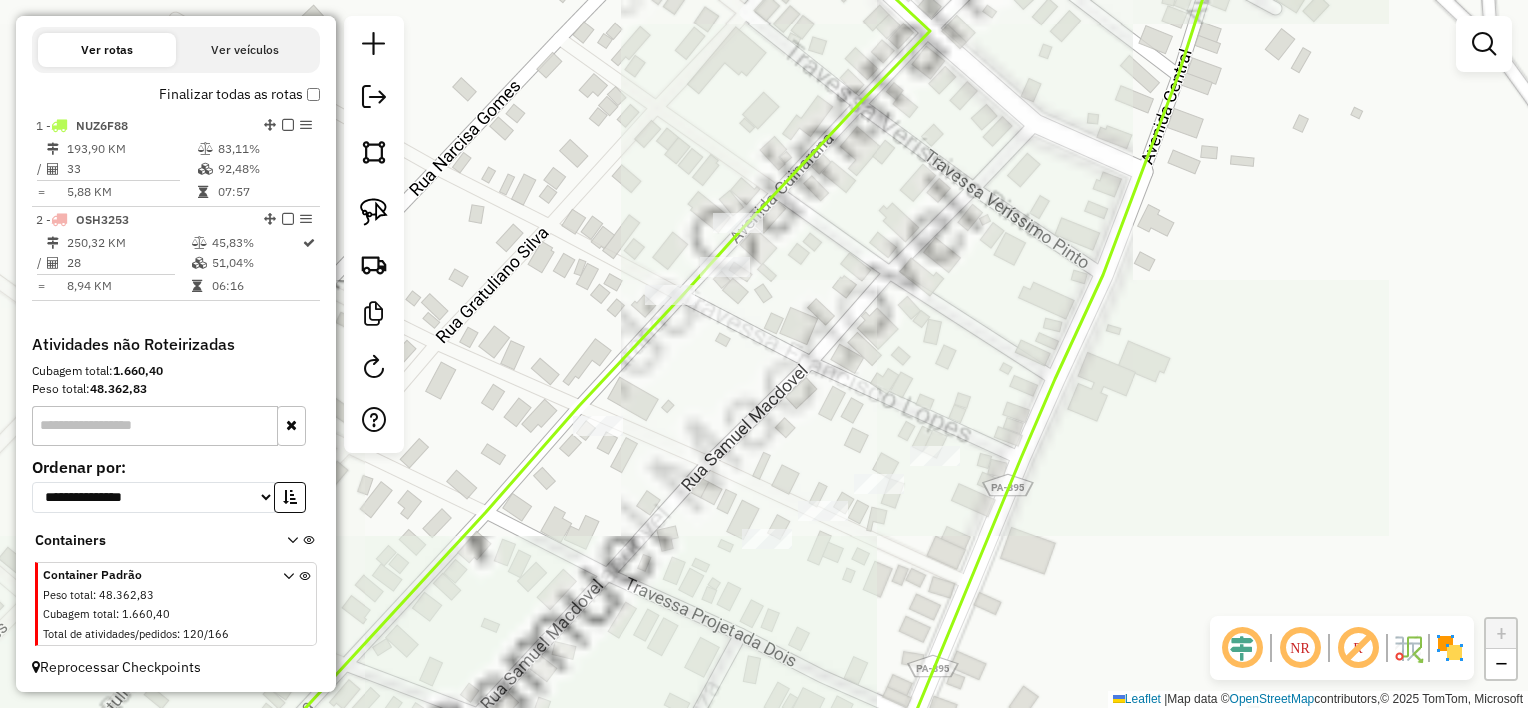 drag, startPoint x: 745, startPoint y: 488, endPoint x: 718, endPoint y: 453, distance: 44.20407 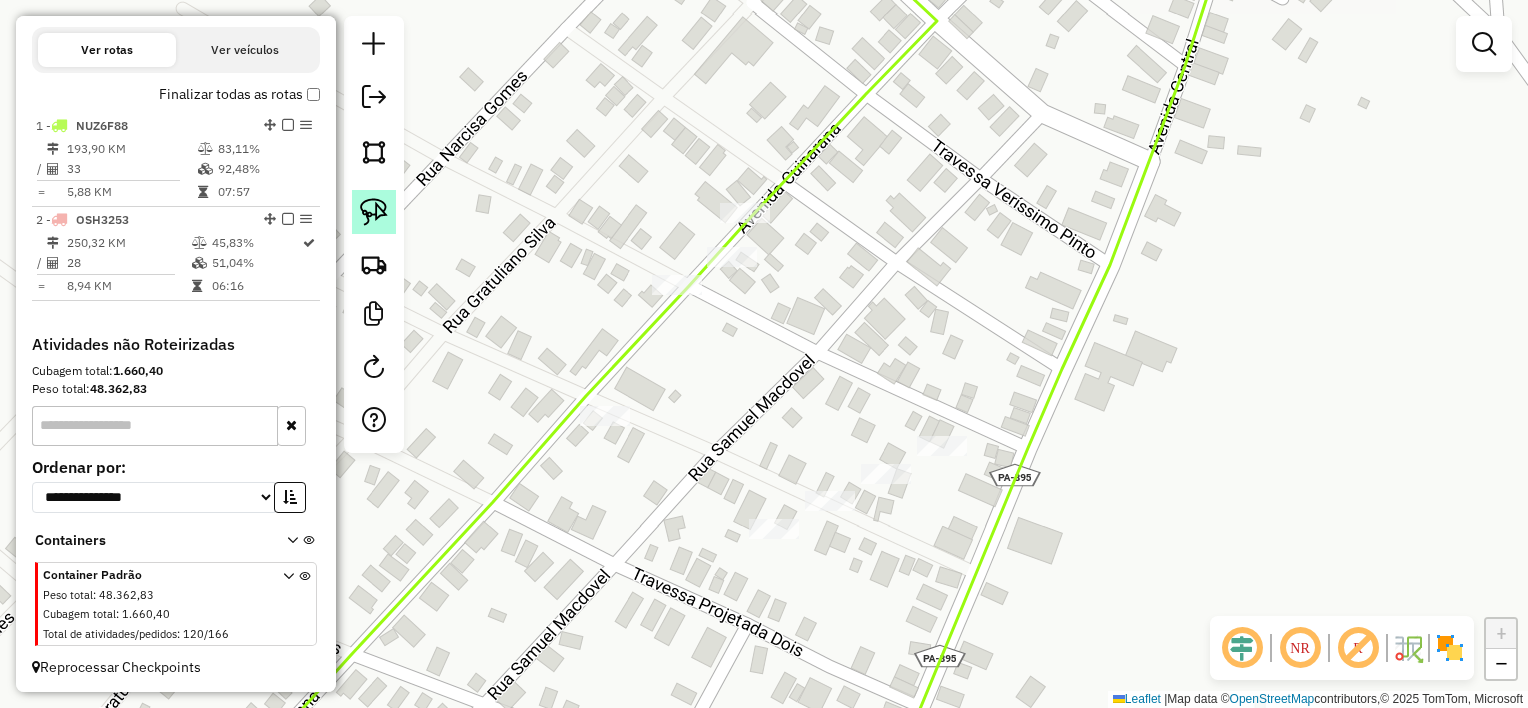 drag, startPoint x: 384, startPoint y: 208, endPoint x: 407, endPoint y: 217, distance: 24.698177 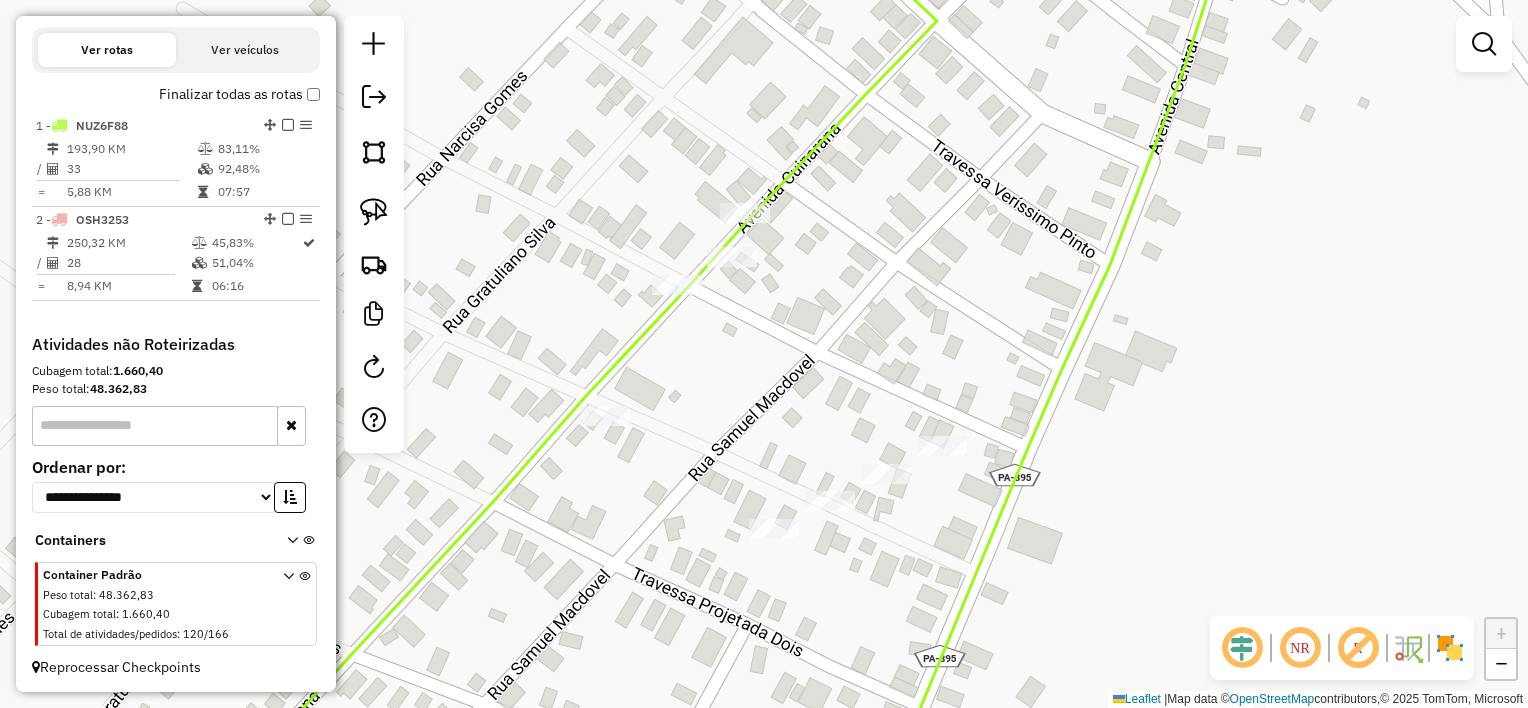click 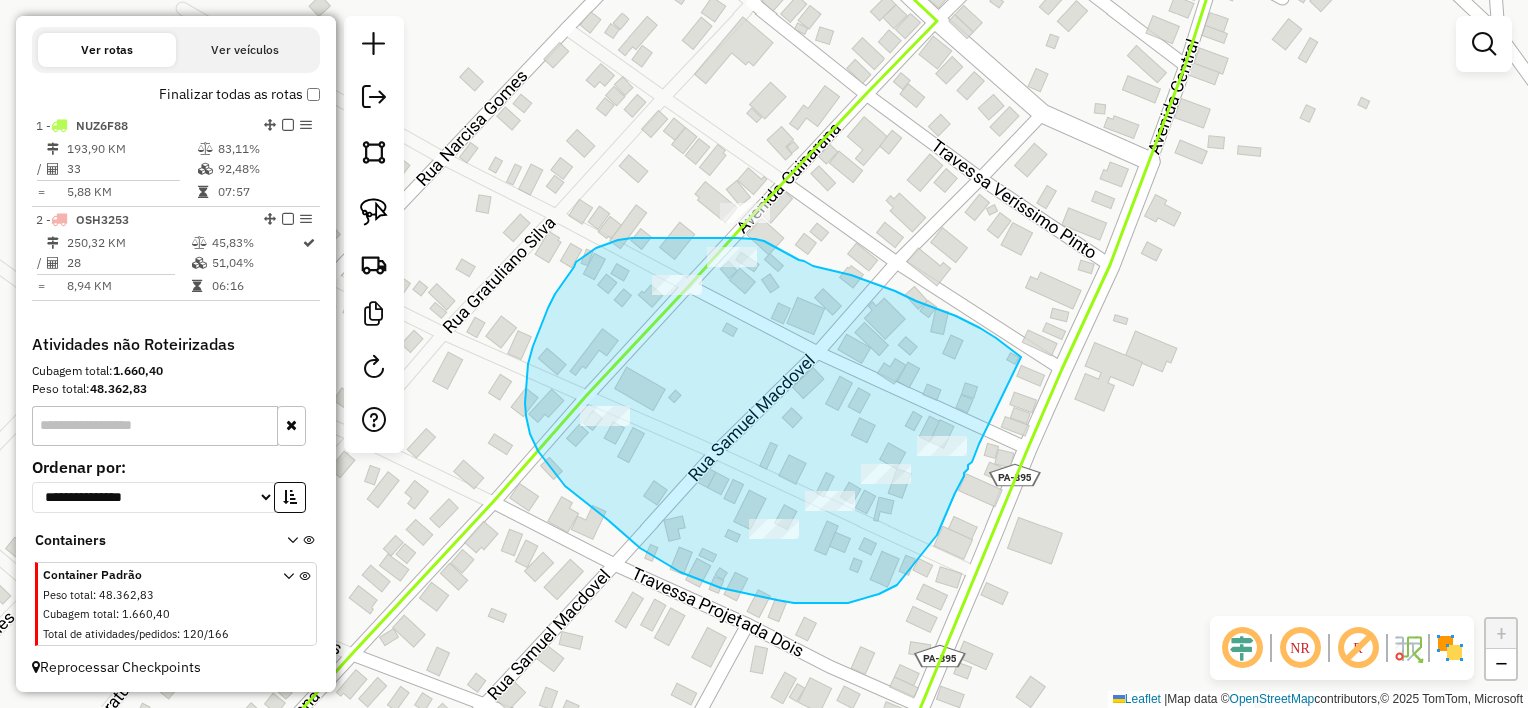 drag, startPoint x: 969, startPoint y: 323, endPoint x: 979, endPoint y: 444, distance: 121.41252 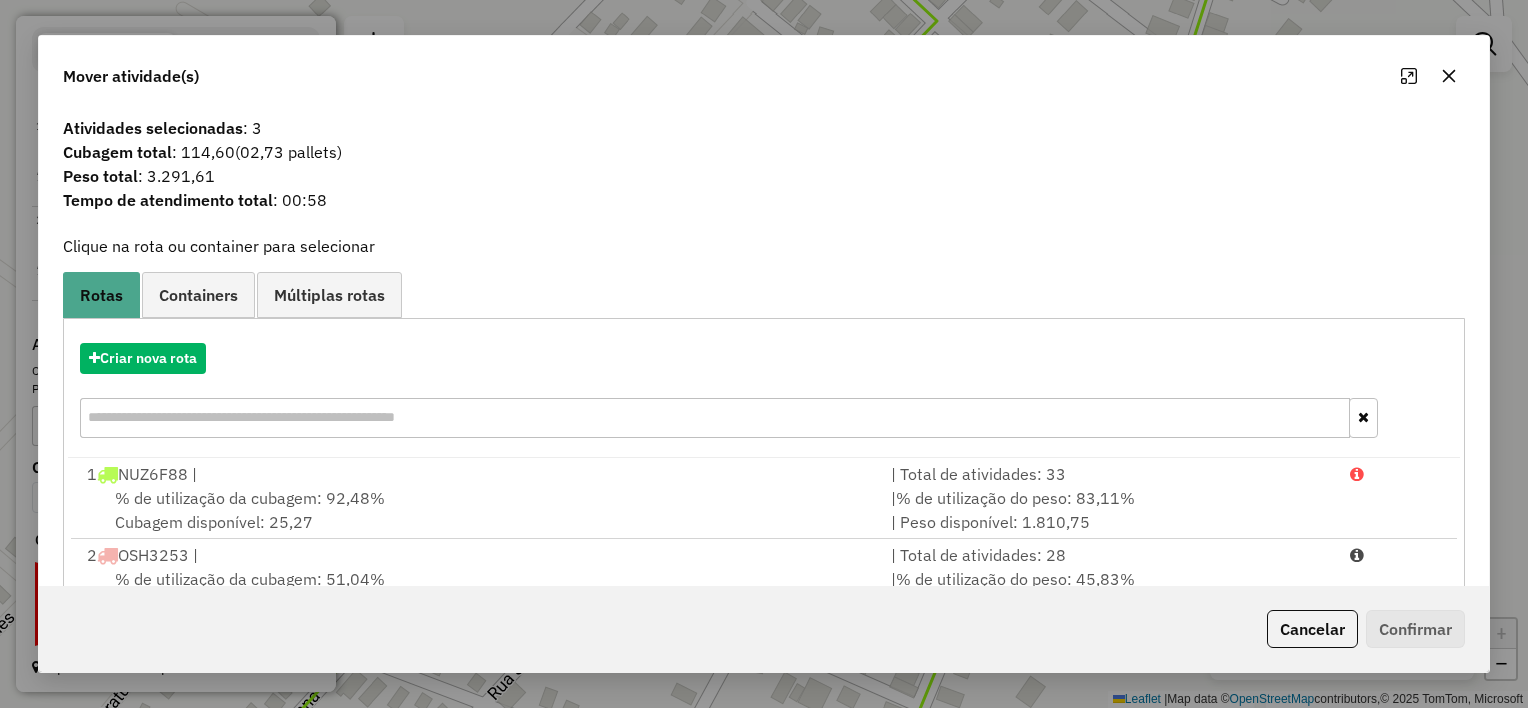 click 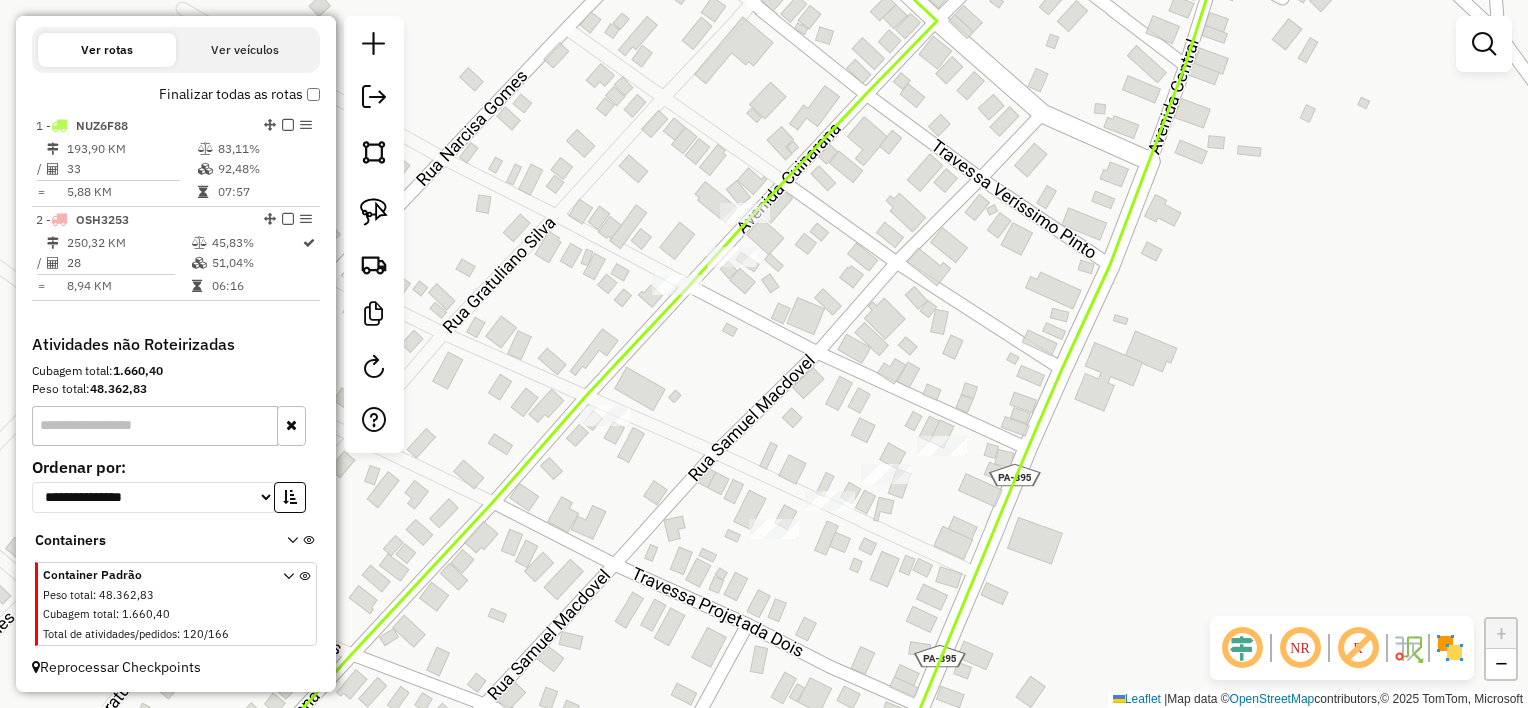click on "Janela de atendimento Grade de atendimento Capacidade Transportadoras Veículos Cliente Pedidos  Rotas Selecione os dias de semana para filtrar as janelas de atendimento  Seg   Ter   Qua   Qui   Sex   Sáb   Dom  Informe o período da janela de atendimento: De: Até:  Filtrar exatamente a janela do cliente  Considerar janela de atendimento padrão  Selecione os dias de semana para filtrar as grades de atendimento  Seg   Ter   Qua   Qui   Sex   Sáb   Dom   Considerar clientes sem dia de atendimento cadastrado  Clientes fora do dia de atendimento selecionado Filtrar as atividades entre os valores definidos abaixo:  Peso mínimo:   Peso máximo:   Cubagem mínima:   Cubagem máxima:   De:   Até:  Filtrar as atividades entre o tempo de atendimento definido abaixo:  De:   Até:   Considerar capacidade total dos clientes não roteirizados Transportadora: Selecione um ou mais itens Tipo de veículo: Selecione um ou mais itens Veículo: Selecione um ou mais itens Motorista: Selecione um ou mais itens Nome: Rótulo:" 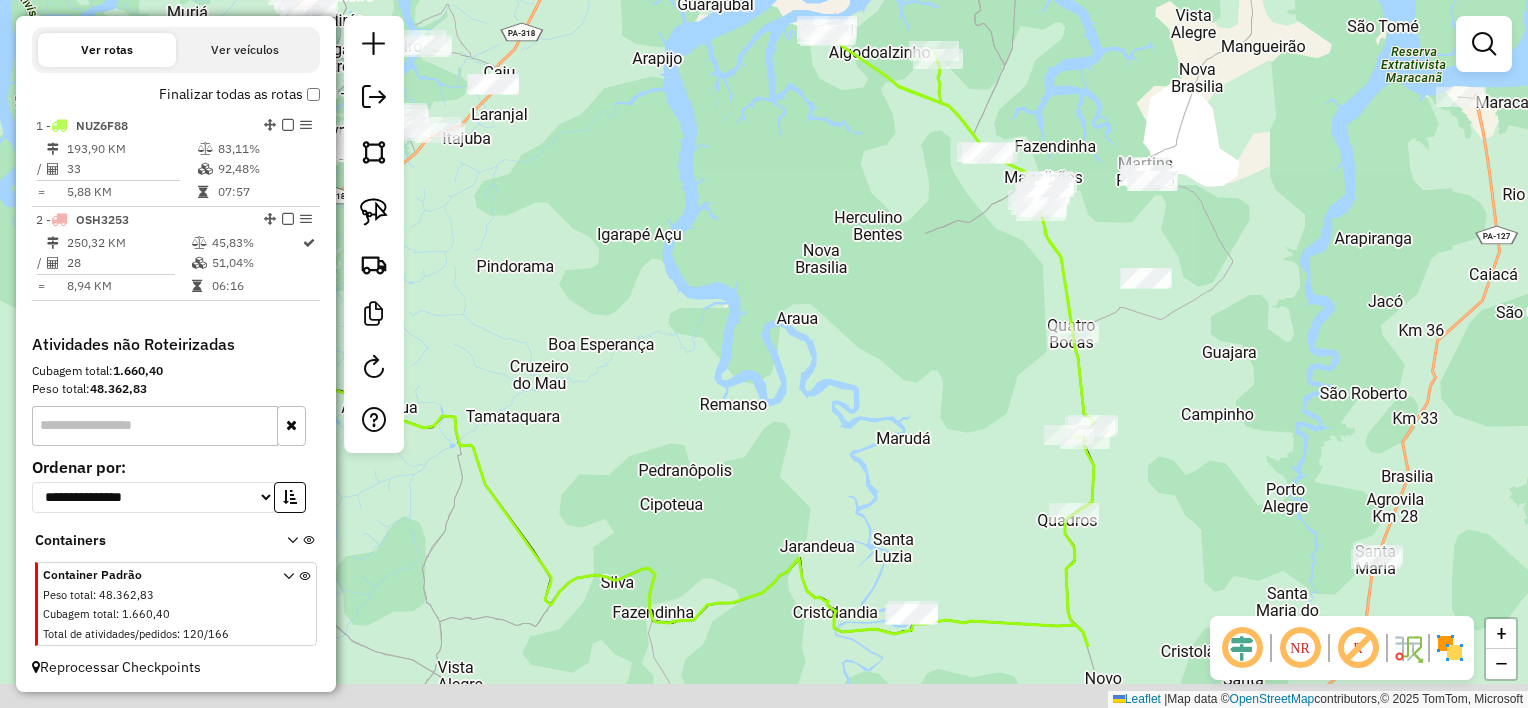 drag, startPoint x: 823, startPoint y: 472, endPoint x: 957, endPoint y: 317, distance: 204.89265 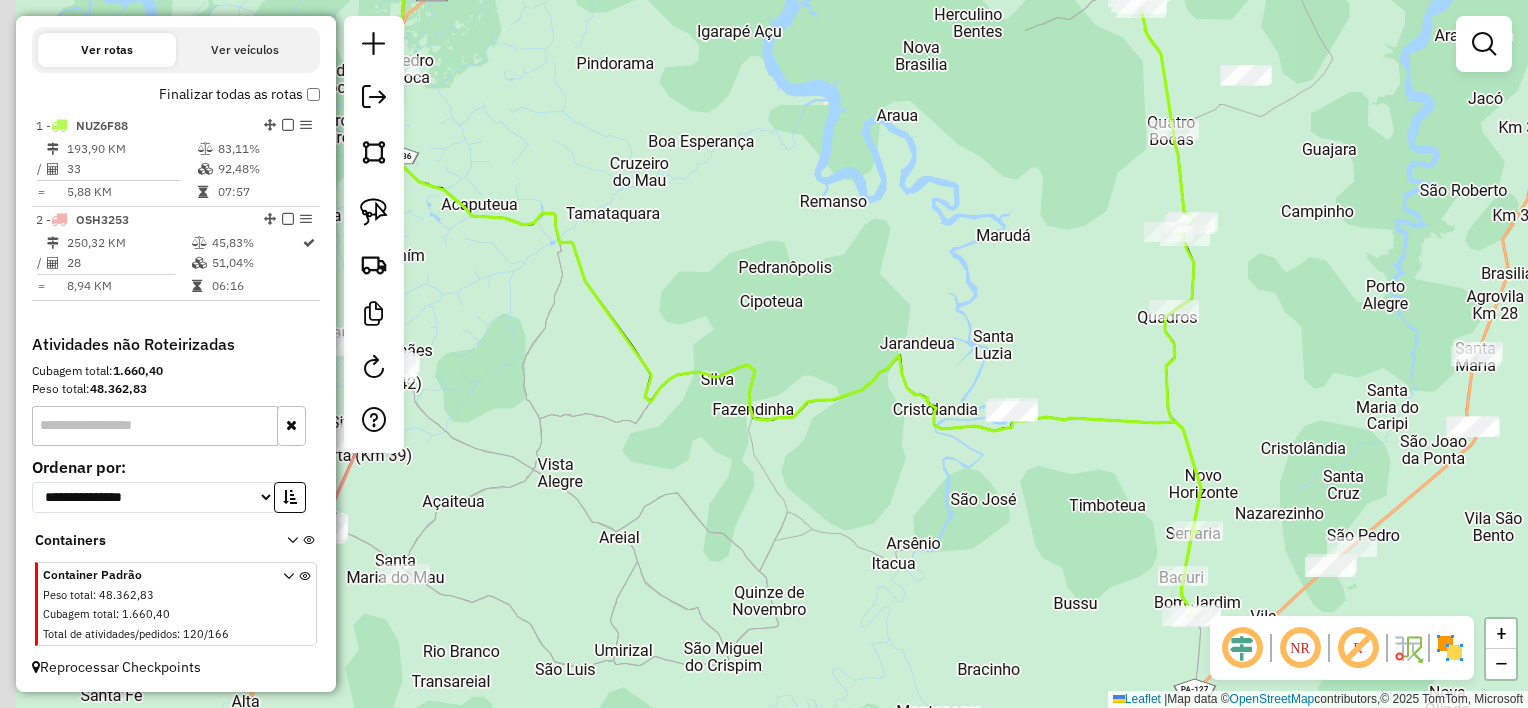drag, startPoint x: 904, startPoint y: 372, endPoint x: 1030, endPoint y: 205, distance: 209.20087 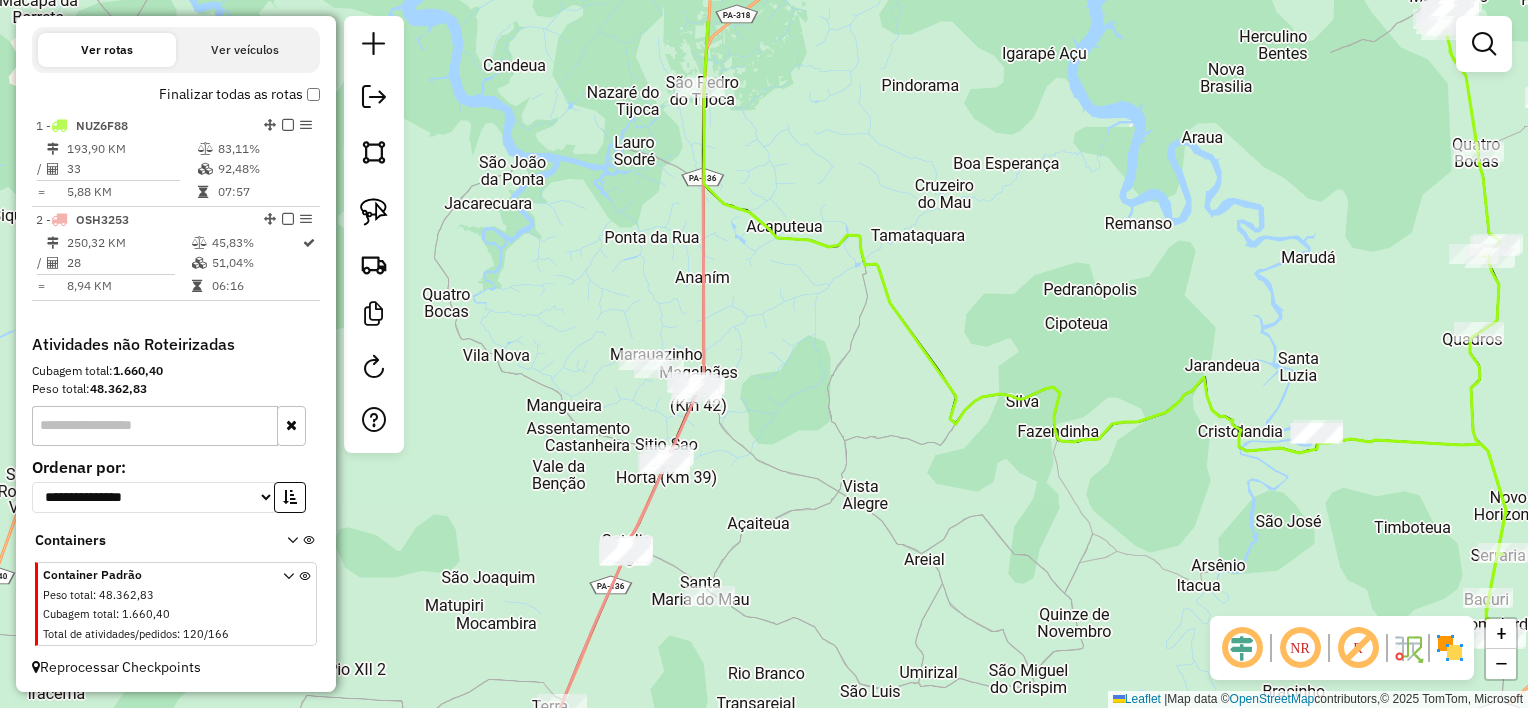 drag, startPoint x: 819, startPoint y: 396, endPoint x: 1030, endPoint y: 488, distance: 230.18471 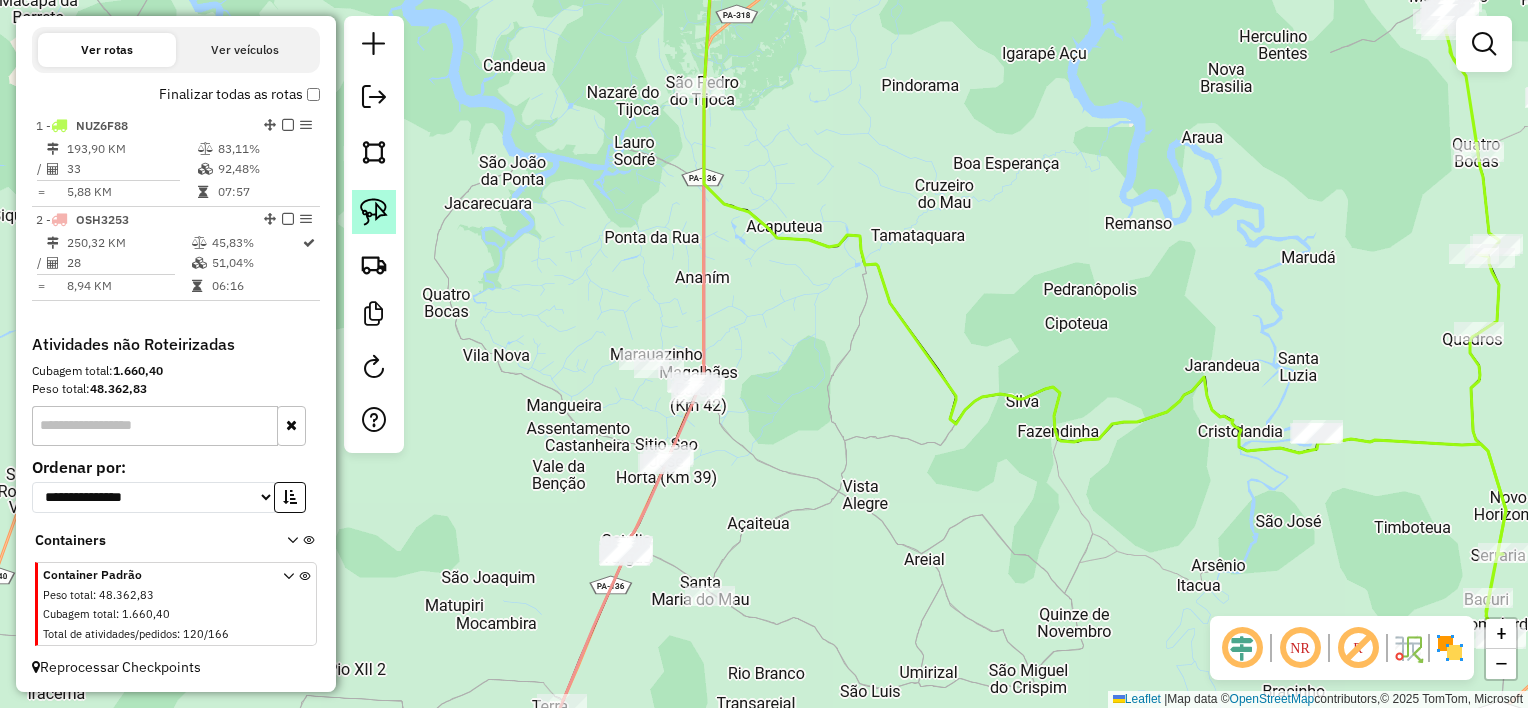 click 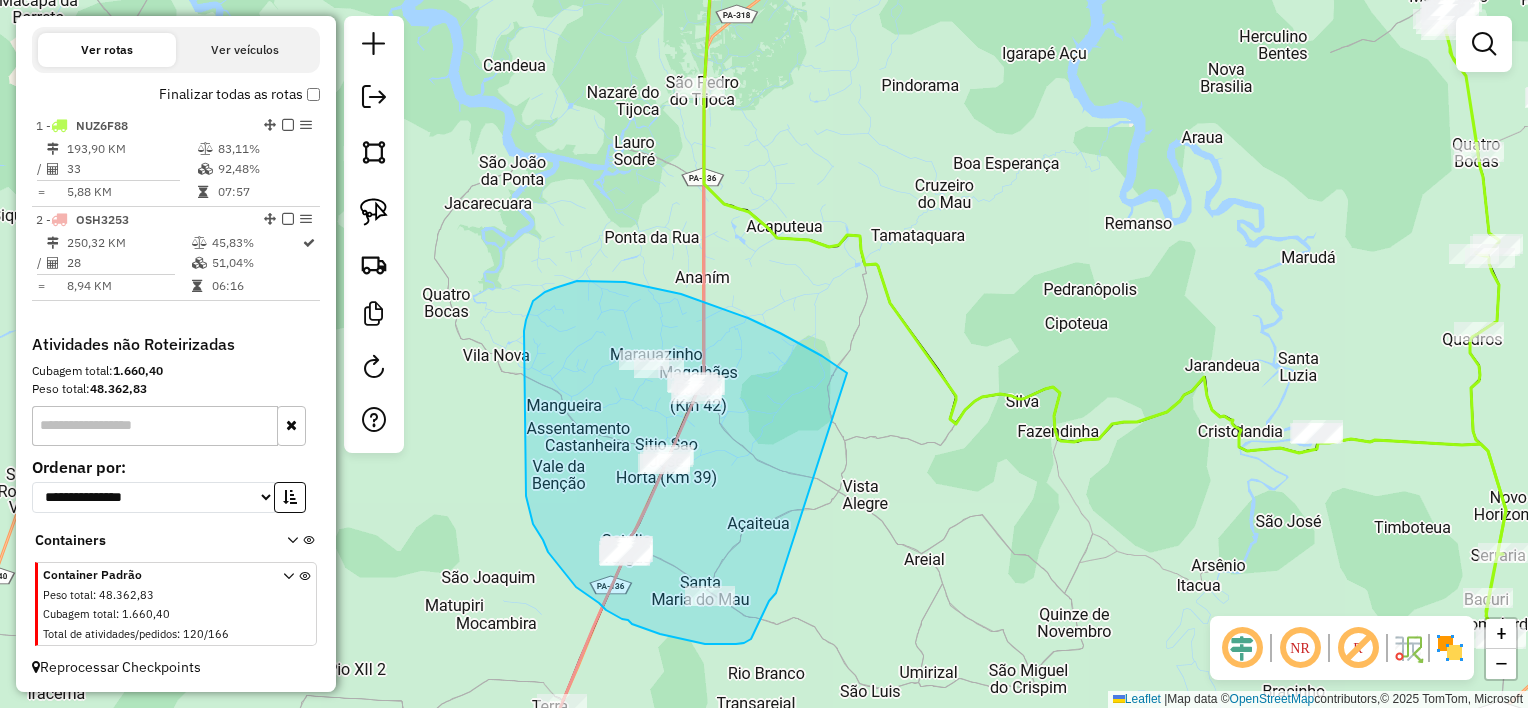 drag, startPoint x: 844, startPoint y: 371, endPoint x: 778, endPoint y: 590, distance: 228.7291 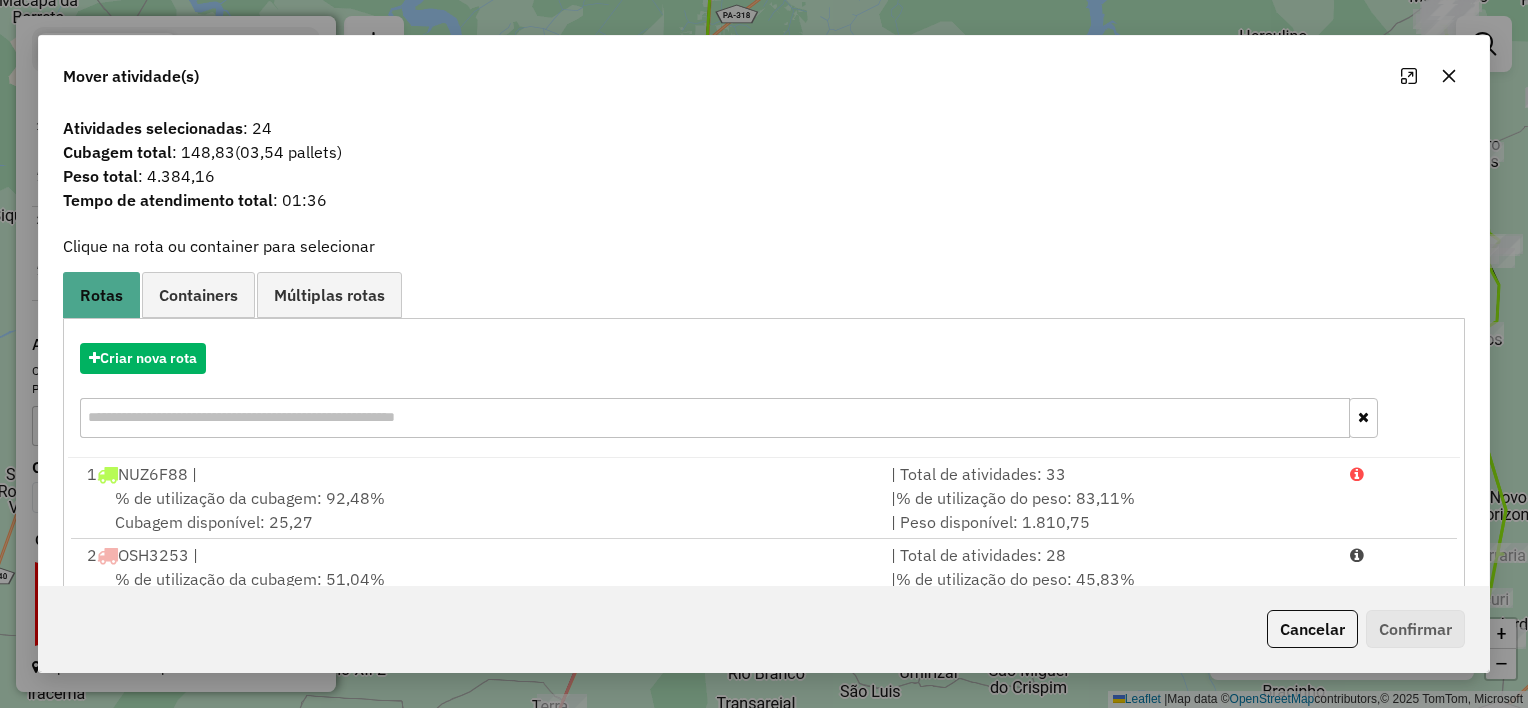 drag, startPoint x: 147, startPoint y: 175, endPoint x: 213, endPoint y: 176, distance: 66.007576 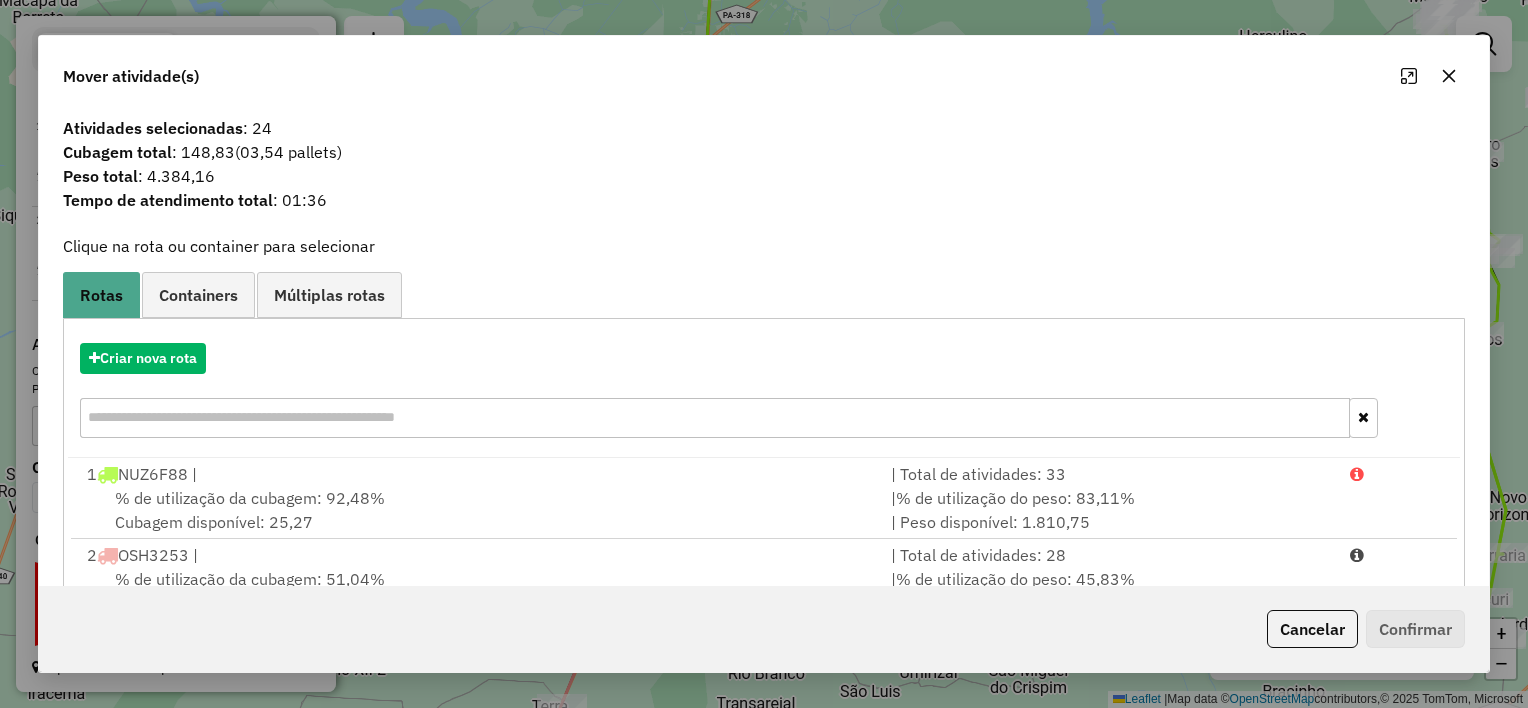 click 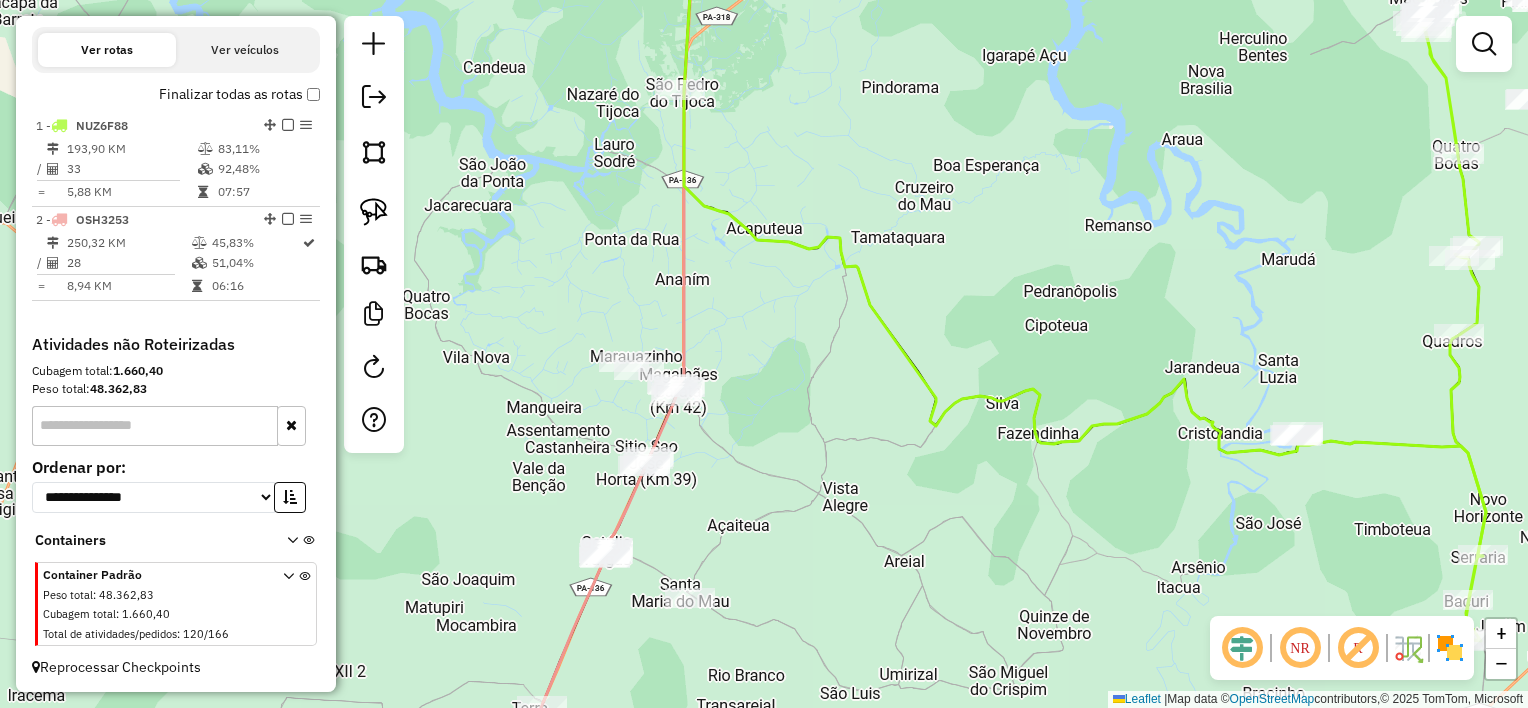 drag, startPoint x: 1100, startPoint y: 346, endPoint x: 1080, endPoint y: 348, distance: 20.09975 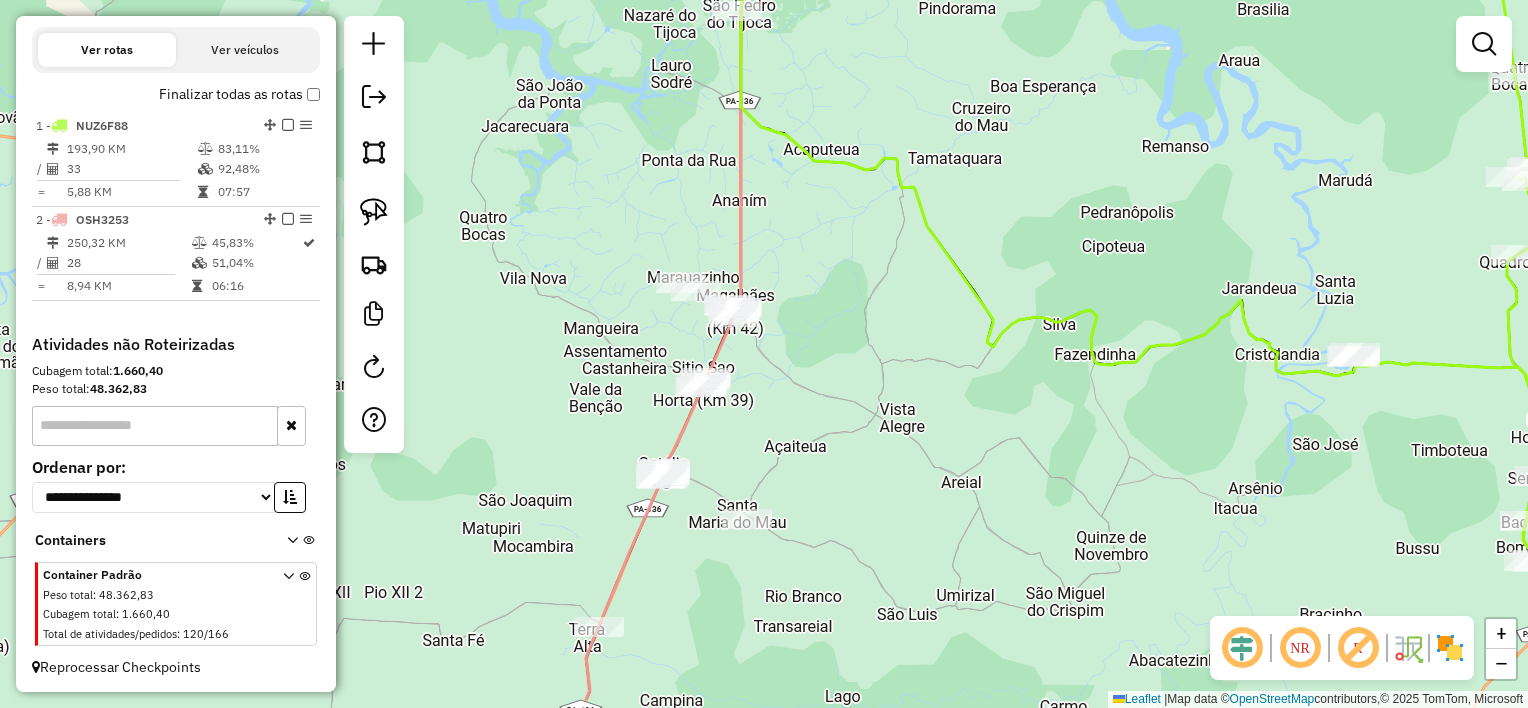 drag, startPoint x: 1093, startPoint y: 273, endPoint x: 1176, endPoint y: 198, distance: 111.86599 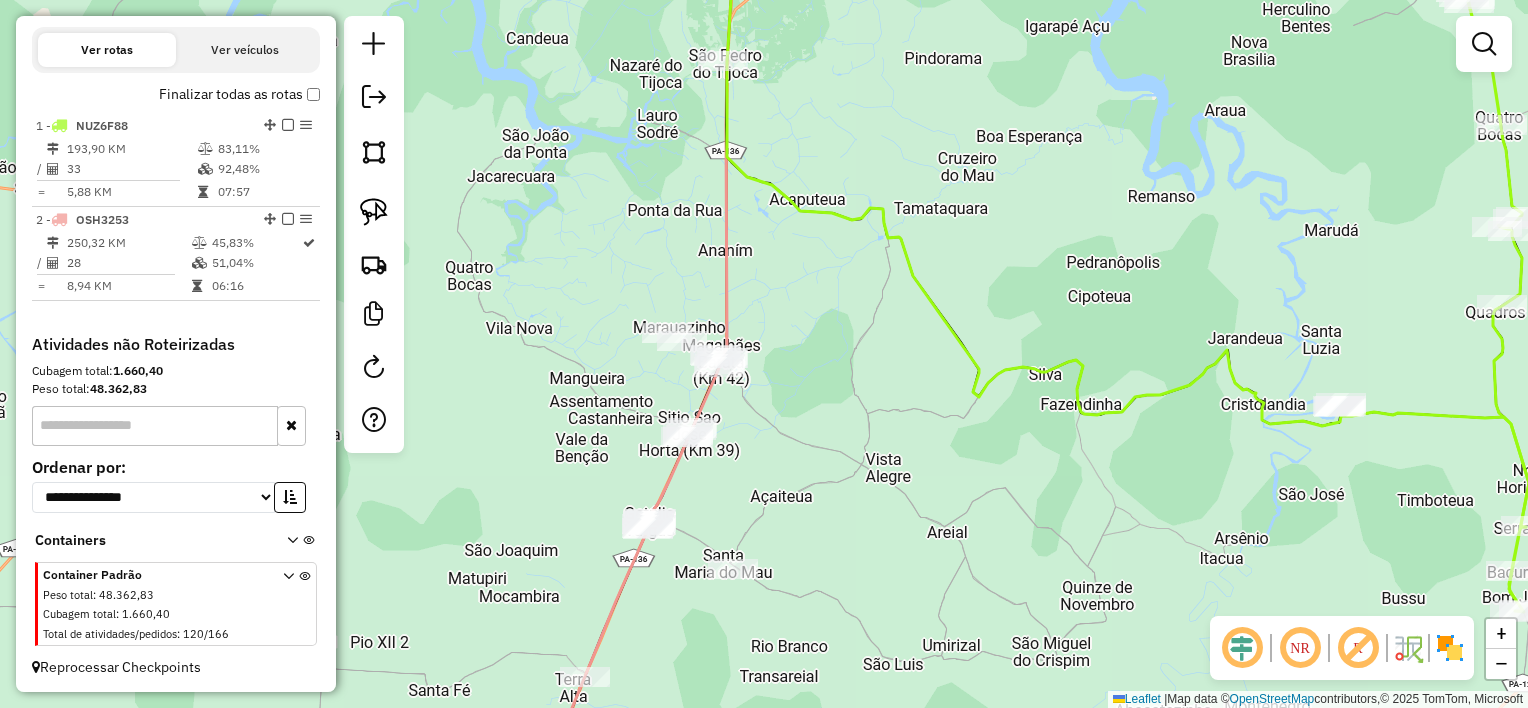 drag, startPoint x: 920, startPoint y: 369, endPoint x: 781, endPoint y: 413, distance: 145.7978 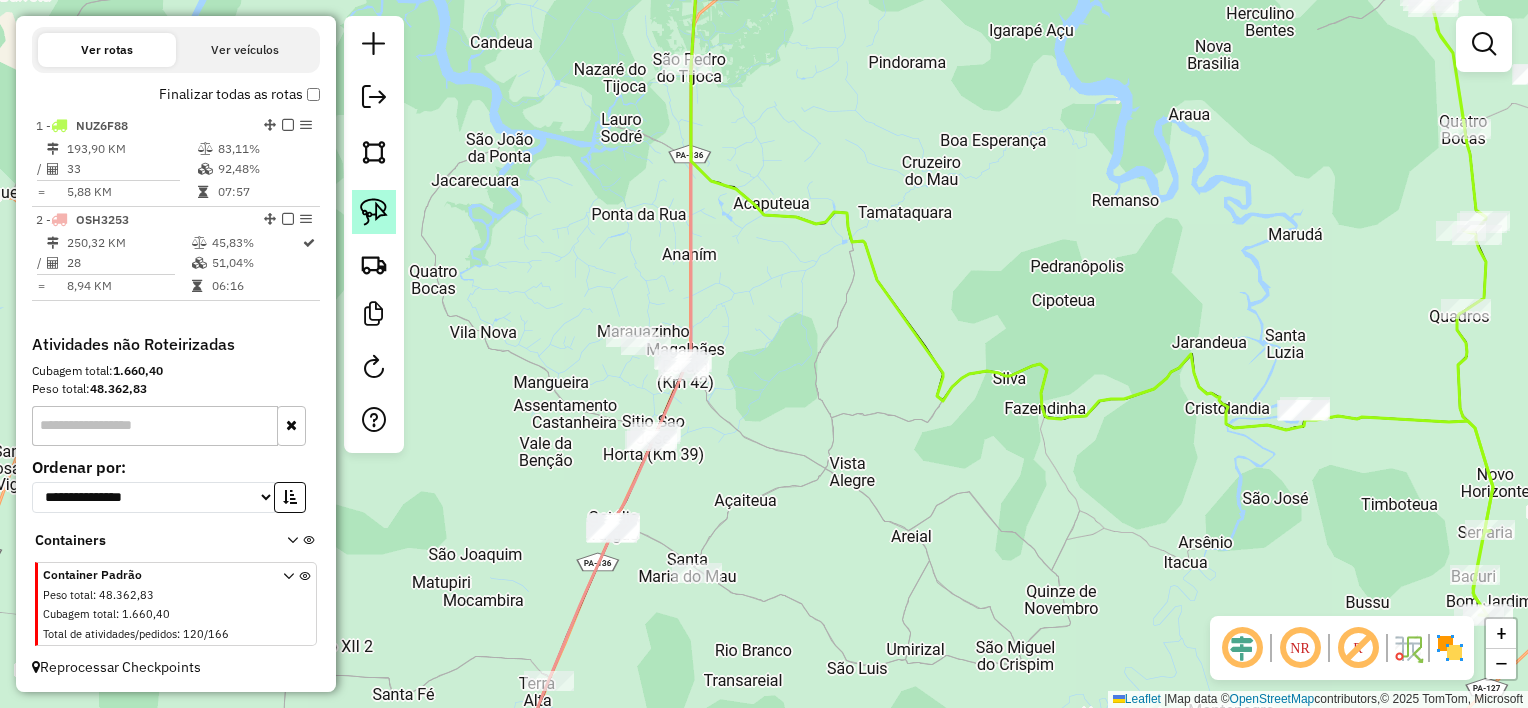 click 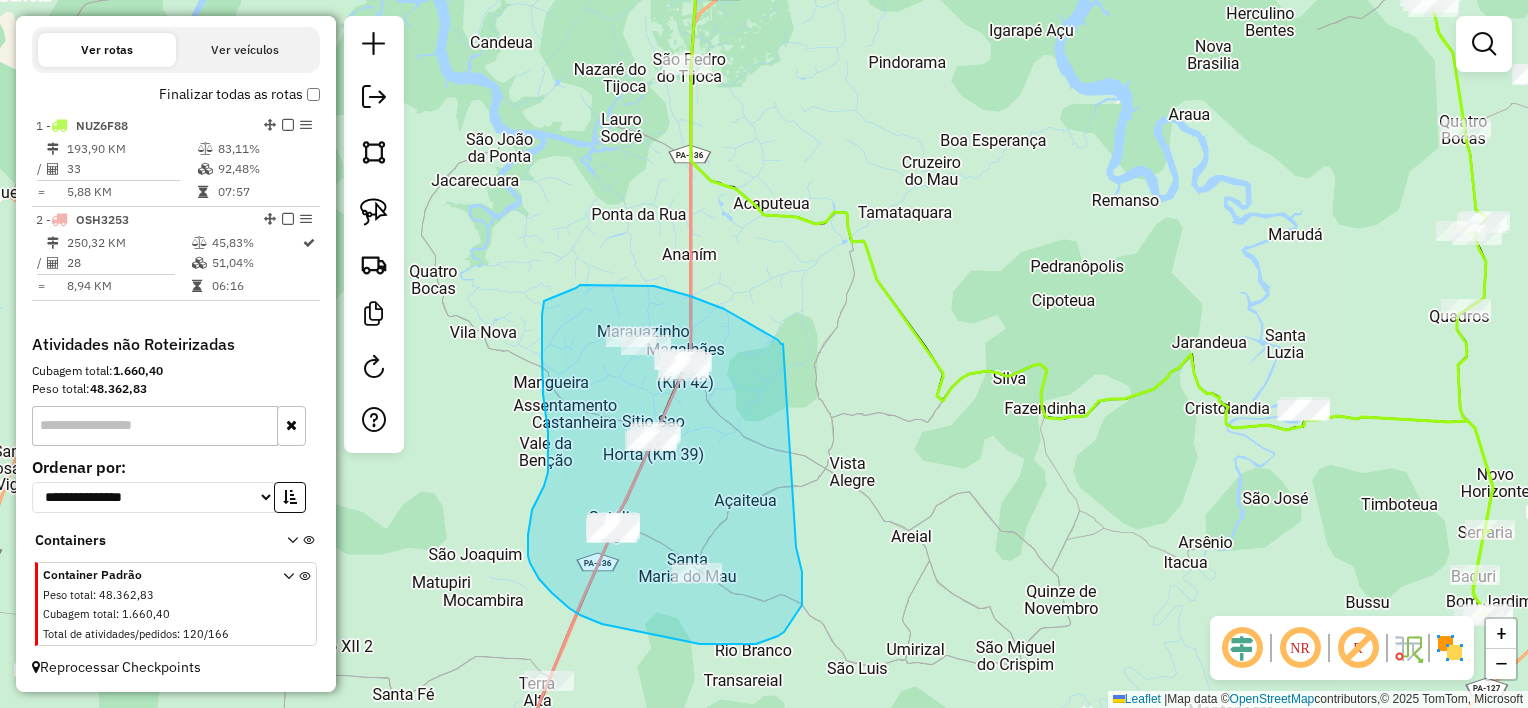 drag, startPoint x: 773, startPoint y: 338, endPoint x: 796, endPoint y: 546, distance: 209.26778 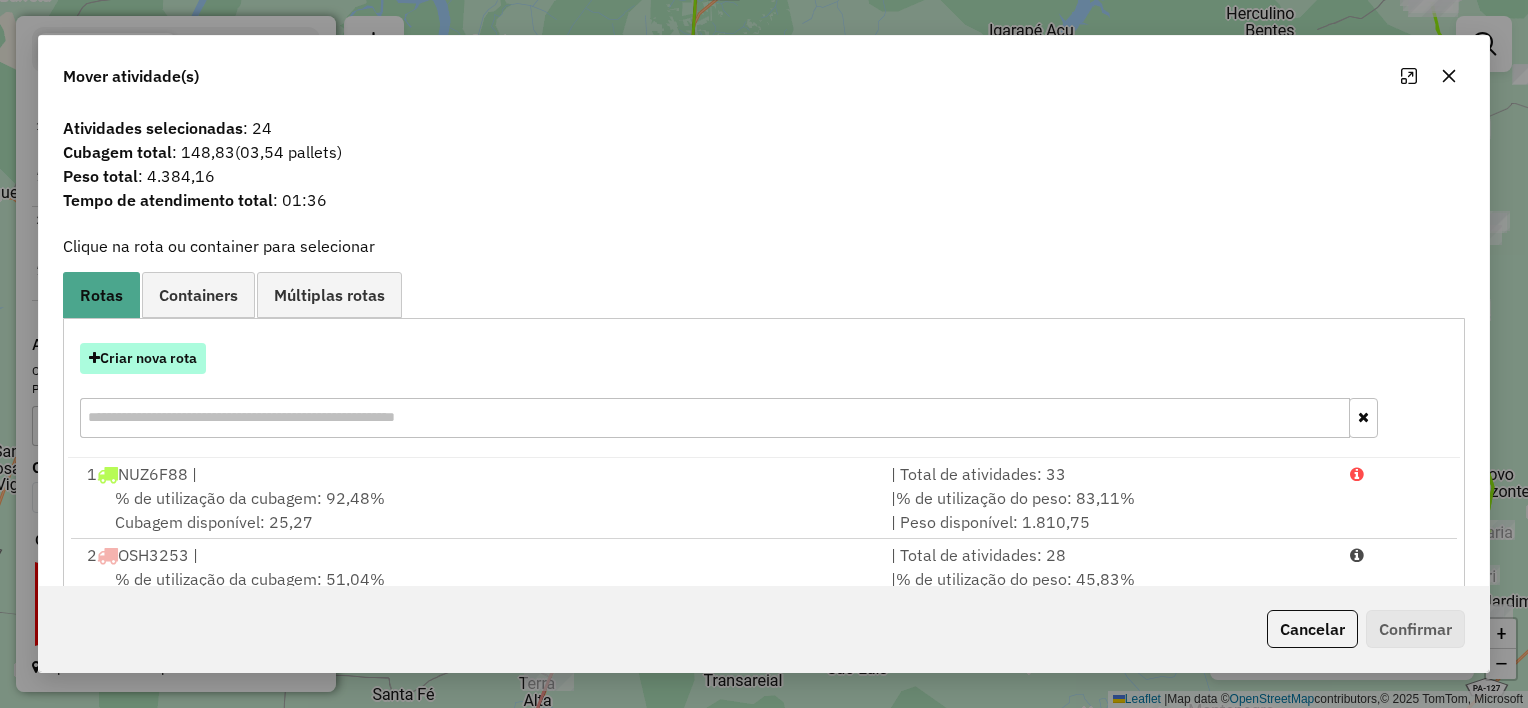click on "Criar nova rota" at bounding box center [143, 358] 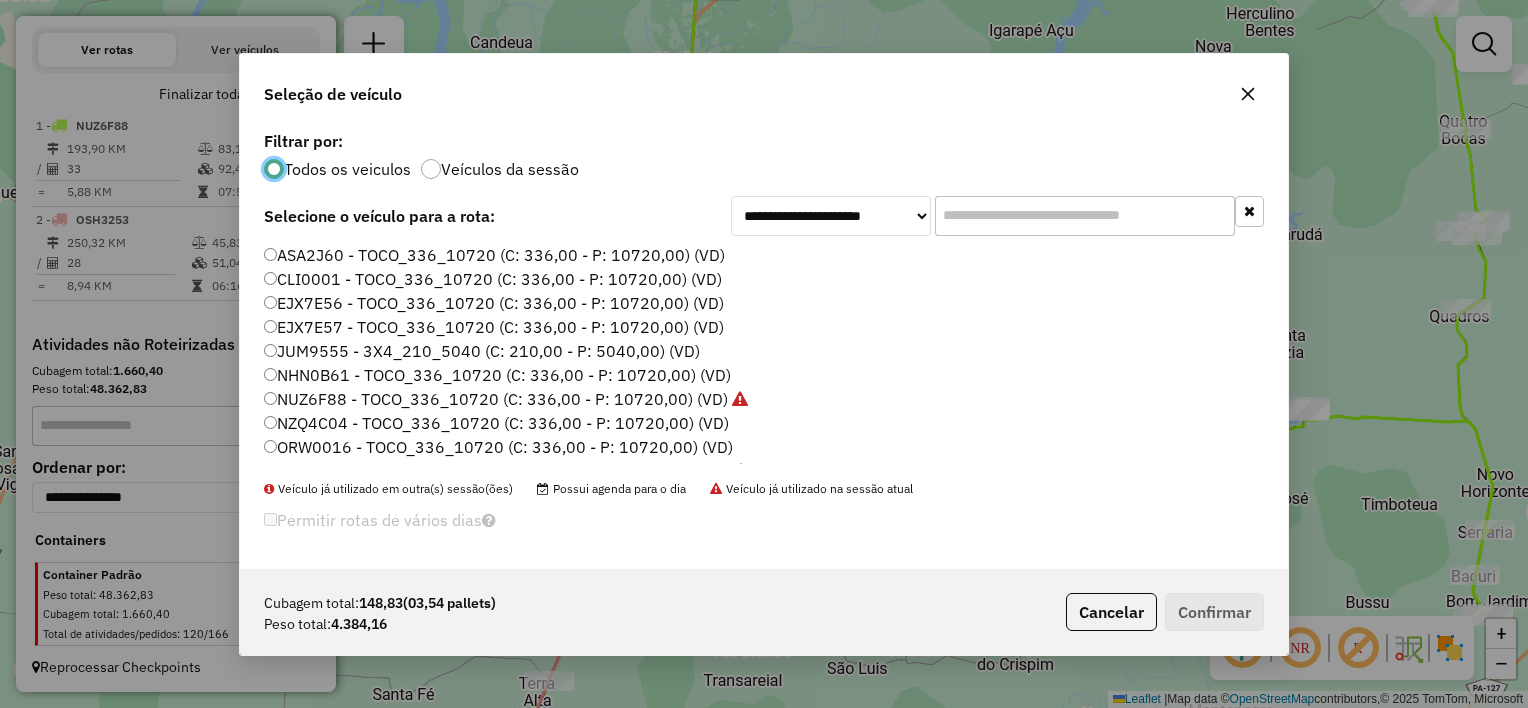 scroll, scrollTop: 10, scrollLeft: 6, axis: both 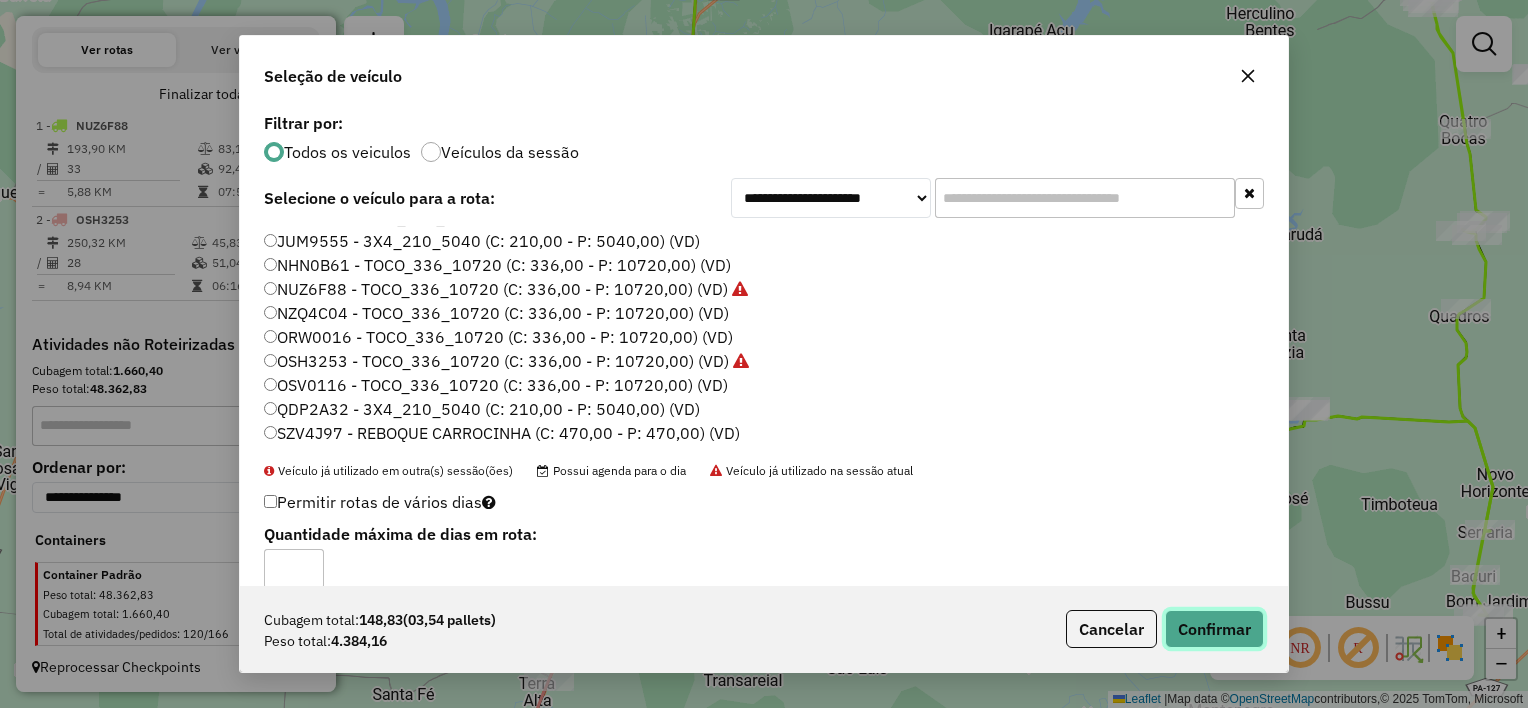 click on "Confirmar" 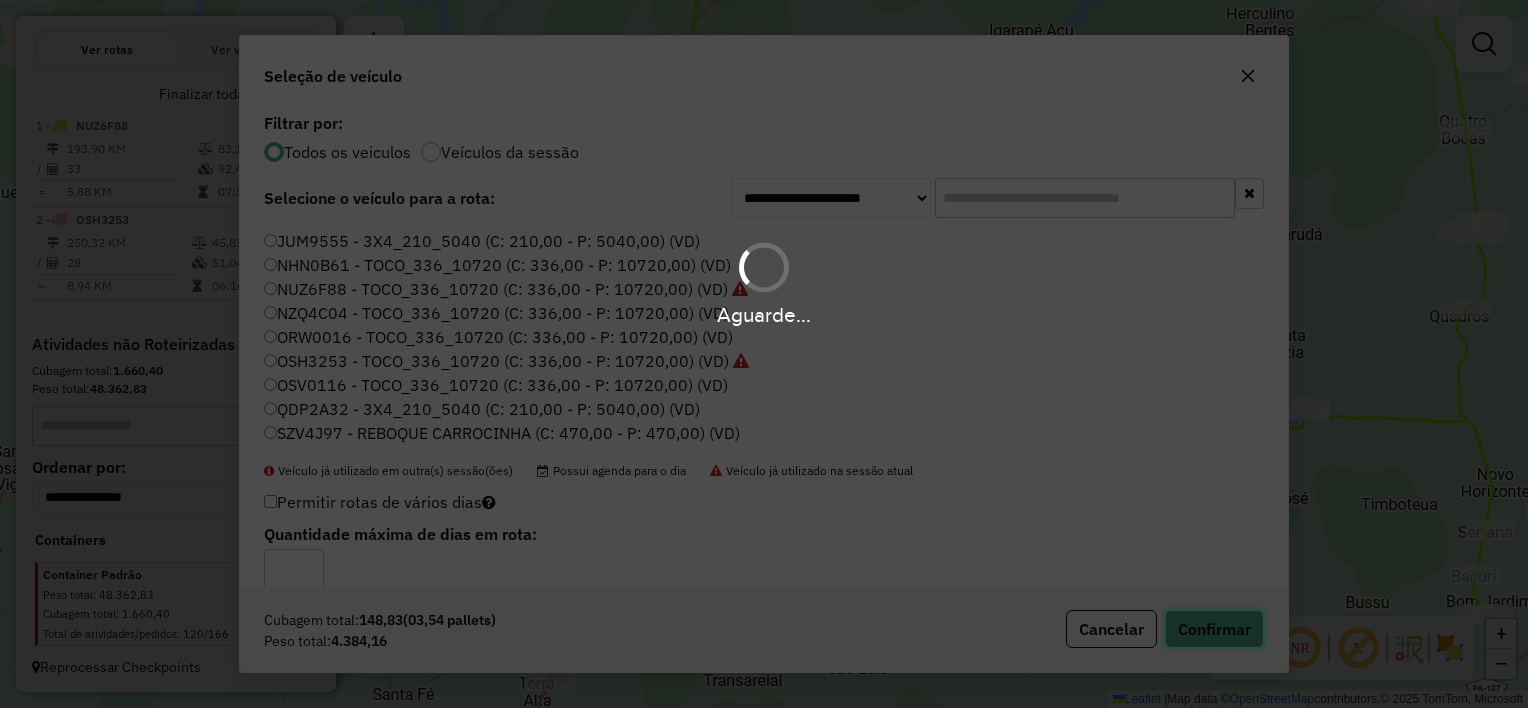 type 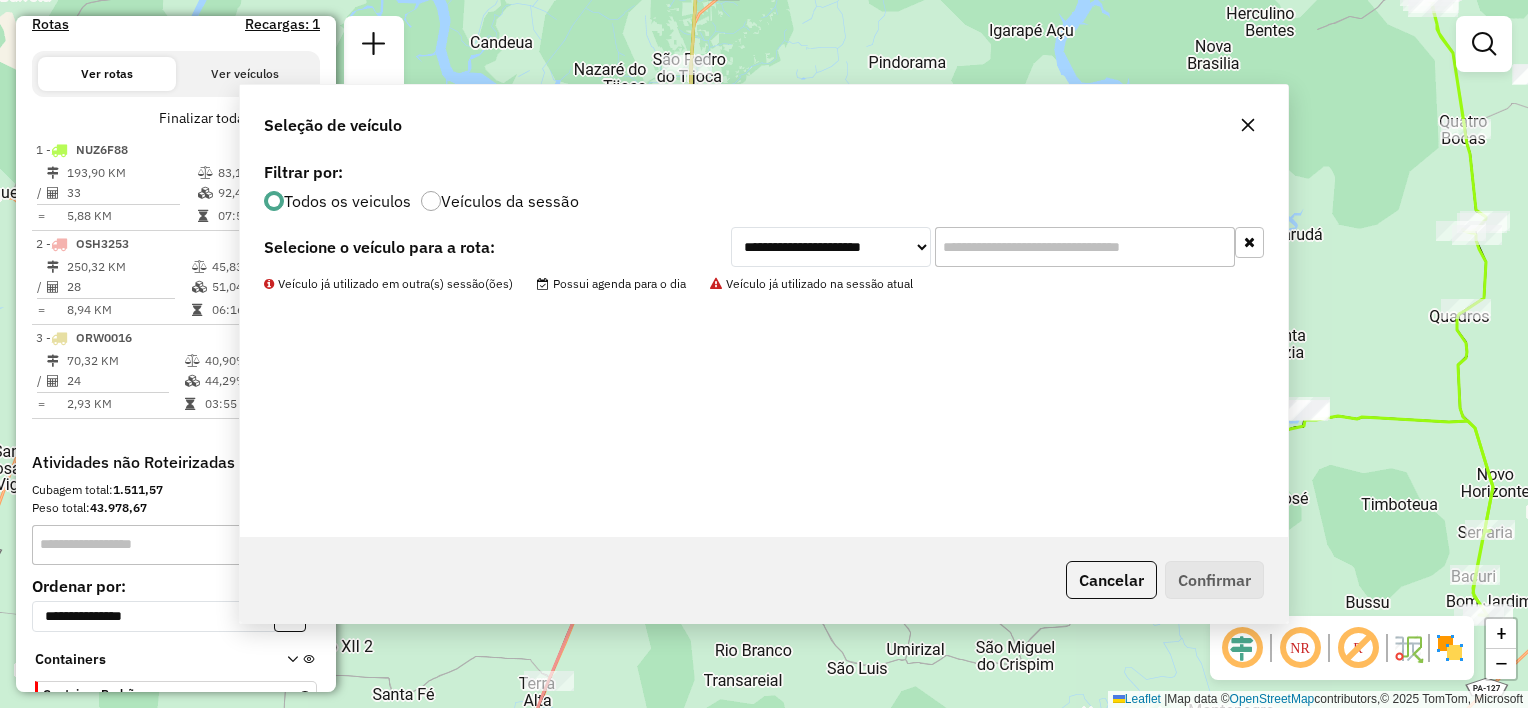 scroll, scrollTop: 678, scrollLeft: 0, axis: vertical 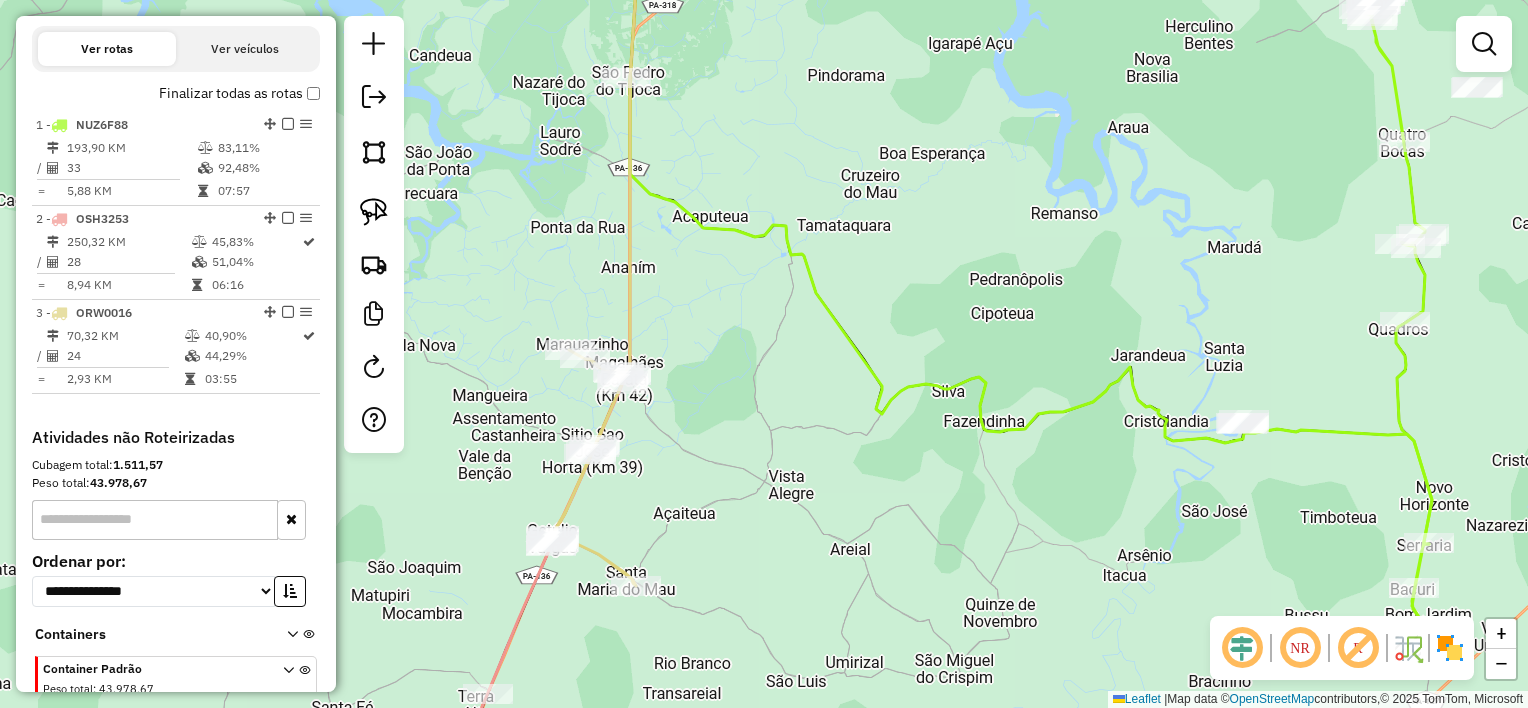 drag, startPoint x: 814, startPoint y: 436, endPoint x: 760, endPoint y: 448, distance: 55.31727 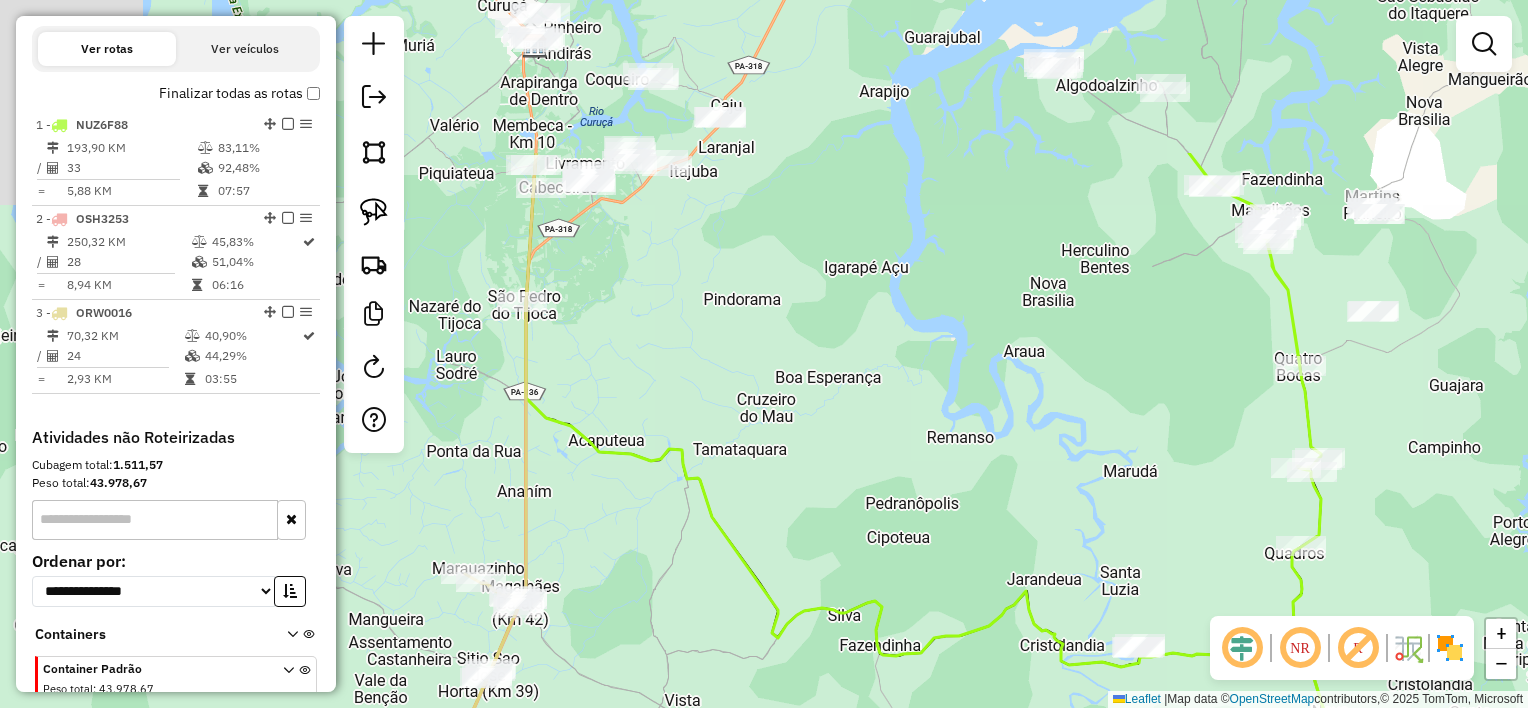 drag, startPoint x: 1223, startPoint y: 207, endPoint x: 1113, endPoint y: 441, distance: 258.56528 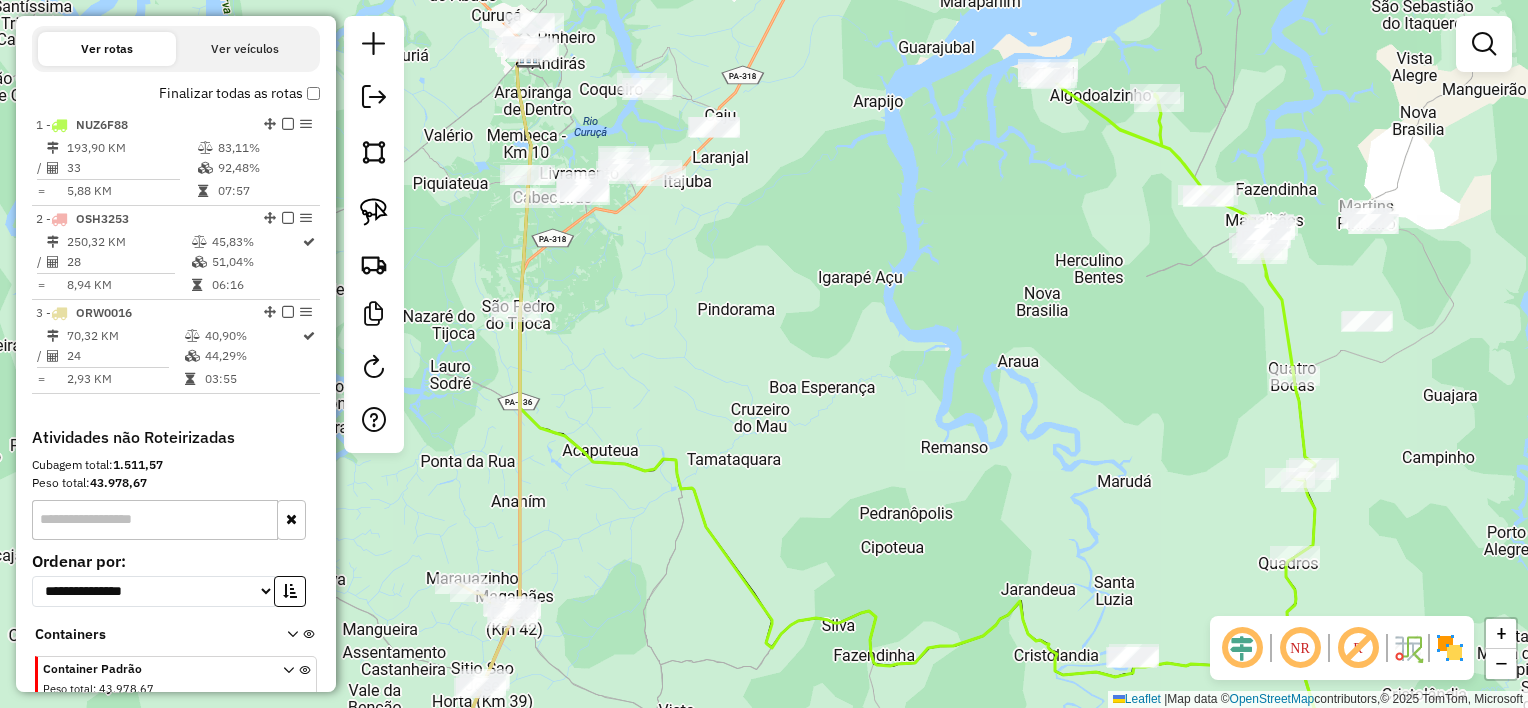 drag, startPoint x: 1228, startPoint y: 321, endPoint x: 1168, endPoint y: 426, distance: 120.93387 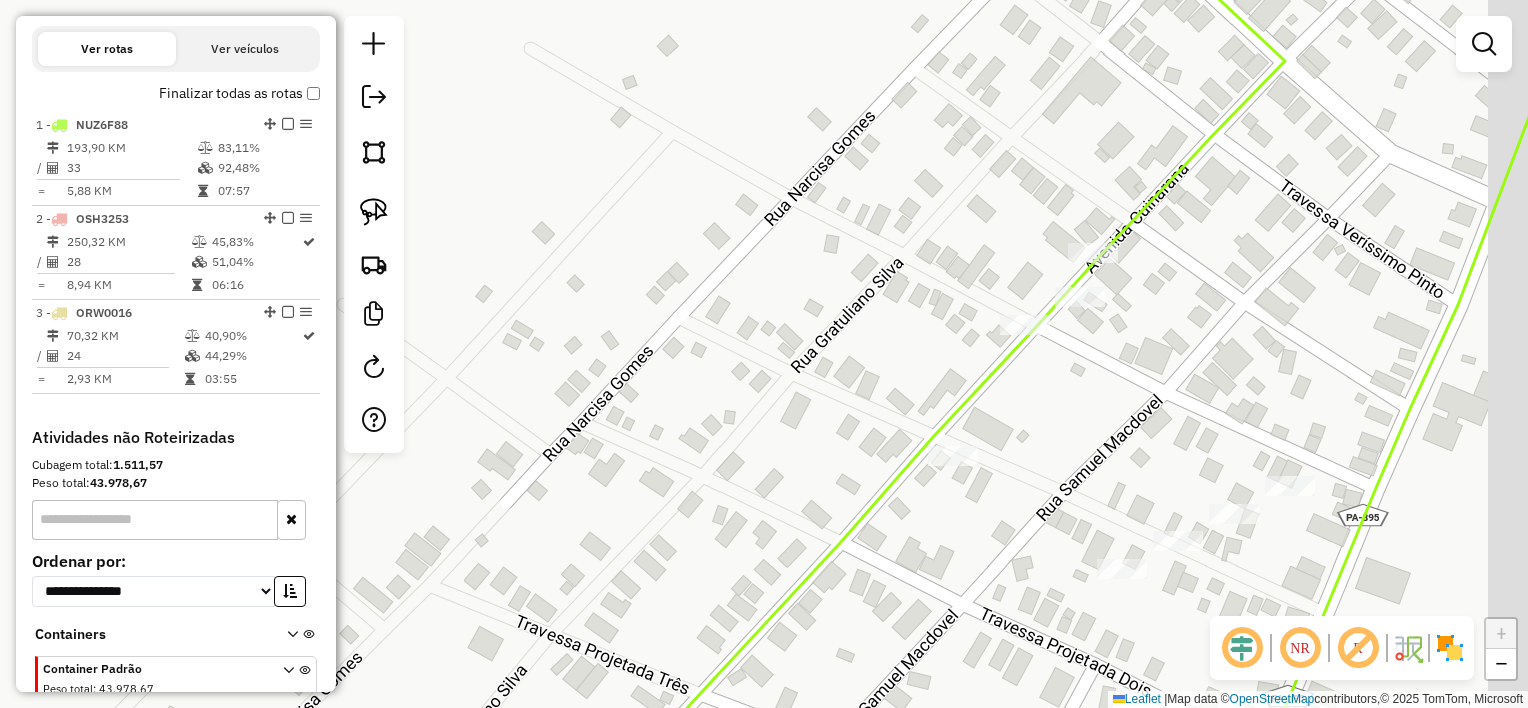 drag, startPoint x: 1282, startPoint y: 368, endPoint x: 1082, endPoint y: 408, distance: 203.96078 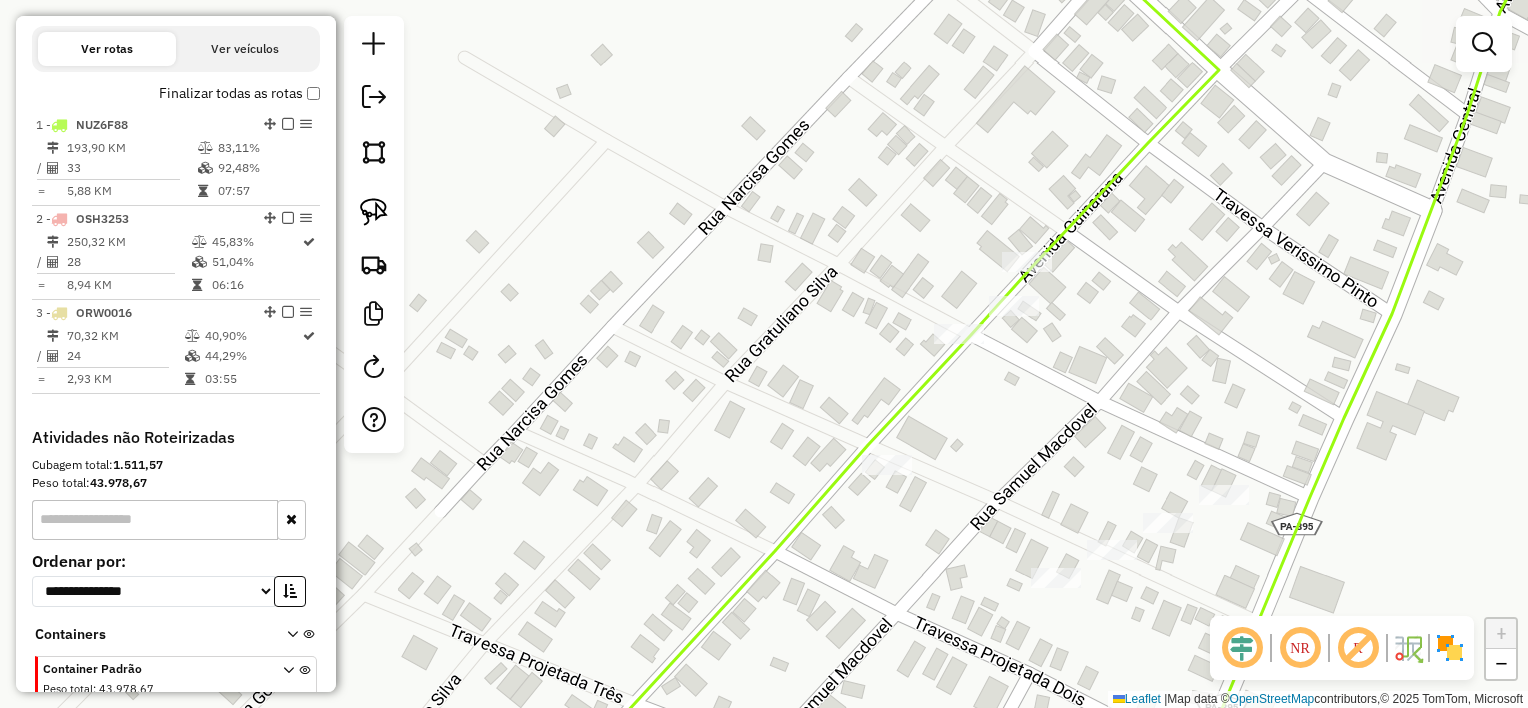 drag, startPoint x: 1235, startPoint y: 382, endPoint x: 1131, endPoint y: 341, distance: 111.78998 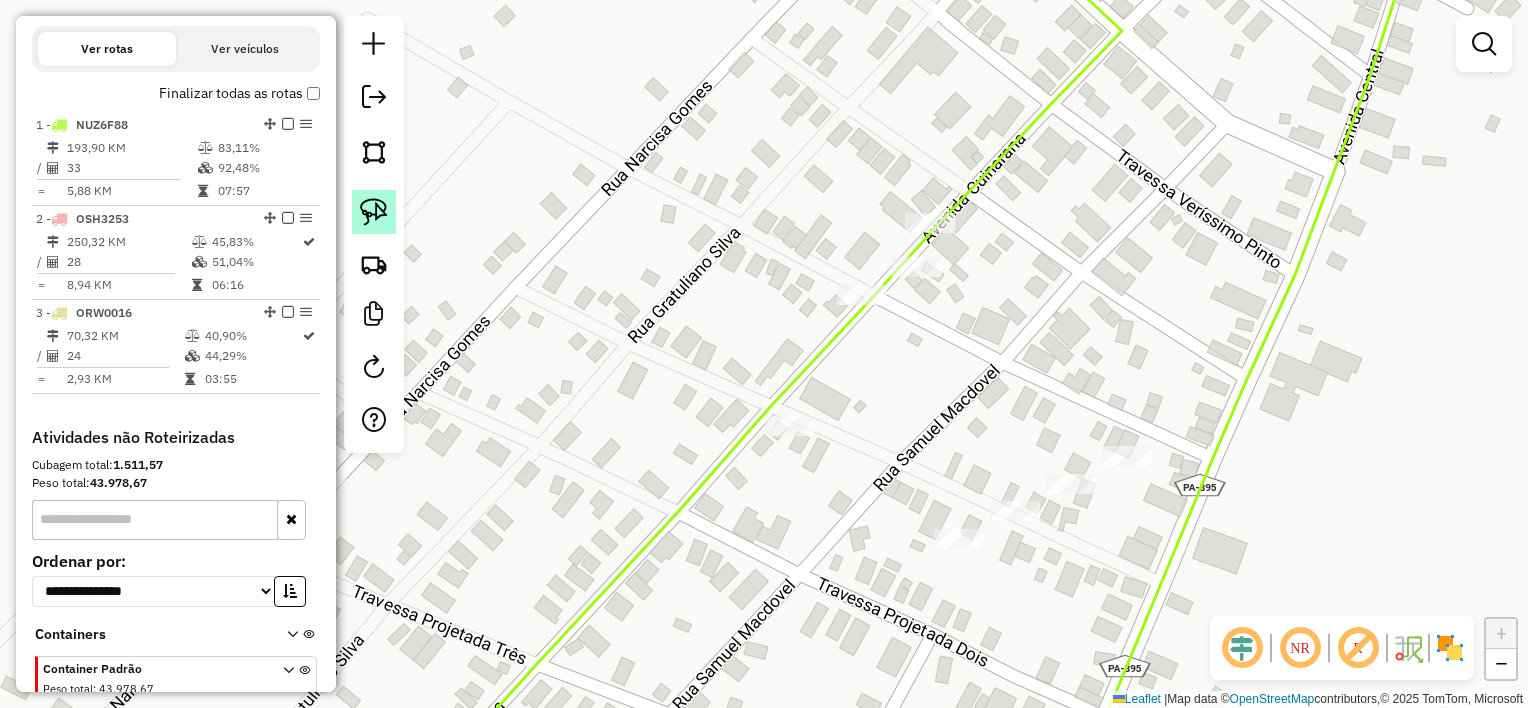 click 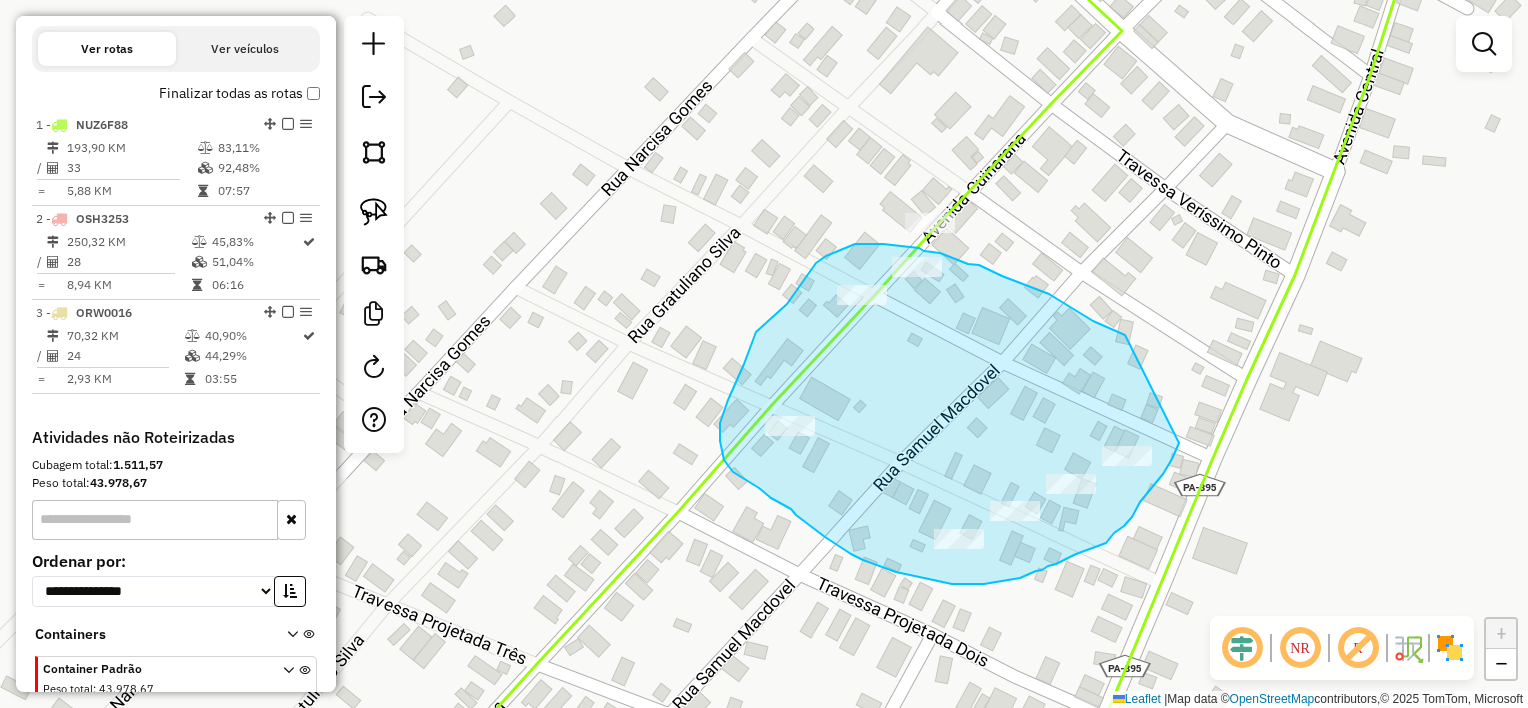 drag, startPoint x: 1118, startPoint y: 332, endPoint x: 1179, endPoint y: 443, distance: 126.65702 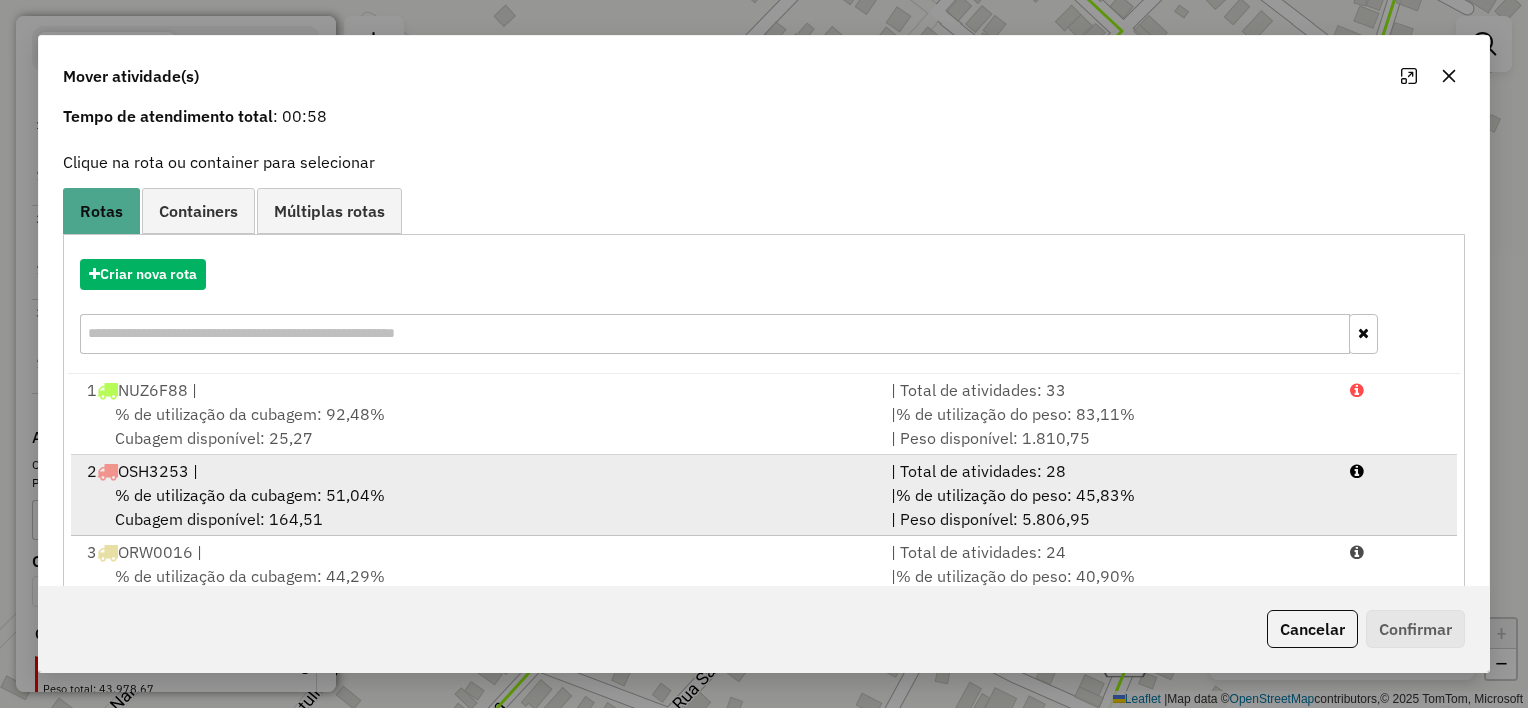 scroll, scrollTop: 148, scrollLeft: 0, axis: vertical 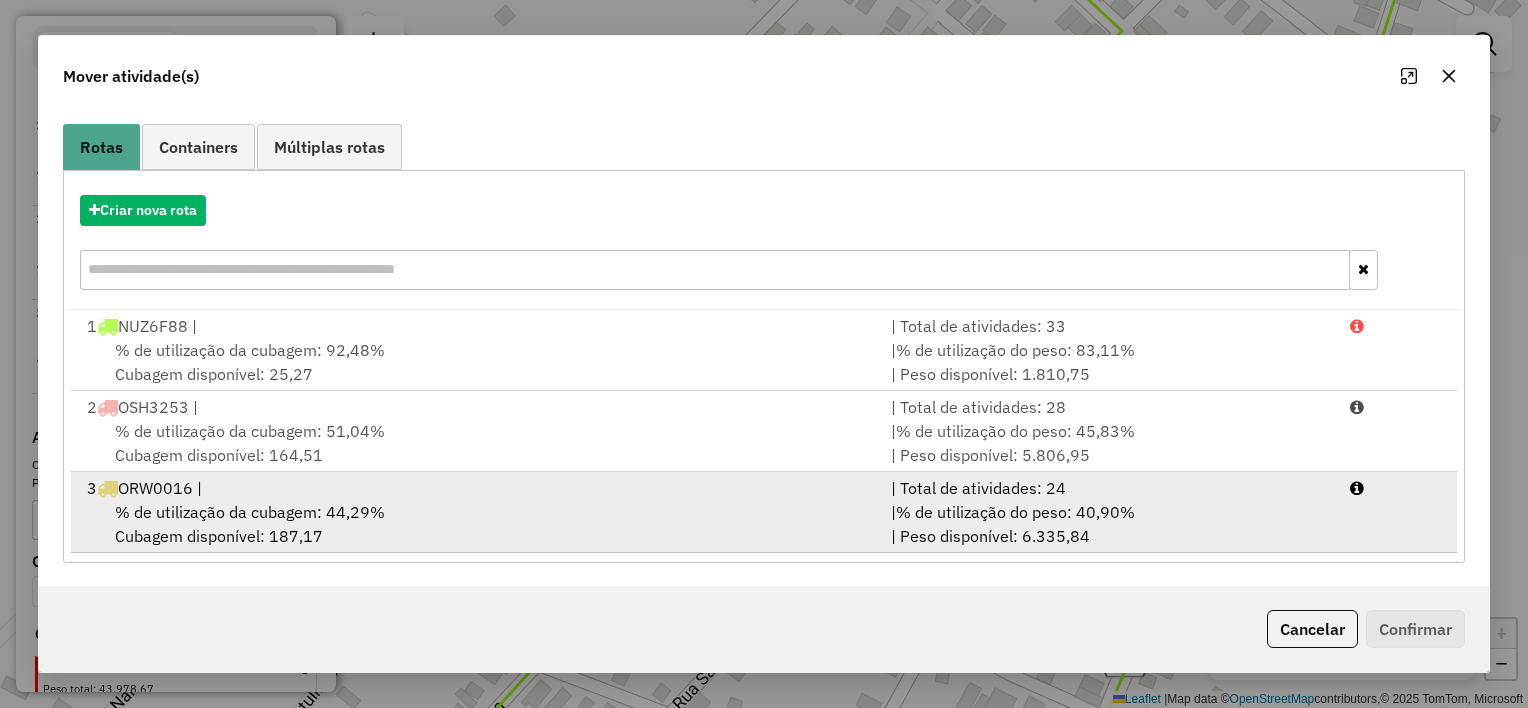 click on "% de utilização da cubagem: 44,29%  Cubagem disponível: 187,17" at bounding box center (477, 524) 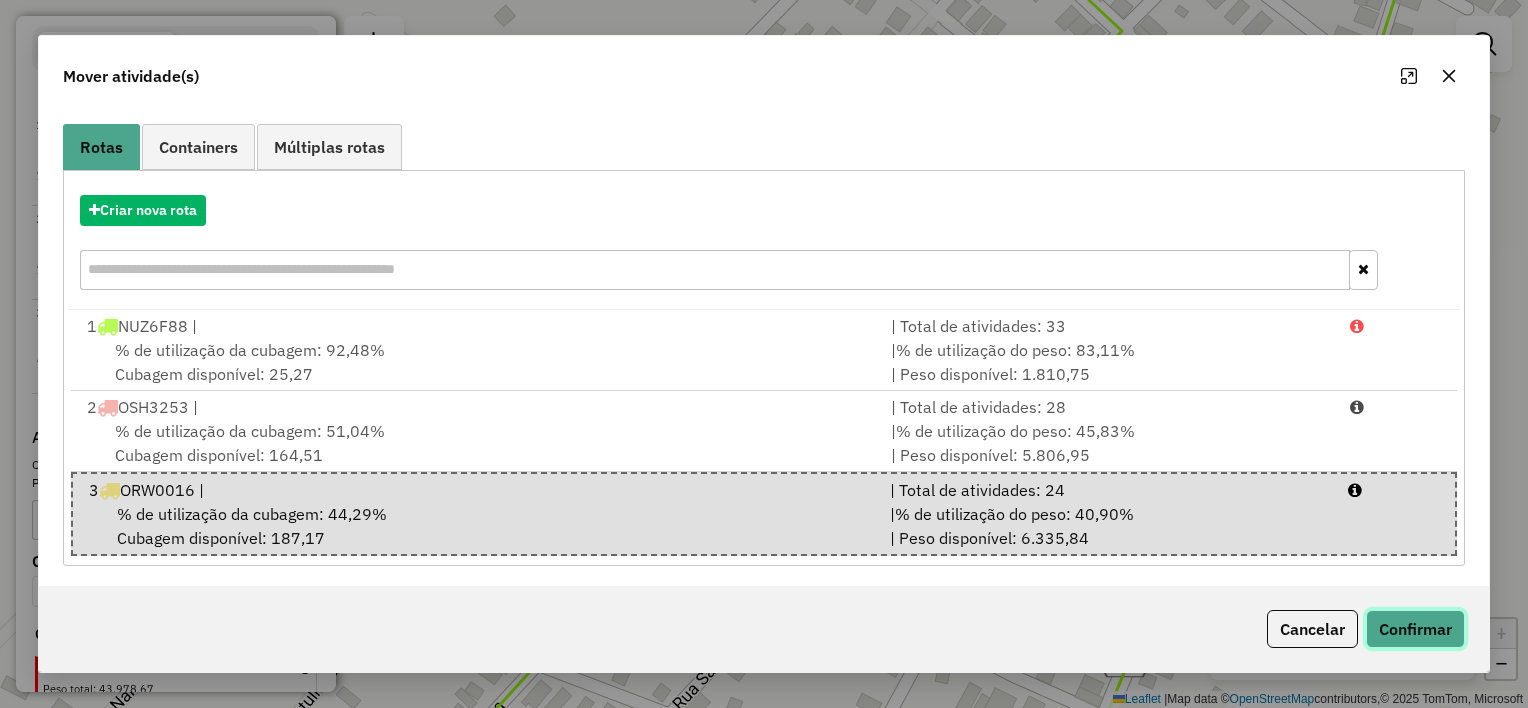 click on "Confirmar" 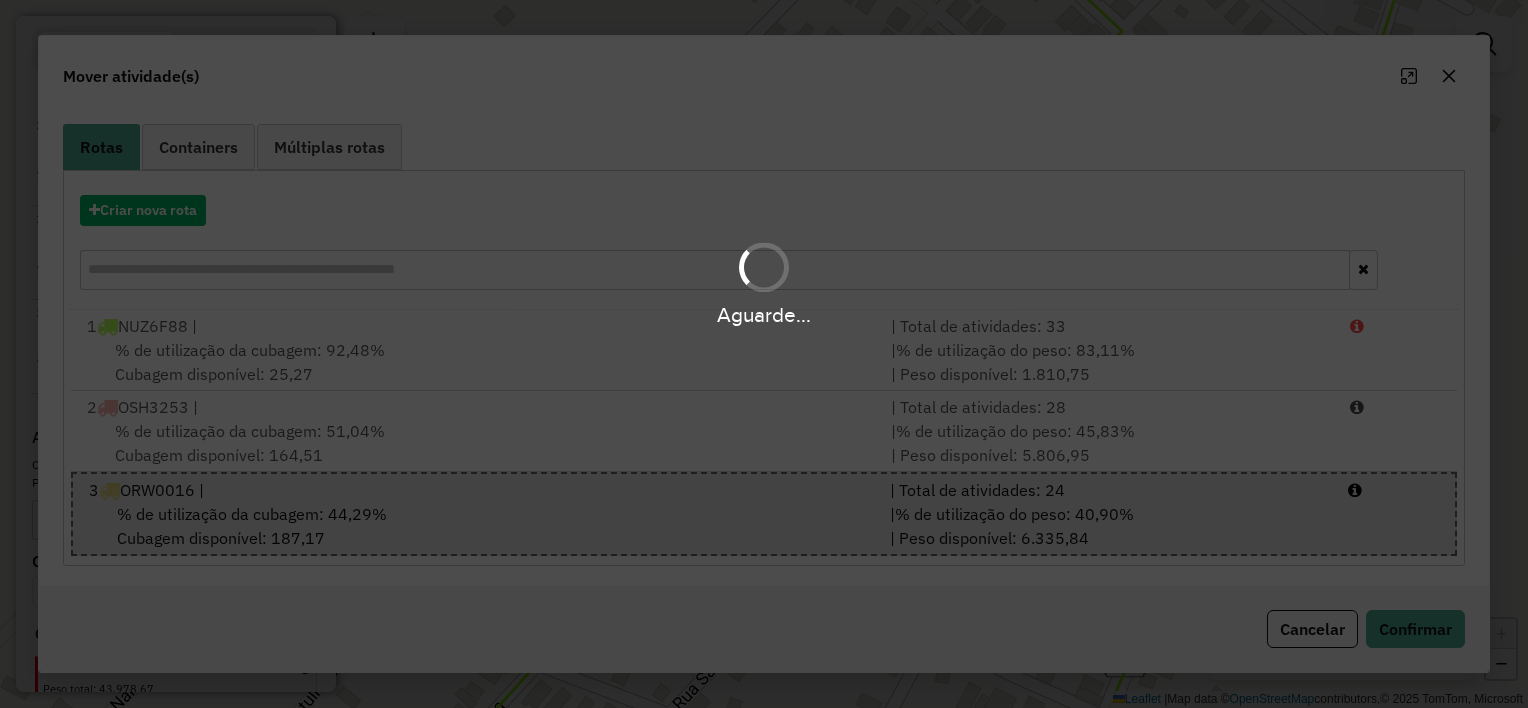 scroll, scrollTop: 0, scrollLeft: 0, axis: both 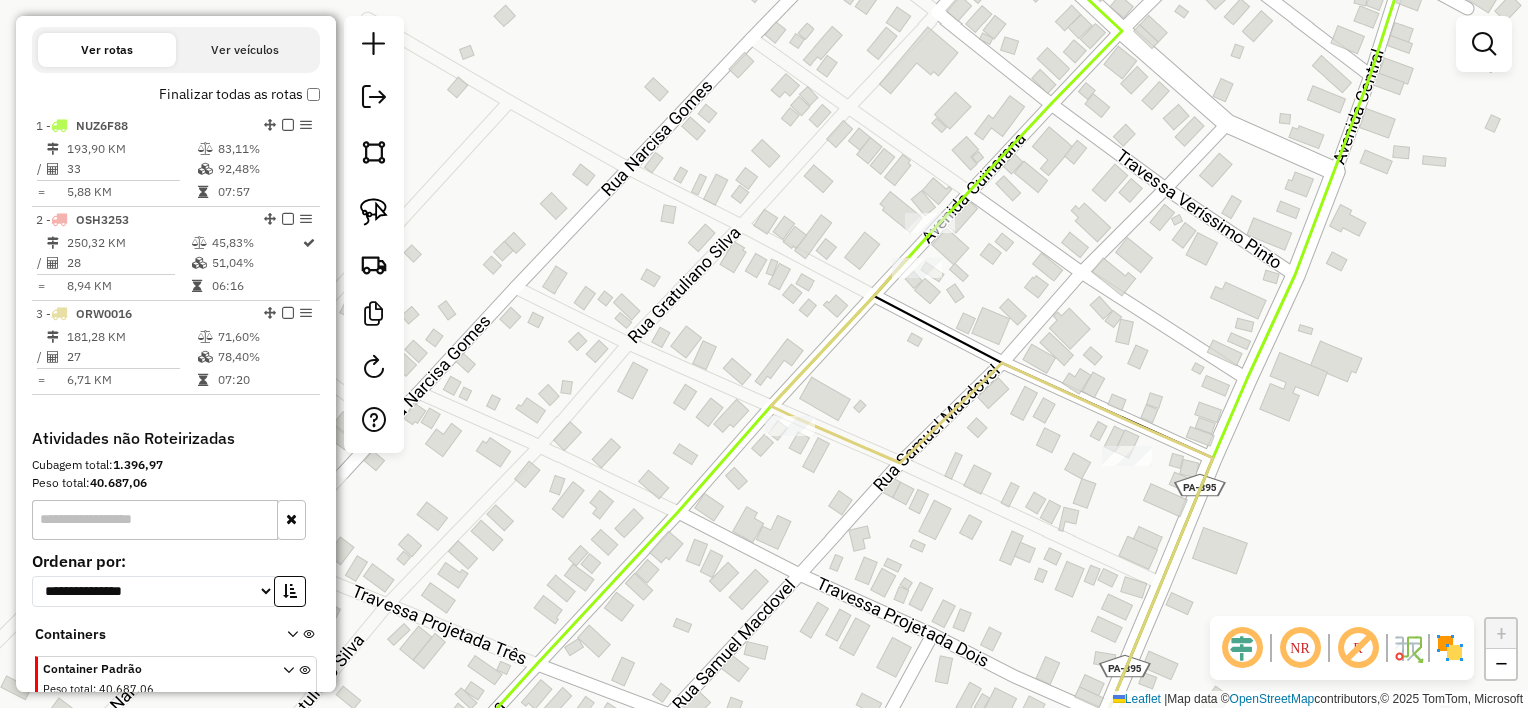drag, startPoint x: 874, startPoint y: 446, endPoint x: 961, endPoint y: 320, distance: 153.1176 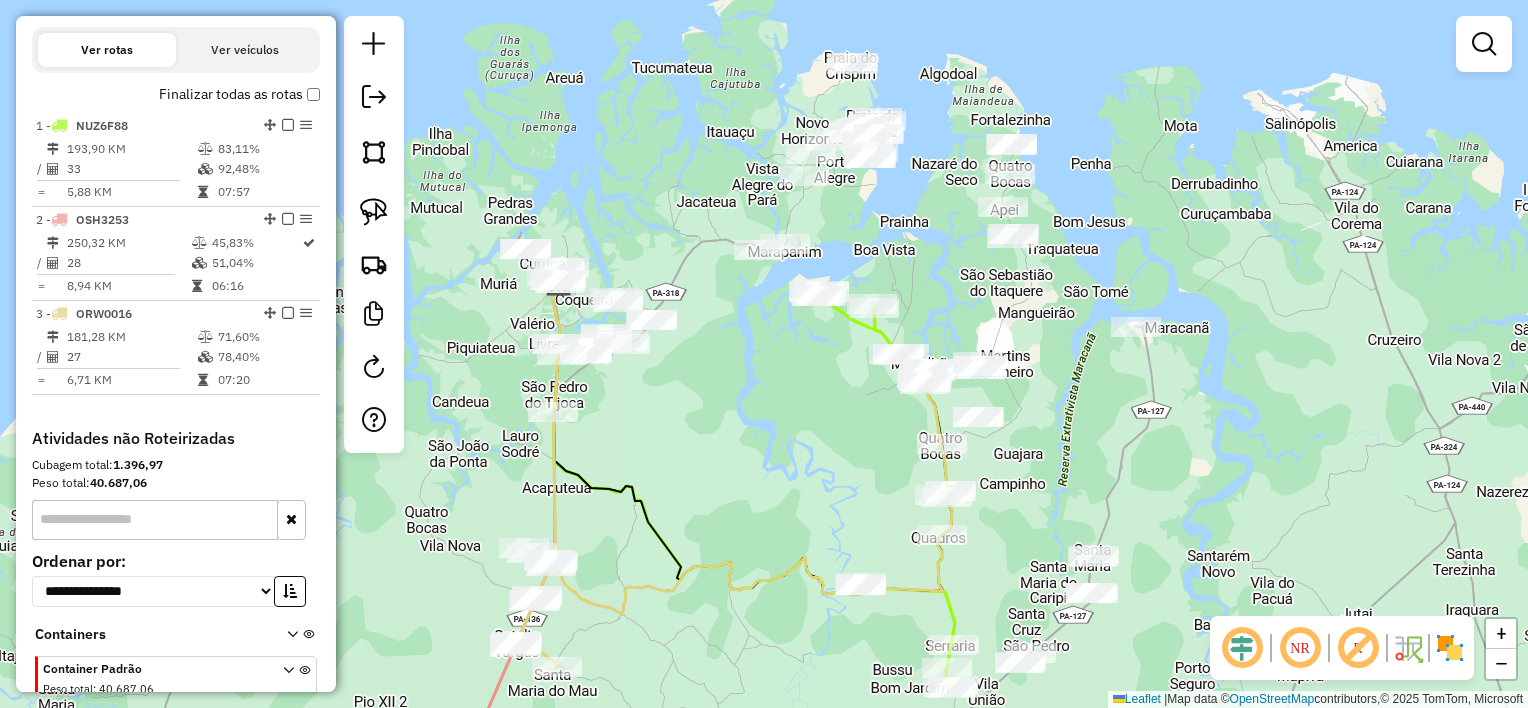 drag, startPoint x: 814, startPoint y: 486, endPoint x: 935, endPoint y: 265, distance: 251.95634 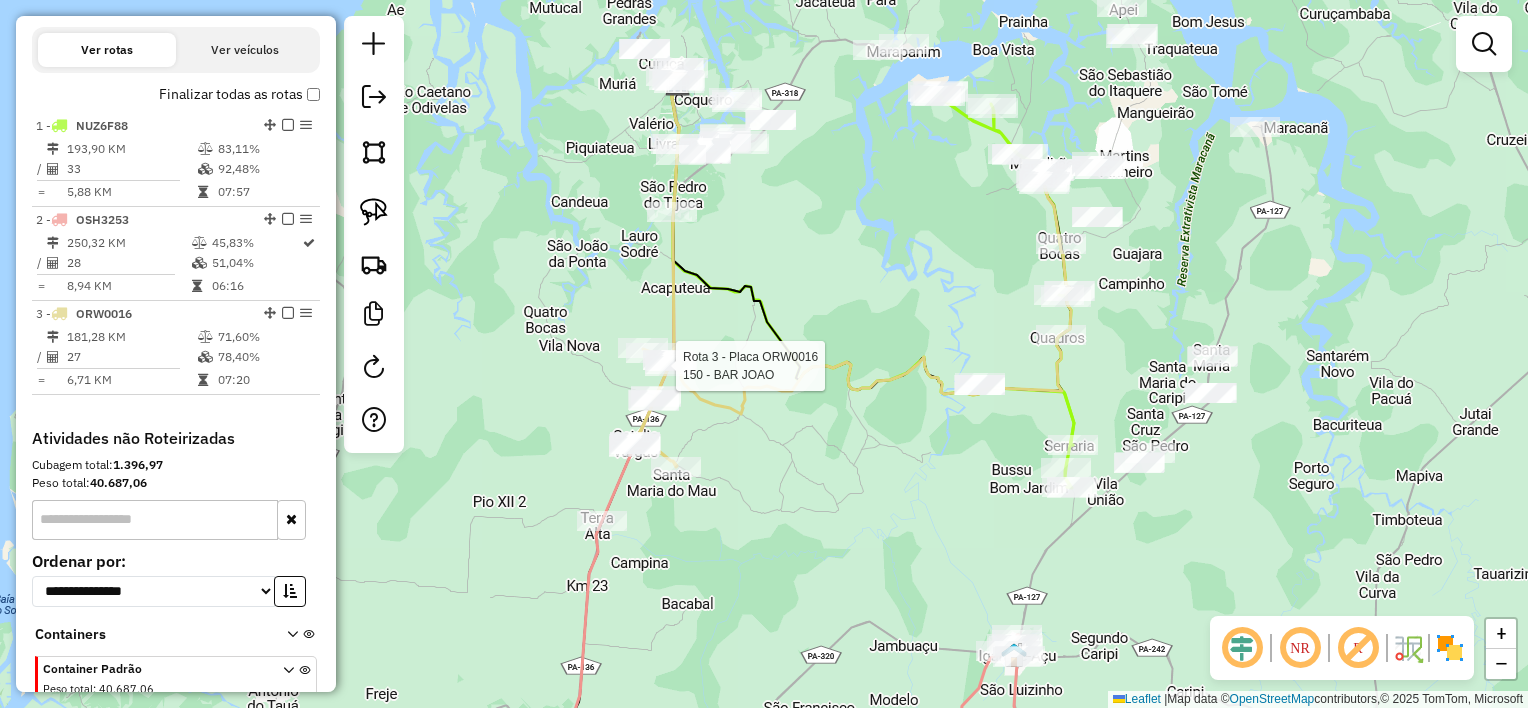 scroll, scrollTop: 747, scrollLeft: 0, axis: vertical 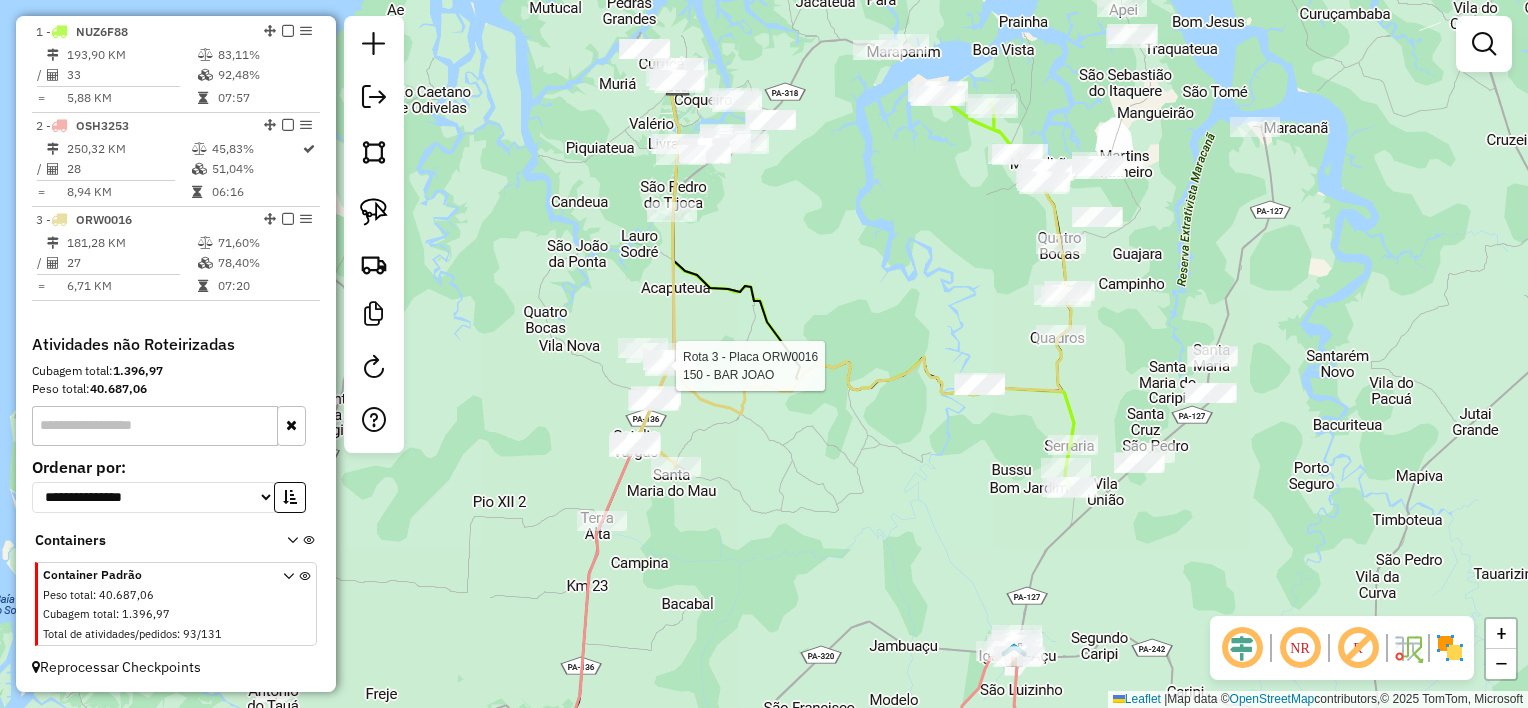 select on "**********" 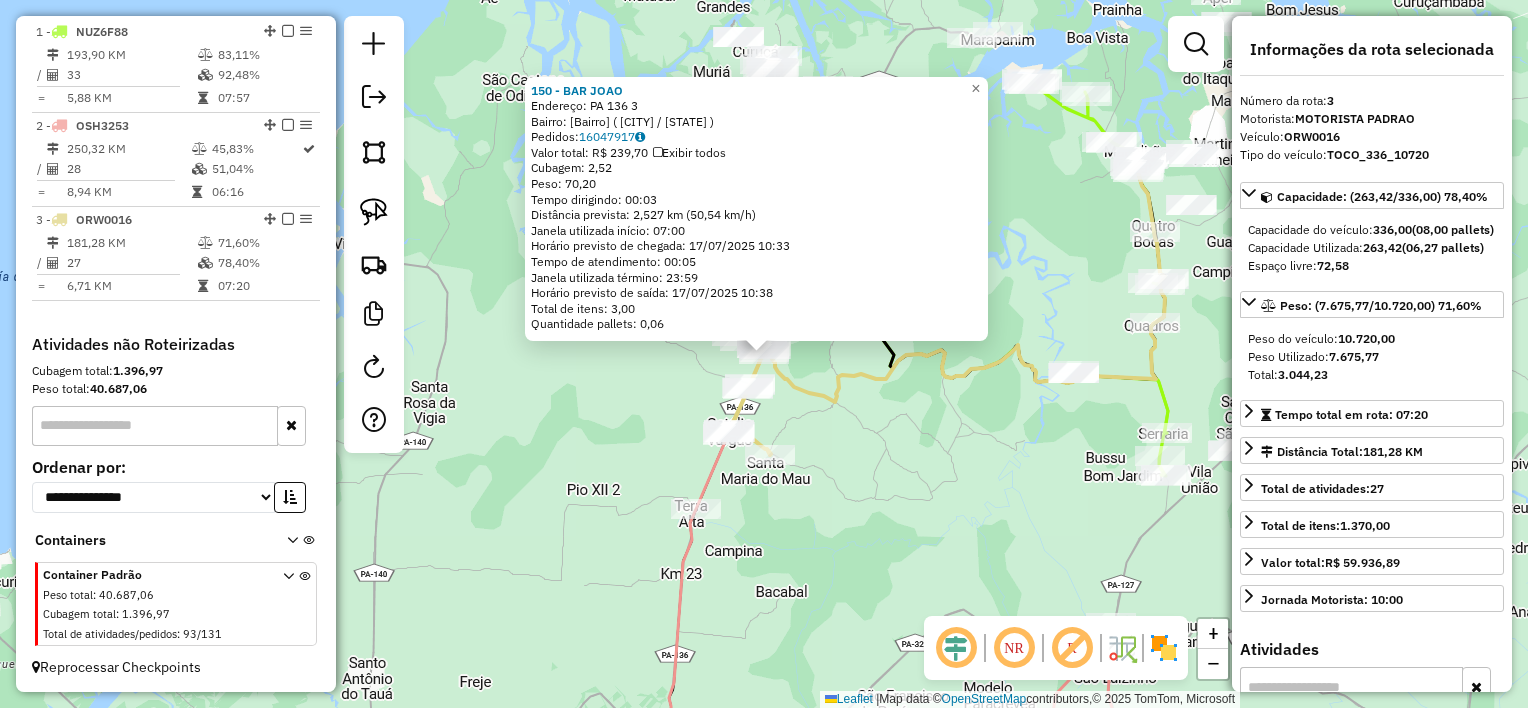 click on "[NUMBER] - BAR JOAO  Endereço:  PA [NUMBER] [NUMBER]   Bairro: Km [NUMBER] ([STATE] / [STATE])   Pedidos:  [ORDER_ID]   Valor total: R$ [PRICE]   Exibir todos   Cubagem: [CUBAGE]  Peso: [WEIGHT]  Tempo dirigindo: [TIME]   Distância prevista: [DISTANCE] km ([SPEED] km/h)   Janela utilizada início: [TIME]   Horário previsto de chegada: [DATE] [TIME]   Tempo de atendimento: [TIME]   Janela utilizada término: [TIME]   Horário previsto de saída: [DATE] [TIME]   Total de itens: [ITEMS]   Quantidade pallets: [PALLETS]  × Janela de atendimento Grade de atendimento Capacidade Transportadoras Veículos Cliente Pedidos  Rotas Selecione os dias de semana para filtrar as janelas de atendimento  Seg   Ter   Qua   Qui   Sex   Sáb   Dom  Informe o período da janela de atendimento: De: Até:  Filtrar exatamente a janela do cliente  Considerar janela de atendimento padrão  Selecione os dias de semana para filtrar as grades de atendimento  Seg   Ter   Qua   Qui   Sex   Sáb   Dom   Considerar clientes sem dia de atendimento cadastrado  Peso mínimo:   Peso máximo:  +" 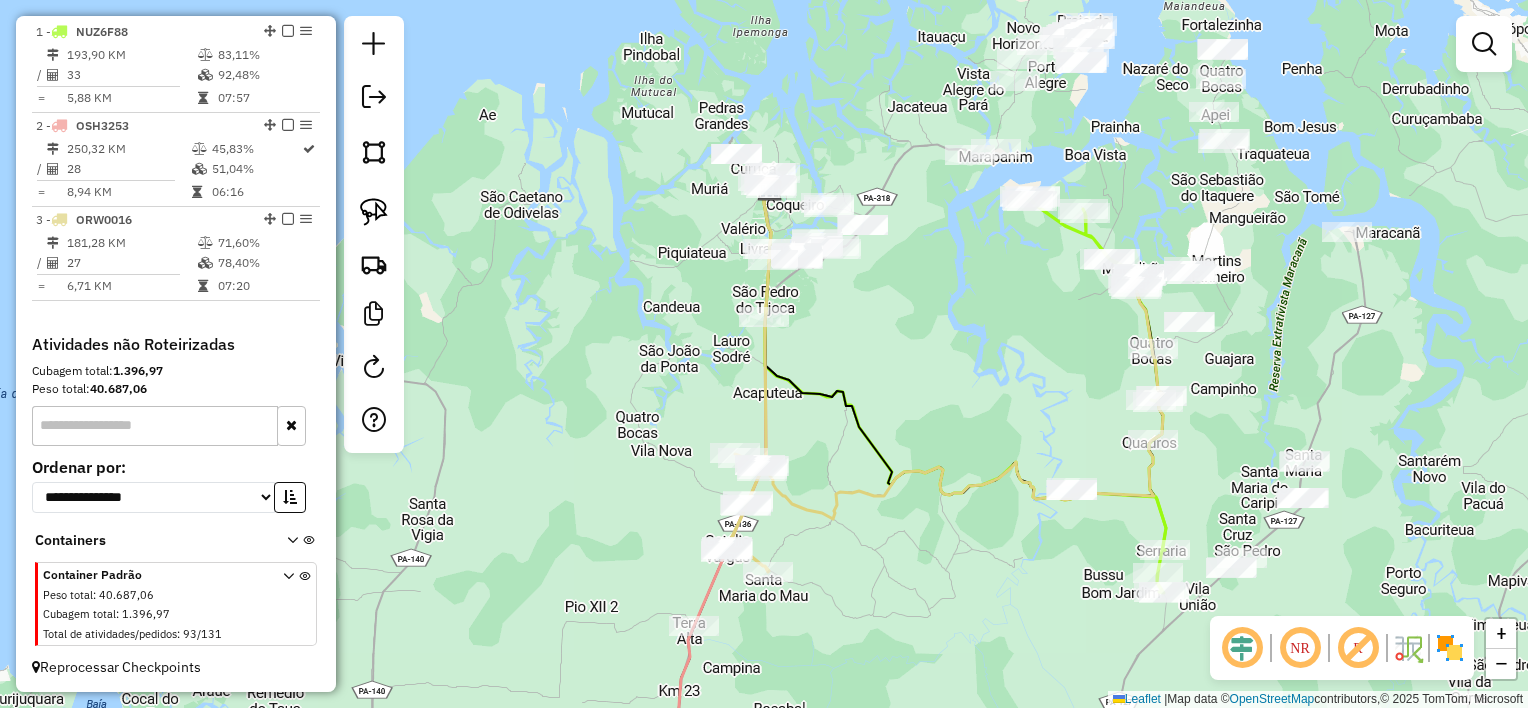 drag, startPoint x: 846, startPoint y: 404, endPoint x: 871, endPoint y: 397, distance: 25.96151 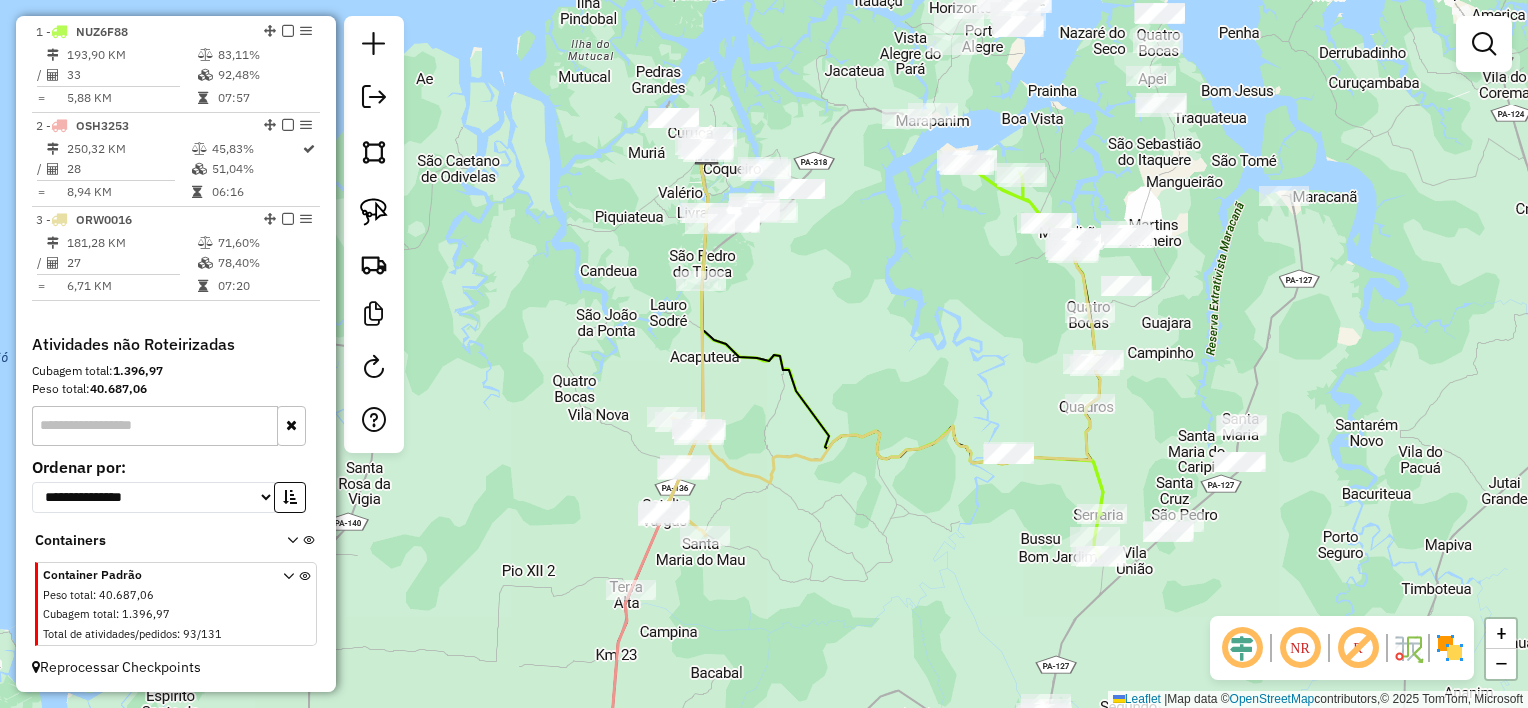 drag, startPoint x: 1008, startPoint y: 340, endPoint x: 915, endPoint y: 223, distance: 149.45903 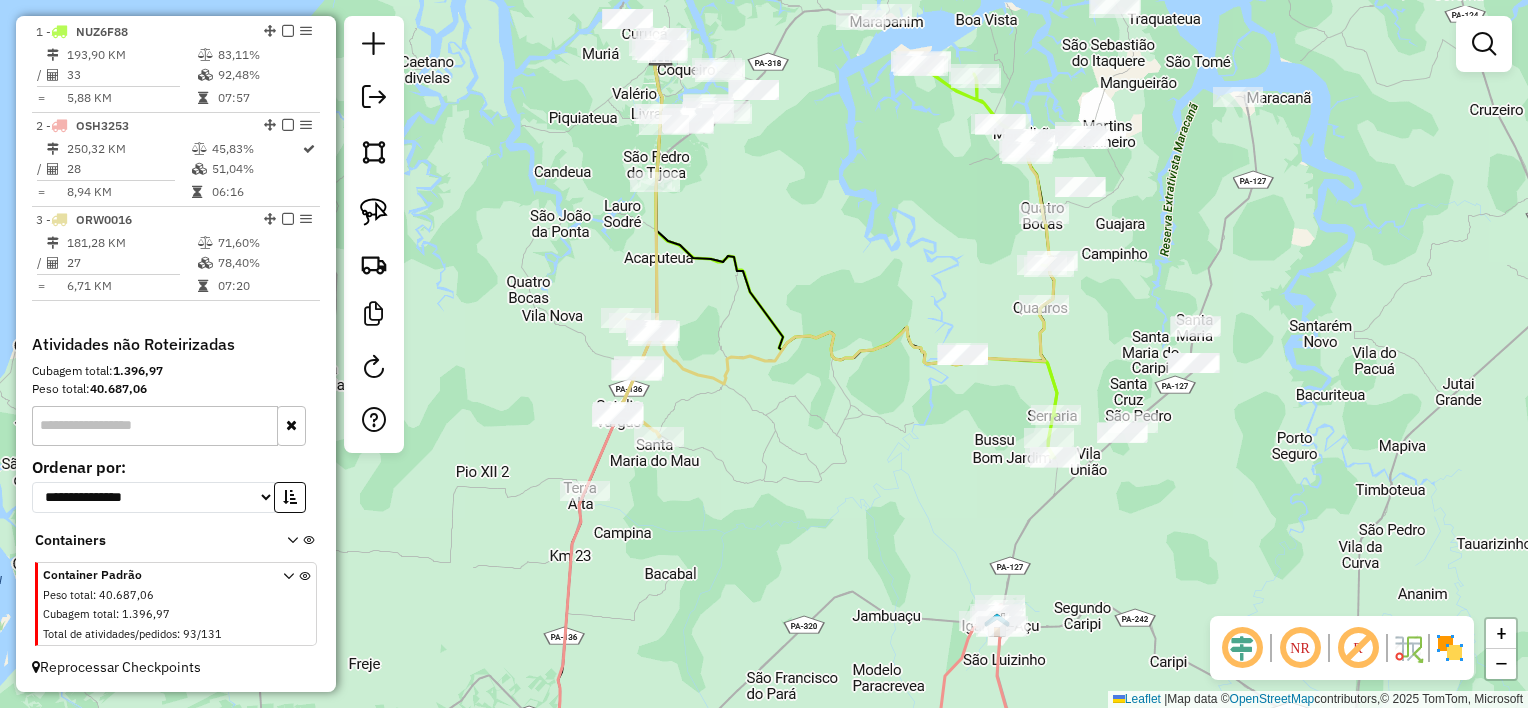 drag, startPoint x: 906, startPoint y: 250, endPoint x: 872, endPoint y: 71, distance: 182.20044 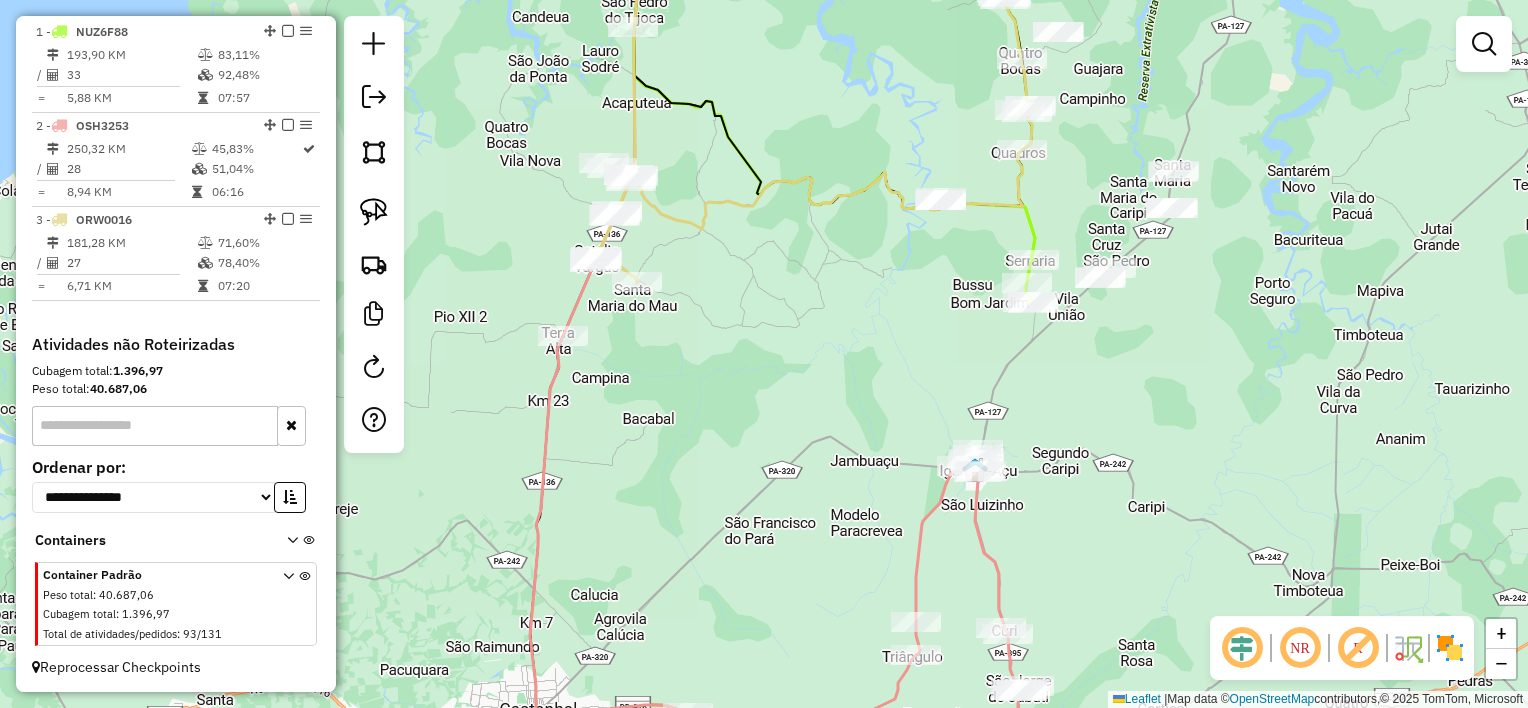 drag, startPoint x: 847, startPoint y: 284, endPoint x: 852, endPoint y: 344, distance: 60.207973 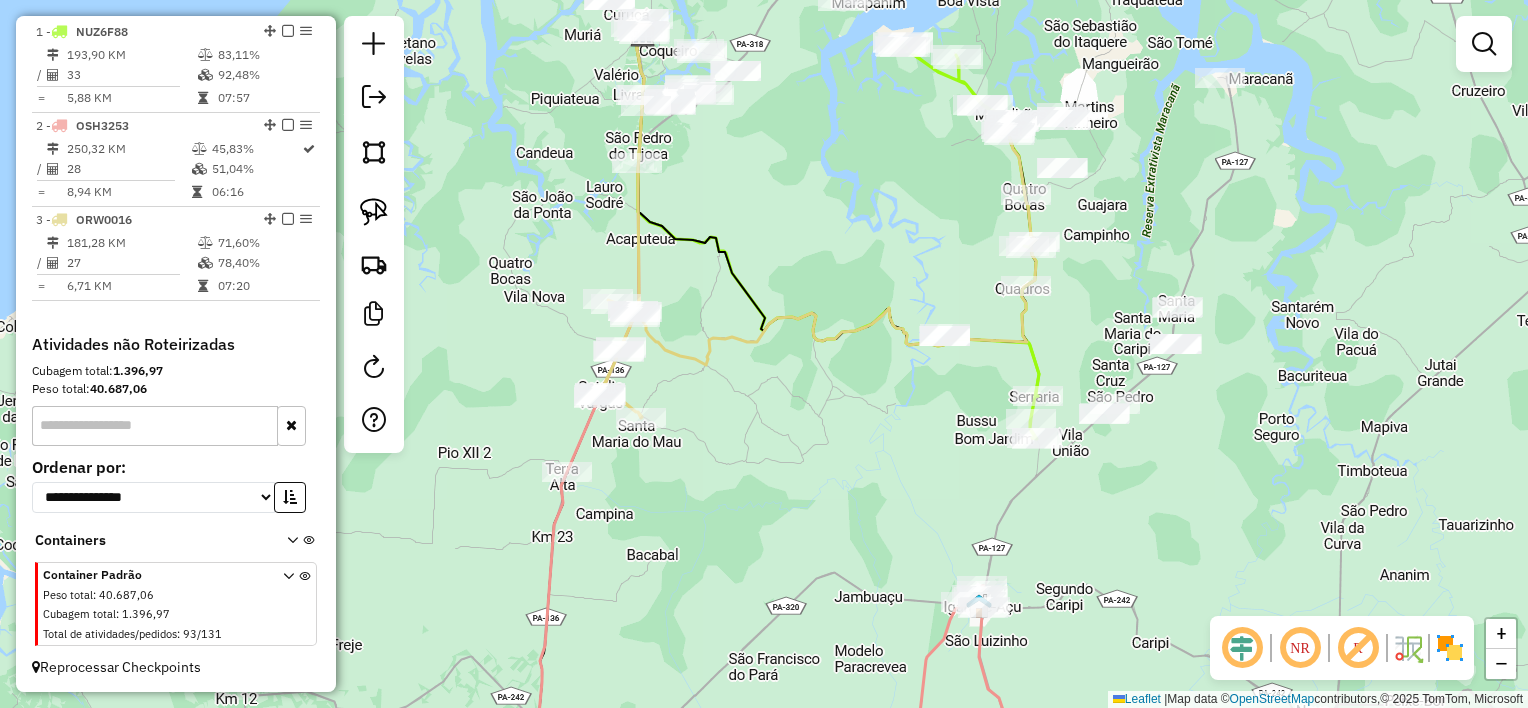 drag, startPoint x: 848, startPoint y: 200, endPoint x: 856, endPoint y: 429, distance: 229.1397 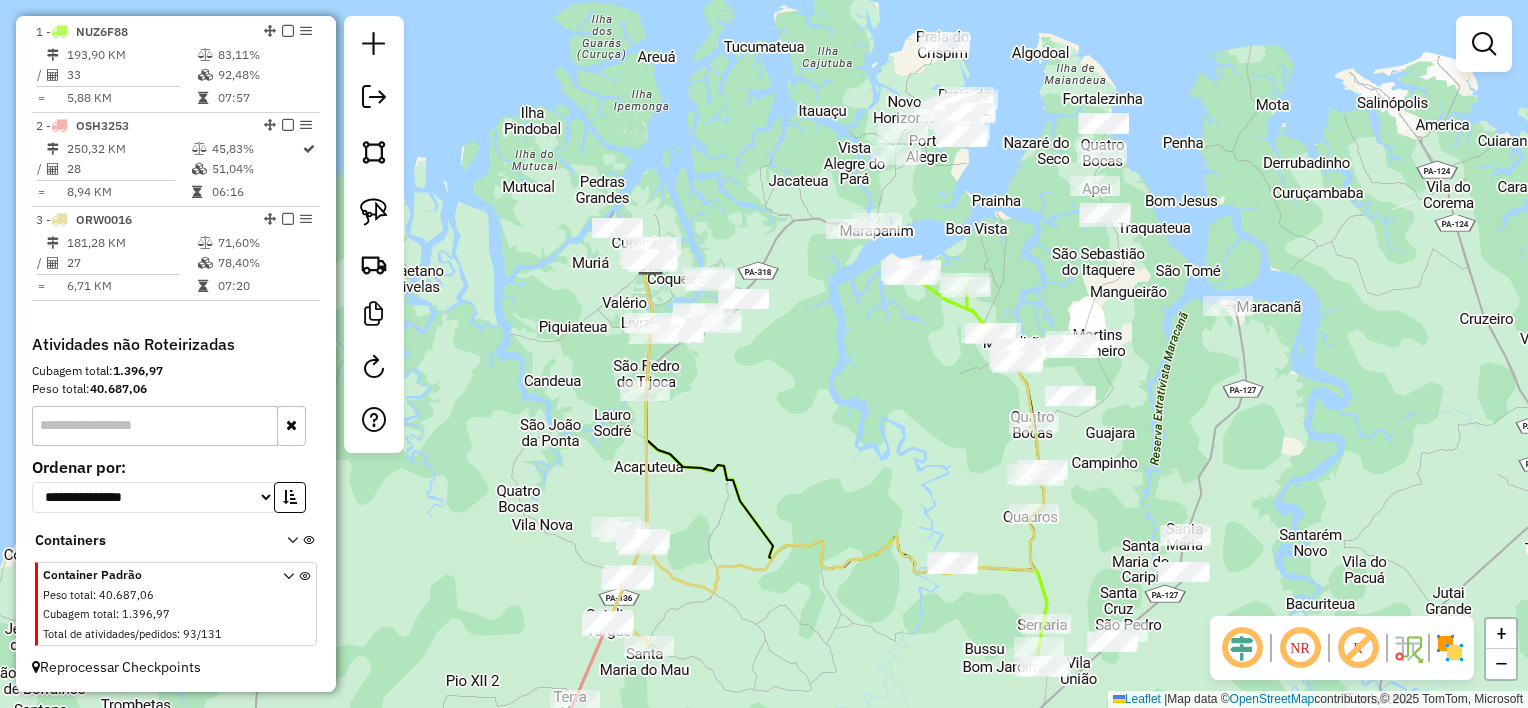 drag, startPoint x: 841, startPoint y: 313, endPoint x: 843, endPoint y: 388, distance: 75.026665 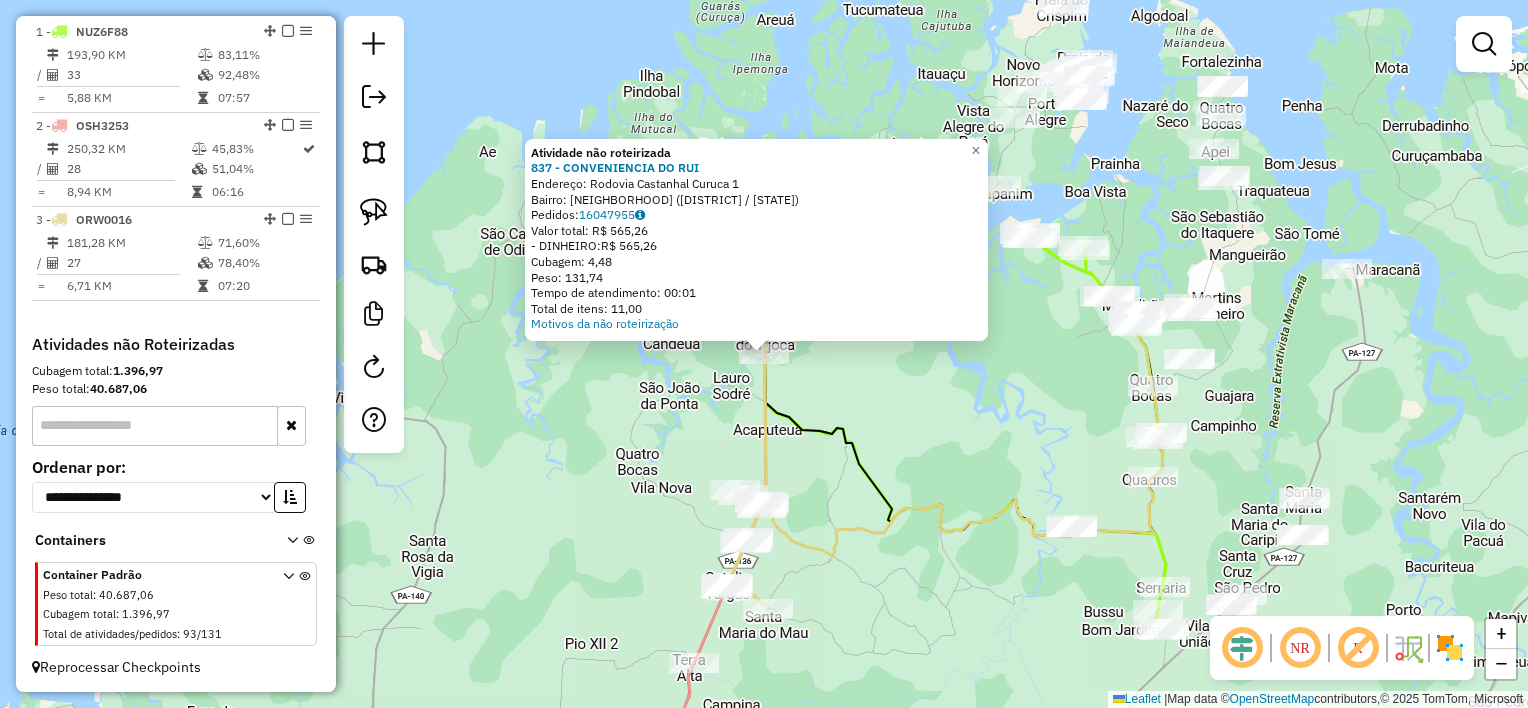 click on "Atividade não roteirizada 837 - CONVENIENCIA DO RUI  Endereço:  Rodovia Castanhal Curuca 1   Bairro: CENTRO (CURUCA / PA)   Pedidos:  16047955   Valor total: R$ 565,26   - DINHEIRO:  R$ 565,26   Cubagem: 4,48   Peso: 131,74   Tempo de atendimento: 00:01   Total de itens: 11,00  Motivos da não roteirização × Janela de atendimento Grade de atendimento Capacidade Transportadoras Veículos Cliente Pedidos  Rotas Selecione os dias de semana para filtrar as janelas de atendimento  Seg   Ter   Qua   Qui   Sex   Sáb   Dom  Informe o período da janela de atendimento: De: Até:  Filtrar exatamente a janela do cliente  Considerar janela de atendimento padrão  Selecione os dias de semana para filtrar as grades de atendimento  Seg   Ter   Qua   Qui   Sex   Sáb   Dom   Considerar clientes sem dia de atendimento cadastrado  Clientes fora do dia de atendimento selecionado Filtrar as atividades entre os valores definidos abaixo:  Peso mínimo:   Peso máximo:   Cubagem mínima:   Cubagem máxima:   De:   Até:  De:" 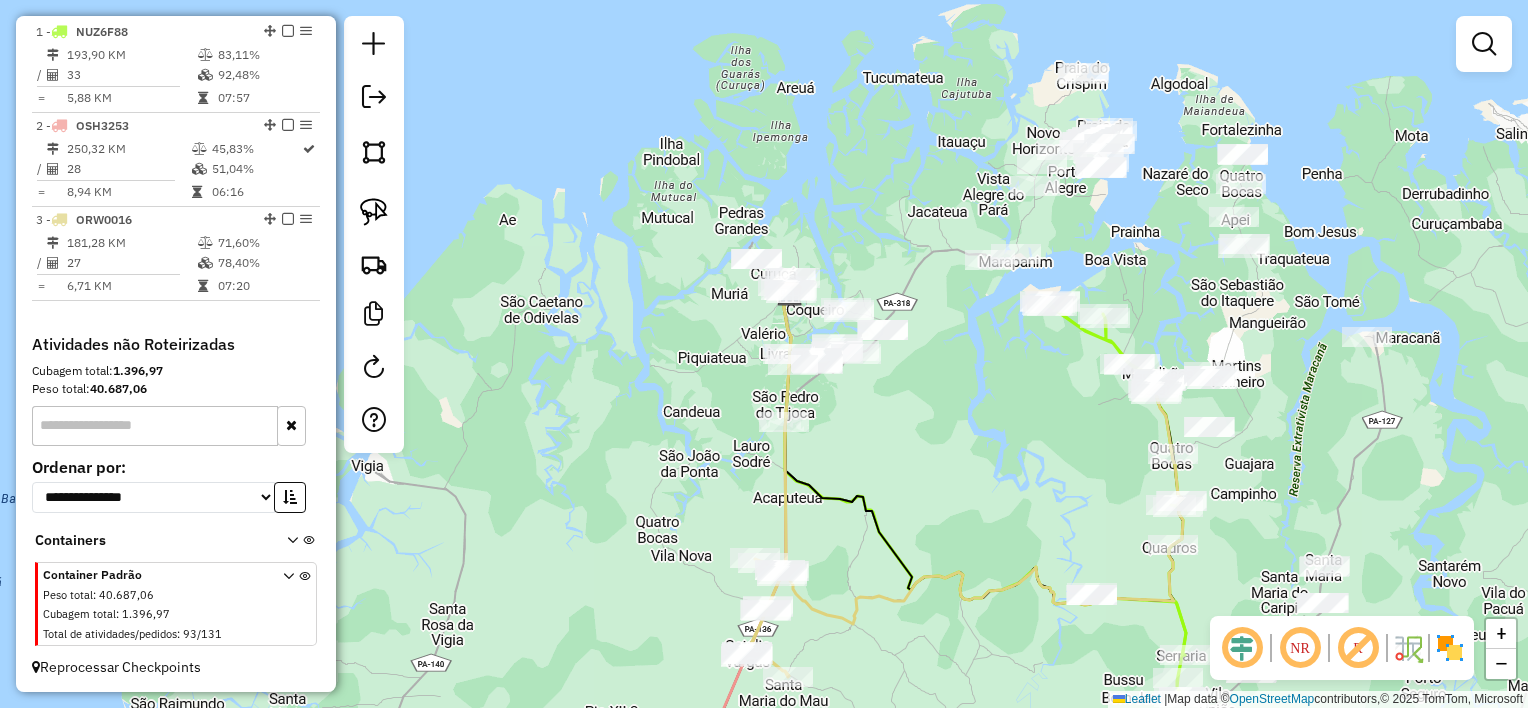 drag, startPoint x: 843, startPoint y: 426, endPoint x: 846, endPoint y: 447, distance: 21.213203 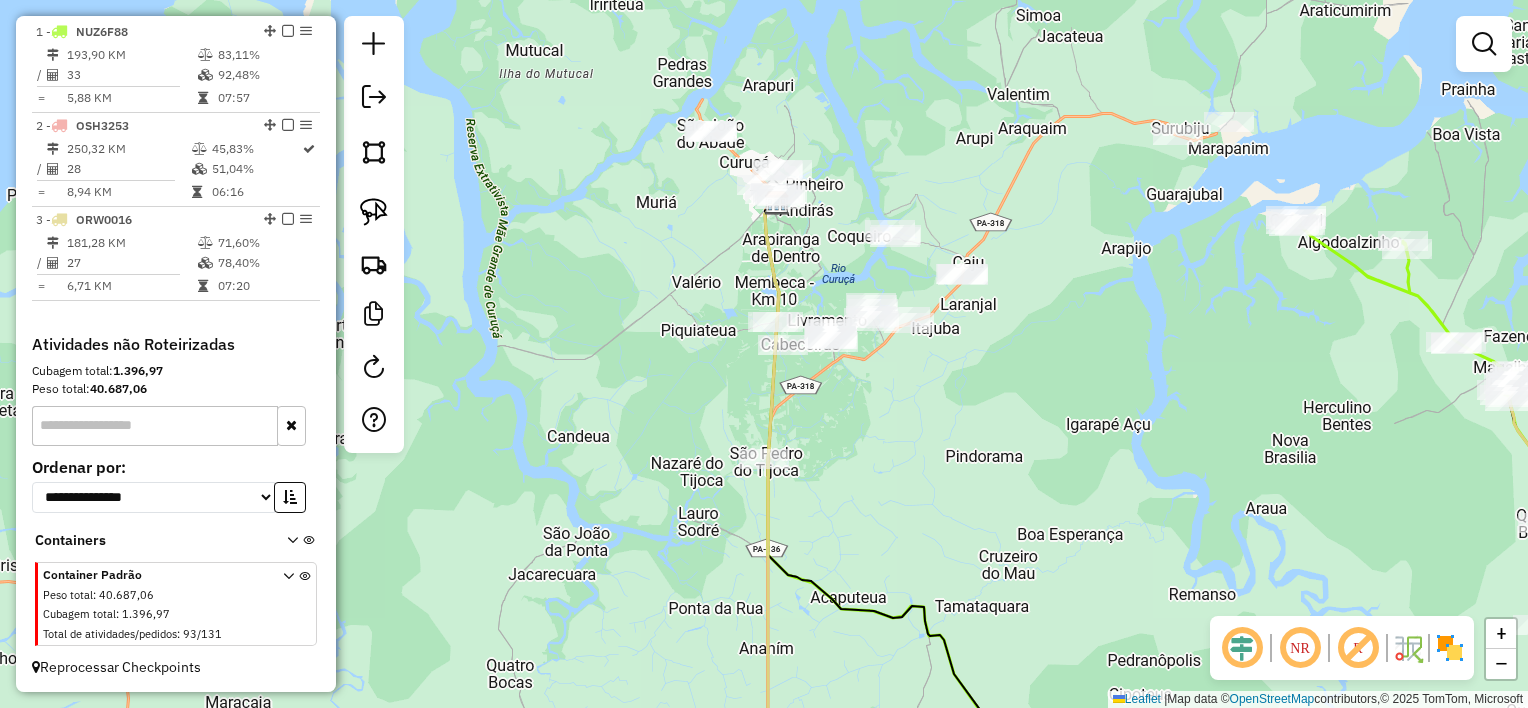 drag, startPoint x: 376, startPoint y: 208, endPoint x: 416, endPoint y: 224, distance: 43.081318 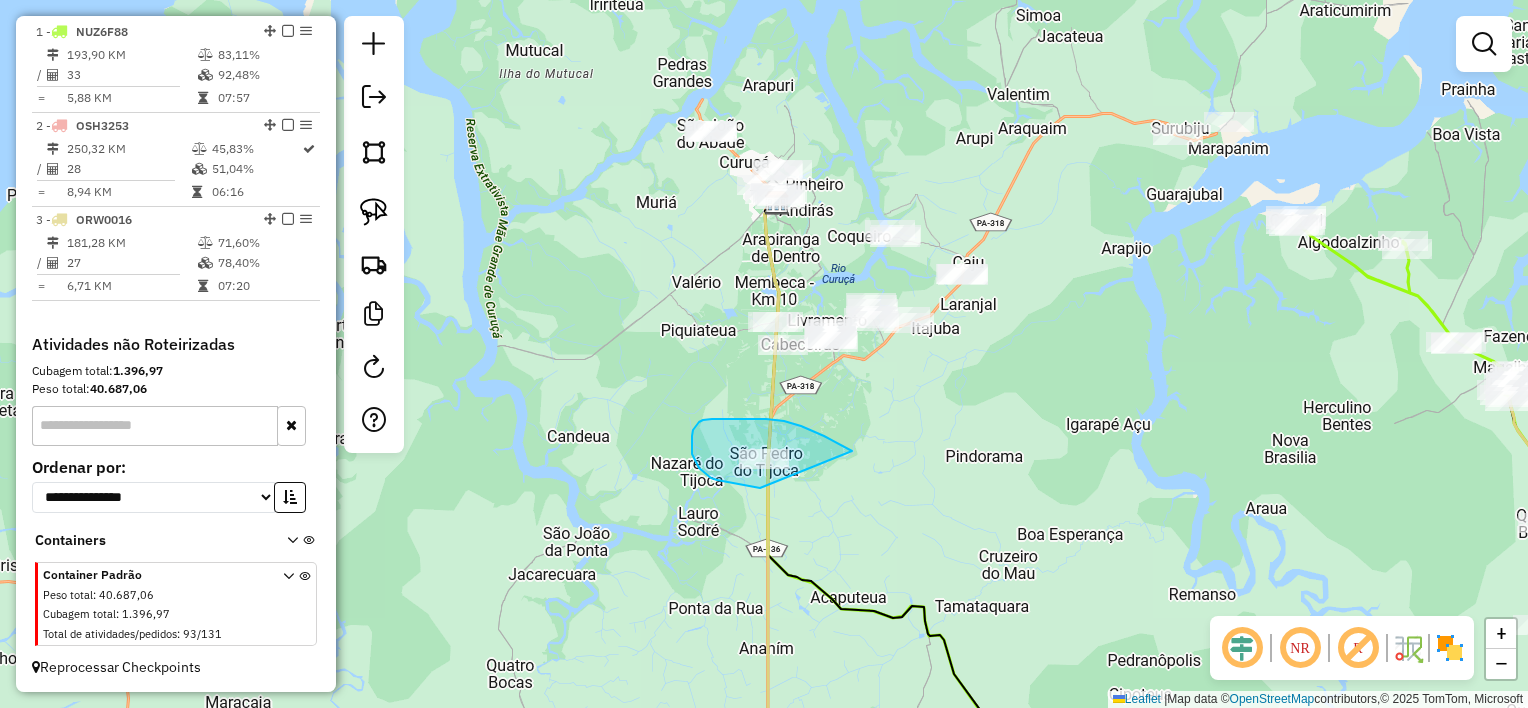 drag, startPoint x: 837, startPoint y: 444, endPoint x: 798, endPoint y: 492, distance: 61.846584 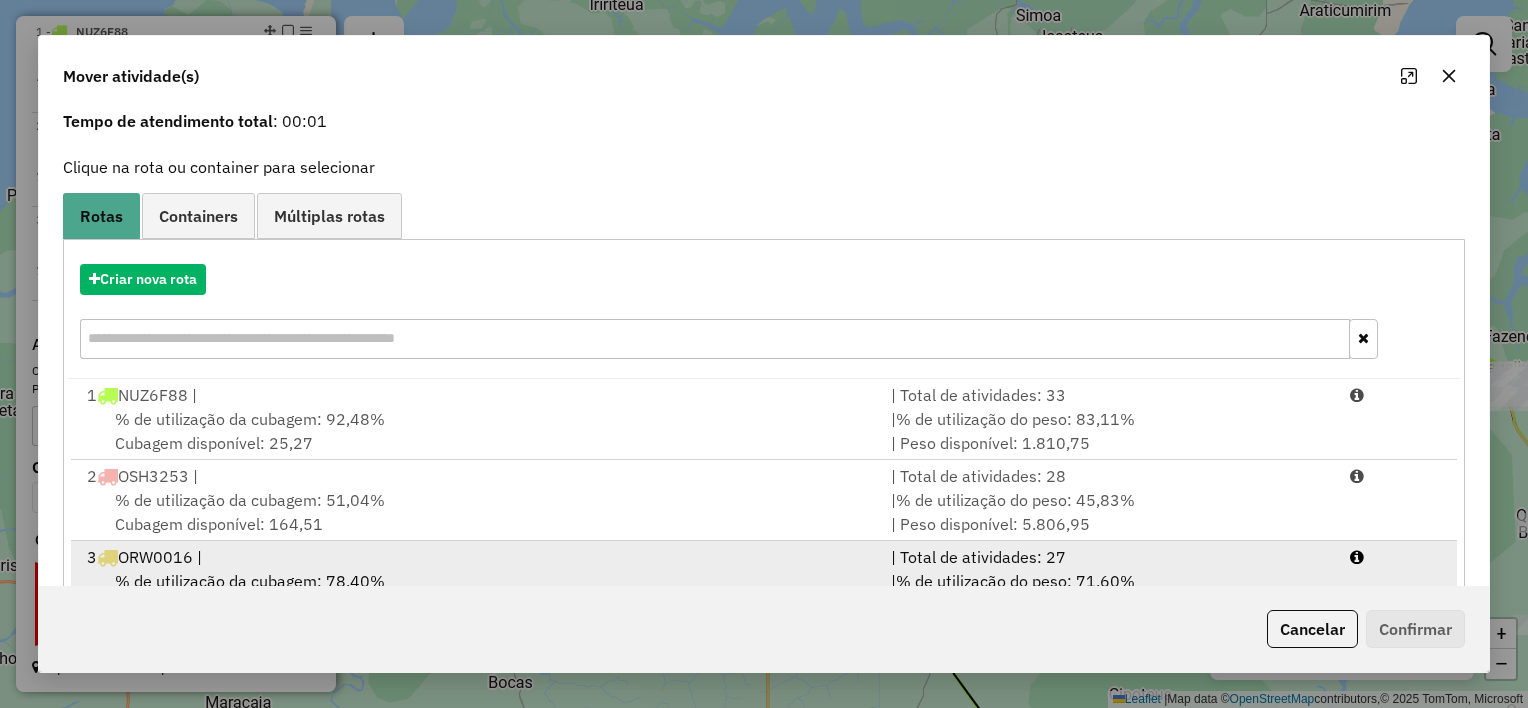 scroll, scrollTop: 148, scrollLeft: 0, axis: vertical 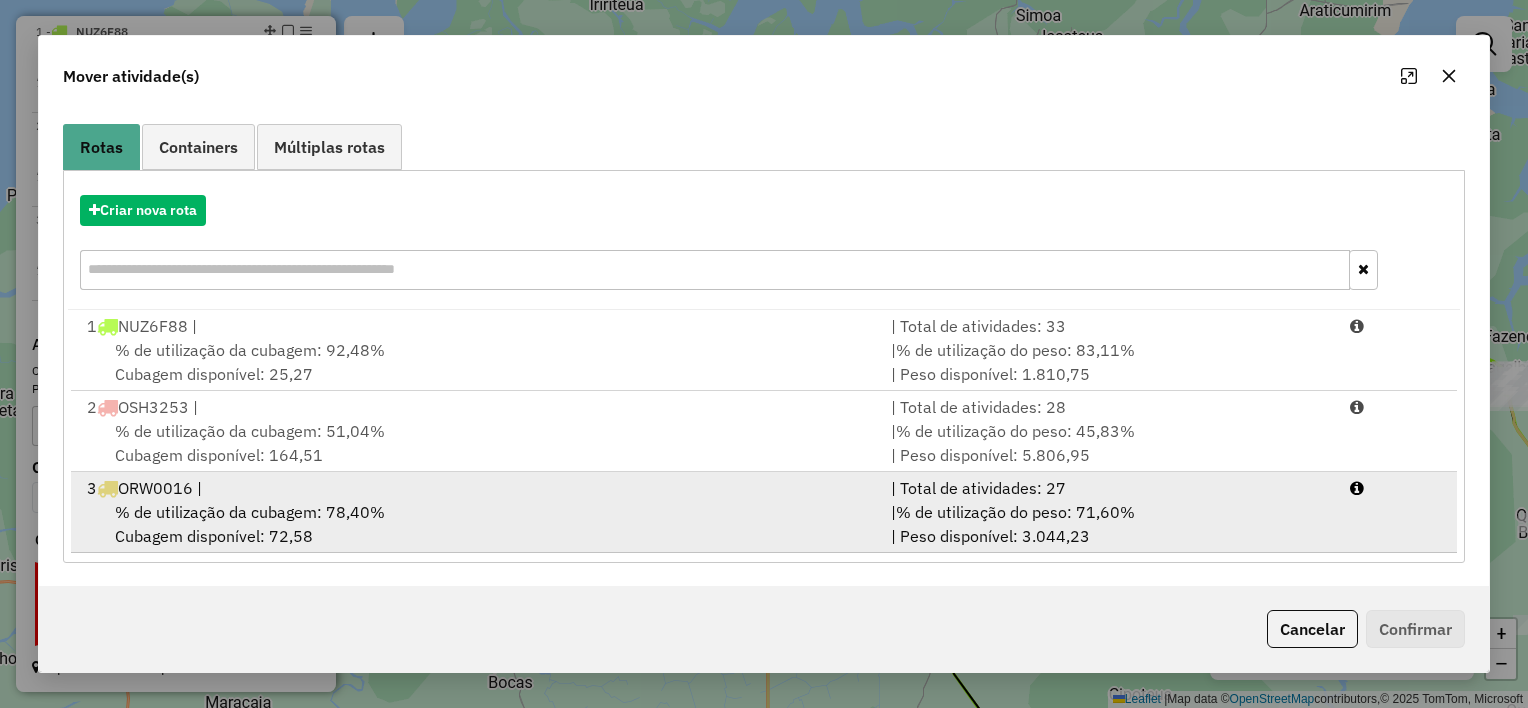 click on "% de utilização da cubagem: 78,40%  Cubagem disponível: 72,58" at bounding box center [477, 524] 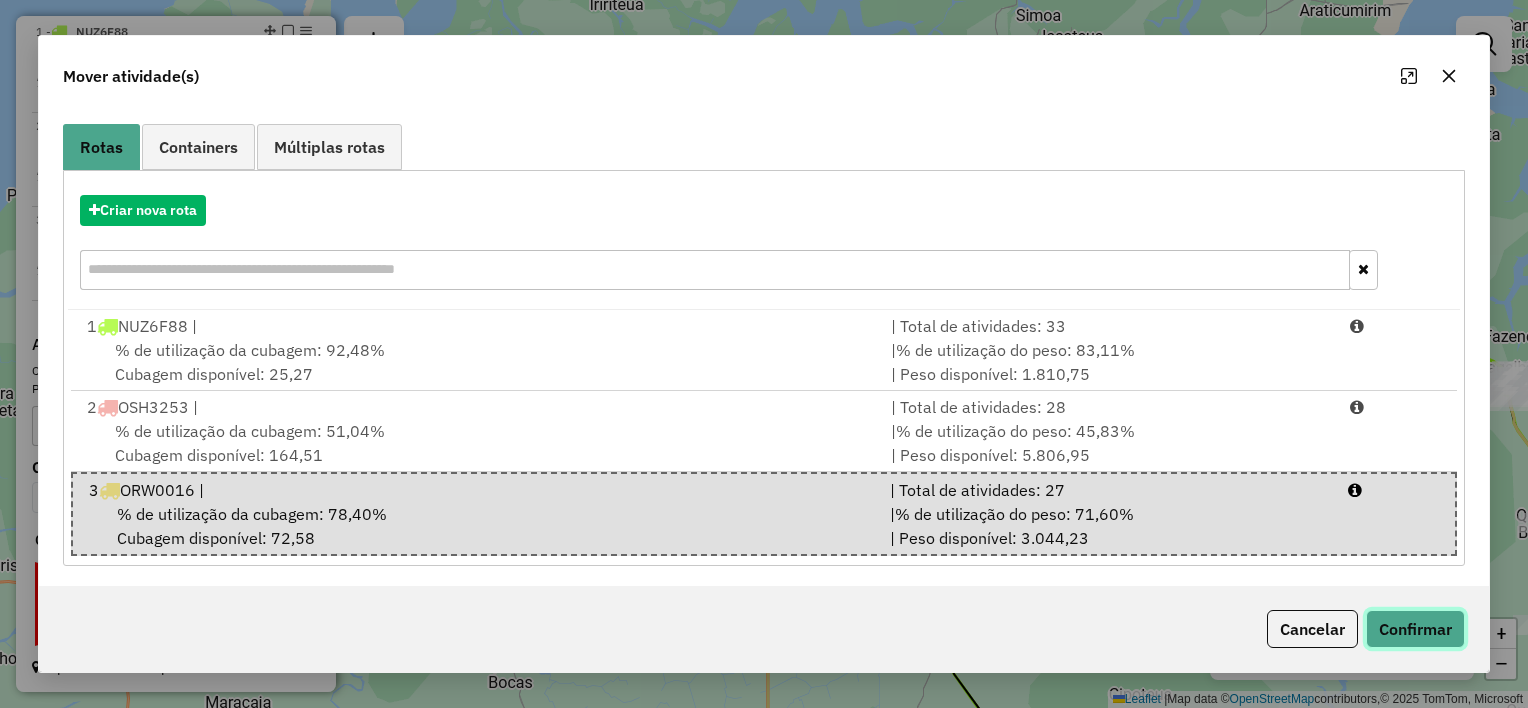 click on "Confirmar" 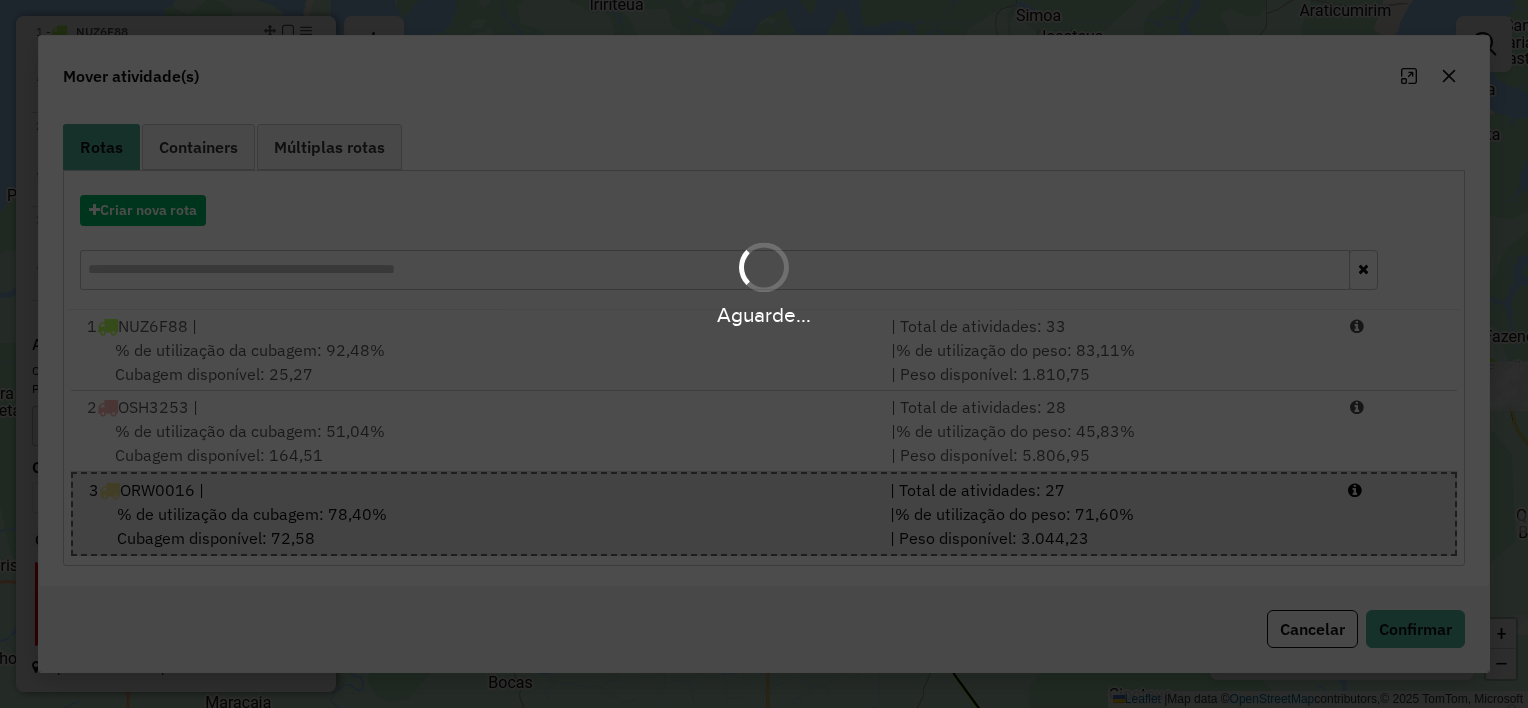 scroll, scrollTop: 0, scrollLeft: 0, axis: both 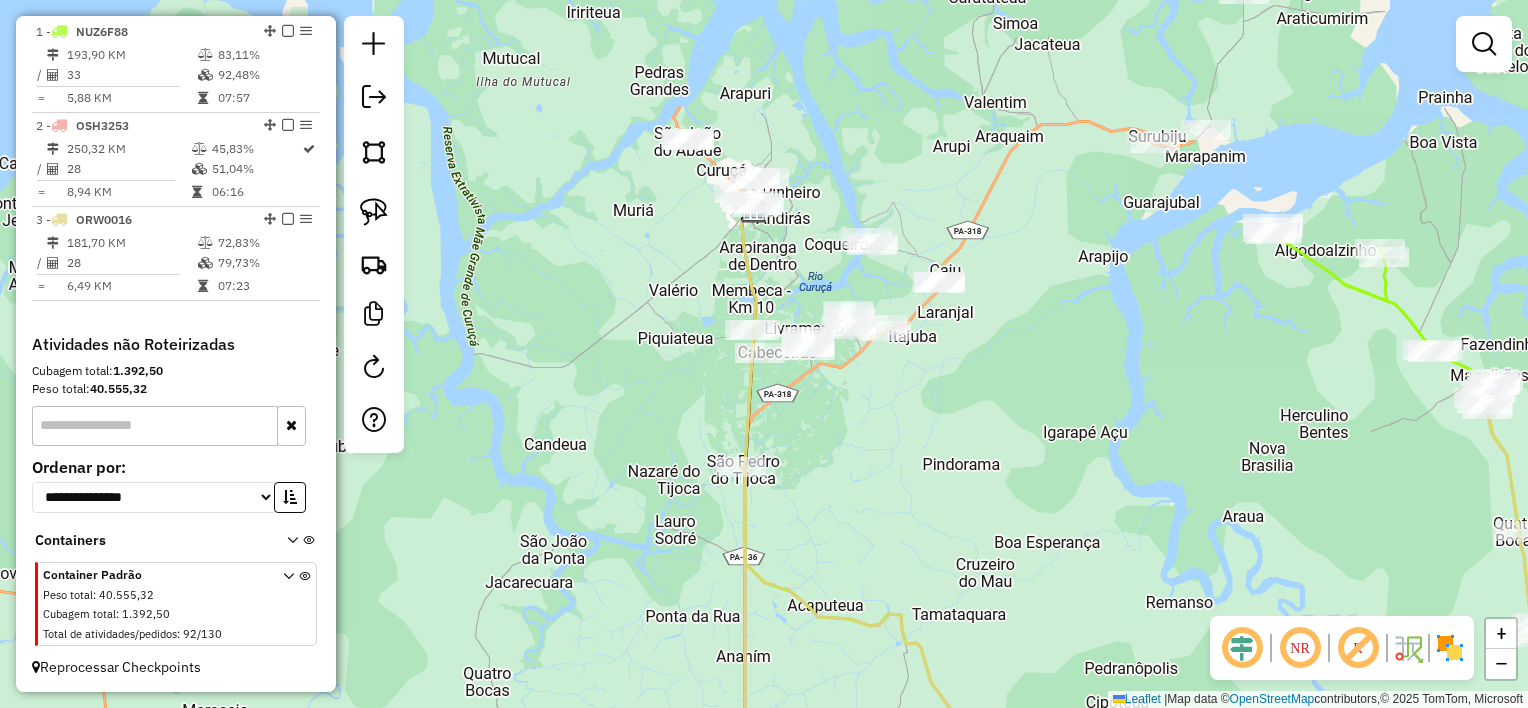 drag, startPoint x: 1000, startPoint y: 456, endPoint x: 920, endPoint y: 469, distance: 81.04937 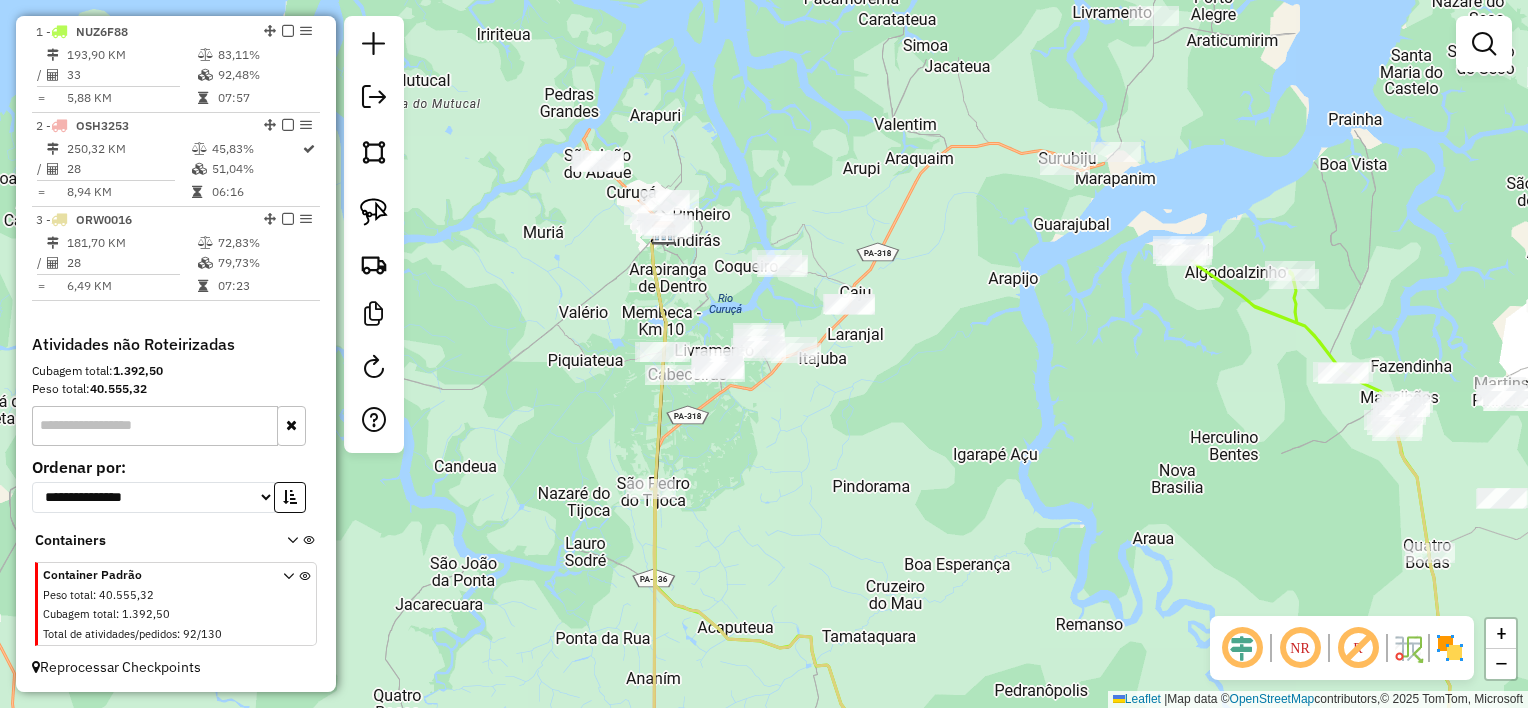 click on "Janela de atendimento Grade de atendimento Capacidade Transportadoras Veículos Cliente Pedidos  Rotas Selecione os dias de semana para filtrar as janelas de atendimento  Seg   Ter   Qua   Qui   Sex   Sáb   Dom  Informe o período da janela de atendimento: De: Até:  Filtrar exatamente a janela do cliente  Considerar janela de atendimento padrão  Selecione os dias de semana para filtrar as grades de atendimento  Seg   Ter   Qua   Qui   Sex   Sáb   Dom   Considerar clientes sem dia de atendimento cadastrado  Clientes fora do dia de atendimento selecionado Filtrar as atividades entre os valores definidos abaixo:  Peso mínimo:   Peso máximo:   Cubagem mínima:   Cubagem máxima:   De:   Até:  Filtrar as atividades entre o tempo de atendimento definido abaixo:  De:   Até:   Considerar capacidade total dos clientes não roteirizados Transportadora: Selecione um ou mais itens Tipo de veículo: Selecione um ou mais itens Veículo: Selecione um ou mais itens Motorista: Selecione um ou mais itens Nome: Rótulo:" 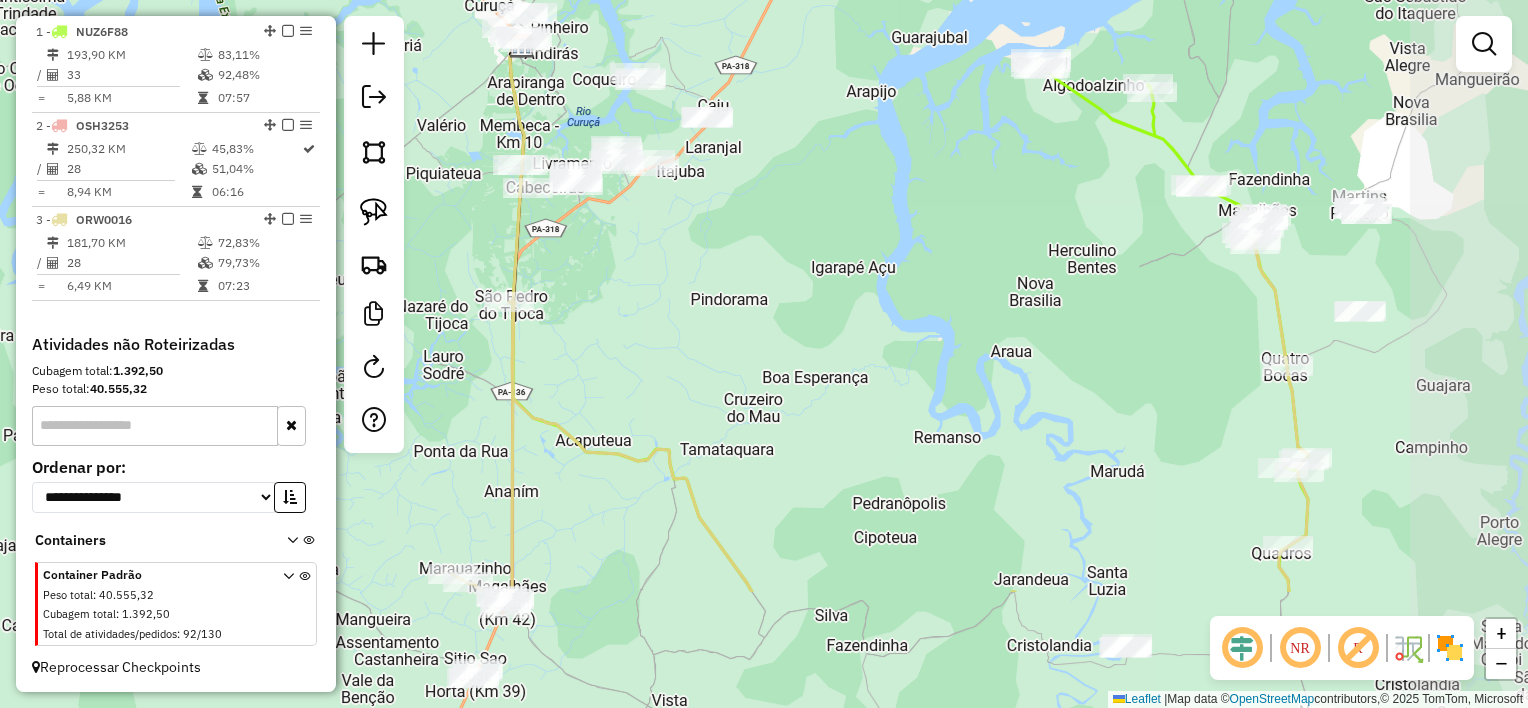 drag, startPoint x: 984, startPoint y: 384, endPoint x: 883, endPoint y: 213, distance: 198.6001 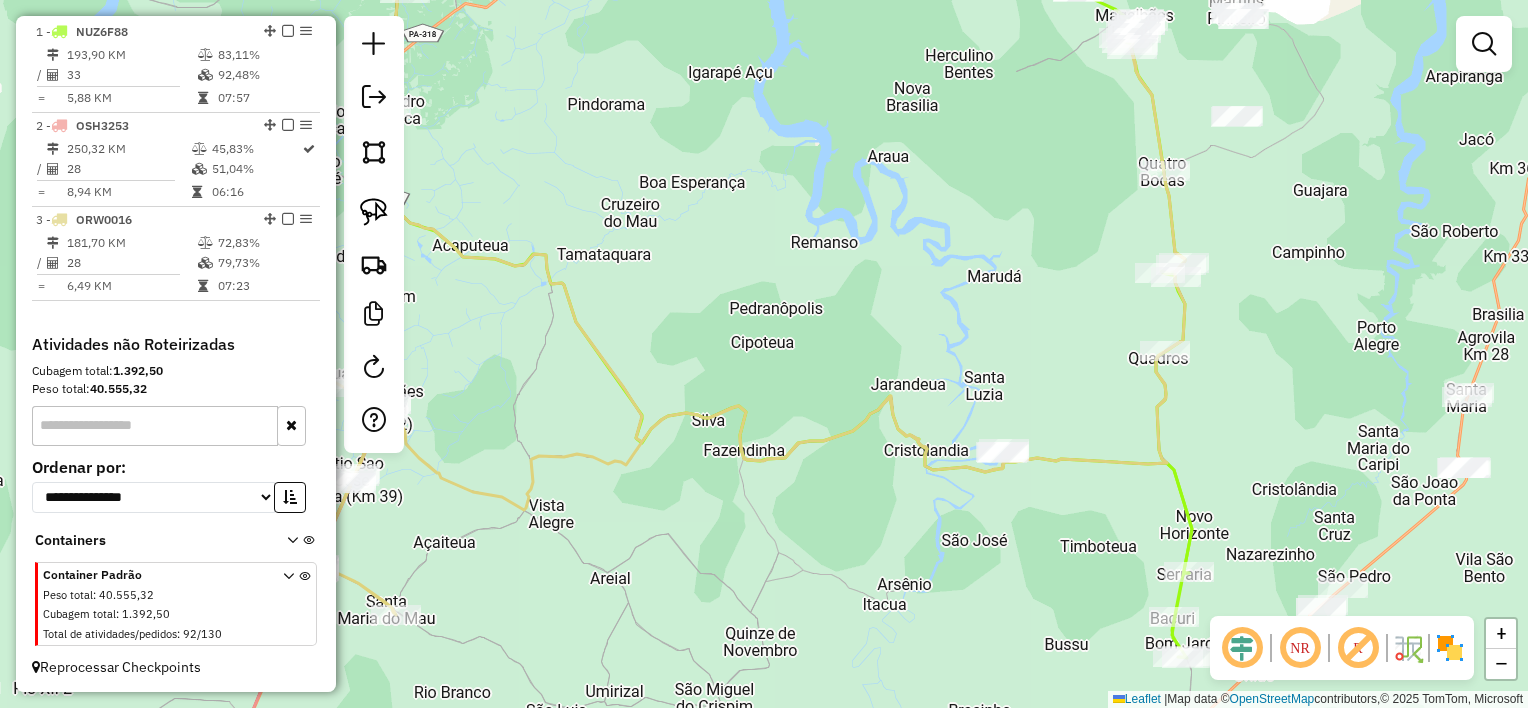 drag, startPoint x: 990, startPoint y: 328, endPoint x: 899, endPoint y: 236, distance: 129.40247 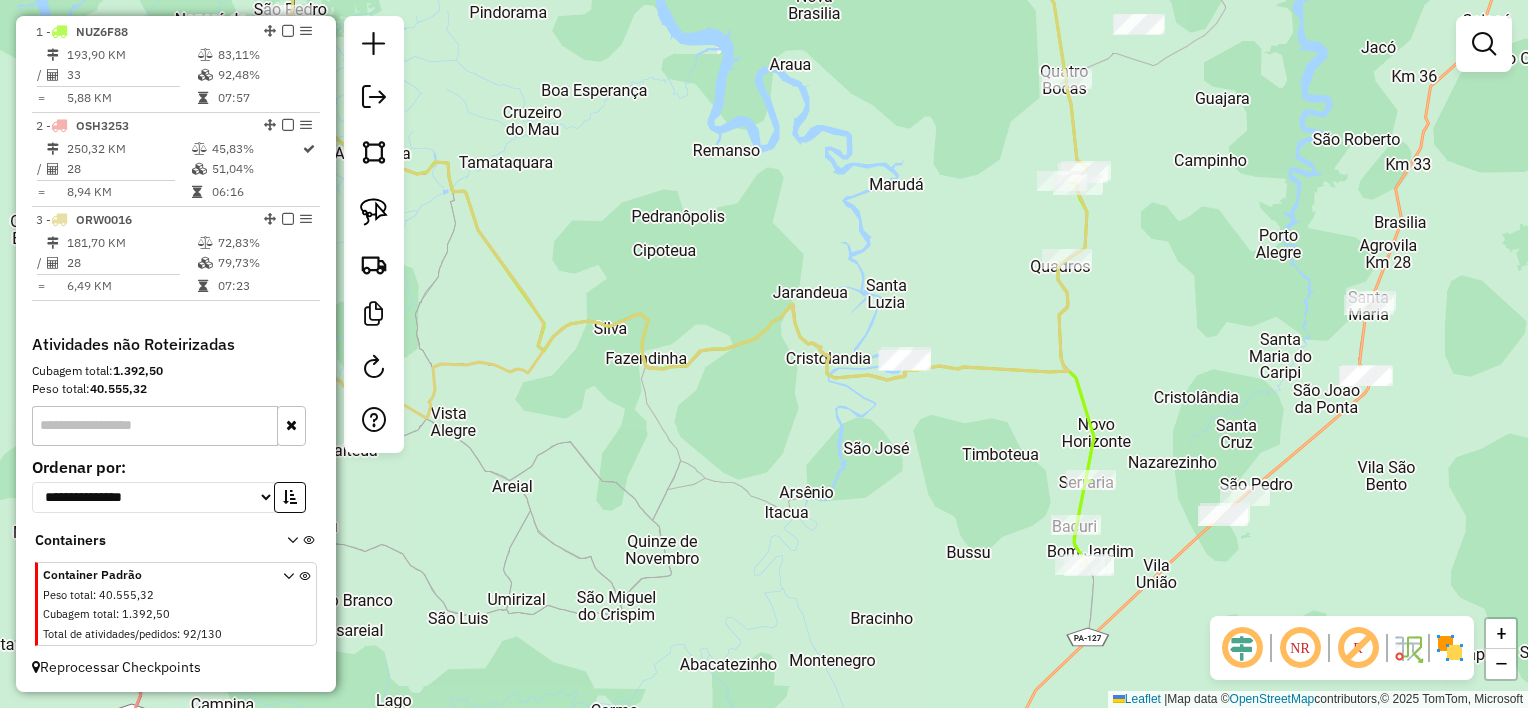 drag, startPoint x: 986, startPoint y: 348, endPoint x: 966, endPoint y: 325, distance: 30.479502 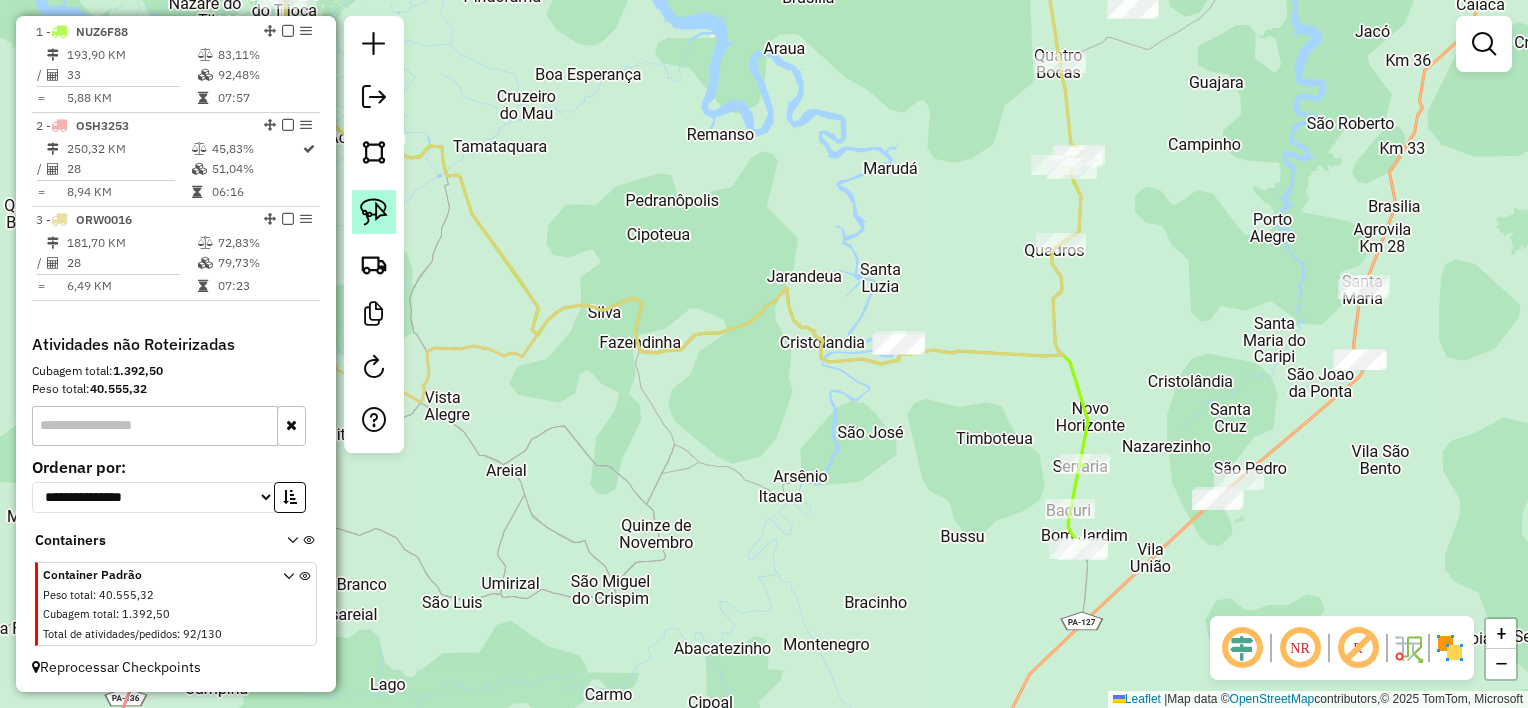click 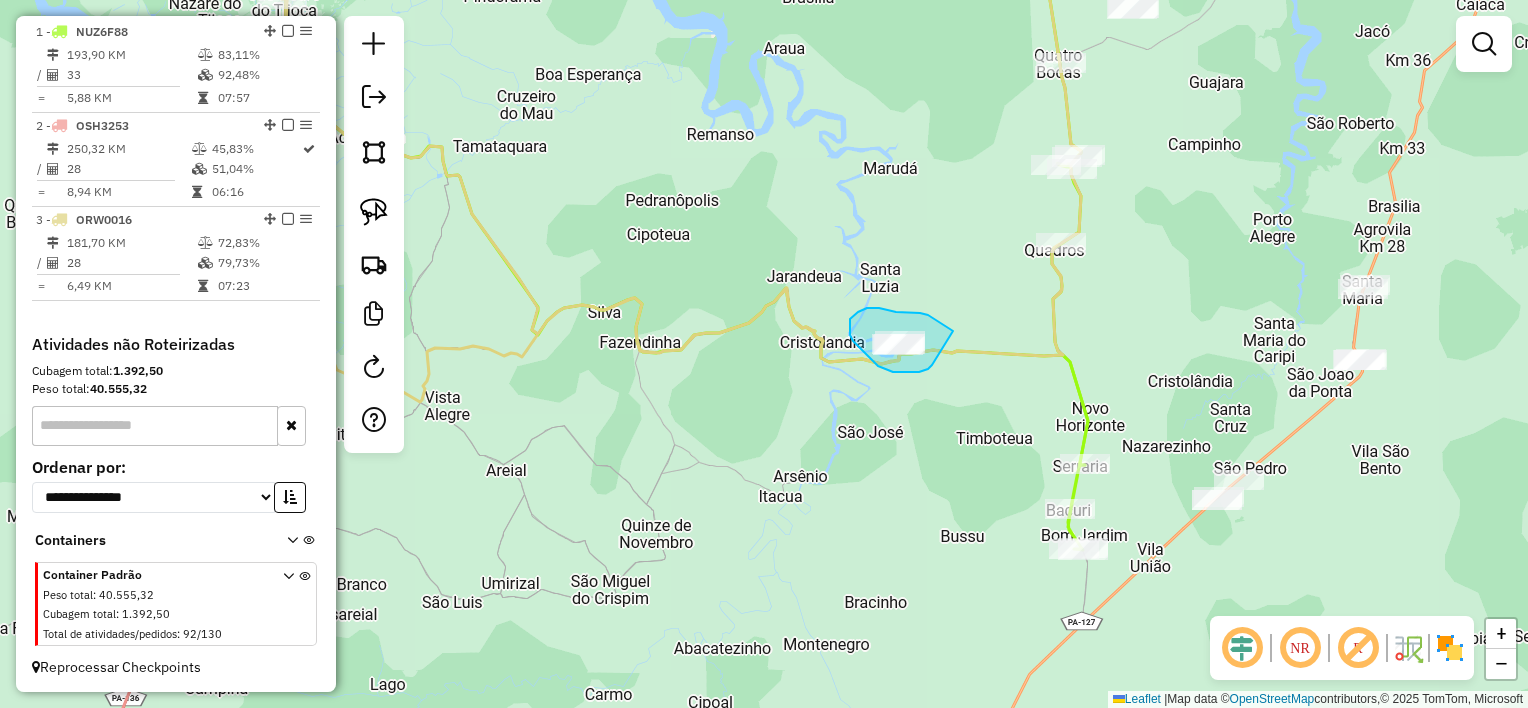 drag, startPoint x: 928, startPoint y: 315, endPoint x: 953, endPoint y: 331, distance: 29.681644 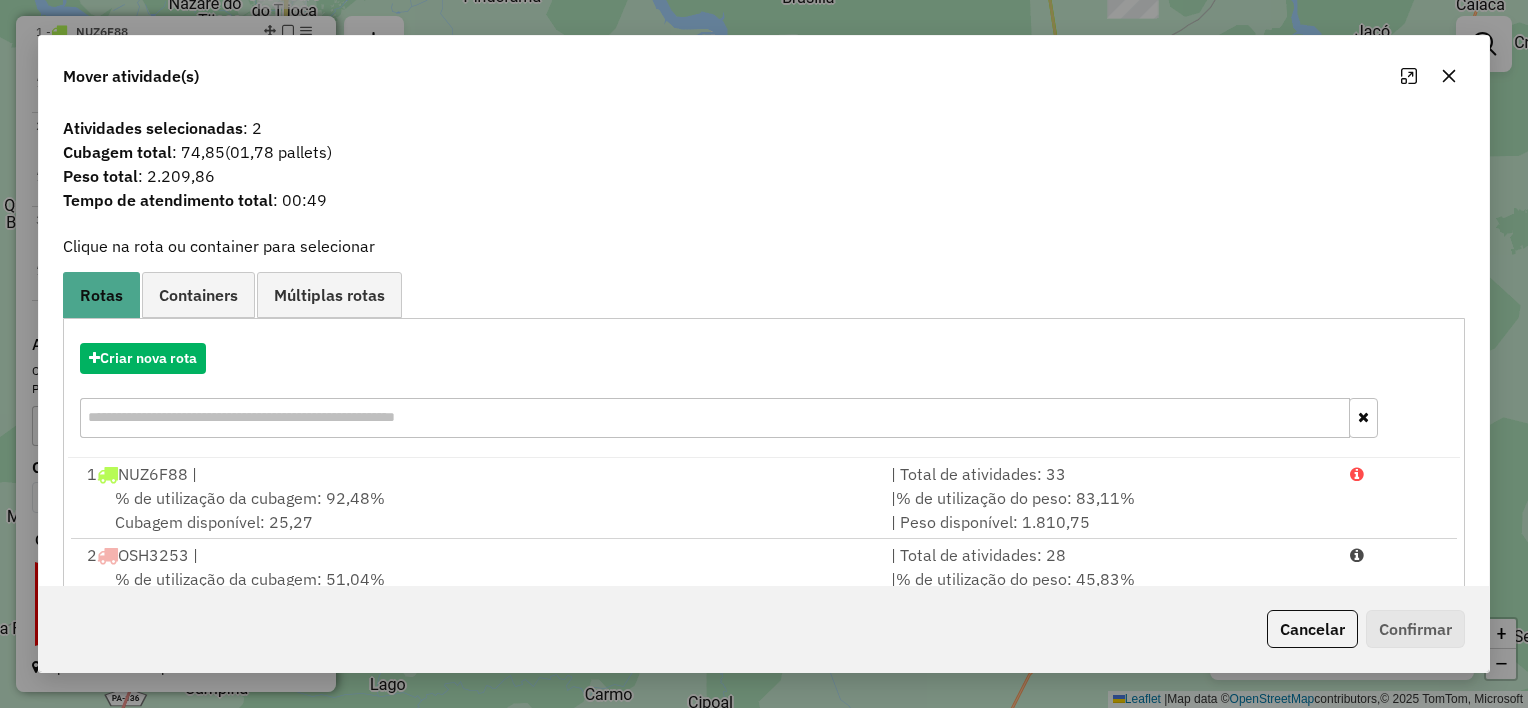 click 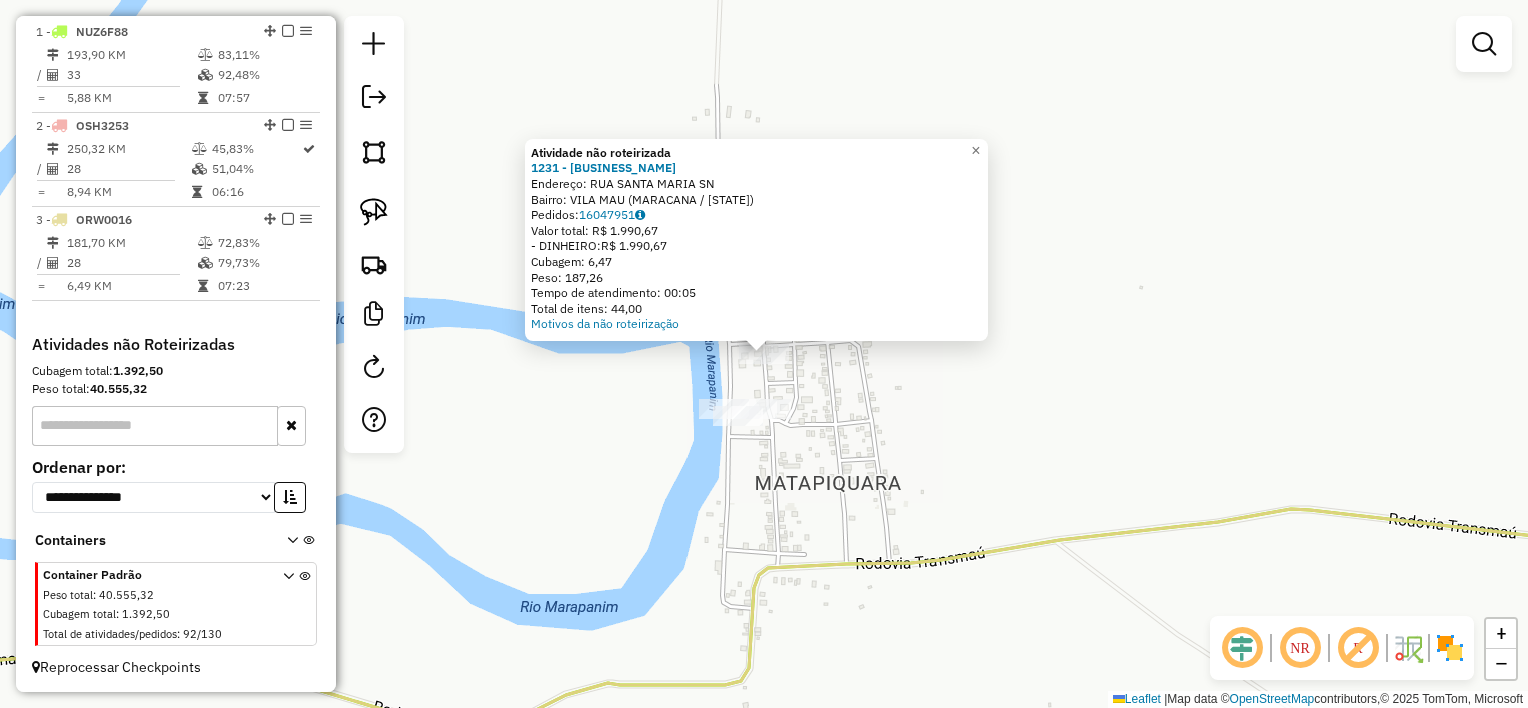 click on "Atividade não roteirizada 1231 - BAR DA PRACA  Endereço:  RUA SANTA MARIA SN   Bairro: VILA MAU (MARACANA / PA)   Pedidos:  16047951   Valor total: R$ 1.990,67   - DINHEIRO:  R$ 1.990,67   Cubagem: 6,47   Peso: 187,26   Tempo de atendimento: 00:05   Total de itens: 44,00  Motivos da não roteirização × Janela de atendimento Grade de atendimento Capacidade Transportadoras Veículos Cliente Pedidos  Rotas Selecione os dias de semana para filtrar as janelas de atendimento  Seg   Ter   Qua   Qui   Sex   Sáb   Dom  Informe o período da janela de atendimento: De: Até:  Filtrar exatamente a janela do cliente  Considerar janela de atendimento padrão  Selecione os dias de semana para filtrar as grades de atendimento  Seg   Ter   Qua   Qui   Sex   Sáb   Dom   Considerar clientes sem dia de atendimento cadastrado  Clientes fora do dia de atendimento selecionado Filtrar as atividades entre os valores definidos abaixo:  Peso mínimo:   Peso máximo:   Cubagem mínima:   Cubagem máxima:   De:   Até:   De:  De:" 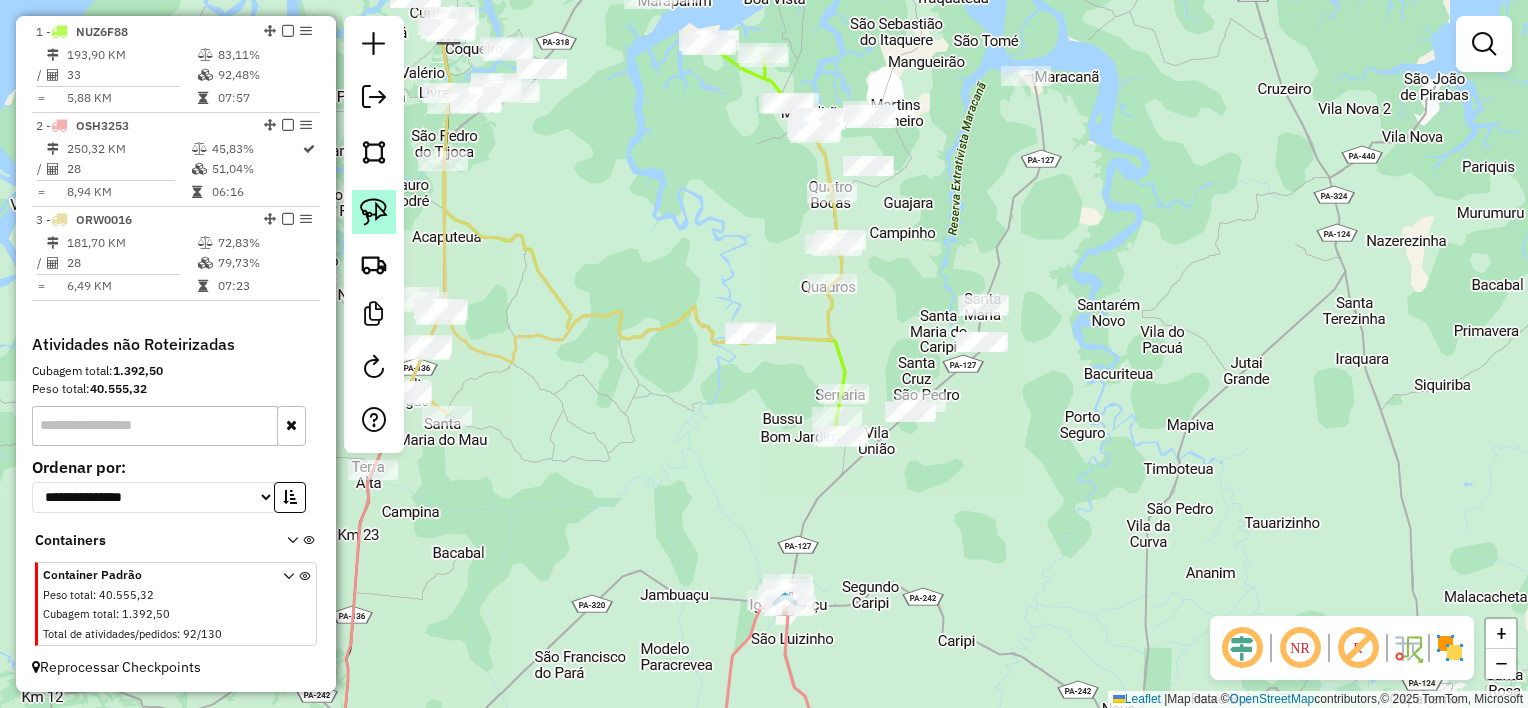 click 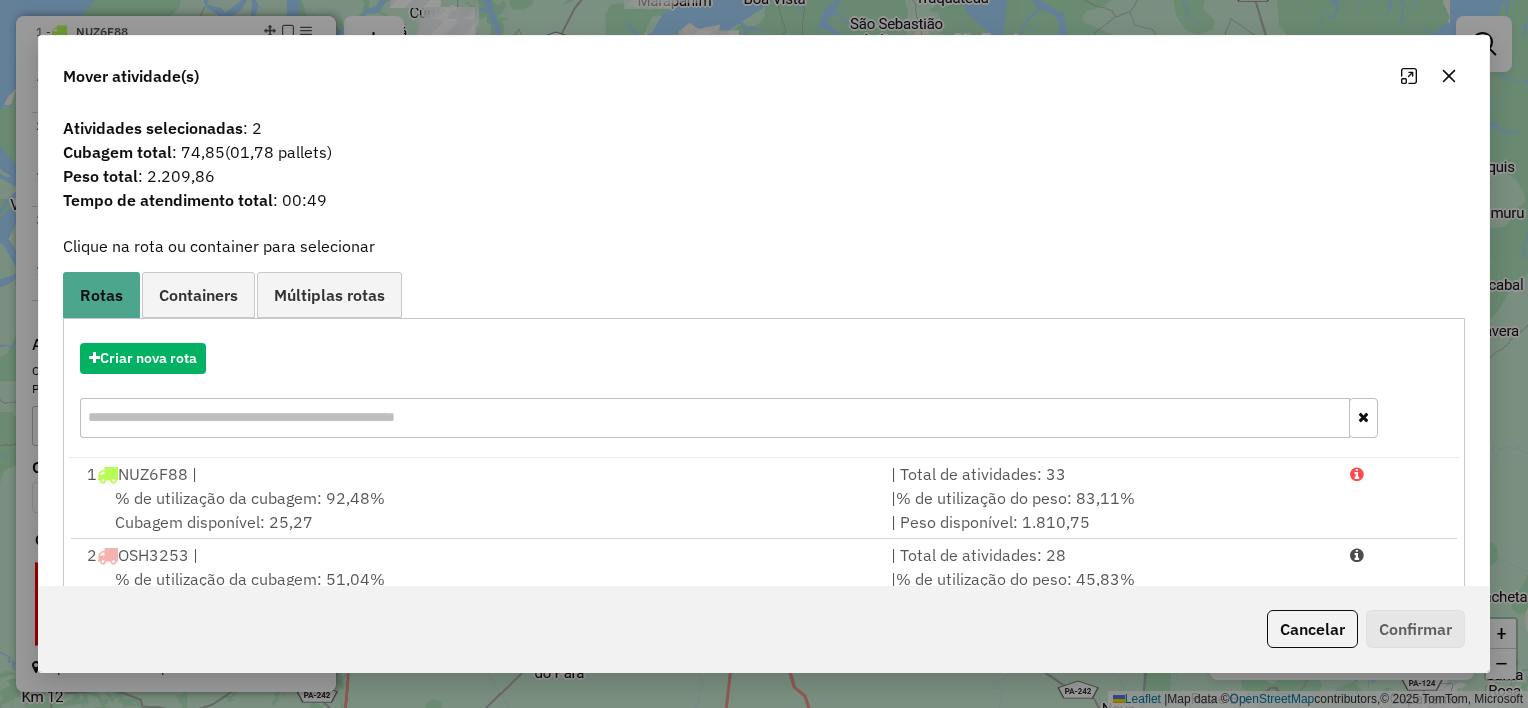 click 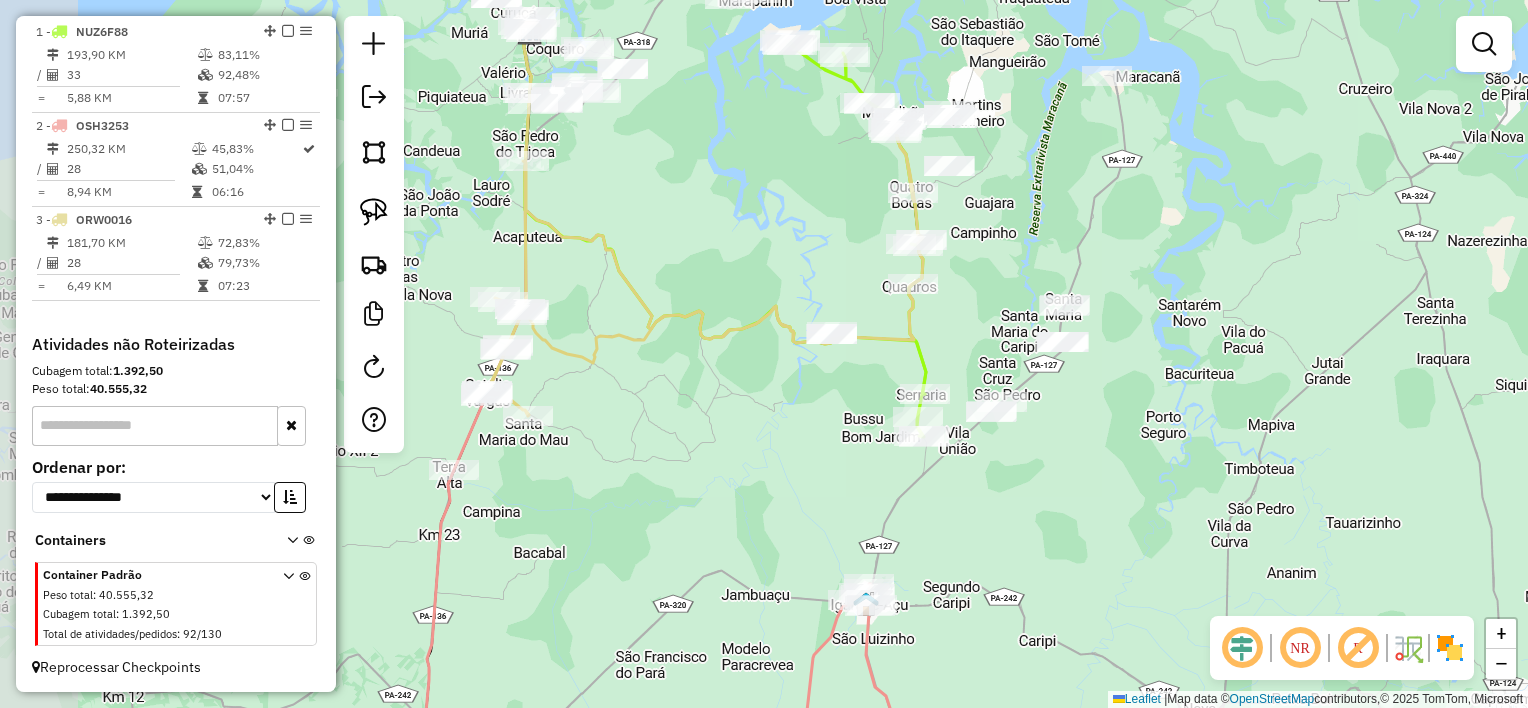 drag, startPoint x: 918, startPoint y: 307, endPoint x: 1088, endPoint y: 315, distance: 170.18813 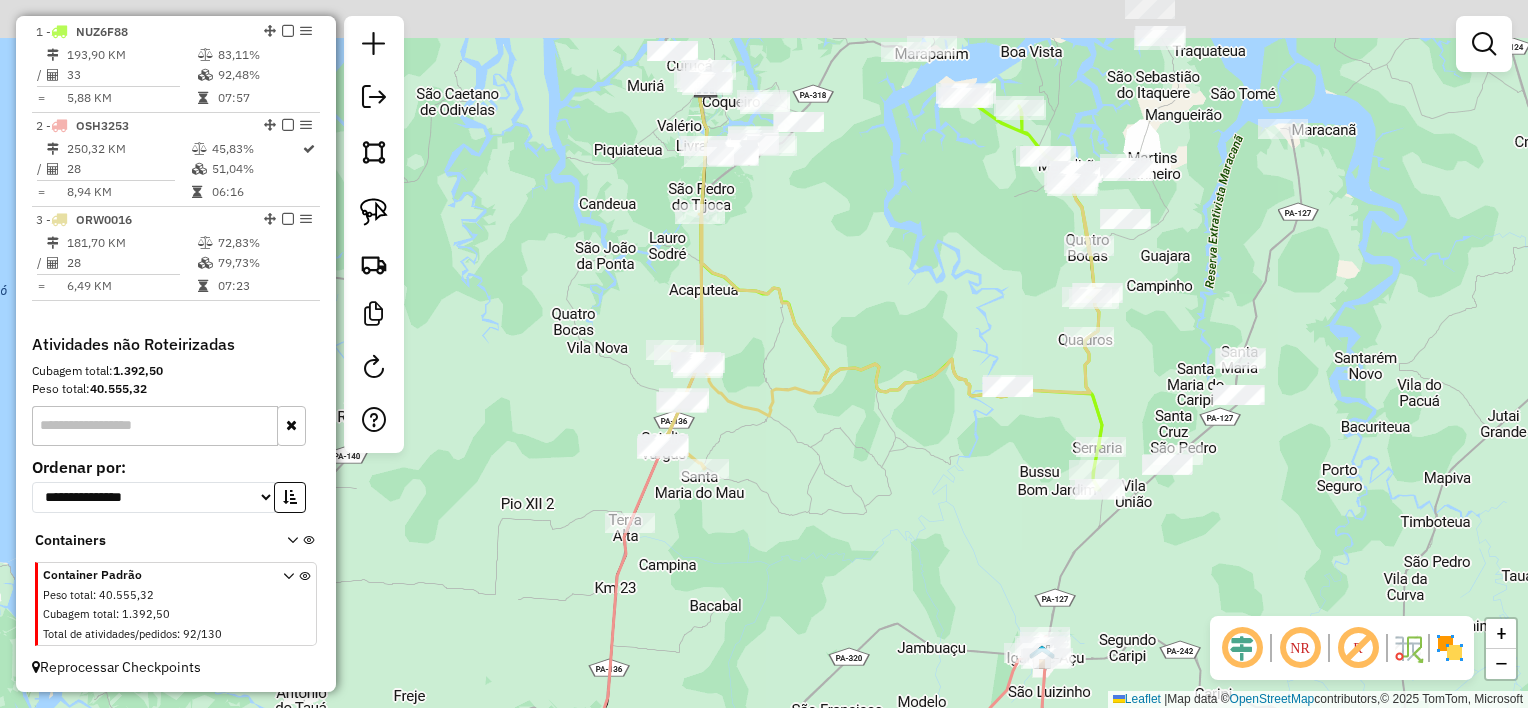drag, startPoint x: 795, startPoint y: 256, endPoint x: 858, endPoint y: 337, distance: 102.61579 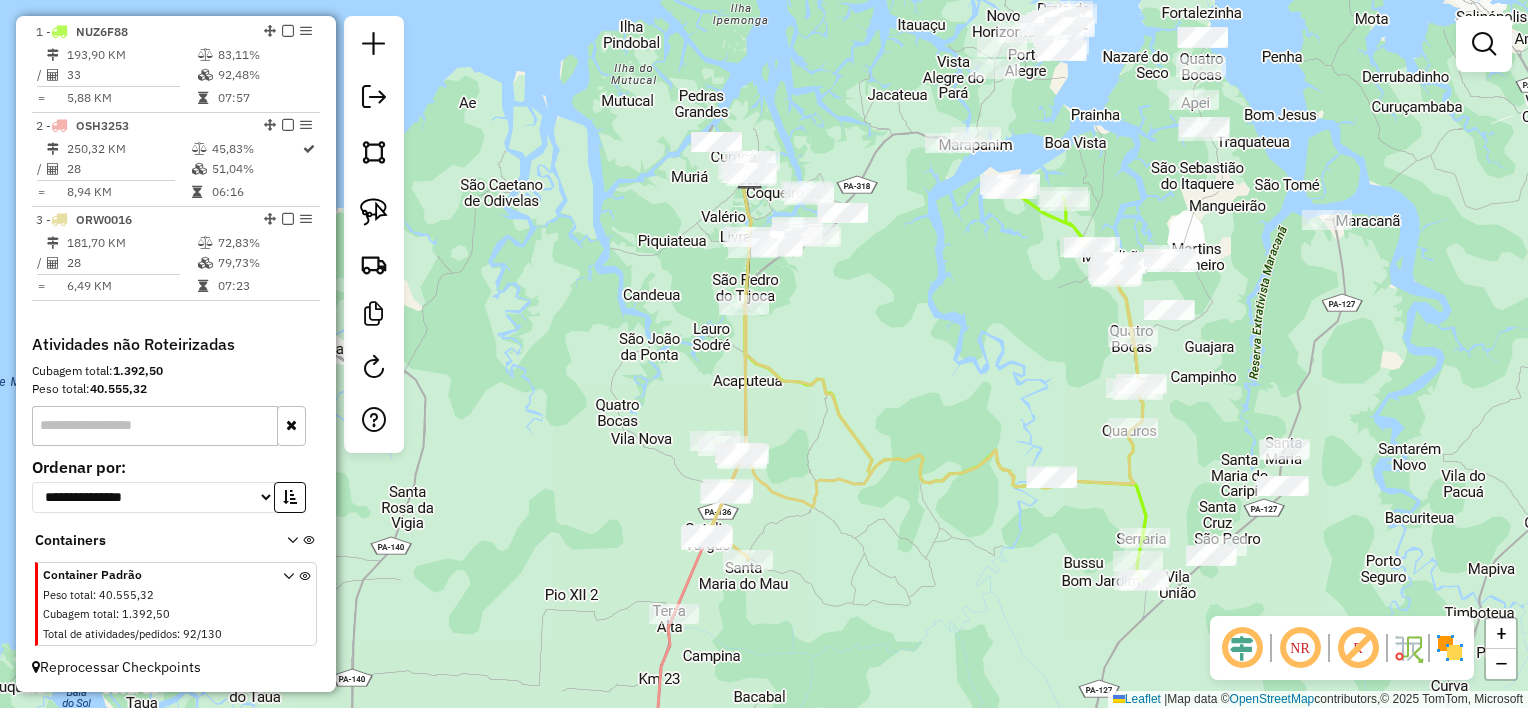 drag, startPoint x: 866, startPoint y: 282, endPoint x: 860, endPoint y: 366, distance: 84.21401 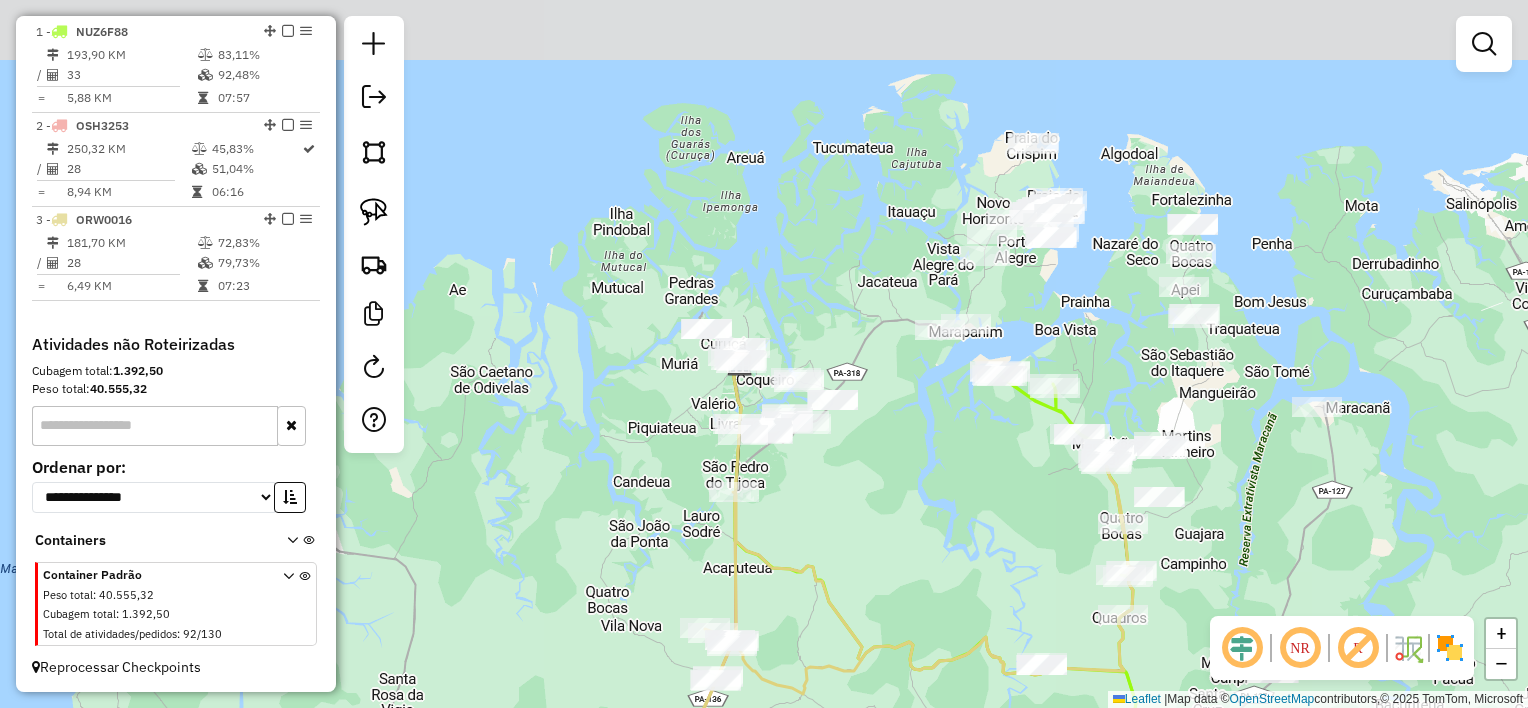drag, startPoint x: 897, startPoint y: 297, endPoint x: 900, endPoint y: 390, distance: 93.04838 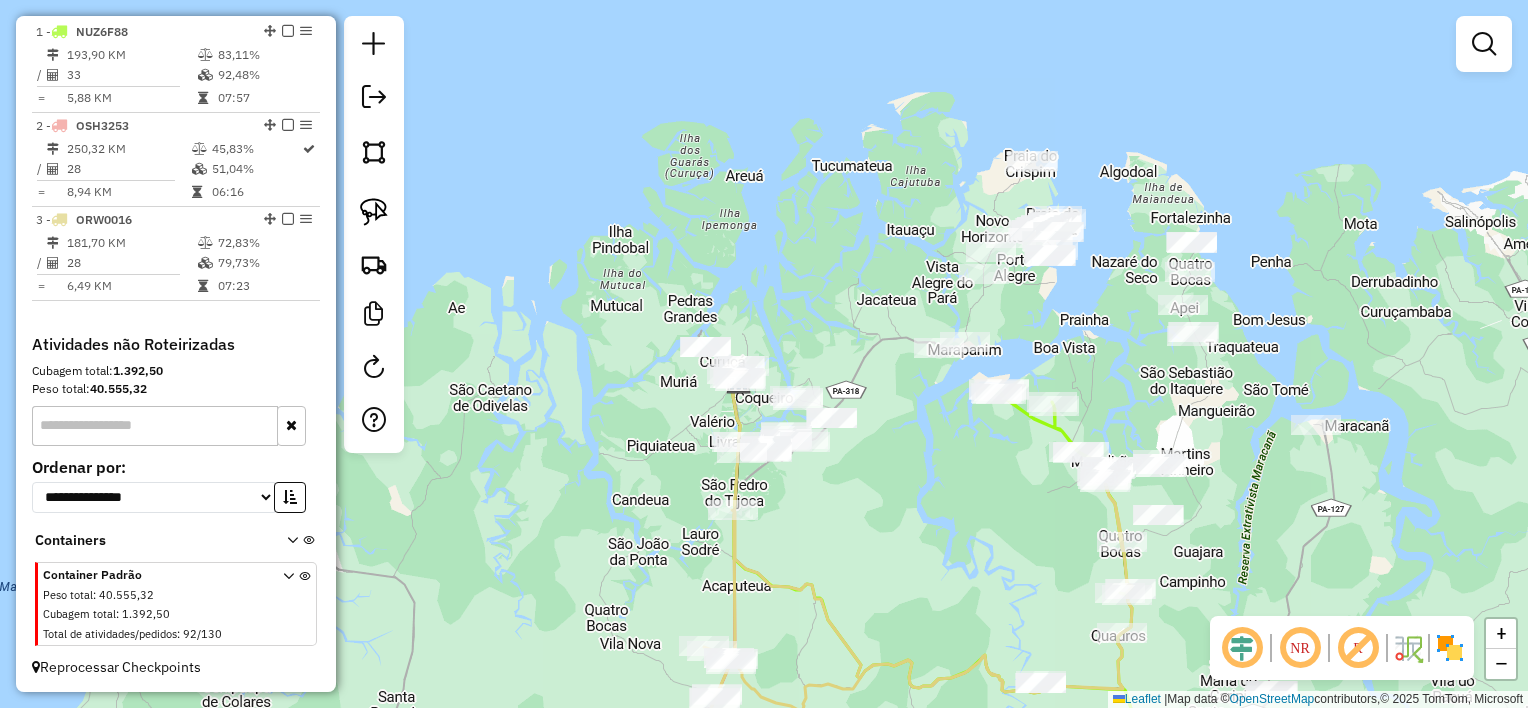 drag, startPoint x: 936, startPoint y: 379, endPoint x: 932, endPoint y: 398, distance: 19.416489 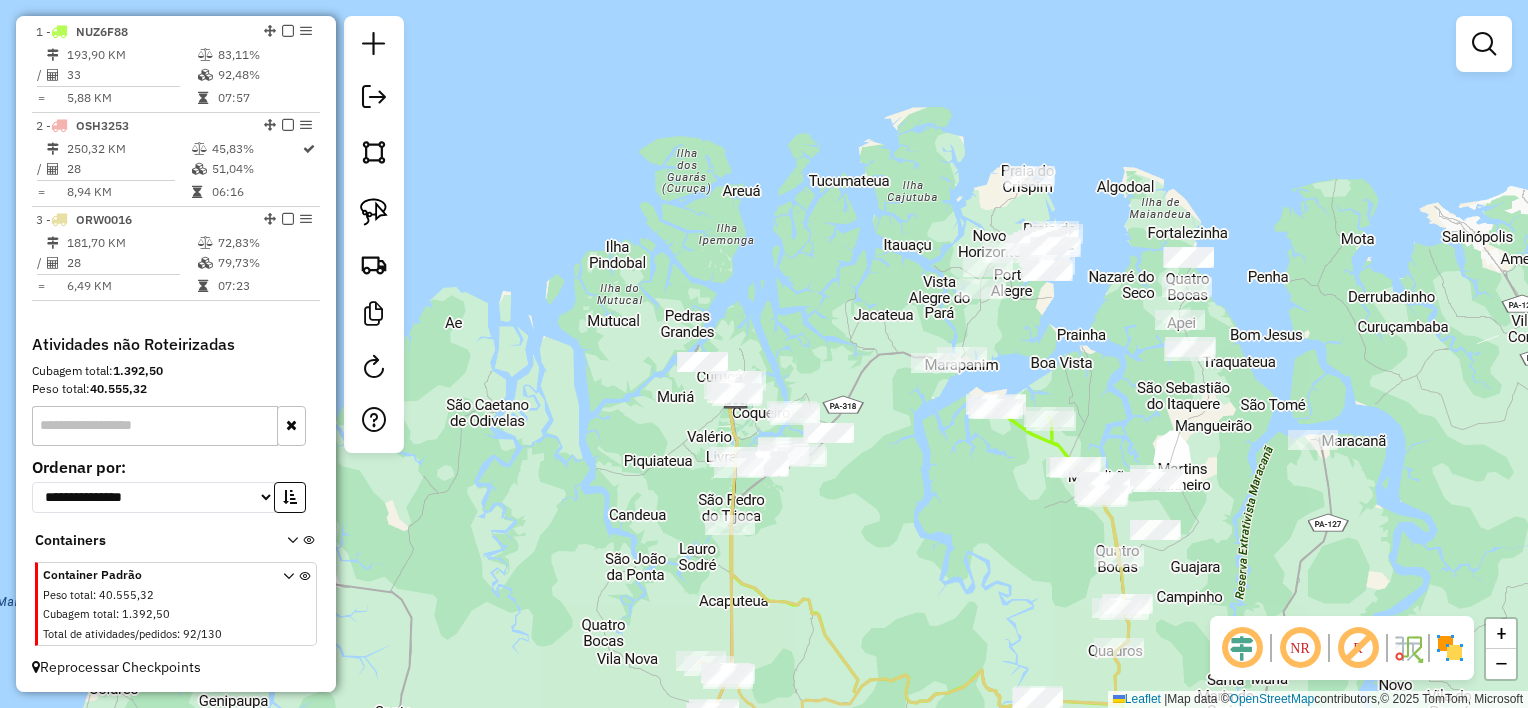 drag, startPoint x: 919, startPoint y: 402, endPoint x: 908, endPoint y: 398, distance: 11.7046995 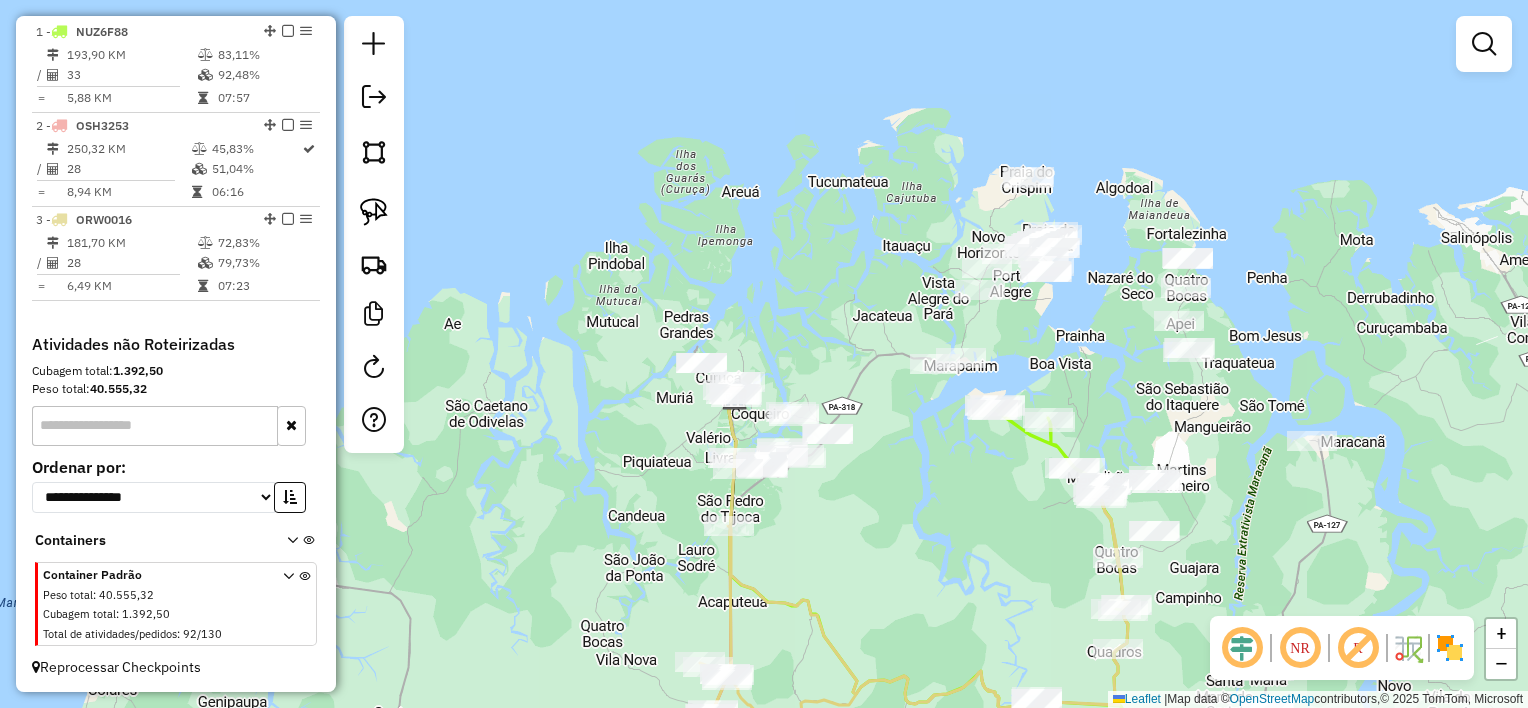 drag, startPoint x: 834, startPoint y: 344, endPoint x: 821, endPoint y: 340, distance: 13.601471 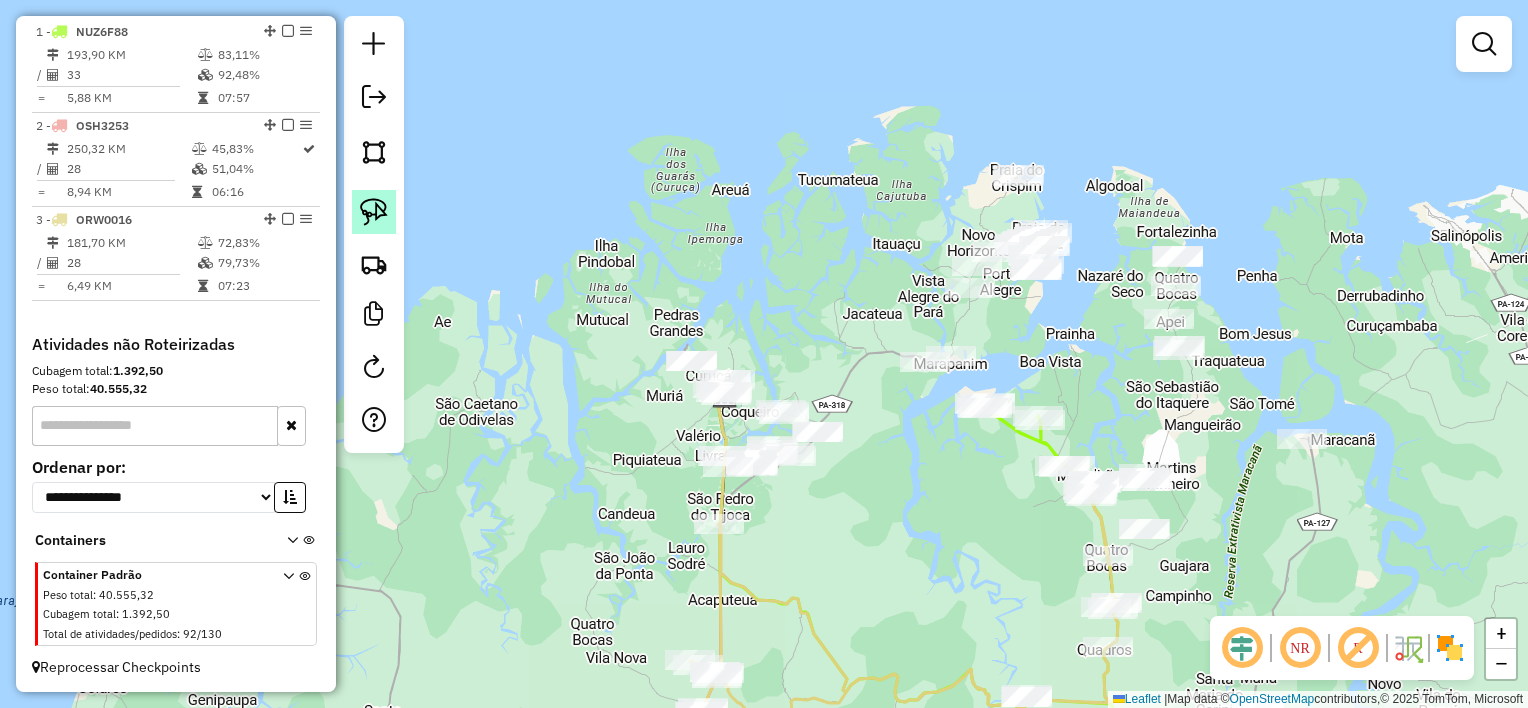 click 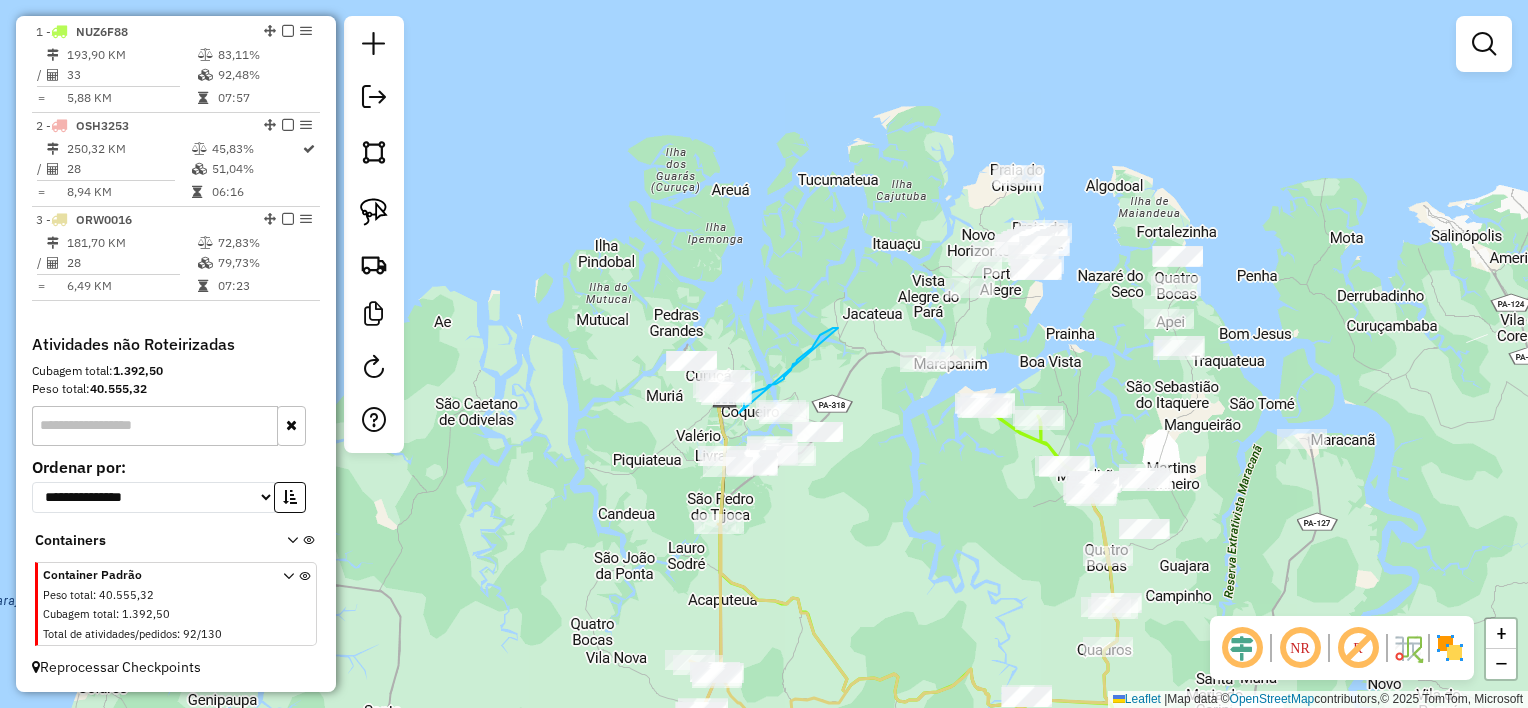 drag, startPoint x: 830, startPoint y: 330, endPoint x: 739, endPoint y: 413, distance: 123.16656 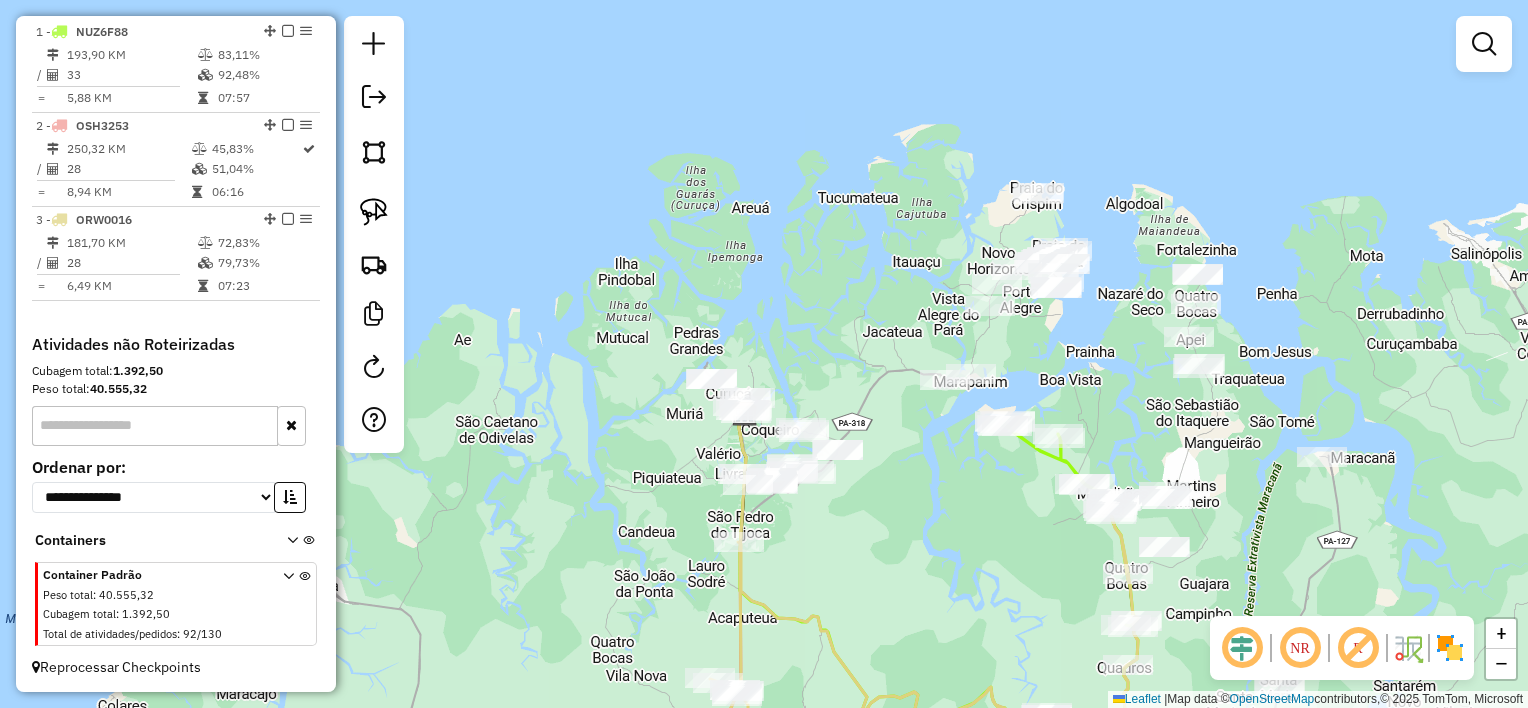 click on "Janela de atendimento Grade de atendimento Capacidade Transportadoras Veículos Cliente Pedidos  Rotas Selecione os dias de semana para filtrar as janelas de atendimento  Seg   Ter   Qua   Qui   Sex   Sáb   Dom  Informe o período da janela de atendimento: De: Até:  Filtrar exatamente a janela do cliente  Considerar janela de atendimento padrão  Selecione os dias de semana para filtrar as grades de atendimento  Seg   Ter   Qua   Qui   Sex   Sáb   Dom   Considerar clientes sem dia de atendimento cadastrado  Clientes fora do dia de atendimento selecionado Filtrar as atividades entre os valores definidos abaixo:  Peso mínimo:   Peso máximo:   Cubagem mínima:   Cubagem máxima:   De:   Até:  Filtrar as atividades entre o tempo de atendimento definido abaixo:  De:   Até:   Considerar capacidade total dos clientes não roteirizados Transportadora: Selecione um ou mais itens Tipo de veículo: Selecione um ou mais itens Veículo: Selecione um ou mais itens Motorista: Selecione um ou mais itens Nome: Rótulo:" 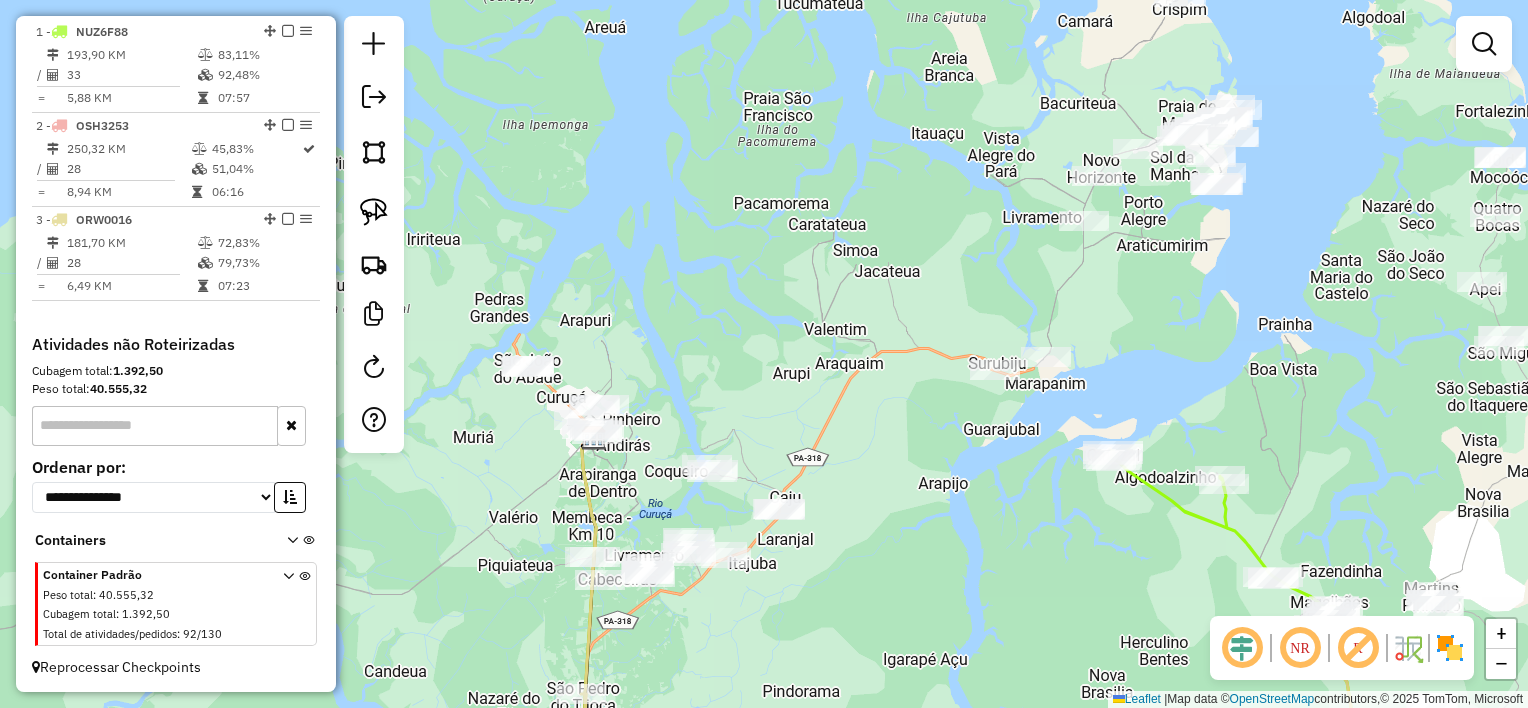 drag, startPoint x: 876, startPoint y: 387, endPoint x: 848, endPoint y: 409, distance: 35.608986 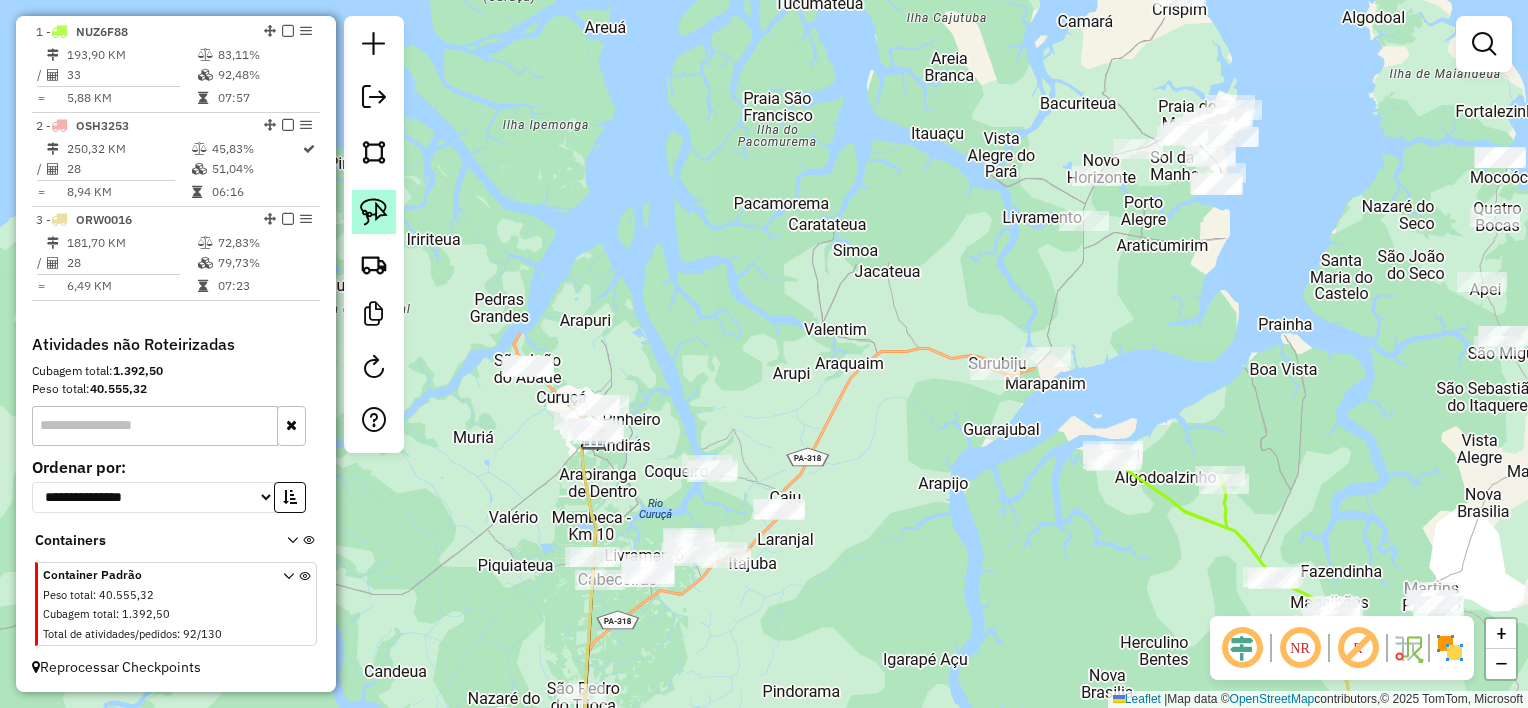 click 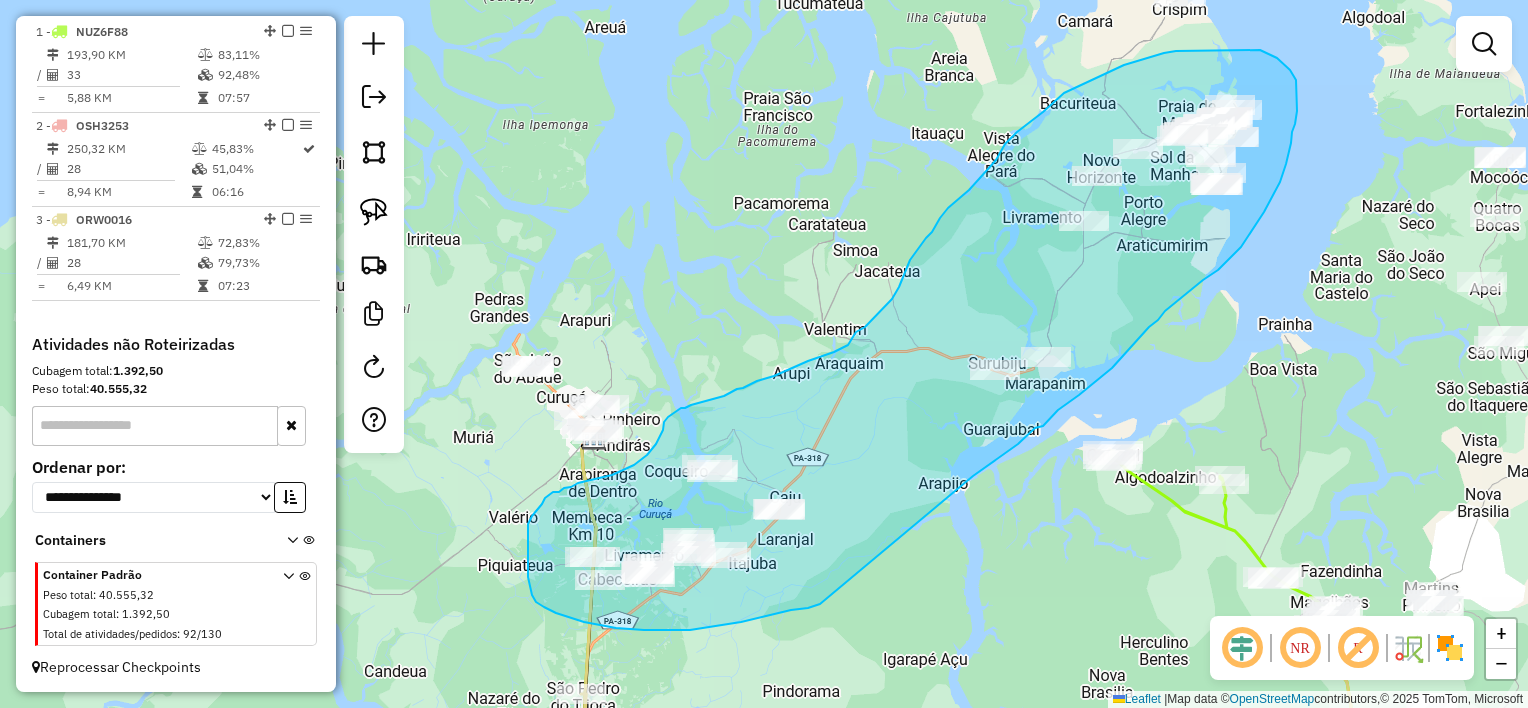 drag, startPoint x: 975, startPoint y: 475, endPoint x: 821, endPoint y: 604, distance: 200.89052 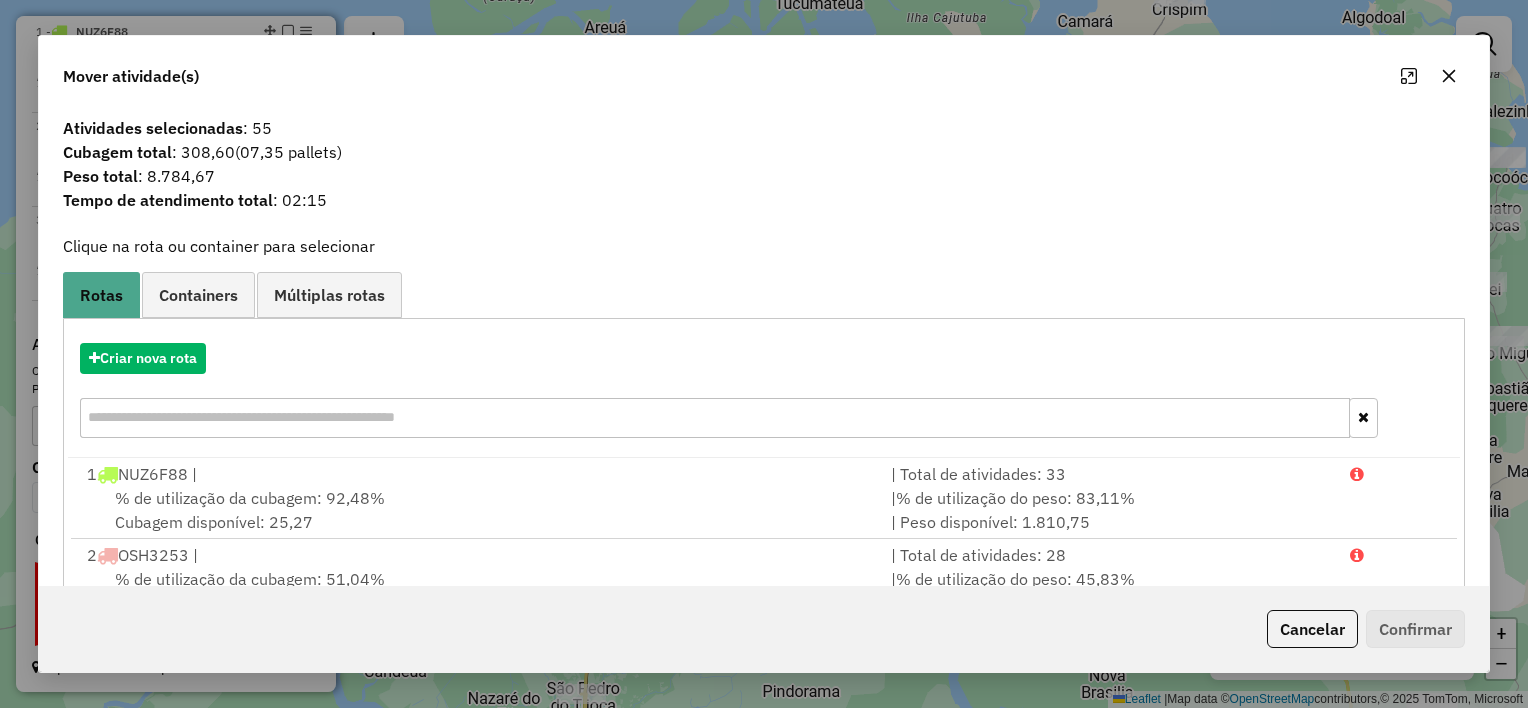 click 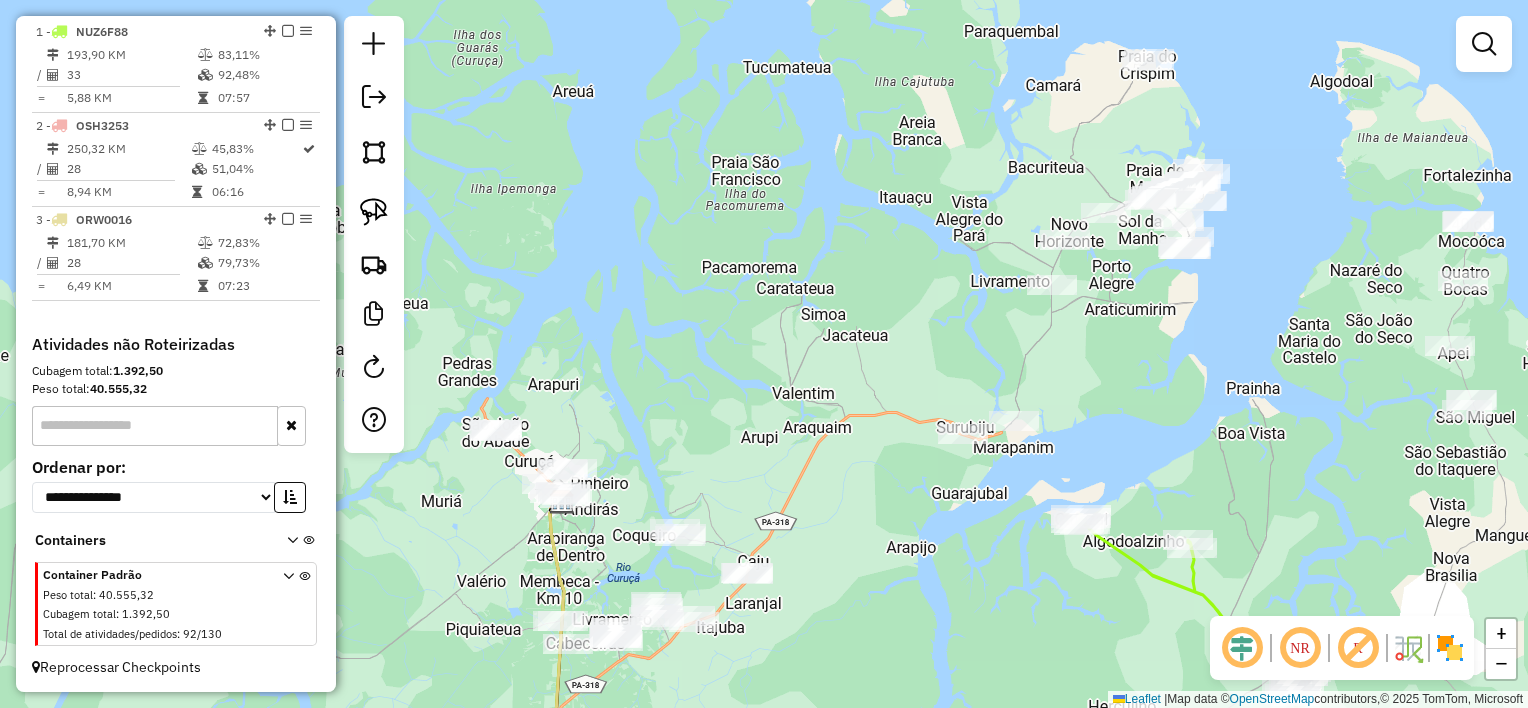 drag, startPoint x: 1092, startPoint y: 388, endPoint x: 1017, endPoint y: 358, distance: 80.77747 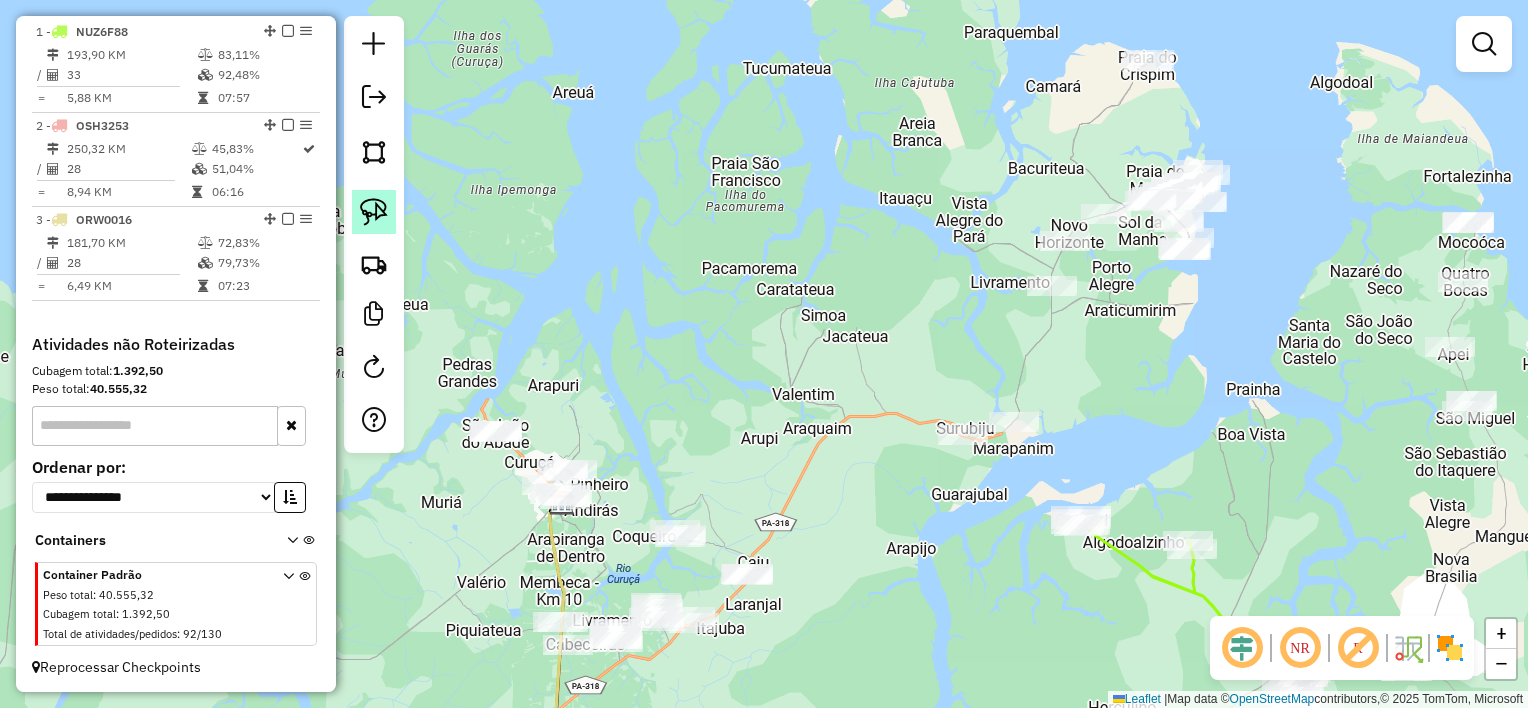 click 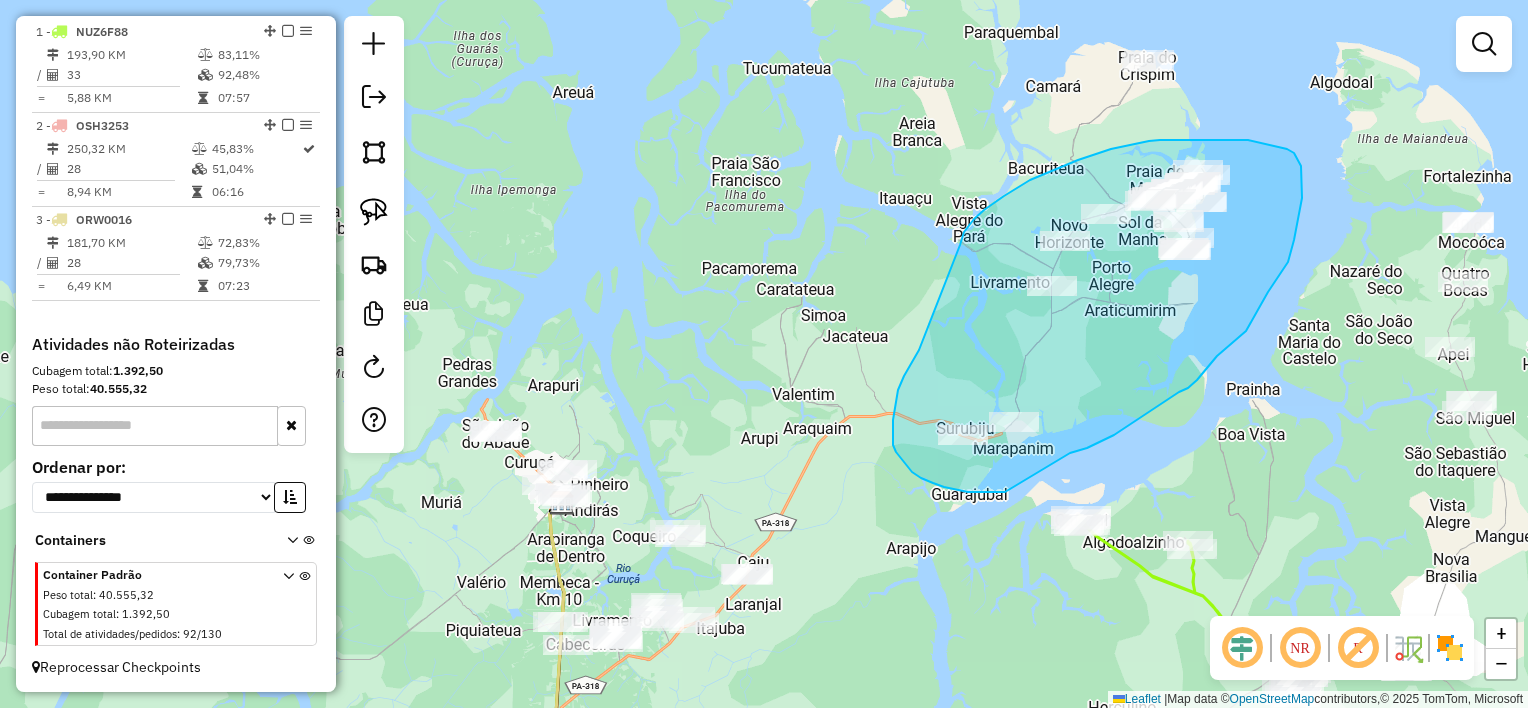 drag, startPoint x: 919, startPoint y: 350, endPoint x: 959, endPoint y: 278, distance: 82.36504 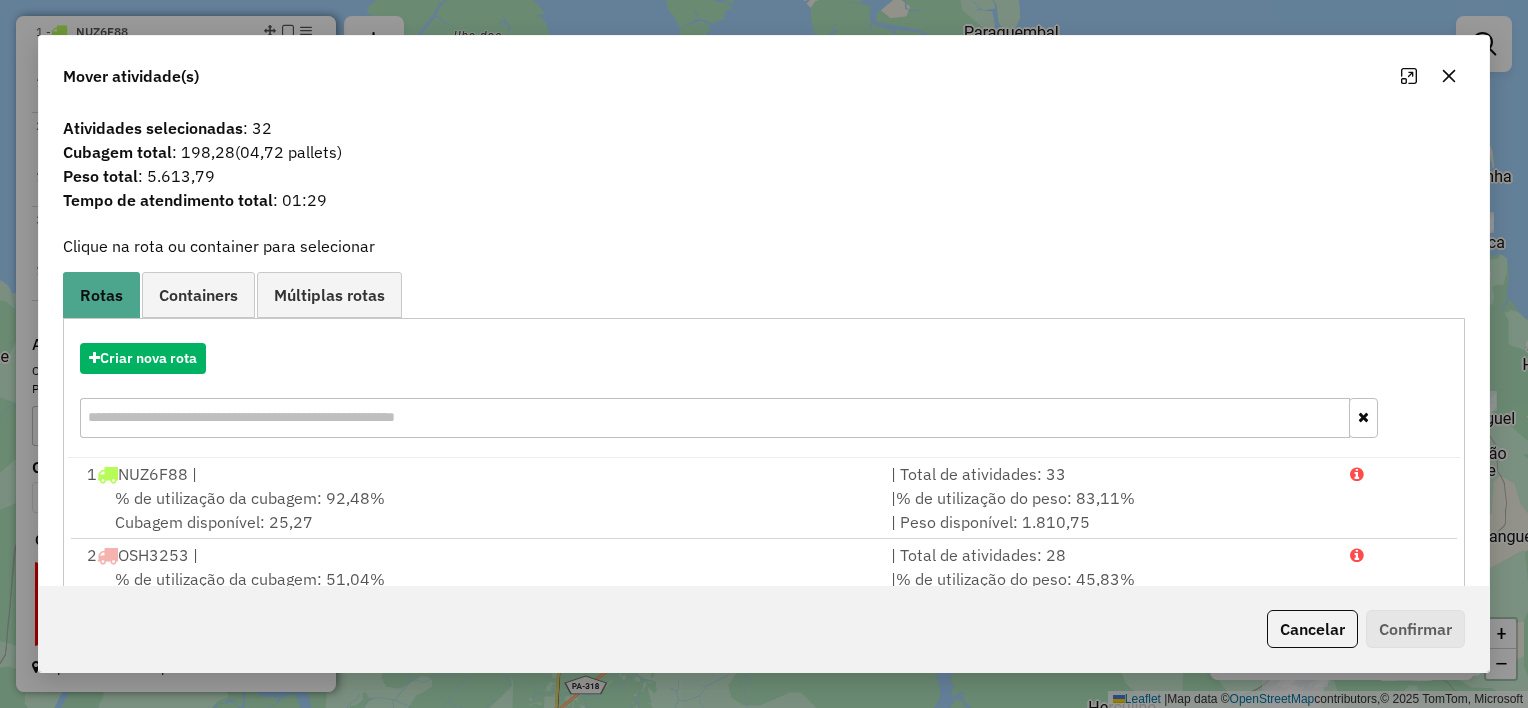 click 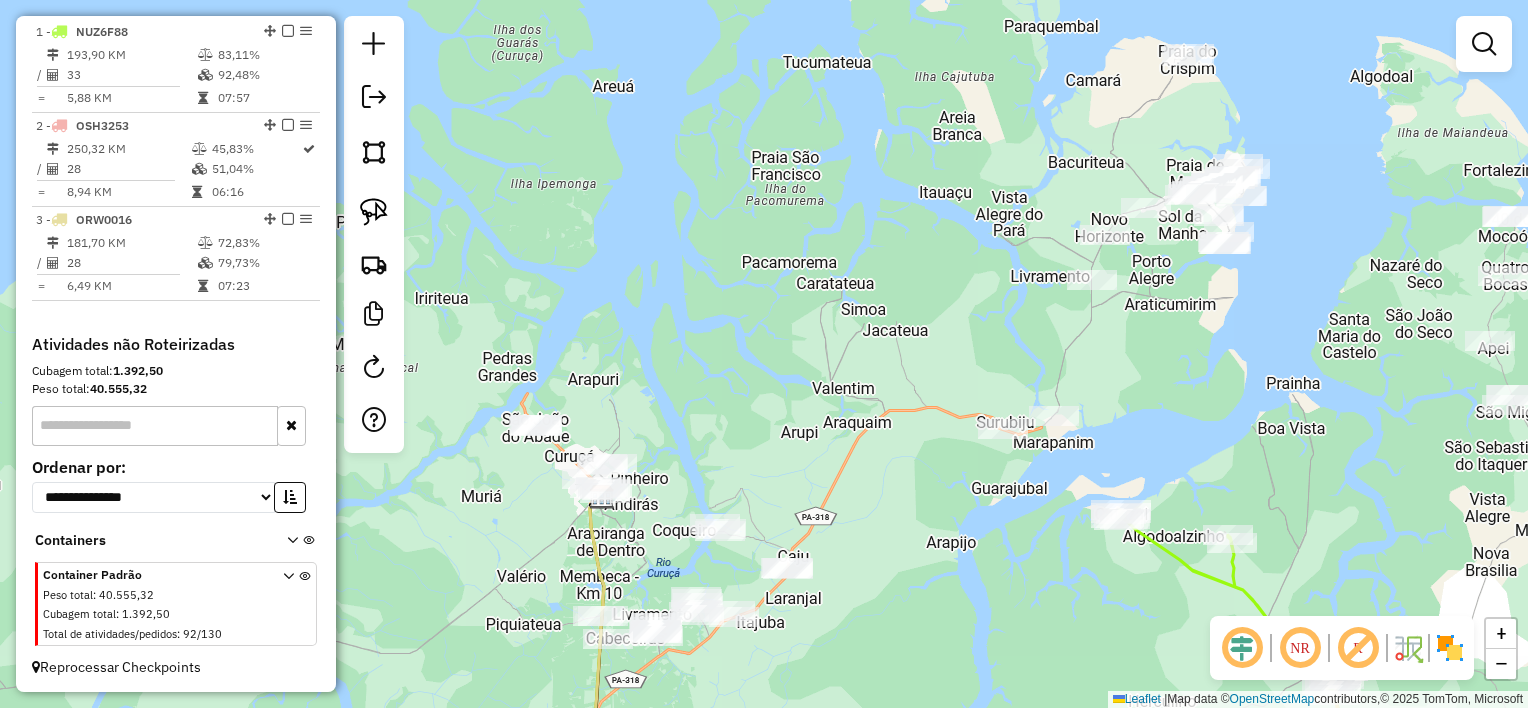 drag, startPoint x: 800, startPoint y: 538, endPoint x: 982, endPoint y: 494, distance: 187.24316 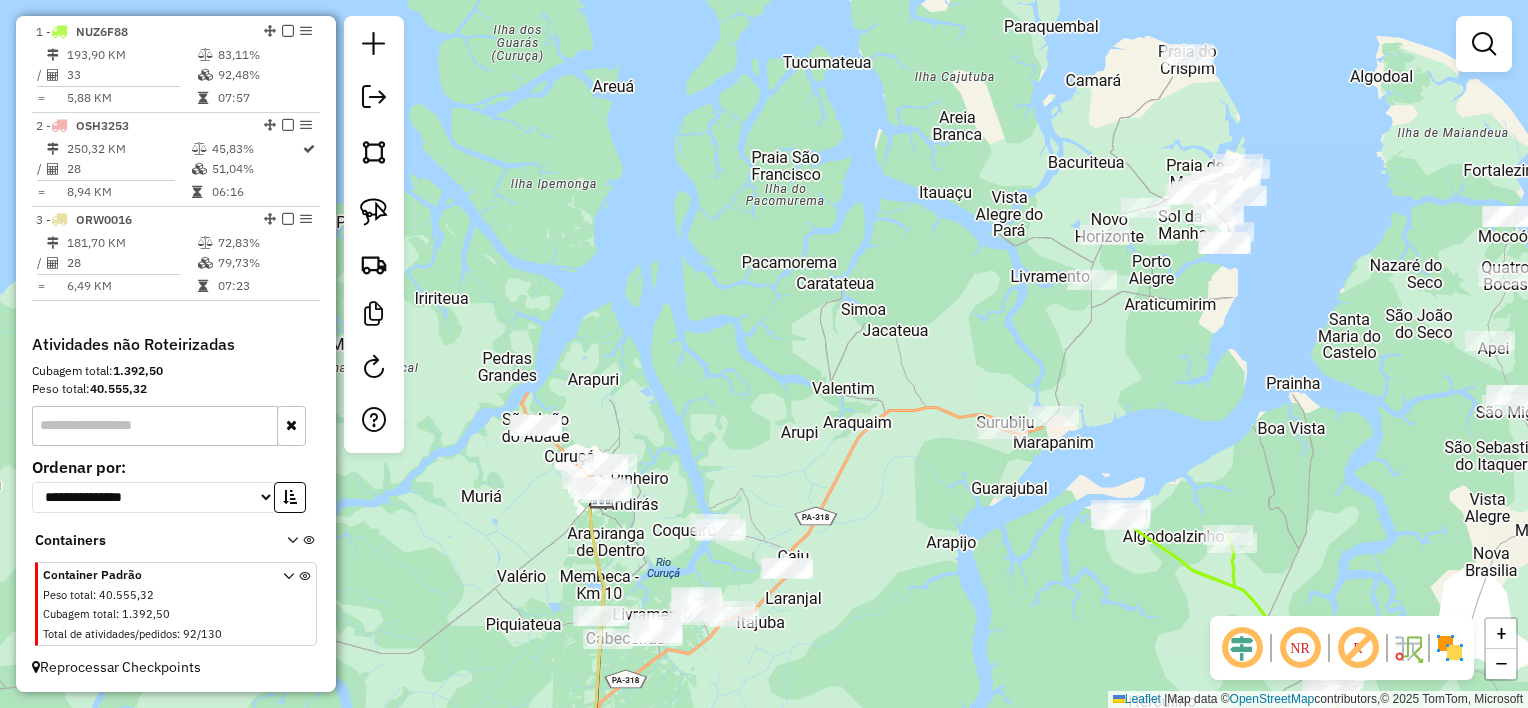 click on "Janela de atendimento Grade de atendimento Capacidade Transportadoras Veículos Cliente Pedidos  Rotas Selecione os dias de semana para filtrar as janelas de atendimento  Seg   Ter   Qua   Qui   Sex   Sáb   Dom  Informe o período da janela de atendimento: De: Até:  Filtrar exatamente a janela do cliente  Considerar janela de atendimento padrão  Selecione os dias de semana para filtrar as grades de atendimento  Seg   Ter   Qua   Qui   Sex   Sáb   Dom   Considerar clientes sem dia de atendimento cadastrado  Clientes fora do dia de atendimento selecionado Filtrar as atividades entre os valores definidos abaixo:  Peso mínimo:   Peso máximo:   Cubagem mínima:   Cubagem máxima:   De:   Até:  Filtrar as atividades entre o tempo de atendimento definido abaixo:  De:   Até:   Considerar capacidade total dos clientes não roteirizados Transportadora: Selecione um ou mais itens Tipo de veículo: Selecione um ou mais itens Veículo: Selecione um ou mais itens Motorista: Selecione um ou mais itens Nome: Rótulo:" 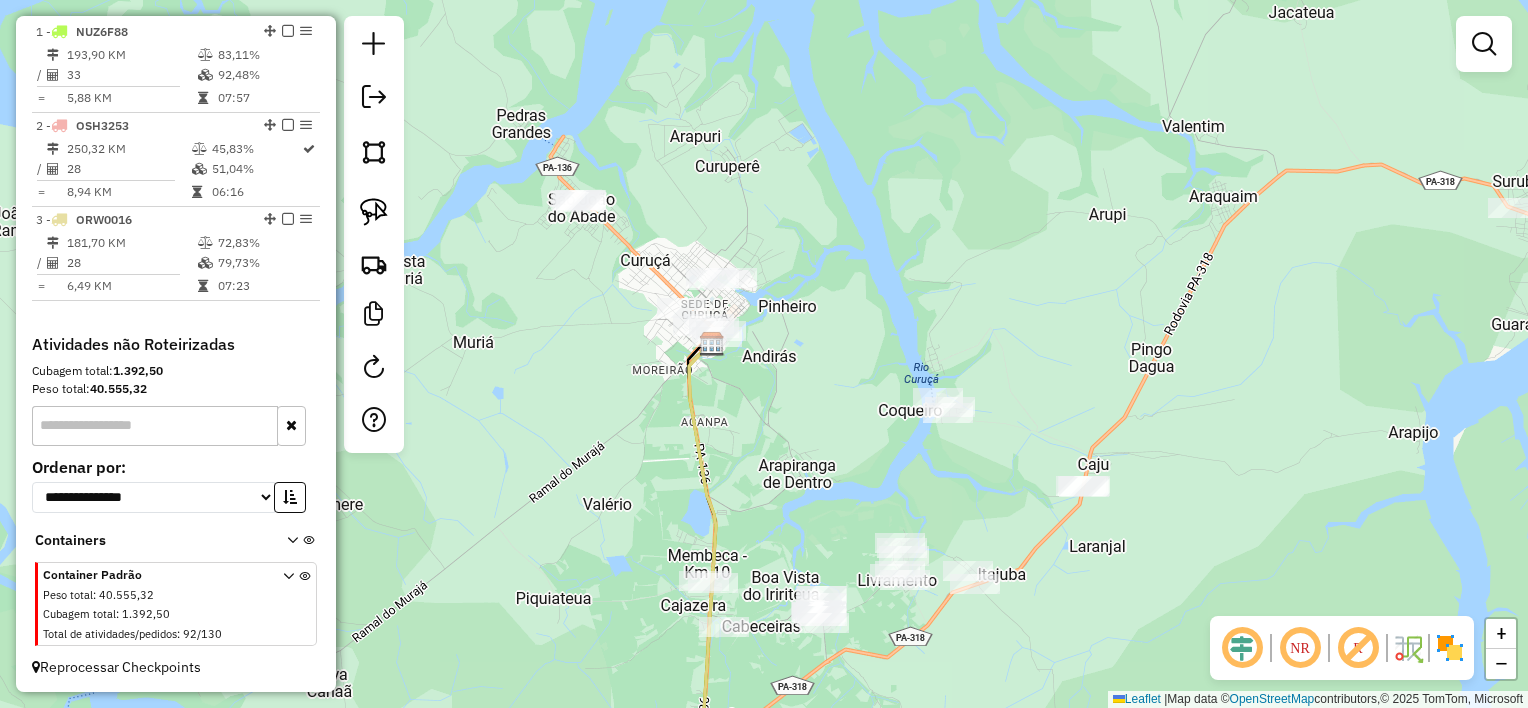 drag, startPoint x: 804, startPoint y: 518, endPoint x: 777, endPoint y: 444, distance: 78.77182 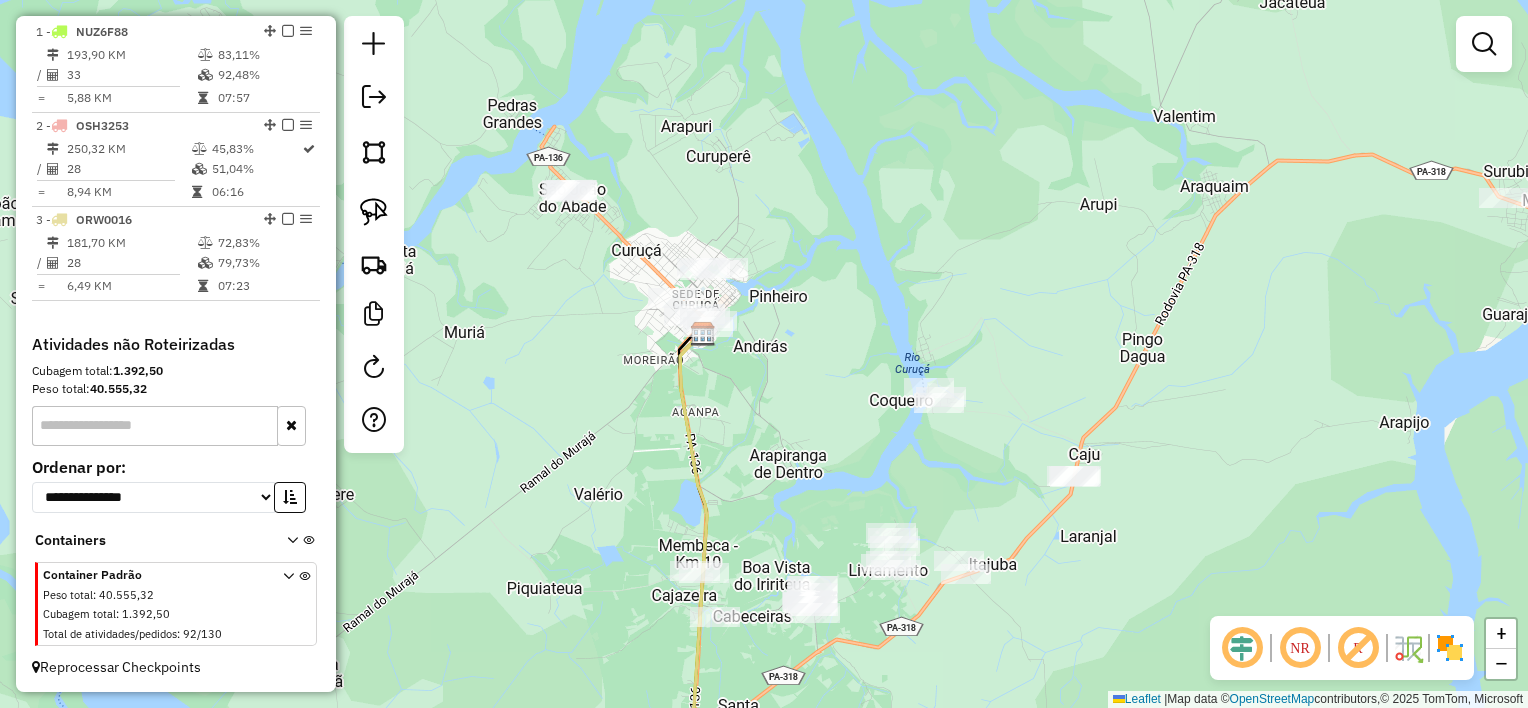 drag, startPoint x: 804, startPoint y: 456, endPoint x: 774, endPoint y: 426, distance: 42.426407 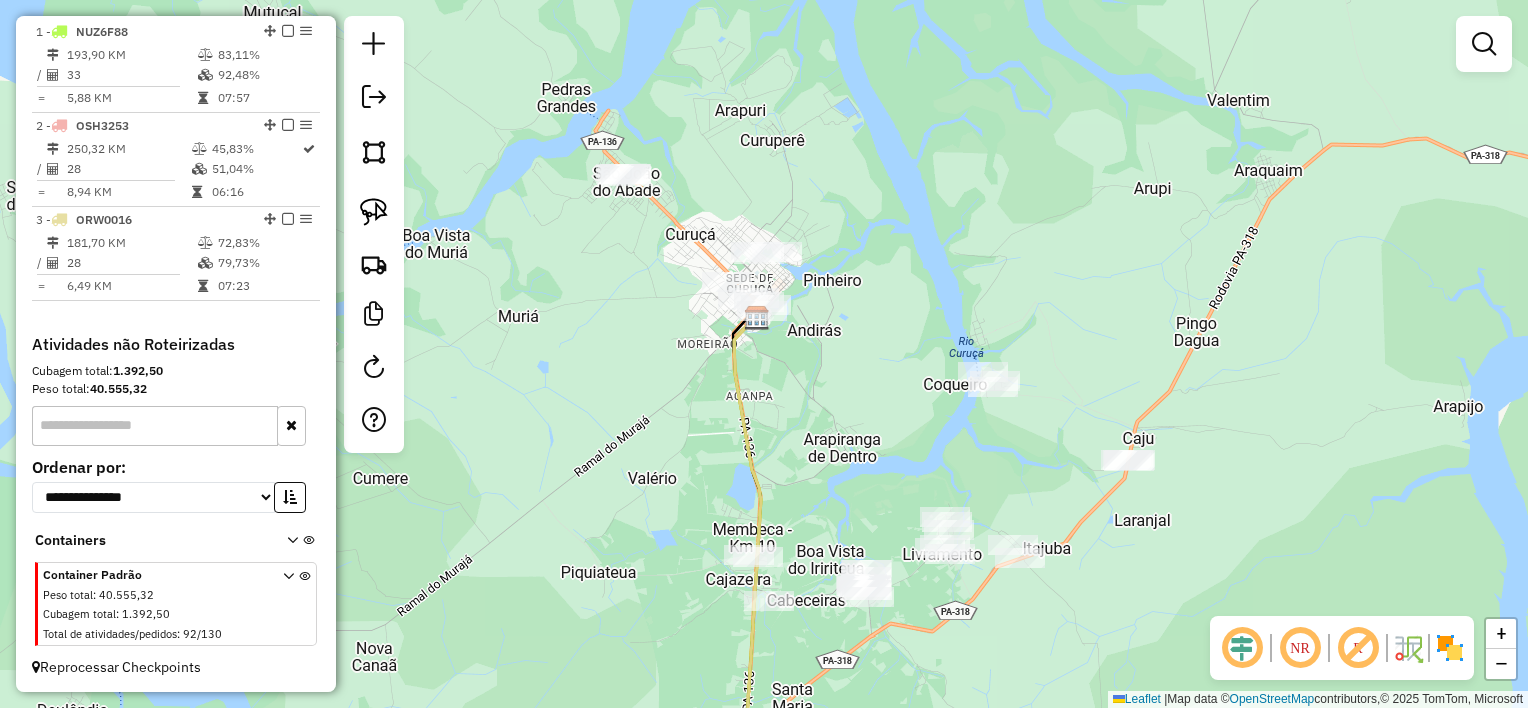 drag, startPoint x: 781, startPoint y: 443, endPoint x: 835, endPoint y: 428, distance: 56.044624 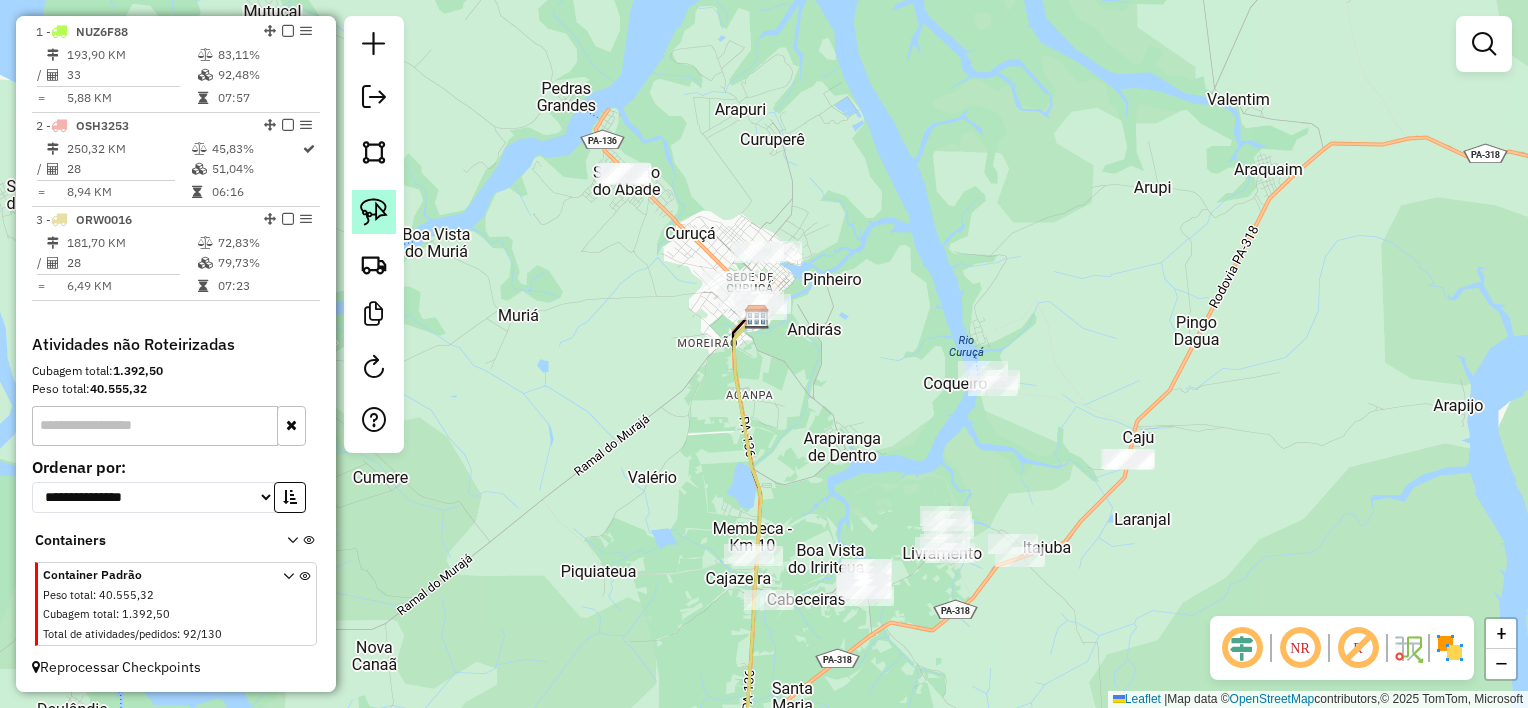 click 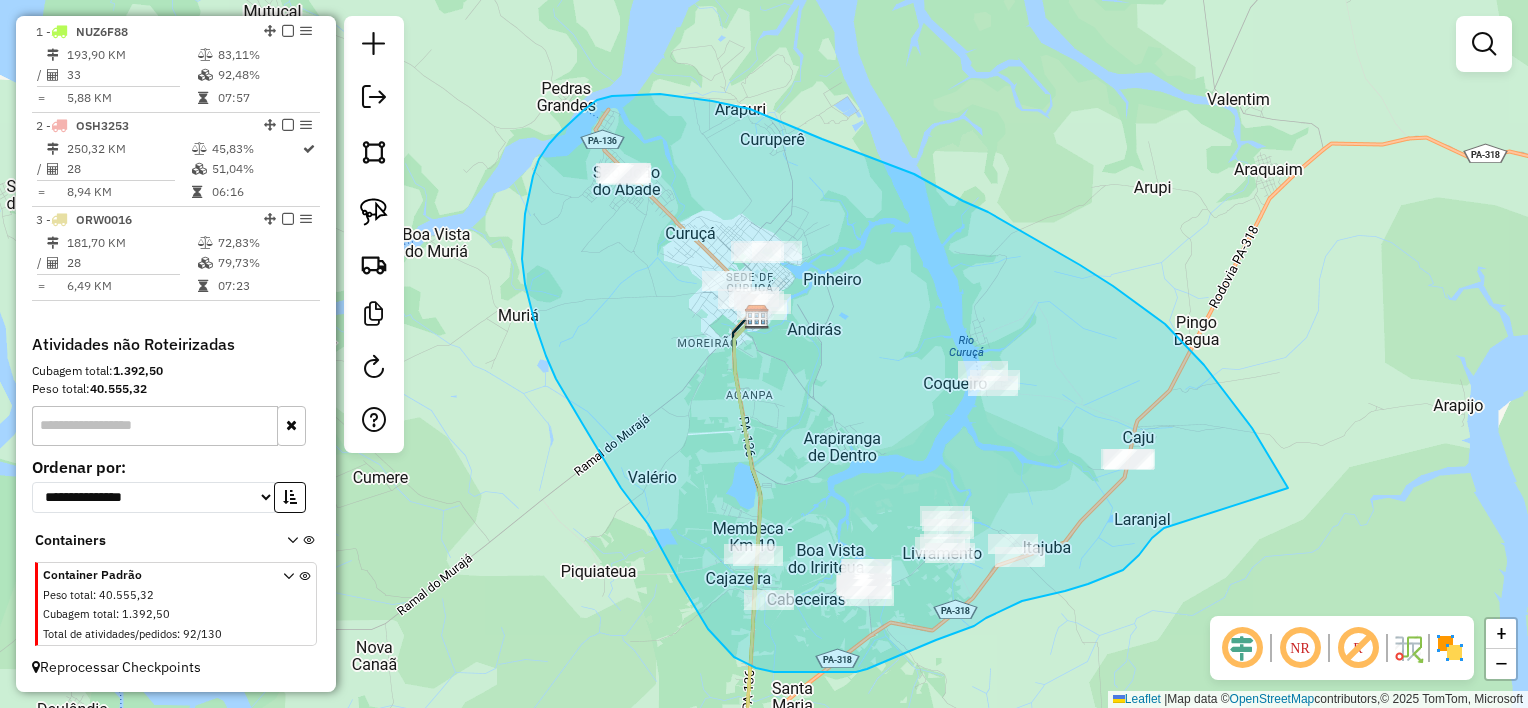 drag, startPoint x: 1286, startPoint y: 485, endPoint x: 1164, endPoint y: 528, distance: 129.3561 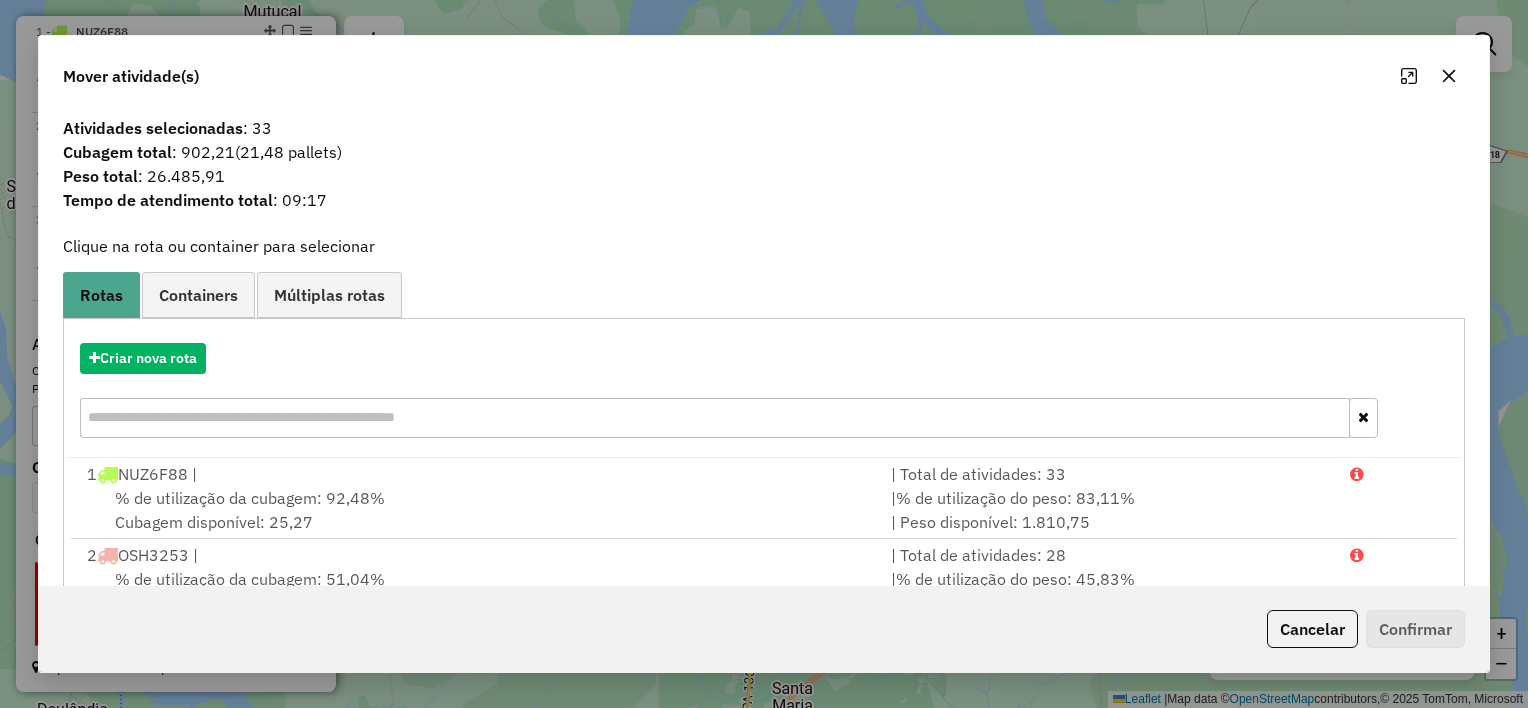 click 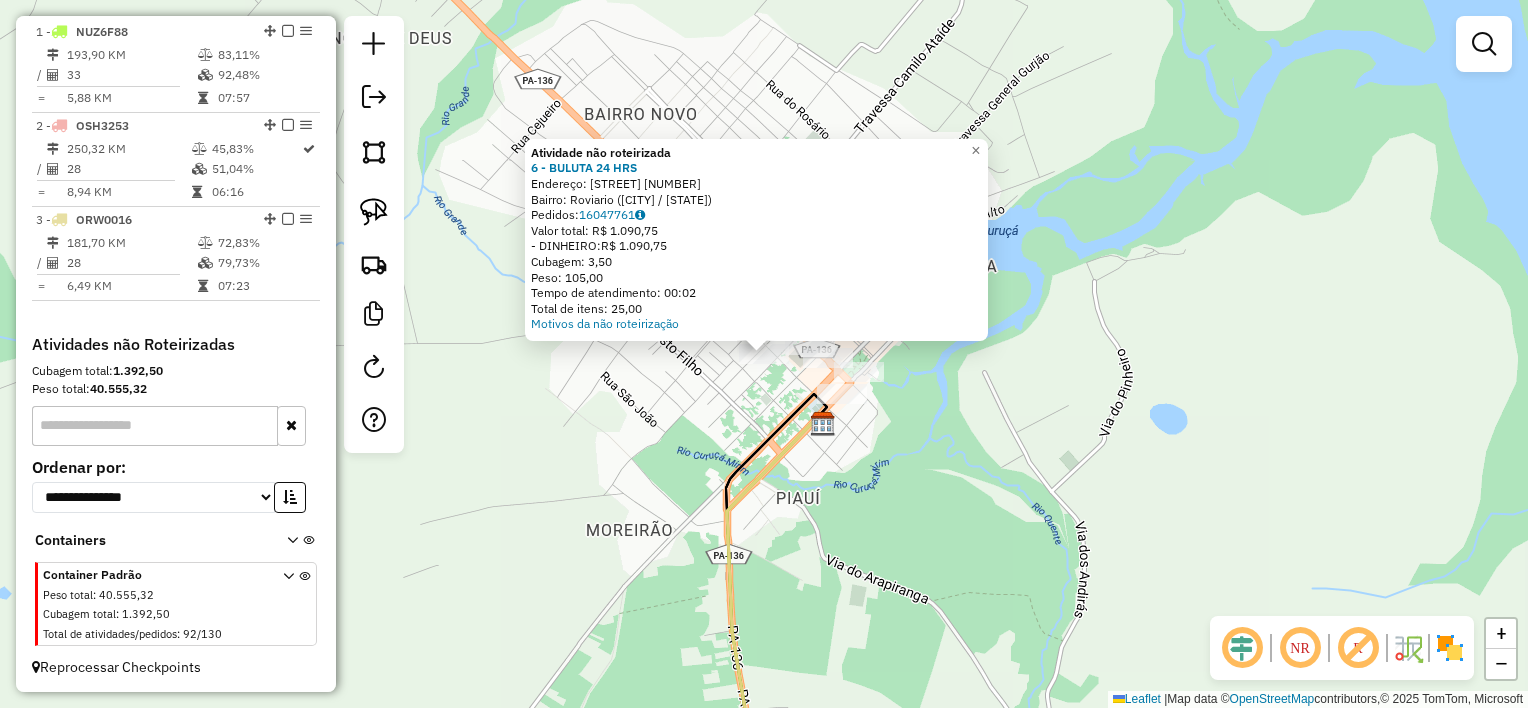 click on "Atividade não roteirizada 6 - BULUTA 24 HRS  Endereço:  GALILEU CABRAL 419   Bairro: Roviario (CURUCA / PA)   Pedidos:  16047761   Valor total: R$ 1.090,75   - DINHEIRO:  R$ 1.090,75   Cubagem: 3,50   Peso: 105,00   Tempo de atendimento: 00:02   Total de itens: 25,00  Motivos da não roteirização × Janela de atendimento Grade de atendimento Capacidade Transportadoras Veículos Cliente Pedidos  Rotas Selecione os dias de semana para filtrar as janelas de atendimento  Seg   Ter   Qua   Qui   Sex   Sáb   Dom  Informe o período da janela de atendimento: De: Até:  Filtrar exatamente a janela do cliente  Considerar janela de atendimento padrão  Selecione os dias de semana para filtrar as grades de atendimento  Seg   Ter   Qua   Qui   Sex   Sáb   Dom   Considerar clientes sem dia de atendimento cadastrado  Clientes fora do dia de atendimento selecionado Filtrar as atividades entre os valores definidos abaixo:  Peso mínimo:   Peso máximo:   Cubagem mínima:   Cubagem máxima:   De:   Até:   De:   Até:" 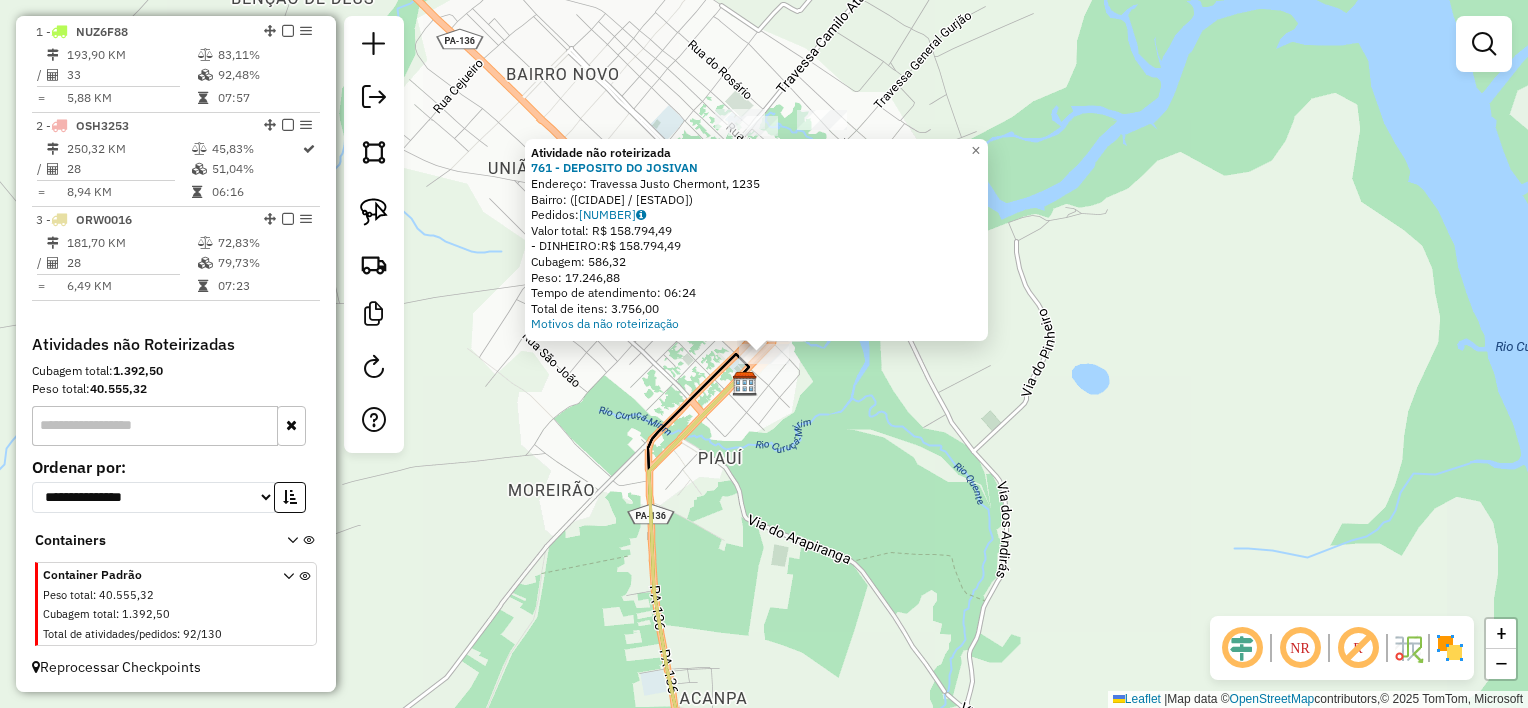 click on "Atividade não roteirizada 761 - DEPOSITO DO JOSIVAN Endereço: Travessa Justo Chermont, 1235 Bairro: (Curuçá / [PA]) Pedidos: [ORDER_ID] Valor total: R$ 158.794,49 - DINHEIRO: R$ 158.794,49 Cubagem: 586,32 Peso: 17.246,88 Tempo de atendimento: 06:24 Total de itens: 3.756,00 Motivos da não roteirização × Janela de atendimento Grade de atendimento Capacidade Transportadoras Veículos Cliente Pedidos Rotas Selecione os dias de semana para filtrar as janelas de atendimento Seg Ter Qua Qui Sex Sáb Dom Informe o período da janela de atendimento: De: Até: Filtrar exatamente a janela do cliente Considerar janela de atendimento padrão Selecione os dias de semana para filtrar as grades de atendimento Seg Ter Qua Qui Sex Sáb Dom Considerar clientes sem dia de atendimento cadastrado Clientes fora do dia de atendimento selecionado Filtrar as atividades entre os valores definidos abaixo: Peso mínimo: Peso máximo: Cubagem mínima: Cubagem máxima: De:" 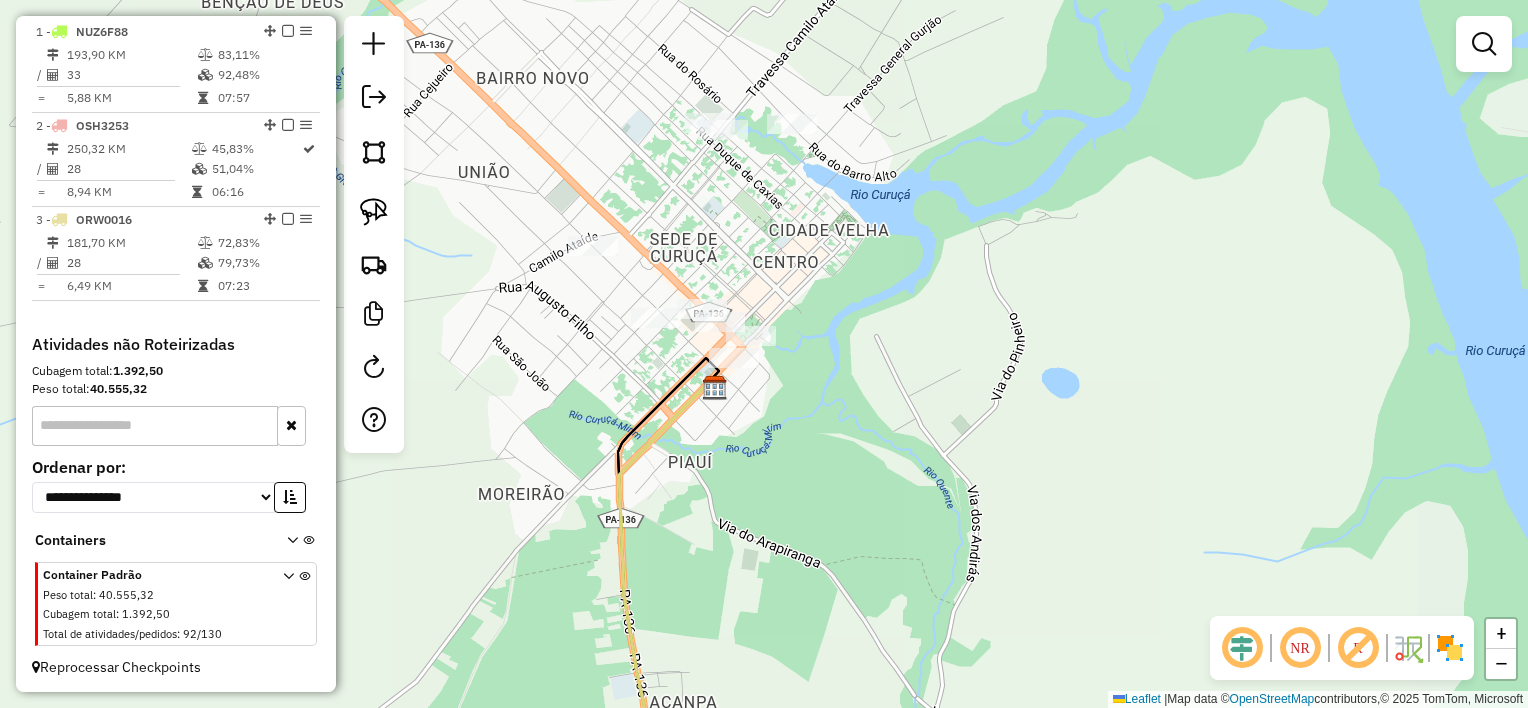 drag, startPoint x: 879, startPoint y: 439, endPoint x: 851, endPoint y: 431, distance: 29.12044 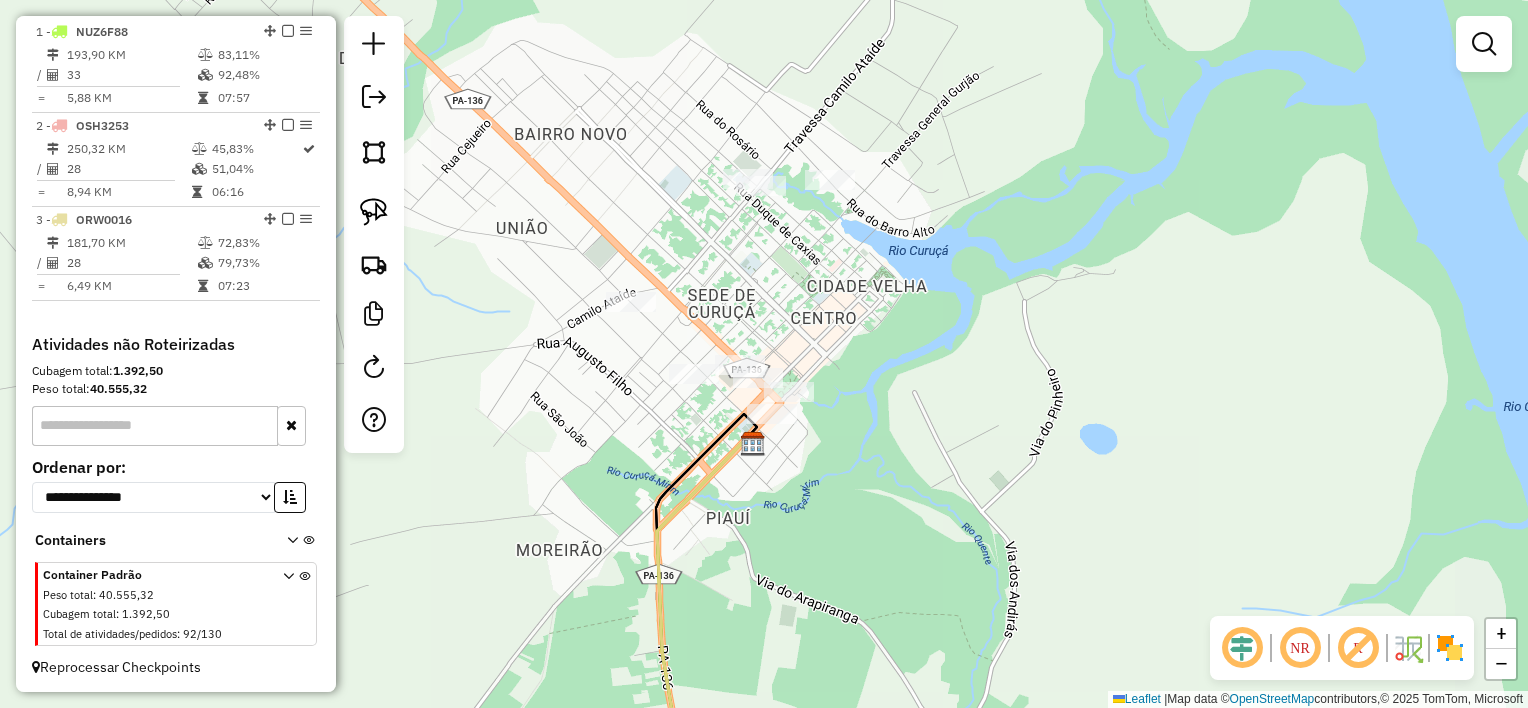 drag, startPoint x: 994, startPoint y: 424, endPoint x: 775, endPoint y: 317, distance: 243.74167 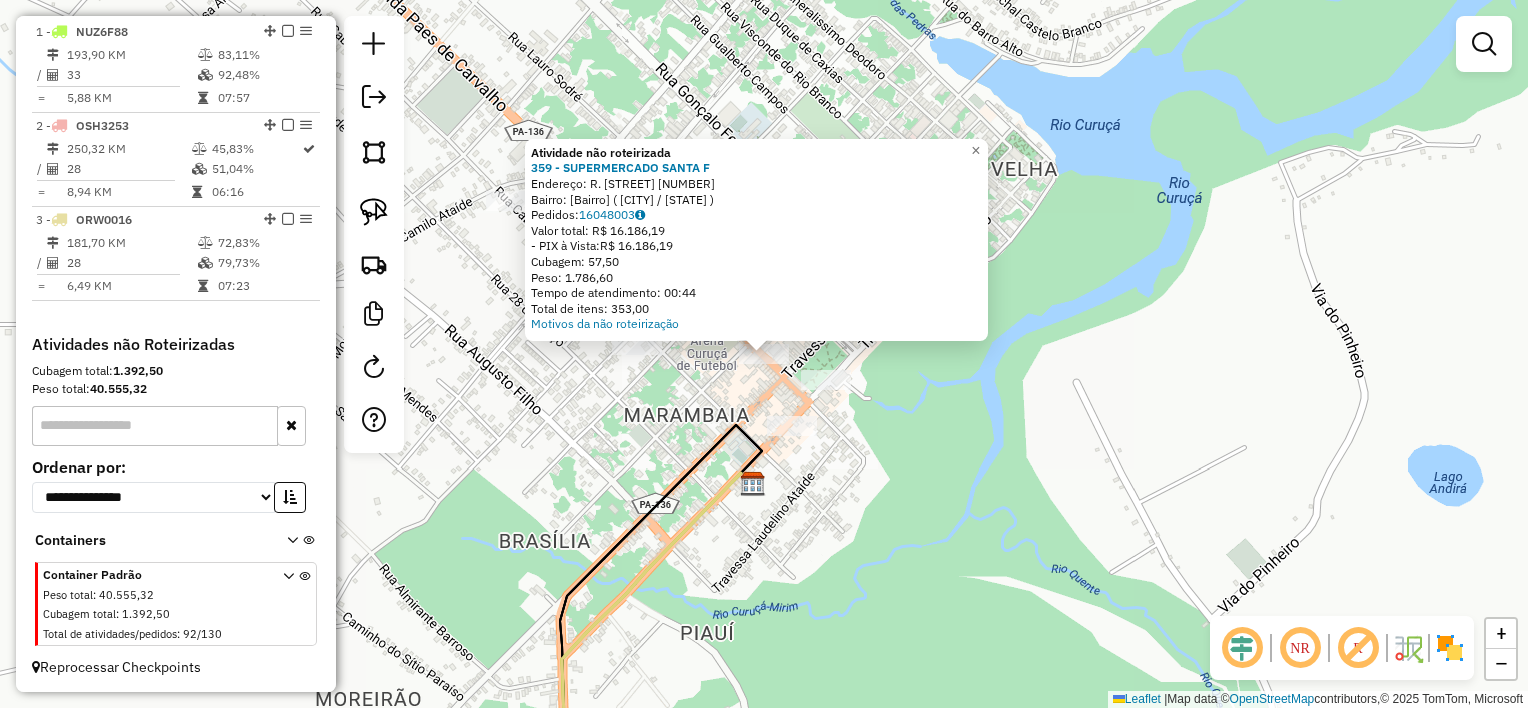 click on "Atividade não roteirizada [NUMBER] - SUPERMERCADO SANTA F  Endereço:  R. PAES DE CARVALHO [NUMBER]   Bairro: Centro ([STATE] / [STATE])   Pedidos:  [ORDER_ID]   Valor total: R$ [PRICE]   - PIX à Vista:  R$ [PRICE]   Cubagem: [CUBAGE]   Peso: [WEIGHT]   Tempo de atendimento: [TIME]   Total de itens: [ITEMS]  Motivos da não roteirização × Janela de atendimento Grade de atendimento Capacidade Transportadoras Veículos Cliente Pedidos  Rotas Selecione os dias de semana para filtrar as janelas de atendimento  Seg   Ter   Qua   Qui   Sex   Sáb   Dom  Informe o período da janela de atendimento: De: Até:  Filtrar exatamente a janela do cliente  Considerar janela de atendimento padrão  Selecione os dias de semana para filtrar as grades de atendimento  Seg   Ter   Qua   Qui   Sex   Sáb   Dom   Considerar clientes sem dia de atendimento cadastrado  Clientes fora do dia de atendimento selecionado Filtrar as atividades entre os valores definidos abaixo:  Peso mínimo:   Peso máximo:   Cubagem mínima:   Cubagem máxima:   De:  +" 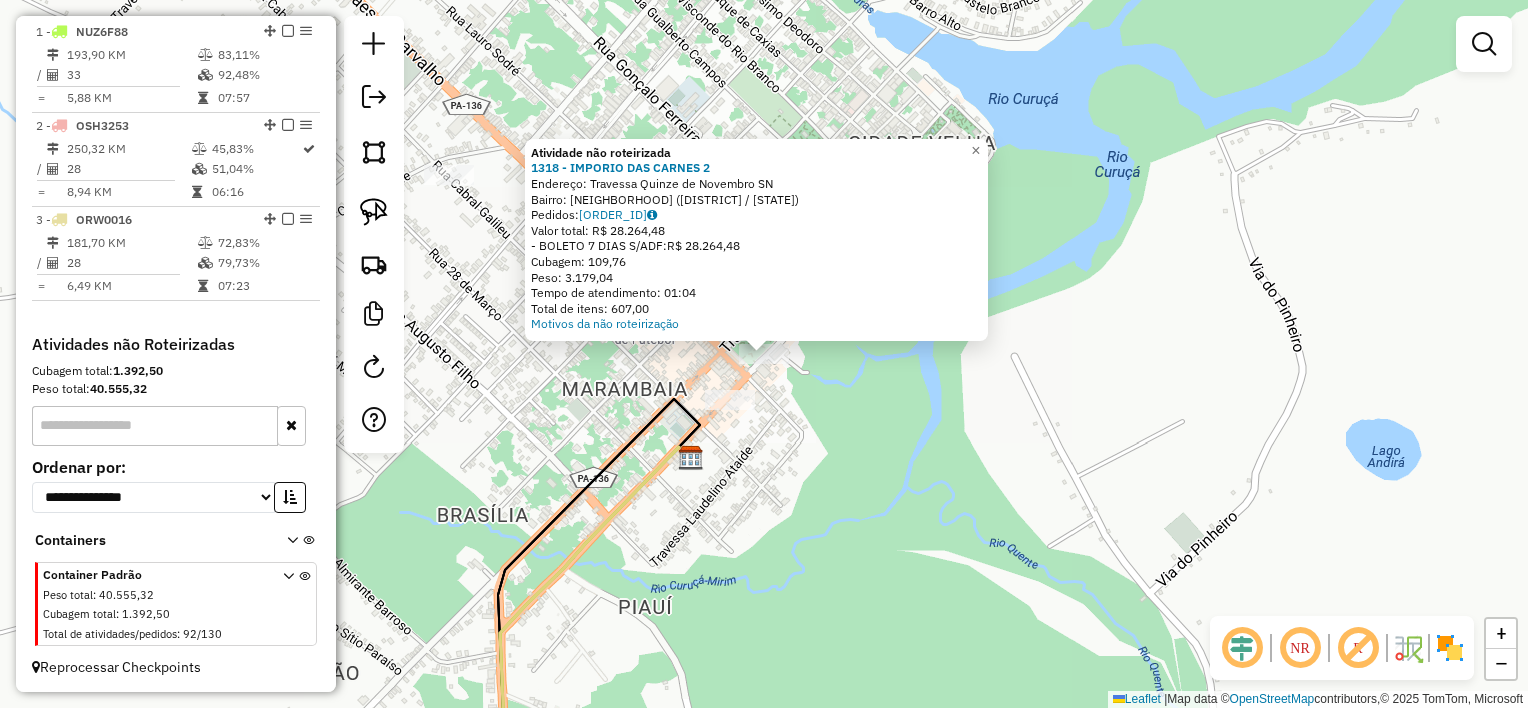 click on "Atividade não roteirizada 1318 - IMPORIO DAS CARNES 2 Endereço: Travessa Quinze de Novembro SN Bairro: CENTRO ([CURUCA] / [PA]) Pedidos: [ORDER_ID] Valor total: R$ 28.264,48 - BOLETO 7 DIAS S/ADF: R$ 28.264,48 Cubagem: 109,76 Peso: 3.179,04 Tempo de atendimento: 01:04 Total de itens: 607,00 Motivos da não roteirização × Janela de atendimento Grade de atendimento Capacidade Transportadoras Veículos Cliente Pedidos Rotas Selecione os dias de semana para filtrar as janelas de atendimento Seg Ter Qua Qui Sex Sáb Dom Informe o período da janela de atendimento: De: Até: Filtrar exatamente a janela do cliente Considerar janela de atendimento padrão Selecione os dias de semana para filtrar as grades de atendimento Seg Ter Qua Qui Sex Sáb Dom Considerar clientes sem dia de atendimento cadastrado Clientes fora do dia de atendimento selecionado Filtrar as atividades entre os valores definidos abaixo: Peso mínimo: Peso máximo: Cubagem mínima: De: De:" 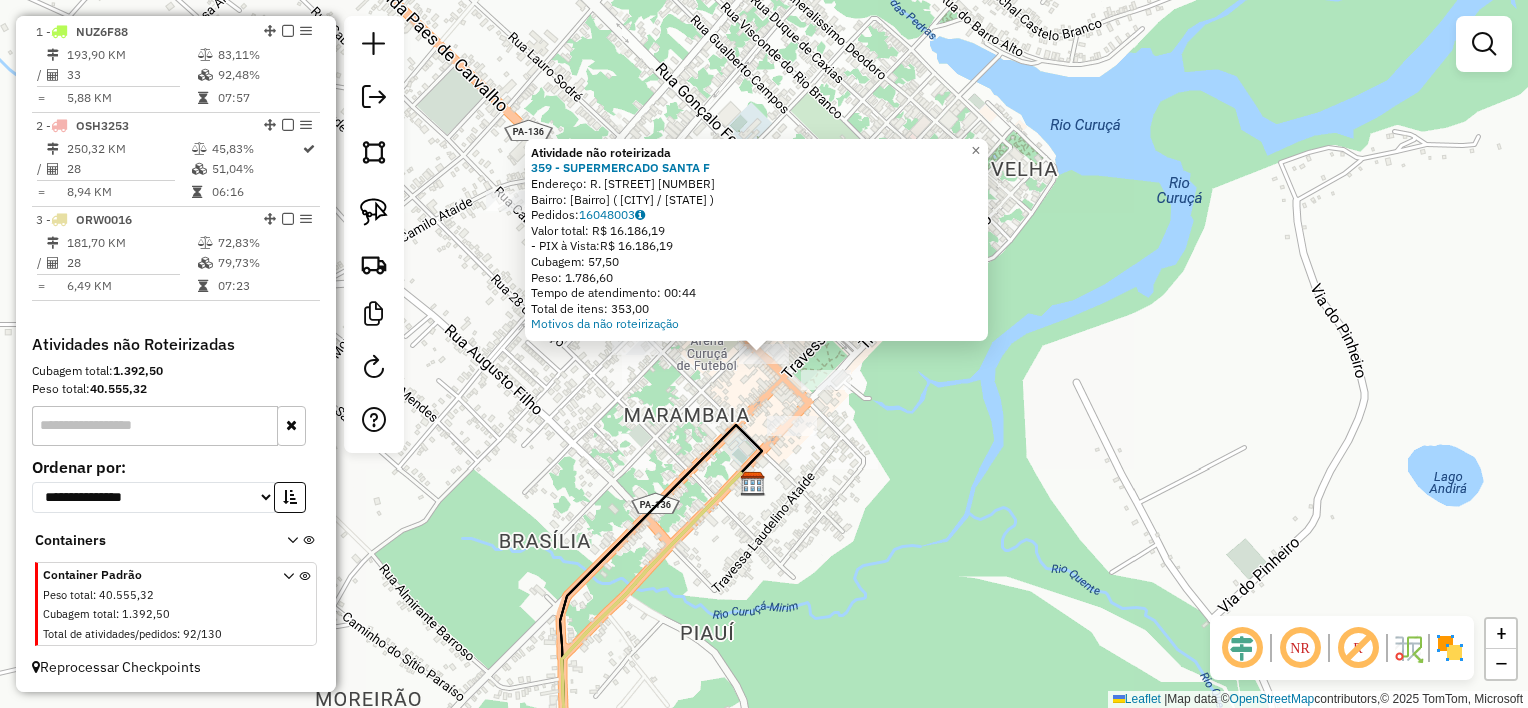 click on "Atividade não roteirizada [NUMBER] - SUPERMERCADO SANTA F  Endereço:  R. PAES DE CARVALHO [NUMBER]   Bairro: Centro ([STATE] / [STATE])   Pedidos:  [ORDER_ID]   Valor total: R$ [PRICE]   - PIX à Vista:  R$ [PRICE]   Cubagem: [CUBAGE]   Peso: [WEIGHT]   Tempo de atendimento: [TIME]   Total de itens: [ITEMS]  Motivos da não roteirização × Janela de atendimento Grade de atendimento Capacidade Transportadoras Veículos Cliente Pedidos  Rotas Selecione os dias de semana para filtrar as janelas de atendimento  Seg   Ter   Qua   Qui   Sex   Sáb   Dom  Informe o período da janela de atendimento: De: Até:  Filtrar exatamente a janela do cliente  Considerar janela de atendimento padrão  Selecione os dias de semana para filtrar as grades de atendimento  Seg   Ter   Qua   Qui   Sex   Sáb   Dom   Considerar clientes sem dia de atendimento cadastrado  Clientes fora do dia de atendimento selecionado Filtrar as atividades entre os valores definidos abaixo:  Peso mínimo:   Peso máximo:   Cubagem mínima:   Cubagem máxima:   De:  +" 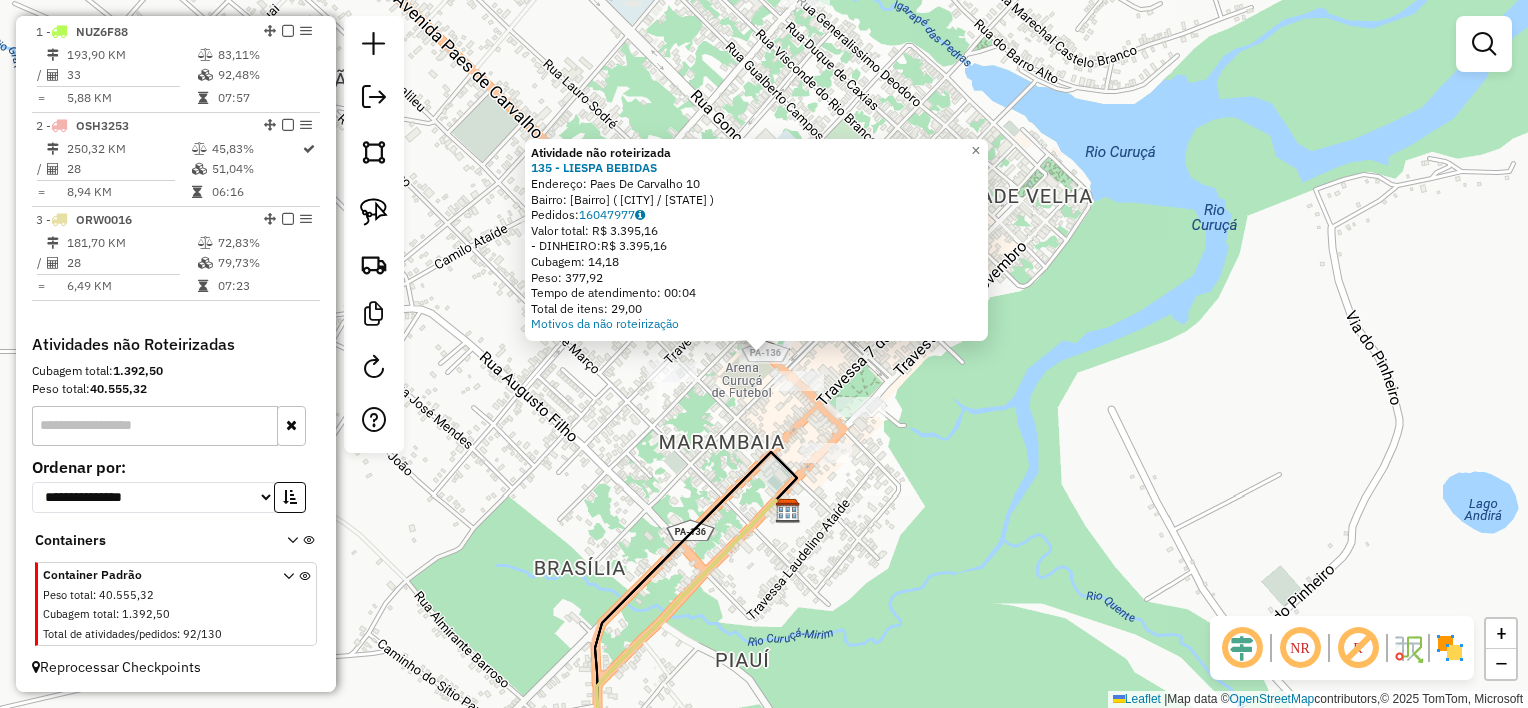 click on "Atividade não roteirizada [NUMBER] - [NAME]  Endereço:  [NAME] [NUMBER]   Bairro: [NEIGHBORHOOD] ([CITY] / PA)   Pedidos:  [ORDER_ID]   Valor total: [CURRENCY] [PRICE]   - DINHEIRO:  [CURRENCY] [PRICE]   Cubagem: [CUBAGE]   Peso: [WEIGHT]   Tempo de atendimento: [TIME]   Total de itens: [ITEMS]  Motivos da não roteirização × Janela de atendimento Grade de atendimento Capacidade Transportadoras Veículos Cliente Pedidos  Rotas Selecione os dias de semana para filtrar as janelas de atendimento  Seg   Ter   Qua   Qui   Sex   Sáb   Dom  Informe o período da janela de atendimento: De: Até:  Filtrar exatamente a janela do cliente  Considerar janela de atendimento padrão  Selecione os dias de semana para filtrar as grades de atendimento  Seg   Ter   Qua   Qui   Sex   Sáb   Dom   Considerar clientes sem dia de atendimento cadastrado  Clientes fora do dia de atendimento selecionado Filtrar as atividades entre os valores definidos abaixo:  Peso mínimo:   Peso máximo:   Cubagem mínima:   Cubagem máxima:   De:   Até:   De:  Nome:" 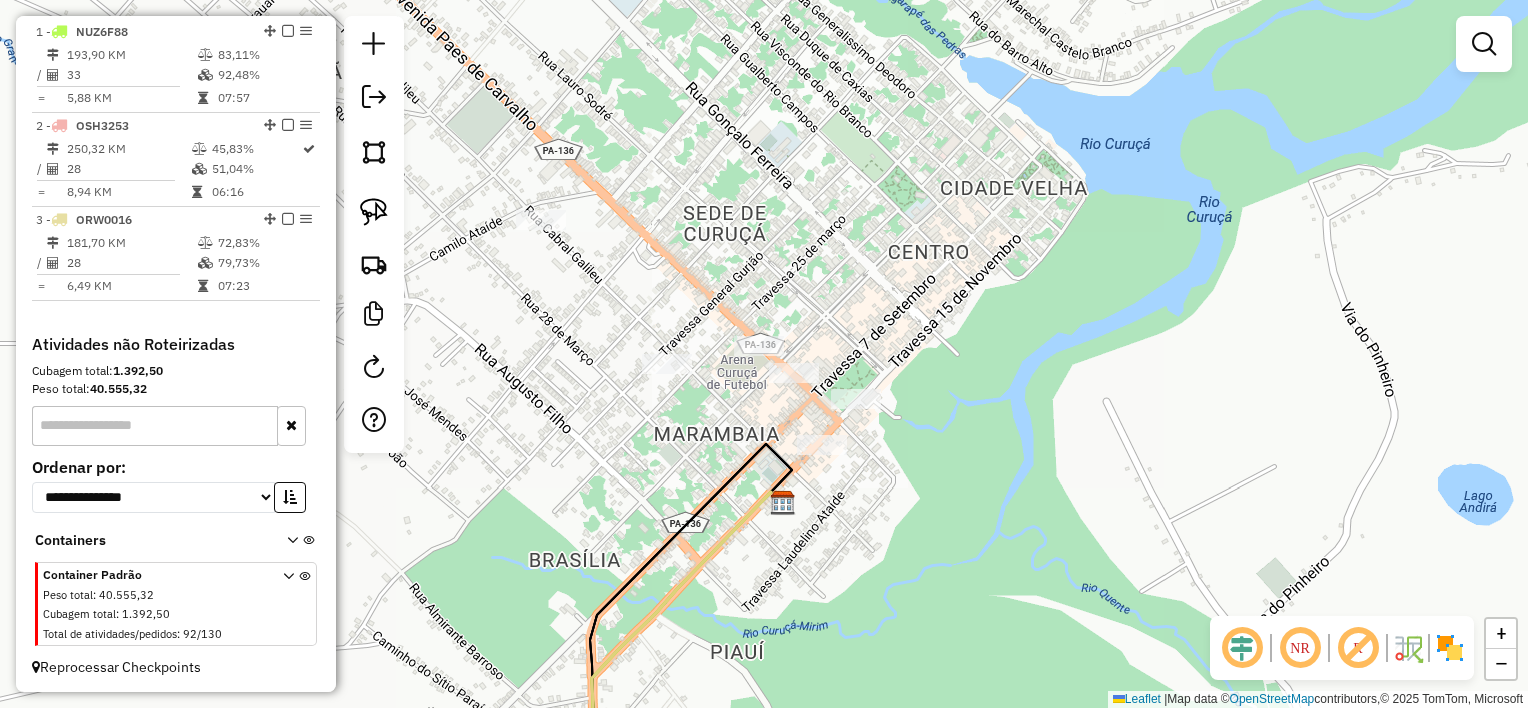 drag, startPoint x: 1151, startPoint y: 568, endPoint x: 1051, endPoint y: 445, distance: 158.52129 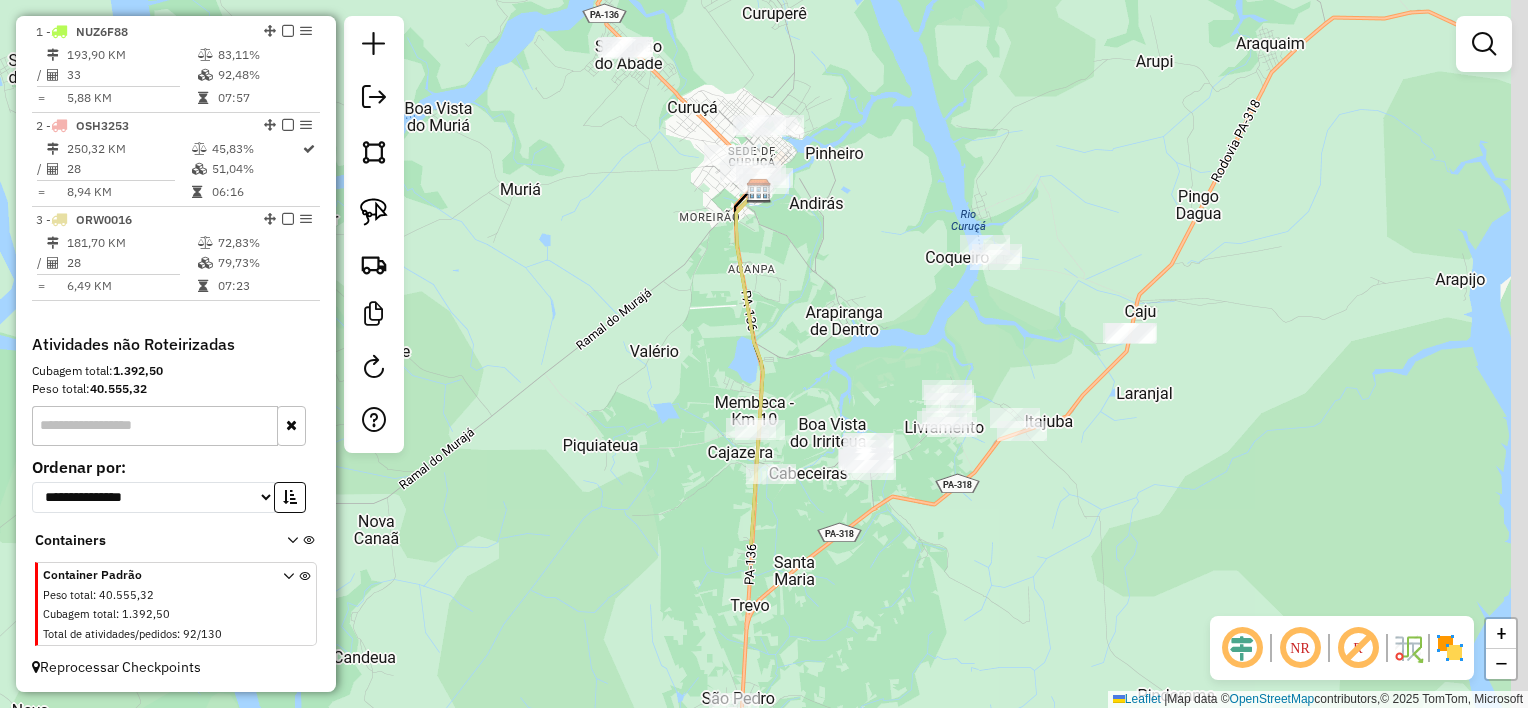 drag, startPoint x: 1076, startPoint y: 506, endPoint x: 819, endPoint y: 274, distance: 346.2268 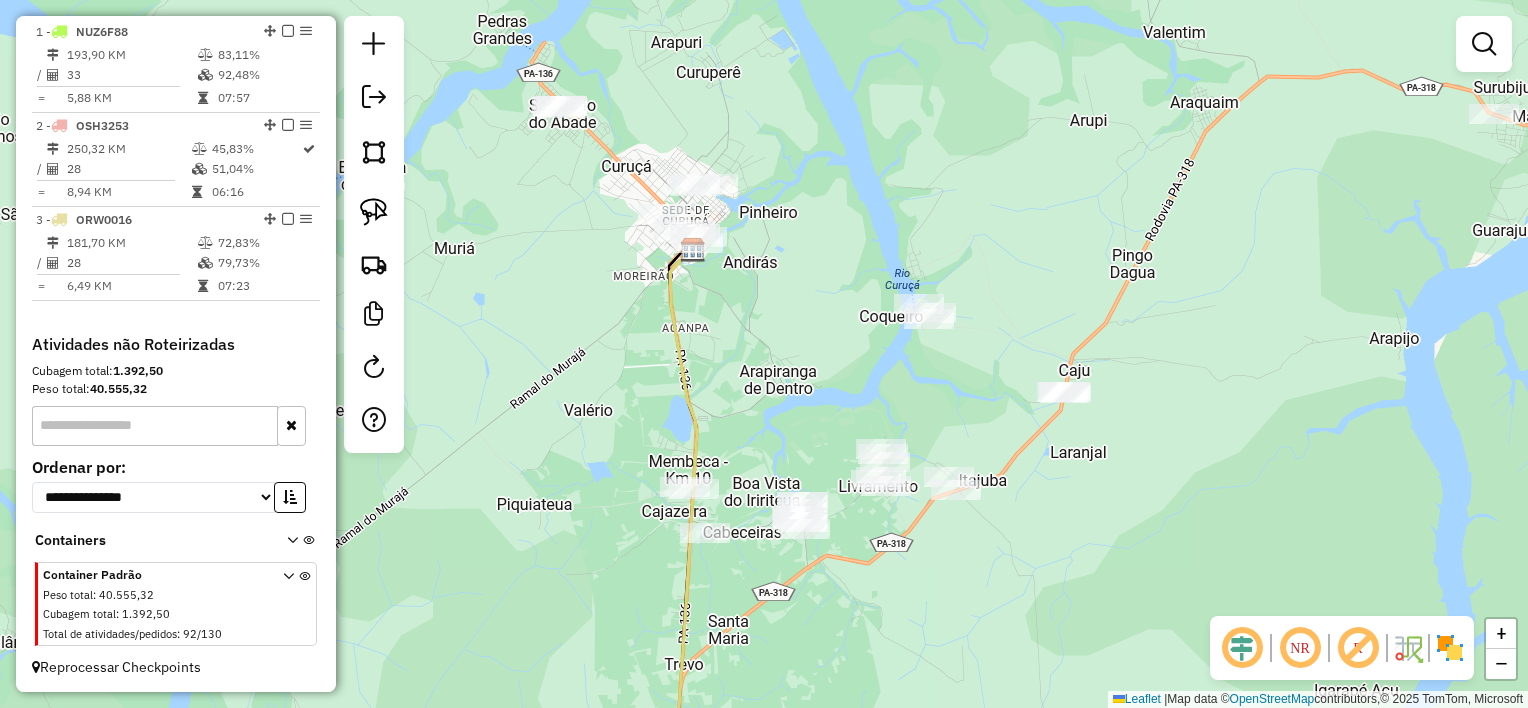 drag, startPoint x: 1168, startPoint y: 396, endPoint x: 1142, endPoint y: 476, distance: 84.118965 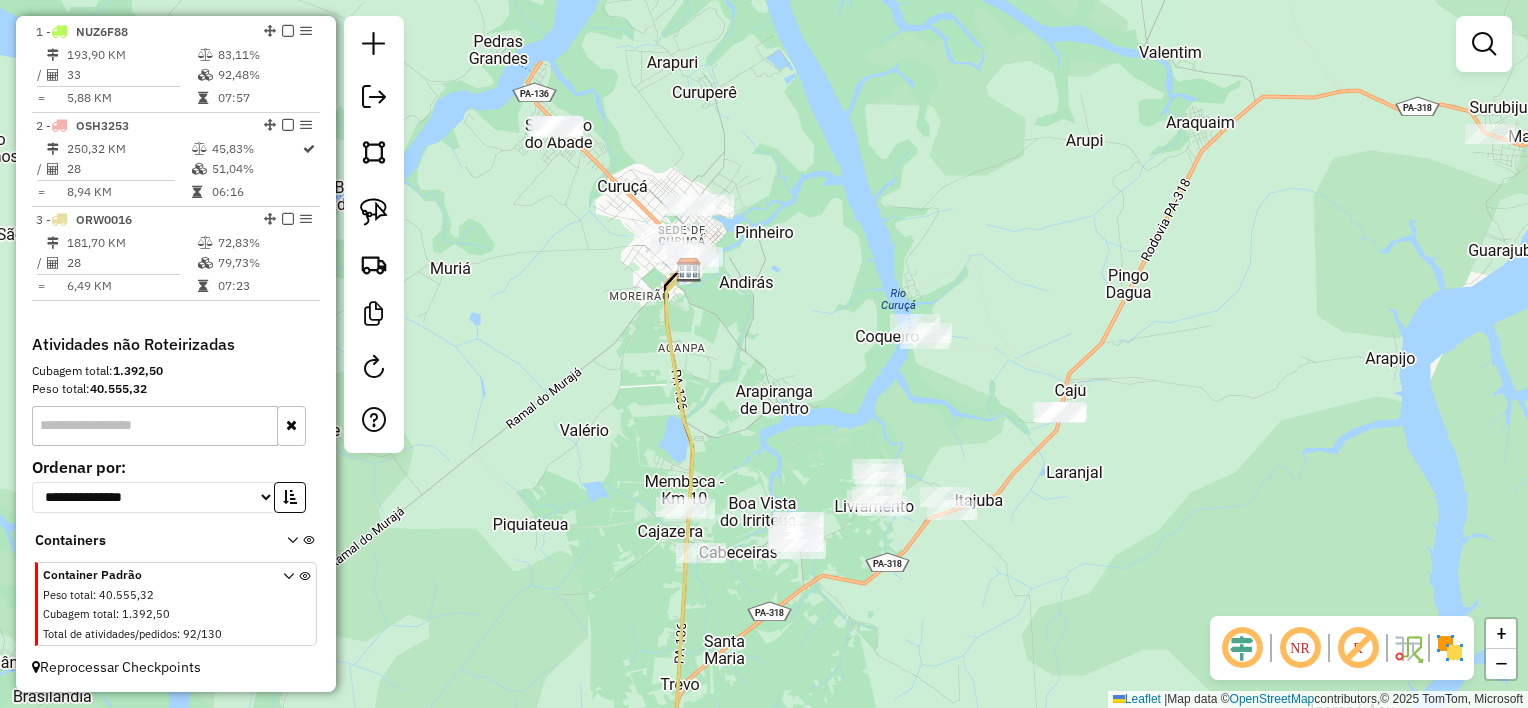 drag, startPoint x: 1021, startPoint y: 274, endPoint x: 950, endPoint y: 272, distance: 71.02816 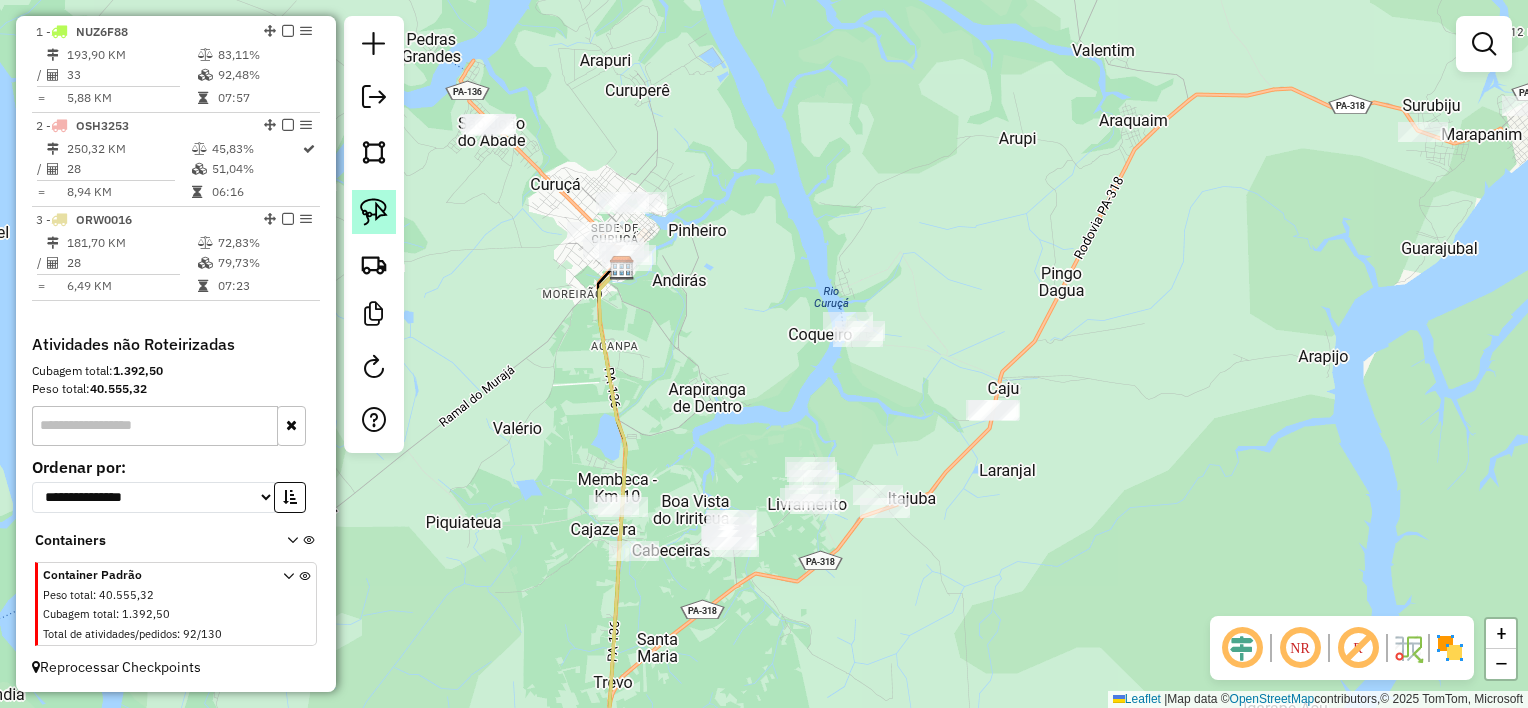 click 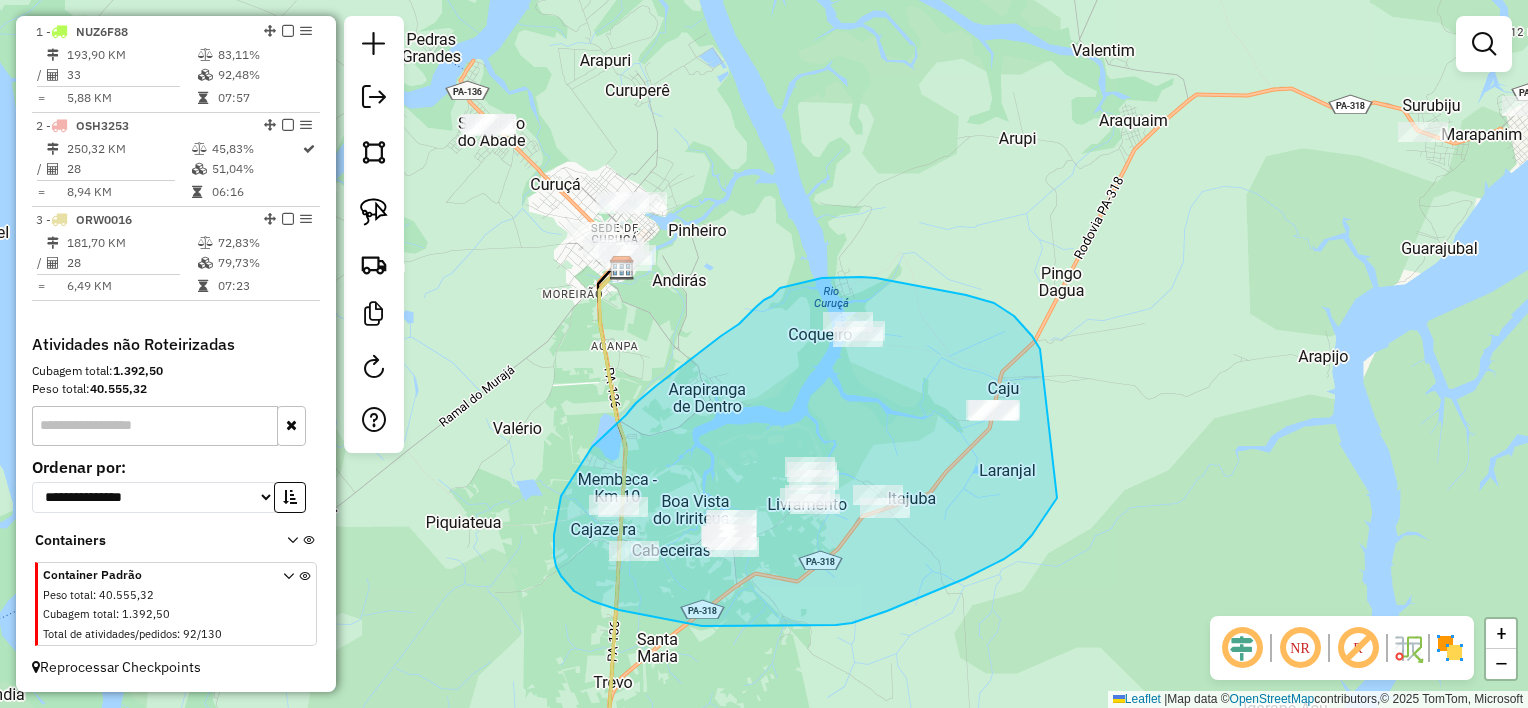 drag, startPoint x: 994, startPoint y: 303, endPoint x: 1096, endPoint y: 410, distance: 147.8276 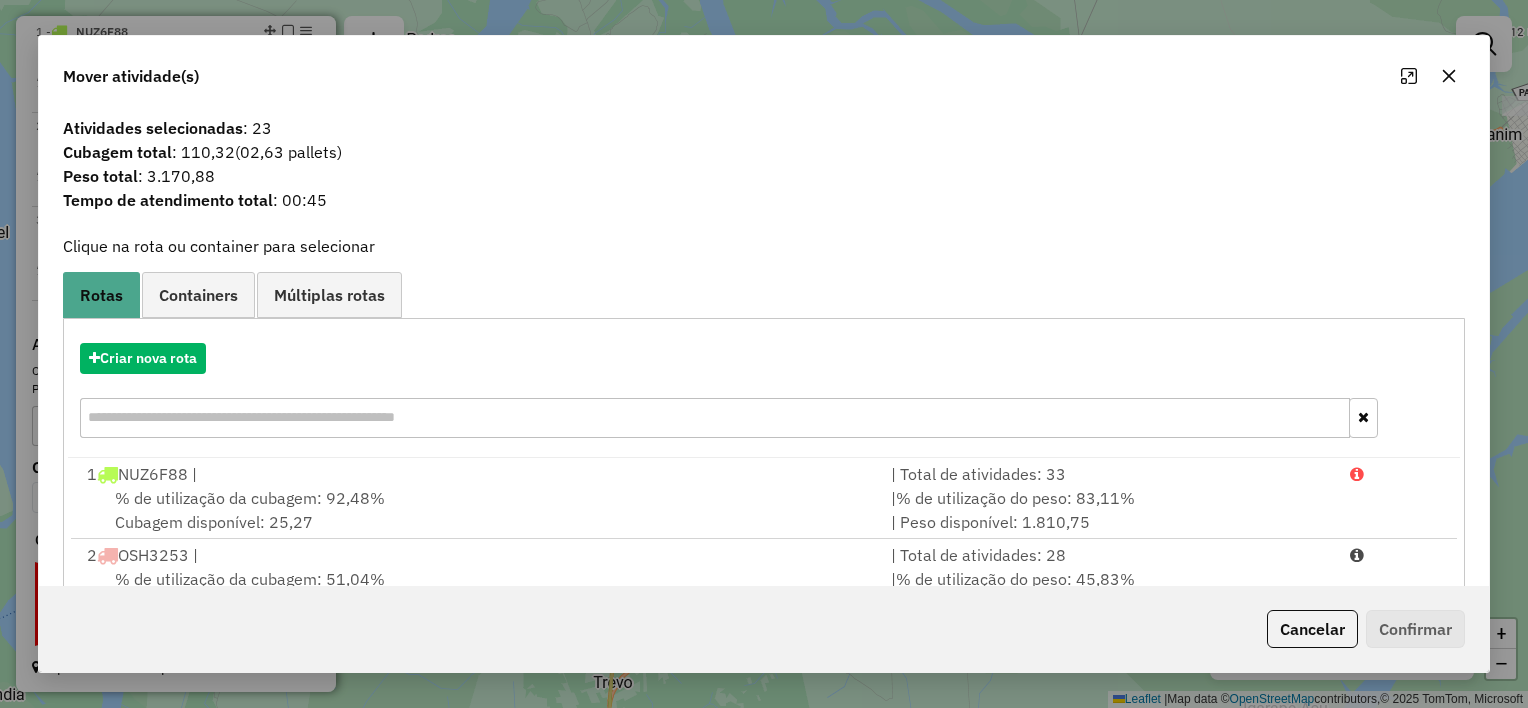 click 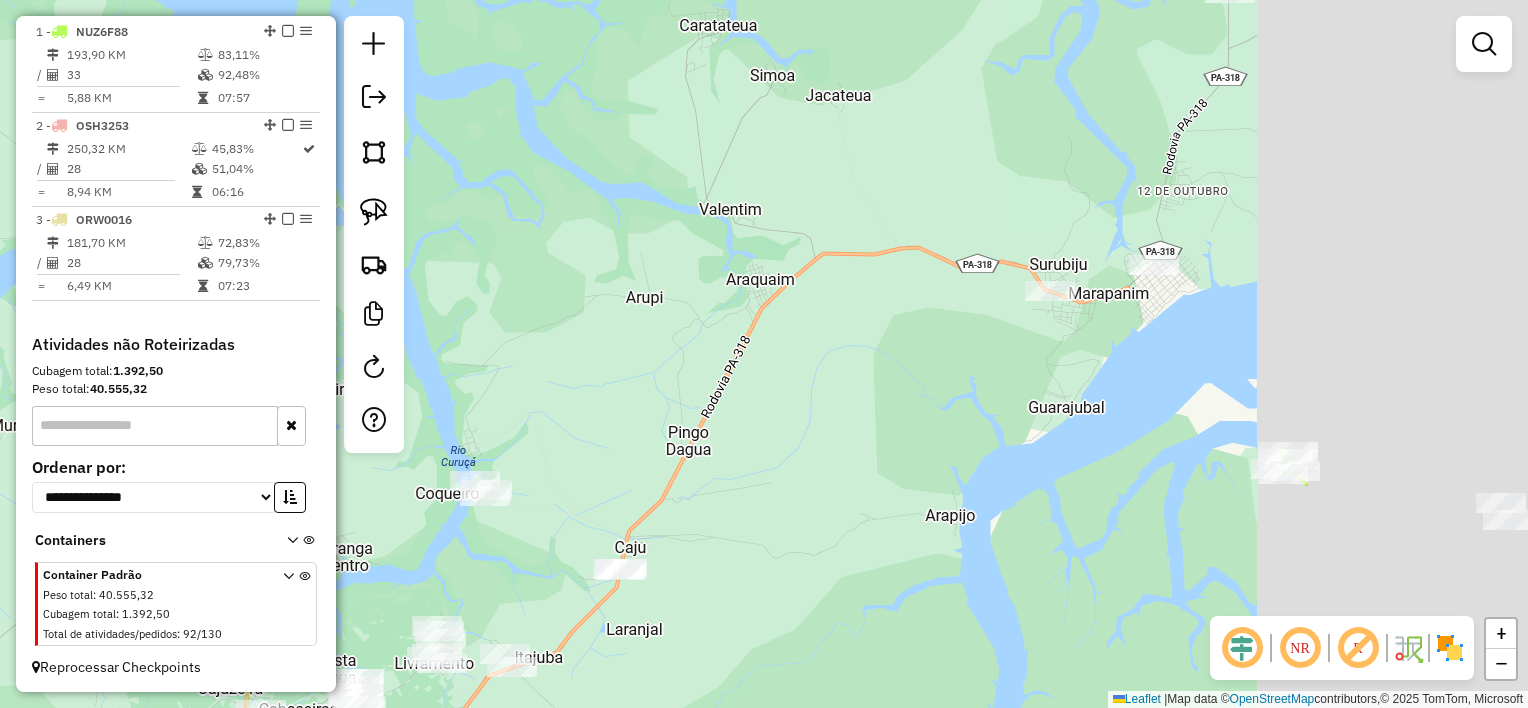 drag, startPoint x: 1171, startPoint y: 294, endPoint x: 749, endPoint y: 410, distance: 437.65283 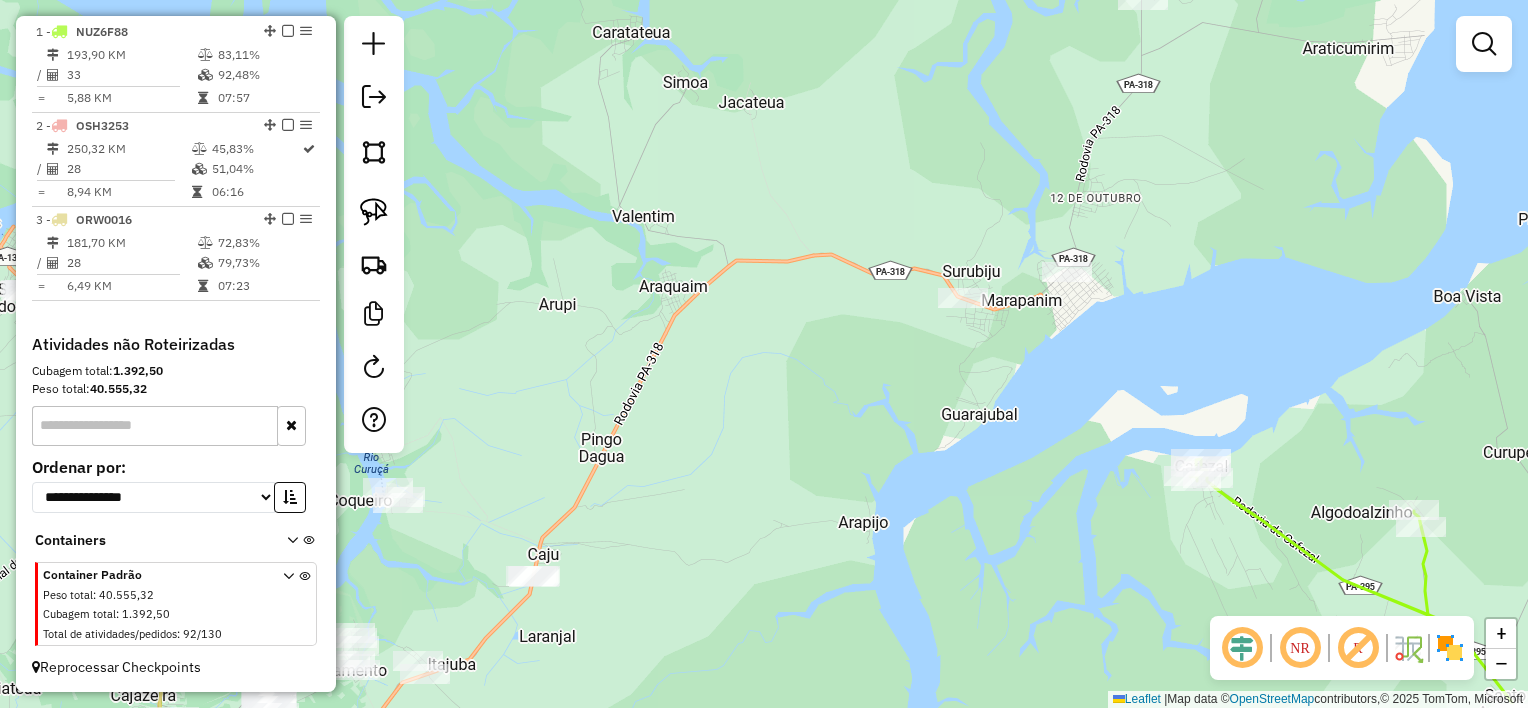 drag, startPoint x: 882, startPoint y: 273, endPoint x: 858, endPoint y: 400, distance: 129.24782 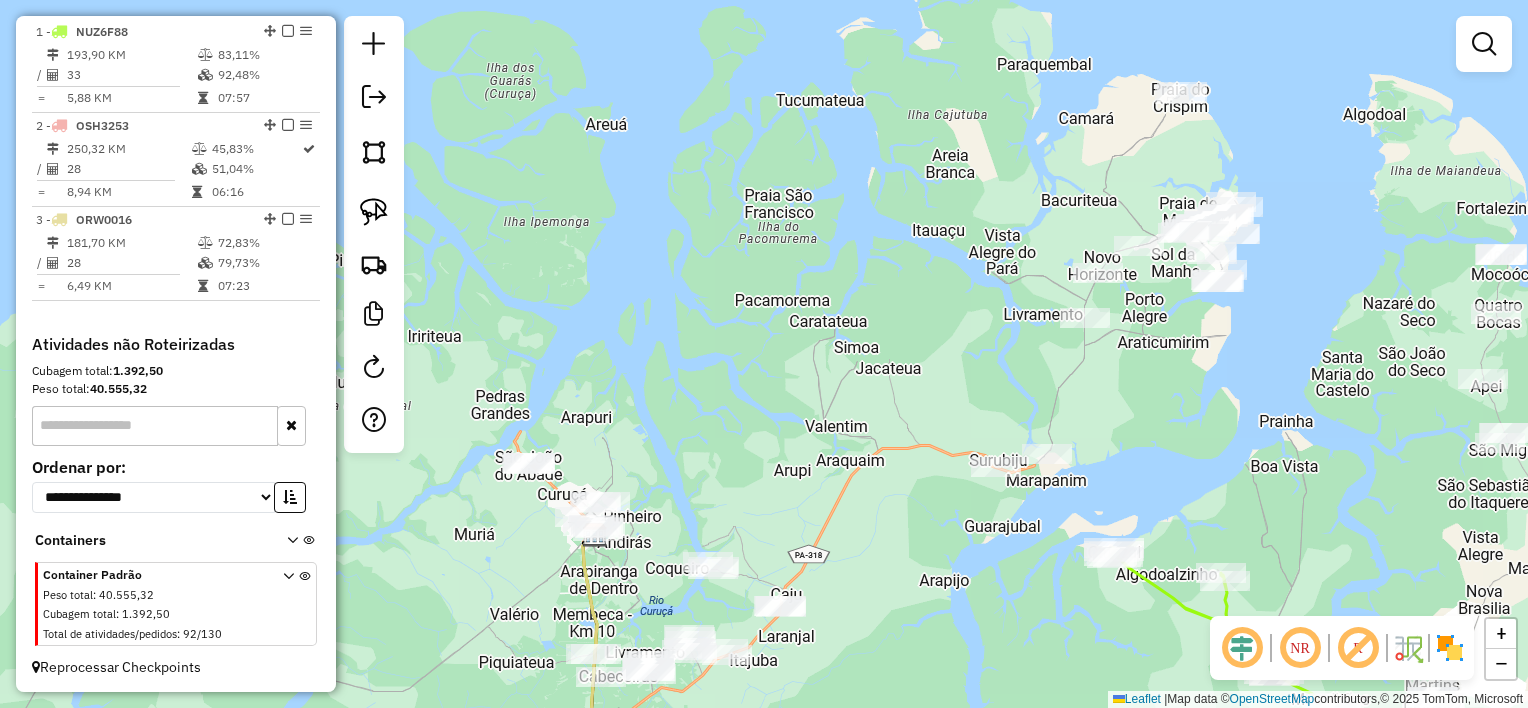 drag, startPoint x: 853, startPoint y: 305, endPoint x: 908, endPoint y: 380, distance: 93.00538 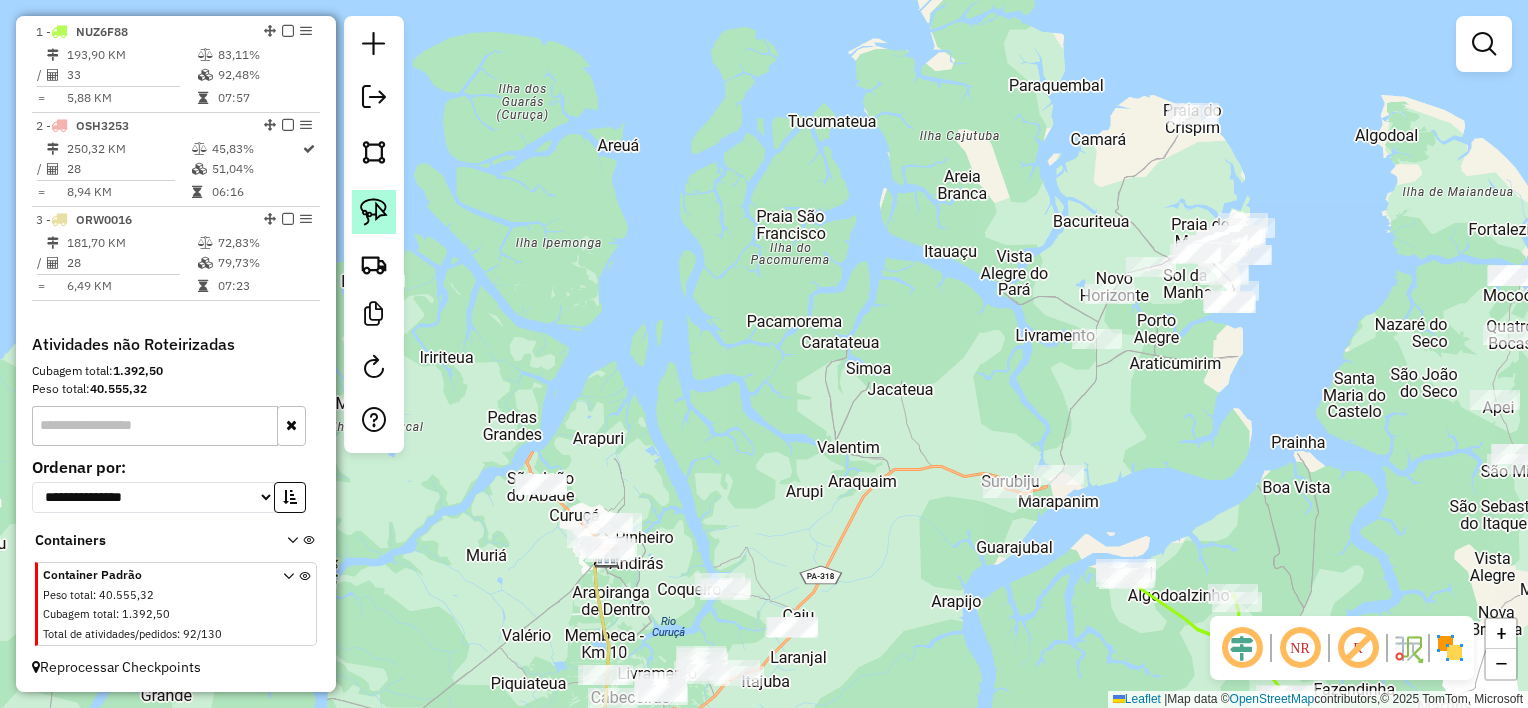 drag, startPoint x: 376, startPoint y: 209, endPoint x: 632, endPoint y: 216, distance: 256.09567 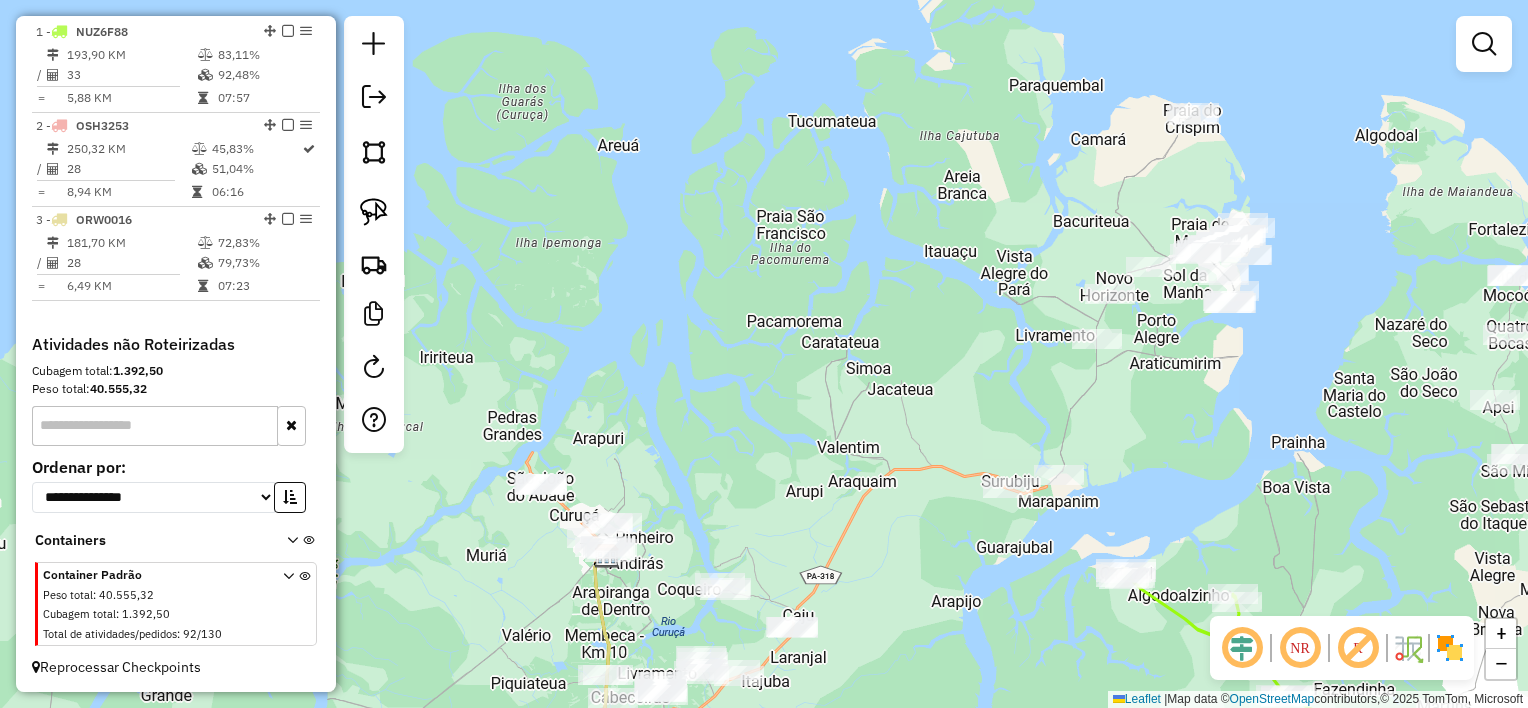 click 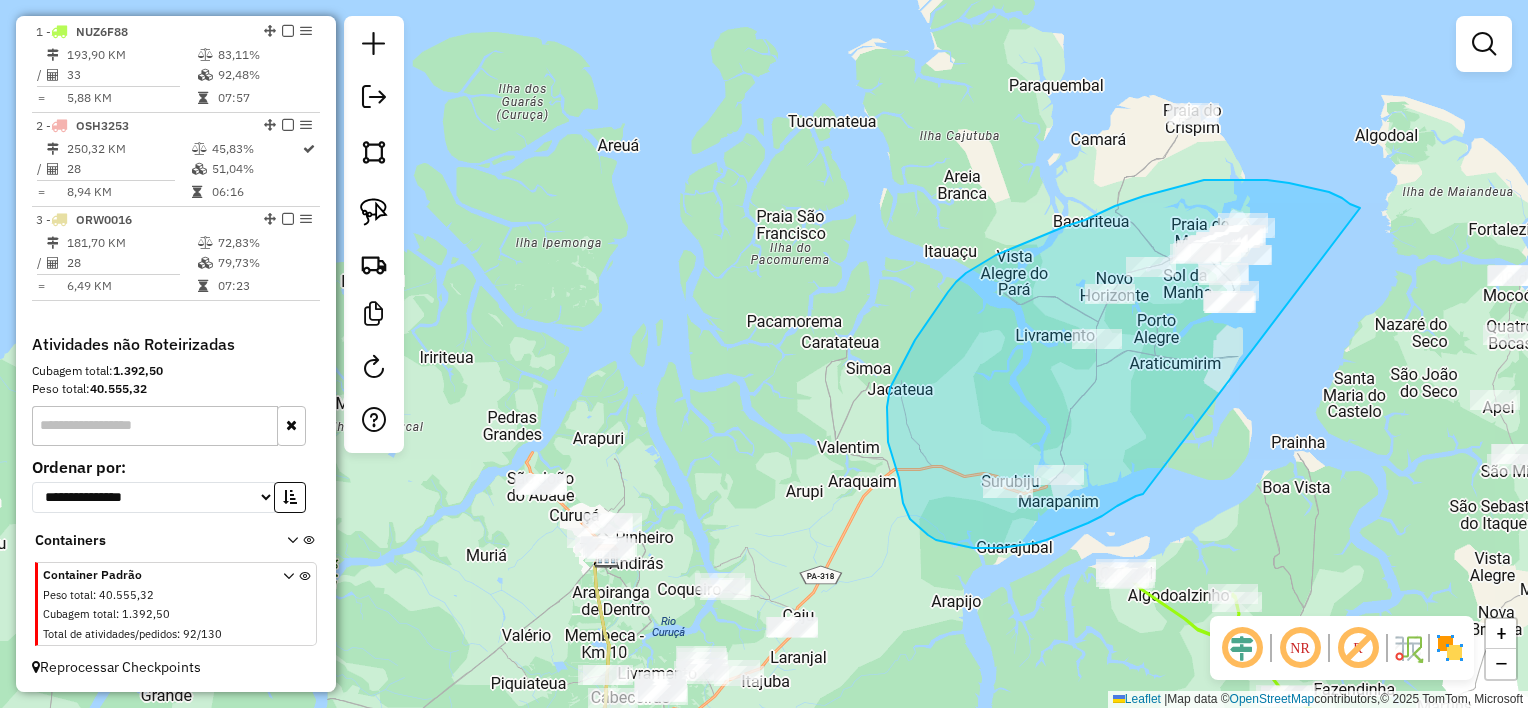 drag, startPoint x: 1350, startPoint y: 204, endPoint x: 1143, endPoint y: 494, distance: 356.29904 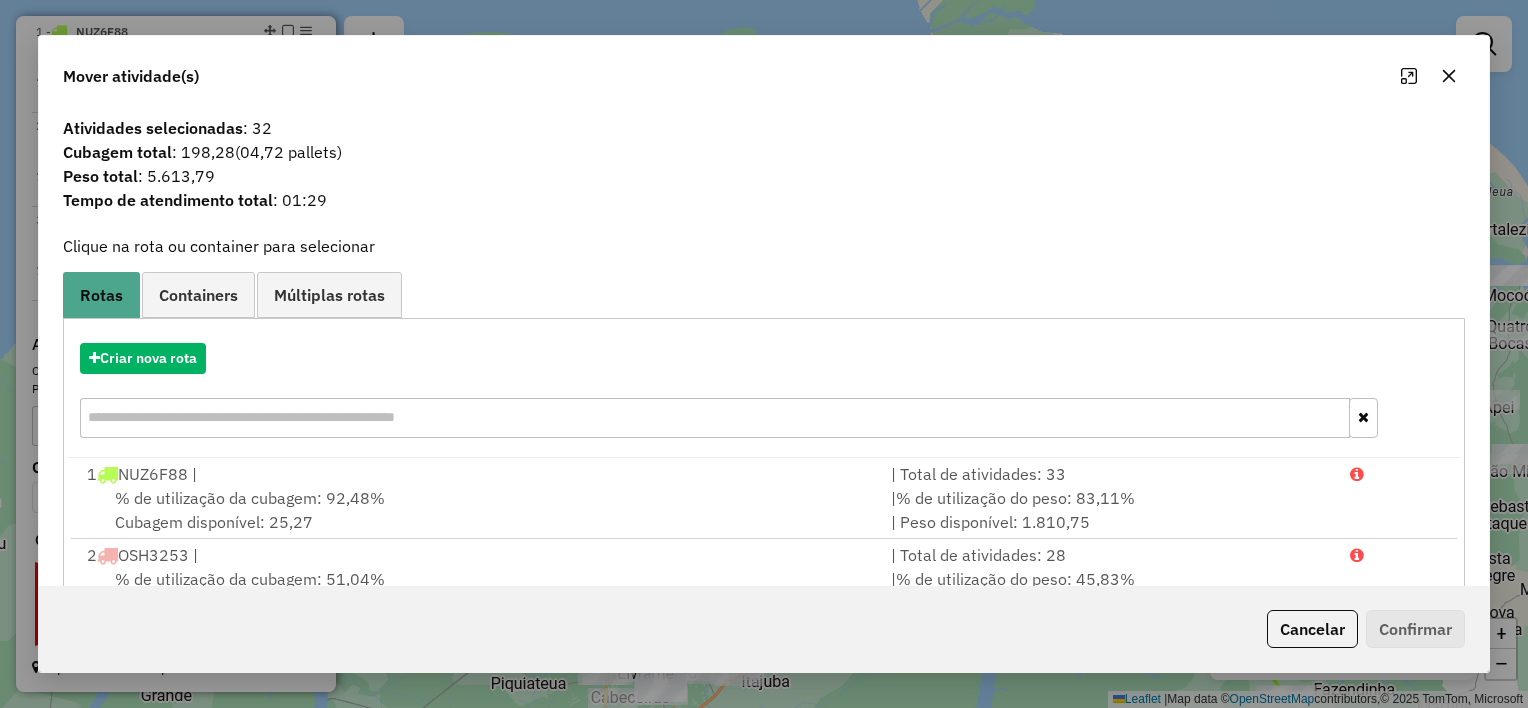 click 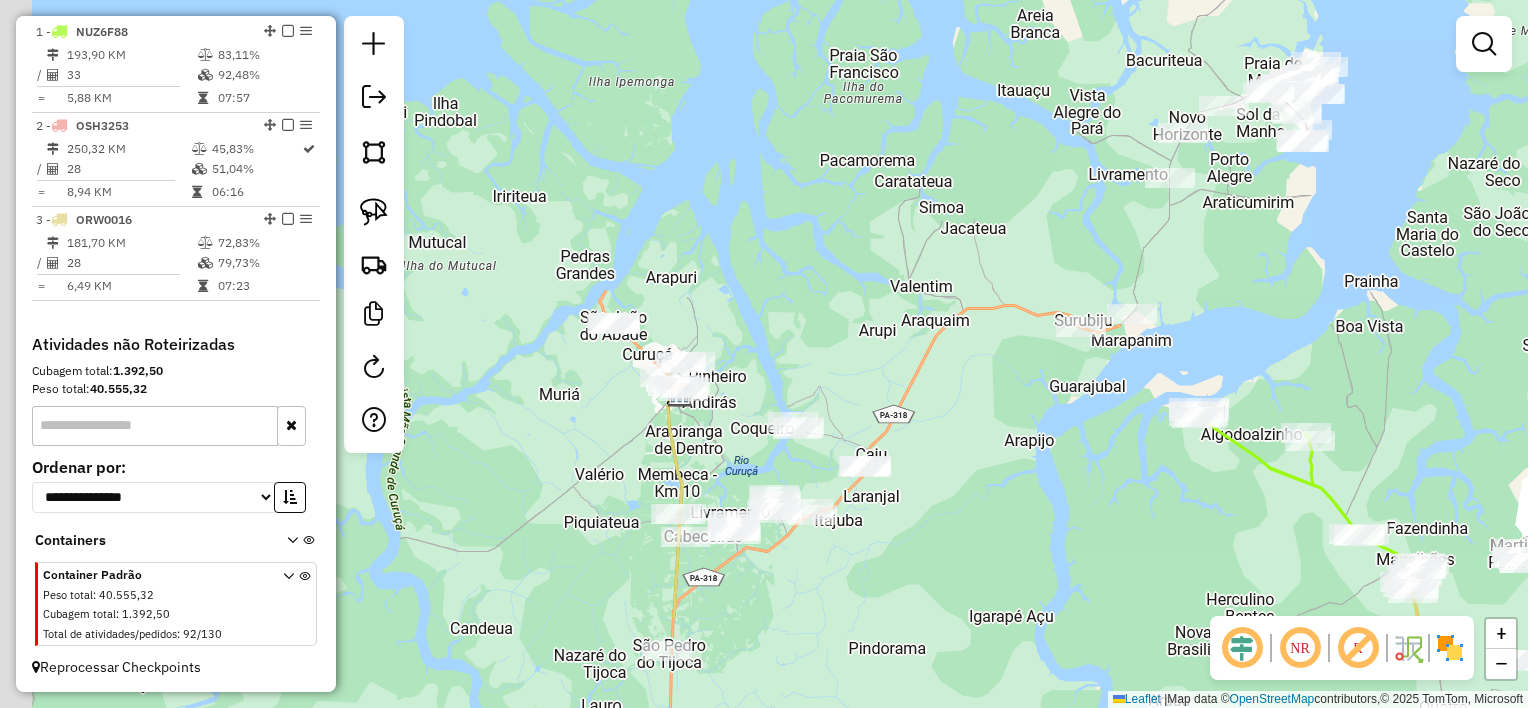 drag, startPoint x: 911, startPoint y: 398, endPoint x: 964, endPoint y: 254, distance: 153.4438 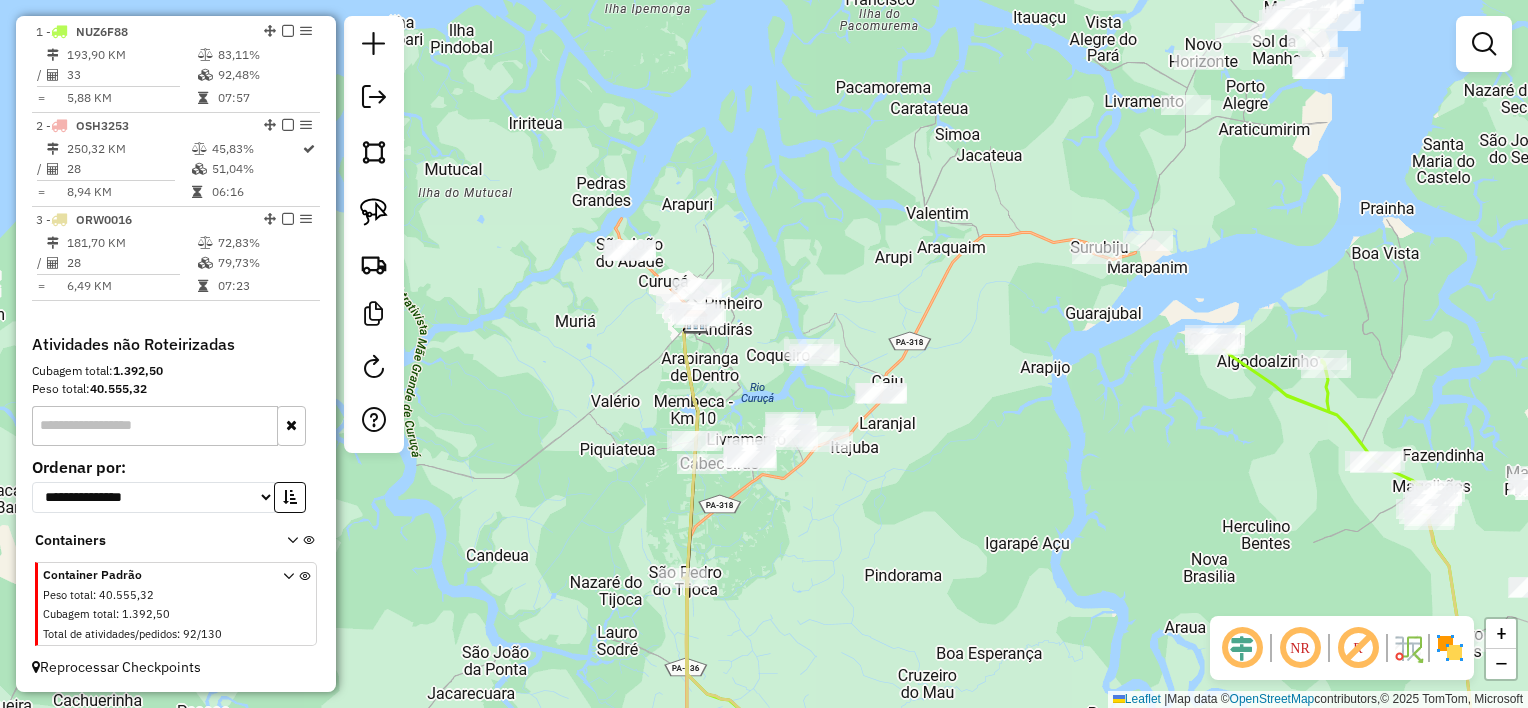 drag, startPoint x: 954, startPoint y: 258, endPoint x: 961, endPoint y: 280, distance: 23.086792 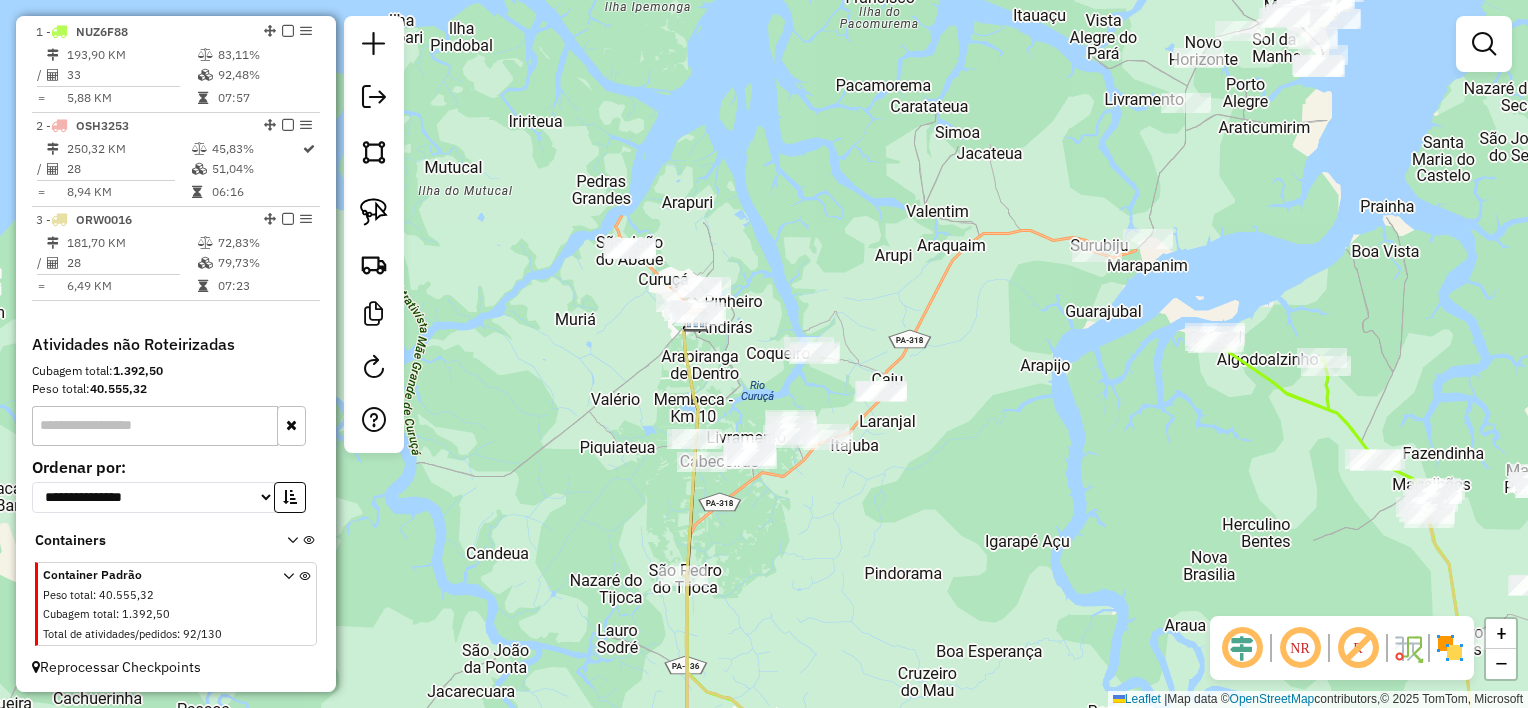 drag, startPoint x: 999, startPoint y: 371, endPoint x: 949, endPoint y: 336, distance: 61.03278 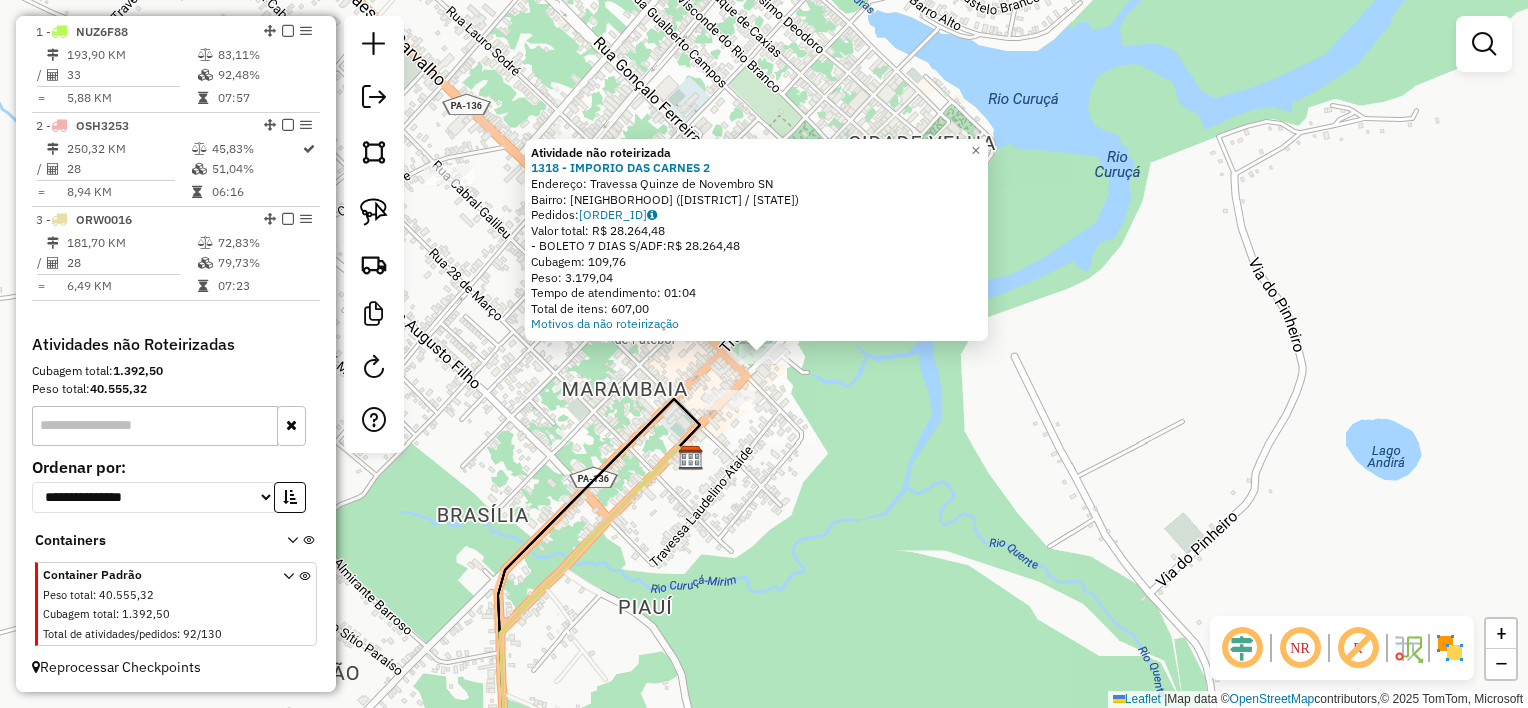 drag, startPoint x: 790, startPoint y: 400, endPoint x: 800, endPoint y: 407, distance: 12.206555 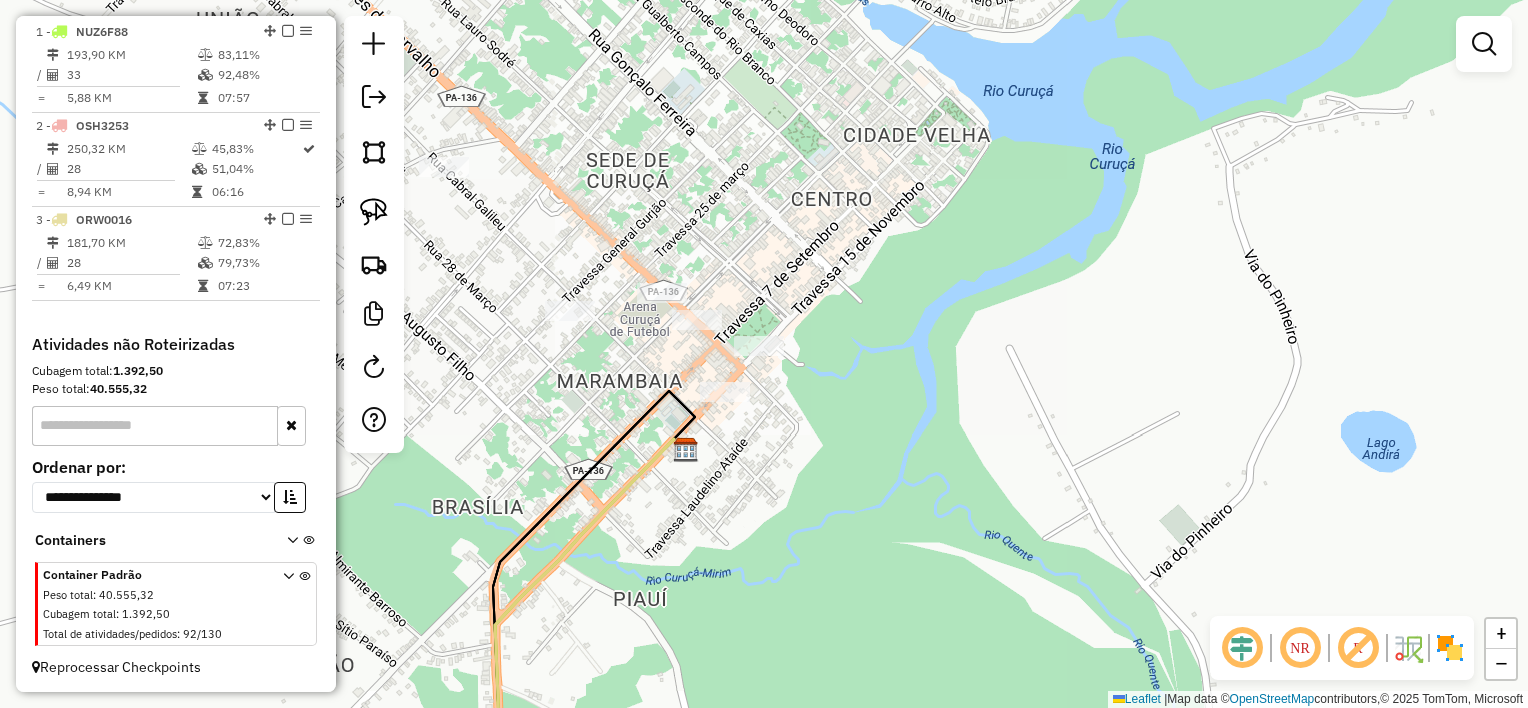 drag, startPoint x: 814, startPoint y: 408, endPoint x: 810, endPoint y: 392, distance: 16.492422 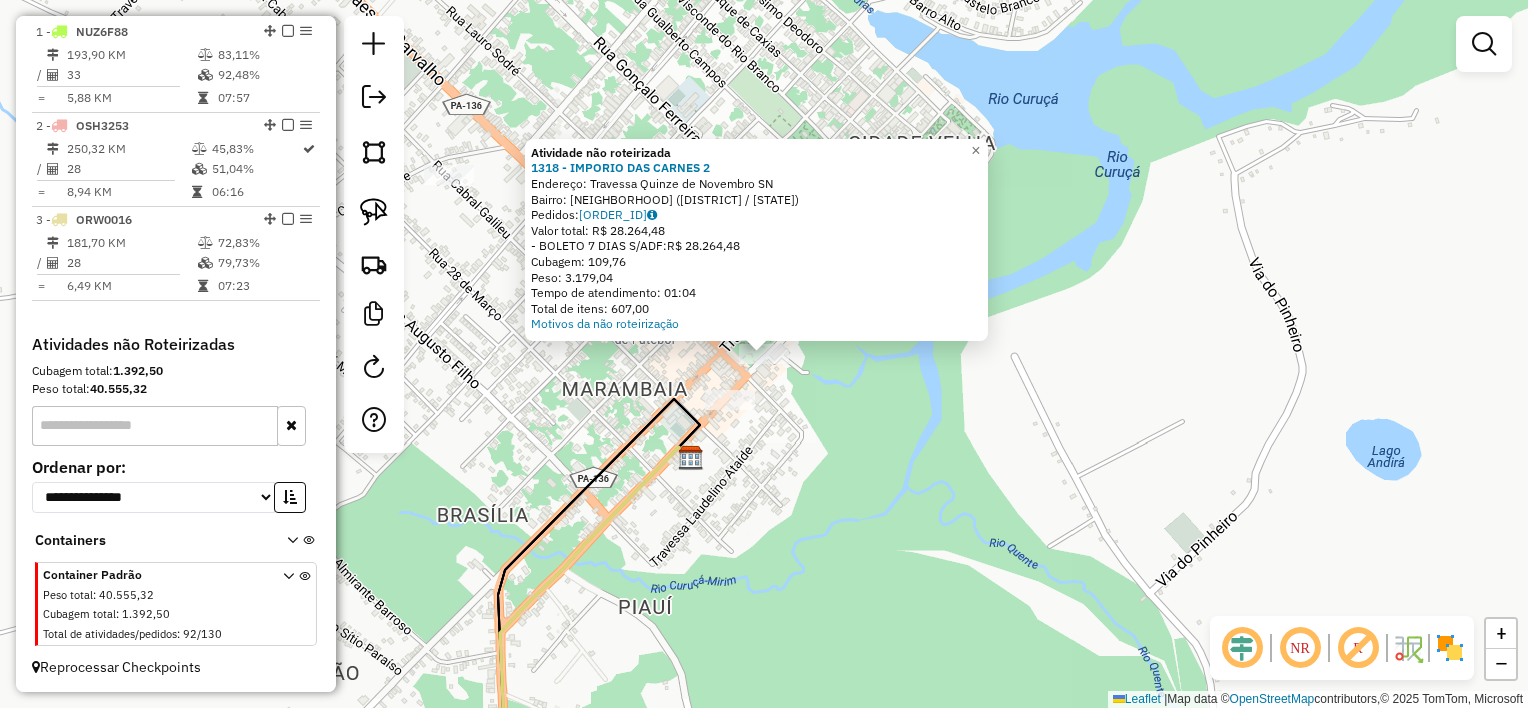 click on "Atividade não roteirizada 1318 - IMPORIO DAS CARNES 2 Endereço: Travessa Quinze de Novembro SN Bairro: CENTRO ([CURUCA] / [PA]) Pedidos: [ORDER_ID] Valor total: R$ 28.264,48 - BOLETO 7 DIAS S/ADF: R$ 28.264,48 Cubagem: 109,76 Peso: 3.179,04 Tempo de atendimento: 01:04 Total de itens: 607,00 Motivos da não roteirização × Janela de atendimento Grade de atendimento Capacidade Transportadoras Veículos Cliente Pedidos Rotas Selecione os dias de semana para filtrar as janelas de atendimento Seg Ter Qua Qui Sex Sáb Dom Informe o período da janela de atendimento: De: Até: Filtrar exatamente a janela do cliente Considerar janela de atendimento padrão Selecione os dias de semana para filtrar as grades de atendimento Seg Ter Qua Qui Sex Sáb Dom Considerar clientes sem dia de atendimento cadastrado Clientes fora do dia de atendimento selecionado Filtrar as atividades entre os valores definidos abaixo: Peso mínimo: Peso máximo: Cubagem mínima: De: De:" 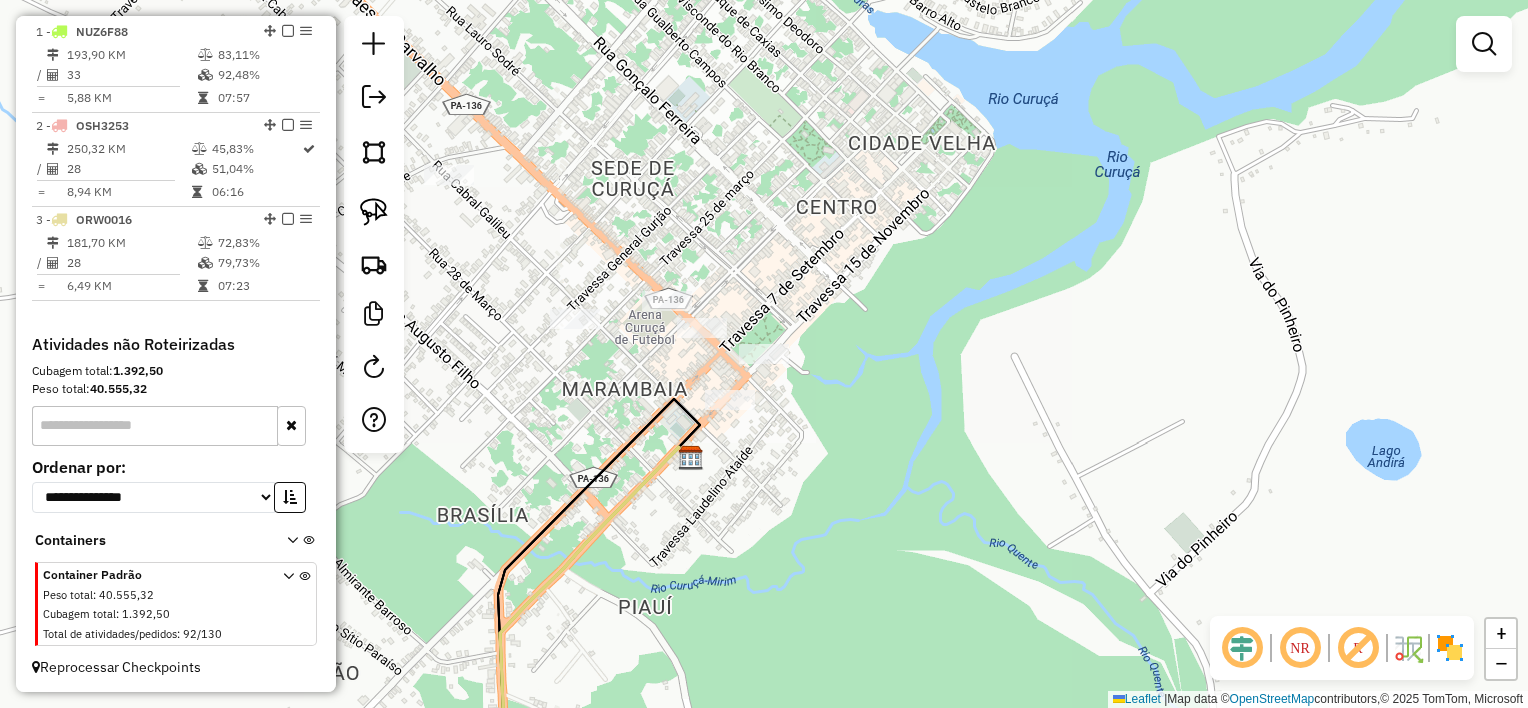 drag, startPoint x: 868, startPoint y: 374, endPoint x: 843, endPoint y: 259, distance: 117.68602 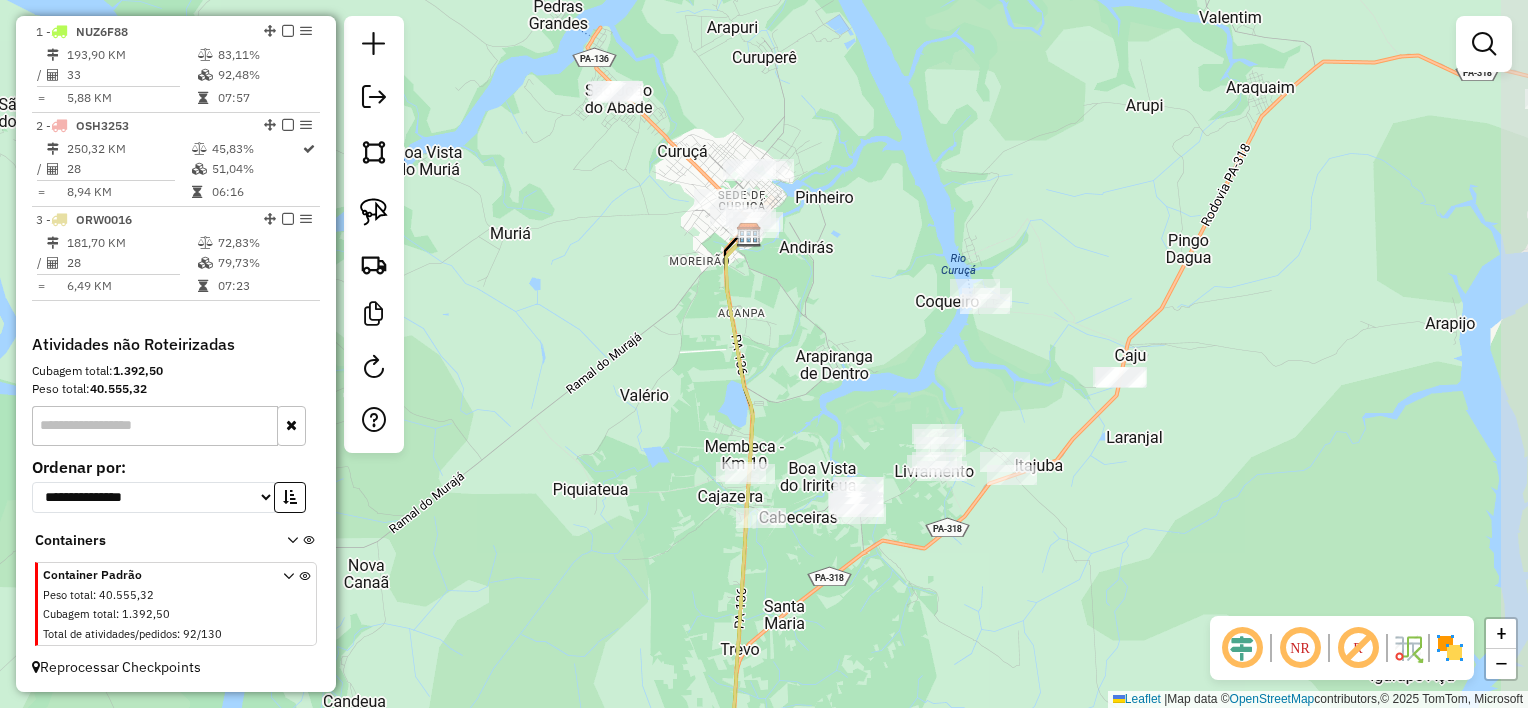 drag, startPoint x: 1004, startPoint y: 385, endPoint x: 837, endPoint y: 340, distance: 172.95663 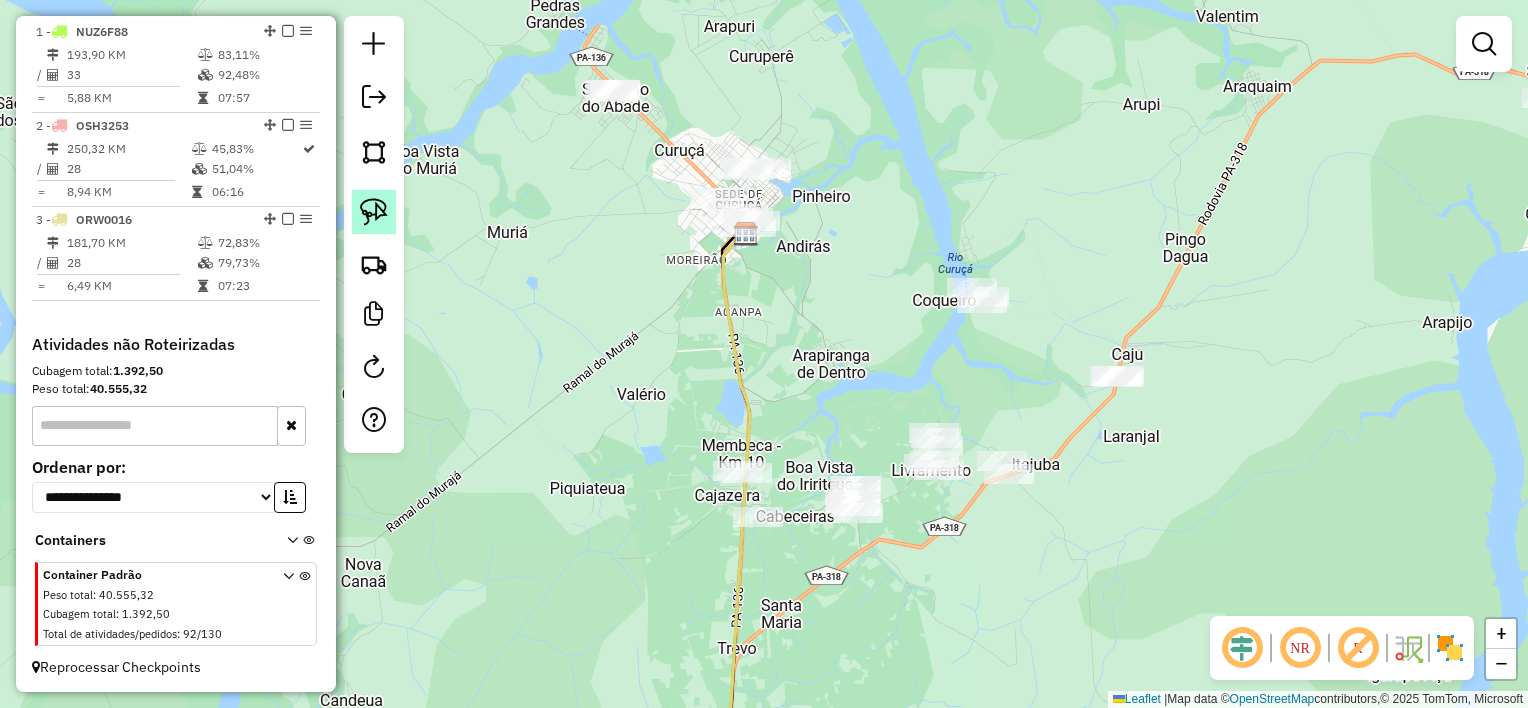 click 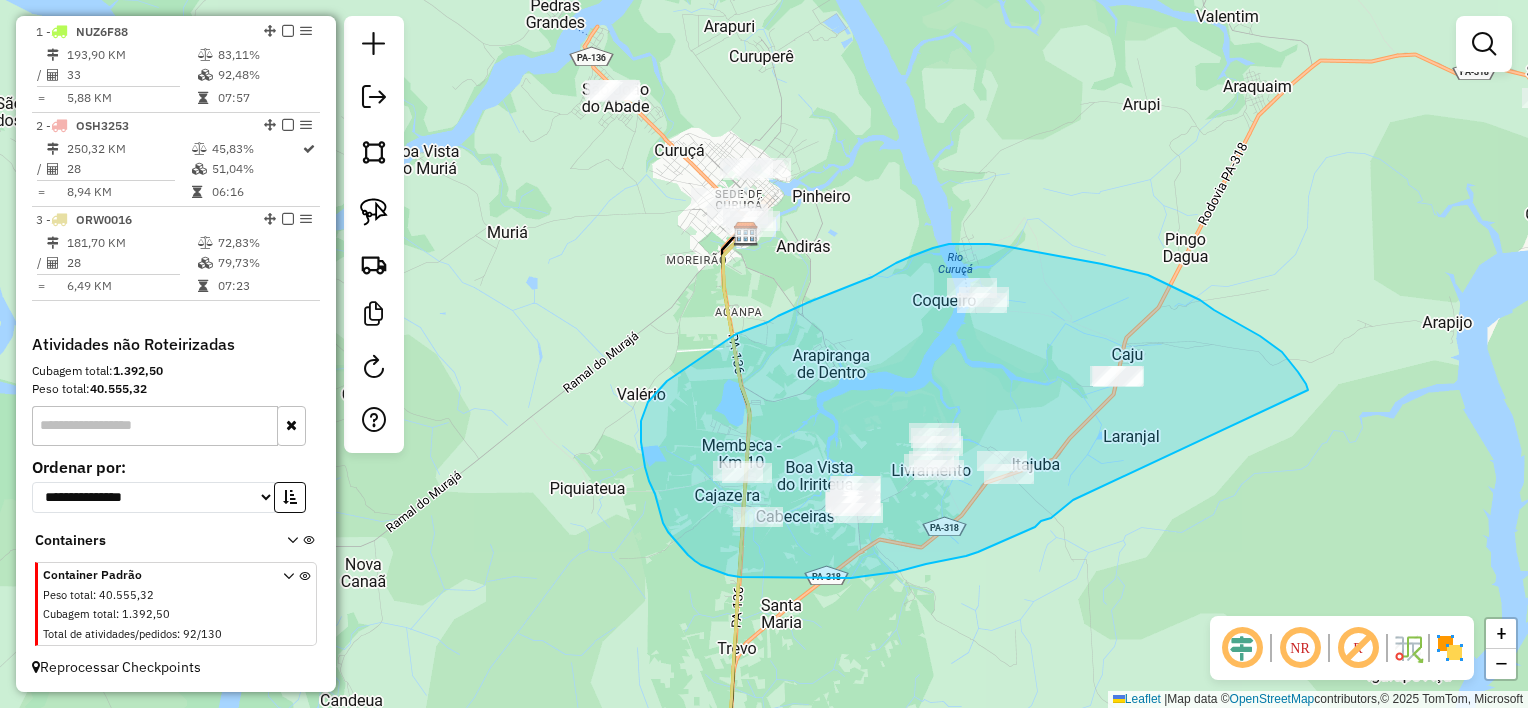drag, startPoint x: 1260, startPoint y: 336, endPoint x: 1073, endPoint y: 500, distance: 248.72676 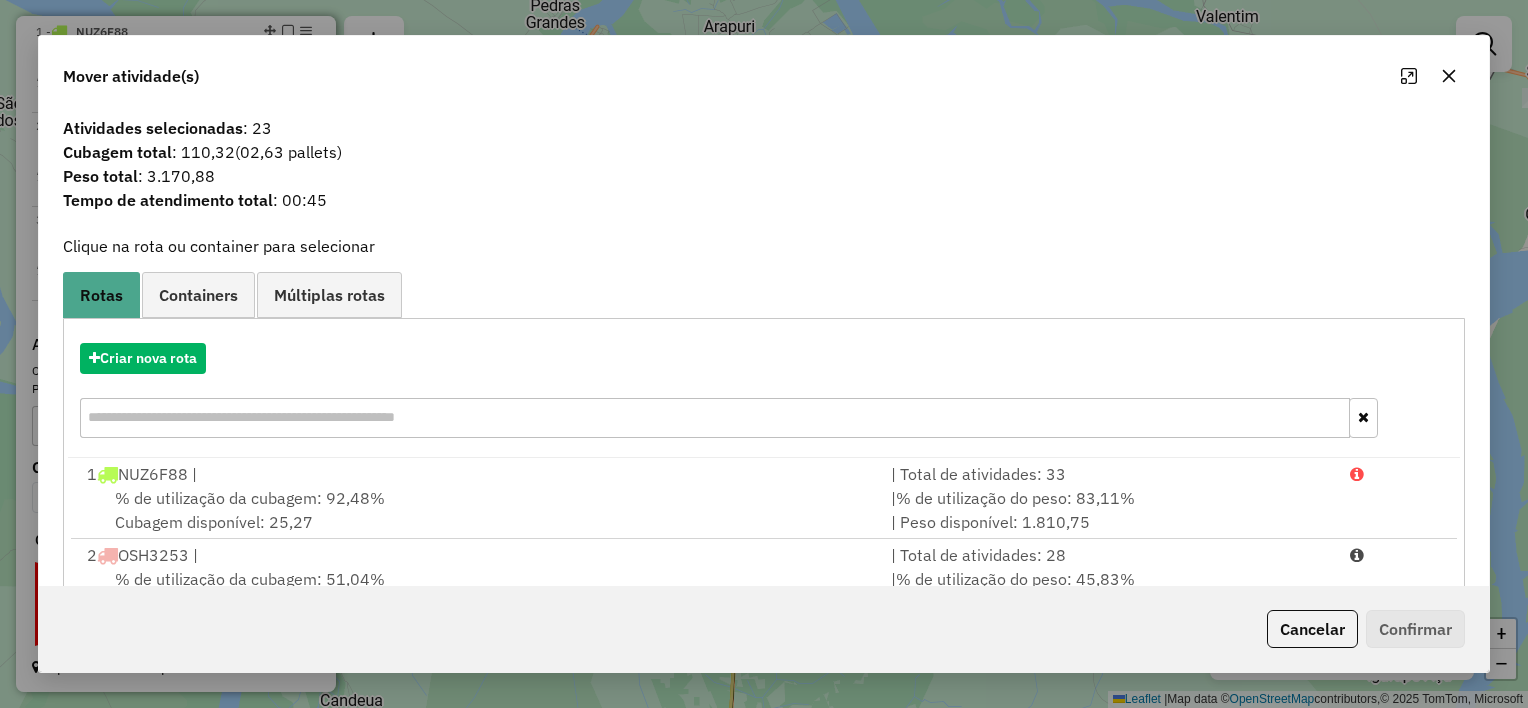 click 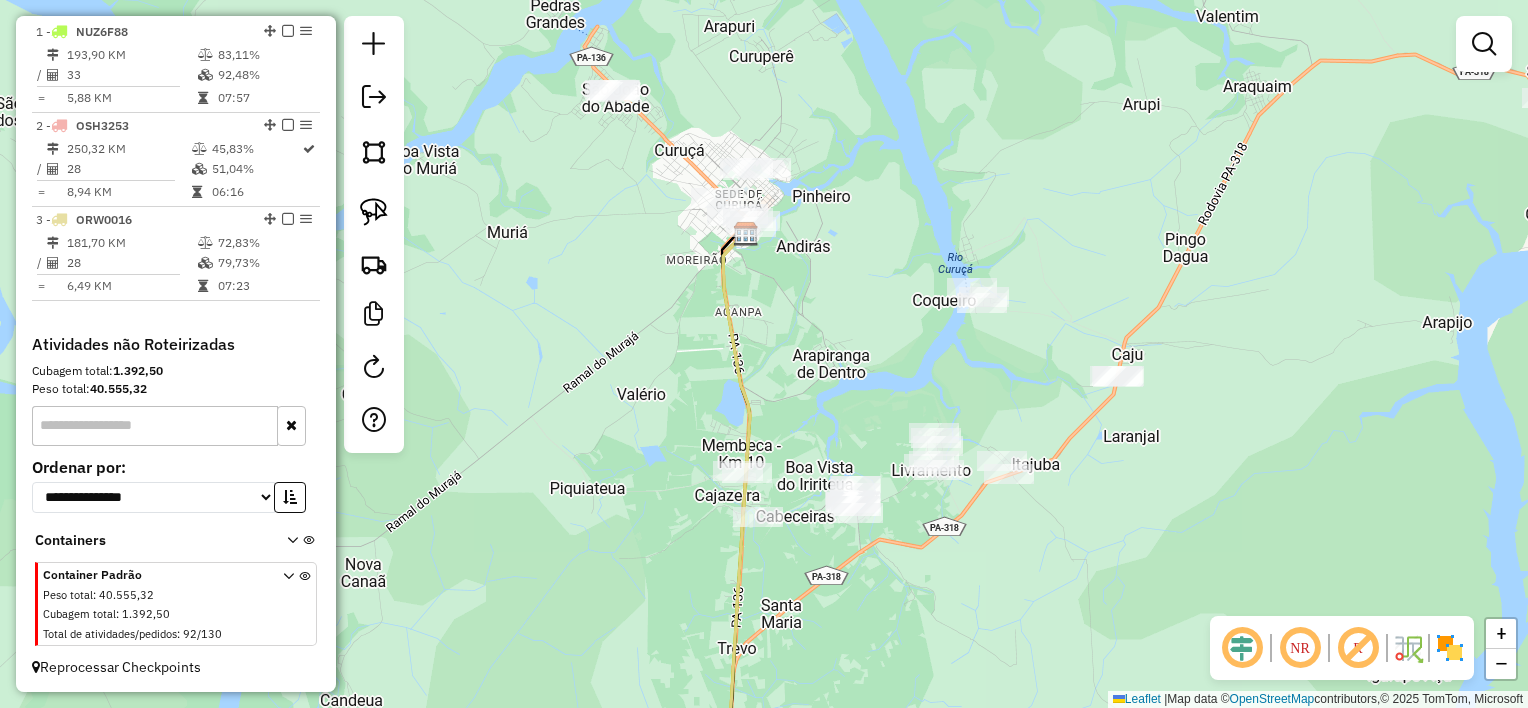 drag, startPoint x: 944, startPoint y: 173, endPoint x: 1062, endPoint y: 297, distance: 171.17242 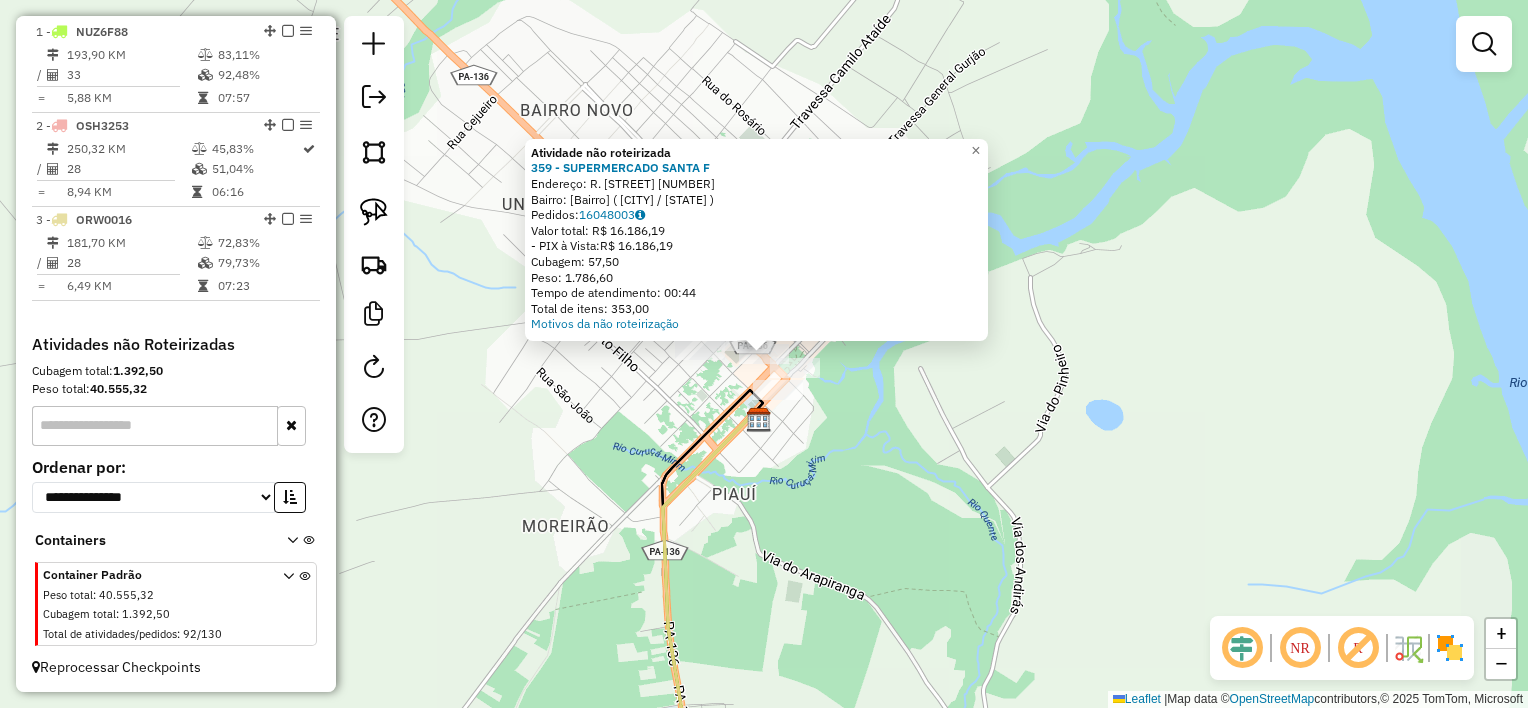 click on "Atividade não roteirizada [NUMBER] - SUPERMERCADO SANTA F  Endereço:  R. PAES DE CARVALHO [NUMBER]   Bairro: Centro ([STATE] / [STATE])   Pedidos:  [ORDER_ID]   Valor total: R$ [PRICE]   - PIX à Vista:  R$ [PRICE]   Cubagem: [CUBAGE]   Peso: [WEIGHT]   Tempo de atendimento: [TIME]   Total de itens: [ITEMS]  Motivos da não roteirização × Janela de atendimento Grade de atendimento Capacidade Transportadoras Veículos Cliente Pedidos  Rotas Selecione os dias de semana para filtrar as janelas de atendimento  Seg   Ter   Qua   Qui   Sex   Sáb   Dom  Informe o período da janela de atendimento: De: Até:  Filtrar exatamente a janela do cliente  Considerar janela de atendimento padrão  Selecione os dias de semana para filtrar as grades de atendimento  Seg   Ter   Qua   Qui   Sex   Sáb   Dom   Considerar clientes sem dia de atendimento cadastrado  Clientes fora do dia de atendimento selecionado Filtrar as atividades entre os valores definidos abaixo:  Peso mínimo:   Peso máximo:   Cubagem mínima:   Cubagem máxima:   De:  +" 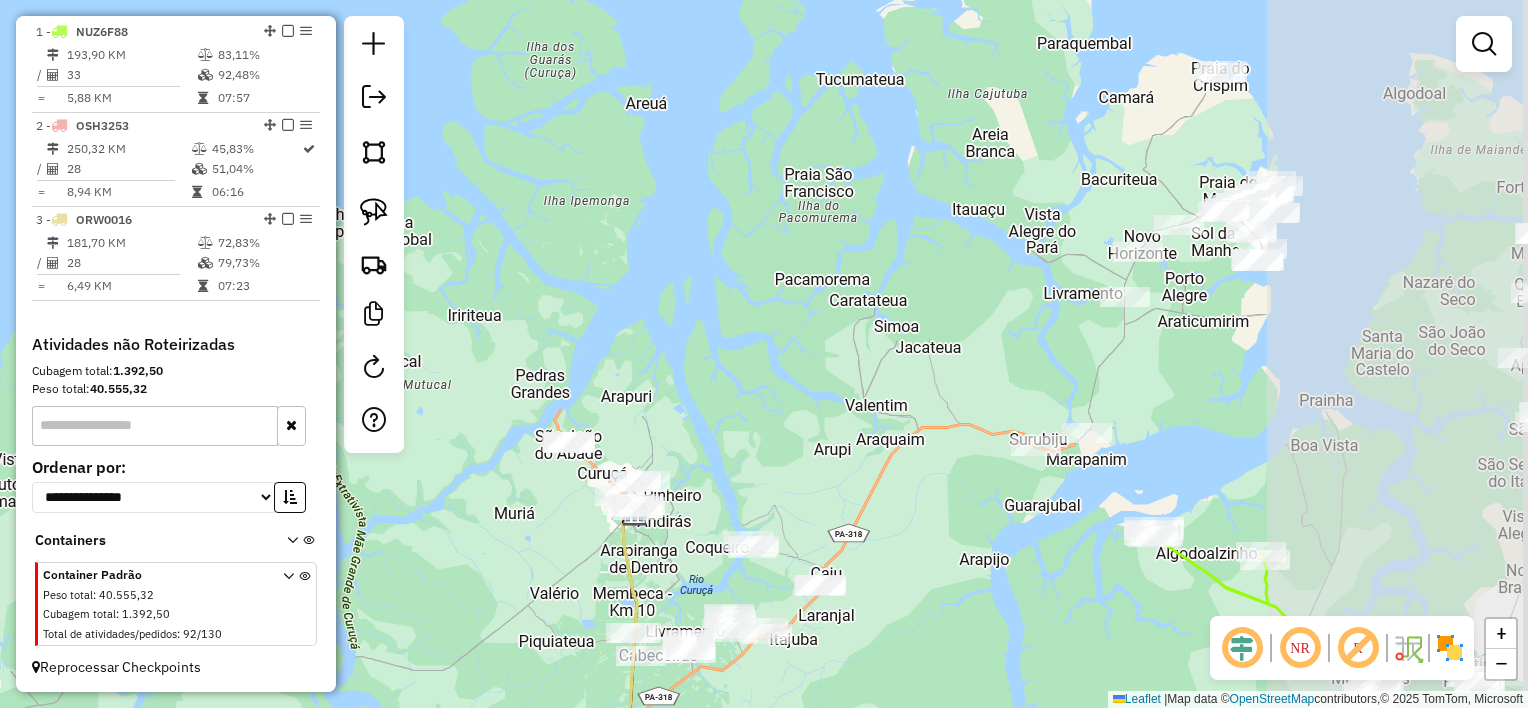 drag, startPoint x: 1125, startPoint y: 369, endPoint x: 816, endPoint y: 500, distance: 335.62183 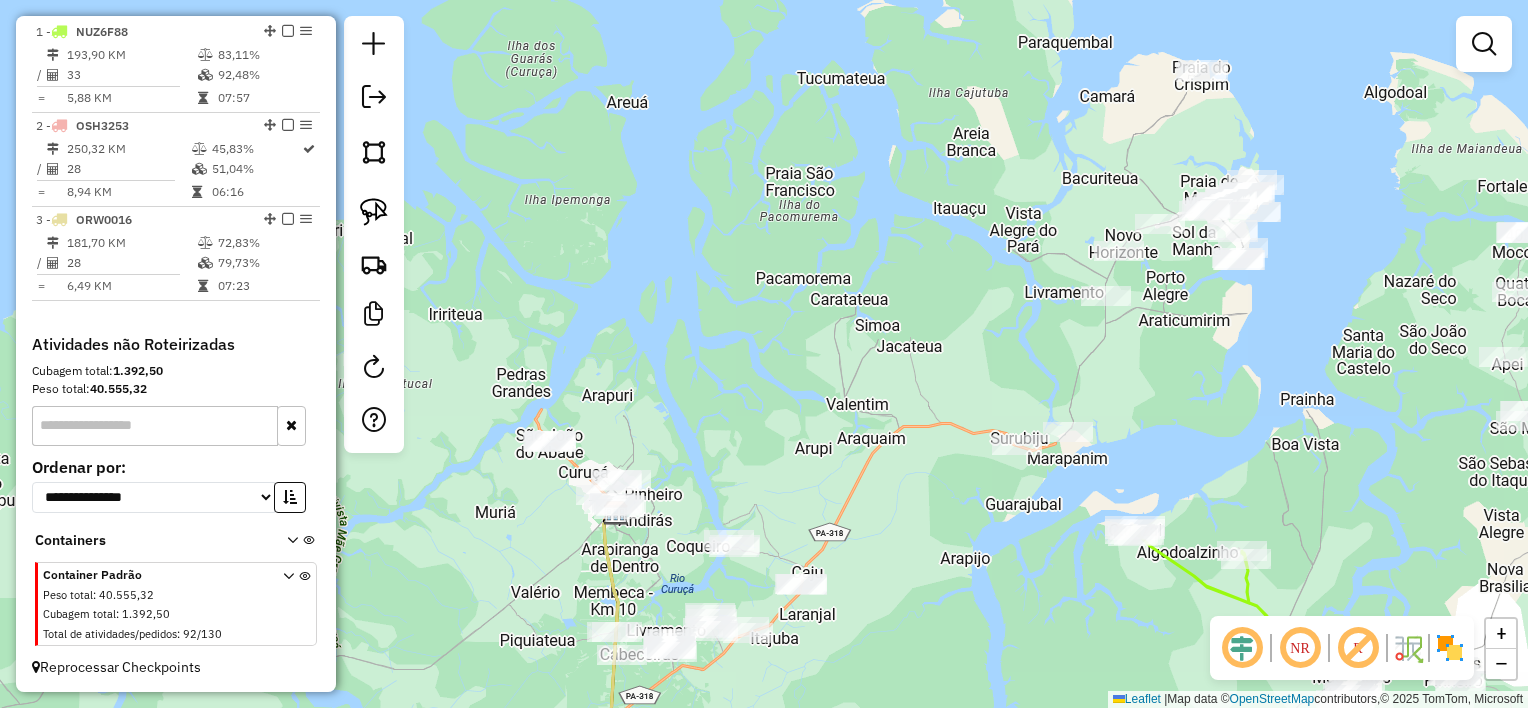 drag, startPoint x: 372, startPoint y: 210, endPoint x: 488, endPoint y: 206, distance: 116.06895 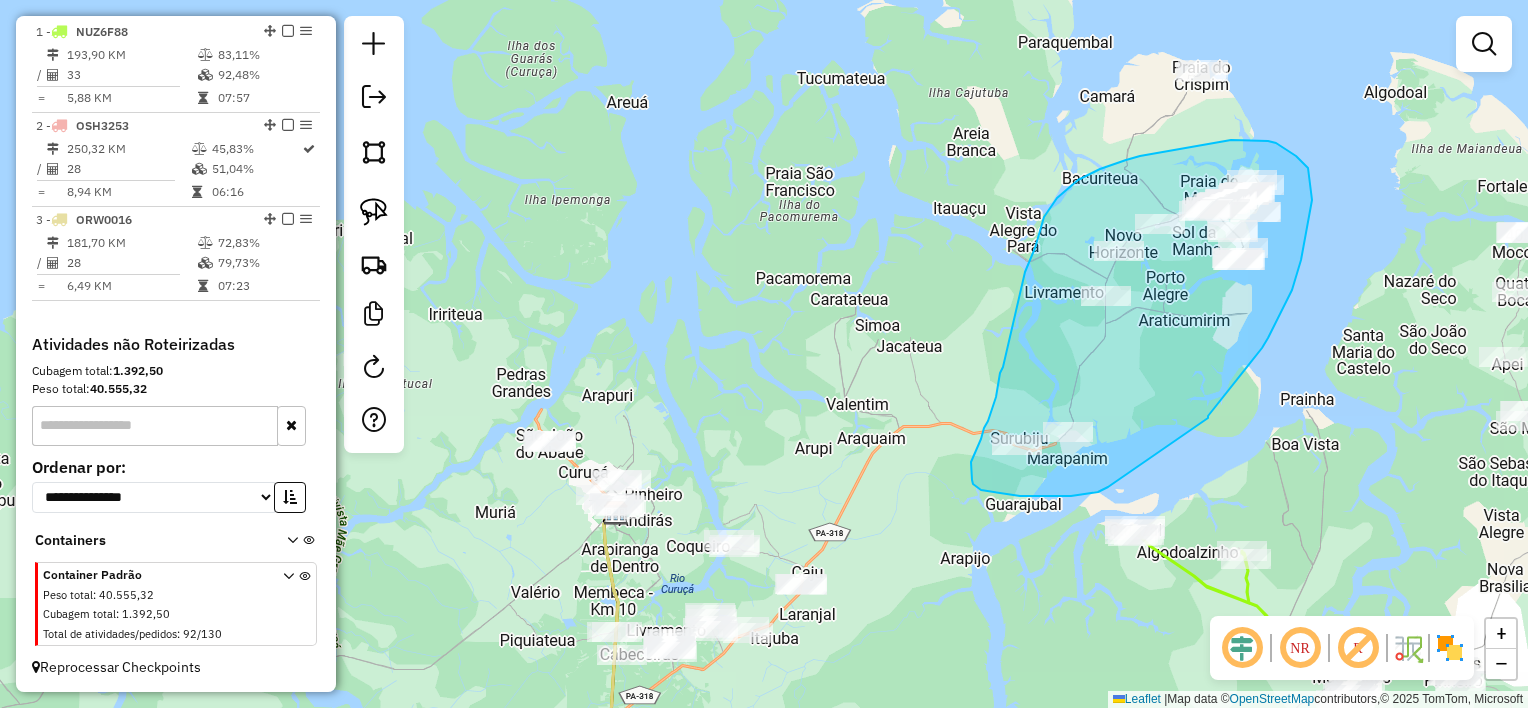 drag, startPoint x: 1208, startPoint y: 418, endPoint x: 1144, endPoint y: 459, distance: 76.00658 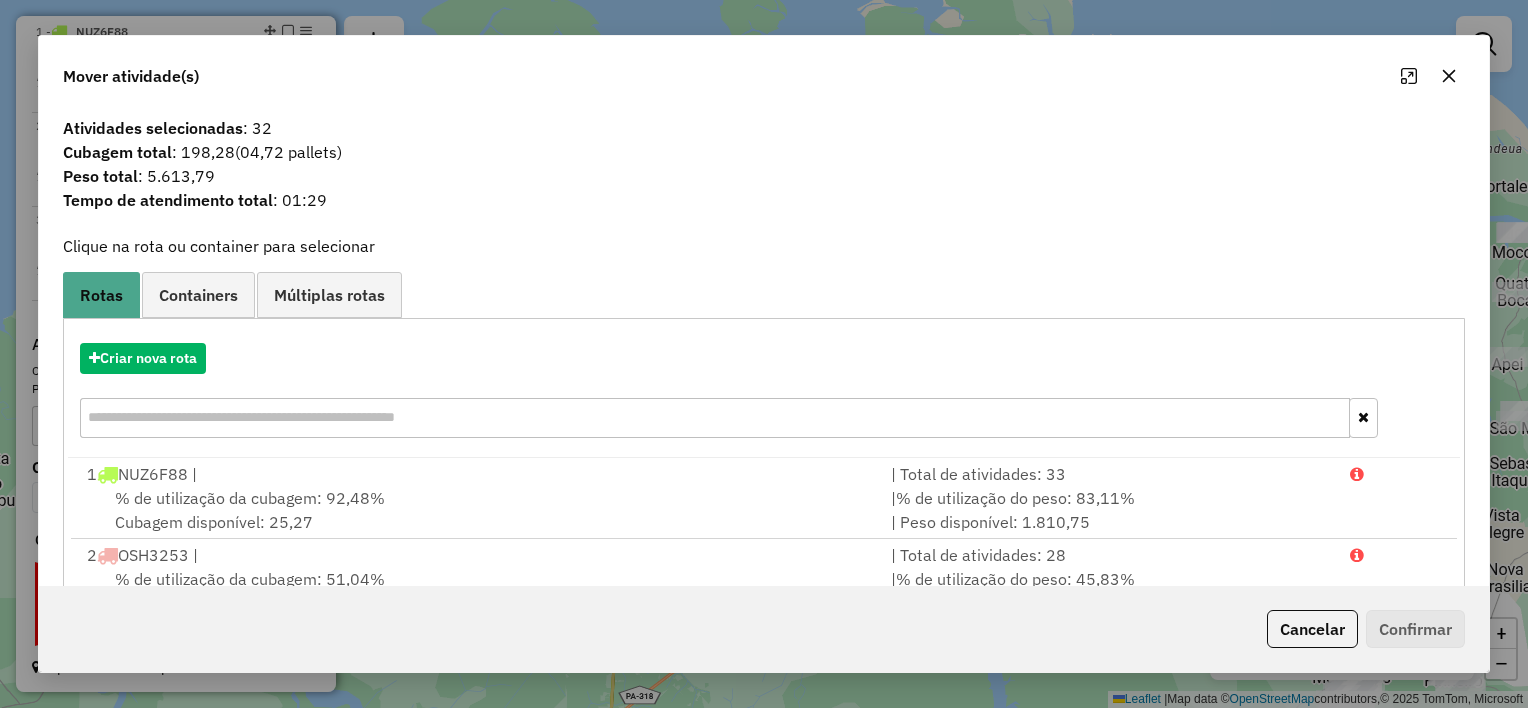 click 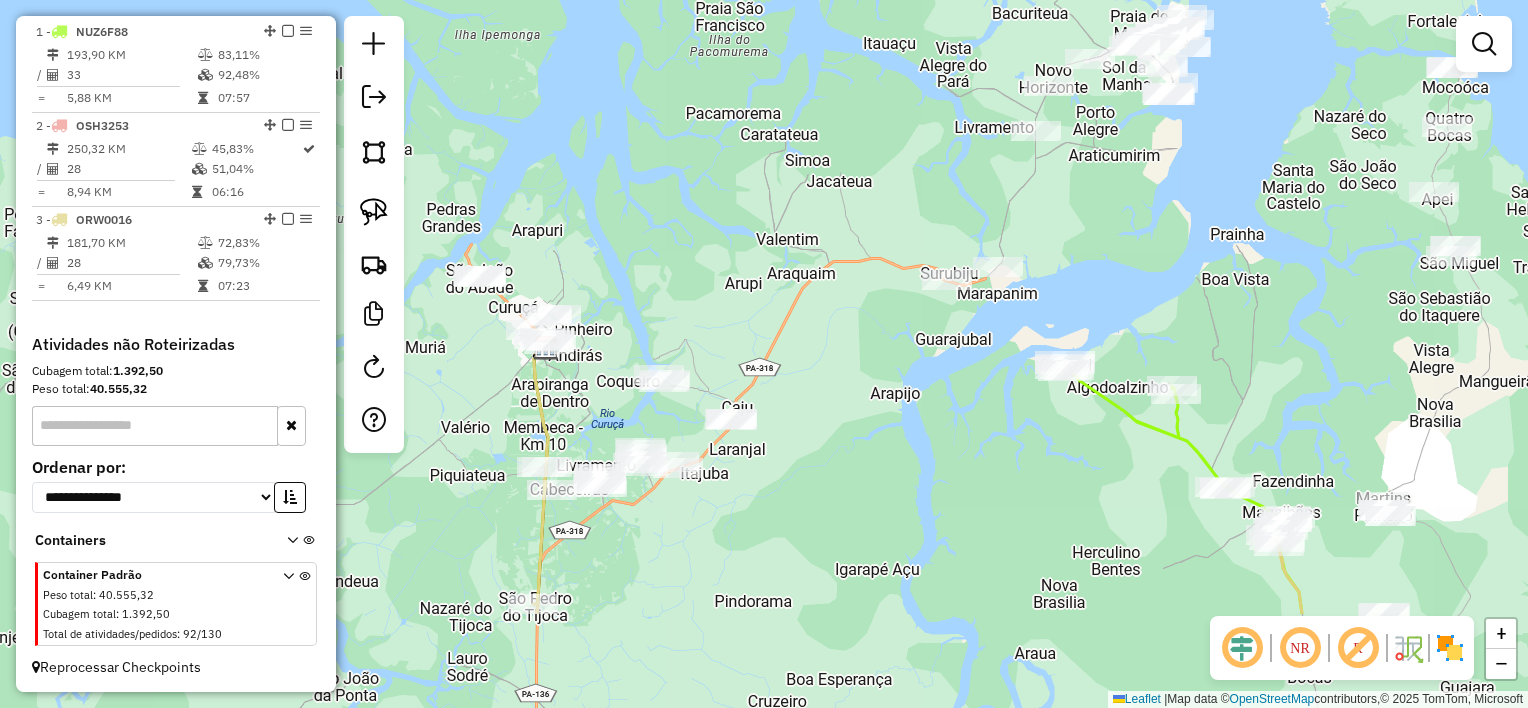 drag, startPoint x: 1018, startPoint y: 521, endPoint x: 942, endPoint y: 348, distance: 188.95767 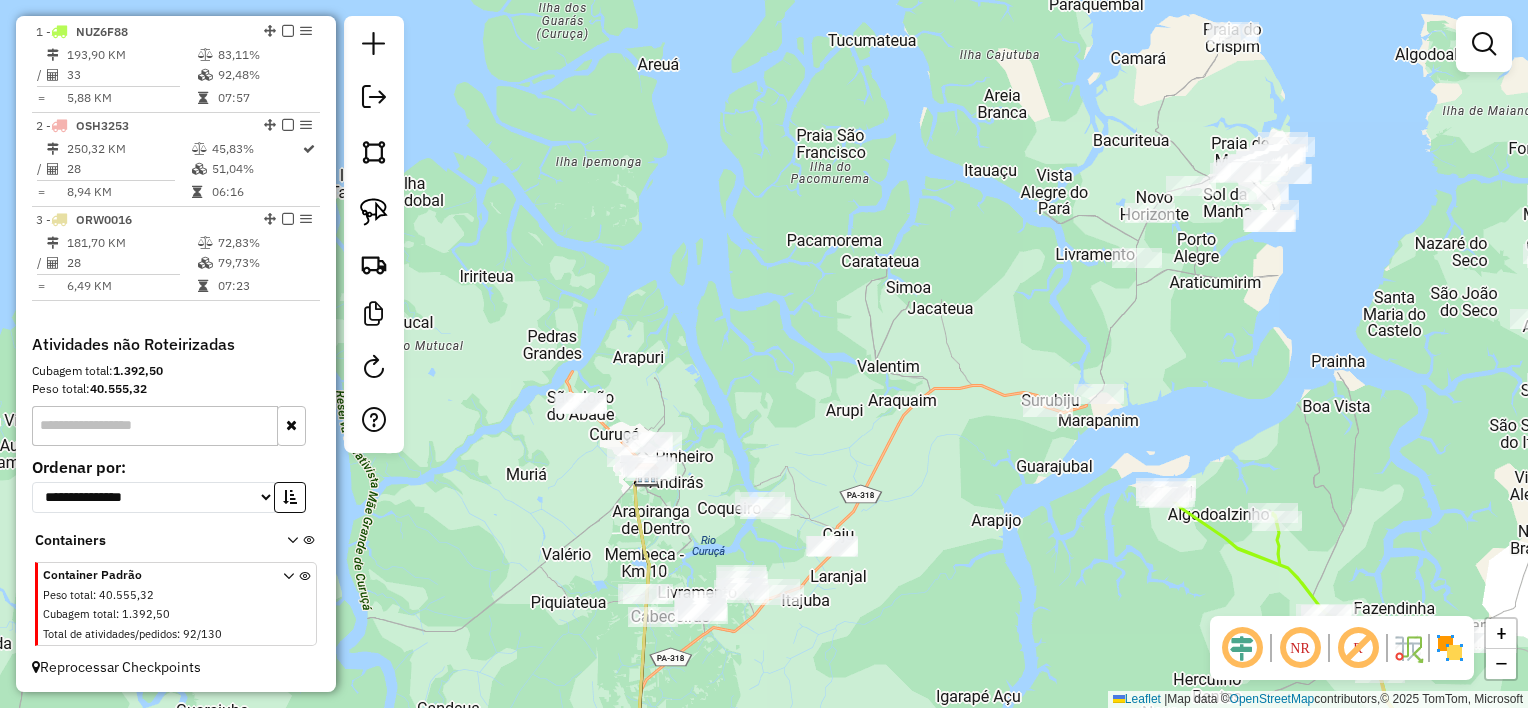 drag, startPoint x: 890, startPoint y: 376, endPoint x: 920, endPoint y: 462, distance: 91.08238 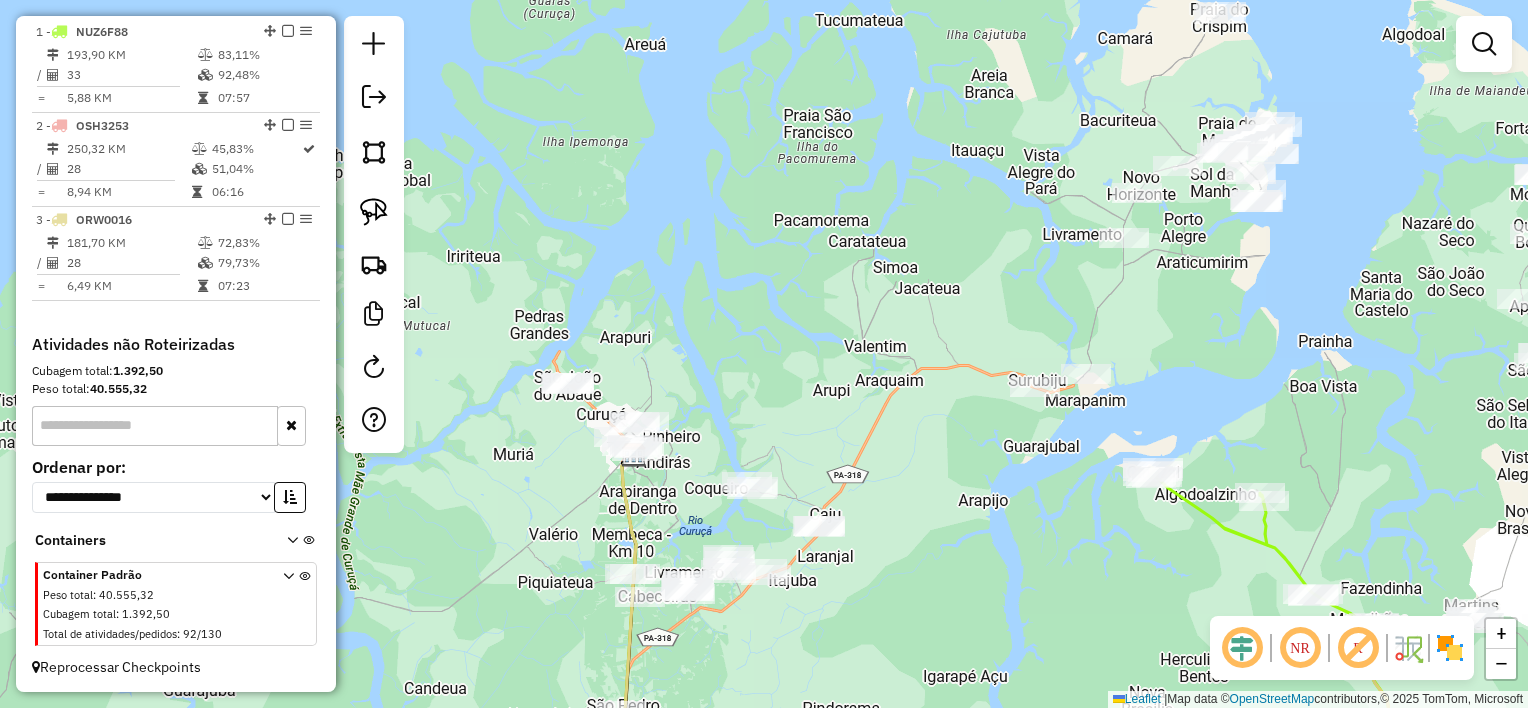 drag, startPoint x: 1030, startPoint y: 533, endPoint x: 966, endPoint y: 334, distance: 209.03827 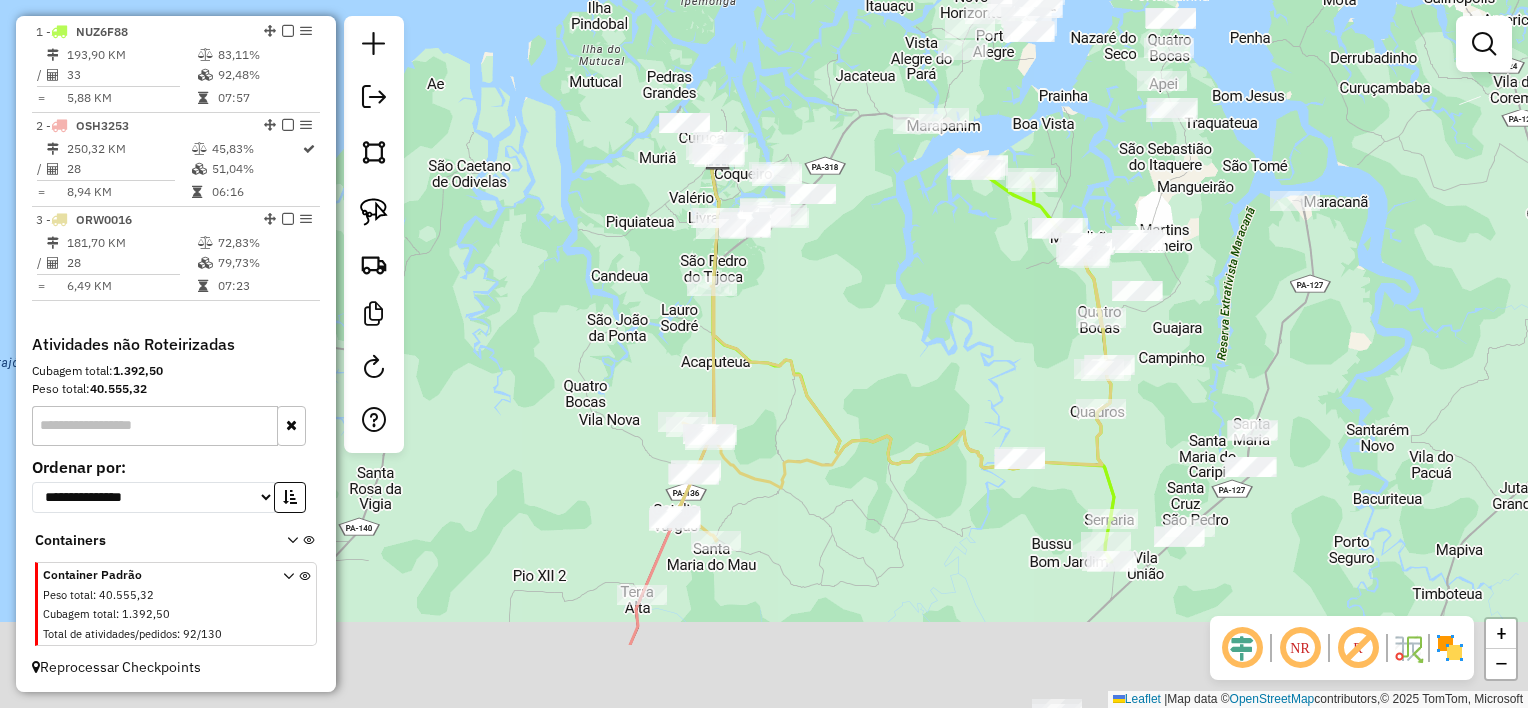 drag, startPoint x: 978, startPoint y: 343, endPoint x: 925, endPoint y: 238, distance: 117.61803 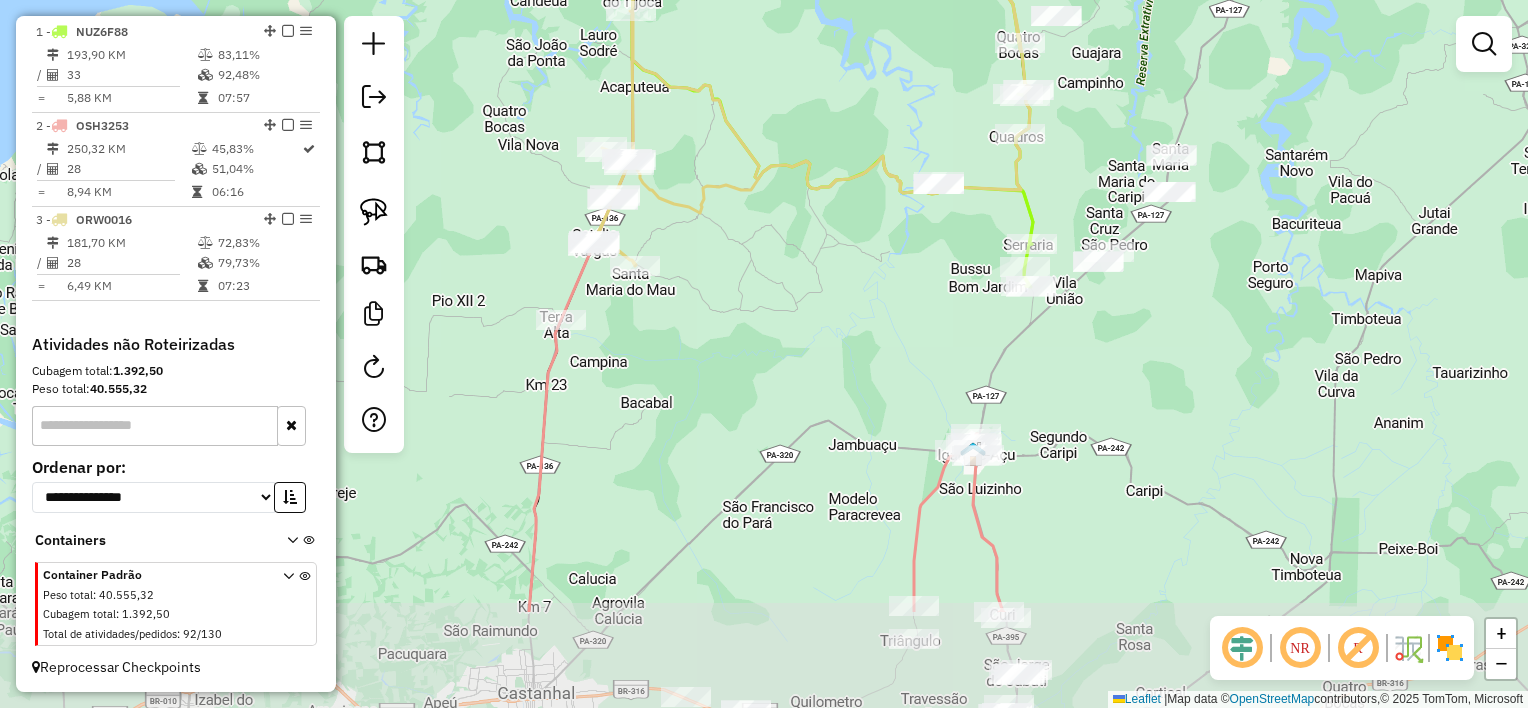 drag, startPoint x: 962, startPoint y: 380, endPoint x: 963, endPoint y: 308, distance: 72.00694 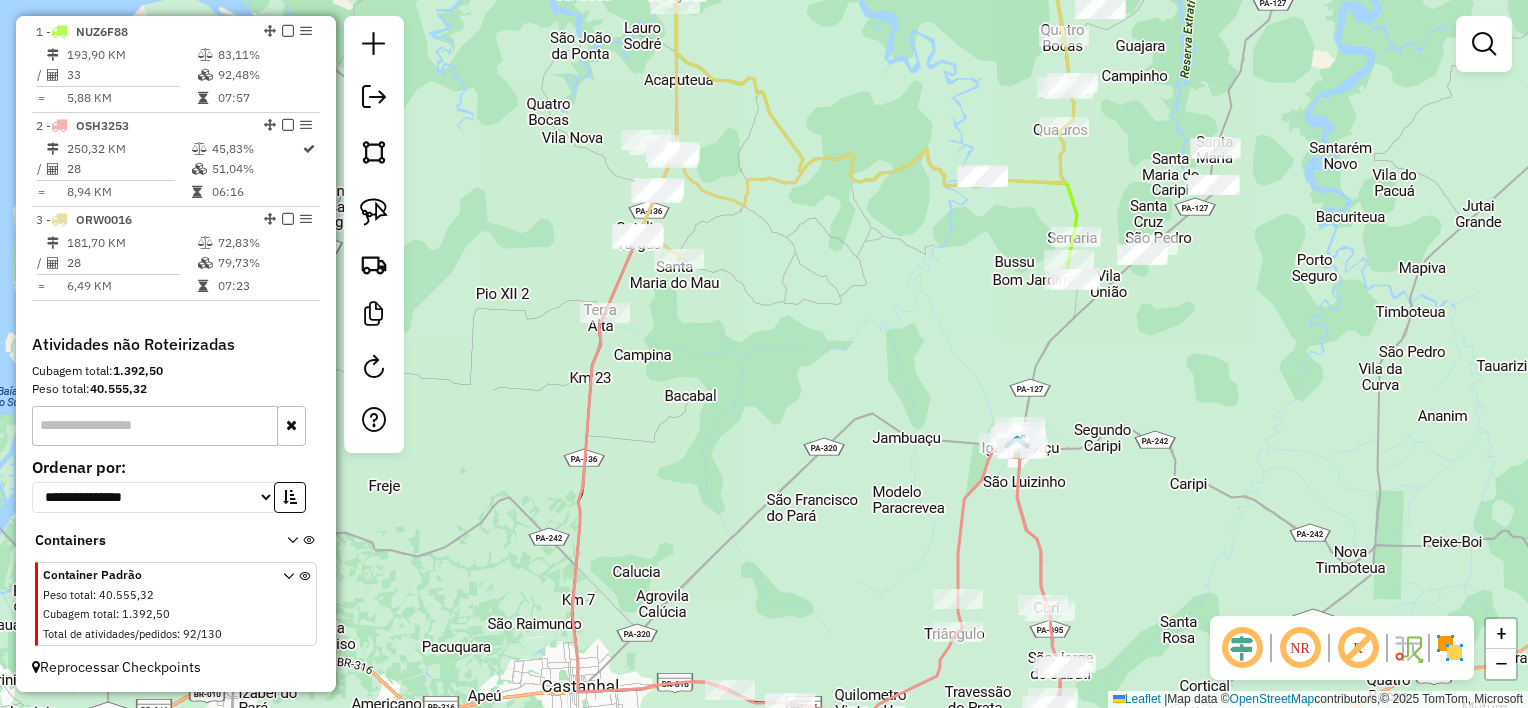 drag, startPoint x: 940, startPoint y: 292, endPoint x: 992, endPoint y: 289, distance: 52.086468 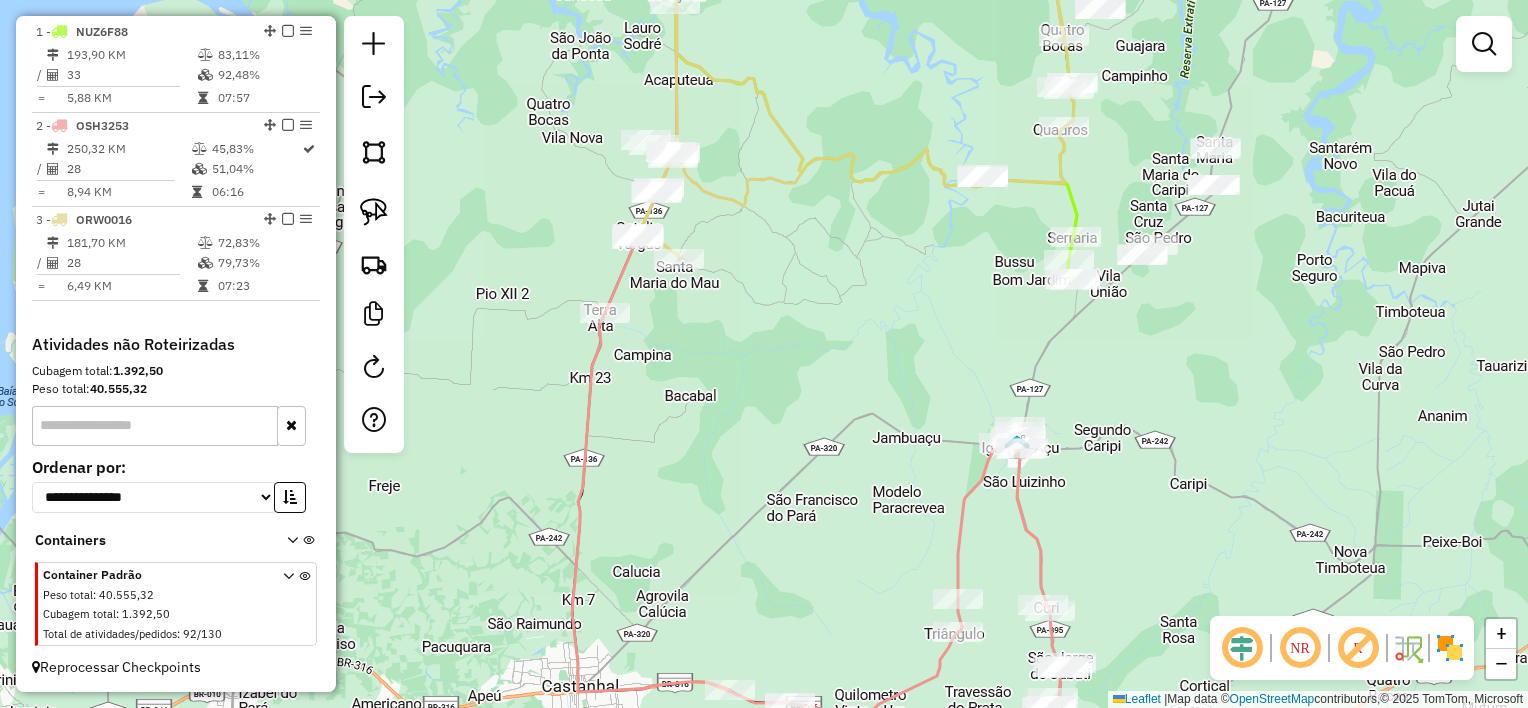 click on "Janela de atendimento Grade de atendimento Capacidade Transportadoras Veículos Cliente Pedidos  Rotas Selecione os dias de semana para filtrar as janelas de atendimento  Seg   Ter   Qua   Qui   Sex   Sáb   Dom  Informe o período da janela de atendimento: De: Até:  Filtrar exatamente a janela do cliente  Considerar janela de atendimento padrão  Selecione os dias de semana para filtrar as grades de atendimento  Seg   Ter   Qua   Qui   Sex   Sáb   Dom   Considerar clientes sem dia de atendimento cadastrado  Clientes fora do dia de atendimento selecionado Filtrar as atividades entre os valores definidos abaixo:  Peso mínimo:   Peso máximo:   Cubagem mínima:   Cubagem máxima:   De:   Até:  Filtrar as atividades entre o tempo de atendimento definido abaixo:  De:   Até:   Considerar capacidade total dos clientes não roteirizados Transportadora: Selecione um ou mais itens Tipo de veículo: Selecione um ou mais itens Veículo: Selecione um ou mais itens Motorista: Selecione um ou mais itens Nome: Rótulo:" 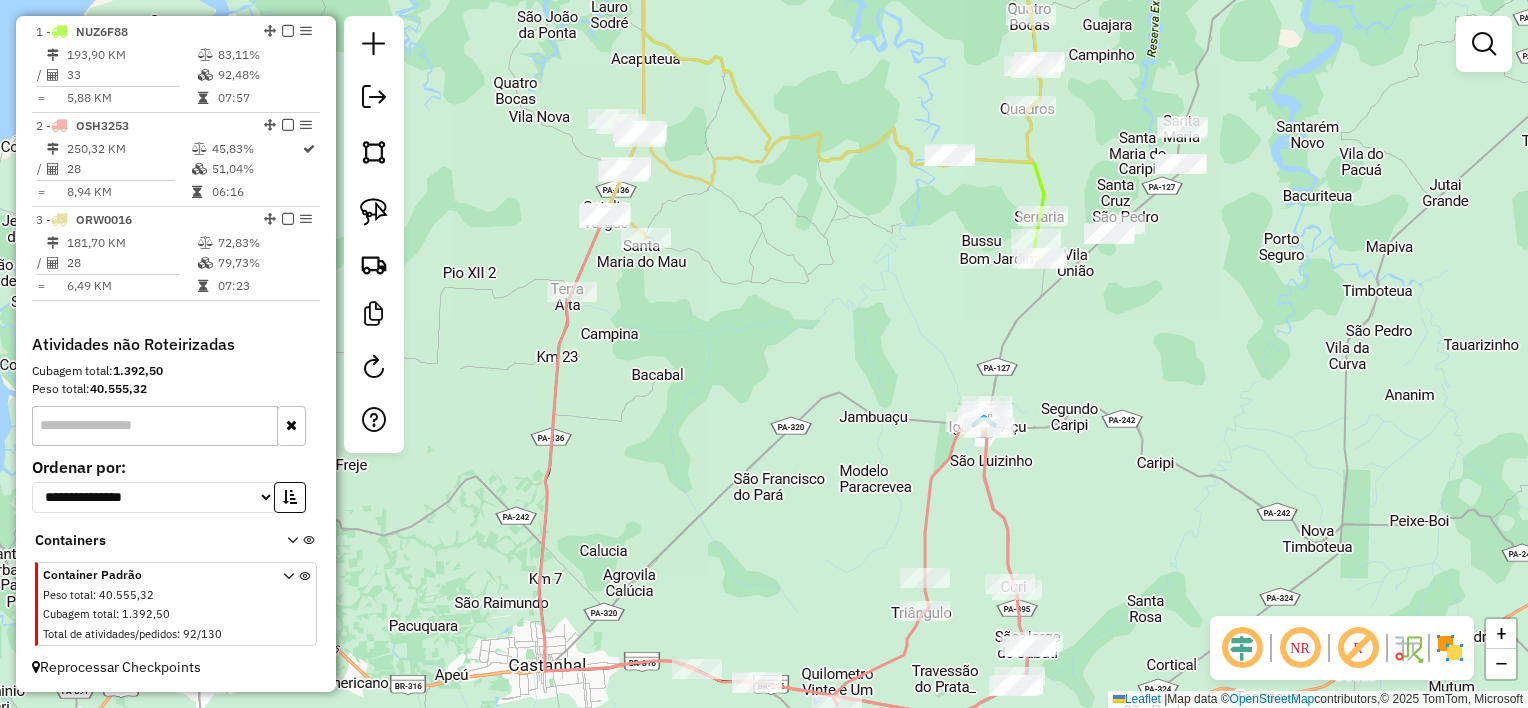 drag, startPoint x: 949, startPoint y: 283, endPoint x: 944, endPoint y: 267, distance: 16.763054 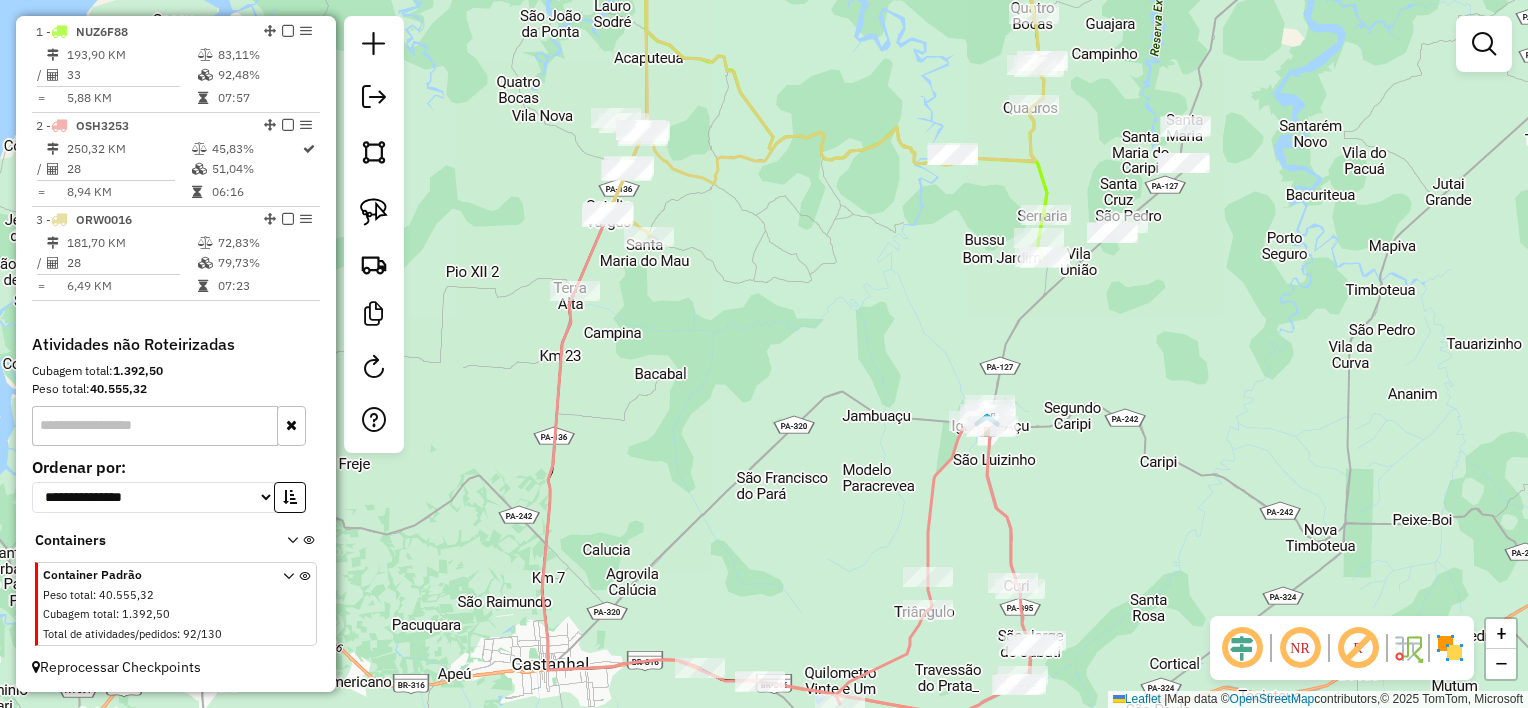 drag, startPoint x: 938, startPoint y: 264, endPoint x: 965, endPoint y: 252, distance: 29.546574 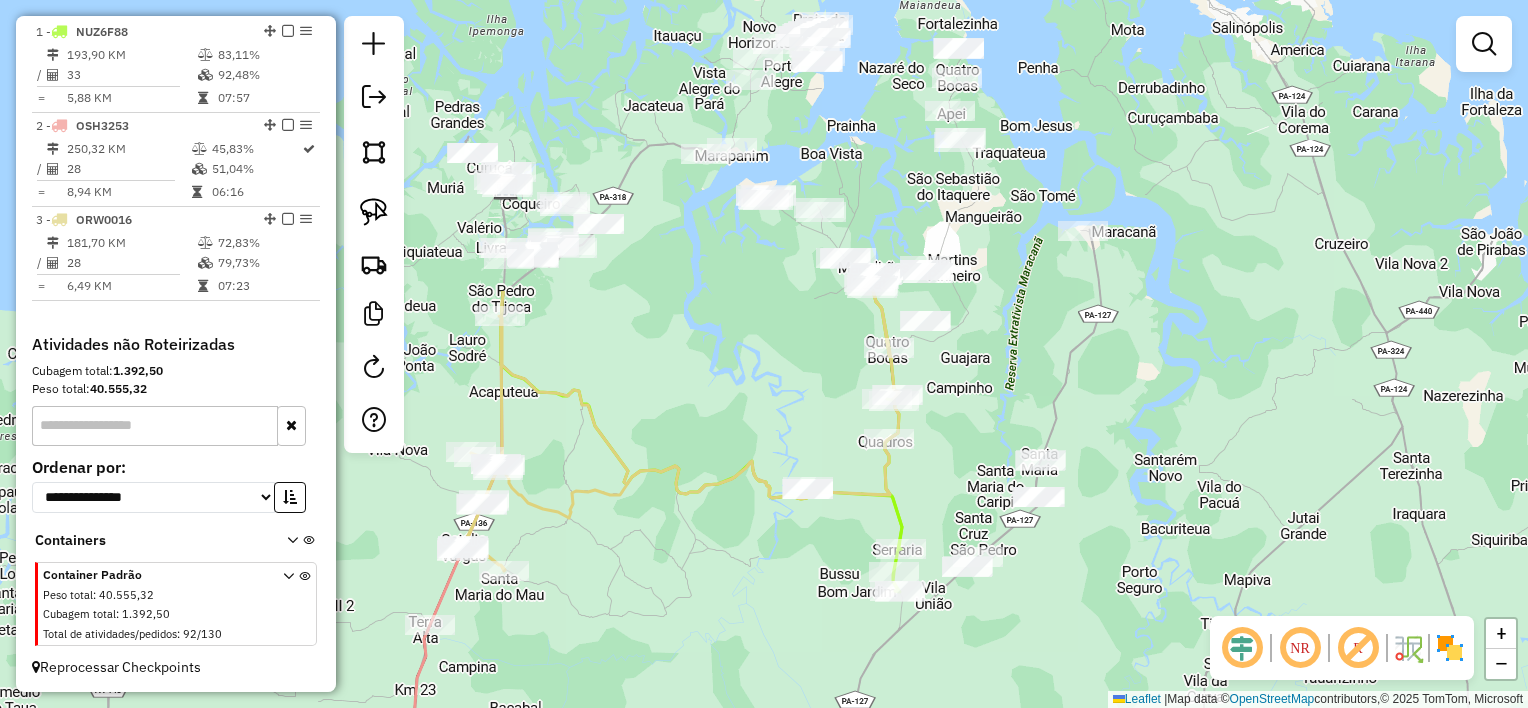 drag, startPoint x: 1149, startPoint y: 326, endPoint x: 1014, endPoint y: 688, distance: 386.35345 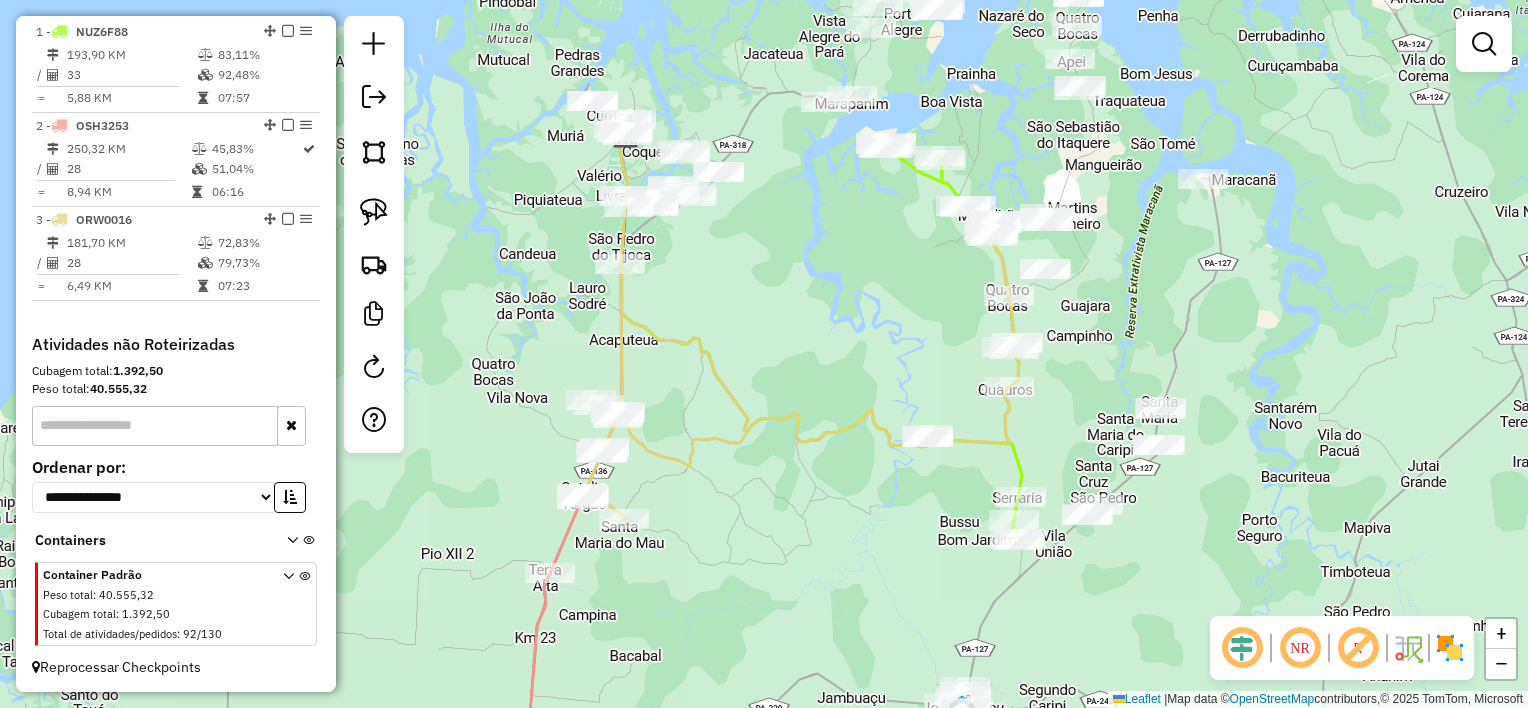 drag, startPoint x: 1080, startPoint y: 639, endPoint x: 1177, endPoint y: 532, distance: 144.42299 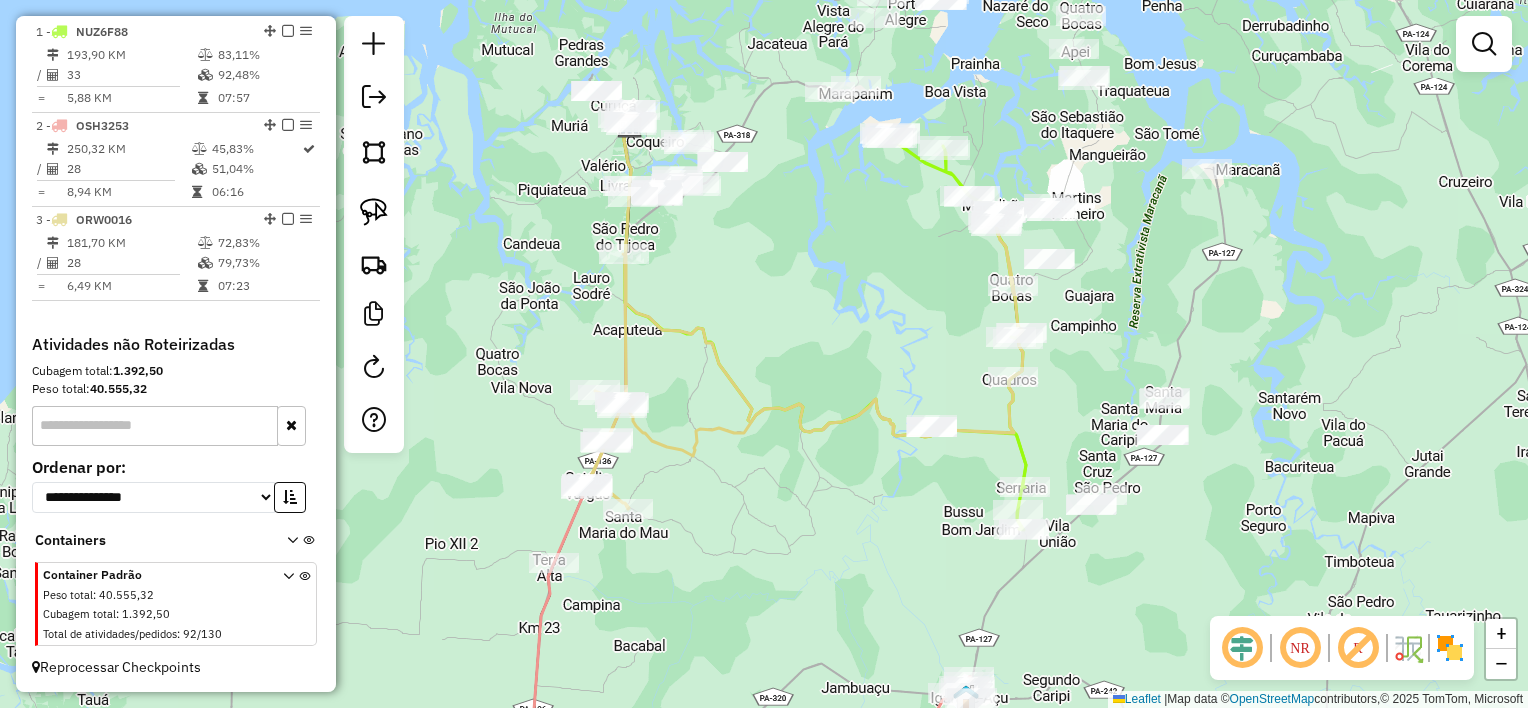 click on "Janela de atendimento Grade de atendimento Capacidade Transportadoras Veículos Cliente Pedidos  Rotas Selecione os dias de semana para filtrar as janelas de atendimento  Seg   Ter   Qua   Qui   Sex   Sáb   Dom  Informe o período da janela de atendimento: De: Até:  Filtrar exatamente a janela do cliente  Considerar janela de atendimento padrão  Selecione os dias de semana para filtrar as grades de atendimento  Seg   Ter   Qua   Qui   Sex   Sáb   Dom   Considerar clientes sem dia de atendimento cadastrado  Clientes fora do dia de atendimento selecionado Filtrar as atividades entre os valores definidos abaixo:  Peso mínimo:   Peso máximo:   Cubagem mínima:   Cubagem máxima:   De:   Até:  Filtrar as atividades entre o tempo de atendimento definido abaixo:  De:   Até:   Considerar capacidade total dos clientes não roteirizados Transportadora: Selecione um ou mais itens Tipo de veículo: Selecione um ou mais itens Veículo: Selecione um ou mais itens Motorista: Selecione um ou mais itens Nome: Rótulo:" 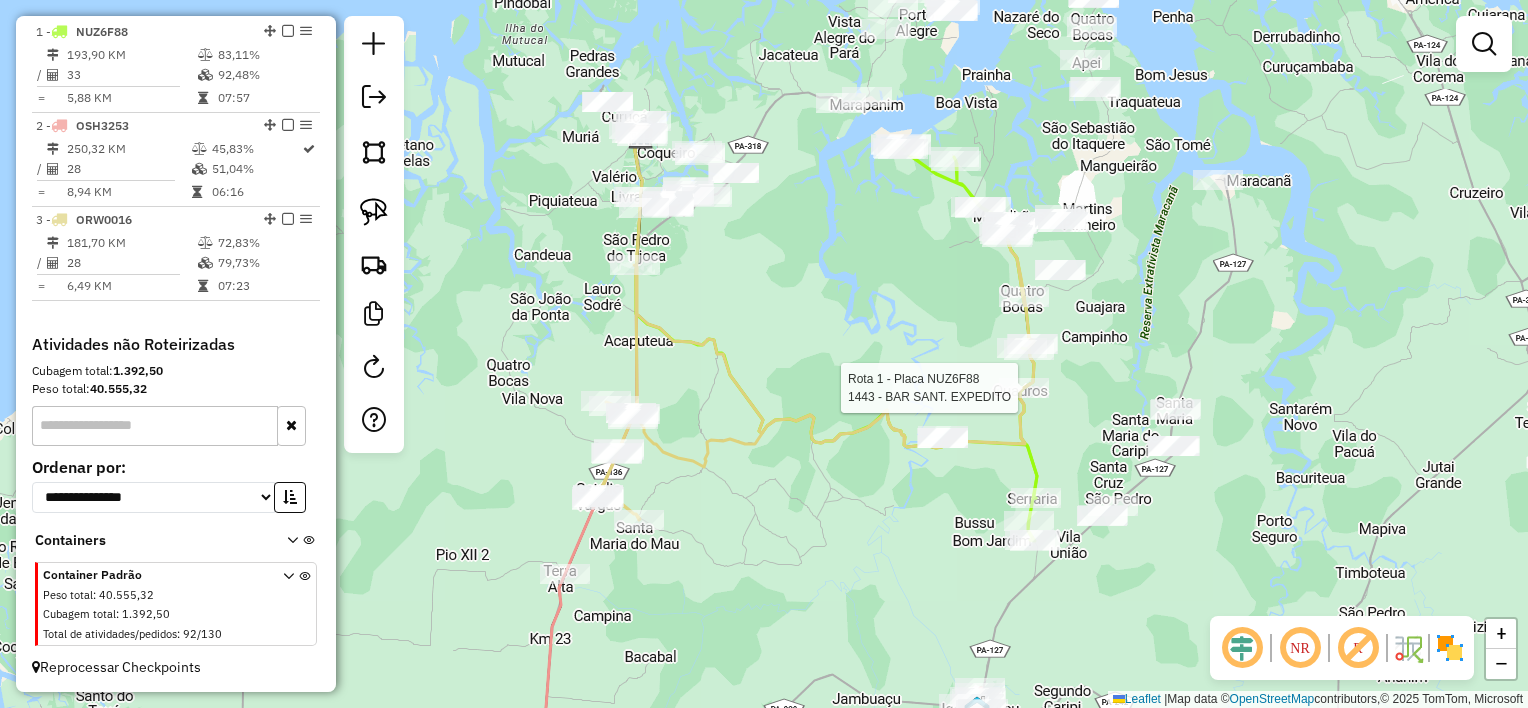 select on "**********" 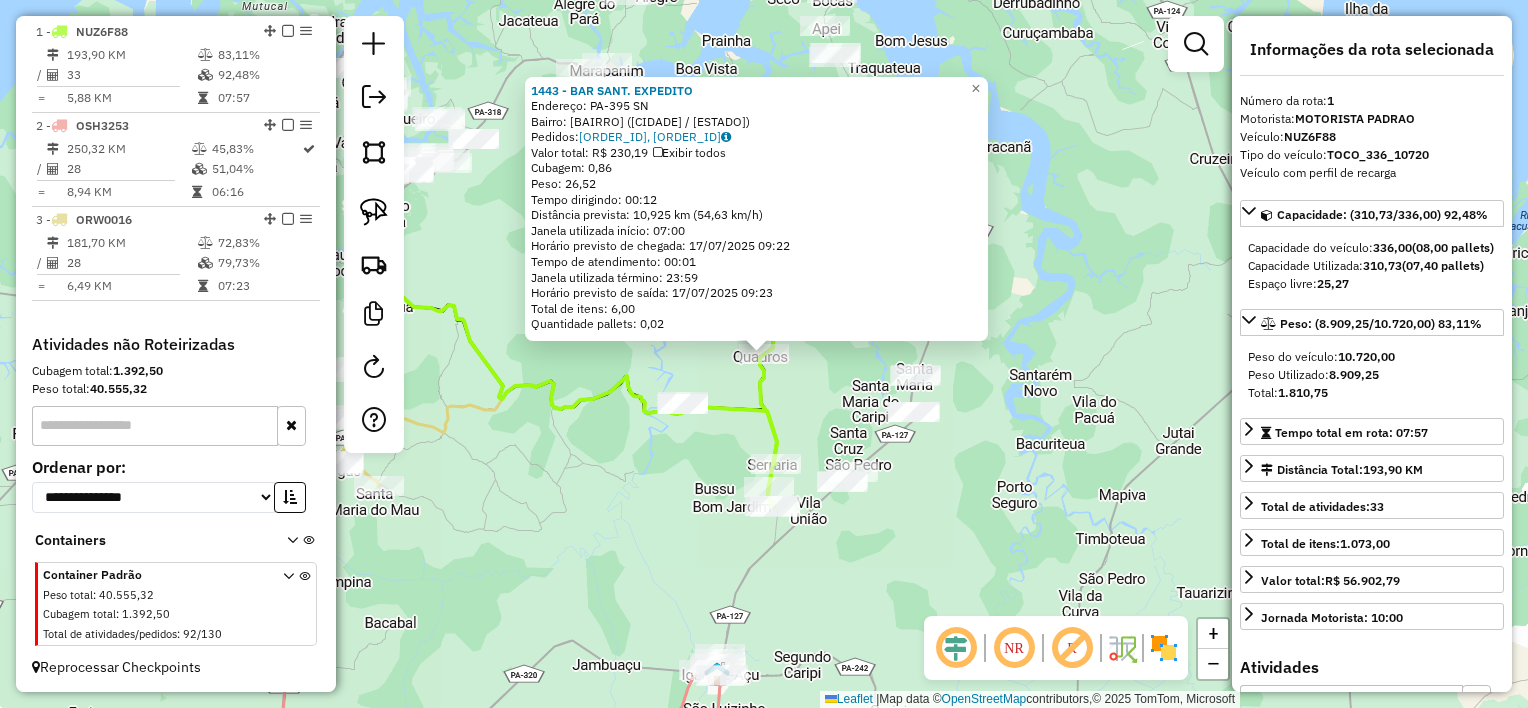 click on "1443 - BAR SANT. EXPEDITO  Endereço:  PA-395 SN   Bairro: CENTRO (MAGALHAES BARATA / PA)   Pedidos:  16047810, 16047820   Valor total: R$ 230,19   Exibir todos   Cubagem: 0,86  Peso: 26,52  Tempo dirigindo: 00:12   Distância prevista: 10,925 km (54,63 km/h)   Janela utilizada início: 07:00   Horário previsto de chegada: 17/07/2025 09:22   Tempo de atendimento: 00:01   Janela utilizada término: 23:59   Horário previsto de saída: 17/07/2025 09:23   Total de itens: 6,00   Quantidade pallets: 0,02  × Janela de atendimento Grade de atendimento Capacidade Transportadoras Veículos Cliente Pedidos  Rotas Selecione os dias de semana para filtrar as janelas de atendimento  Seg   Ter   Qua   Qui   Sex   Sáb   Dom  Informe o período da janela de atendimento: De: Até:  Filtrar exatamente a janela do cliente  Considerar janela de atendimento padrão  Selecione os dias de semana para filtrar as grades de atendimento  Seg   Ter   Qua   Qui   Sex   Sáb   Dom   Considerar clientes sem dia de atendimento cadastrado" 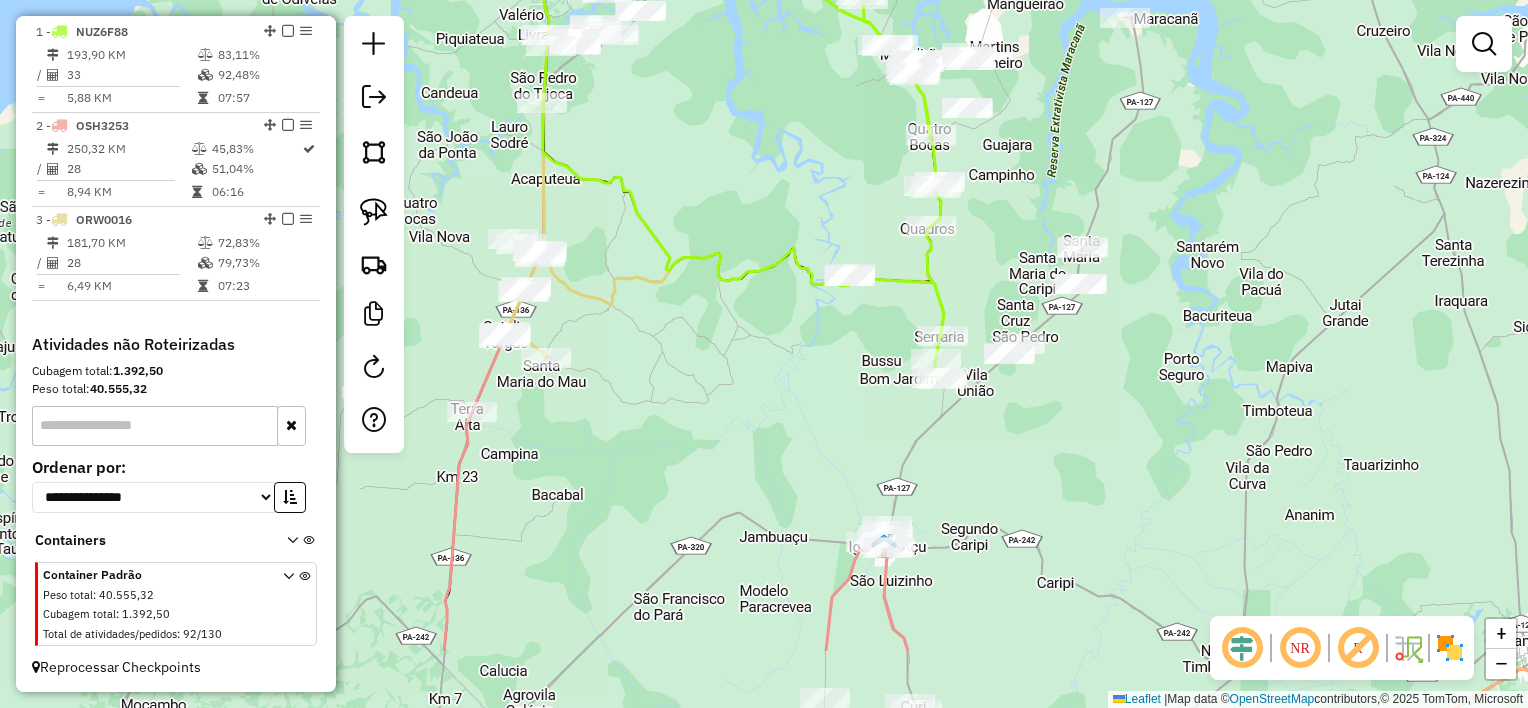 drag, startPoint x: 988, startPoint y: 469, endPoint x: 1163, endPoint y: 334, distance: 221.02036 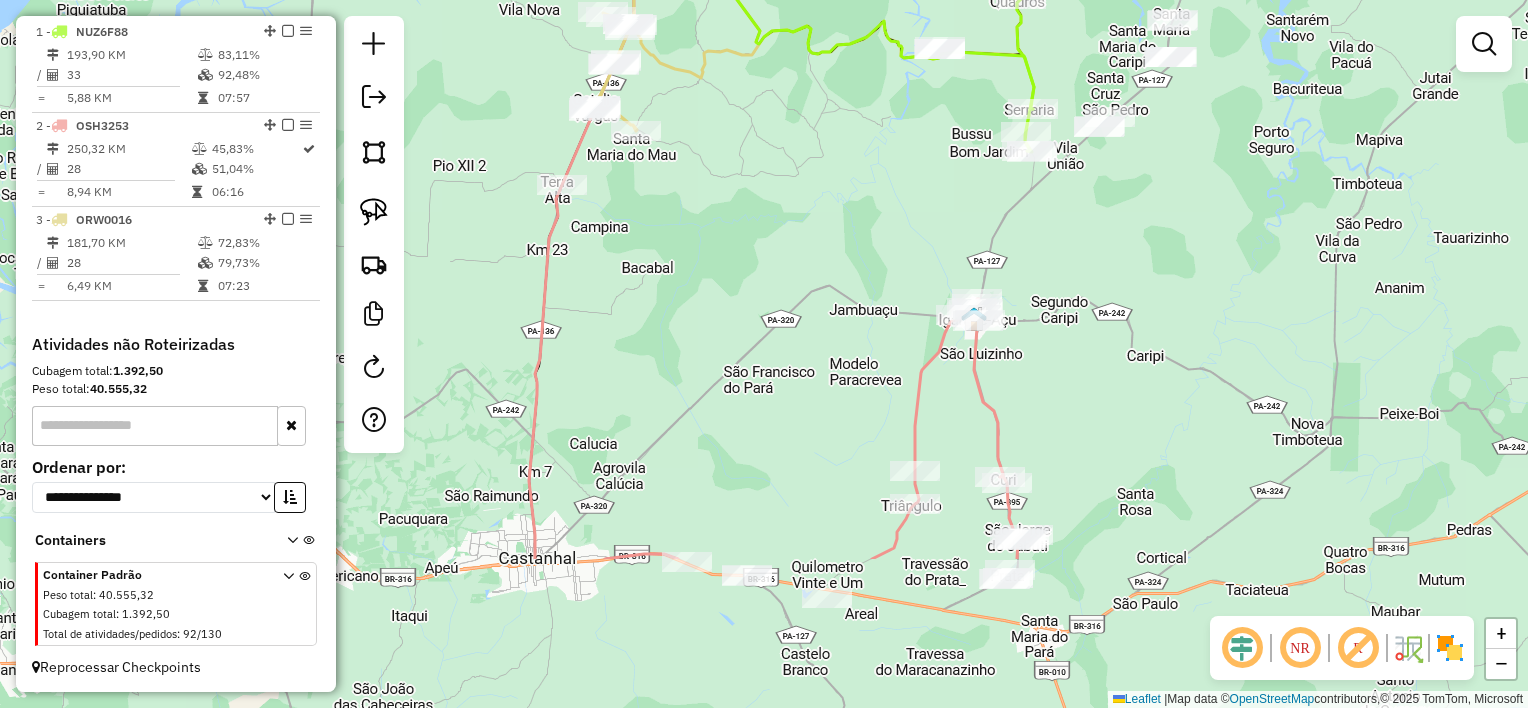 drag, startPoint x: 1077, startPoint y: 504, endPoint x: 1160, endPoint y: 284, distance: 235.13612 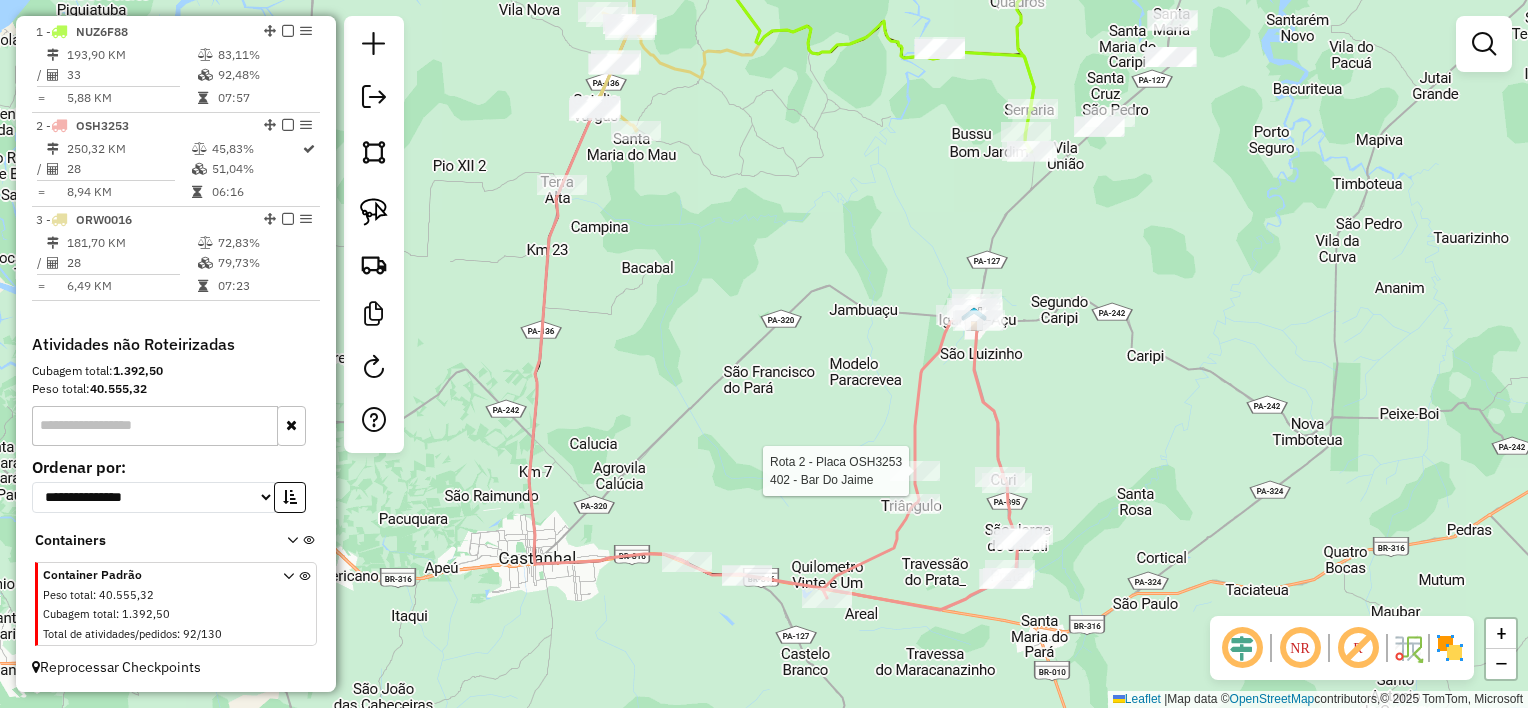 select on "**********" 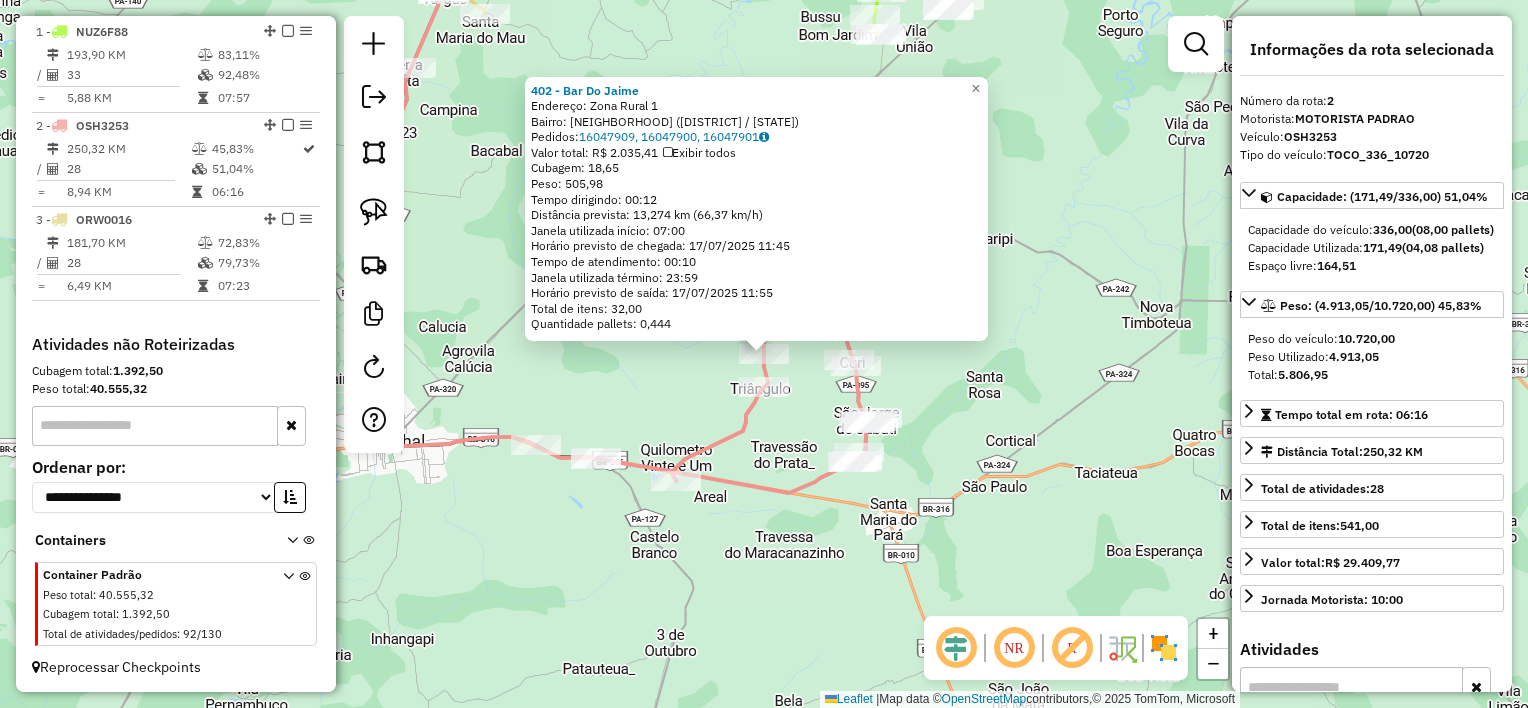 click on "402 - Bar Do Jaime  Endereço:  Zona Rural 1   Bairro: Pajura (IGARAPE-ACU / PA)   Pedidos:  16047909, 16047900, 16047901   Valor total: R$ 2.035,41   Exibir todos   Cubagem: 18,65  Peso: 505,98  Tempo dirigindo: 00:12   Distância prevista: 13,274 km (66,37 km/h)   Janela utilizada início: 07:00   Horário previsto de chegada: 17/07/2025 11:45   Tempo de atendimento: 00:10   Janela utilizada término: 23:59   Horário previsto de saída: 17/07/2025 11:55   Total de itens: 32,00   Quantidade pallets: 0,444  × Janela de atendimento Grade de atendimento Capacidade Transportadoras Veículos Cliente Pedidos  Rotas Selecione os dias de semana para filtrar as janelas de atendimento  Seg   Ter   Qua   Qui   Sex   Sáb   Dom  Informe o período da janela de atendimento: De: Até:  Filtrar exatamente a janela do cliente  Considerar janela de atendimento padrão  Selecione os dias de semana para filtrar as grades de atendimento  Seg   Ter   Qua   Qui   Sex   Sáb   Dom   Peso mínimo:   Peso máximo:   De:   Até:  +" 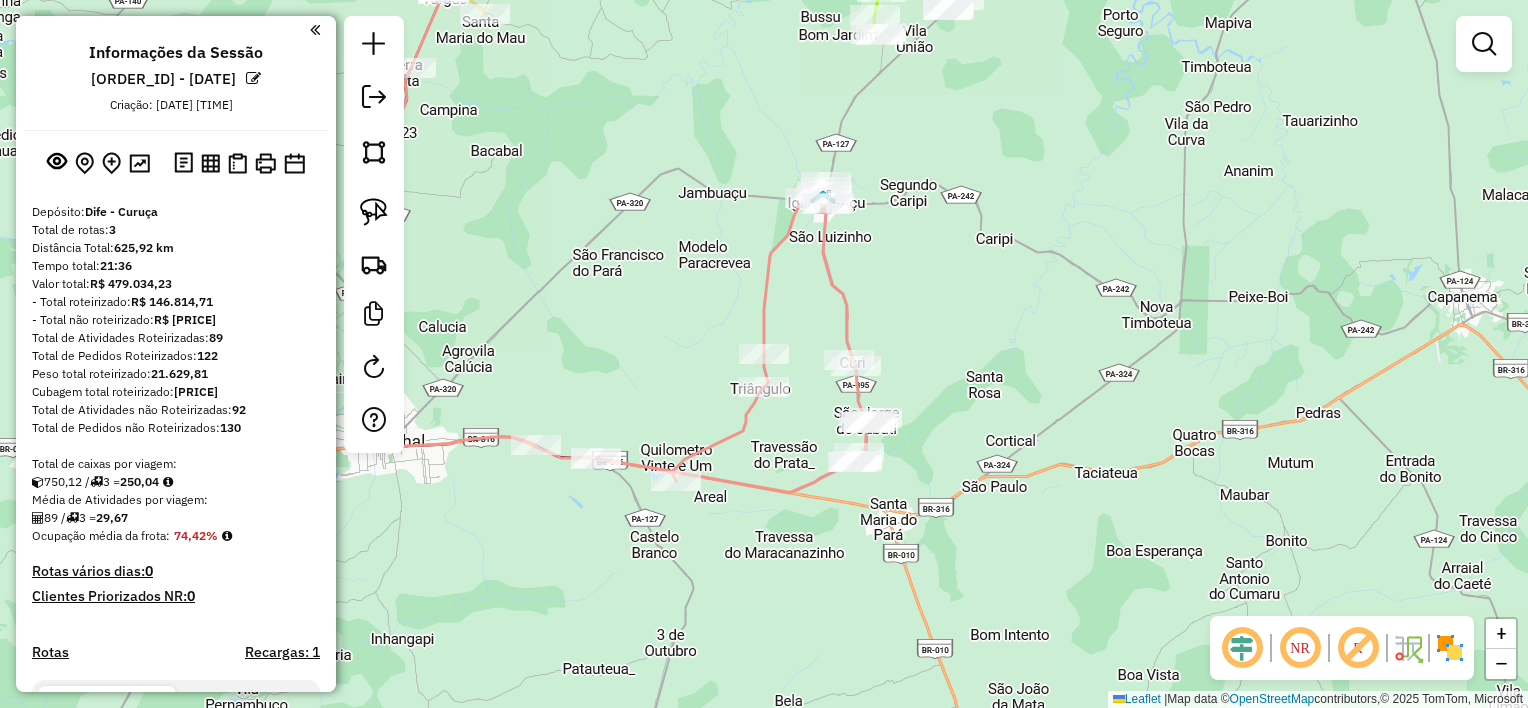 scroll, scrollTop: 0, scrollLeft: 0, axis: both 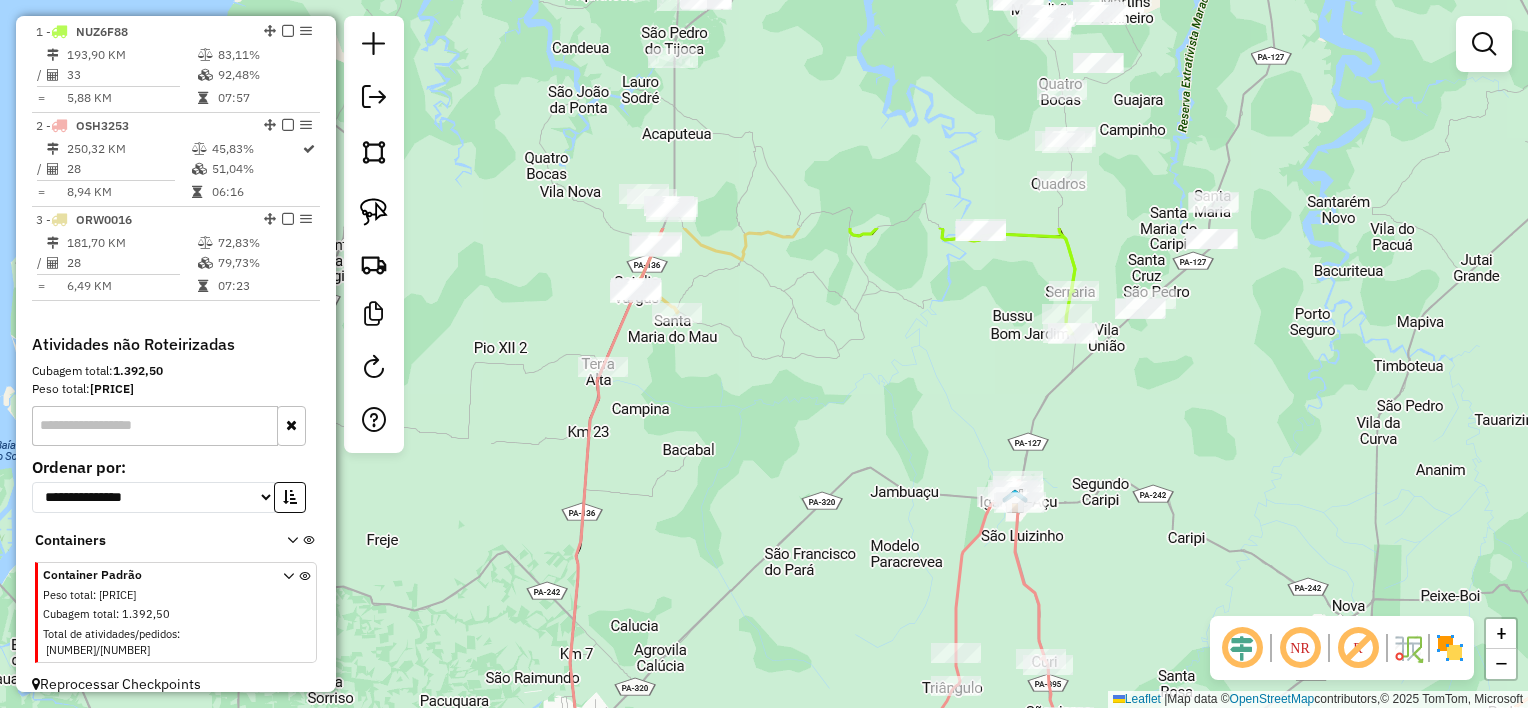 drag, startPoint x: 911, startPoint y: 145, endPoint x: 1108, endPoint y: 449, distance: 362.2499 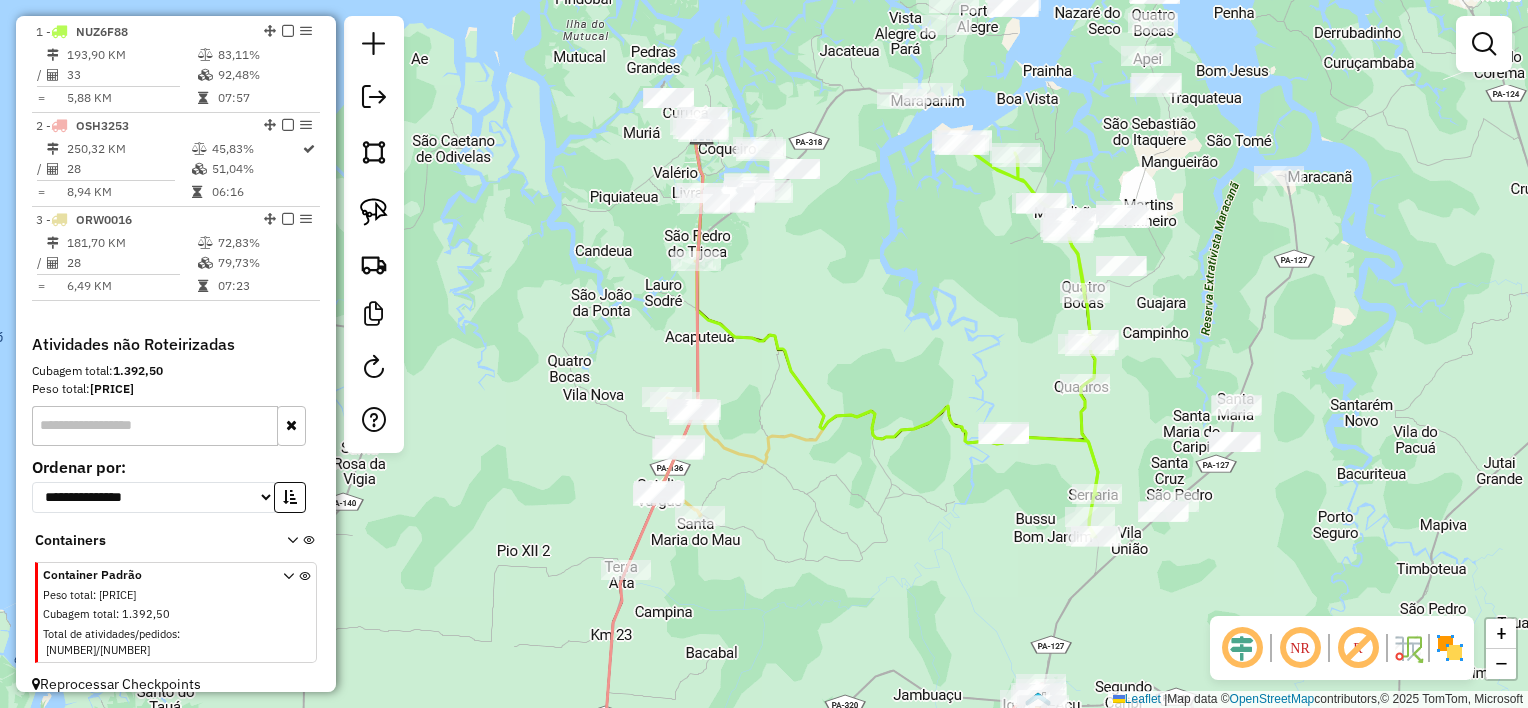 drag, startPoint x: 923, startPoint y: 308, endPoint x: 937, endPoint y: 487, distance: 179.54665 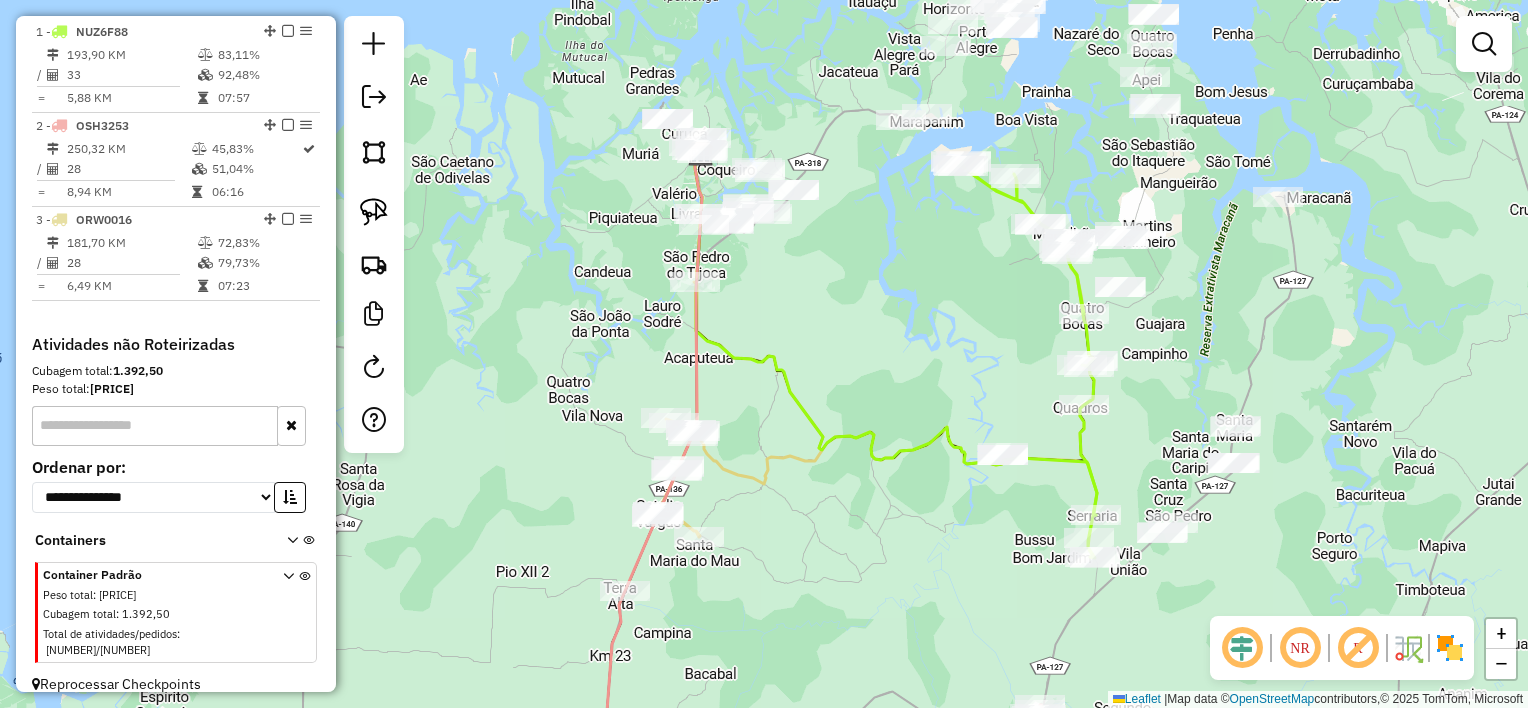 click on "Janela de atendimento Grade de atendimento Capacidade Transportadoras Veículos Cliente Pedidos  Rotas Selecione os dias de semana para filtrar as janelas de atendimento  Seg   Ter   Qua   Qui   Sex   Sáb   Dom  Informe o período da janela de atendimento: De: Até:  Filtrar exatamente a janela do cliente  Considerar janela de atendimento padrão  Selecione os dias de semana para filtrar as grades de atendimento  Seg   Ter   Qua   Qui   Sex   Sáb   Dom   Considerar clientes sem dia de atendimento cadastrado  Clientes fora do dia de atendimento selecionado Filtrar as atividades entre os valores definidos abaixo:  Peso mínimo:   Peso máximo:   Cubagem mínima:   Cubagem máxima:   De:   Até:  Filtrar as atividades entre o tempo de atendimento definido abaixo:  De:   Até:   Considerar capacidade total dos clientes não roteirizados Transportadora: Selecione um ou mais itens Tipo de veículo: Selecione um ou mais itens Veículo: Selecione um ou mais itens Motorista: Selecione um ou mais itens Nome: Rótulo:" 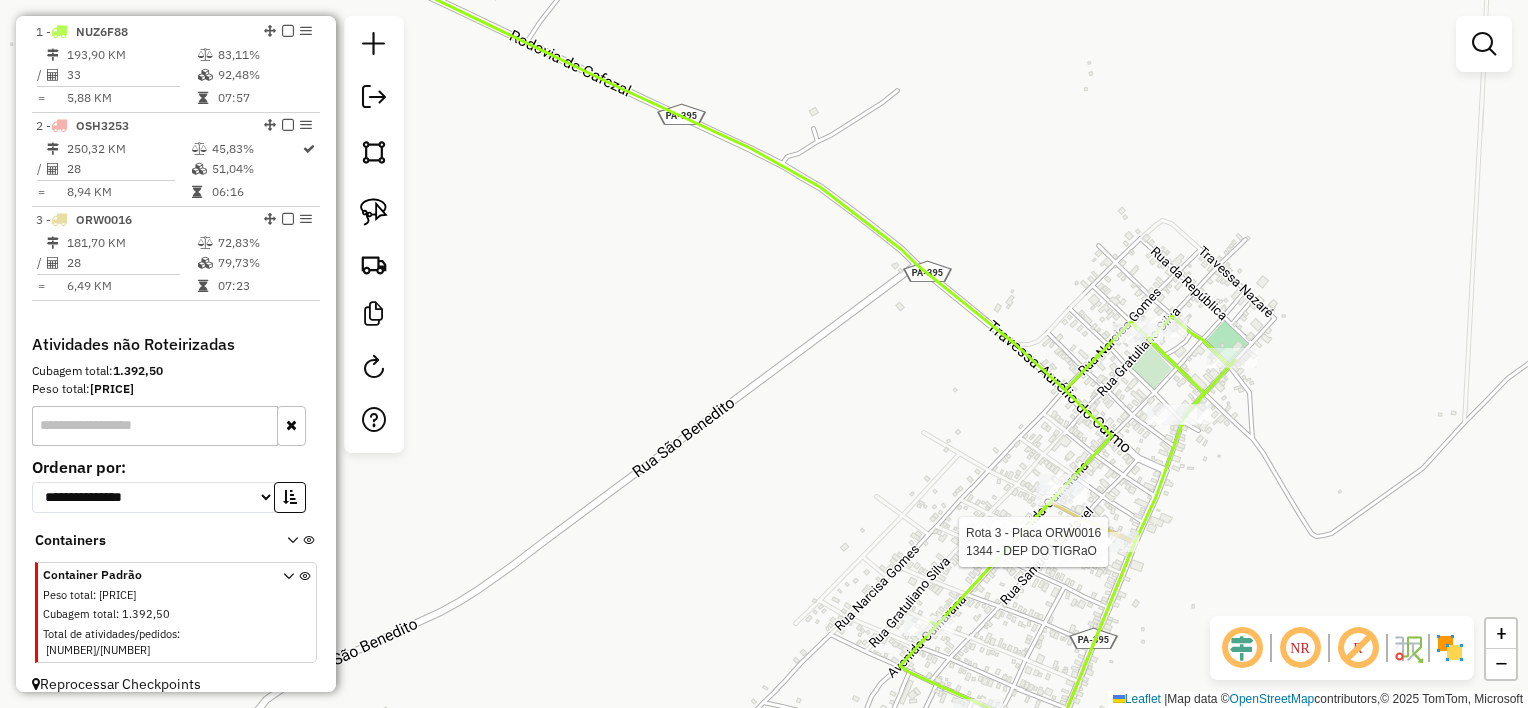 select on "**********" 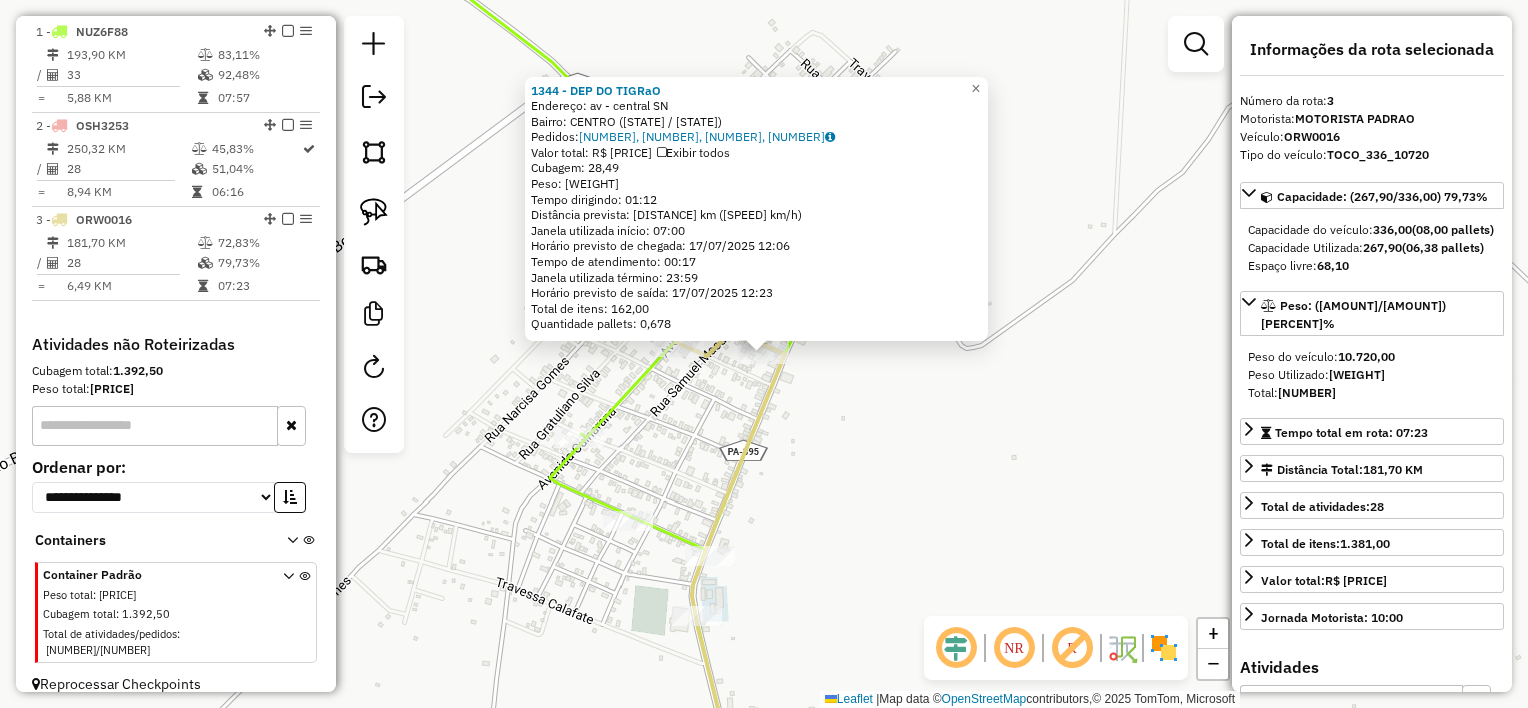 click on "[NUMBER] - [NAME]  Endereço:  av - central SN   Bairro: [NEIGHBORHOOD] ([CITY] / PA)   Pedidos:  [ORDER_ID], [ORDER_ID], [ORDER_ID], [ORDER_ID]   Valor total: [CURRENCY] [PRICE]   Exibir todos   Cubagem: [CUBAGE]  Peso: [WEIGHT]  Tempo dirigindo: [TIME]   Distância prevista: [DISTANCE] km ([SPEED] km/h)   Janela utilizada início: [TIME]   Horário previsto de chegada: [DATE] [TIME]   Tempo de atendimento: [TIME]   Janela utilizada término: [TIME]   Horário previsto de saída: [DATE] [TIME]   Total de itens: [ITEMS]   Quantidade pallets: [PALLETS]  × Janela de atendimento Grade de atendimento Capacidade Transportadoras Veículos Cliente Pedidos  Rotas Selecione os dias de semana para filtrar as janelas de atendimento  Seg   Ter   Qua   Qui   Sex   Sáb   Dom  Informe o período da janela de atendimento: De: Até:  Filtrar exatamente a janela do cliente  Considerar janela de atendimento padrão  Selecione os dias de semana para filtrar as grades de atendimento  Seg   Ter   Qua   Qui   Sex   Sáb   Dom   Peso mínimo:   De:  De:" 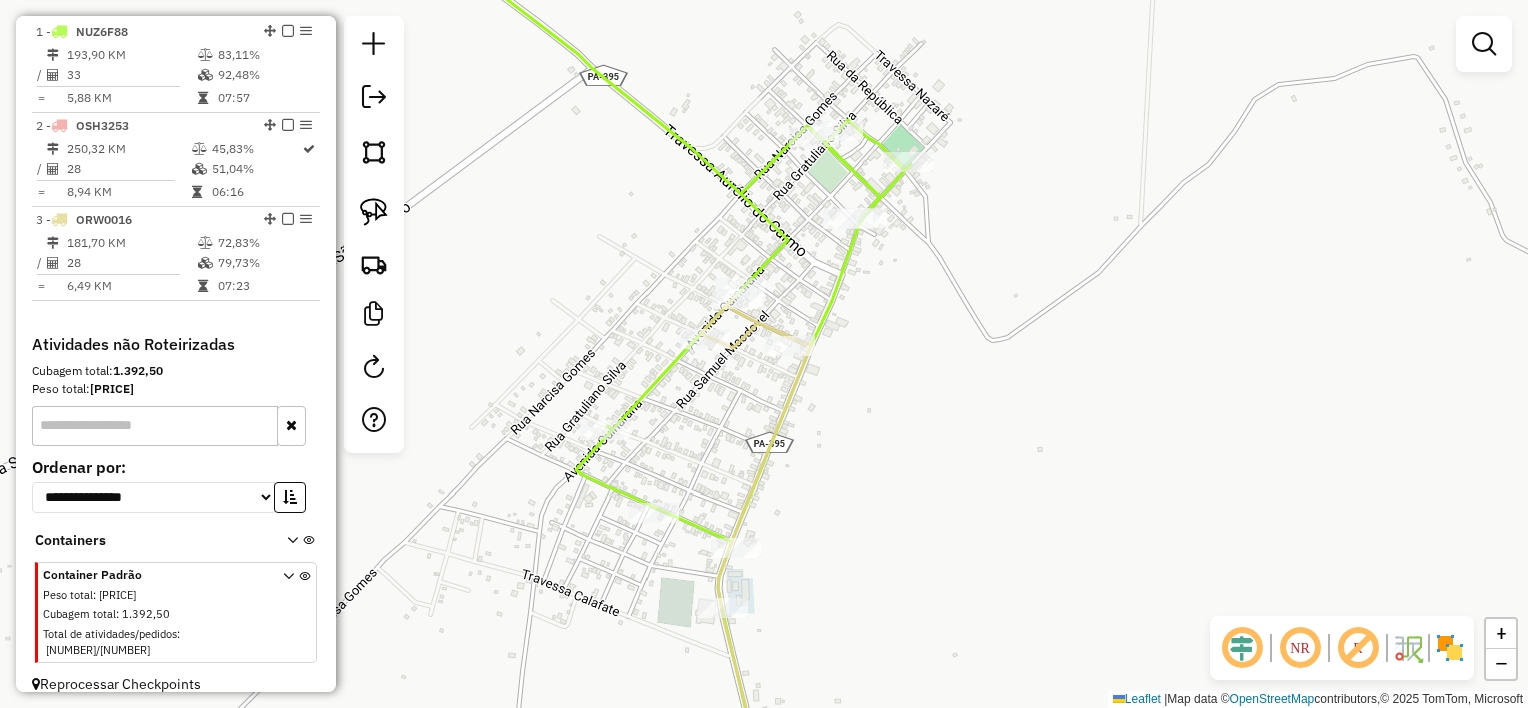 drag, startPoint x: 840, startPoint y: 479, endPoint x: 1127, endPoint y: 288, distance: 344.74628 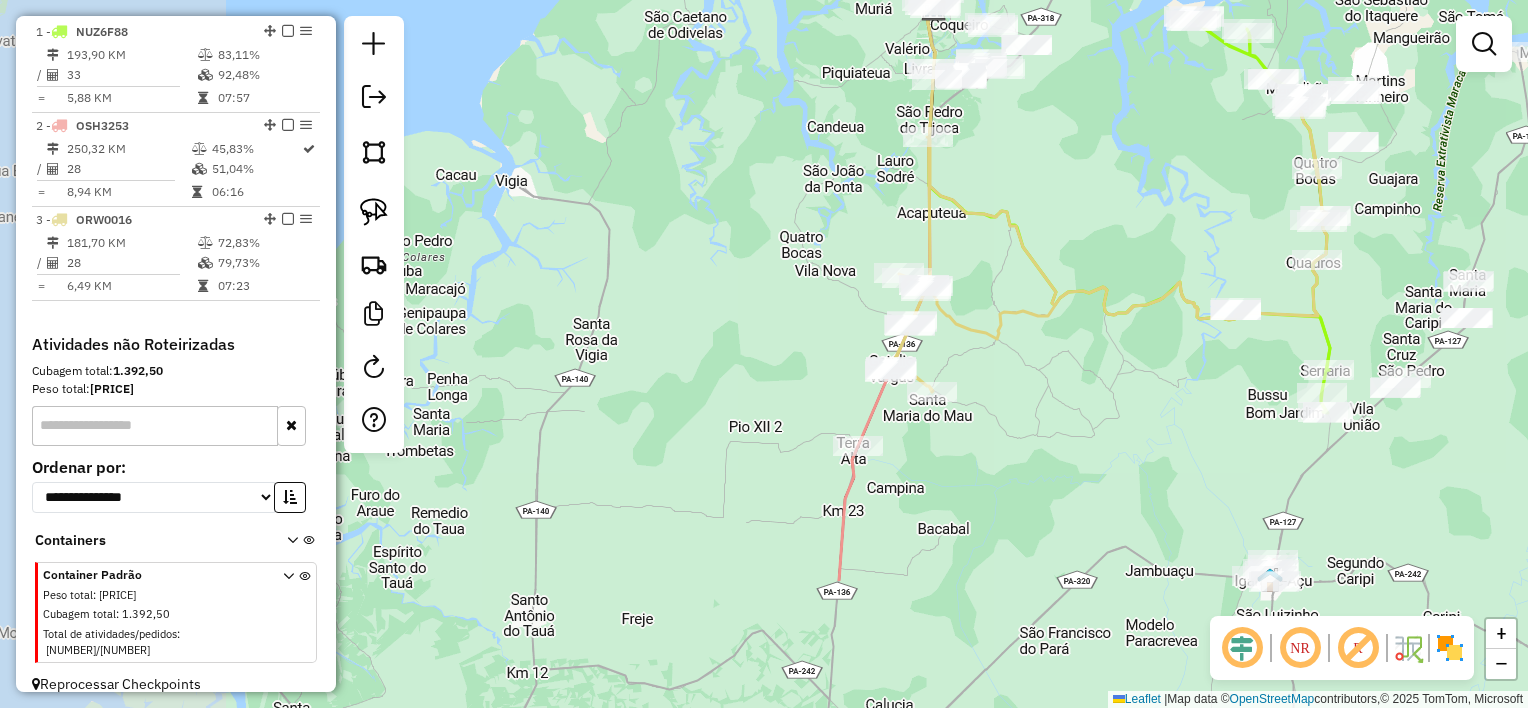 drag, startPoint x: 822, startPoint y: 417, endPoint x: 1117, endPoint y: 266, distance: 331.40005 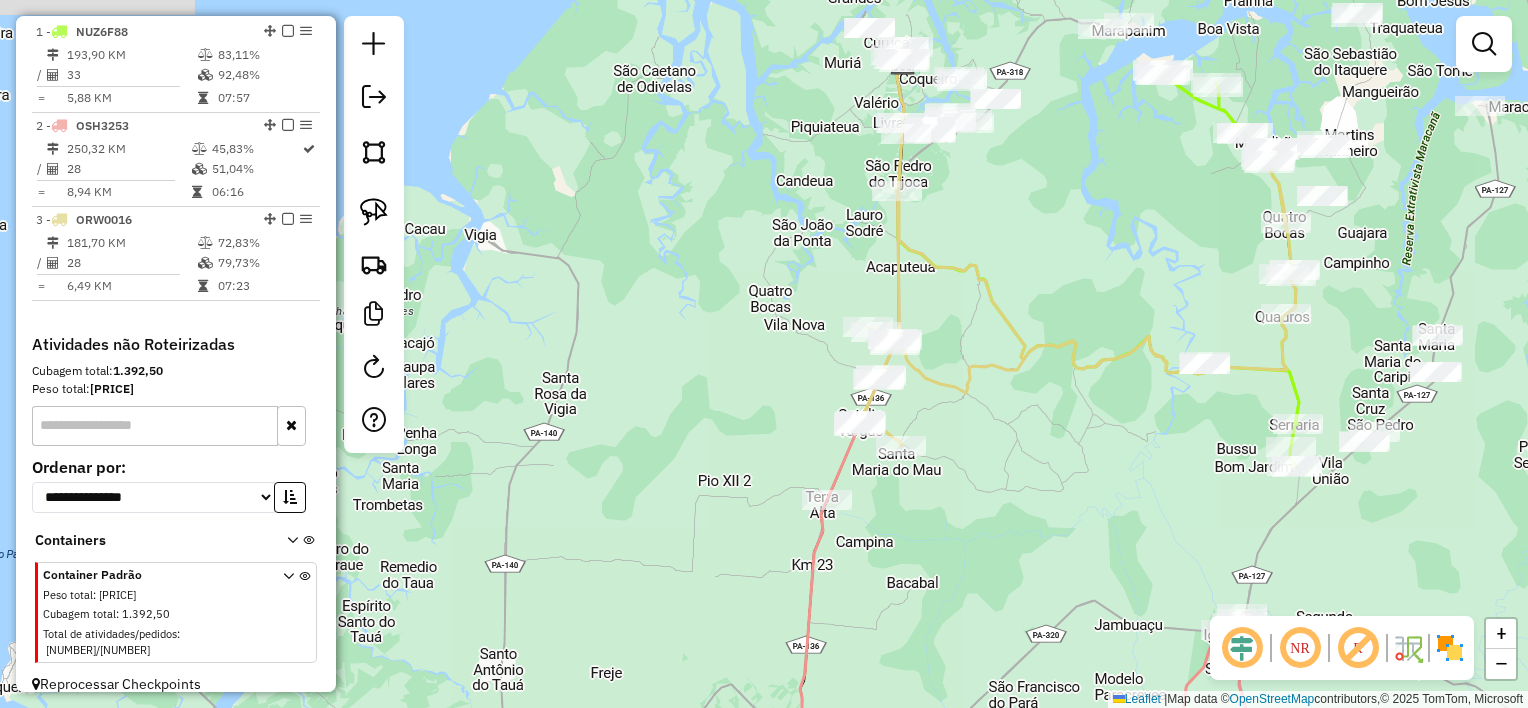 drag, startPoint x: 1105, startPoint y: 260, endPoint x: 1082, endPoint y: 321, distance: 65.192024 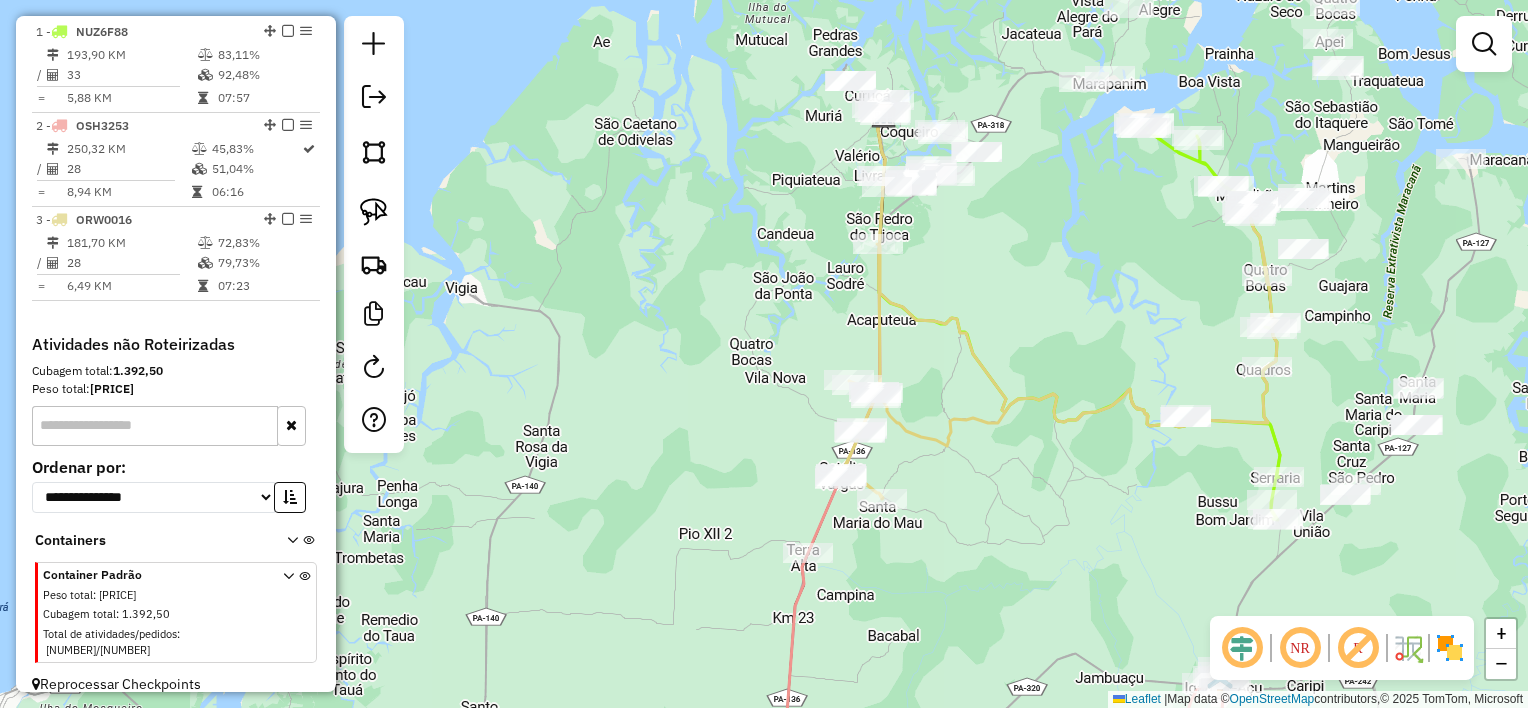 click on "Janela de atendimento Grade de atendimento Capacidade Transportadoras Veículos Cliente Pedidos  Rotas Selecione os dias de semana para filtrar as janelas de atendimento  Seg   Ter   Qua   Qui   Sex   Sáb   Dom  Informe o período da janela de atendimento: De: Até:  Filtrar exatamente a janela do cliente  Considerar janela de atendimento padrão  Selecione os dias de semana para filtrar as grades de atendimento  Seg   Ter   Qua   Qui   Sex   Sáb   Dom   Considerar clientes sem dia de atendimento cadastrado  Clientes fora do dia de atendimento selecionado Filtrar as atividades entre os valores definidos abaixo:  Peso mínimo:   Peso máximo:   Cubagem mínima:   Cubagem máxima:   De:   Até:  Filtrar as atividades entre o tempo de atendimento definido abaixo:  De:   Até:   Considerar capacidade total dos clientes não roteirizados Transportadora: Selecione um ou mais itens Tipo de veículo: Selecione um ou mais itens Veículo: Selecione um ou mais itens Motorista: Selecione um ou mais itens Nome: Rótulo:" 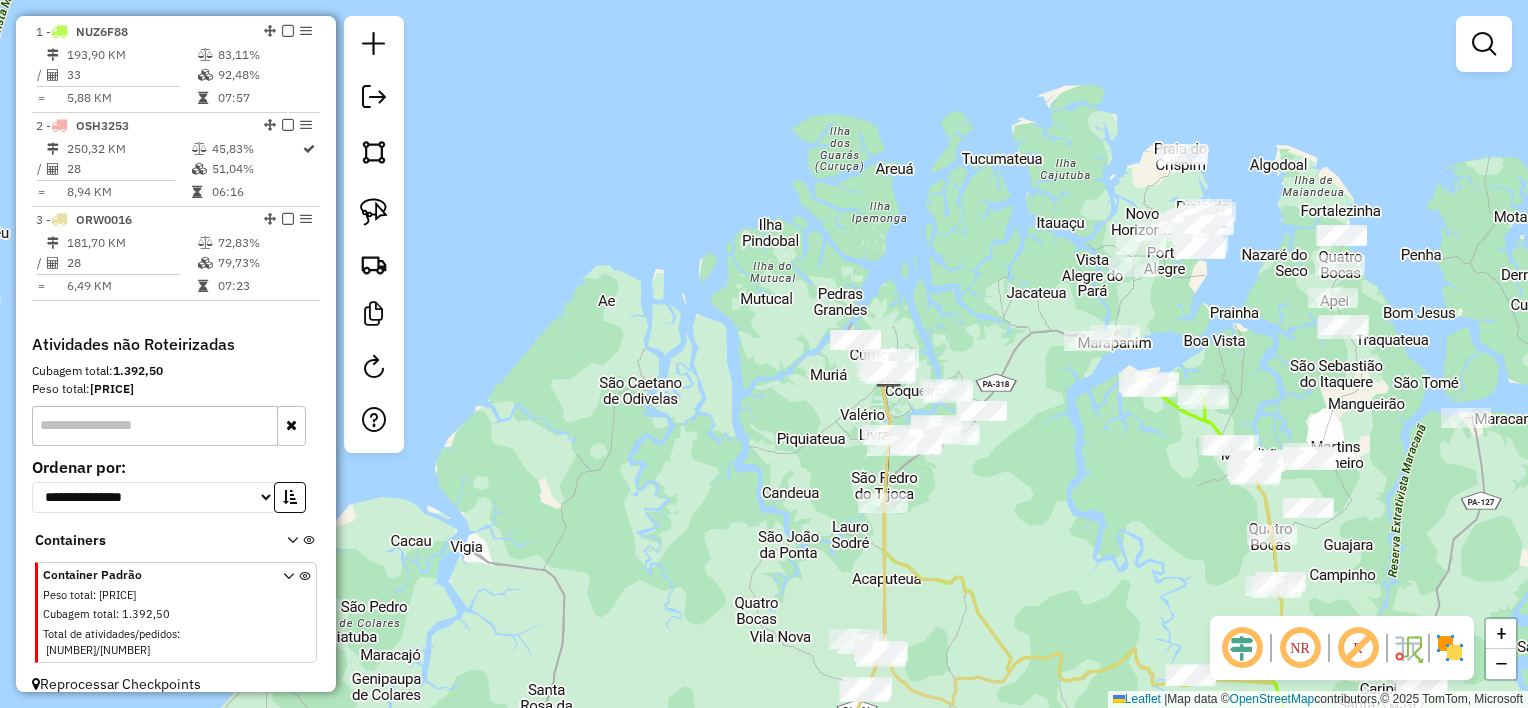 drag, startPoint x: 1048, startPoint y: 223, endPoint x: 1076, endPoint y: 477, distance: 255.53865 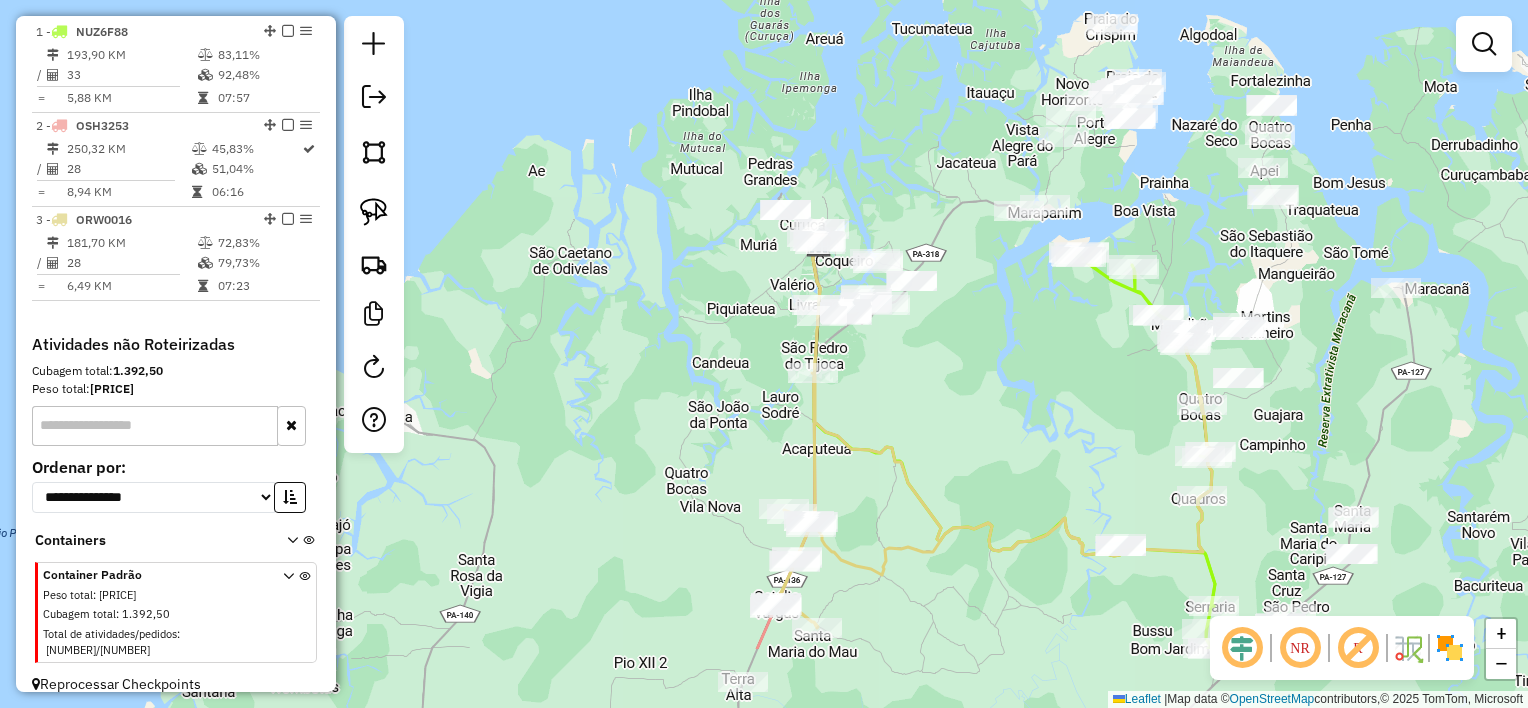 drag, startPoint x: 1170, startPoint y: 556, endPoint x: 1096, endPoint y: 397, distance: 175.37674 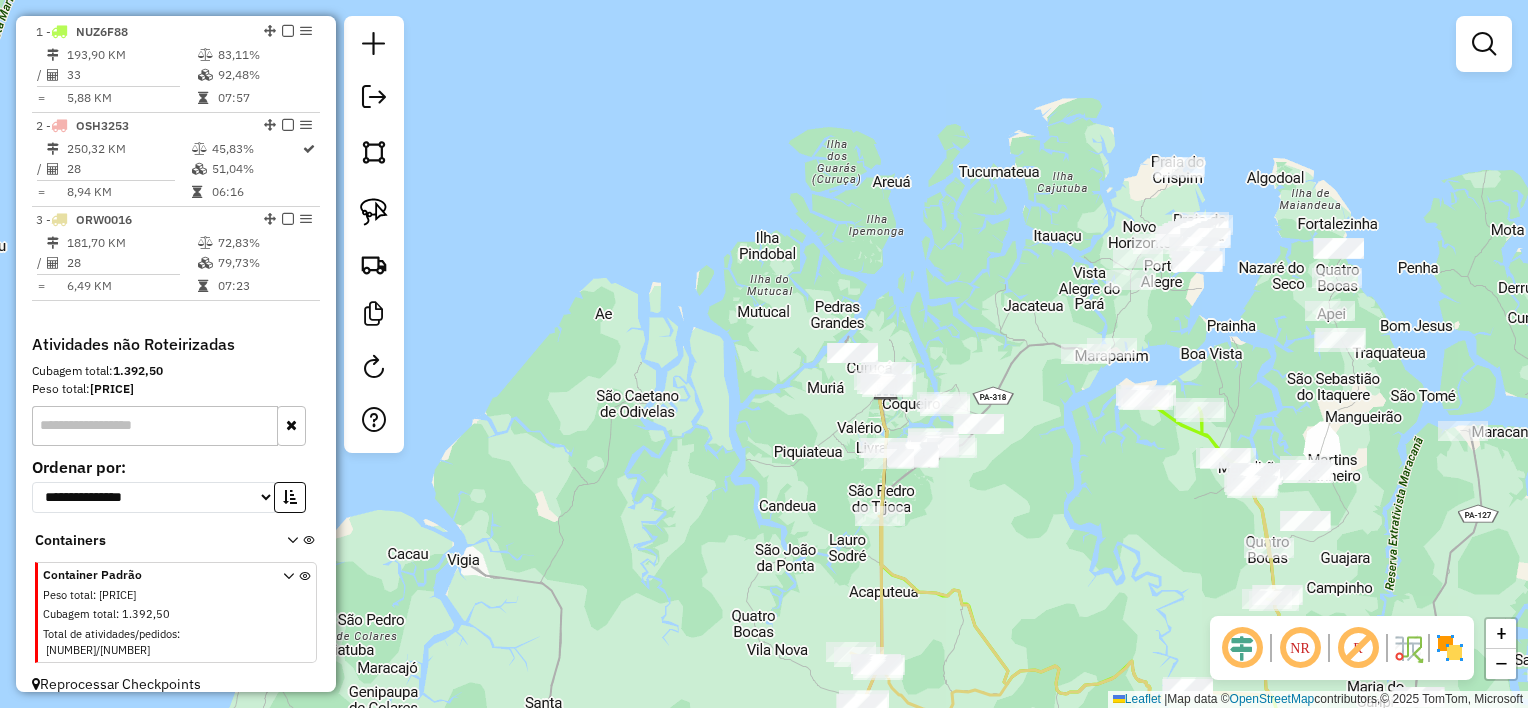 drag, startPoint x: 1000, startPoint y: 300, endPoint x: 1059, endPoint y: 476, distance: 185.62596 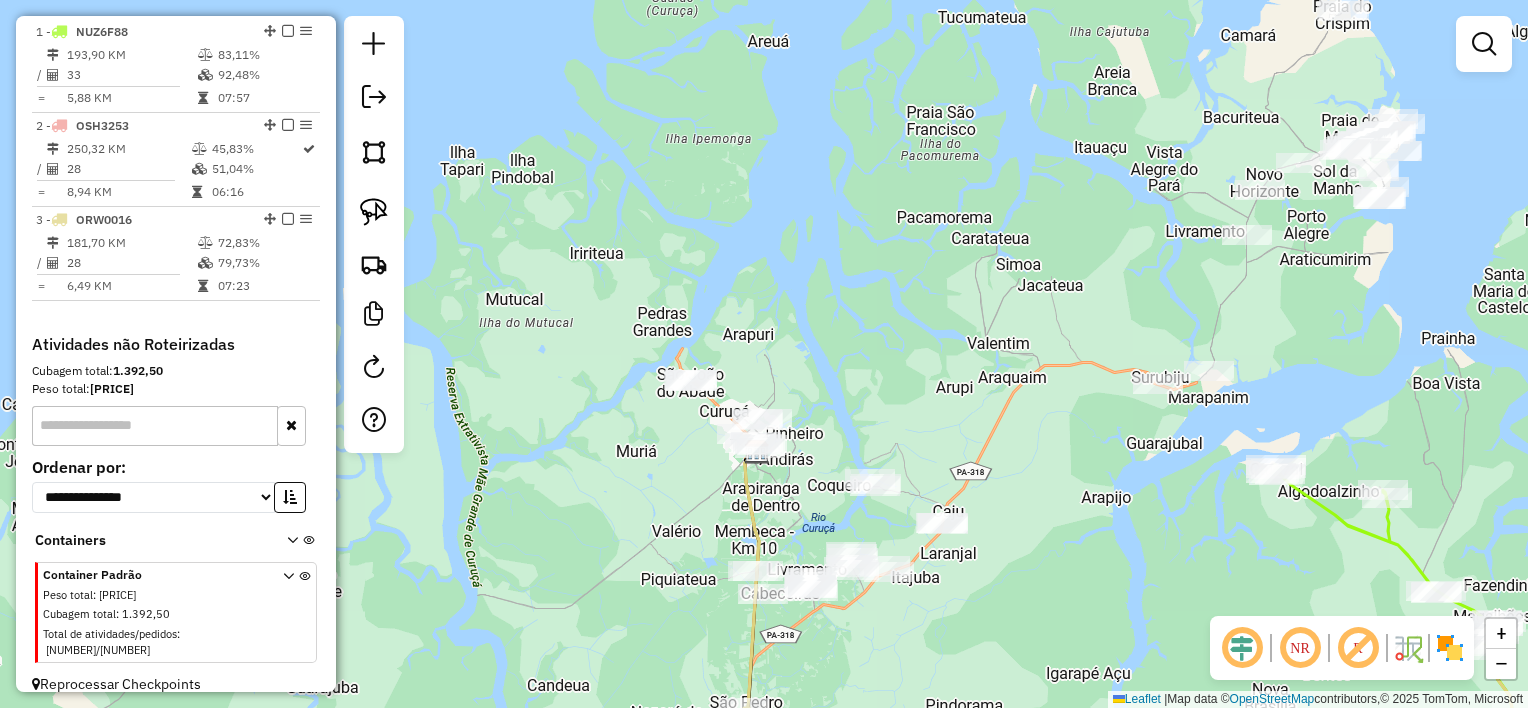 drag, startPoint x: 1014, startPoint y: 407, endPoint x: 1043, endPoint y: 427, distance: 35.22783 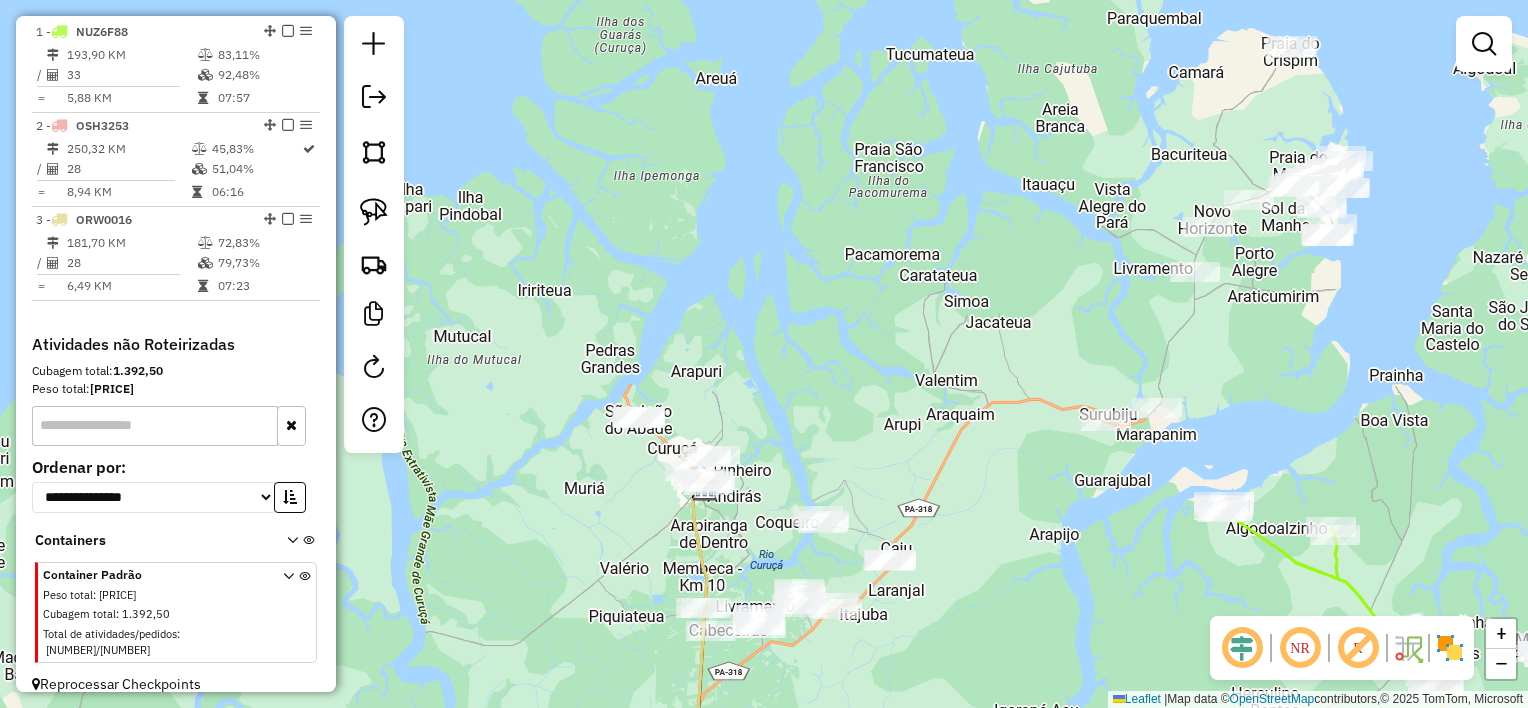 drag, startPoint x: 1066, startPoint y: 410, endPoint x: 1015, endPoint y: 444, distance: 61.294373 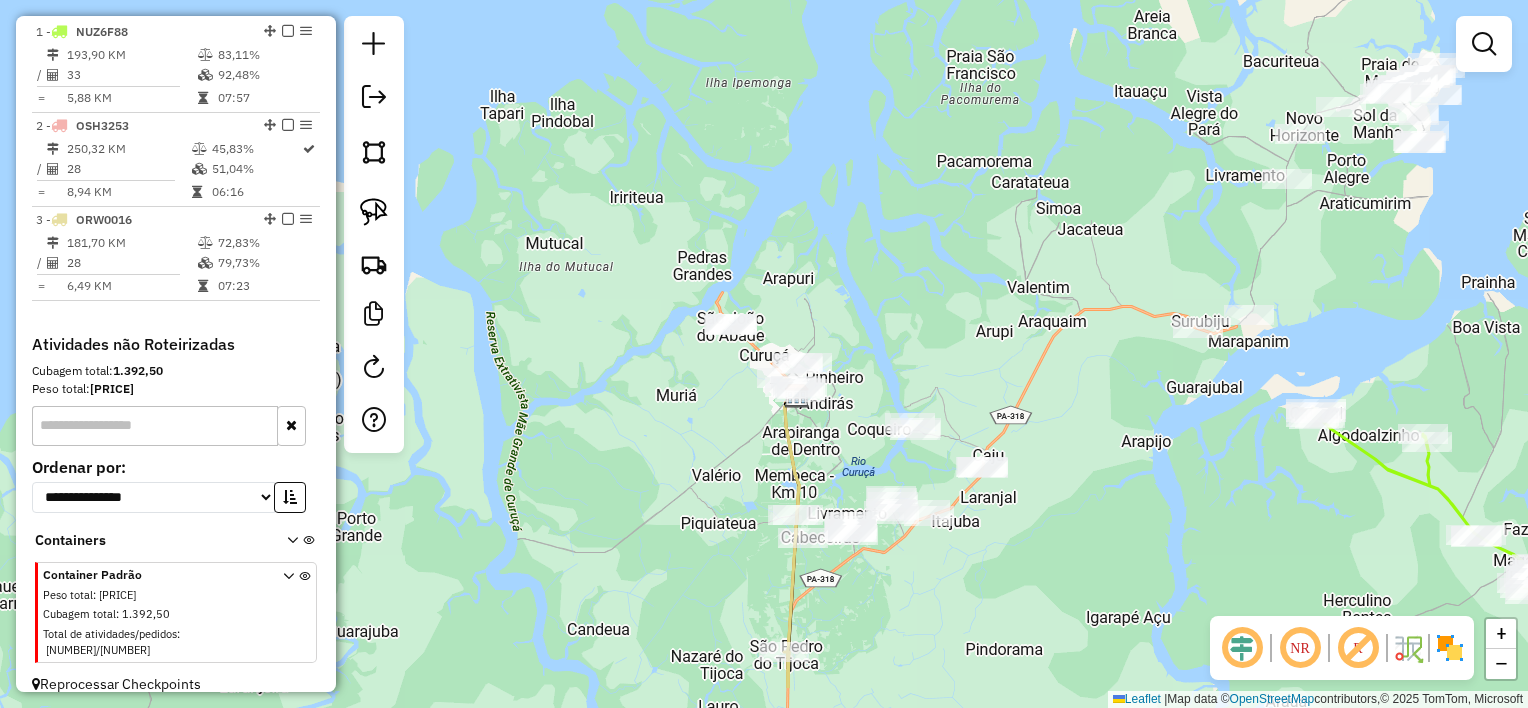 drag, startPoint x: 1024, startPoint y: 529, endPoint x: 1149, endPoint y: 430, distance: 159.45532 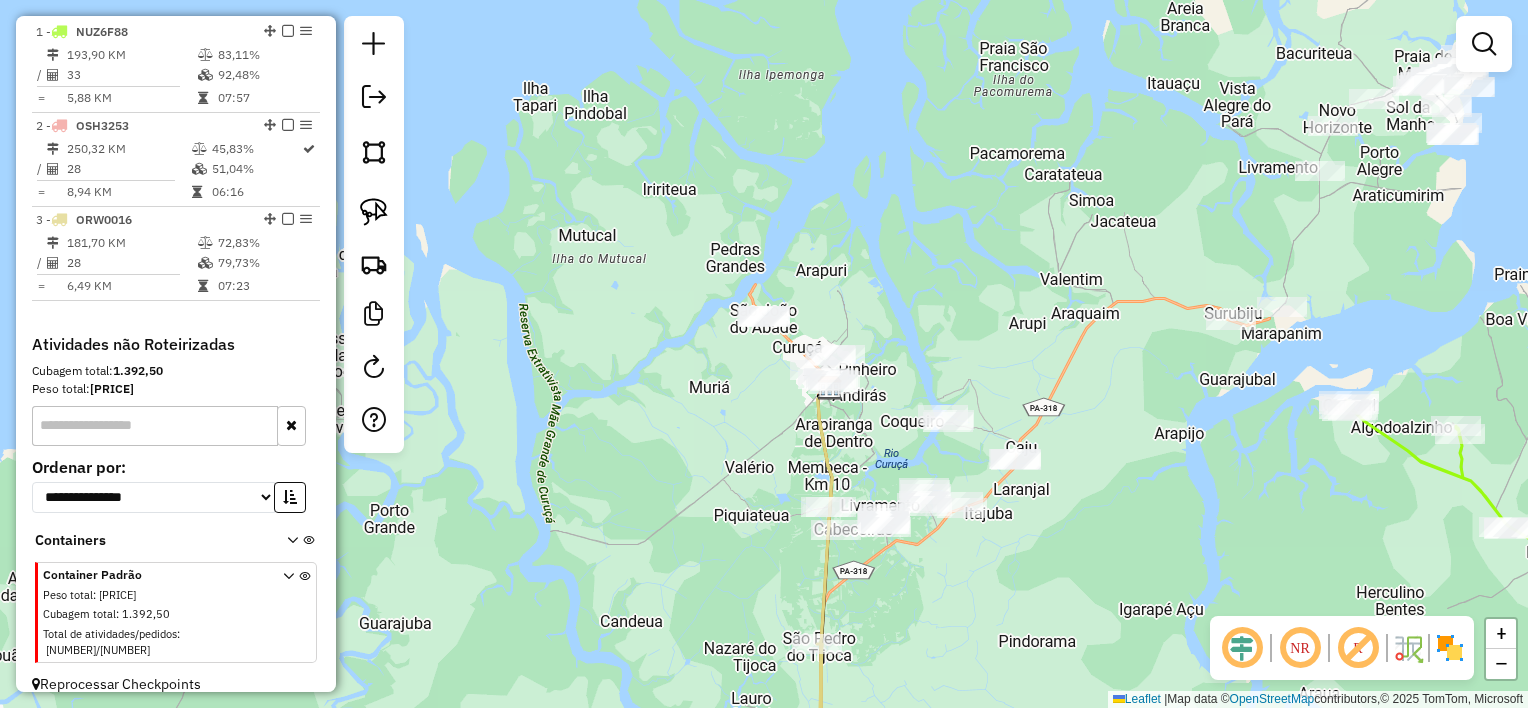 drag, startPoint x: 1137, startPoint y: 579, endPoint x: 978, endPoint y: 236, distance: 378.06085 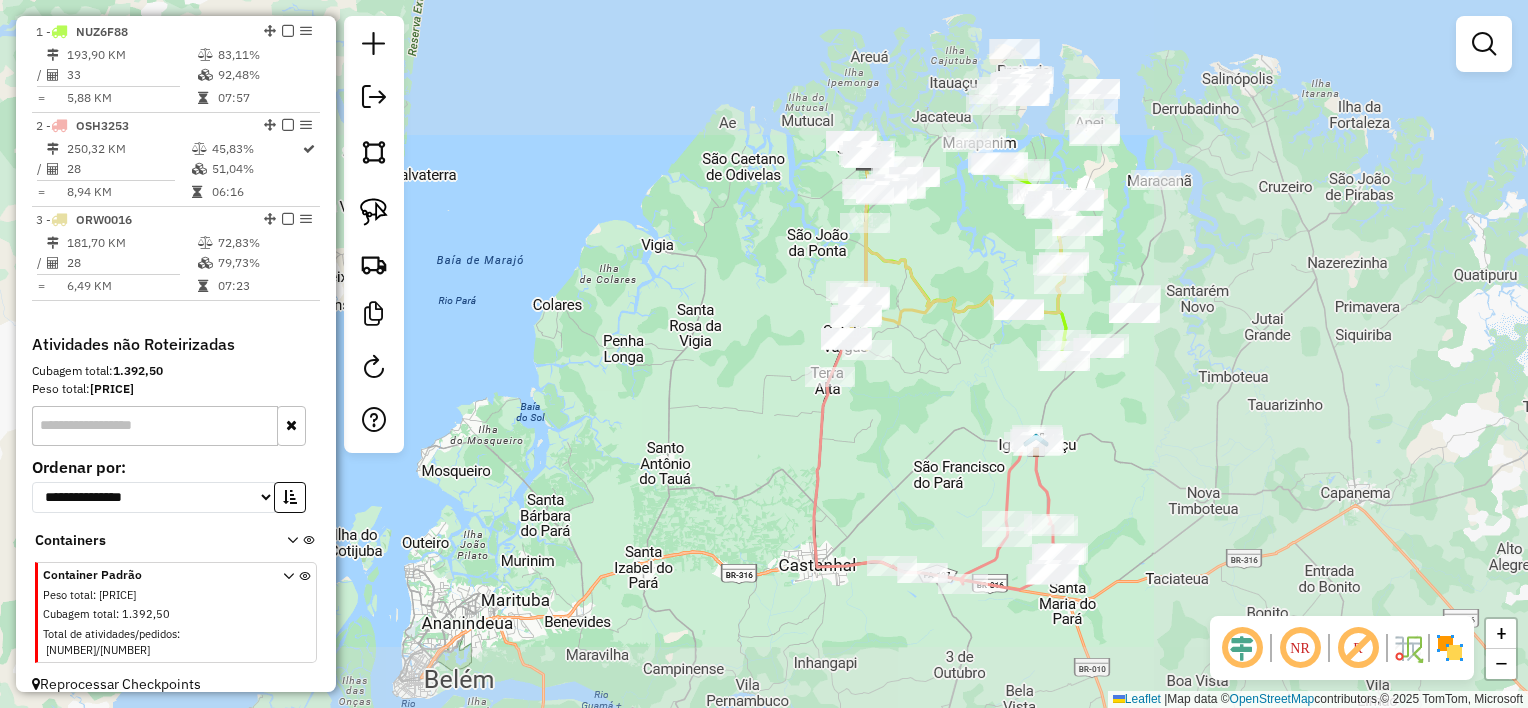 drag, startPoint x: 976, startPoint y: 348, endPoint x: 971, endPoint y: 416, distance: 68.18358 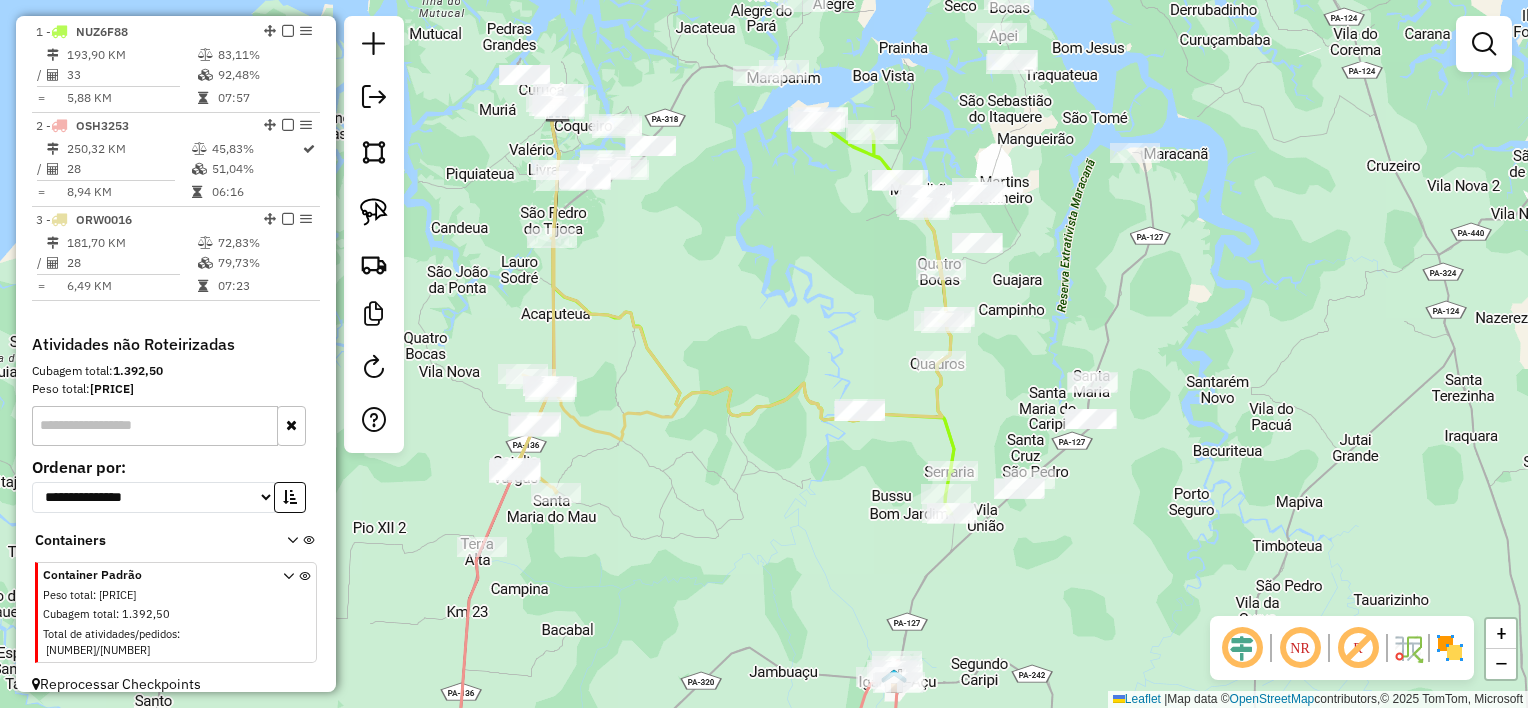 click on "Janela de atendimento Grade de atendimento Capacidade Transportadoras Veículos Cliente Pedidos  Rotas Selecione os dias de semana para filtrar as janelas de atendimento  Seg   Ter   Qua   Qui   Sex   Sáb   Dom  Informe o período da janela de atendimento: De: Até:  Filtrar exatamente a janela do cliente  Considerar janela de atendimento padrão  Selecione os dias de semana para filtrar as grades de atendimento  Seg   Ter   Qua   Qui   Sex   Sáb   Dom   Considerar clientes sem dia de atendimento cadastrado  Clientes fora do dia de atendimento selecionado Filtrar as atividades entre os valores definidos abaixo:  Peso mínimo:   Peso máximo:   Cubagem mínima:   Cubagem máxima:   De:   Até:  Filtrar as atividades entre o tempo de atendimento definido abaixo:  De:   Até:   Considerar capacidade total dos clientes não roteirizados Transportadora: Selecione um ou mais itens Tipo de veículo: Selecione um ou mais itens Veículo: Selecione um ou mais itens Motorista: Selecione um ou mais itens Nome: Rótulo:" 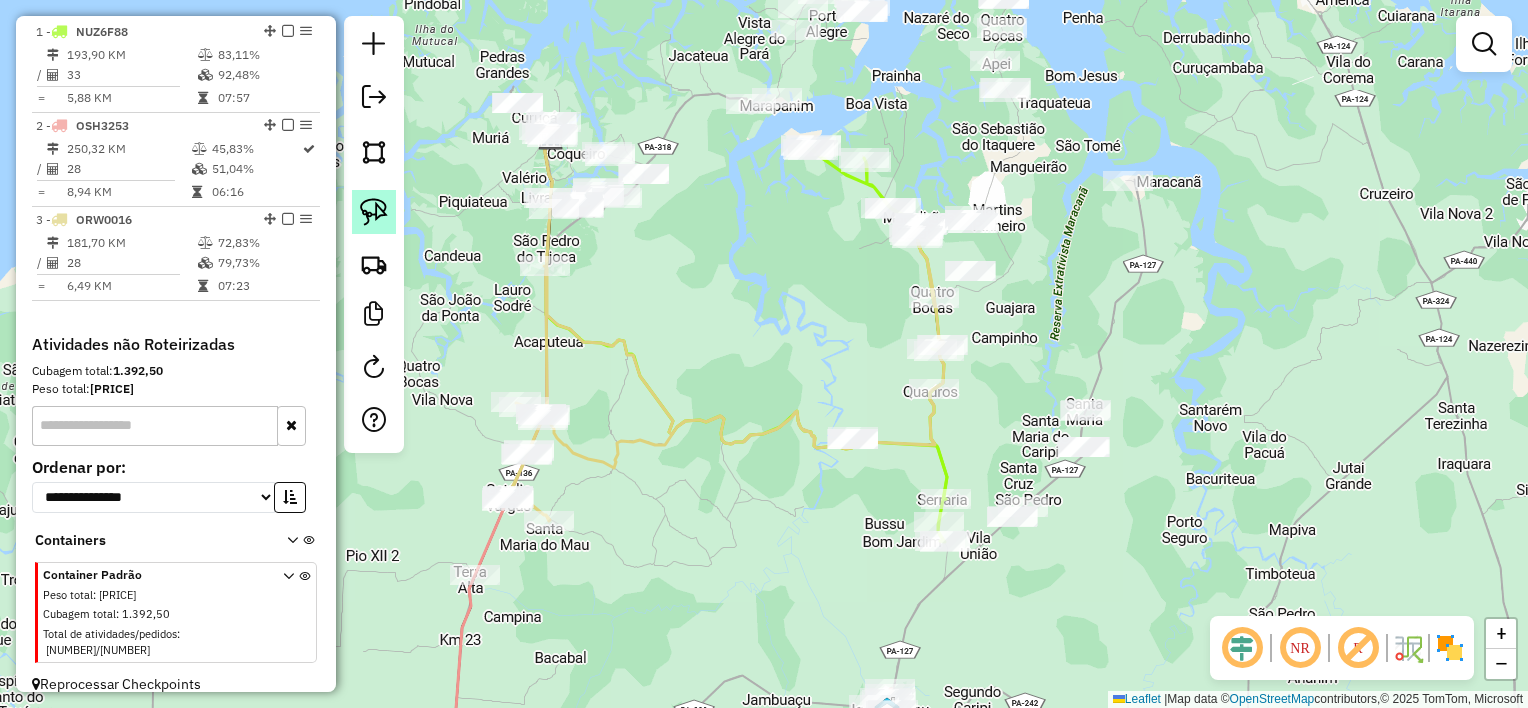 click 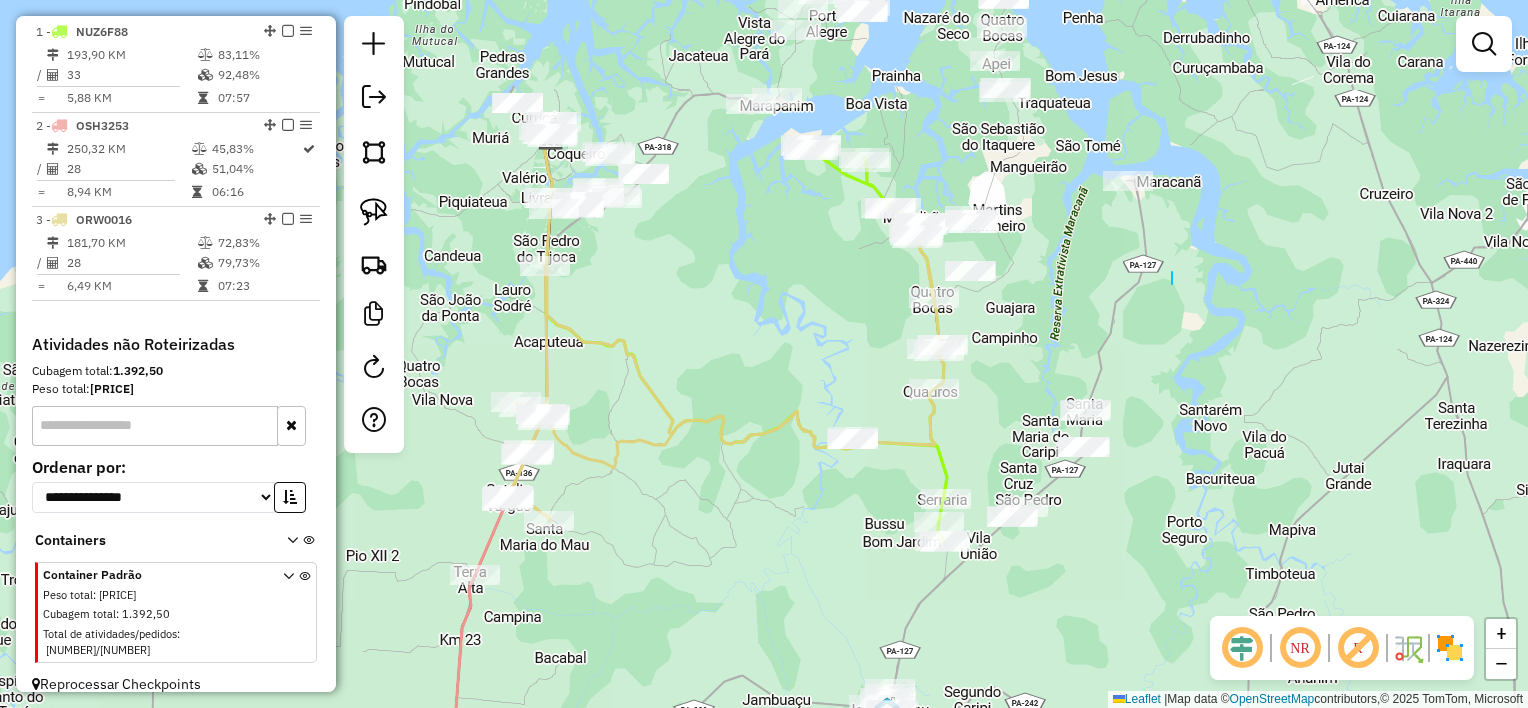 drag, startPoint x: 1172, startPoint y: 272, endPoint x: 1176, endPoint y: 344, distance: 72.11102 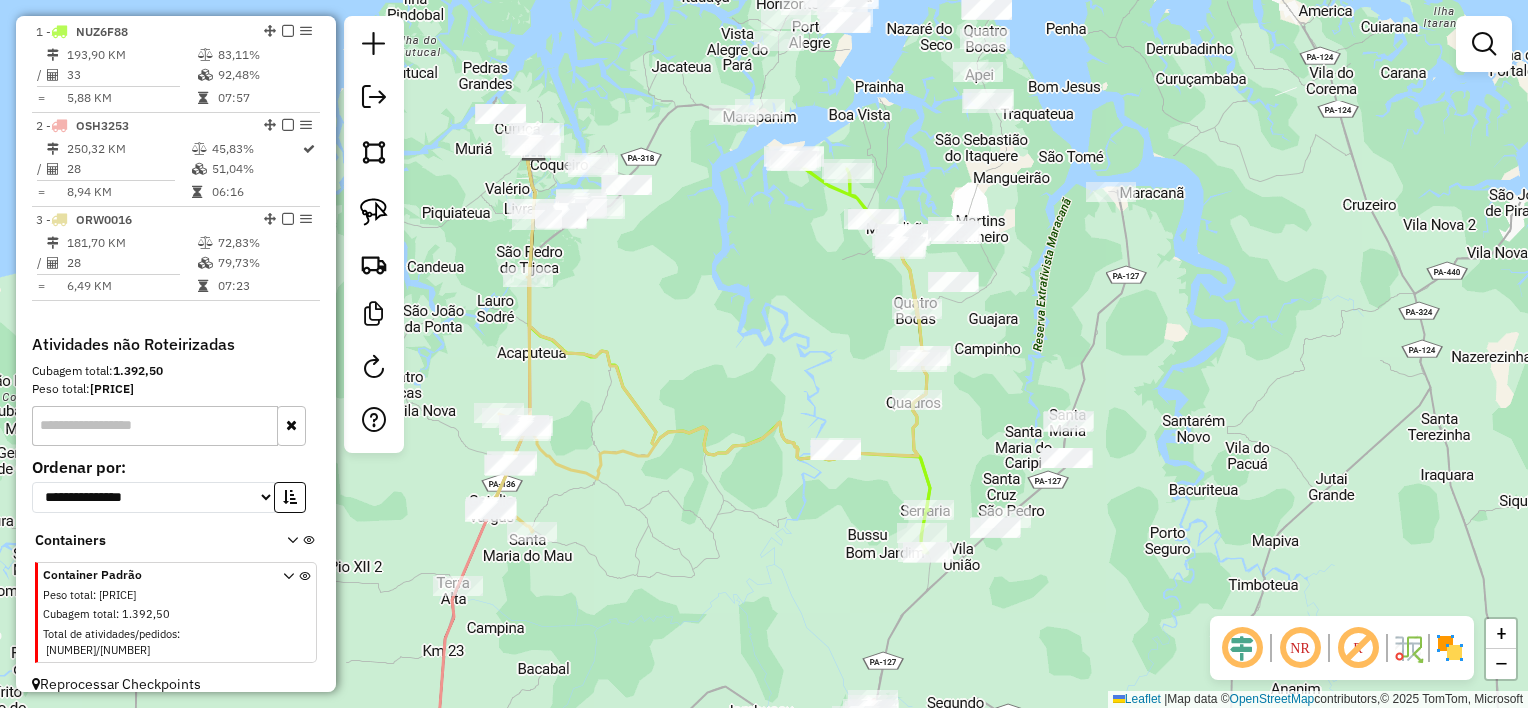 drag, startPoint x: 1157, startPoint y: 327, endPoint x: 1149, endPoint y: 344, distance: 18.788294 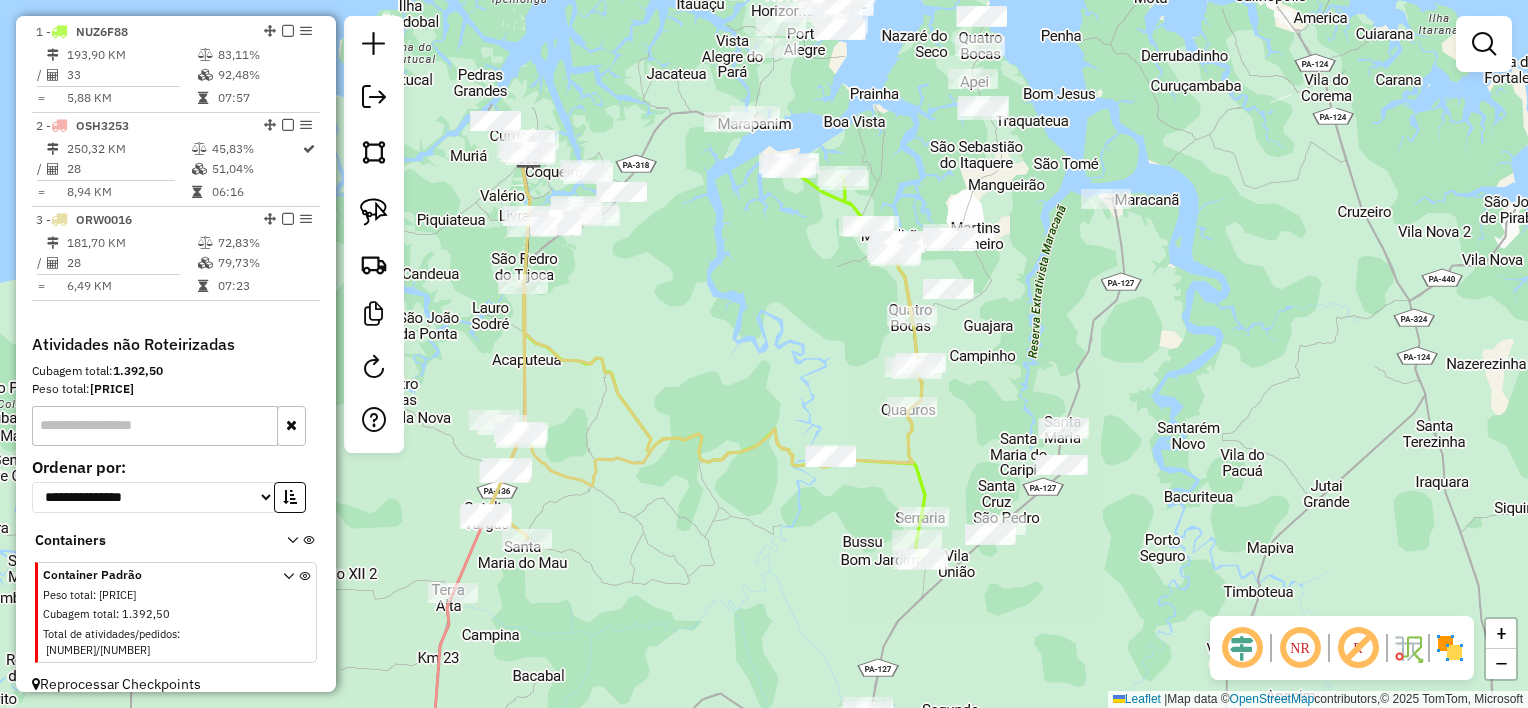 drag, startPoint x: 1149, startPoint y: 344, endPoint x: 1124, endPoint y: 344, distance: 25 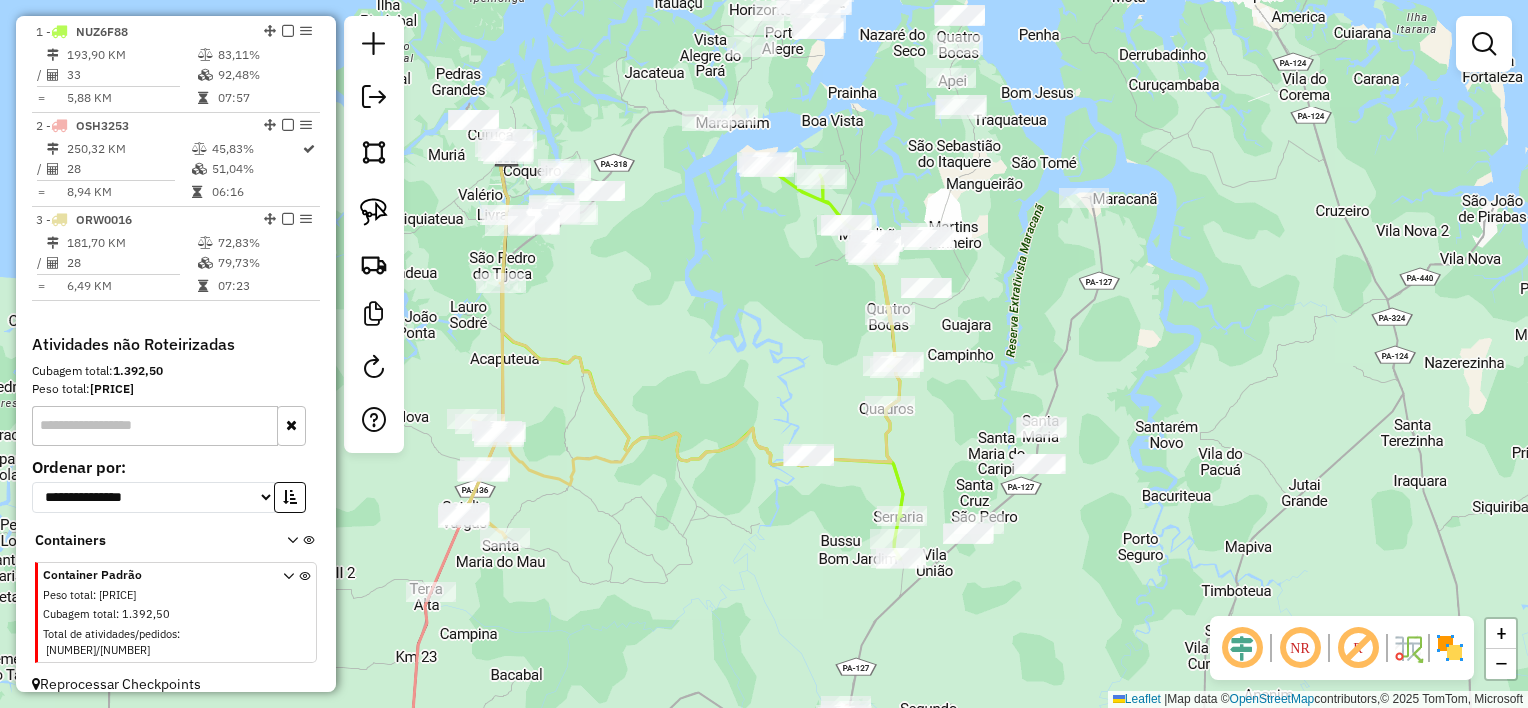 drag, startPoint x: 965, startPoint y: 390, endPoint x: 916, endPoint y: 372, distance: 52.201534 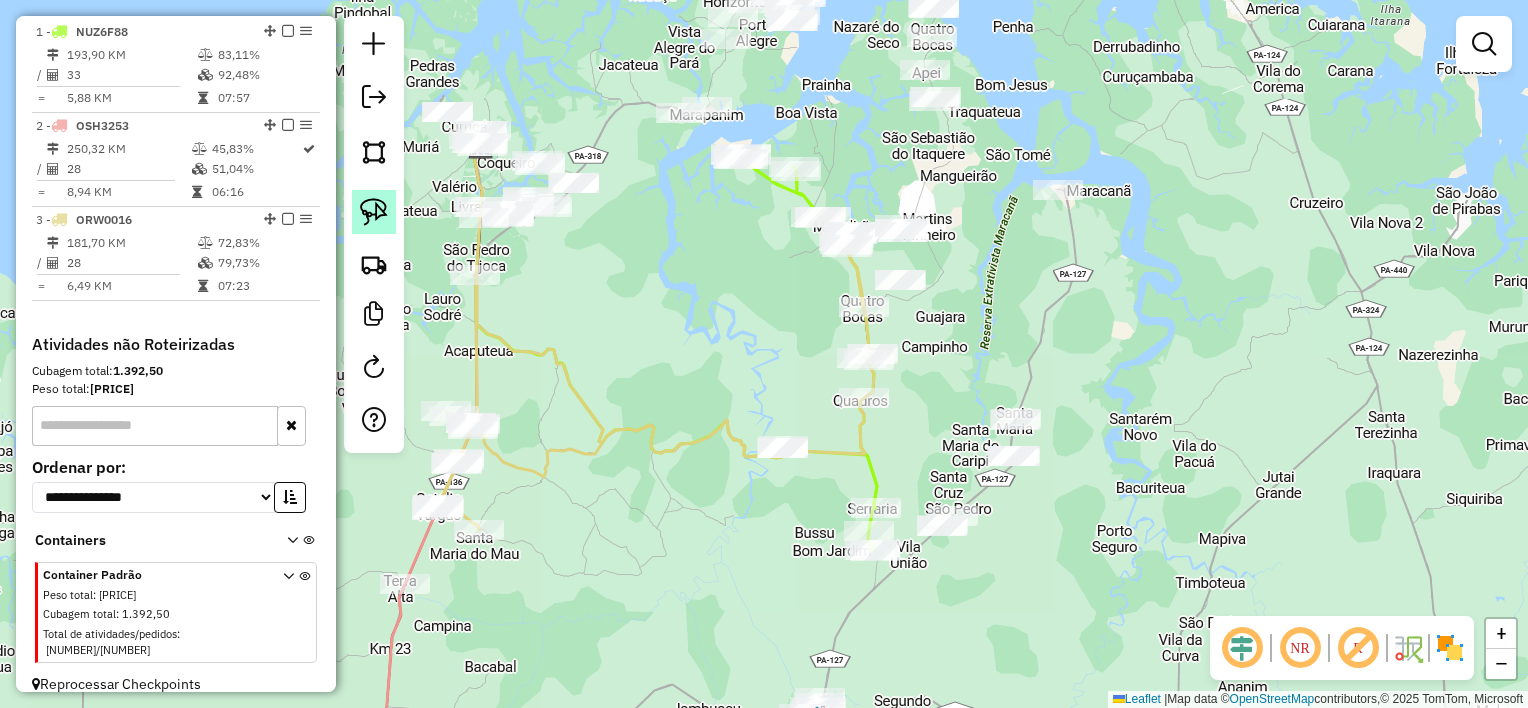 click 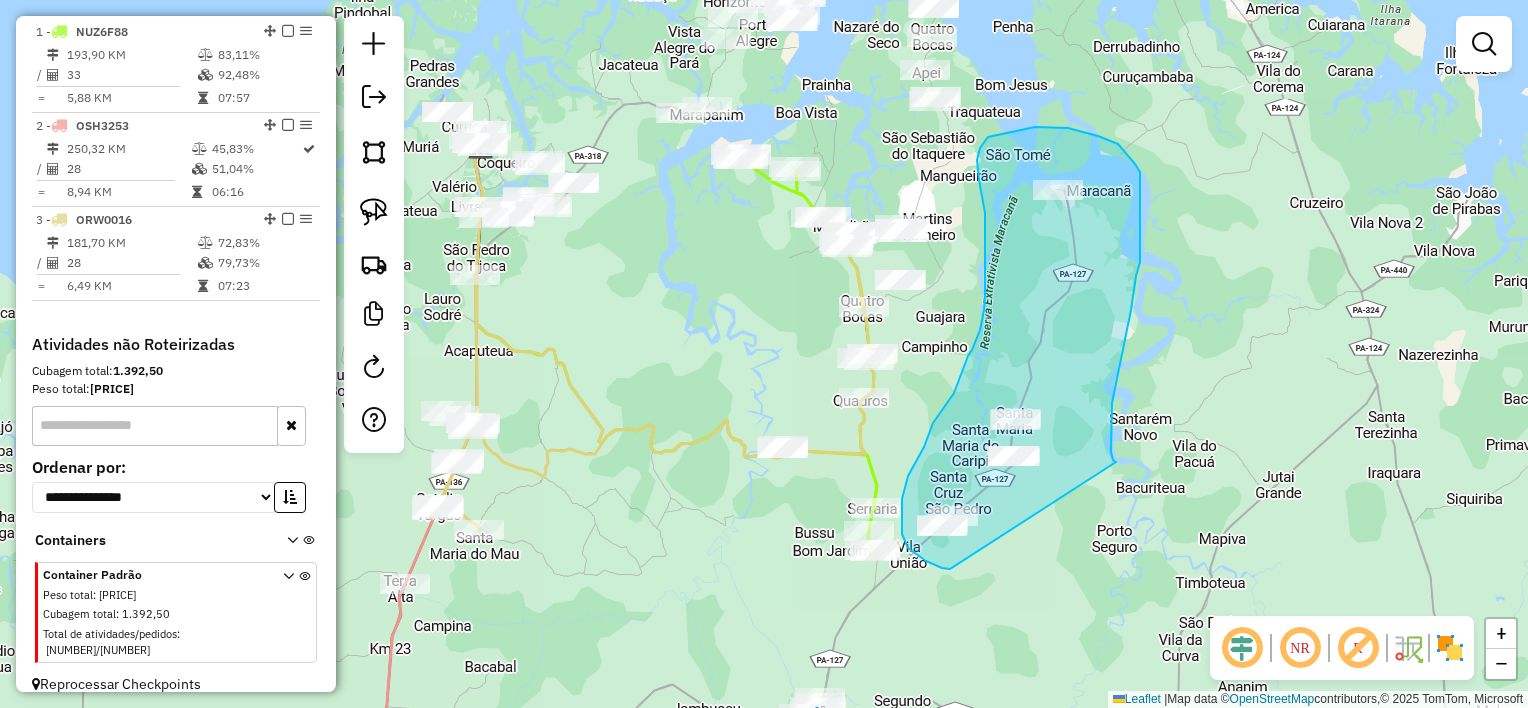 drag, startPoint x: 1115, startPoint y: 388, endPoint x: 952, endPoint y: 570, distance: 244.3215 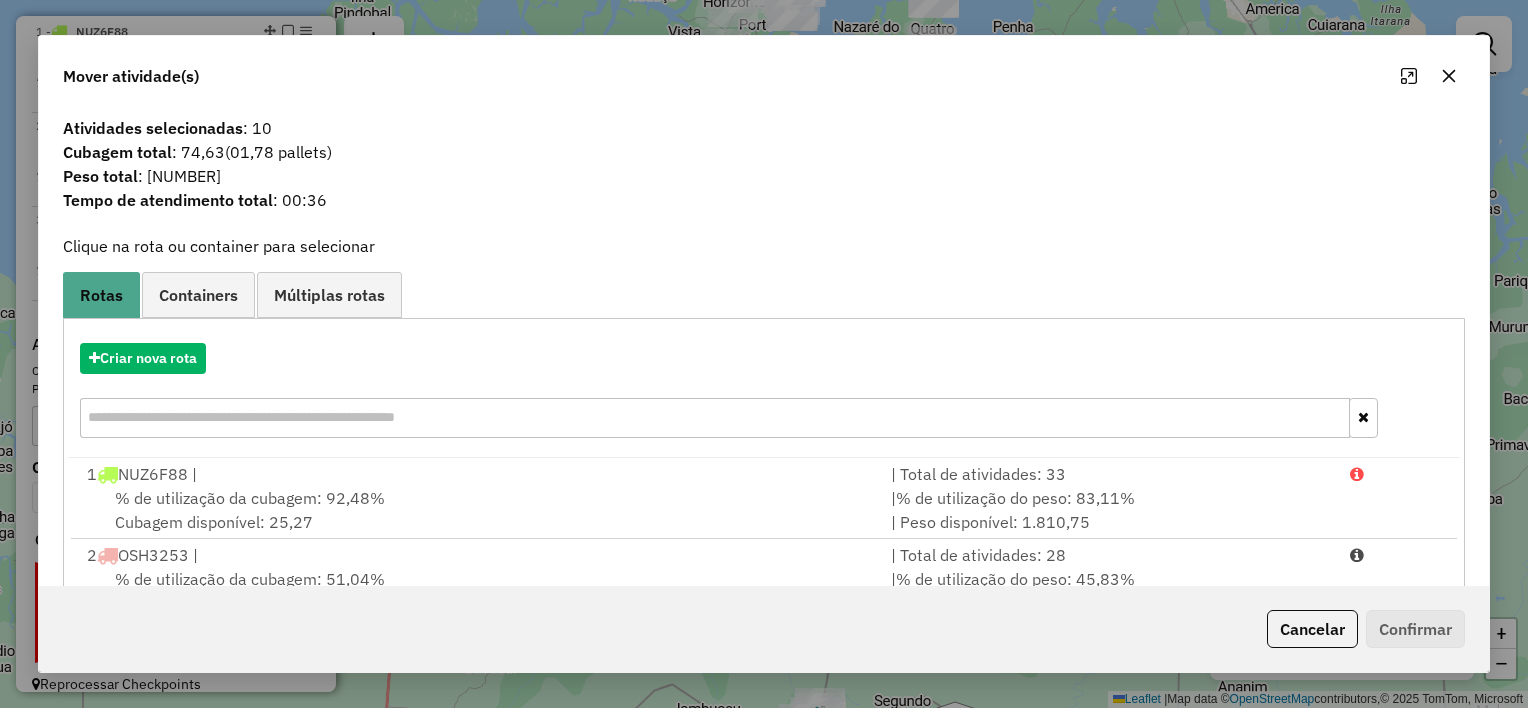 click 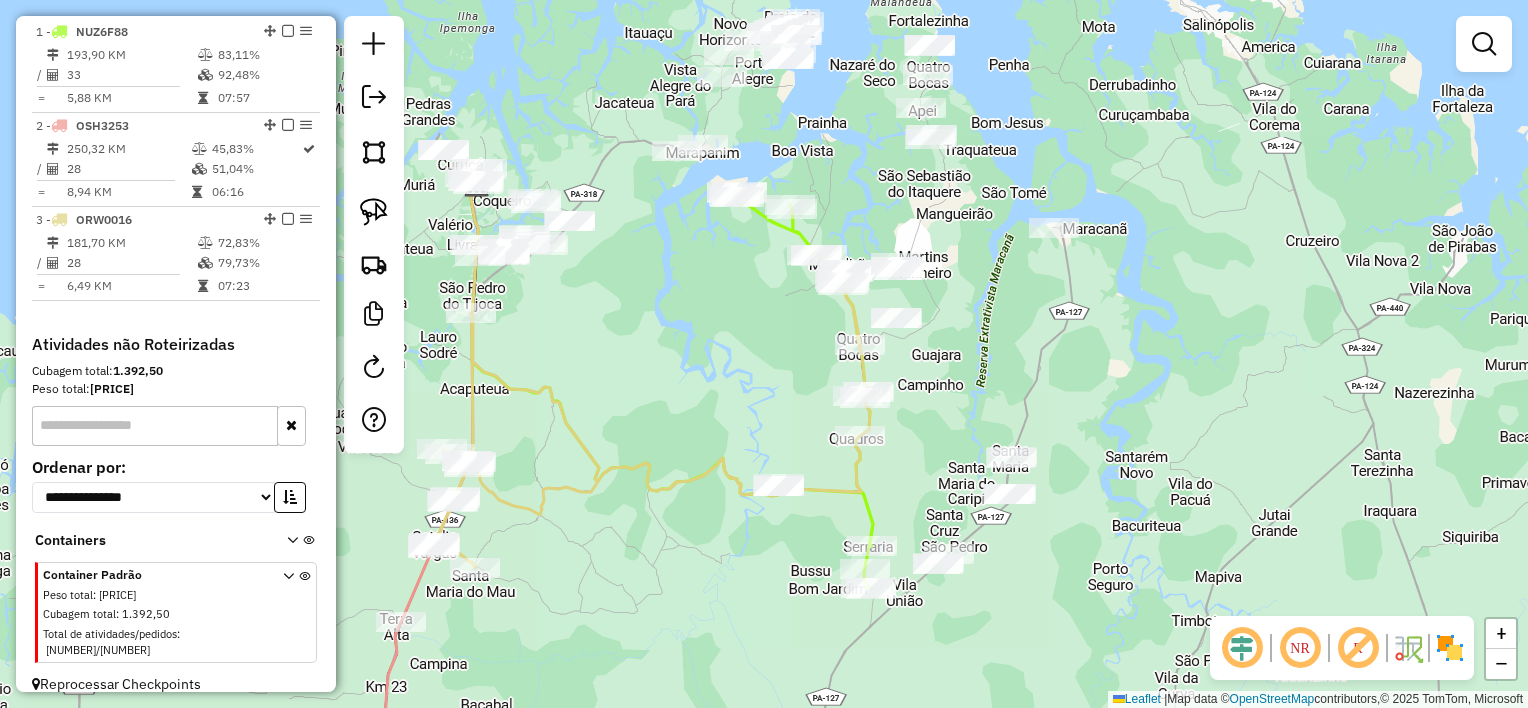 drag, startPoint x: 1183, startPoint y: 399, endPoint x: 1181, endPoint y: 416, distance: 17.117243 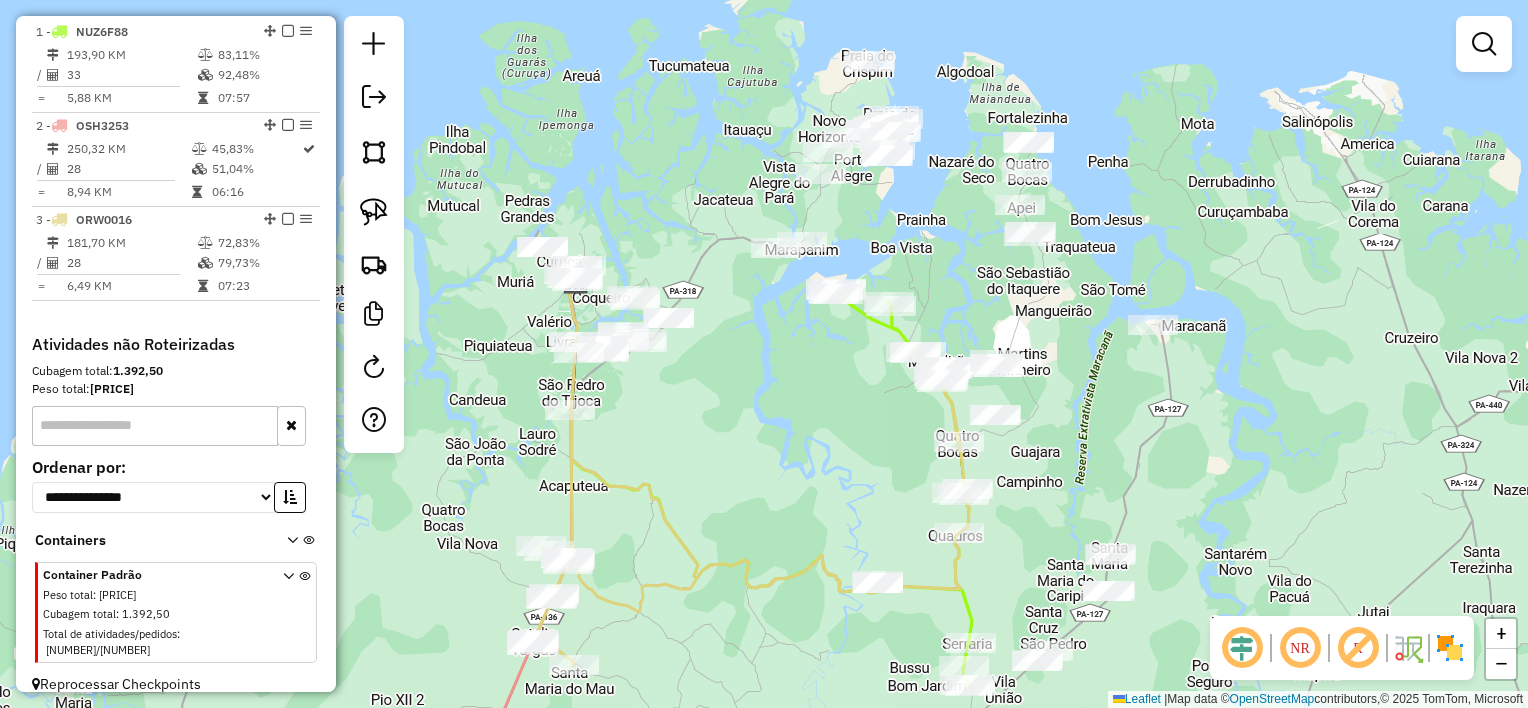 drag, startPoint x: 1007, startPoint y: 359, endPoint x: 1095, endPoint y: 442, distance: 120.966934 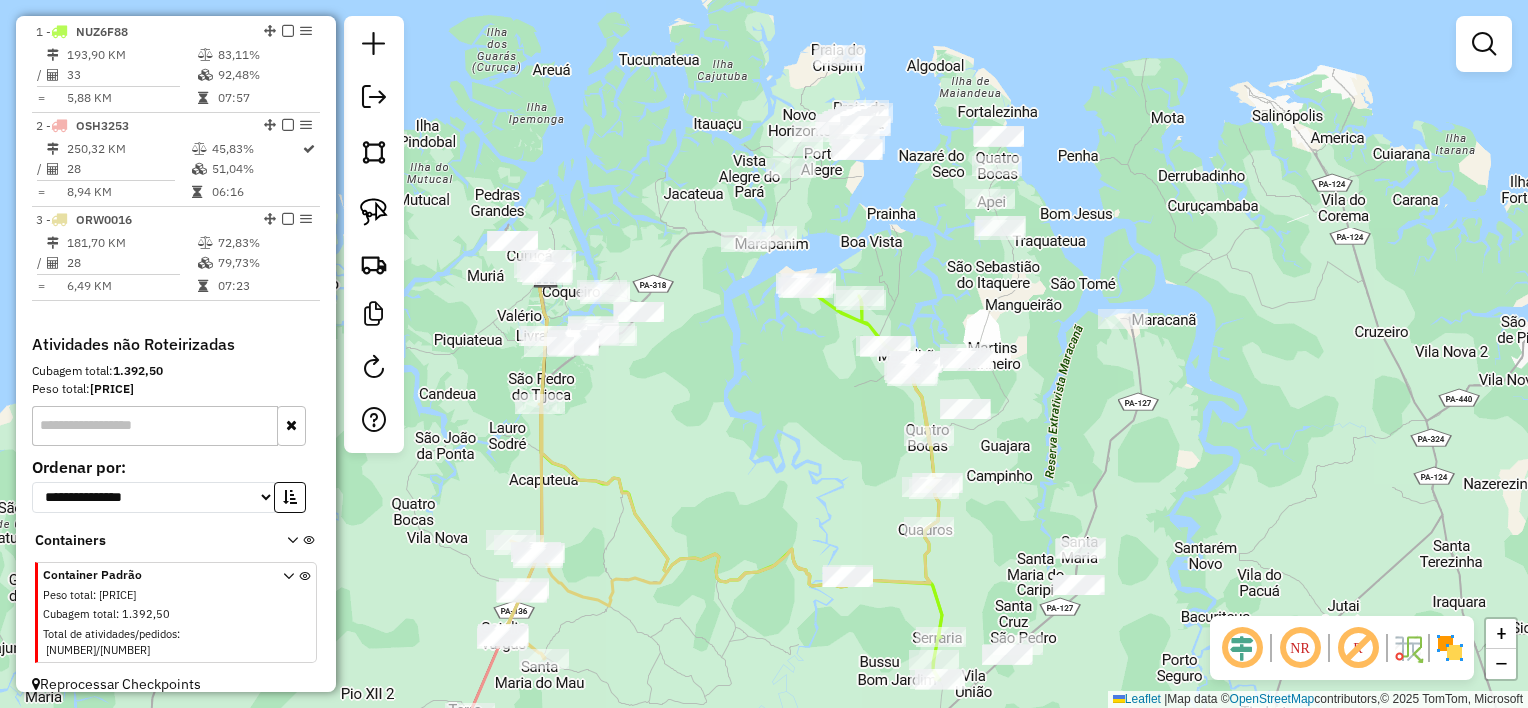 click on "Janela de atendimento Grade de atendimento Capacidade Transportadoras Veículos Cliente Pedidos  Rotas Selecione os dias de semana para filtrar as janelas de atendimento  Seg   Ter   Qua   Qui   Sex   Sáb   Dom  Informe o período da janela de atendimento: De: Até:  Filtrar exatamente a janela do cliente  Considerar janela de atendimento padrão  Selecione os dias de semana para filtrar as grades de atendimento  Seg   Ter   Qua   Qui   Sex   Sáb   Dom   Considerar clientes sem dia de atendimento cadastrado  Clientes fora do dia de atendimento selecionado Filtrar as atividades entre os valores definidos abaixo:  Peso mínimo:   Peso máximo:   Cubagem mínima:   Cubagem máxima:   De:   Até:  Filtrar as atividades entre o tempo de atendimento definido abaixo:  De:   Até:   Considerar capacidade total dos clientes não roteirizados Transportadora: Selecione um ou mais itens Tipo de veículo: Selecione um ou mais itens Veículo: Selecione um ou mais itens Motorista: Selecione um ou mais itens Nome: Rótulo:" 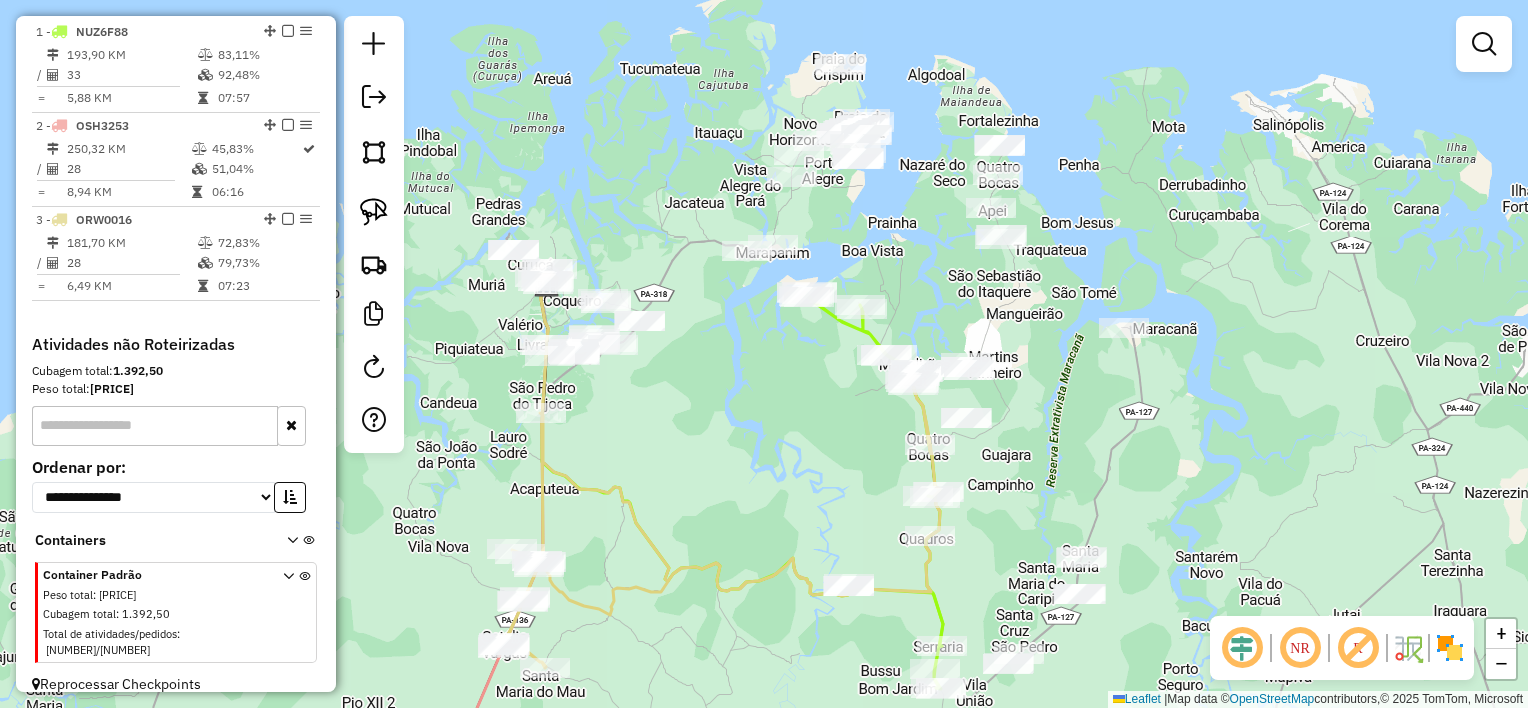 drag, startPoint x: 984, startPoint y: 307, endPoint x: 1011, endPoint y: 243, distance: 69.46222 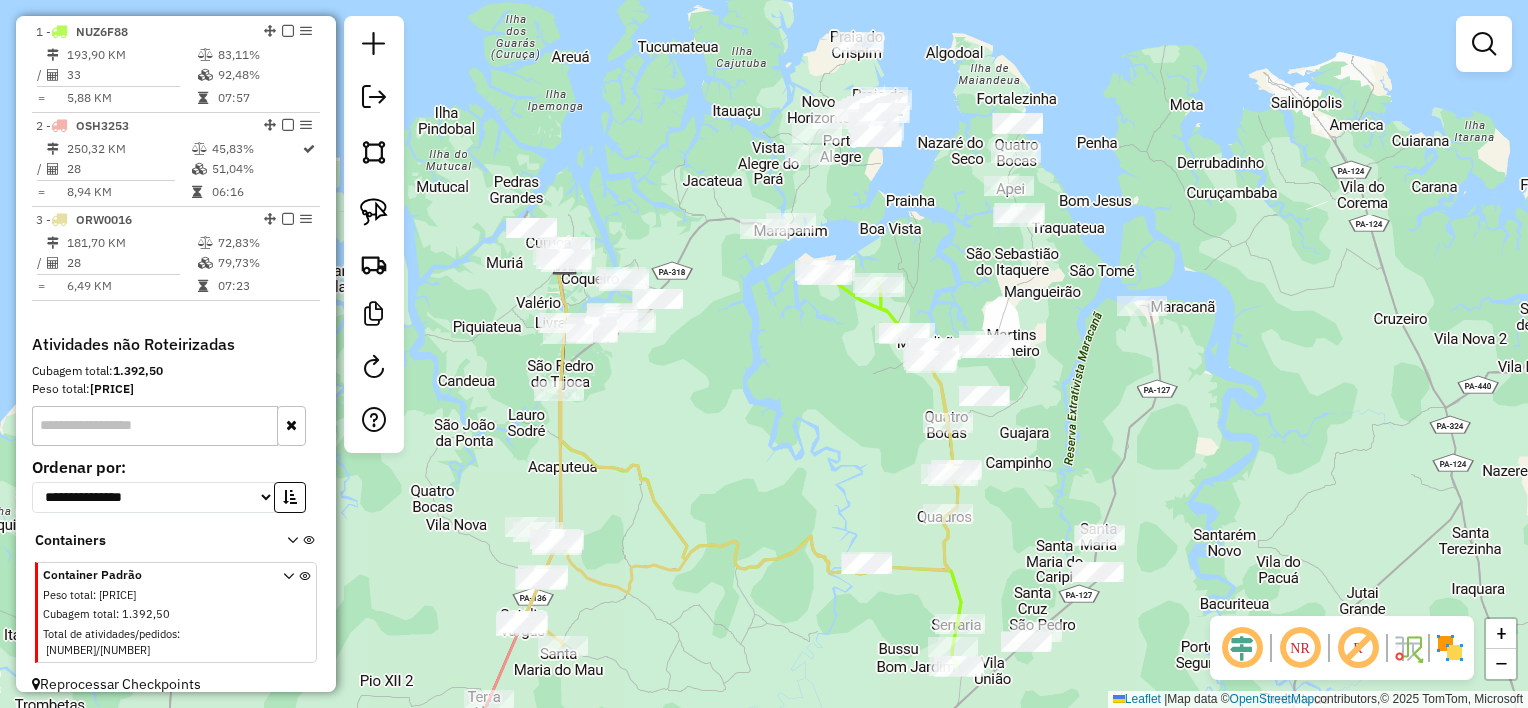 drag, startPoint x: 1040, startPoint y: 312, endPoint x: 1036, endPoint y: 287, distance: 25.317978 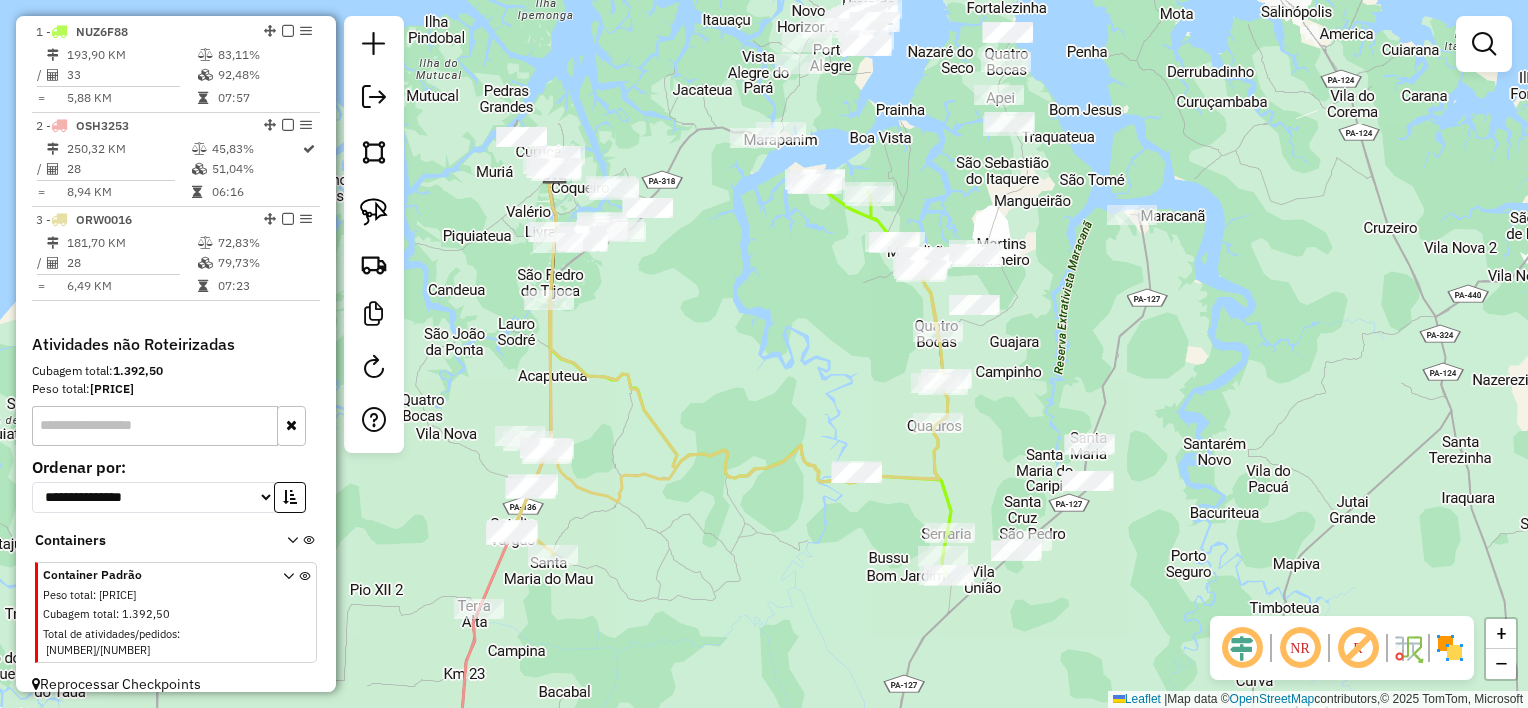 drag, startPoint x: 1061, startPoint y: 332, endPoint x: 1195, endPoint y: 338, distance: 134.13426 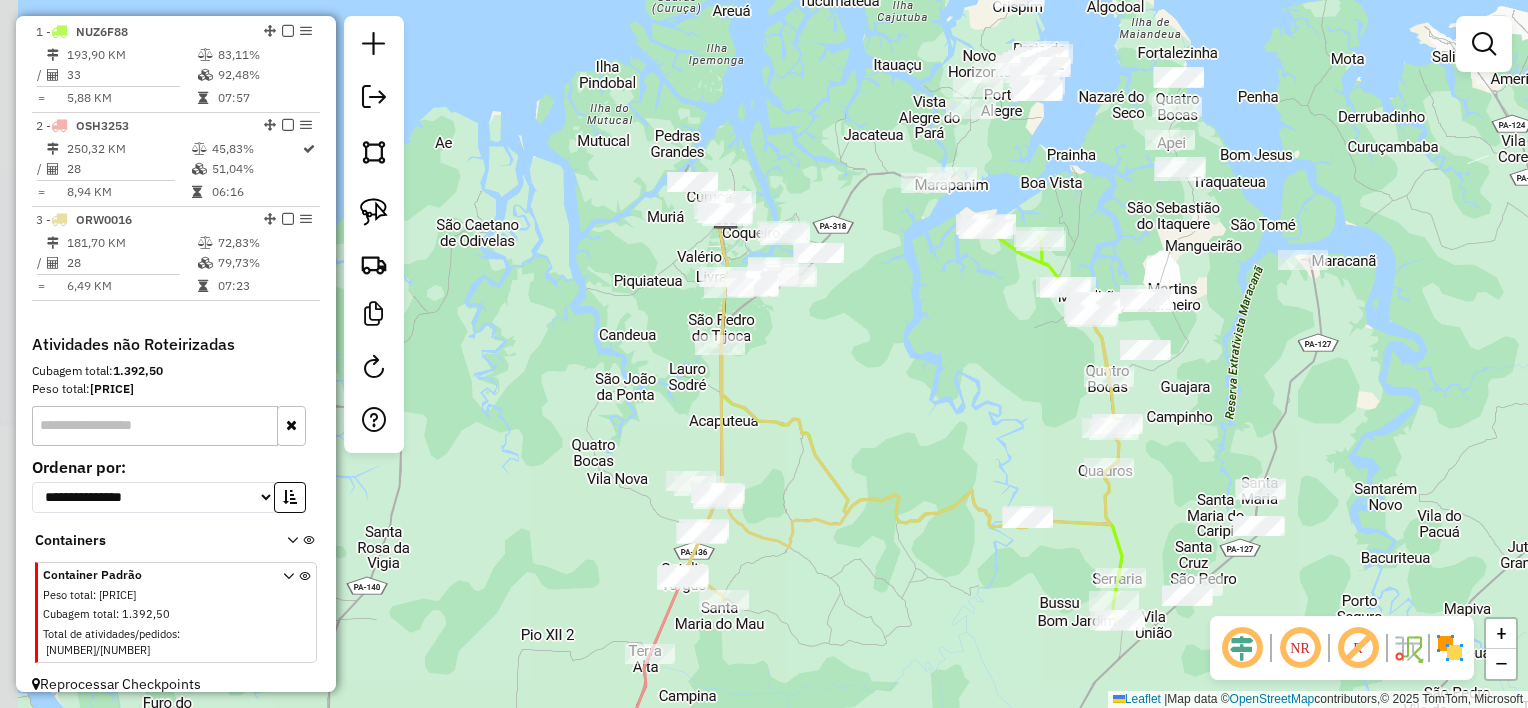 drag, startPoint x: 912, startPoint y: 356, endPoint x: 960, endPoint y: 394, distance: 61.220913 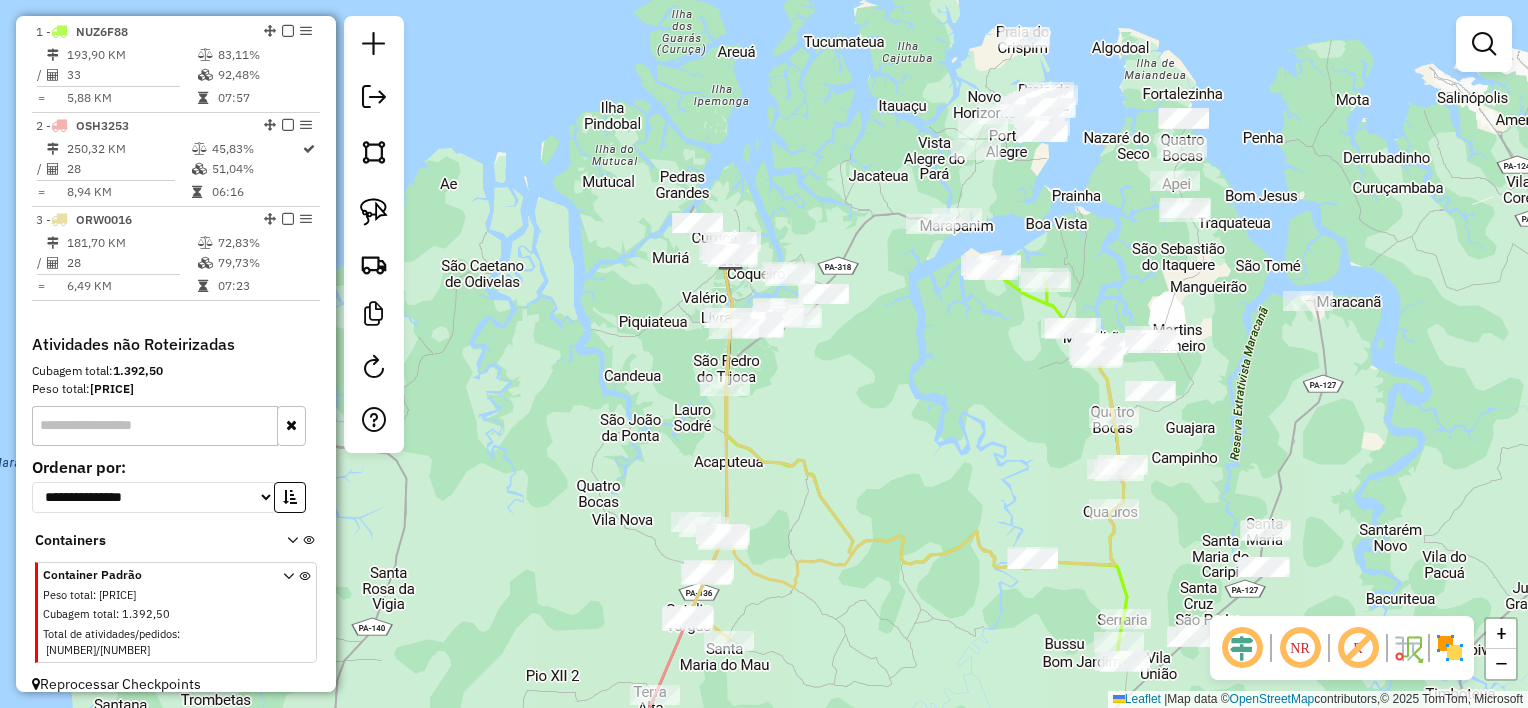 drag, startPoint x: 933, startPoint y: 353, endPoint x: 938, endPoint y: 395, distance: 42.296574 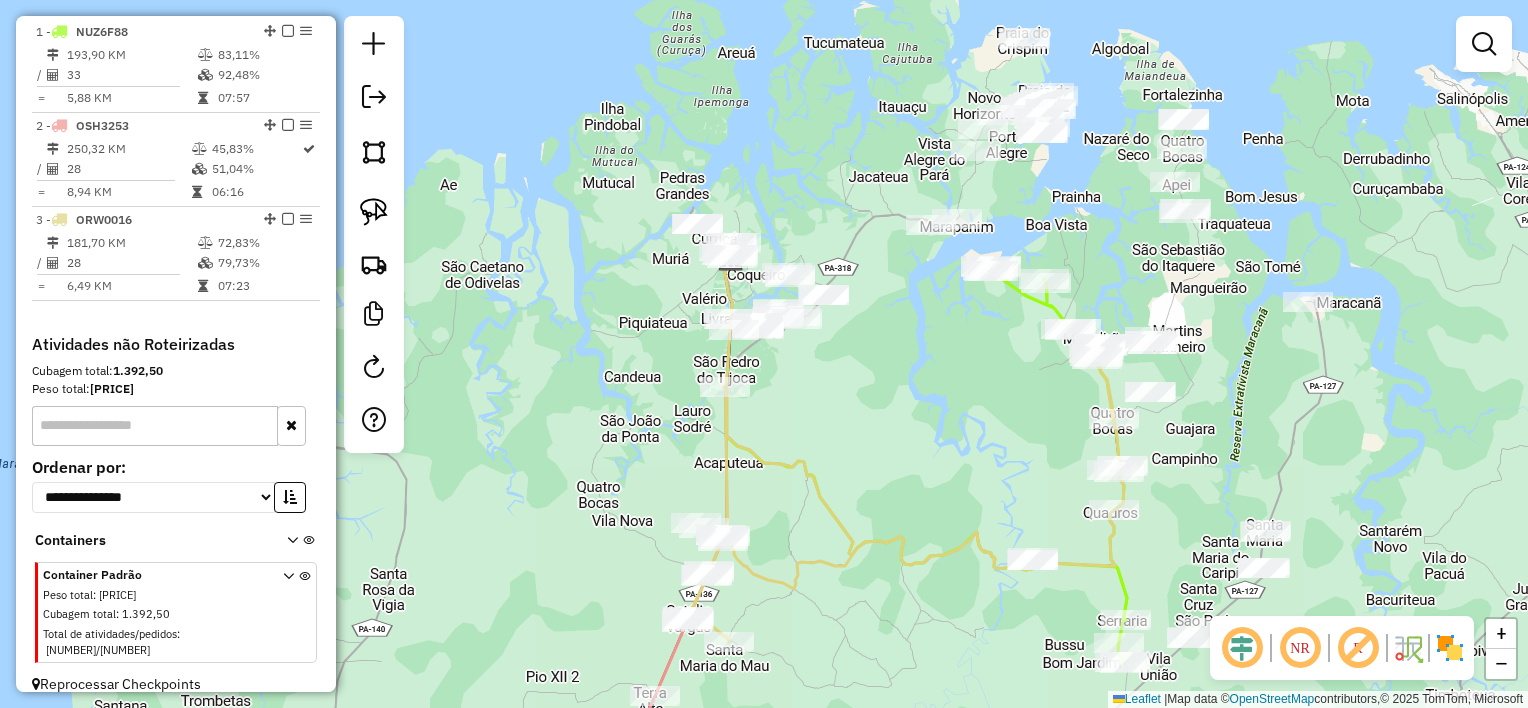 drag, startPoint x: 930, startPoint y: 376, endPoint x: 969, endPoint y: 407, distance: 49.819675 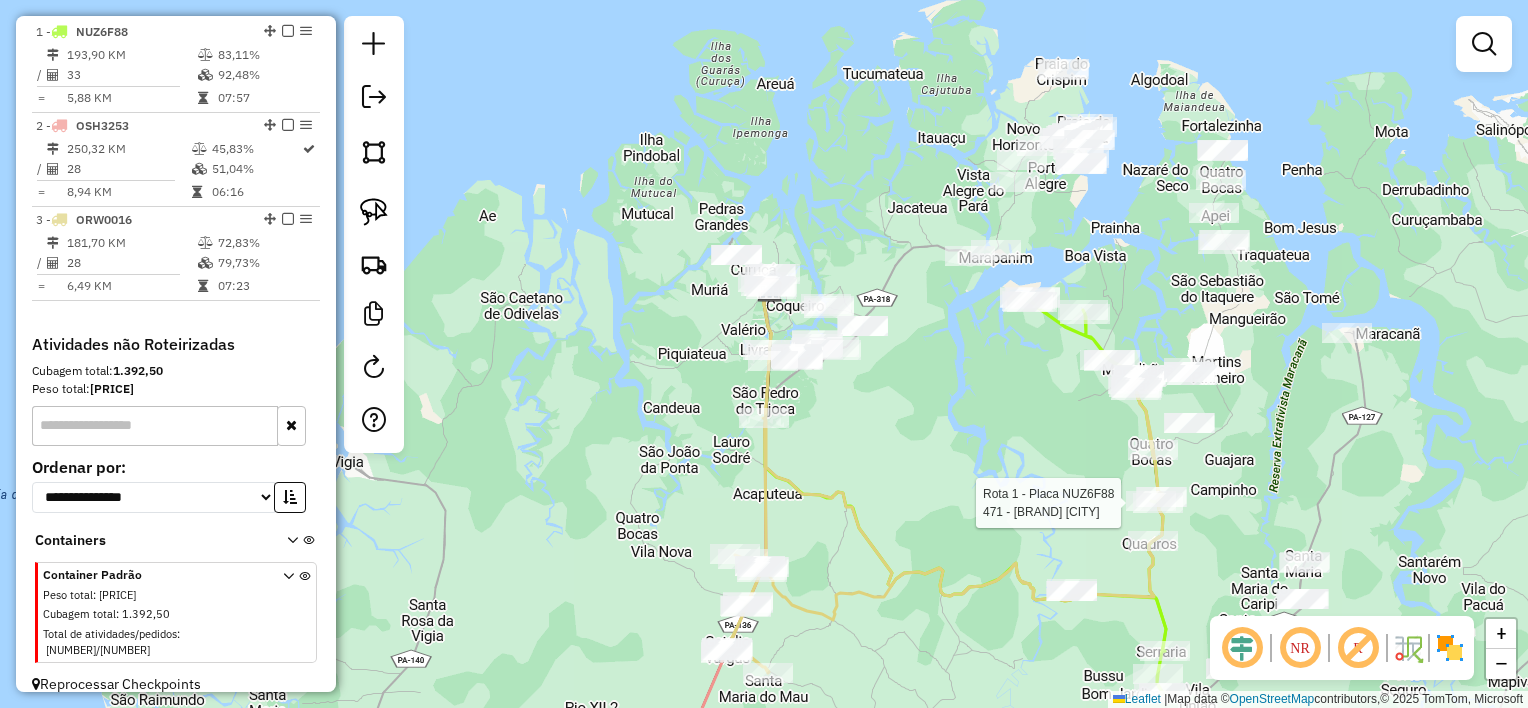 select on "**********" 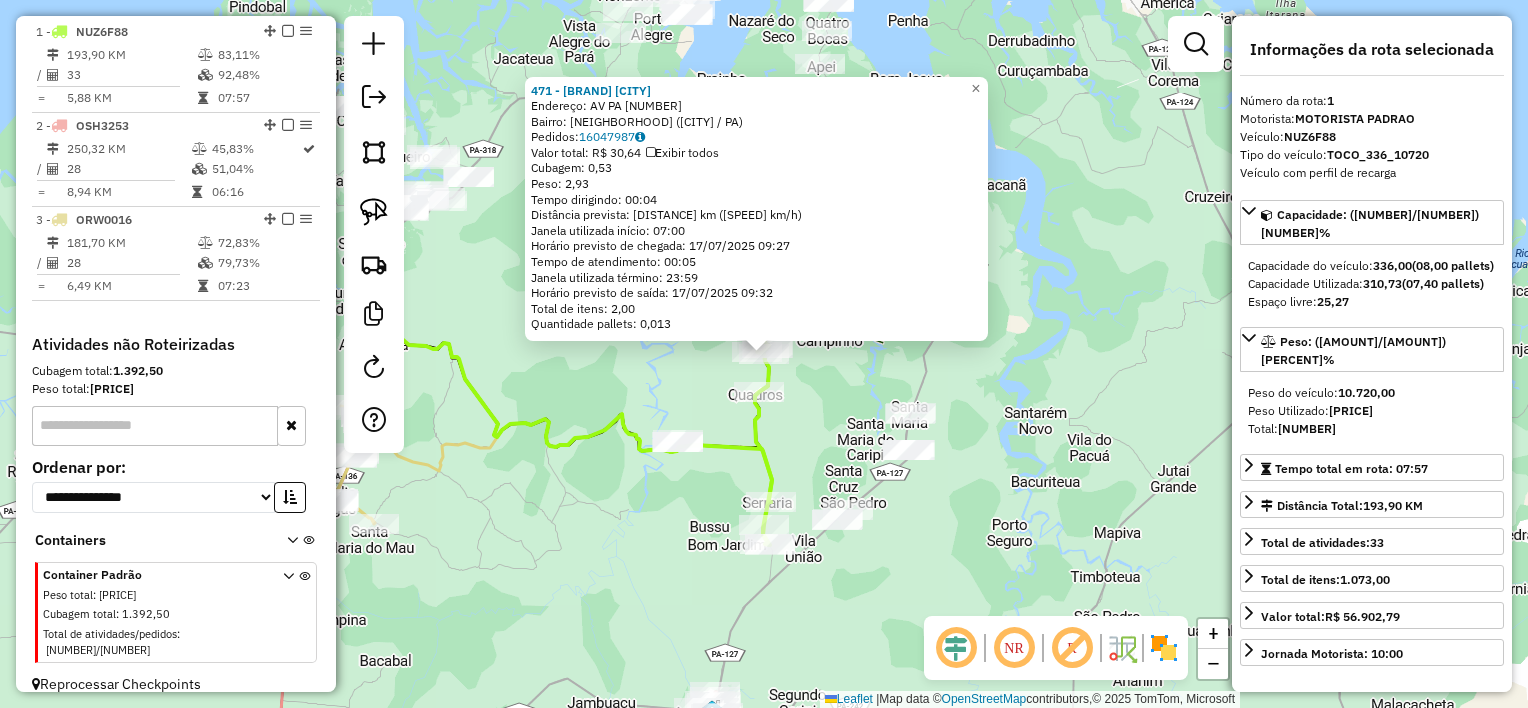 drag, startPoint x: 901, startPoint y: 375, endPoint x: 889, endPoint y: 369, distance: 13.416408 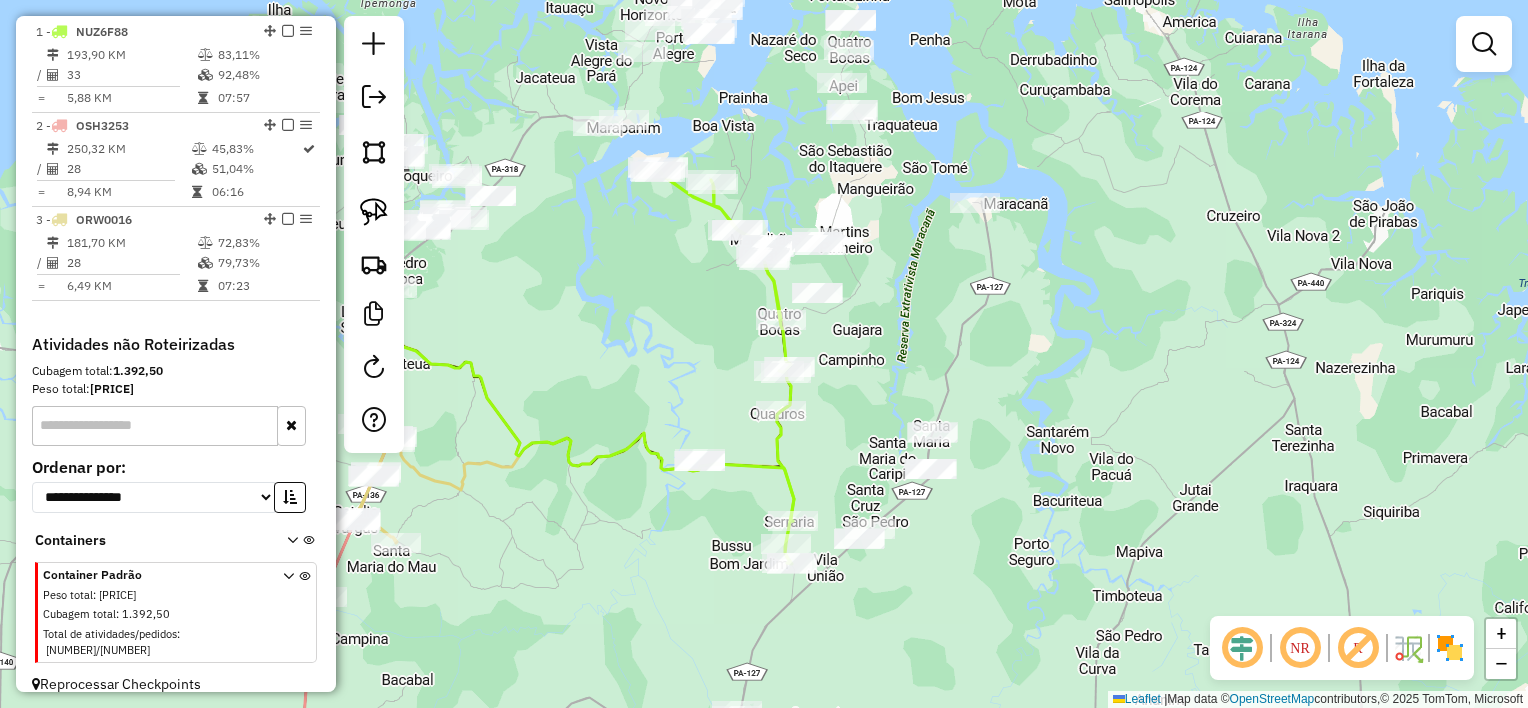 drag, startPoint x: 866, startPoint y: 361, endPoint x: 878, endPoint y: 335, distance: 28.635643 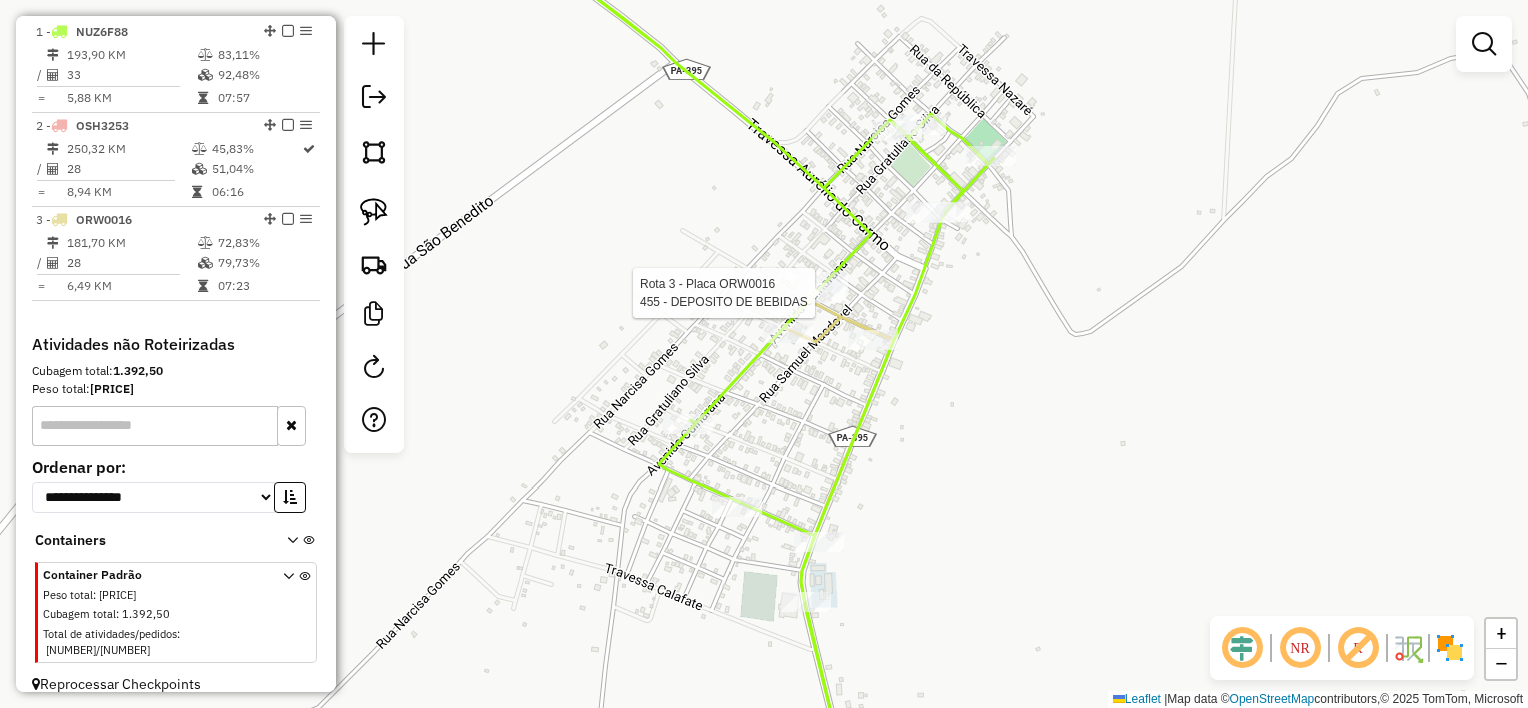 select on "**********" 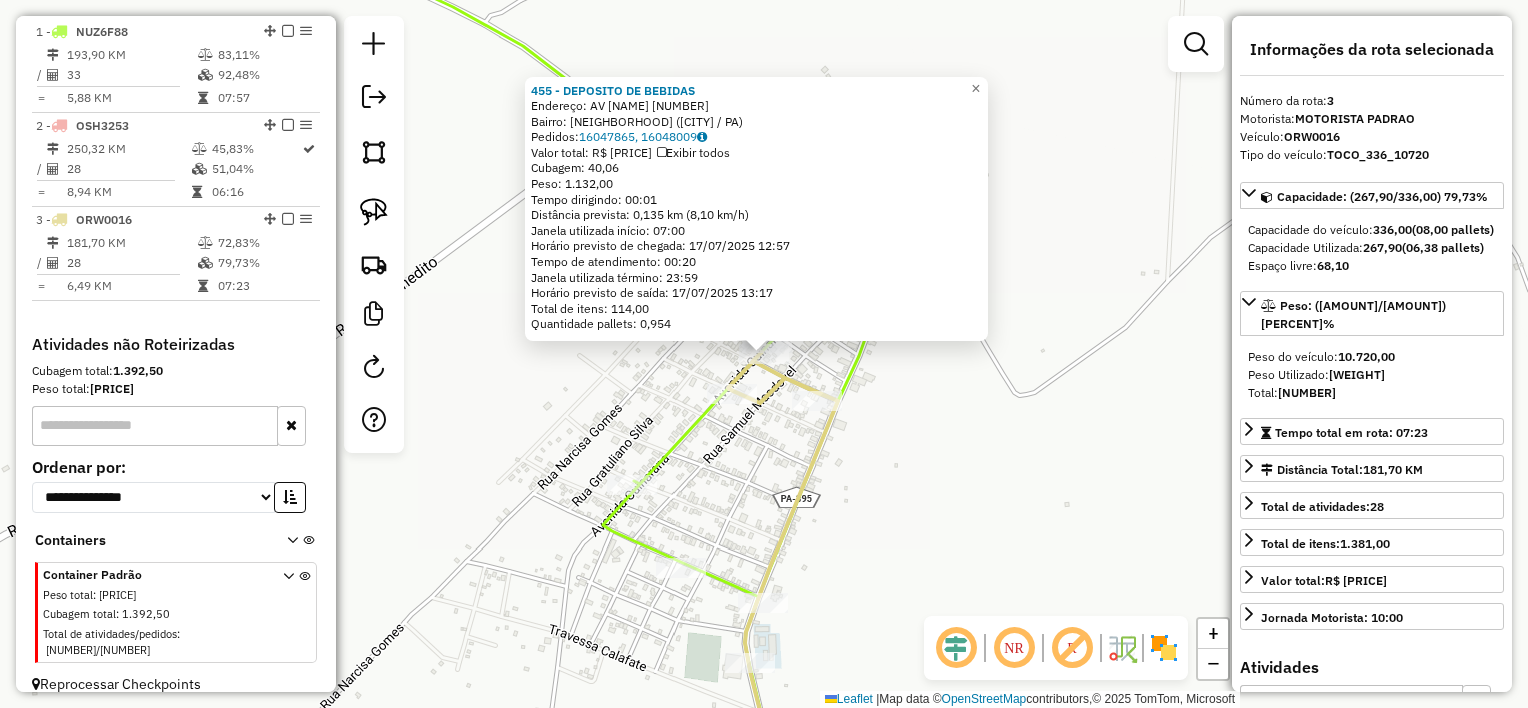 click on "[NUMBER] - [BRAND] Endereço: [STREET] [NUMBER] Bairro: [NEIGHBORHOOD] ([CITY] / PA) Pedidos: [ID], [ID] Valor total: R$ [PRICE] Exibir todos Cubagem: [CUBAGE] Peso: [WEIGHT] Tempo dirigindo: [TIME] Distância prevista: [DISTANCE] km ([SPEED] km/h) Janela utilizada início: [TIME] Horário previsto de chegada: [DATE] [TIME] Tempo de atendimento: [TIME] Janela utilizada término: [TIME] Horário previsto de saída: [DATE] [TIME] Total de itens: [ITEMS] Quantidade pallets: [PALLETS] × Janela de atendimento Grade de atendimento Capacidade Transportadoras Veículos Cliente Pedidos Rotas Selecione os dias de semana para filtrar as janelas de atendimento Seg Ter Qua Qui Sex Sáb Dom Informe o período da janela de atendimento: De: Até: Filtrar exatamente a janela do cliente Considerar janela de atendimento padrão Selecione os dias de semana para filtrar as grades de atendimento Seg Ter Qua Qui Sex Sáb Dom Peso mínimo: Peso máximo: De: De:" 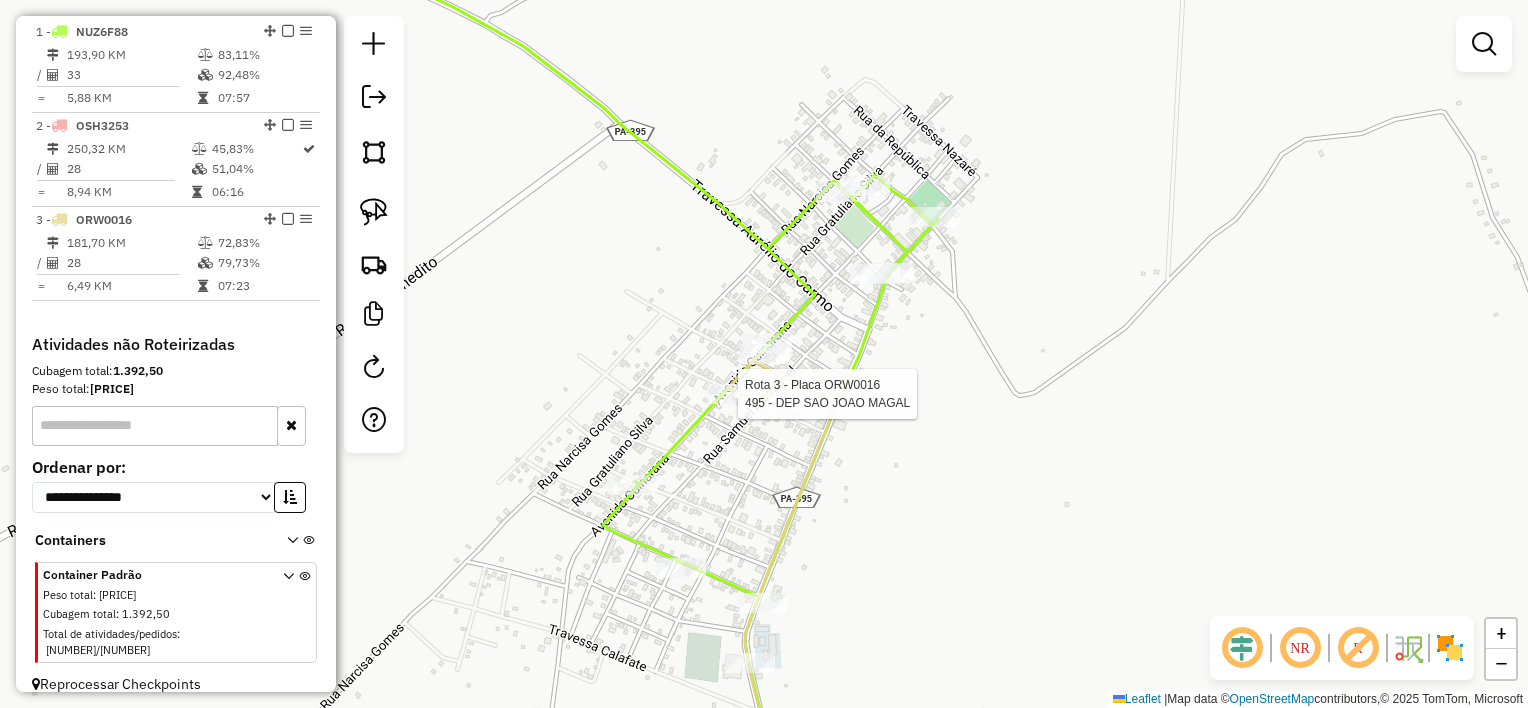 select on "**********" 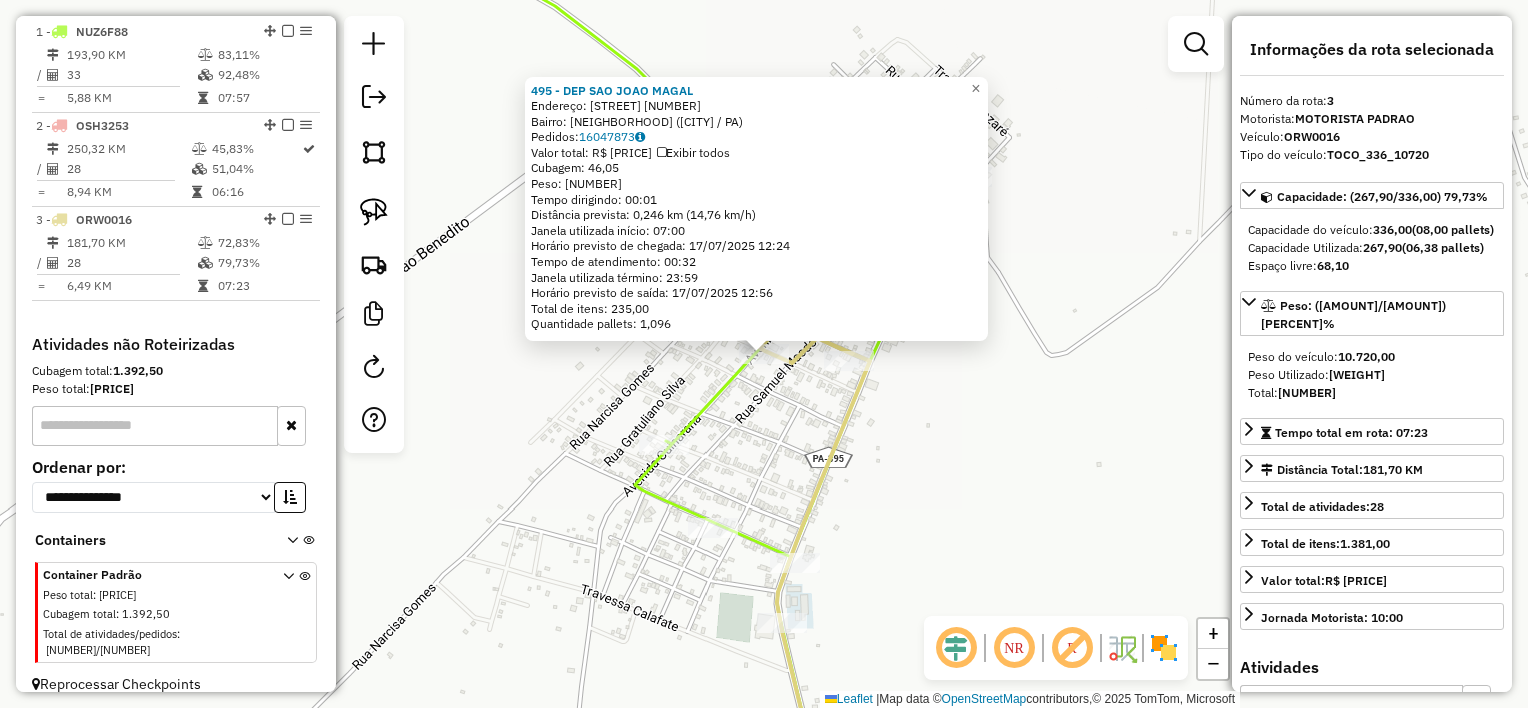 drag, startPoint x: 799, startPoint y: 424, endPoint x: 830, endPoint y: 391, distance: 45.276924 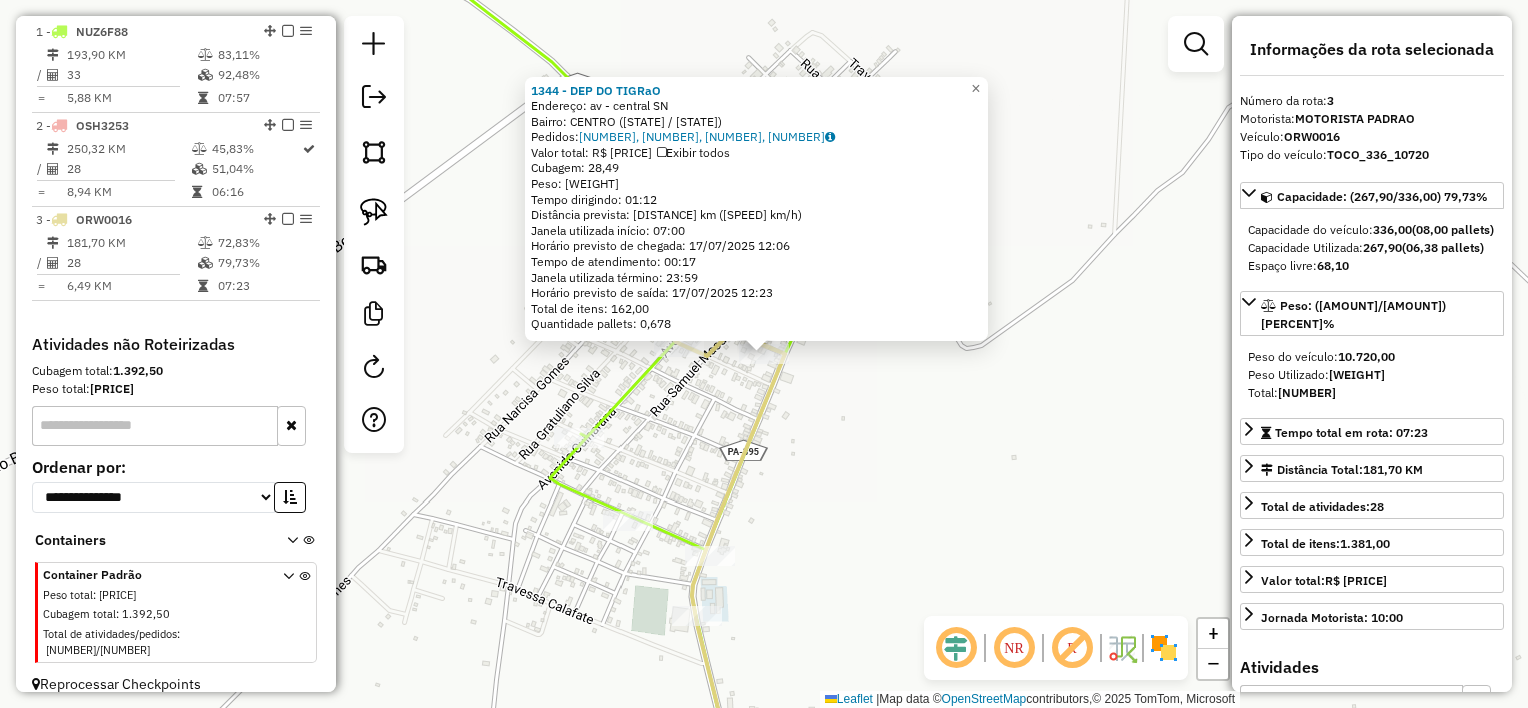 click on "[NUMBER] - [NAME]  Endereço:  av - central SN   Bairro: [NEIGHBORHOOD] ([CITY] / PA)   Pedidos:  [ORDER_ID], [ORDER_ID], [ORDER_ID], [ORDER_ID]   Valor total: [CURRENCY] [PRICE]   Exibir todos   Cubagem: [CUBAGE]  Peso: [WEIGHT]  Tempo dirigindo: [TIME]   Distância prevista: [DISTANCE] km ([SPEED] km/h)   Janela utilizada início: [TIME]   Horário previsto de chegada: [DATE] [TIME]   Tempo de atendimento: [TIME]   Janela utilizada término: [TIME]   Horário previsto de saída: [DATE] [TIME]   Total de itens: [ITEMS]   Quantidade pallets: [PALLETS]  × Janela de atendimento Grade de atendimento Capacidade Transportadoras Veículos Cliente Pedidos  Rotas Selecione os dias de semana para filtrar as janelas de atendimento  Seg   Ter   Qua   Qui   Sex   Sáb   Dom  Informe o período da janela de atendimento: De: Até:  Filtrar exatamente a janela do cliente  Considerar janela de atendimento padrão  Selecione os dias de semana para filtrar as grades de atendimento  Seg   Ter   Qua   Qui   Sex   Sáb   Dom   Peso mínimo:   De:  De:" 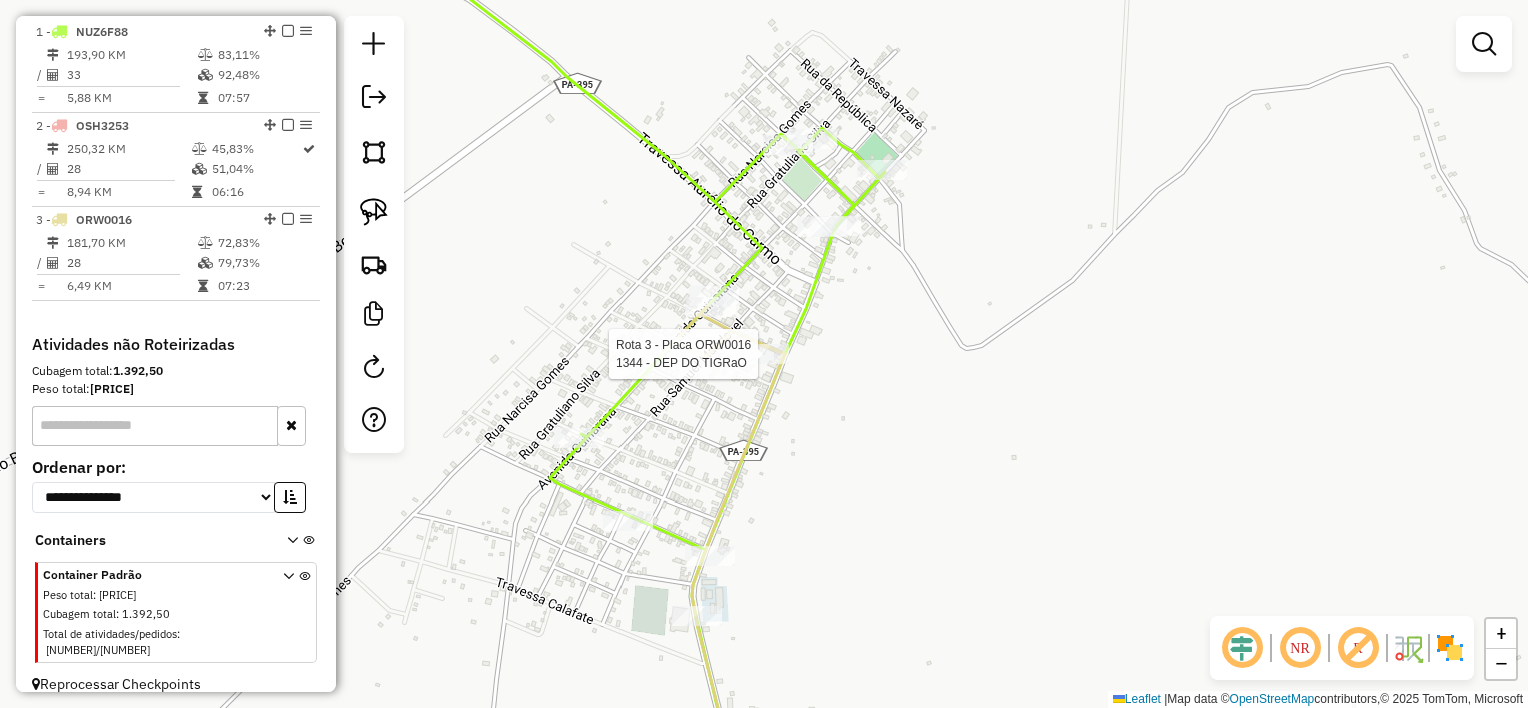select on "**********" 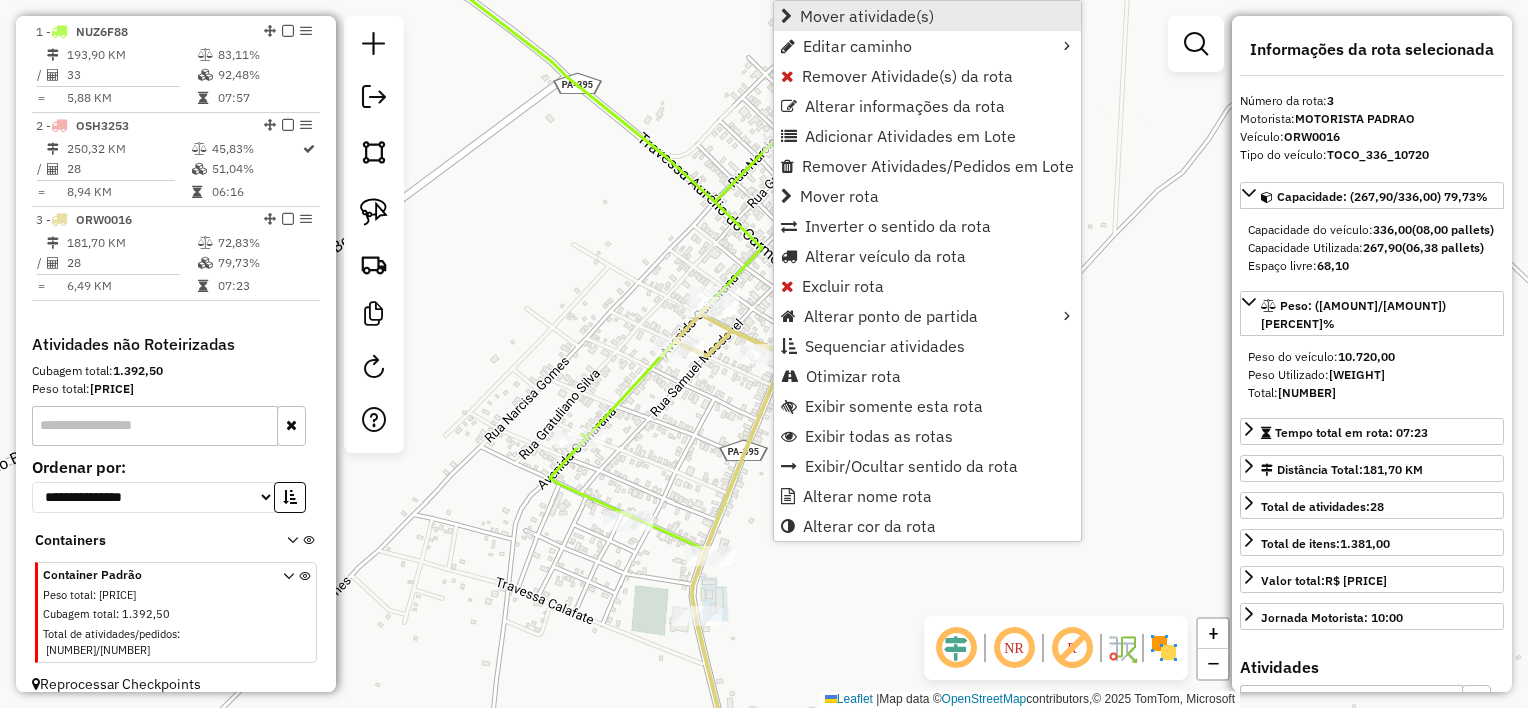 click on "Mover atividade(s)" at bounding box center [867, 16] 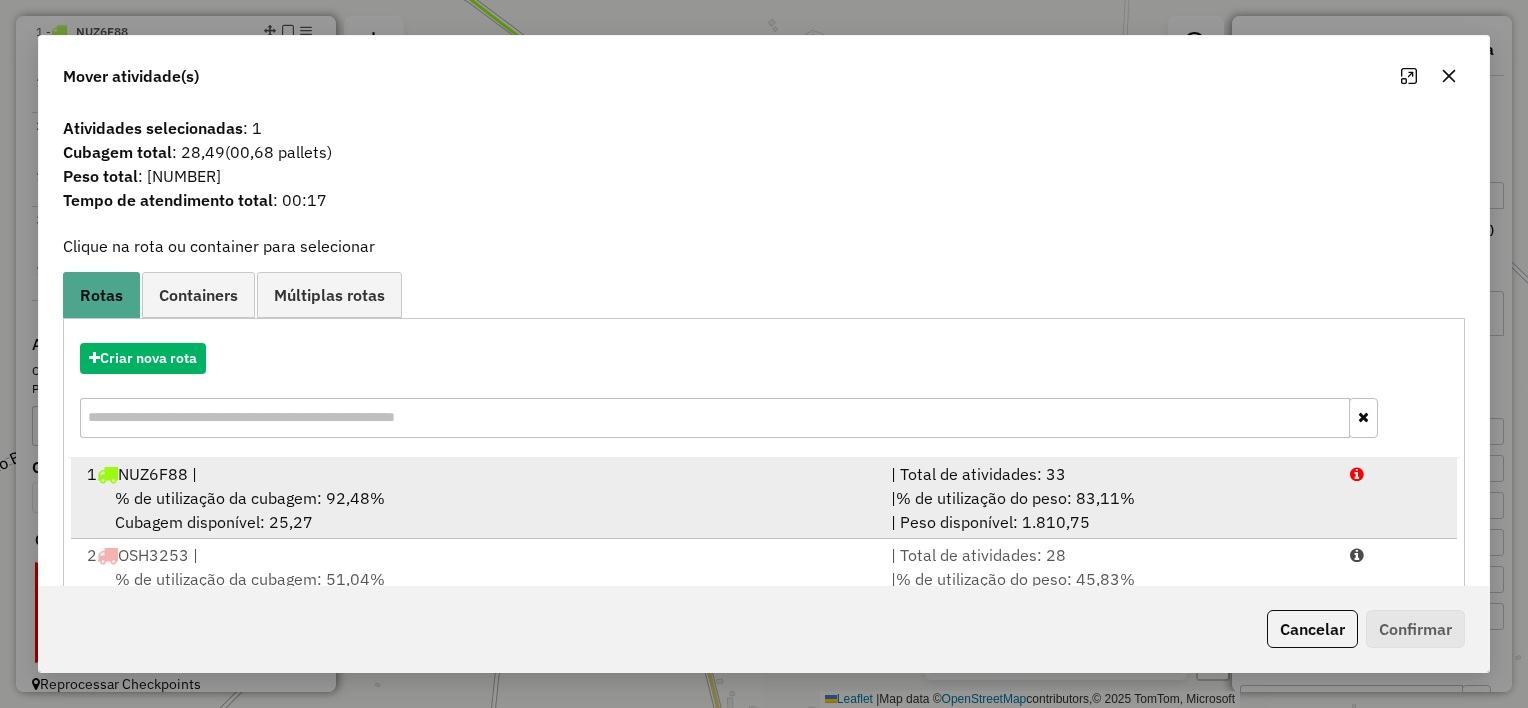 click on "% de utilização da cubagem: [NUMBER]%  Cubagem disponível: [NUMBER]" at bounding box center (477, 510) 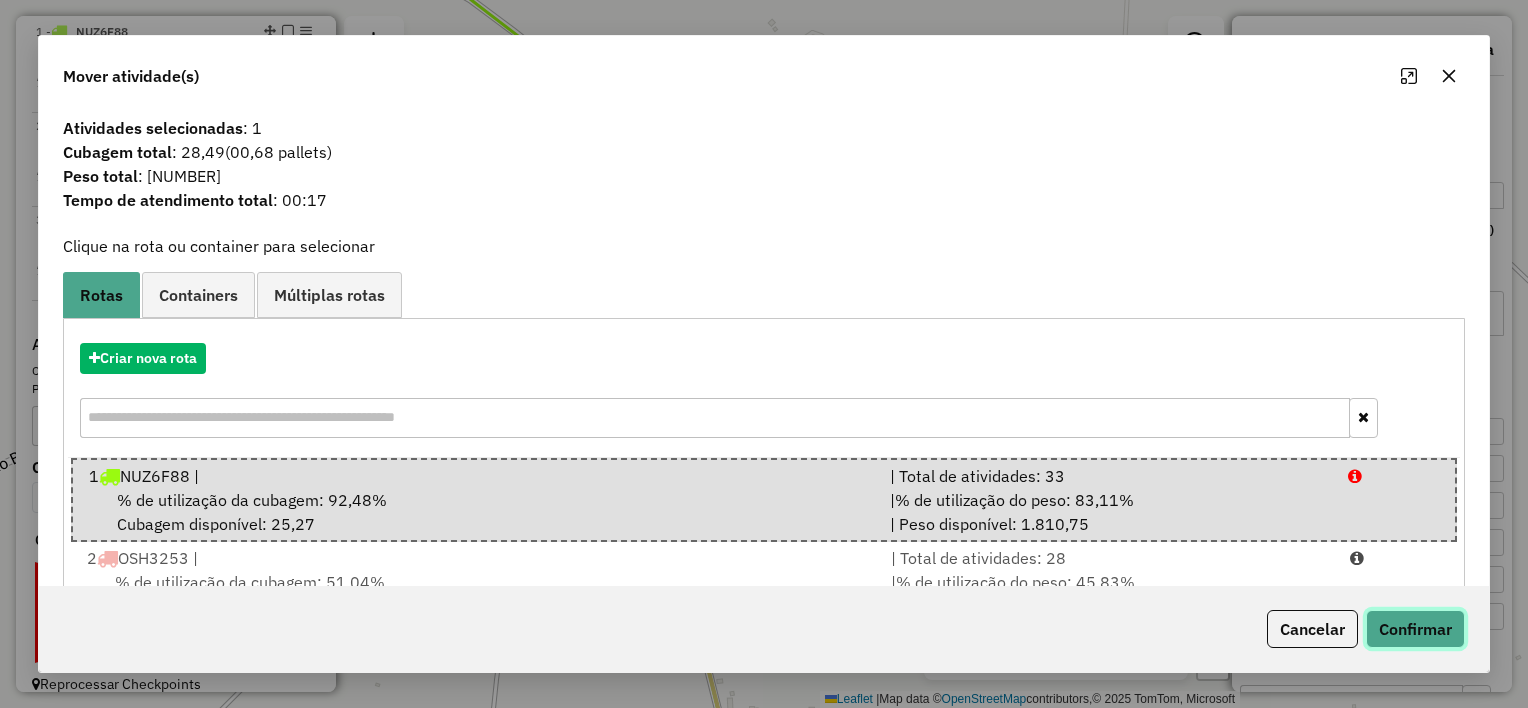 click on "Confirmar" 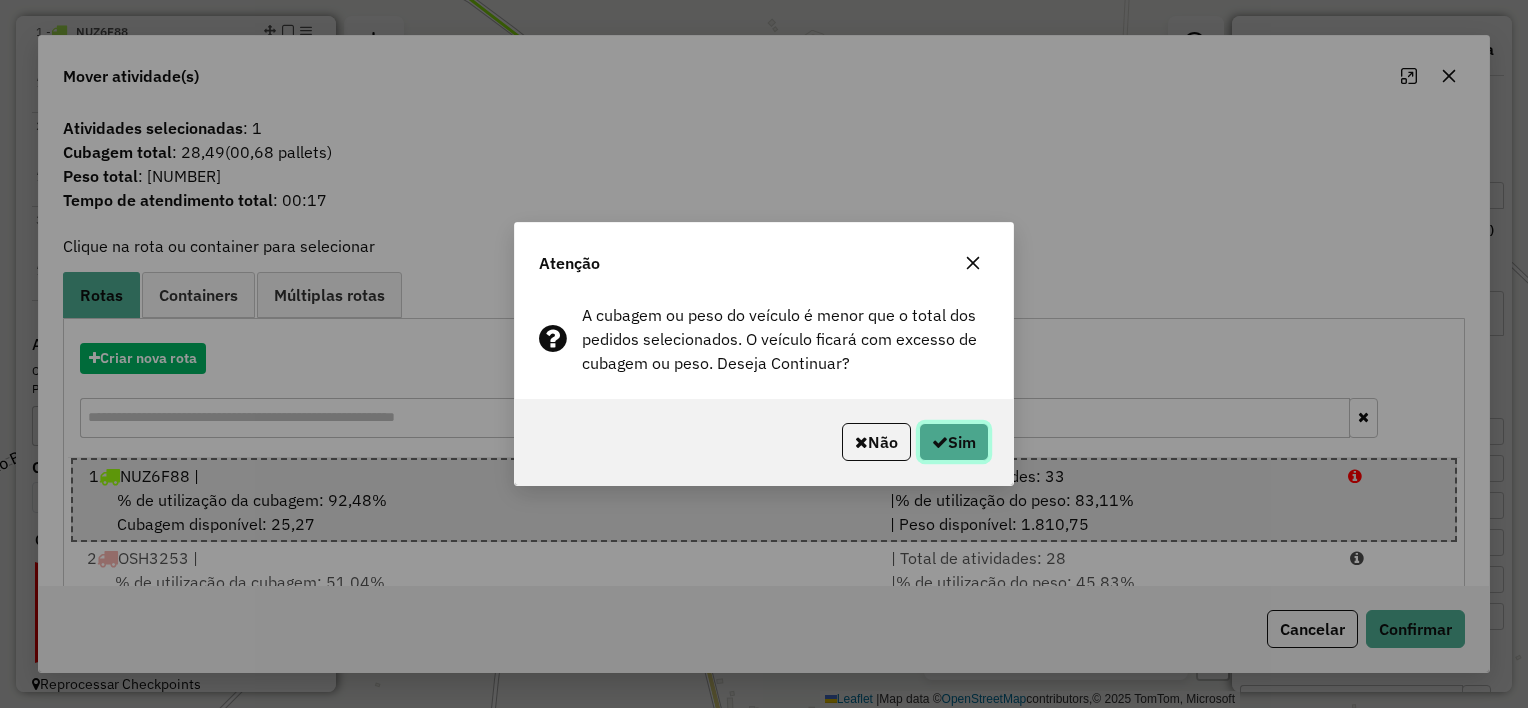 click on "Sim" 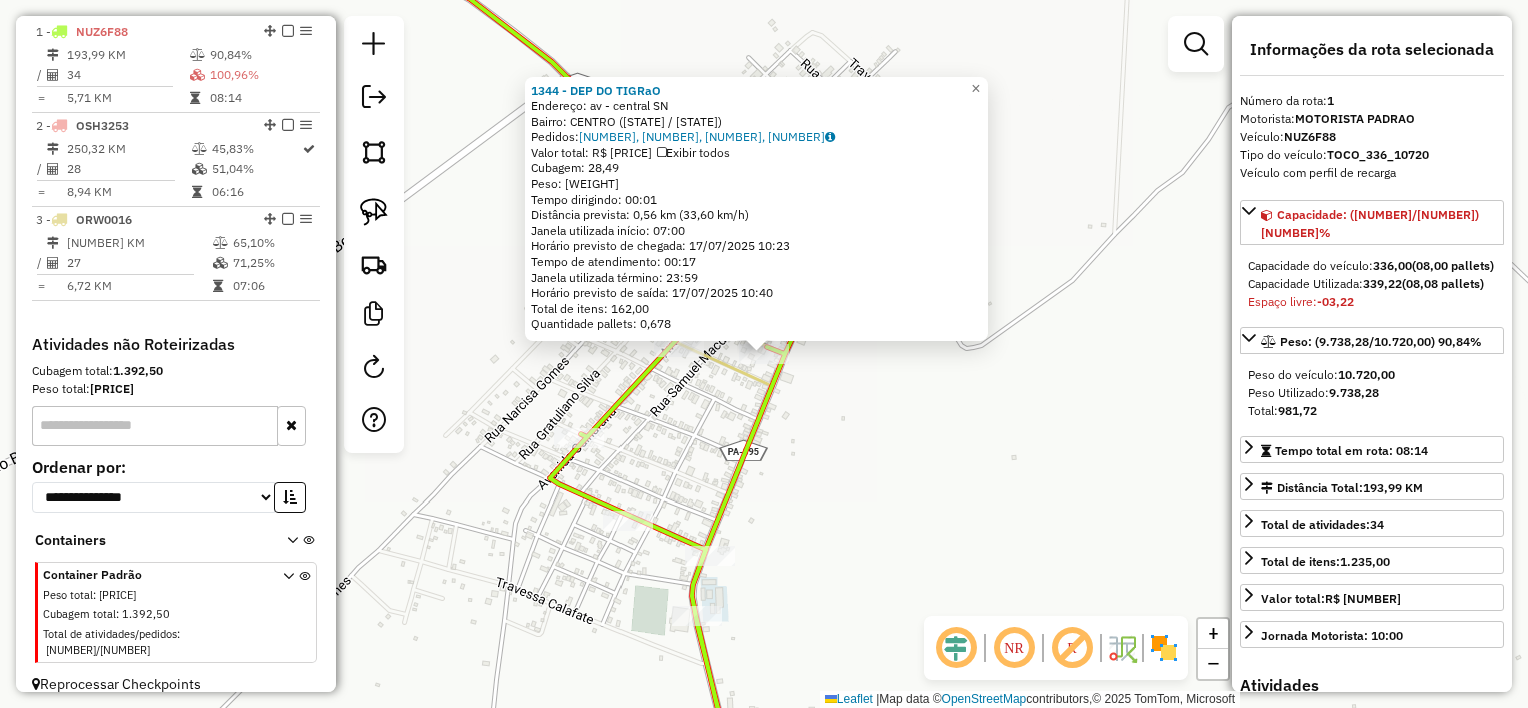 click on "[NUMBER] - DEP DO TIGRaO  Endereço:  av - central SN   Bairro: CENTRO ([STATE] / [STATE])   Pedidos:  [ORDER_ID], [ORDER_ID], [ORDER_ID], [ORDER_ID]   Valor total: R$ [PRICE]   Exibir todos   Cubagem: [CUBAGE]  Peso: [WEIGHT]  Tempo dirigindo: [TIME]   Distância prevista: [DISTANCE] km ([SPEED] km/h)   Janela utilizada início: [TIME]   Horário previsto de chegada: [DATE] [TIME]   Tempo de atendimento: [TIME]   Janela utilizada término: [TIME]   Horário previsto de saída: [DATE] [TIME]   Total de itens: [ITEMS]   Quantidade pallets: [PALLETS]  × Janela de atendimento Grade de atendimento Capacidade Transportadoras Veículos Cliente Pedidos  Rotas Selecione os dias de semana para filtrar as janelas de atendimento  Seg   Ter   Qua   Qui   Sex   Sáb   Dom  Informe o período da janela de atendimento: De: Até:  Filtrar exatamente a janela do cliente  Considerar janela de atendimento padrão  Selecione os dias de semana para filtrar as grades de atendimento  Seg   Ter   Qua   Qui   Sex   Sáb   Dom   Peso mínimo:   De:   De:" 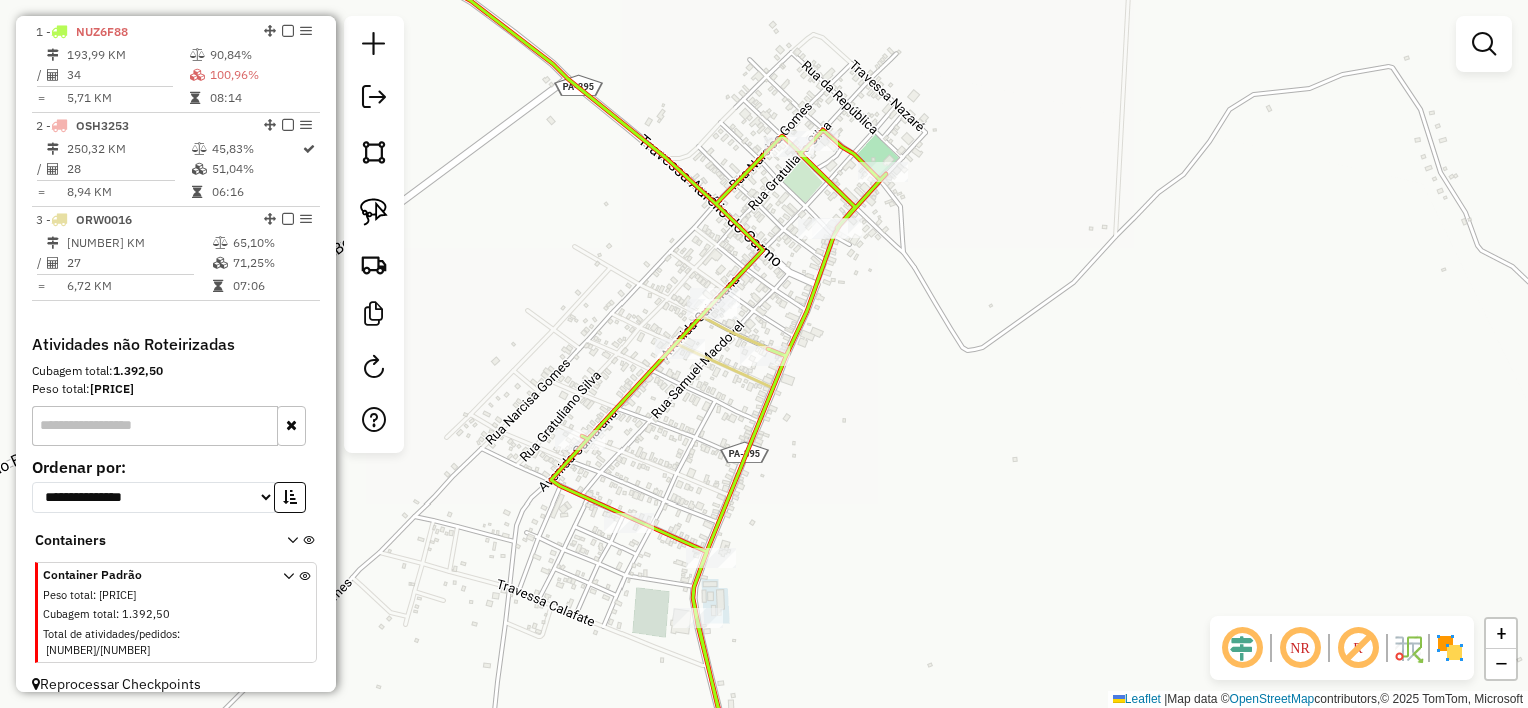 drag, startPoint x: 816, startPoint y: 392, endPoint x: 836, endPoint y: 424, distance: 37.735924 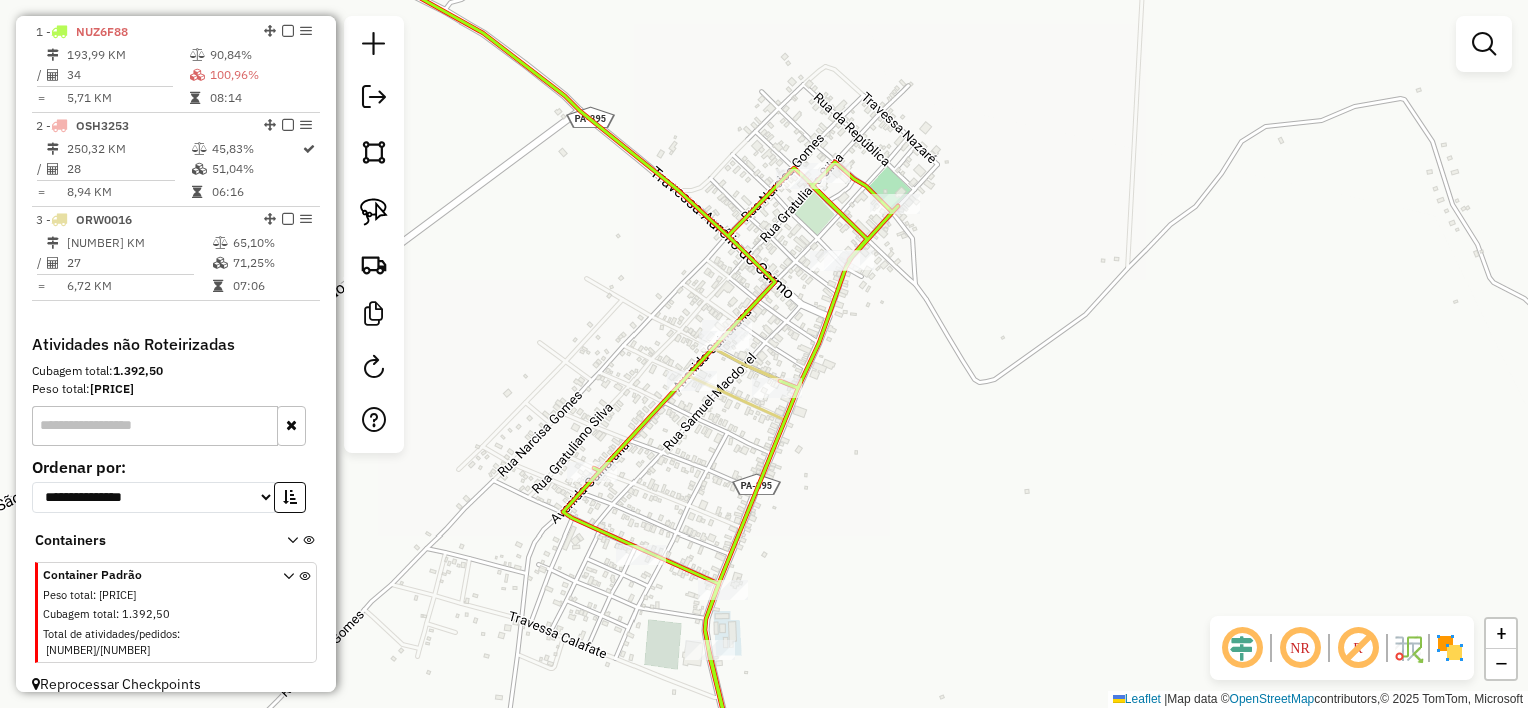 click on "Janela de atendimento Grade de atendimento Capacidade Transportadoras Veículos Cliente Pedidos  Rotas Selecione os dias de semana para filtrar as janelas de atendimento  Seg   Ter   Qua   Qui   Sex   Sáb   Dom  Informe o período da janela de atendimento: De: Até:  Filtrar exatamente a janela do cliente  Considerar janela de atendimento padrão  Selecione os dias de semana para filtrar as grades de atendimento  Seg   Ter   Qua   Qui   Sex   Sáb   Dom   Considerar clientes sem dia de atendimento cadastrado  Clientes fora do dia de atendimento selecionado Filtrar as atividades entre os valores definidos abaixo:  Peso mínimo:   Peso máximo:   Cubagem mínima:   Cubagem máxima:   De:   Até:  Filtrar as atividades entre o tempo de atendimento definido abaixo:  De:   Até:   Considerar capacidade total dos clientes não roteirizados Transportadora: Selecione um ou mais itens Tipo de veículo: Selecione um ou mais itens Veículo: Selecione um ou mais itens Motorista: Selecione um ou mais itens Nome: Rótulo:" 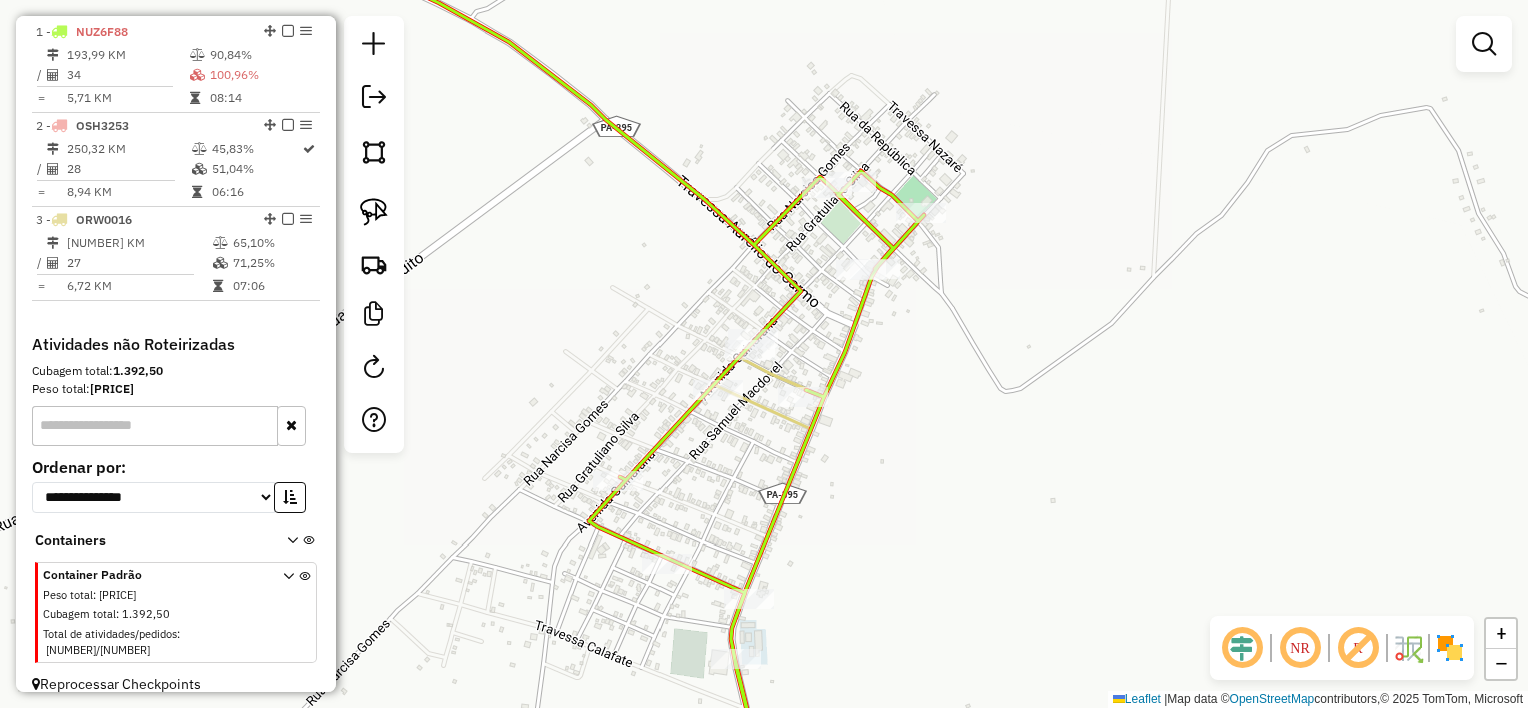drag, startPoint x: 870, startPoint y: 372, endPoint x: 896, endPoint y: 370, distance: 26.076809 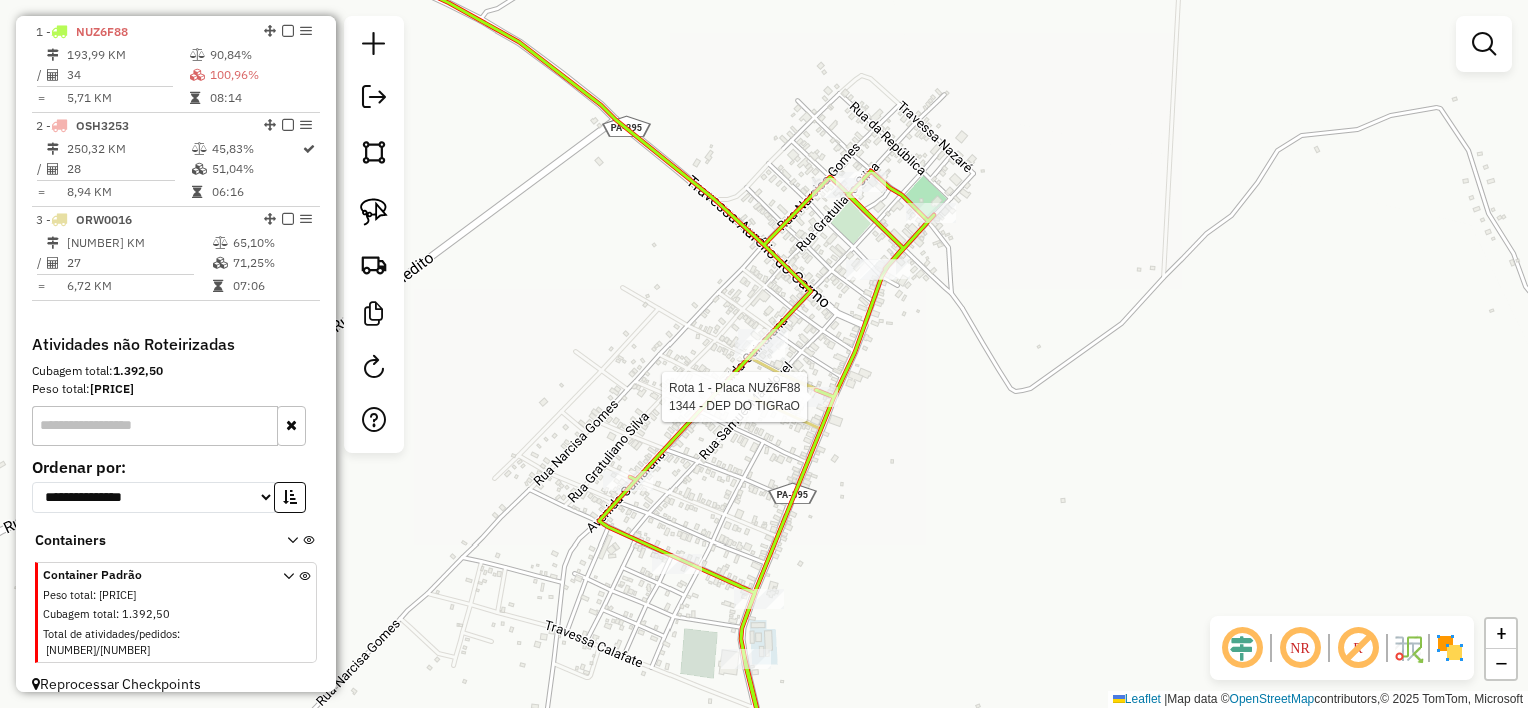 select on "**********" 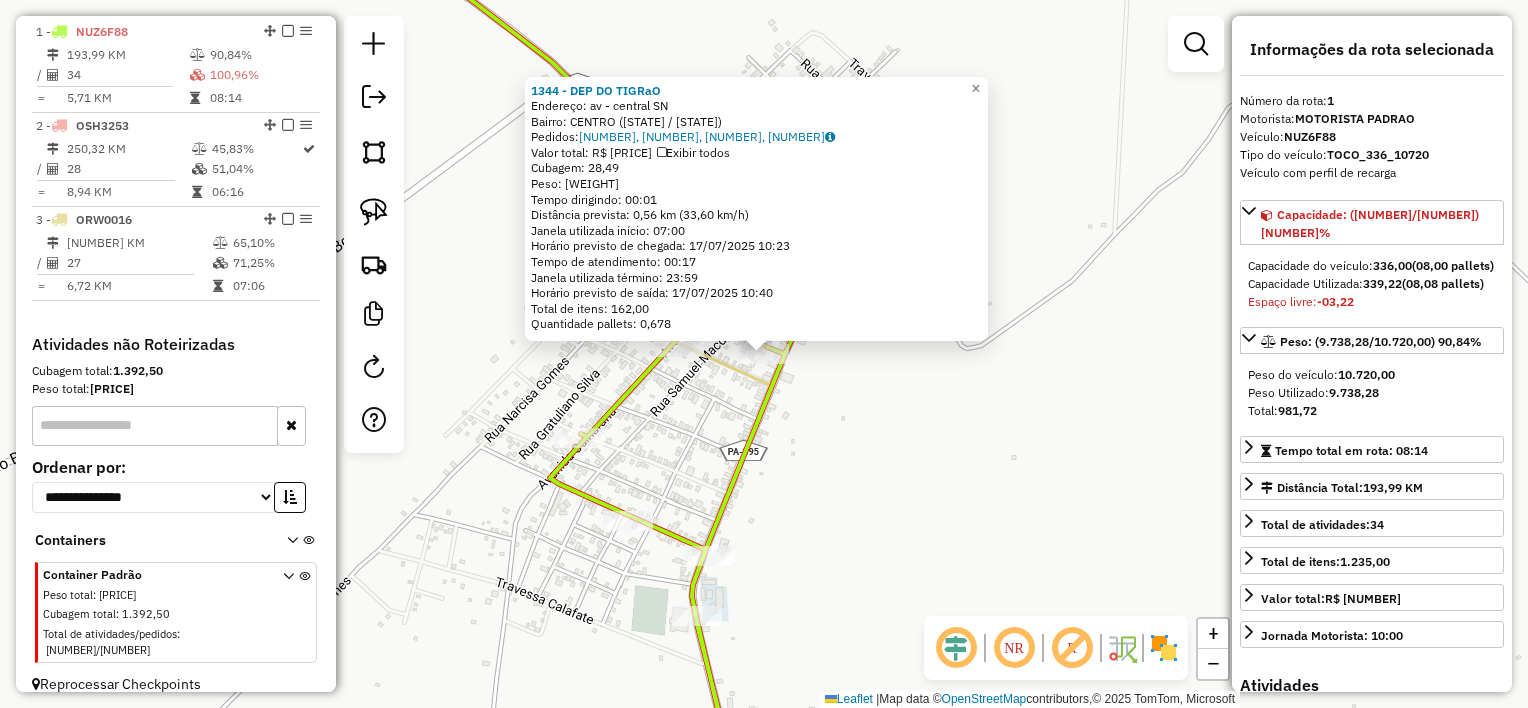 click on "[NUMBER] - DEP DO TIGRaO  Endereço:  av - central SN   Bairro: CENTRO ([STATE] / [STATE])   Pedidos:  [ORDER_ID], [ORDER_ID], [ORDER_ID], [ORDER_ID]   Valor total: R$ [PRICE]   Exibir todos   Cubagem: [CUBAGE]  Peso: [WEIGHT]  Tempo dirigindo: [TIME]   Distância prevista: [DISTANCE] km ([SPEED] km/h)   Janela utilizada início: [TIME]   Horário previsto de chegada: [DATE] [TIME]   Tempo de atendimento: [TIME]   Janela utilizada término: [TIME]   Horário previsto de saída: [DATE] [TIME]   Total de itens: [ITEMS]   Quantidade pallets: [PALLETS]  × Janela de atendimento Grade de atendimento Capacidade Transportadoras Veículos Cliente Pedidos  Rotas Selecione os dias de semana para filtrar as janelas de atendimento  Seg   Ter   Qua   Qui   Sex   Sáb   Dom  Informe o período da janela de atendimento: De: Até:  Filtrar exatamente a janela do cliente  Considerar janela de atendimento padrão  Selecione os dias de semana para filtrar as grades de atendimento  Seg   Ter   Qua   Qui   Sex   Sáb   Dom   Peso mínimo:   De:   De:" 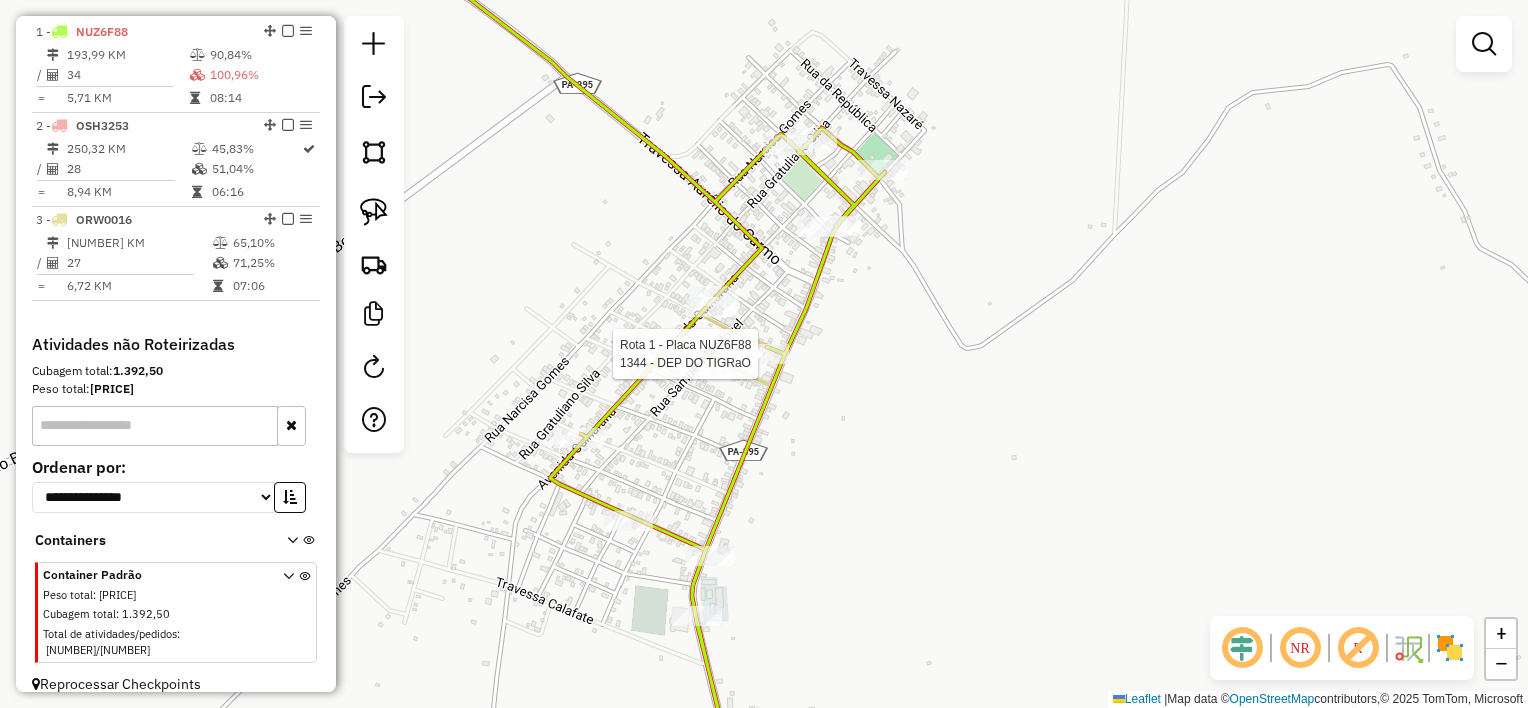 select on "**********" 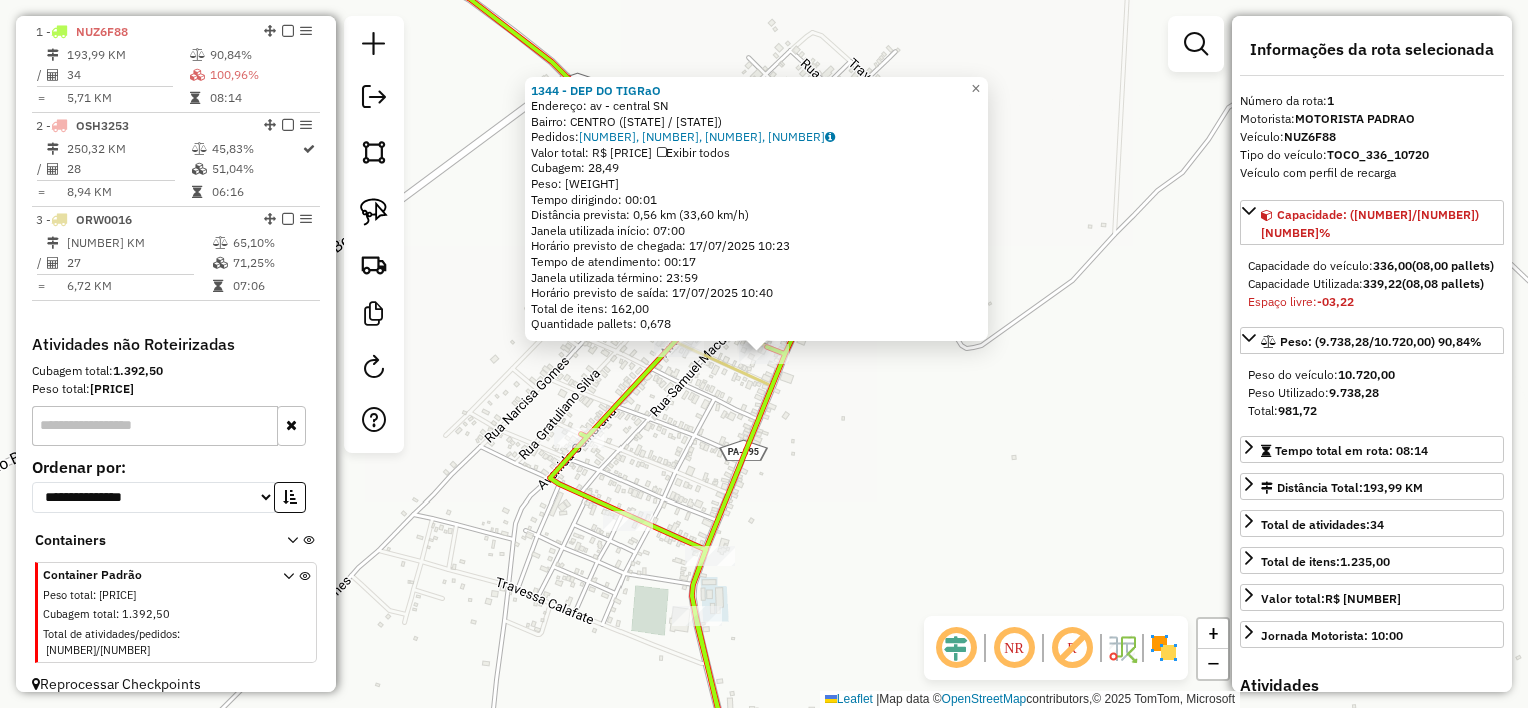 click on "[NUMBER] - DEP DO TIGRaO  Endereço:  av - central SN   Bairro: CENTRO ([STATE] / [STATE])   Pedidos:  [ORDER_ID], [ORDER_ID], [ORDER_ID], [ORDER_ID]   Valor total: R$ [PRICE]   Exibir todos   Cubagem: [CUBAGE]  Peso: [WEIGHT]  Tempo dirigindo: [TIME]   Distância prevista: [DISTANCE] km ([SPEED] km/h)   Janela utilizada início: [TIME]   Horário previsto de chegada: [DATE] [TIME]   Tempo de atendimento: [TIME]   Janela utilizada término: [TIME]   Horário previsto de saída: [DATE] [TIME]   Total de itens: [ITEMS]   Quantidade pallets: [PALLETS]  × Janela de atendimento Grade de atendimento Capacidade Transportadoras Veículos Cliente Pedidos  Rotas Selecione os dias de semana para filtrar as janelas de atendimento  Seg   Ter   Qua   Qui   Sex   Sáb   Dom  Informe o período da janela de atendimento: De: Até:  Filtrar exatamente a janela do cliente  Considerar janela de atendimento padrão  Selecione os dias de semana para filtrar as grades de atendimento  Seg   Ter   Qua   Qui   Sex   Sáb   Dom   Peso mínimo:   De:   De:" 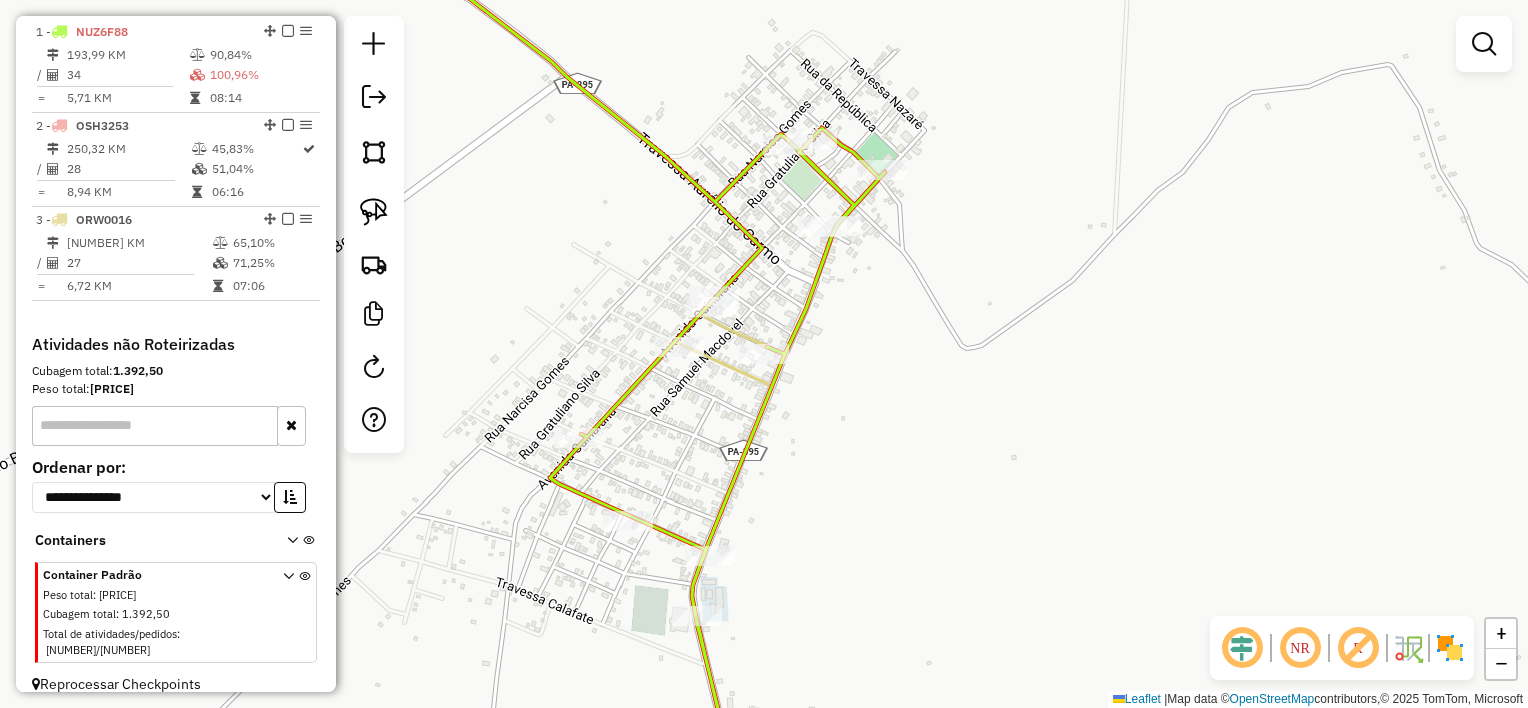 drag, startPoint x: 879, startPoint y: 585, endPoint x: 841, endPoint y: 355, distance: 233.118 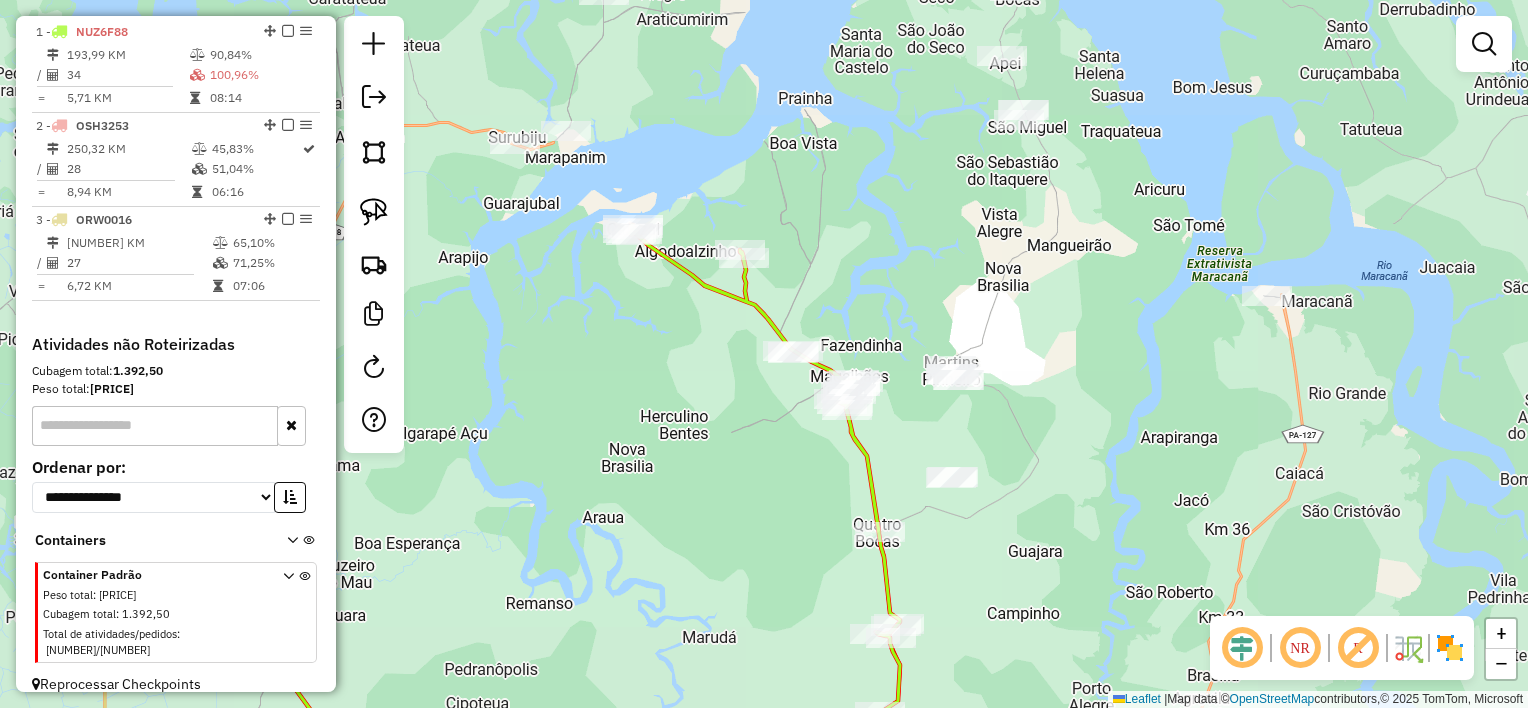 drag, startPoint x: 960, startPoint y: 596, endPoint x: 962, endPoint y: 379, distance: 217.00922 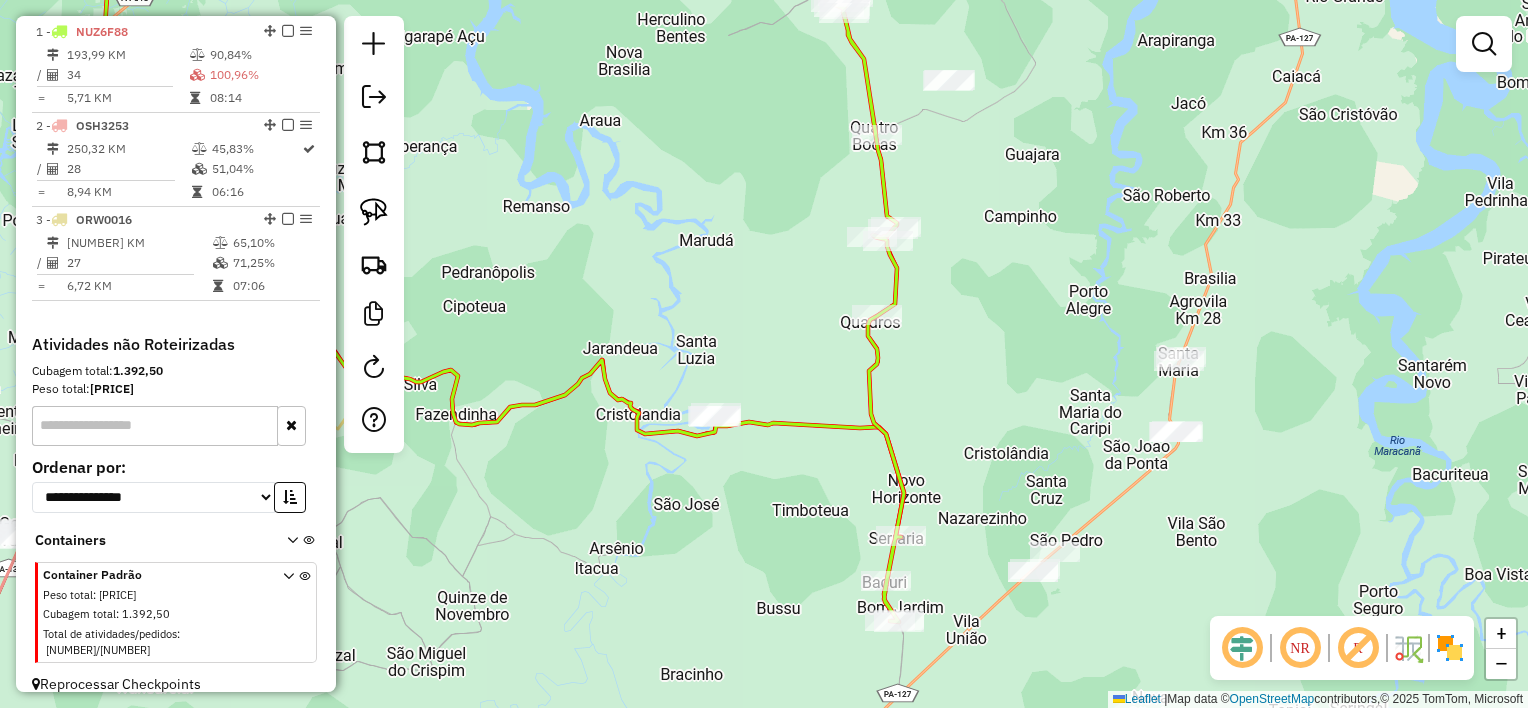 drag, startPoint x: 916, startPoint y: 481, endPoint x: 905, endPoint y: 425, distance: 57.070133 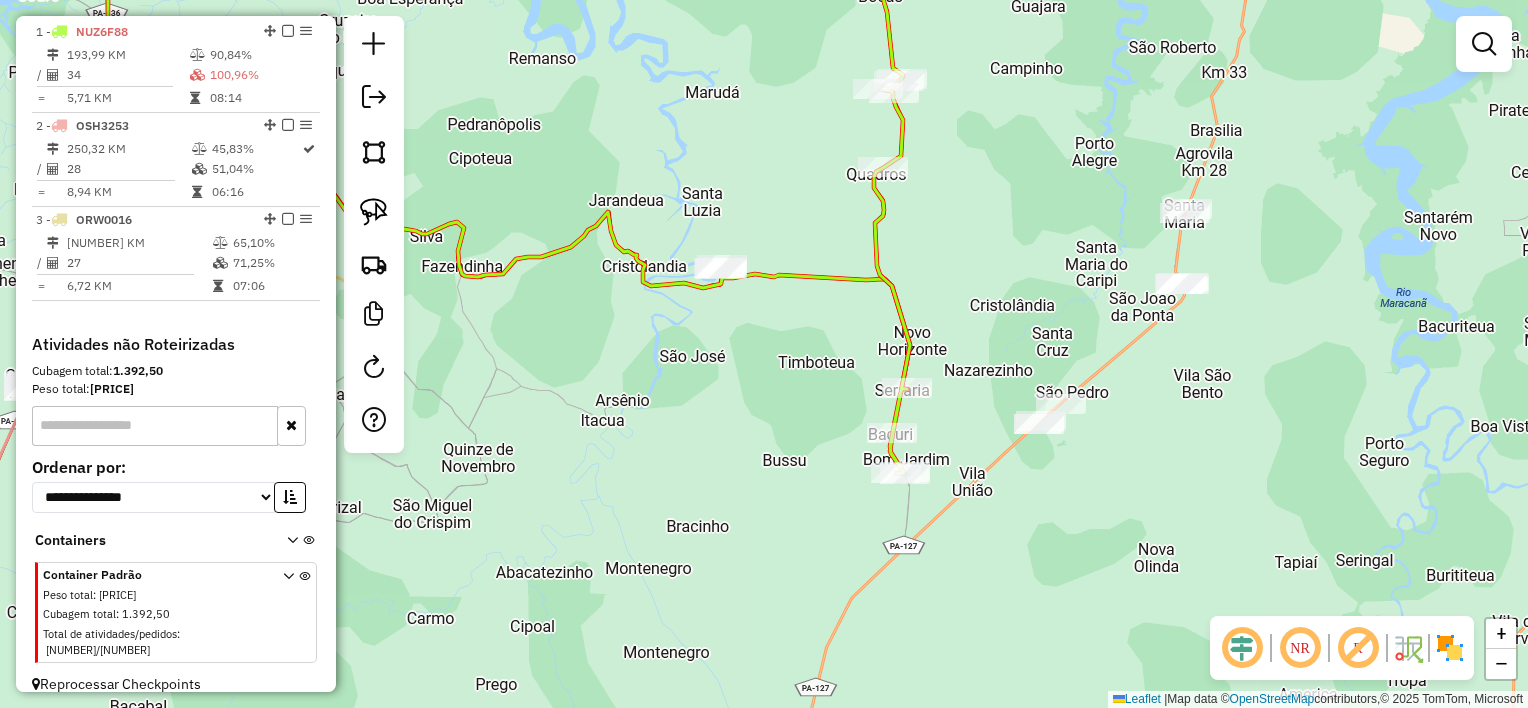 drag, startPoint x: 921, startPoint y: 572, endPoint x: 939, endPoint y: 412, distance: 161.00932 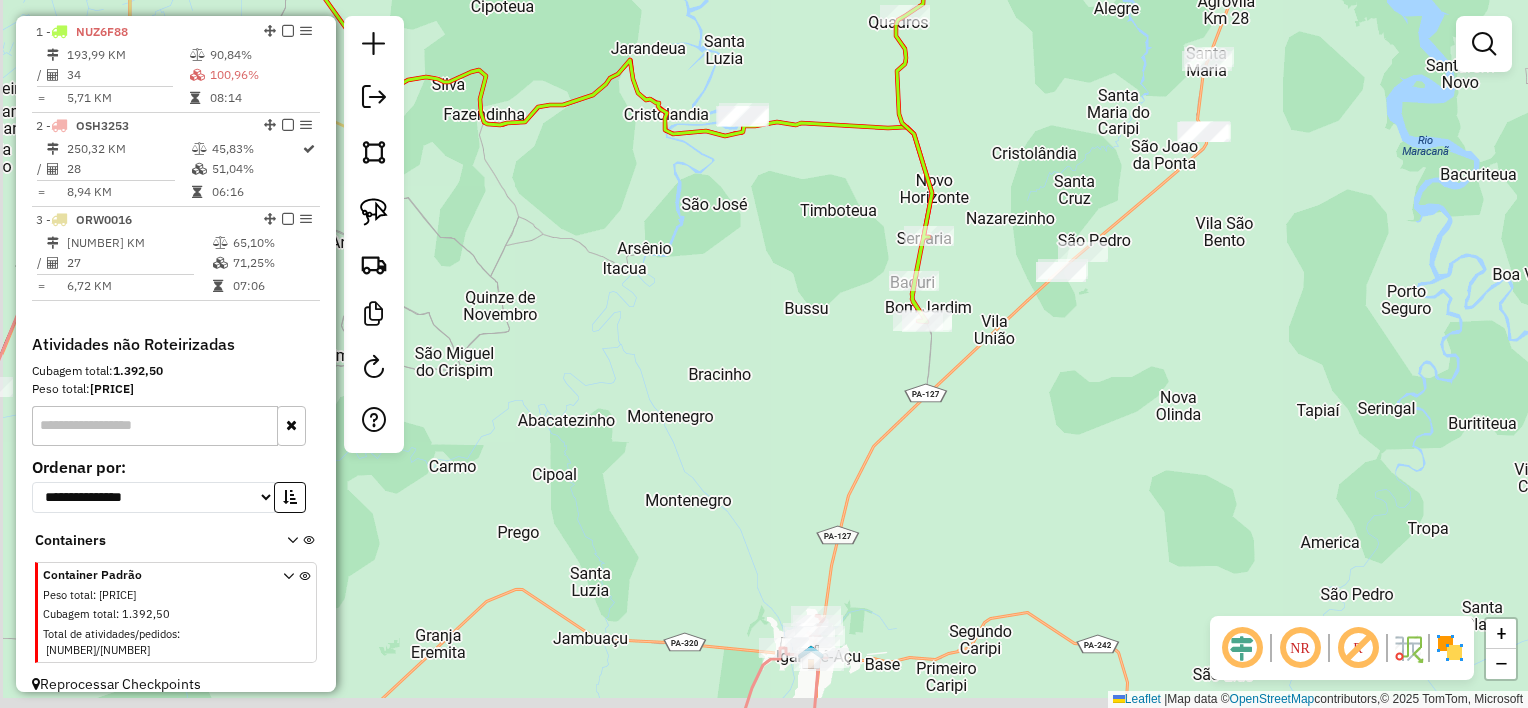 drag, startPoint x: 932, startPoint y: 568, endPoint x: 952, endPoint y: 494, distance: 76.655075 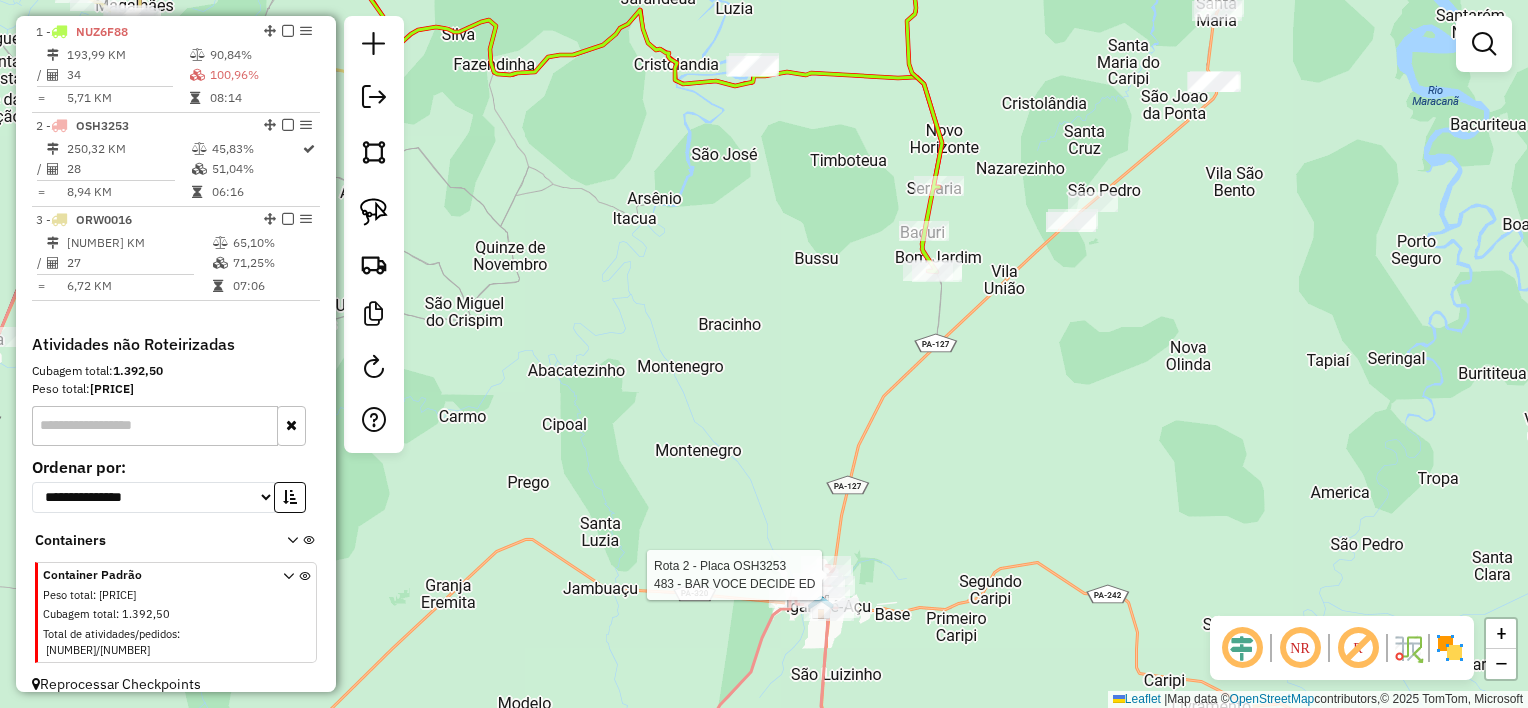 select on "**********" 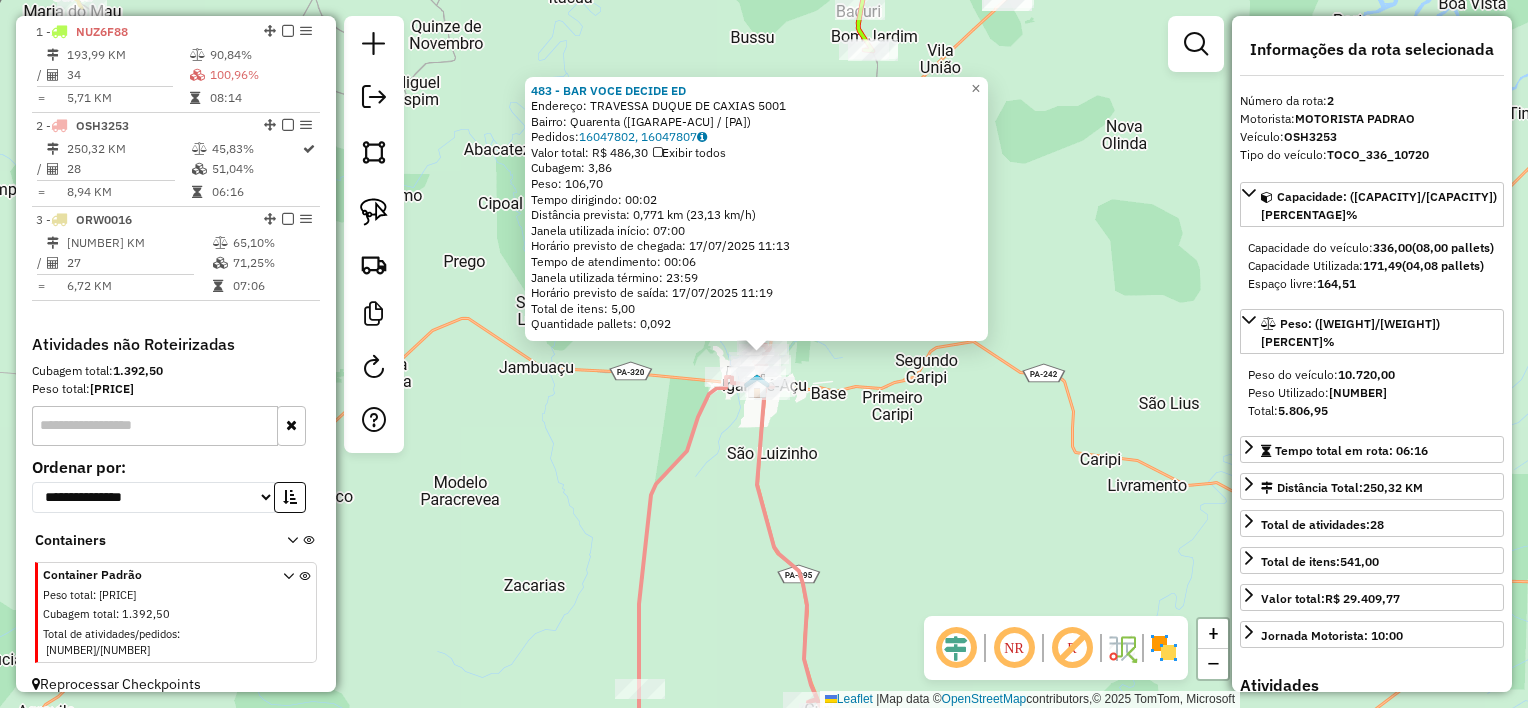 click on "483 - BAR VOCE DECIDE   ED  Endereço:  [STREET_NAME] [NUMBER]   Bairro: Quarenta ([CITY] / [STATE])   Pedidos:  16047802, 16047807   Valor total: R$ 486,30   Exibir todos   Cubagem: 3,86  Peso: 106,70  Tempo dirigindo: 00:02   Distância prevista: 0,771 km (23,13 km/h)   Janela utilizada início: 07:00   Horário previsto de chegada: 17/07/2025 11:13   Tempo de atendimento: 00:06   Janela utilizada término: 23:59   Horário previsto de saída: 17/07/2025 11:19   Total de itens: 5,00   Quantidade pallets: 0,092  × Janela de atendimento Grade de atendimento Capacidade Transportadoras Veículos Cliente Pedidos  Rotas Selecione os dias de semana para filtrar as janelas de atendimento  Seg   Ter   Qua   Qui   Sex   Sáb   Dom  Informe o período da janela de atendimento: De: Até:  Filtrar exatamente a janela do cliente  Considerar janela de atendimento padrão  Selecione os dias de semana para filtrar as grades de atendimento  Seg   Ter   Qua   Qui   Sex   Sáb   Dom   Peso mínimo:   Peso máximo:  De:" 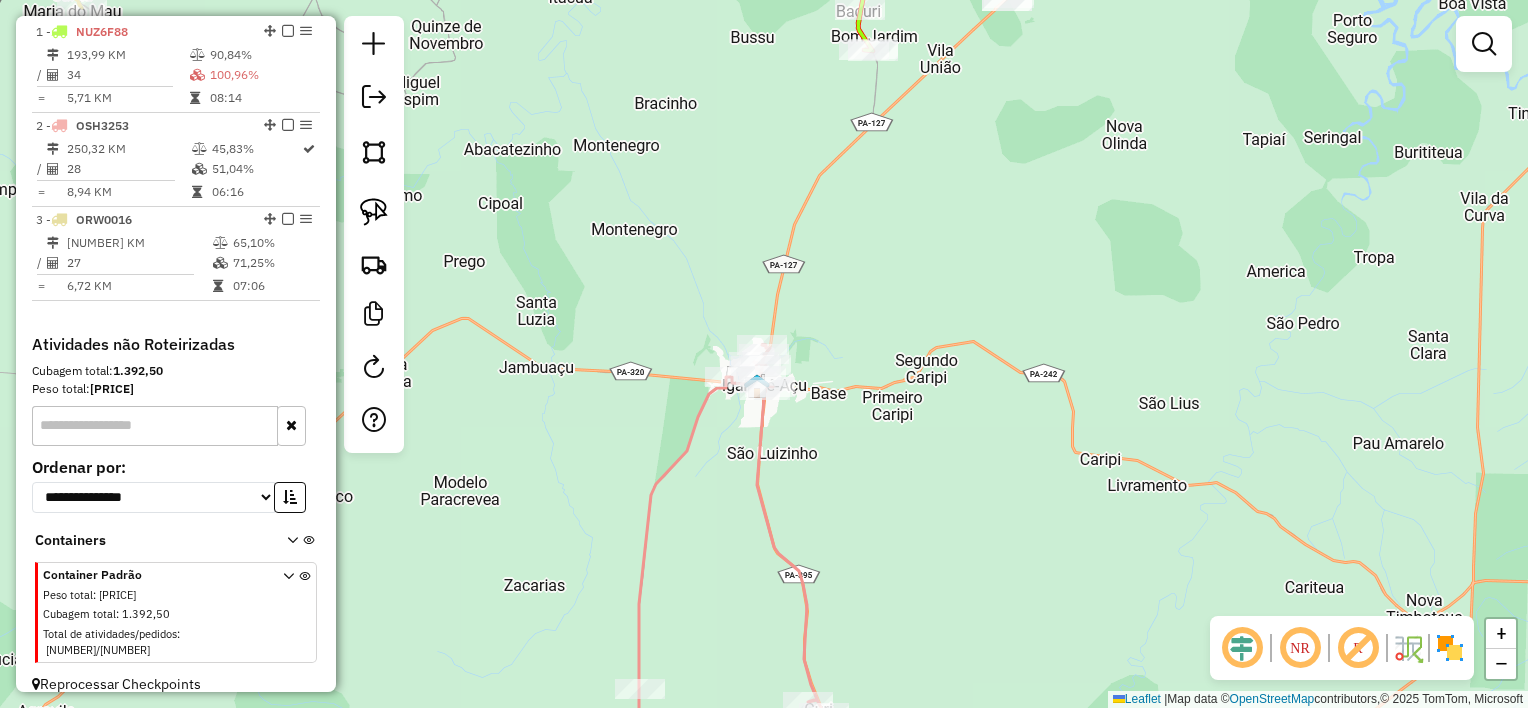 drag, startPoint x: 671, startPoint y: 353, endPoint x: 908, endPoint y: 524, distance: 292.24988 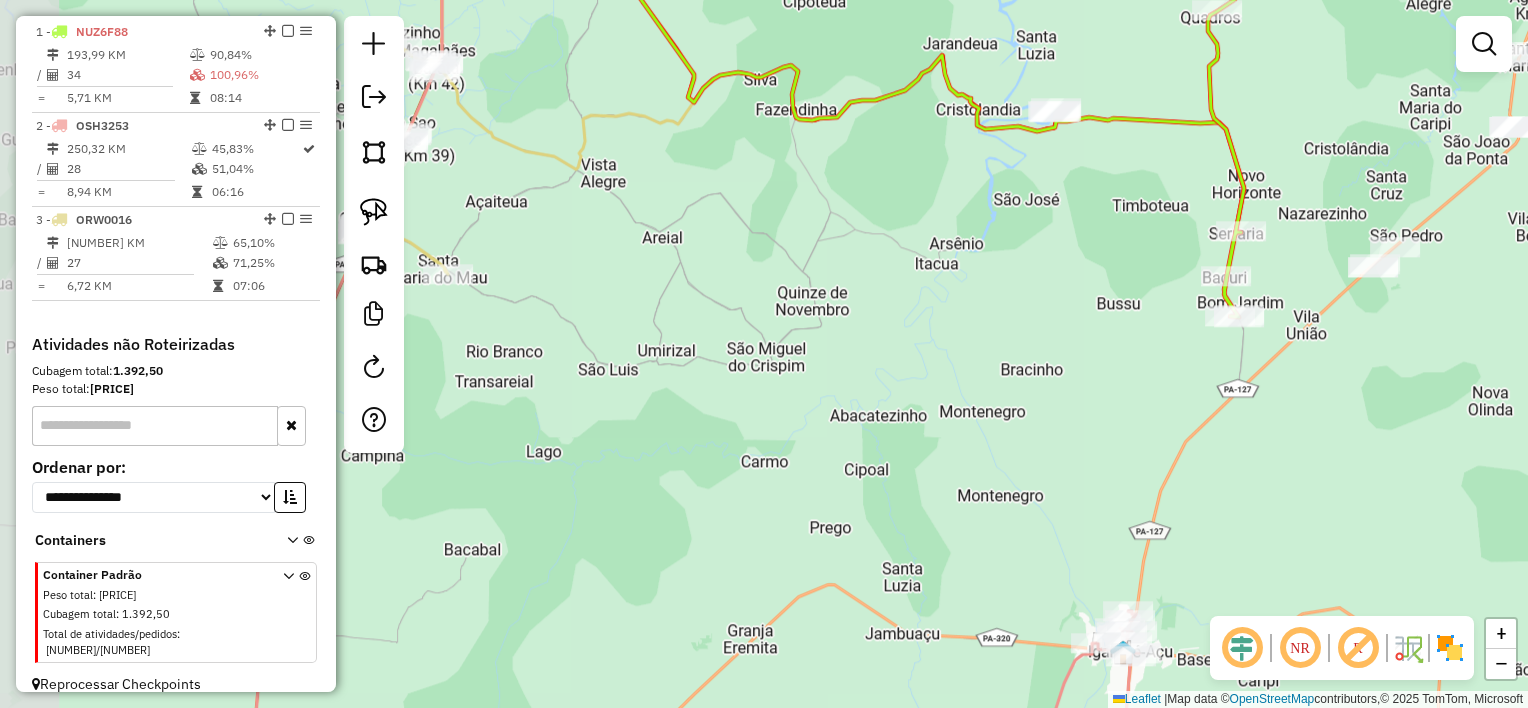 drag, startPoint x: 839, startPoint y: 360, endPoint x: 1084, endPoint y: 524, distance: 294.82367 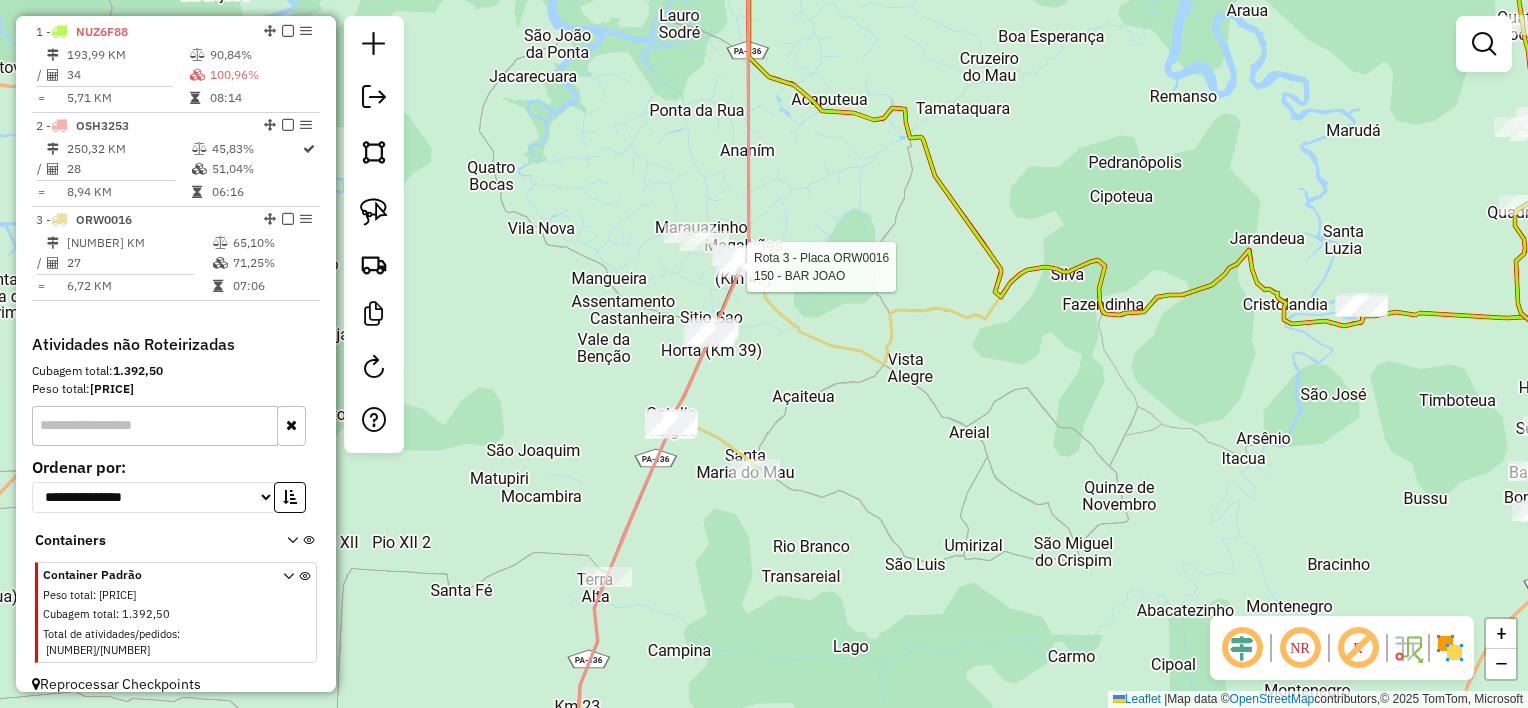 select on "**********" 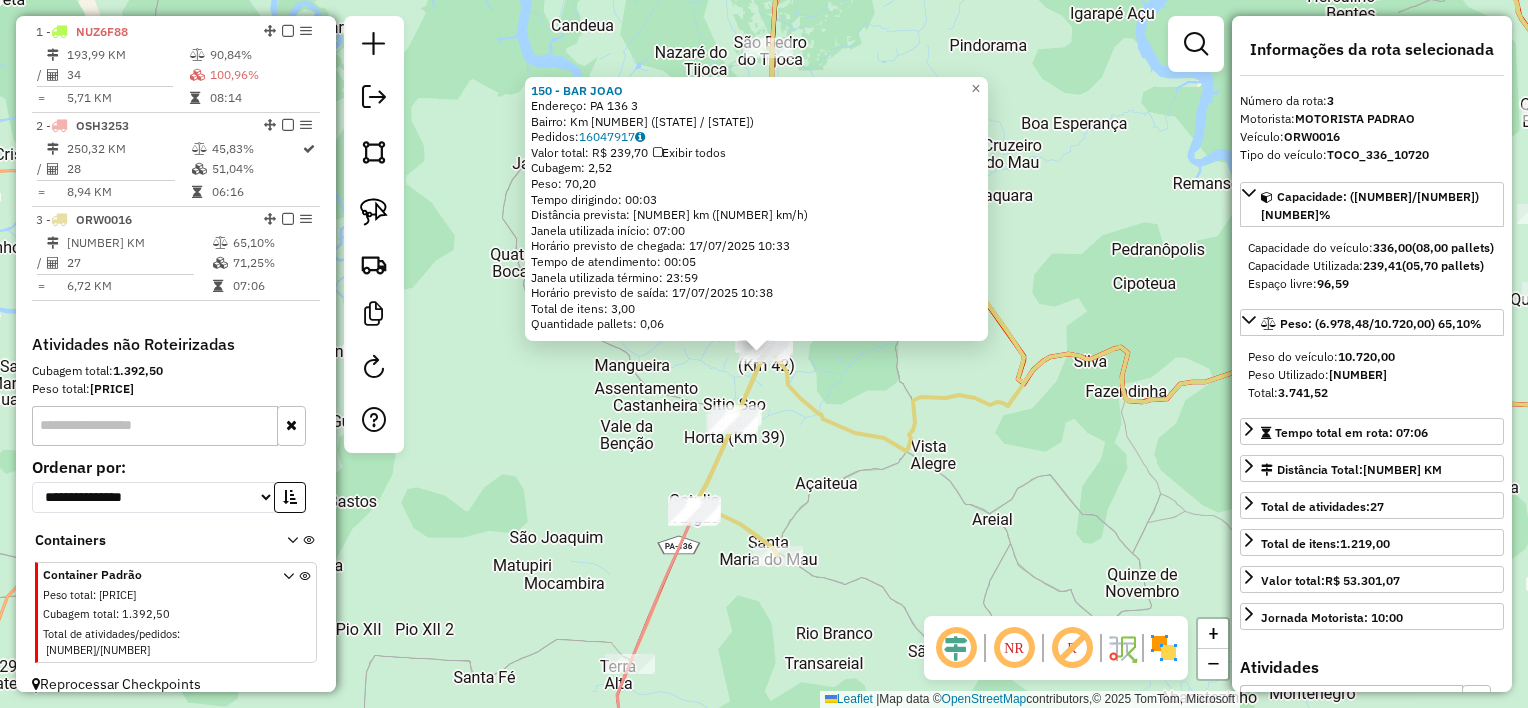 click 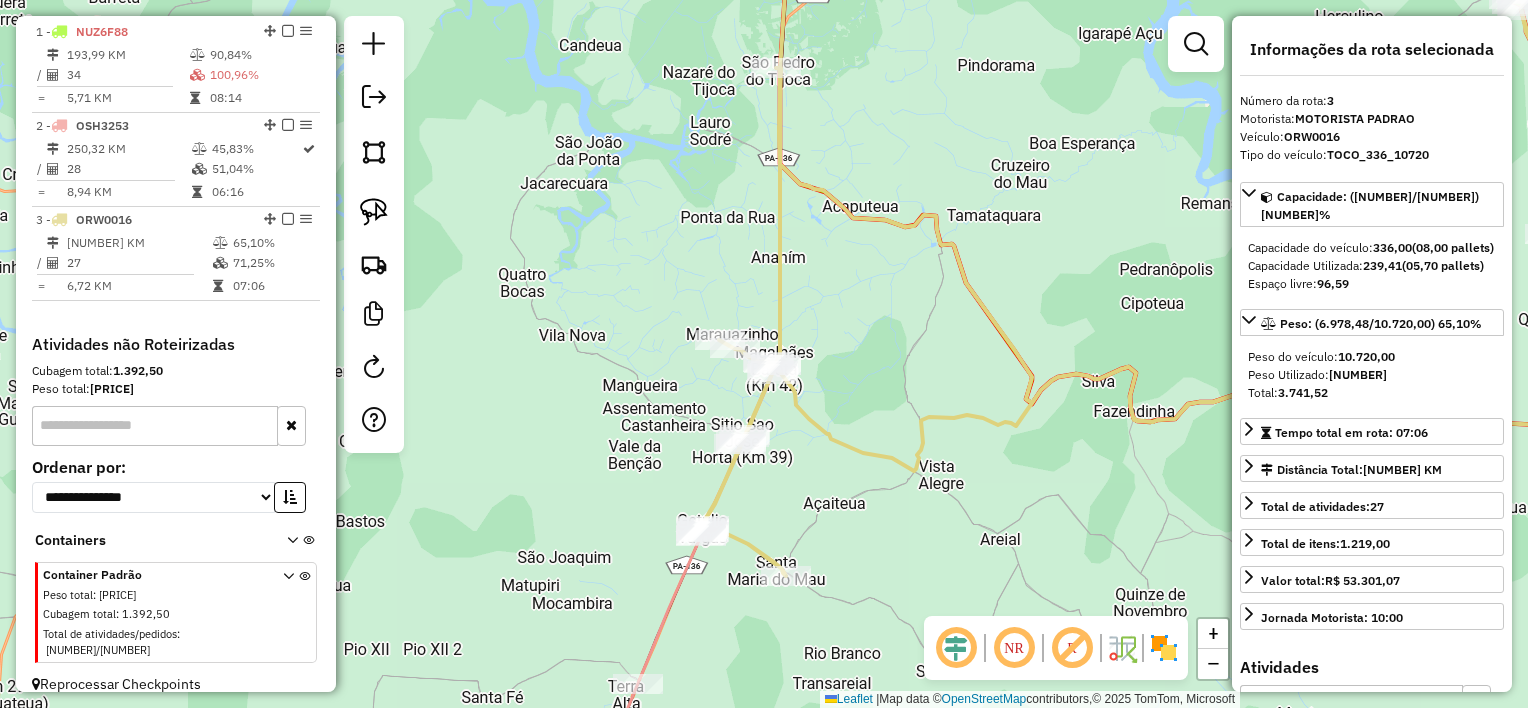 drag, startPoint x: 855, startPoint y: 318, endPoint x: 929, endPoint y: 293, distance: 78.1089 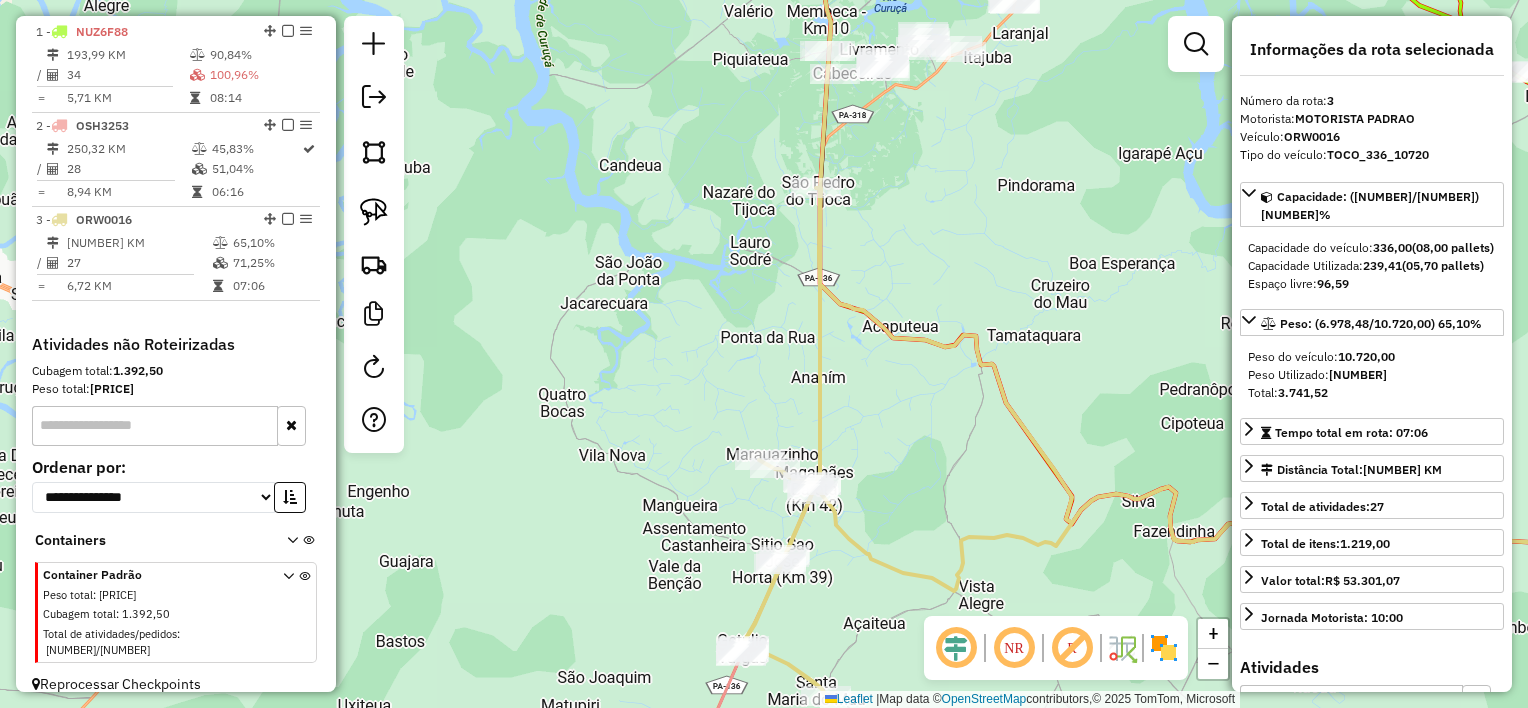 drag, startPoint x: 940, startPoint y: 190, endPoint x: 909, endPoint y: 286, distance: 100.88112 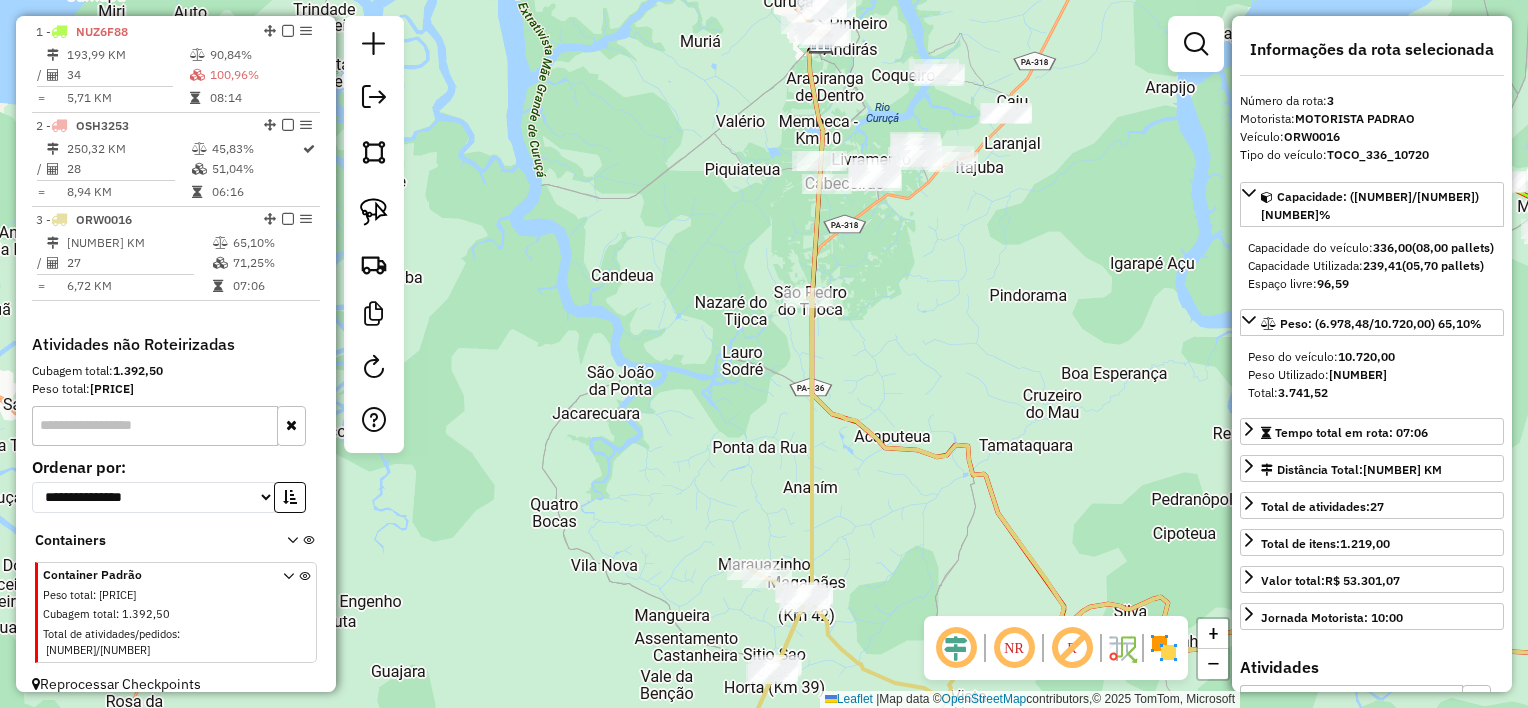 drag, startPoint x: 908, startPoint y: 325, endPoint x: 929, endPoint y: 221, distance: 106.09901 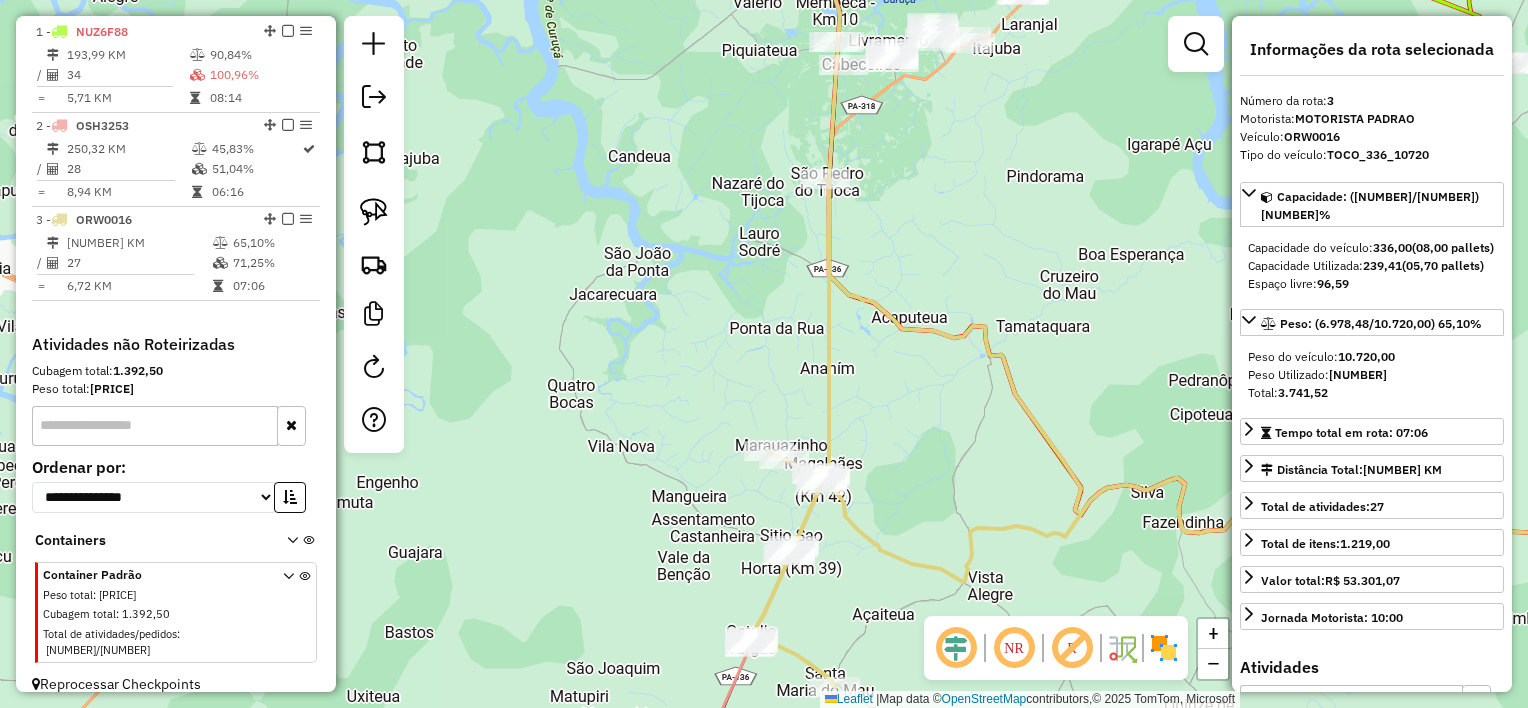 drag, startPoint x: 929, startPoint y: 221, endPoint x: 952, endPoint y: 370, distance: 150.76472 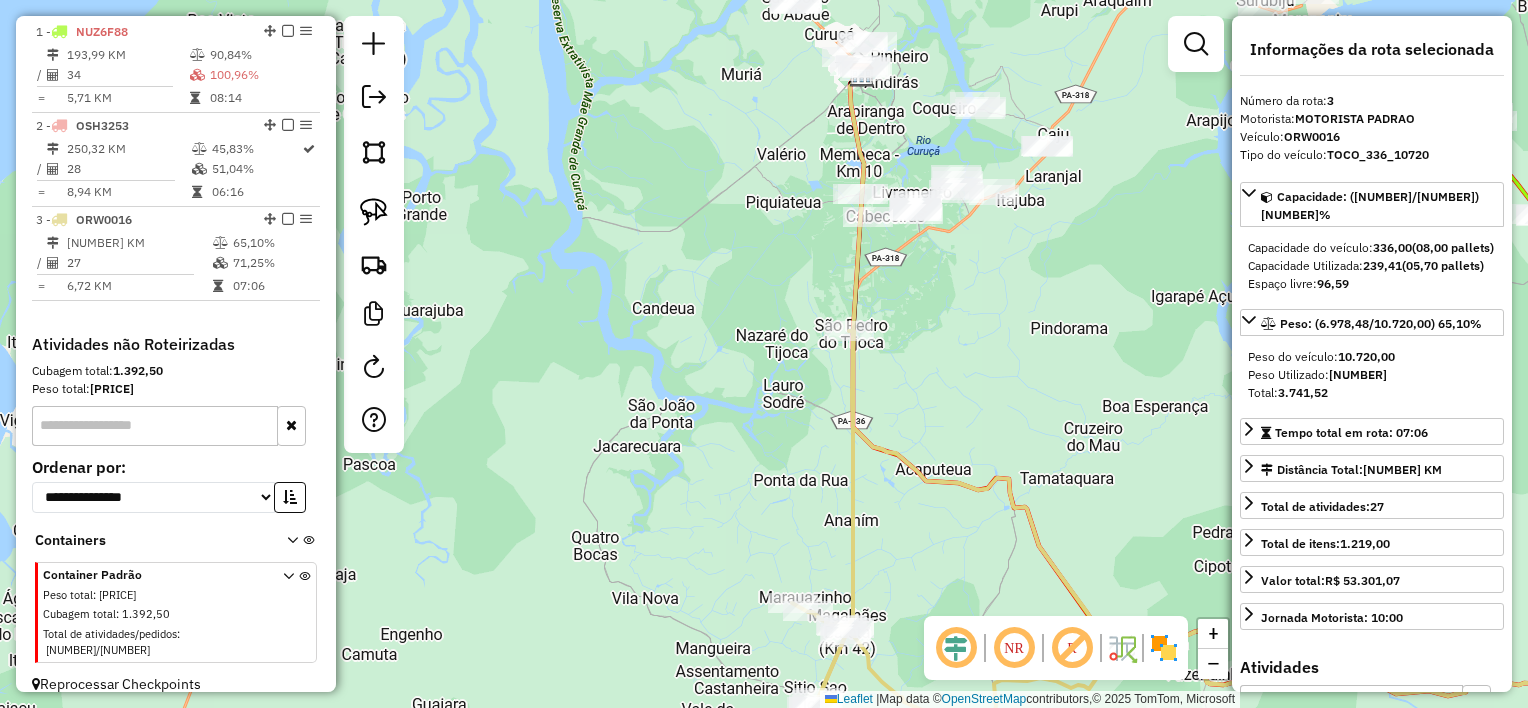 drag, startPoint x: 834, startPoint y: 113, endPoint x: 834, endPoint y: 102, distance: 11 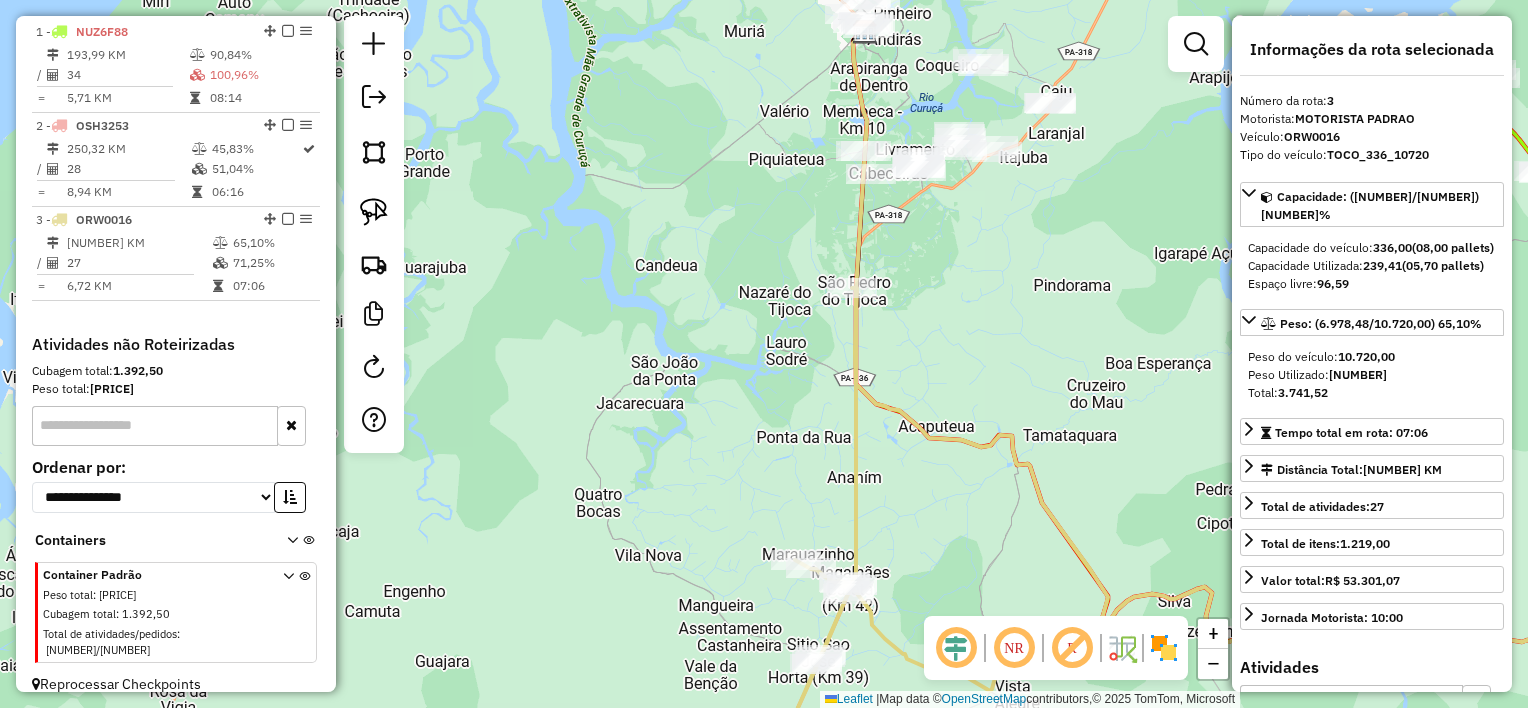 drag, startPoint x: 840, startPoint y: 106, endPoint x: 832, endPoint y: 229, distance: 123.25989 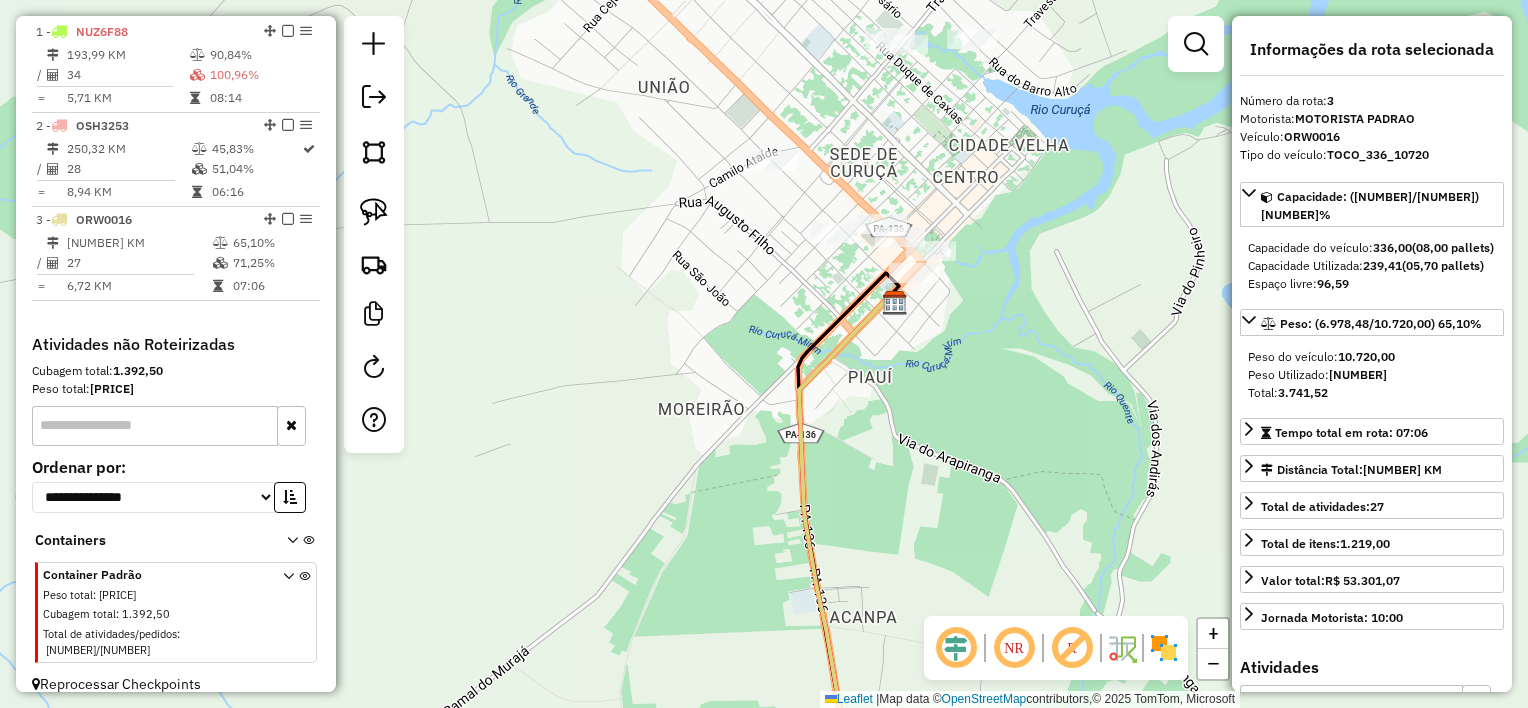 drag, startPoint x: 856, startPoint y: 168, endPoint x: 819, endPoint y: 109, distance: 69.641945 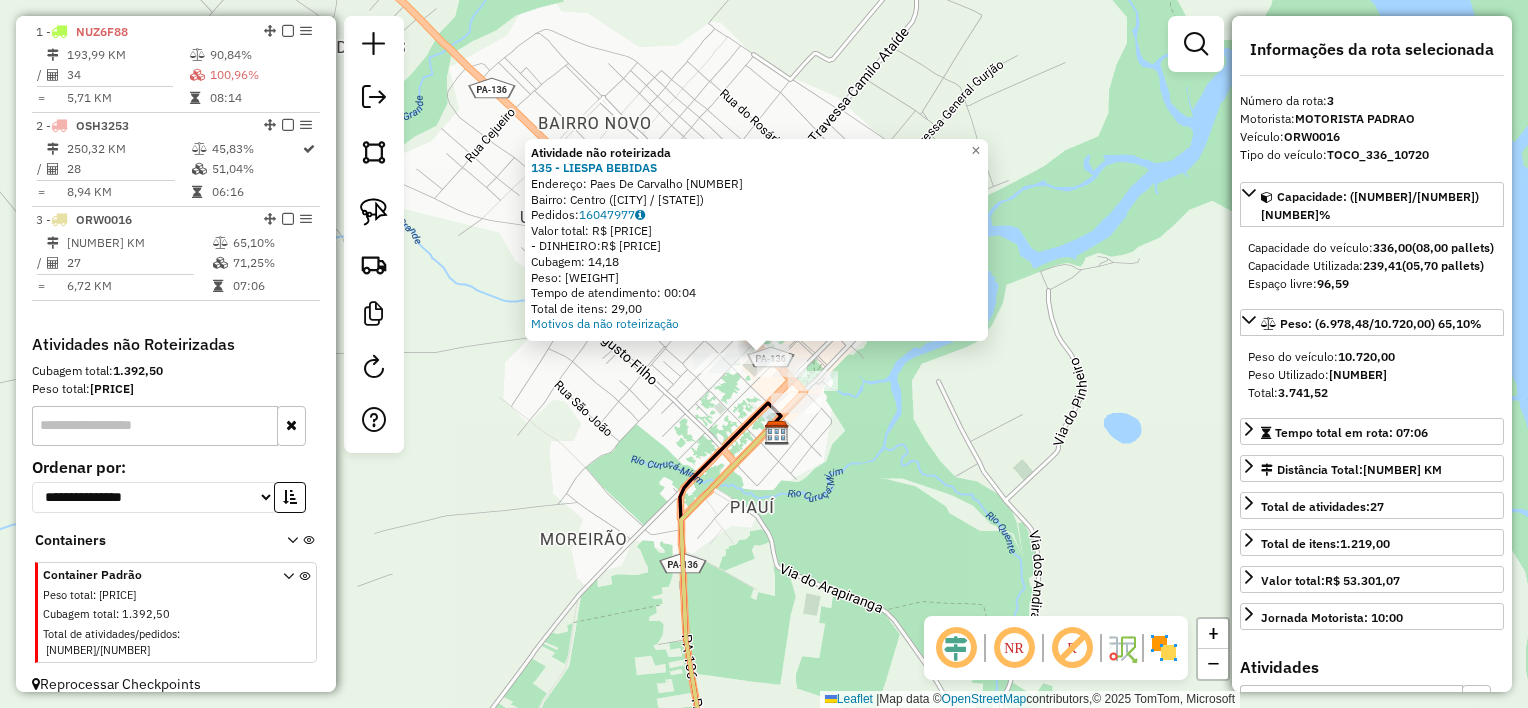 click on "Atividade não roteirizada [NUMBER] - [NAME]  Endereço:  [NAME] [NUMBER]   Bairro: [NEIGHBORHOOD] ([CITY] / PA)   Pedidos:  [ORDER_ID]   Valor total: [CURRENCY] [PRICE]   - DINHEIRO:  [CURRENCY] [PRICE]   Cubagem: [CUBAGE]   Peso: [WEIGHT]   Tempo de atendimento: [TIME]   Total de itens: [ITEMS]  Motivos da não roteirização × Janela de atendimento Grade de atendimento Capacidade Transportadoras Veículos Cliente Pedidos  Rotas Selecione os dias de semana para filtrar as janelas de atendimento  Seg   Ter   Qua   Qui   Sex   Sáb   Dom  Informe o período da janela de atendimento: De: Até:  Filtrar exatamente a janela do cliente  Considerar janela de atendimento padrão  Selecione os dias de semana para filtrar as grades de atendimento  Seg   Ter   Qua   Qui   Sex   Sáb   Dom   Considerar clientes sem dia de atendimento cadastrado  Clientes fora do dia de atendimento selecionado Filtrar as atividades entre os valores definidos abaixo:  Peso mínimo:   Peso máximo:   Cubagem mínima:   Cubagem máxima:   De:   Até:   De:  Nome:" 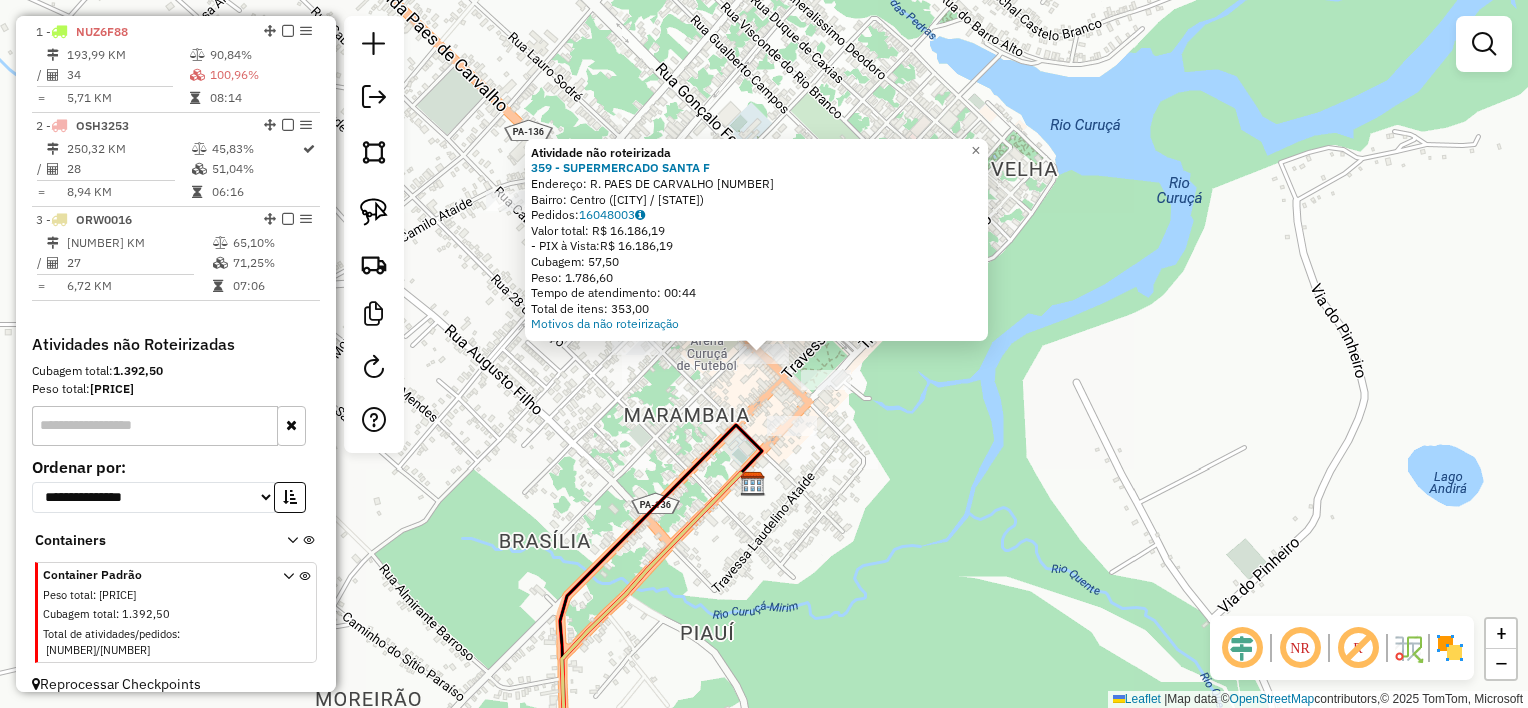 click on "Atividade não roteirizada [NUMBER] - SUPERMERCADO SANTA F  Endereço:  R. PAES DE CARVALHO [NUMBER]   Bairro: Centro ([STATE] / [STATE])   Pedidos:  [ORDER_ID]   Valor total: R$ [PRICE]   - PIX à Vista:  R$ [PRICE]   Cubagem: [CUBAGE]   Peso: [WEIGHT]   Tempo de atendimento: [TIME]   Total de itens: [ITEMS]  Motivos da não roteirização × Janela de atendimento Grade de atendimento Capacidade Transportadoras Veículos Cliente Pedidos  Rotas Selecione os dias de semana para filtrar as janelas de atendimento  Seg   Ter   Qua   Qui   Sex   Sáb   Dom  Informe o período da janela de atendimento: De: Até:  Filtrar exatamente a janela do cliente  Considerar janela de atendimento padrão  Selecione os dias de semana para filtrar as grades de atendimento  Seg   Ter   Qua   Qui   Sex   Sáb   Dom   Considerar clientes sem dia de atendimento cadastrado  Clientes fora do dia de atendimento selecionado Filtrar as atividades entre os valores definidos abaixo:  Peso mínimo:   Peso máximo:   Cubagem mínima:   Cubagem máxima:   De:  +" 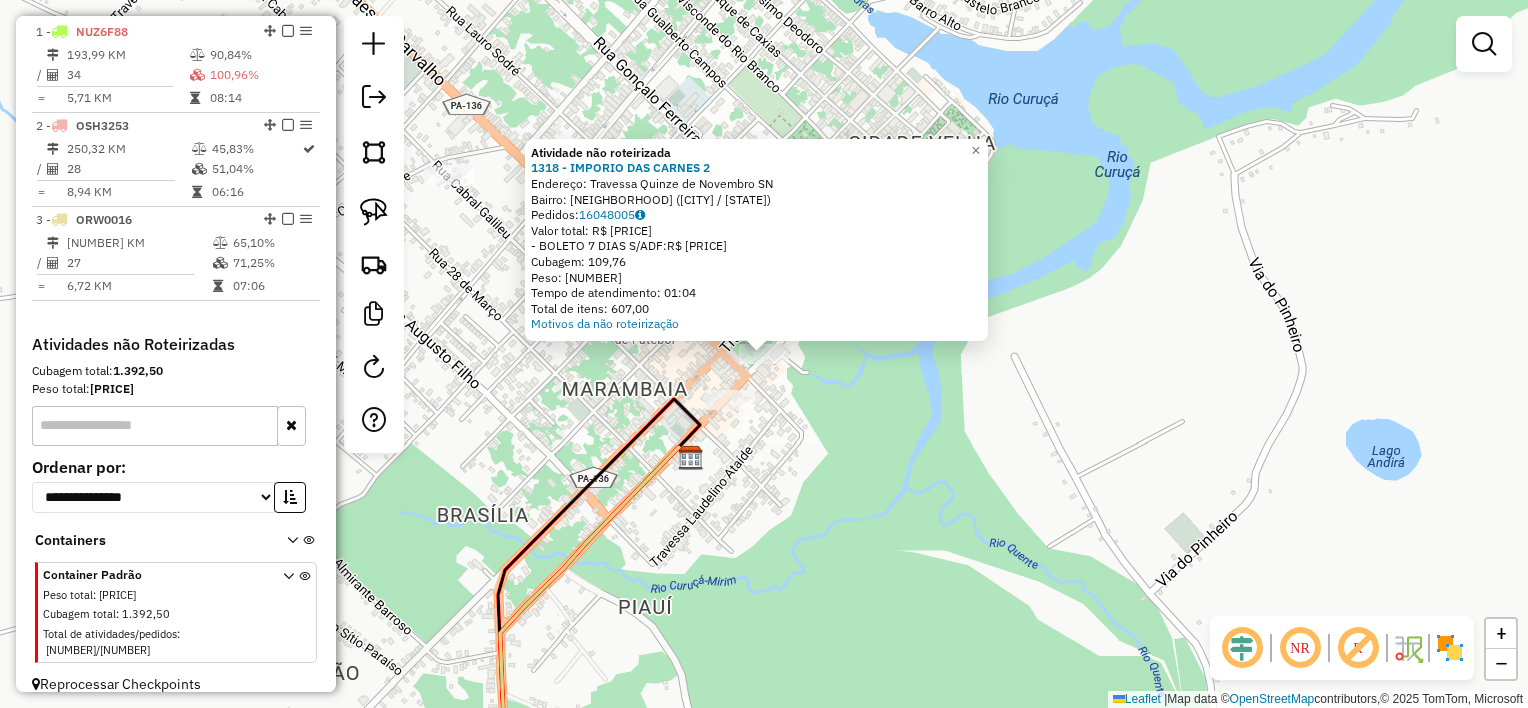 click on "Atividade não roteirizada 1318 - IMPORIO DAS CARNES 2 Endereço: Travessa Quinze de Novembro SN Bairro: CENTRO ([CURUCA] / [PA]) Pedidos: [ORDER_ID] Valor total: R$ 28.264,48 - BOLETO 7 DIAS S/ADF: R$ 28.264,48 Cubagem: 109,76 Peso: 3.179,04 Tempo de atendimento: 01:04 Total de itens: 607,00 Motivos da não roteirização × Janela de atendimento Grade de atendimento Capacidade Transportadoras Veículos Cliente Pedidos Rotas Selecione os dias de semana para filtrar as janelas de atendimento Seg Ter Qua Qui Sex Sáb Dom Informe o período da janela de atendimento: De: Até: Filtrar exatamente a janela do cliente Considerar janela de atendimento padrão Selecione os dias de semana para filtrar as grades de atendimento Seg Ter Qua Qui Sex Sáb Dom Considerar clientes sem dia de atendimento cadastrado Clientes fora do dia de atendimento selecionado Filtrar as atividades entre os valores definidos abaixo: Peso mínimo: Peso máximo: Cubagem mínima: De: De:" 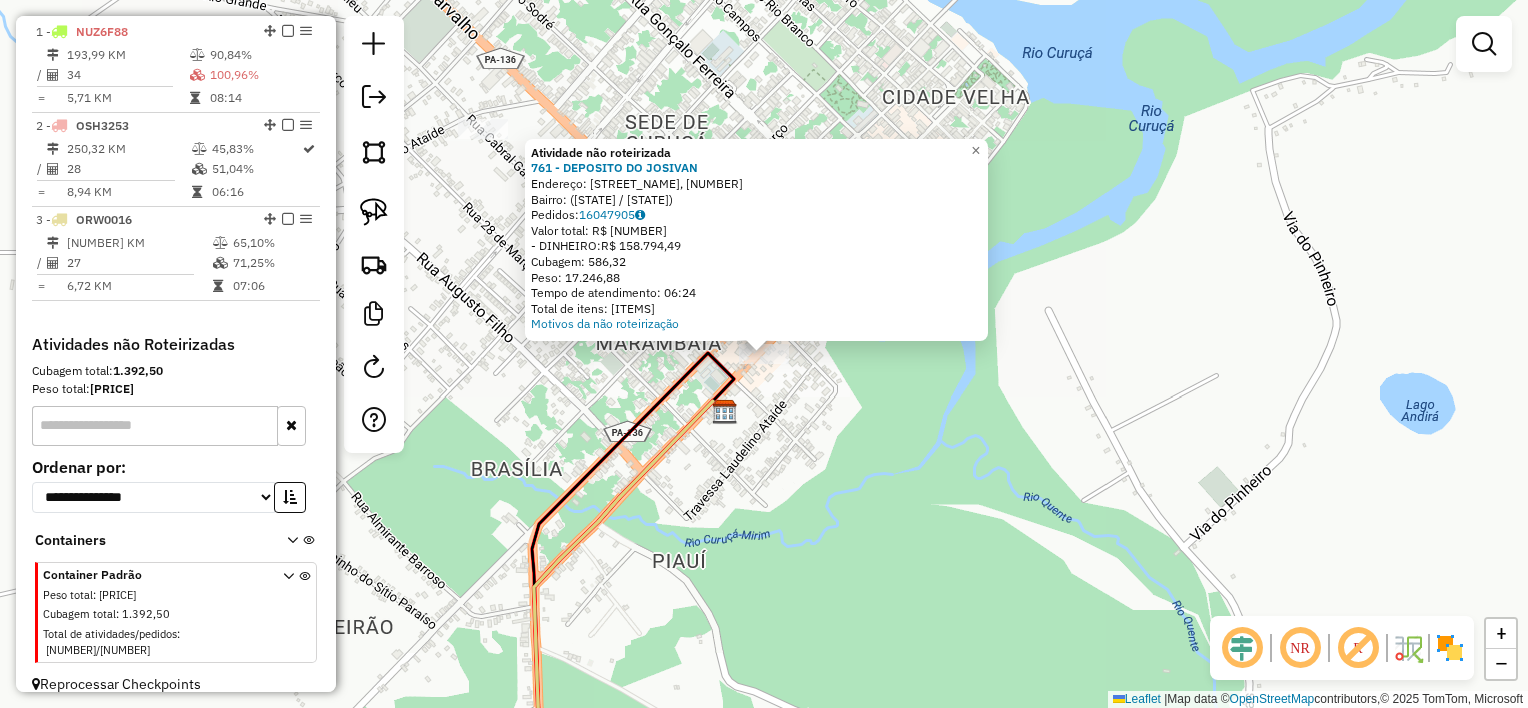 click on "Atividade não roteirizada 761 - DEPOSITO DO JOSIVAN Endereço: Travessa Justo Chermont, 1235 Bairro: (Curuçá / [PA]) Pedidos: [ORDER_ID] Valor total: R$ 158.794,49 - DINHEIRO: R$ 158.794,49 Cubagem: 586,32 Peso: 17.246,88 Tempo de atendimento: 06:24 Total de itens: 3.756,00 Motivos da não roteirização × Janela de atendimento Grade de atendimento Capacidade Transportadoras Veículos Cliente Pedidos Rotas Selecione os dias de semana para filtrar as janelas de atendimento Seg Ter Qua Qui Sex Sáb Dom Informe o período da janela de atendimento: De: Até: Filtrar exatamente a janela do cliente Considerar janela de atendimento padrão Selecione os dias de semana para filtrar as grades de atendimento Seg Ter Qua Qui Sex Sáb Dom Considerar clientes sem dia de atendimento cadastrado Clientes fora do dia de atendimento selecionado Filtrar as atividades entre os valores definidos abaixo: Peso mínimo: Peso máximo: Cubagem mínima: Cubagem máxima: De:" 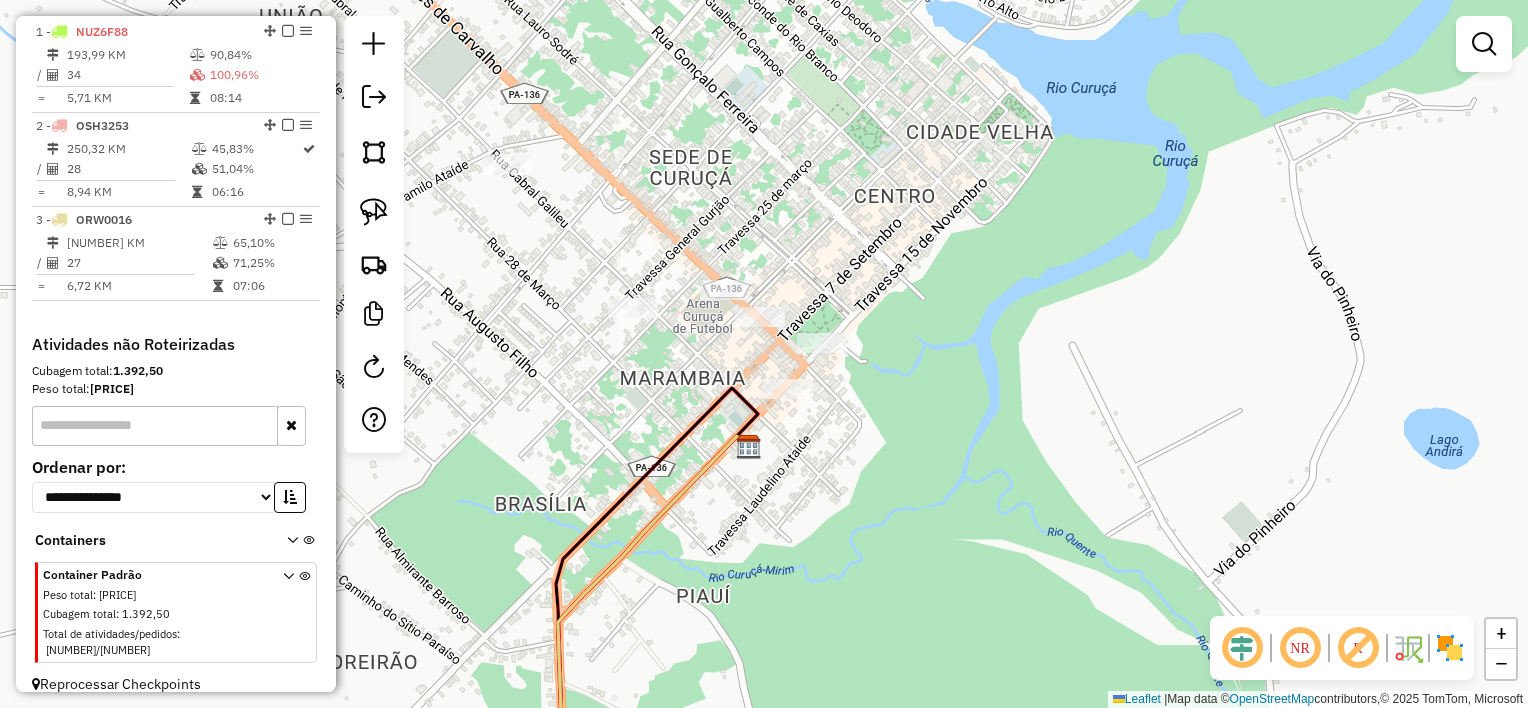 drag, startPoint x: 705, startPoint y: 353, endPoint x: 716, endPoint y: 318, distance: 36.687874 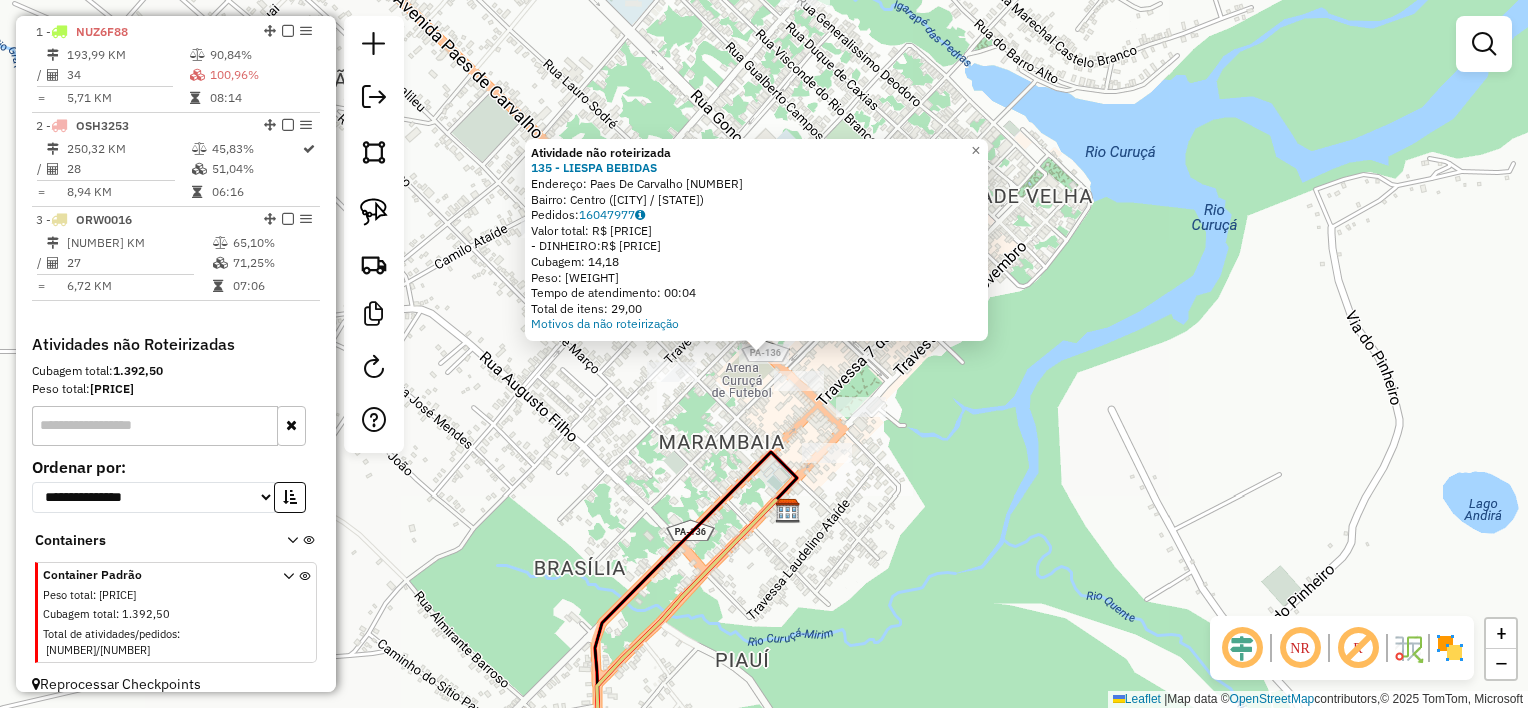 click on "Atividade não roteirizada [NUMBER] - [NAME]  Endereço:  [NAME] [NUMBER]   Bairro: [NEIGHBORHOOD] ([CITY] / PA)   Pedidos:  [ORDER_ID]   Valor total: [CURRENCY] [PRICE]   - DINHEIRO:  [CURRENCY] [PRICE]   Cubagem: [CUBAGE]   Peso: [WEIGHT]   Tempo de atendimento: [TIME]   Total de itens: [ITEMS]  Motivos da não roteirização × Janela de atendimento Grade de atendimento Capacidade Transportadoras Veículos Cliente Pedidos  Rotas Selecione os dias de semana para filtrar as janelas de atendimento  Seg   Ter   Qua   Qui   Sex   Sáb   Dom  Informe o período da janela de atendimento: De: Até:  Filtrar exatamente a janela do cliente  Considerar janela de atendimento padrão  Selecione os dias de semana para filtrar as grades de atendimento  Seg   Ter   Qua   Qui   Sex   Sáb   Dom   Considerar clientes sem dia de atendimento cadastrado  Clientes fora do dia de atendimento selecionado Filtrar as atividades entre os valores definidos abaixo:  Peso mínimo:   Peso máximo:   Cubagem mínima:   Cubagem máxima:   De:   Até:   De:  Nome:" 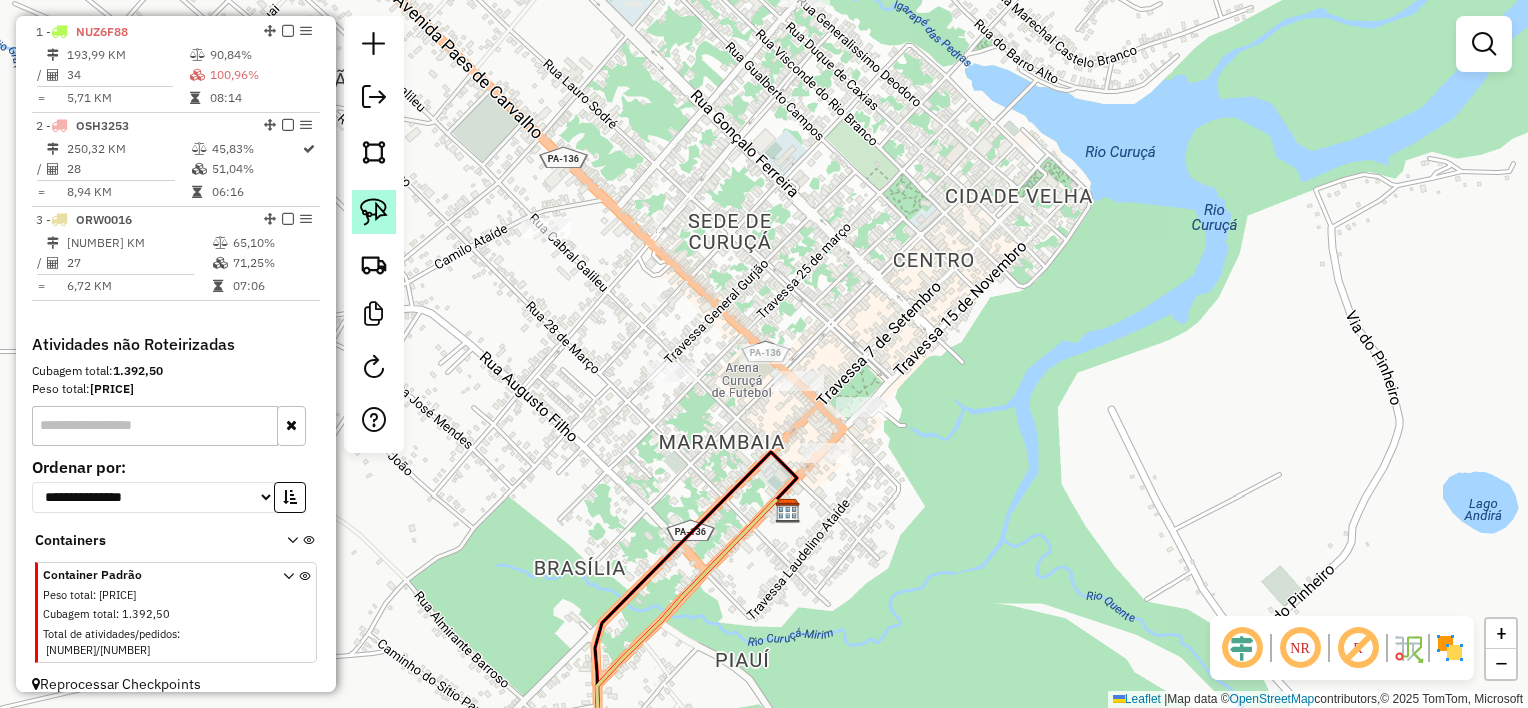 click 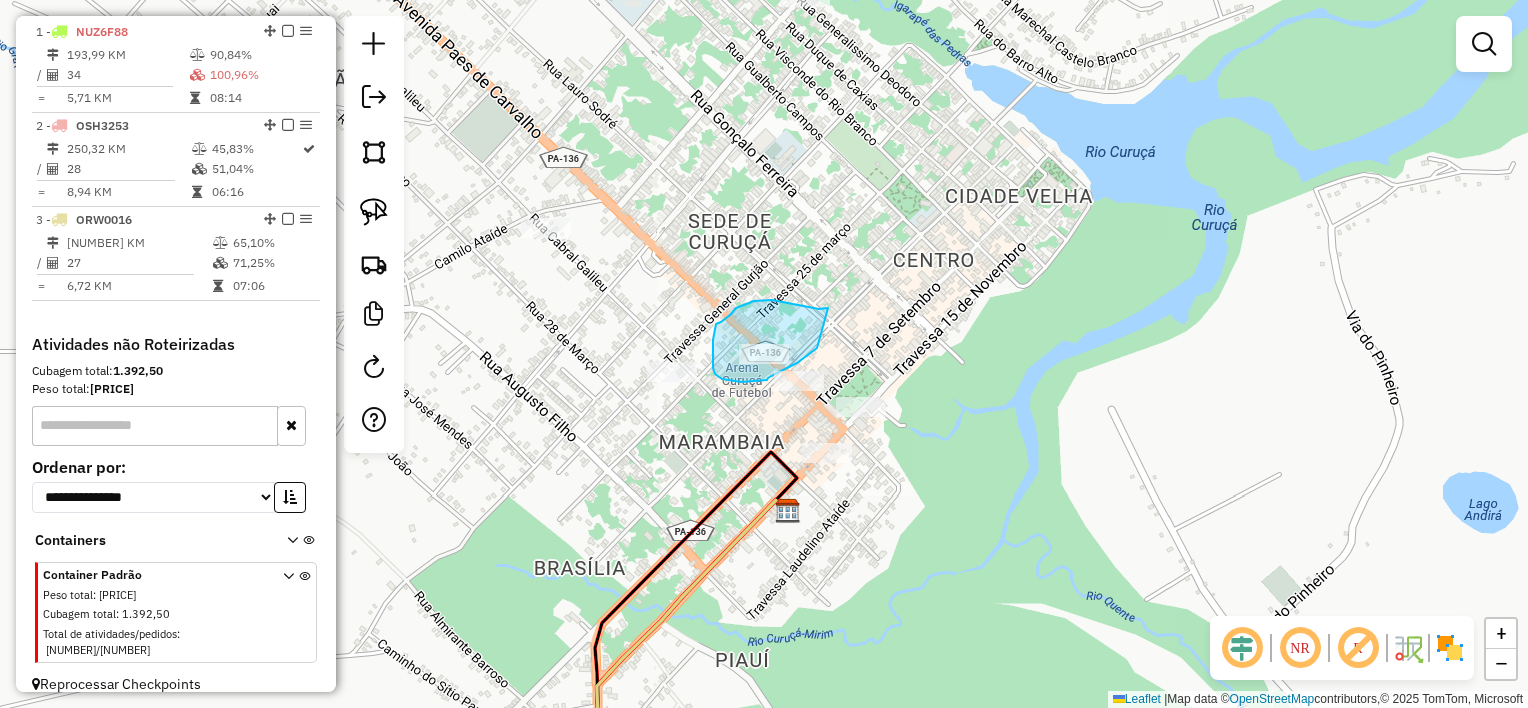 drag, startPoint x: 819, startPoint y: 309, endPoint x: 817, endPoint y: 348, distance: 39.051247 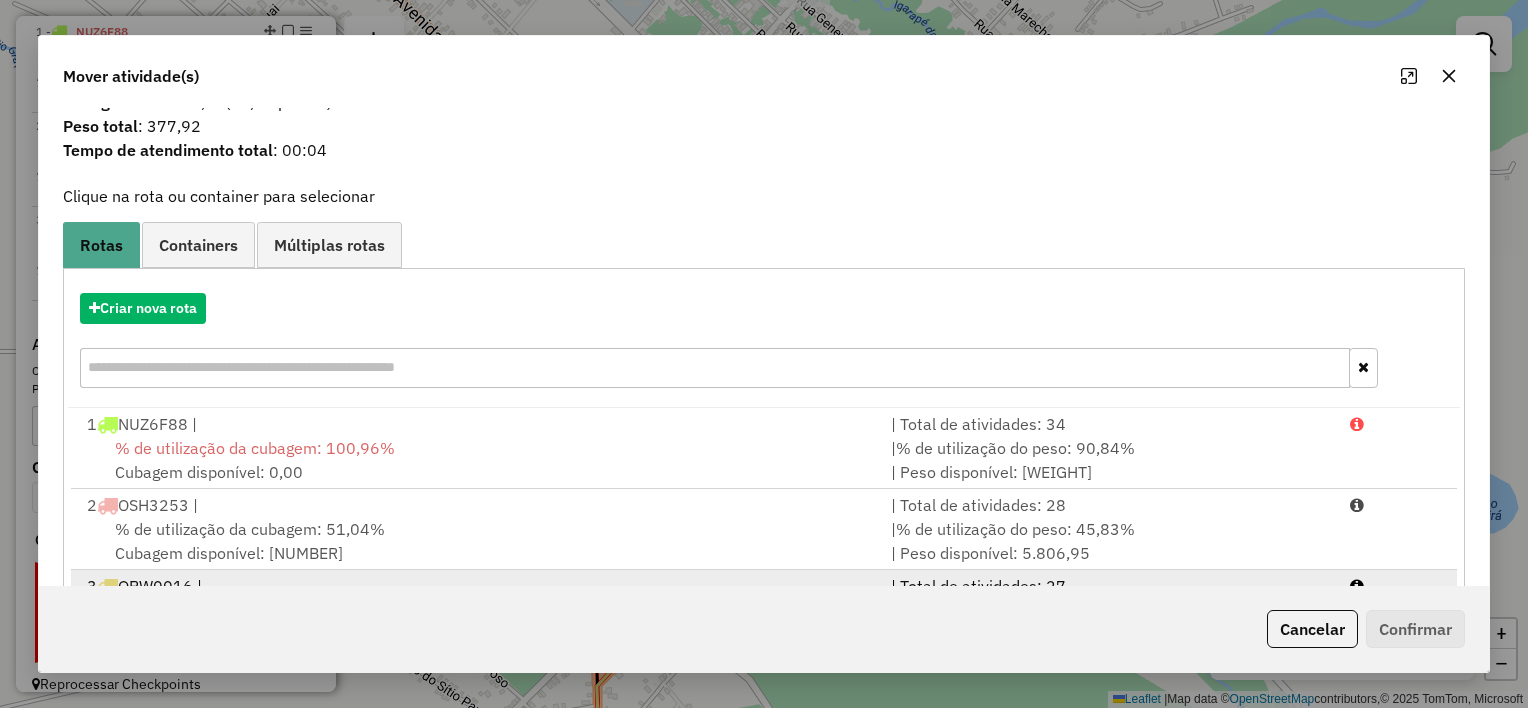 scroll, scrollTop: 148, scrollLeft: 0, axis: vertical 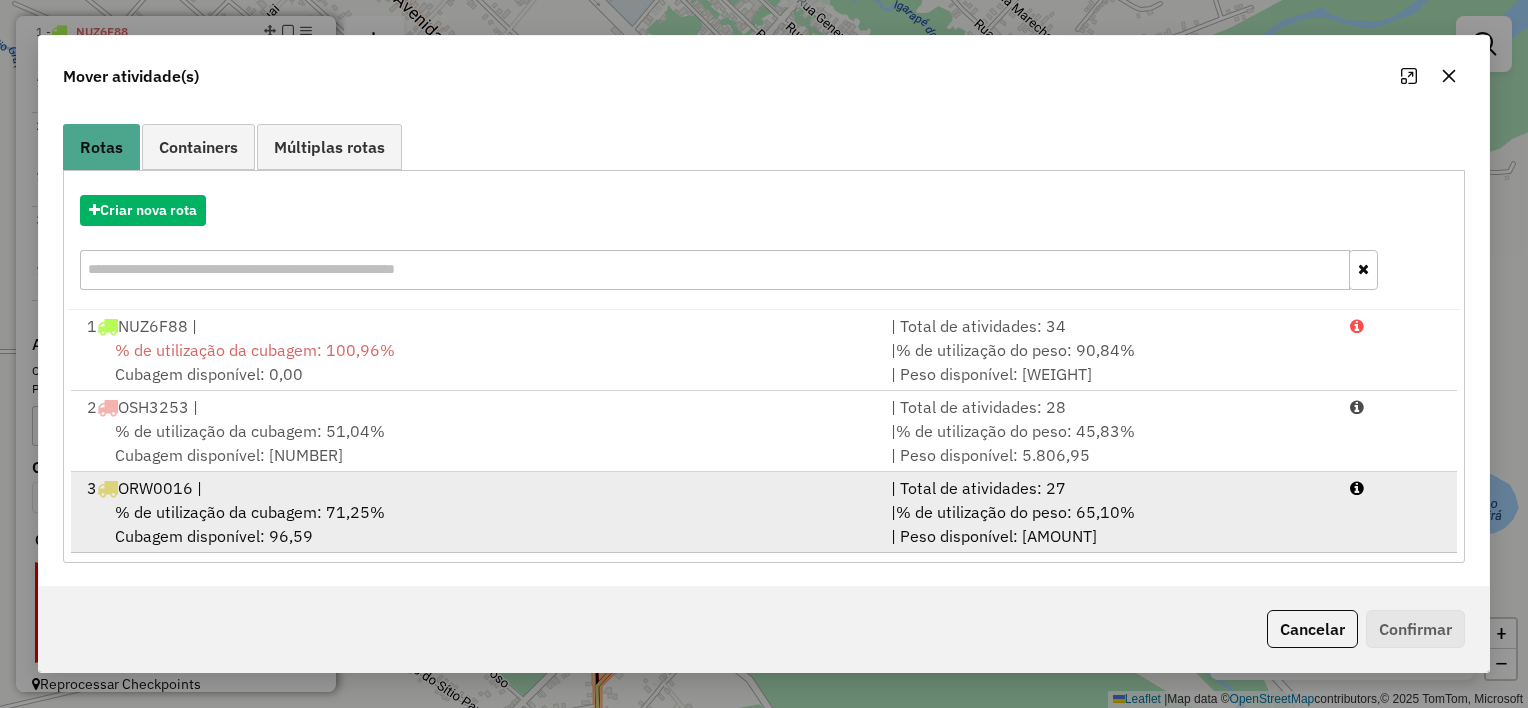 click on "% de utilização da cubagem: 71,25%  Cubagem disponível: 96,59" at bounding box center [477, 524] 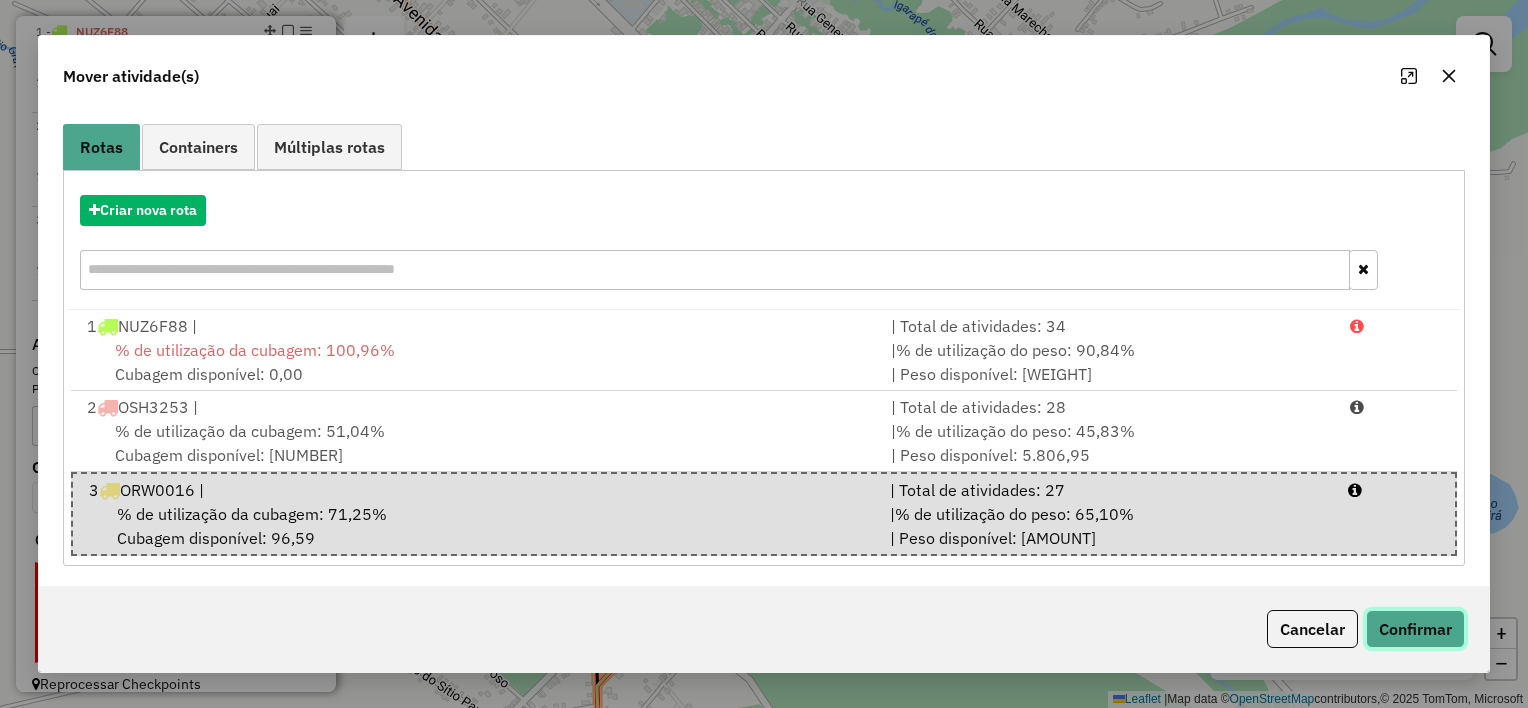 click on "Confirmar" 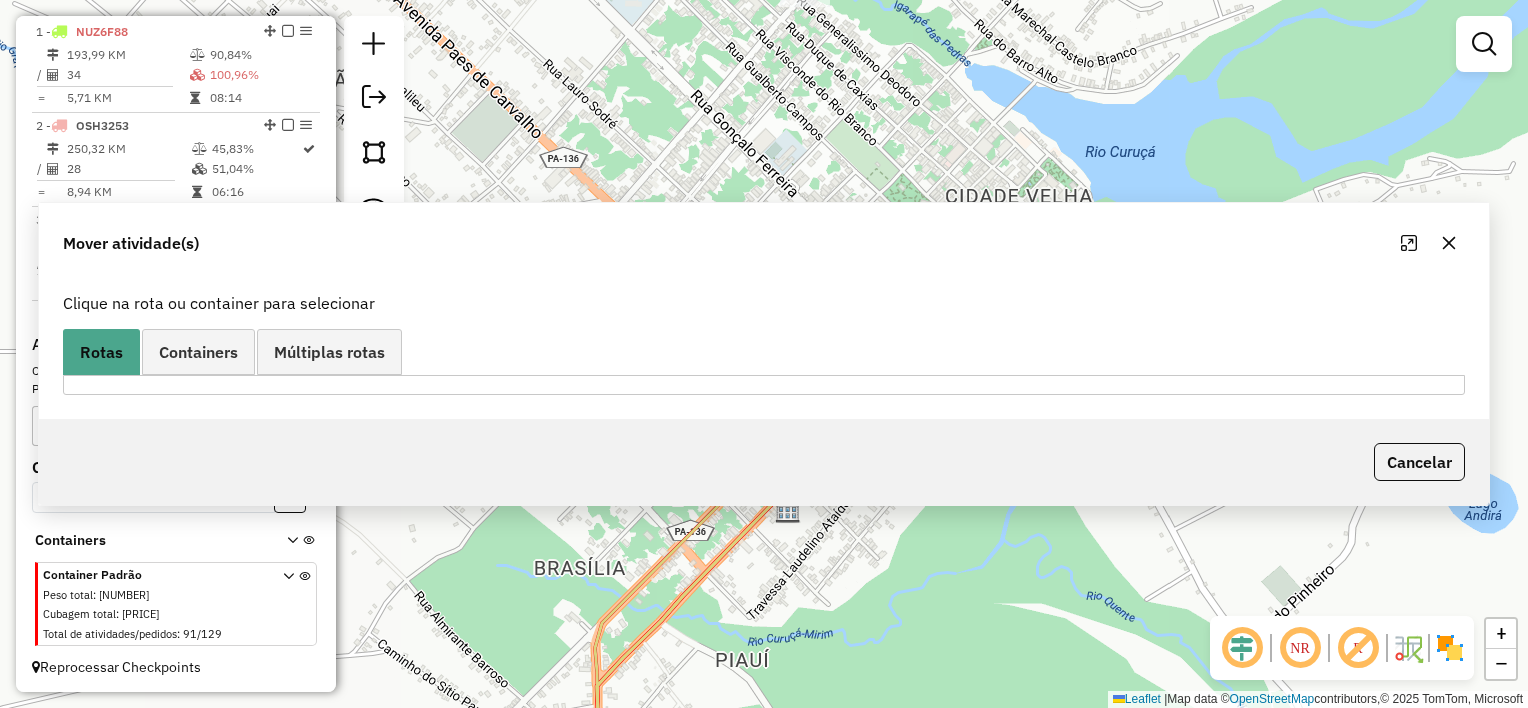 scroll, scrollTop: 0, scrollLeft: 0, axis: both 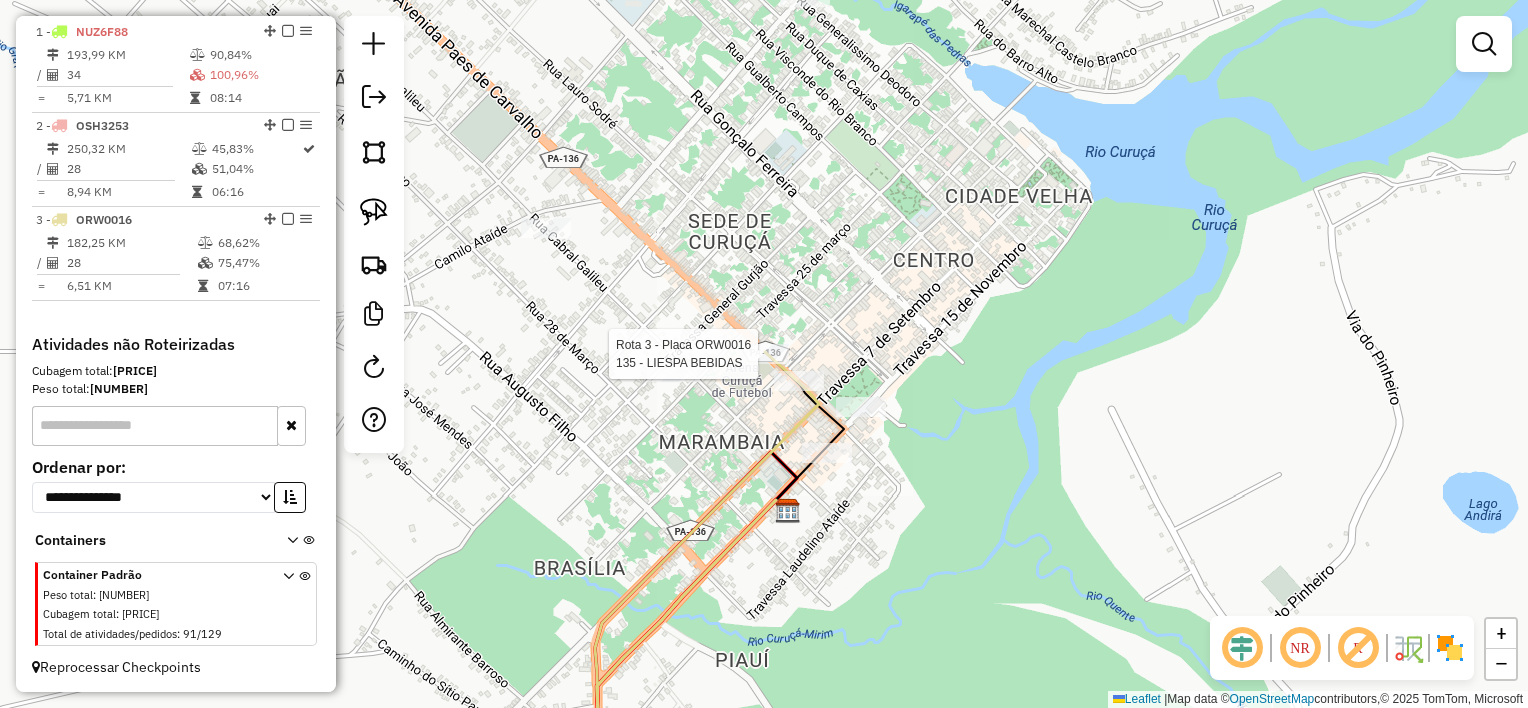select on "**********" 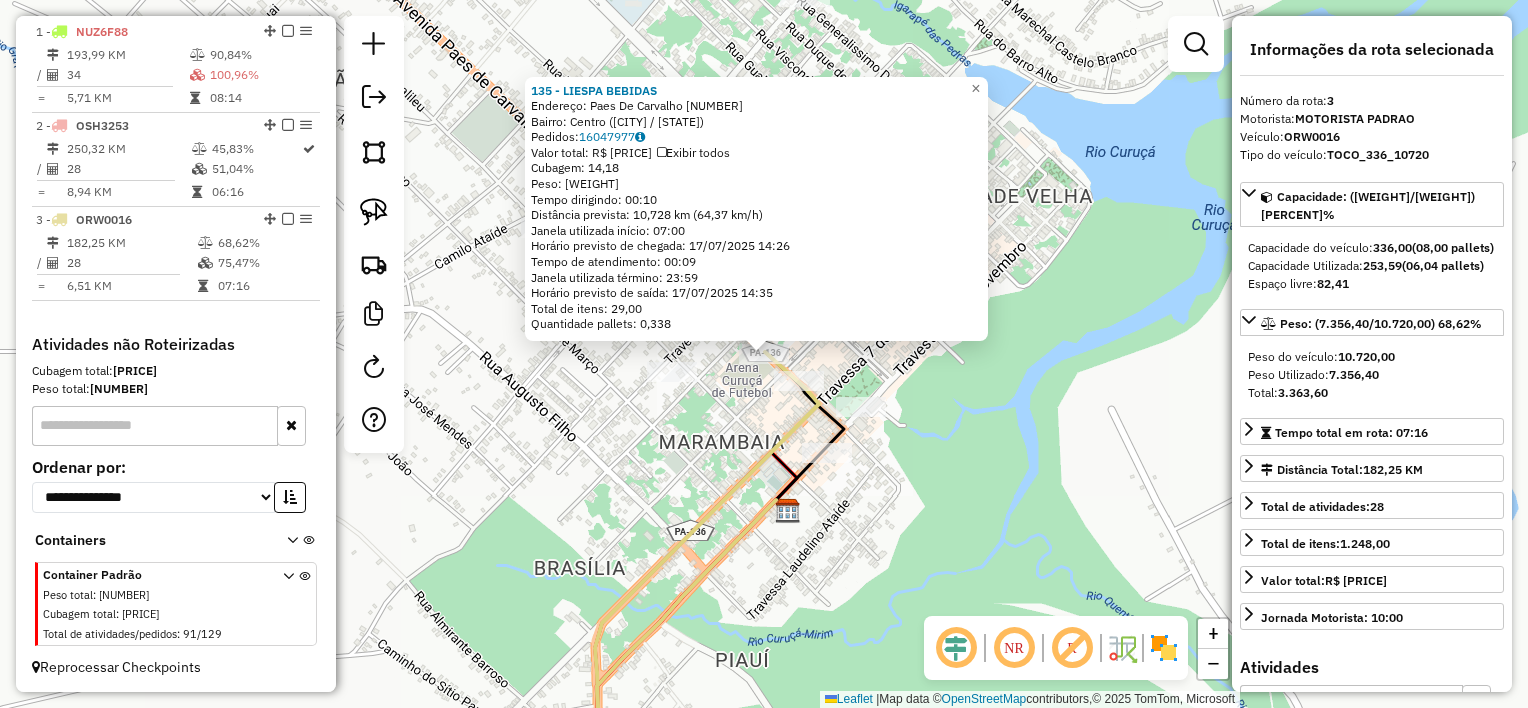 click on "135 - LIESPA BEBIDAS Endereço: Paes De Carvalho 10 Bairro: Centro ([CURUCA] / [PA]) Pedidos: [ORDER_ID] Valor total: R$ 3.395,16 Exibir todos Cubagem: 14,18 Peso: 377,92 Tempo dirigindo: 00:10 Distância prevista: 10,728 km (64,37 km/h) Janela utilizada início: 07:00 Horário previsto de chegada: 17/07/2025 14:26 Tempo de atendimento: 00:09 Janela utilizada término: 23:59 Horário previsto de saída: 17/07/2025 14:35 Total de itens: 29,00 Quantidade pallets: 0,338 × Janela de atendimento Grade de atendimento Capacidade Transportadoras Veículos Cliente Pedidos Rotas Selecione os dias de semana para filtrar as janelas de atendimento Seg Ter Qua Qui Sex Sáb Dom Informe o período da janela de atendimento: De: Até: Filtrar exatamente a janela do cliente Considerar janela de atendimento padrão Selecione os dias de semana para filtrar as grades de atendimento Seg Ter Qua Qui Sex Sáb Dom Considerar clientes sem dia de atendimento cadastrado De: De:" 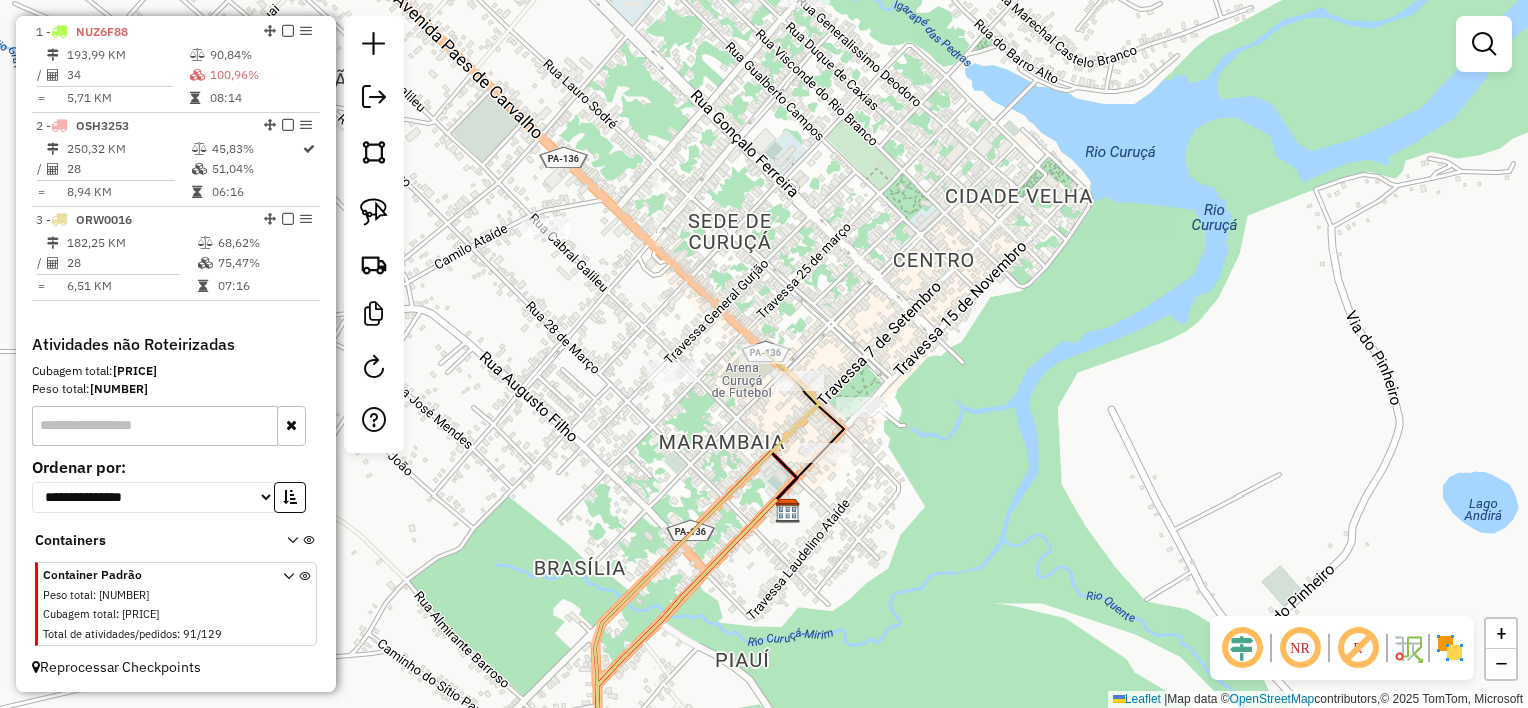 drag, startPoint x: 960, startPoint y: 449, endPoint x: 954, endPoint y: 343, distance: 106.16968 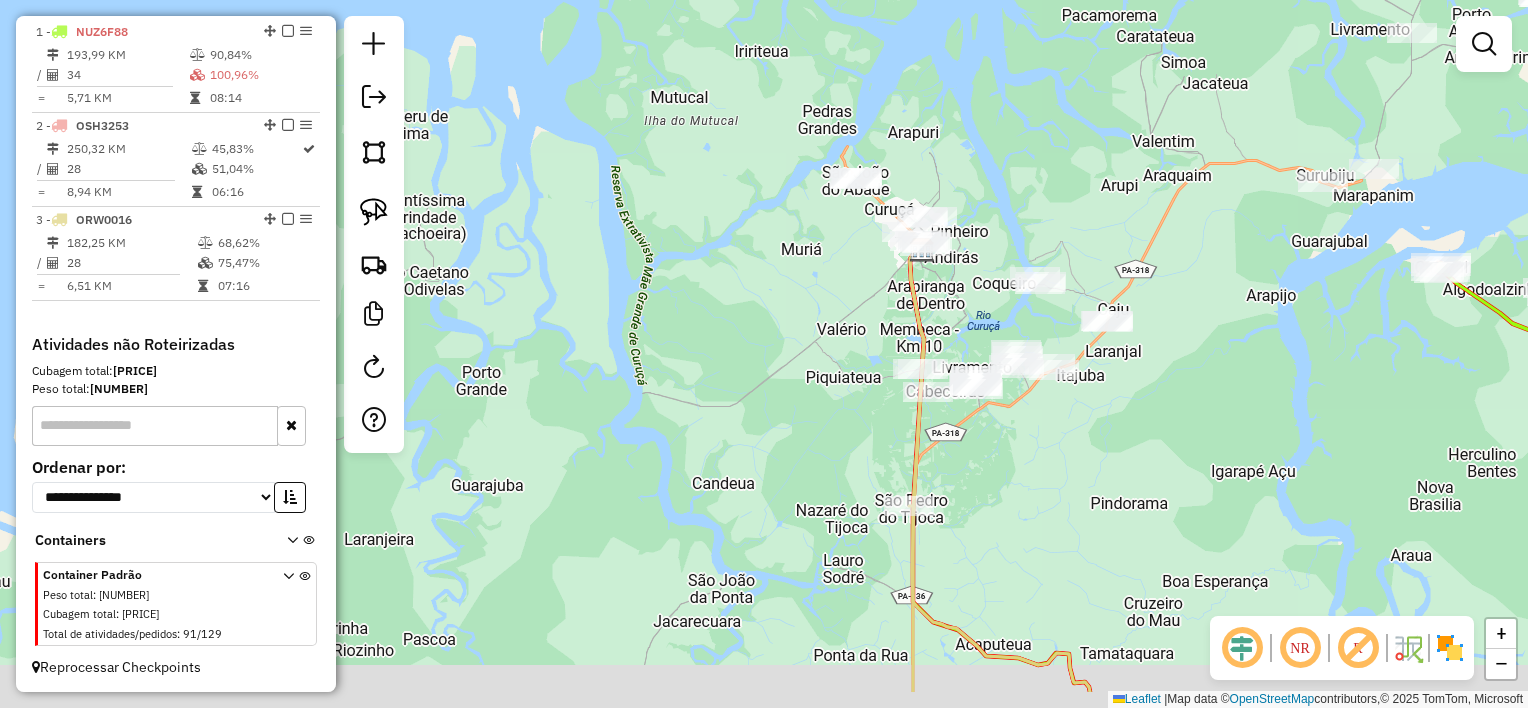 drag, startPoint x: 952, startPoint y: 367, endPoint x: 945, endPoint y: 234, distance: 133.18408 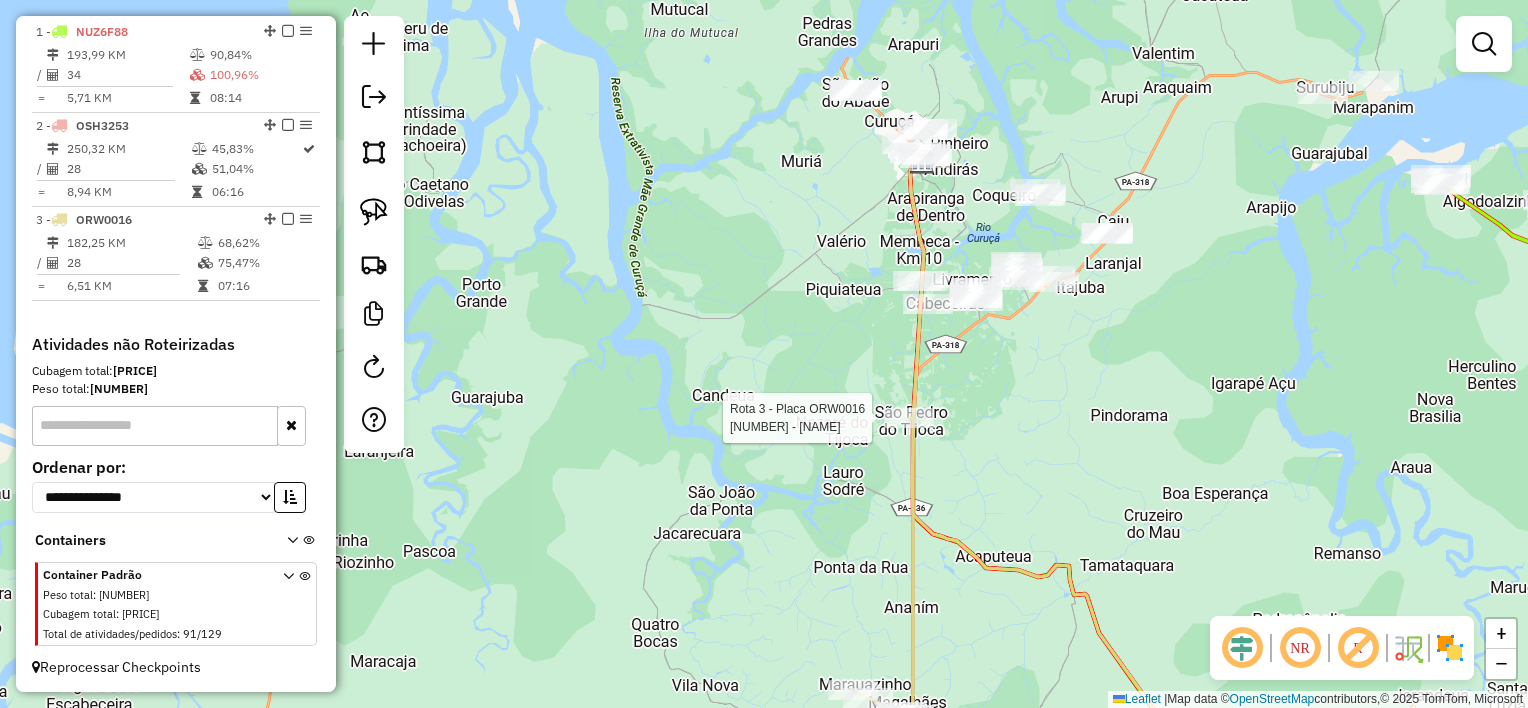 select on "**********" 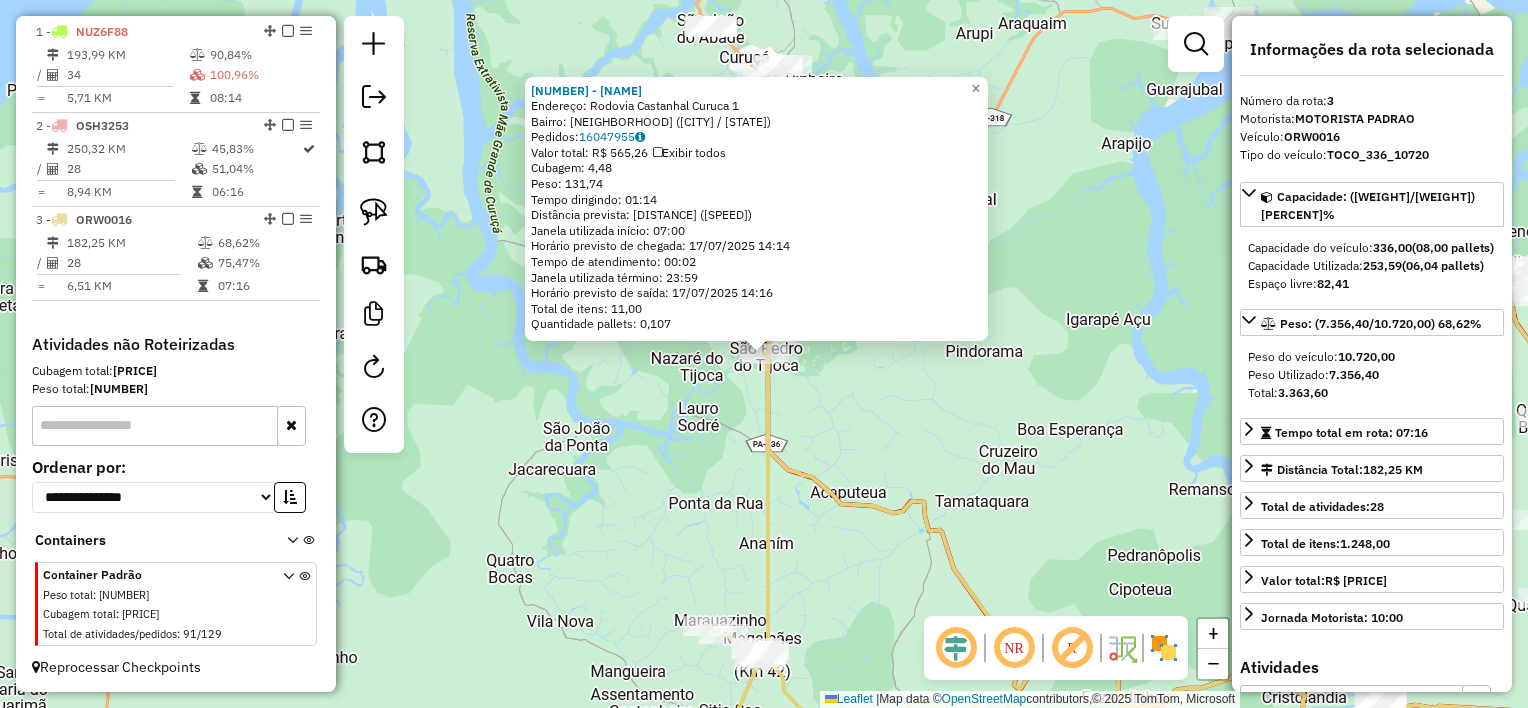click on "[NUMBER] - [NAME]  Endereço:  [STREET] [NUMBER]   Bairro: [NEIGHBORHOOD] ([CITY] / [STATE])   Pedidos:  [NUMBER]   Valor total: R$ [NUMBER]   Exibir todos   Cubagem: [NUMBER]  Peso: [NUMBER]  Tempo dirigindo: [TIME]   Distância prevista: [NUMBER] km ([NUMBER] km/h)   Janela utilizada início: [TIME]   Horário previsto de chegada: [DATE] [TIME]   Tempo de atendimento: [TIME]   Janela utilizada término: [TIME]   Horário previsto de saída: [DATE] [TIME]   Total de itens: [NUMBER]   Quantidade pallets: [NUMBER]  × Janela de atendimento Grade de atendimento Capacidade Transportadoras Veículos Cliente Pedidos  Rotas Selecione os dias de semana para filtrar as janelas de atendimento  Seg   Ter   Qua   Qui   Sex   Sáb   Dom  Informe o período da janela de atendimento: De: Até:  Filtrar exatamente a janela do cliente  Considerar janela de atendimento padrão  Selecione os dias de semana para filtrar as grades de atendimento  Seg   Ter   Qua   Qui   Sex   Sáb   Dom   Considerar clientes sem dia de atendimento cadastrado" 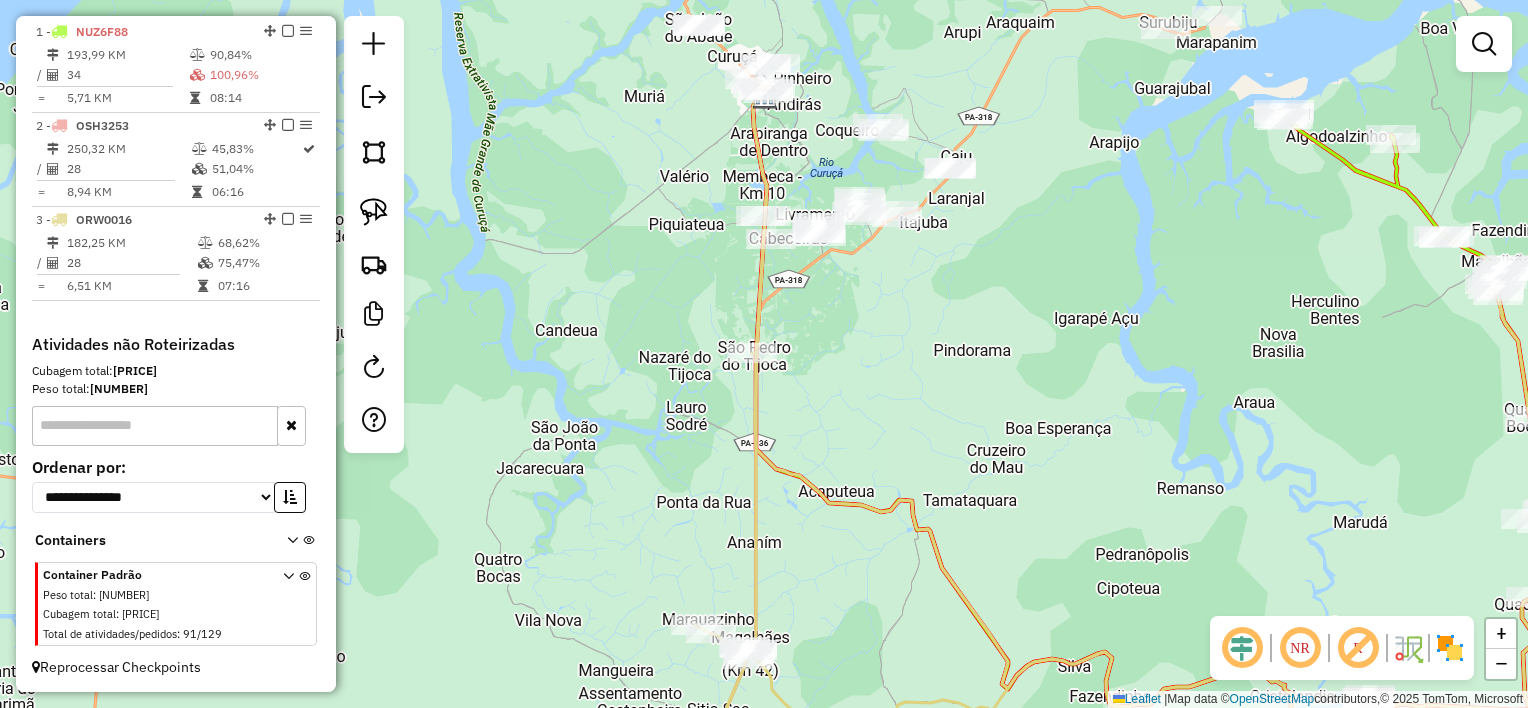 drag, startPoint x: 967, startPoint y: 456, endPoint x: 776, endPoint y: 381, distance: 205.19746 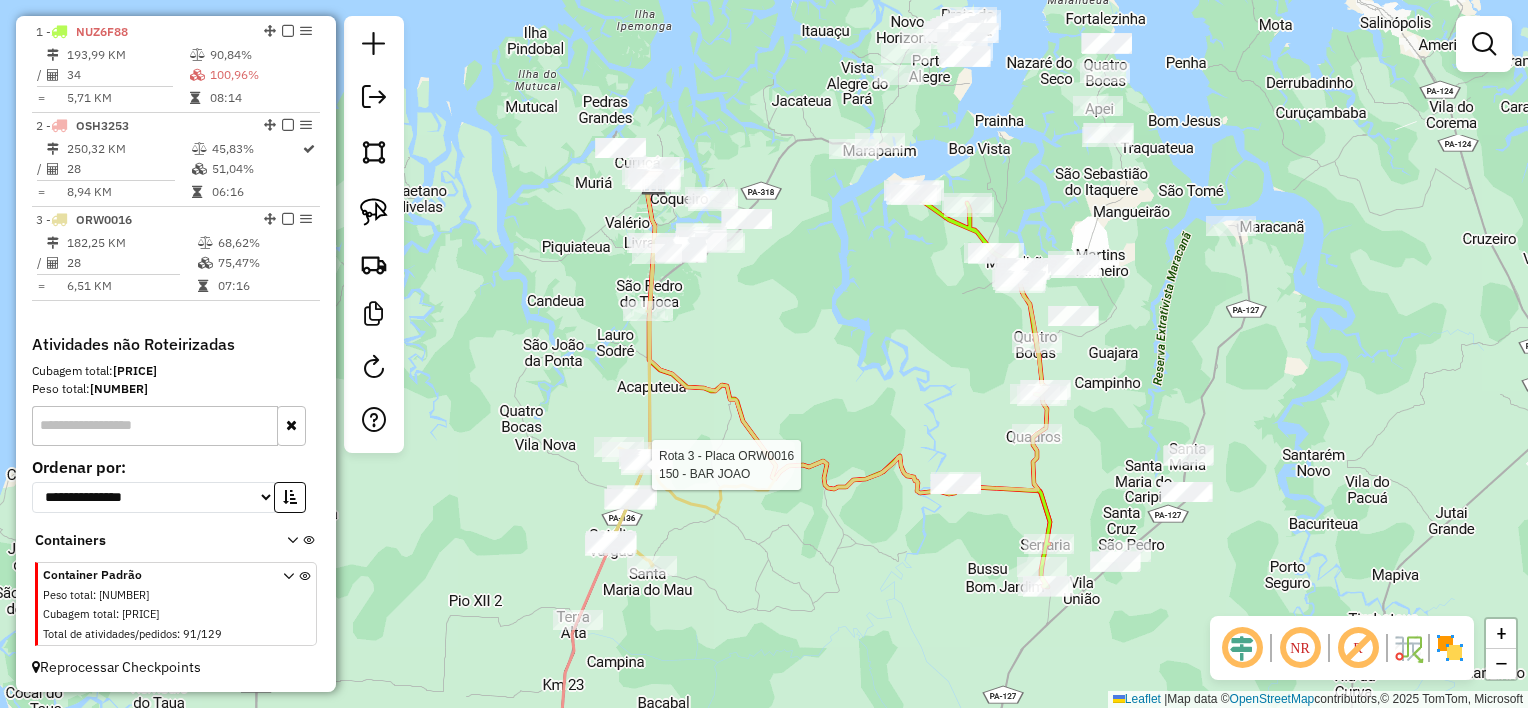 select on "**********" 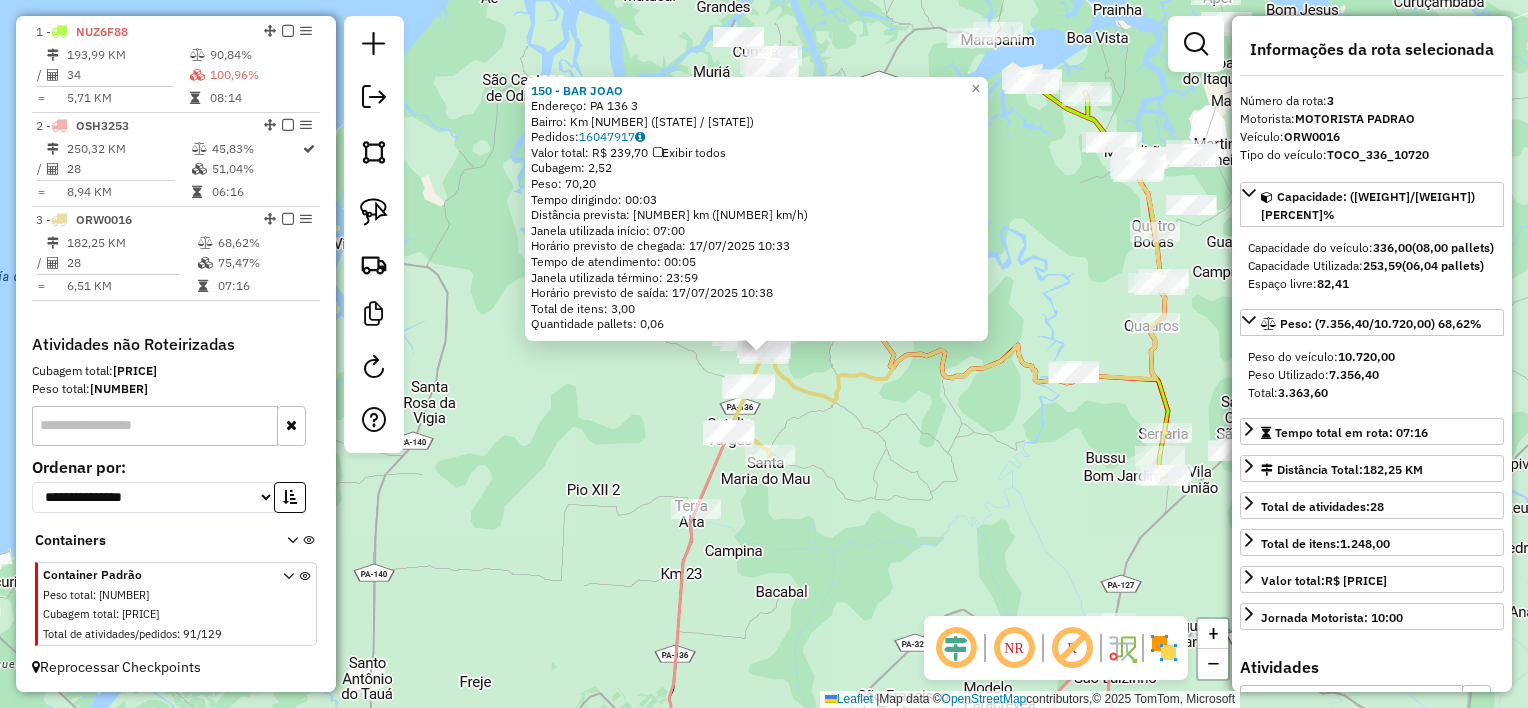 click on "[NUMBER] - BAR JOAO  Endereço:  PA [NUMBER] [NUMBER]   Bairro: Km [NUMBER] ([STATE] / [STATE])   Pedidos:  [ORDER_ID]   Valor total: R$ [PRICE]   Exibir todos   Cubagem: [CUBAGE]  Peso: [WEIGHT]  Tempo dirigindo: [TIME]   Distância prevista: [DISTANCE] km ([SPEED] km/h)   Janela utilizada início: [TIME]   Horário previsto de chegada: [DATE] [TIME]   Tempo de atendimento: [TIME]   Janela utilizada término: [TIME]   Horário previsto de saída: [DATE] [TIME]   Total de itens: [ITEMS]   Quantidade pallets: [PALLETS]  × Janela de atendimento Grade de atendimento Capacidade Transportadoras Veículos Cliente Pedidos  Rotas Selecione os dias de semana para filtrar as janelas de atendimento  Seg   Ter   Qua   Qui   Sex   Sáb   Dom  Informe o período da janela de atendimento: De: Até:  Filtrar exatamente a janela do cliente  Considerar janela de atendimento padrão  Selecione os dias de semana para filtrar as grades de atendimento  Seg   Ter   Qua   Qui   Sex   Sáb   Dom   Considerar clientes sem dia de atendimento cadastrado  Peso mínimo:   Peso máximo:  +" 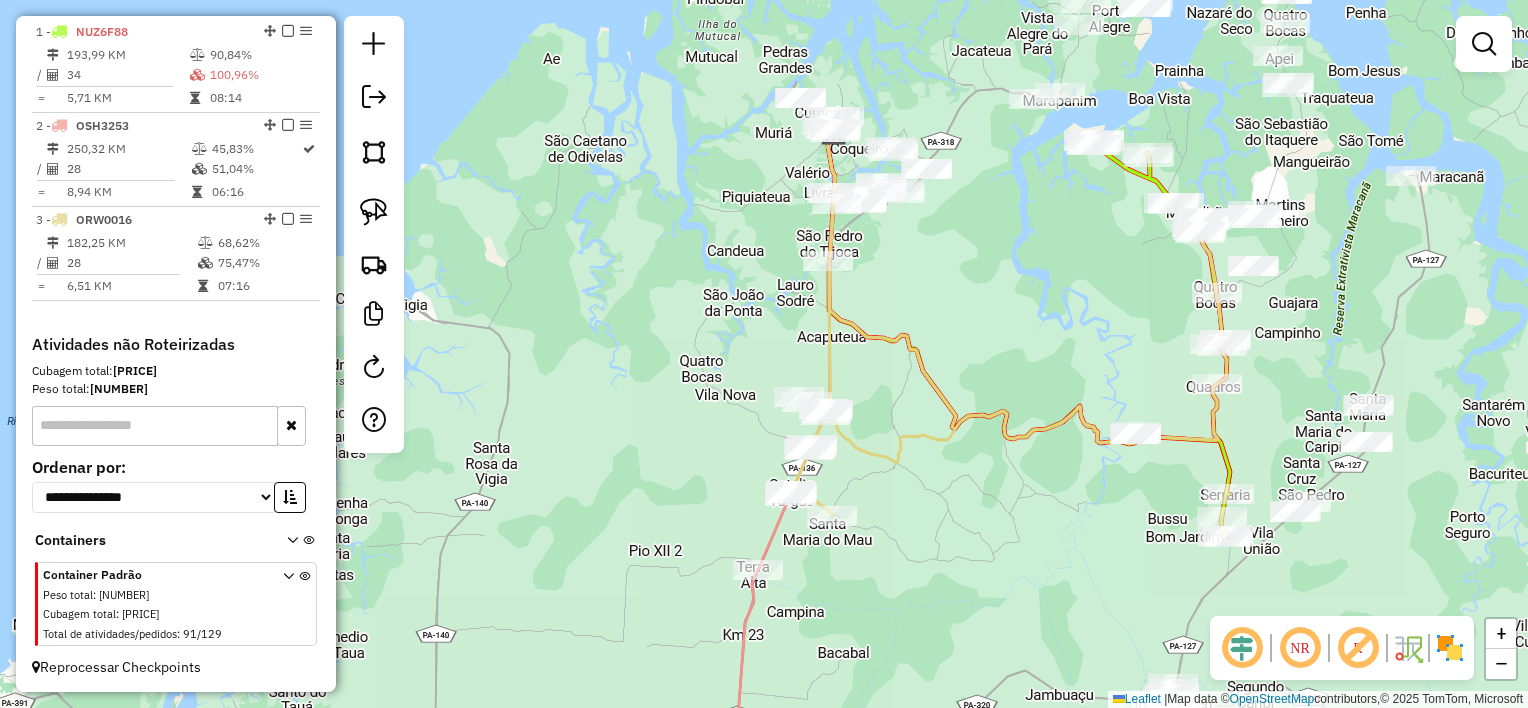 drag, startPoint x: 923, startPoint y: 462, endPoint x: 996, endPoint y: 524, distance: 95.77578 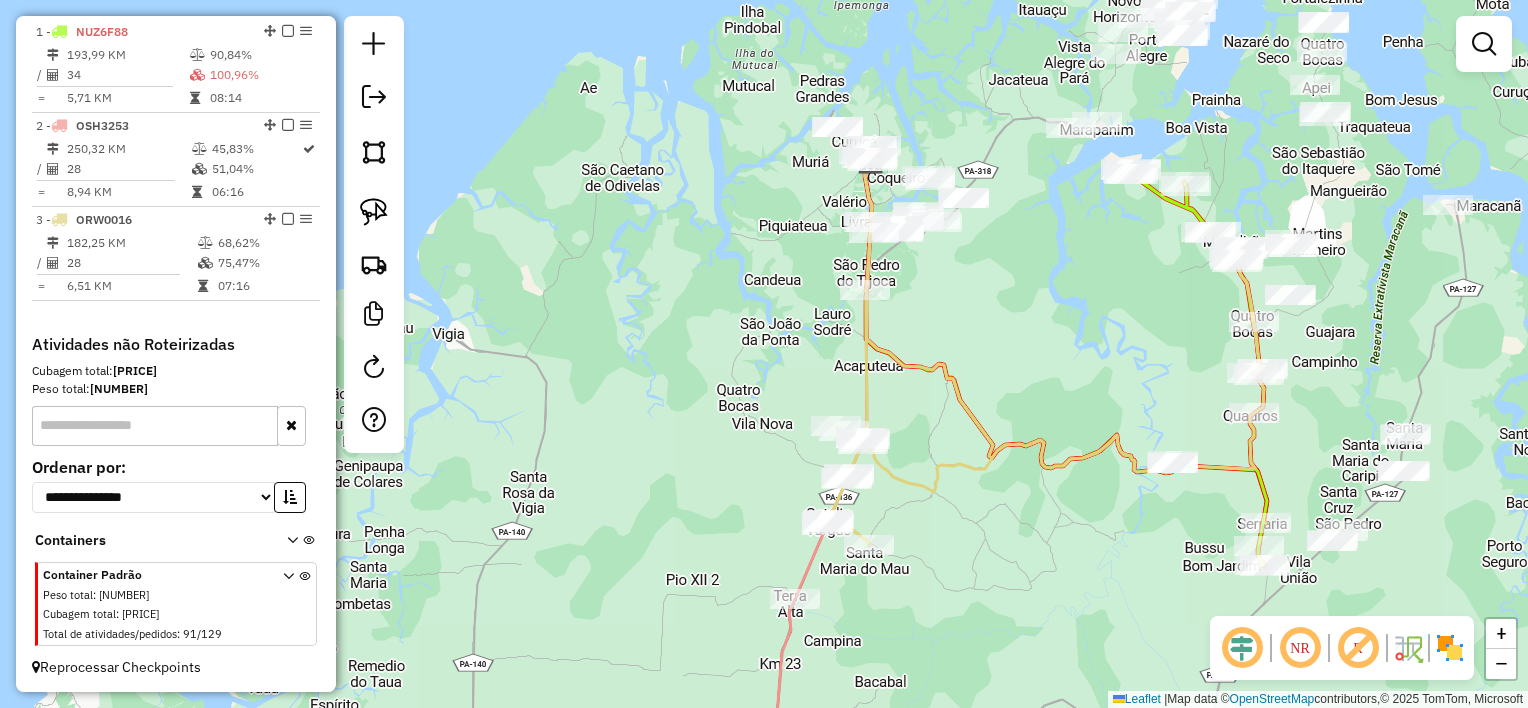drag, startPoint x: 936, startPoint y: 305, endPoint x: 997, endPoint y: 407, distance: 118.84864 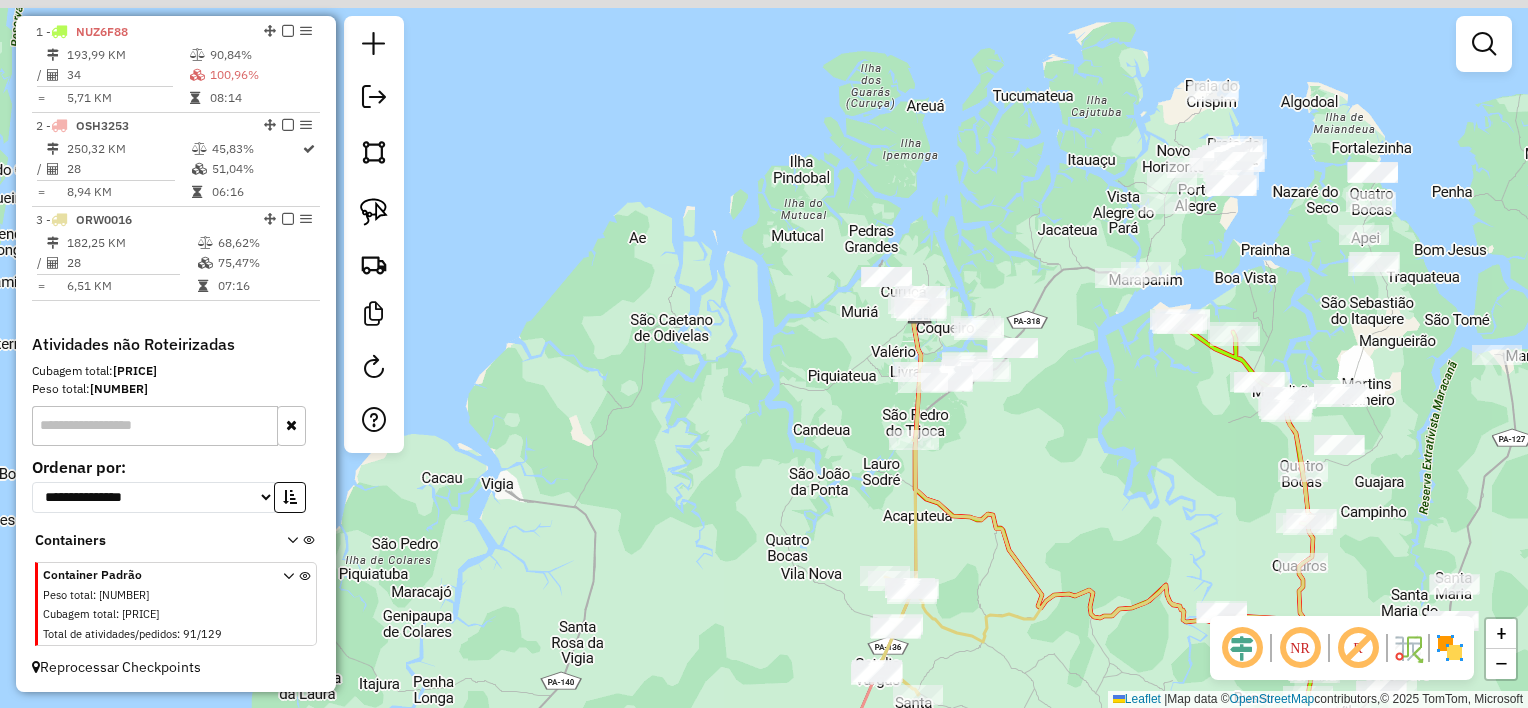 drag, startPoint x: 1087, startPoint y: 317, endPoint x: 1038, endPoint y: 443, distance: 135.19246 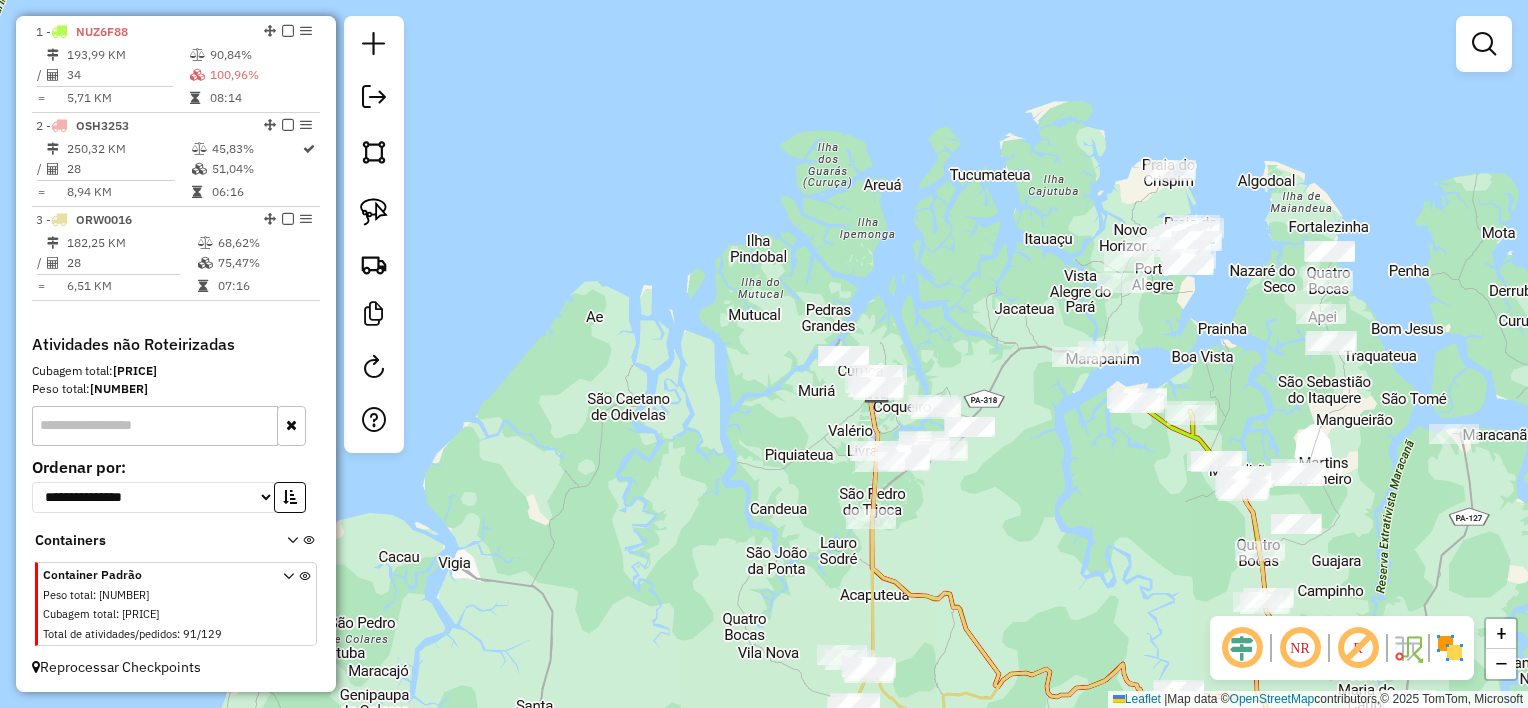 drag, startPoint x: 1060, startPoint y: 311, endPoint x: 1001, endPoint y: 311, distance: 59 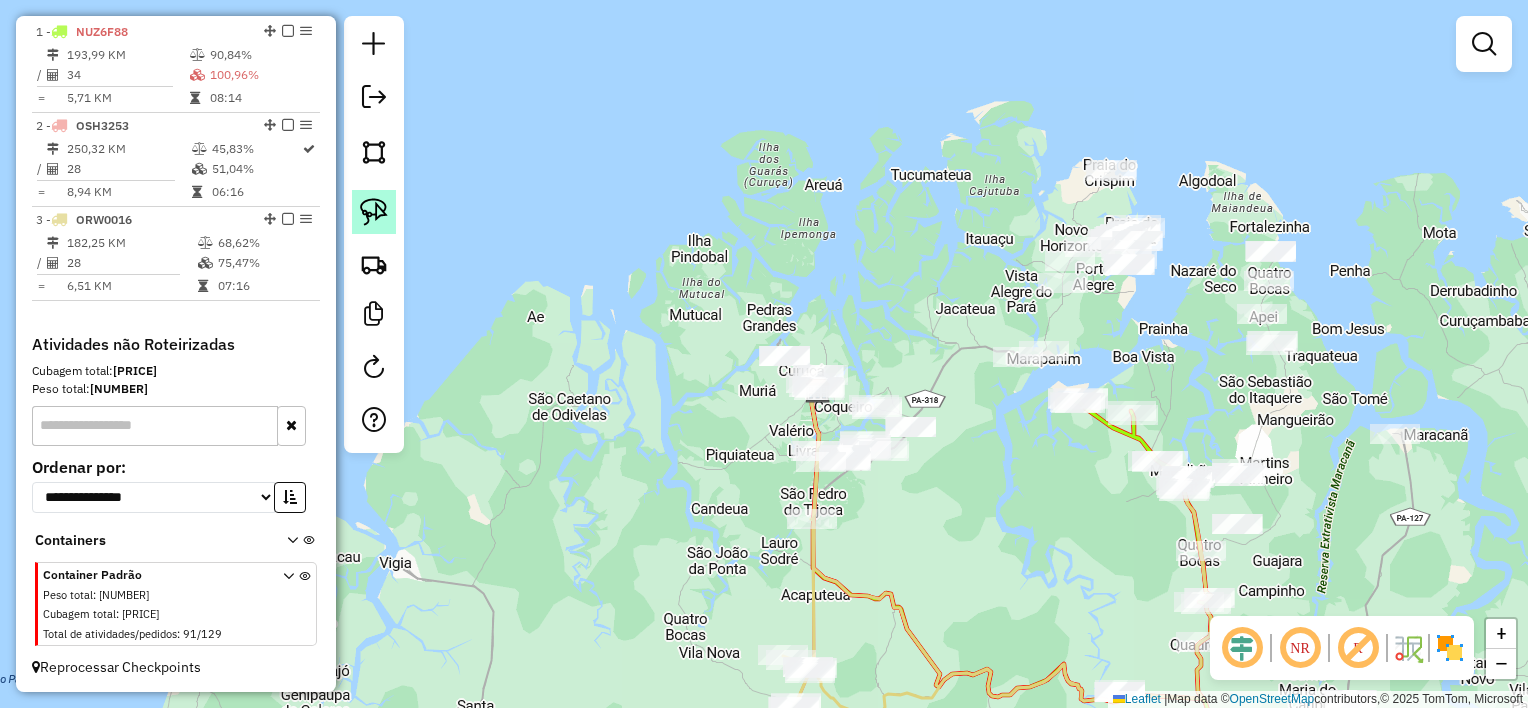 click 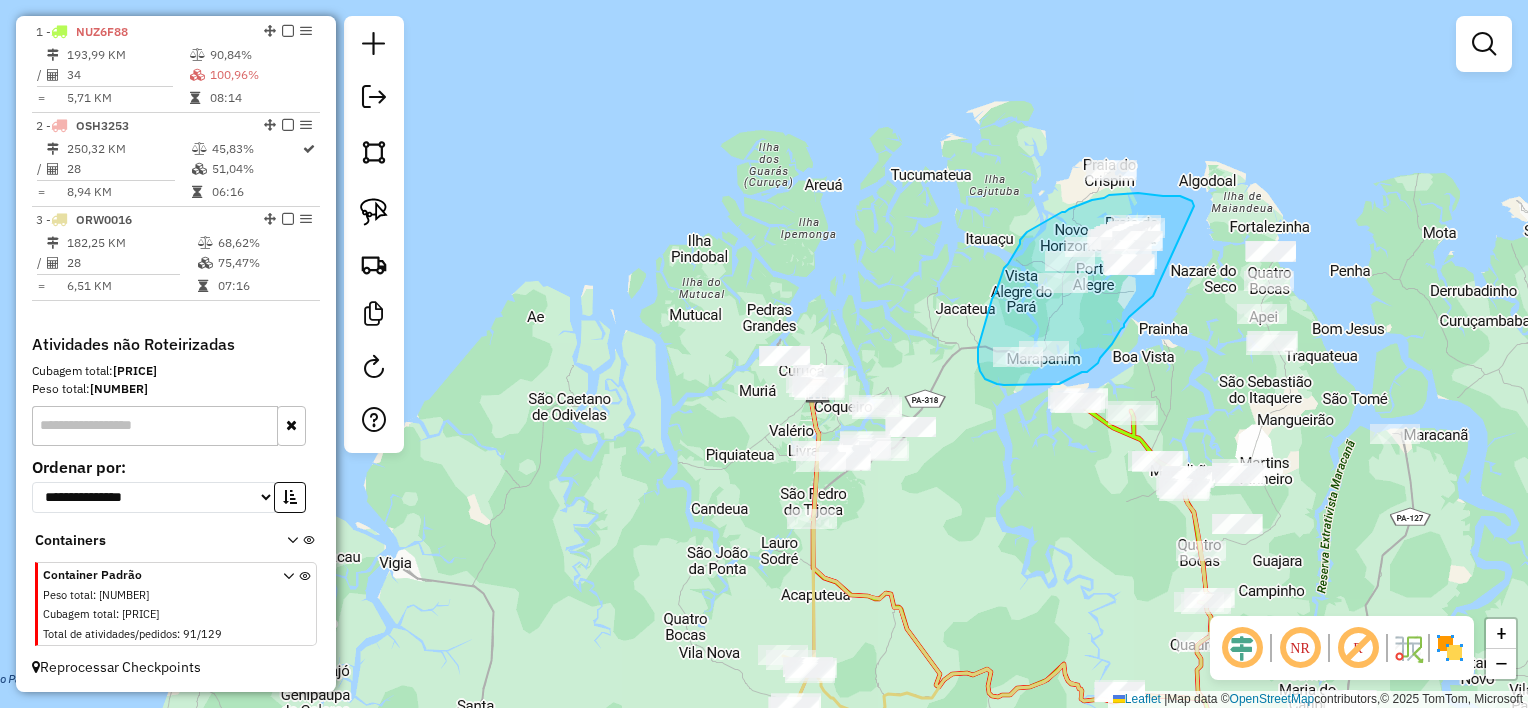 drag, startPoint x: 1171, startPoint y: 196, endPoint x: 1193, endPoint y: 262, distance: 69.57011 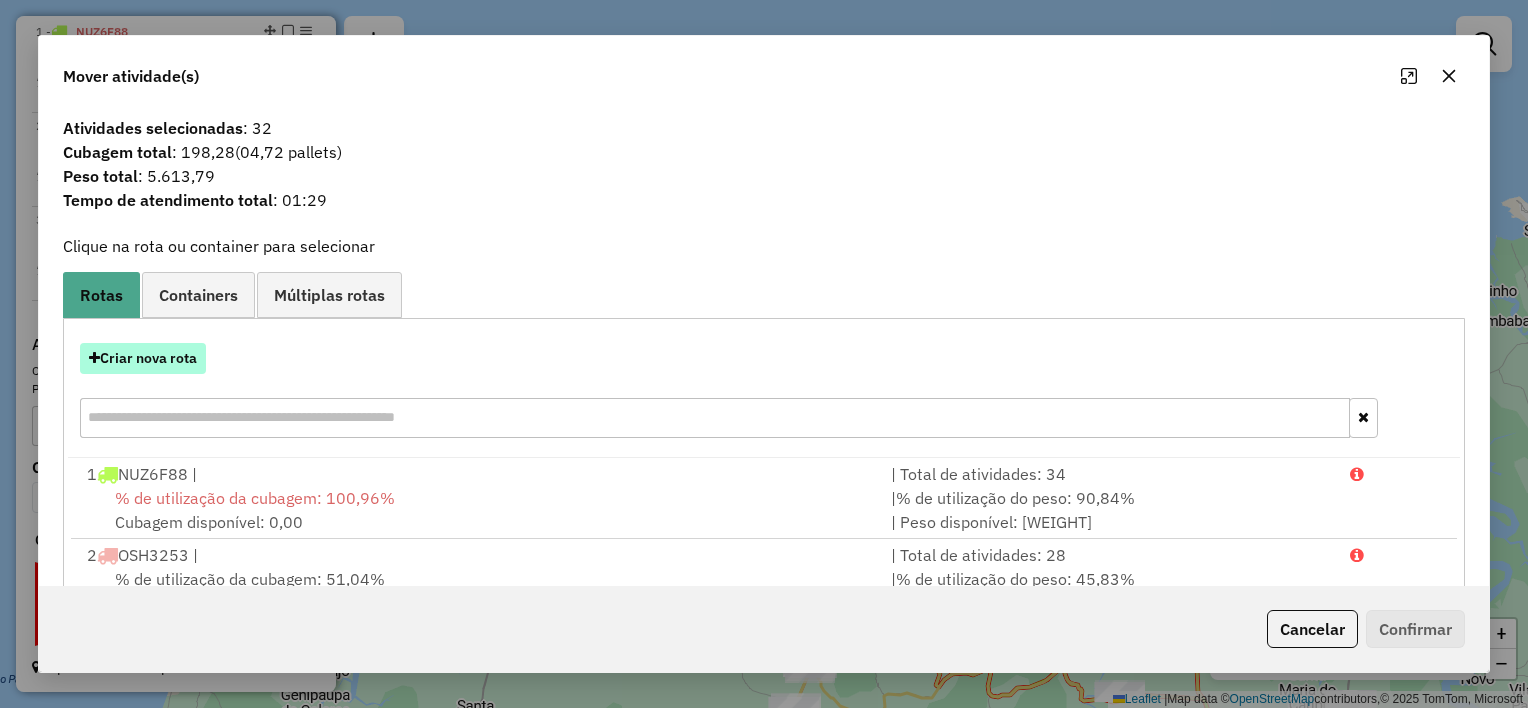 click on "Criar nova rota" at bounding box center (143, 358) 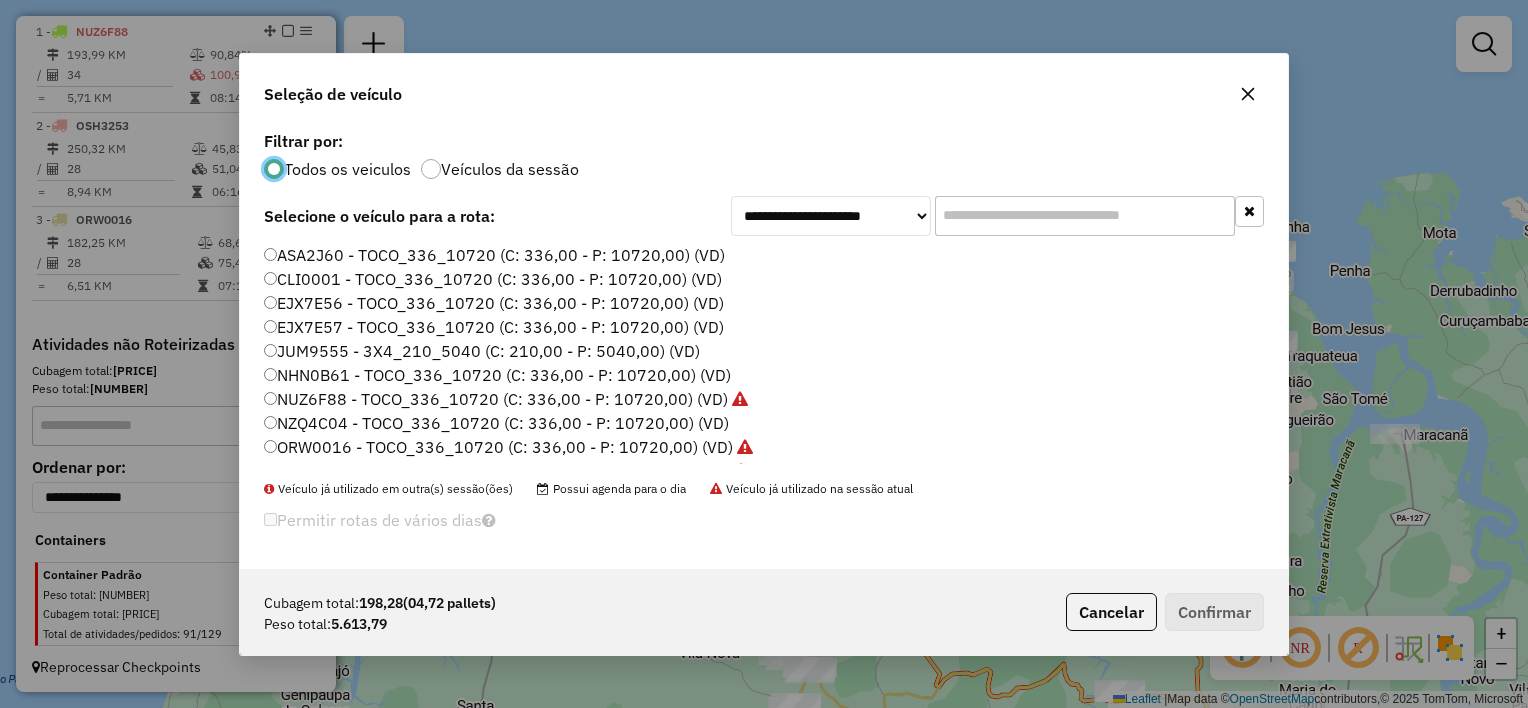 scroll, scrollTop: 10, scrollLeft: 6, axis: both 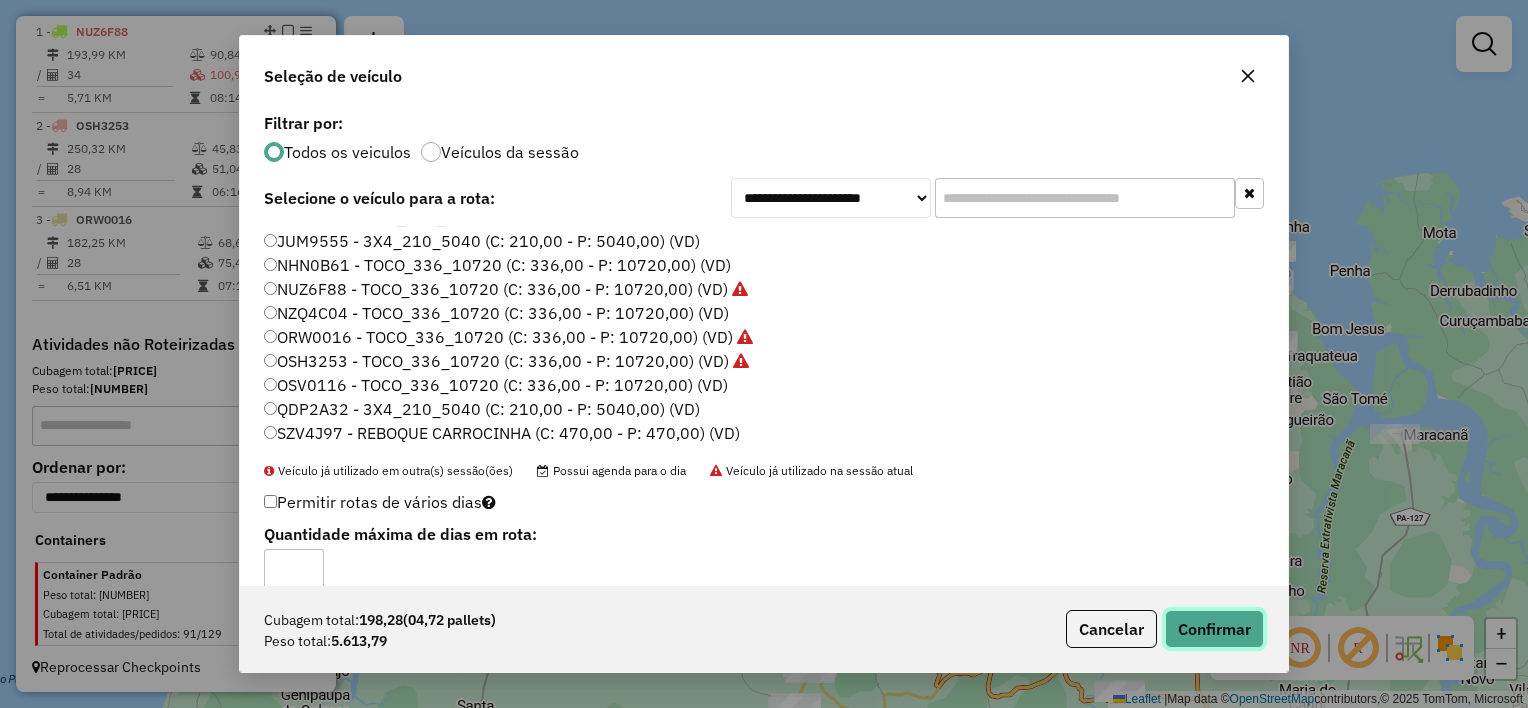 click on "Confirmar" 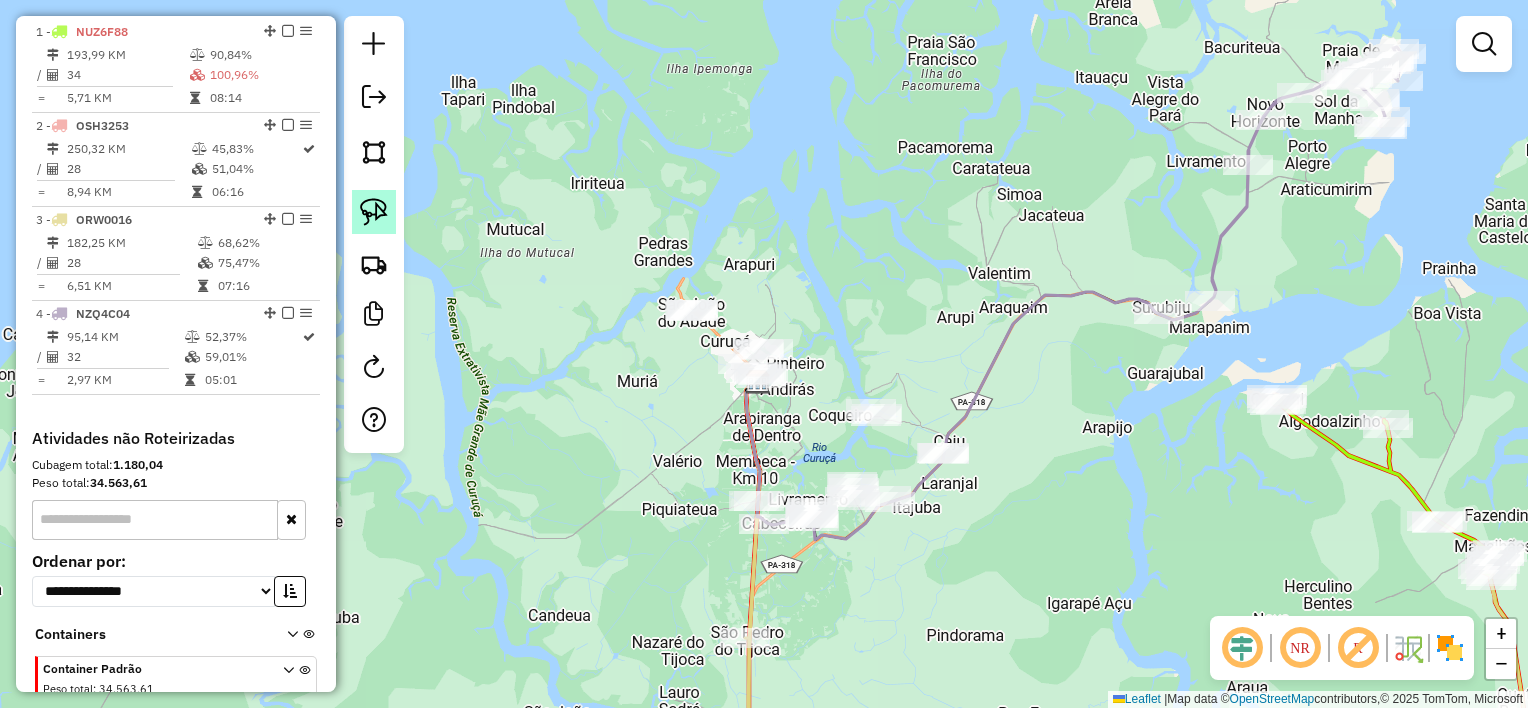 click 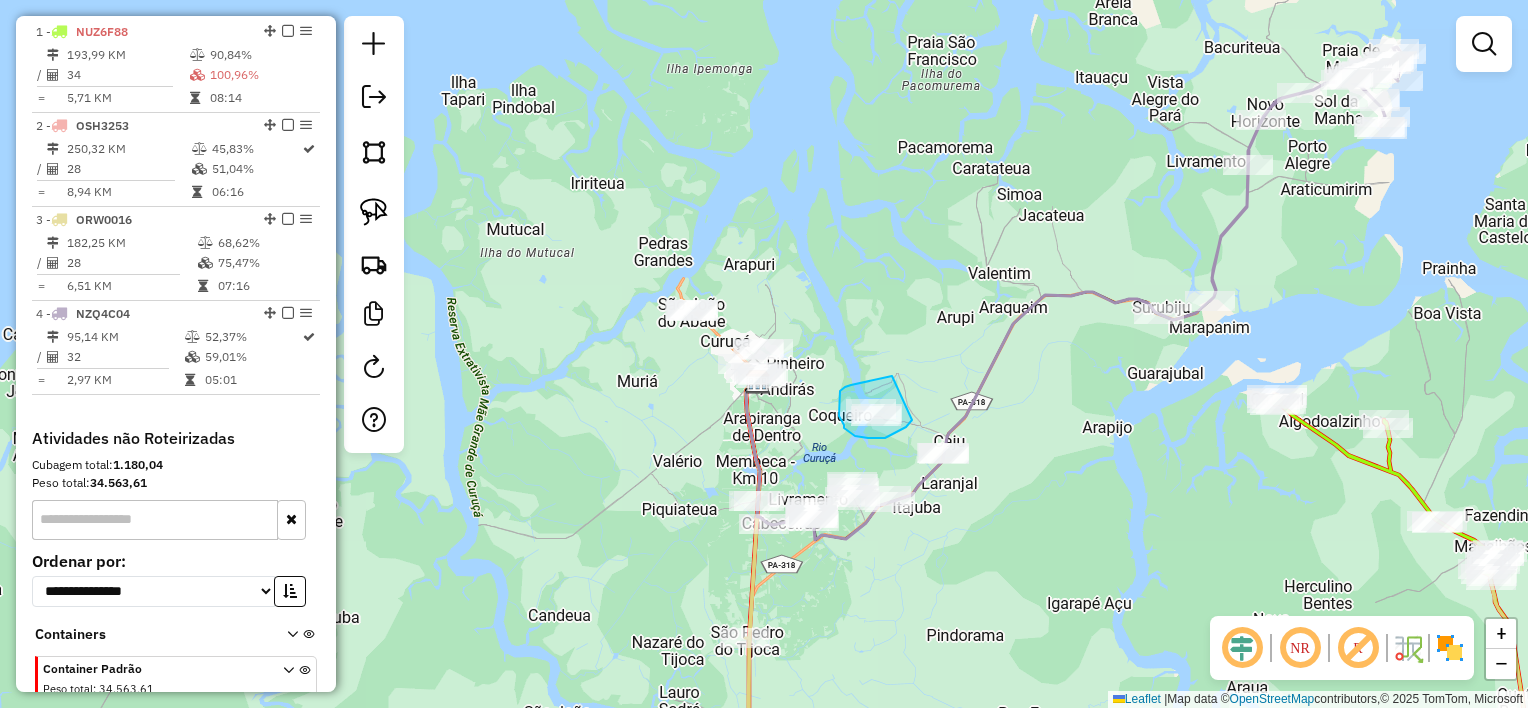 drag, startPoint x: 892, startPoint y: 376, endPoint x: 912, endPoint y: 420, distance: 48.332184 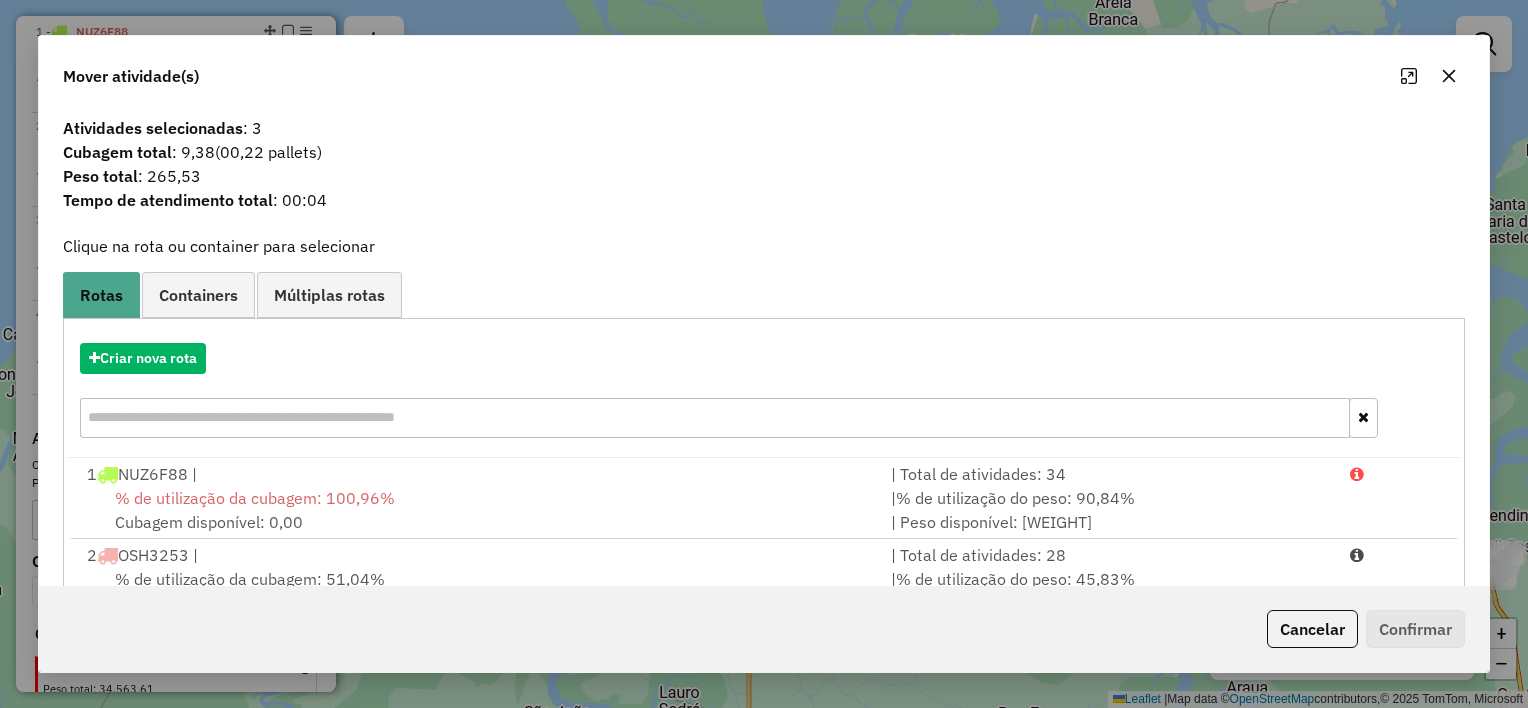 click 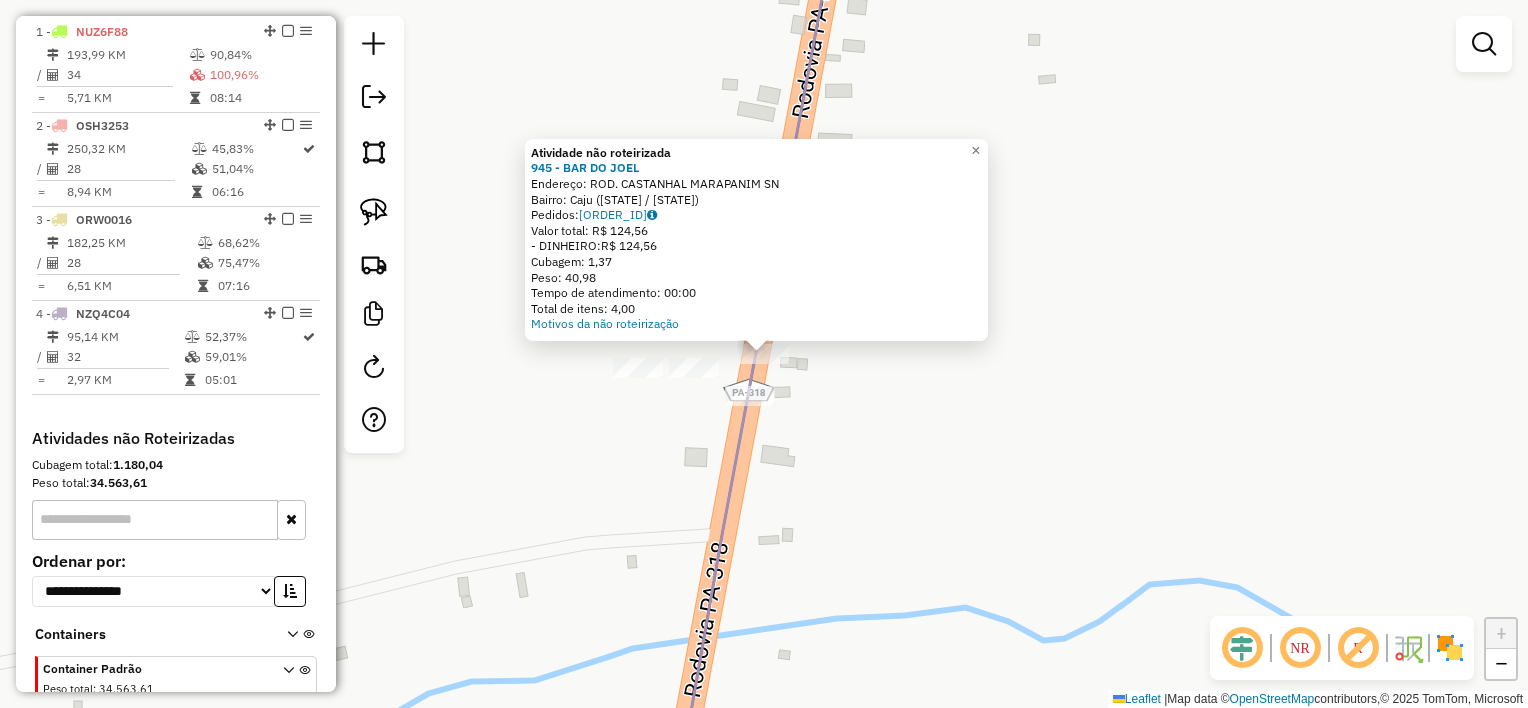 click on "Atividade não roteirizada [NUMBER] - BAR DO JOEL  Endereço:  ROD. CASTANHAL MARAPANIM SN   Bairro: Caju ([STATE] / [STATE])   Pedidos:  [ORDER_ID]   Valor total: R$ [PRICE]   - DINHEIRO:  R$ [PRICE]   Cubagem: [CUBAGE]   Peso: [WEIGHT]   Tempo de atendimento: [TIME]   Total de itens: [ITEMS]  Motivos da não roteirização × Janela de atendimento Grade de atendimento Capacidade Transportadoras Veículos Cliente Pedidos  Rotas Selecione os dias de semana para filtrar as janelas de atendimento  Seg   Ter   Qua   Qui   Sex   Sáb   Dom  Informe o período da janela de atendimento: De: Até:  Filtrar exatamente a janela do cliente  Considerar janela de atendimento padrão  Selecione os dias de semana para filtrar as grades de atendimento  Seg   Ter   Qua   Qui   Sex   Sáb   Dom   Considerar clientes sem dia de atendimento cadastrado  Clientes fora do dia de atendimento selecionado Filtrar as atividades entre os valores definidos abaixo:  Peso mínimo:   Peso máximo:   Cubagem mínima:   Cubagem máxima:   De:   Até:   De:   Até:  +" 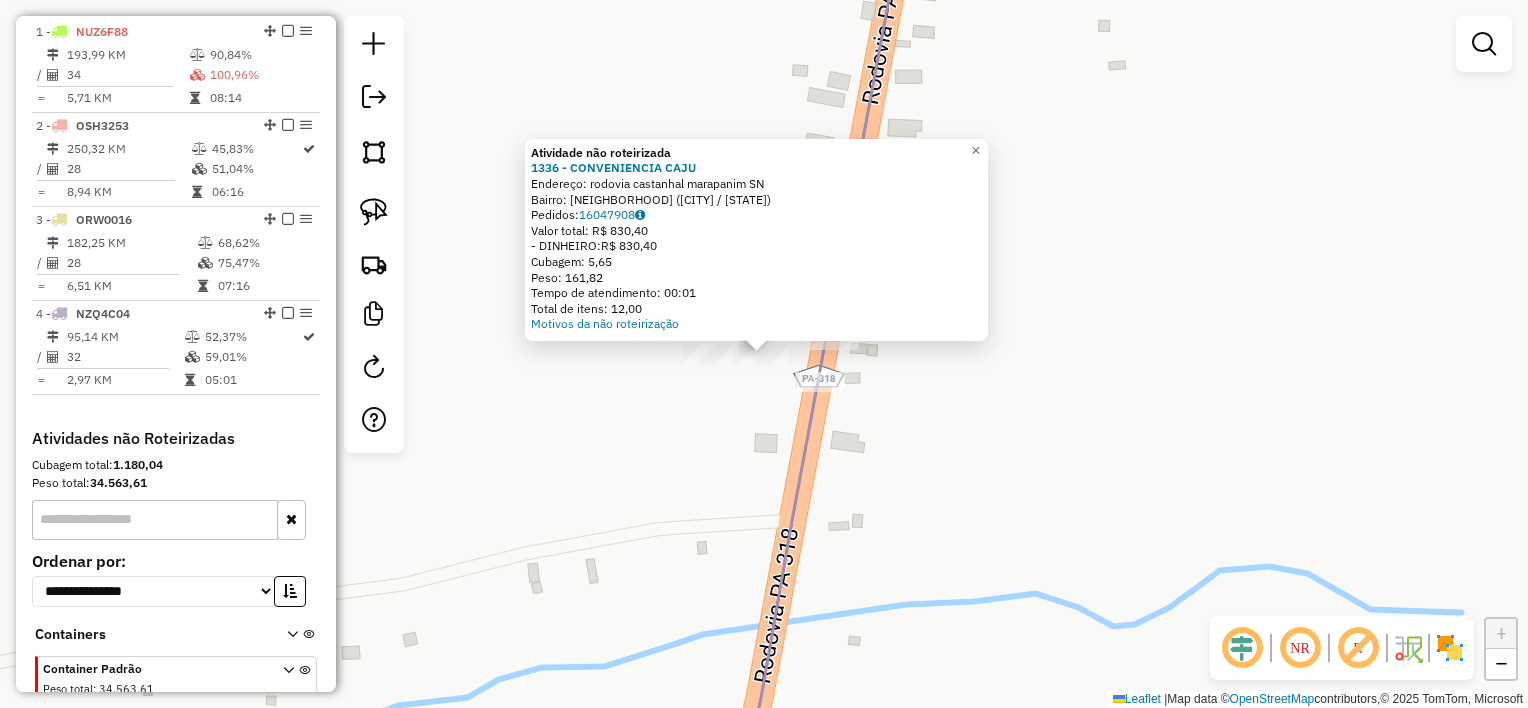 click on "Atividade não roteirizada [NUMBER] - CONVENIENCIA CAJU  Endereço:  rodovia castanhal marapanim SN   Bairro: CENTRO ([STATE] / [STATE])   Pedidos:  [ORDER_ID]   Valor total: R$ [PRICE]   - DINHEIRO:  R$ [PRICE]   Cubagem: [CUBAGE]   Peso: [WEIGHT]   Tempo de atendimento: [TIME]   Total de itens: [ITEMS]  Motivos da não roteirização × Janela de atendimento Grade de atendimento Capacidade Transportadoras Veículos Cliente Pedidos  Rotas Selecione os dias de semana para filtrar as janelas de atendimento  Seg   Ter   Qua   Qui   Sex   Sáb   Dom  Informe o período da janela de atendimento: De: Até:  Filtrar exatamente a janela do cliente  Considerar janela de atendimento padrão  Selecione os dias de semana para filtrar as grades de atendimento  Seg   Ter   Qua   Qui   Sex   Sáb   Dom   Considerar clientes sem dia de atendimento cadastrado  Clientes fora do dia de atendimento selecionado Filtrar as atividades entre os valores definidos abaixo:  Peso mínimo:   Peso máximo:   Cubagem mínima:   Cubagem máxima:   De:   Até:  +" 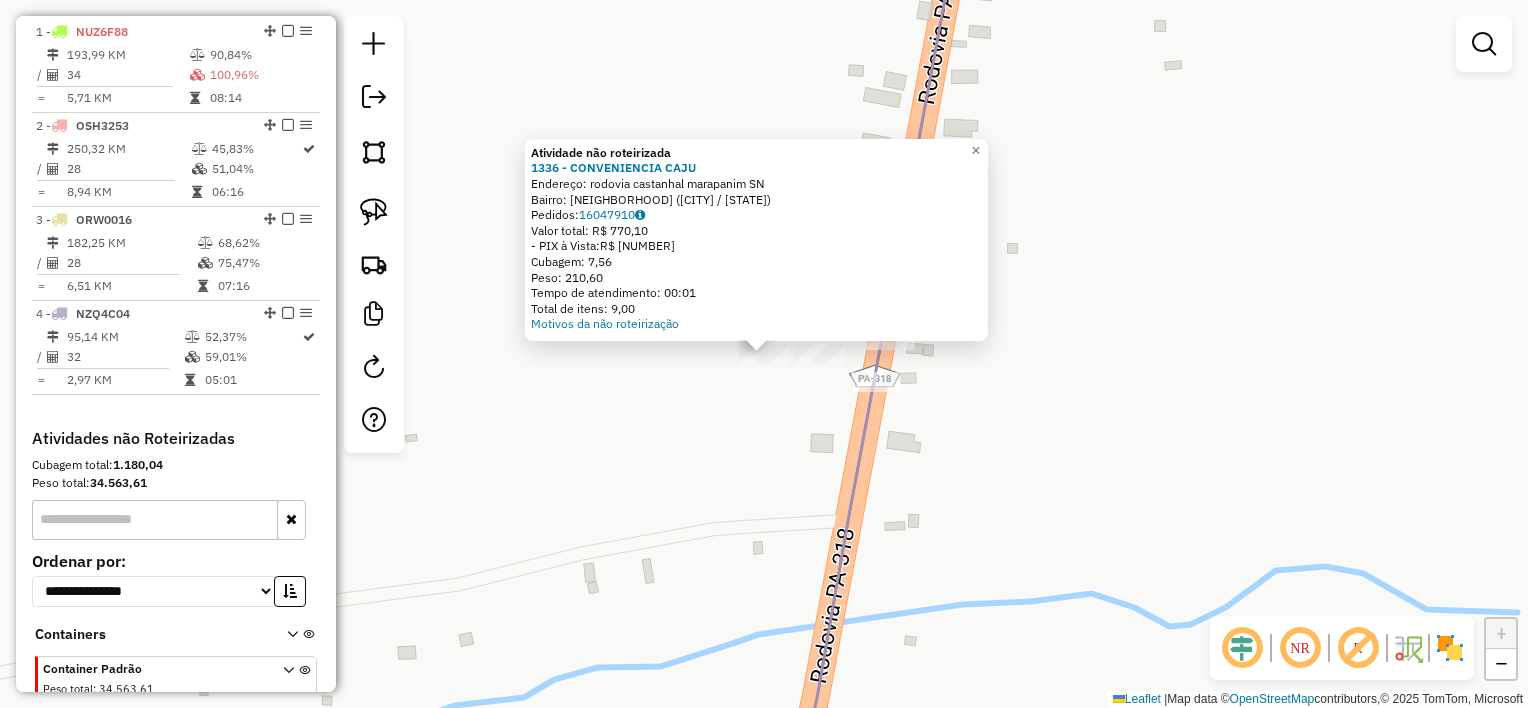 click on "Atividade não roteirizada 1336 - CONVENIENCIA CAJU  Endereço:  [STREET_NAME] [NUMBER]   Bairro: CENTRO ([CITY] / [STATE])   Pedidos:  16047910   Valor total: R$ 770,10   - PIX à Vista:  R$ 770,10   Cubagem: 7,56   Peso: 210,60   Tempo de atendimento: 00:01   Total de itens: 9,00  Motivos da não roteirização × Janela de atendimento Grade de atendimento Capacidade Transportadoras Veículos Cliente Pedidos  Rotas Selecione os dias de semana para filtrar as janelas de atendimento  Seg   Ter   Qua   Qui   Sex   Sáb   Dom  Informe o período da janela de atendimento: De: Até:  Filtrar exatamente a janela do cliente  Considerar janela de atendimento padrão  Selecione os dias de semana para filtrar as grades de atendimento  Seg   Ter   Qua   Qui   Sex   Sáb   Dom   Considerar clientes sem dia de atendimento cadastrado  Clientes fora do dia de atendimento selecionado Filtrar as atividades entre os valores definidos abaixo:  Peso mínimo:   Peso máximo:   Cubagem mínima:   Cubagem máxima:   De:   De:" 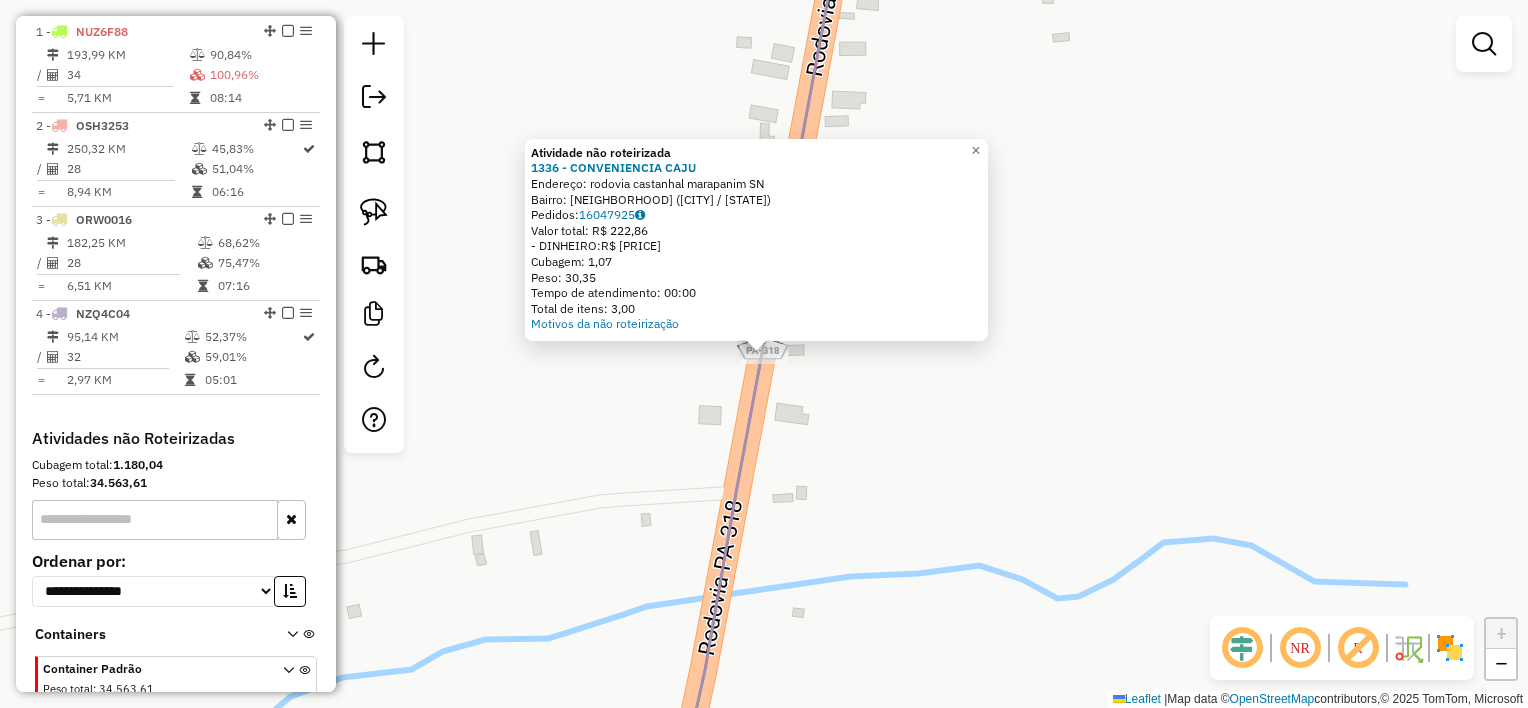 click on "Atividade não roteirizada [NUMBER] - [NAME]  Endereço:  [STREET] [NUMBER]   Bairro: [NEIGHBORHOOD] ([CITY] / [STATE])   Pedidos:  [NUMBER]   Valor total: R$ [NUMBER]   - DINHEIRO:  R$ [NUMBER]   Cubagem: [NUMBER]   Peso: [NUMBER]   Tempo de atendimento: [TIME]   Total de itens: [NUMBER]  Motivos da não roteirização × Janela de atendimento Grade de atendimento Capacidade Transportadoras Veículos Cliente Pedidos  Rotas Selecione os dias de semana para filtrar as janelas de atendimento  Seg   Ter   Qua   Qui   Sex   Sáb   Dom  Informe o período da janela de atendimento: De: Até:  Filtrar exatamente a janela do cliente  Considerar janela de atendimento padrão  Selecione os dias de semana para filtrar as grades de atendimento  Seg   Ter   Qua   Qui   Sex   Sáb   Dom   Considerar clientes sem dia de atendimento cadastrado  Clientes fora do dia de atendimento selecionado Filtrar as atividades entre os valores definidos abaixo:  Peso mínimo:   Peso máximo:   Cubagem mínima:   Cubagem máxima:   De:   Até:  De:" 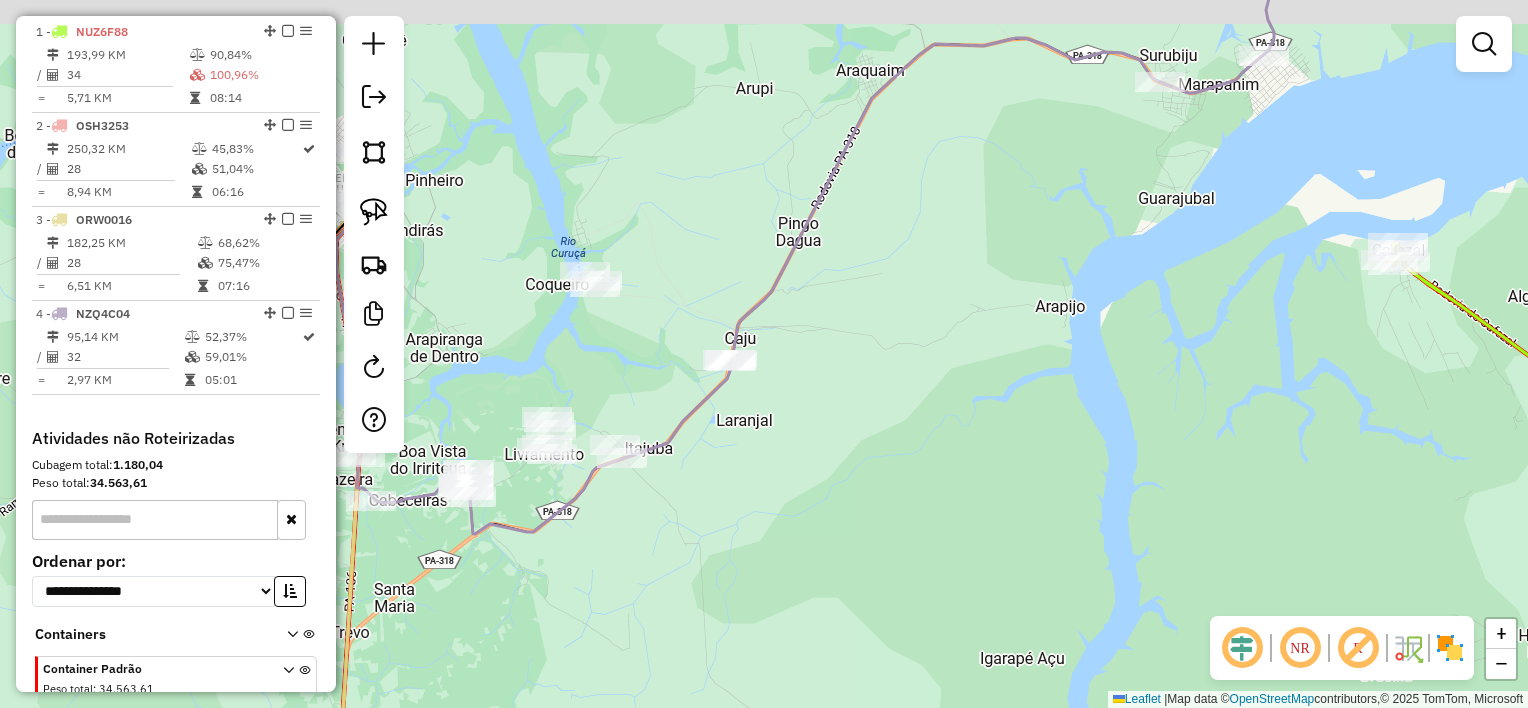 click on "Janela de atendimento Grade de atendimento Capacidade Transportadoras Veículos Cliente Pedidos  Rotas Selecione os dias de semana para filtrar as janelas de atendimento  Seg   Ter   Qua   Qui   Sex   Sáb   Dom  Informe o período da janela de atendimento: De: Até:  Filtrar exatamente a janela do cliente  Considerar janela de atendimento padrão  Selecione os dias de semana para filtrar as grades de atendimento  Seg   Ter   Qua   Qui   Sex   Sáb   Dom   Considerar clientes sem dia de atendimento cadastrado  Clientes fora do dia de atendimento selecionado Filtrar as atividades entre os valores definidos abaixo:  Peso mínimo:   Peso máximo:   Cubagem mínima:   Cubagem máxima:   De:   Até:  Filtrar as atividades entre o tempo de atendimento definido abaixo:  De:   Até:   Considerar capacidade total dos clientes não roteirizados Transportadora: Selecione um ou mais itens Tipo de veículo: Selecione um ou mais itens Veículo: Selecione um ou mais itens Motorista: Selecione um ou mais itens Nome: Rótulo:" 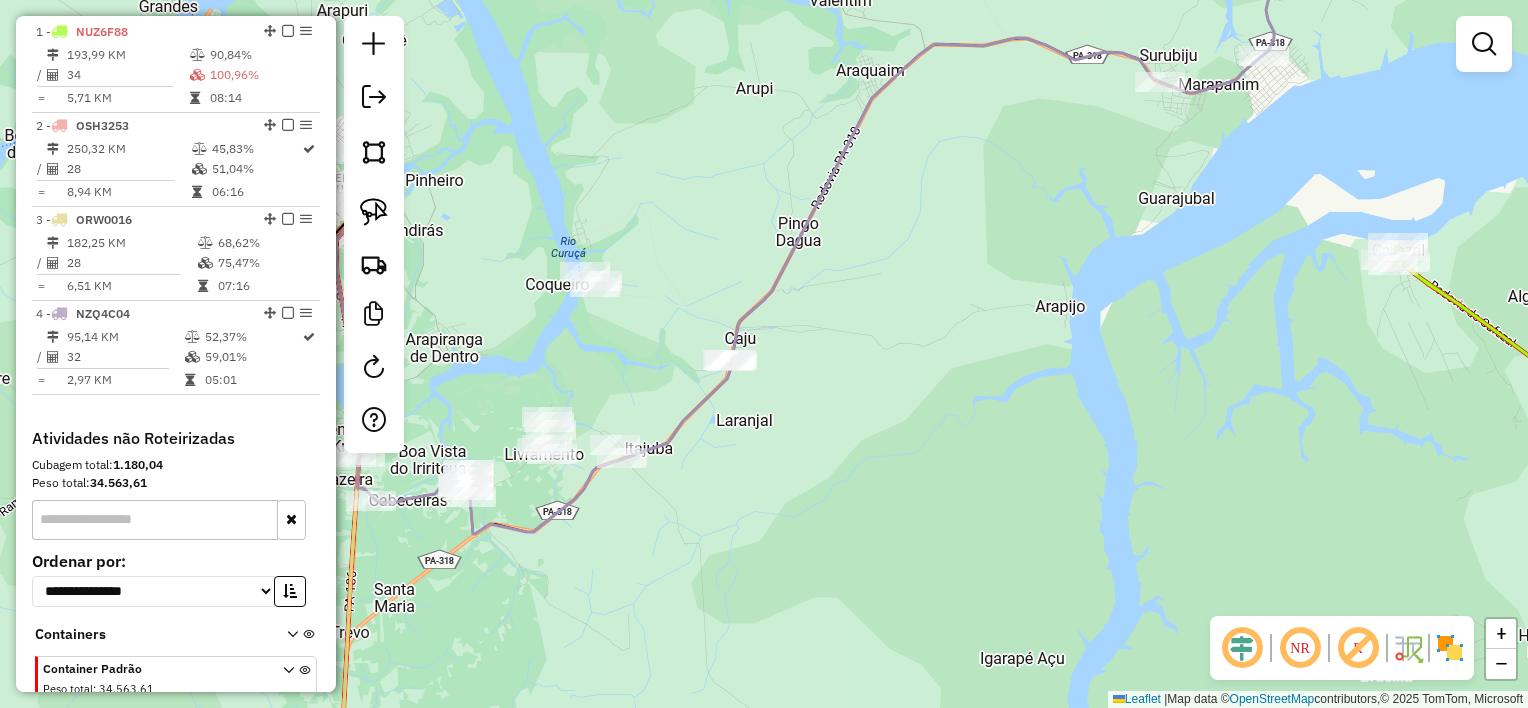 drag, startPoint x: 773, startPoint y: 224, endPoint x: 756, endPoint y: 316, distance: 93.55747 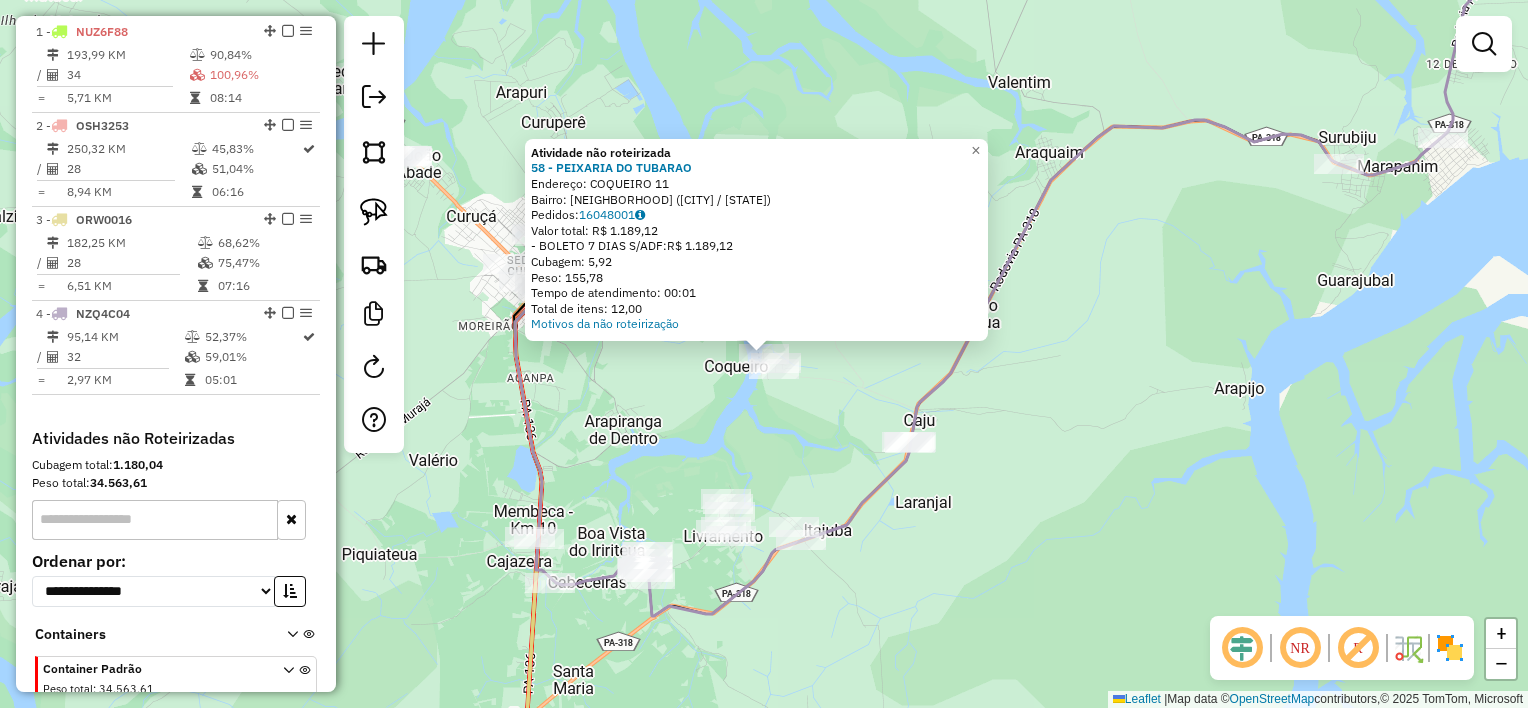 click on "Atividade não roteirizada [NUMBER] - [NAME]  Endereço:  [STREET] [NUMBER]   Bairro: [NEIGHBORHOOD] ([CITY] / [STATE])   Pedidos:  [NUMBER]   Valor total: R$ [NUMBER]   - BOLETO 7 DIAS S/ADF:  R$ [NUMBER]   Cubagem: [NUMBER]   Peso: [NUMBER]   Tempo de atendimento: [TIME]   Total de itens: [NUMBER]  Motivos da não roteirização × Janela de atendimento Grade de atendimento Capacidade Transportadoras Veículos Cliente Pedidos  Rotas Selecione os dias de semana para filtrar as janelas de atendimento  Seg   Ter   Qua   Qui   Sex   Sáb   Dom  Informe o período da janela de atendimento: De: Até:  Filtrar exatamente a janela do cliente  Considerar janela de atendimento padrão  Selecione os dias de semana para filtrar as grades de atendimento  Seg   Ter   Qua   Qui   Sex   Sáb   Dom   Considerar clientes sem dia de atendimento cadastrado  Clientes fora do dia de atendimento selecionado Filtrar as atividades entre os valores definidos abaixo:  Peso mínimo:   Peso máximo:   Cubagem mínima:   Cubagem máxima:   De:   Até:  De:" 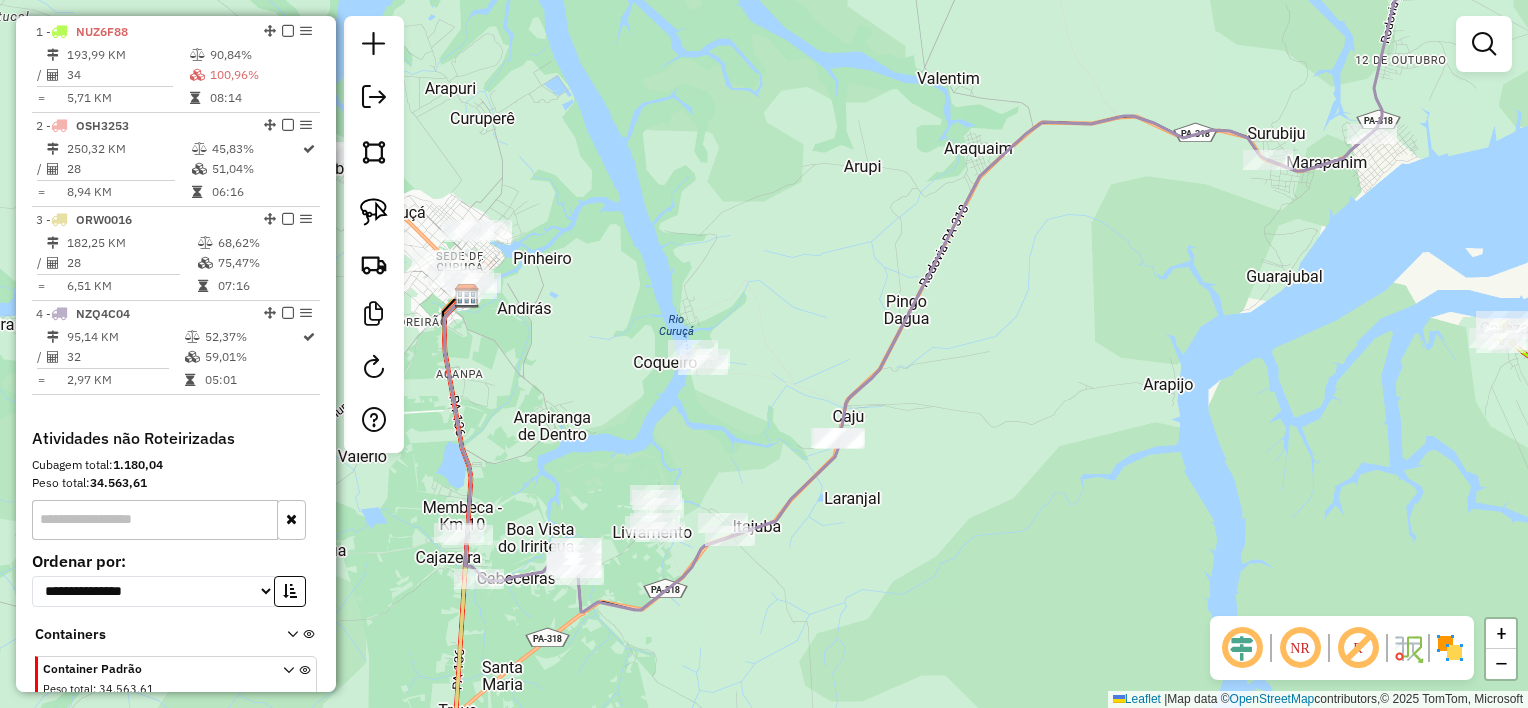drag, startPoint x: 821, startPoint y: 424, endPoint x: 718, endPoint y: 411, distance: 103.81715 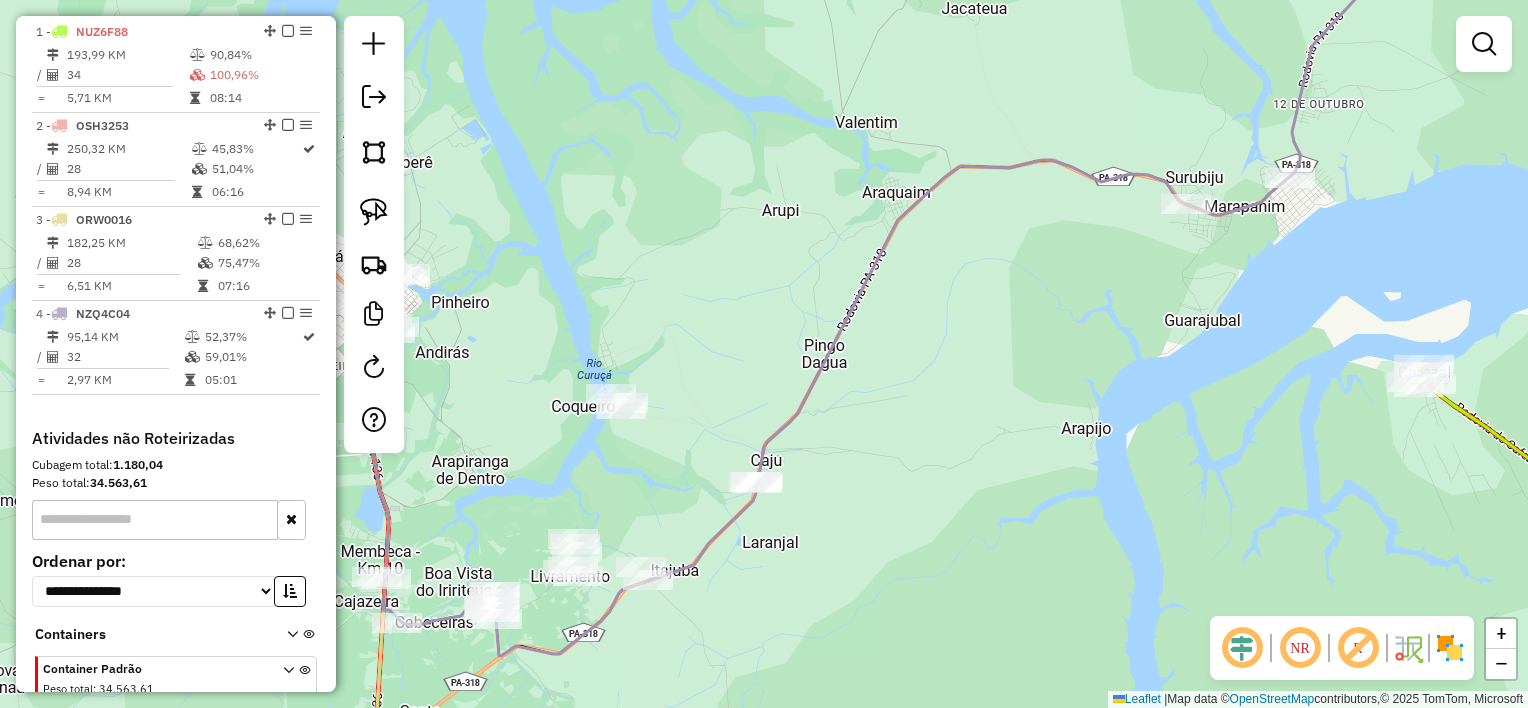 drag, startPoint x: 1002, startPoint y: 343, endPoint x: 996, endPoint y: 358, distance: 16.155495 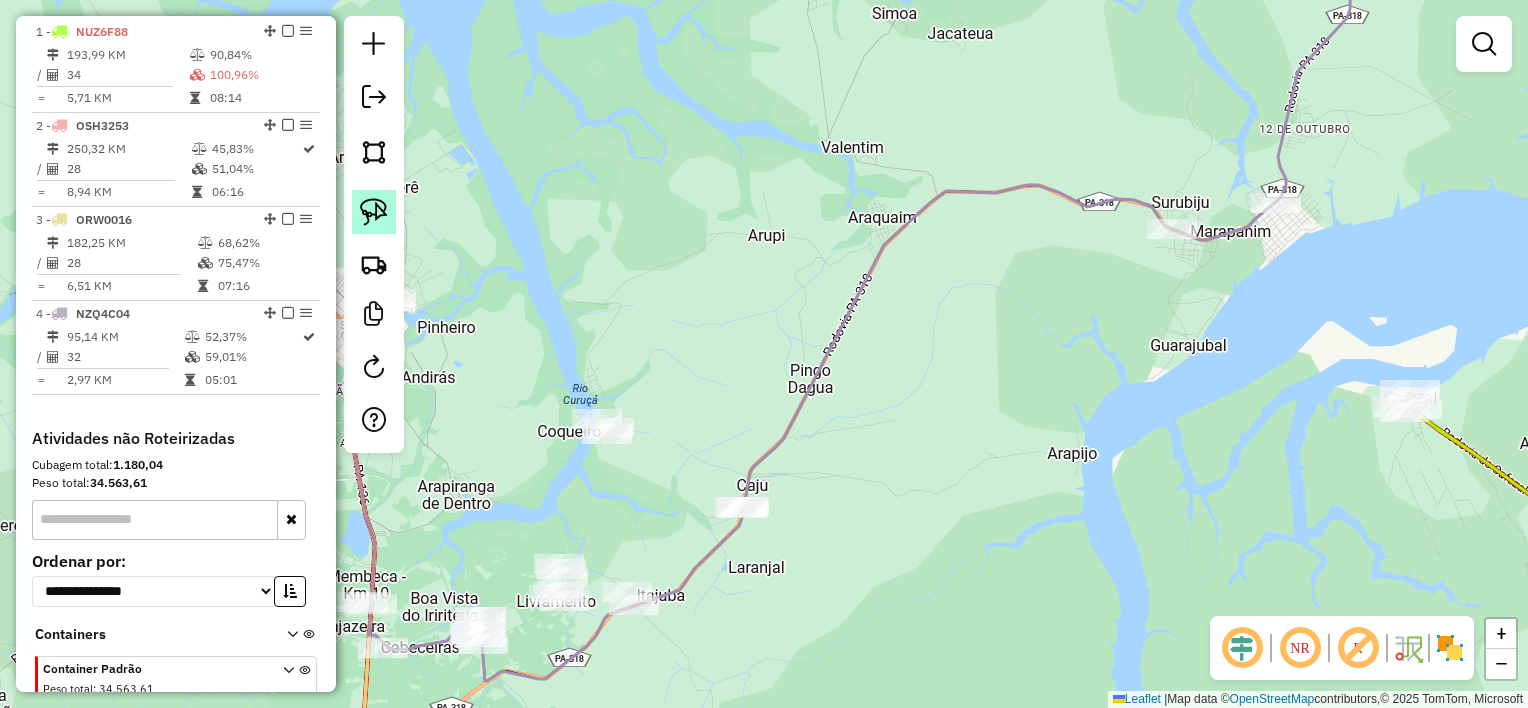 click 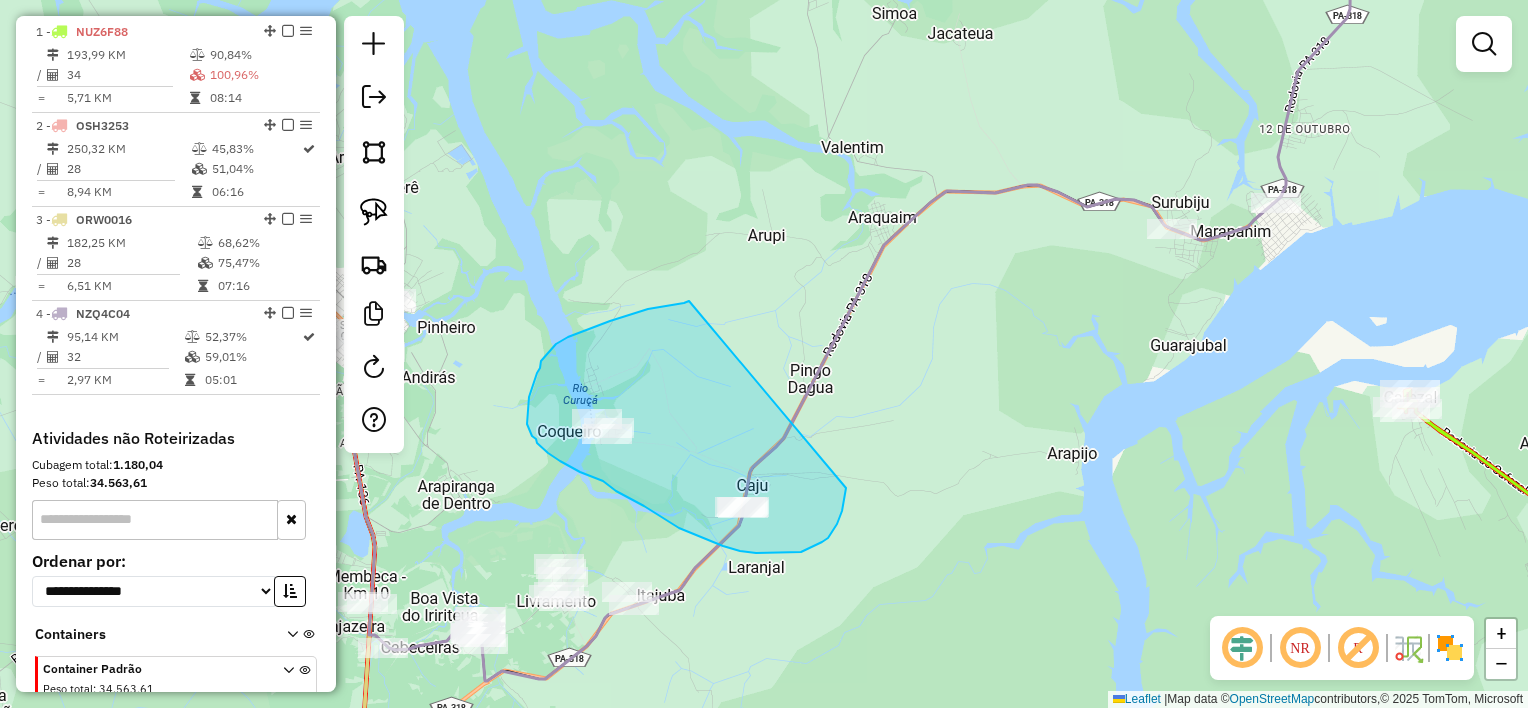 drag, startPoint x: 689, startPoint y: 301, endPoint x: 846, endPoint y: 476, distance: 235.10423 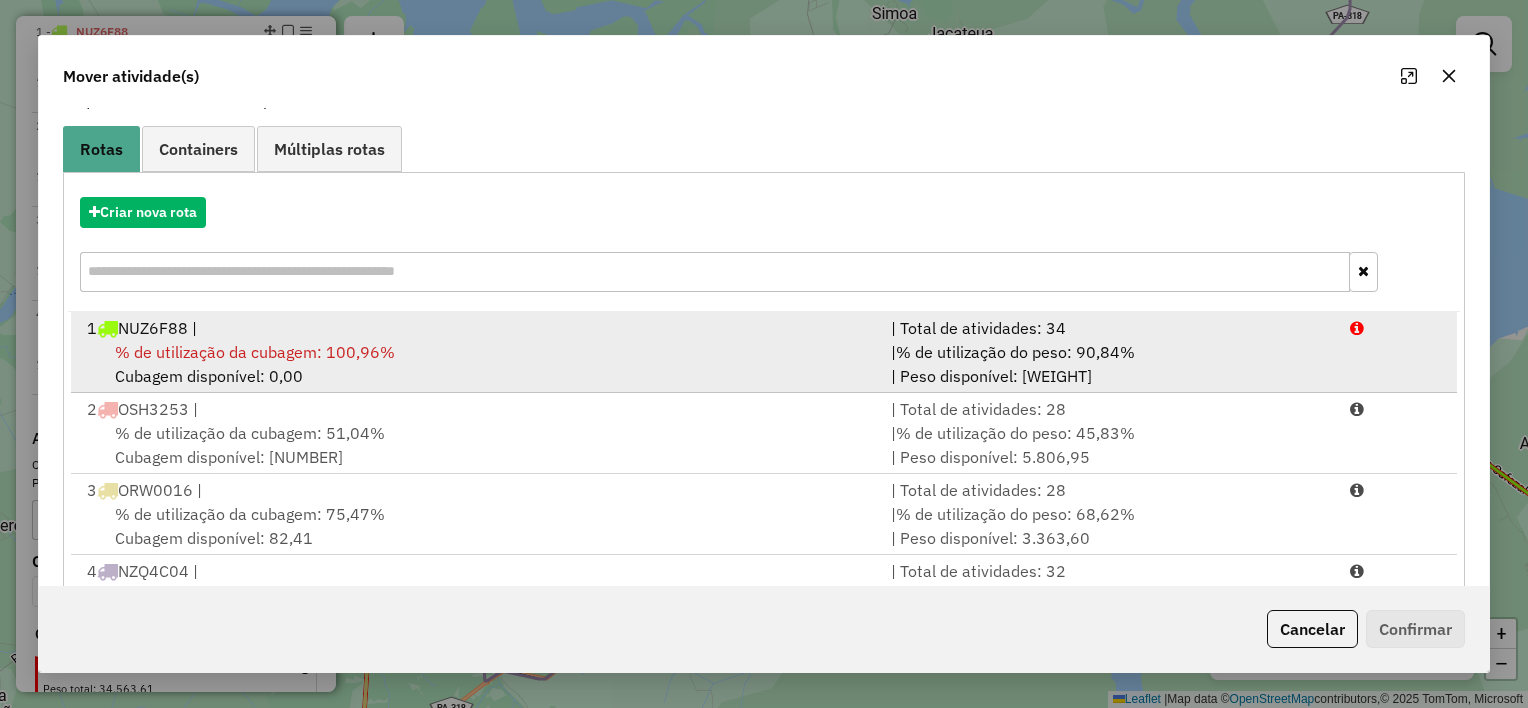 scroll, scrollTop: 228, scrollLeft: 0, axis: vertical 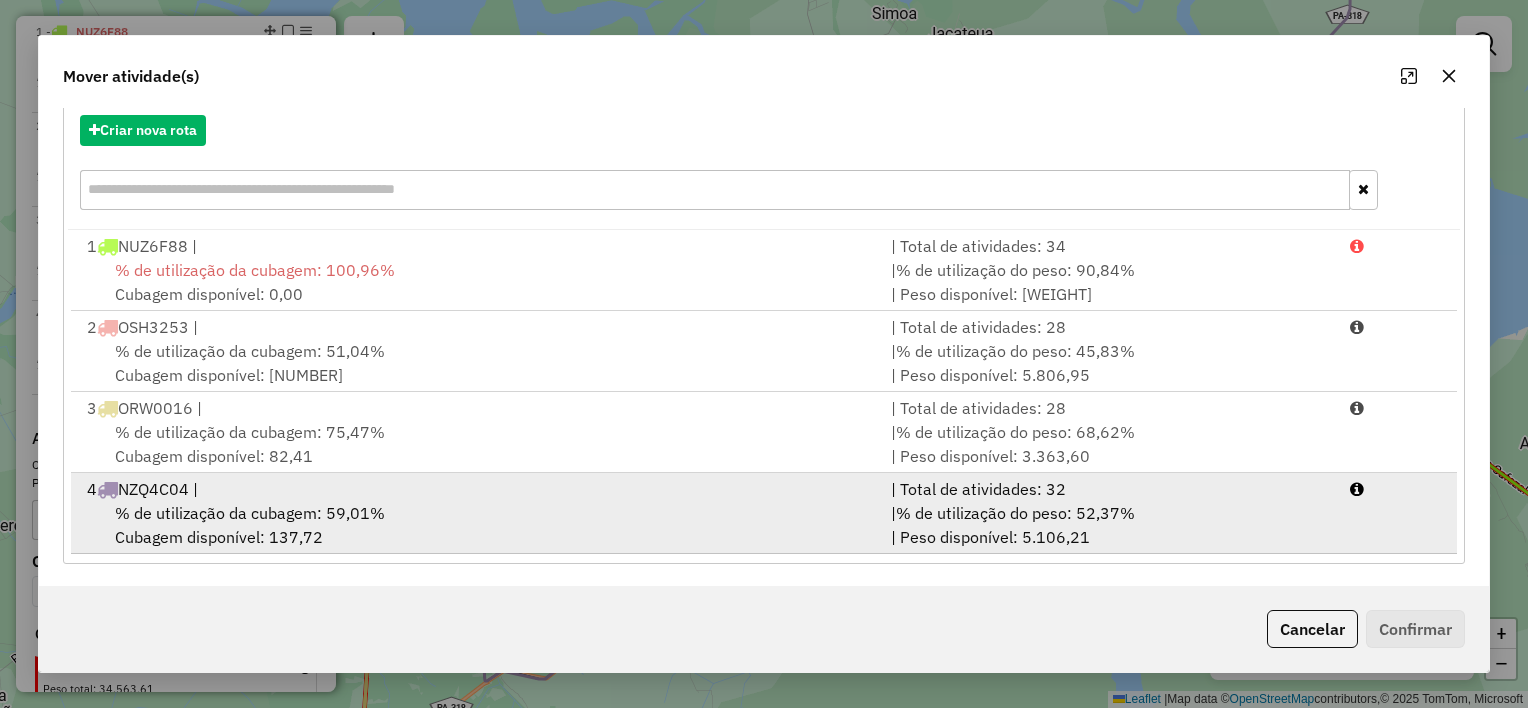 click on "% de utilização da cubagem: 59,01%  Cubagem disponível: 137,72" at bounding box center [477, 525] 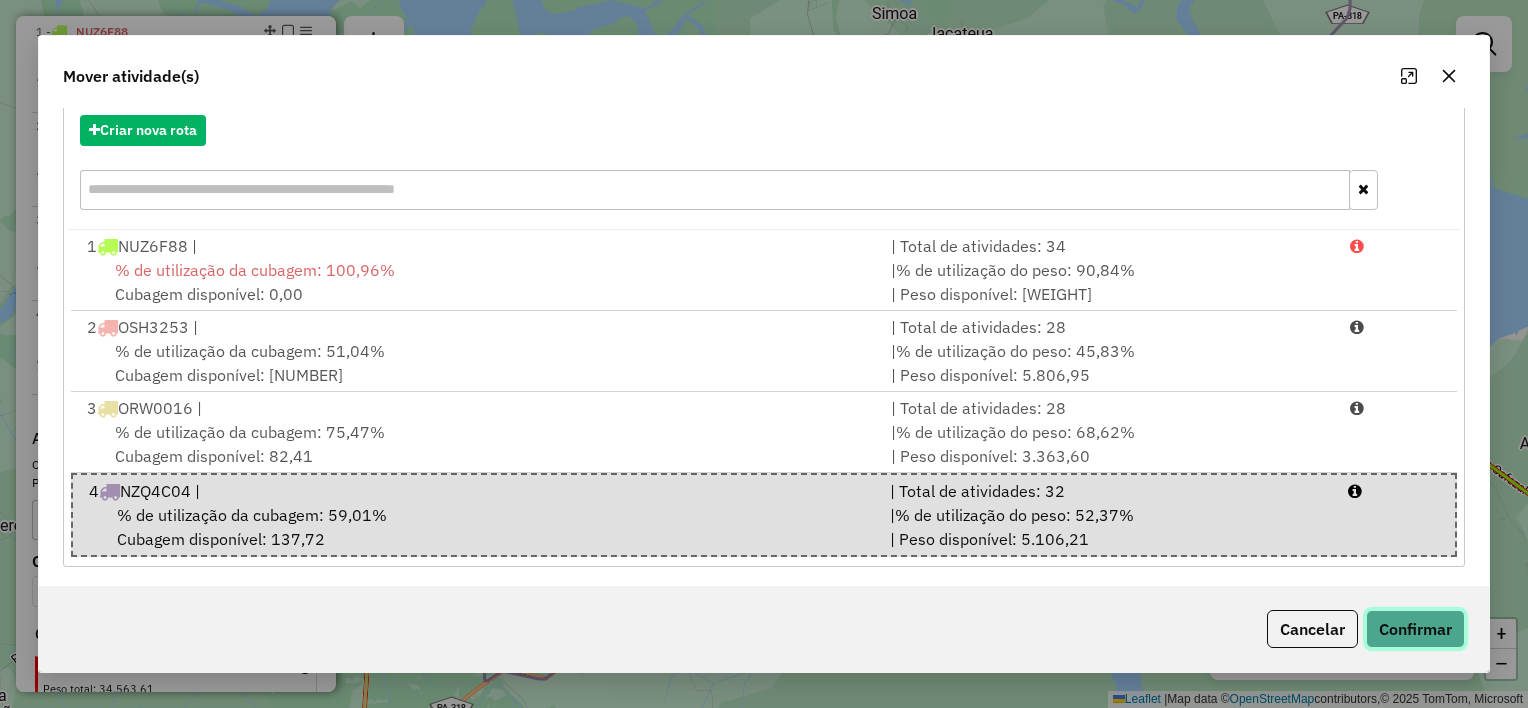 click on "Confirmar" 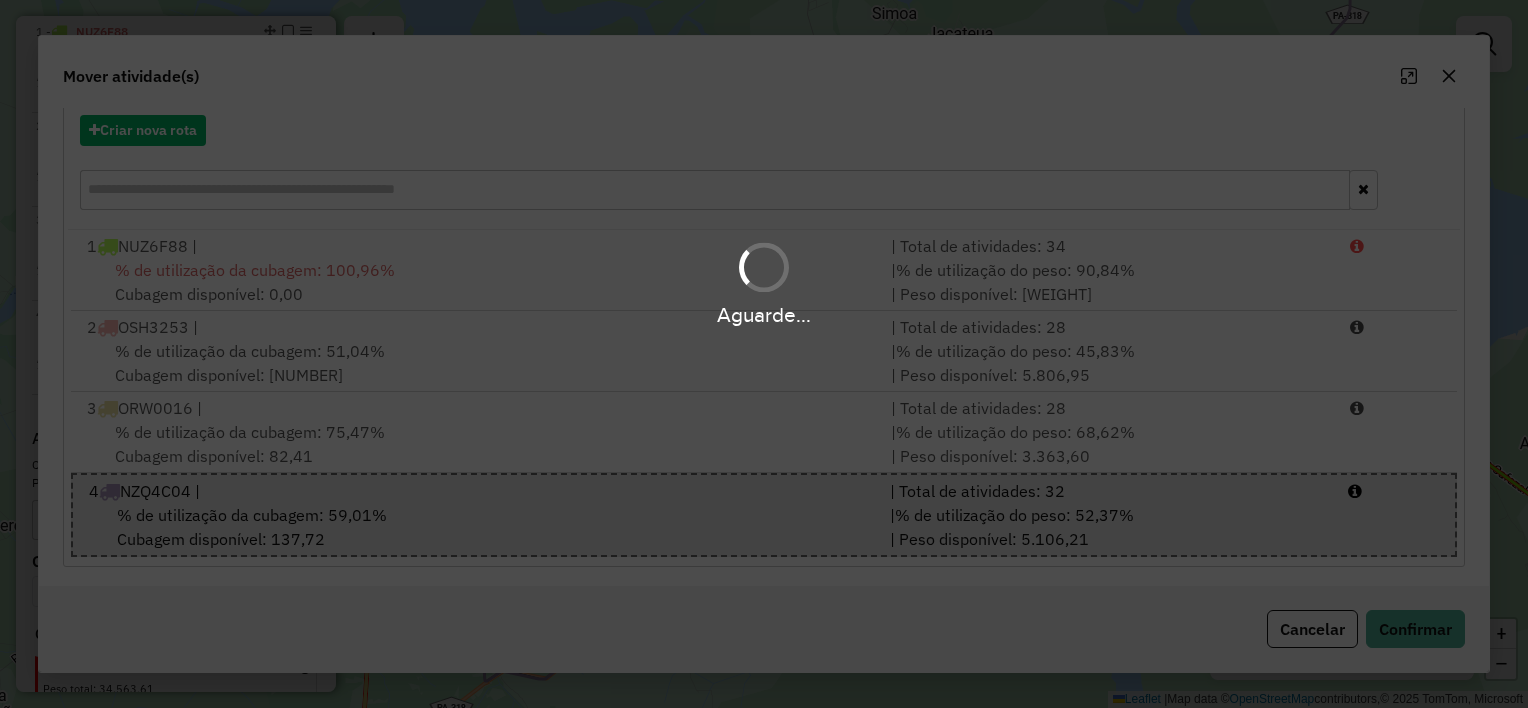 scroll, scrollTop: 0, scrollLeft: 0, axis: both 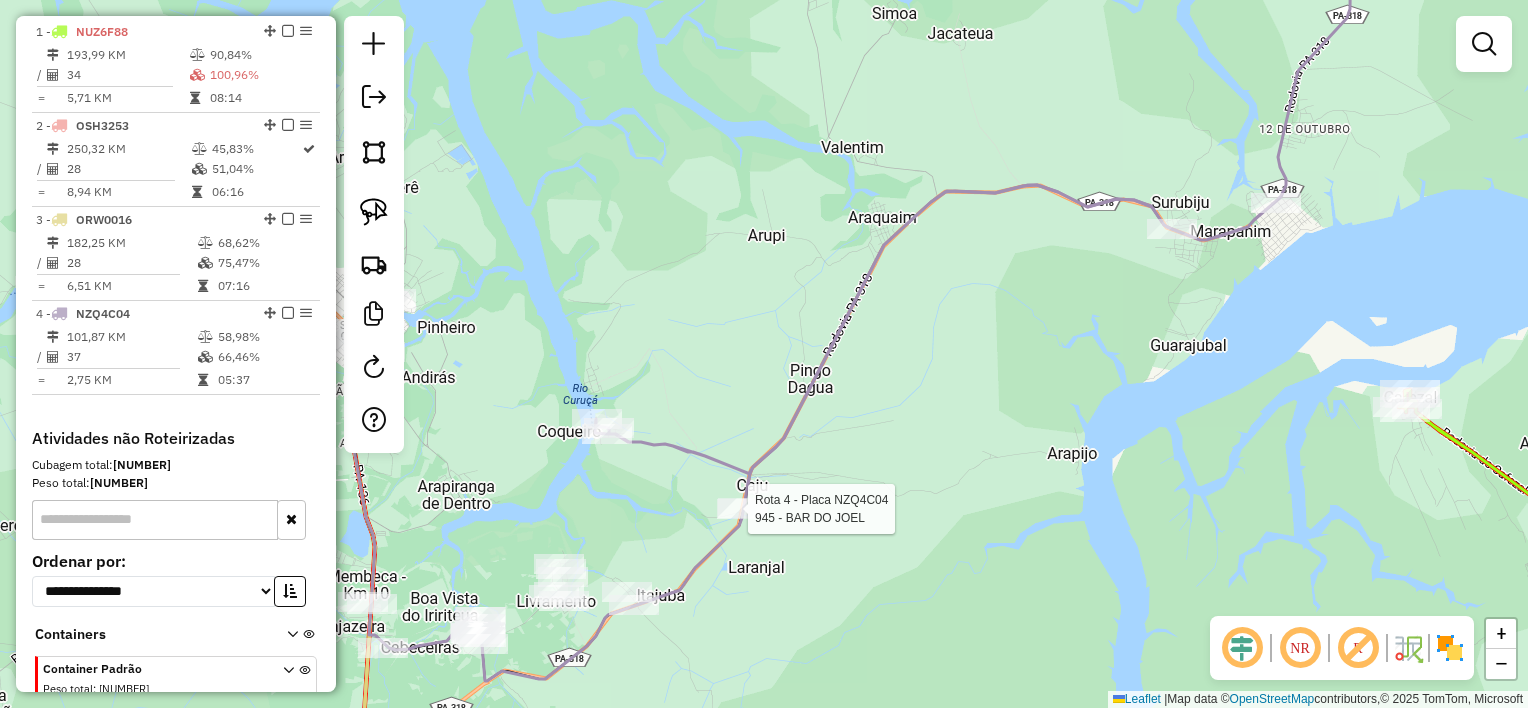 select on "**********" 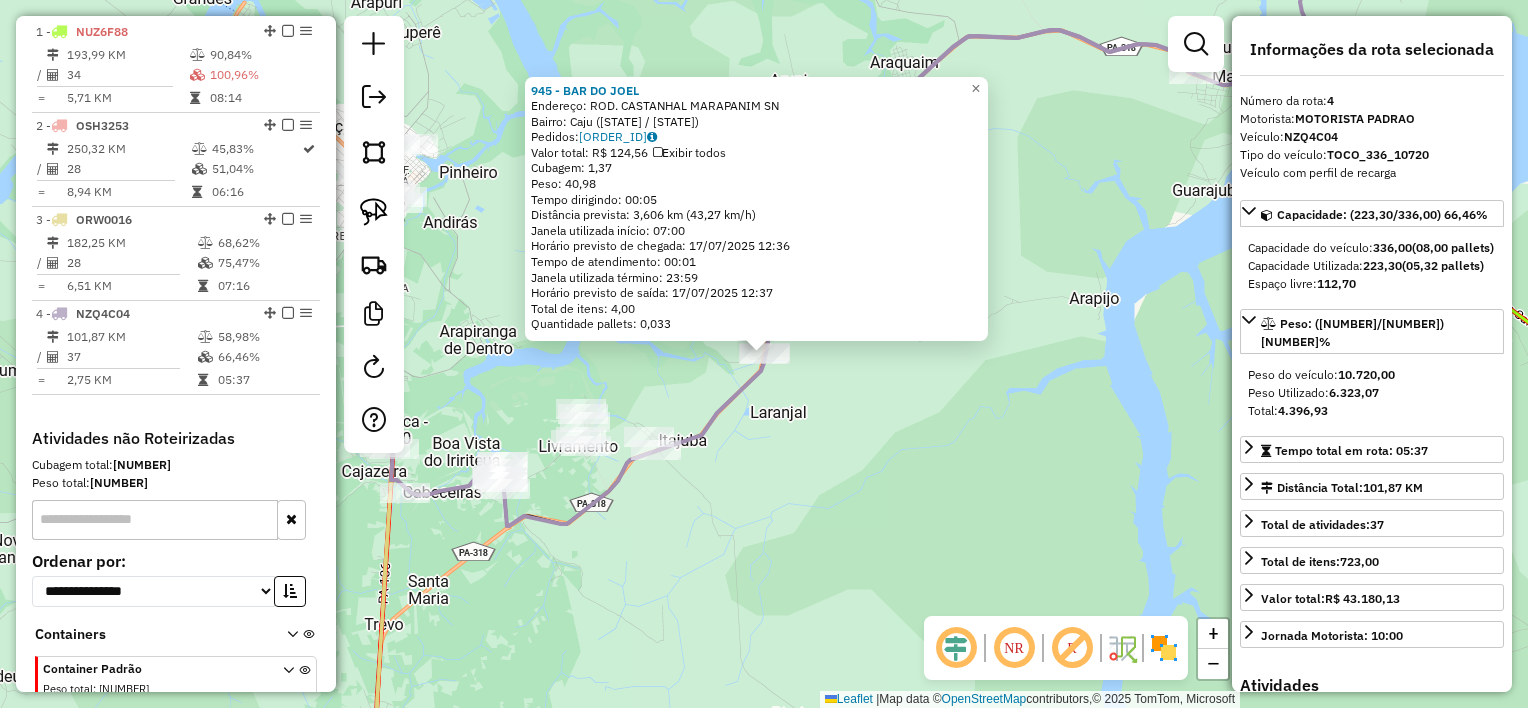 scroll, scrollTop: 841, scrollLeft: 0, axis: vertical 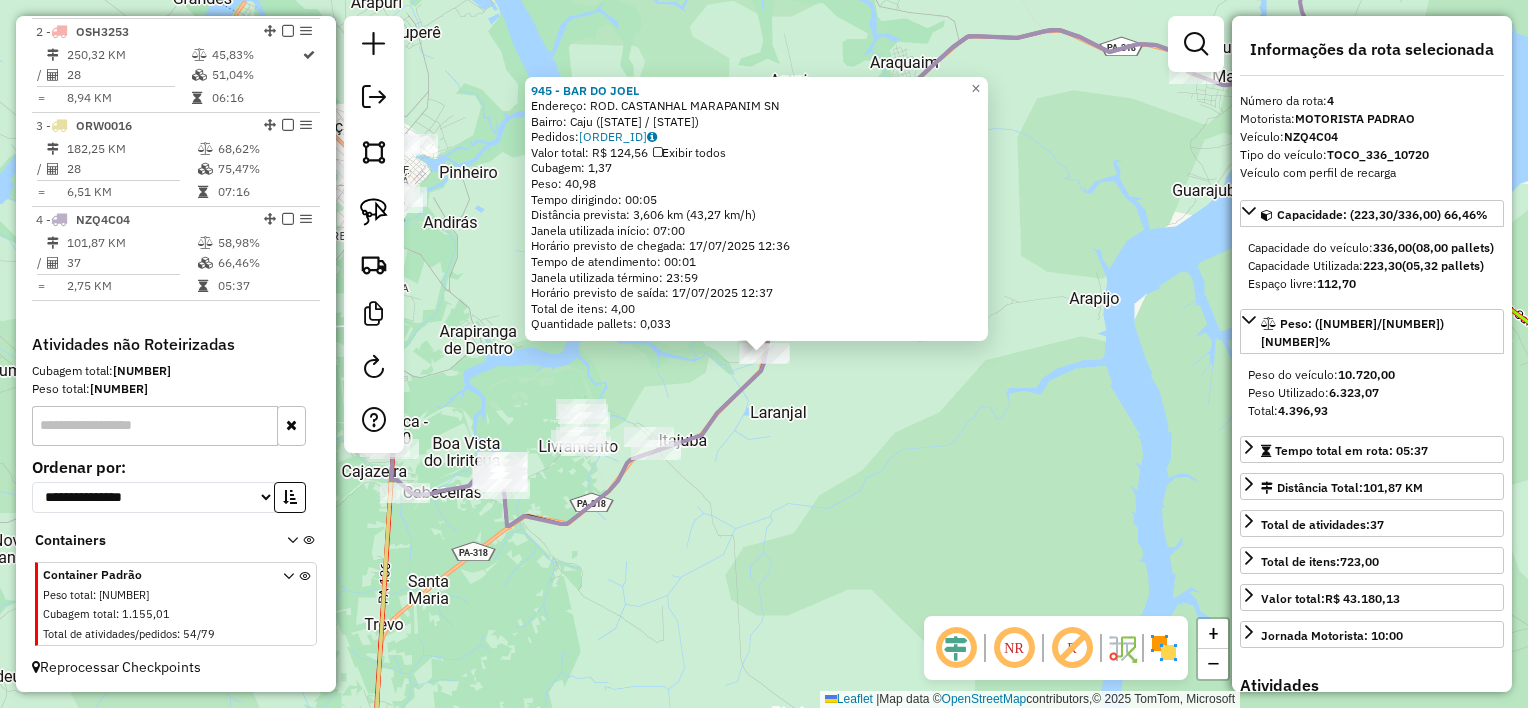drag, startPoint x: 956, startPoint y: 475, endPoint x: 975, endPoint y: 472, distance: 19.235384 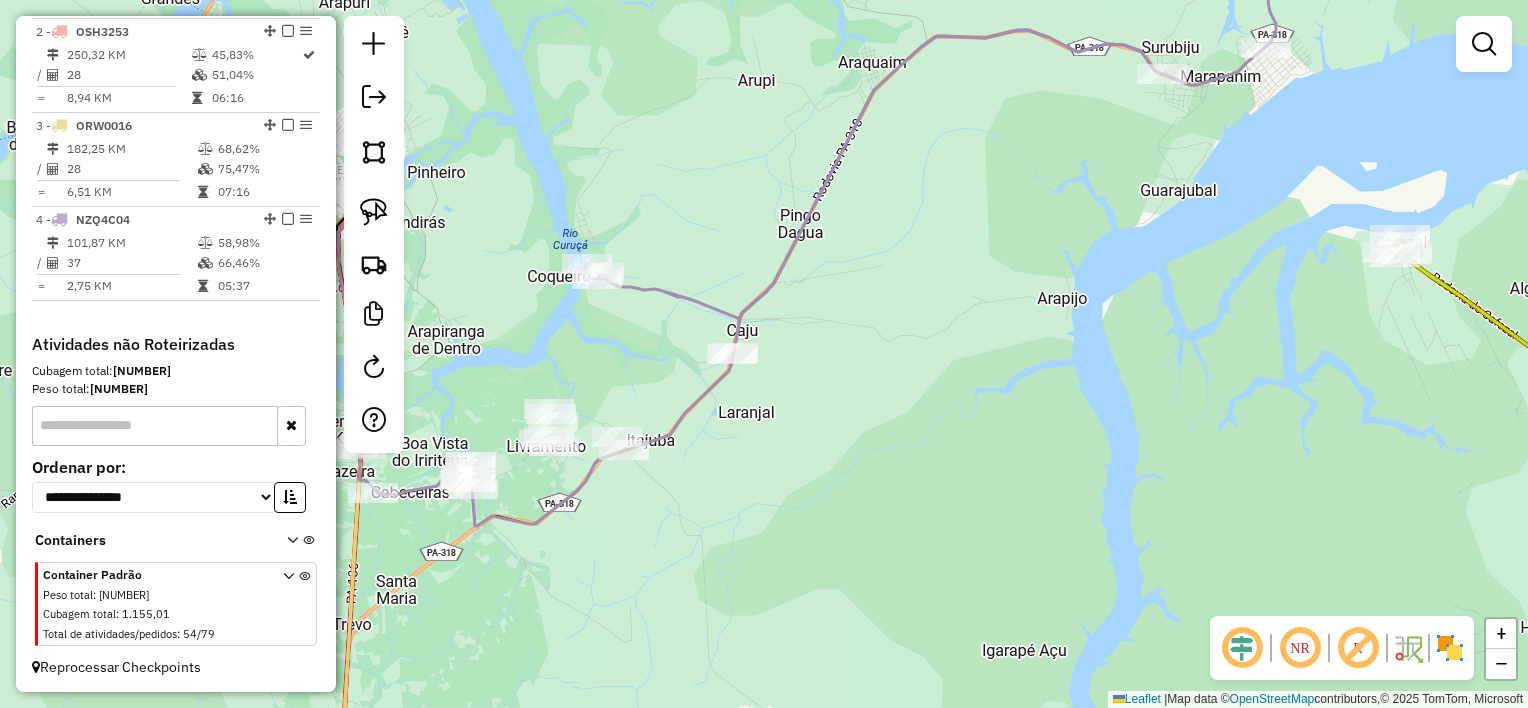 drag, startPoint x: 933, startPoint y: 450, endPoint x: 908, endPoint y: 424, distance: 36.069378 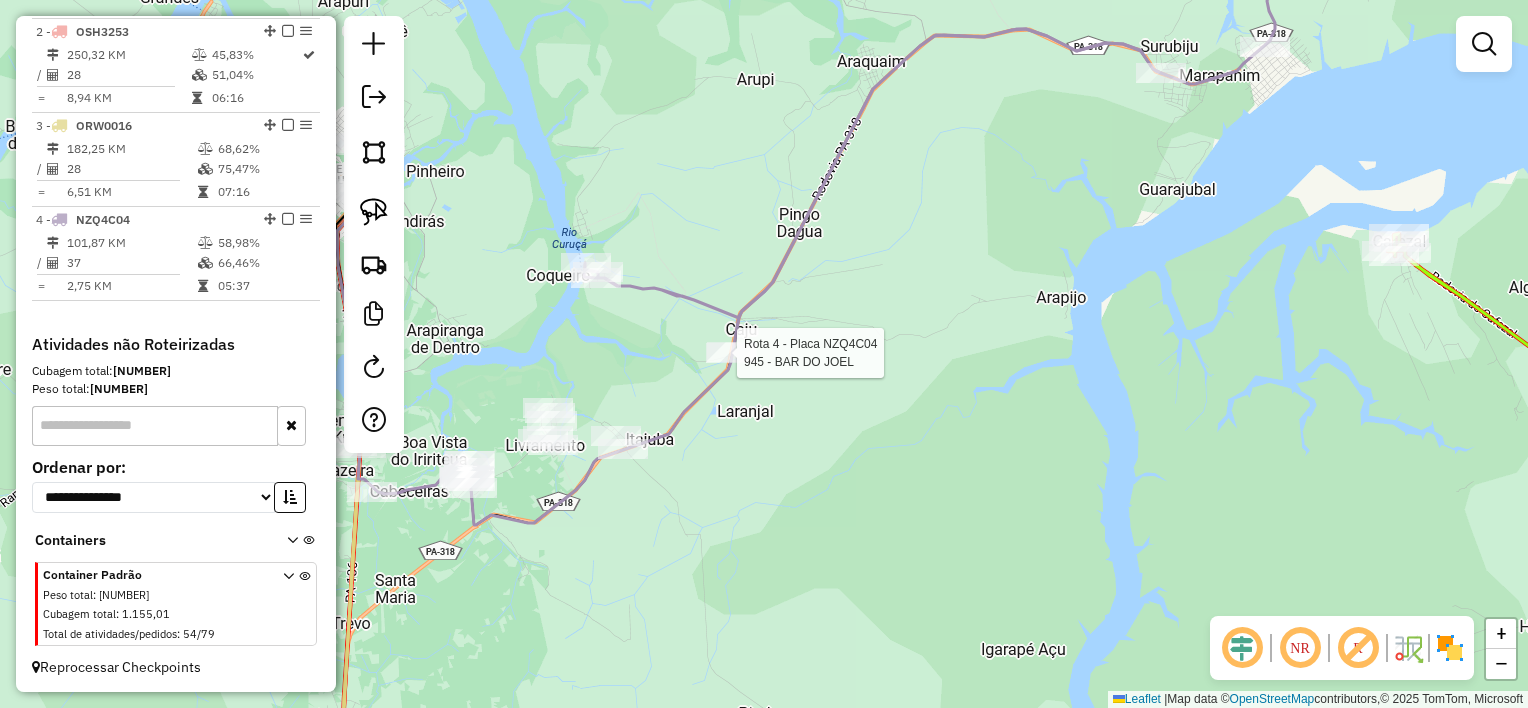 select on "**********" 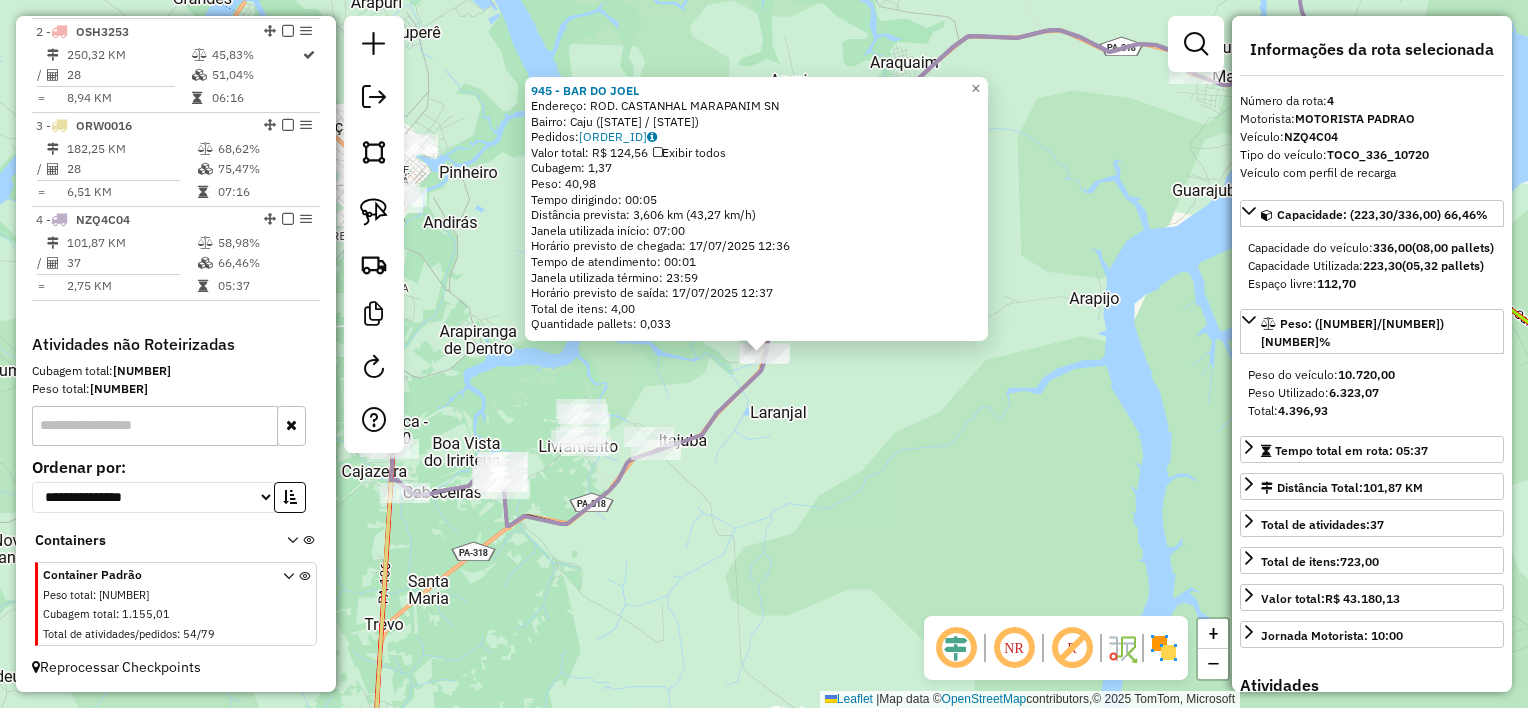 click on "[NUMBER] - BAR DO JOEL Endereço: ROD. CASTANHAL MARAPANIM SN Bairro: Caju ([CURUCA] / [PA]) Pedidos: [ORDER_ID] Valor total: R$ 124,56 Exibir todos Cubagem: 1,37 Peso: 40,98 Tempo dirigindo: 00:05 Distância prevista: 3,606 km (43,27 km/h) Janela utilizada início: 07:00 Horário previsto de chegada: 17/07/2025 12:36 Tempo de atendimento: 00:01 Janela utilizada término: 23:59 Horário previsto de saída: 17/07/2025 12:37 Total de itens: 4,00 Quantidade pallets: 0,033 × Janela de atendimento Grade de atendimento Capacidade Transportadoras Veículos Cliente Pedidos Rotas Selecione os dias de semana para filtrar as janelas de atendimento Seg Ter Qua Qui Sex Sáb Dom Informe o período da janela de atendimento: De: Até: Filtrar exatamente a janela do cliente Considerar janela de atendimento padrão Selecione os dias de semana para filtrar as grades de atendimento Seg Ter Qua Qui Sex Sáb Dom Considerar clientes sem dia de atendimento cadastrado De: De:" 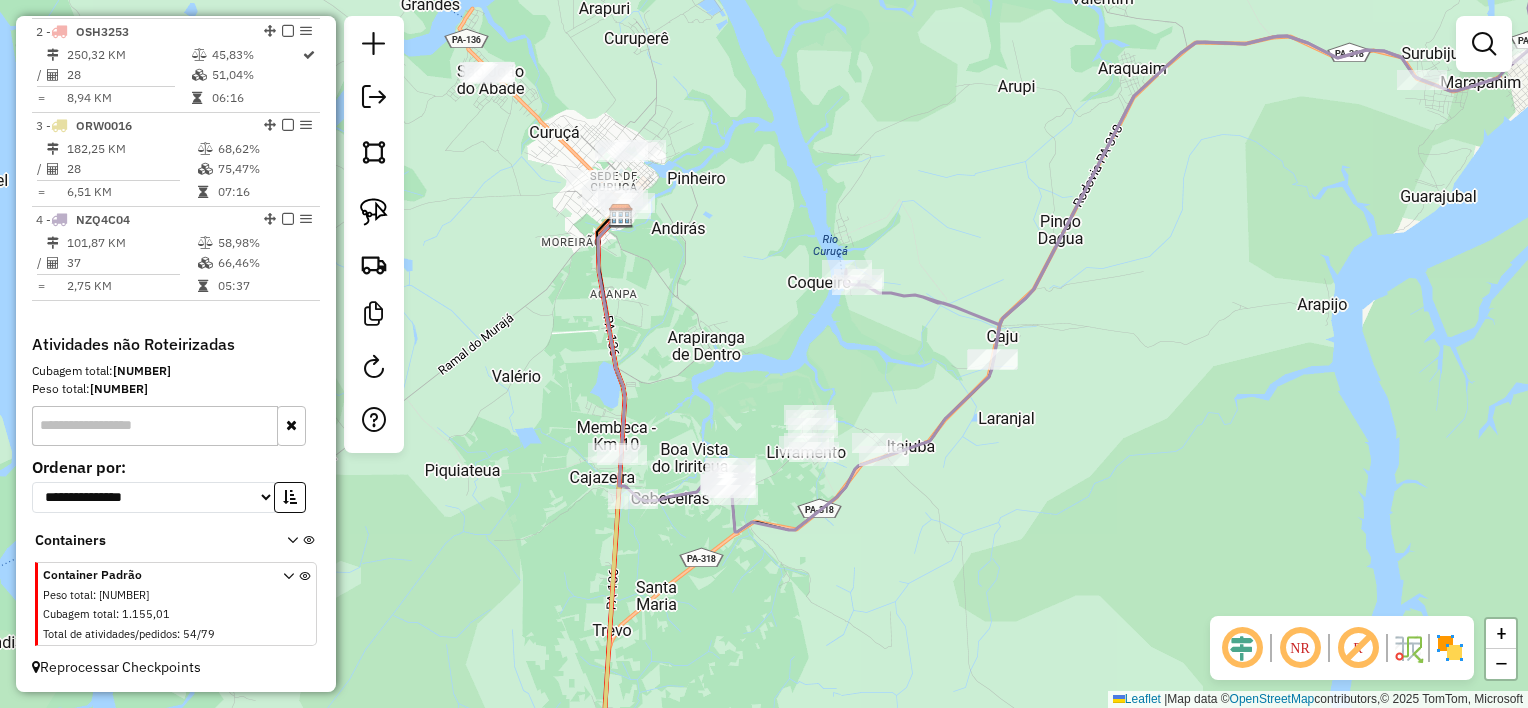 drag, startPoint x: 758, startPoint y: 515, endPoint x: 976, endPoint y: 522, distance: 218.11235 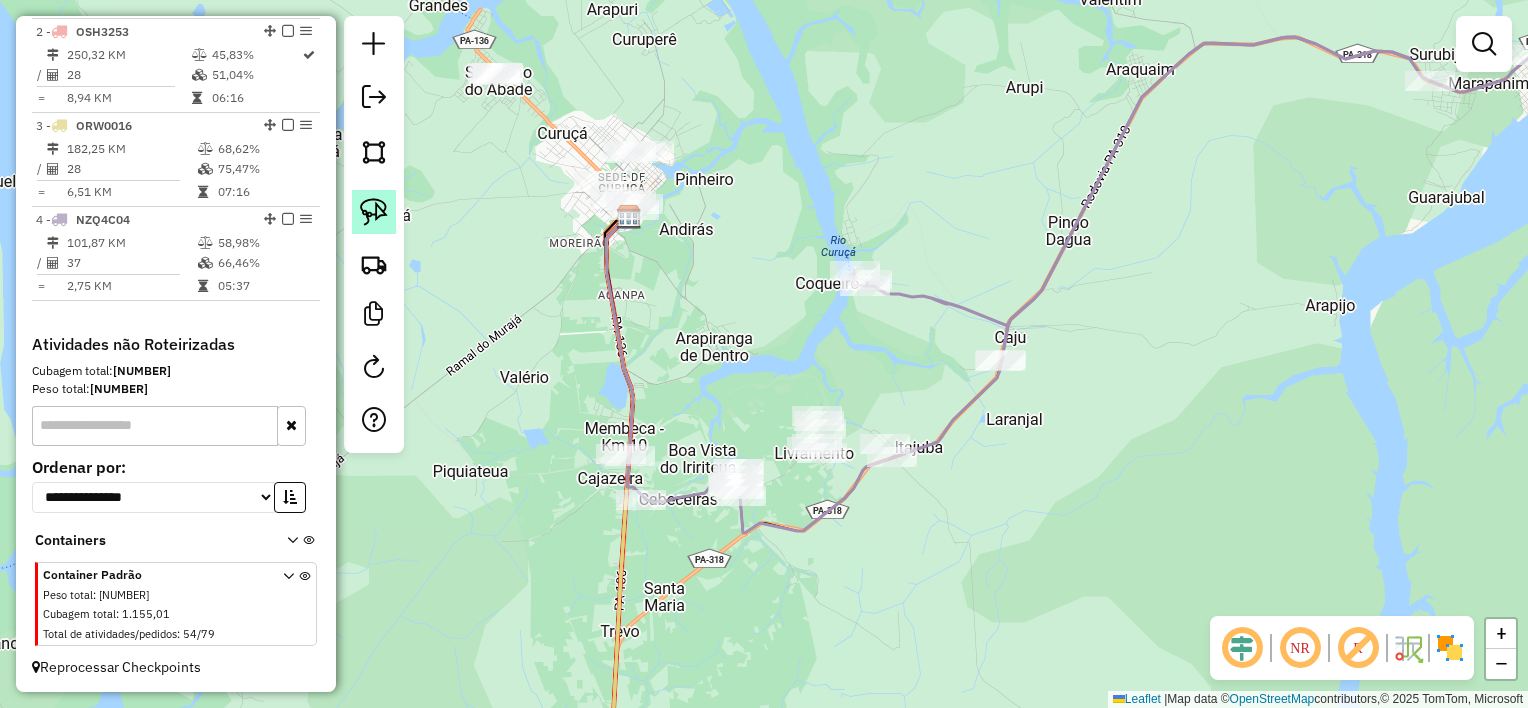 click 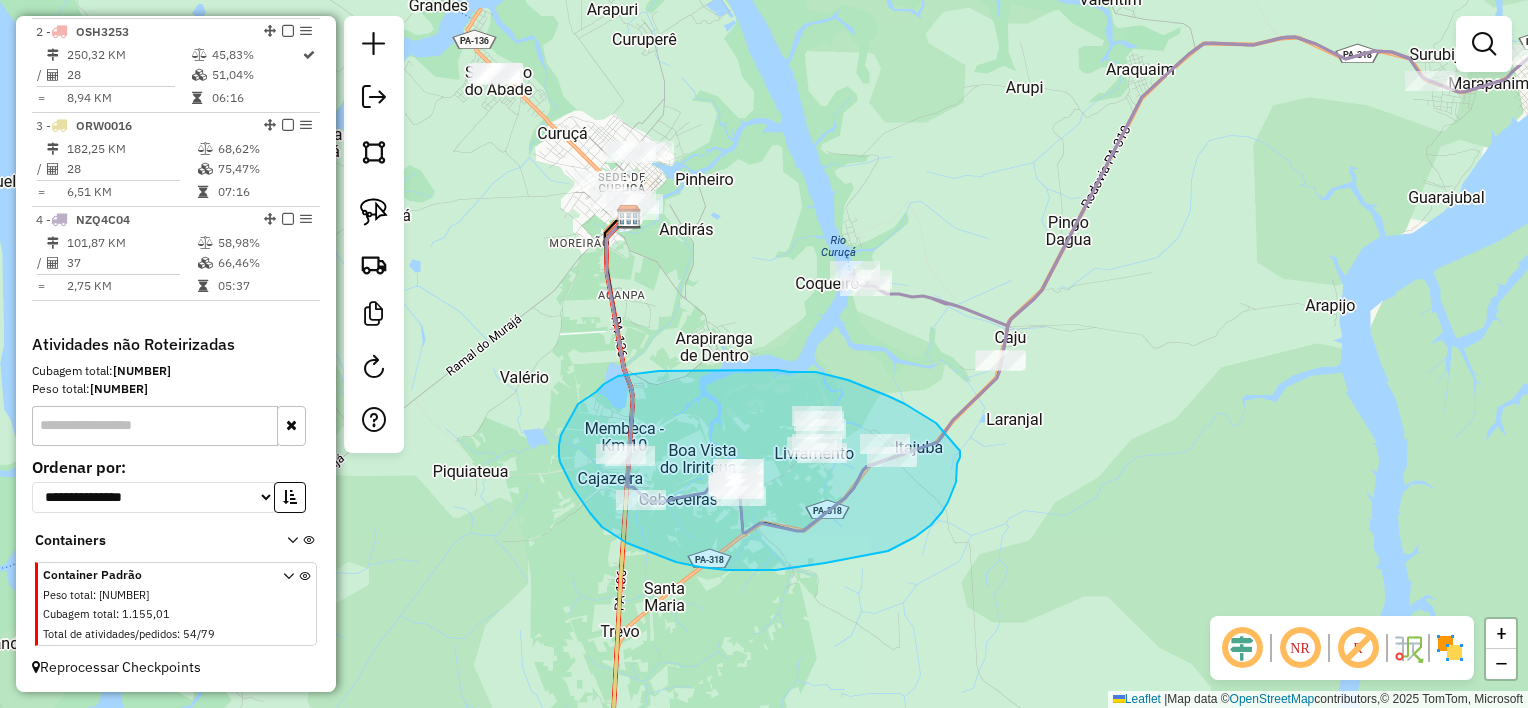 drag, startPoint x: 936, startPoint y: 423, endPoint x: 960, endPoint y: 450, distance: 36.124783 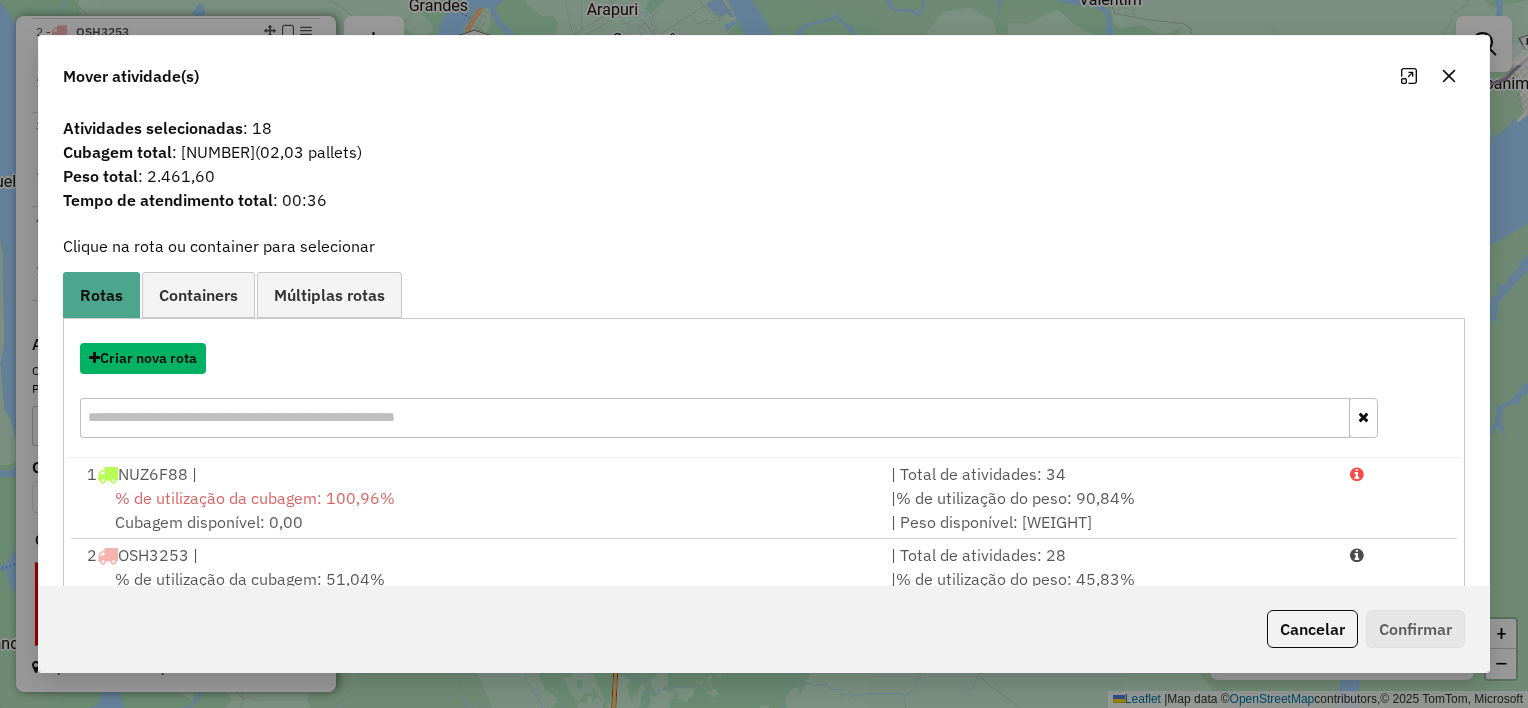 click on "Criar nova rota" at bounding box center [143, 358] 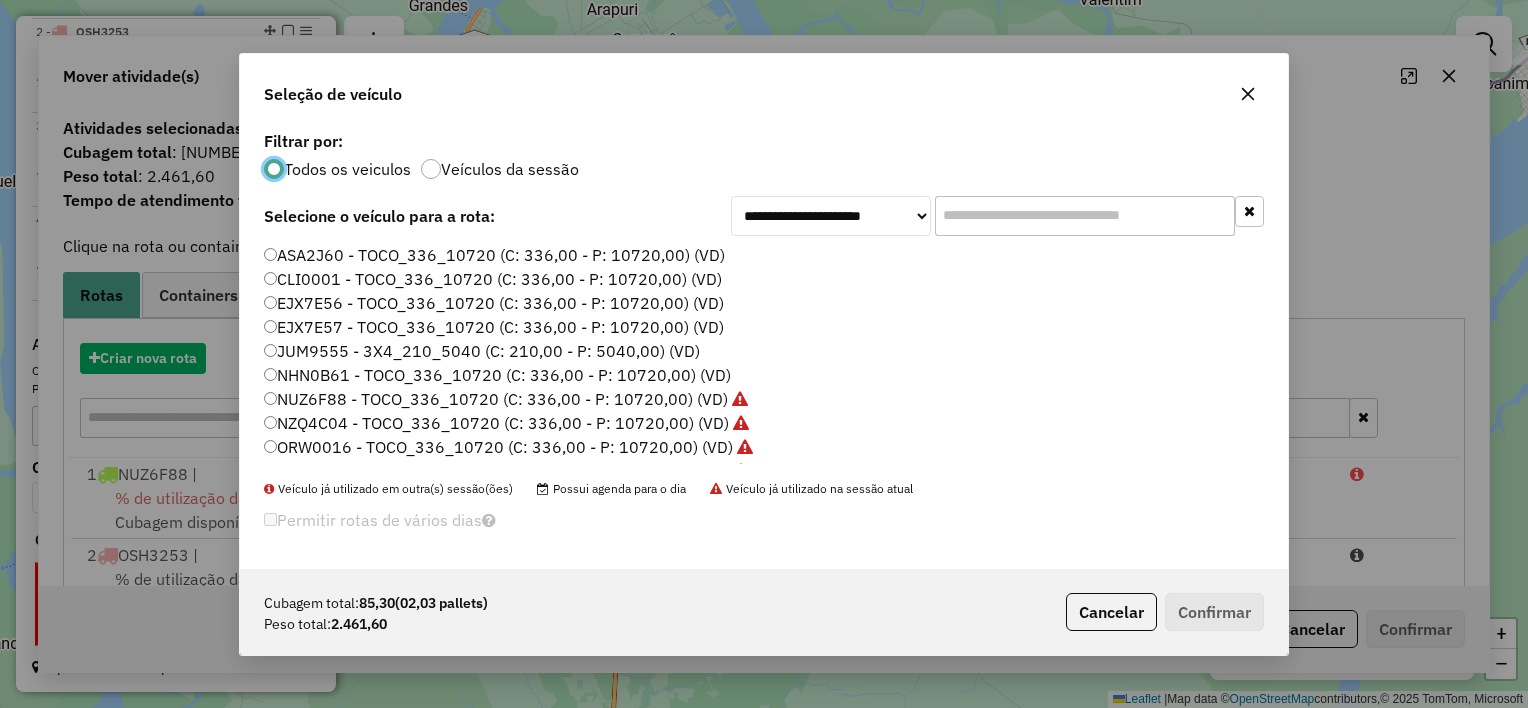 scroll, scrollTop: 10, scrollLeft: 6, axis: both 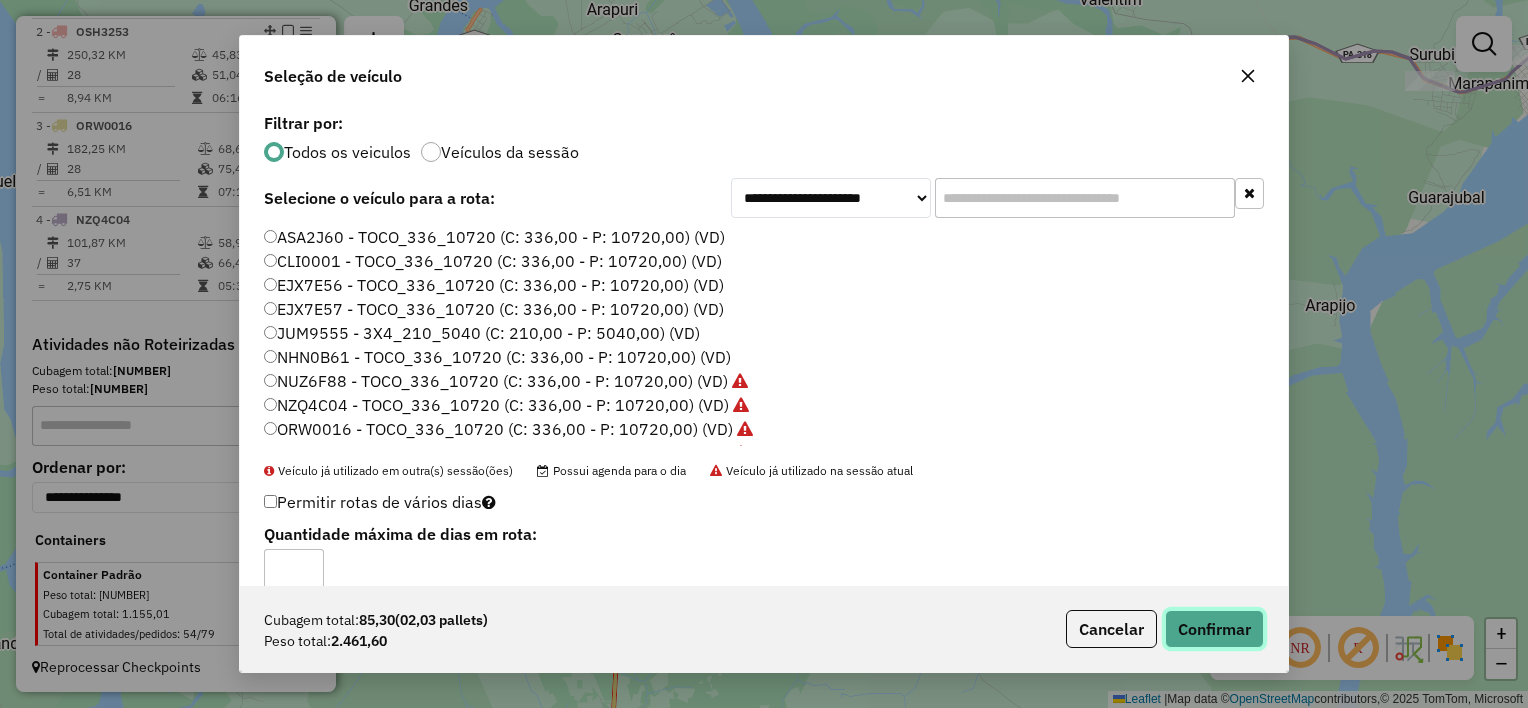 click on "Confirmar" 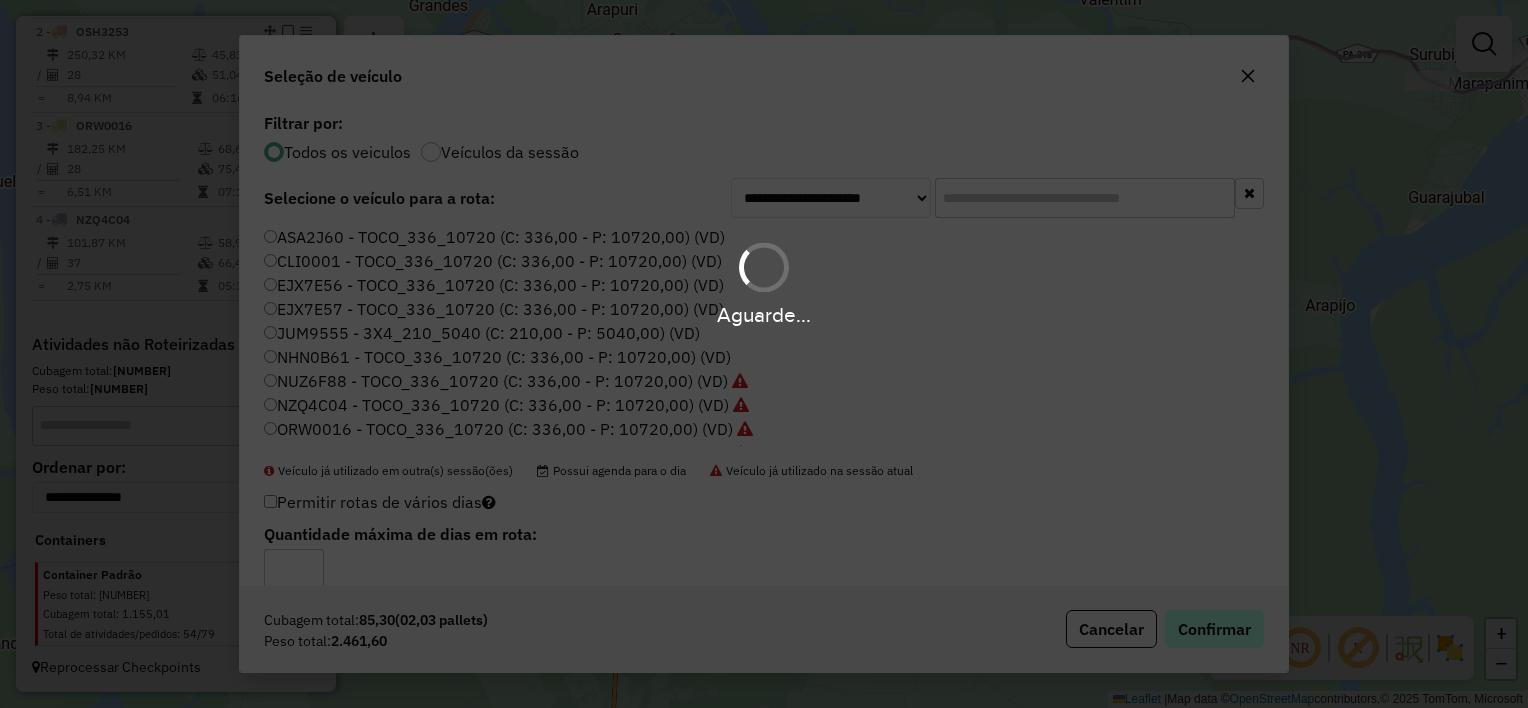 scroll, scrollTop: 866, scrollLeft: 0, axis: vertical 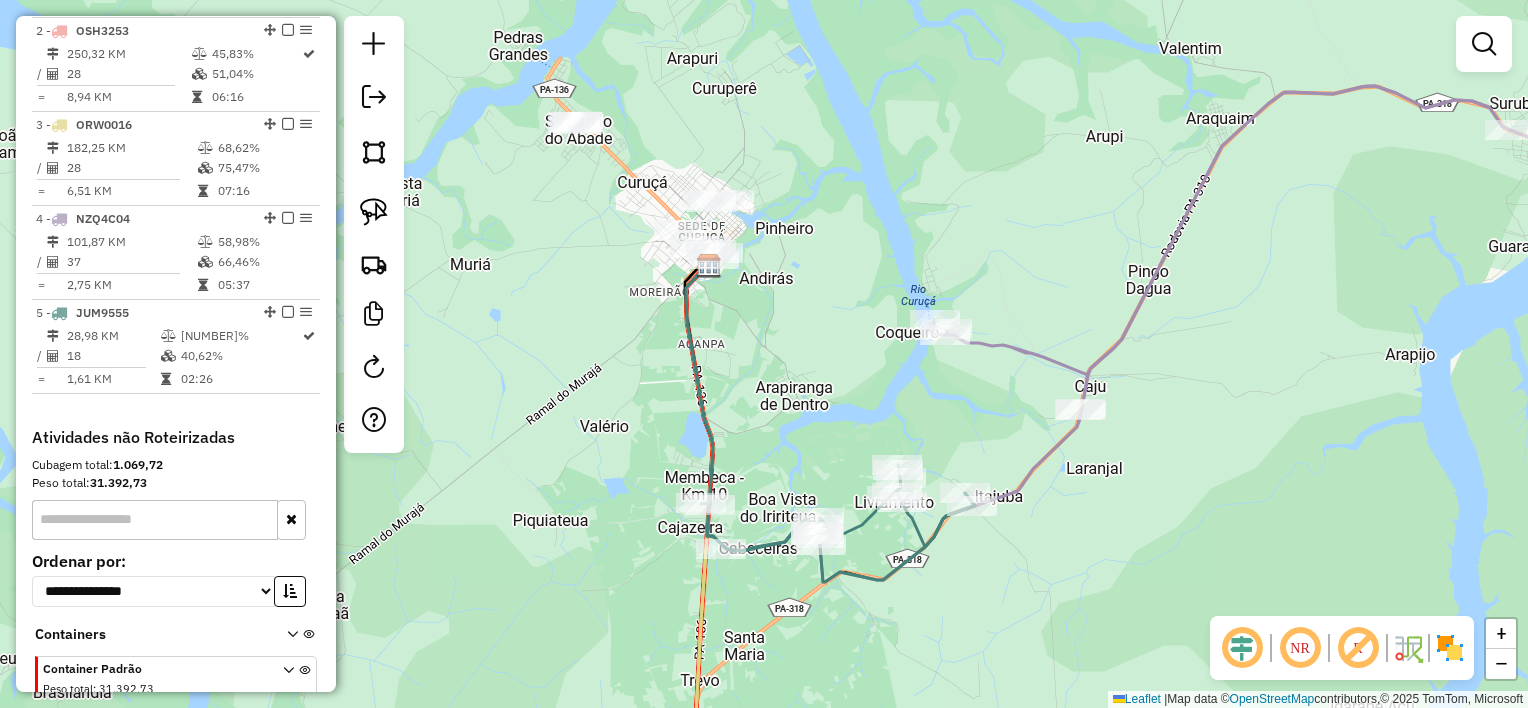 drag, startPoint x: 689, startPoint y: 328, endPoint x: 738, endPoint y: 343, distance: 51.24451 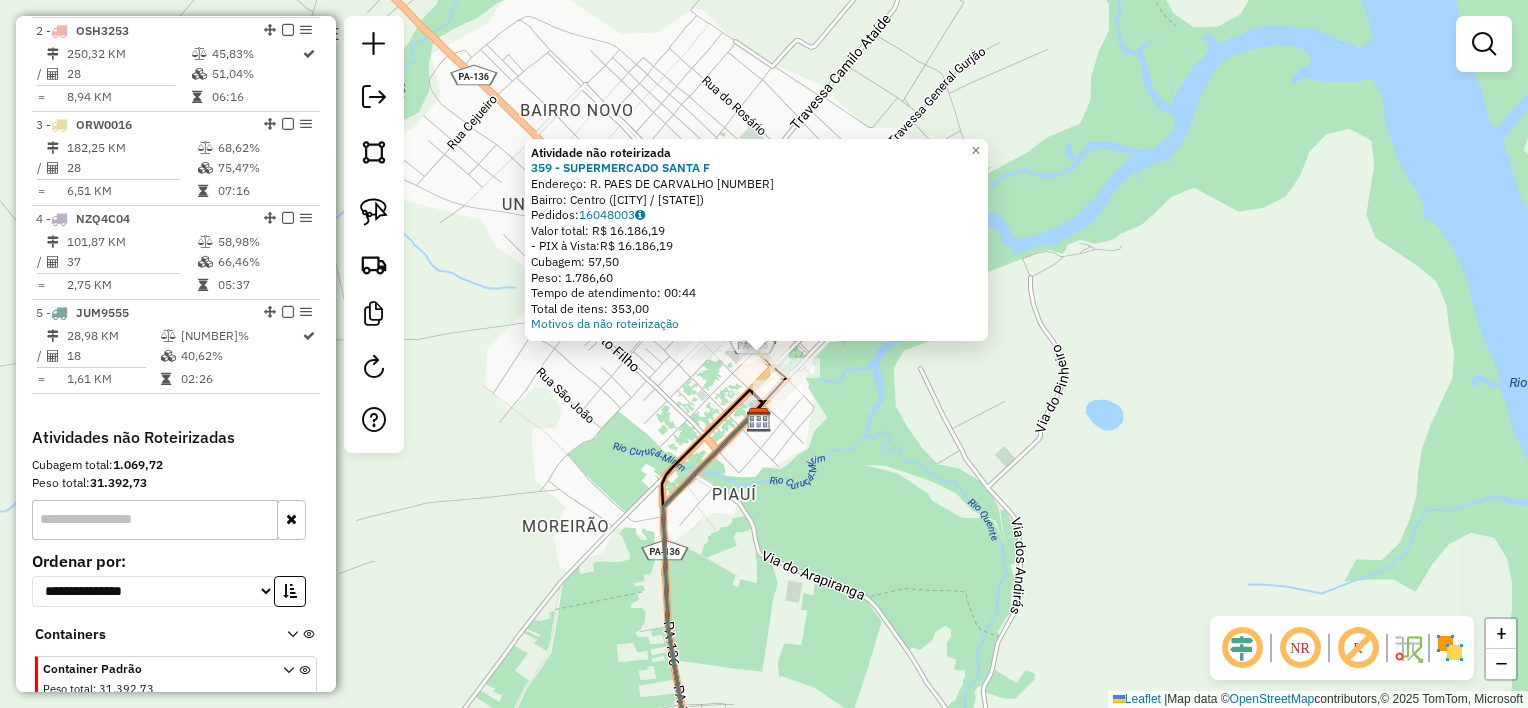 click on "Atividade não roteirizada [NUMBER] - SUPERMERCADO SANTA F  Endereço:  R. PAES DE CARVALHO [NUMBER]   Bairro: Centro ([STATE] / [STATE])   Pedidos:  [ORDER_ID]   Valor total: R$ [PRICE]   - PIX à Vista:  R$ [PRICE]   Cubagem: [CUBAGE]   Peso: [WEIGHT]   Tempo de atendimento: [TIME]   Total de itens: [ITEMS]  Motivos da não roteirização × Janela de atendimento Grade de atendimento Capacidade Transportadoras Veículos Cliente Pedidos  Rotas Selecione os dias de semana para filtrar as janelas de atendimento  Seg   Ter   Qua   Qui   Sex   Sáb   Dom  Informe o período da janela de atendimento: De: Até:  Filtrar exatamente a janela do cliente  Considerar janela de atendimento padrão  Selecione os dias de semana para filtrar as grades de atendimento  Seg   Ter   Qua   Qui   Sex   Sáb   Dom   Considerar clientes sem dia de atendimento cadastrado  Clientes fora do dia de atendimento selecionado Filtrar as atividades entre os valores definidos abaixo:  Peso mínimo:   Peso máximo:   Cubagem mínima:   Cubagem máxima:   De:  +" 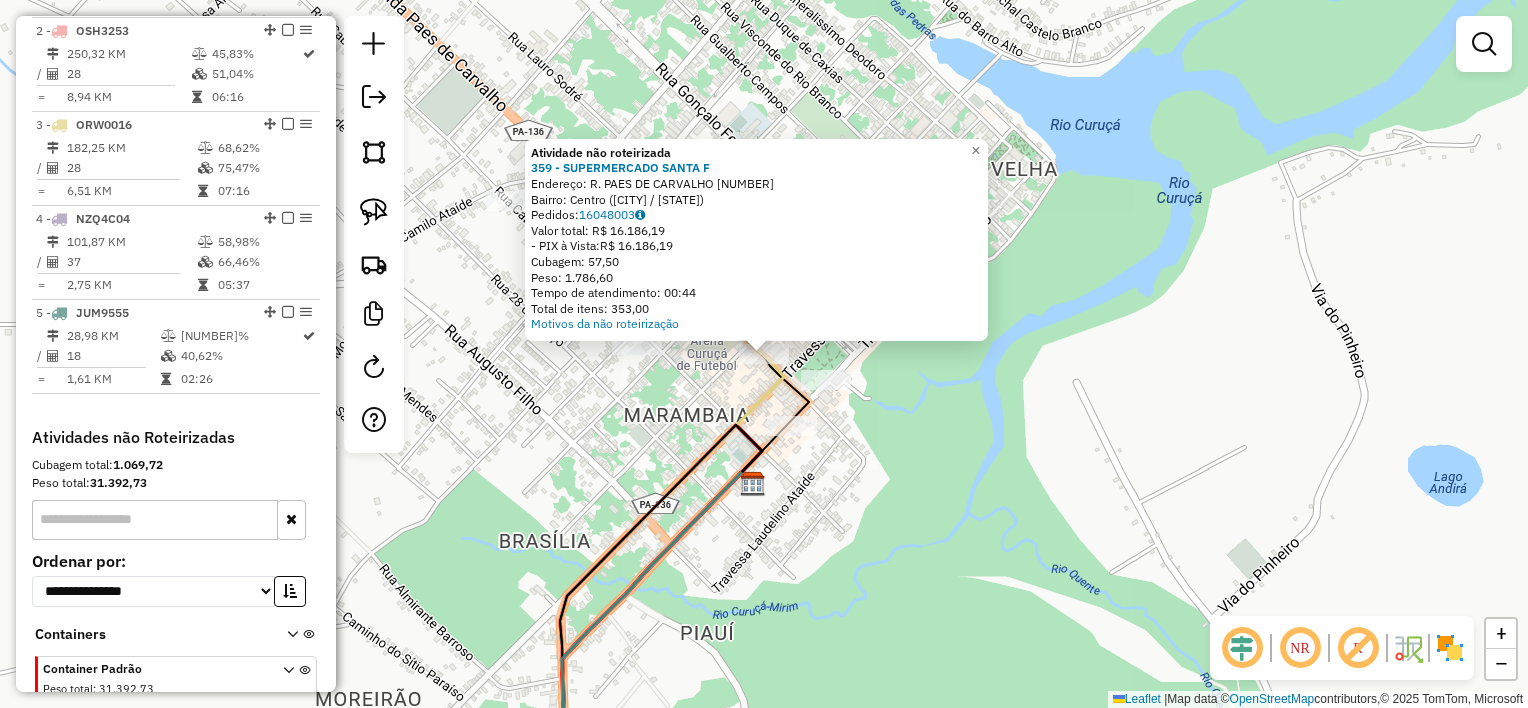 drag, startPoint x: 750, startPoint y: 379, endPoint x: 726, endPoint y: 368, distance: 26.400757 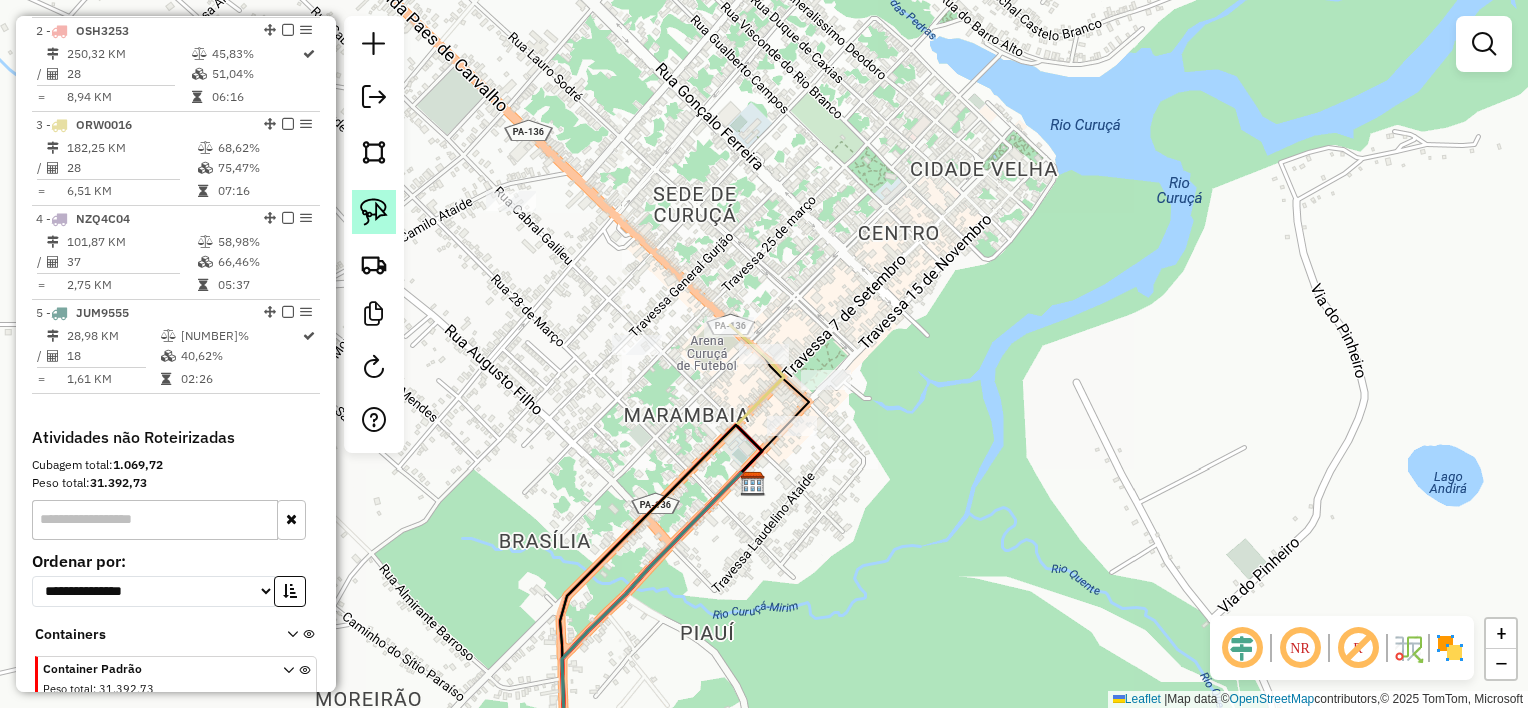 click 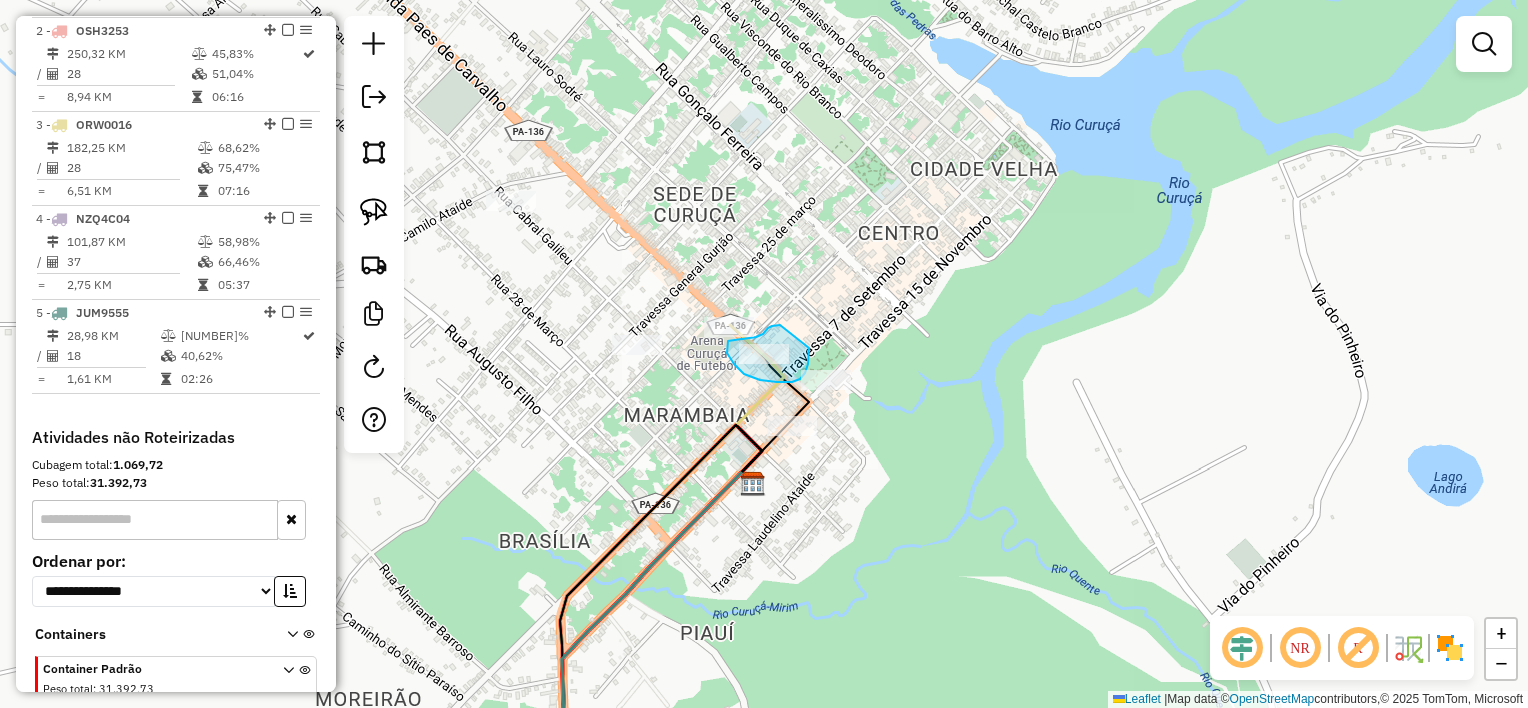 drag, startPoint x: 780, startPoint y: 325, endPoint x: 809, endPoint y: 348, distance: 37.01351 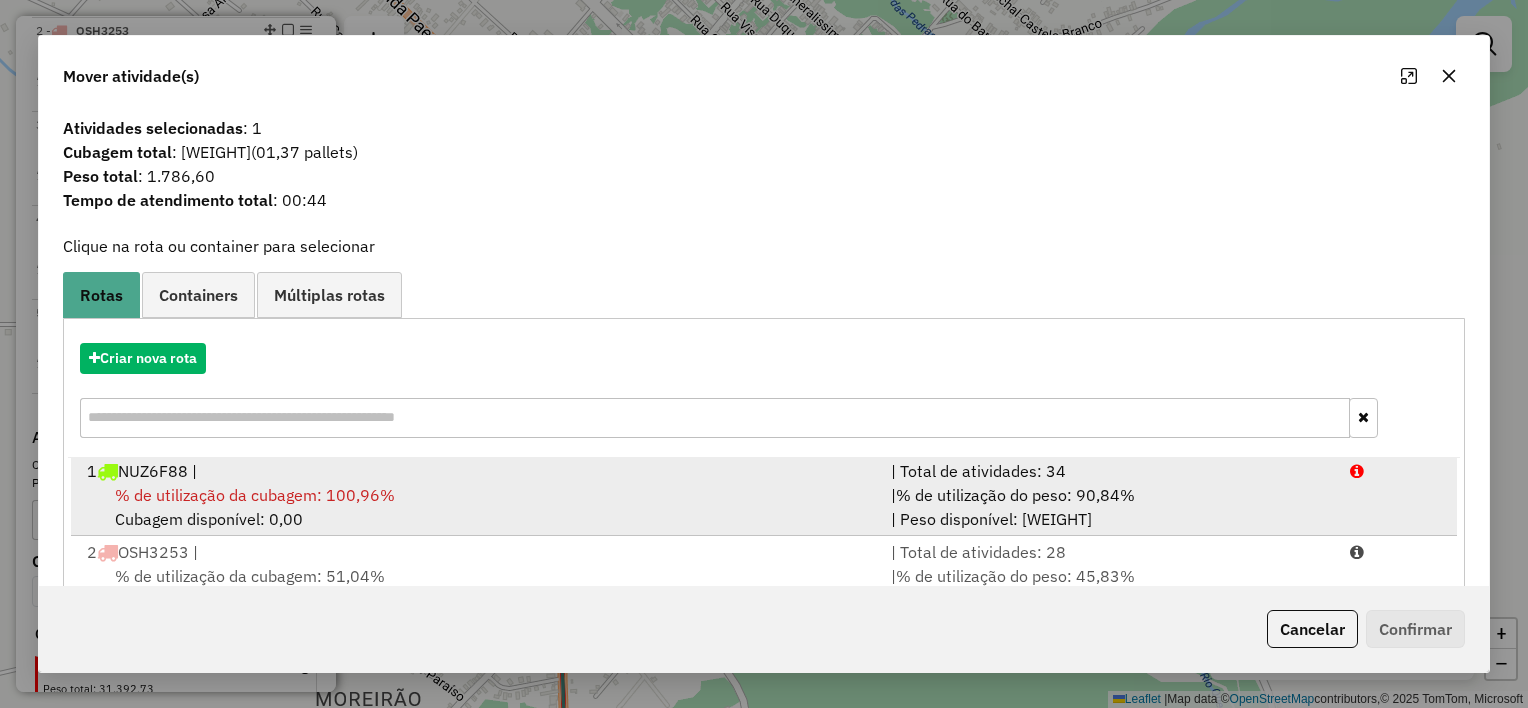 scroll, scrollTop: 4, scrollLeft: 0, axis: vertical 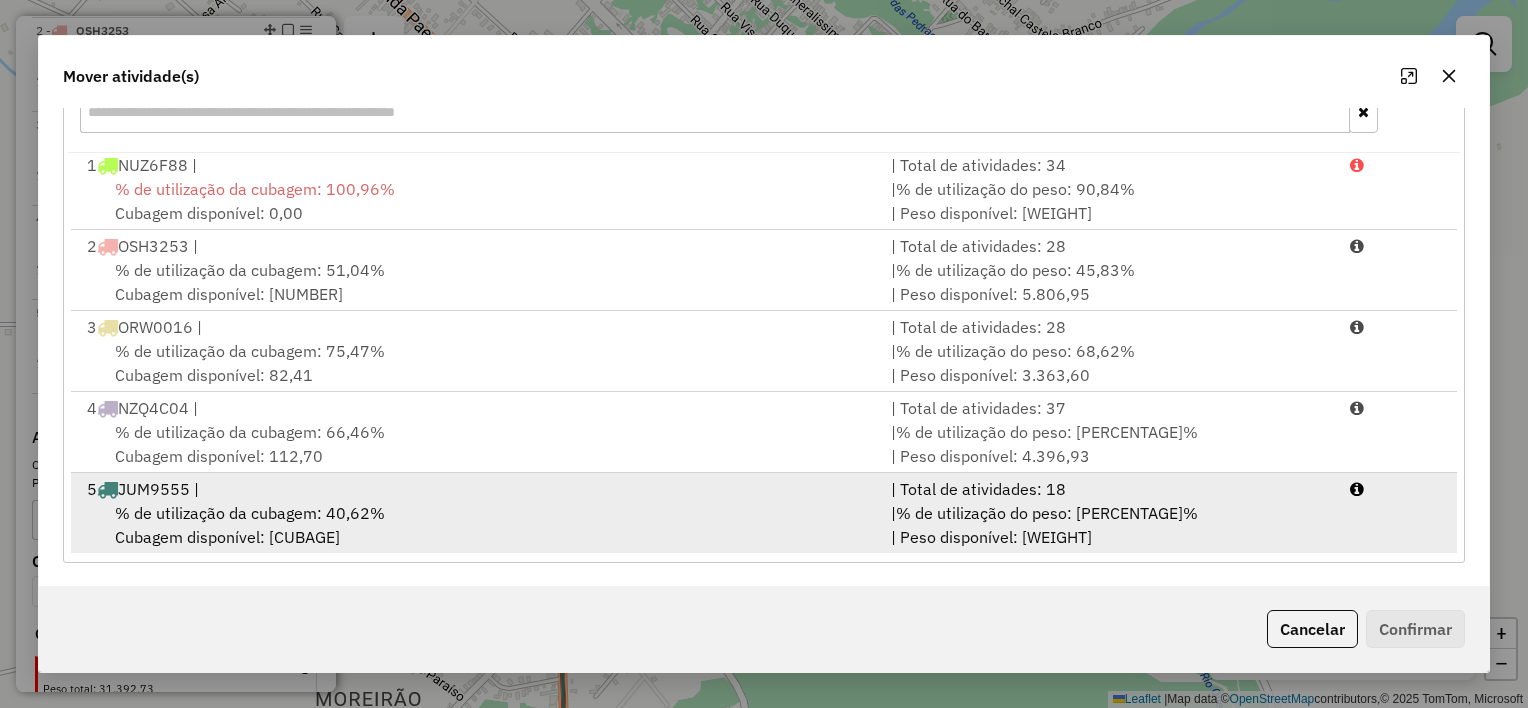 drag, startPoint x: 485, startPoint y: 504, endPoint x: 639, endPoint y: 485, distance: 155.16765 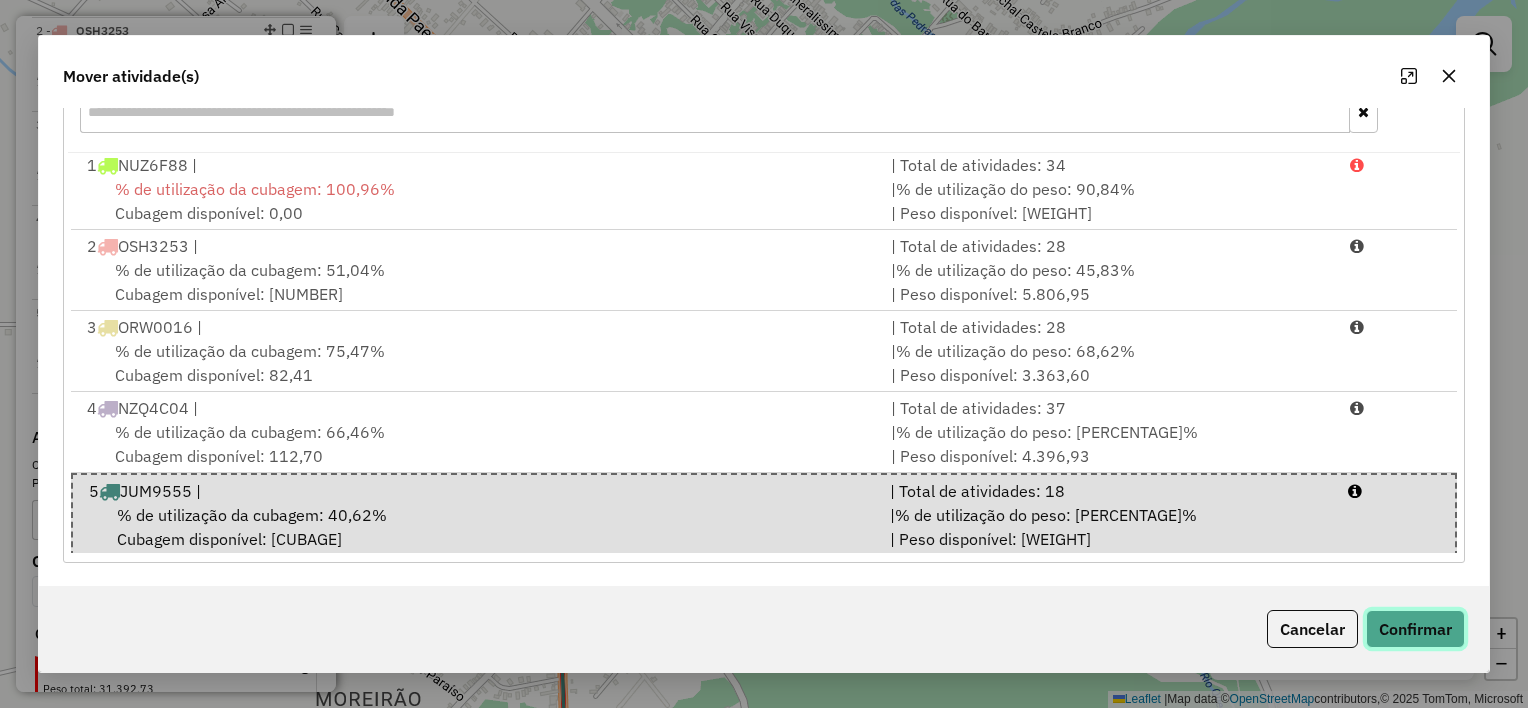 click on "Confirmar" 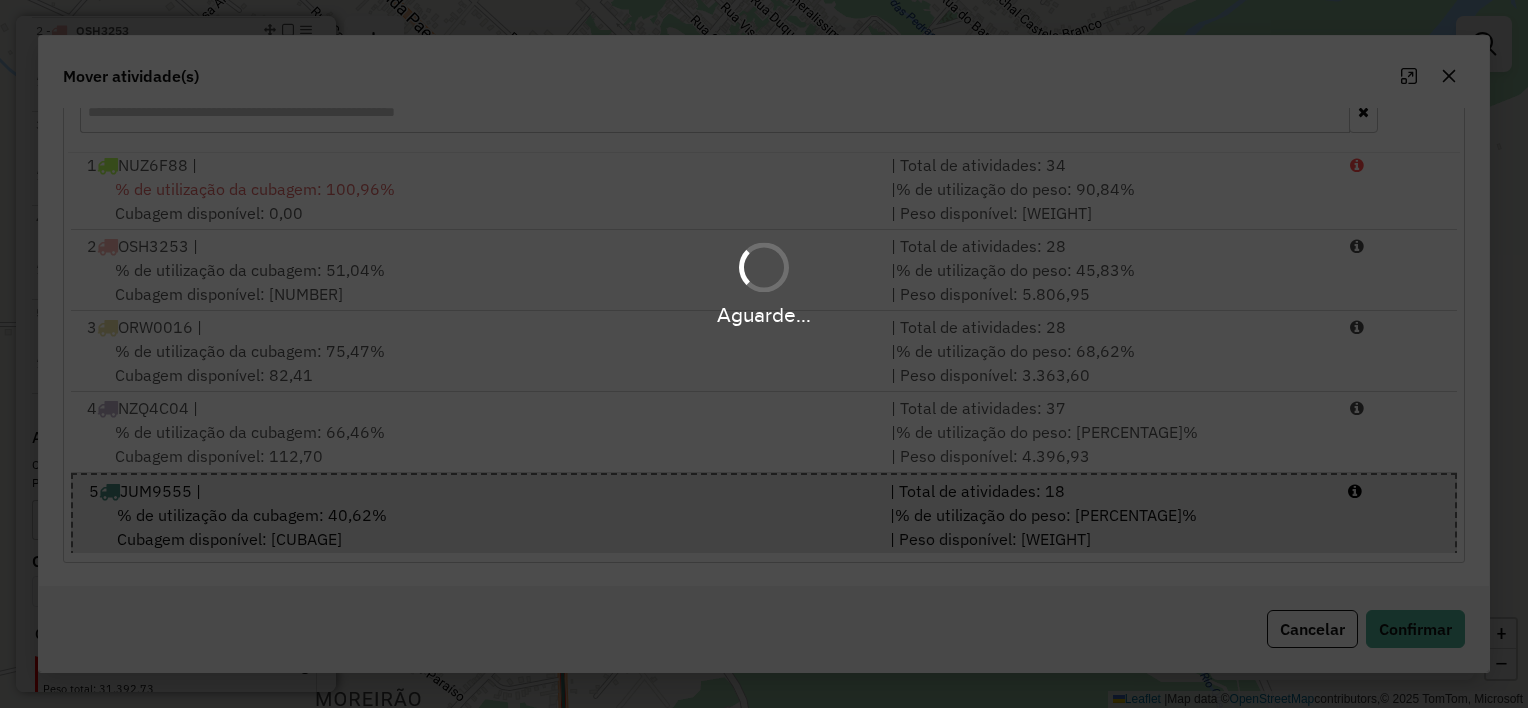 scroll, scrollTop: 0, scrollLeft: 0, axis: both 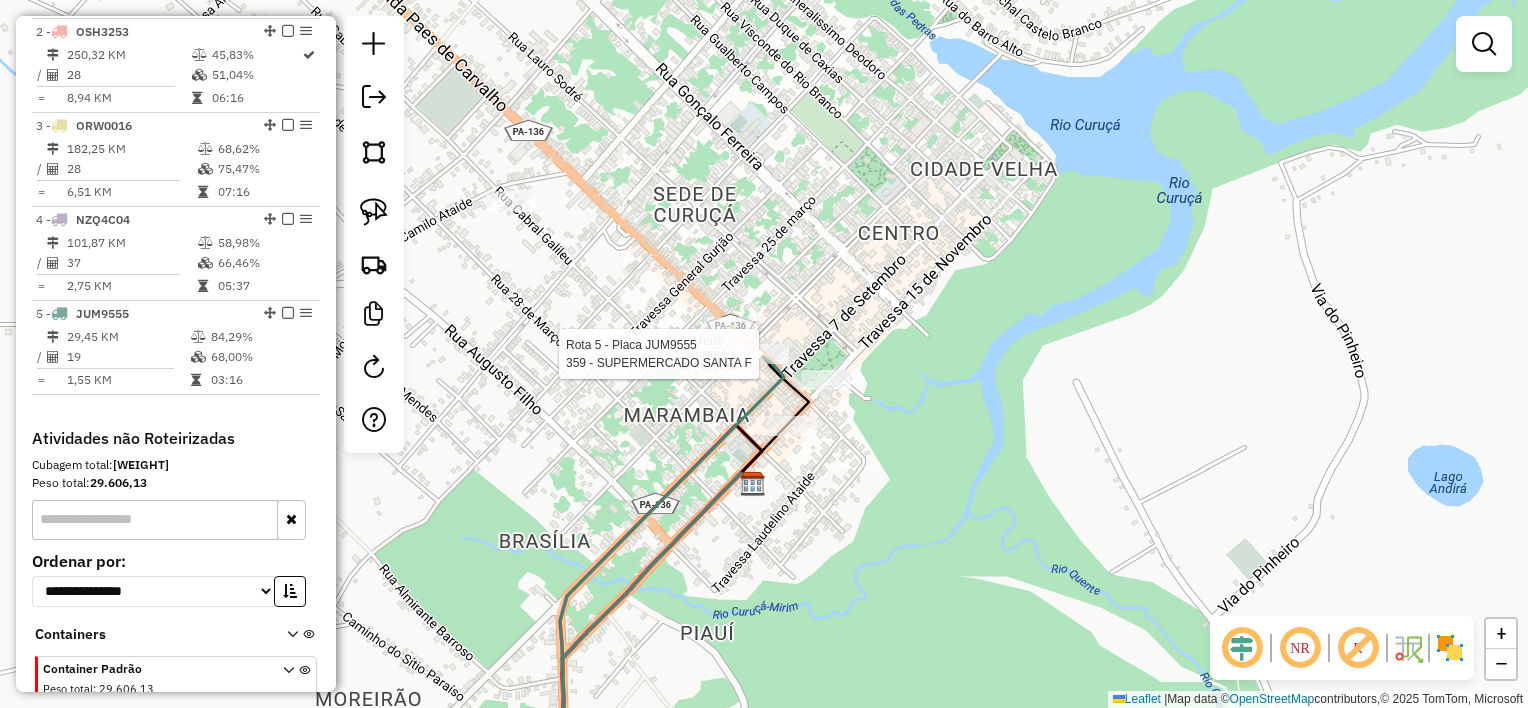select on "**********" 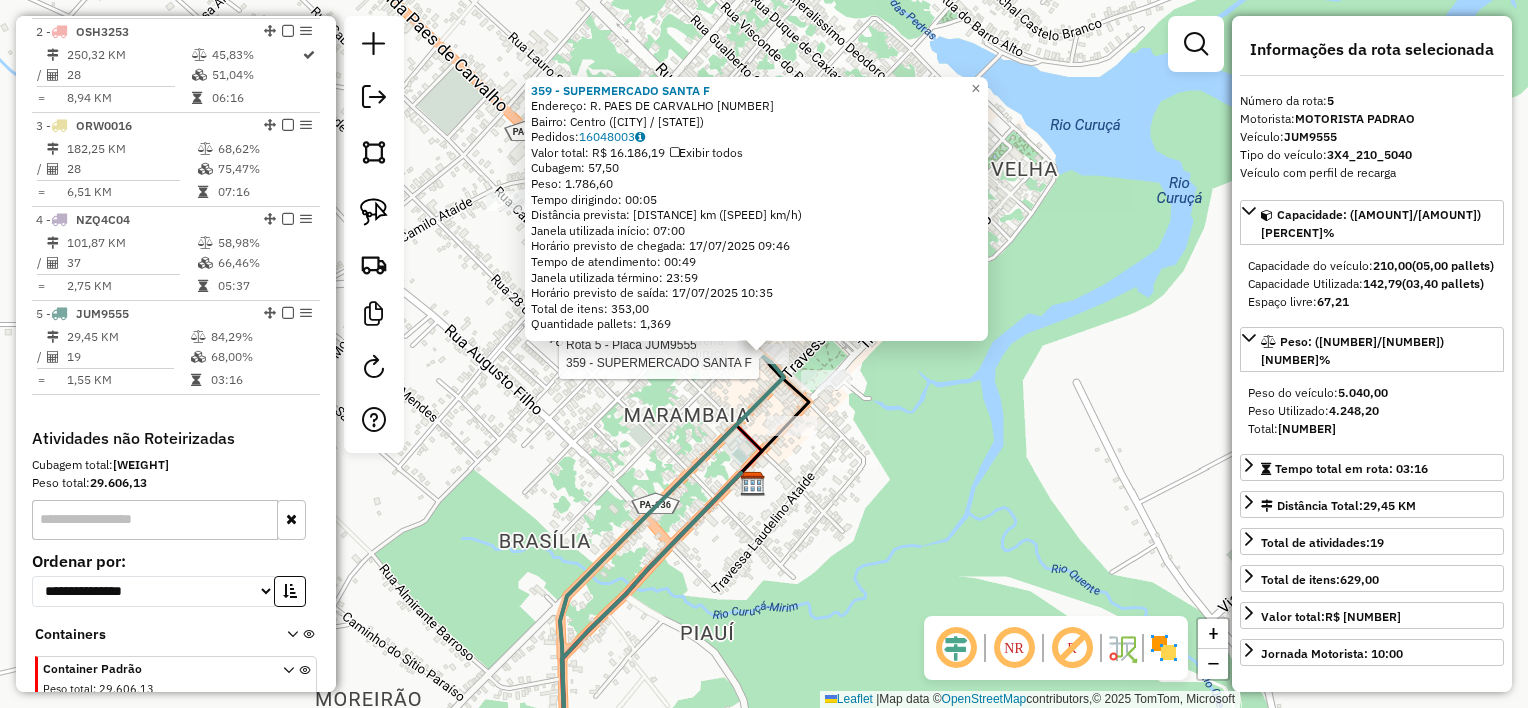 scroll, scrollTop: 935, scrollLeft: 0, axis: vertical 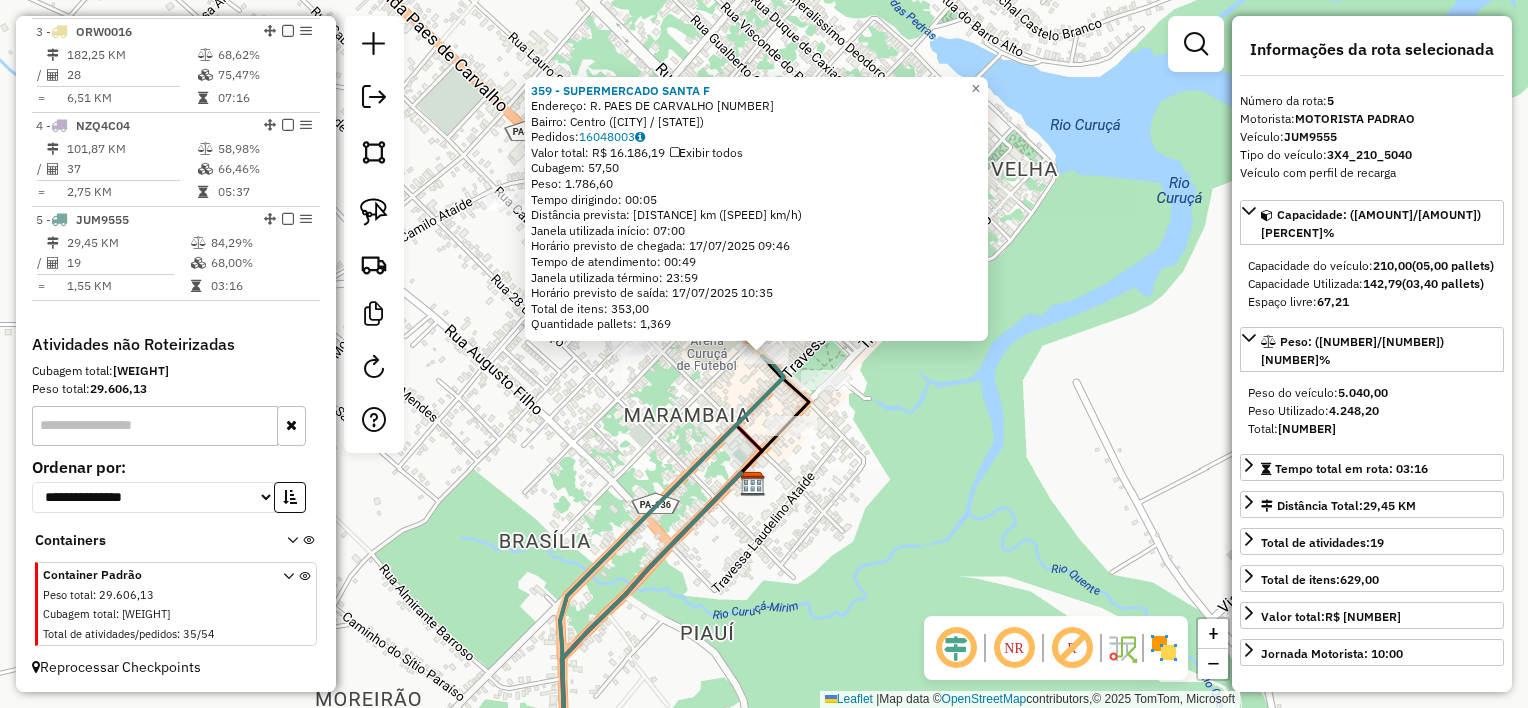 drag, startPoint x: 872, startPoint y: 435, endPoint x: 818, endPoint y: 412, distance: 58.694122 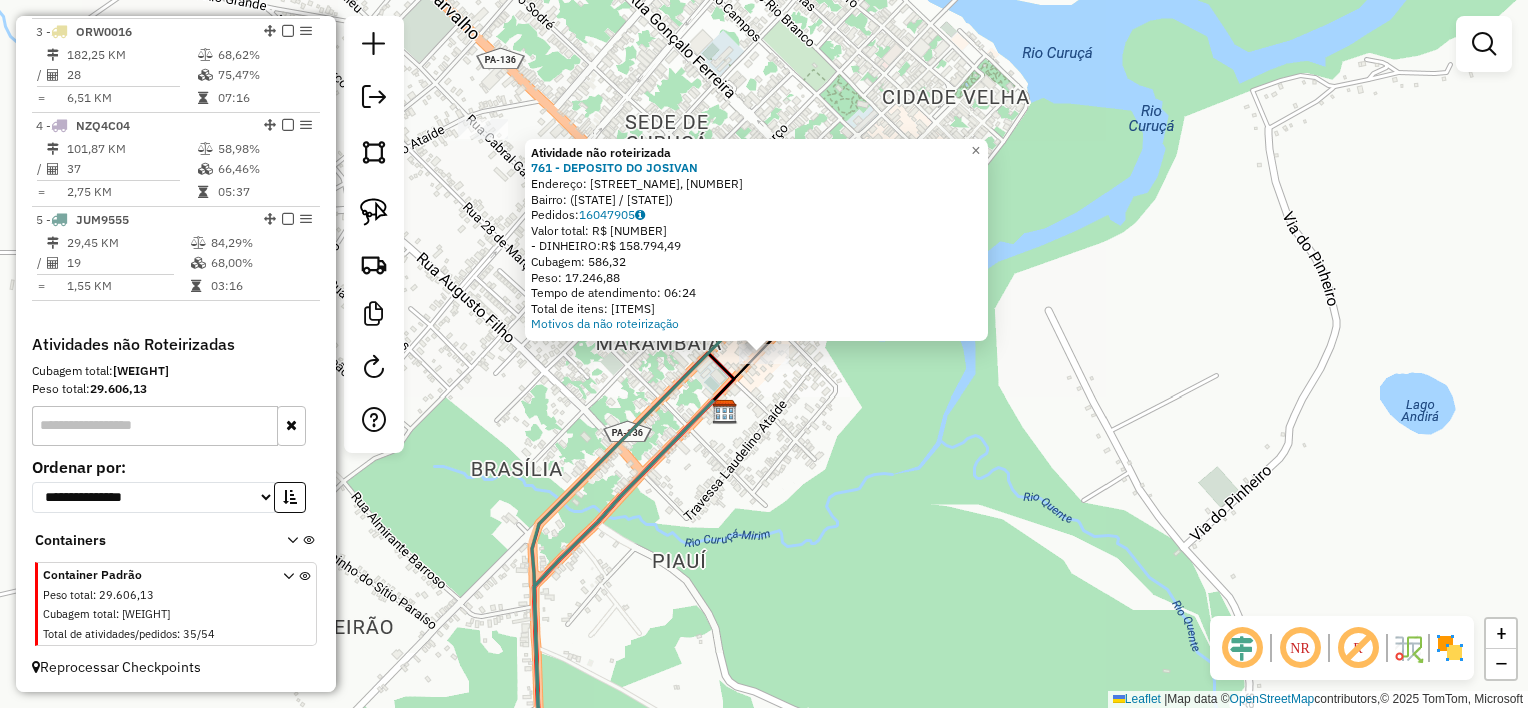 click on "Atividade não roteirizada 761 - DEPOSITO DO JOSIVAN Endereço: Travessa Justo Chermont, 1235 Bairro: (Curuçá / [PA]) Pedidos: [ORDER_ID] Valor total: R$ 158.794,49 - DINHEIRO: R$ 158.794,49 Cubagem: 586,32 Peso: 17.246,88 Tempo de atendimento: 06:24 Total de itens: 3.756,00 Motivos da não roteirização × Janela de atendimento Grade de atendimento Capacidade Transportadoras Veículos Cliente Pedidos Rotas Selecione os dias de semana para filtrar as janelas de atendimento Seg Ter Qua Qui Sex Sáb Dom Informe o período da janela de atendimento: De: Até: Filtrar exatamente a janela do cliente Considerar janela de atendimento padrão Selecione os dias de semana para filtrar as grades de atendimento Seg Ter Qua Qui Sex Sáb Dom Considerar clientes sem dia de atendimento cadastrado Clientes fora do dia de atendimento selecionado Filtrar as atividades entre os valores definidos abaixo: Peso mínimo: Peso máximo: Cubagem mínima: Cubagem máxima: De:" 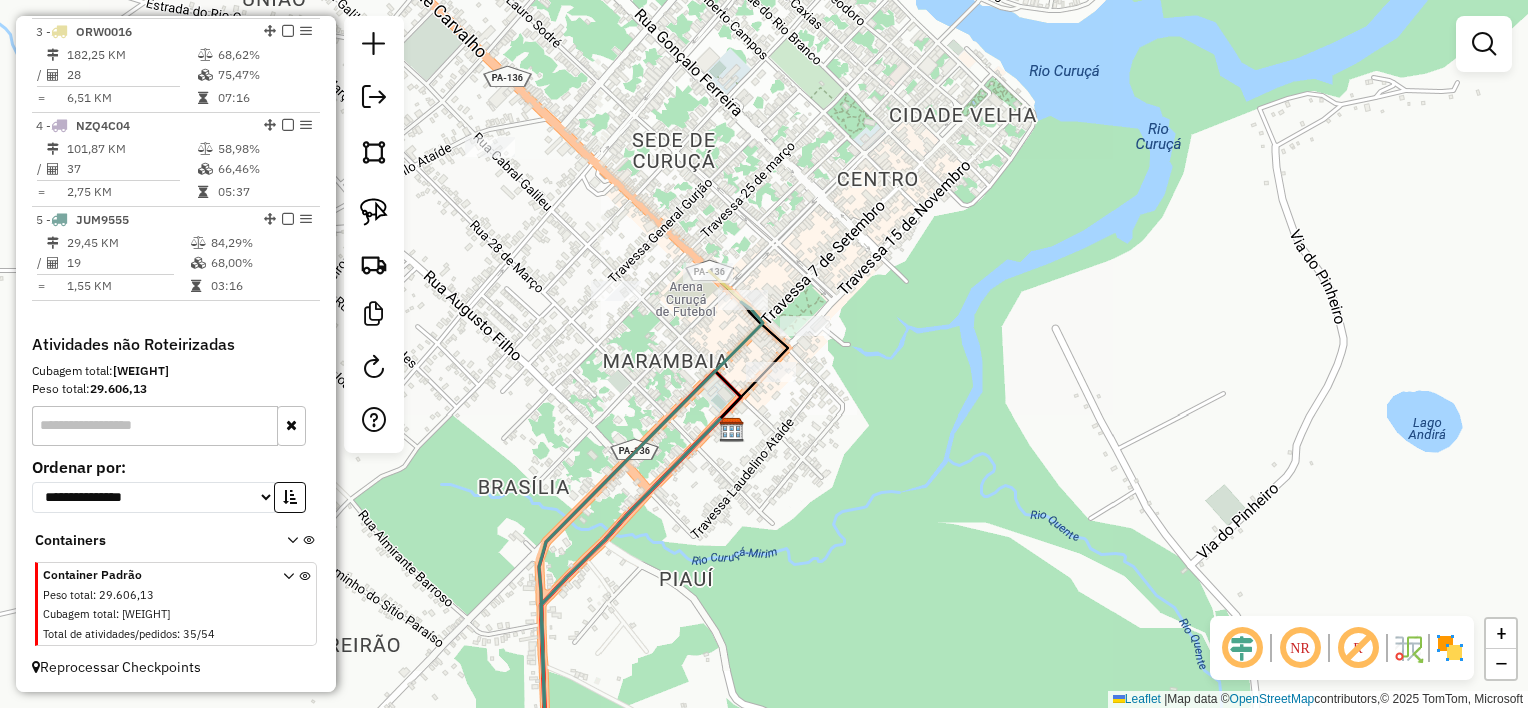 drag, startPoint x: 820, startPoint y: 394, endPoint x: 852, endPoint y: 496, distance: 106.901825 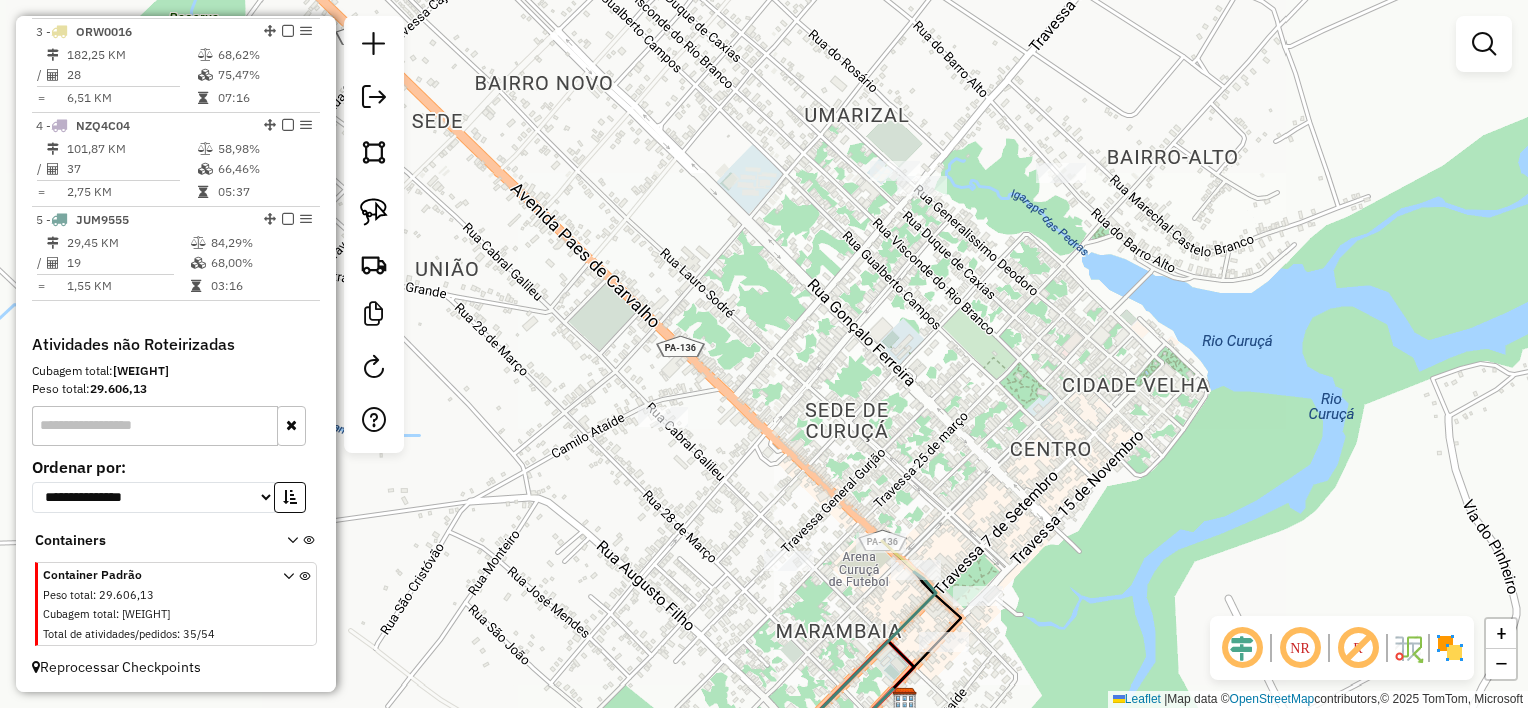 drag, startPoint x: 872, startPoint y: 364, endPoint x: 959, endPoint y: 468, distance: 135.5913 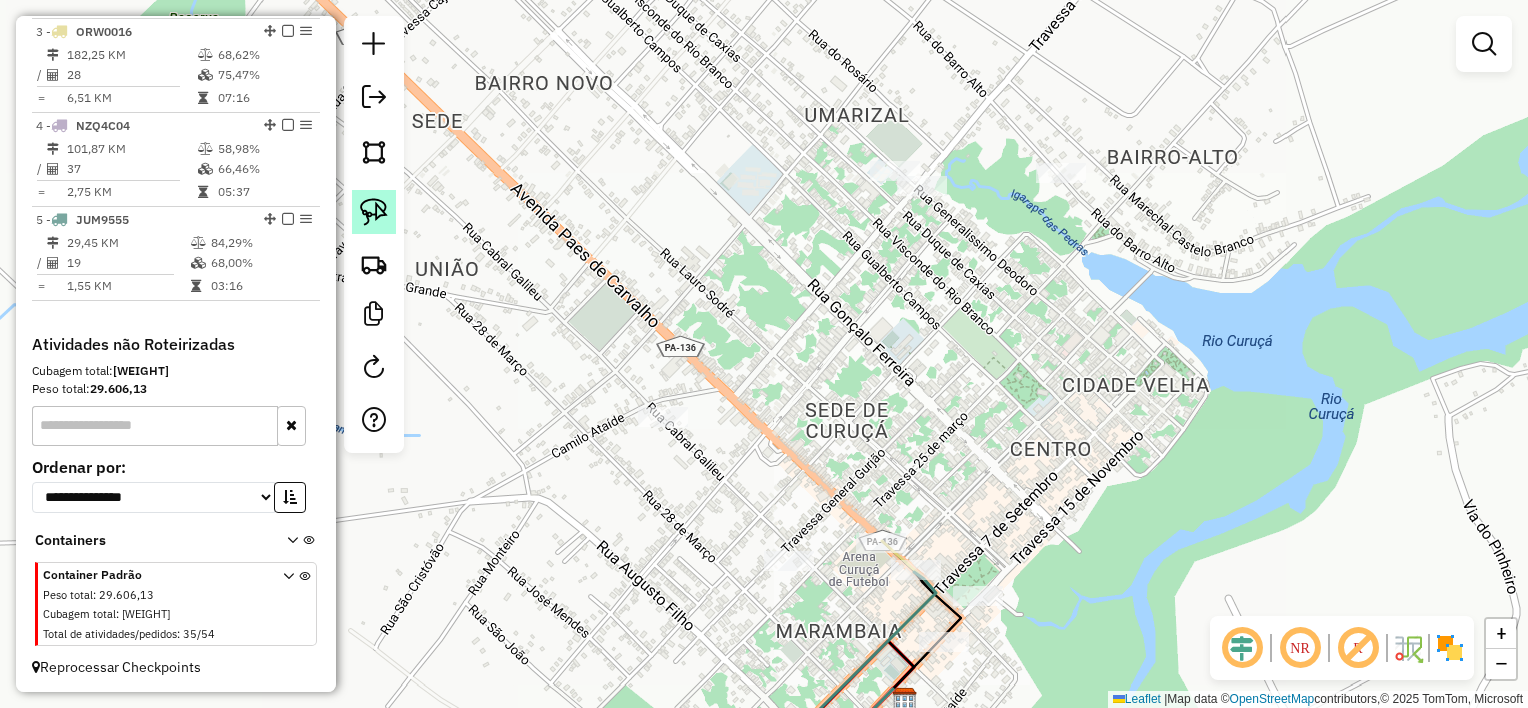 click 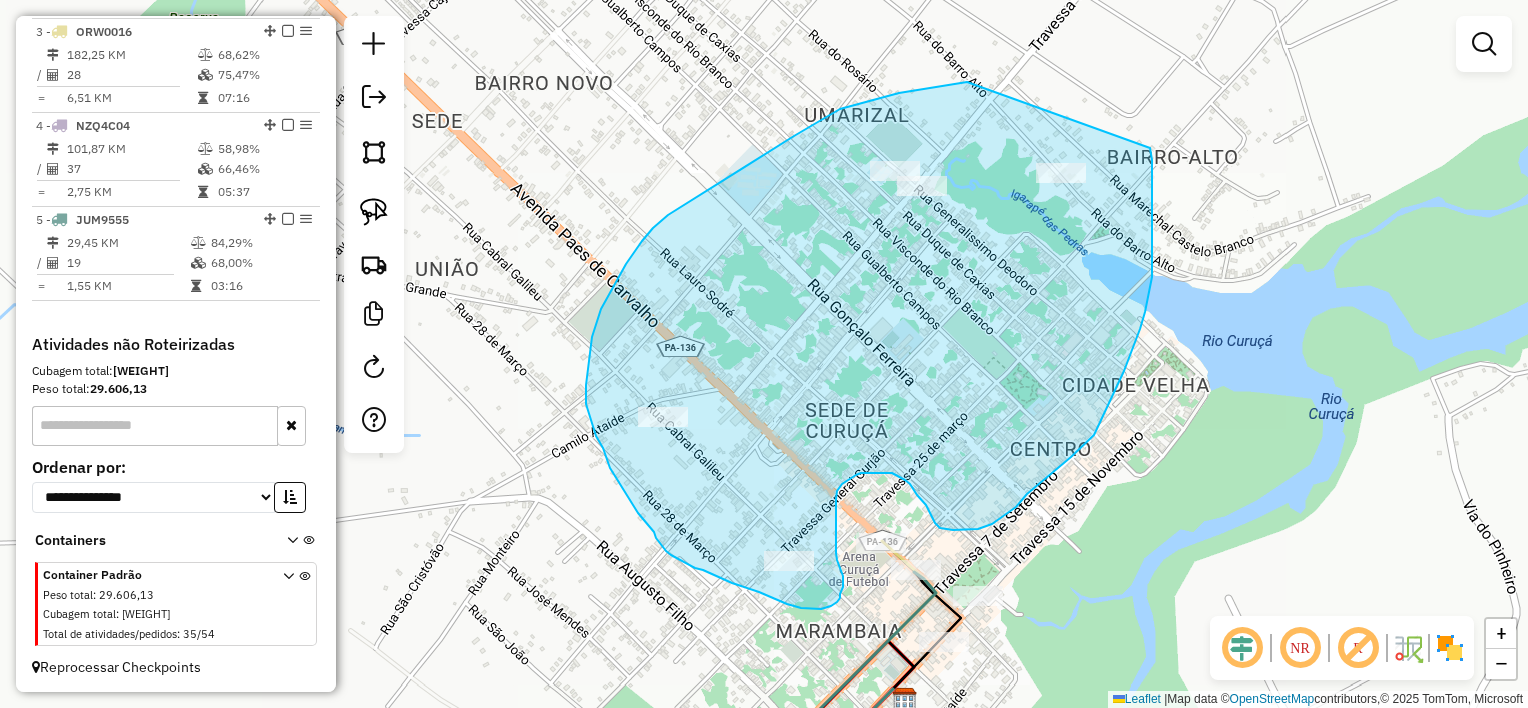 drag, startPoint x: 963, startPoint y: 82, endPoint x: 1150, endPoint y: 148, distance: 198.30531 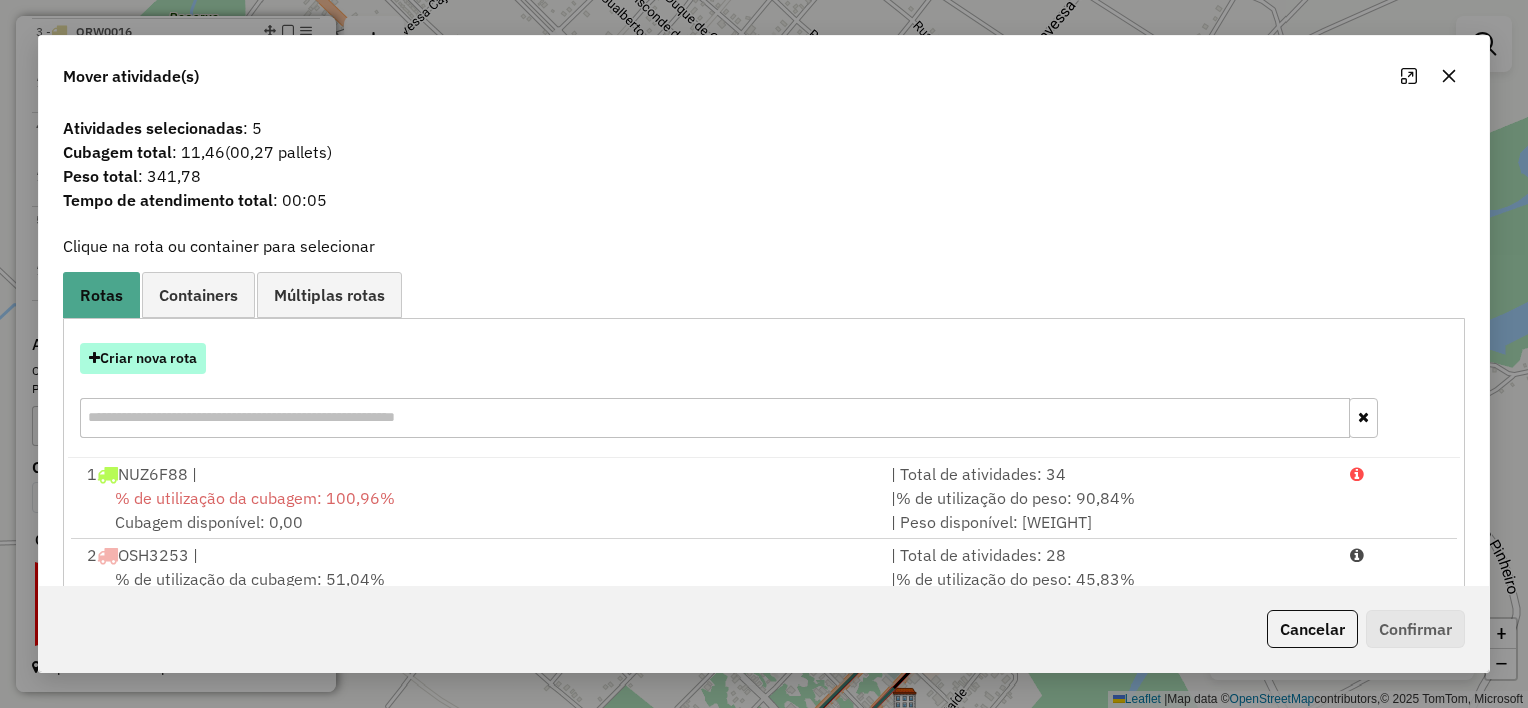 click on "Criar nova rota" at bounding box center [143, 358] 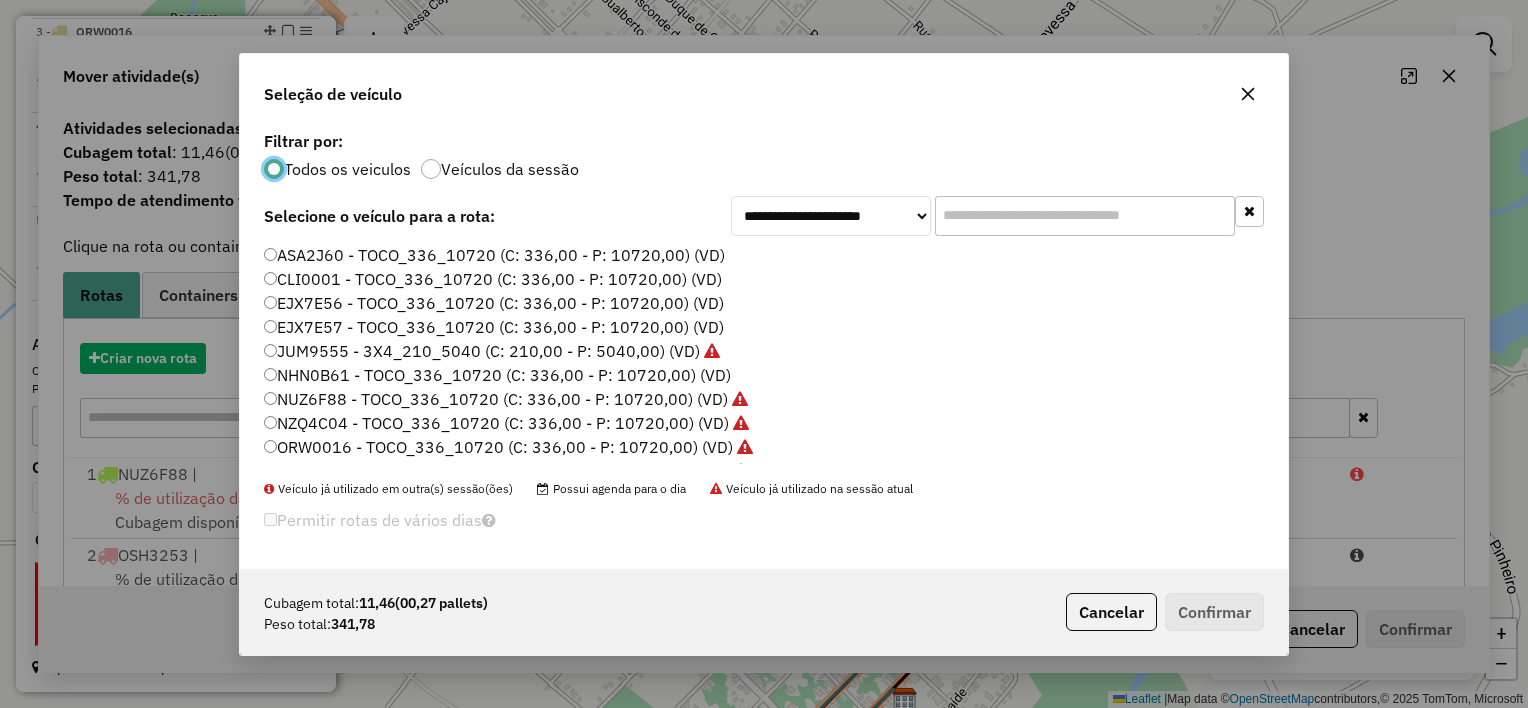 scroll, scrollTop: 10, scrollLeft: 6, axis: both 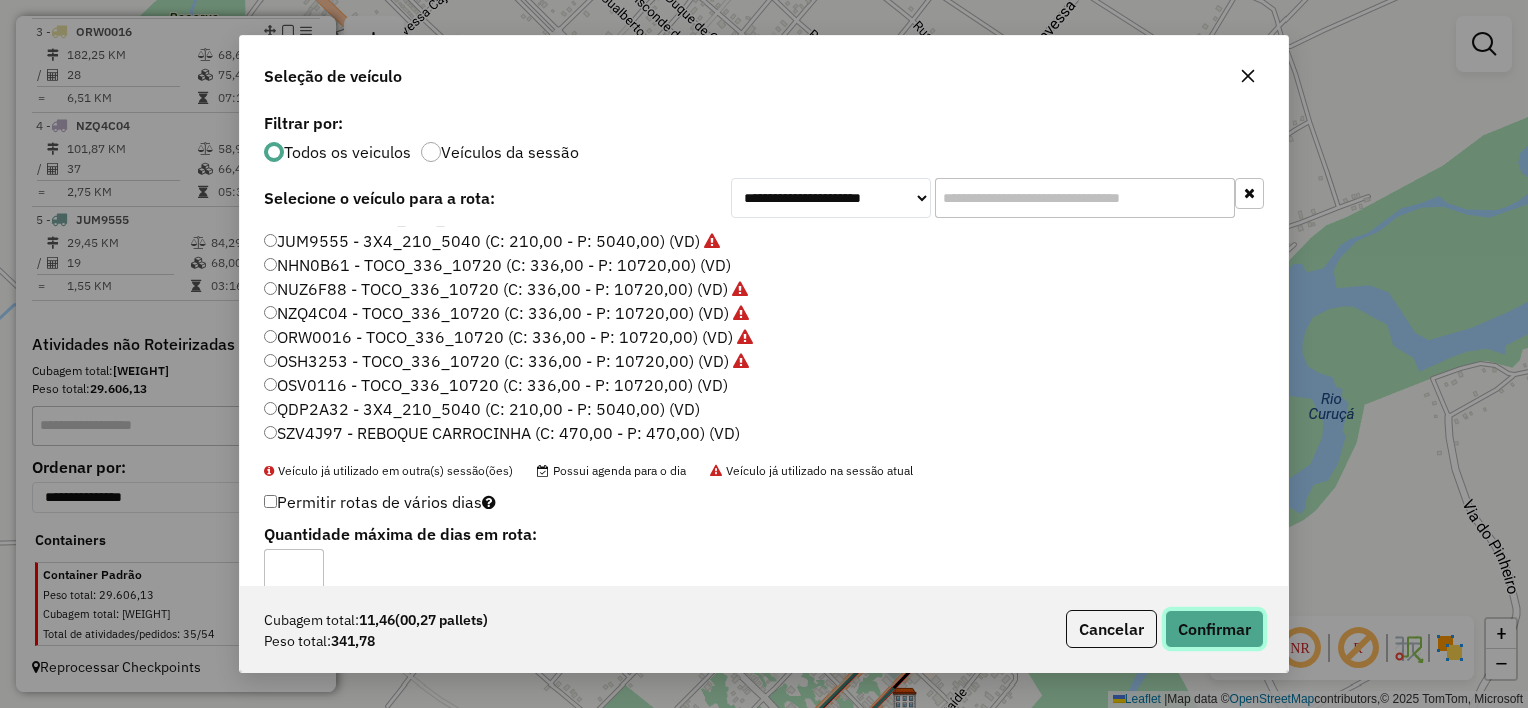 click on "Confirmar" 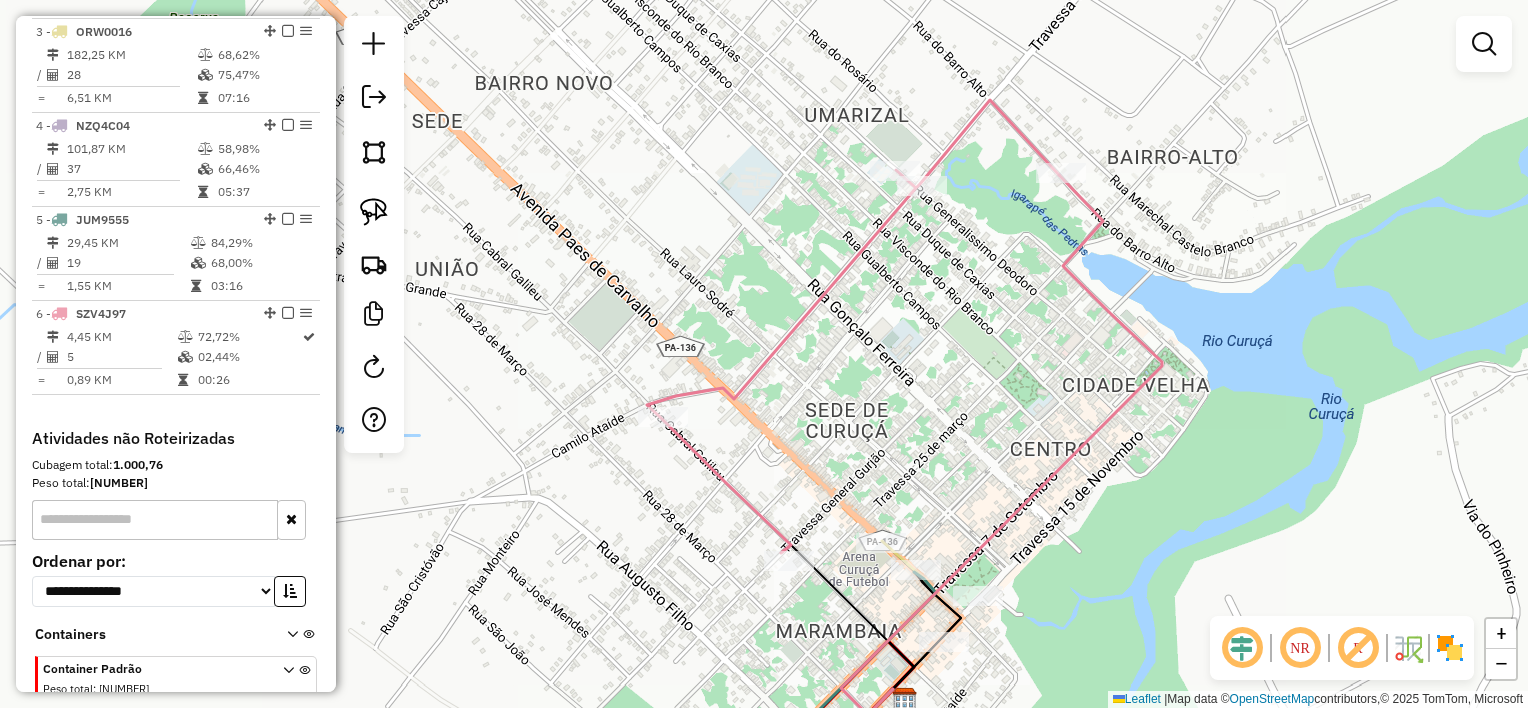 drag, startPoint x: 946, startPoint y: 368, endPoint x: 974, endPoint y: 373, distance: 28.442924 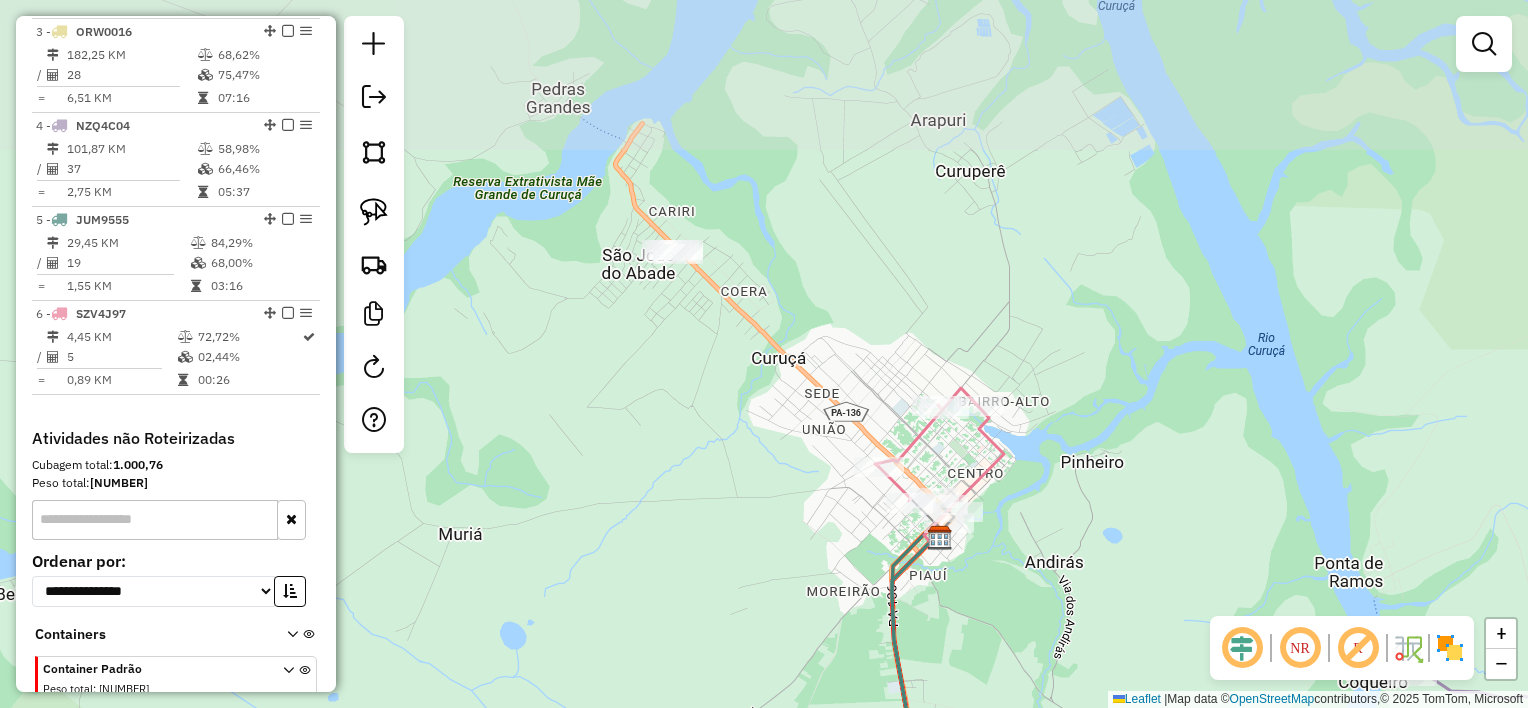 drag, startPoint x: 760, startPoint y: 222, endPoint x: 747, endPoint y: 337, distance: 115.73245 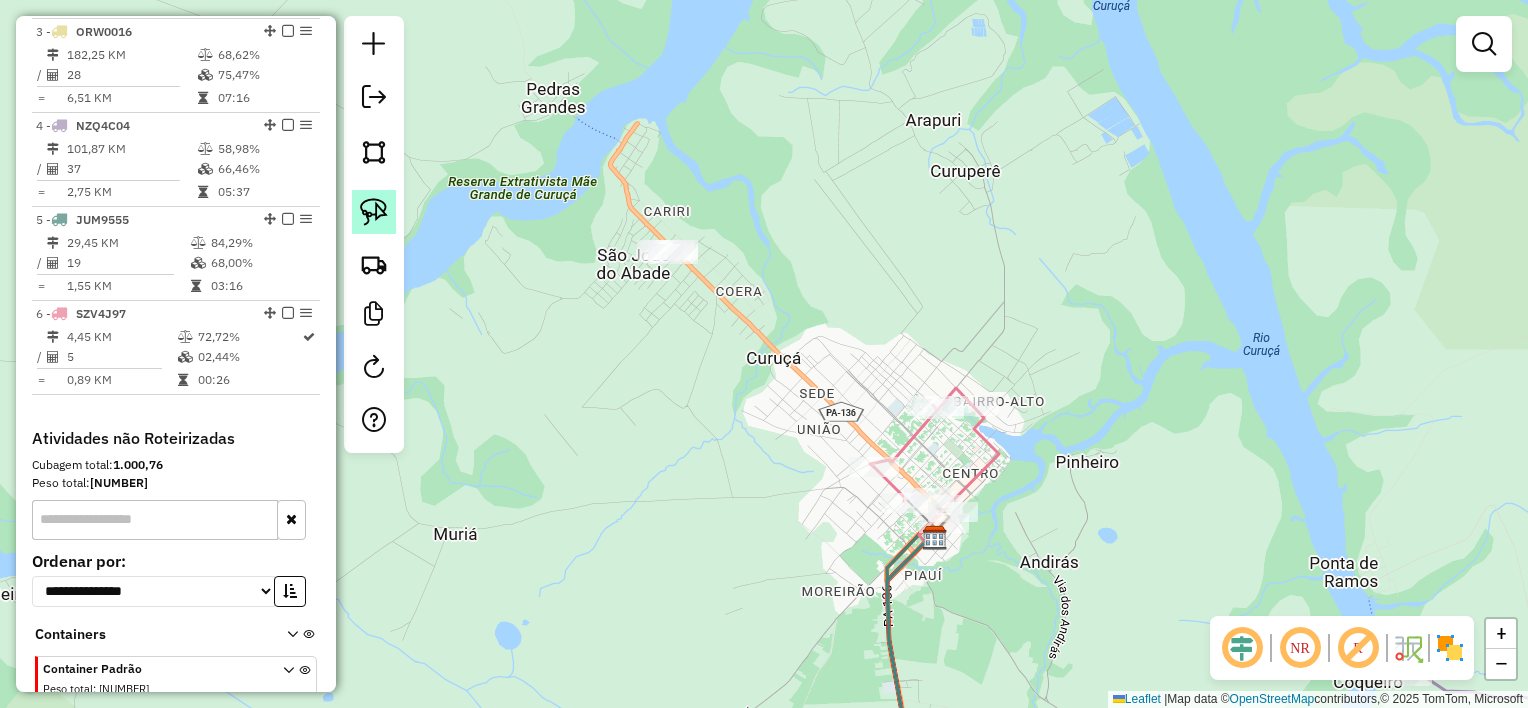 click 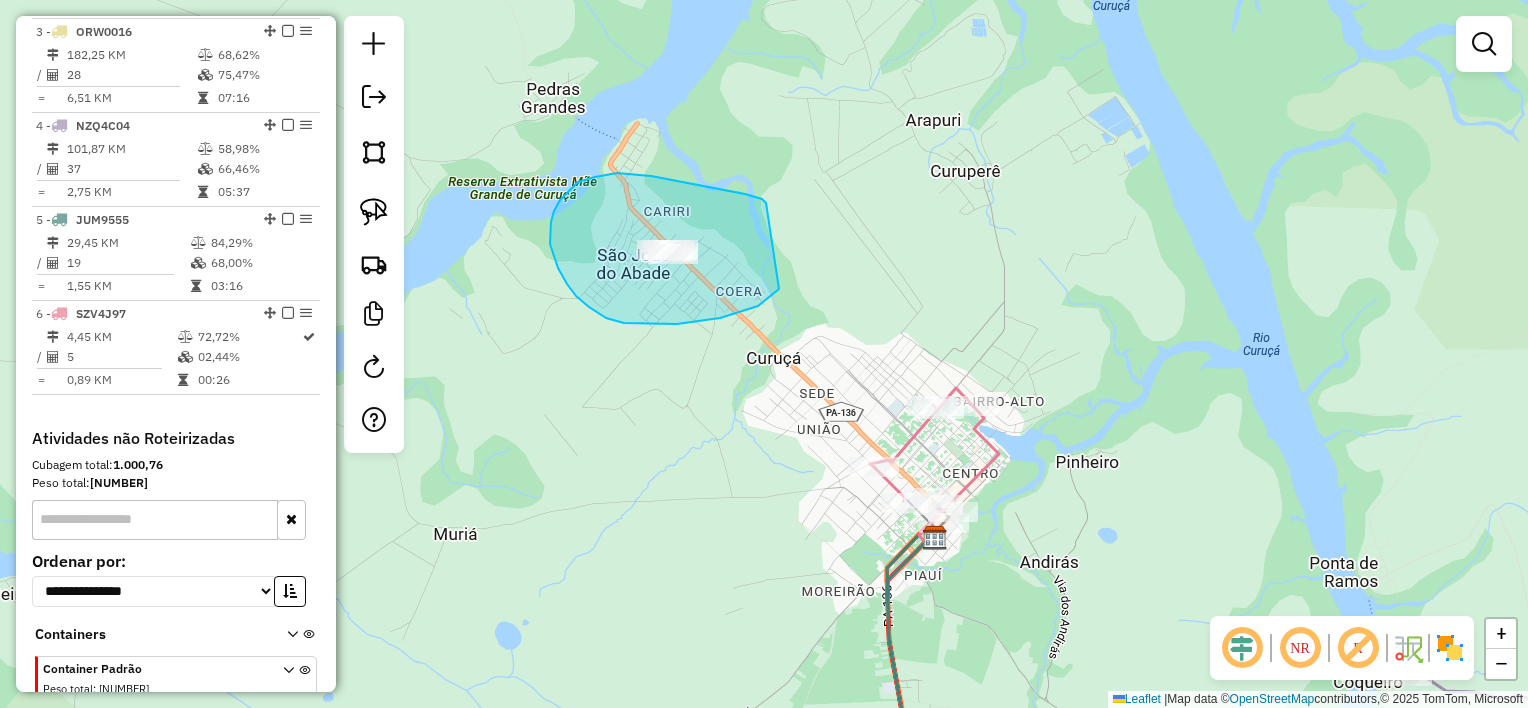 drag, startPoint x: 766, startPoint y: 203, endPoint x: 809, endPoint y: 228, distance: 49.73932 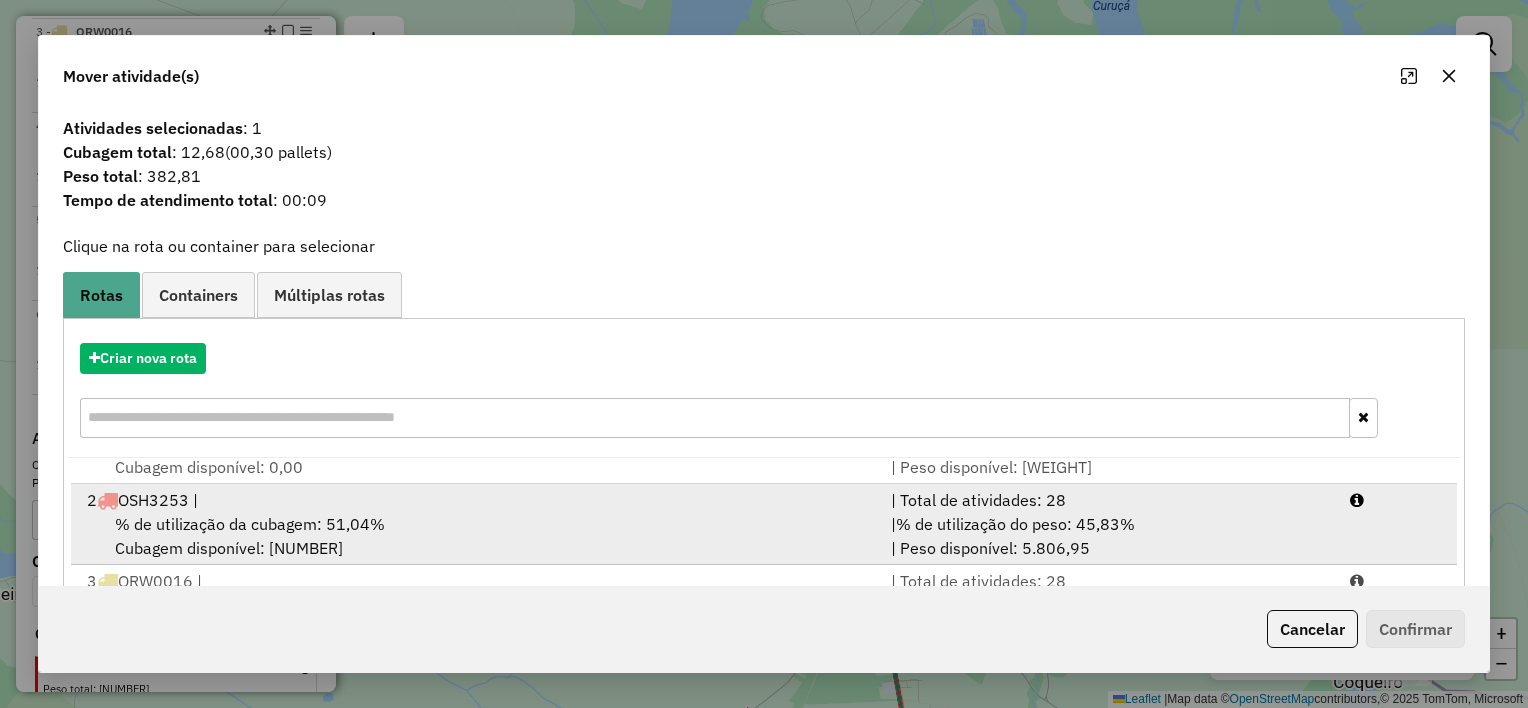 scroll, scrollTop: 84, scrollLeft: 0, axis: vertical 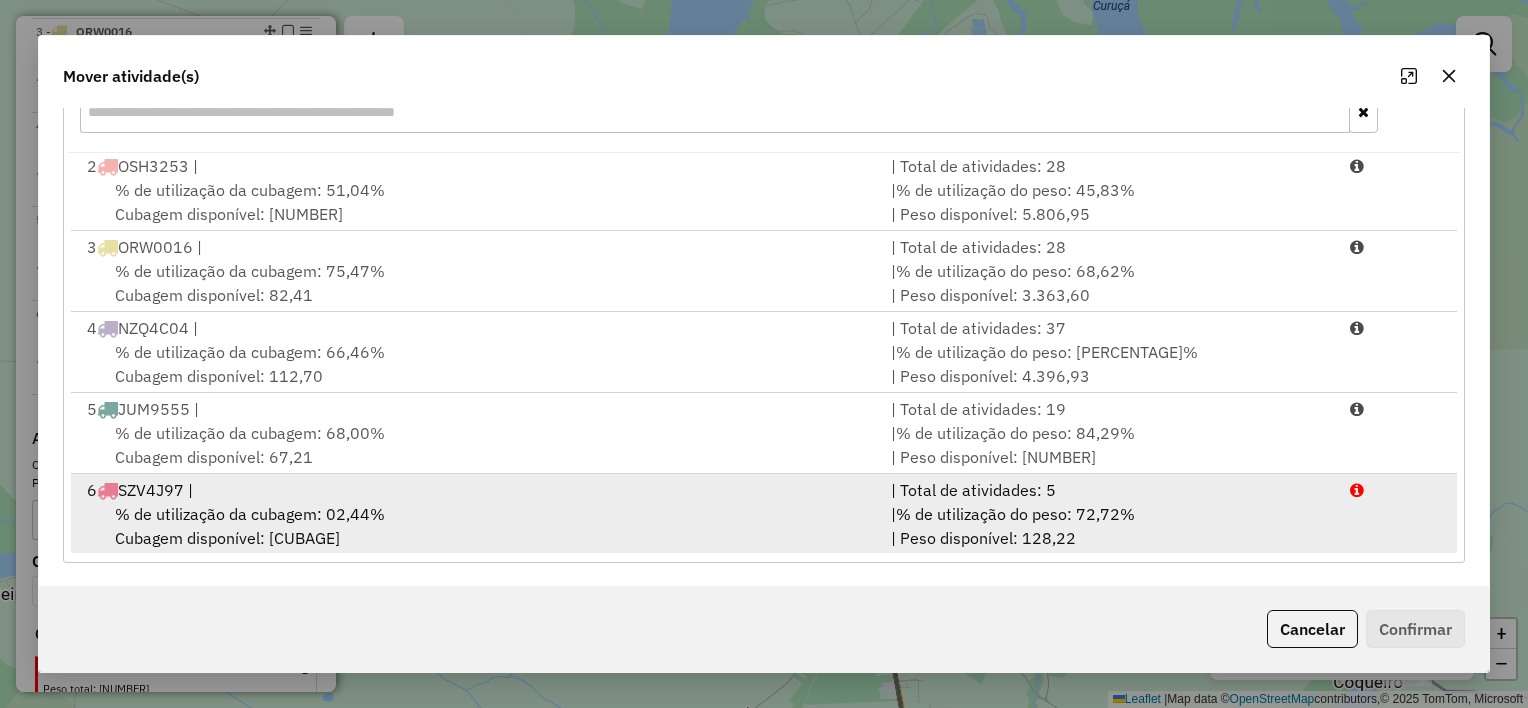 click on "% de utilização da cubagem: 02,44%  Cubagem disponível: 458,54" at bounding box center (477, 526) 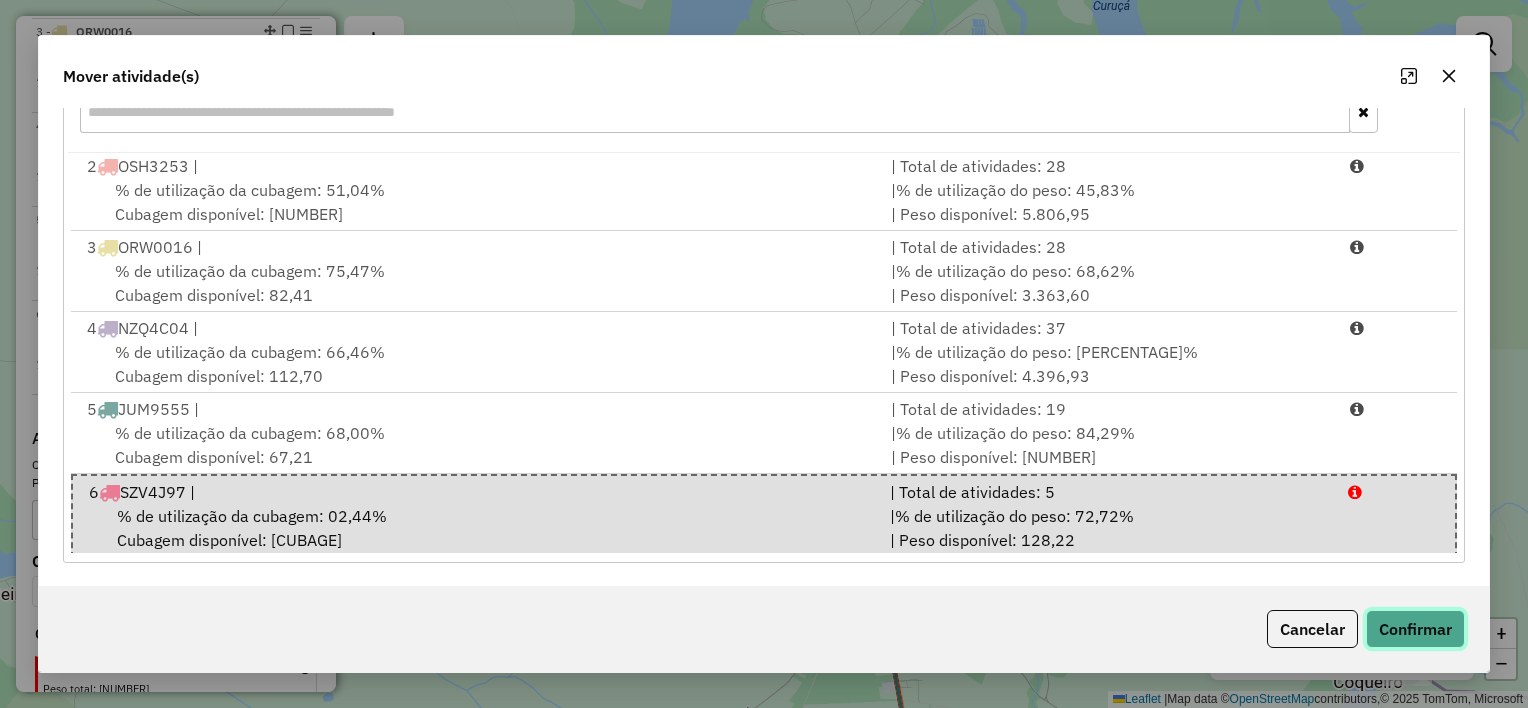 click on "Confirmar" 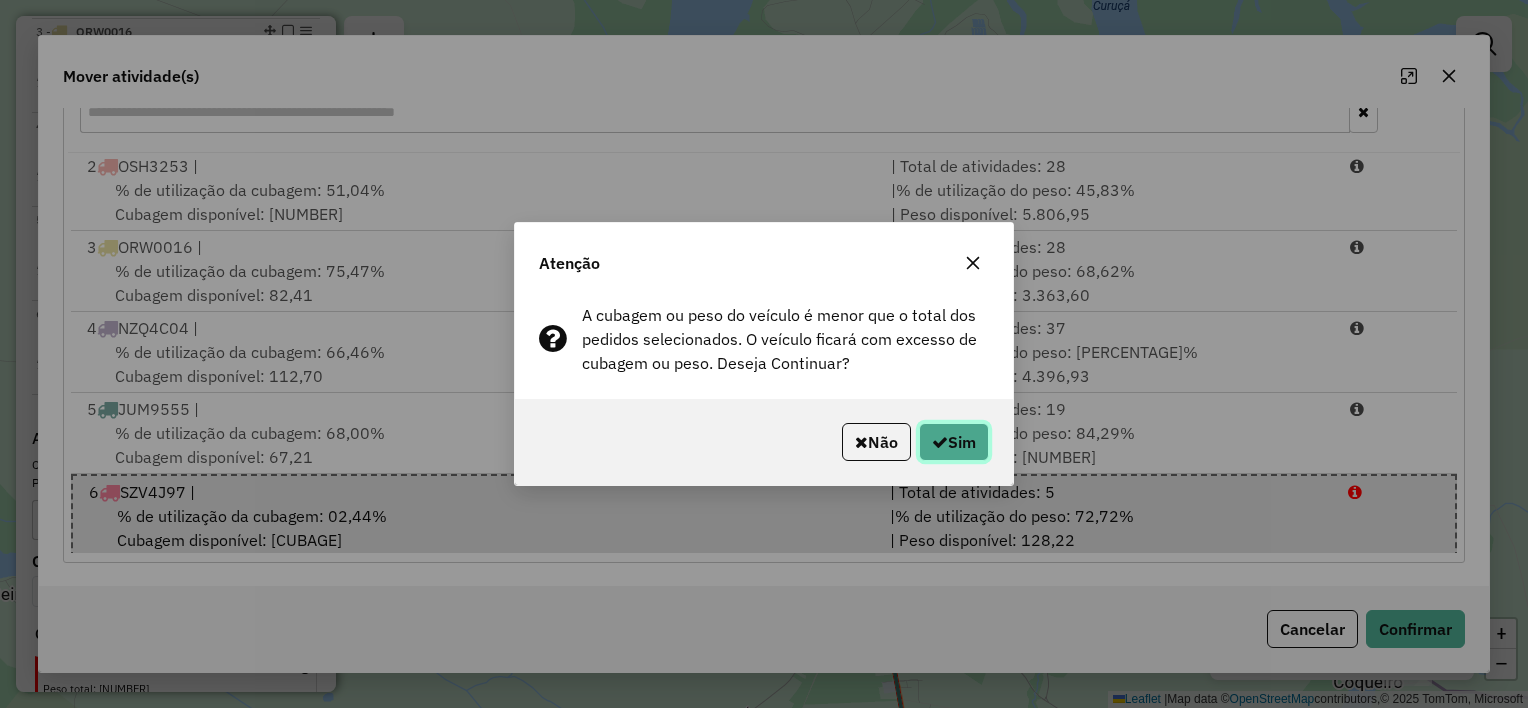 click on "Sim" 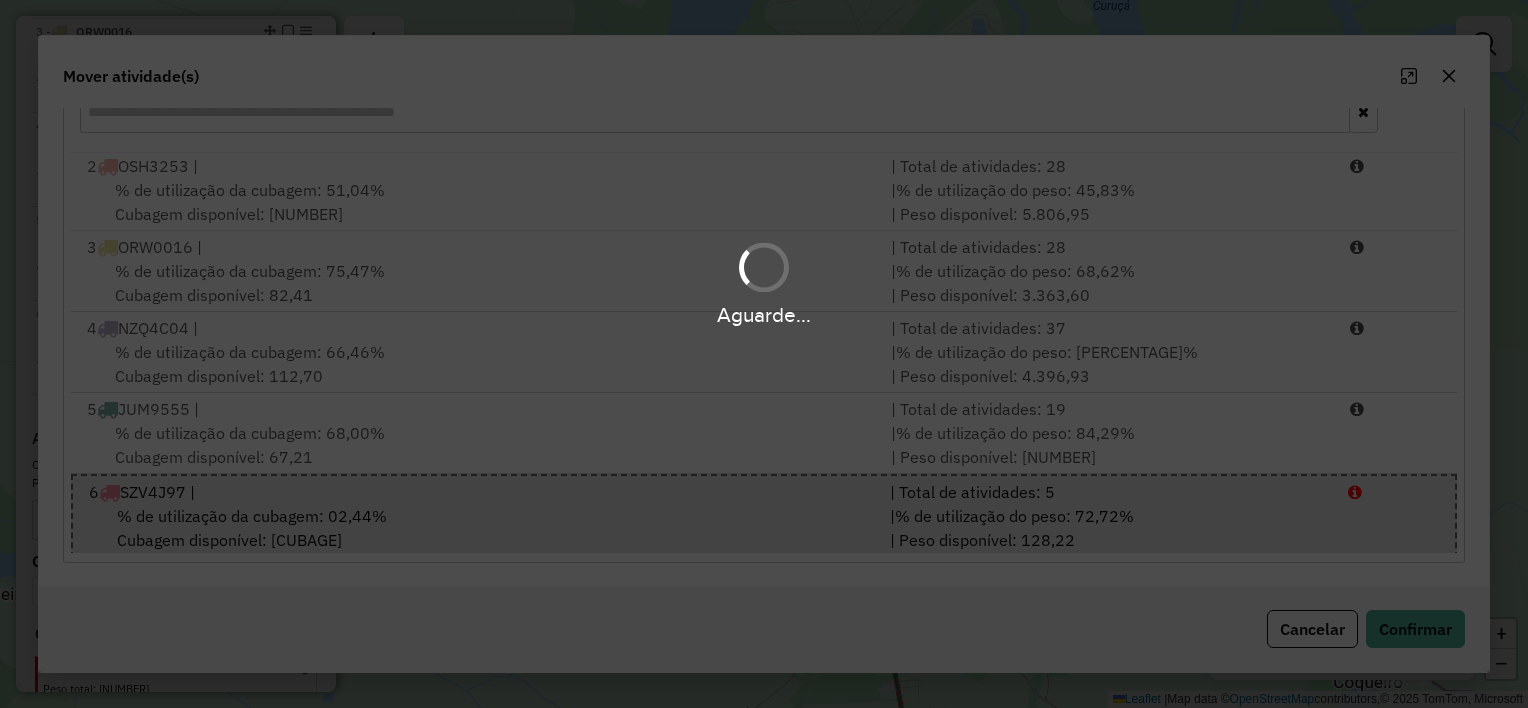 scroll, scrollTop: 0, scrollLeft: 0, axis: both 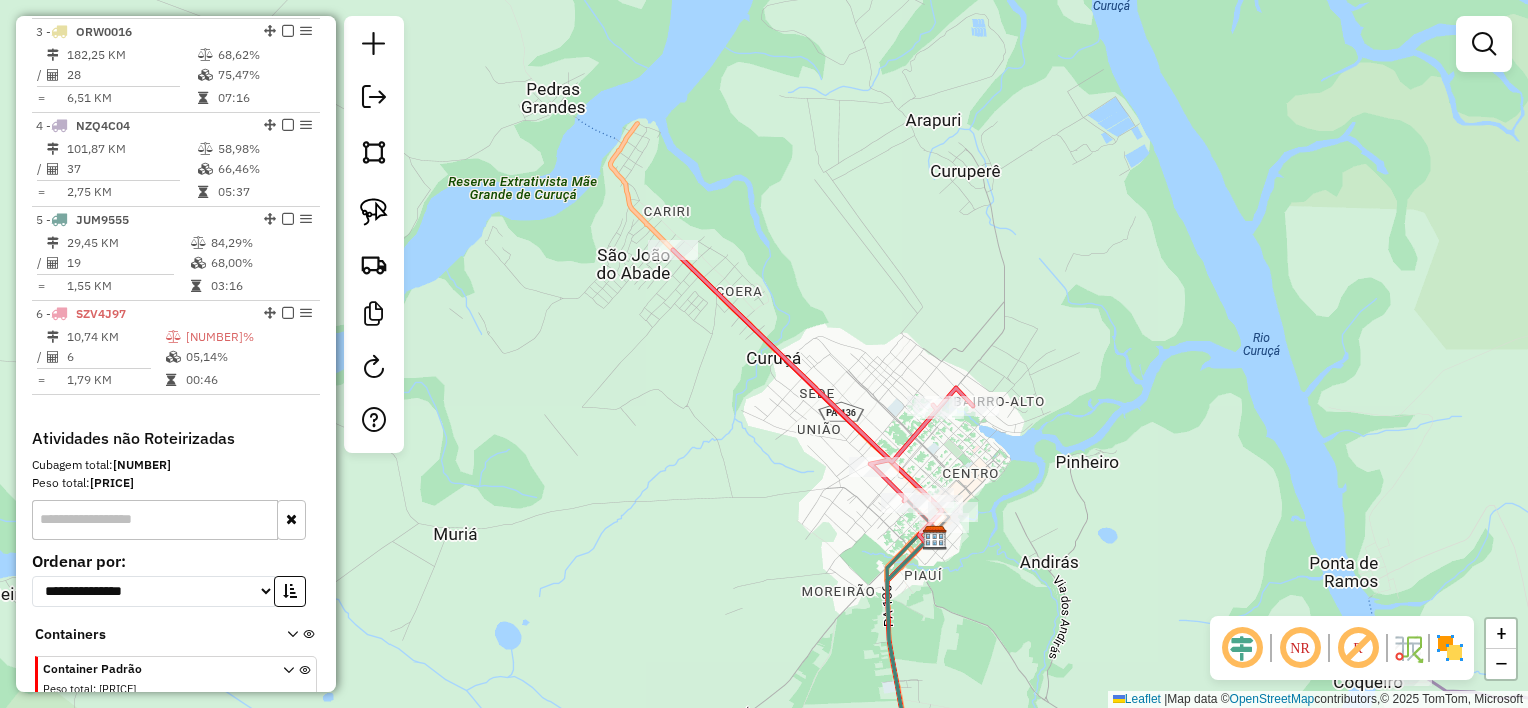 drag, startPoint x: 1116, startPoint y: 497, endPoint x: 1132, endPoint y: 269, distance: 228.56071 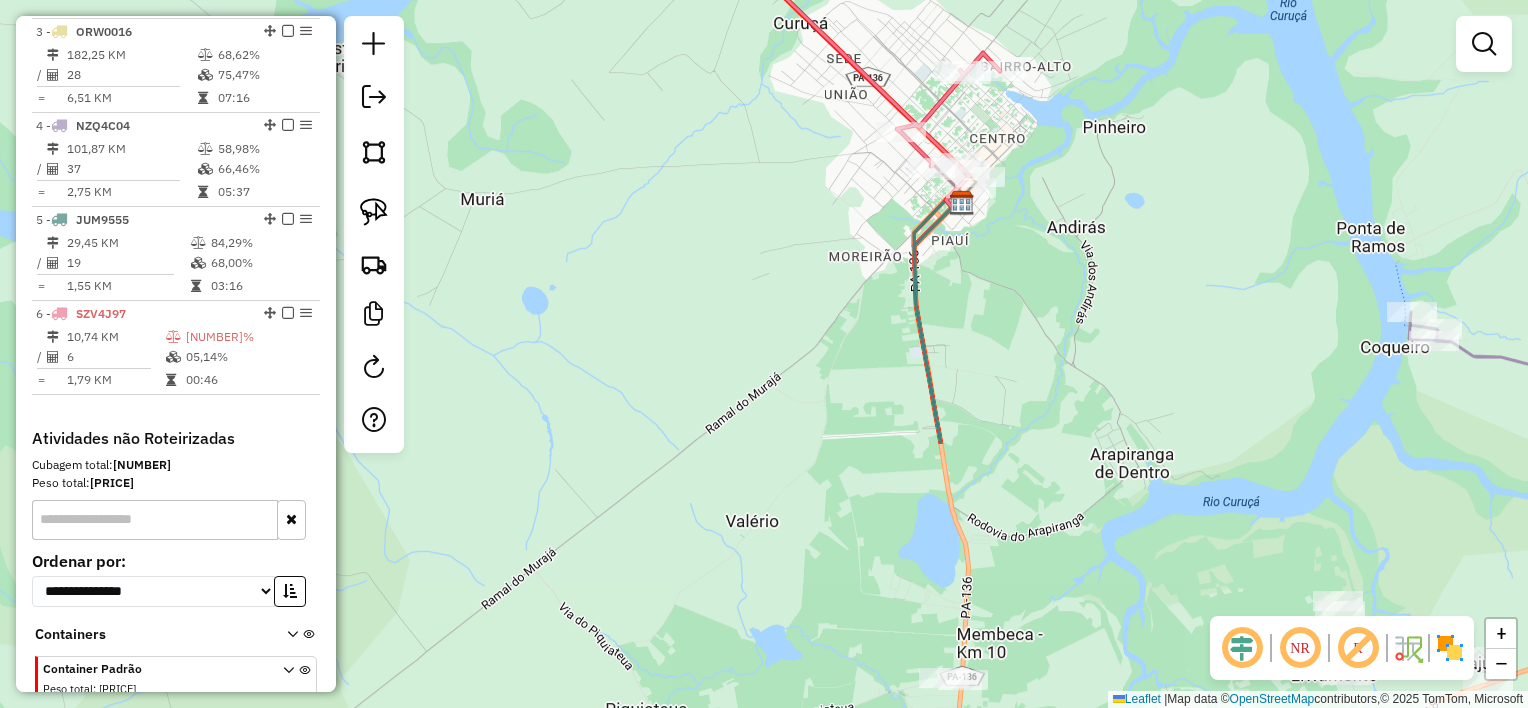 click on "Janela de atendimento Grade de atendimento Capacidade Transportadoras Veículos Cliente Pedidos  Rotas Selecione os dias de semana para filtrar as janelas de atendimento  Seg   Ter   Qua   Qui   Sex   Sáb   Dom  Informe o período da janela de atendimento: De: Até:  Filtrar exatamente a janela do cliente  Considerar janela de atendimento padrão  Selecione os dias de semana para filtrar as grades de atendimento  Seg   Ter   Qua   Qui   Sex   Sáb   Dom   Considerar clientes sem dia de atendimento cadastrado  Clientes fora do dia de atendimento selecionado Filtrar as atividades entre os valores definidos abaixo:  Peso mínimo:   Peso máximo:   Cubagem mínima:   Cubagem máxima:   De:   Até:  Filtrar as atividades entre o tempo de atendimento definido abaixo:  De:   Até:   Considerar capacidade total dos clientes não roteirizados Transportadora: Selecione um ou mais itens Tipo de veículo: Selecione um ou mais itens Veículo: Selecione um ou mais itens Motorista: Selecione um ou mais itens Nome: Rótulo:" 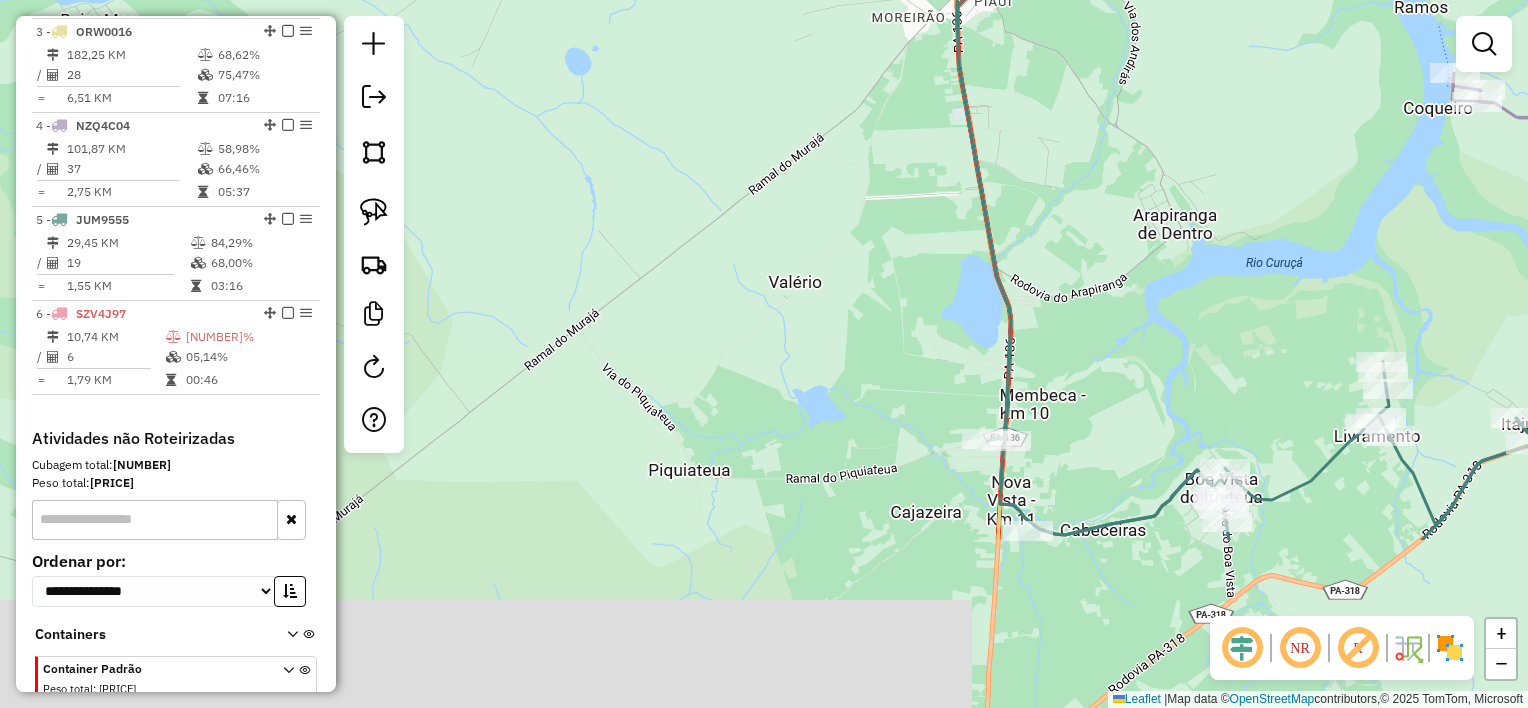 drag, startPoint x: 1085, startPoint y: 333, endPoint x: 1120, endPoint y: 145, distance: 191.23022 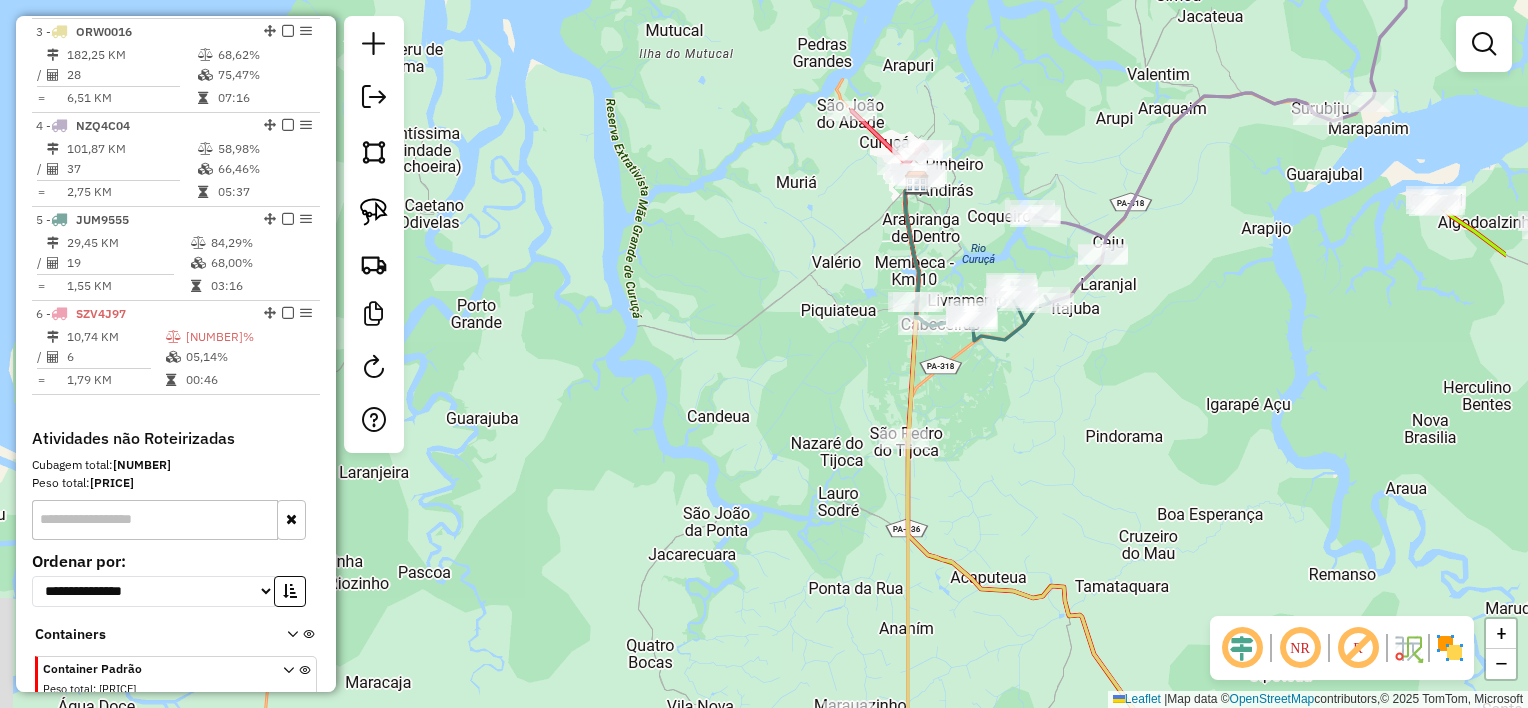drag, startPoint x: 1153, startPoint y: 429, endPoint x: 1000, endPoint y: 408, distance: 154.43445 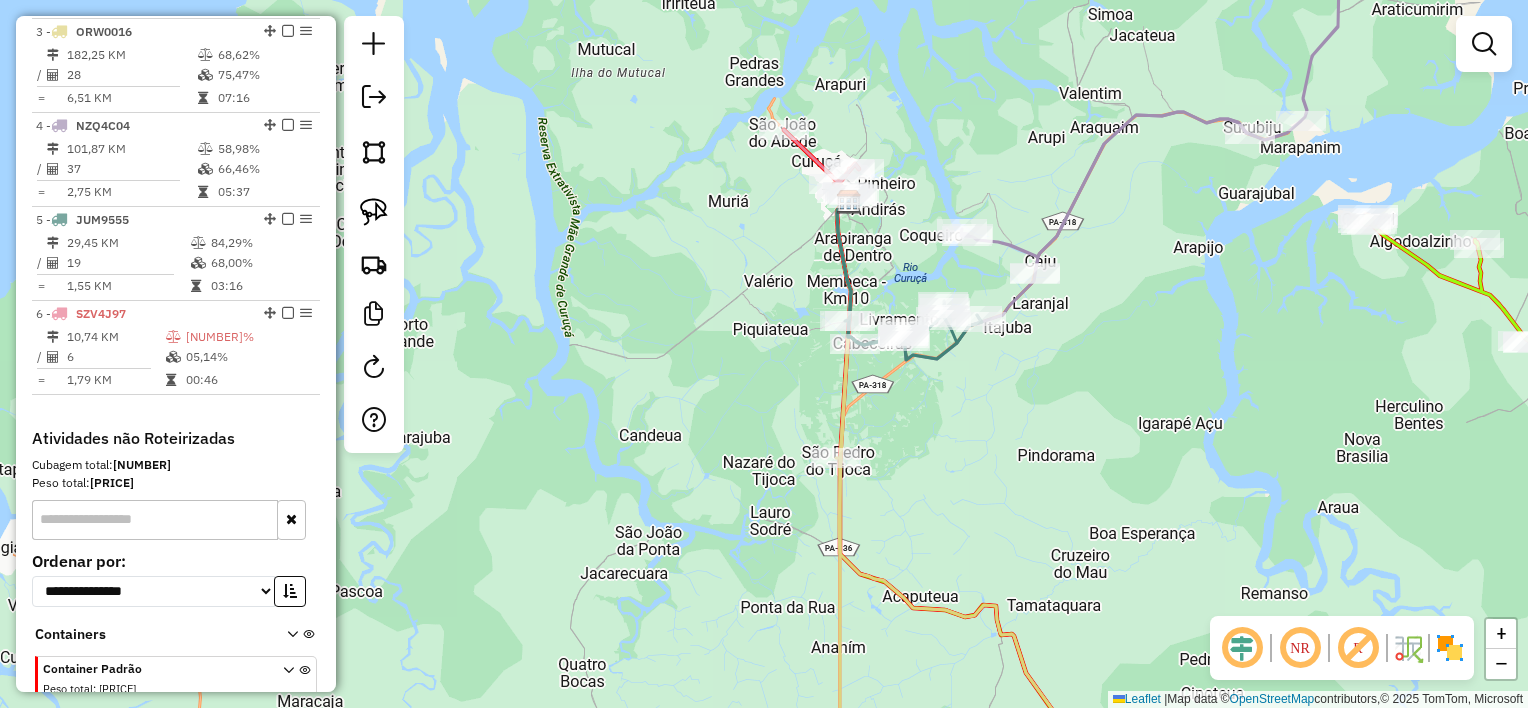 drag, startPoint x: 1088, startPoint y: 383, endPoint x: 1025, endPoint y: 414, distance: 70.21396 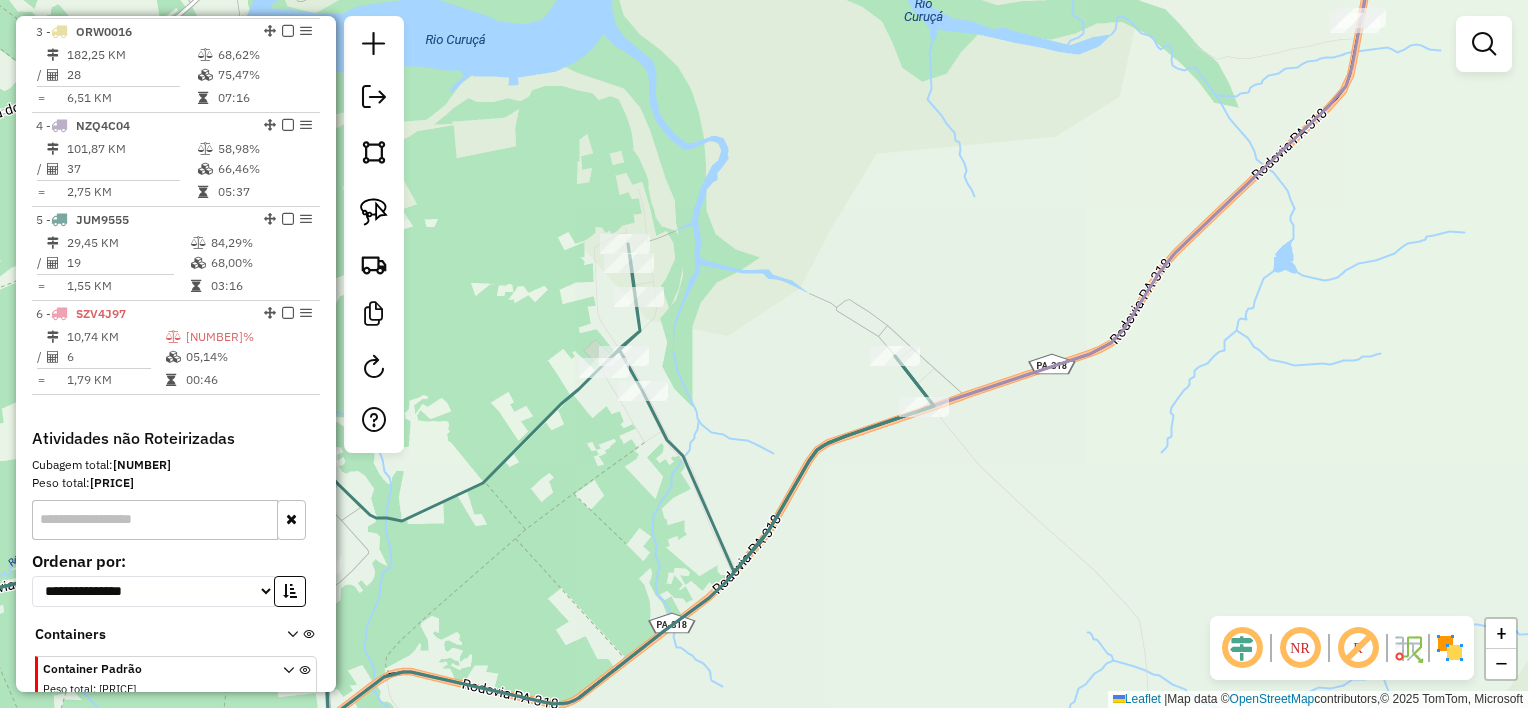 drag, startPoint x: 1004, startPoint y: 403, endPoint x: 1013, endPoint y: 465, distance: 62.649822 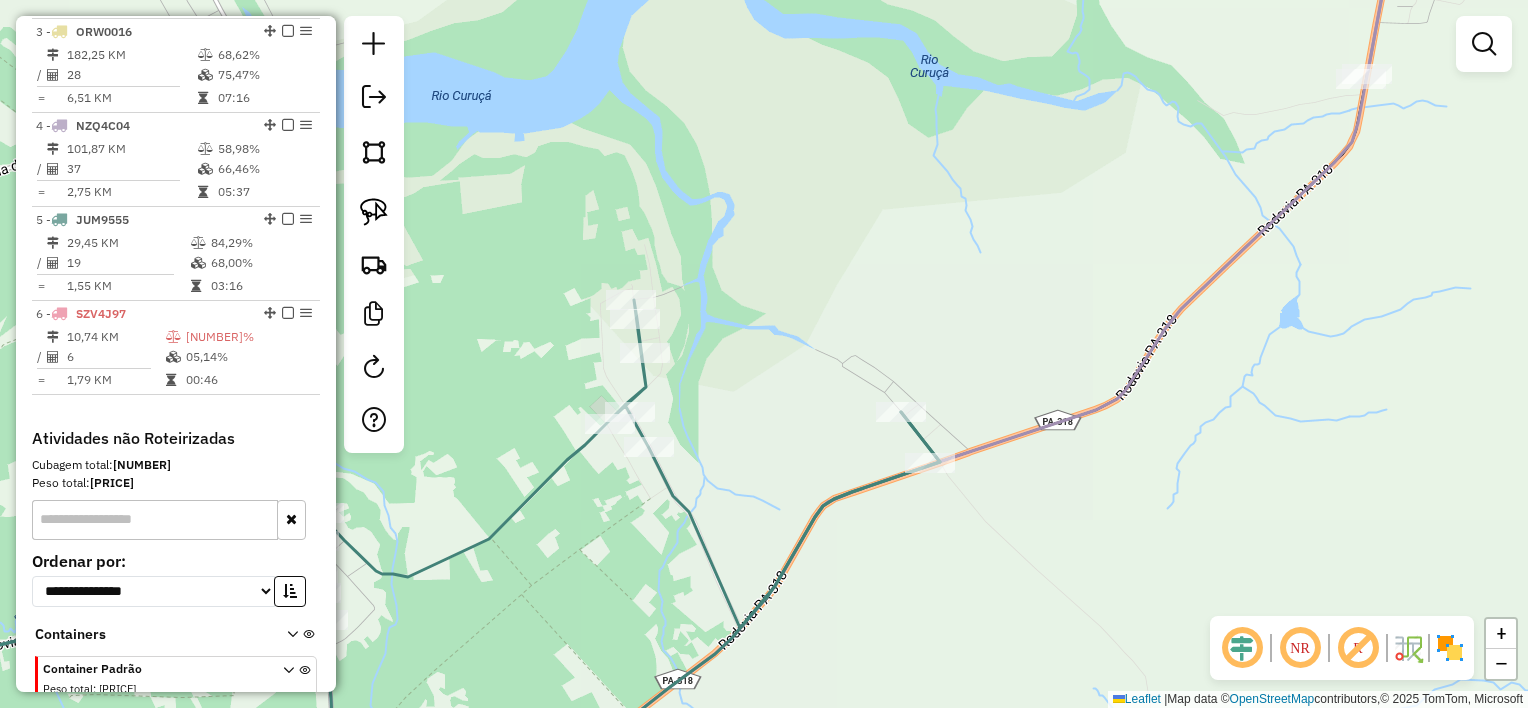 drag, startPoint x: 995, startPoint y: 496, endPoint x: 932, endPoint y: 425, distance: 94.92102 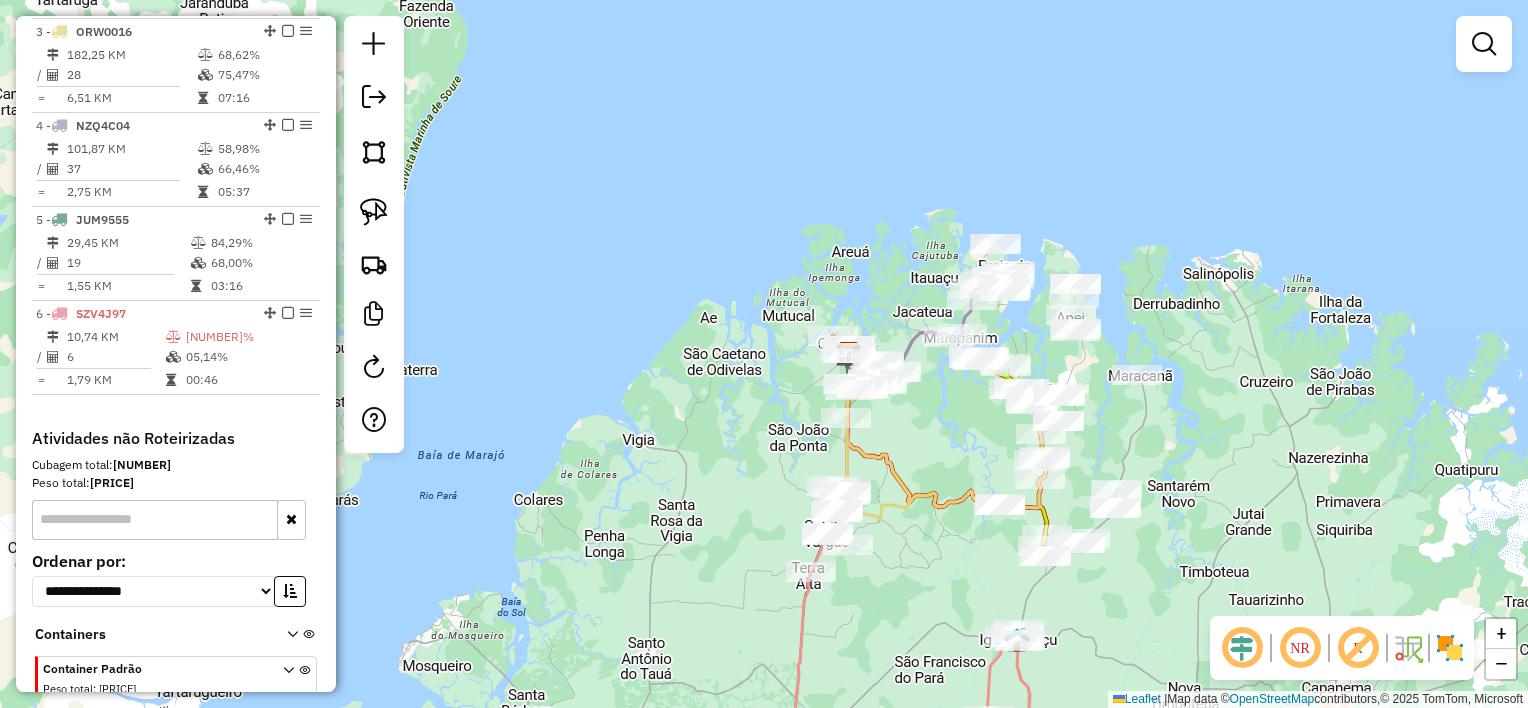 drag, startPoint x: 928, startPoint y: 433, endPoint x: 924, endPoint y: 248, distance: 185.04324 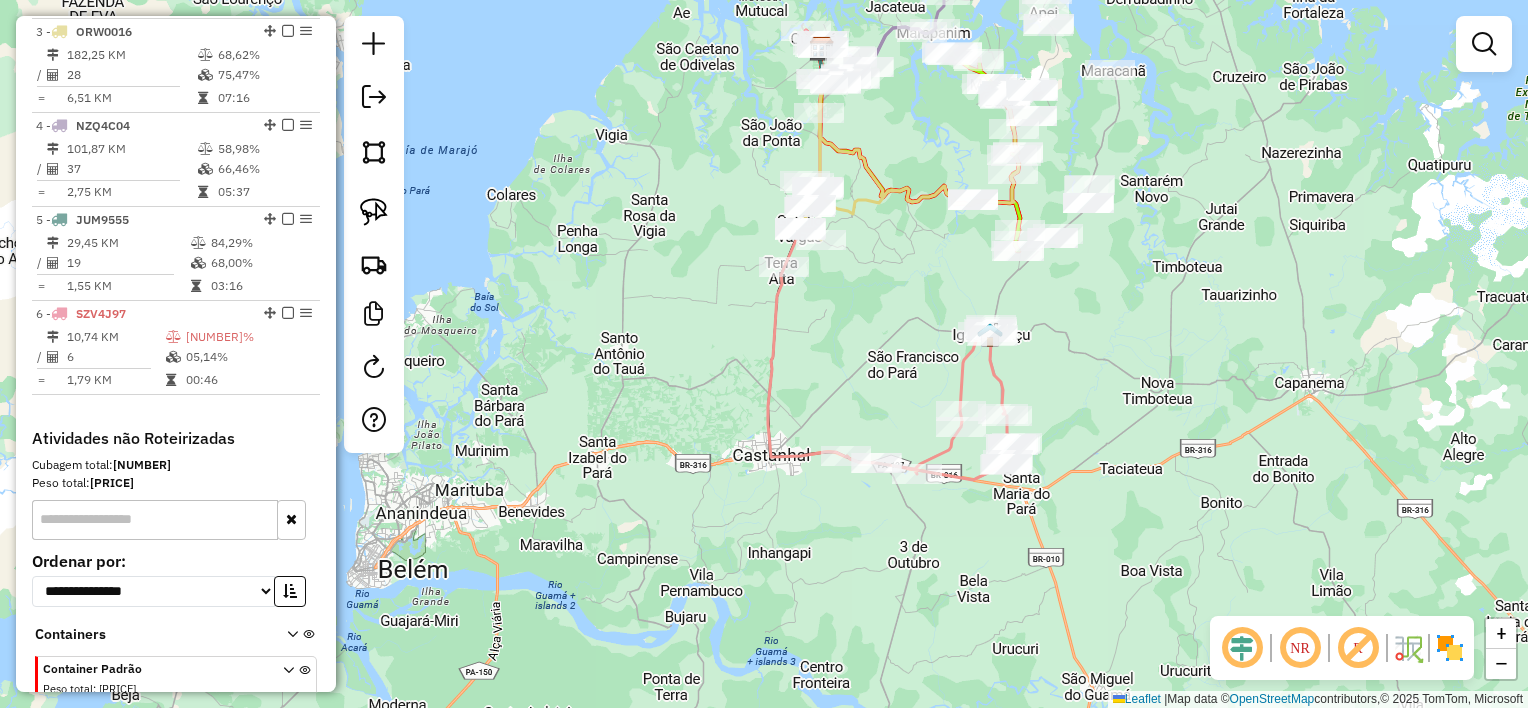 drag, startPoint x: 910, startPoint y: 416, endPoint x: 868, endPoint y: 254, distance: 167.35591 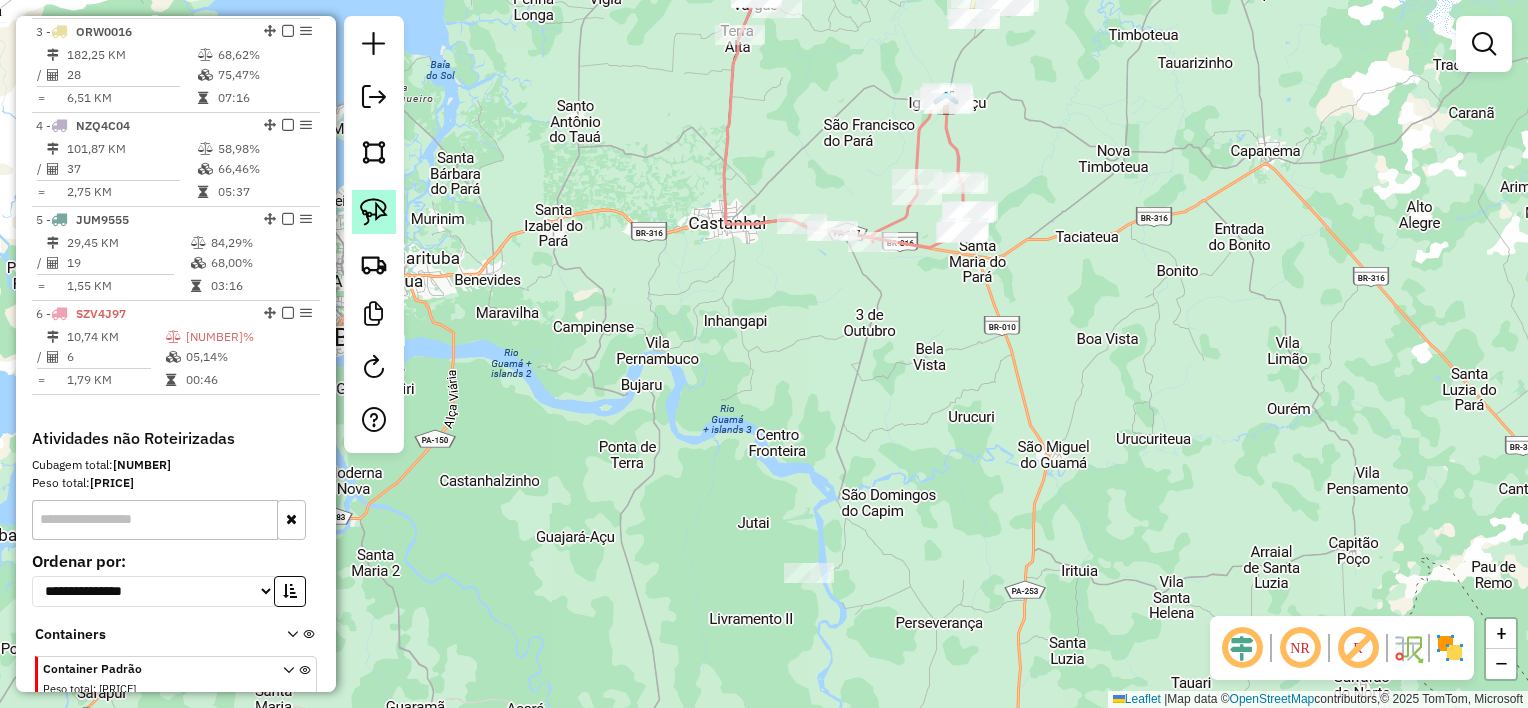 click 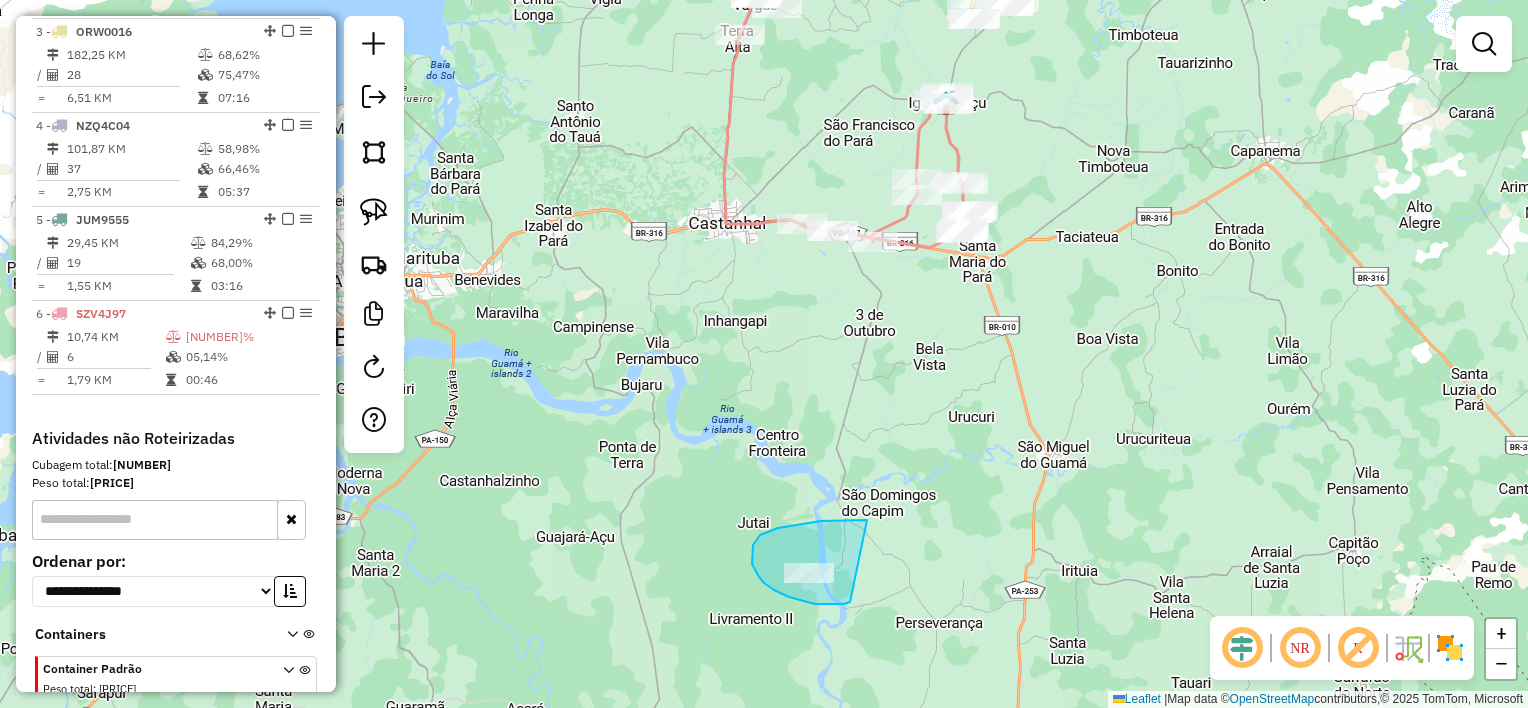 drag, startPoint x: 867, startPoint y: 520, endPoint x: 867, endPoint y: 590, distance: 70 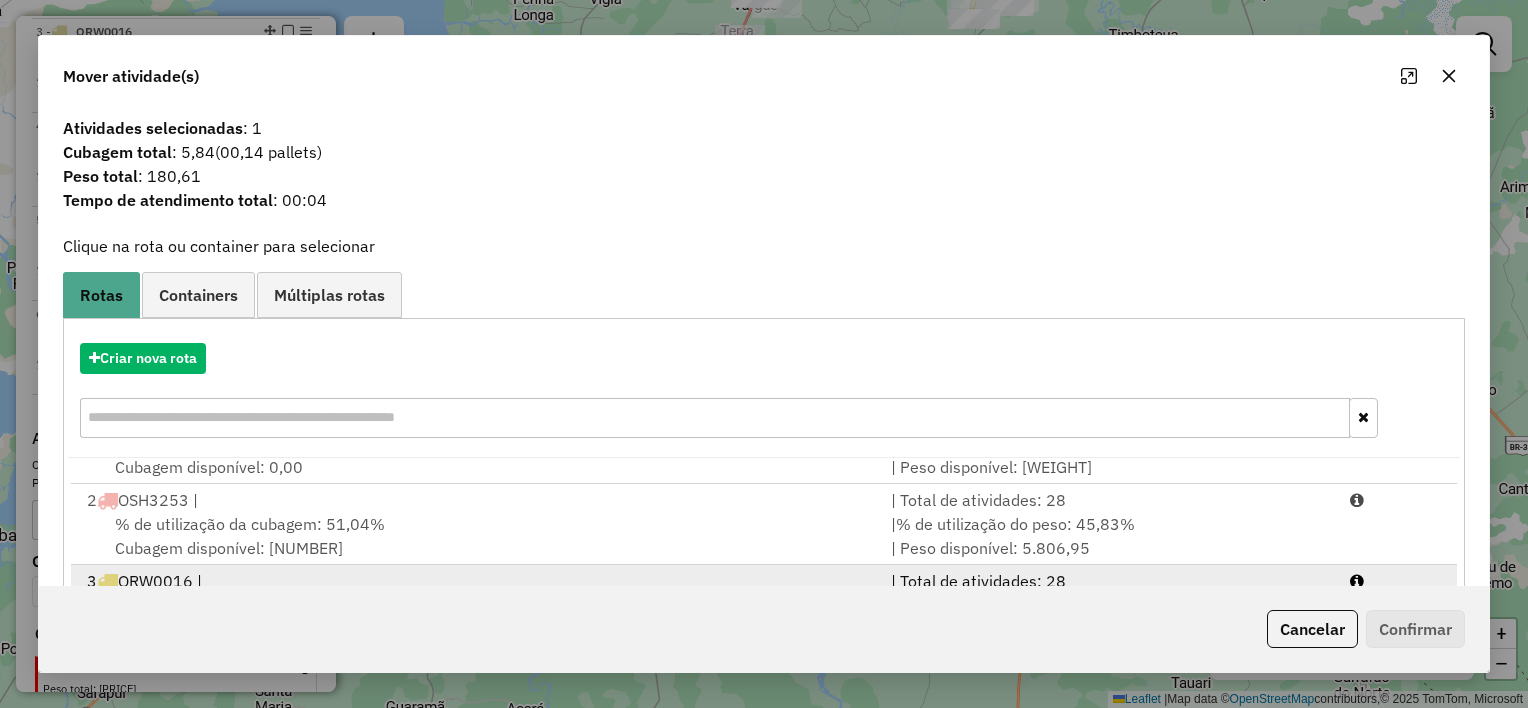 scroll, scrollTop: 84, scrollLeft: 0, axis: vertical 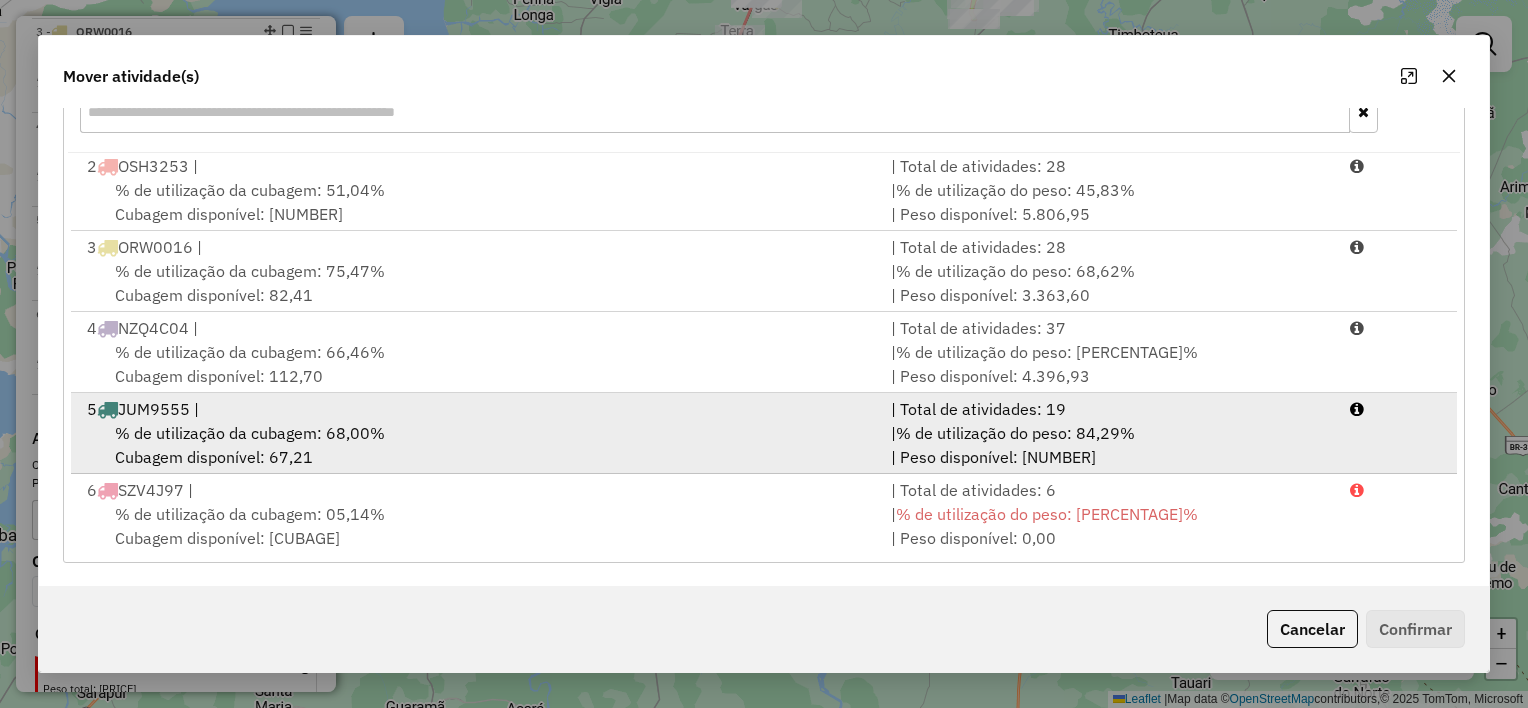 click on "% de utilização da cubagem: [NUMBER]%  Cubagem disponível: [NUMBER]" at bounding box center (477, 445) 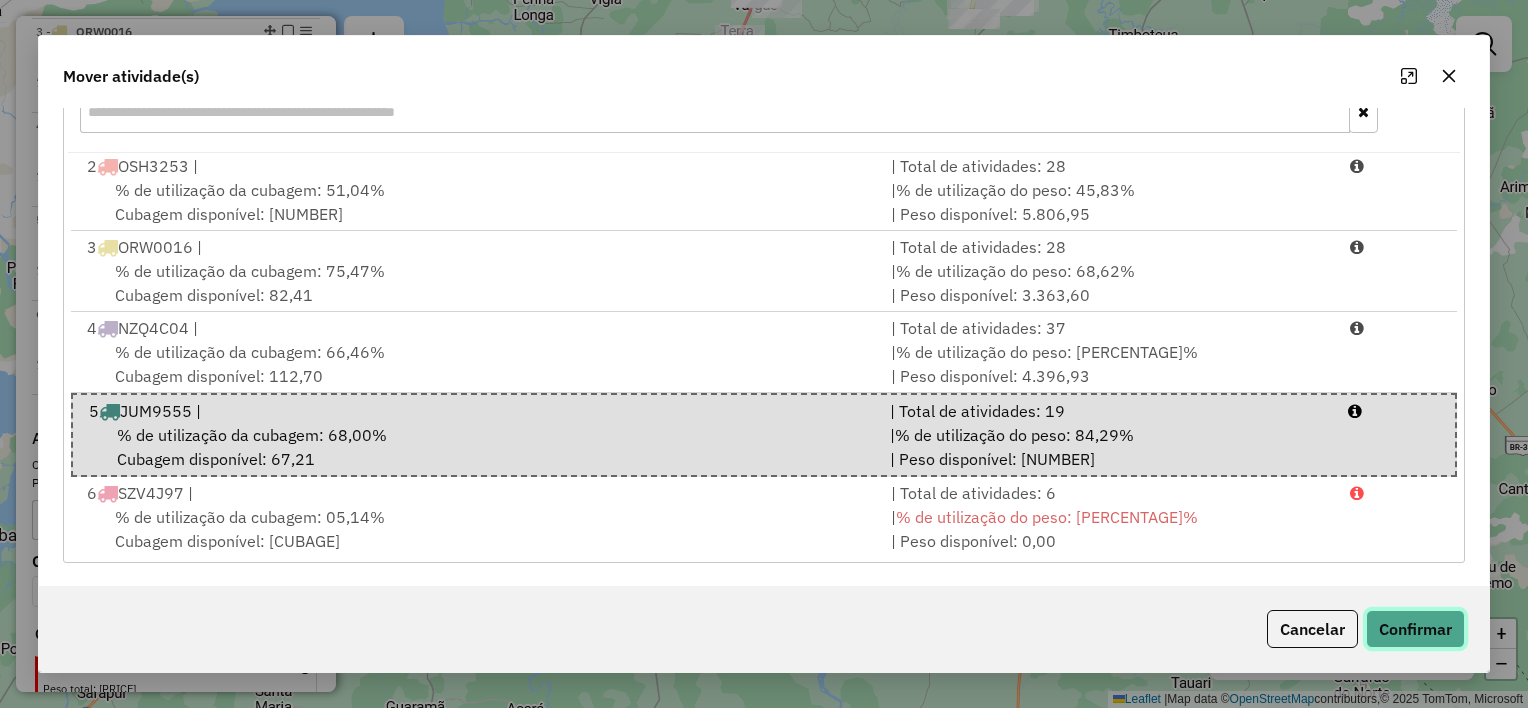 click on "Confirmar" 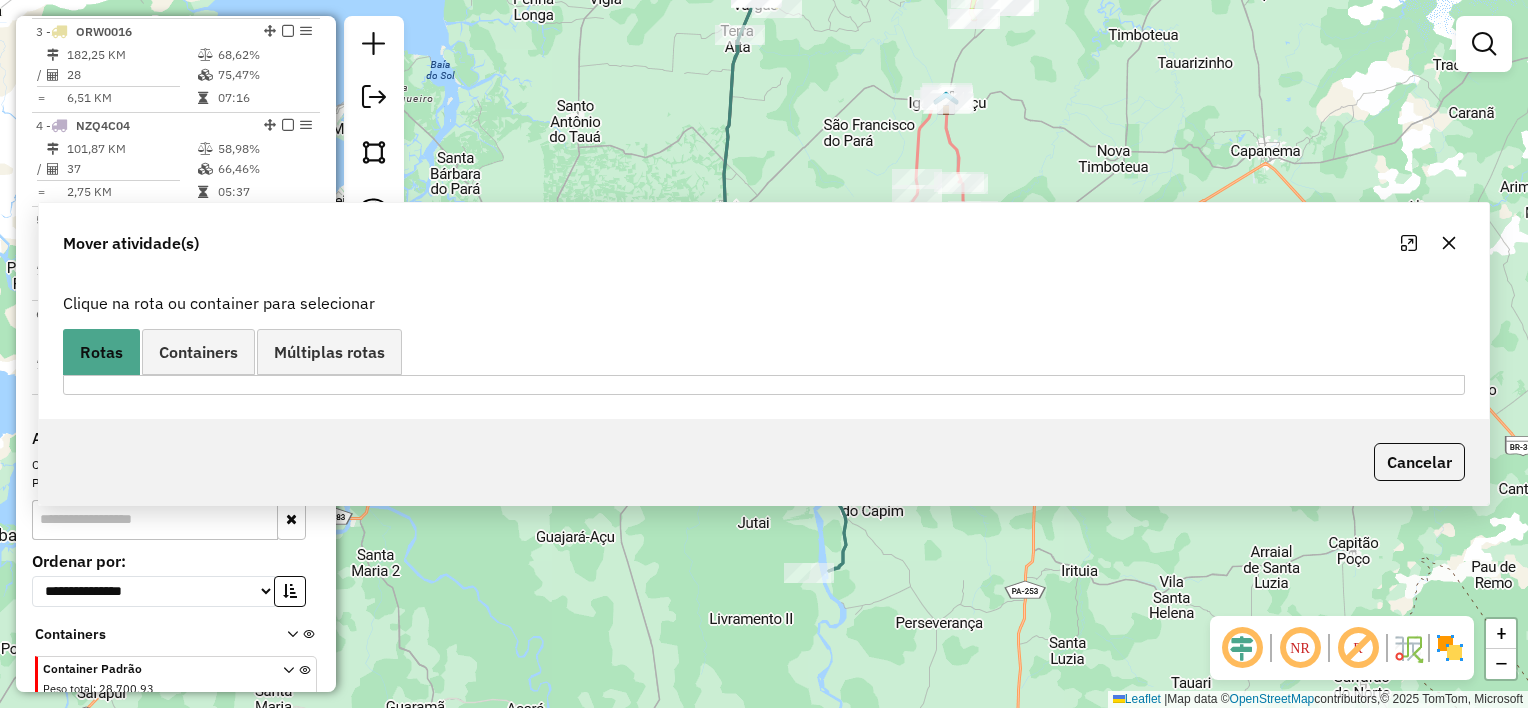 scroll, scrollTop: 0, scrollLeft: 0, axis: both 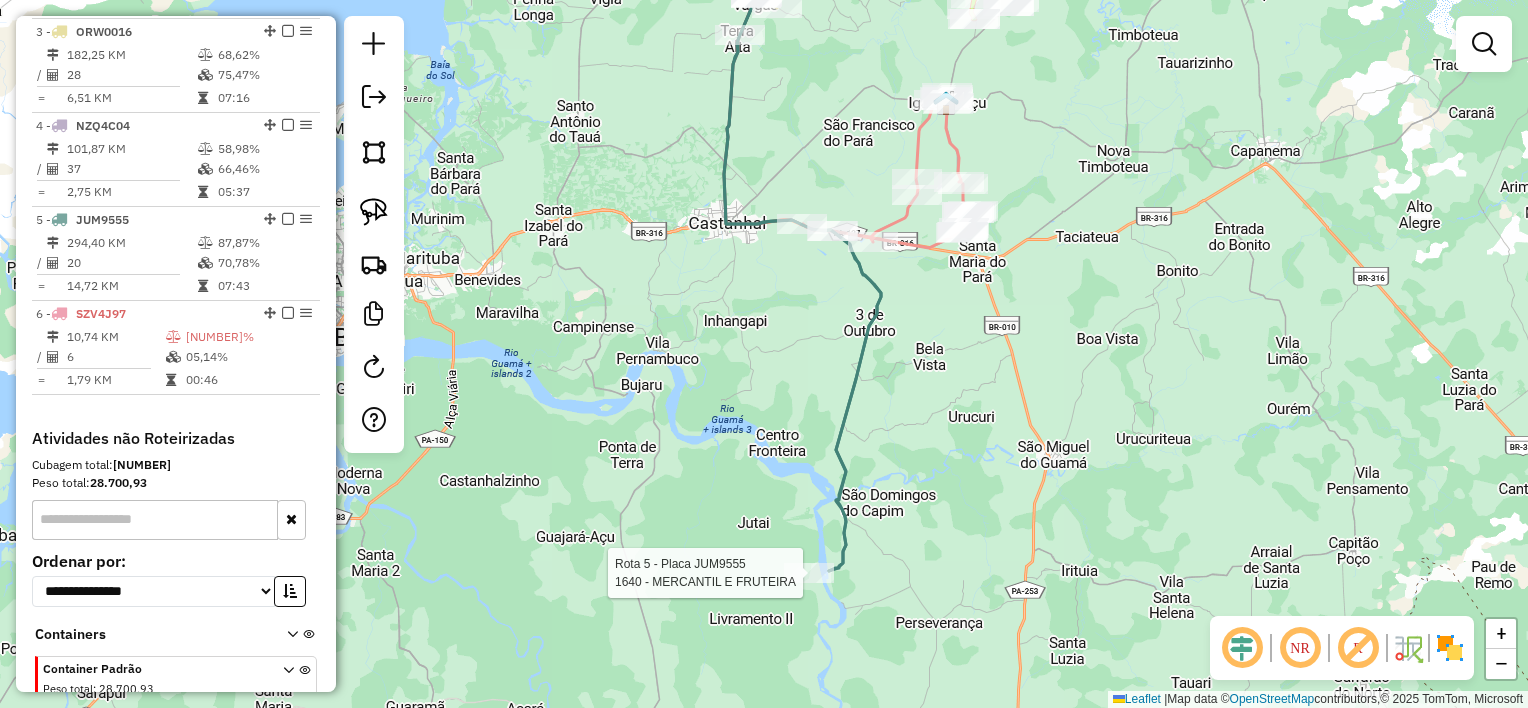 select on "**********" 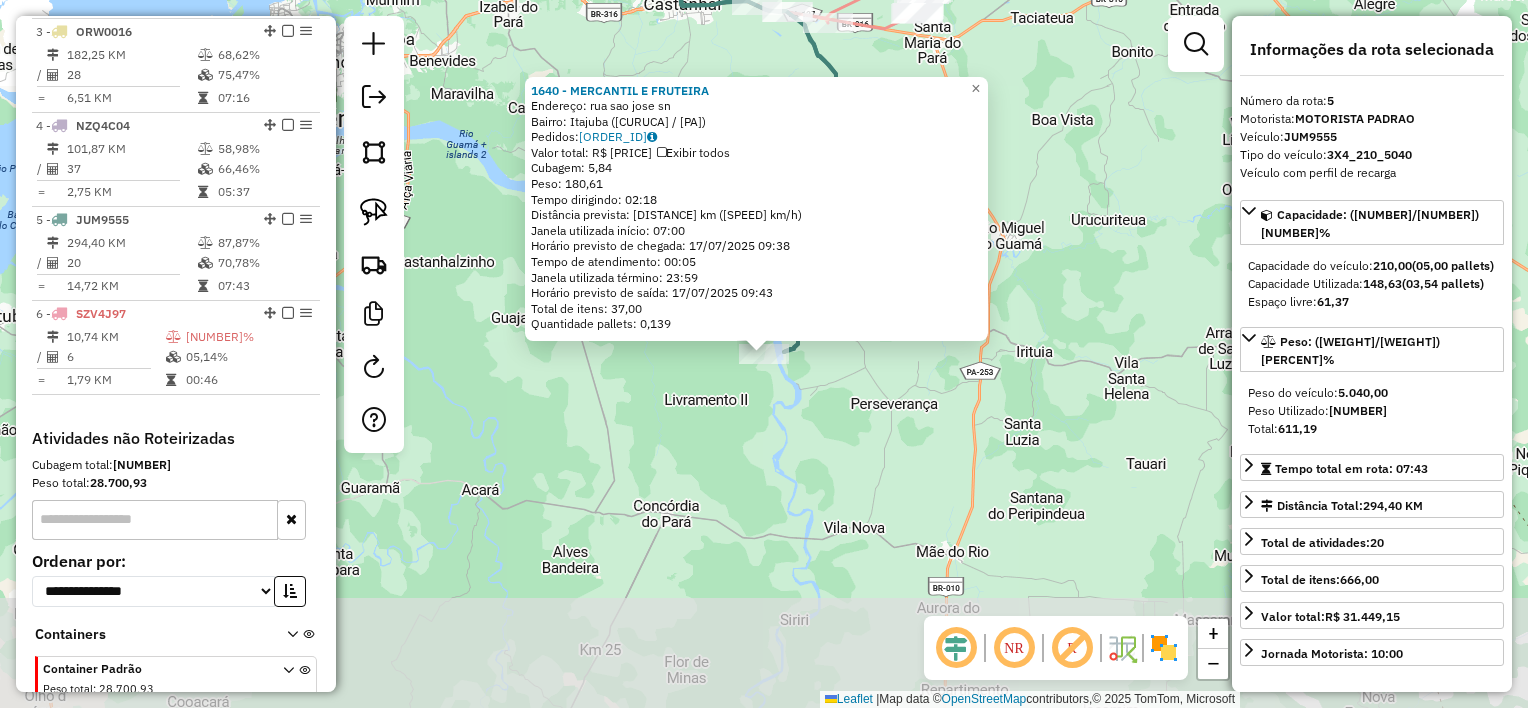 scroll, scrollTop: 1028, scrollLeft: 0, axis: vertical 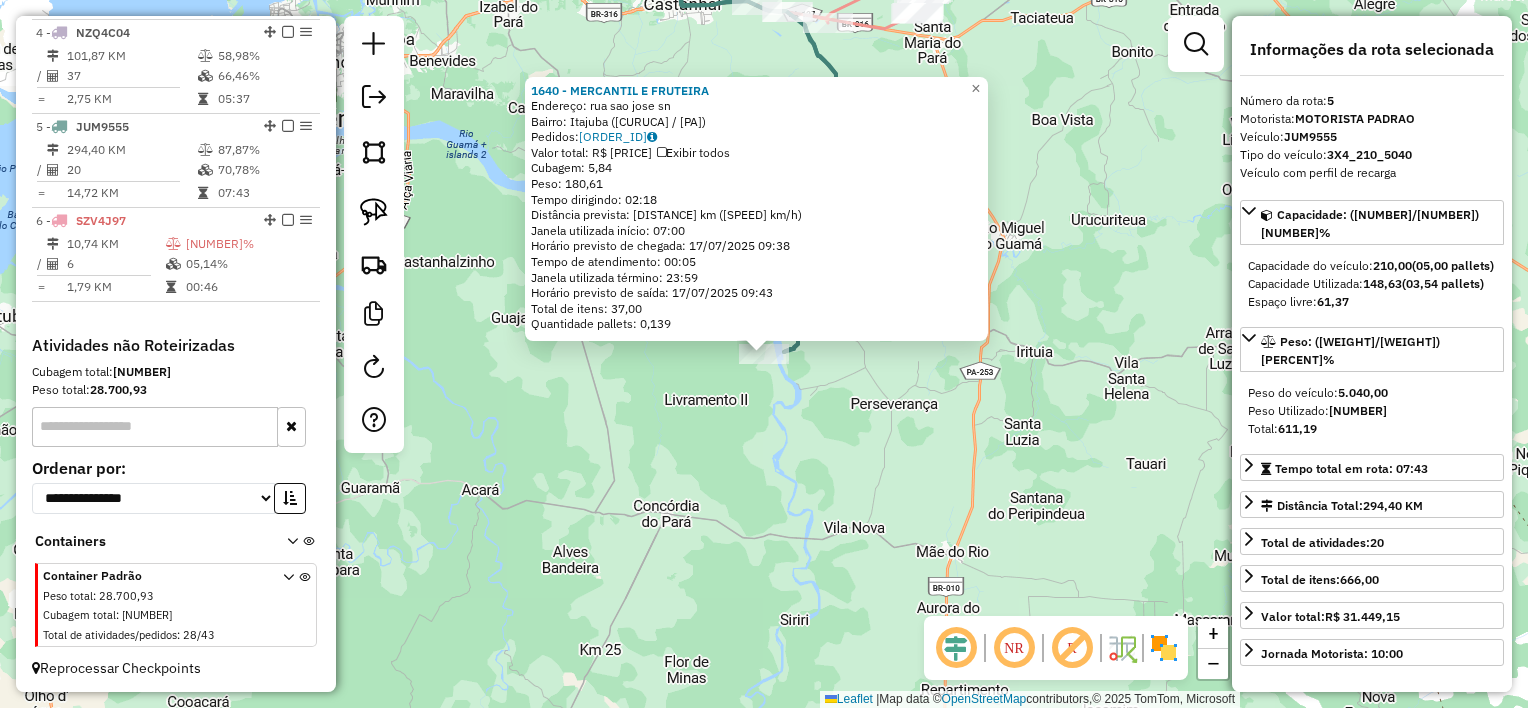 click on "1640 - MERCANTIL E FRUTEIRA Endereço: rua sao jose sn Bairro: Itajuba ([CURUCA] / [PA]) Pedidos: [ORDER_ID] Valor total: R$ 1.543,62 Exibir todos Cubagem: 5,84 Peso: 180,61 Tempo dirigindo: 02:18 Distância prevista: 139,56 km (60,68 km/h) Janela utilizada início: 07:00 Horário previsto de chegada: 17/07/2025 09:38 Tempo de atendimento: 00:05 Janela utilizada término: 23:59 Horário previsto de saída: 17/07/2025 09:43 Total de itens: 37,00 Quantidade pallets: 0,139 × Janela de atendimento Grade de atendimento Capacidade Transportadoras Veículos Cliente Pedidos Rotas Selecione os dias de semana para filtrar as janelas de atendimento Seg Ter Qua Qui Sex Sáb Dom Informe o período da janela de atendimento: De: Até: Filtrar exatamente a janela do cliente Considerar janela de atendimento padrão Selecione os dias de semana para filtrar as grades de atendimento Seg Ter Qua Qui Sex Sáb Dom Considerar clientes sem dia de atendimento cadastrado De:" 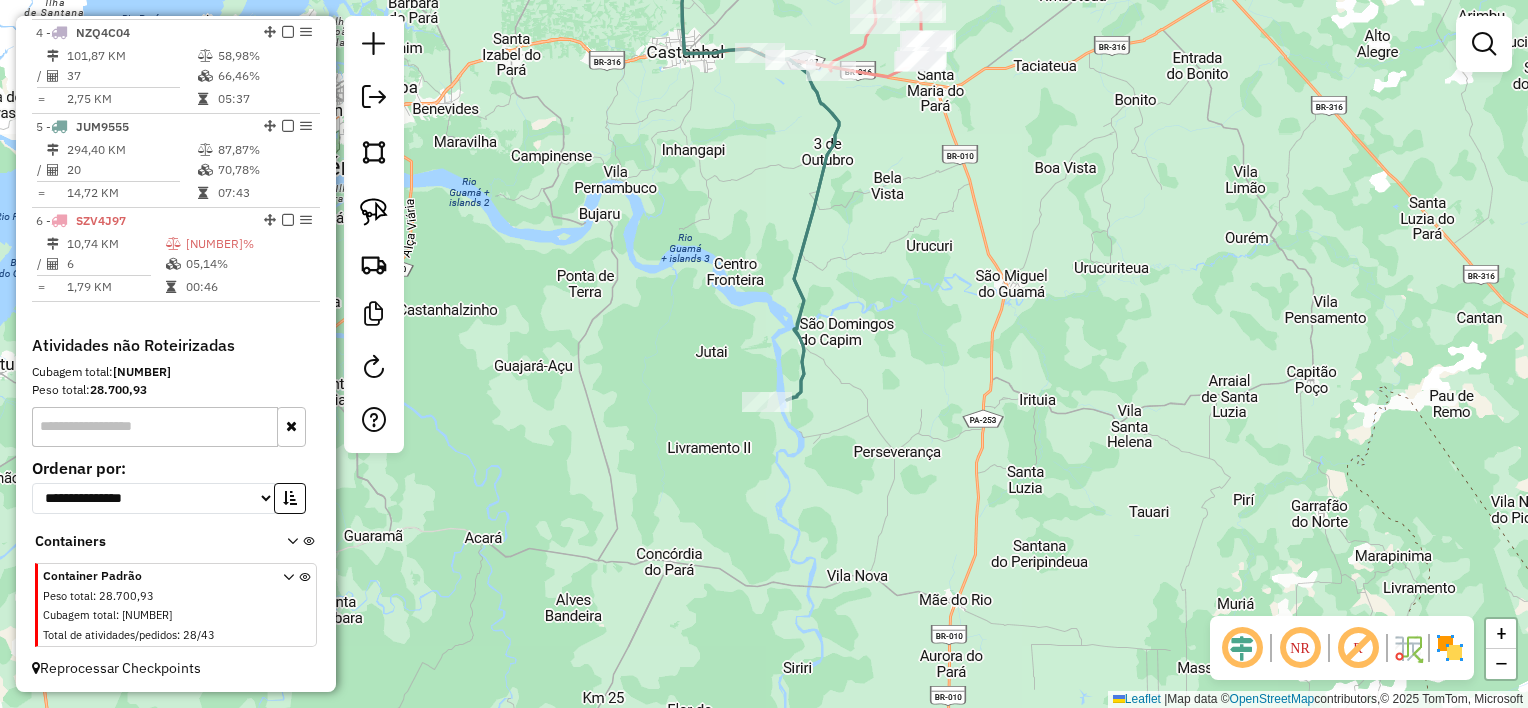 drag, startPoint x: 888, startPoint y: 352, endPoint x: 891, endPoint y: 438, distance: 86.05231 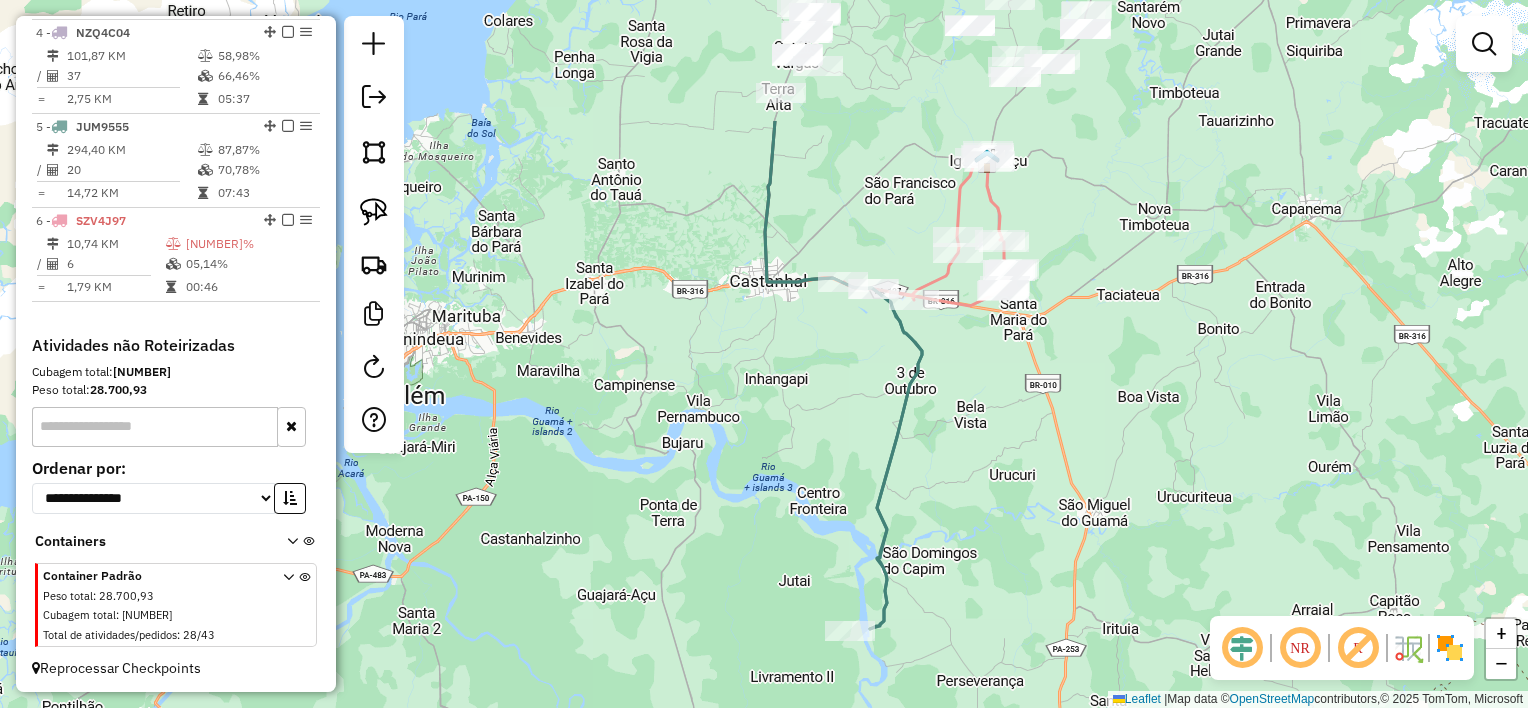 drag, startPoint x: 877, startPoint y: 216, endPoint x: 955, endPoint y: 409, distance: 208.1658 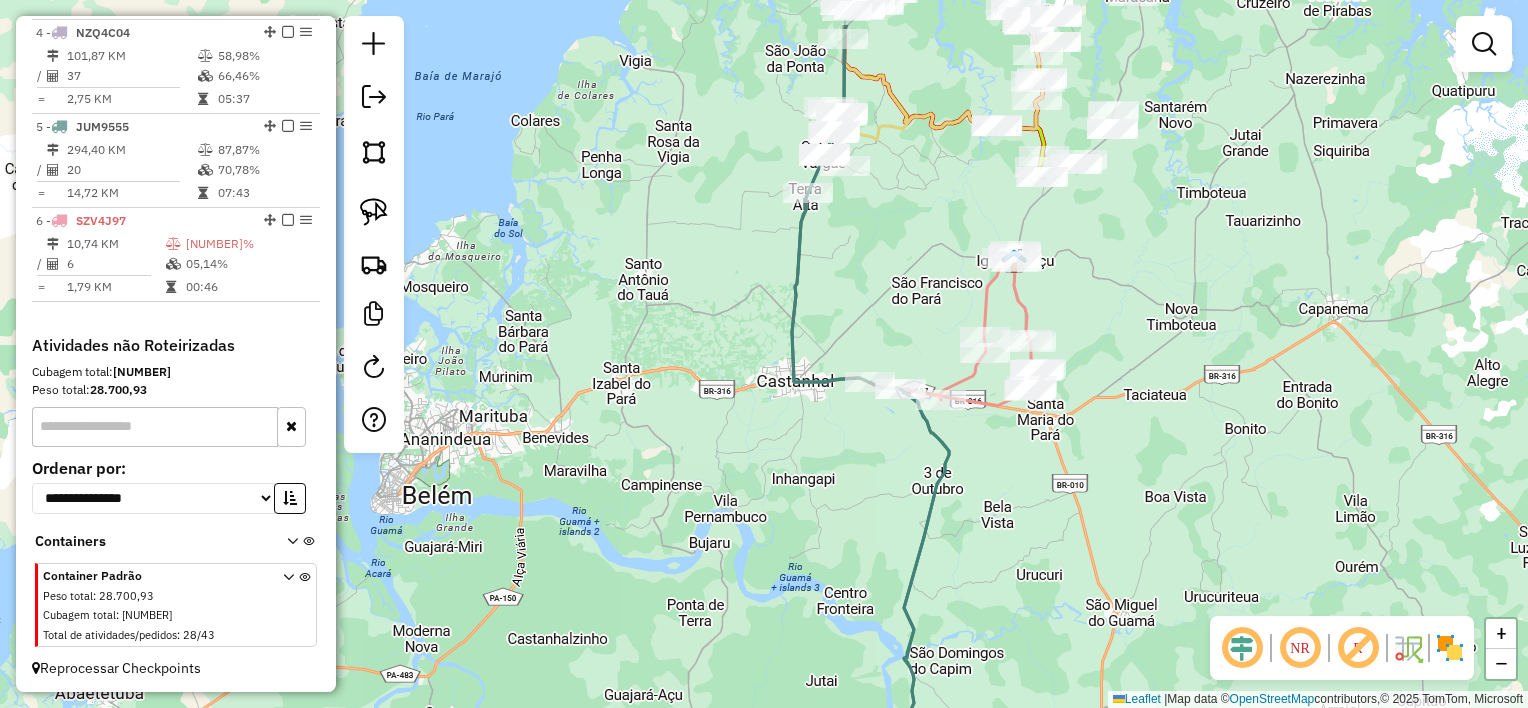 drag, startPoint x: 859, startPoint y: 204, endPoint x: 884, endPoint y: 301, distance: 100.16985 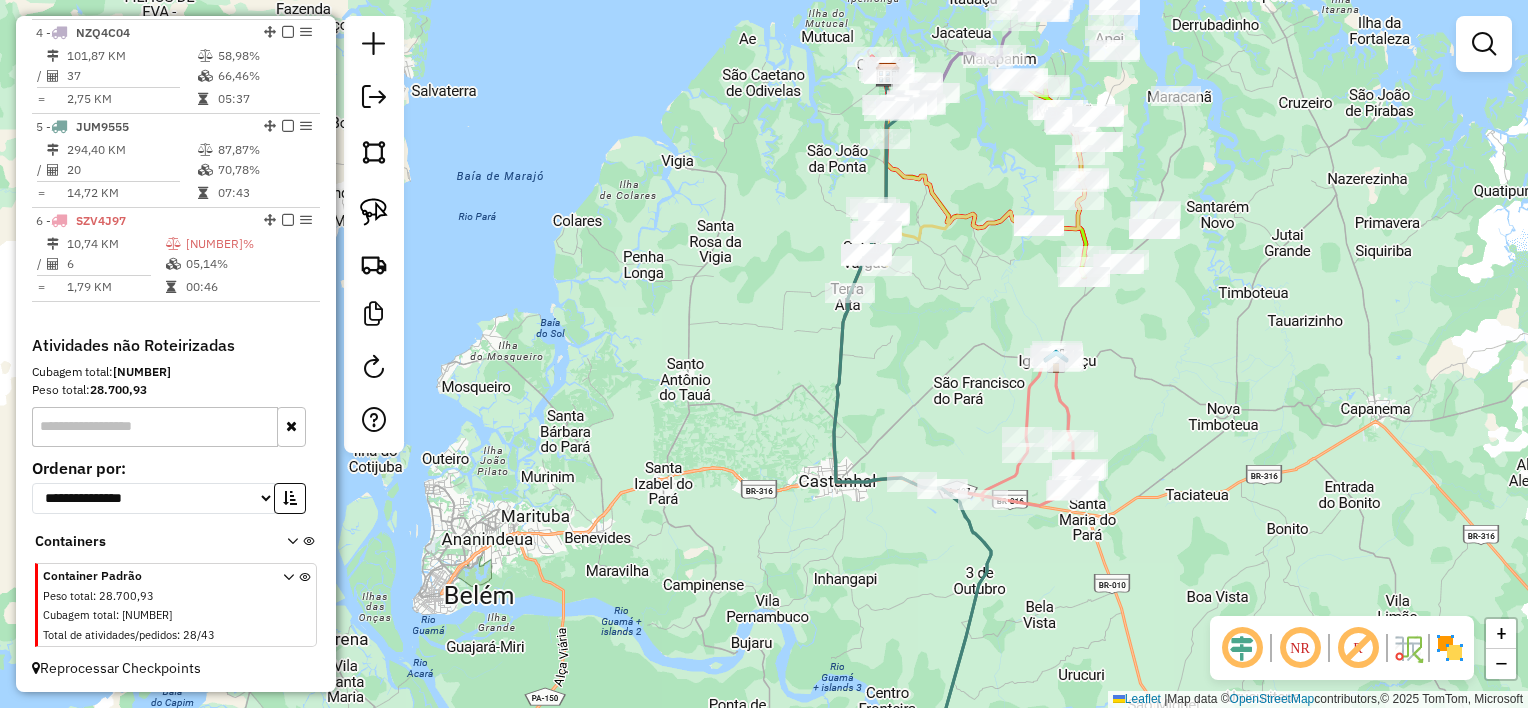 drag, startPoint x: 899, startPoint y: 196, endPoint x: 955, endPoint y: 357, distance: 170.46114 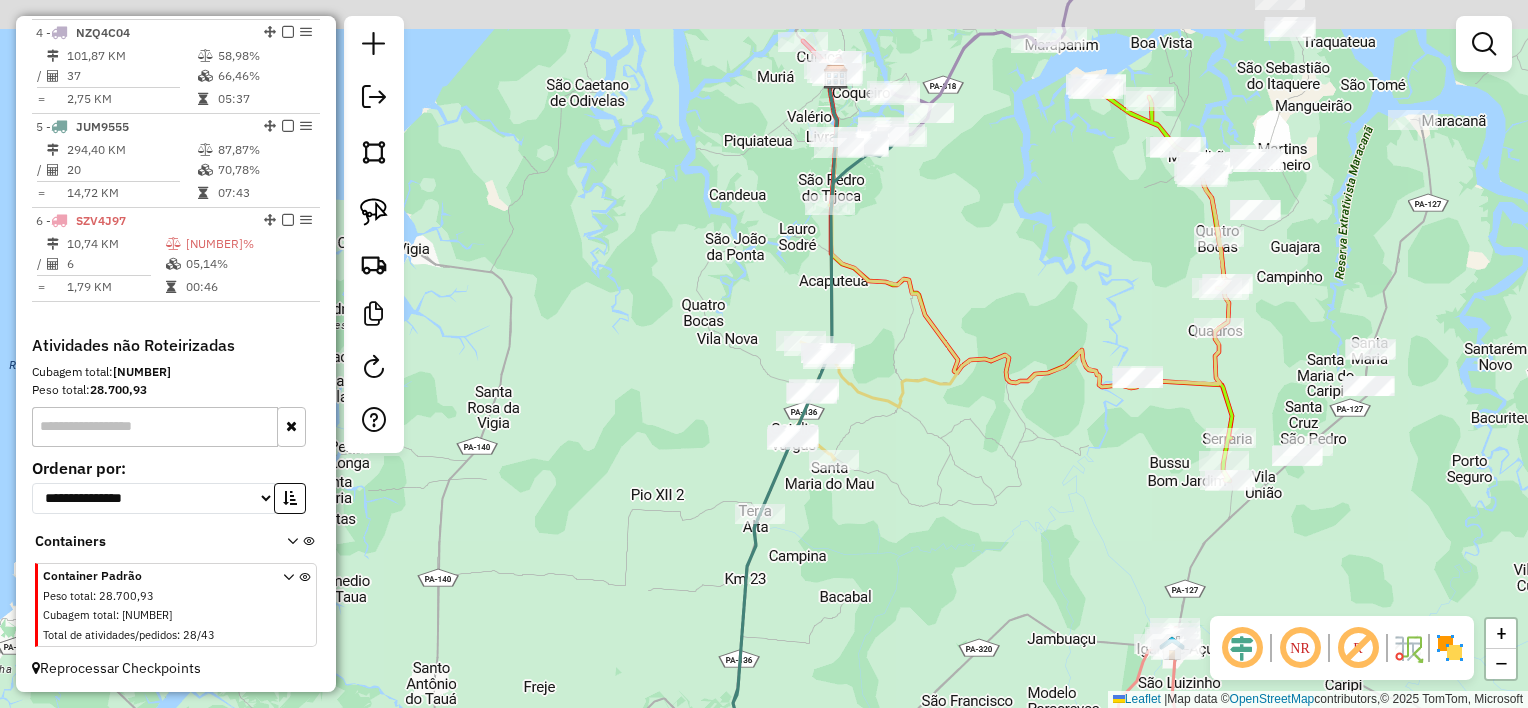 drag, startPoint x: 994, startPoint y: 249, endPoint x: 1020, endPoint y: 381, distance: 134.53624 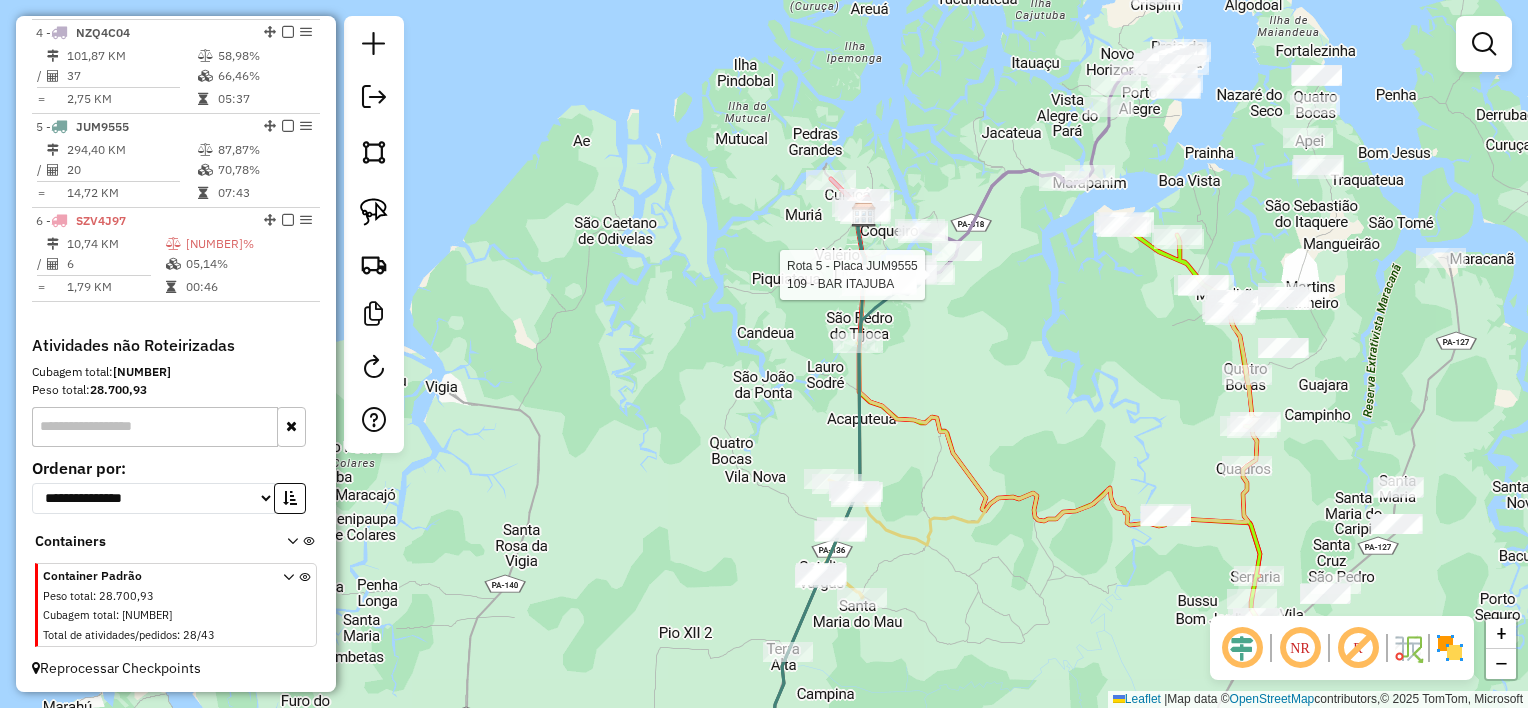 select on "**********" 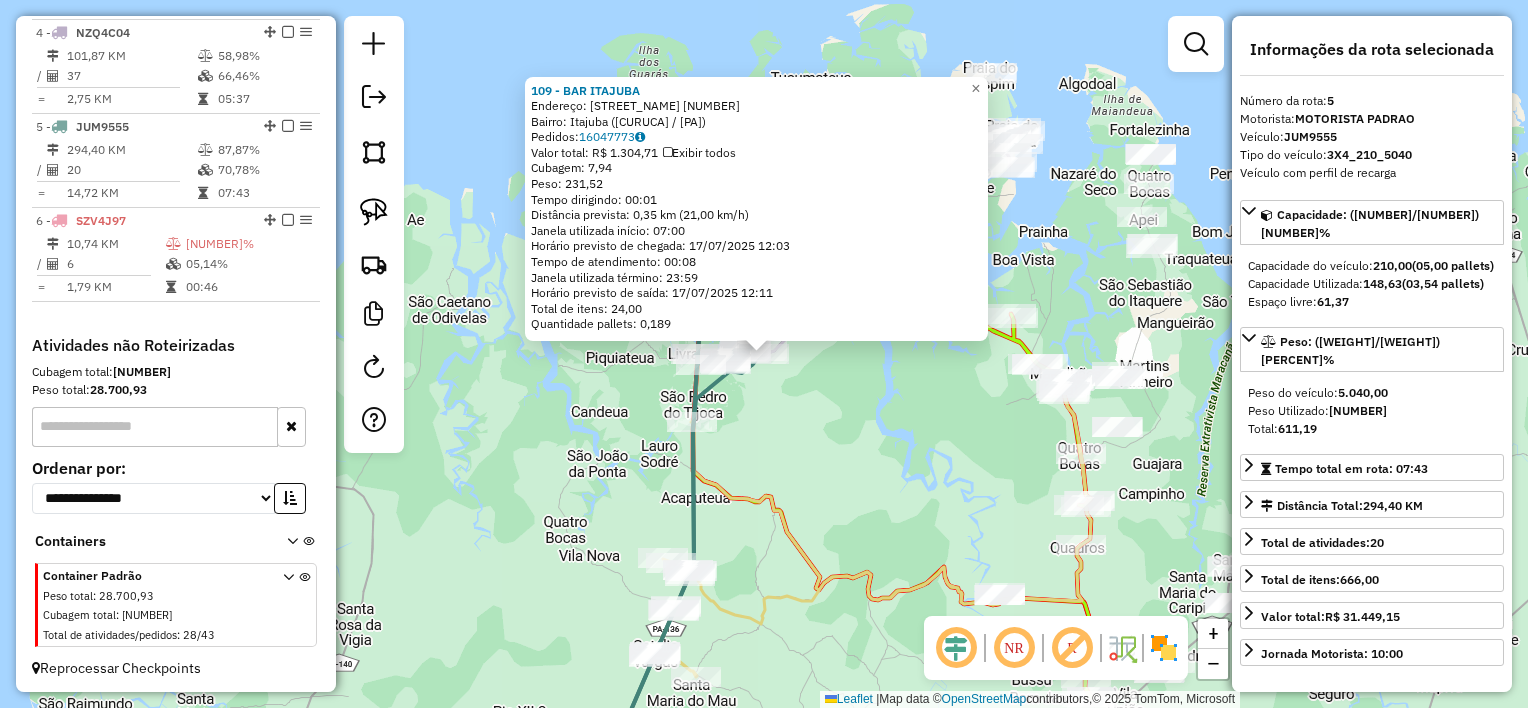 click on "Rota [NUMBER] - Placa [PLATE]  [NUMBER] - [NAME] [NUMBER] - [NAME]  Endereço:  RUA [NAME] [NUMBER]   Bairro: [NEIGHBORHOOD] ([CITY] / PA)   Pedidos:  [ORDER_ID]   Valor total: [CURRENCY] [PRICE]   Exibir todos   Cubagem: [CUBAGE]  Peso: [WEIGHT]  Tempo dirigindo: [TIME]   Distância prevista: [DISTANCE] km ([SPEED] km/h)   Janela utilizada início: [TIME]   Horário previsto de chegada: [DATE] [TIME]   Tempo de atendimento: [TIME]   Janela utilizada término: [TIME]   Horário previsto de saída: [DATE] [TIME]   Total de itens: [ITEMS]   Quantidade pallets: [PALLETS]  × Janela de atendimento Grade de atendimento Capacidade Transportadoras Veículos Cliente Pedidos  Rotas Selecione os dias de semana para filtrar as janelas de atendimento  Seg   Ter   Qua   Qui   Sex   Sáb   Dom  Informe o período da janela de atendimento: De: Até:  Filtrar exatamente a janela do cliente  Considerar janela de atendimento padrão  Selecione os dias de semana para filtrar as grades de atendimento  Seg   Ter   Qua   Qui   Sex   Sáb   Dom   Peso mínimo:   De:   Até:" 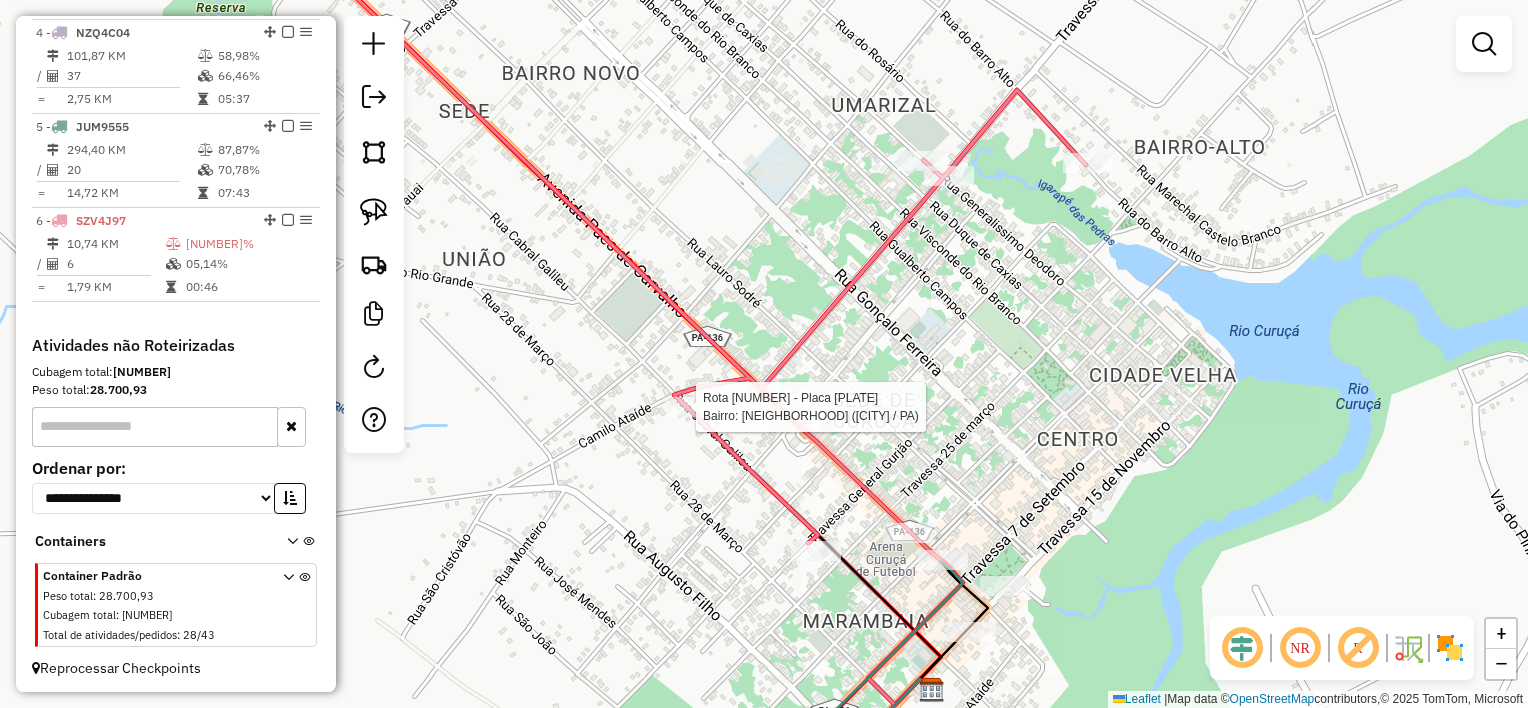 select on "**********" 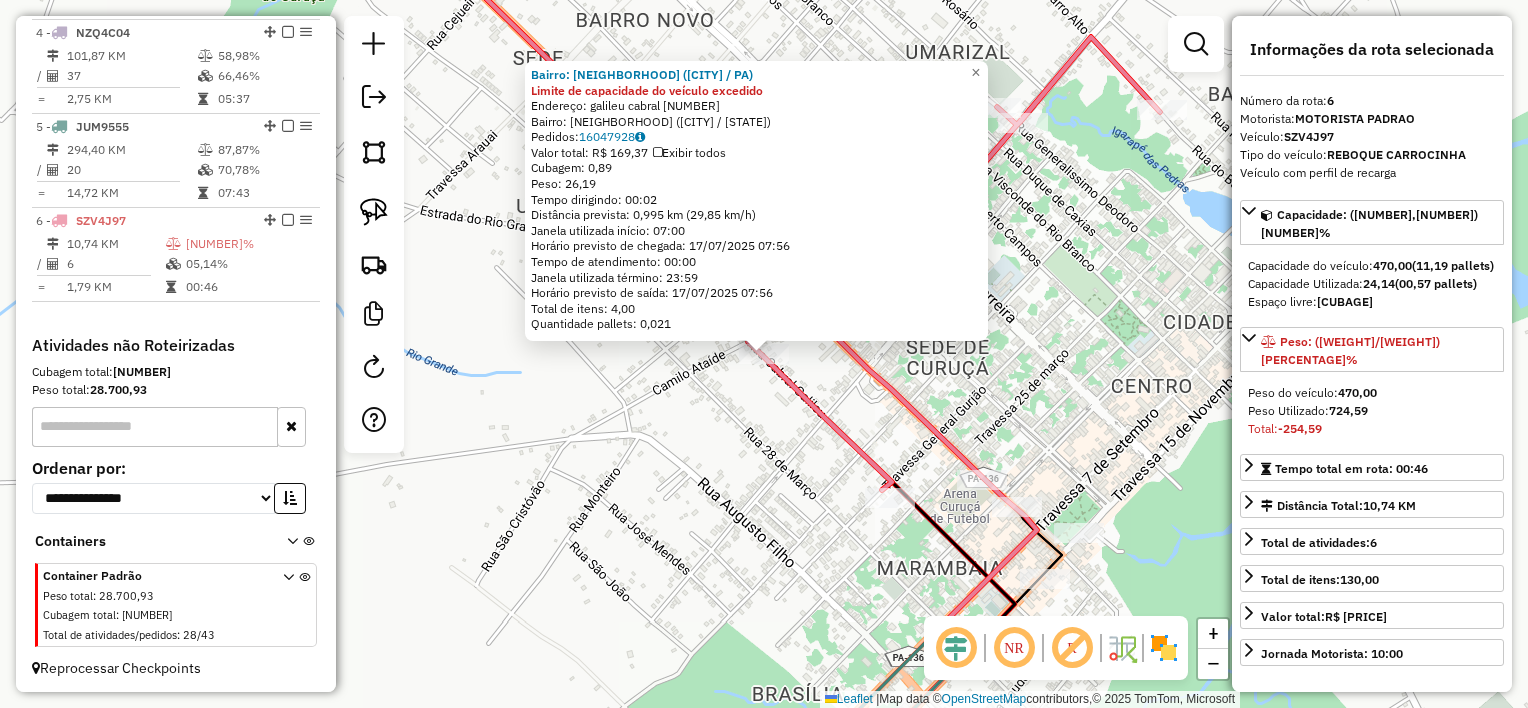 click on "[NUMBER] - [NAME] [NUMBER] Limite de capacidade do veículo excedido  Endereço:  [STREET] [NUMBER]   Bairro: [NEIGHBORHOOD] ([CITY] / [STATE])   Pedidos:  [NUMBER]   Valor total: R$ [NUMBER]   Exibir todos   Cubagem: [NUMBER]  Peso: [NUMBER]  Tempo dirigindo: [TIME]   Distância prevista: [NUMBER] km ([NUMBER] km/h)   Janela utilizada início: [TIME]   Horário previsto de chegada: [DATE] [TIME]   Tempo de atendimento: [TIME]   Janela utilizada término: [TIME]   Horário previsto de saída: [DATE] [TIME]   Total de itens: [NUMBER]   Quantidade pallets: [NUMBER]  × Janela de atendimento Grade de atendimento Capacidade Transportadoras Veículos Cliente Pedidos  Rotas Selecione os dias de semana para filtrar as janelas de atendimento  Seg   Ter   Qua   Qui   Sex   Sáb   Dom  Informe o período da janela de atendimento: De: Até:  Filtrar exatamente a janela do cliente  Considerar janela de atendimento padrão  Selecione os dias de semana para filtrar as grades de atendimento  Seg   Ter   Qua   Qui   Sex   Sáb   Dom   Peso mínimo:   De:" 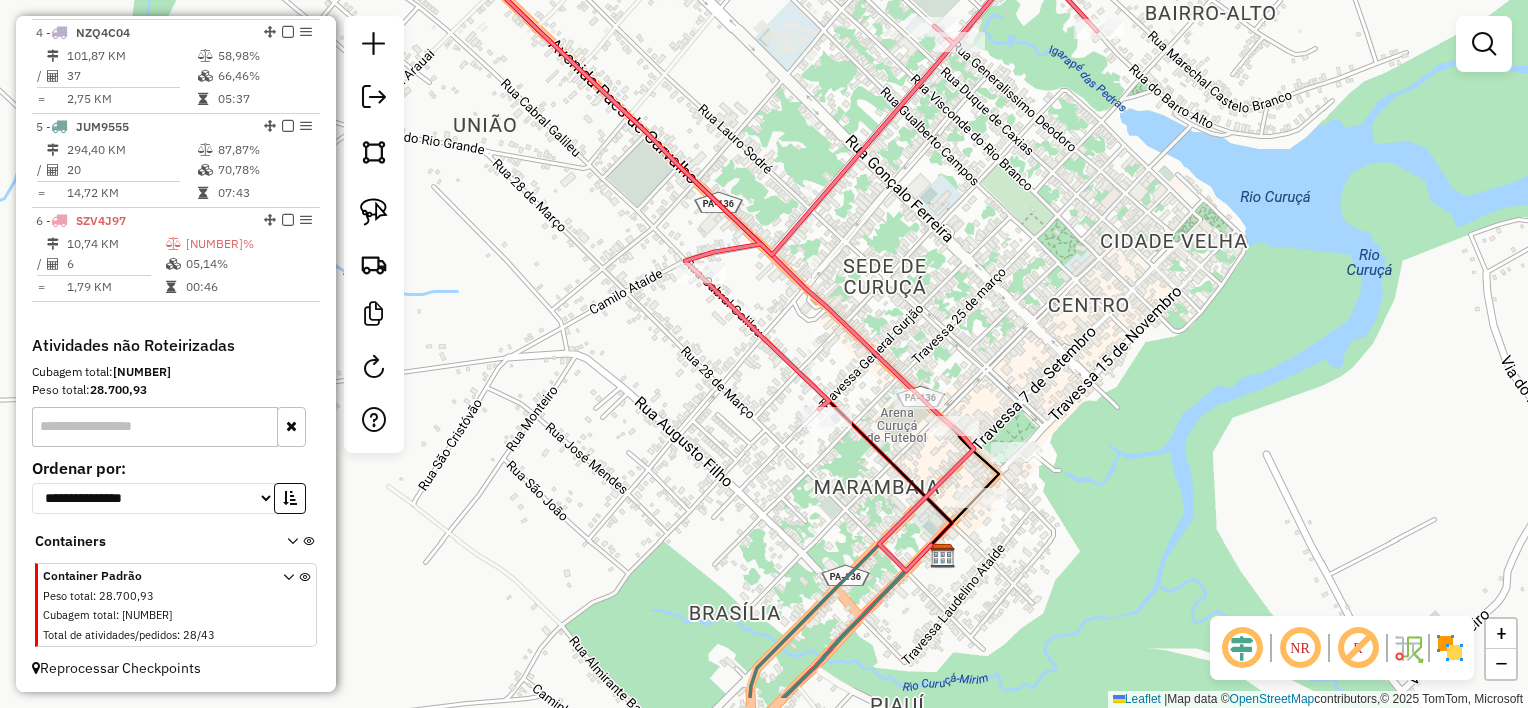 drag, startPoint x: 708, startPoint y: 399, endPoint x: 745, endPoint y: 380, distance: 41.59327 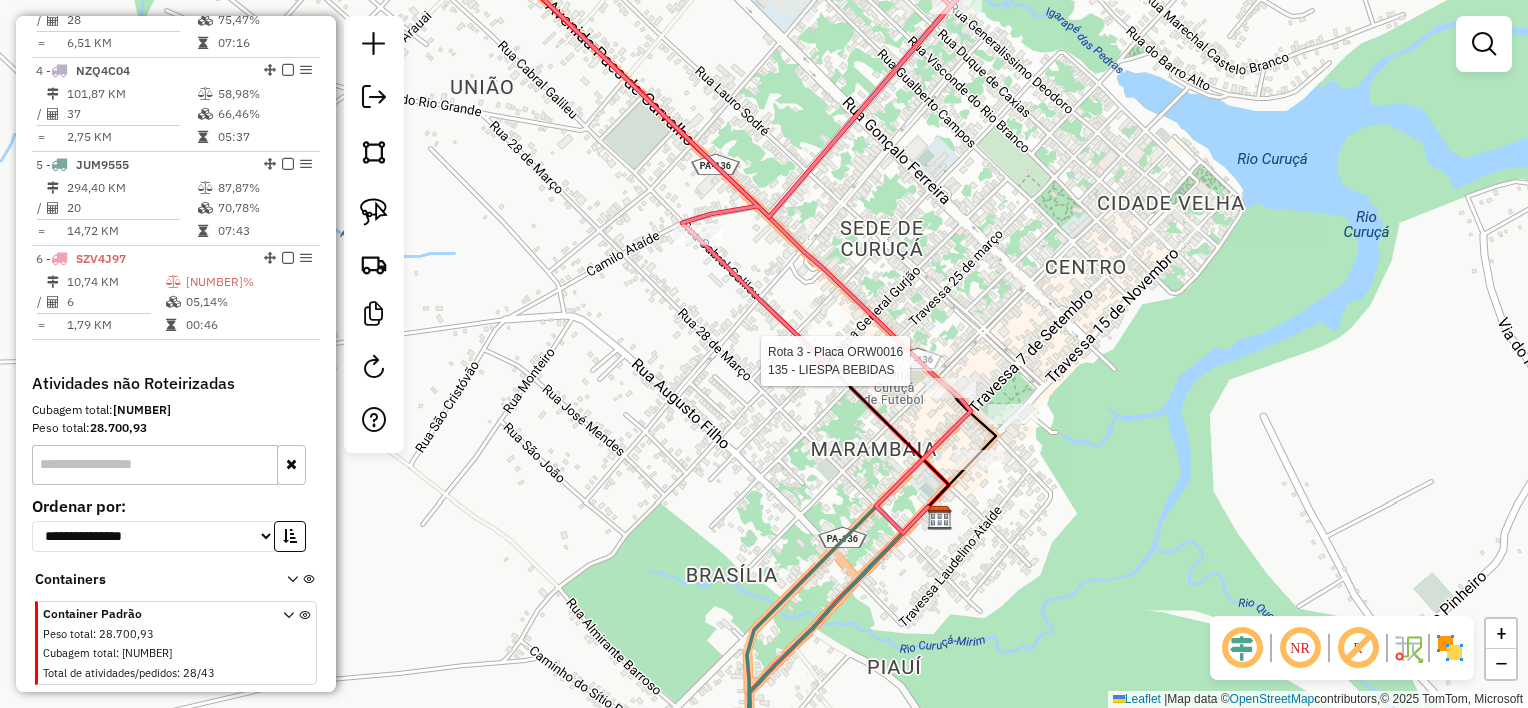 select on "**********" 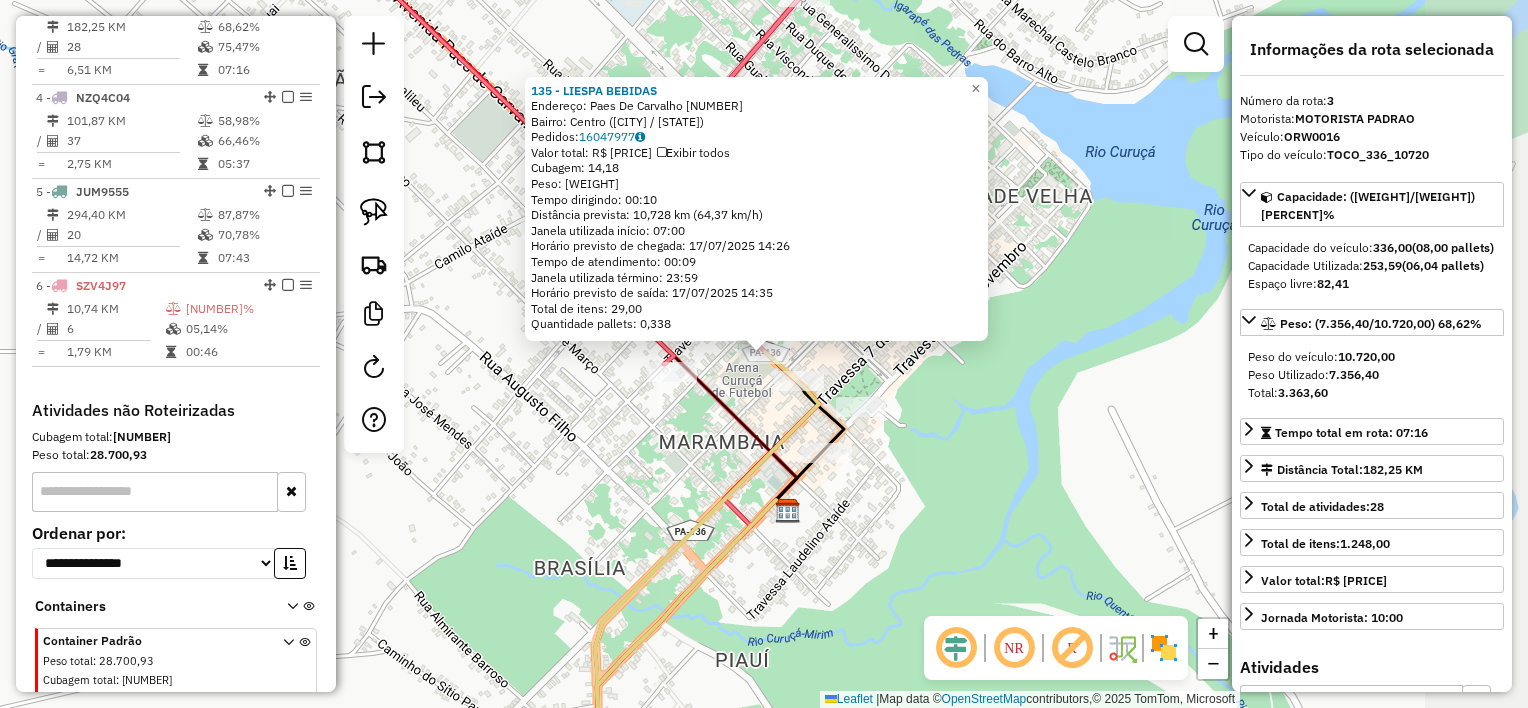 scroll, scrollTop: 936, scrollLeft: 0, axis: vertical 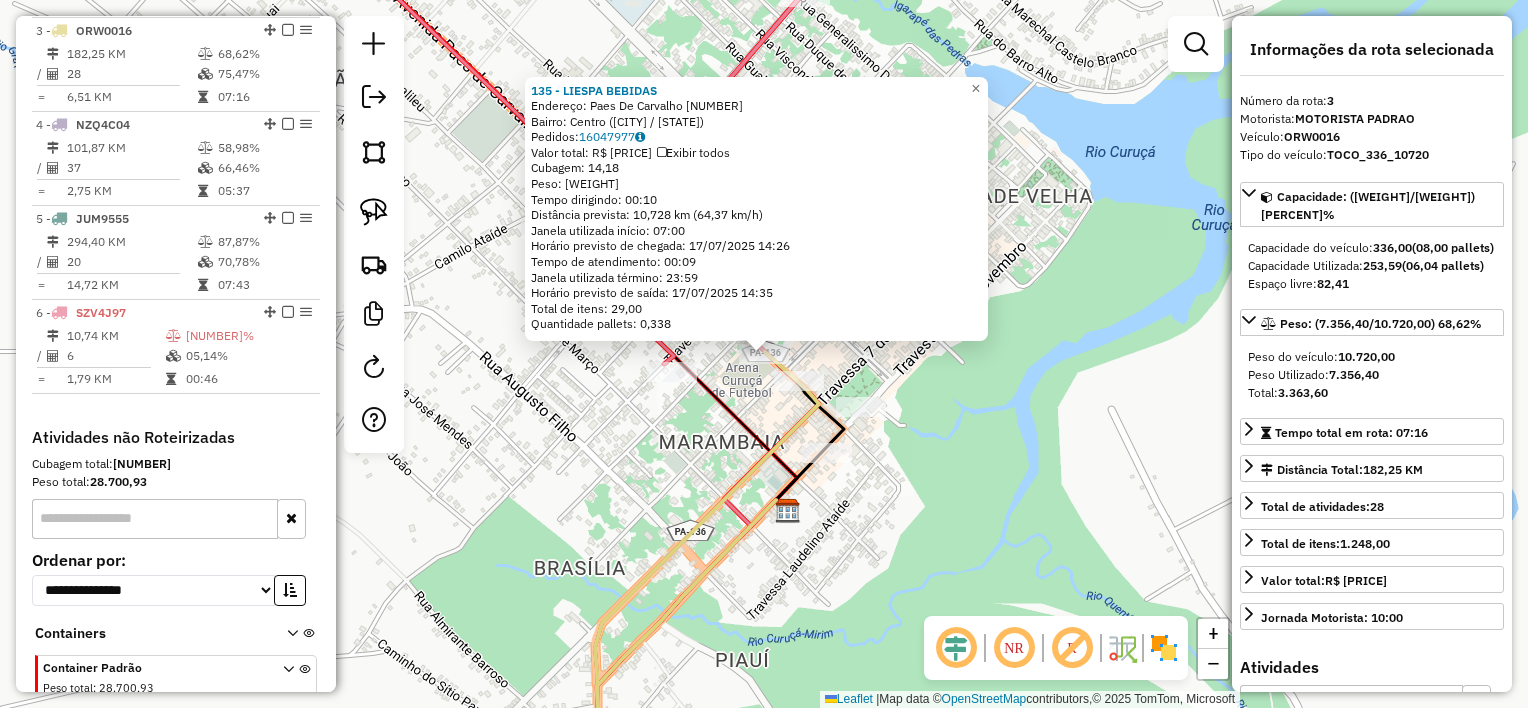 click on "135 - LIESPA BEBIDAS Endereço: Paes De Carvalho 10 Bairro: Centro ([CURUCA] / [PA]) Pedidos: [ORDER_ID] Valor total: R$ 3.395,16 Exibir todos Cubagem: 14,18 Peso: 377,92 Tempo dirigindo: 00:10 Distância prevista: 10,728 km (64,37 km/h) Janela utilizada início: 07:00 Horário previsto de chegada: 17/07/2025 14:26 Tempo de atendimento: 00:09 Janela utilizada término: 23:59 Horário previsto de saída: 17/07/2025 14:35 Total de itens: 29,00 Quantidade pallets: 0,338 × Janela de atendimento Grade de atendimento Capacidade Transportadoras Veículos Cliente Pedidos Rotas Selecione os dias de semana para filtrar as janelas de atendimento Seg Ter Qua Qui Sex Sáb Dom Informe o período da janela de atendimento: De: Até: Filtrar exatamente a janela do cliente Considerar janela de atendimento padrão Selecione os dias de semana para filtrar as grades de atendimento Seg Ter Qua Qui Sex Sáb Dom Considerar clientes sem dia de atendimento cadastrado De: De:" 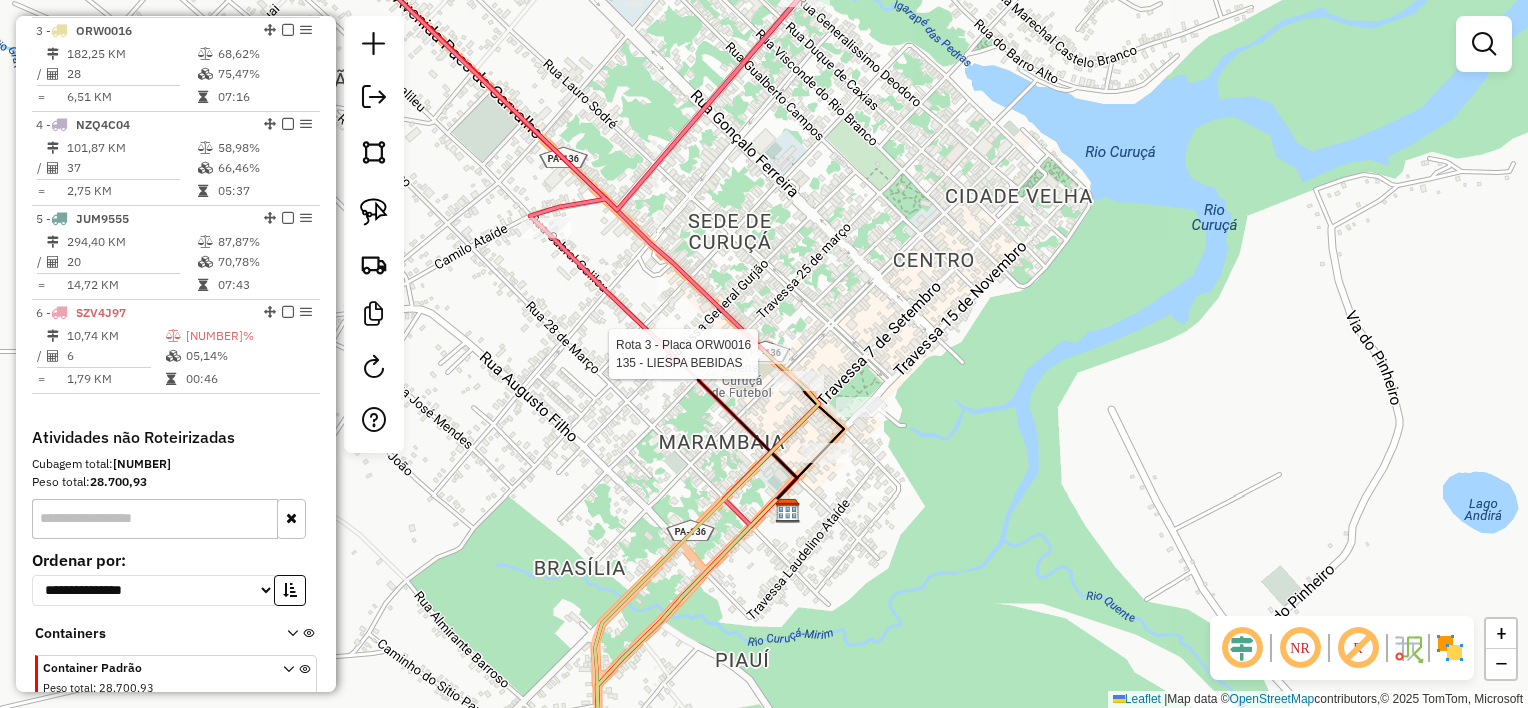 select on "**********" 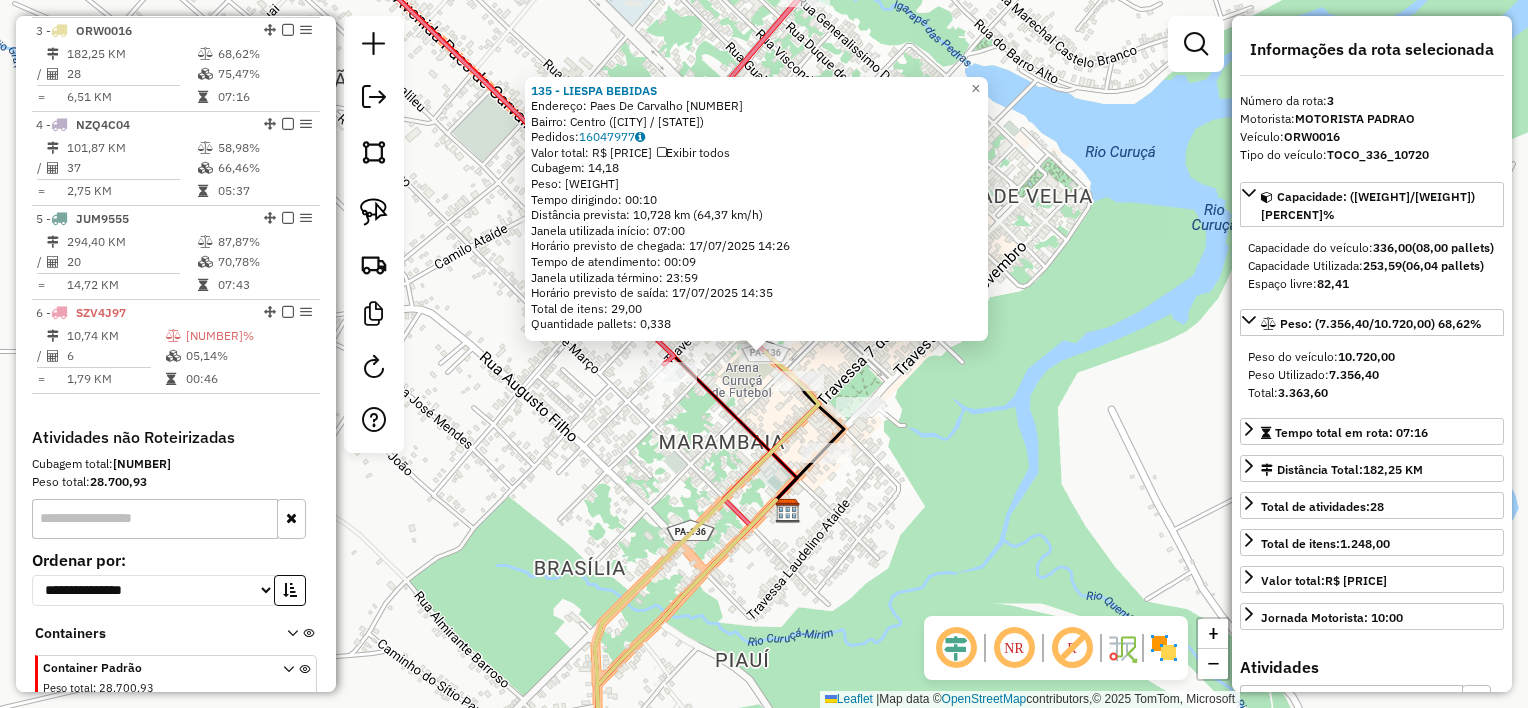drag, startPoint x: 748, startPoint y: 378, endPoint x: 716, endPoint y: 378, distance: 32 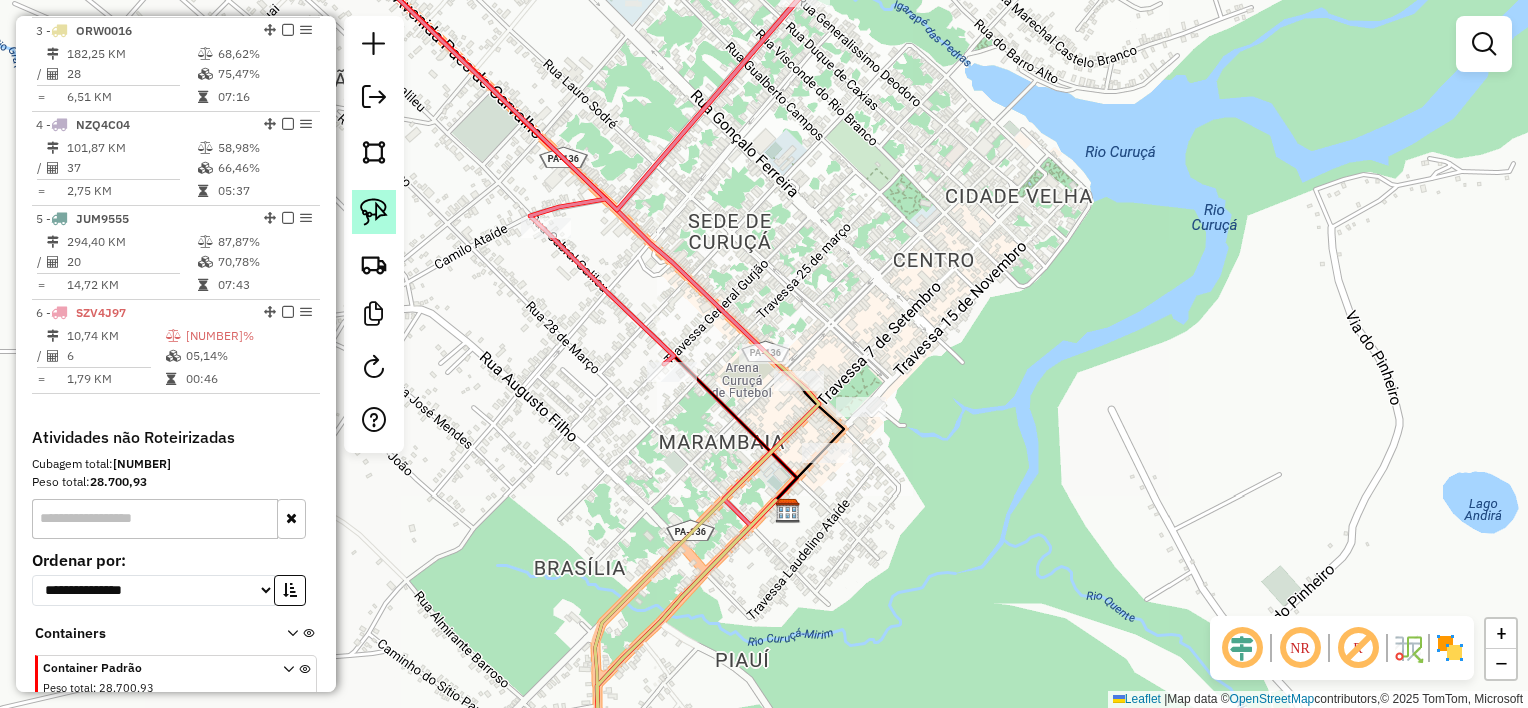 drag, startPoint x: 376, startPoint y: 212, endPoint x: 460, endPoint y: 221, distance: 84.48077 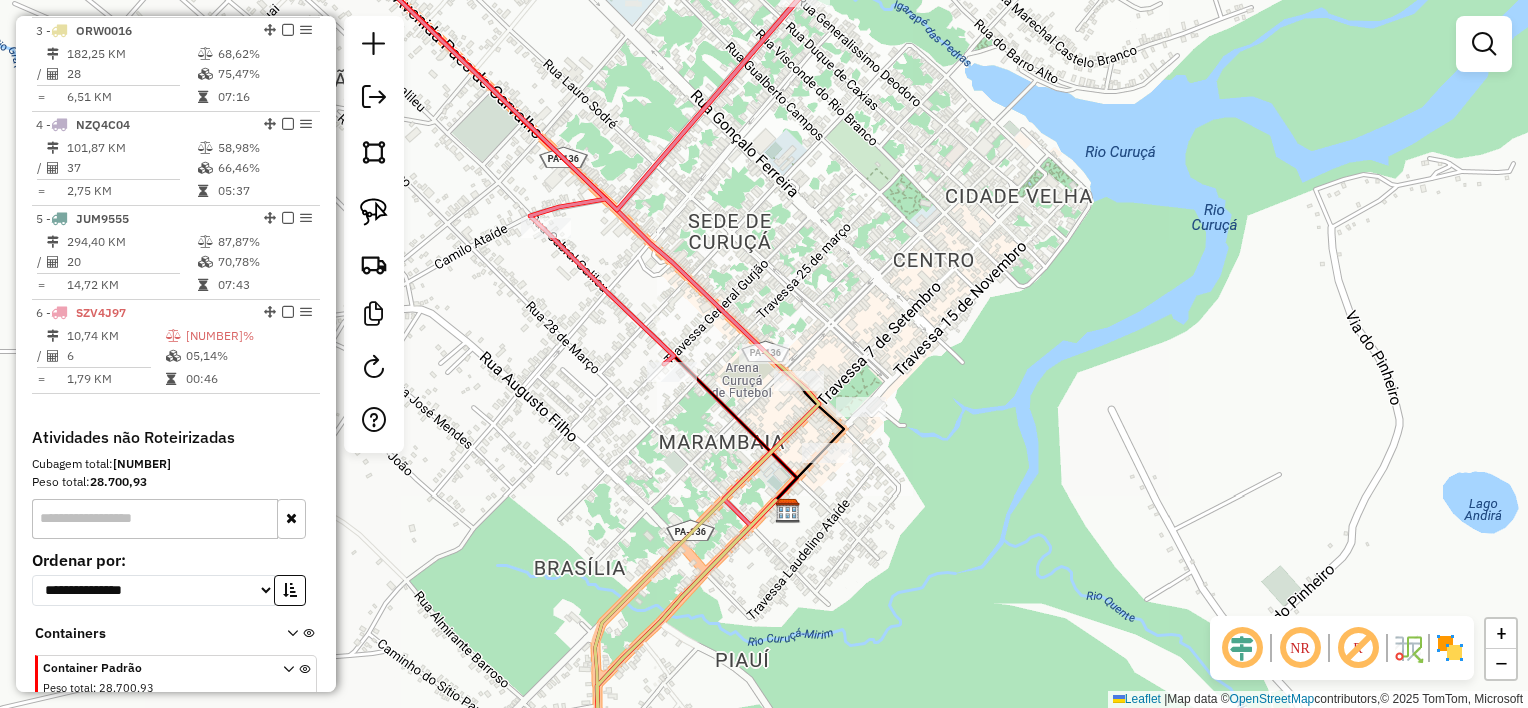 click 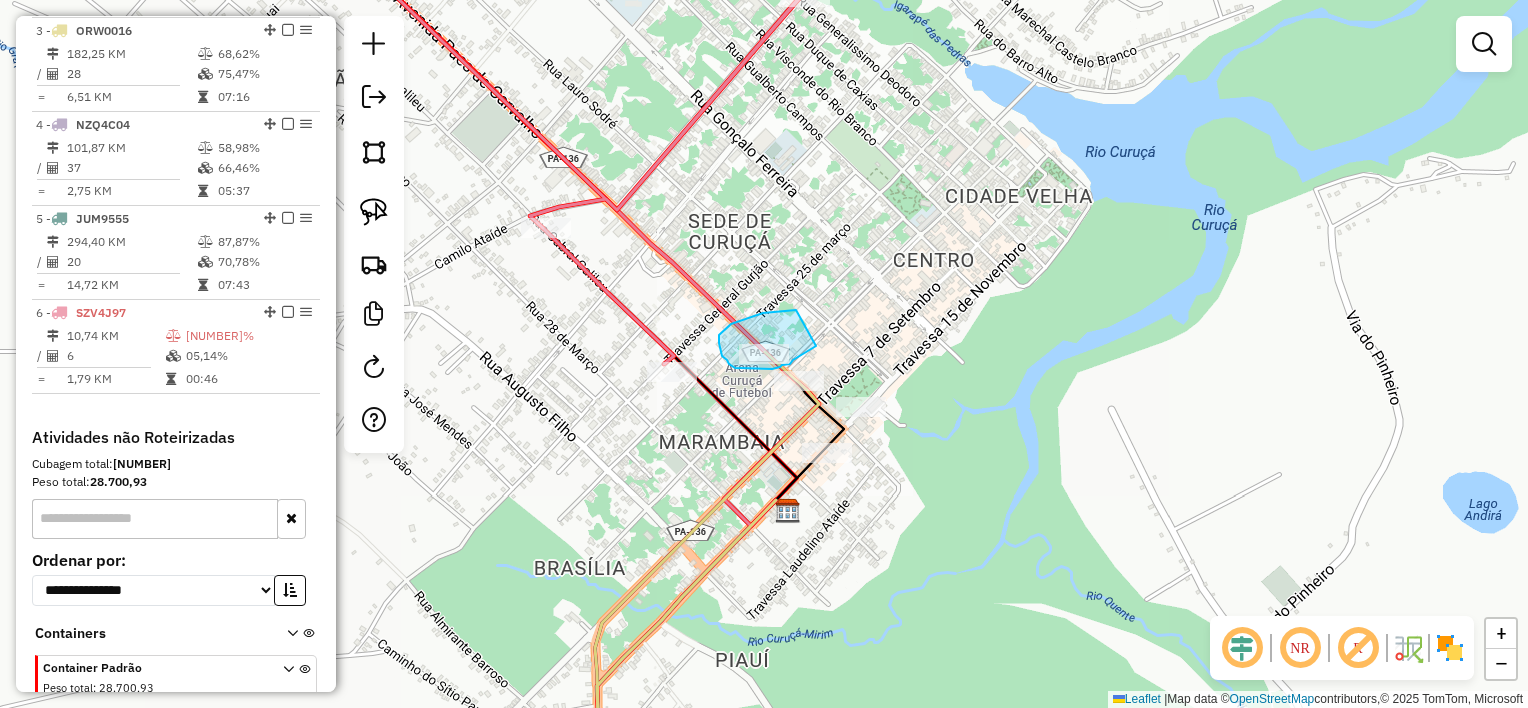 drag, startPoint x: 763, startPoint y: 313, endPoint x: 816, endPoint y: 345, distance: 61.91123 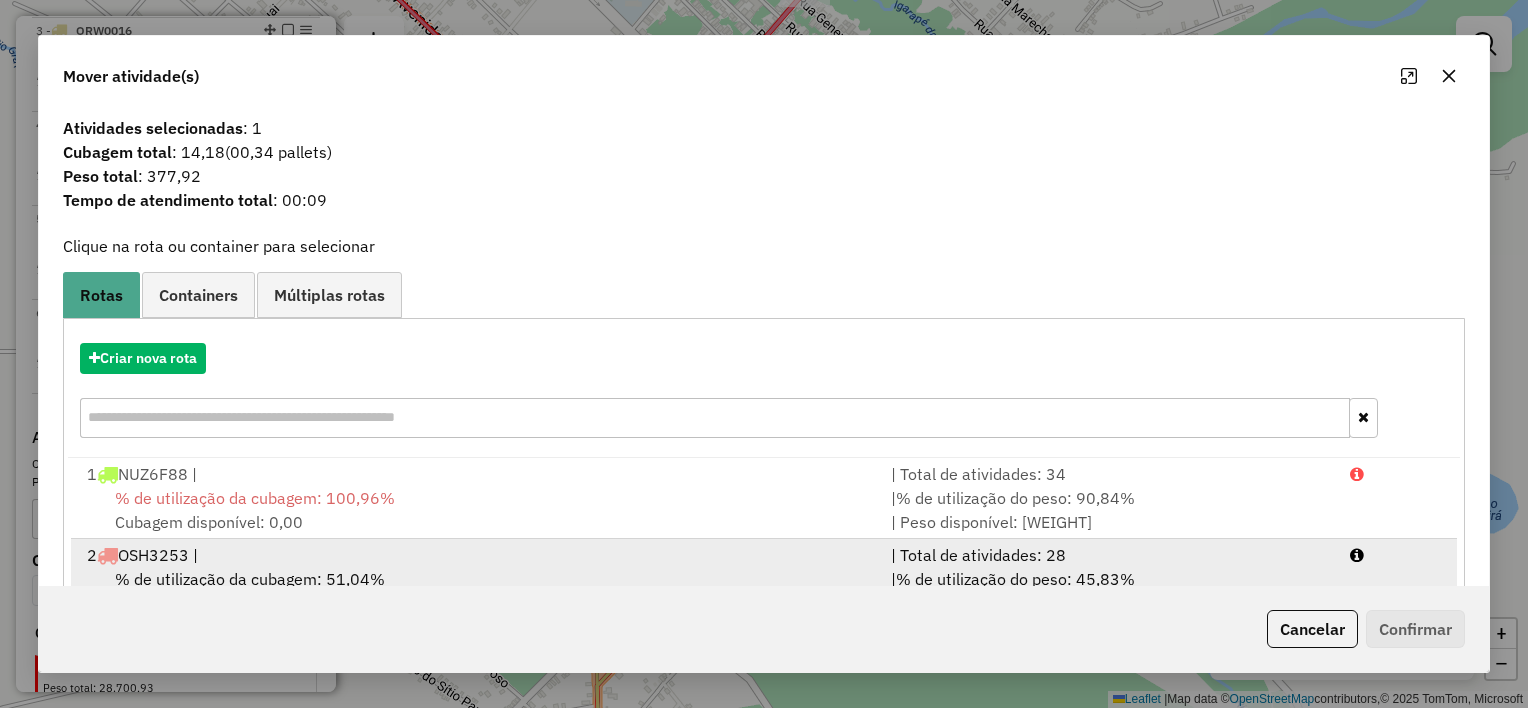 scroll, scrollTop: 4, scrollLeft: 0, axis: vertical 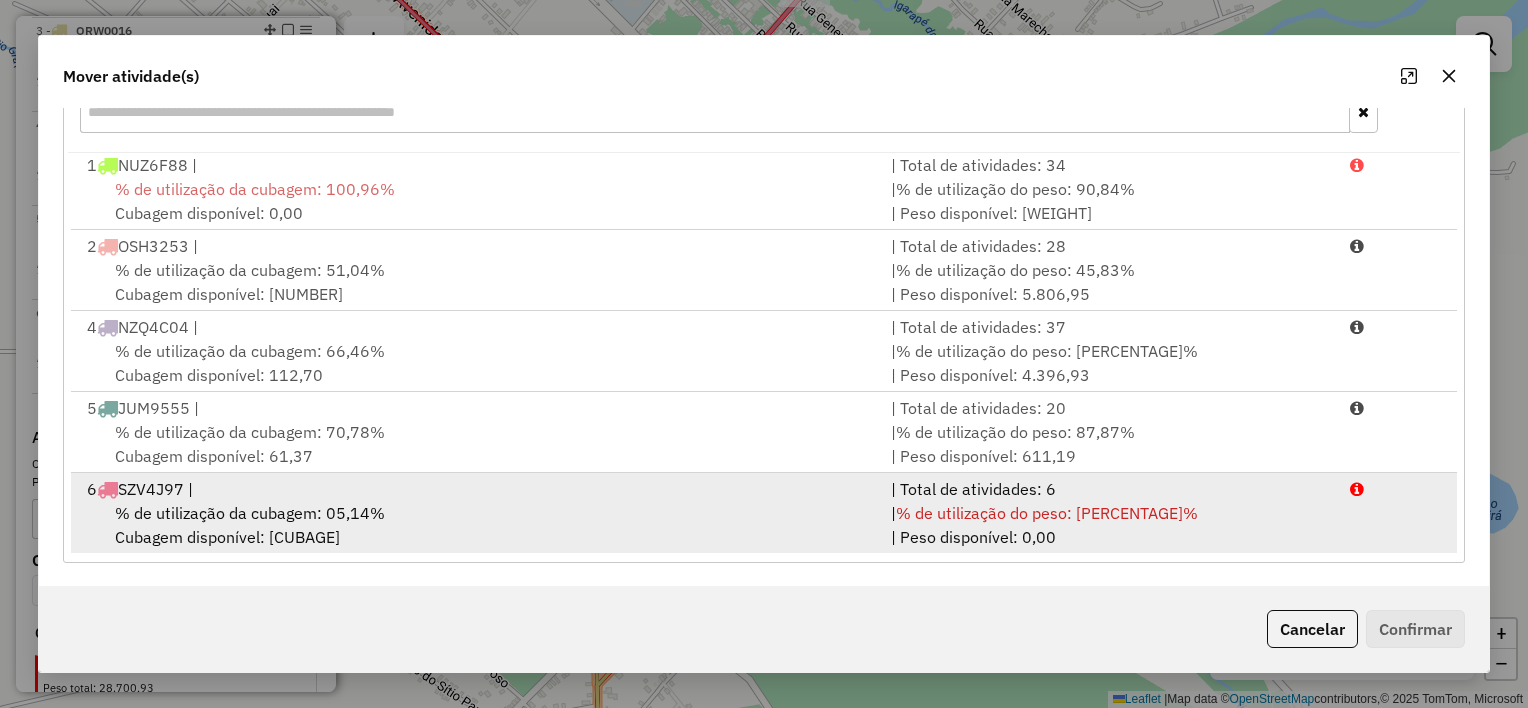 click on "% de utilização da cubagem: [NUMBER]%  Cubagem disponível: [NUMBER]" at bounding box center (477, 525) 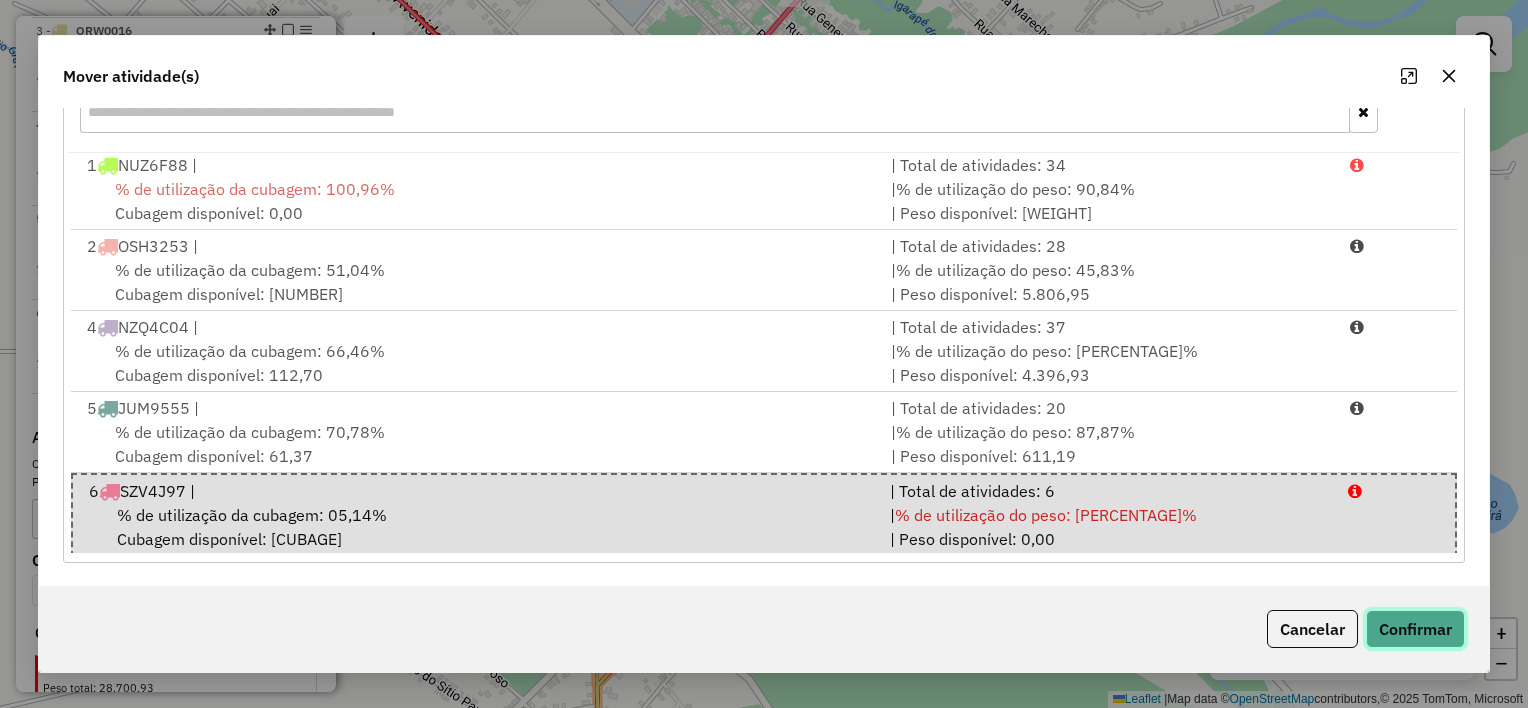 click on "Confirmar" 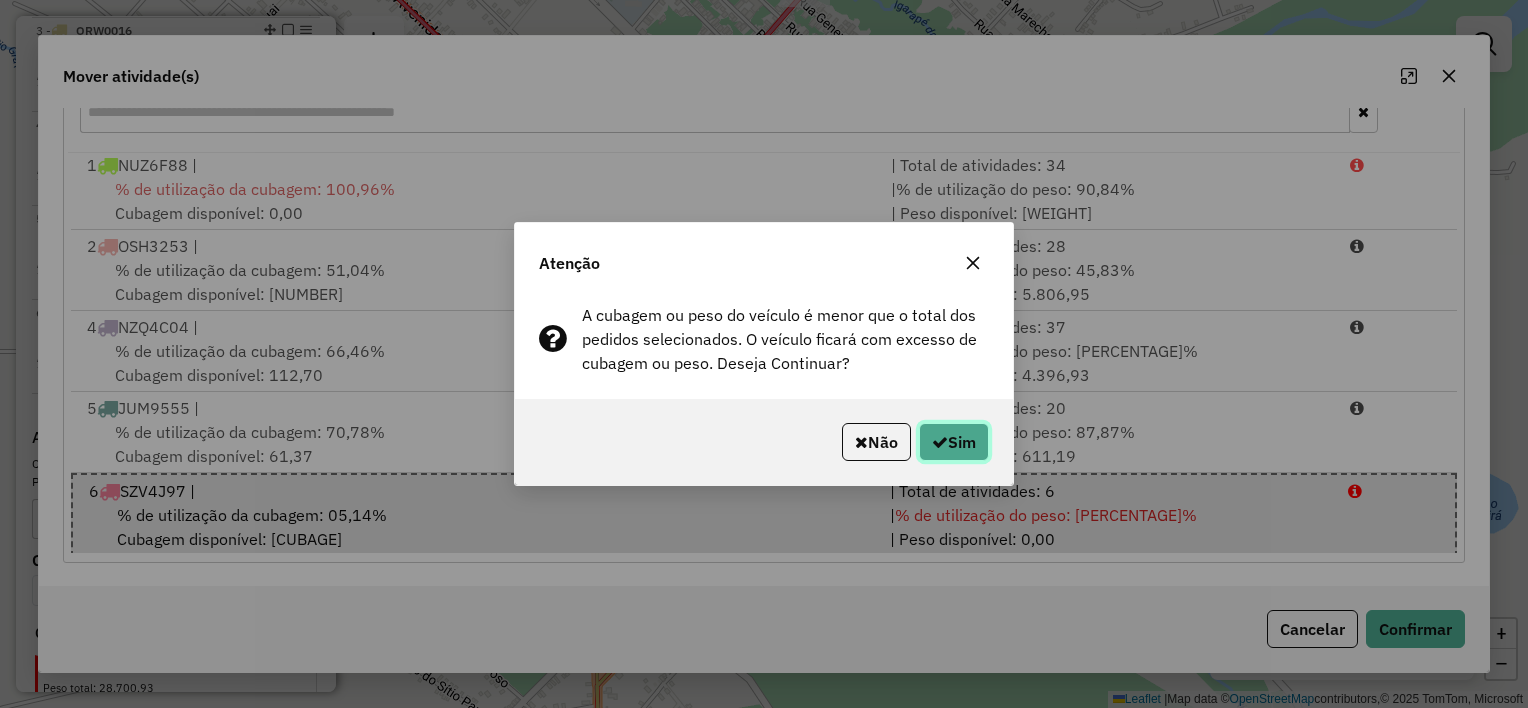click on "Sim" 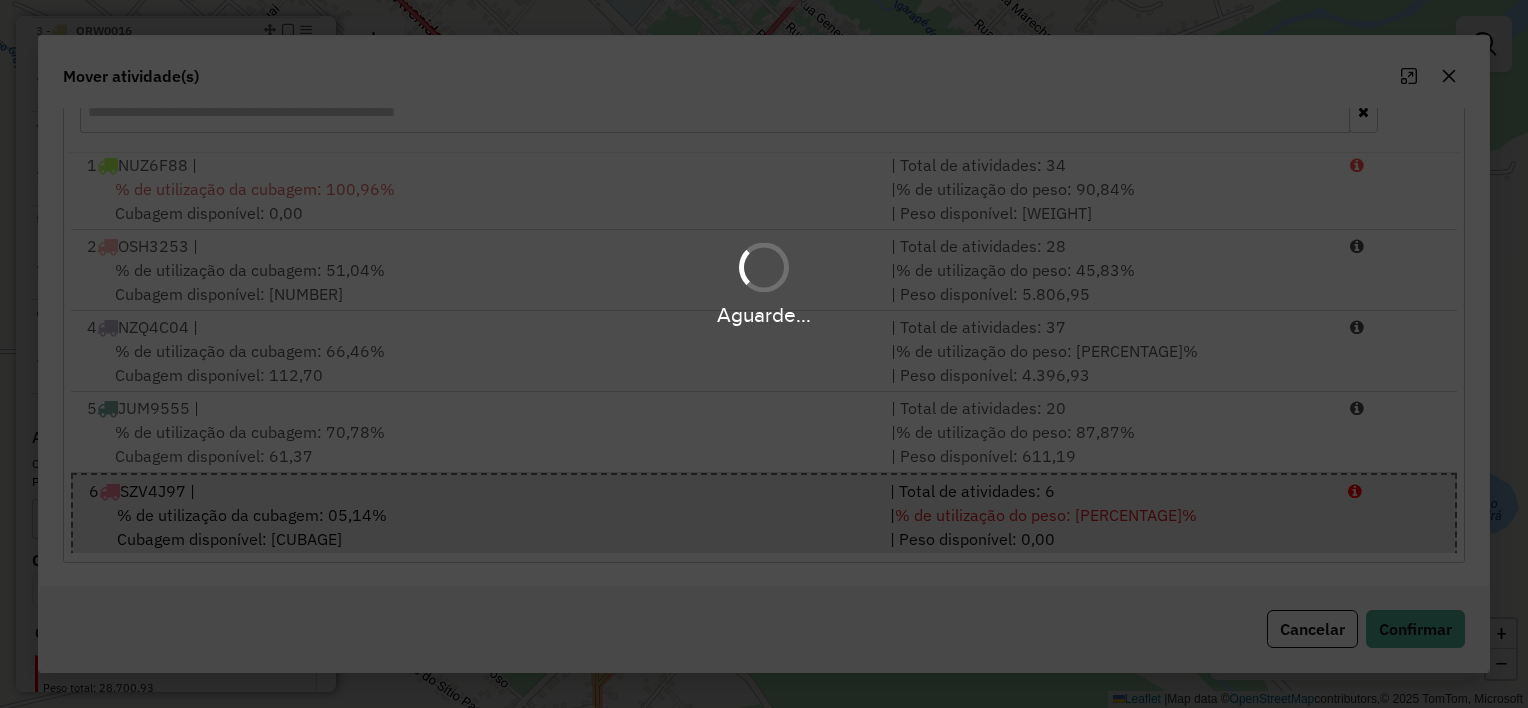 scroll, scrollTop: 0, scrollLeft: 0, axis: both 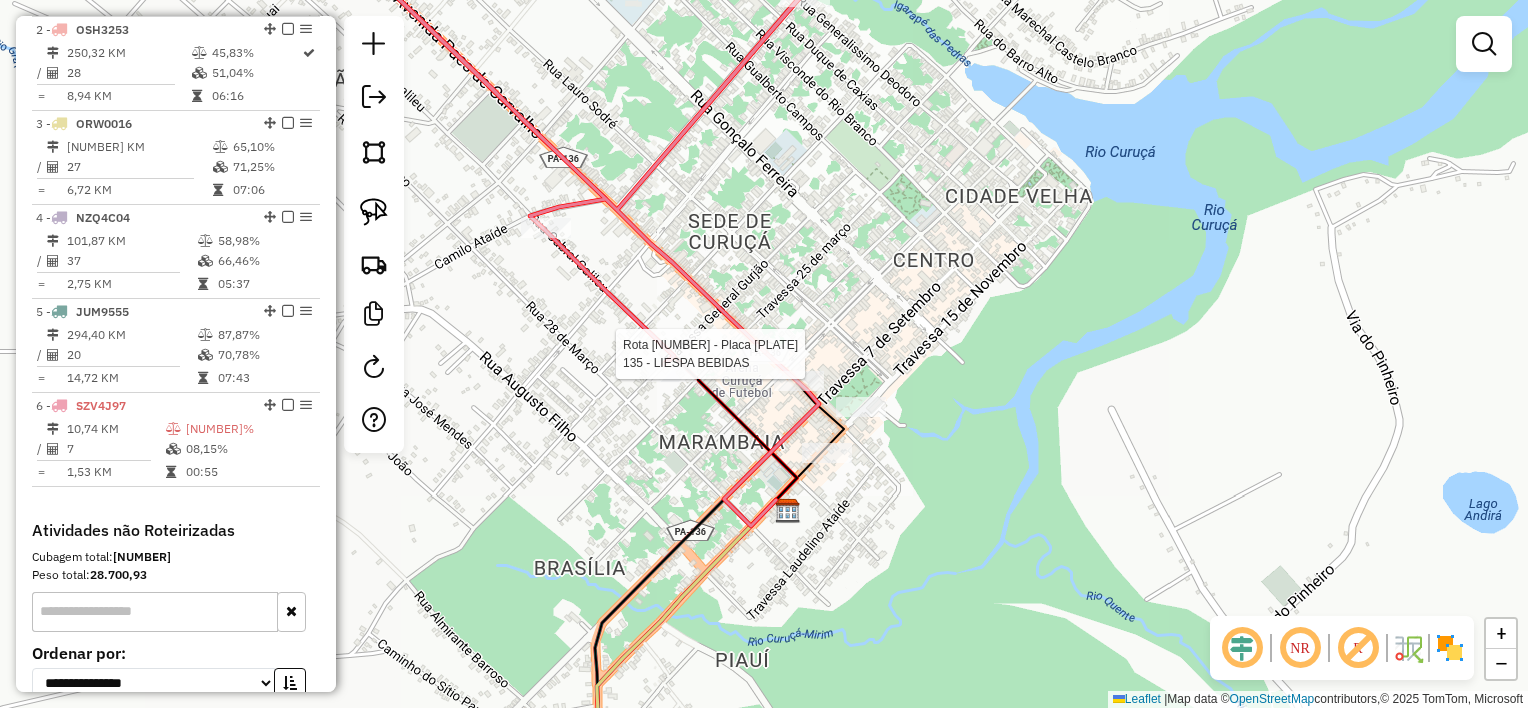 select on "**********" 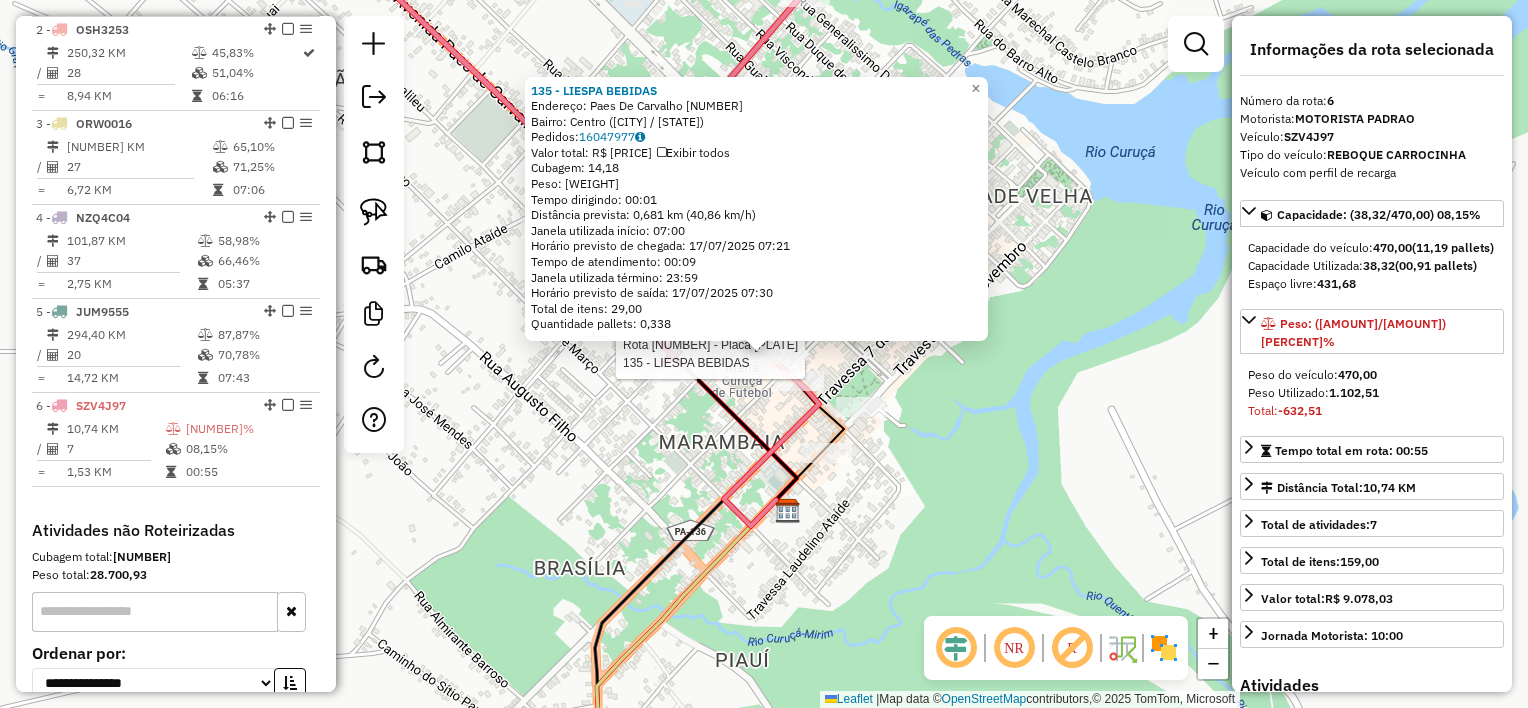 scroll, scrollTop: 1028, scrollLeft: 0, axis: vertical 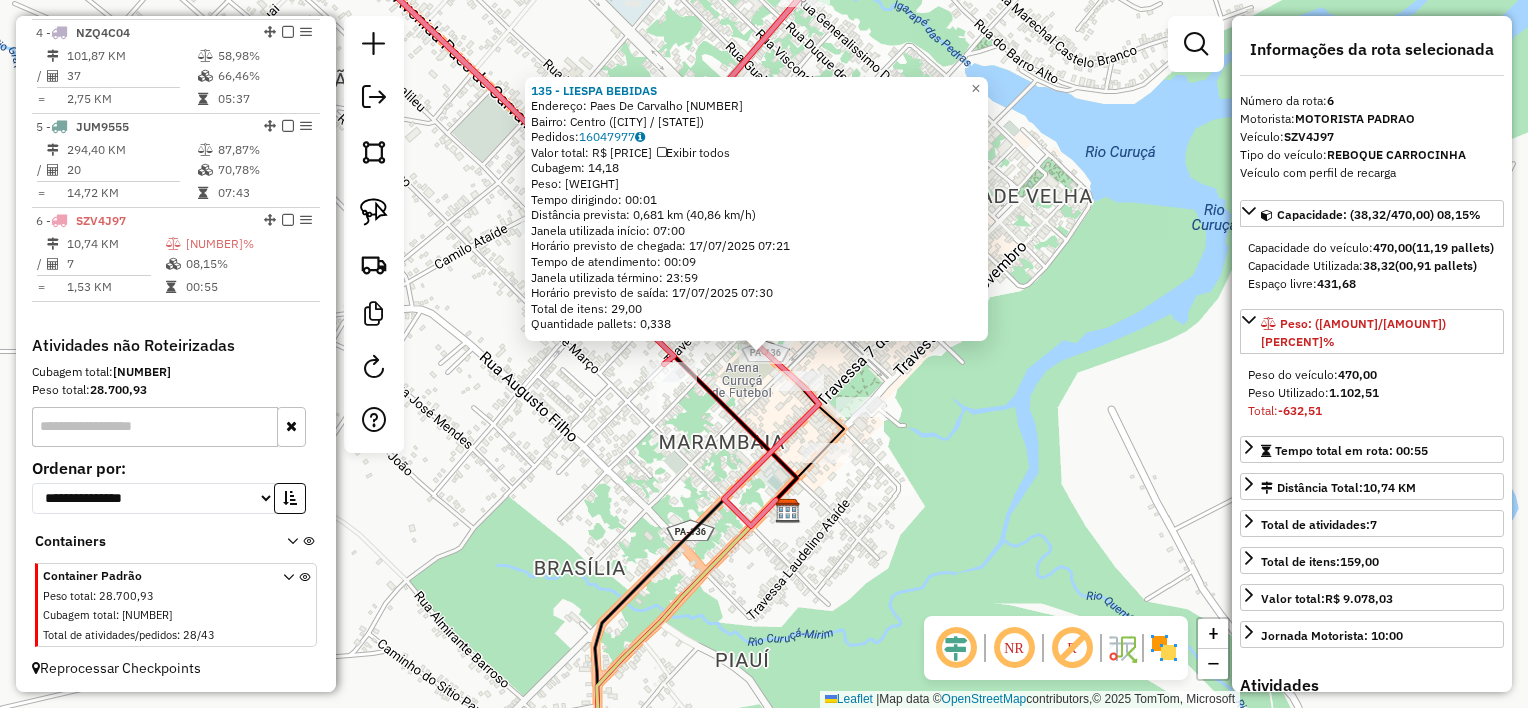 drag, startPoint x: 889, startPoint y: 446, endPoint x: 897, endPoint y: 455, distance: 12.0415945 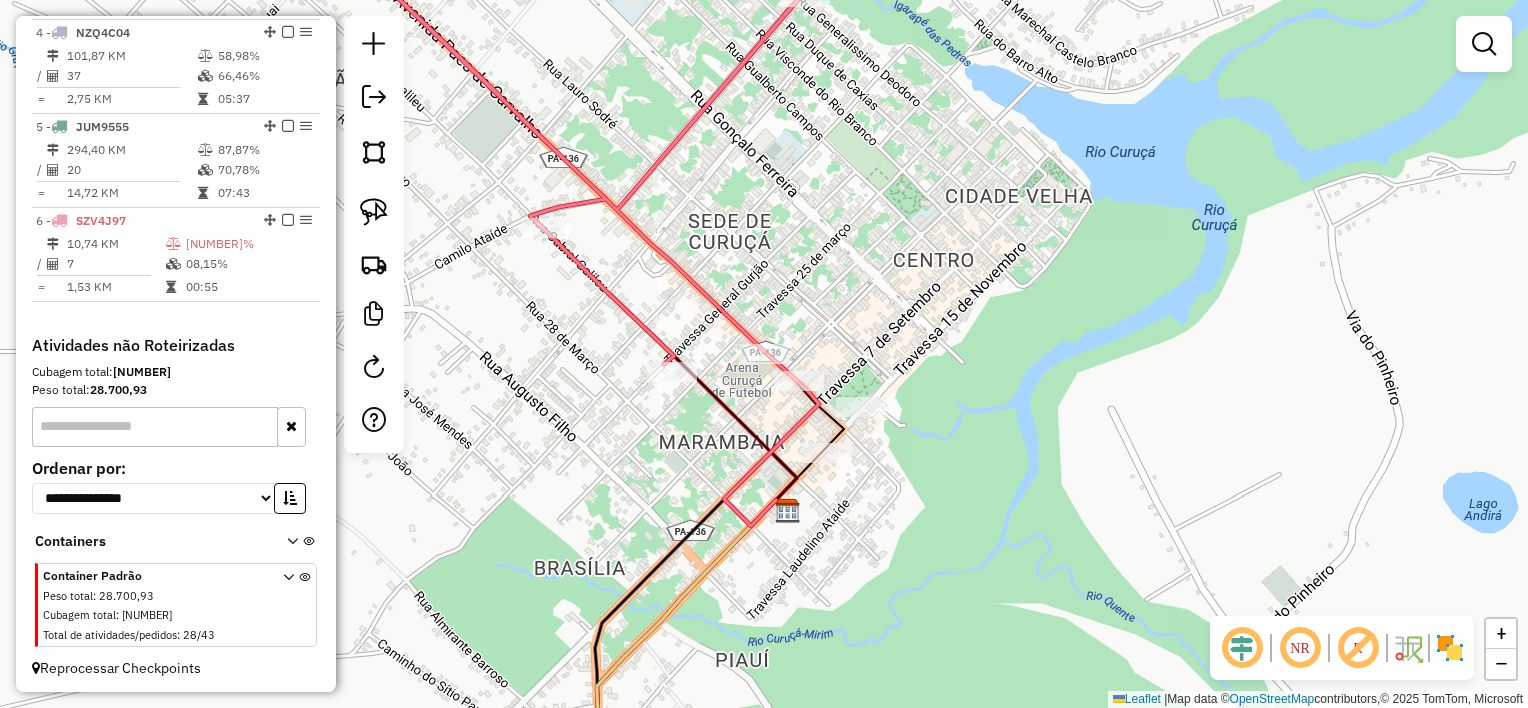 drag, startPoint x: 891, startPoint y: 454, endPoint x: 860, endPoint y: 328, distance: 129.75746 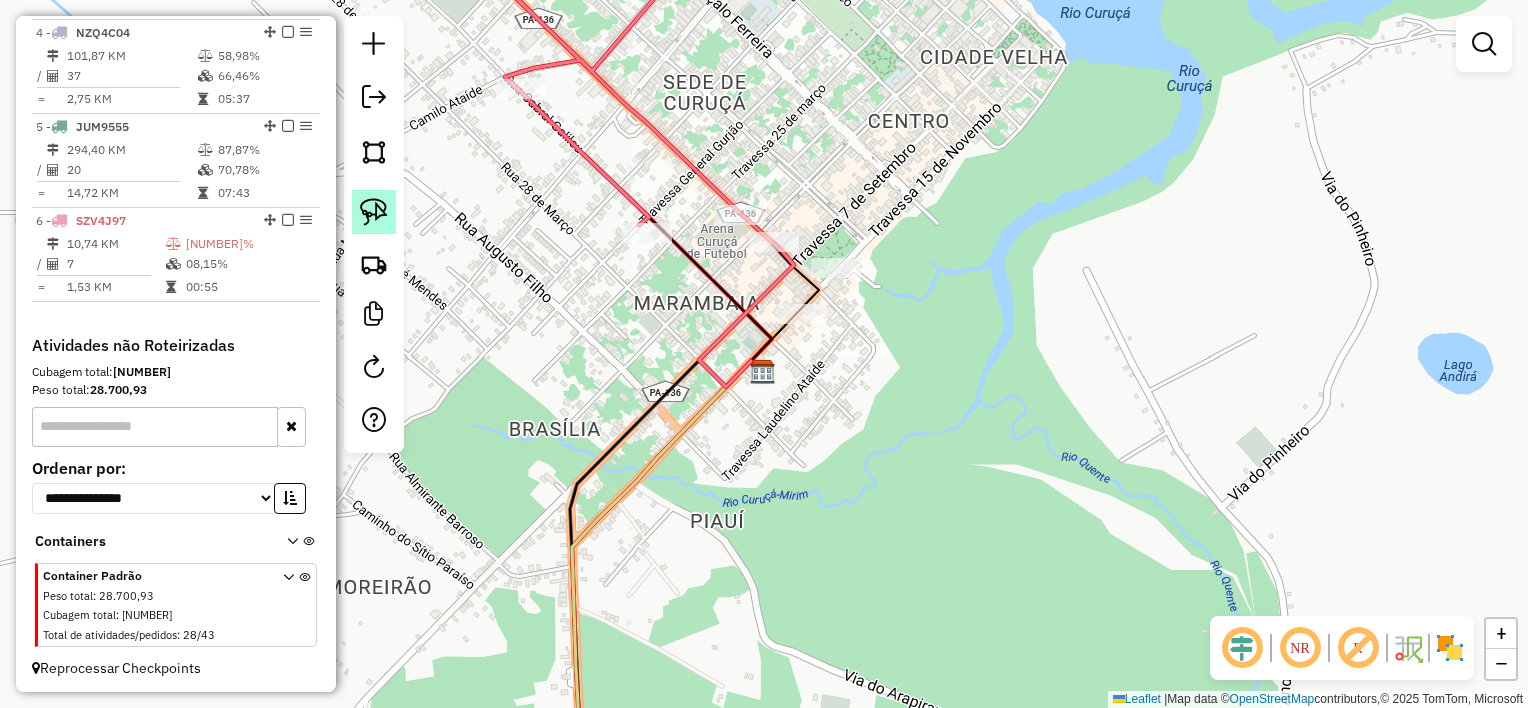 click 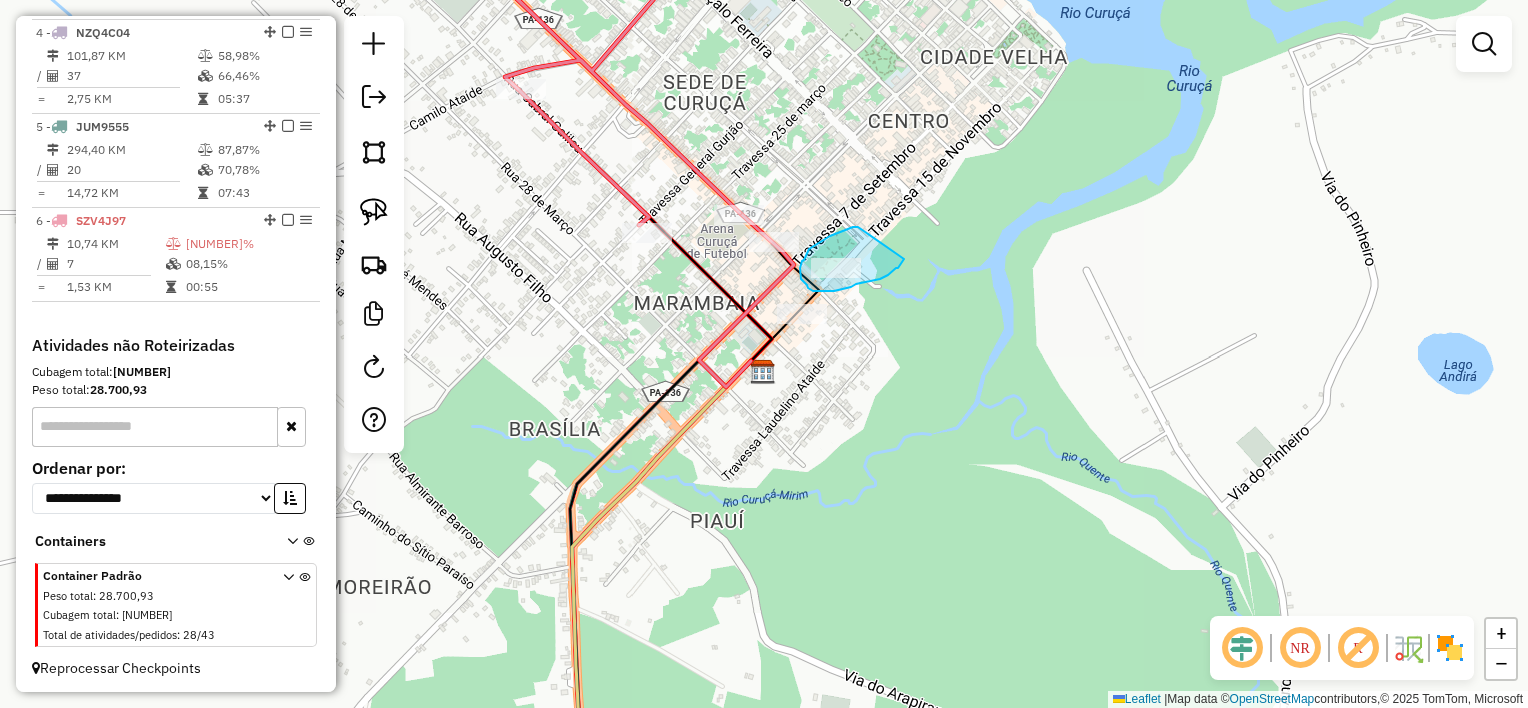 drag, startPoint x: 850, startPoint y: 228, endPoint x: 904, endPoint y: 259, distance: 62.26556 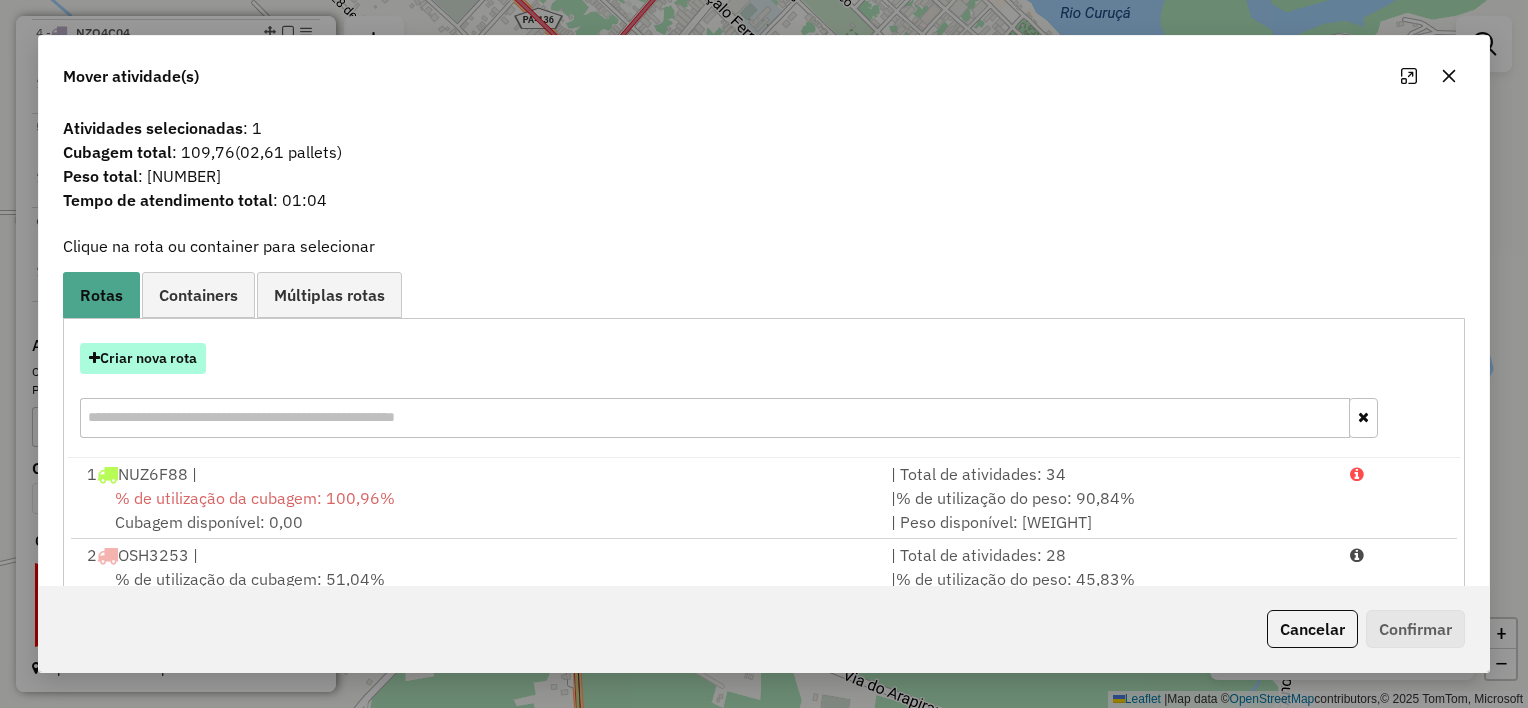 click on "Criar nova rota" at bounding box center (143, 358) 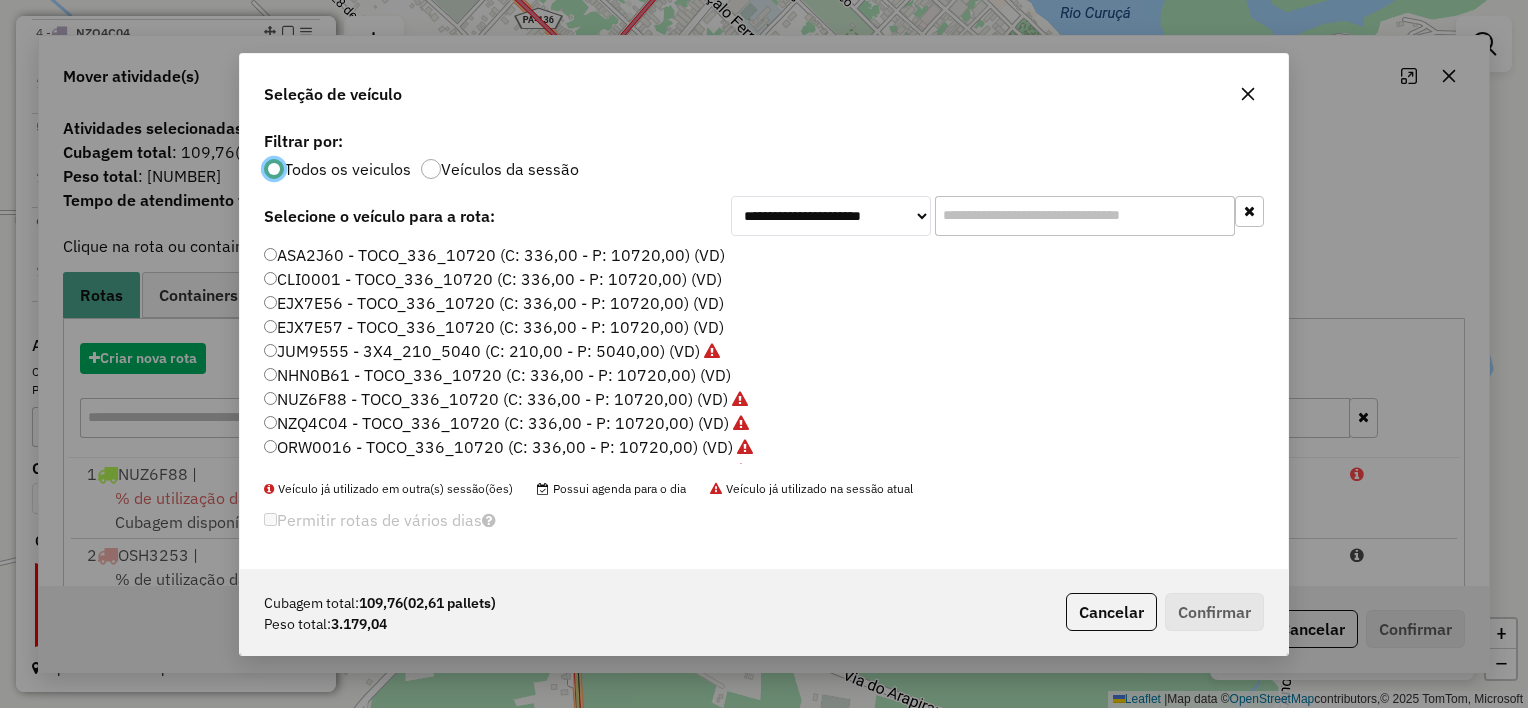 scroll, scrollTop: 10, scrollLeft: 6, axis: both 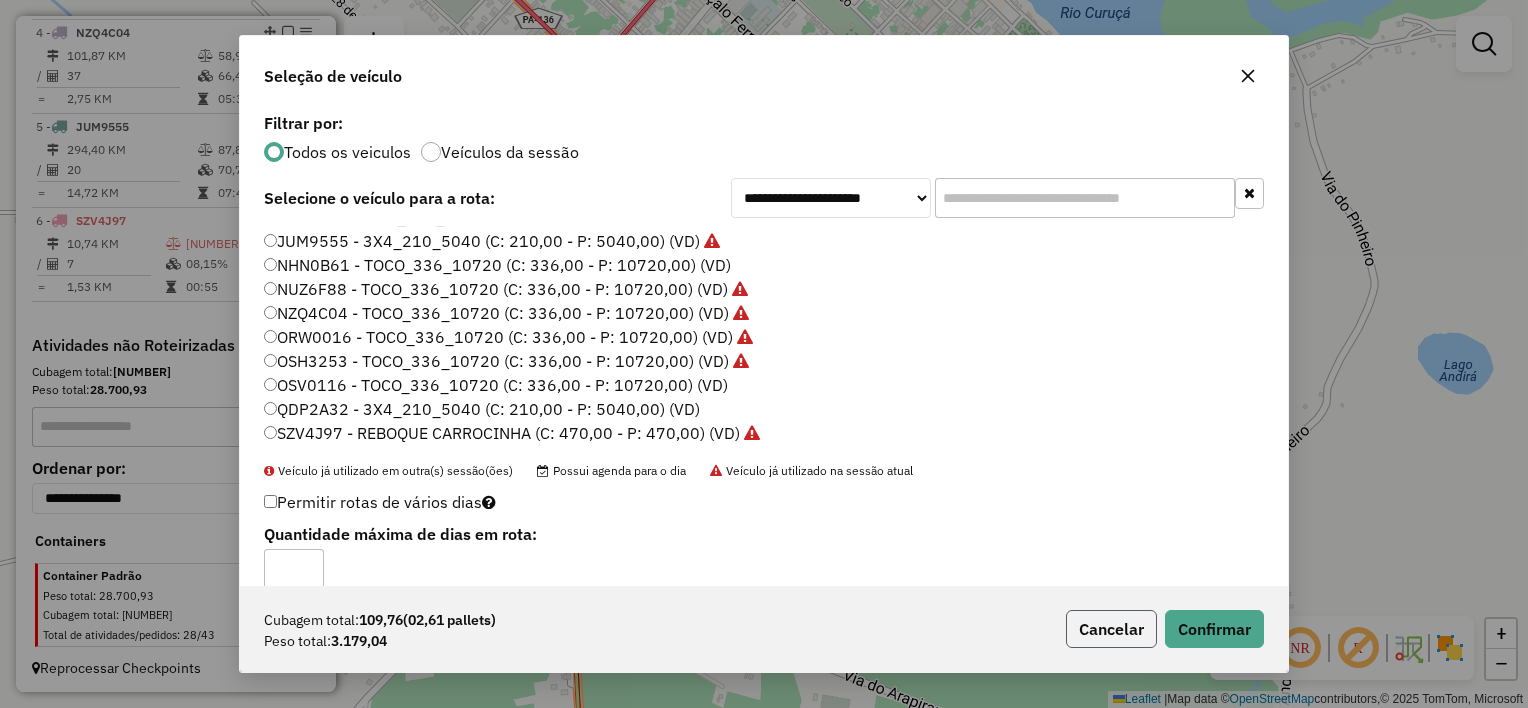 click on "Cancelar" 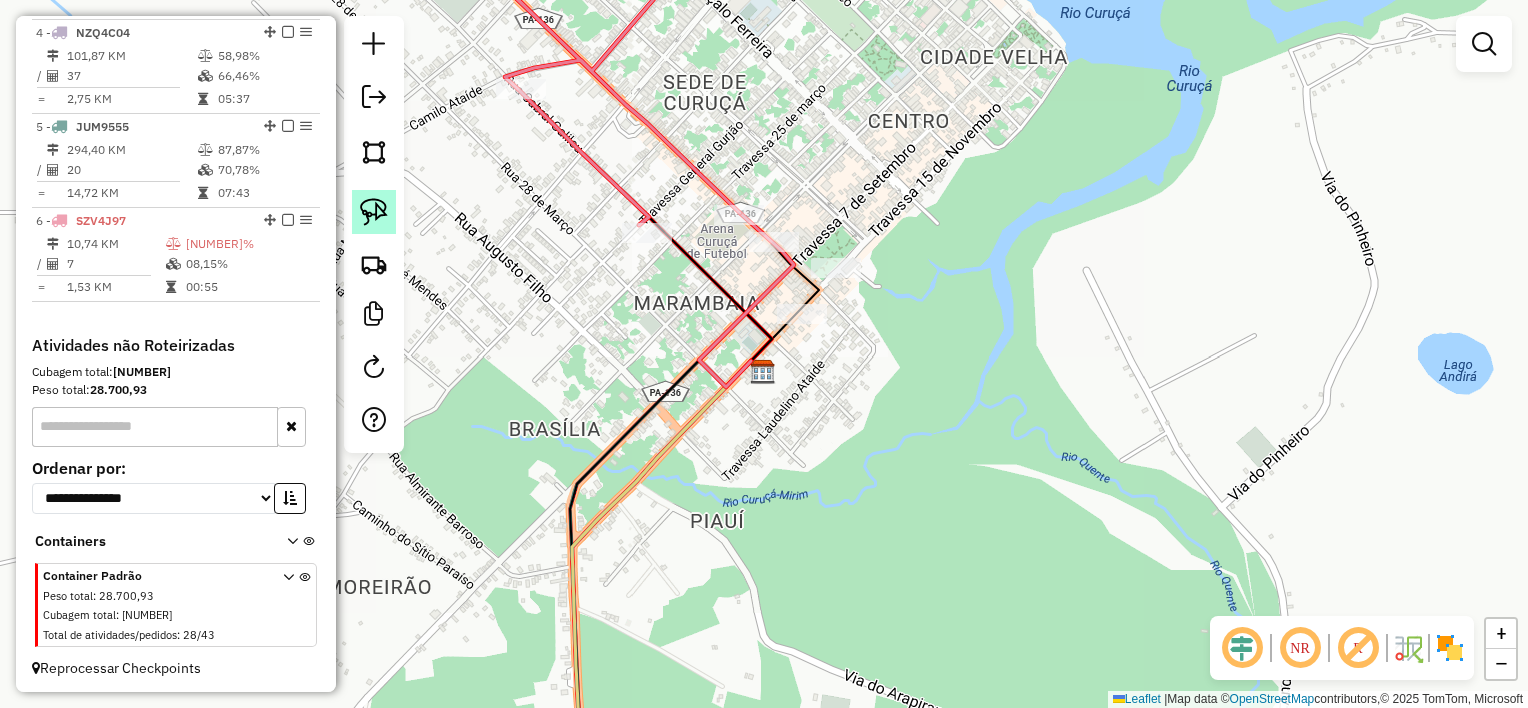 click 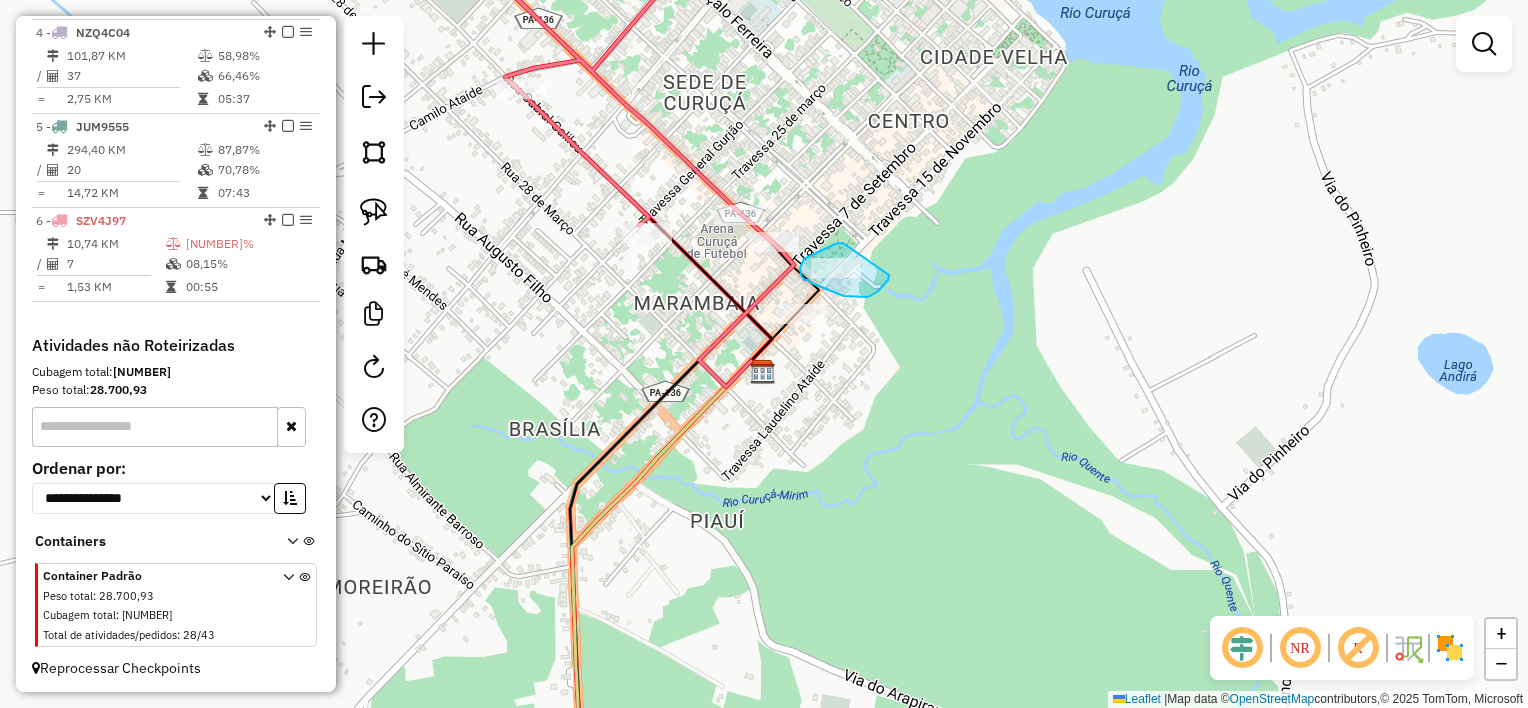 drag, startPoint x: 843, startPoint y: 243, endPoint x: 890, endPoint y: 258, distance: 49.335587 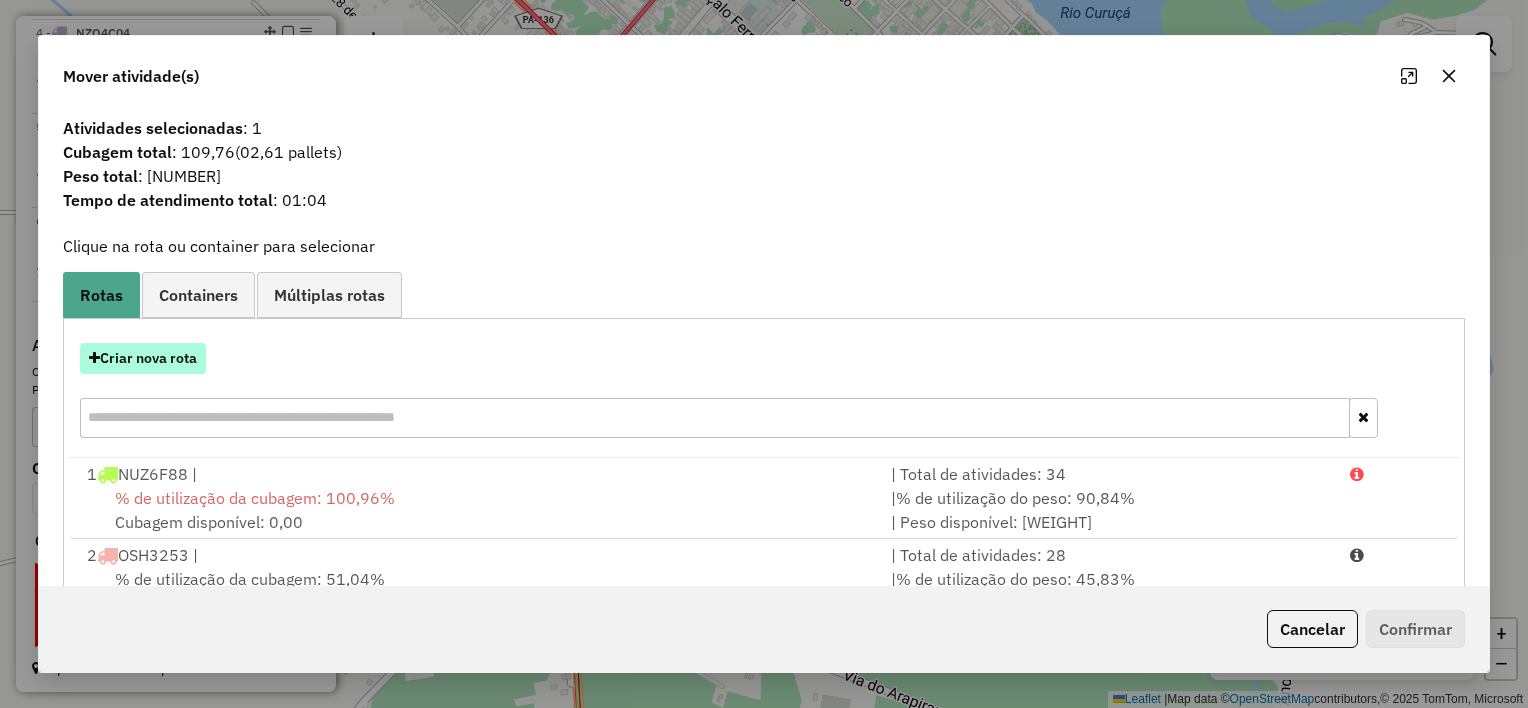click on "Criar nova rota" at bounding box center (143, 358) 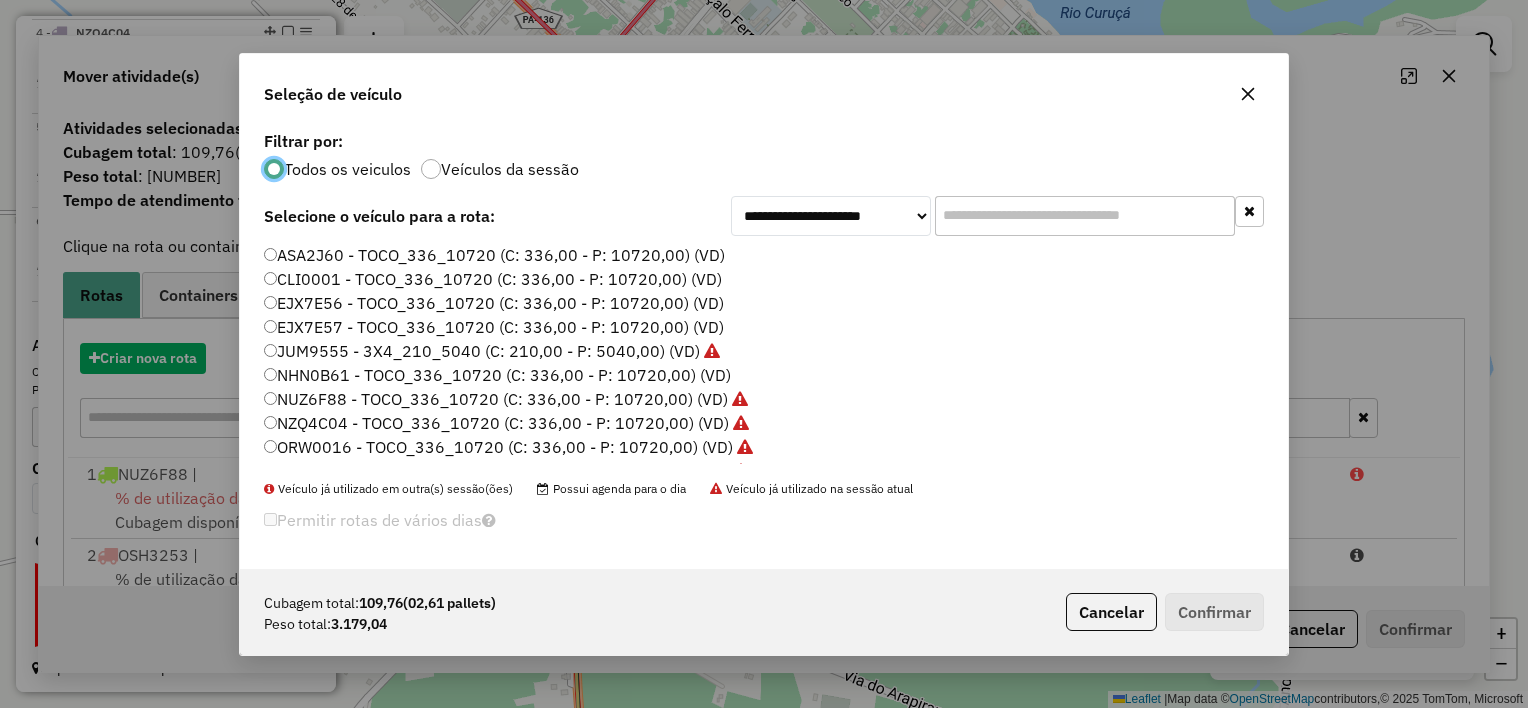 scroll, scrollTop: 10, scrollLeft: 6, axis: both 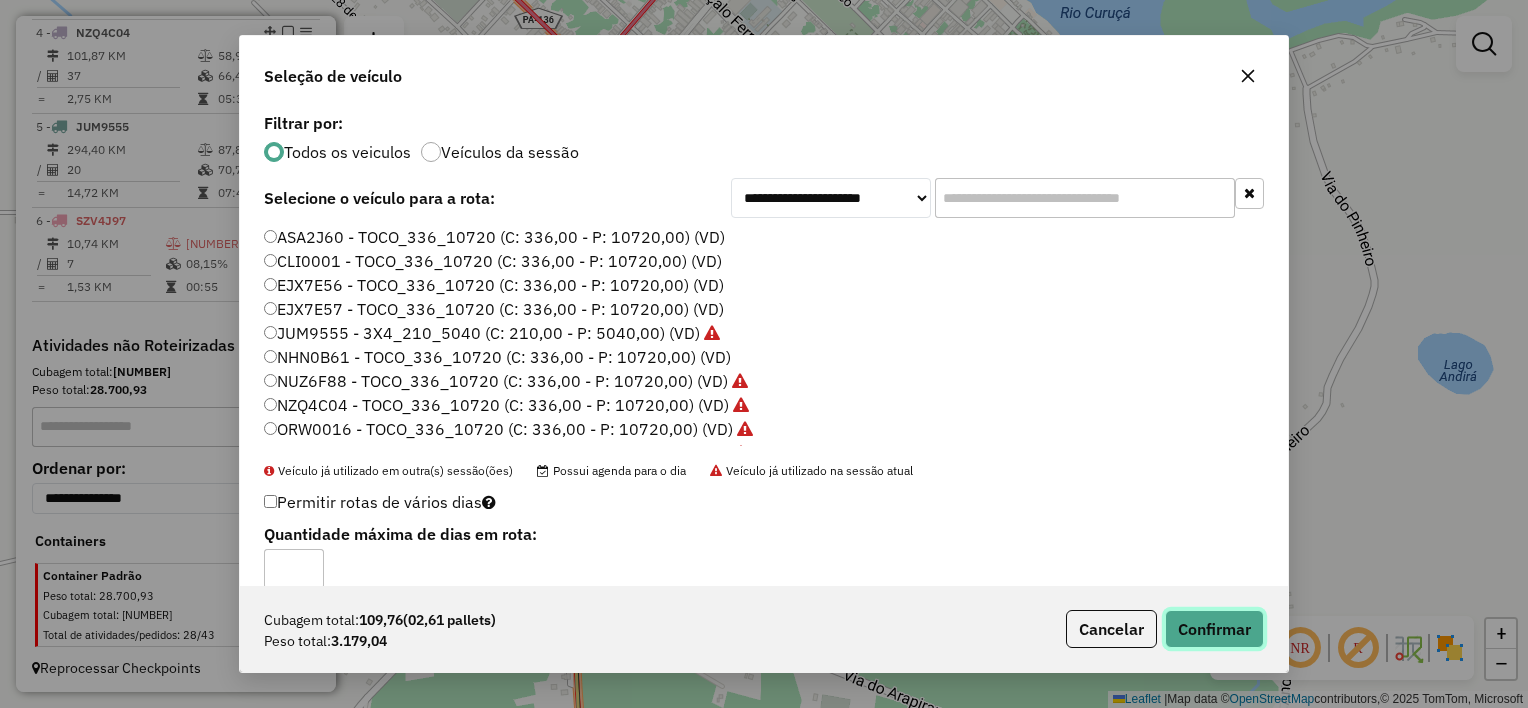 click on "Confirmar" 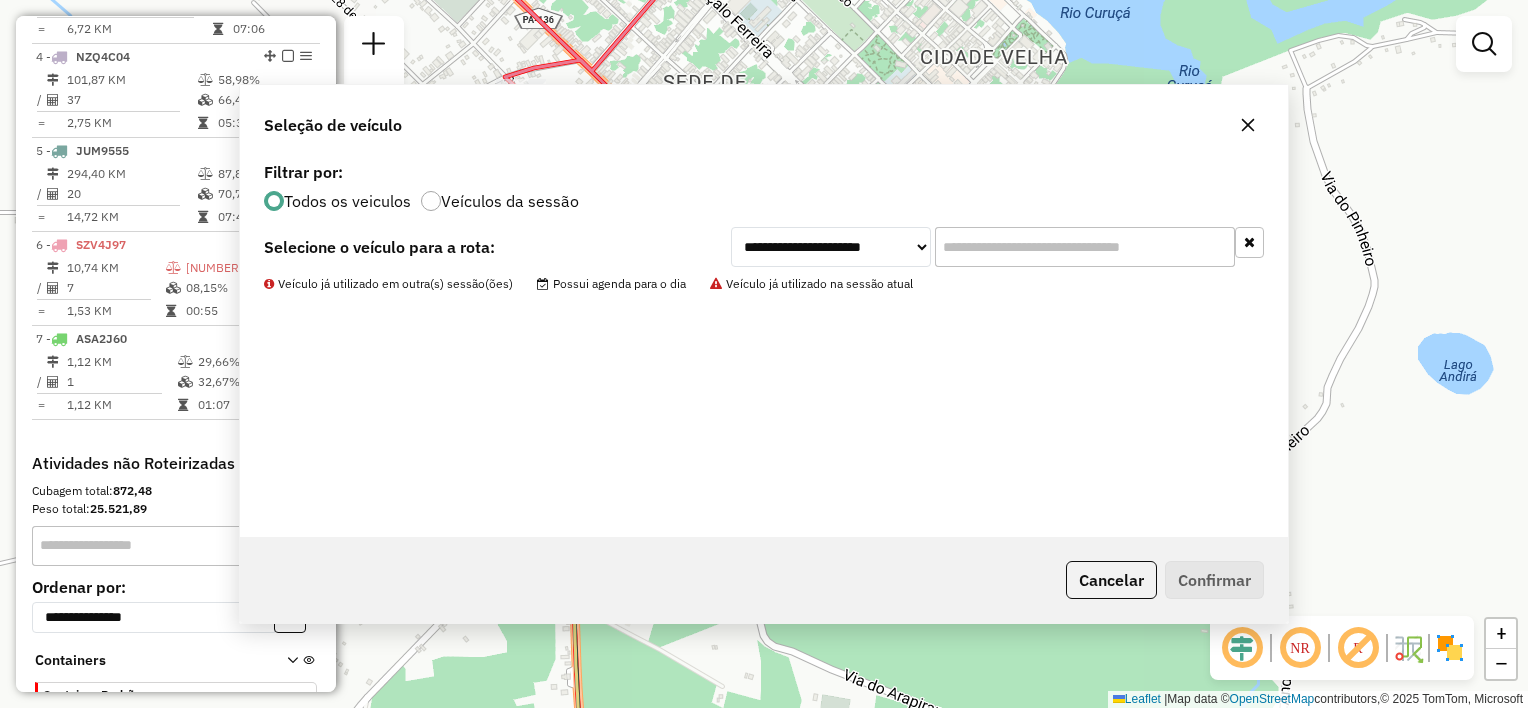 scroll, scrollTop: 1053, scrollLeft: 0, axis: vertical 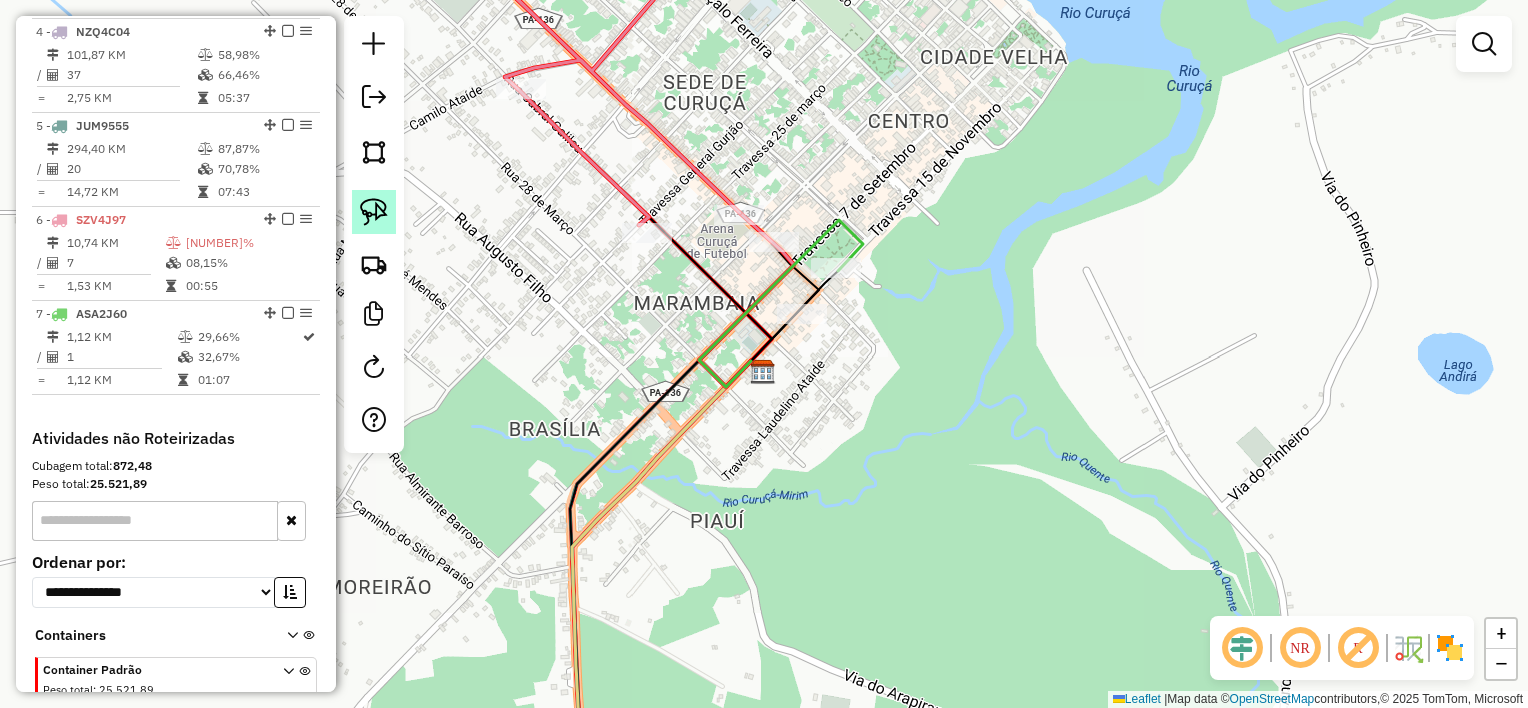 click 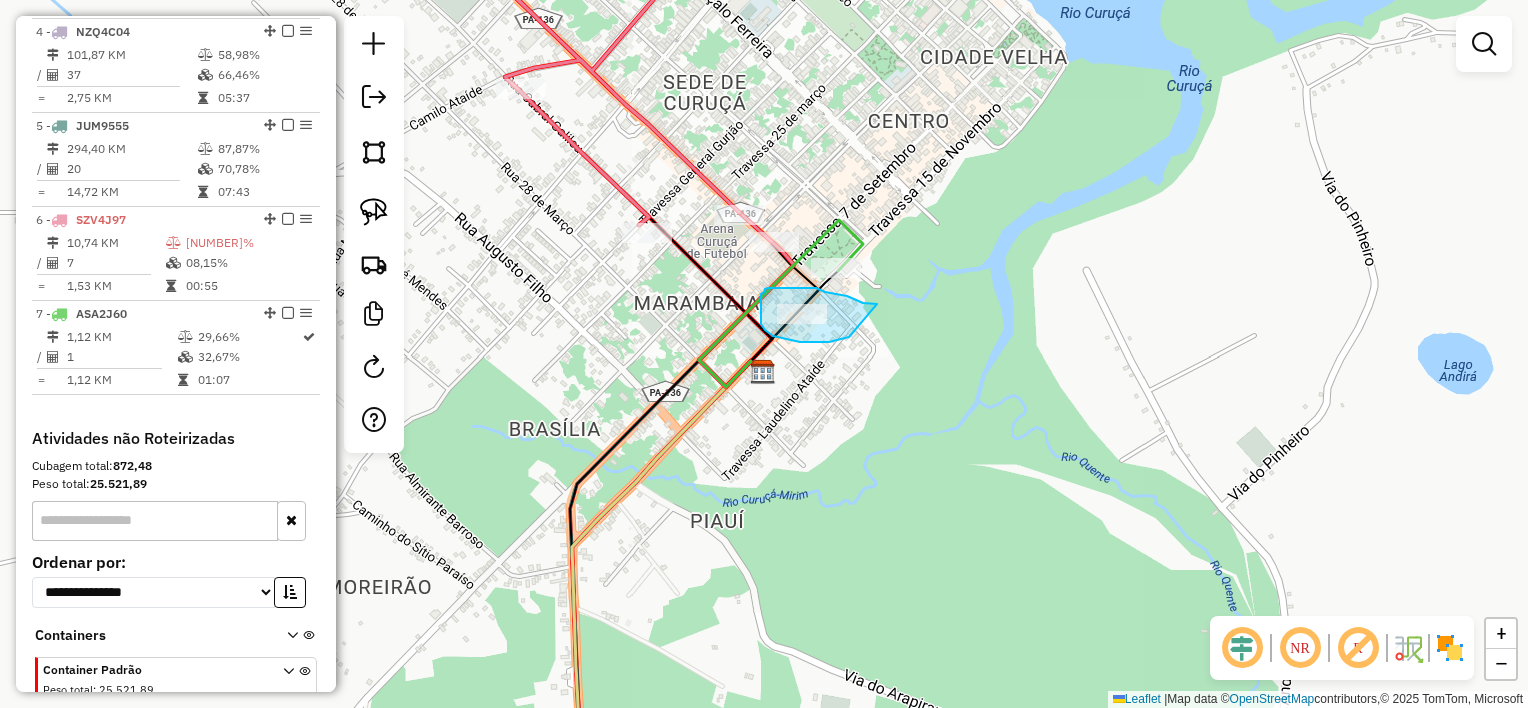 drag, startPoint x: 877, startPoint y: 304, endPoint x: 849, endPoint y: 337, distance: 43.27817 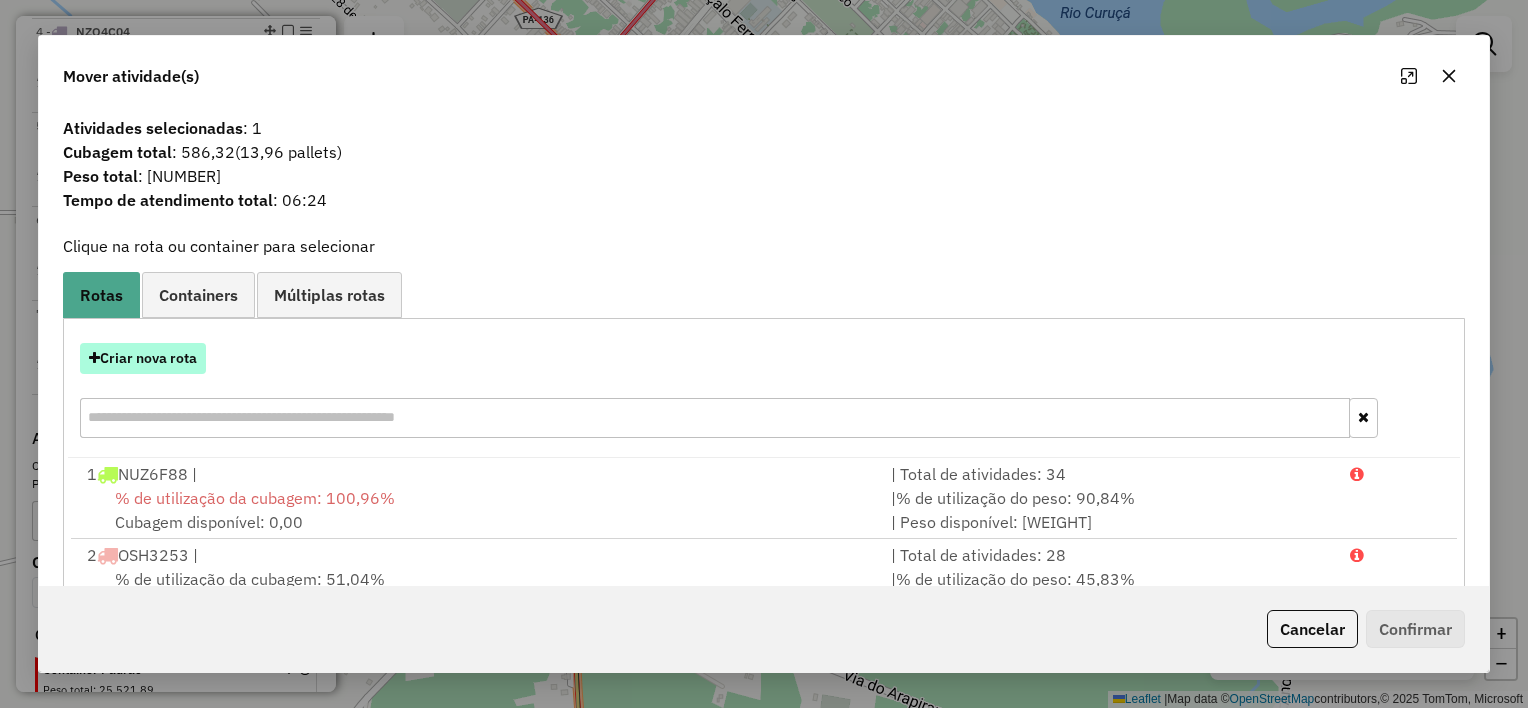 click on "Criar nova rota" at bounding box center (143, 358) 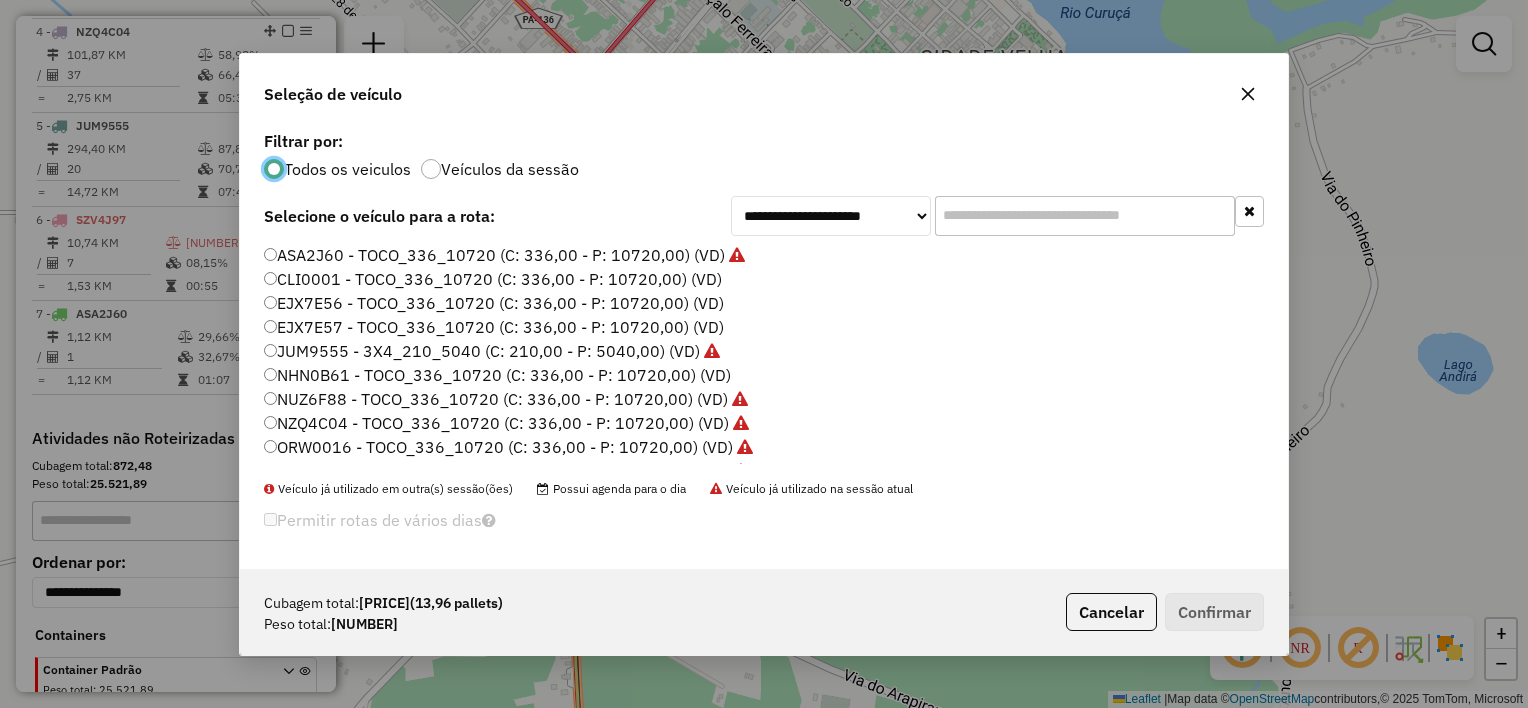 scroll, scrollTop: 10, scrollLeft: 6, axis: both 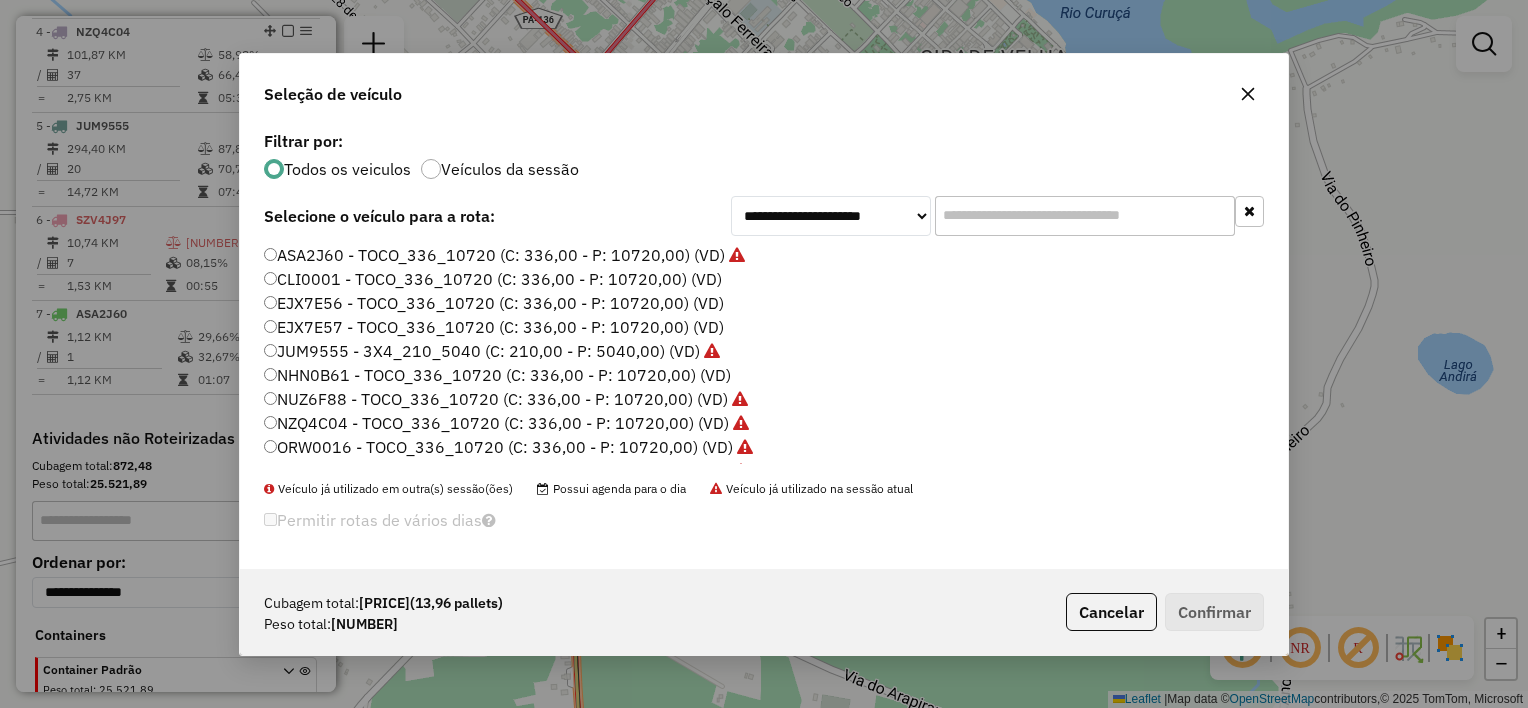 click on "ASA2J60 - TOCO_336_10720 (C: 336,00 - P: 10720,00) (VD)   CLI0001 - TOCO_336_10720 (C: 336,00 - P: 10720,00) (VD)   EJX7E56 - TOCO_336_10720 (C: 336,00 - P: 10720,00) (VD)   EJX7E57 - TOCO_336_10720 (C: 336,00 - P: 10720,00) (VD)   JUM9555 - 3X4_210_5040 (C: 210,00 - P: 5040,00) (VD)   NHN0B61 - TOCO_336_10720 (C: 336,00 - P: 10720,00) (VD)   NUZ6F88 - TOCO_336_10720 (C: 336,00 - P: 10720,00) (VD)   NZQ4C04 - TOCO_336_10720 (C: 336,00 - P: 10720,00) (VD)   ORW0016 - TOCO_336_10720 (C: 336,00 - P: 10720,00) (VD)   OSH3253 - TOCO_336_10720 (C: 336,00 - P: 10720,00) (VD)   OSV0116 - TOCO_336_10720 (C: 336,00 - P: 10720,00) (VD)   QDP2A32 - 3X4_210_5040 (C: 210,00 - P: 5040,00) (VD)   SZV4J97 - REBOQUE CARROCINHA (C: 470,00 - P: 470,00) (VD)" 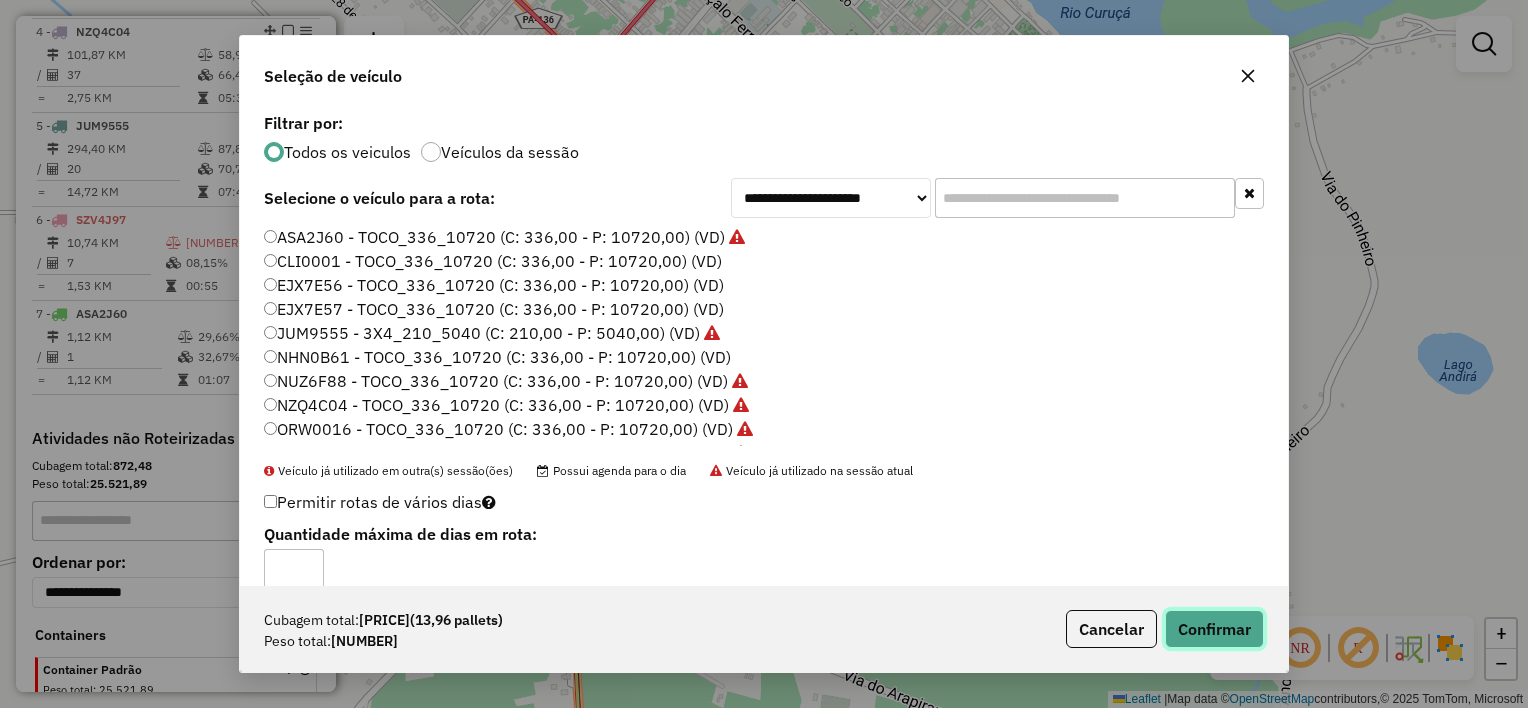 click on "Confirmar" 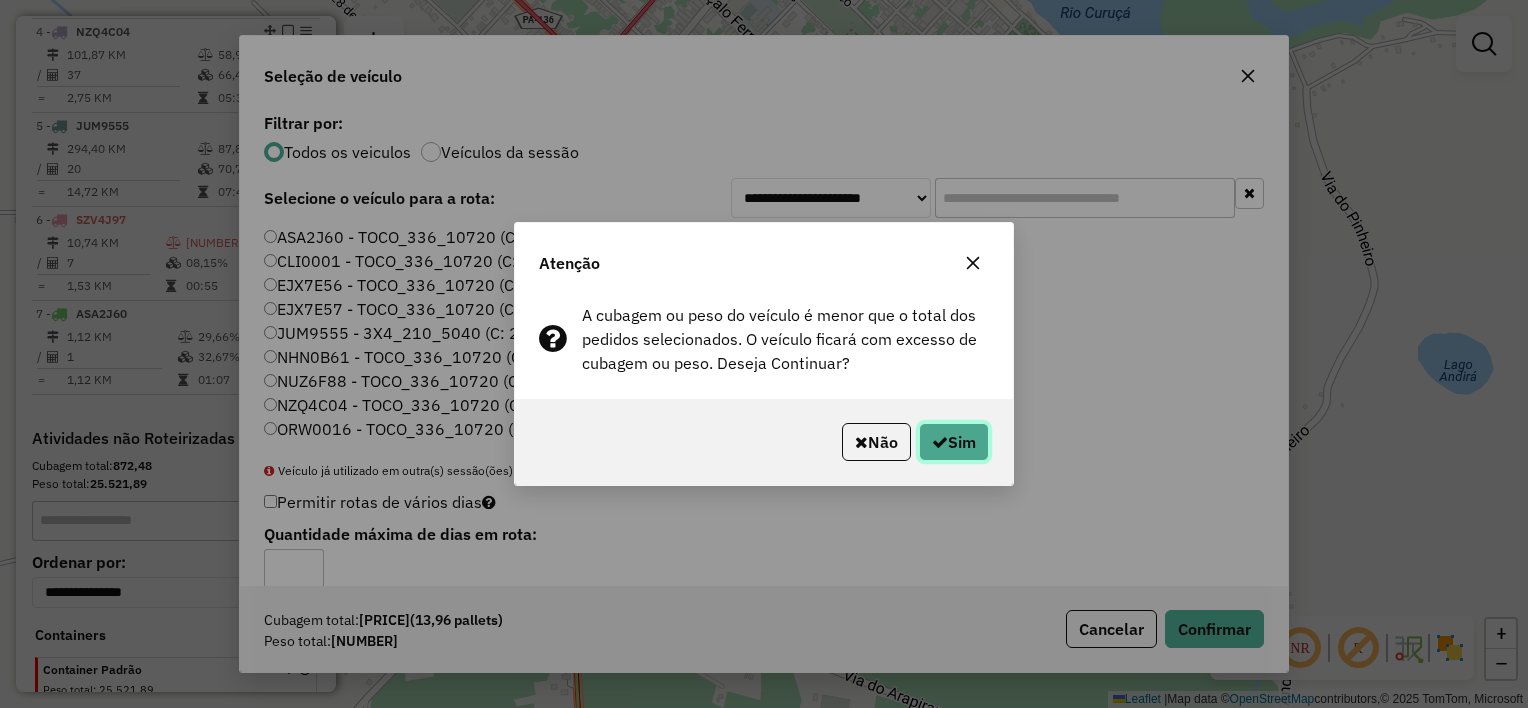 click on "Sim" 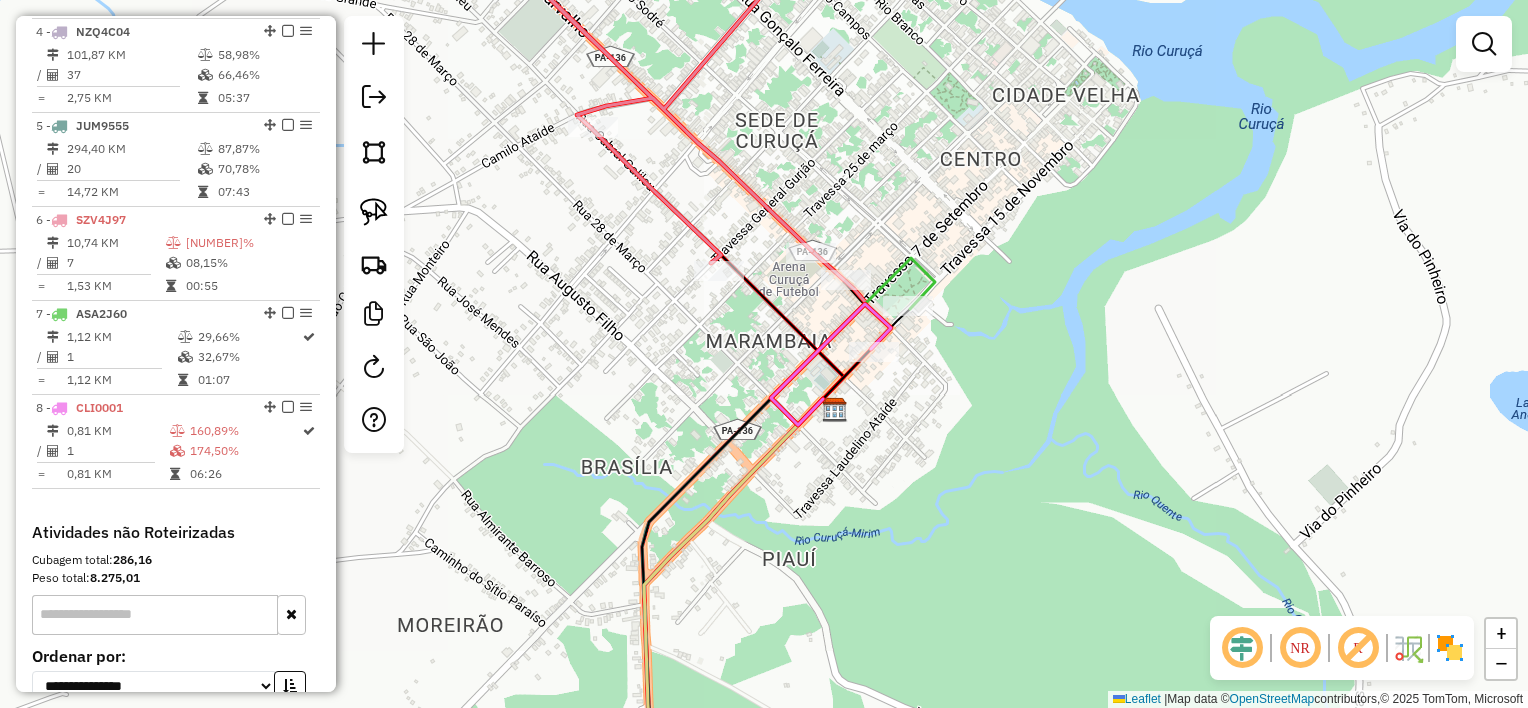 drag, startPoint x: 1060, startPoint y: 464, endPoint x: 1047, endPoint y: 479, distance: 19.849434 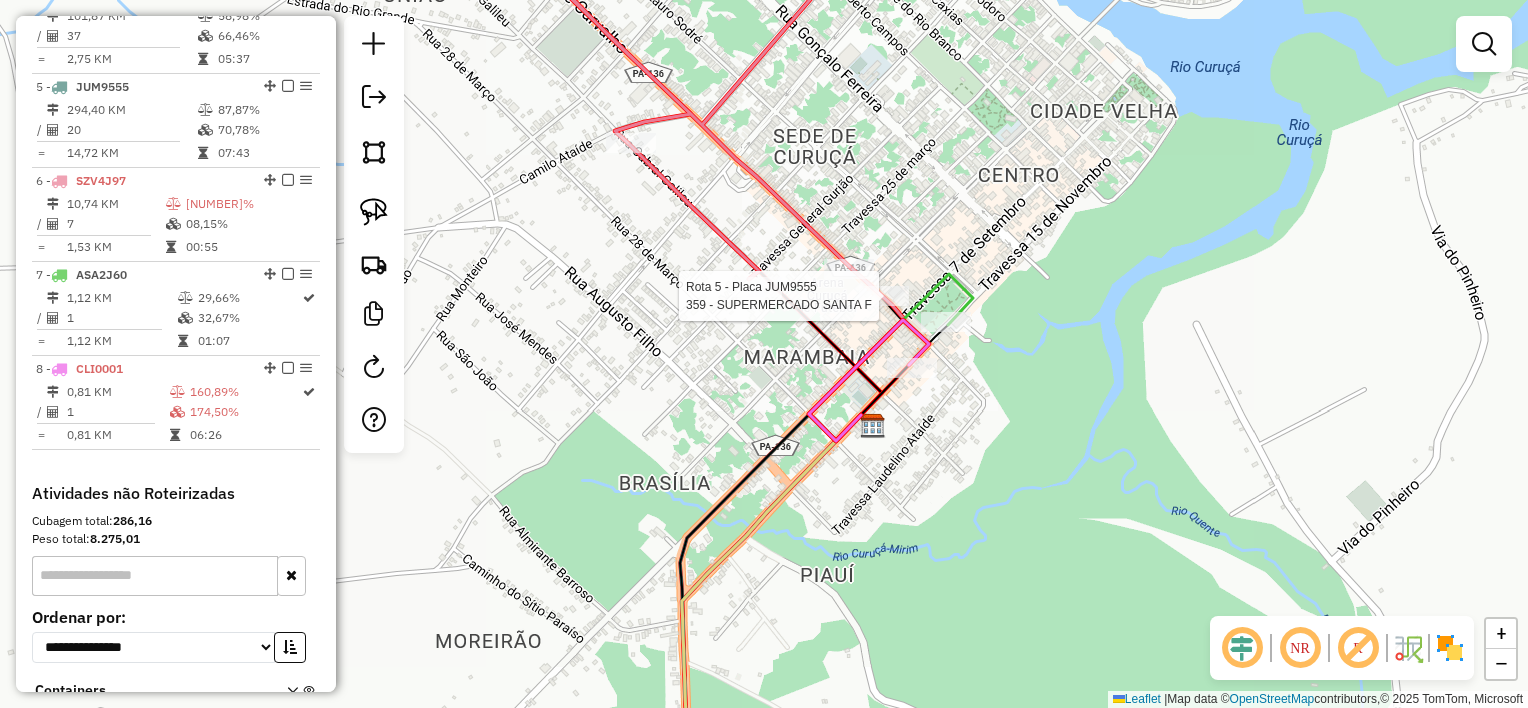 select on "**********" 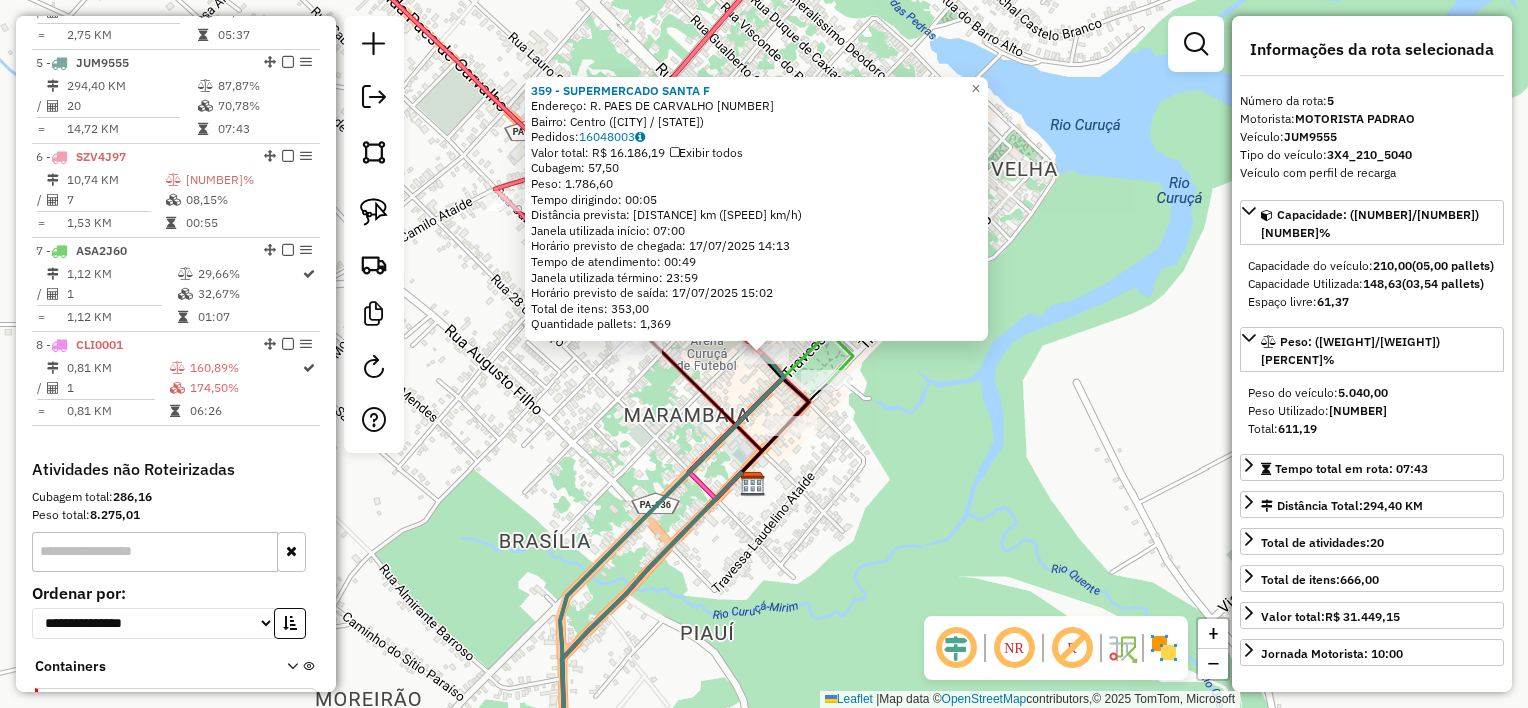 scroll, scrollTop: 1148, scrollLeft: 0, axis: vertical 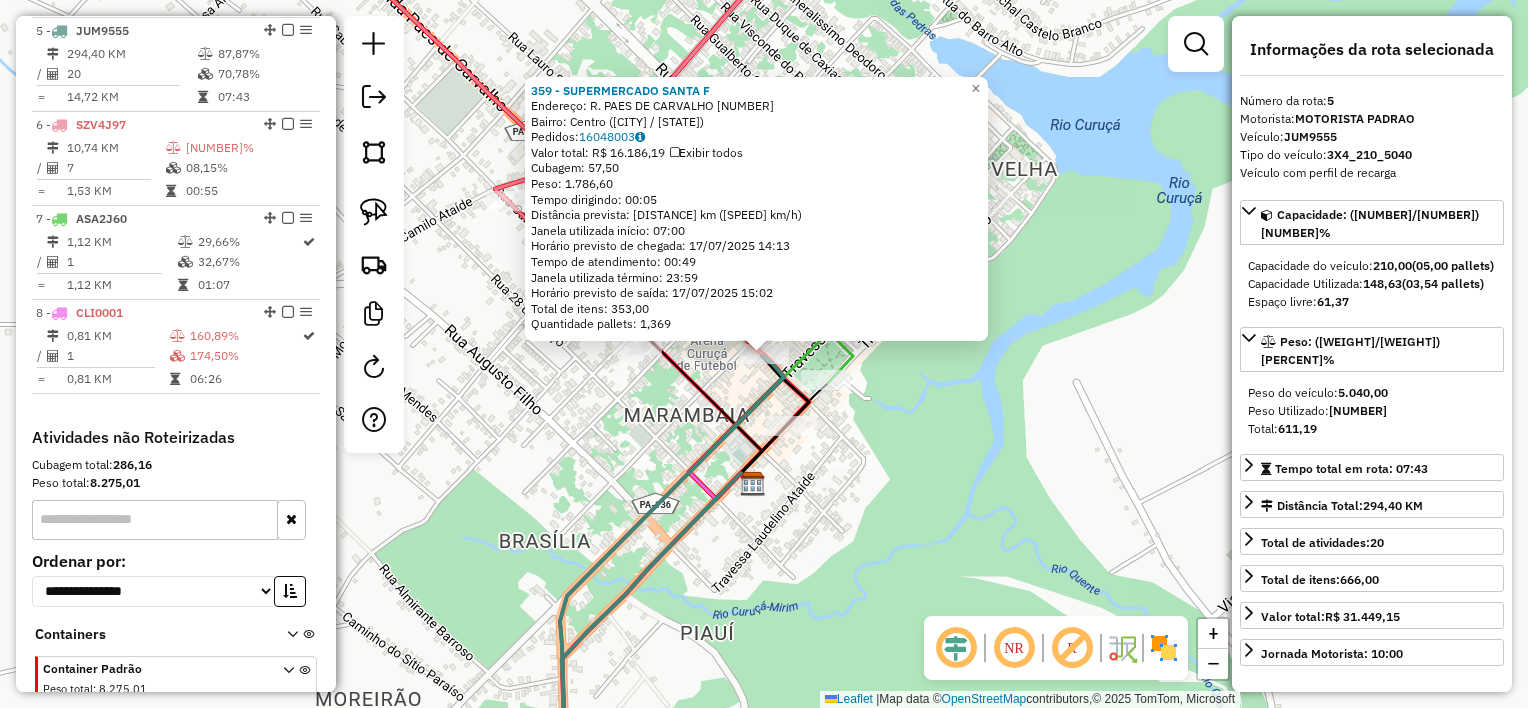 click on "359 - SUPERMERCADO SANTA F Endereço: R. PAES DE CARVALHO 11 Bairro: Centro ([CURUCA] / [PA]) Pedidos: [ORDER_ID] Valor total: R$ 16.186,19 Exibir todos Cubagem: 57,50 Peso: 1.786,60 Tempo dirigindo: 00:05 Distância prevista: 5,294 km (63,53 km/h) Janela utilizada início: 07:00 Horário previsto de chegada: 17/07/2025 14:13 Tempo de atendimento: 00:49 Janela utilizada término: 23:59 Horário previsto de saída: 17/07/2025 15:02 Total de itens: 353,00 Quantidade pallets: 1,369 × Janela de atendimento Grade de atendimento Capacidade Transportadoras Veículos Cliente Pedidos Rotas Selecione os dias de semana para filtrar as janelas de atendimento Seg Ter Qua Qui Sex Sáb Dom Informe o período da janela de atendimento: De: Até: Filtrar exatamente a janela do cliente Considerar janela de atendimento padrão Selecione os dias de semana para filtrar as grades de atendimento Seg Ter Qua Qui Sex Sáb Dom Clientes fora do dia de atendimento selecionado +" 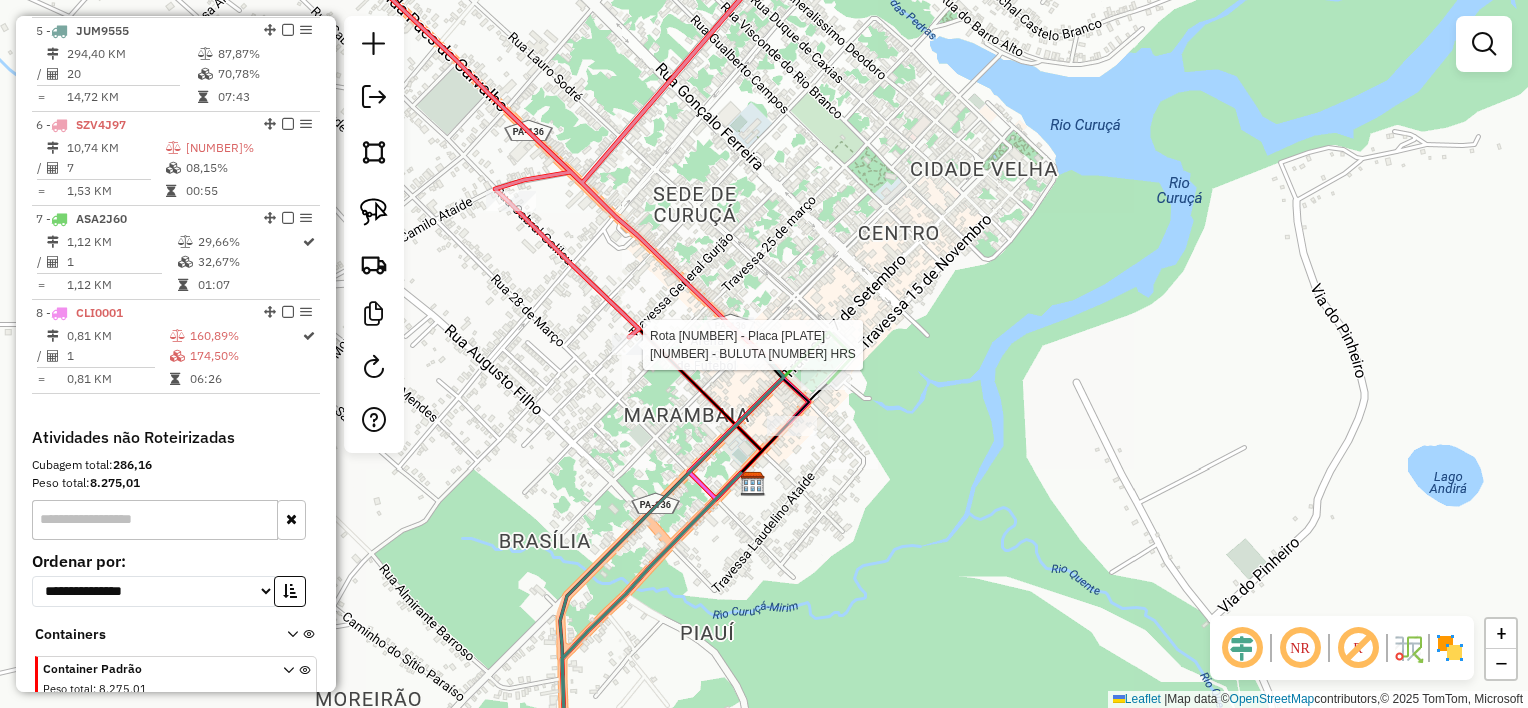 select on "**********" 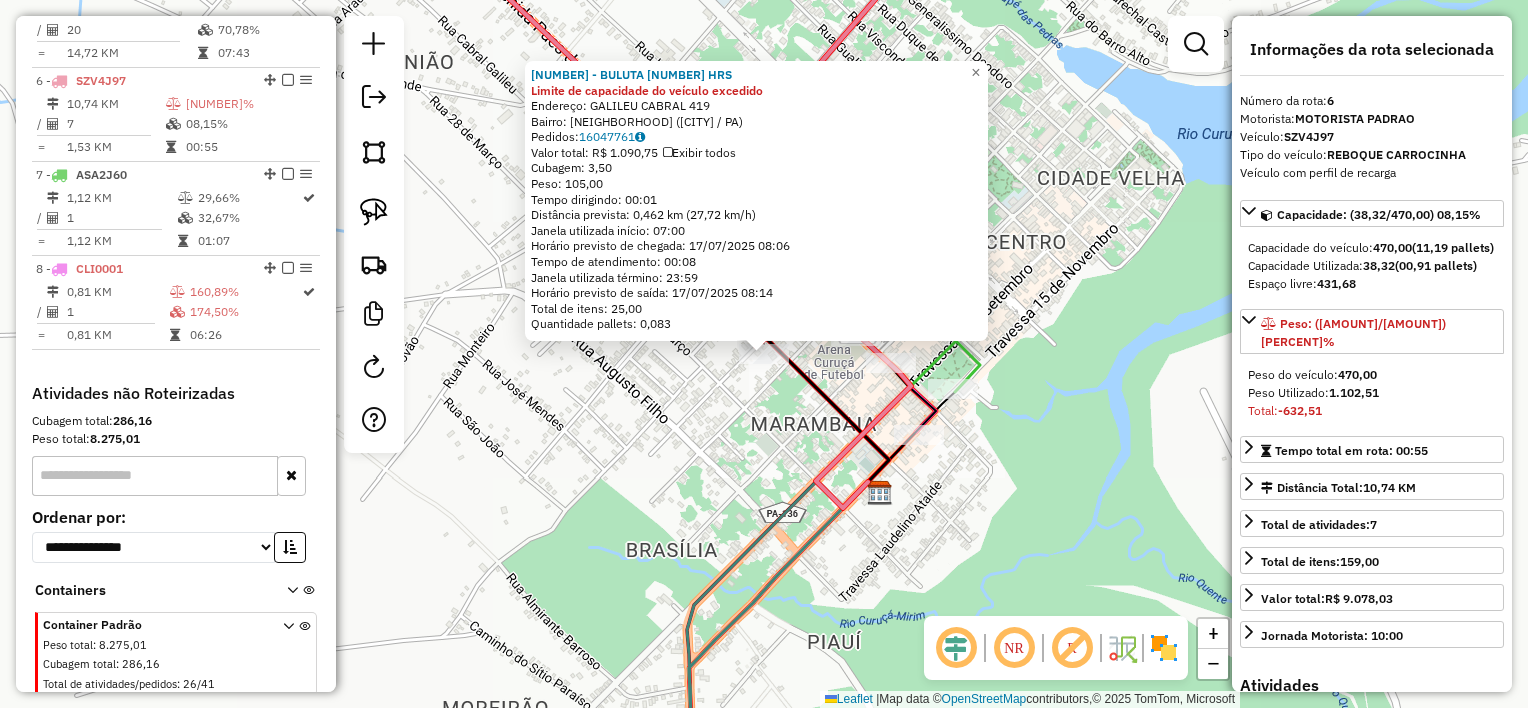 scroll, scrollTop: 1241, scrollLeft: 0, axis: vertical 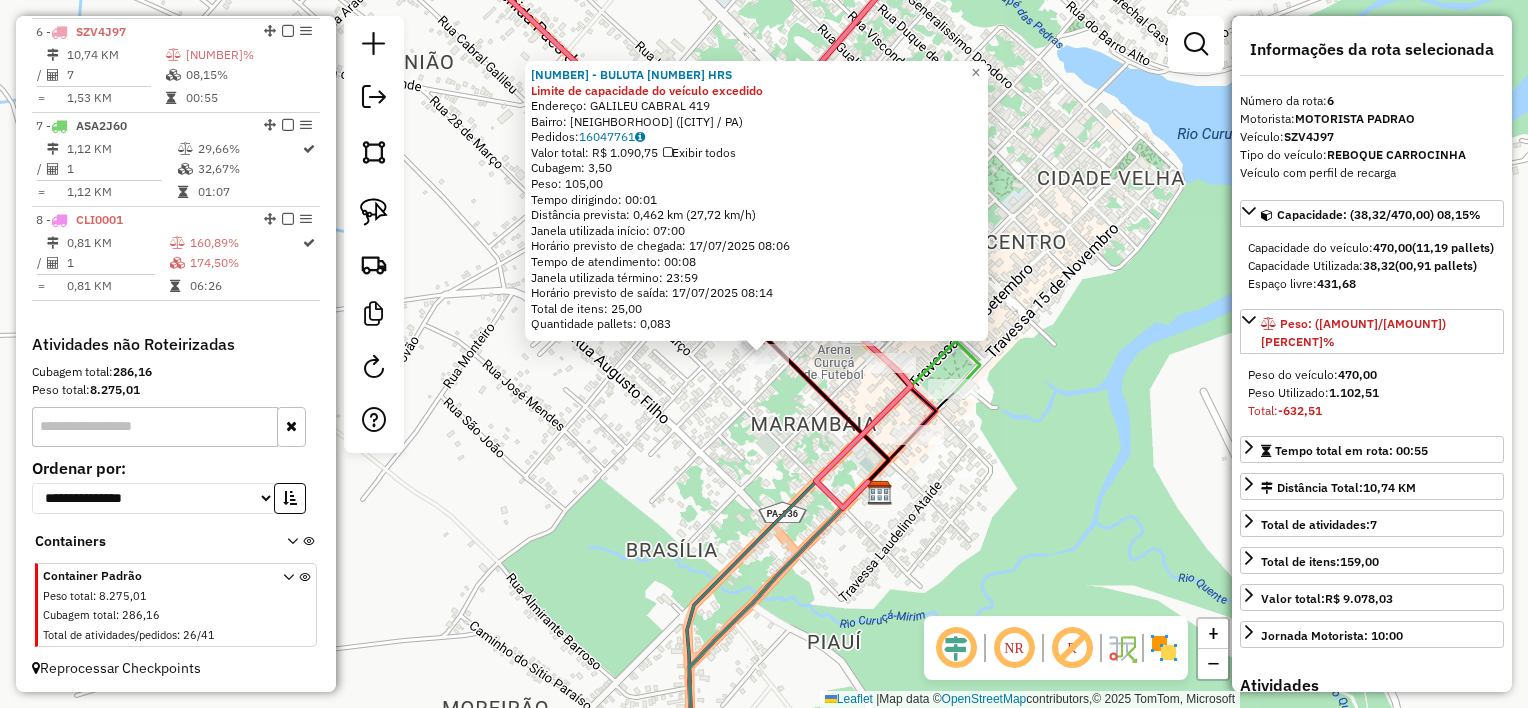 click on "[NUMBER] - [NAME] Limite de capacidade do veículo excedido  Endereço:  [STREET] [NUMBER]   Bairro: [NEIGHBORHOOD] ([CITY] / [STATE])   Pedidos:  [NUMBER]   Valor total: R$ [NUMBER]   Exibir todos   Cubagem: [NUMBER]  Peso: [NUMBER]  Tempo dirigindo: [TIME]   Distância prevista: [NUMBER] km ([NUMBER] km/h)   Janela utilizada início: [TIME]   Horário previsto de chegada: [DATE] [TIME]   Tempo de atendimento: [TIME]   Janela utilizada término: [TIME]   Horário previsto de saída: [DATE] [TIME]   Total de itens: [NUMBER]   Quantidade pallets: [NUMBER]  × Janela de atendimento Grade de atendimento Capacidade Transportadoras Veículos Cliente Pedidos  Rotas Selecione os dias de semana para filtrar as janelas de atendimento  Seg   Ter   Qua   Qui   Sex   Sáb   Dom  Informe o período da janela de atendimento: De: Até:  Filtrar exatamente a janela do cliente  Considerar janela de atendimento padrão  Selecione os dias de semana para filtrar as grades de atendimento  Seg   Ter   Qua   Qui   Sex   Sáb   Dom   Peso mínimo:   De:  De:" 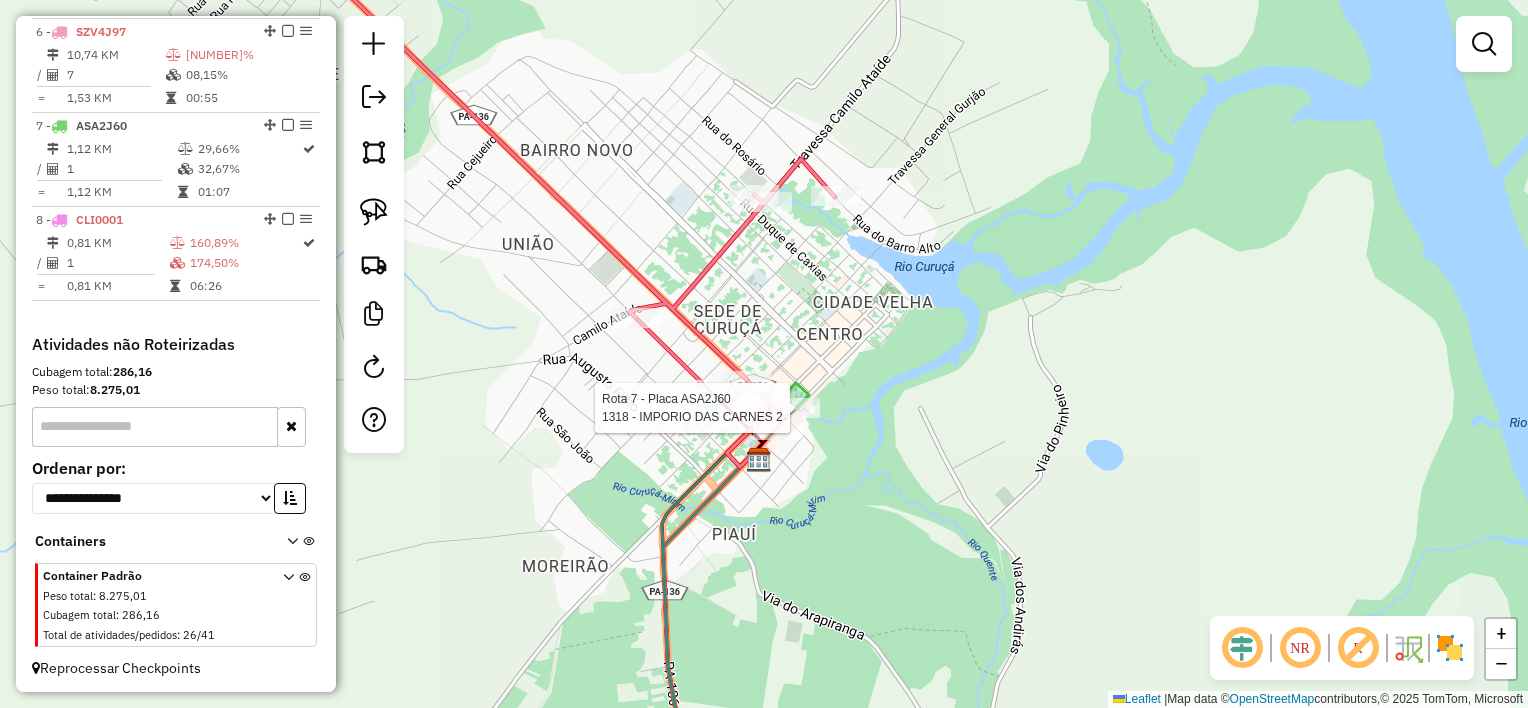 click on "Rota [NUMBER] - Placa [PLATE]  [NUMBER] - [NAME] Rota [NUMBER] - Placa [PLATE]  [NUMBER] - [NAME] Janela de atendimento Grade de atendimento Capacidade Transportadoras Veículos Cliente Pedidos  Rotas Selecione os dias de semana para filtrar as janelas de atendimento  Seg   Ter   Qua   Qui   Sex   Sáb   Dom  Informe o período da janela de atendimento: De: Até:  Filtrar exatamente a janela do cliente  Considerar janela de atendimento padrão  Selecione os dias de semana para filtrar as grades de atendimento  Seg   Ter   Qua   Qui   Sex   Sáb   Dom   Considerar clientes sem dia de atendimento cadastrado  Clientes fora do dia de atendimento selecionado Filtrar as atividades entre os valores definidos abaixo:  Peso mínimo:   Peso máximo:   Cubagem mínima:   Cubagem máxima:   De:   Até:  Filtrar as atividades entre o tempo de atendimento definido abaixo:  De:   Até:   Considerar capacidade total dos clientes não roteirizados Transportadora: Selecione um ou mais itens Tipo de veículo: Veículo: De:" 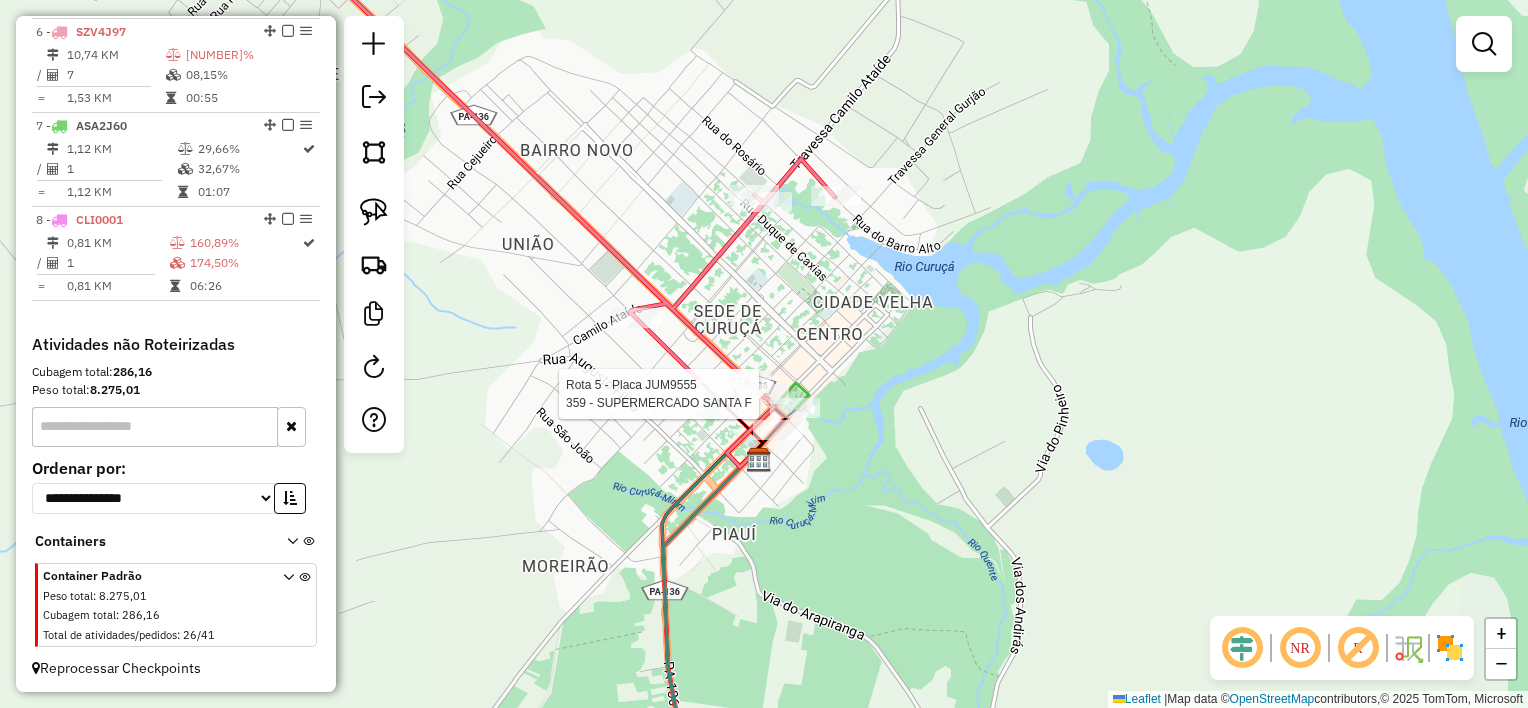 select on "**********" 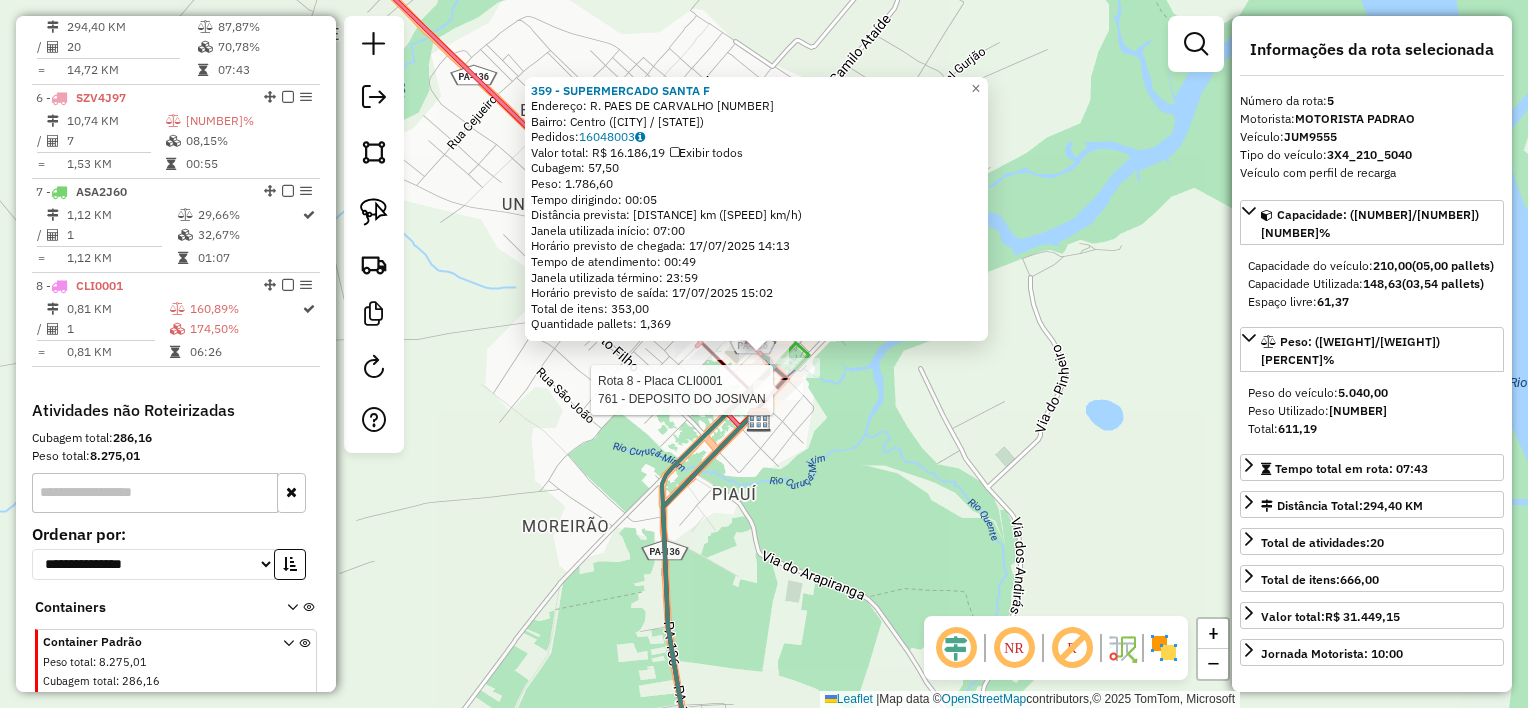 scroll, scrollTop: 1148, scrollLeft: 0, axis: vertical 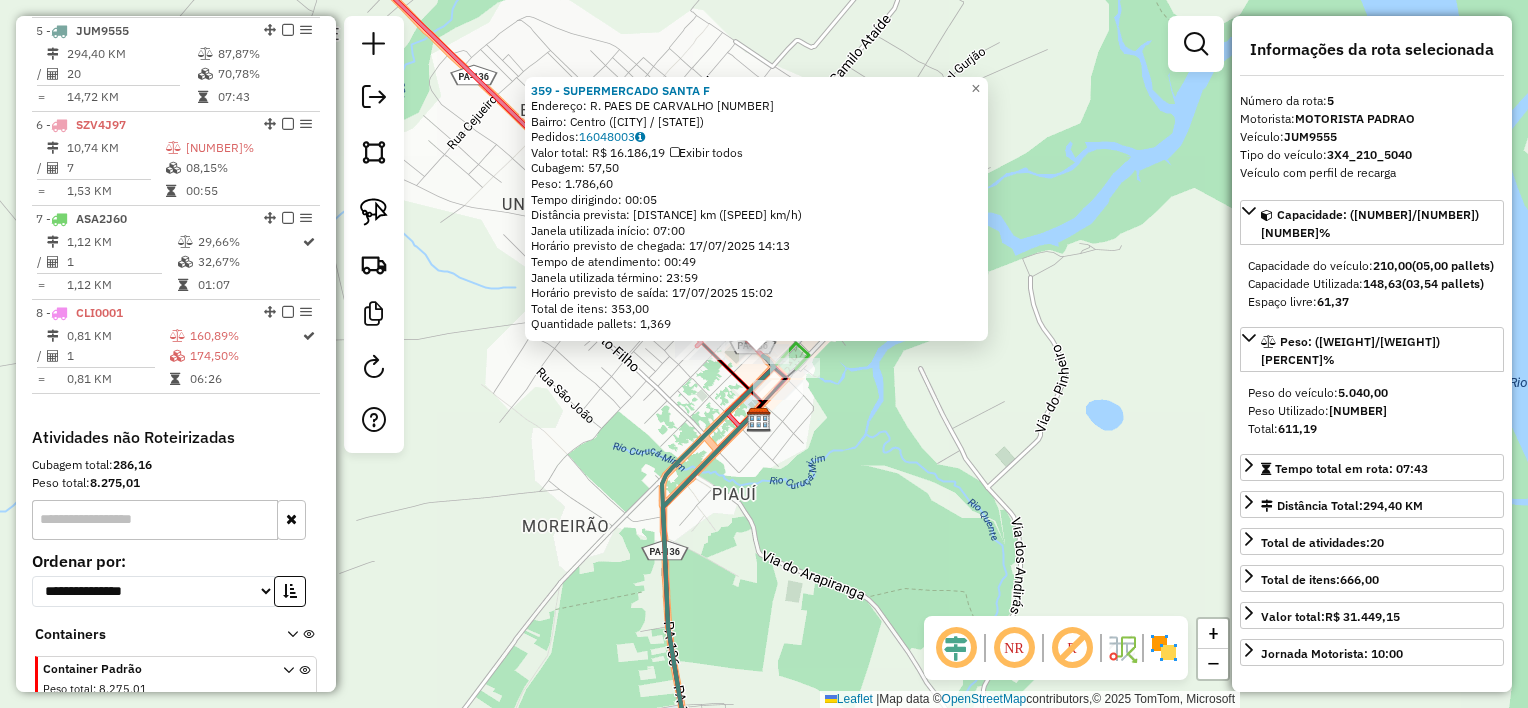 click on "359 - SUPERMERCADO SANTA F Endereço: R. PAES DE CARVALHO 11 Bairro: Centro ([CURUCA] / [PA]) Pedidos: [ORDER_ID] Valor total: R$ 16.186,19 Exibir todos Cubagem: 57,50 Peso: 1.786,60 Tempo dirigindo: 00:05 Distância prevista: 5,294 km (63,53 km/h) Janela utilizada início: 07:00 Horário previsto de chegada: 17/07/2025 14:13 Tempo de atendimento: 00:49 Janela utilizada término: 23:59 Horário previsto de saída: 17/07/2025 15:02 Total de itens: 353,00 Quantidade pallets: 1,369 × Janela de atendimento Grade de atendimento Capacidade Transportadoras Veículos Cliente Pedidos Rotas Selecione os dias de semana para filtrar as janelas de atendimento Seg Ter Qua Qui Sex Sáb Dom Informe o período da janela de atendimento: De: Até: Filtrar exatamente a janela do cliente Considerar janela de atendimento padrão Selecione os dias de semana para filtrar as grades de atendimento Seg Ter Qua Qui Sex Sáb Dom Clientes fora do dia de atendimento selecionado +" 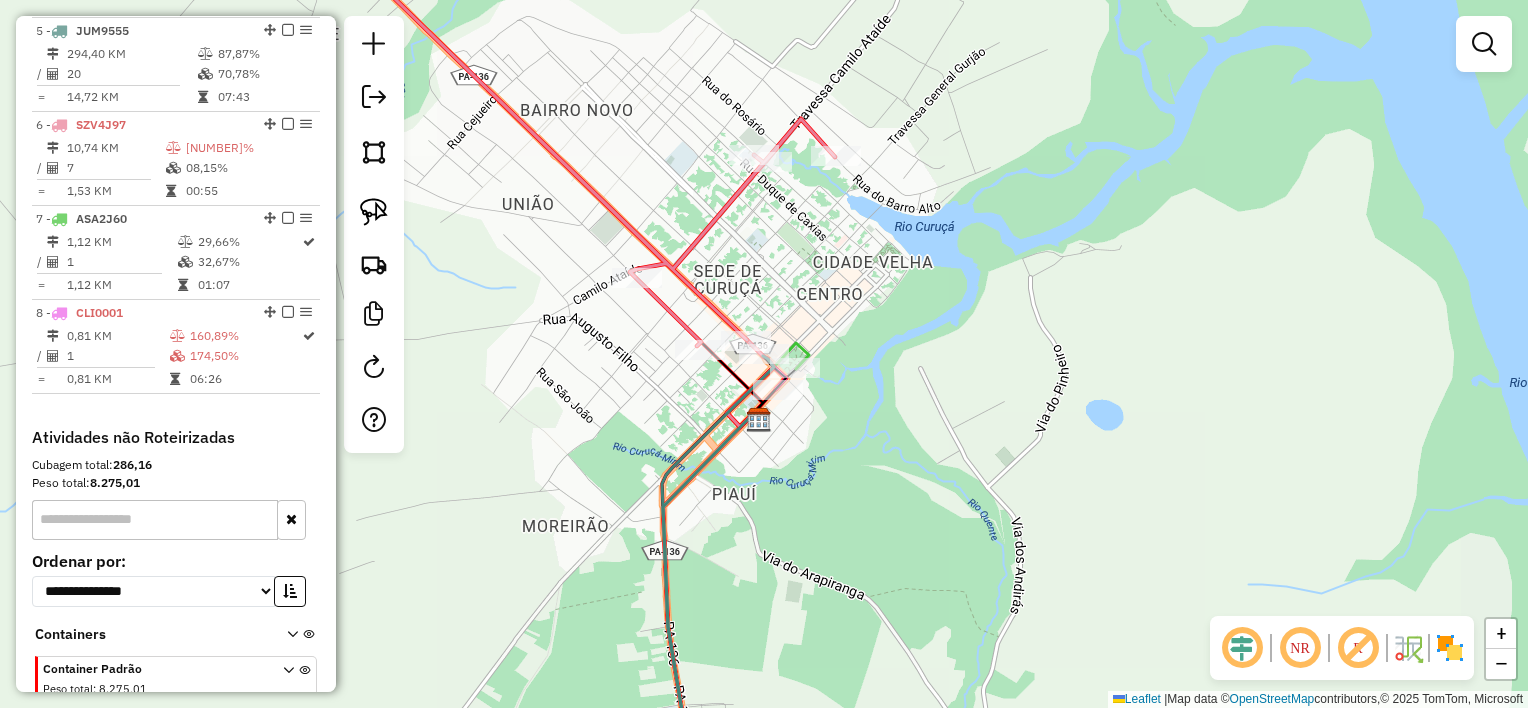 drag, startPoint x: 875, startPoint y: 464, endPoint x: 852, endPoint y: 381, distance: 86.127815 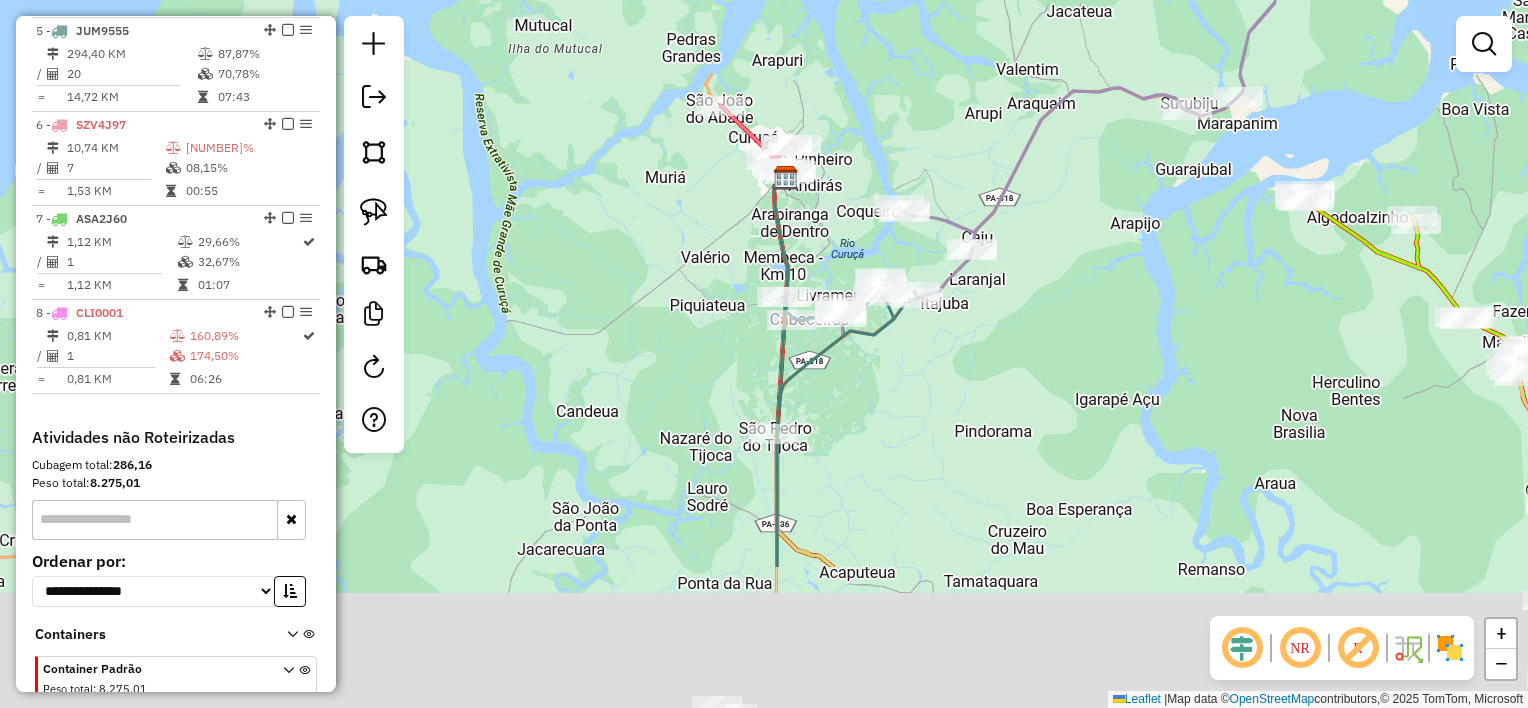 drag, startPoint x: 1068, startPoint y: 531, endPoint x: 971, endPoint y: 288, distance: 261.6448 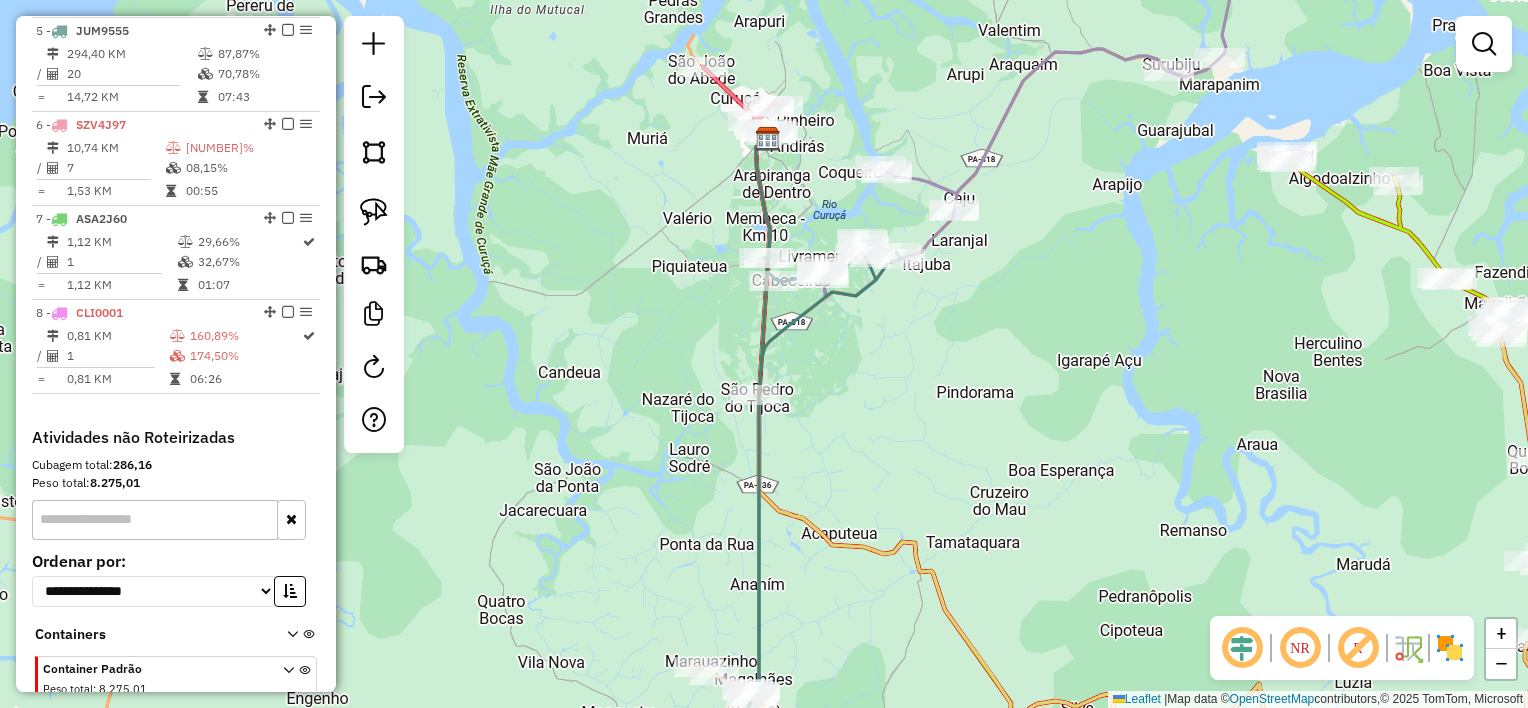 drag, startPoint x: 963, startPoint y: 430, endPoint x: 858, endPoint y: 306, distance: 162.48384 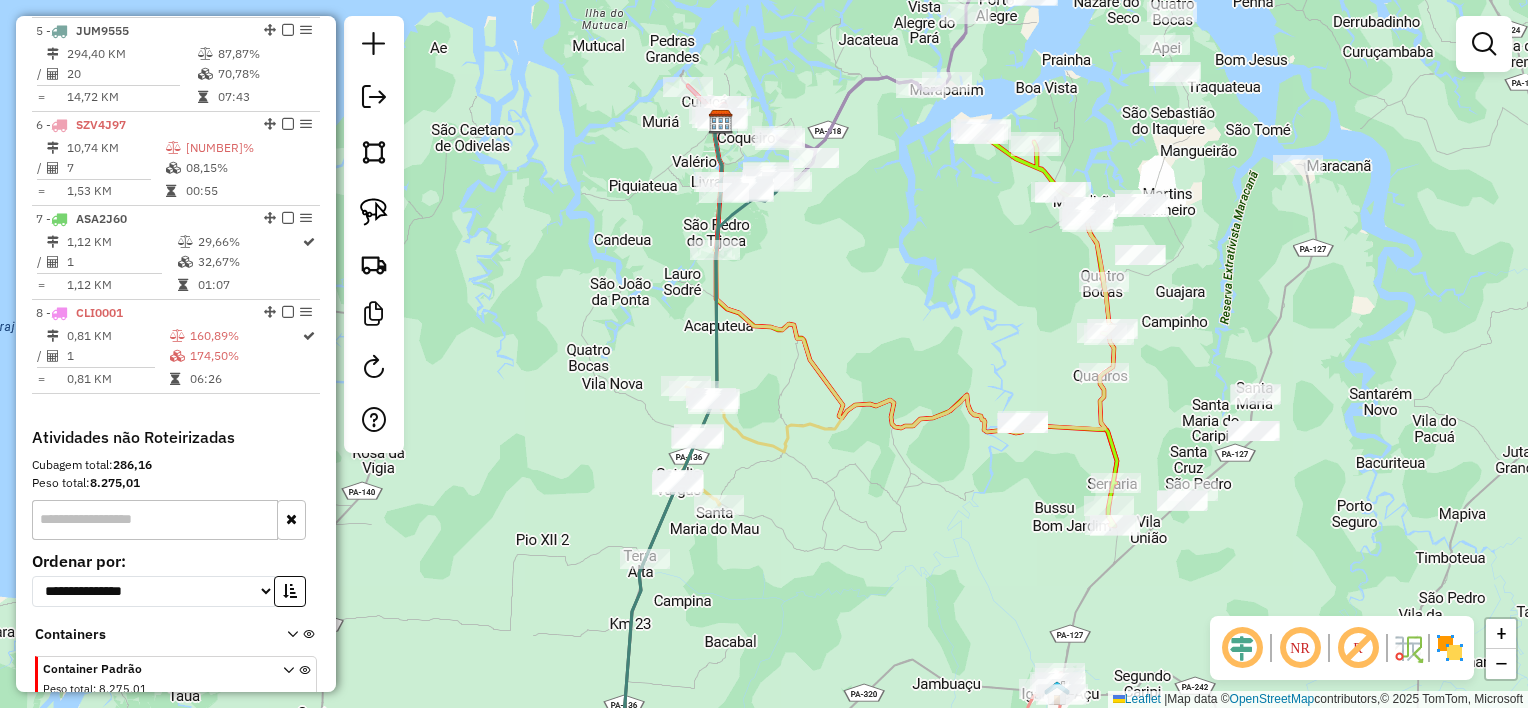 drag, startPoint x: 968, startPoint y: 549, endPoint x: 942, endPoint y: 481, distance: 72.8011 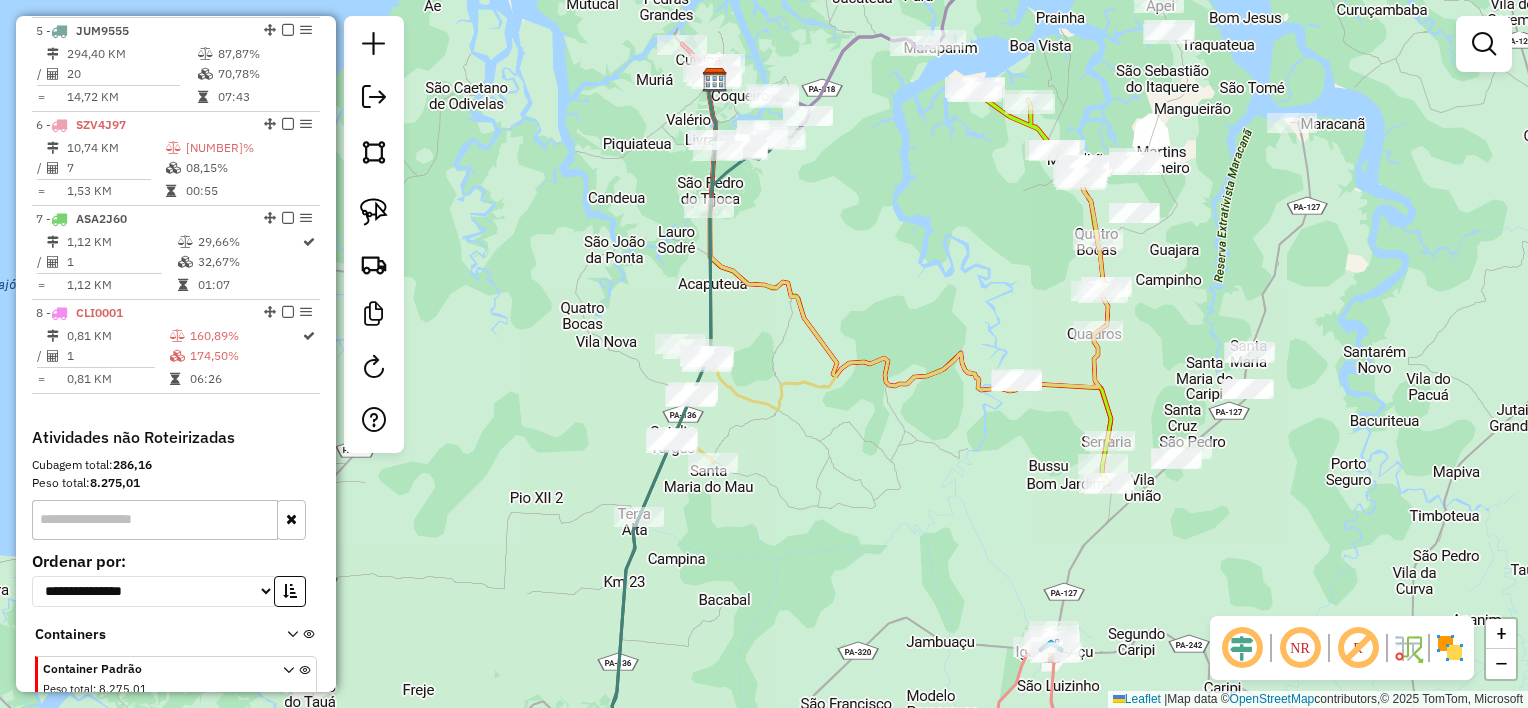 drag, startPoint x: 1020, startPoint y: 492, endPoint x: 997, endPoint y: 344, distance: 149.7765 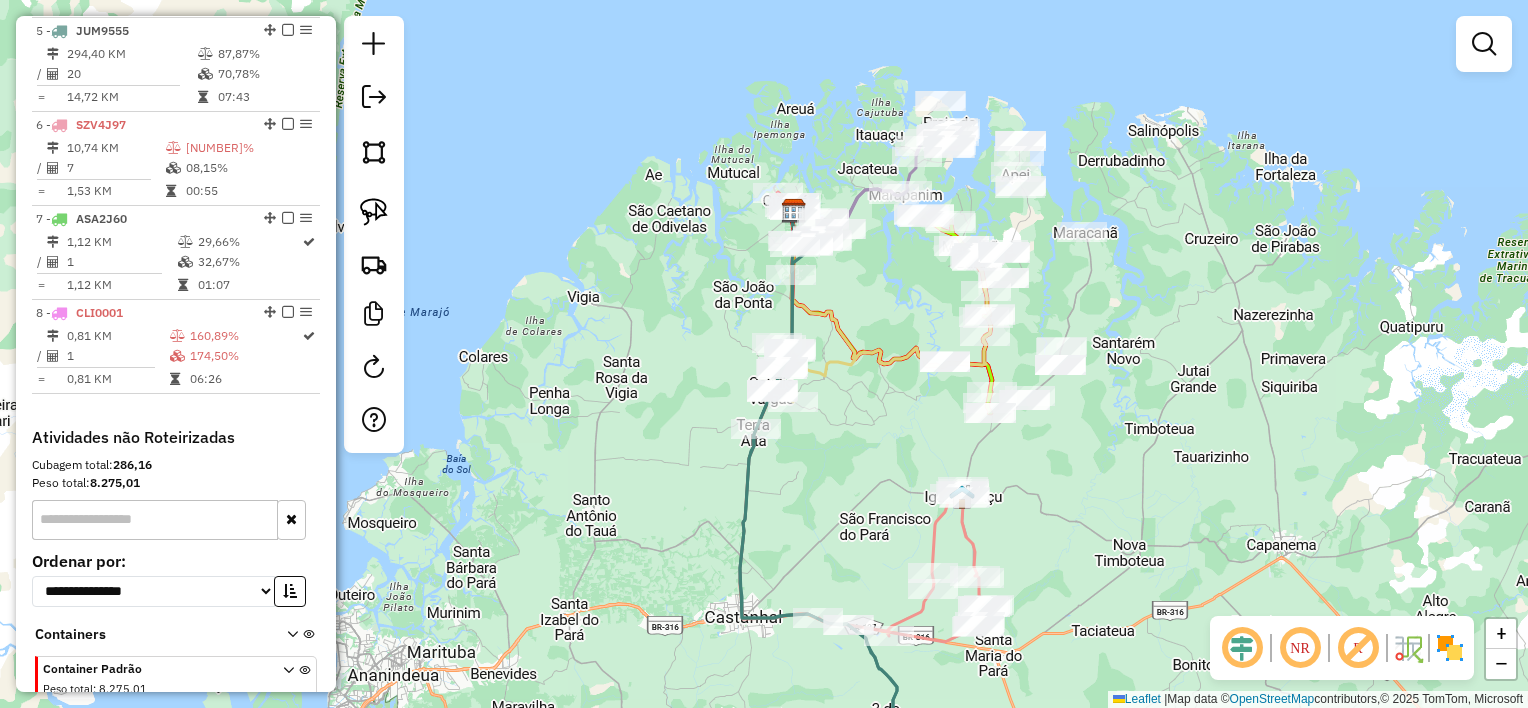 drag, startPoint x: 940, startPoint y: 320, endPoint x: 911, endPoint y: 413, distance: 97.41663 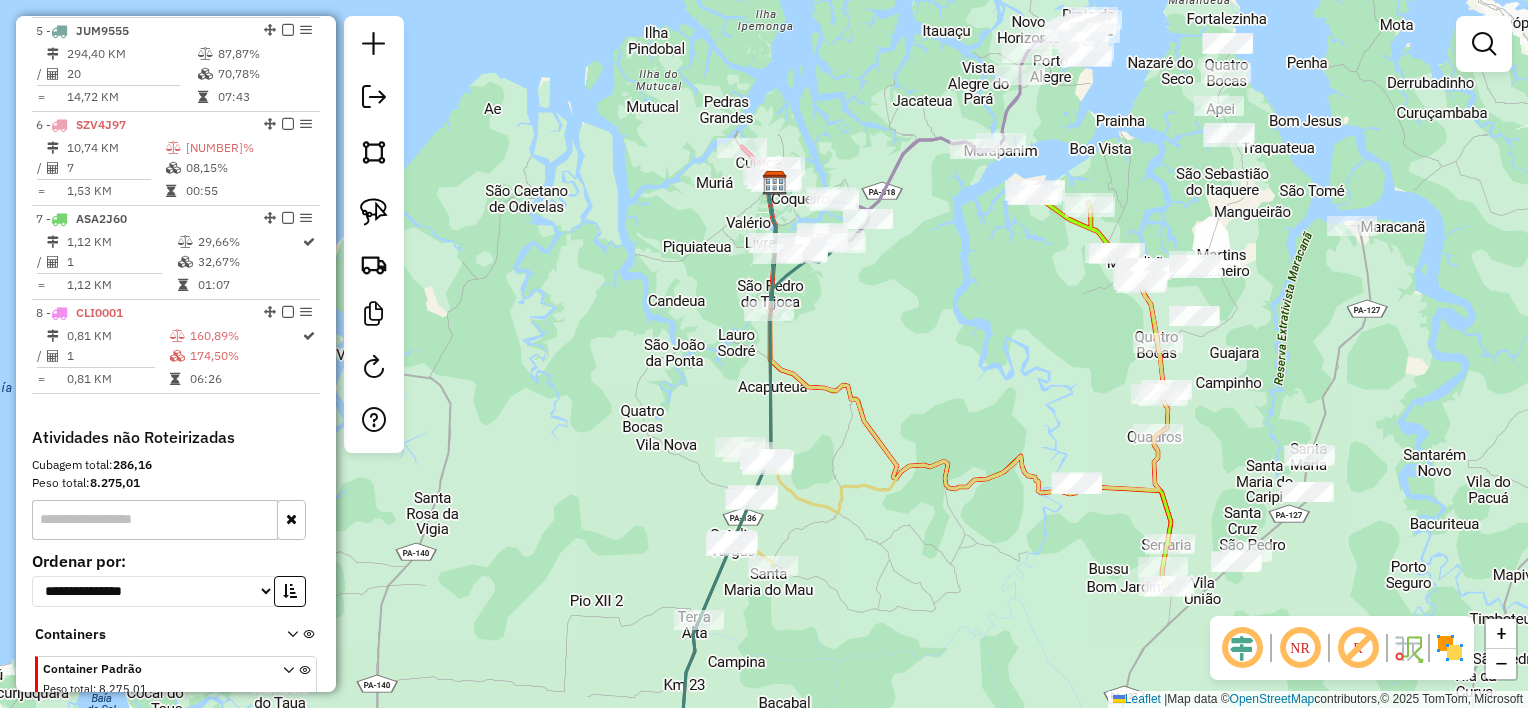 drag, startPoint x: 944, startPoint y: 319, endPoint x: 852, endPoint y: 285, distance: 98.0816 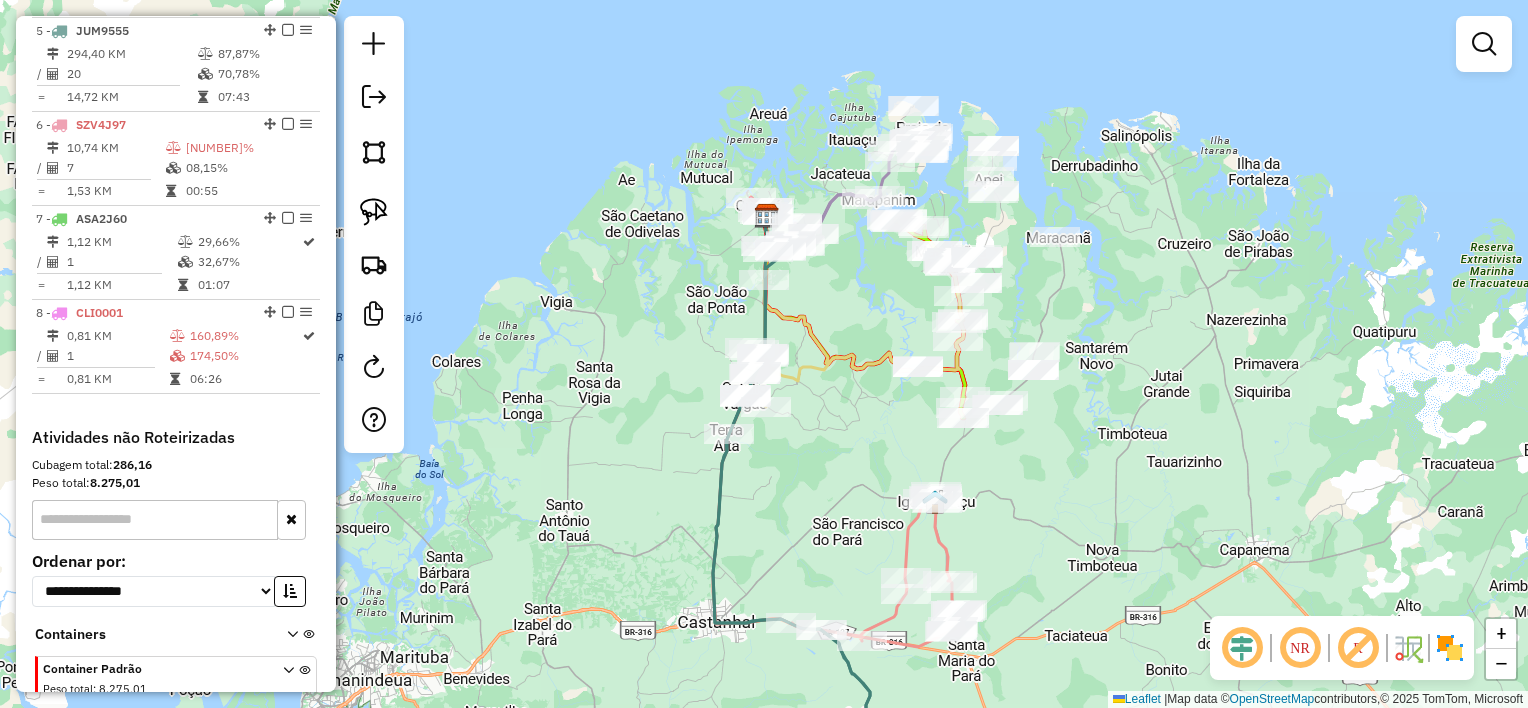 drag, startPoint x: 854, startPoint y: 301, endPoint x: 836, endPoint y: 292, distance: 20.12461 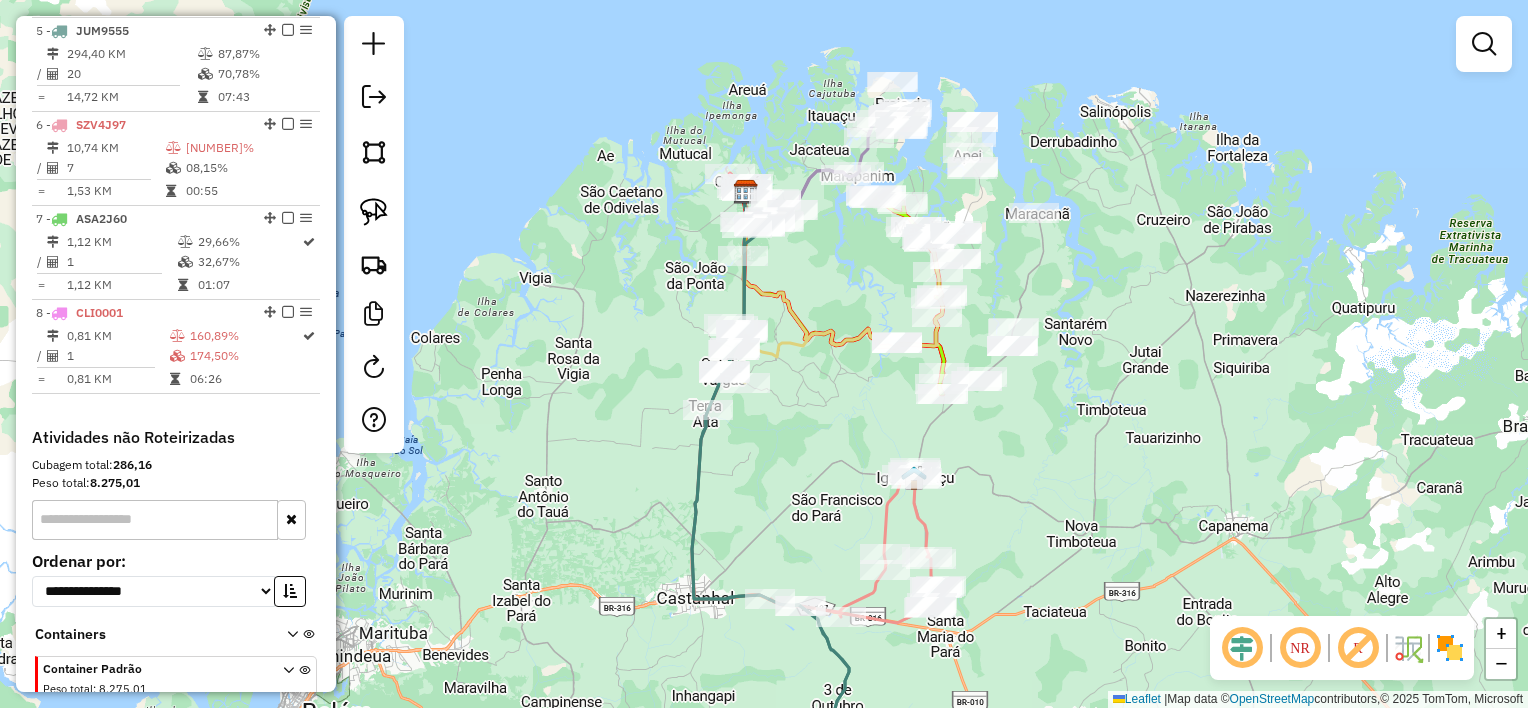 drag, startPoint x: 800, startPoint y: 508, endPoint x: 794, endPoint y: 282, distance: 226.07964 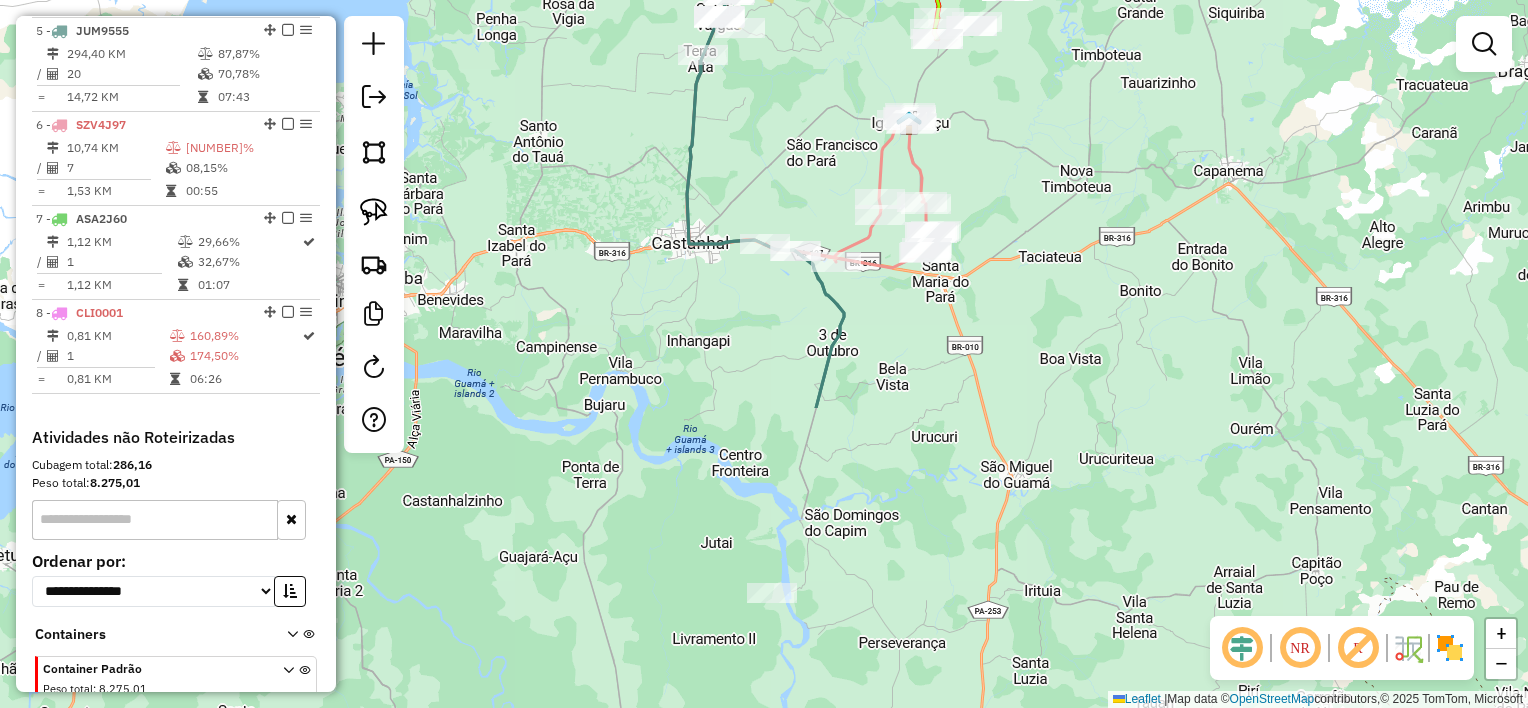 drag, startPoint x: 773, startPoint y: 574, endPoint x: 772, endPoint y: 588, distance: 14.035668 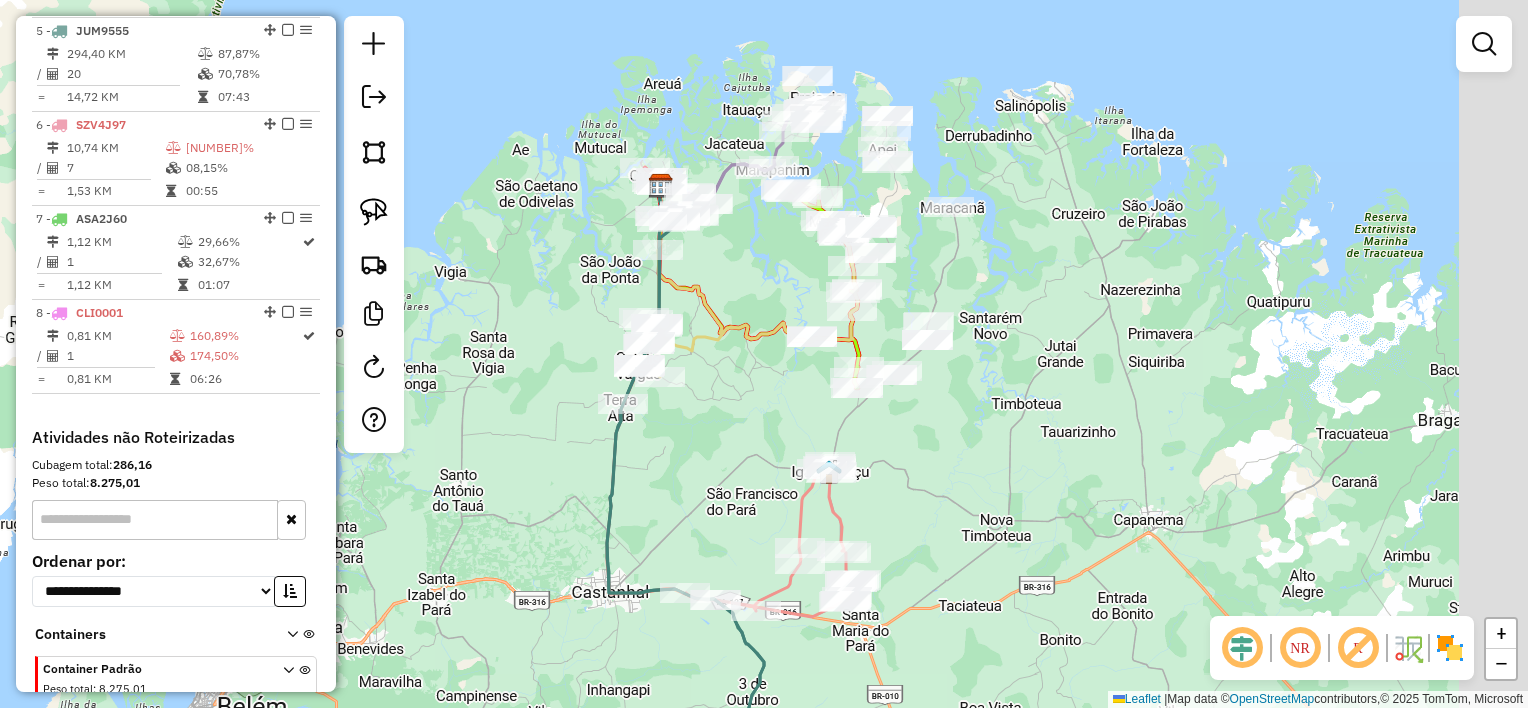 drag, startPoint x: 802, startPoint y: 326, endPoint x: 670, endPoint y: 471, distance: 196.08417 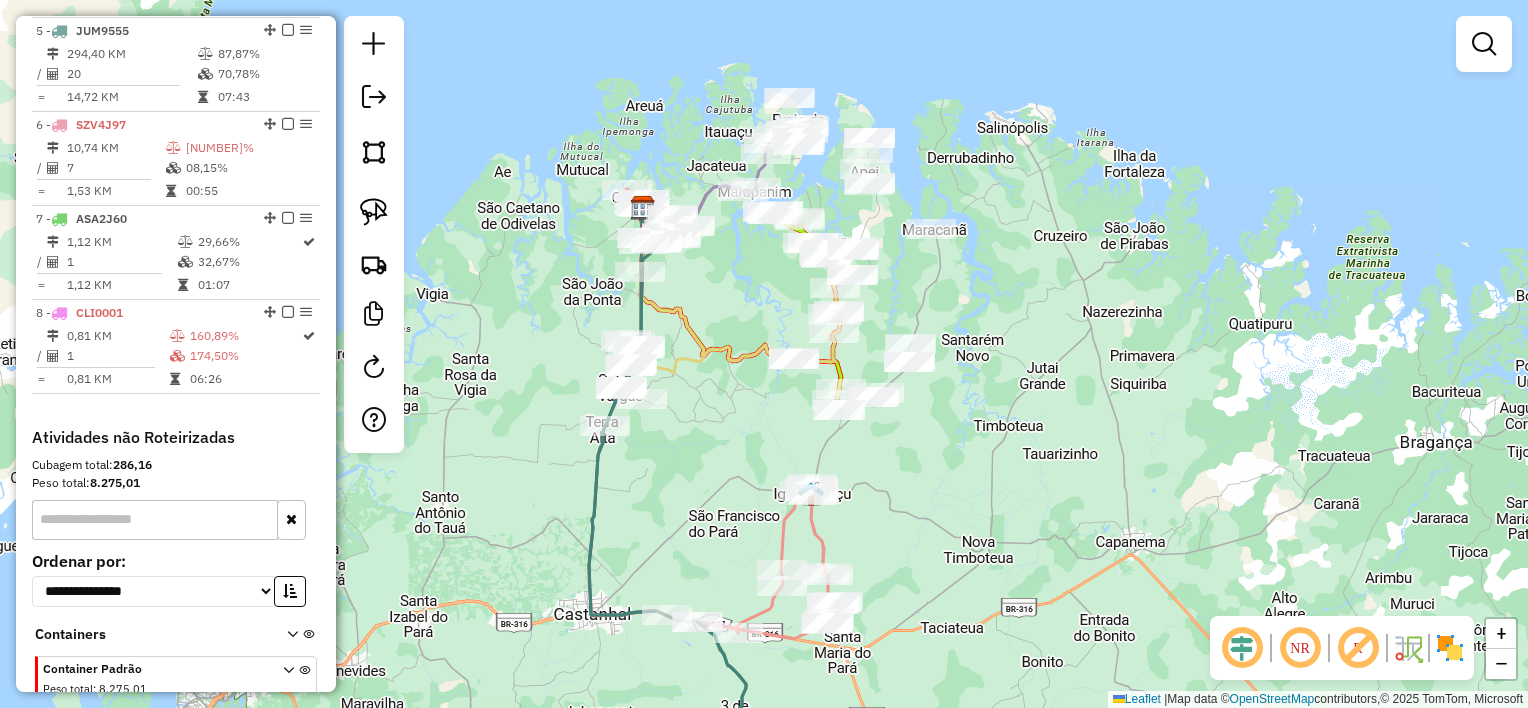 drag, startPoint x: 763, startPoint y: 299, endPoint x: 732, endPoint y: 355, distance: 64.00781 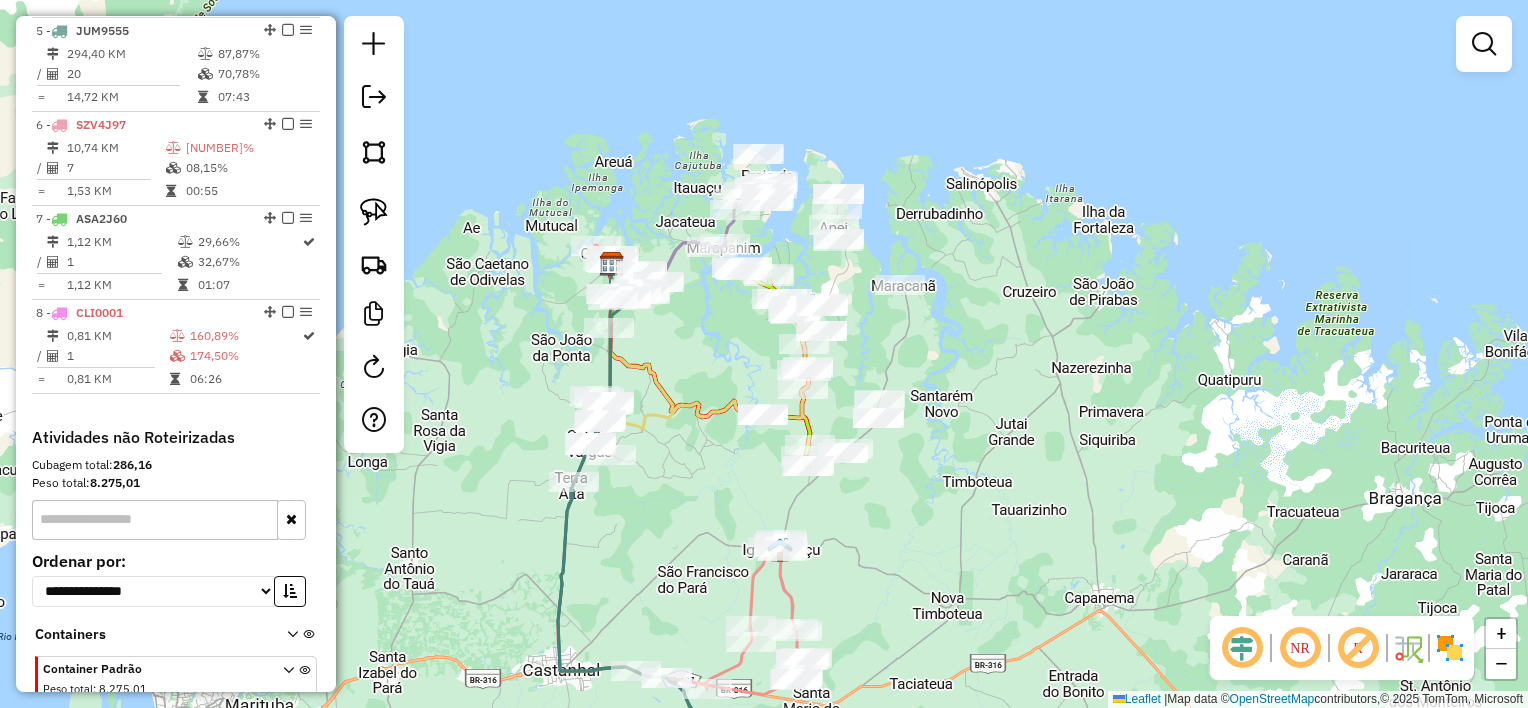 drag, startPoint x: 699, startPoint y: 344, endPoint x: 753, endPoint y: 452, distance: 120.74767 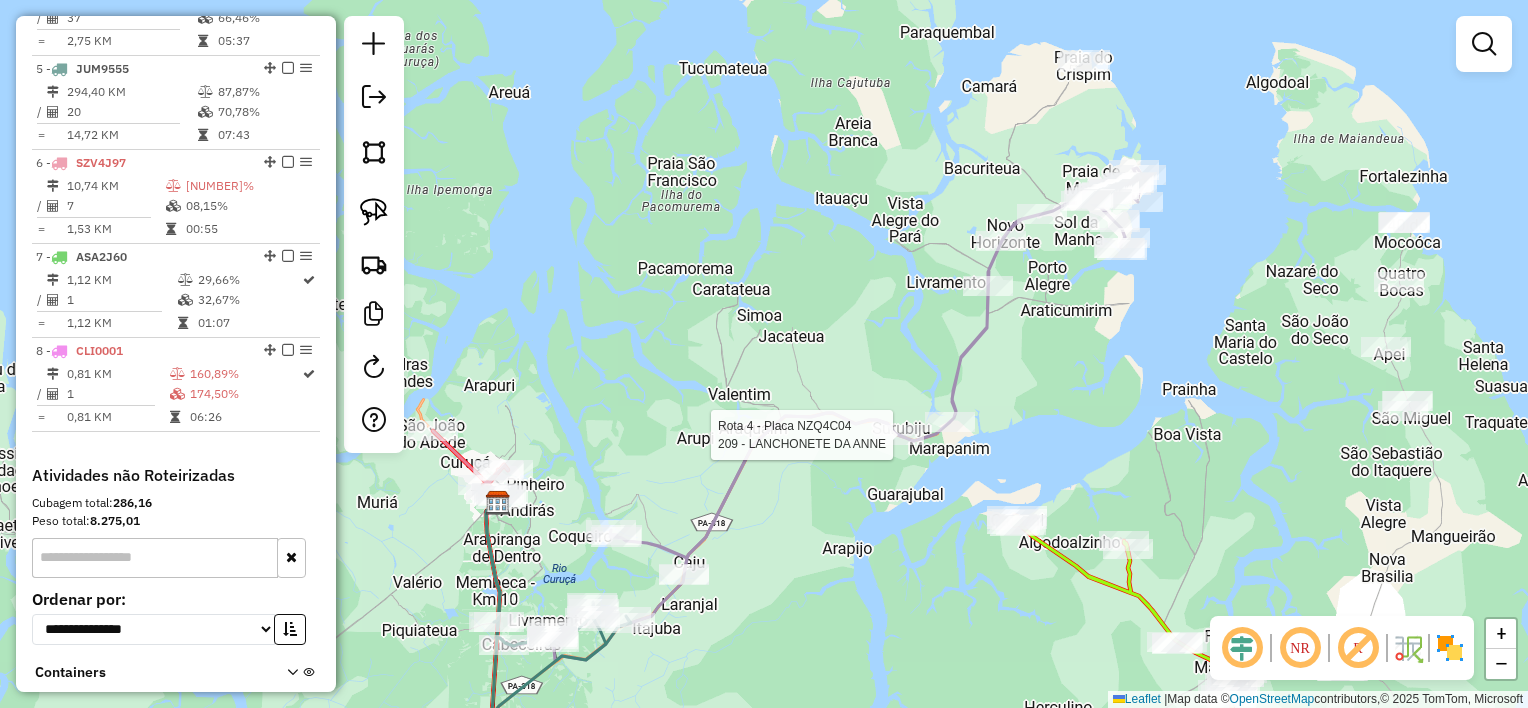 select on "**********" 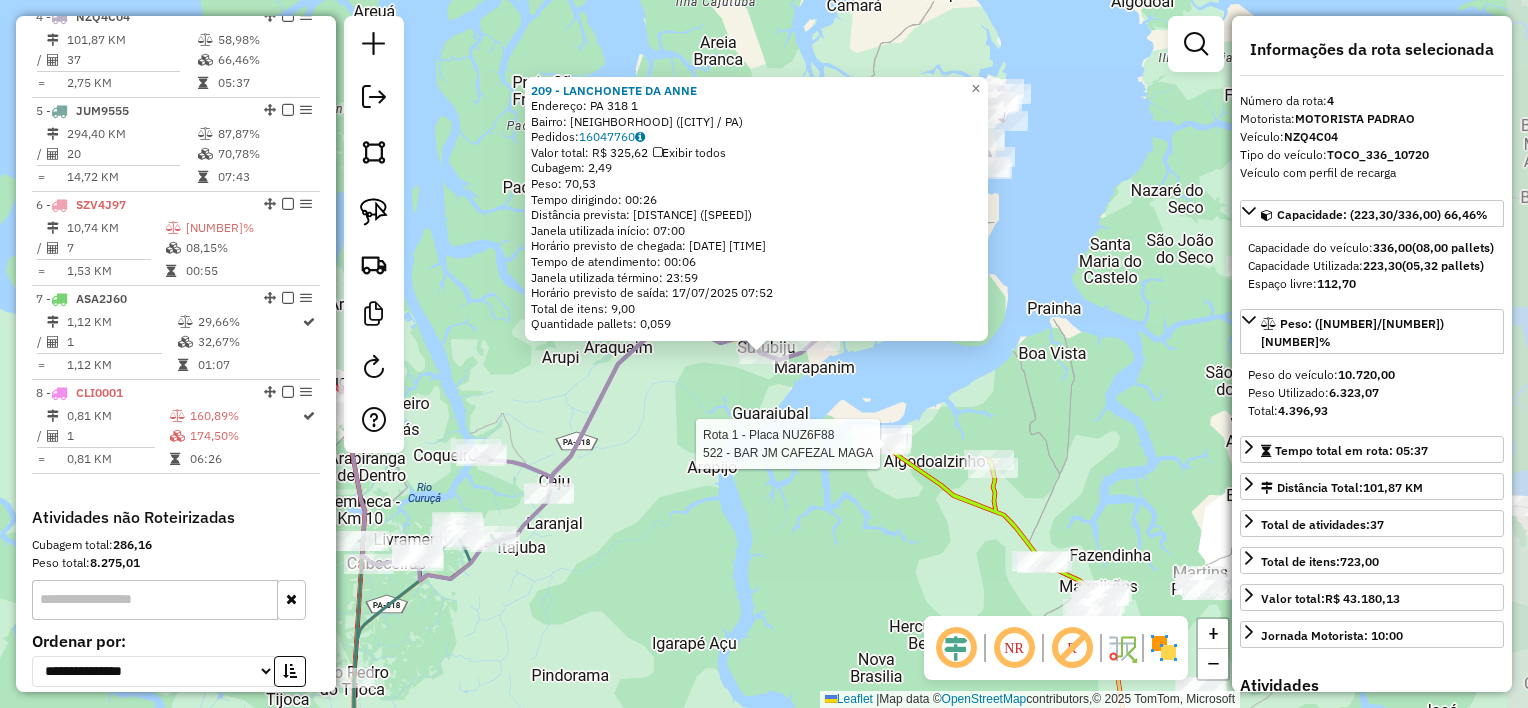 scroll, scrollTop: 1055, scrollLeft: 0, axis: vertical 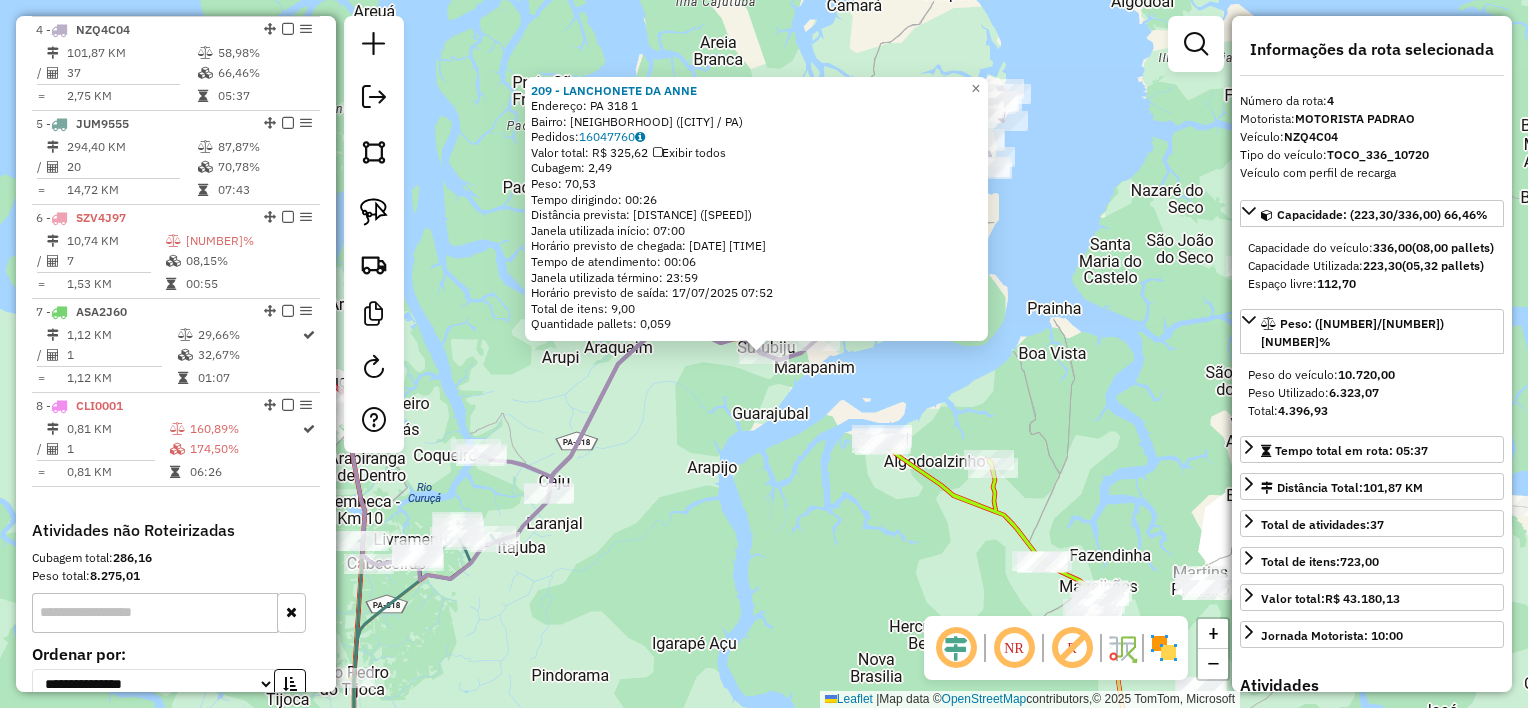 click on "209 - LANCHONETE DA ANNE Endereço: PA 318 1 Bairro: Abacate (MARAPANIM / [PA]) Pedidos: [ORDER_ID] Valor total: R$ 325,62 Exibir todos Cubagem: 2,49 Peso: 70,53 Tempo dirigindo: 00:26 Distância prevista: 27,356 km (63,13 km/h) Janela utilizada início: 07:00 Horário previsto de chegada: 17/07/2025 07:46 Tempo de atendimento: 00:06 Janela utilizada término: 23:59 Horário previsto de saída: 17/07/2025 07:52 Total de itens: 9,00 Quantidade pallets: 0,059 × Janela de atendimento Grade de atendimento Capacidade Transportadoras Veículos Cliente Pedidos Rotas Selecione os dias de semana para filtrar as janelas de atendimento Seg Ter Qua Qui Sex Sáb Dom Informe o período da janela de atendimento: De: Até: Filtrar exatamente a janela do cliente Considerar janela de atendimento padrão Selecione os dias de semana para filtrar as grades de atendimento Seg Ter Qua Qui Sex Sáb Dom Considerar clientes sem dia de atendimento cadastrado Peso mínimo:" 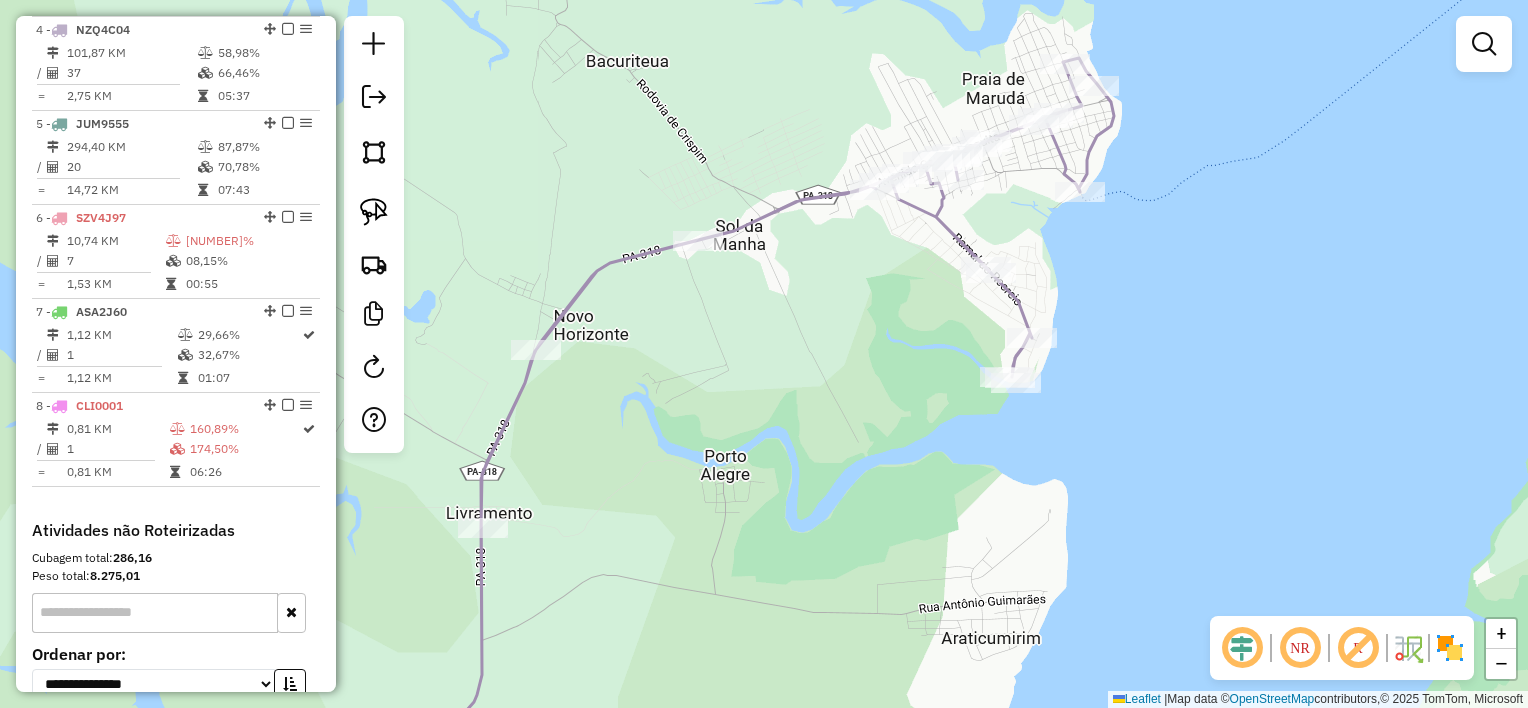 drag, startPoint x: 1029, startPoint y: 160, endPoint x: 976, endPoint y: 251, distance: 105.30907 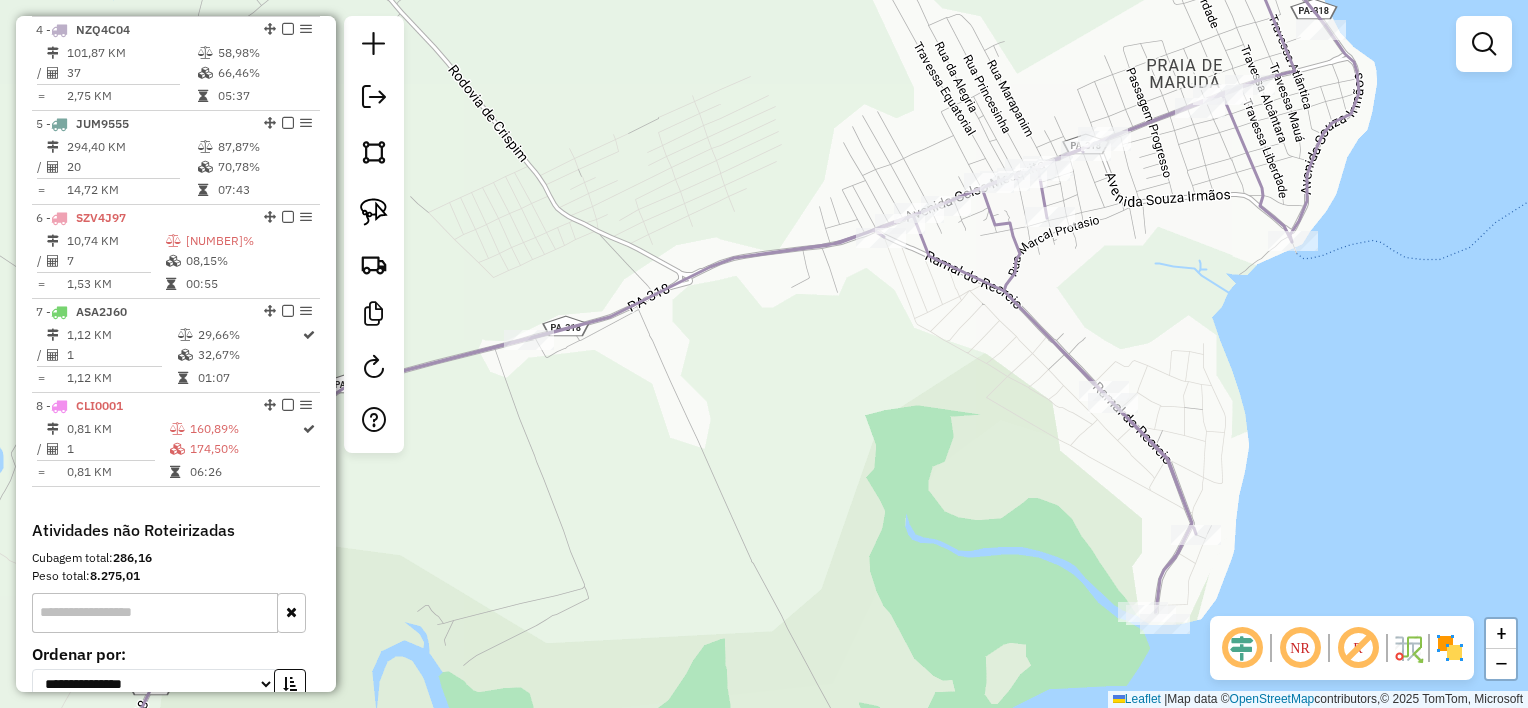 drag, startPoint x: 902, startPoint y: 383, endPoint x: 1051, endPoint y: 304, distance: 168.64757 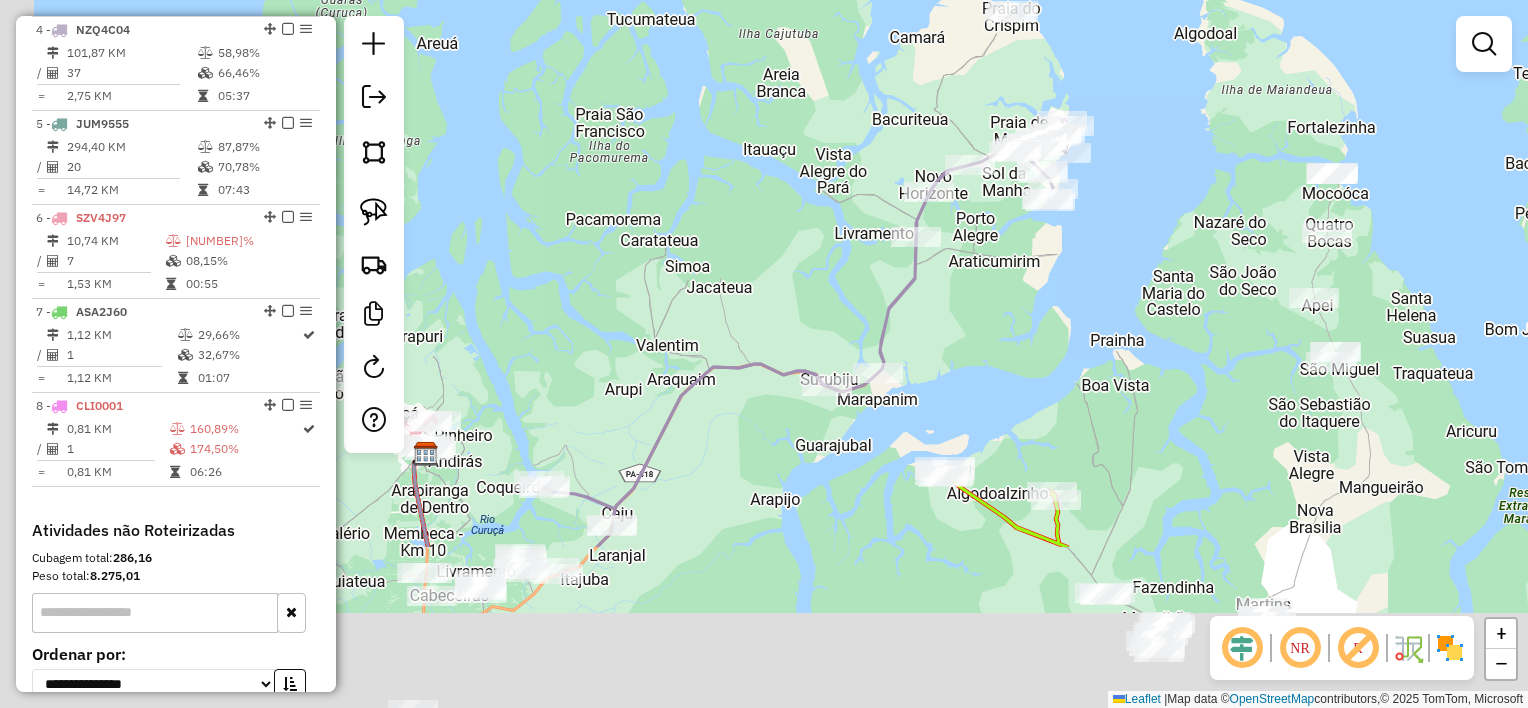 drag, startPoint x: 827, startPoint y: 539, endPoint x: 1052, endPoint y: 229, distance: 383.047 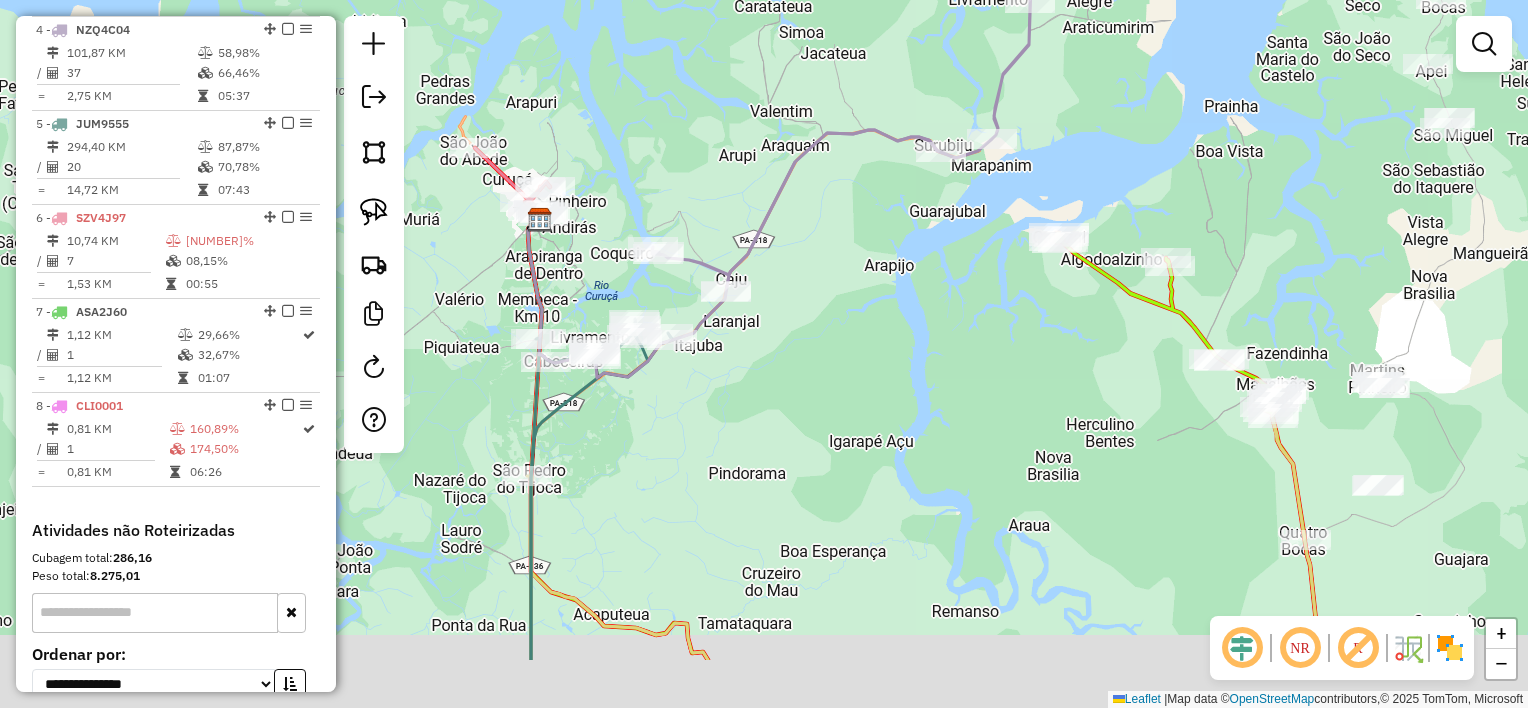 drag, startPoint x: 885, startPoint y: 420, endPoint x: 909, endPoint y: 304, distance: 118.45674 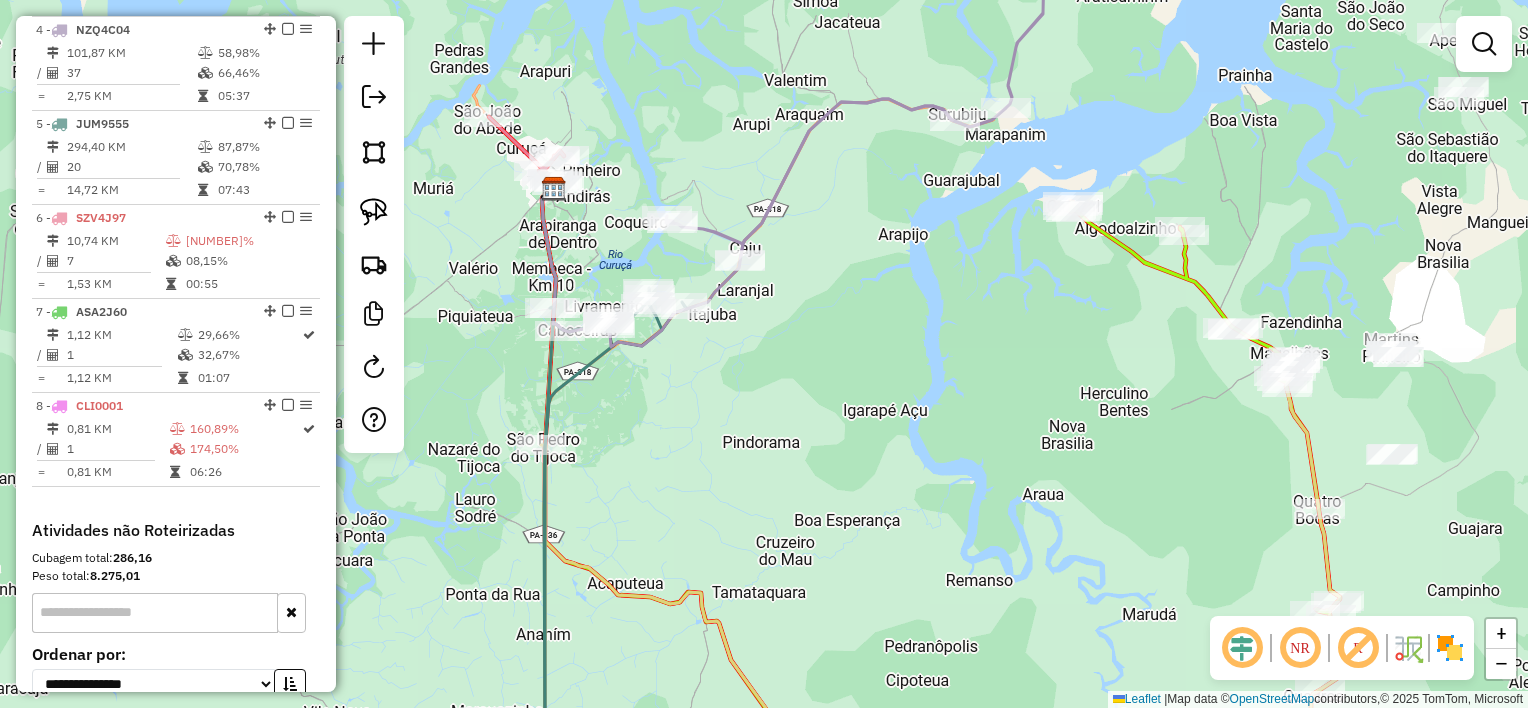 drag, startPoint x: 889, startPoint y: 315, endPoint x: 914, endPoint y: 330, distance: 29.15476 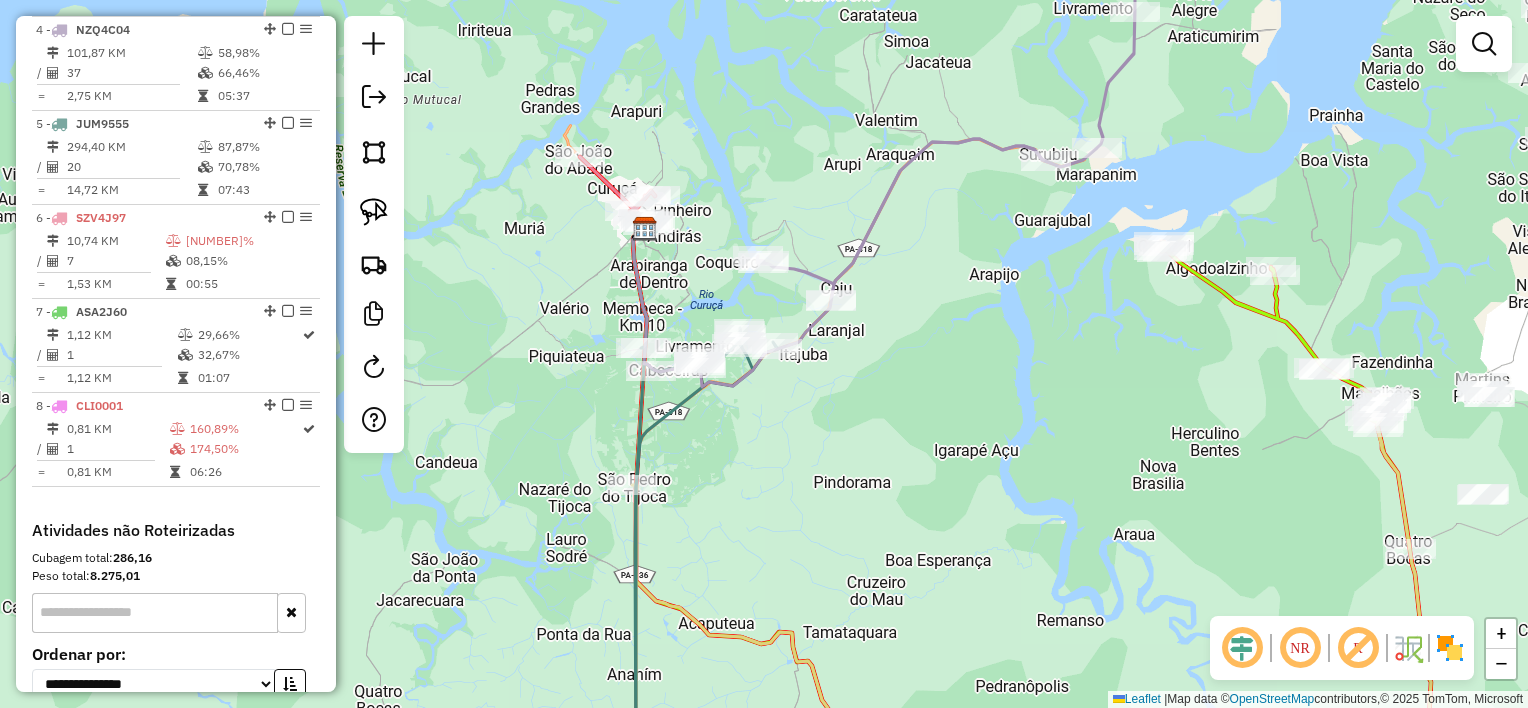 drag, startPoint x: 859, startPoint y: 298, endPoint x: 976, endPoint y: 351, distance: 128.44453 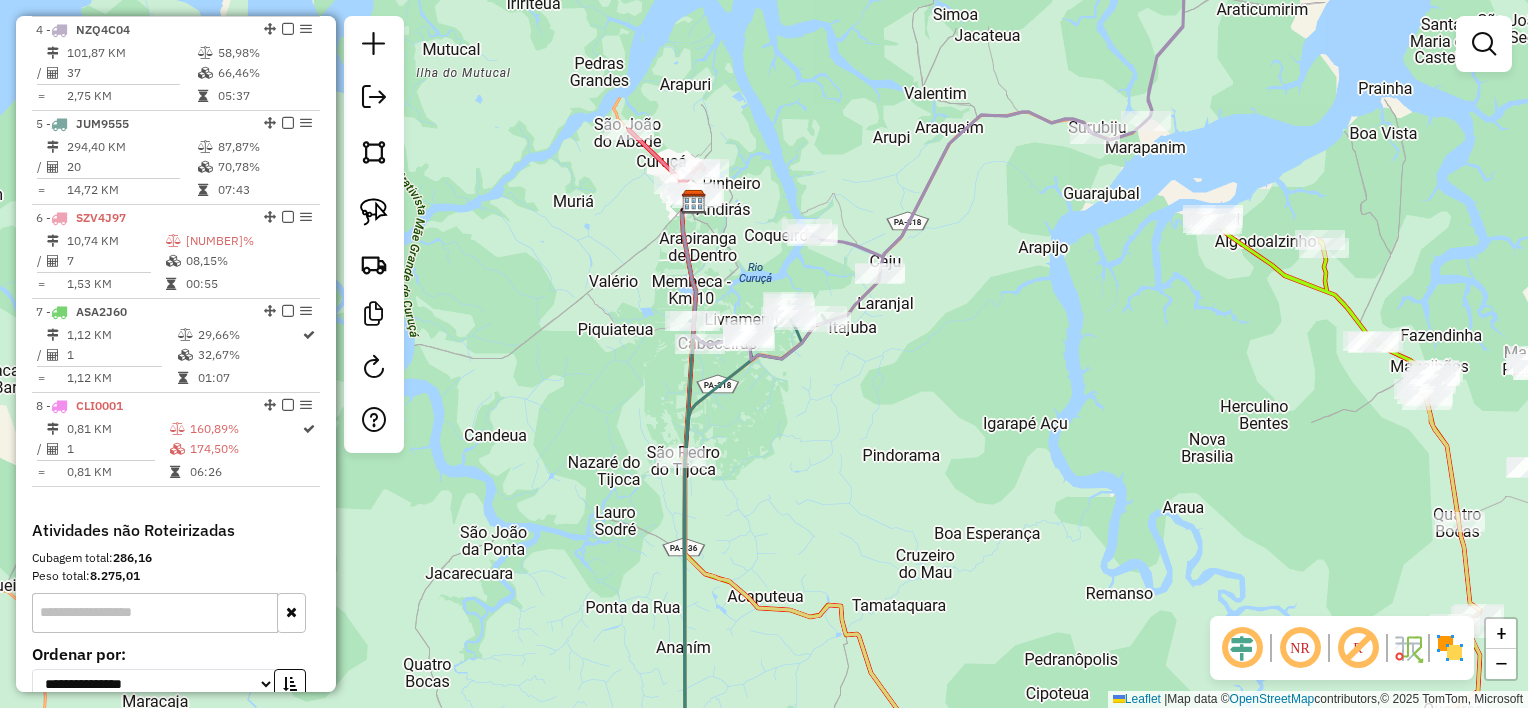 drag, startPoint x: 825, startPoint y: 332, endPoint x: 828, endPoint y: 252, distance: 80.05623 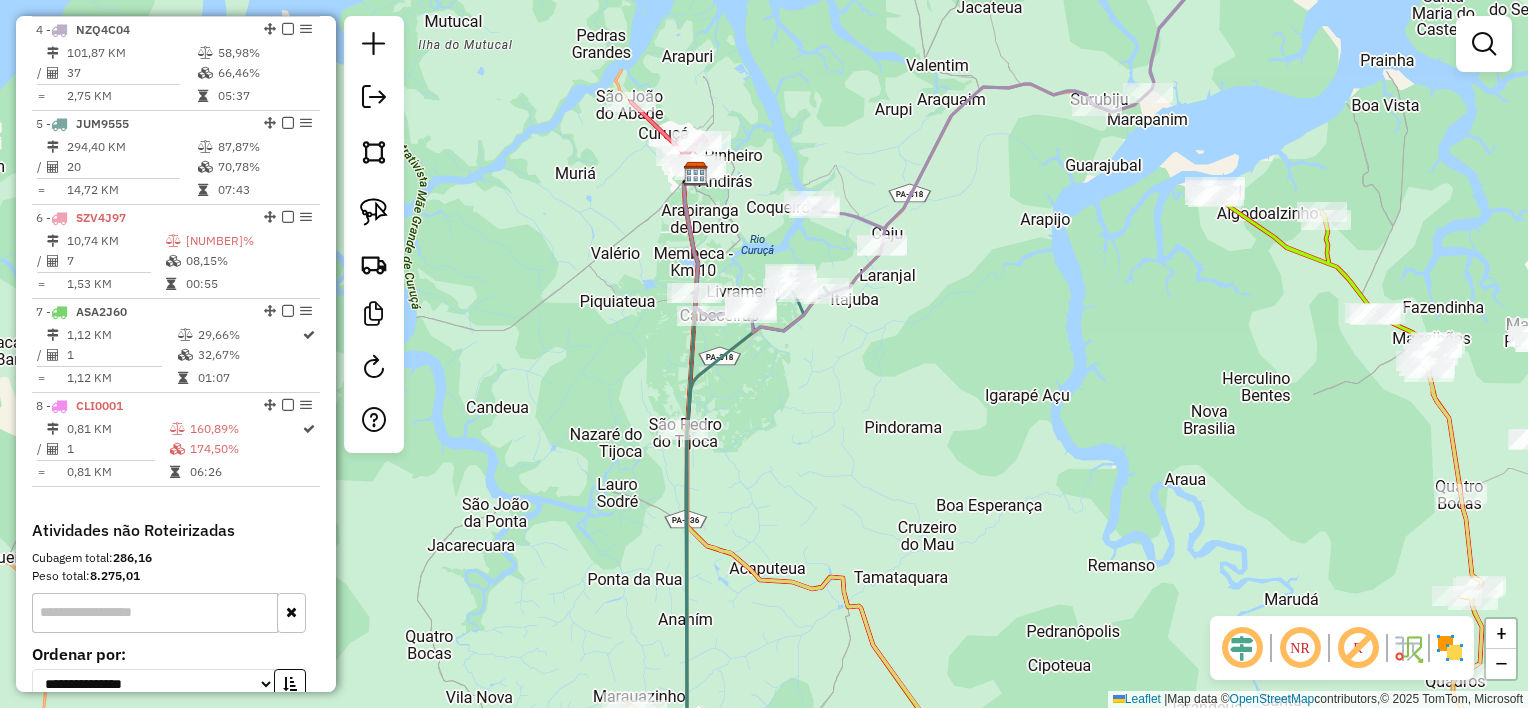 drag, startPoint x: 880, startPoint y: 376, endPoint x: 876, endPoint y: 274, distance: 102.0784 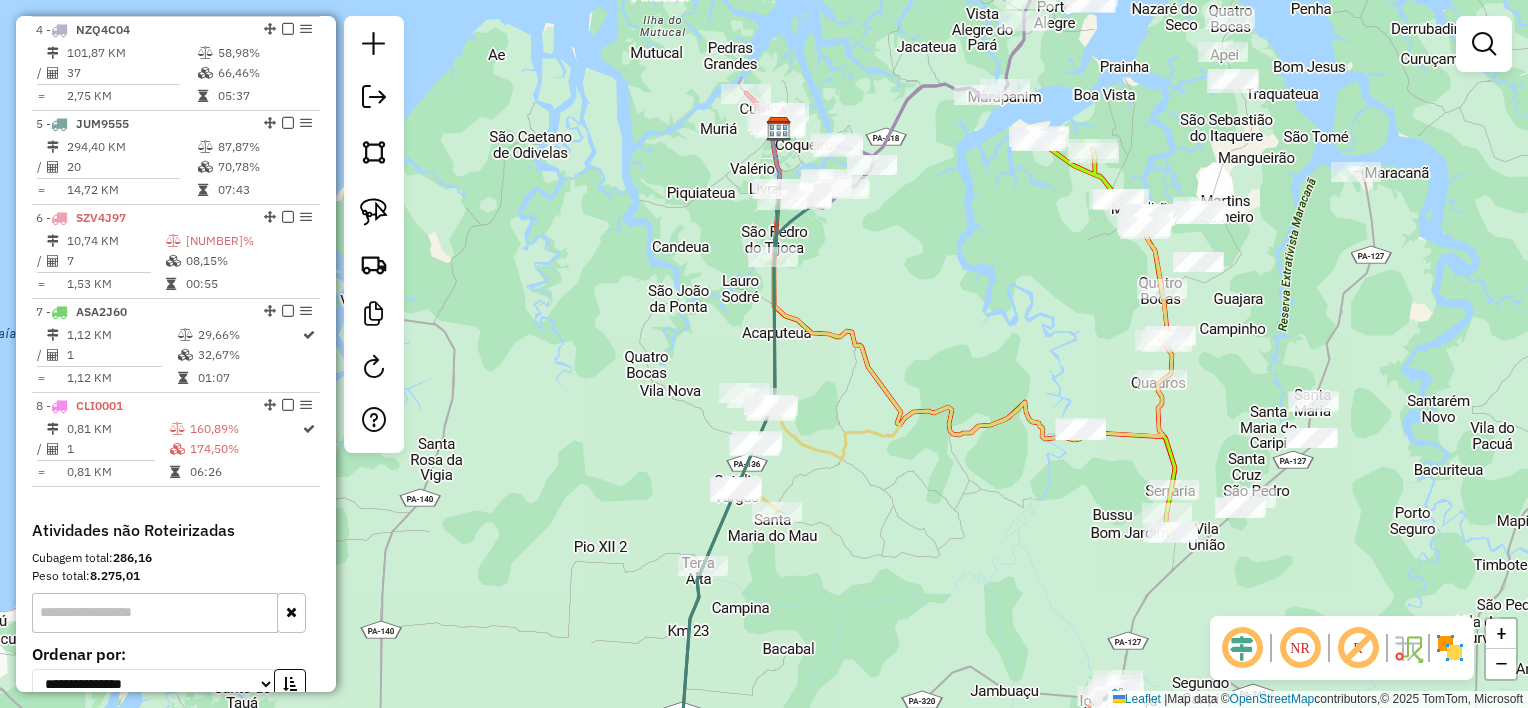 drag, startPoint x: 915, startPoint y: 341, endPoint x: 901, endPoint y: 288, distance: 54.81788 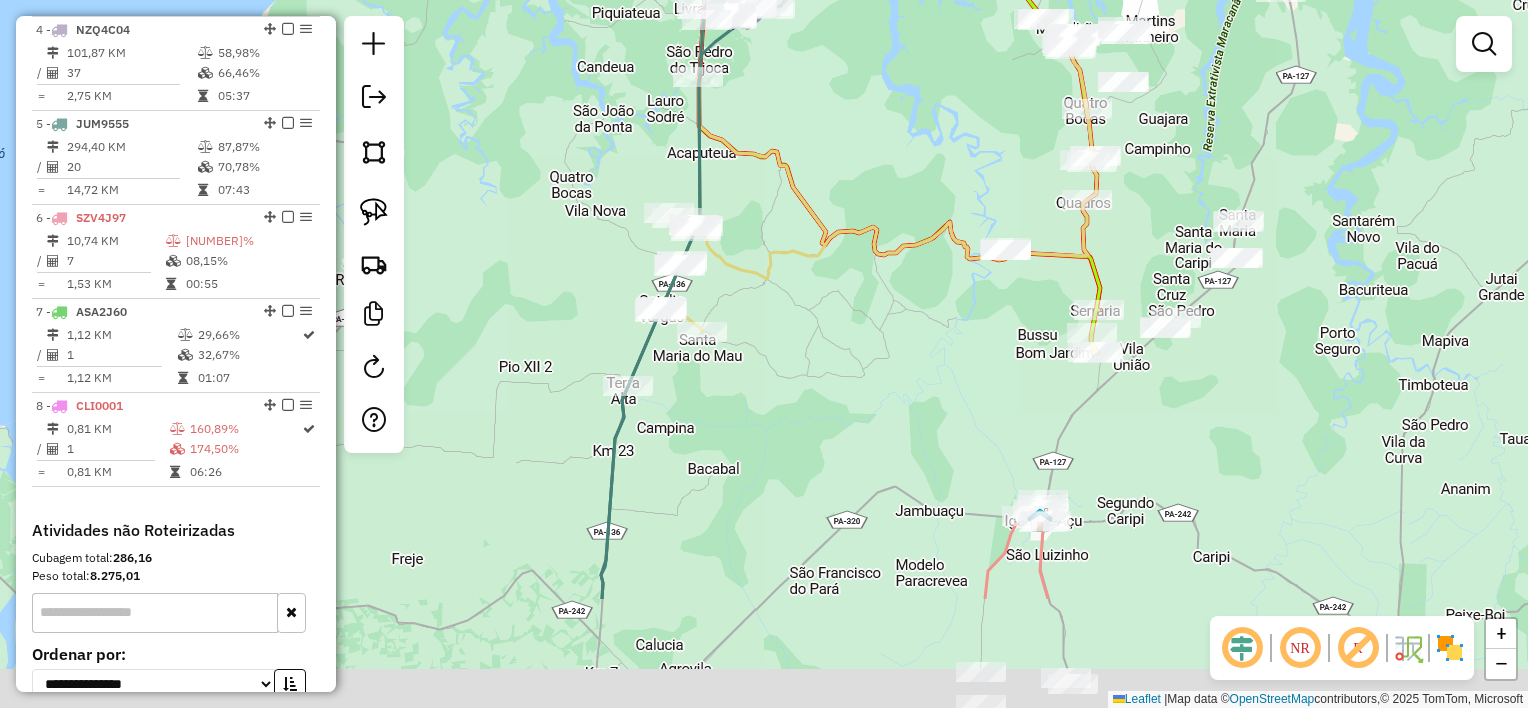 drag, startPoint x: 997, startPoint y: 521, endPoint x: 917, endPoint y: 316, distance: 220.05681 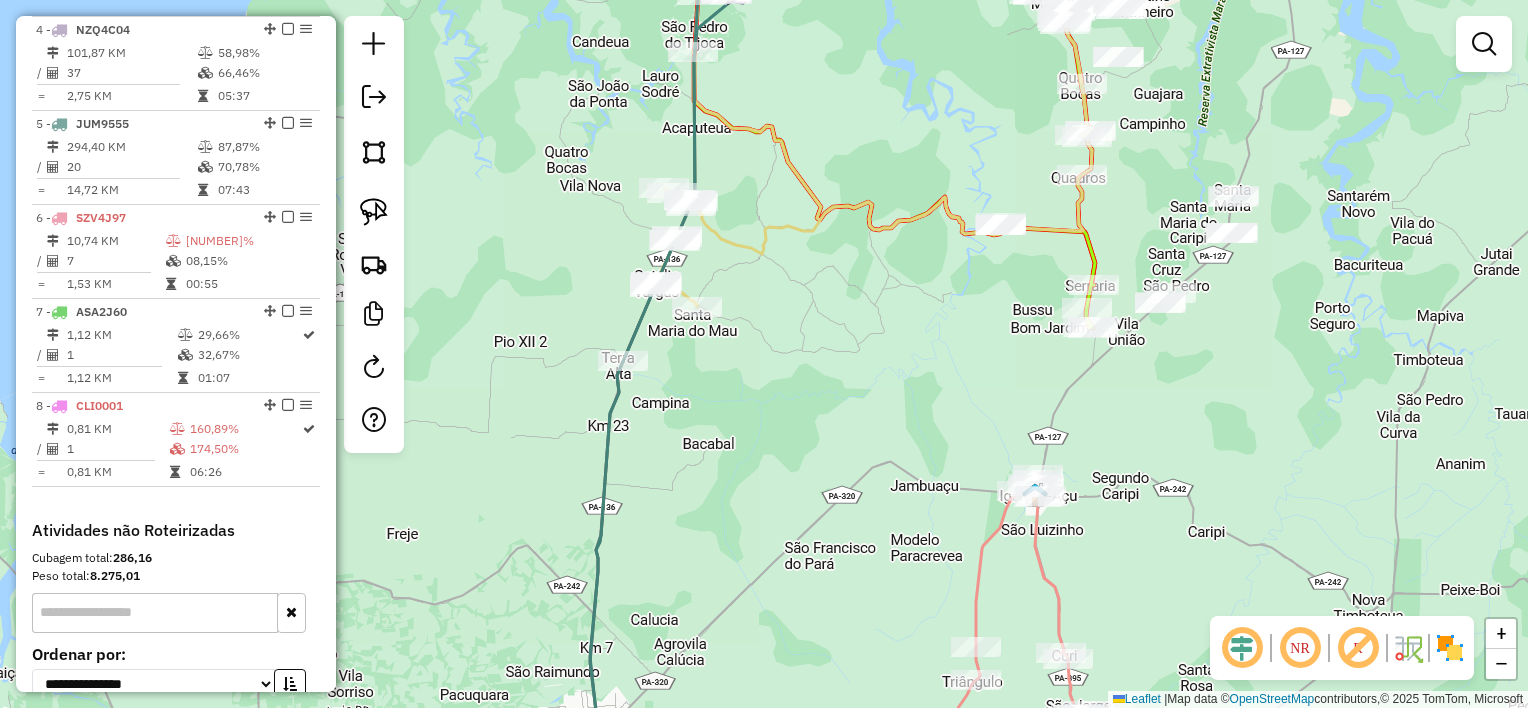 drag, startPoint x: 943, startPoint y: 400, endPoint x: 888, endPoint y: 294, distance: 119.419426 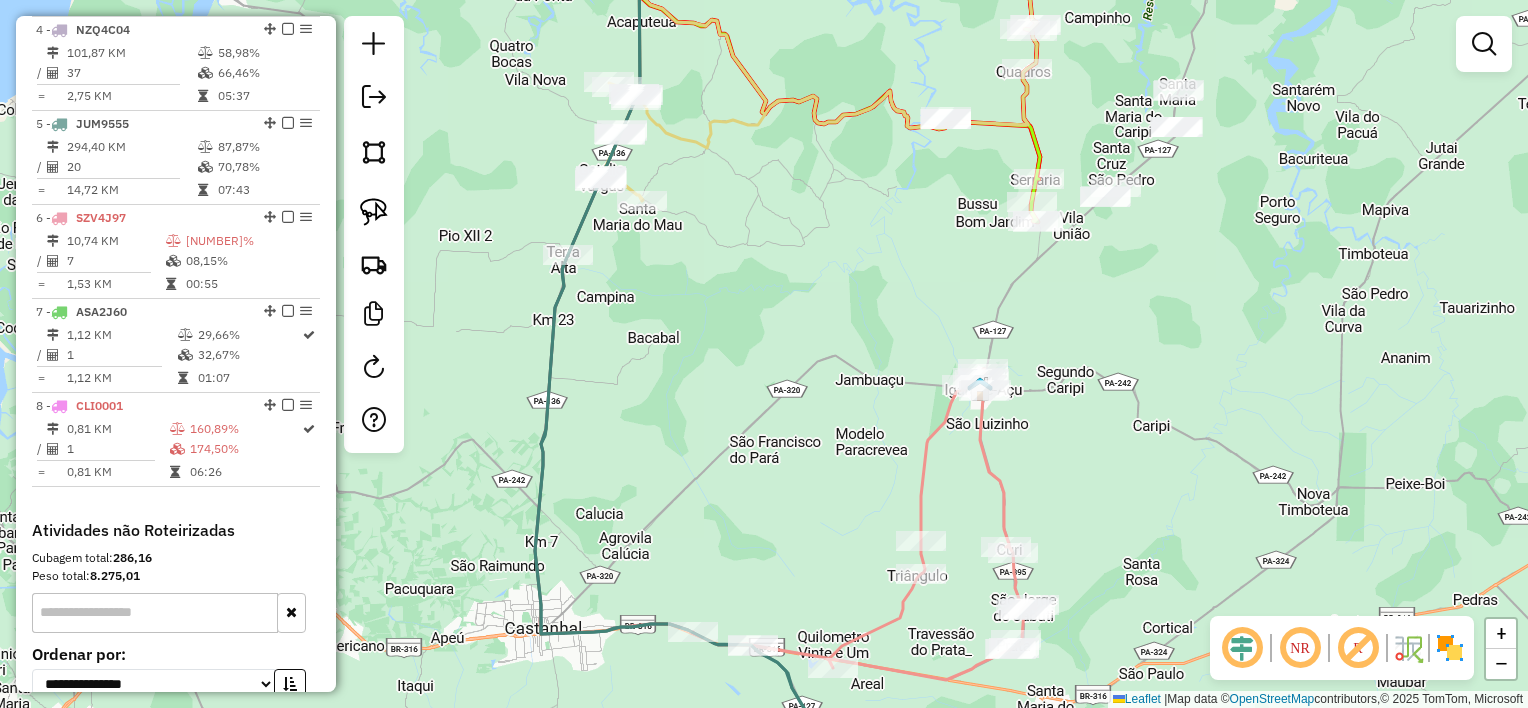 drag, startPoint x: 886, startPoint y: 303, endPoint x: 855, endPoint y: 213, distance: 95.189285 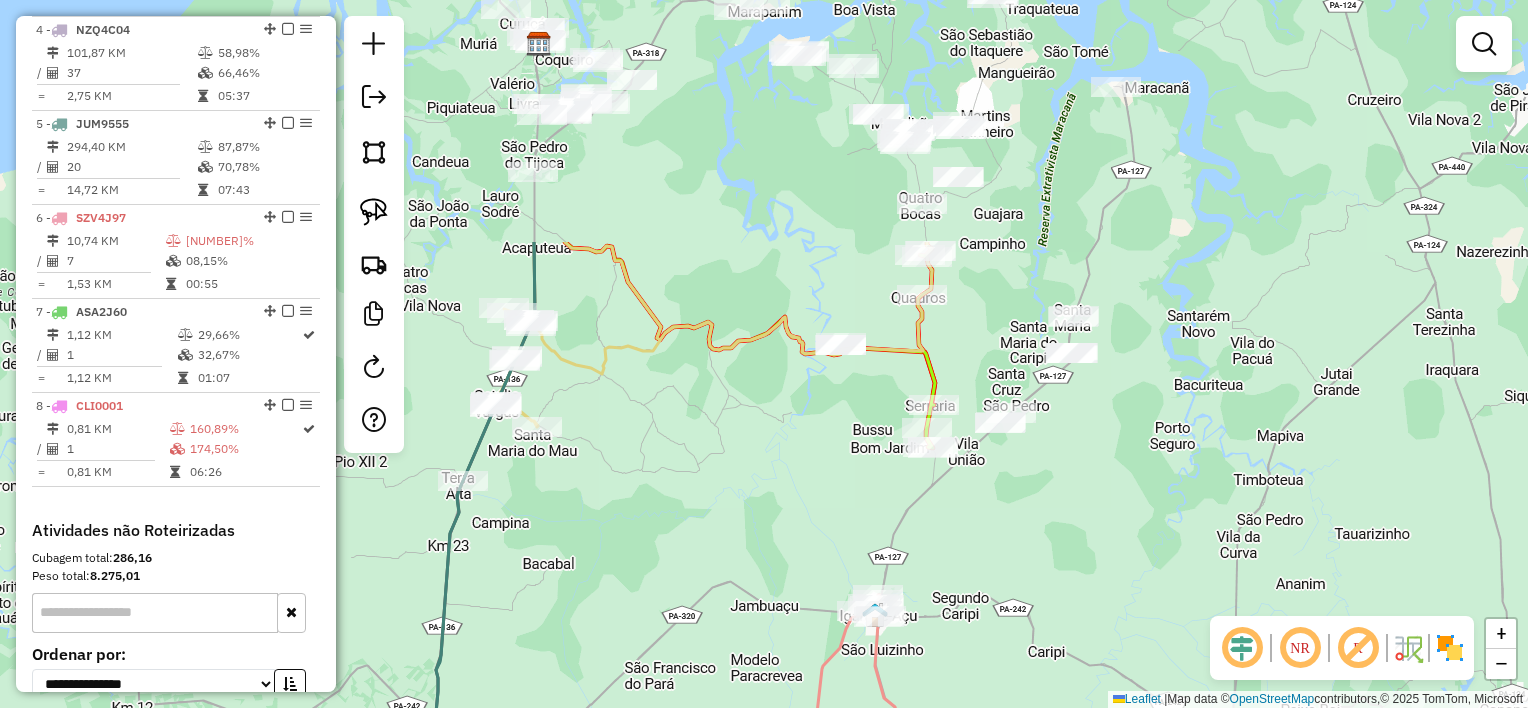 drag, startPoint x: 1074, startPoint y: 268, endPoint x: 996, endPoint y: 456, distance: 203.5387 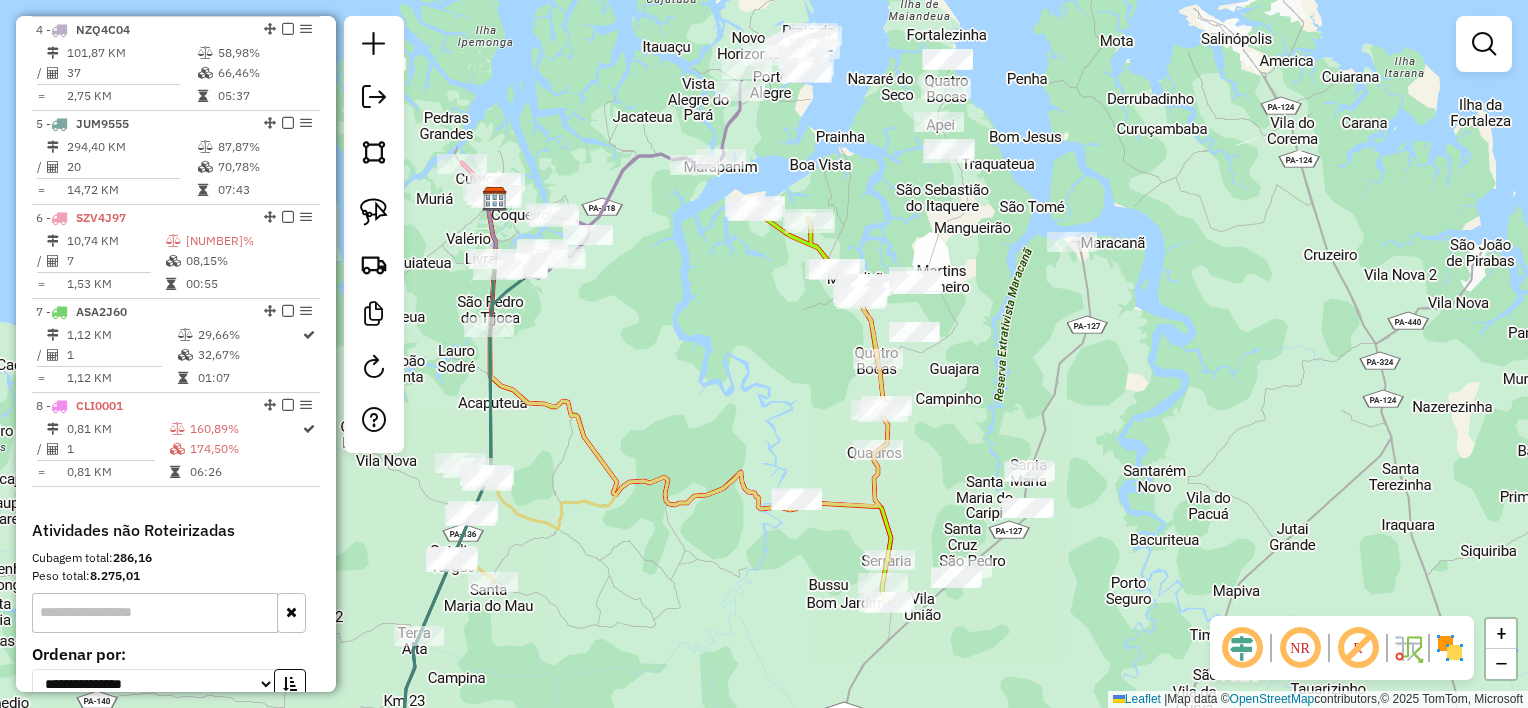 drag, startPoint x: 995, startPoint y: 248, endPoint x: 953, endPoint y: 399, distance: 156.73225 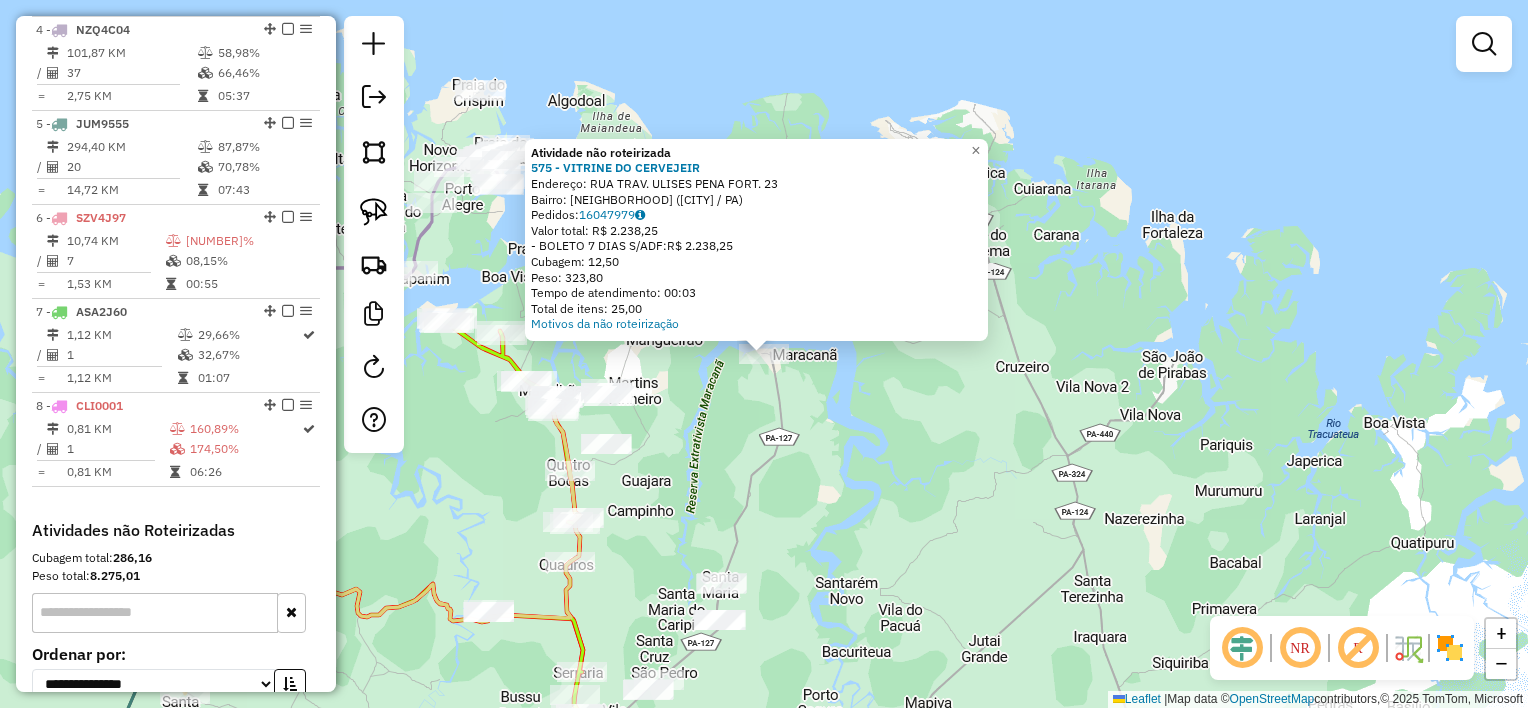 click on "Atividade não roteirizada [NUMBER] - [NAME]  Endereço:  RUA TRAV. ULISES PENA FORT. [NUMBER]   Bairro: Bairro Centro ([CITY] / [STATE])   Pedidos:  [NUMBER]   Valor total: [CURRENCY] [AMOUNT]   - BOLETO [DAYS] DIAS S/ADF:  [CURRENCY] [AMOUNT]   Cubagem: [AMOUNT]   Peso: [AMOUNT]   Tempo de atendimento: [TIME]   Total de itens: [AMOUNT]  Motivos da não roteirização × Janela de atendimento Grade de atendimento Capacidade Transportadoras Veículos Cliente Pedidos  Rotas Selecione os dias de semana para filtrar as janelas de atendimento  Seg   Ter   Qua   Qui   Sex   Sáb   Dom  Informe o período da janela de atendimento: De: Até:  Filtrar exatamente a janela do cliente  Considerar janela de atendimento padrão  Selecione os dias de semana para filtrar as grades de atendimento  Seg   Ter   Qua   Qui   Sex   Sáb   Dom   Considerar clientes sem dia de atendimento cadastrado  Clientes fora do dia de atendimento selecionado Filtrar as atividades entre os valores definidos abaixo:  Peso mínimo:   Peso máximo:   Cubagem mínima:   De:   Cubagem máxima:   De:   Até:  Filtrar as atividades entre o tempo de atendimento definido abaixo:  De:   Até:   Considerar capacidade total dos clientes não roteirizados Transportadora: Selecione um ou mais itens Tipo de veículo: Selecione um ou mais itens Veículo: Selecione um ou mais itens Motorista:" 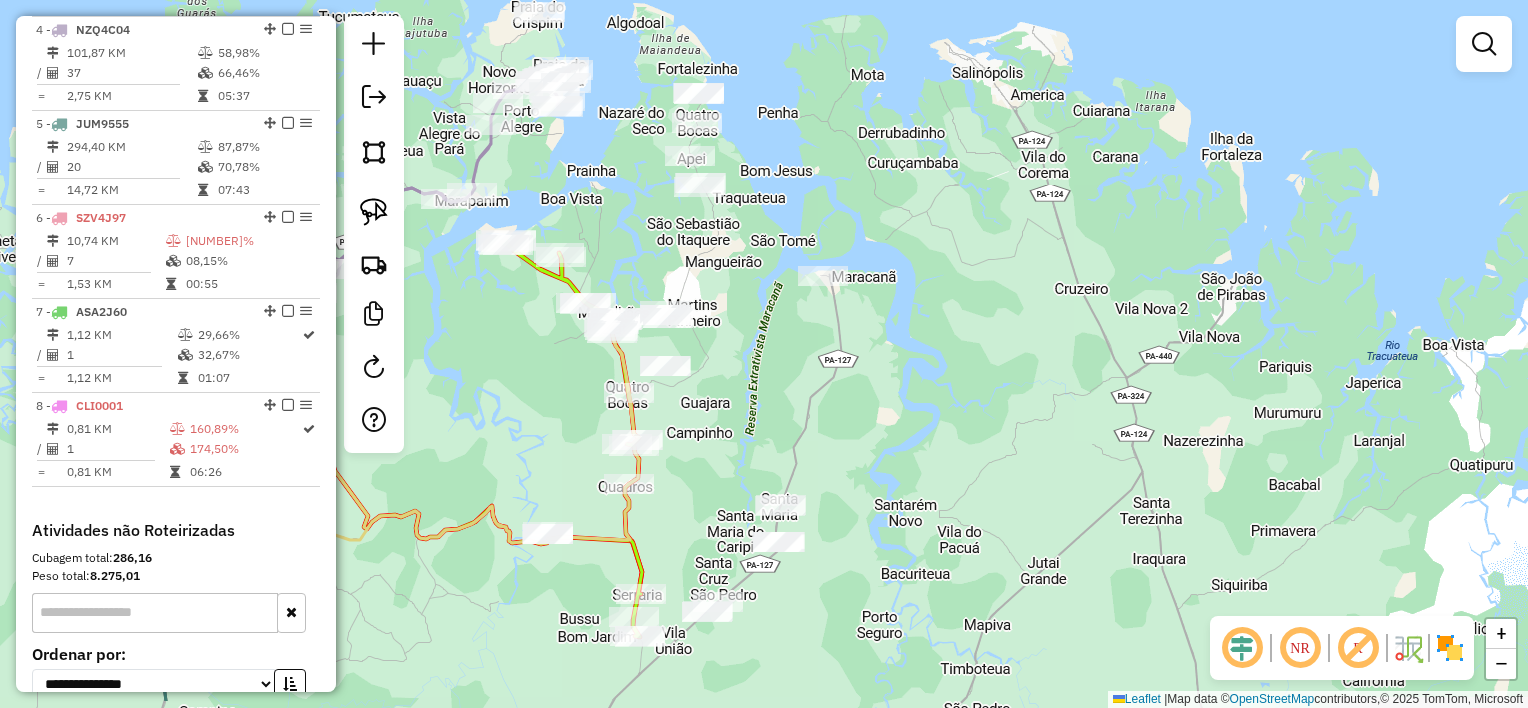 drag, startPoint x: 920, startPoint y: 394, endPoint x: 985, endPoint y: 283, distance: 128.63126 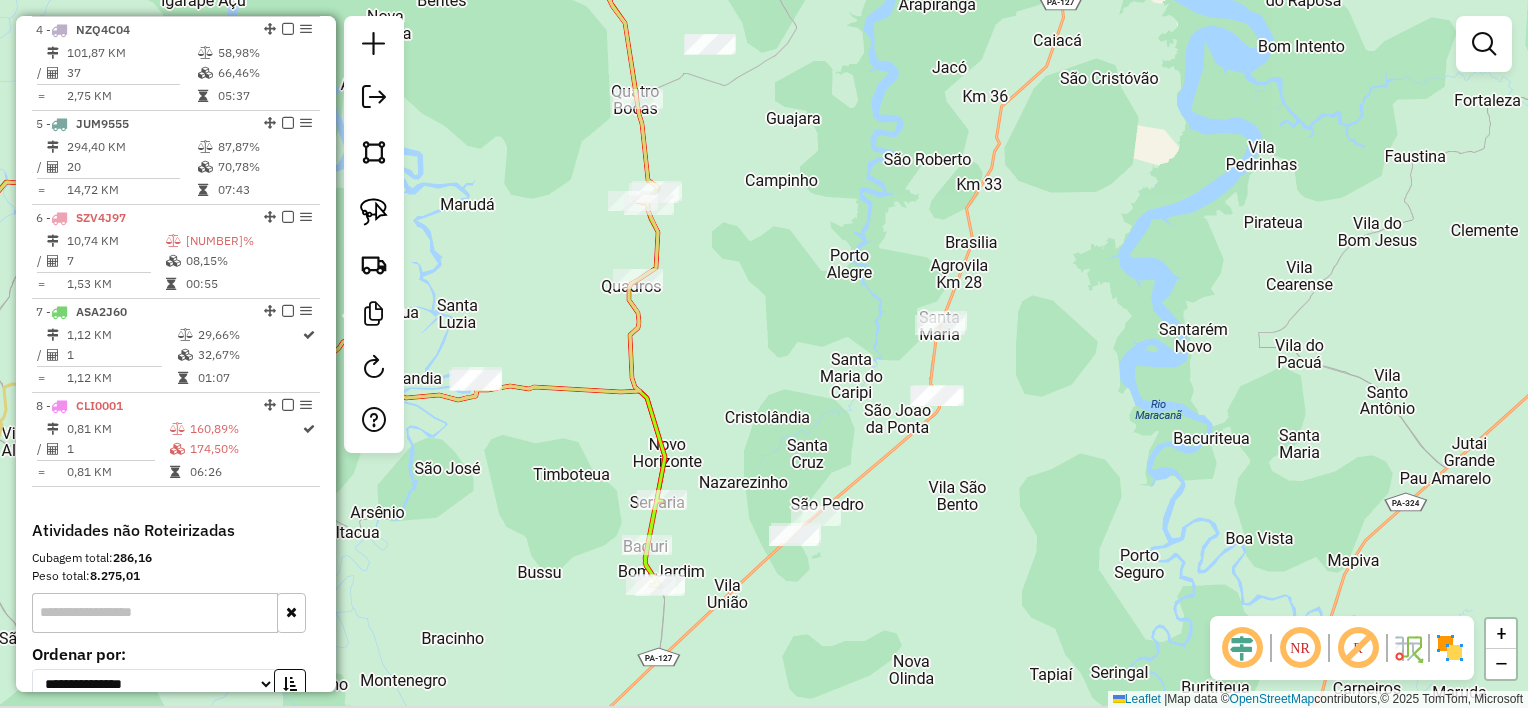 drag, startPoint x: 816, startPoint y: 392, endPoint x: 1030, endPoint y: 352, distance: 217.70622 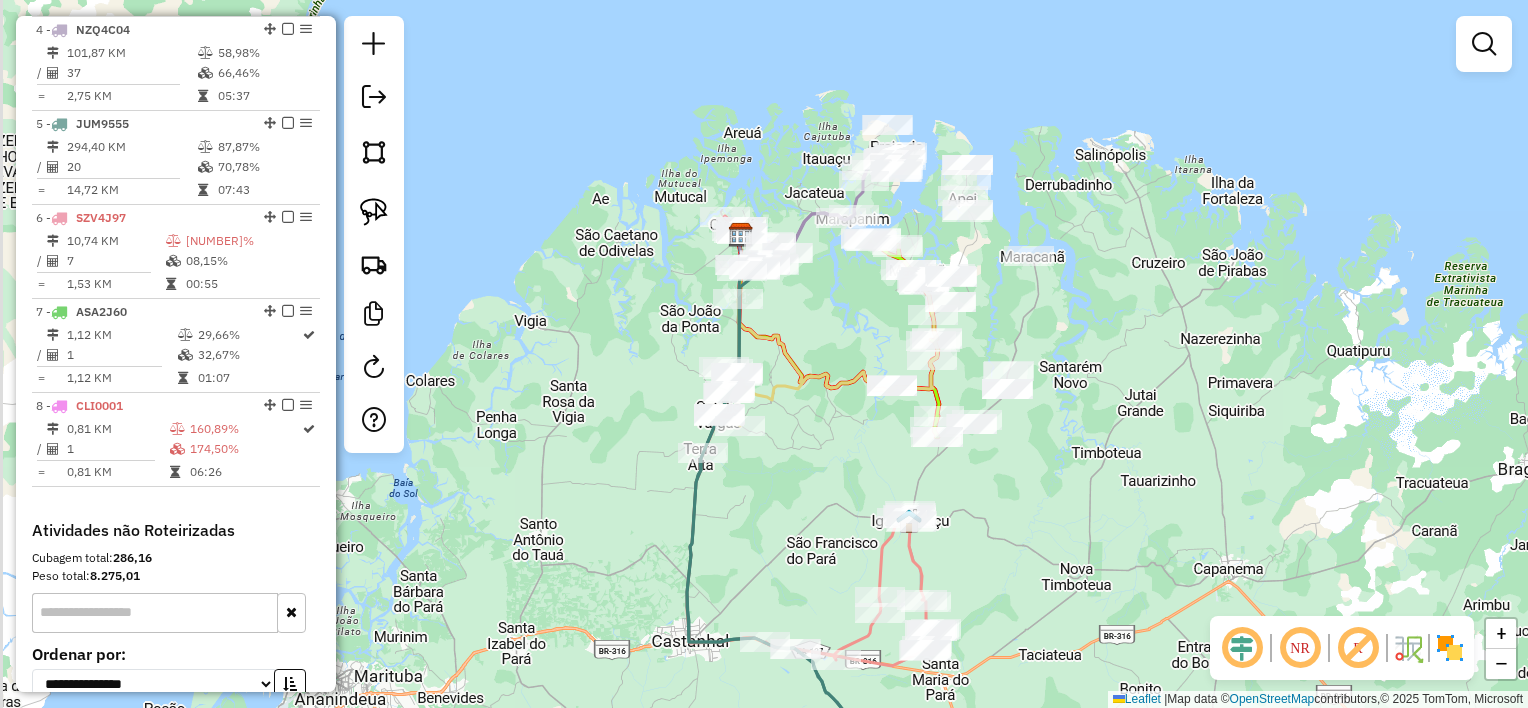 drag, startPoint x: 712, startPoint y: 272, endPoint x: 816, endPoint y: 348, distance: 128.80994 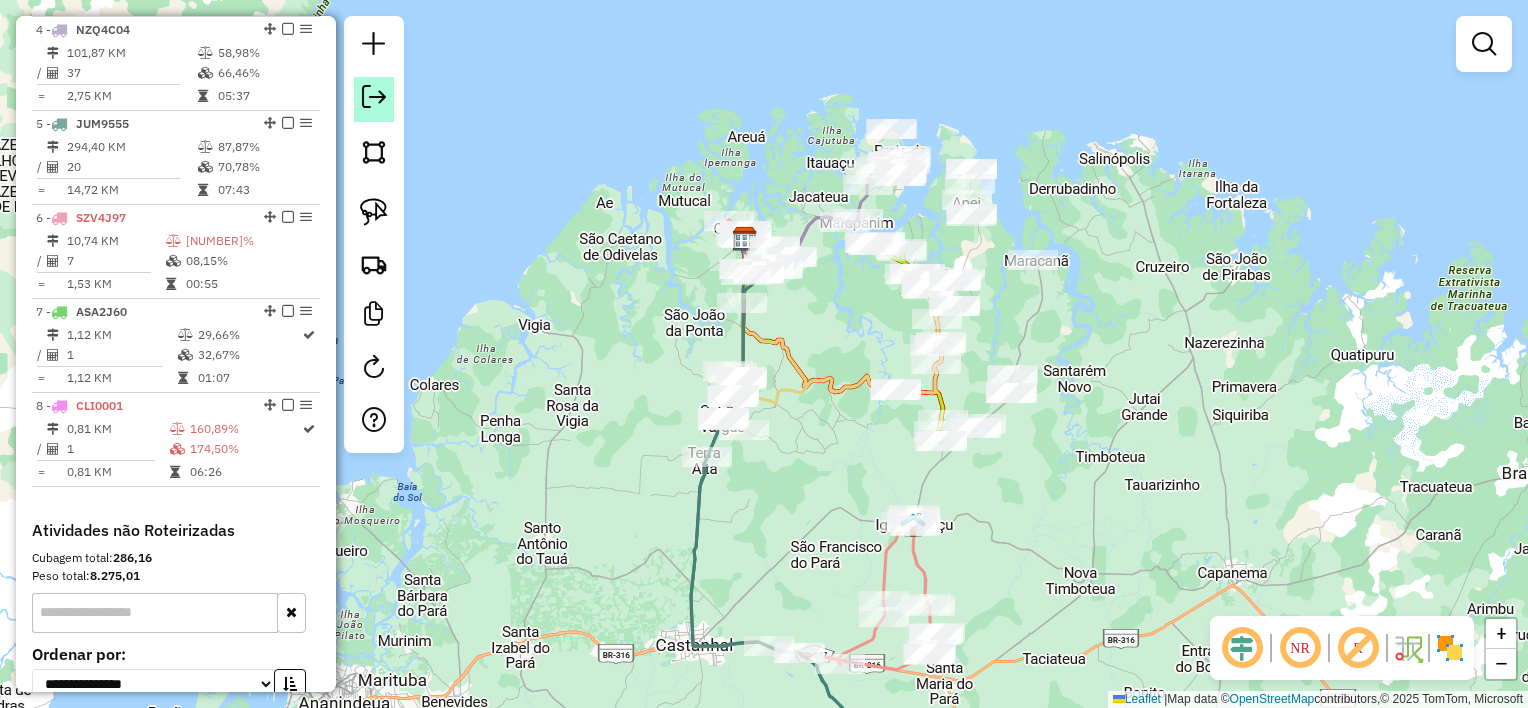 click 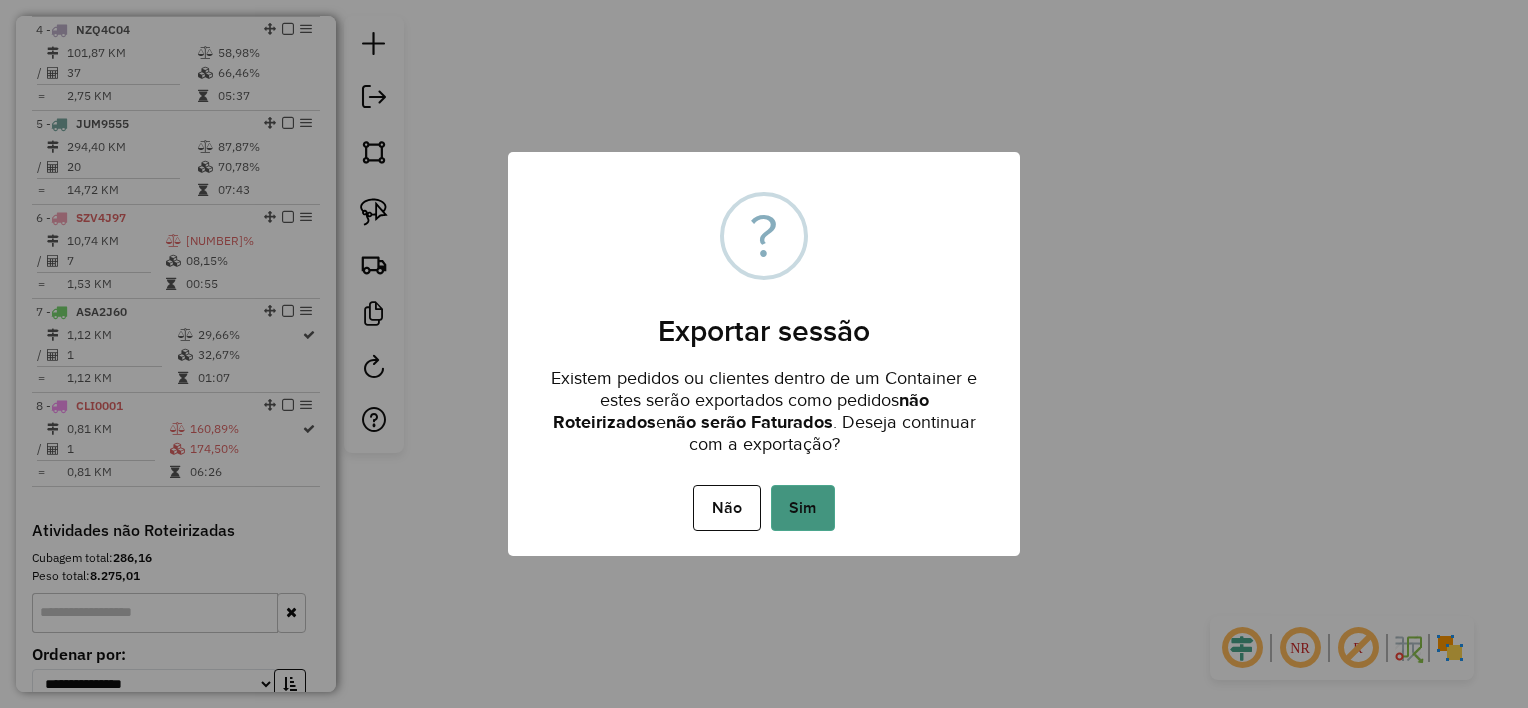 click on "Sim" at bounding box center [803, 508] 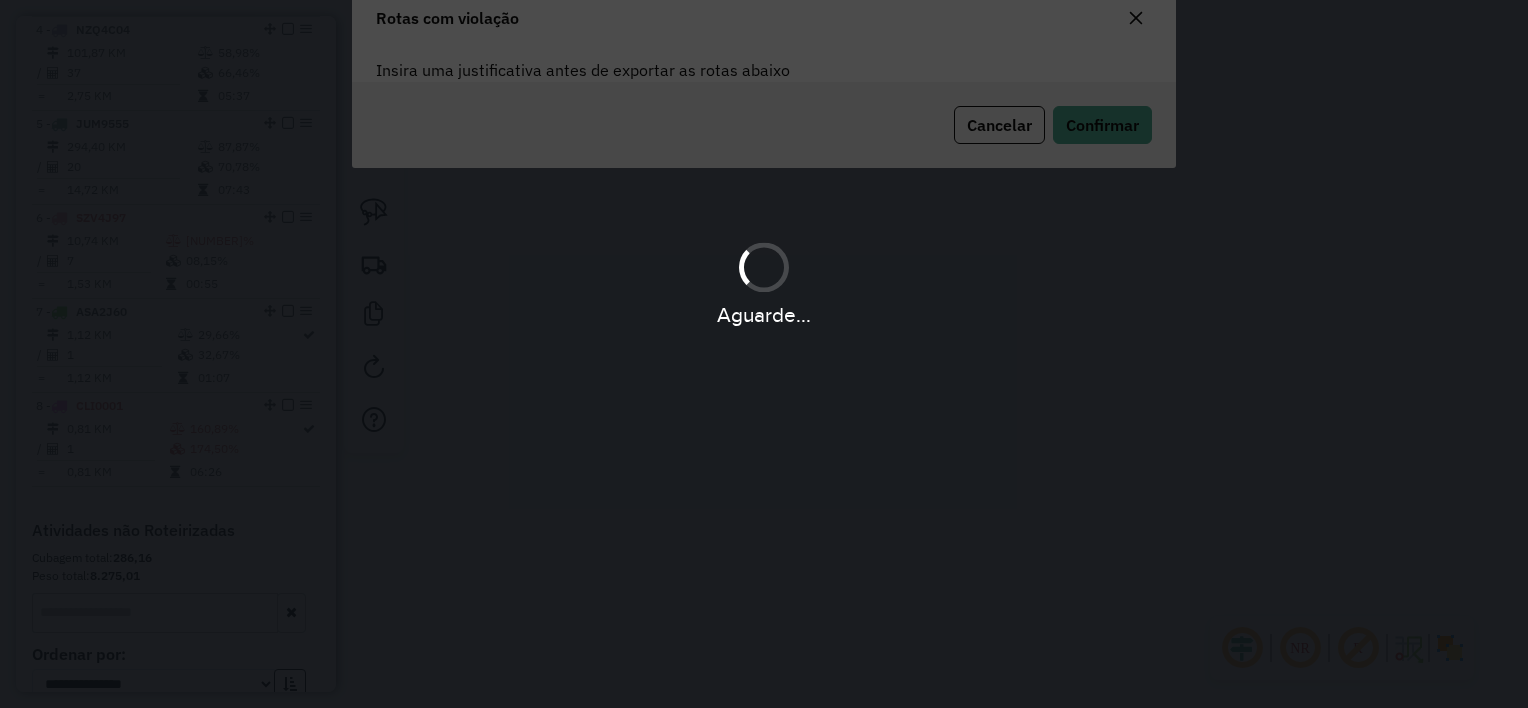 scroll, scrollTop: 107, scrollLeft: 0, axis: vertical 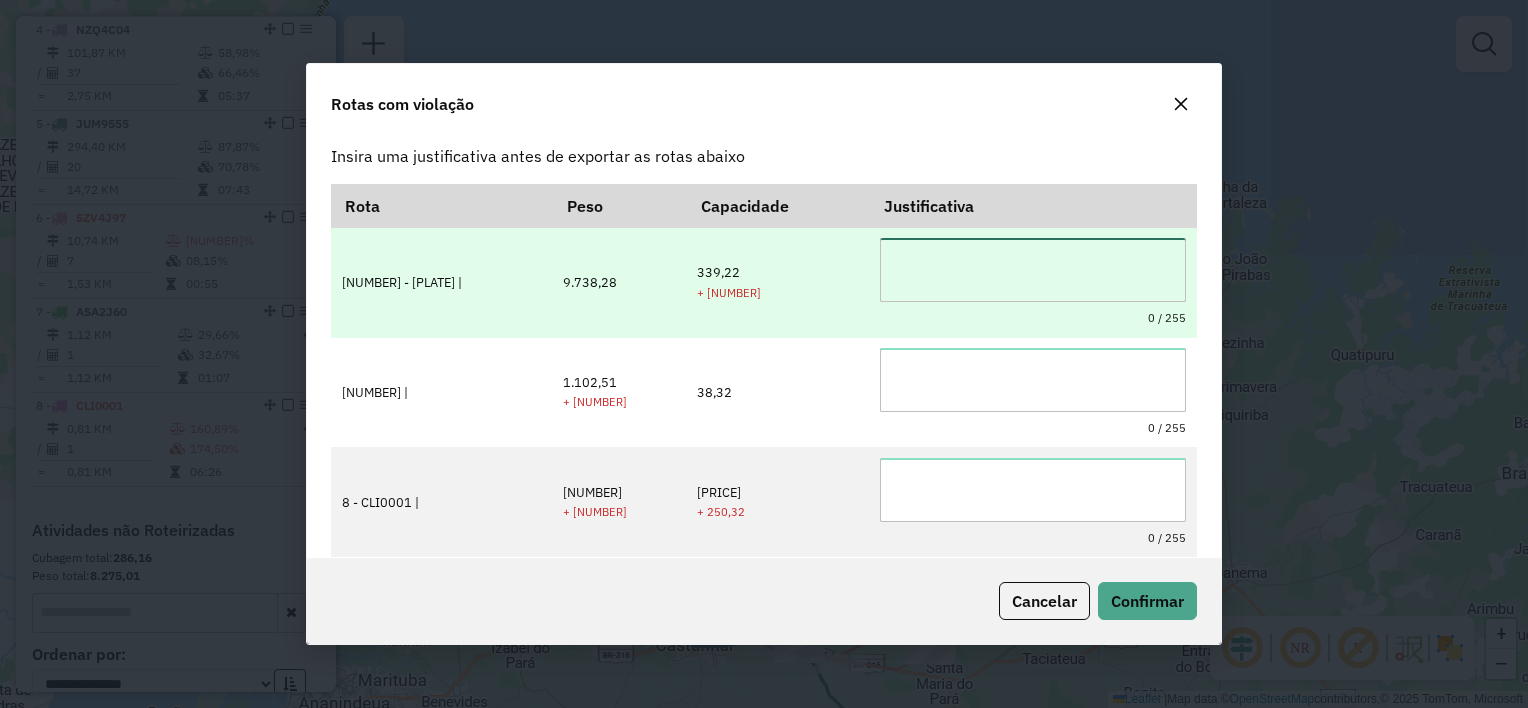 click at bounding box center (1033, 270) 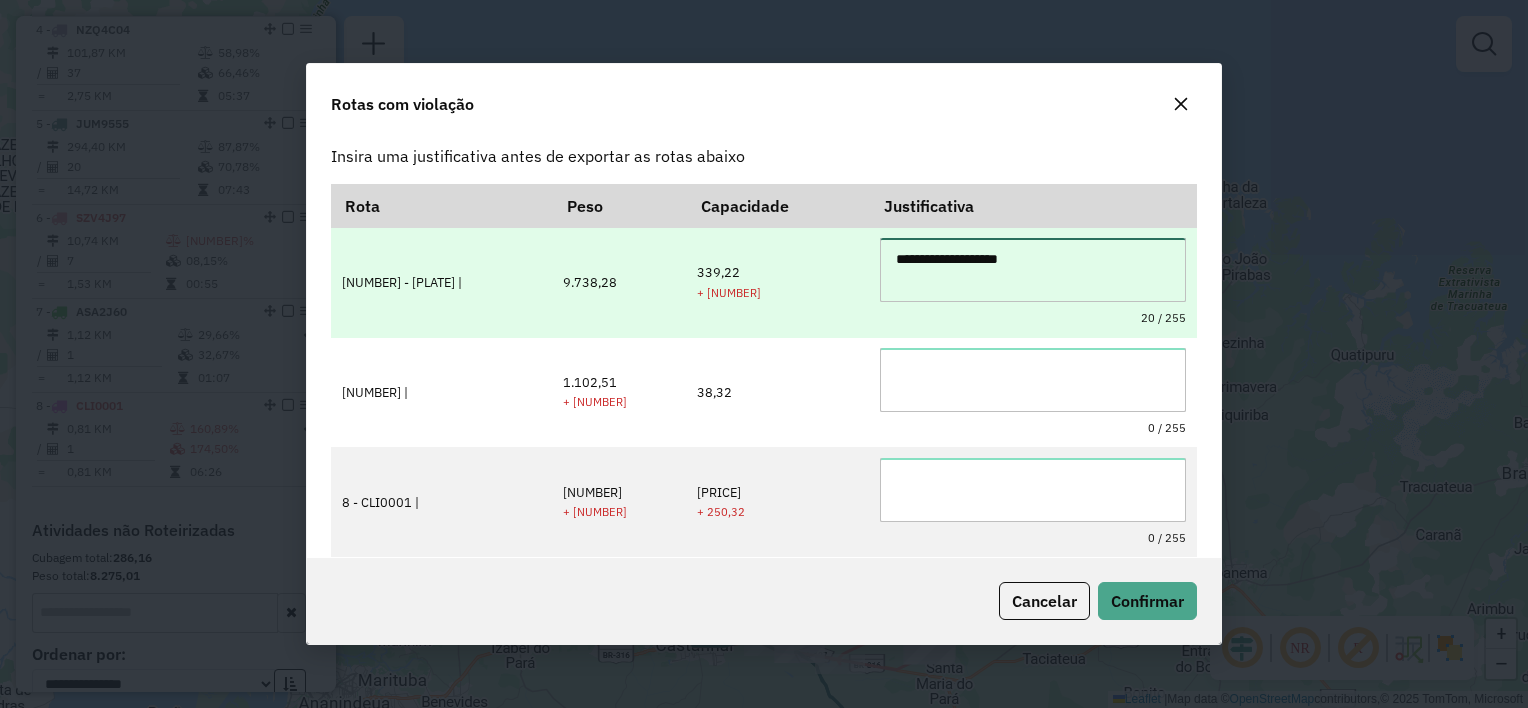 type on "**********" 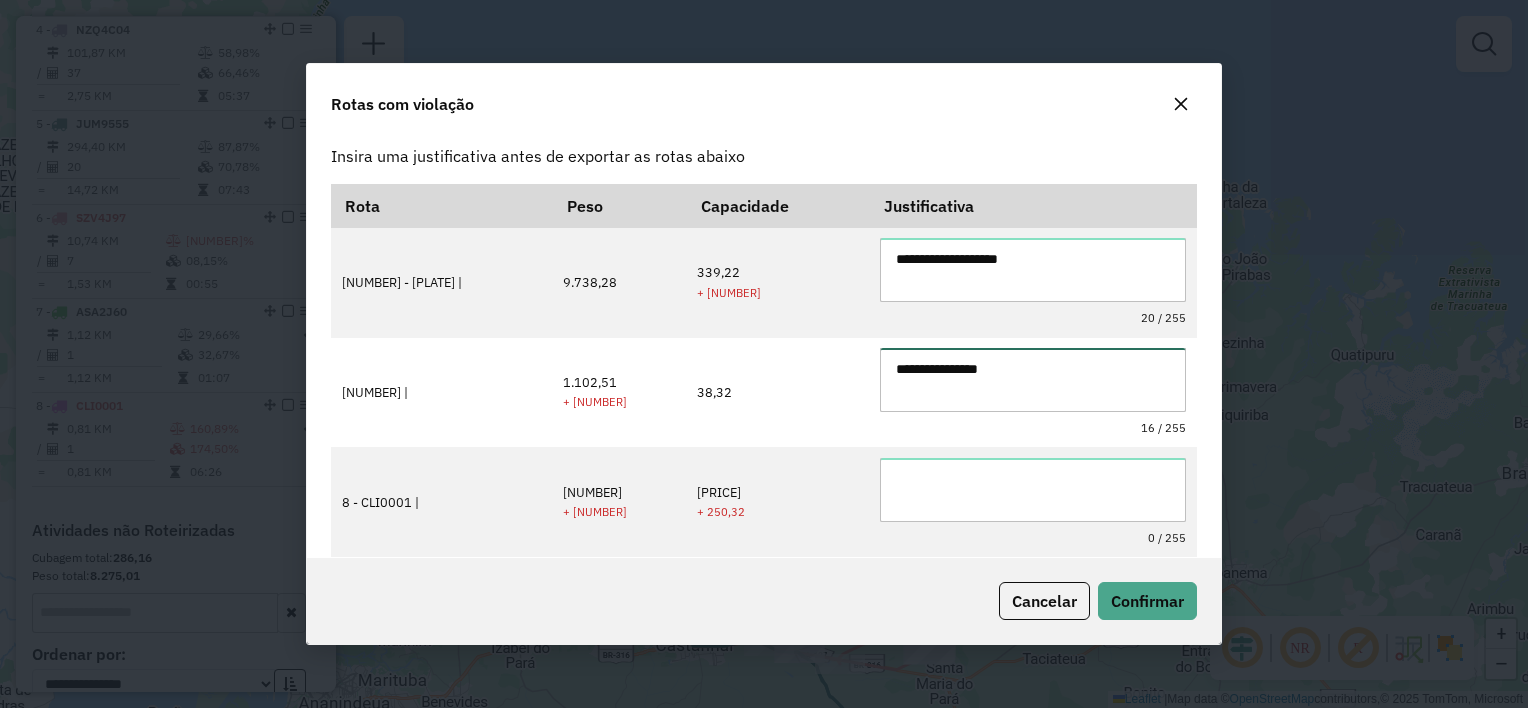 type on "**********" 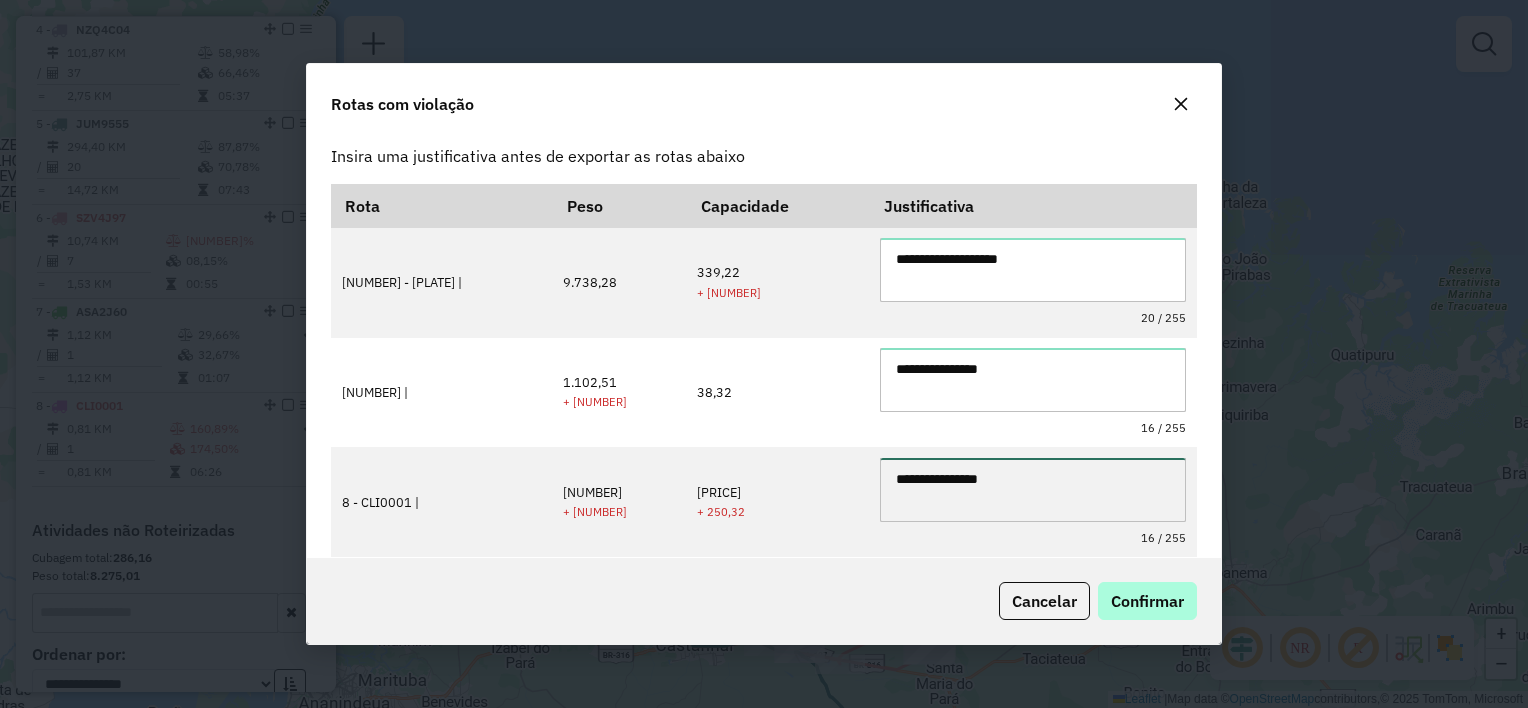 type on "**********" 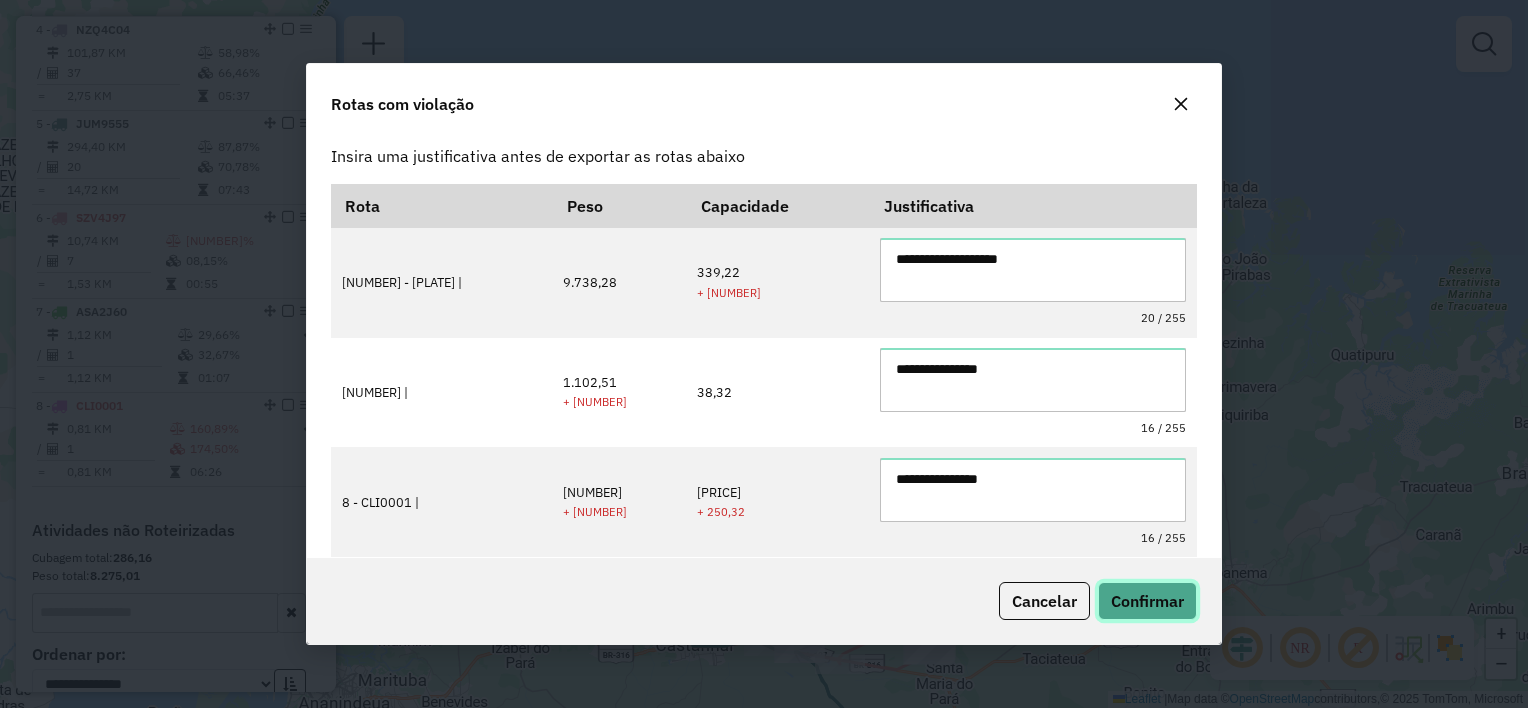 click on "Confirmar" 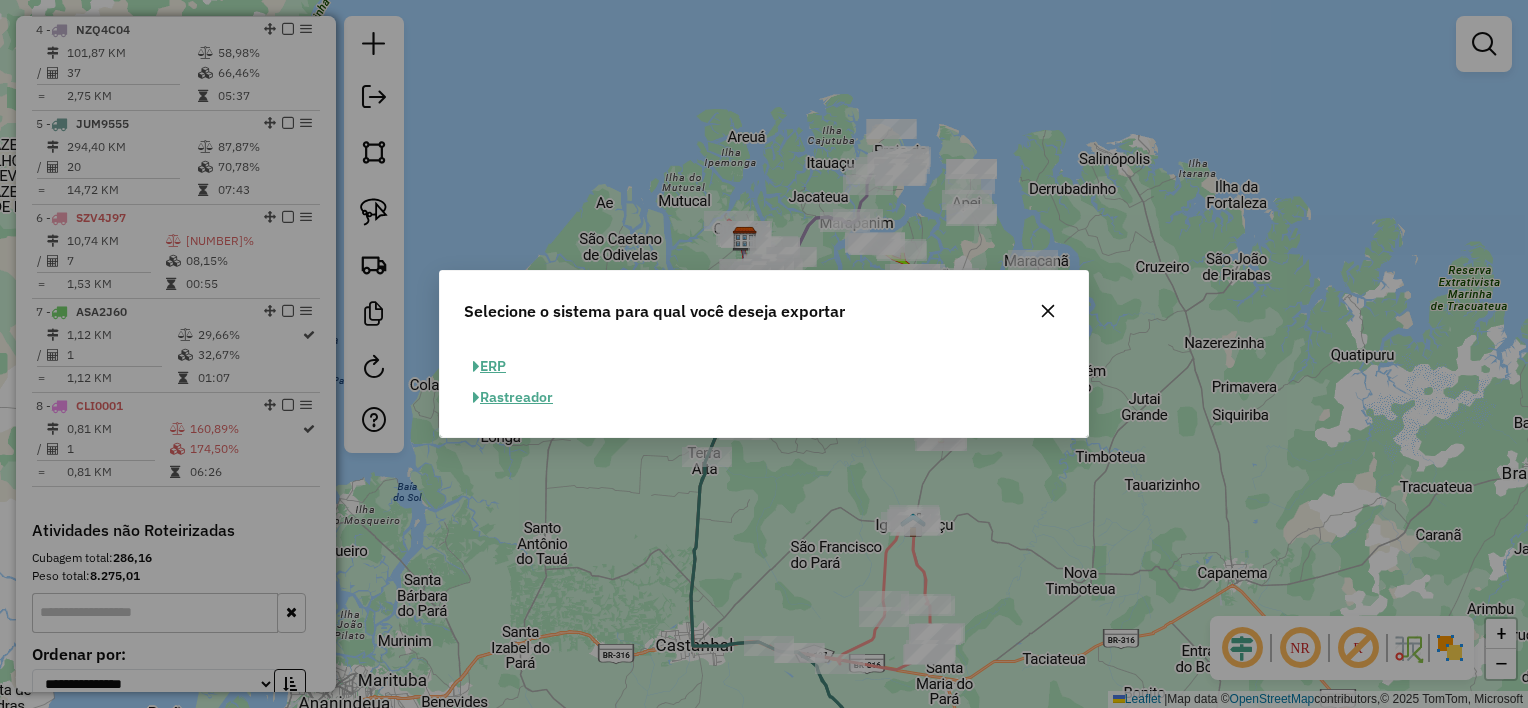 click on "ERP" 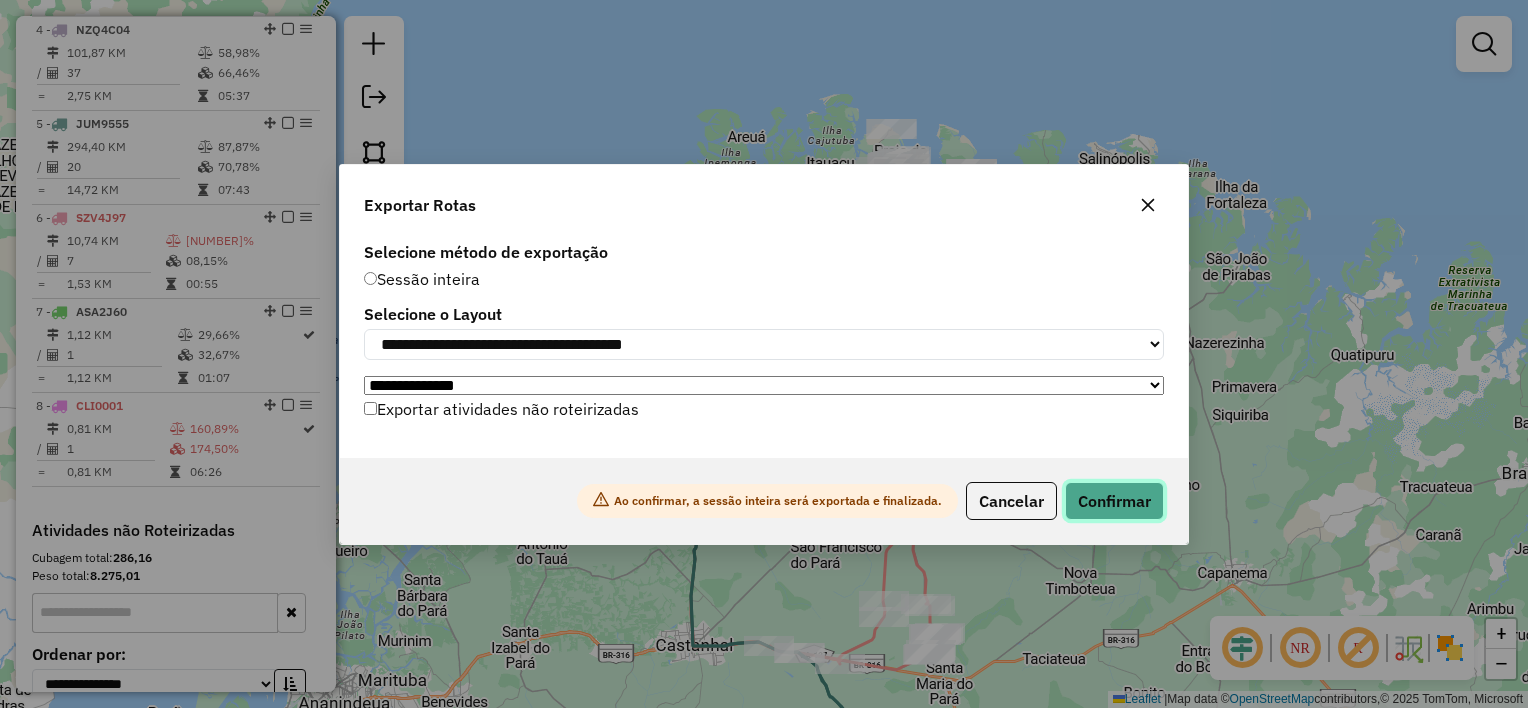 click on "Confirmar" 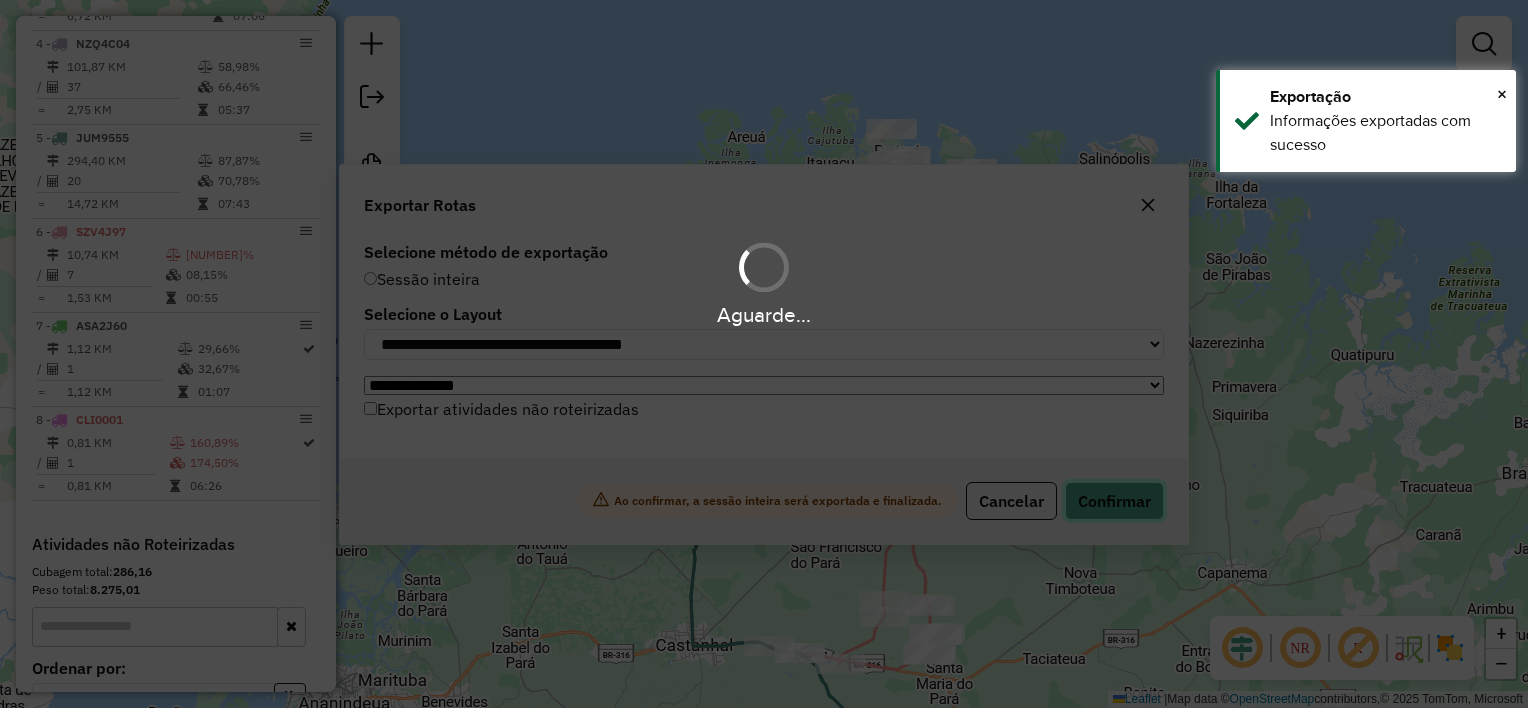scroll, scrollTop: 1068, scrollLeft: 0, axis: vertical 